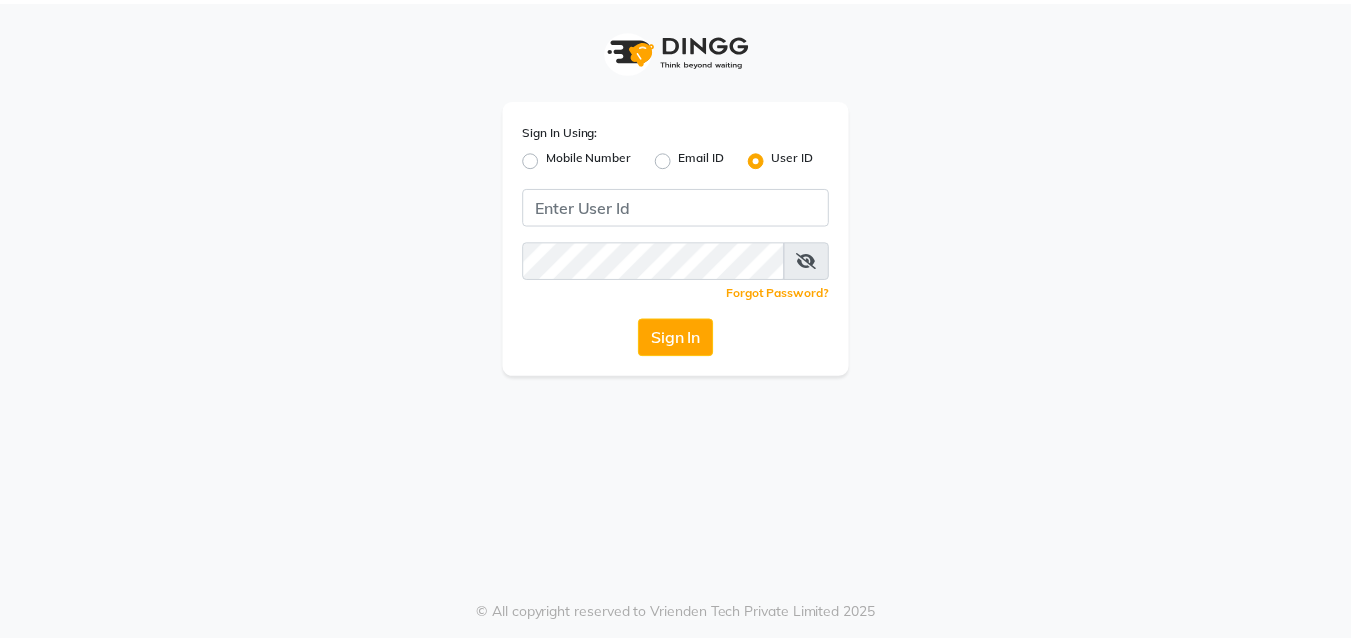 scroll, scrollTop: 0, scrollLeft: 0, axis: both 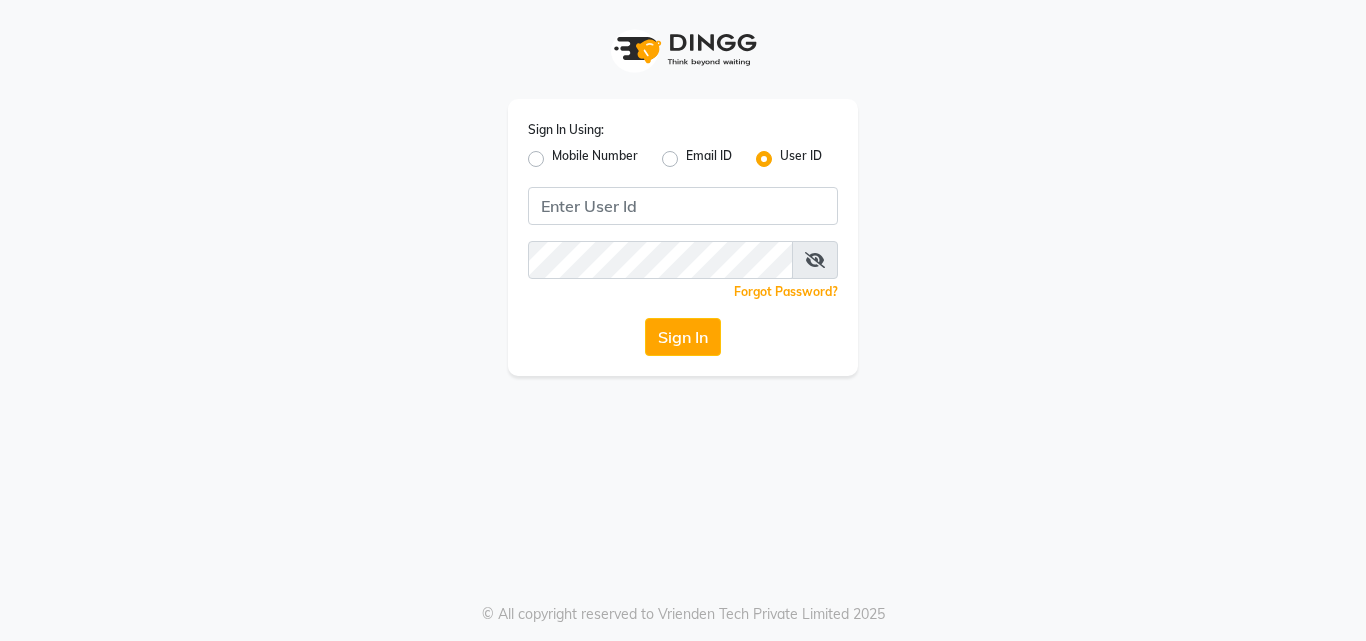 click on "Mobile Number" 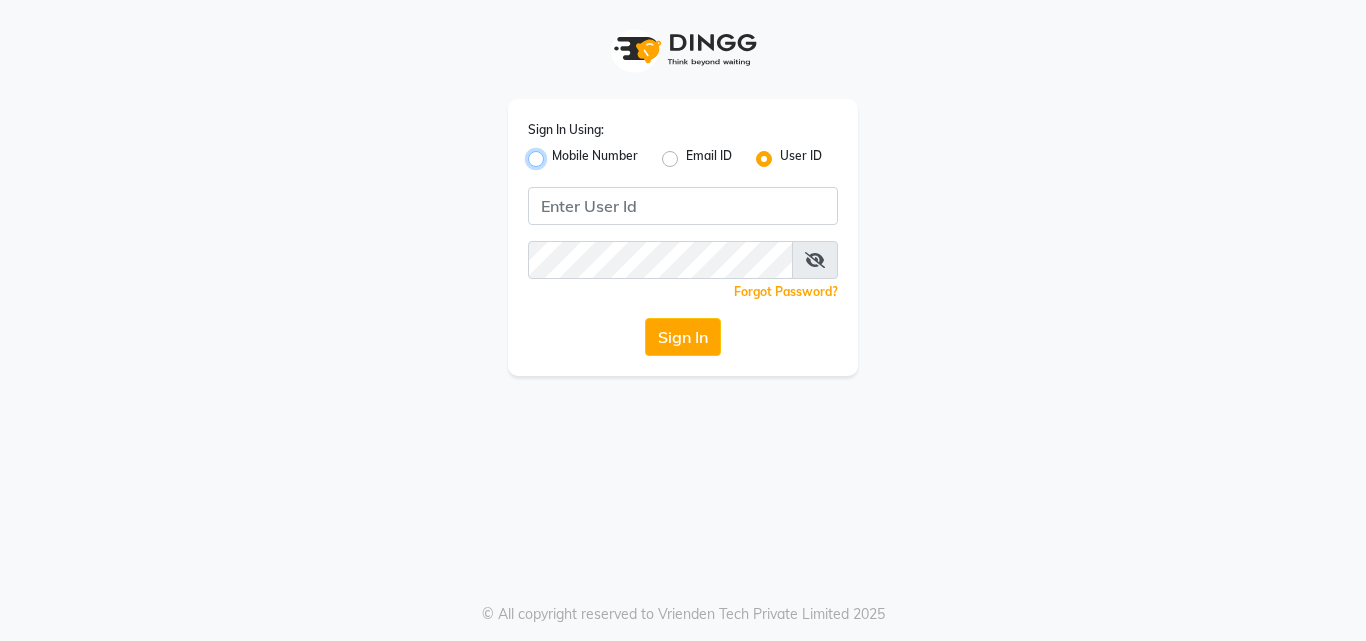 click on "Mobile Number" at bounding box center [558, 153] 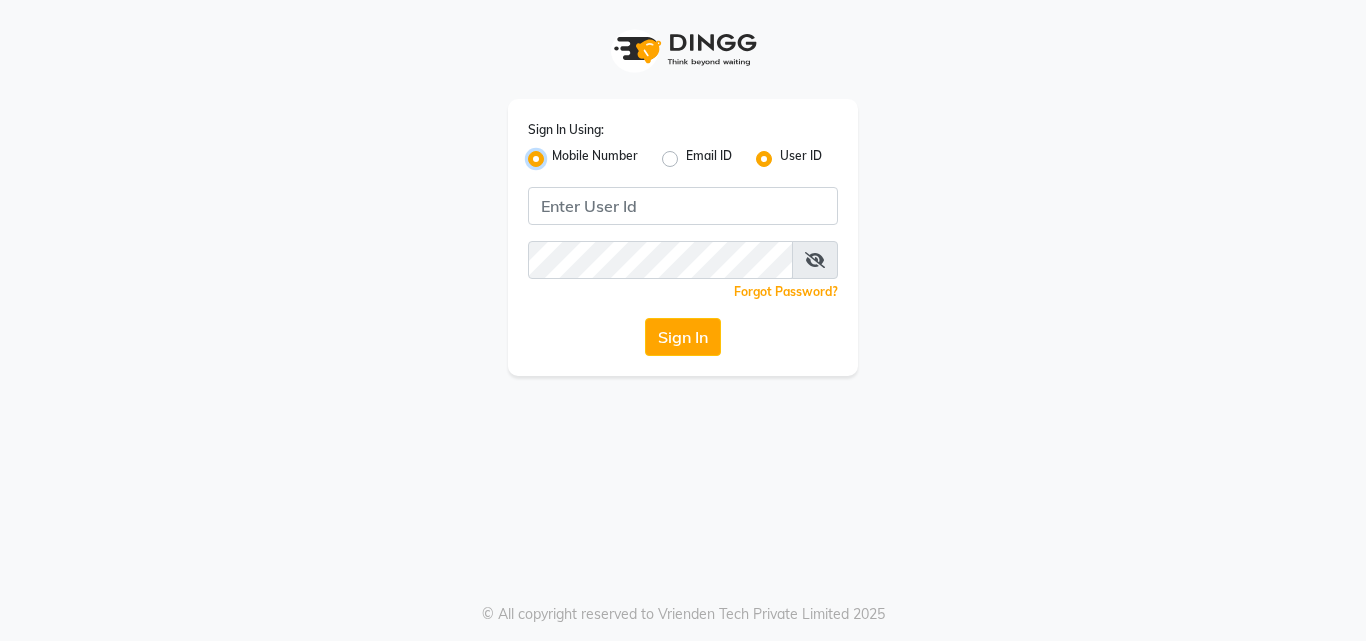 radio on "false" 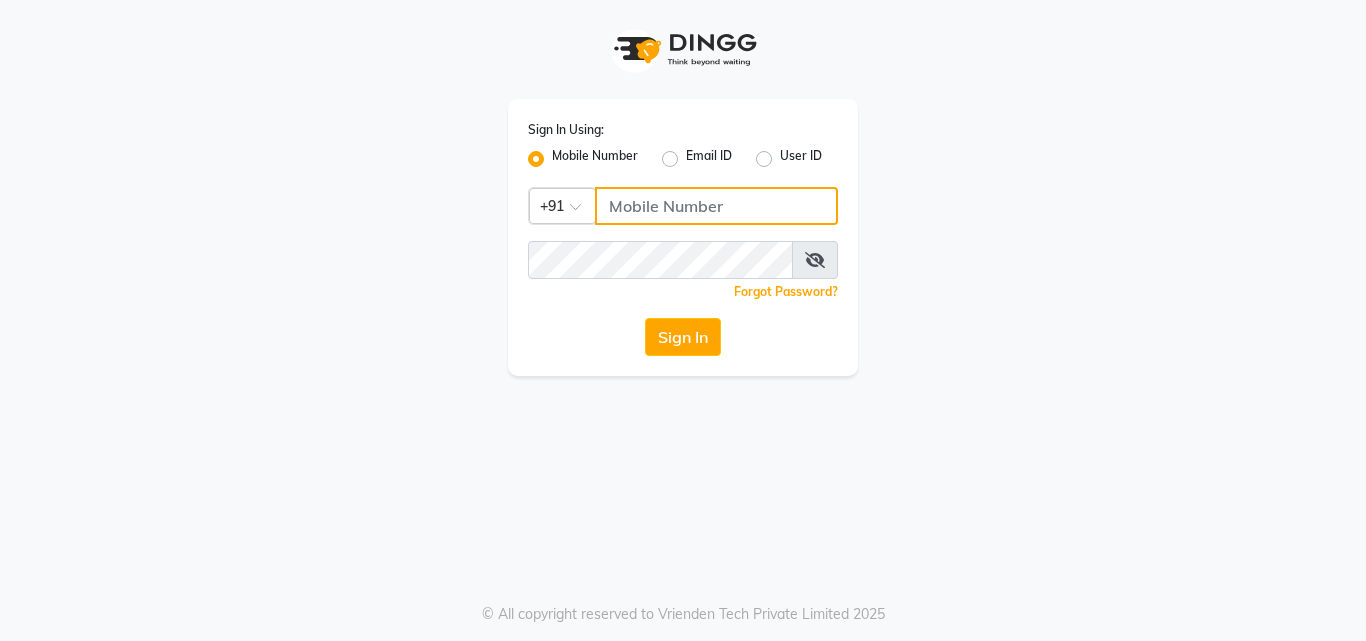 click 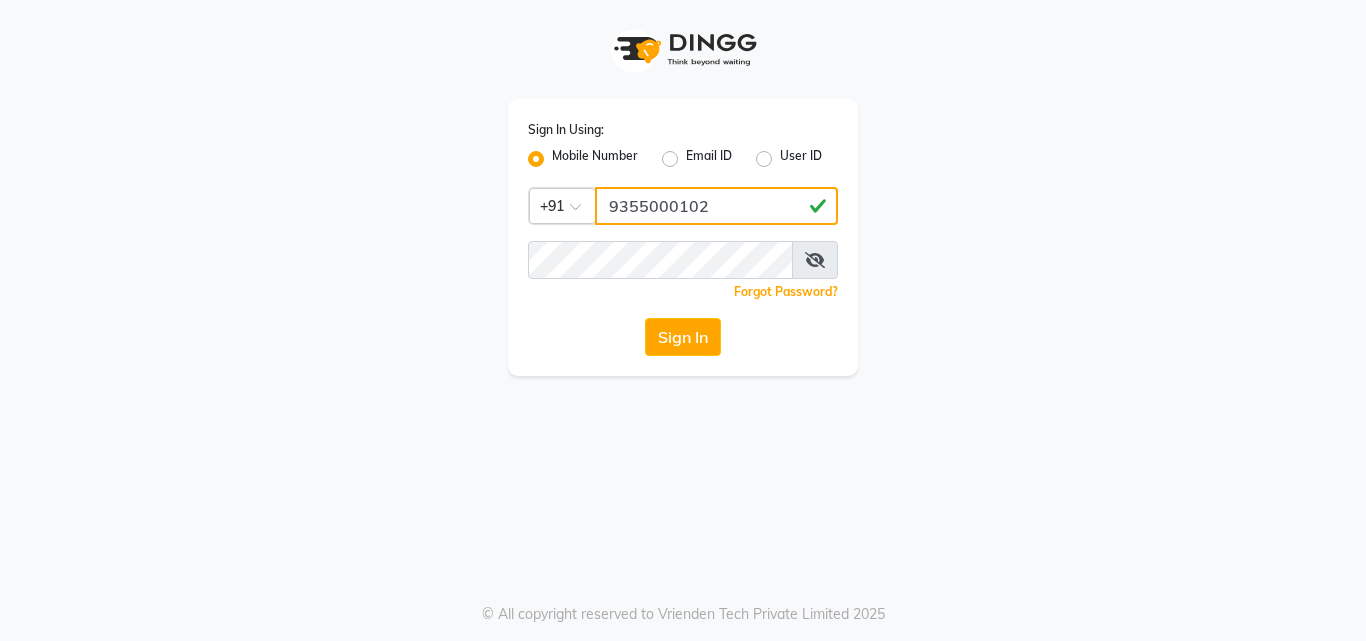 type on "9355000102" 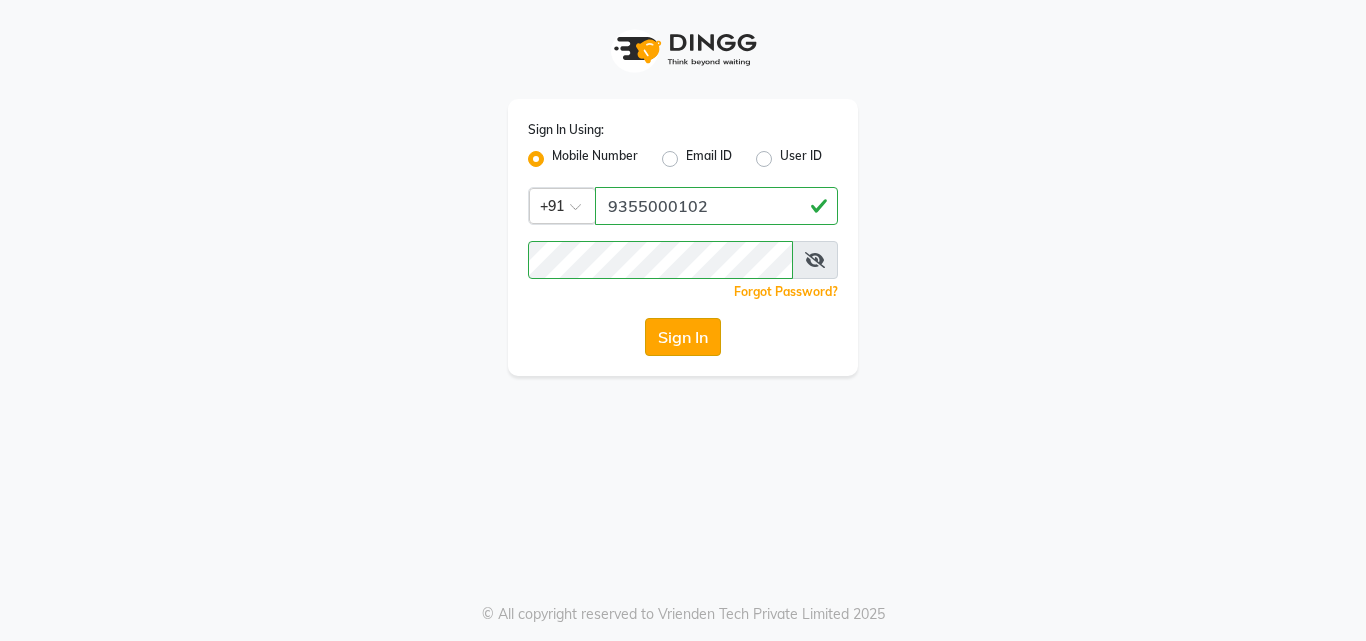 click on "Sign In" 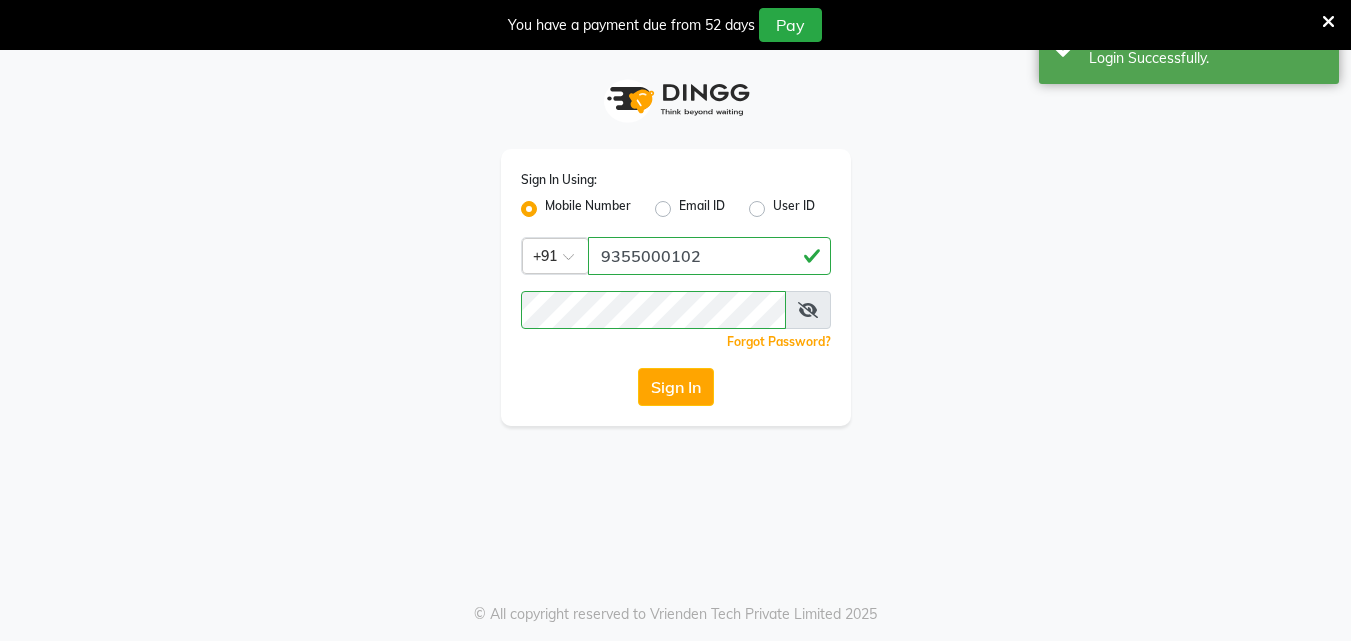 click at bounding box center (1328, 22) 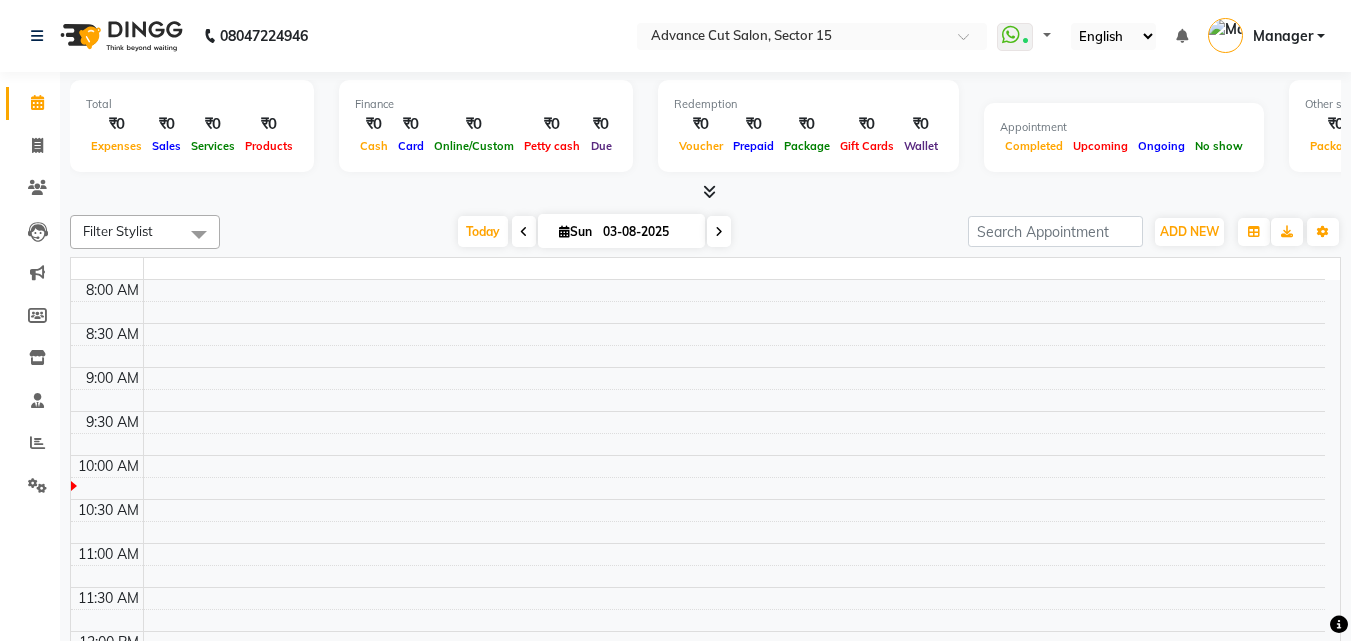 click on "Success   Login Successfully." at bounding box center [1189, 48] 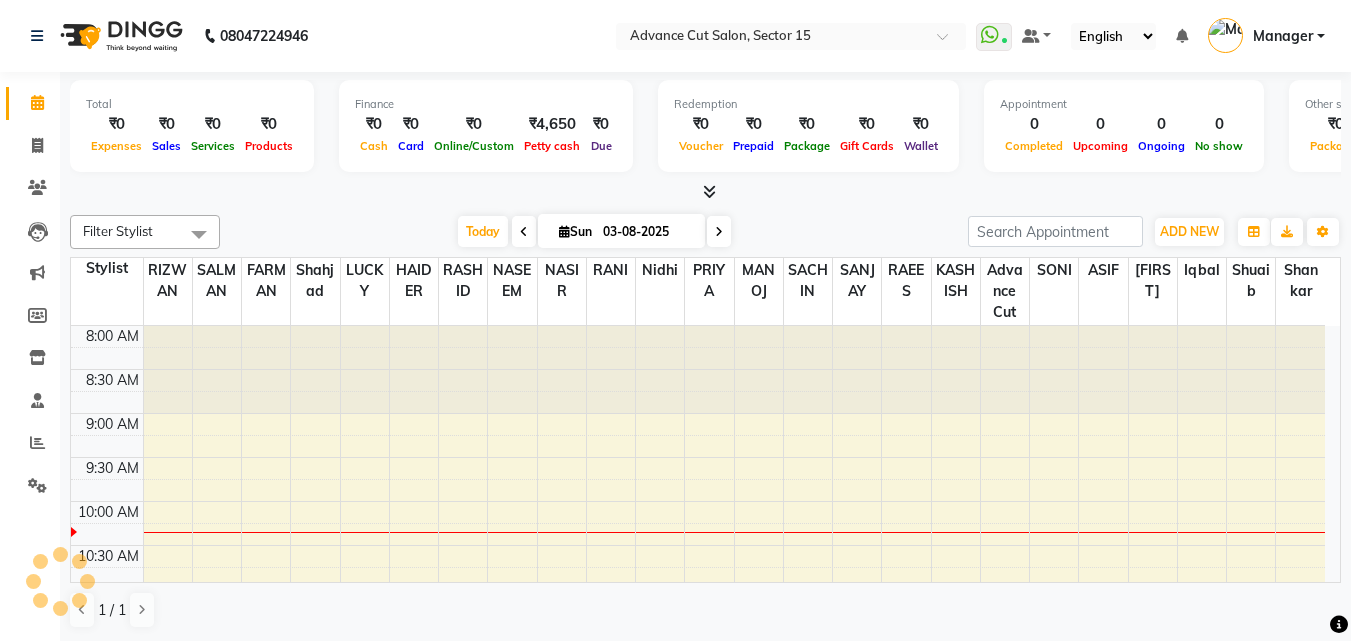 scroll, scrollTop: 0, scrollLeft: 0, axis: both 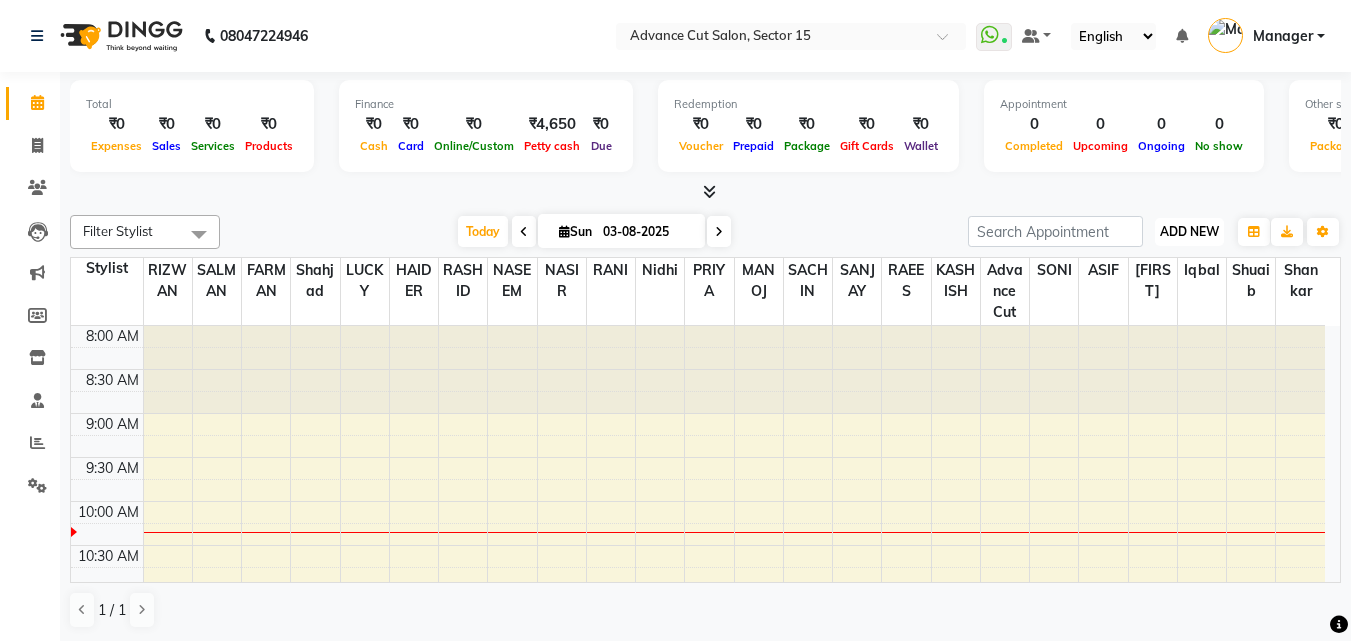 click on "ADD NEW" at bounding box center [1189, 231] 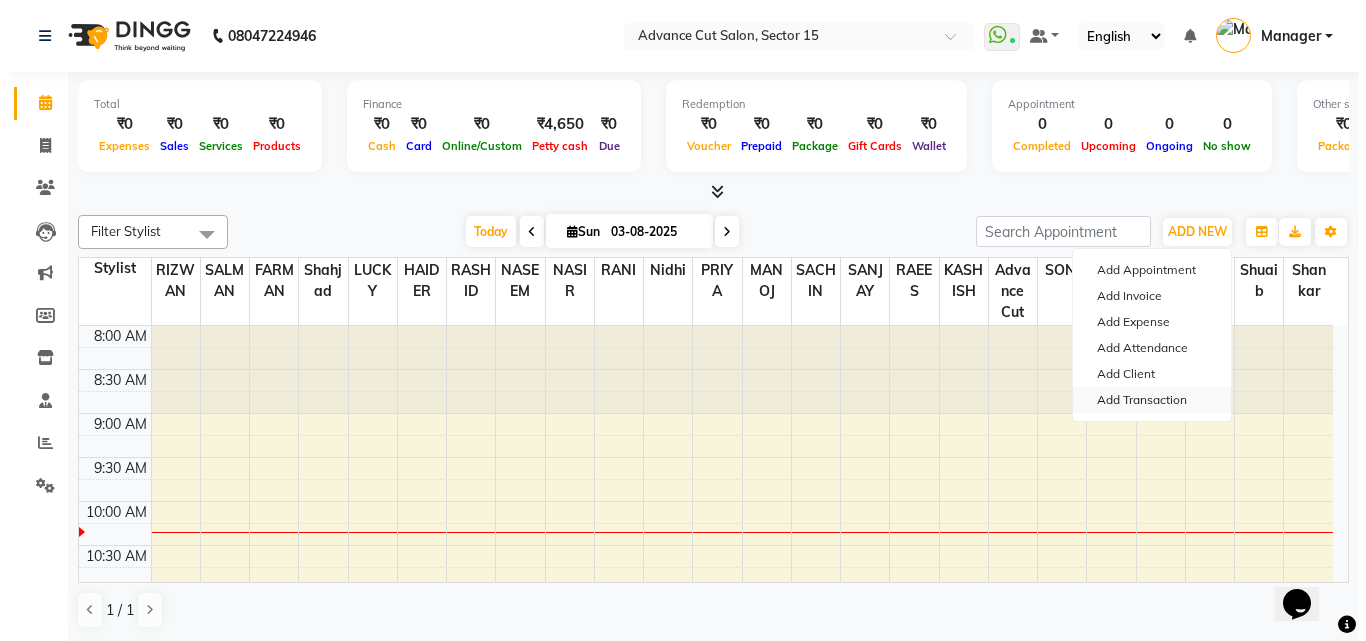 scroll, scrollTop: 0, scrollLeft: 0, axis: both 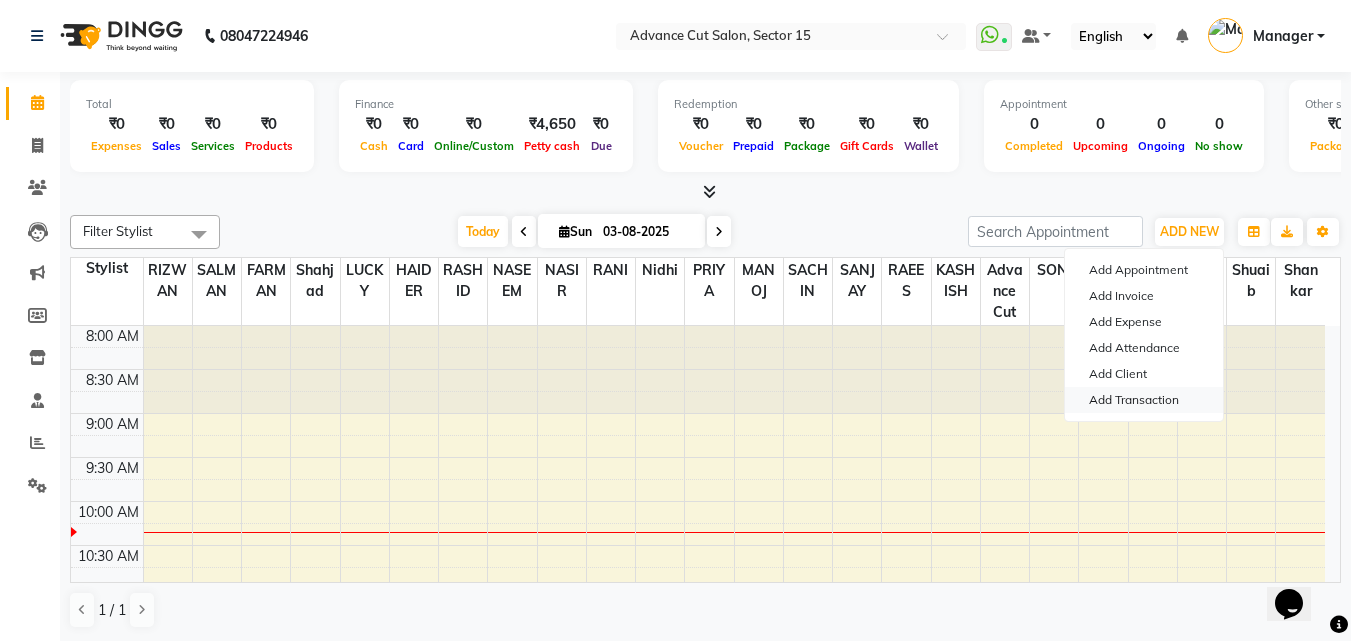 click on "Add Transaction" at bounding box center [1144, 400] 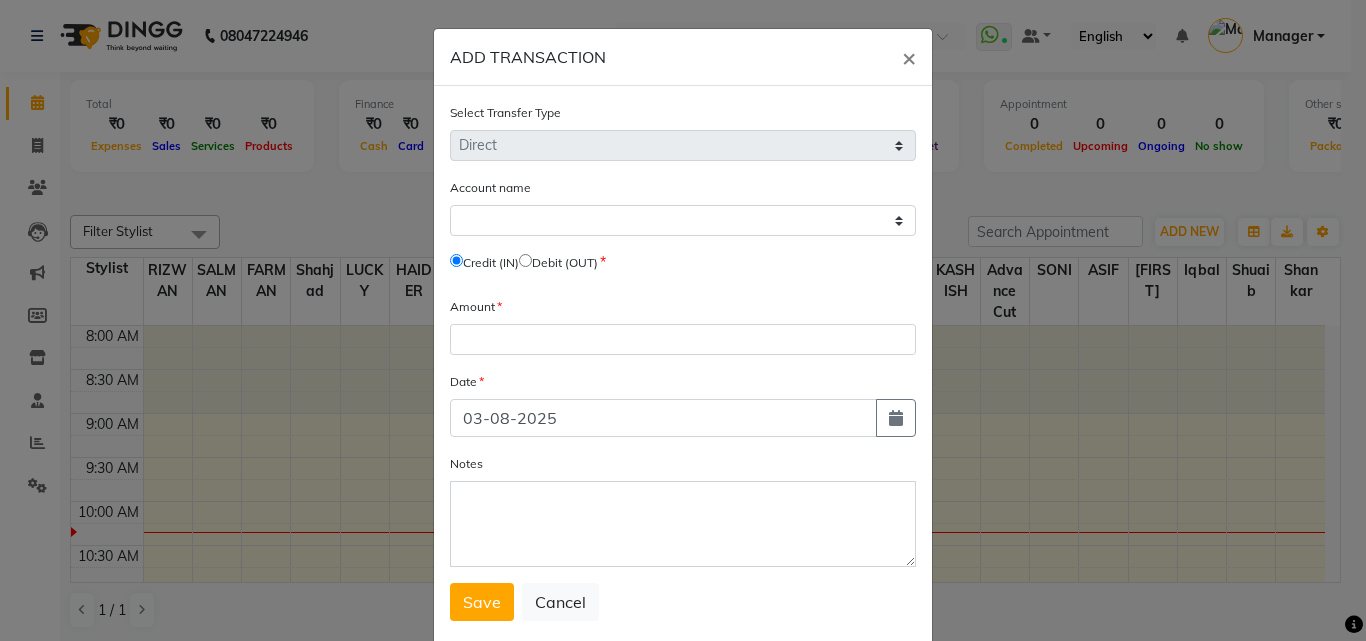 scroll, scrollTop: 0, scrollLeft: 0, axis: both 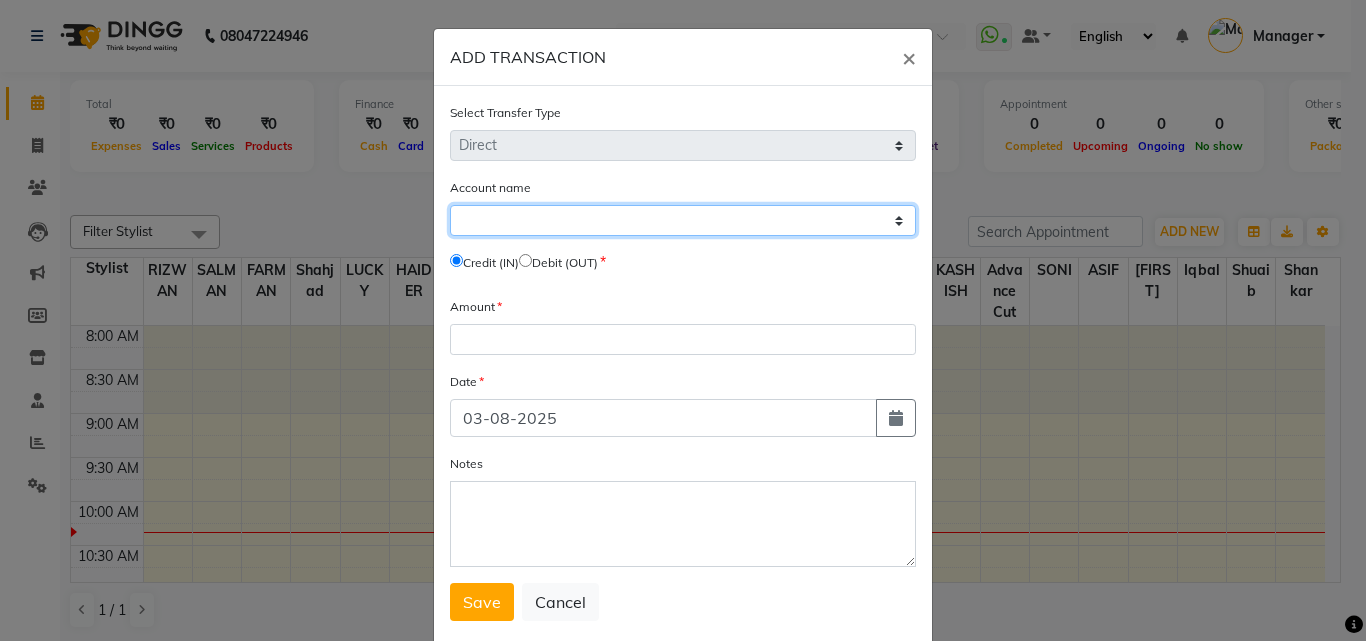 click on "Select Petty Cash Default Account" 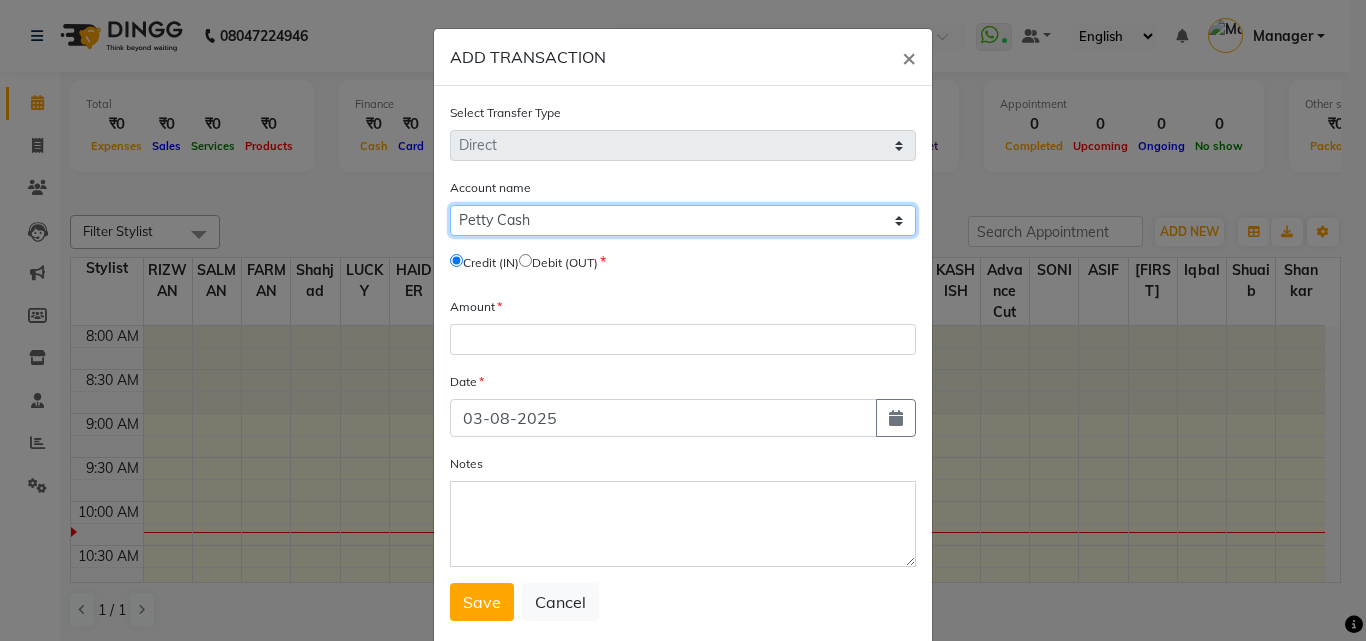 click on "Select Petty Cash Default Account" 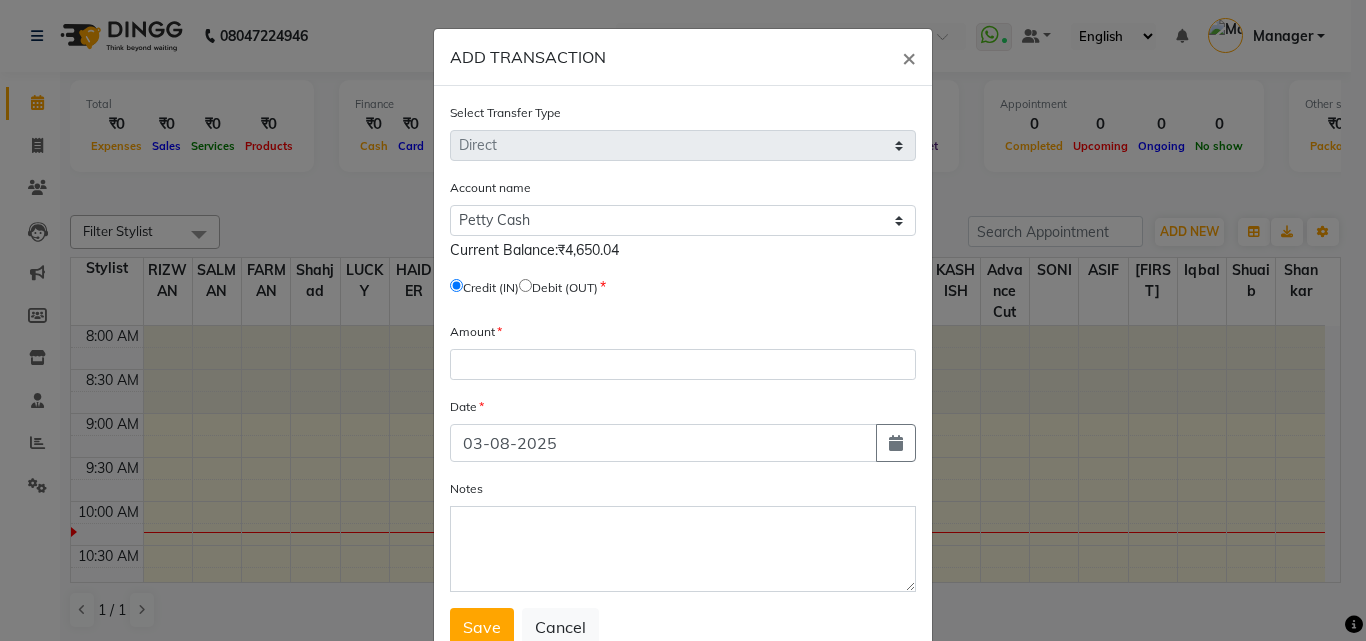 click on "Debit (OUT)" 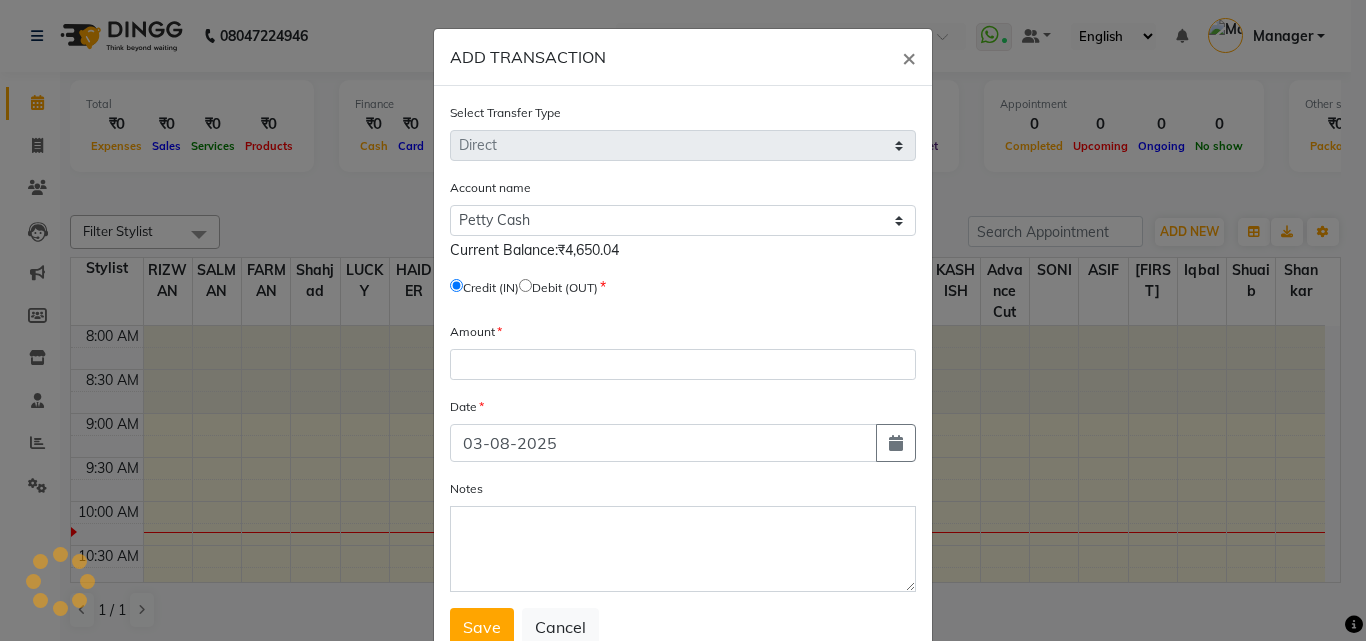click 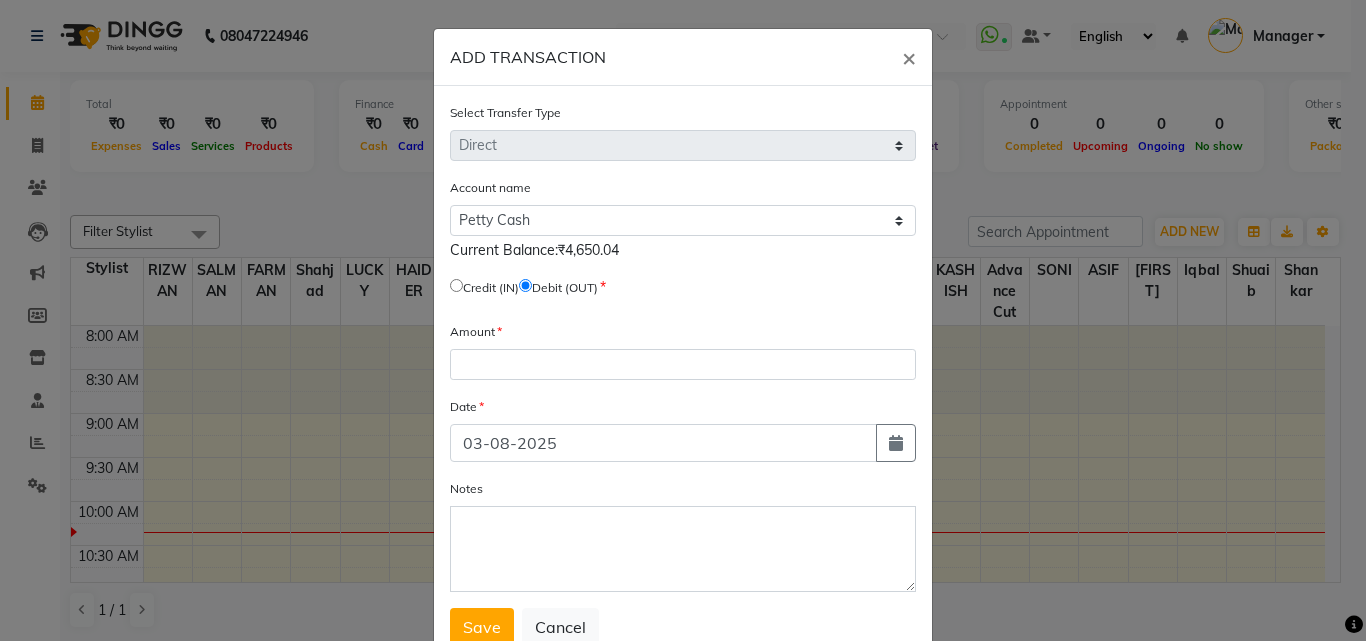 drag, startPoint x: 569, startPoint y: 388, endPoint x: 562, endPoint y: 378, distance: 12.206555 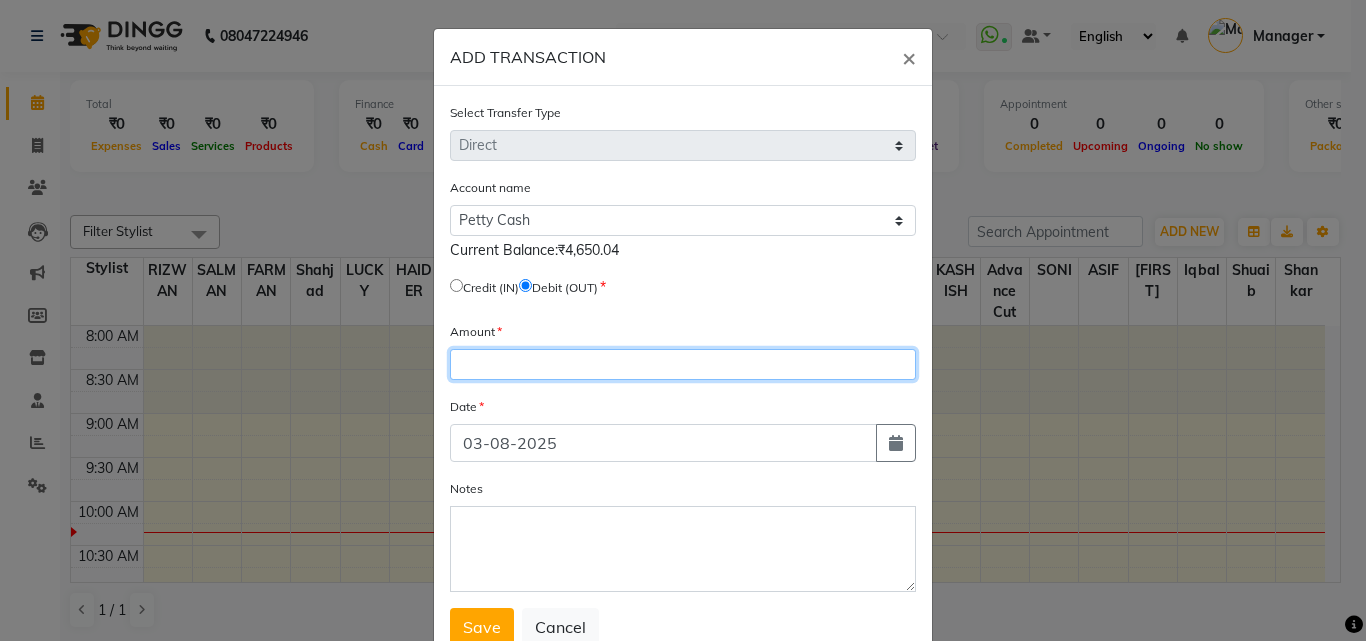 click 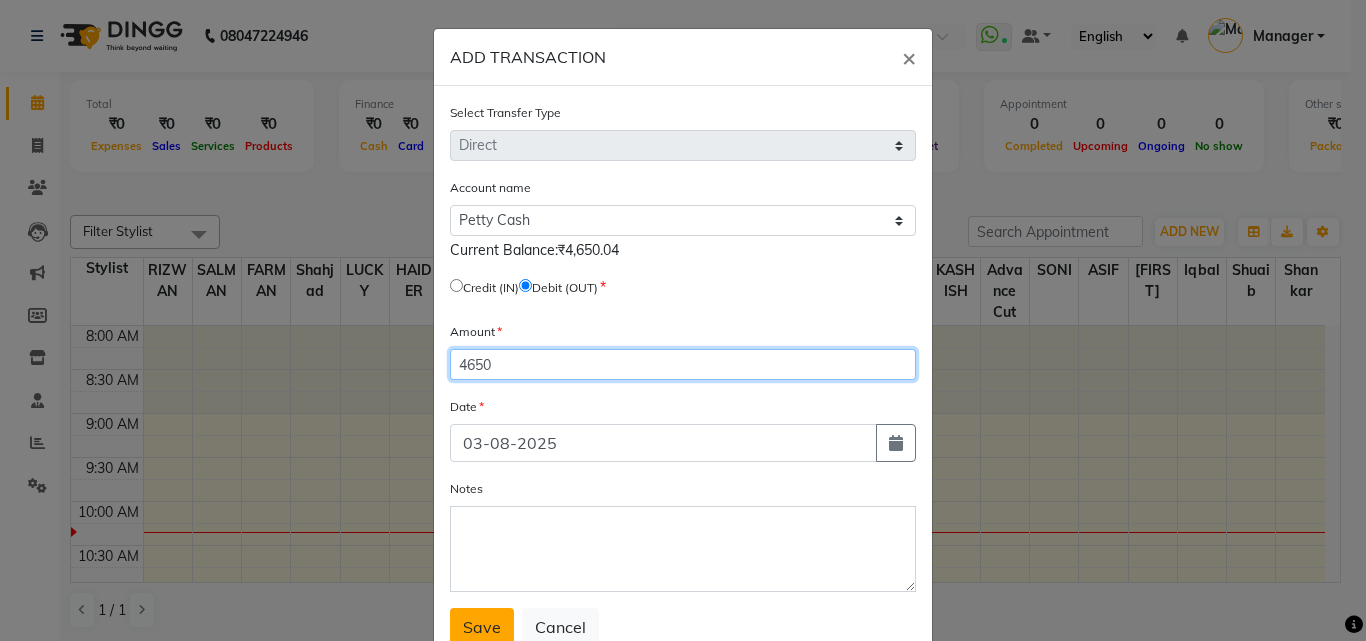 type on "4650" 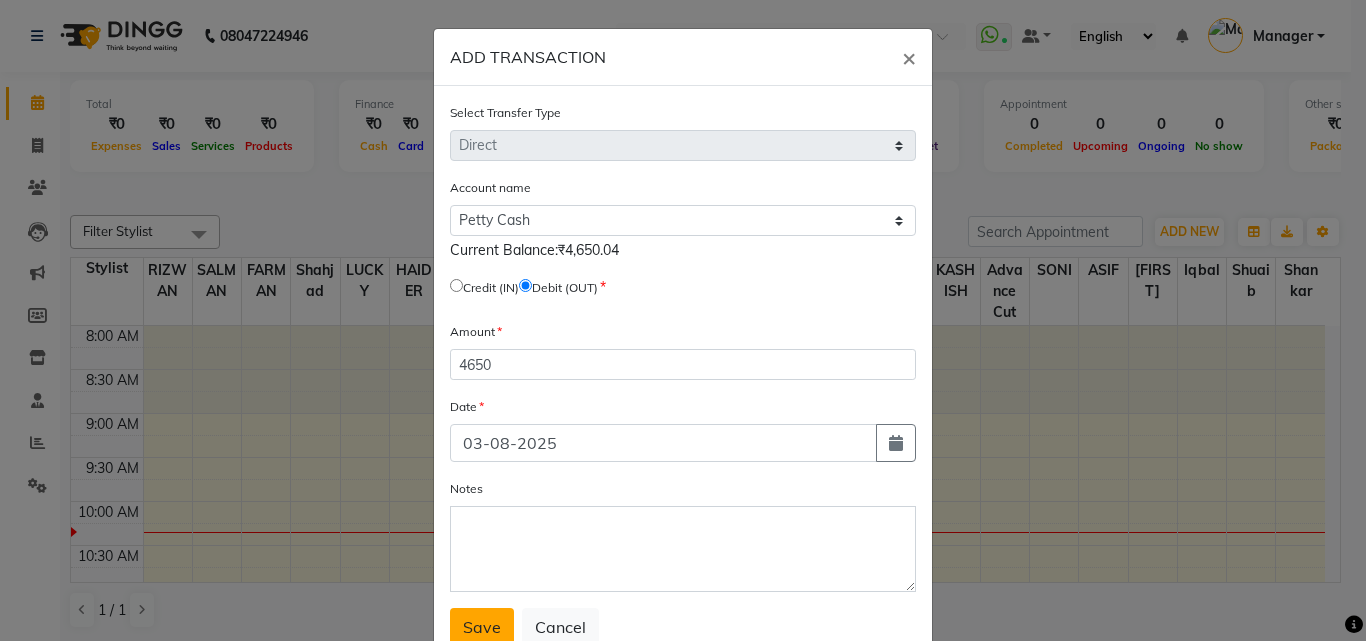 click on "Save" at bounding box center (482, 627) 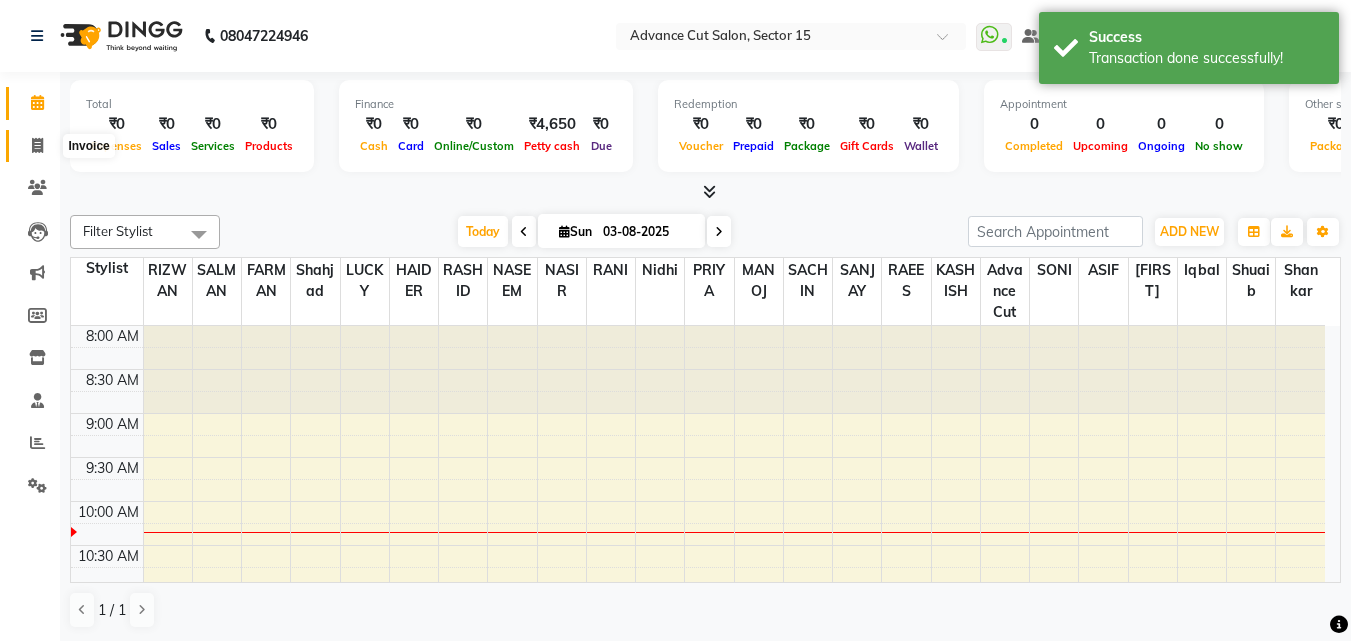 click 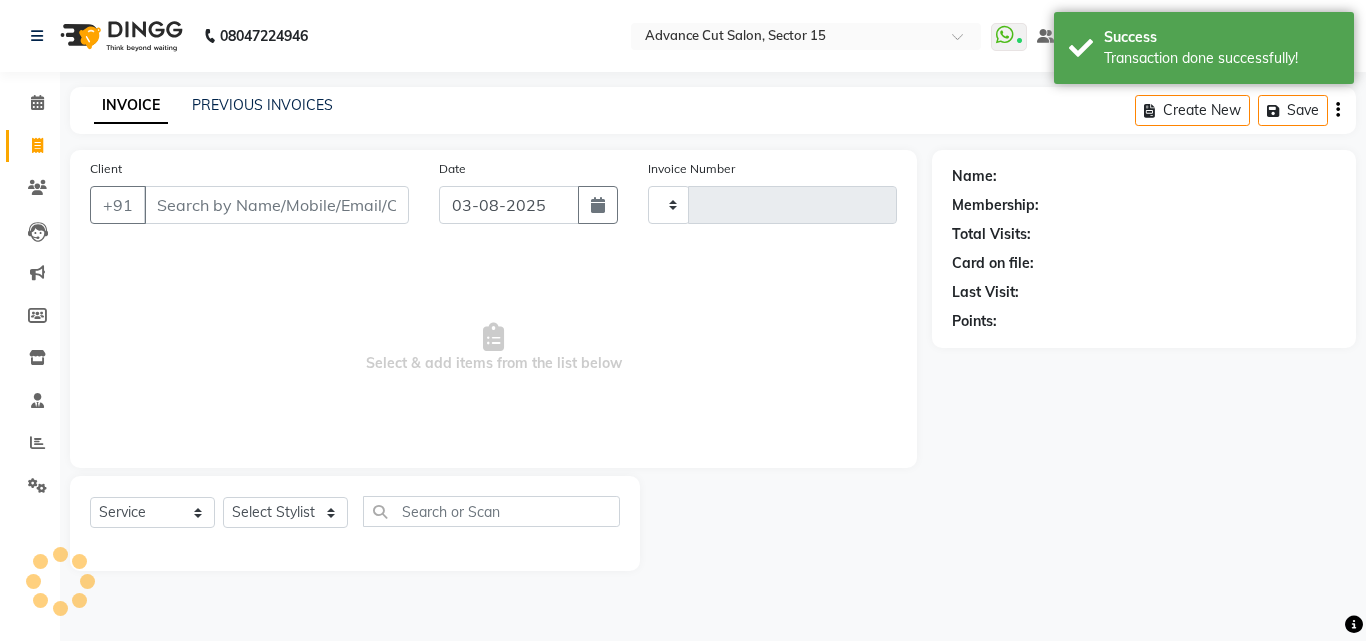 type on "5489" 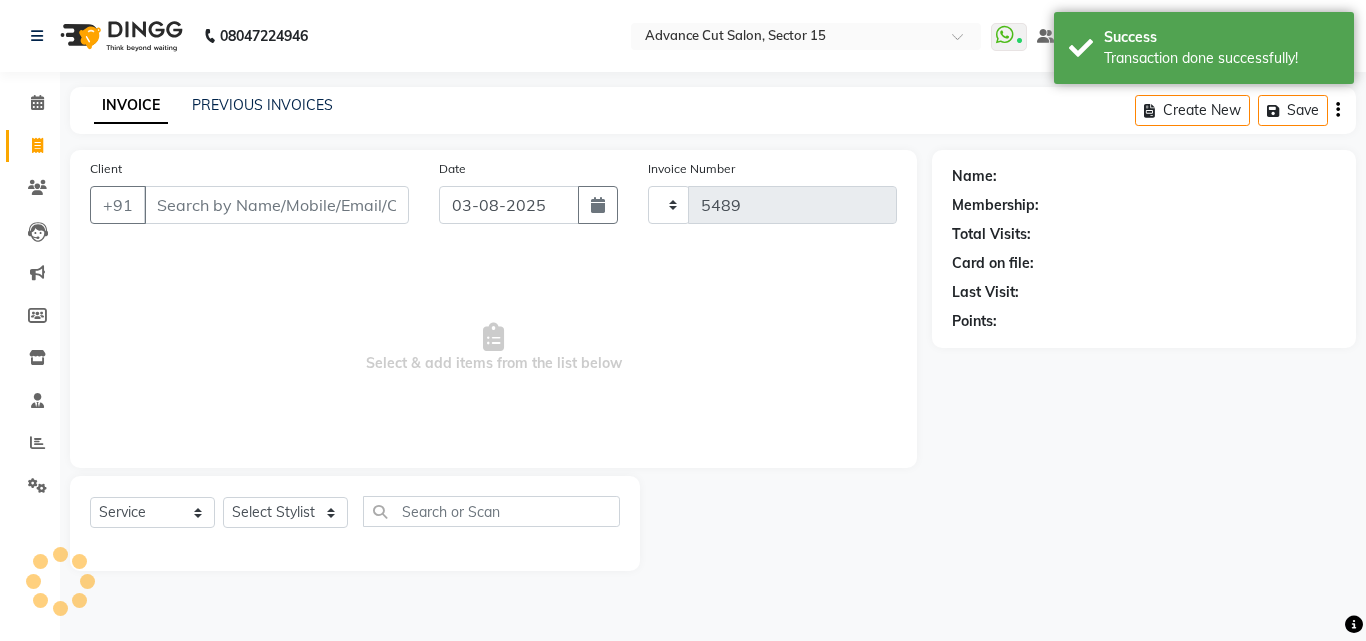 select on "6255" 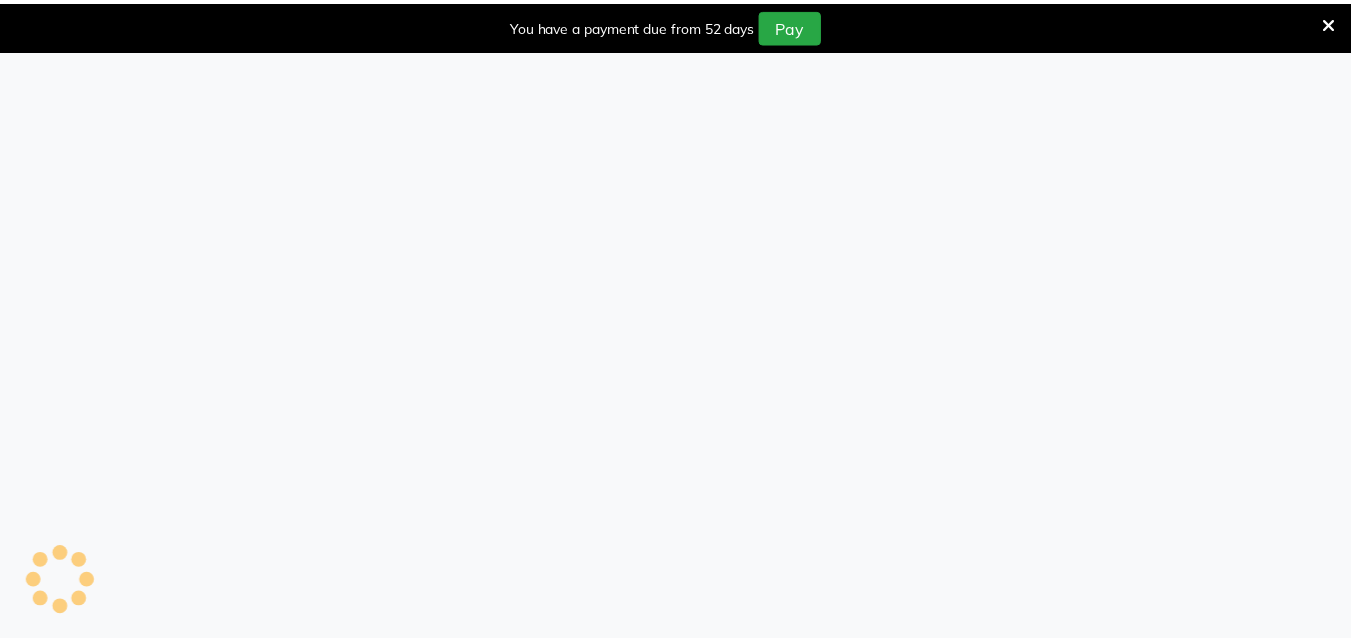 scroll, scrollTop: 0, scrollLeft: 0, axis: both 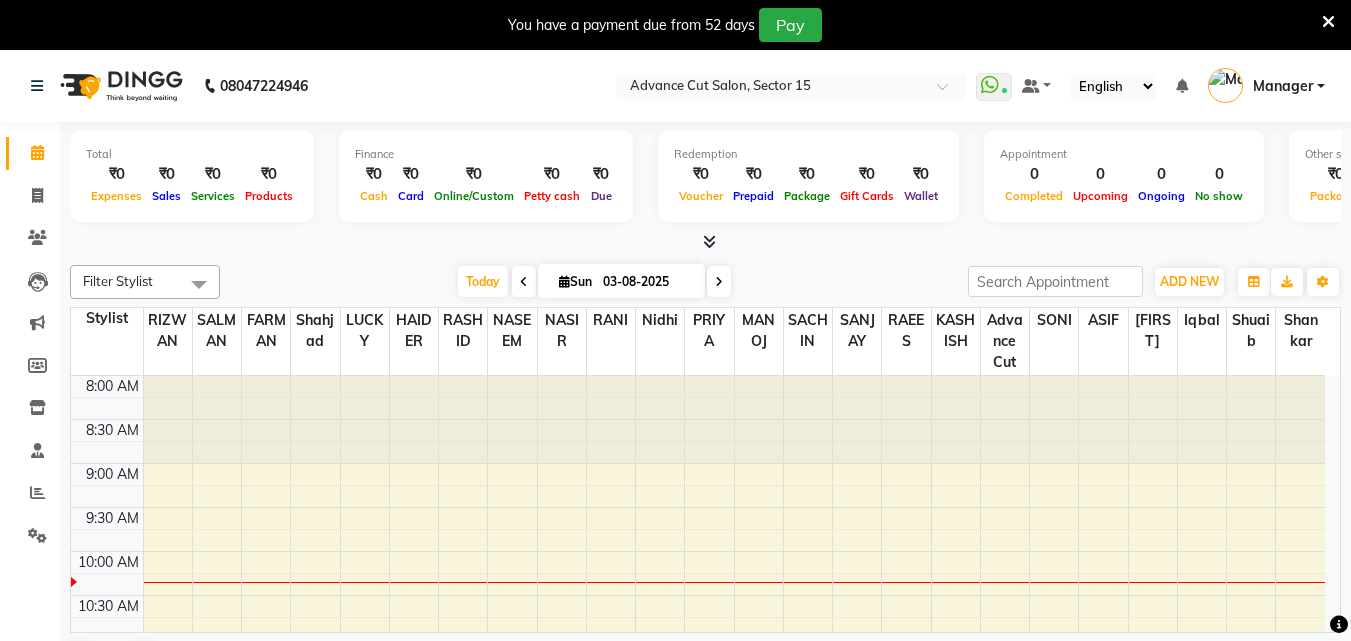 click on "You have a payment due from 52 days   Pay" at bounding box center [675, 25] 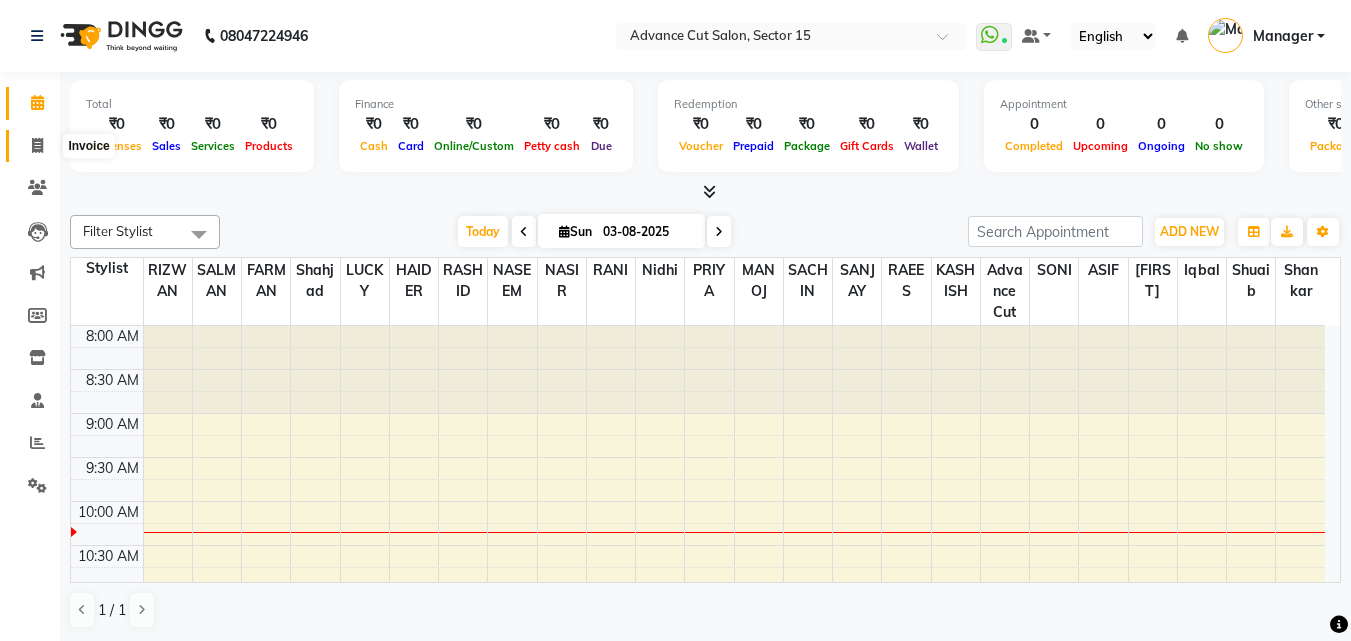 click 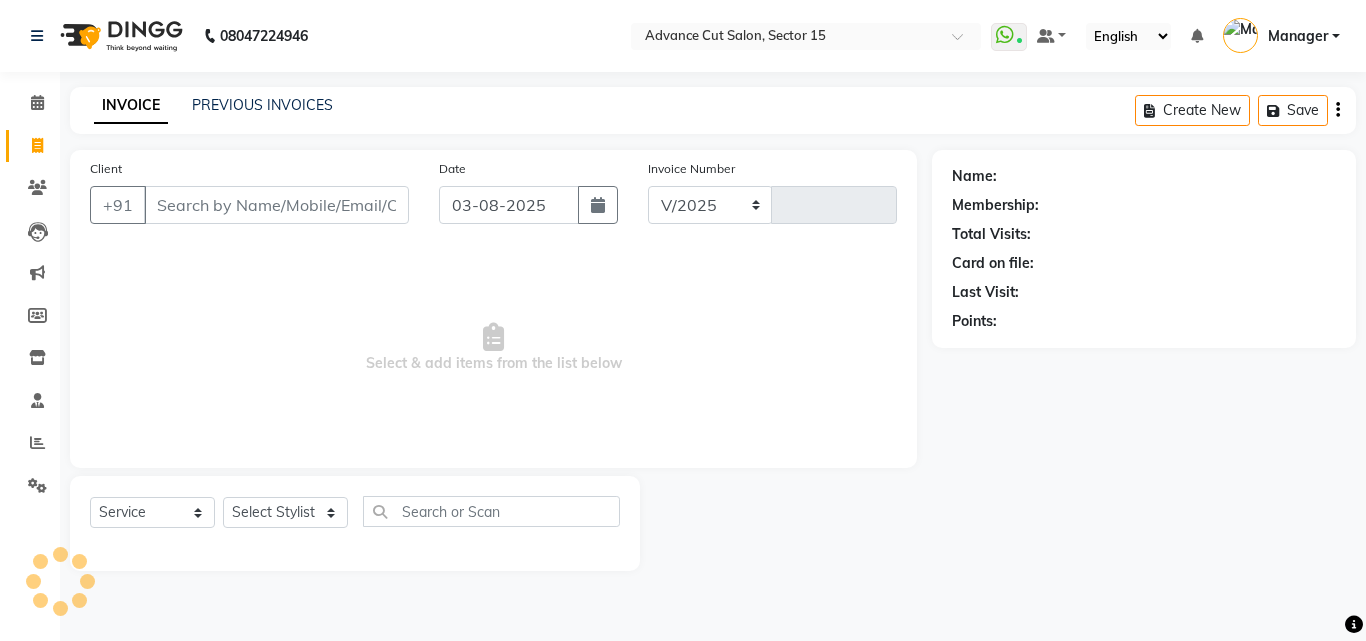 select on "6255" 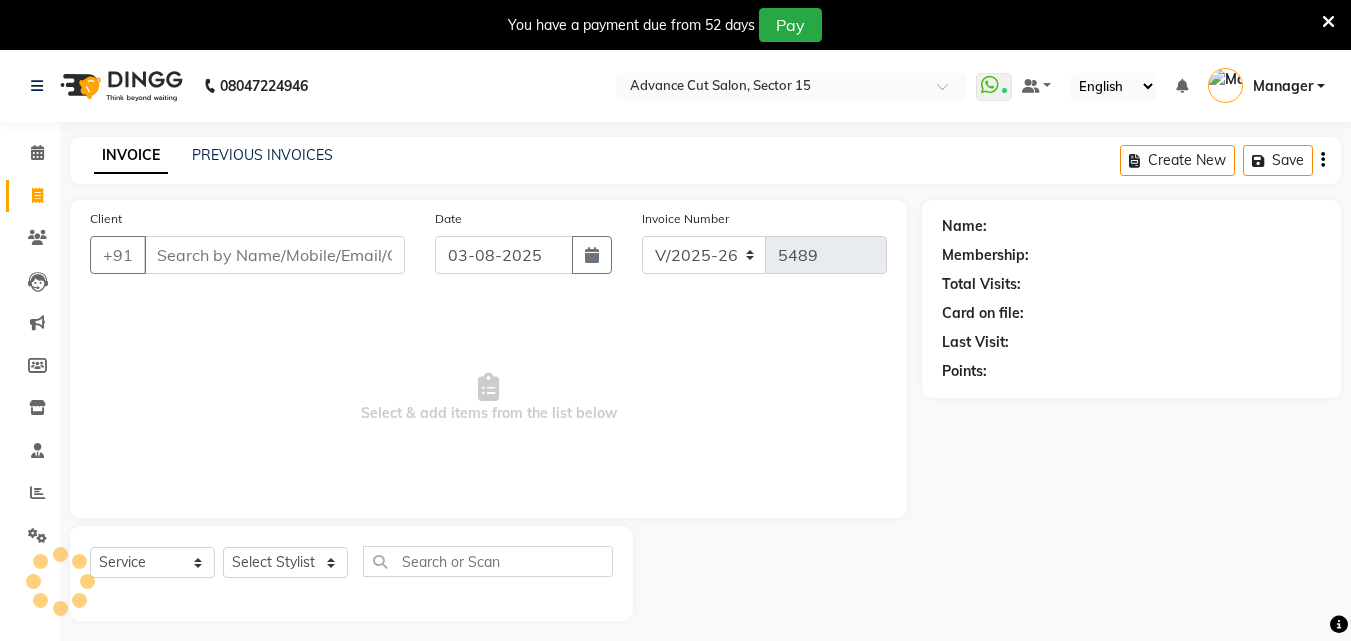 select on "6255" 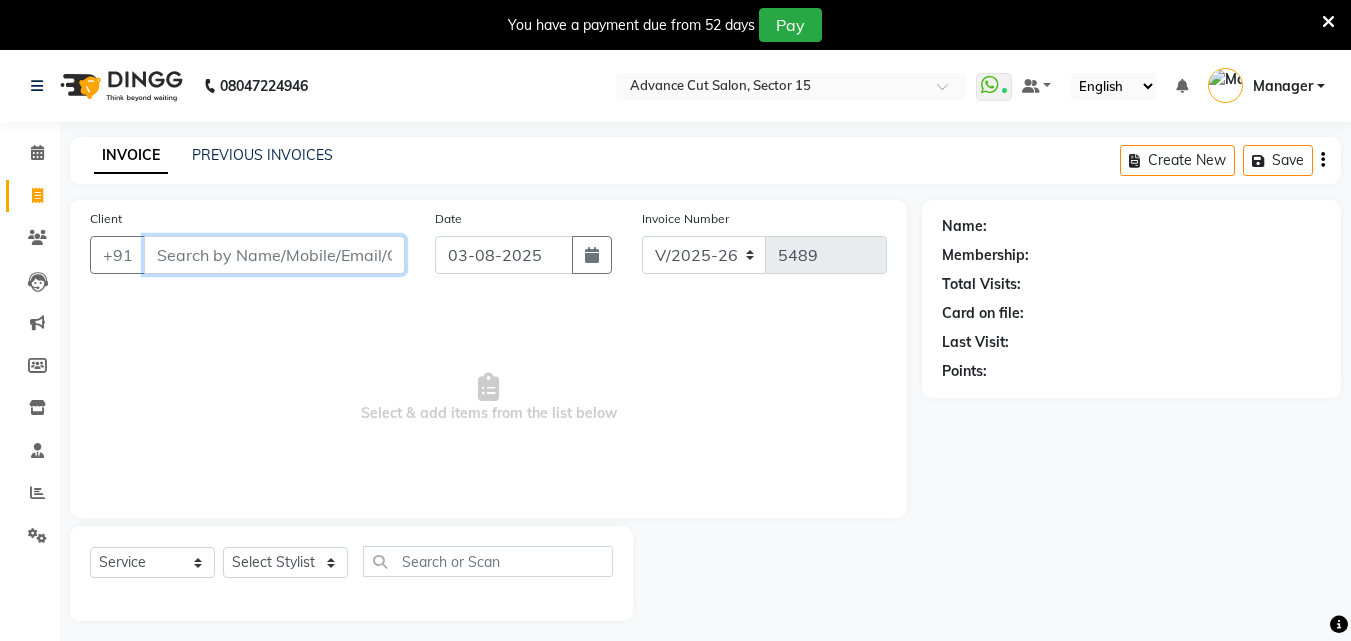 scroll, scrollTop: 0, scrollLeft: 0, axis: both 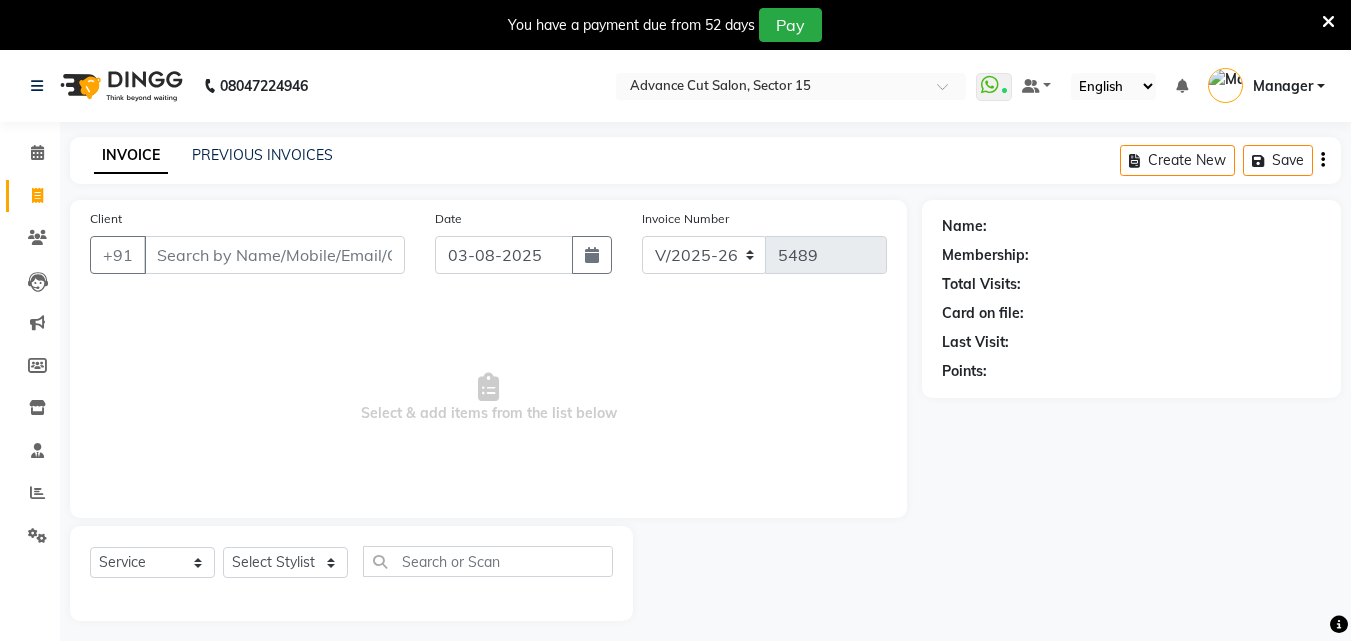 click at bounding box center [1328, 22] 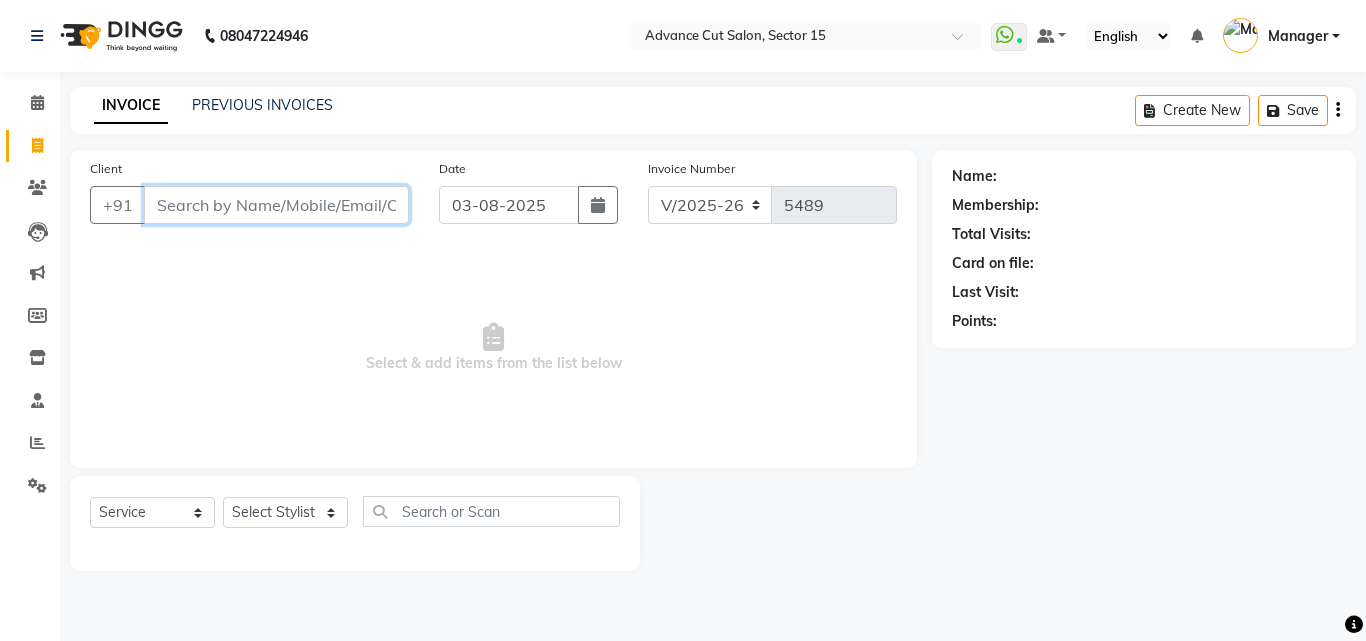 click on "Client" at bounding box center (276, 205) 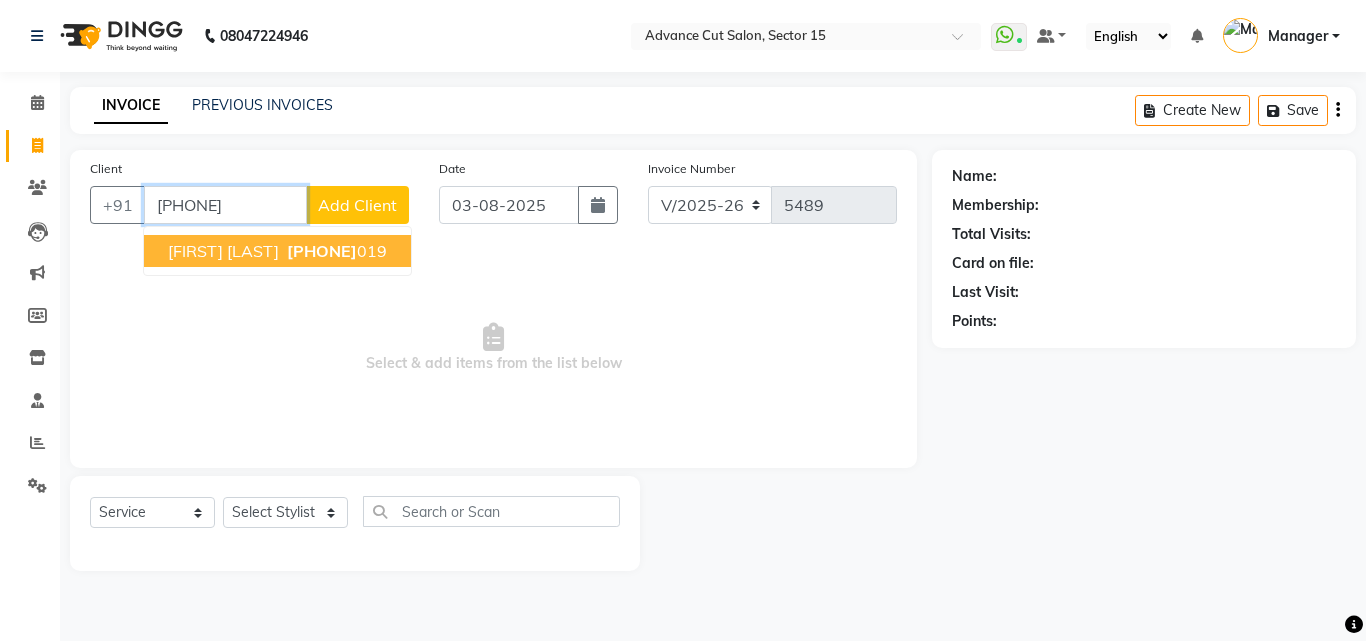 click on "9310414 019" at bounding box center (335, 251) 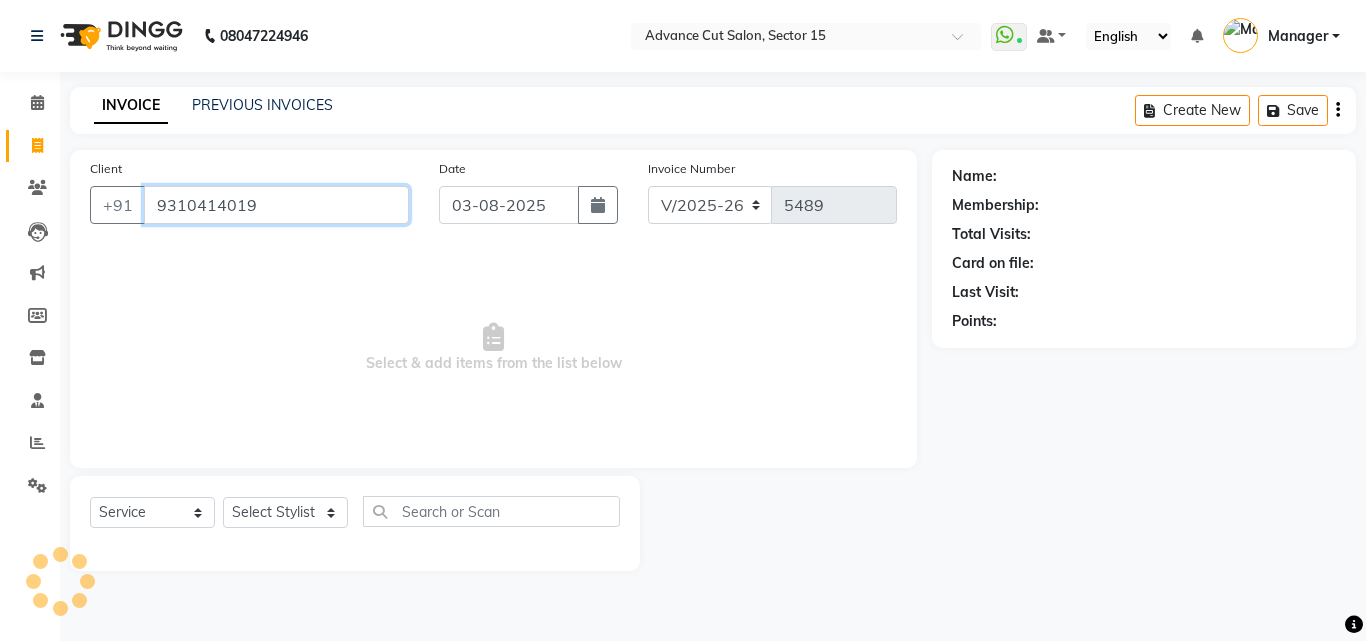 type on "9310414019" 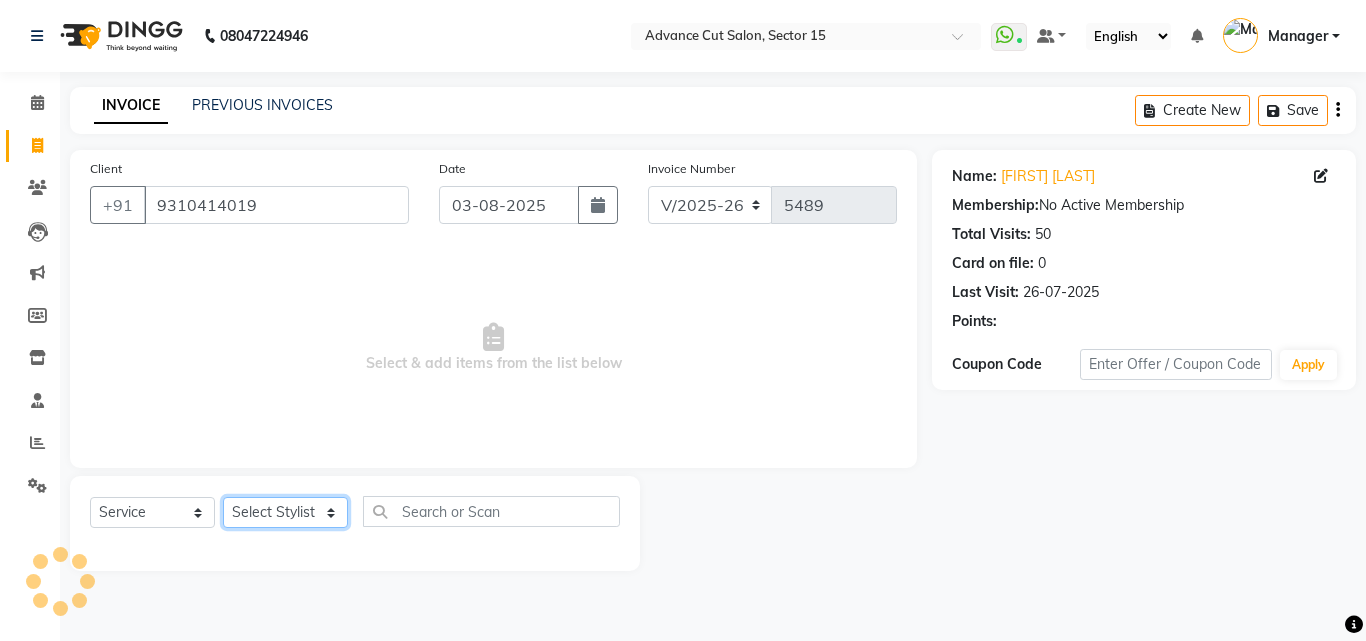 click on "Select Stylist Advance Cut  ASIF FARMAN HAIDER Iqbal KASHISH LUCKY Manager MANOJ NASEEM NASIR Nidhi Pooja  PRIYA RAEES RANI RASHID RIZWAN SACHIN SALMAN SANJAY Shahjad Shankar shuaib SONI" 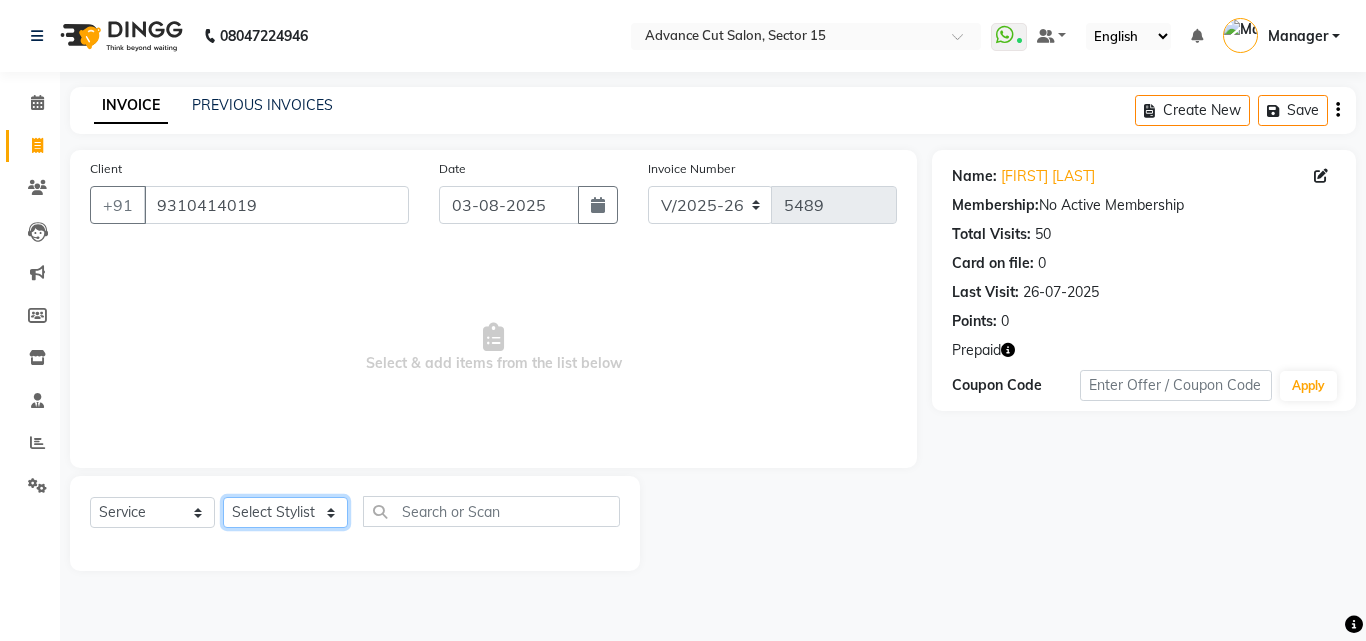 select on "78122" 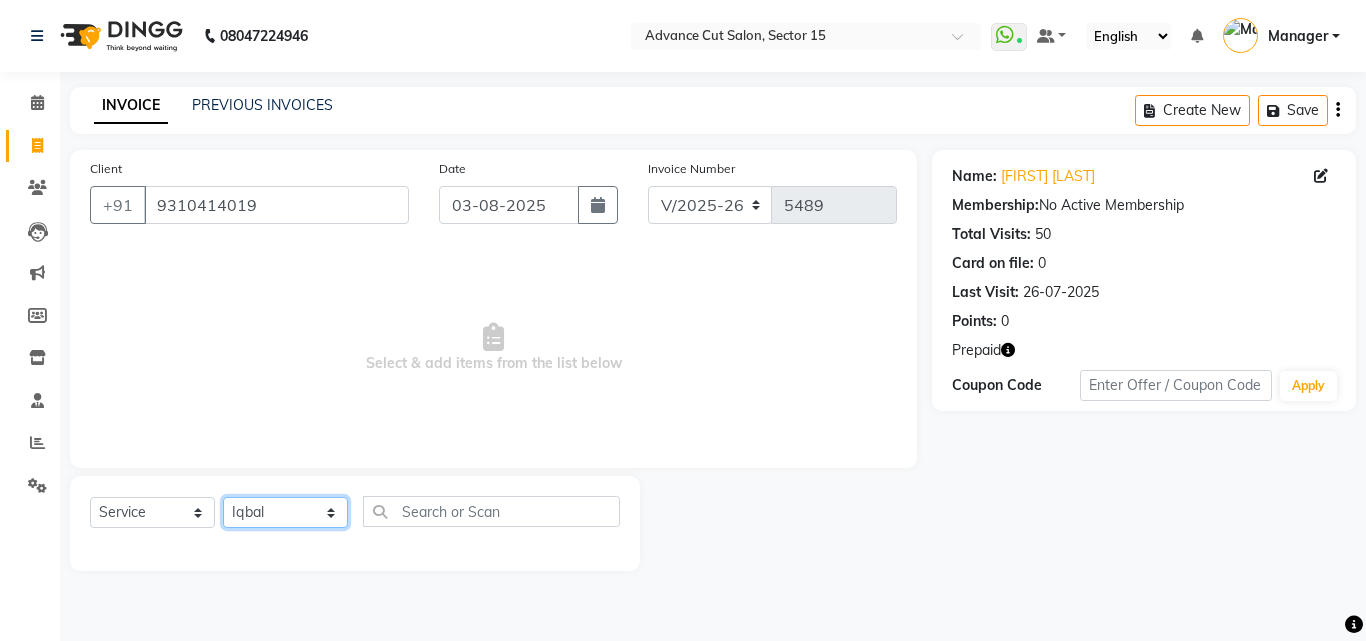 drag, startPoint x: 289, startPoint y: 528, endPoint x: 328, endPoint y: 520, distance: 39.812057 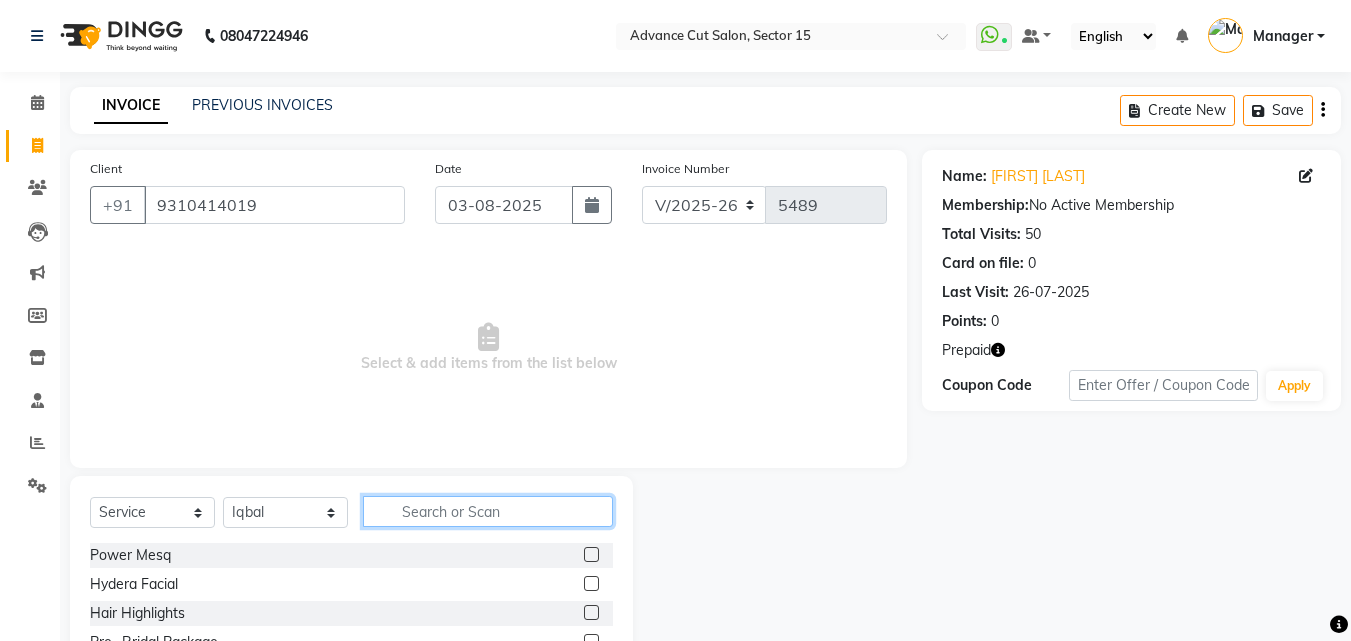 click 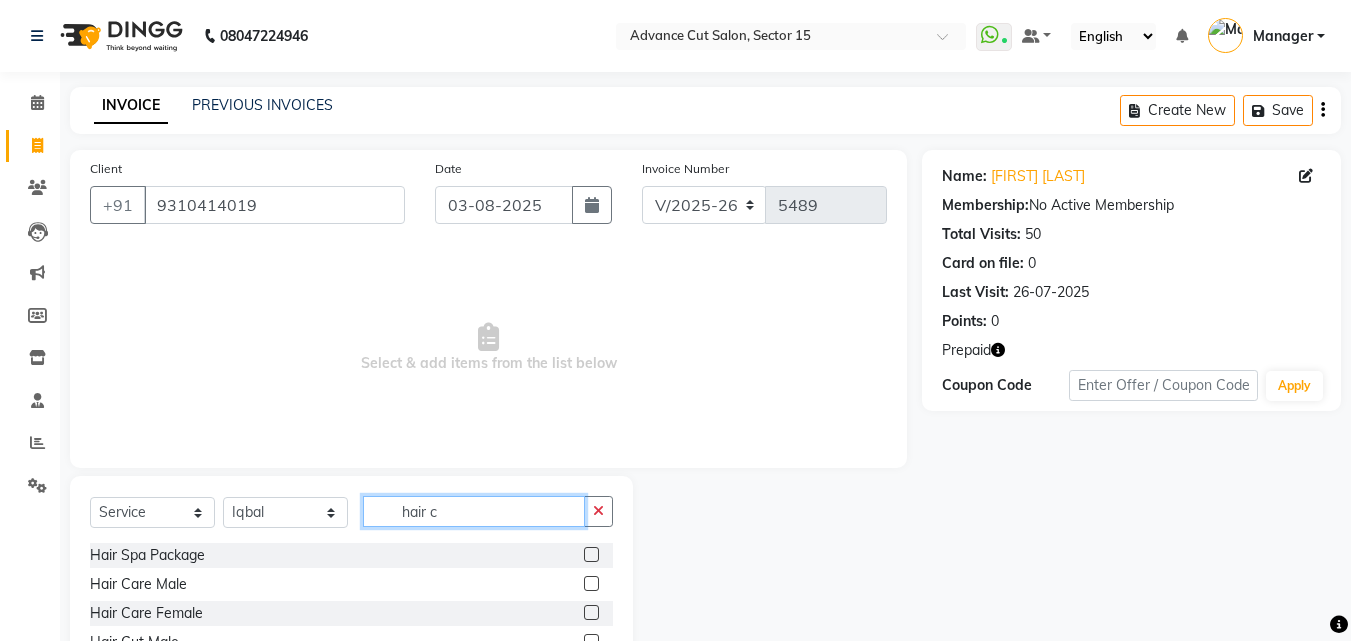 scroll, scrollTop: 134, scrollLeft: 0, axis: vertical 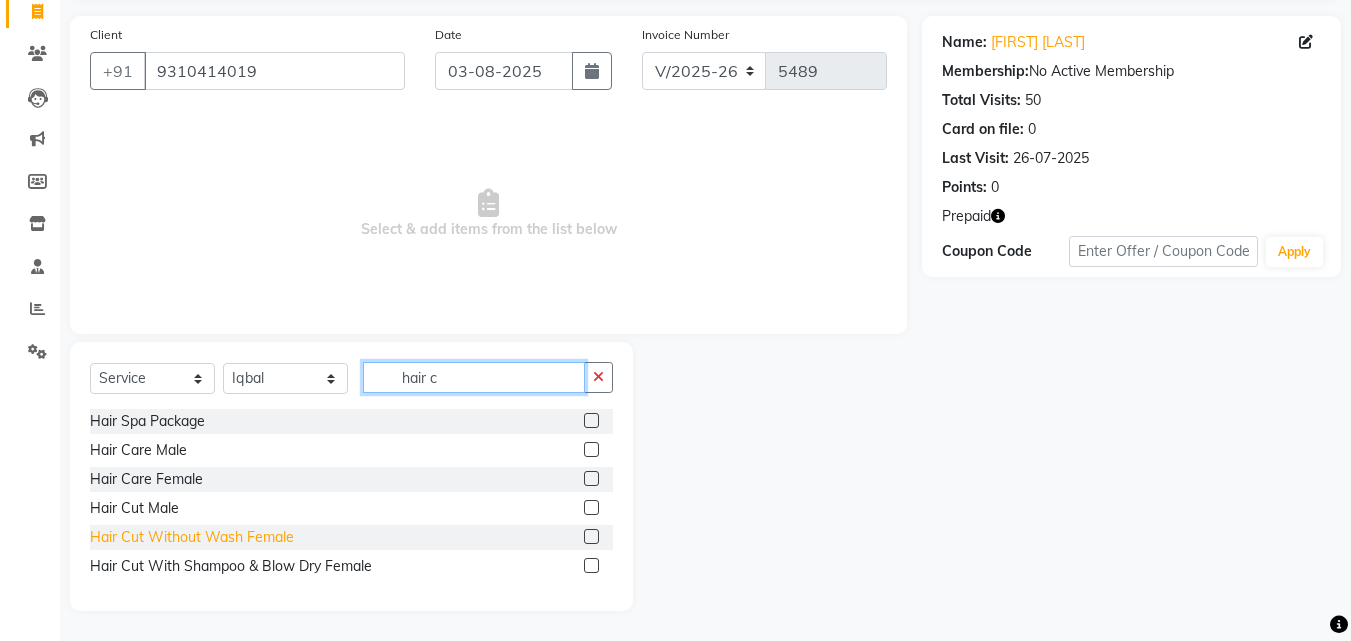 type on "hair c" 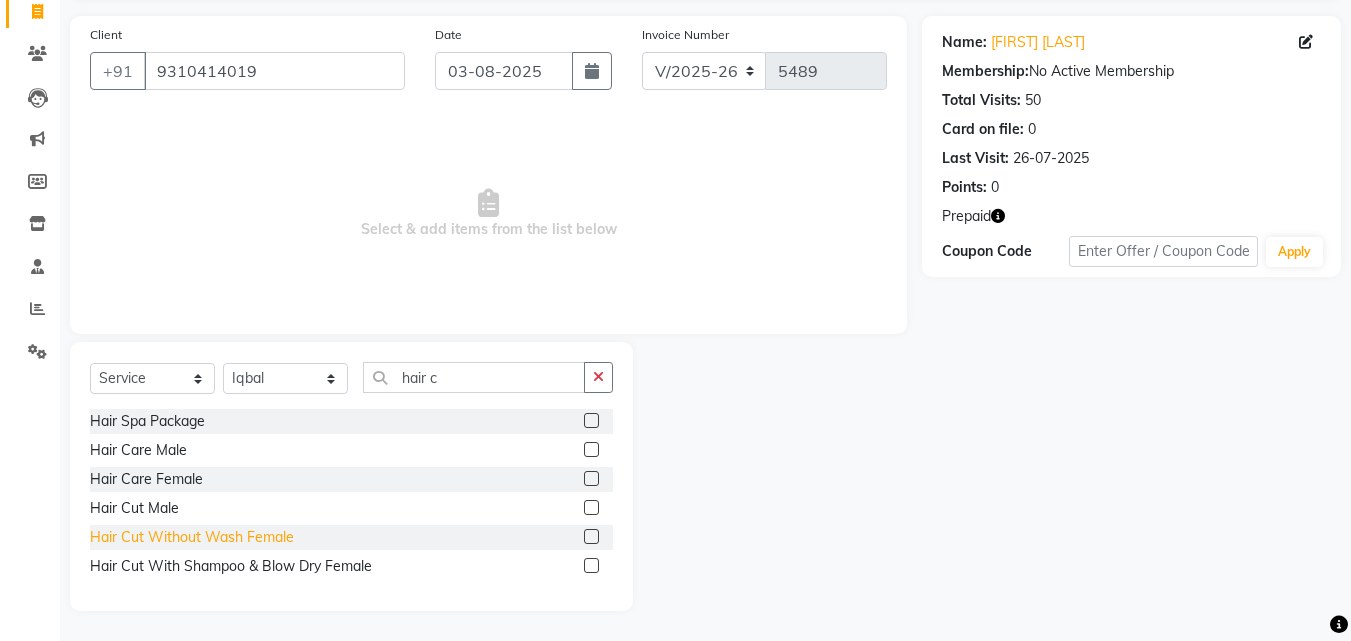 click on "Hair Cut Without Wash Female" 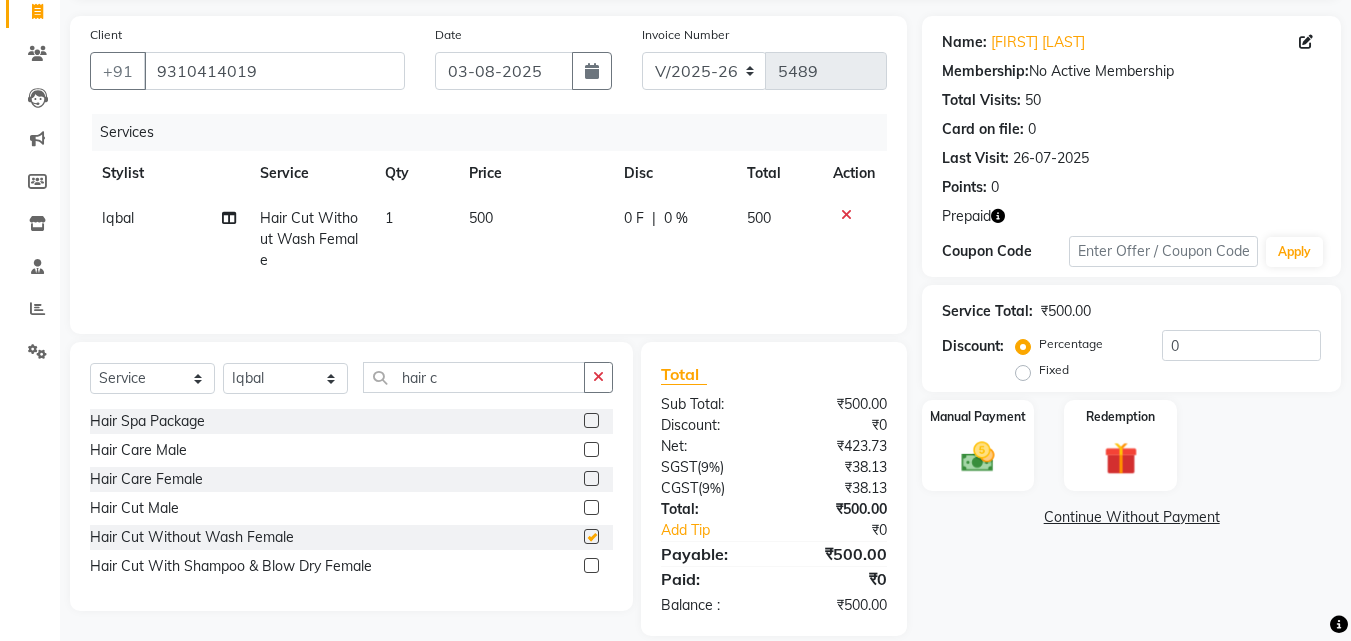 checkbox on "false" 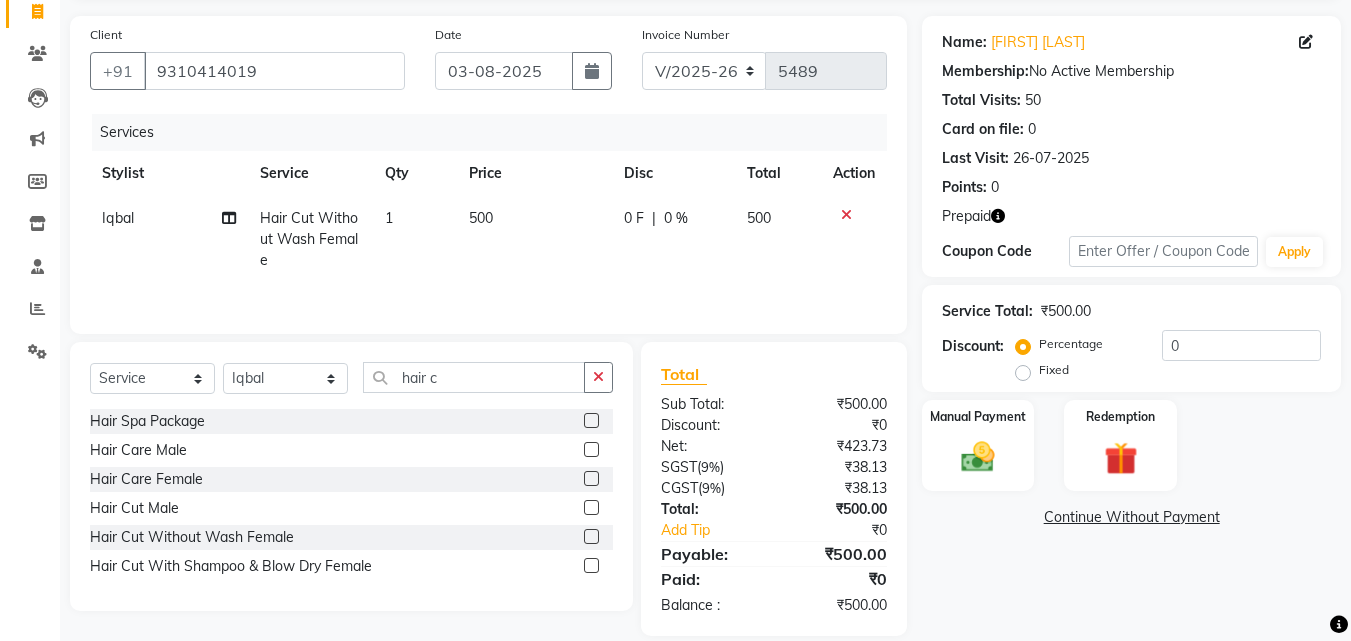 click on "Hair Cut  Male" 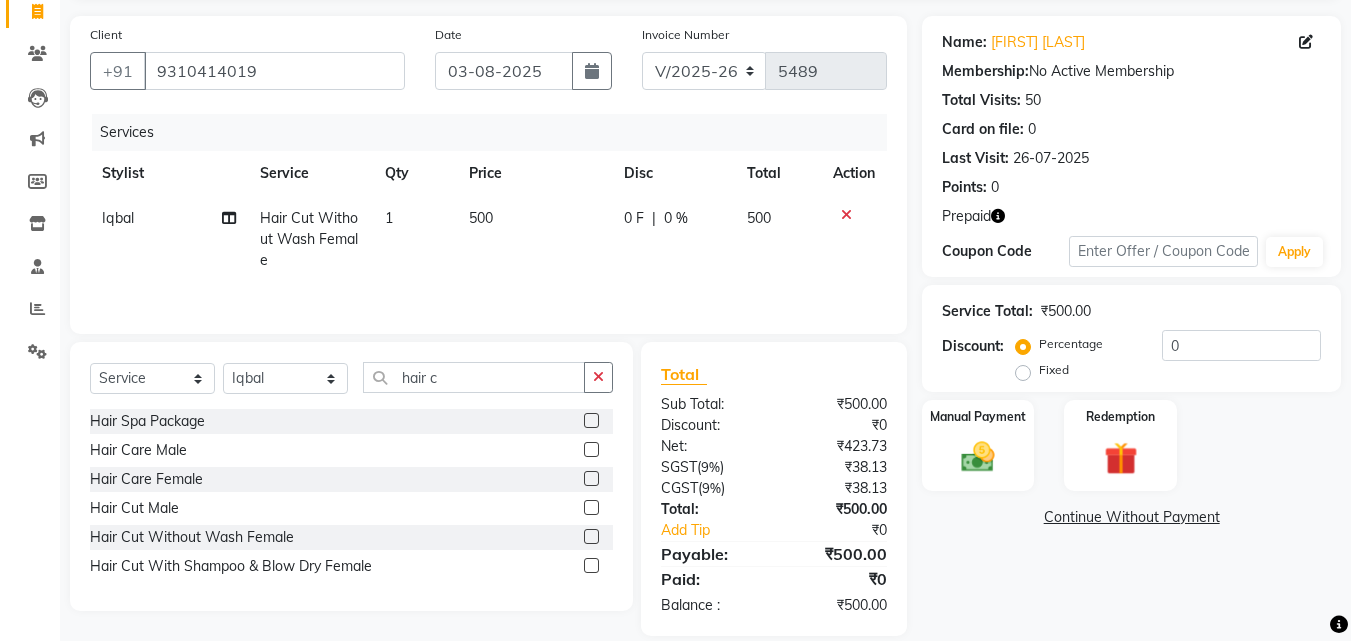 click 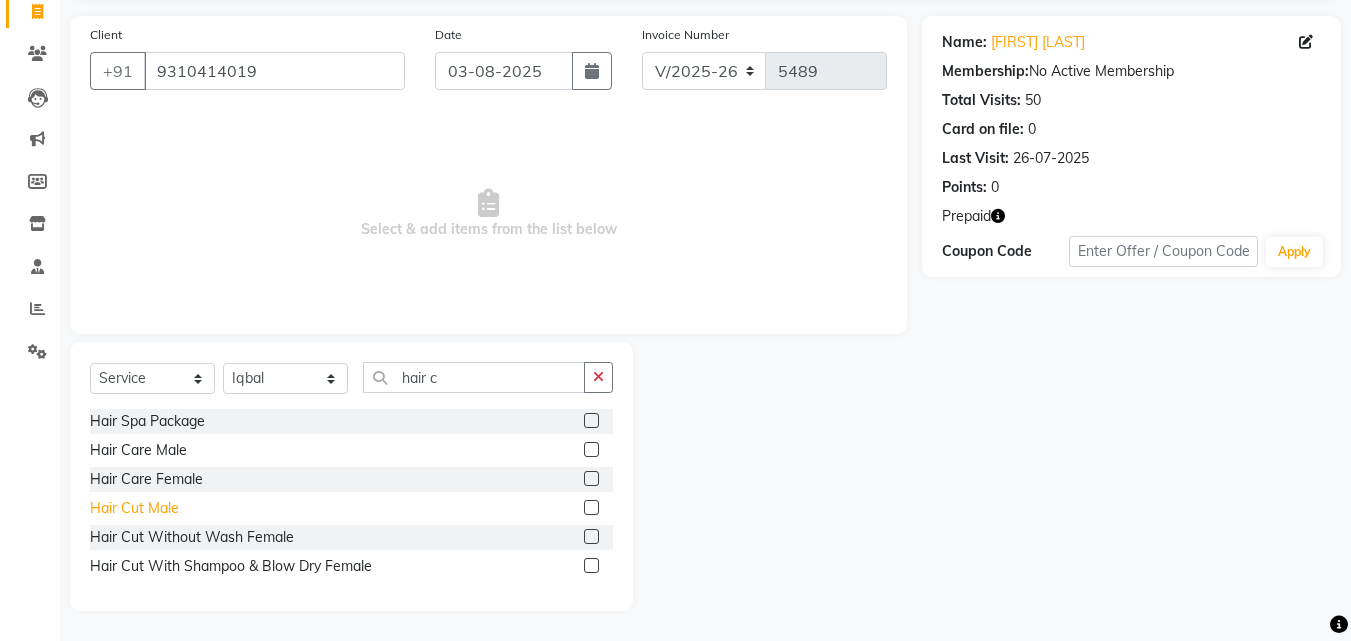 click on "Hair Cut  Male" 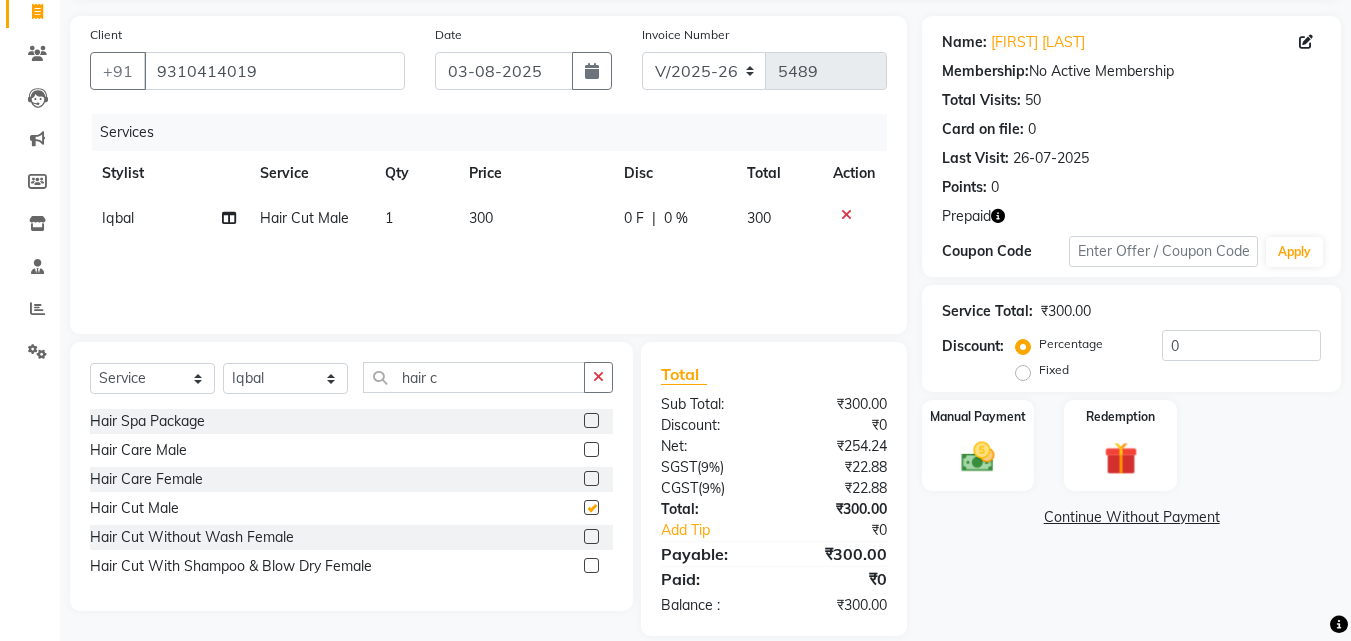 checkbox on "false" 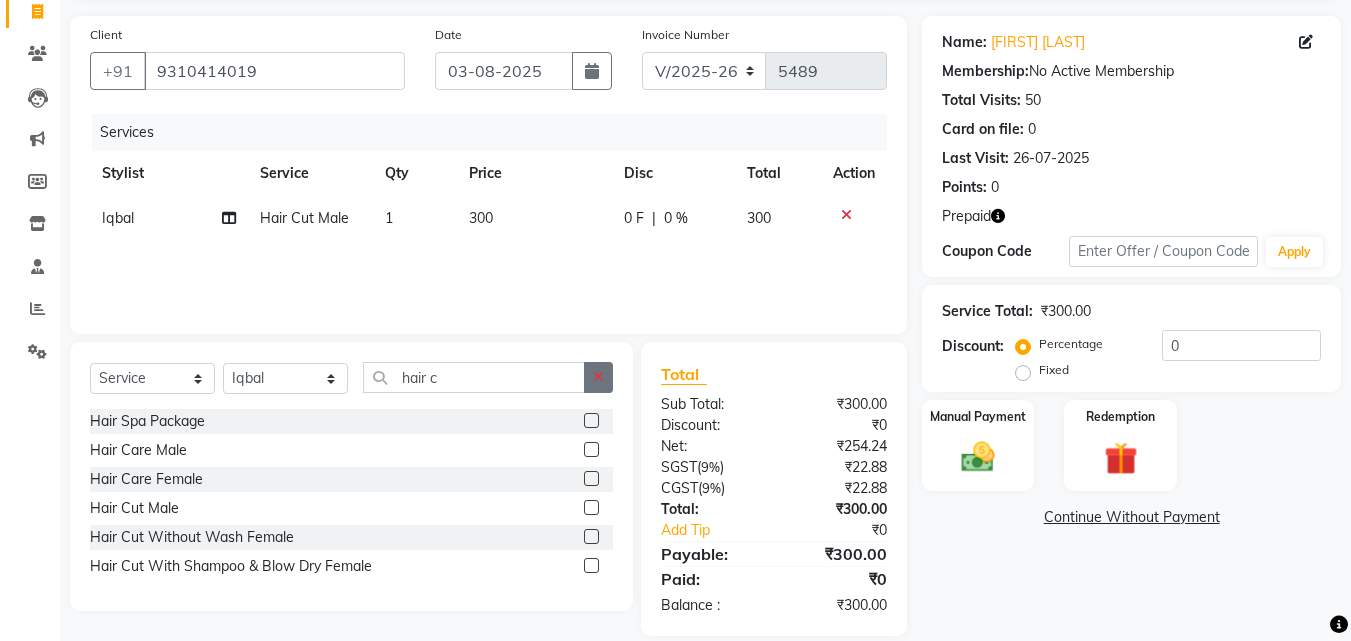 click 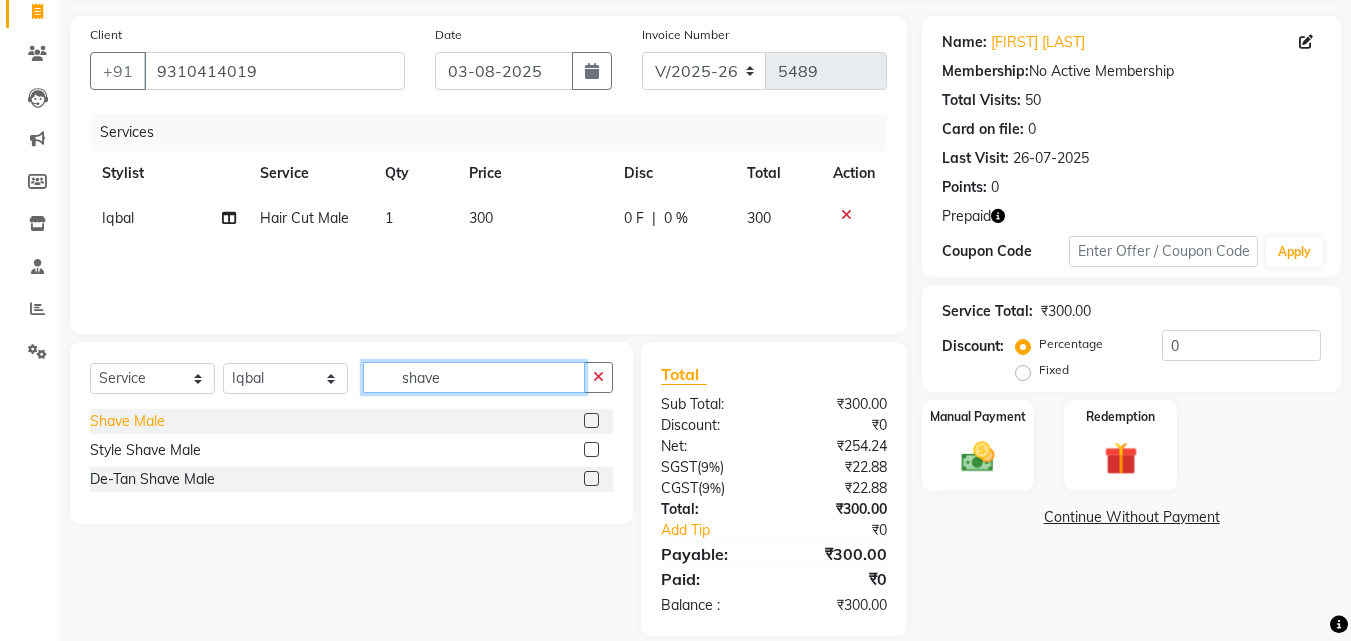 type on "shave" 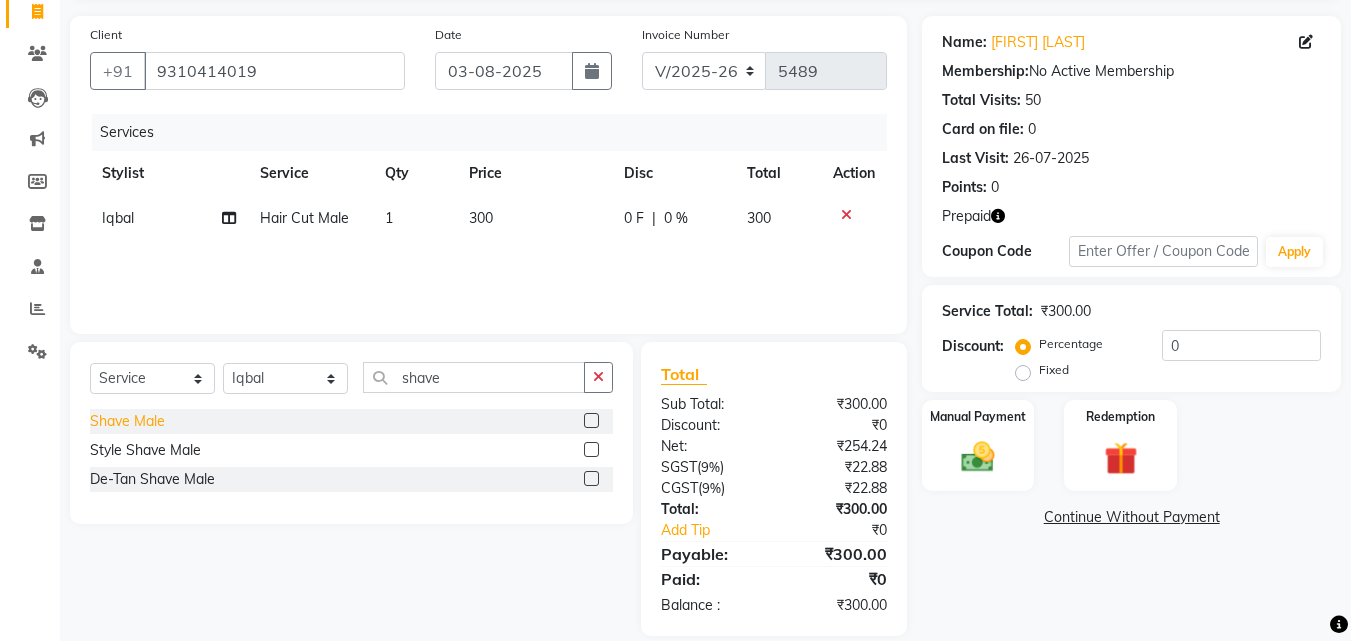 drag, startPoint x: 135, startPoint y: 419, endPoint x: 1054, endPoint y: 407, distance: 919.07837 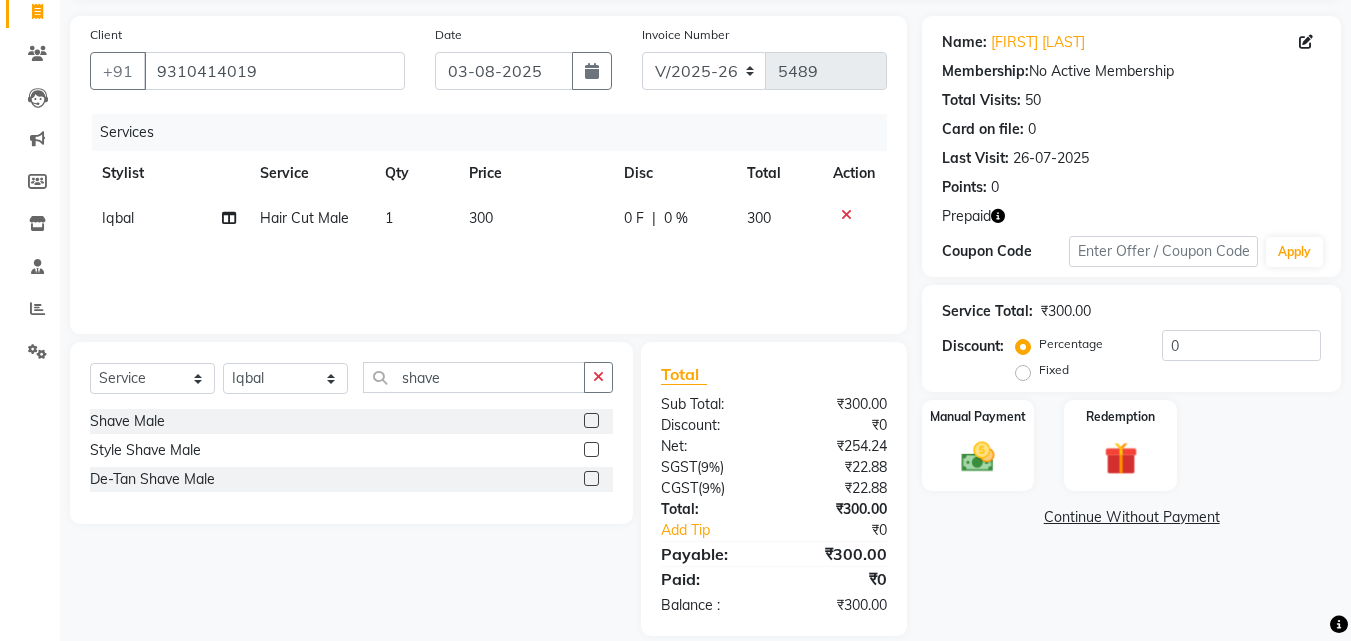 click on "Shave Male" 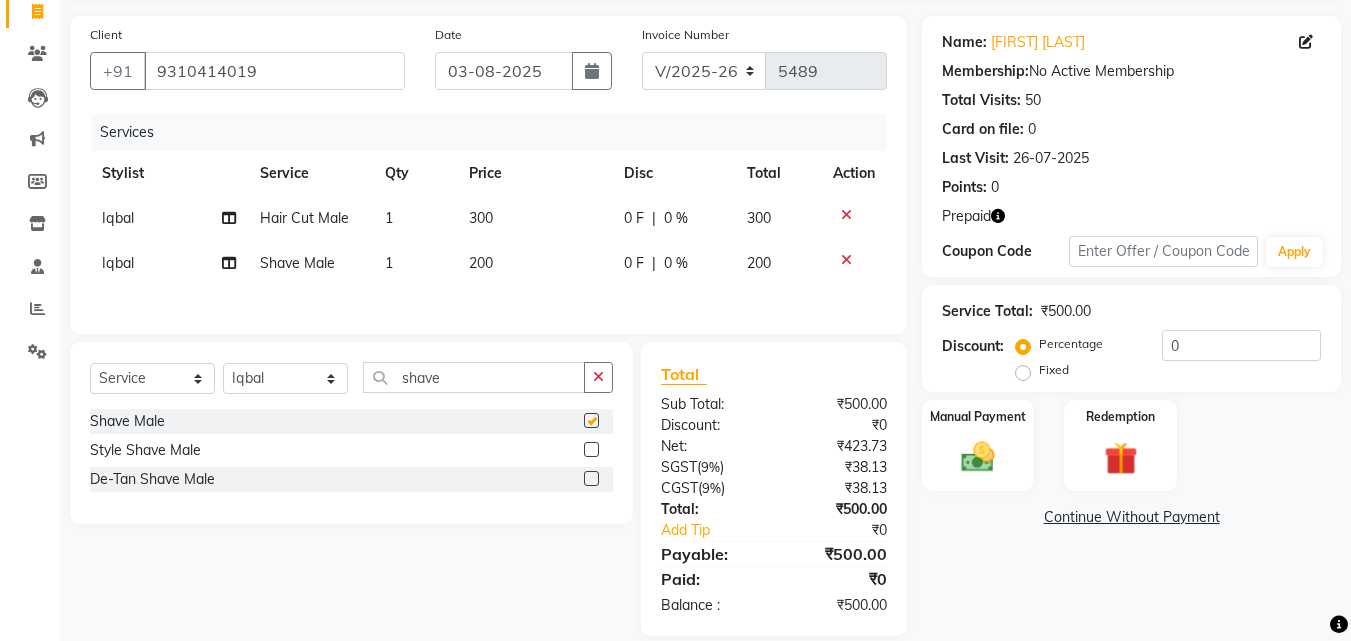 checkbox on "false" 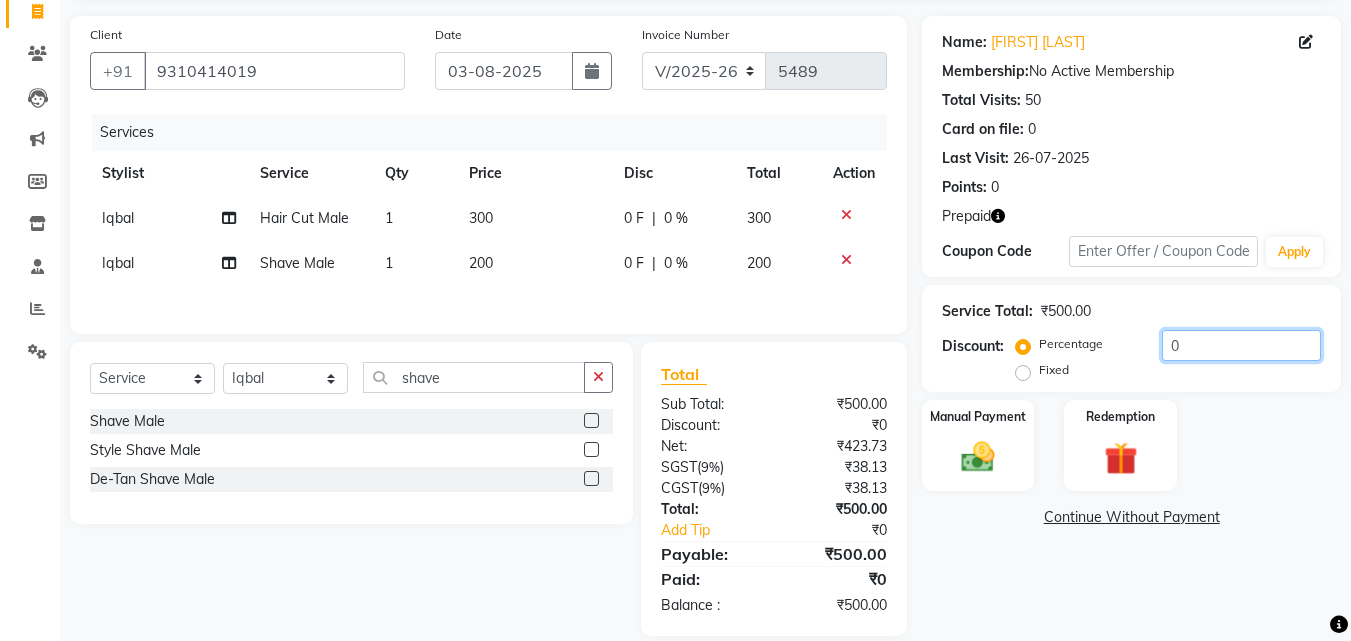 drag, startPoint x: 1172, startPoint y: 355, endPoint x: 1165, endPoint y: 363, distance: 10.630146 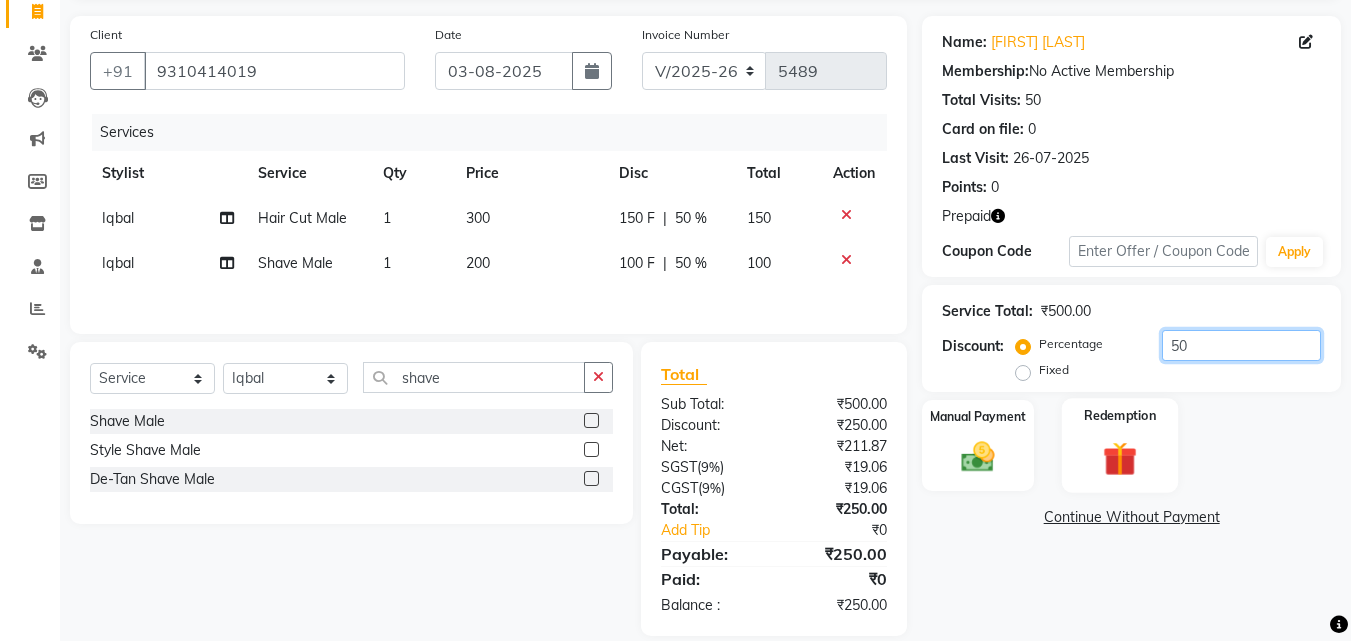 type on "50" 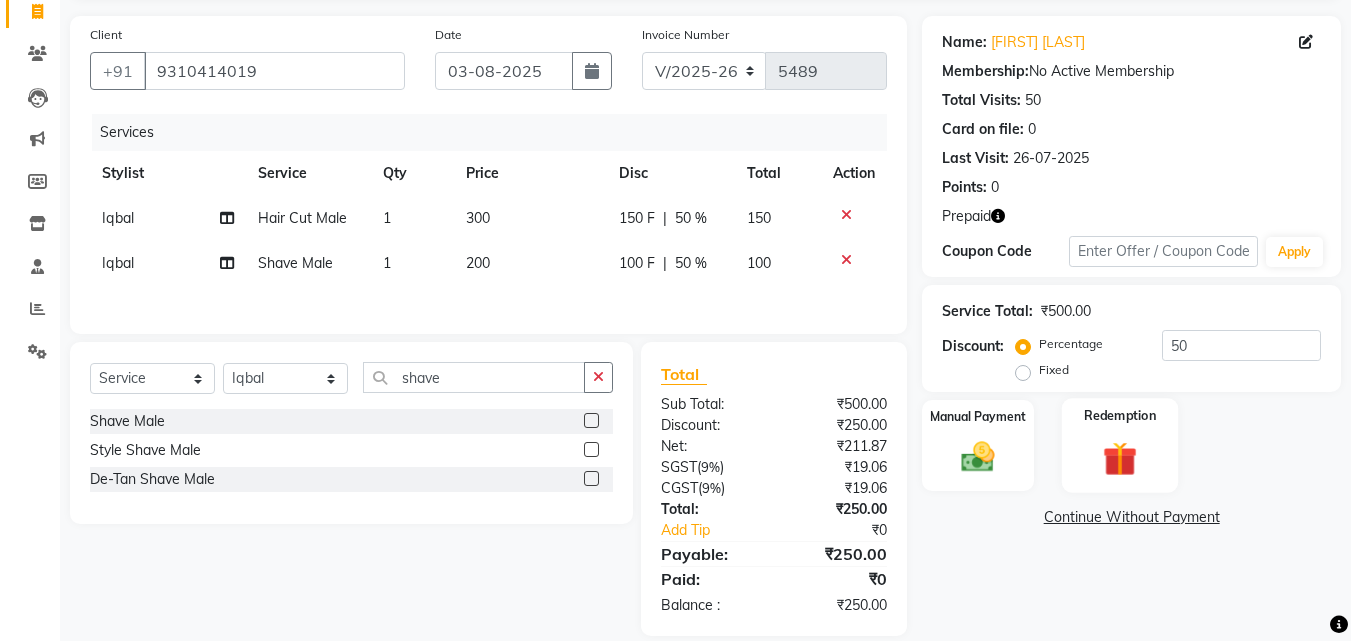 click 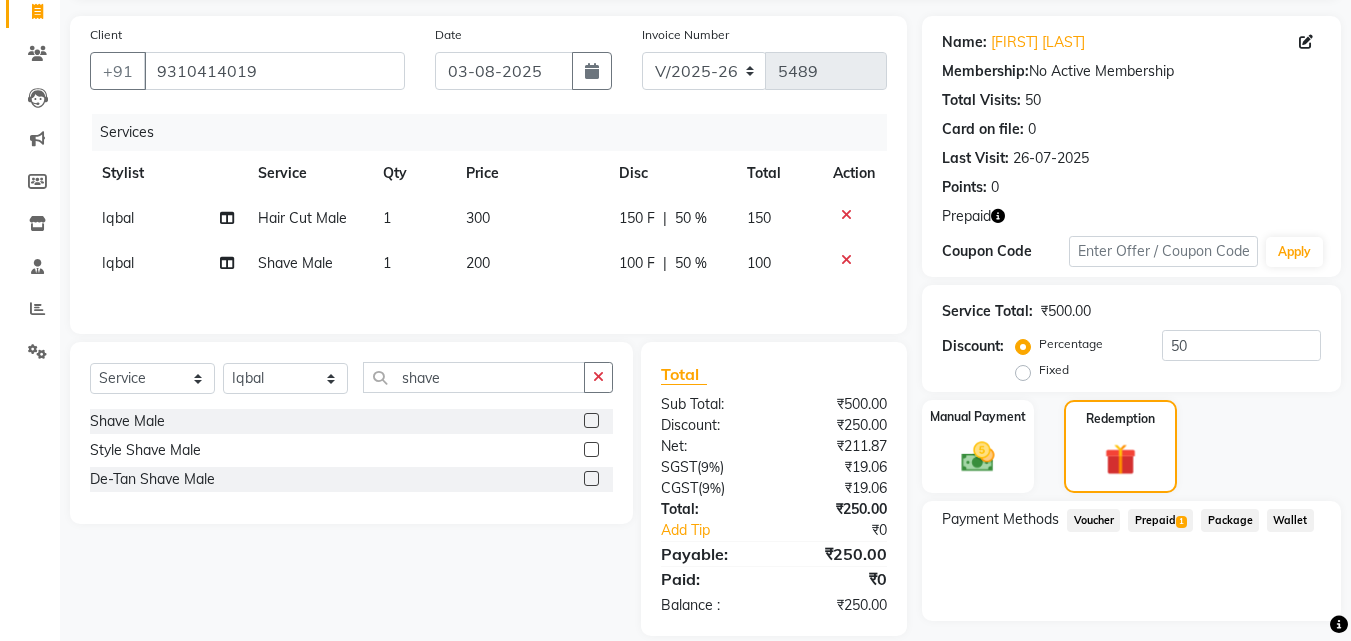 click on "1" 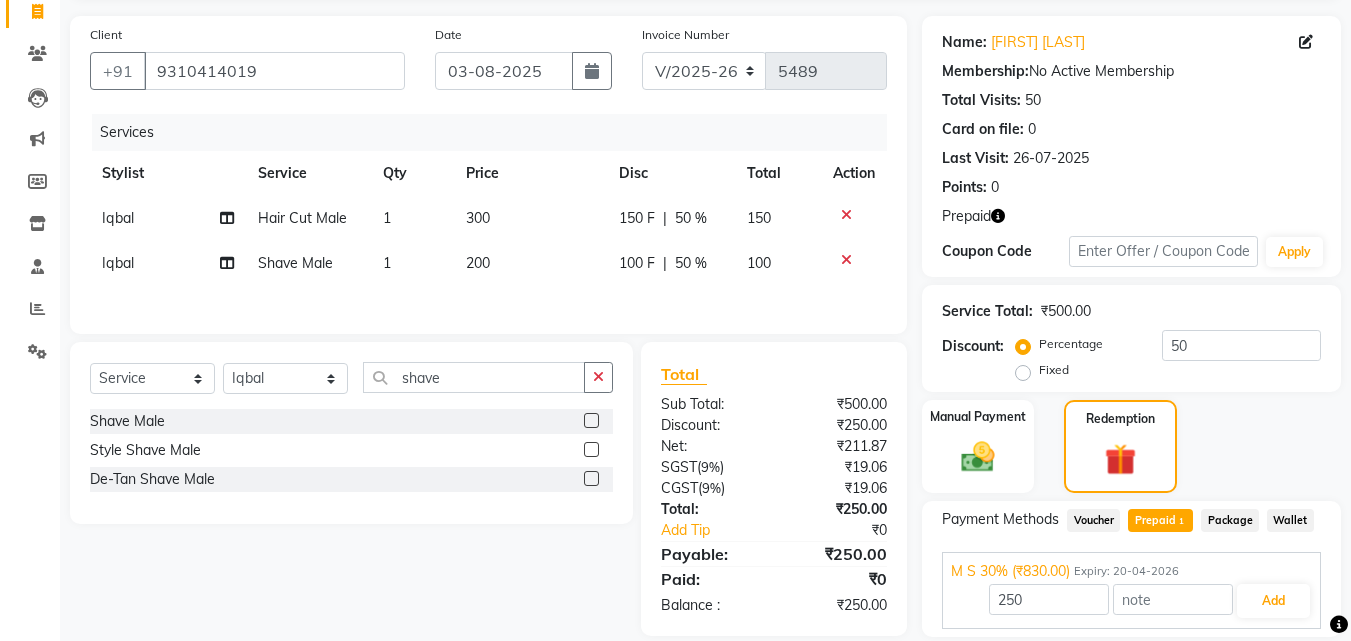 click on "250 Add" at bounding box center (1131, 601) 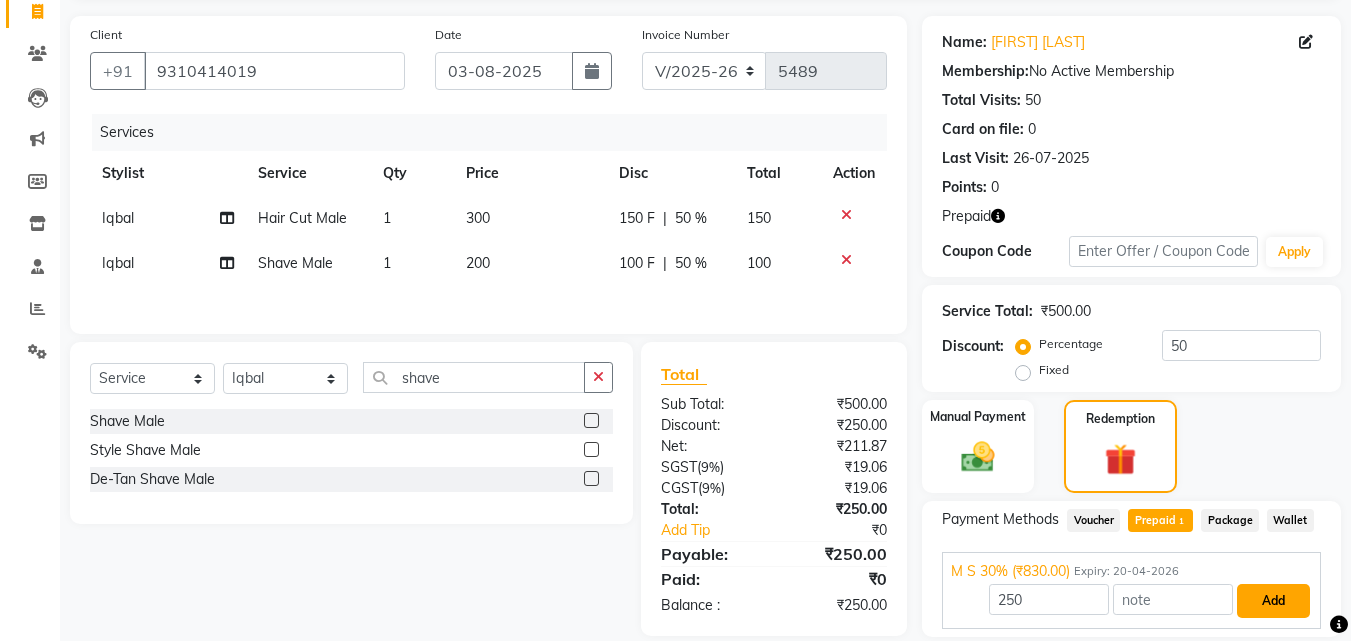 click on "Add" at bounding box center [1273, 601] 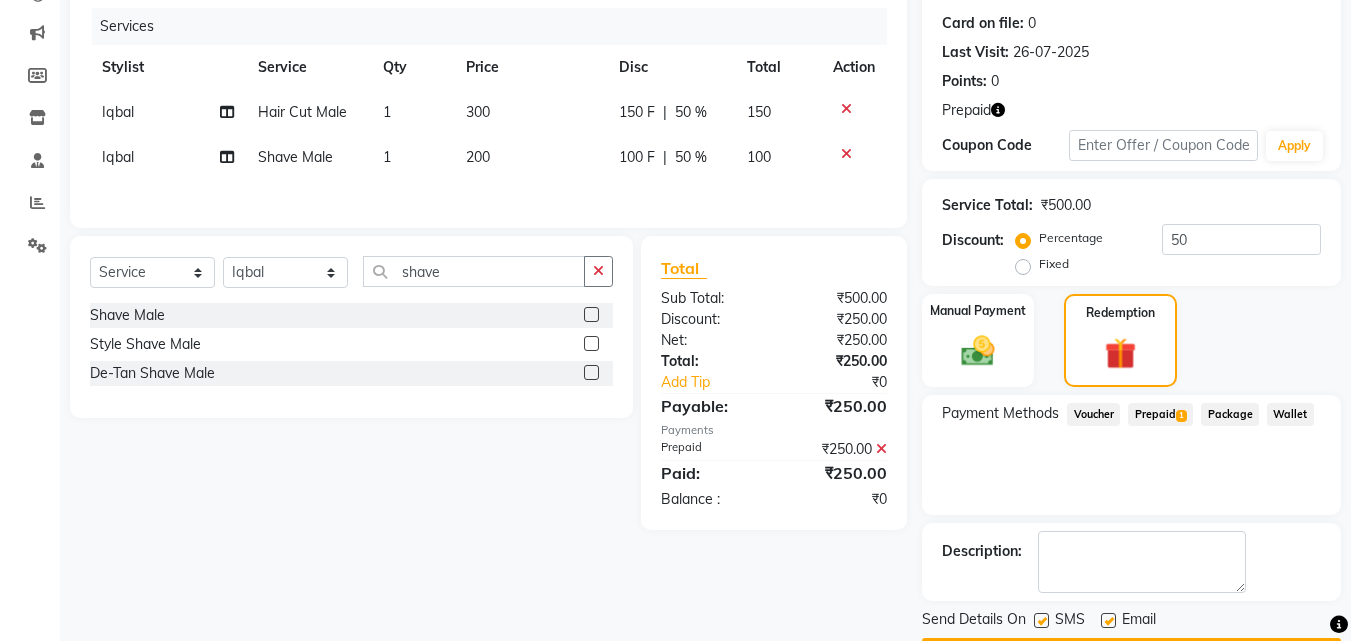 scroll, scrollTop: 254, scrollLeft: 0, axis: vertical 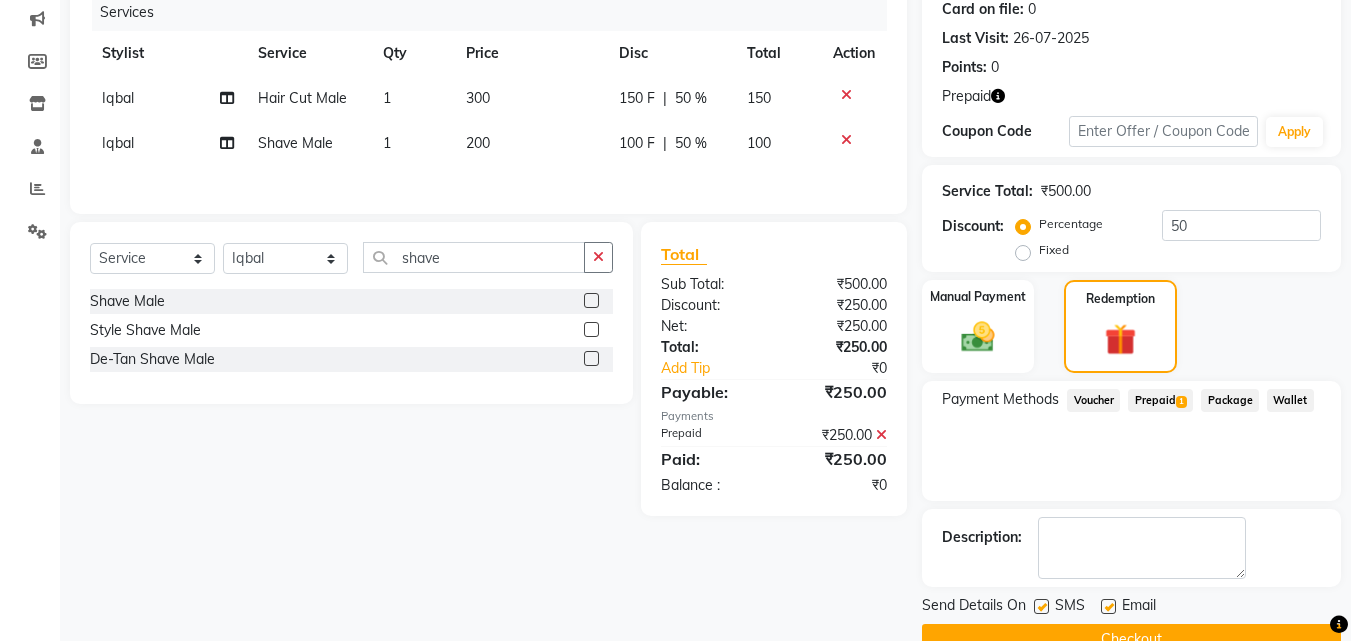 click on "Checkout" 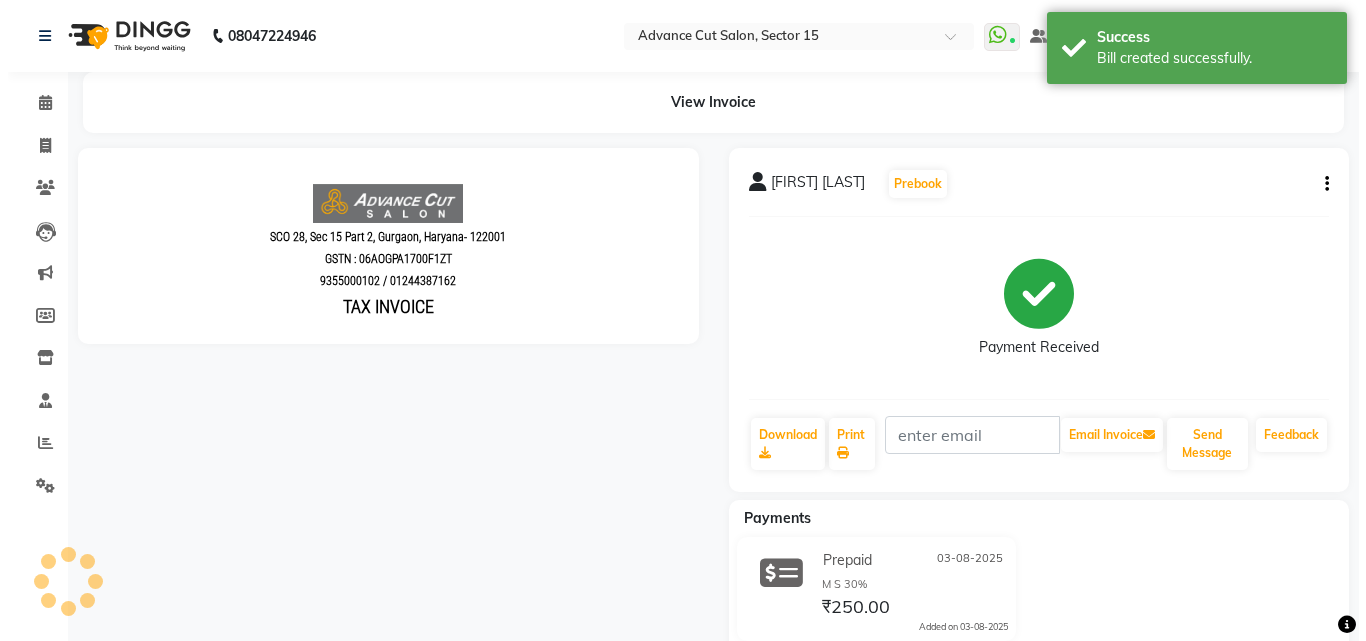 scroll, scrollTop: 0, scrollLeft: 0, axis: both 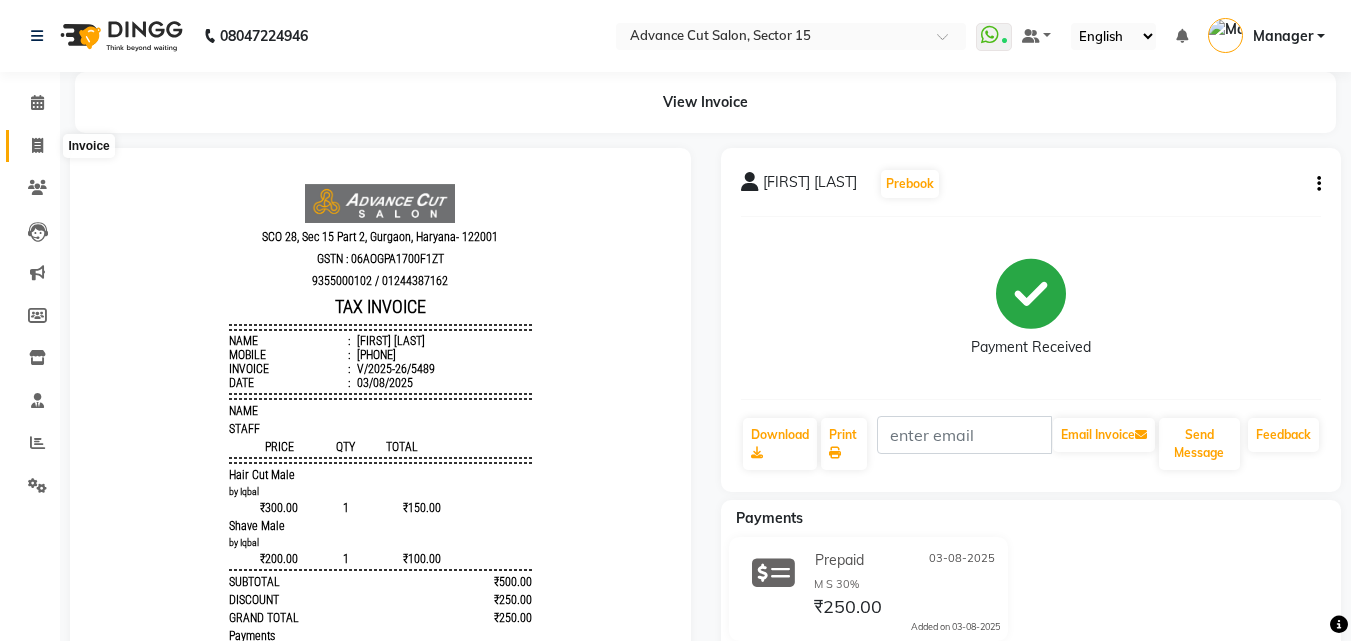 click 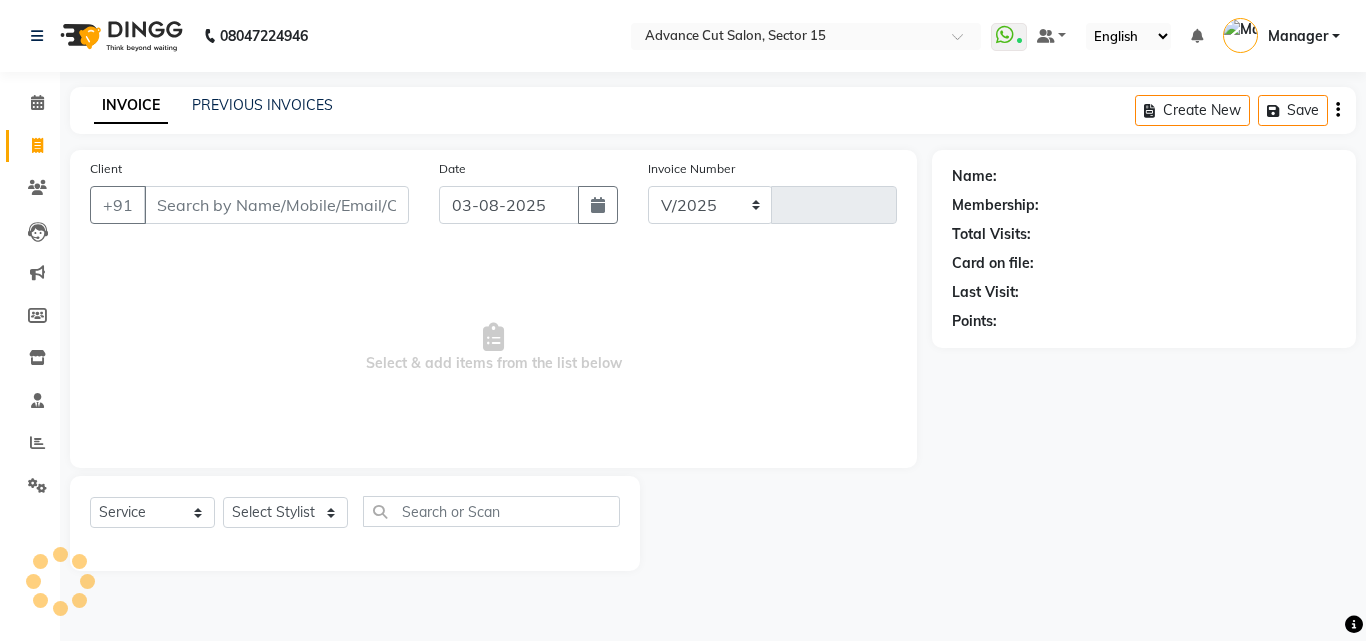 select on "6255" 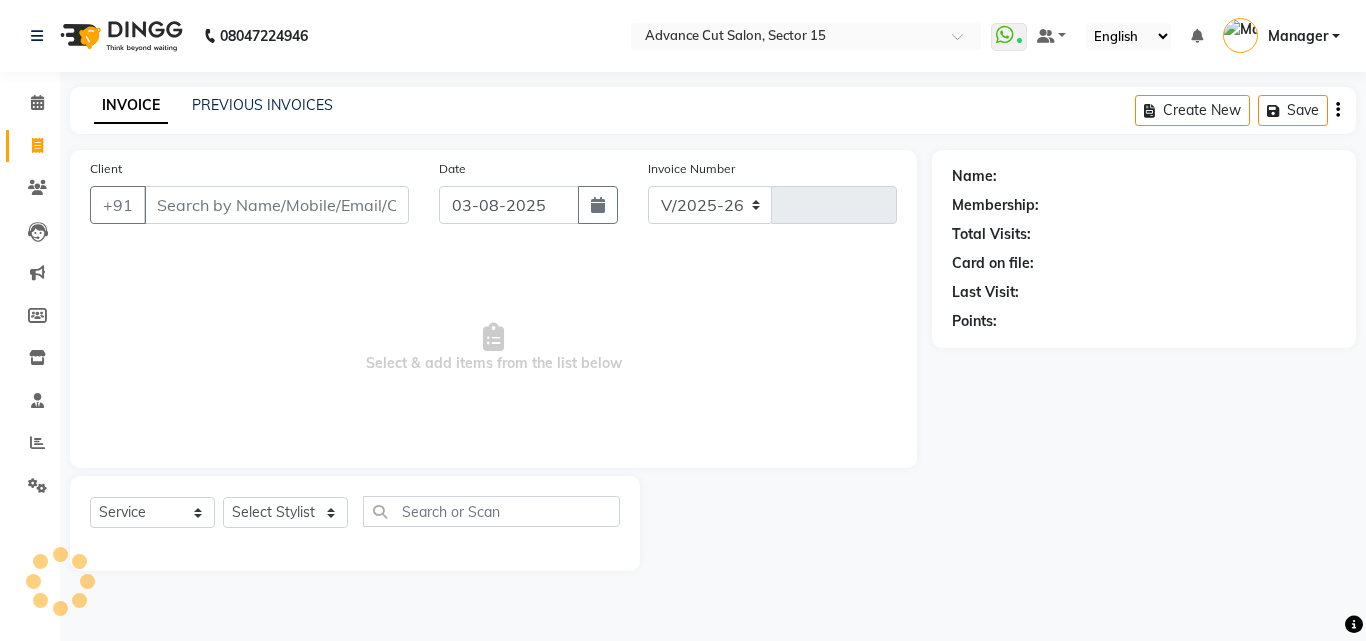 type on "5490" 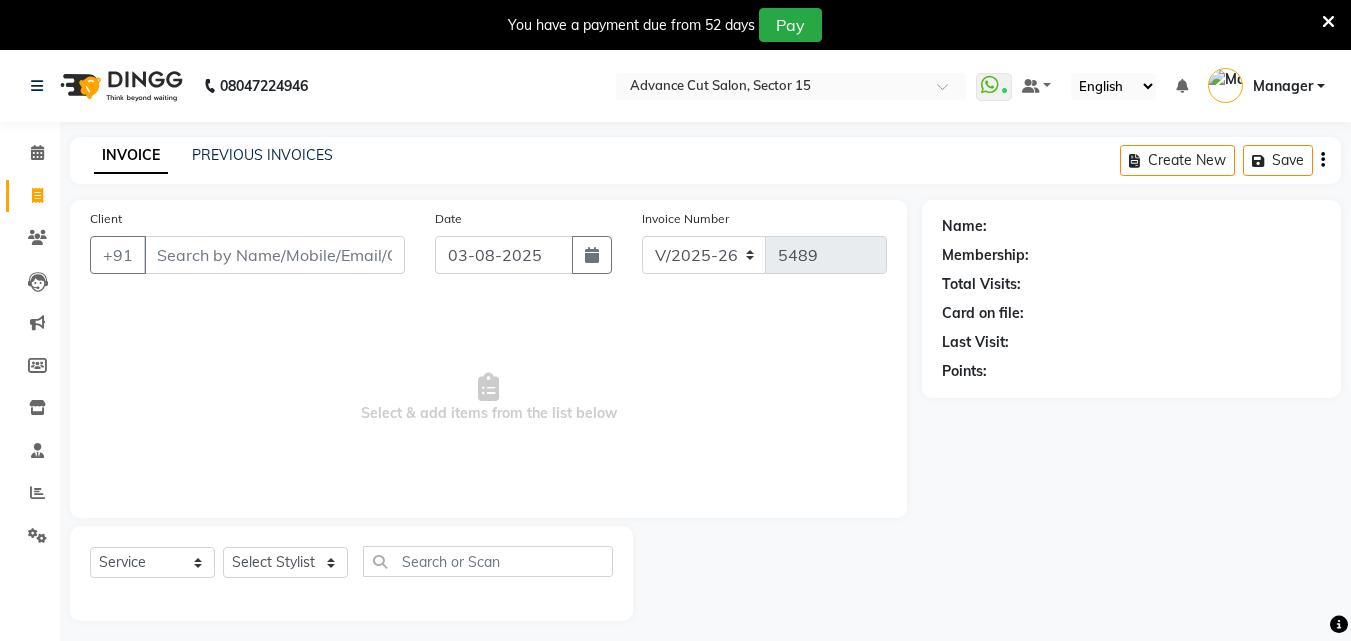 select on "6255" 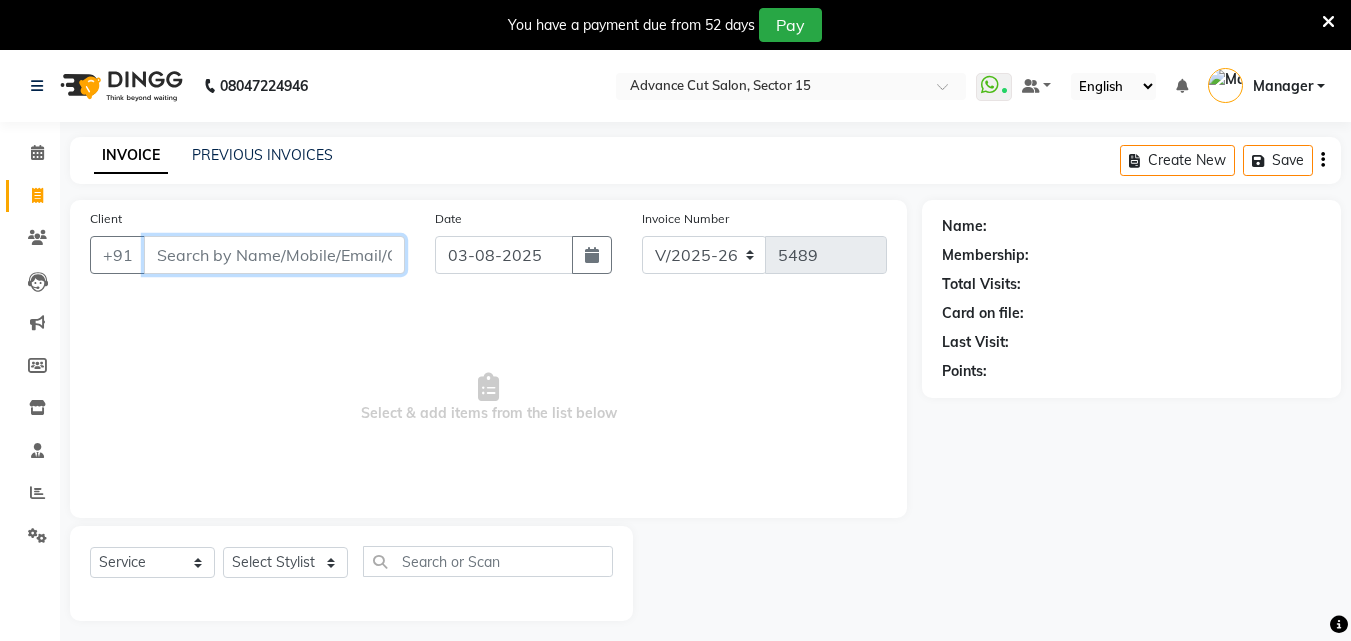 scroll, scrollTop: 0, scrollLeft: 0, axis: both 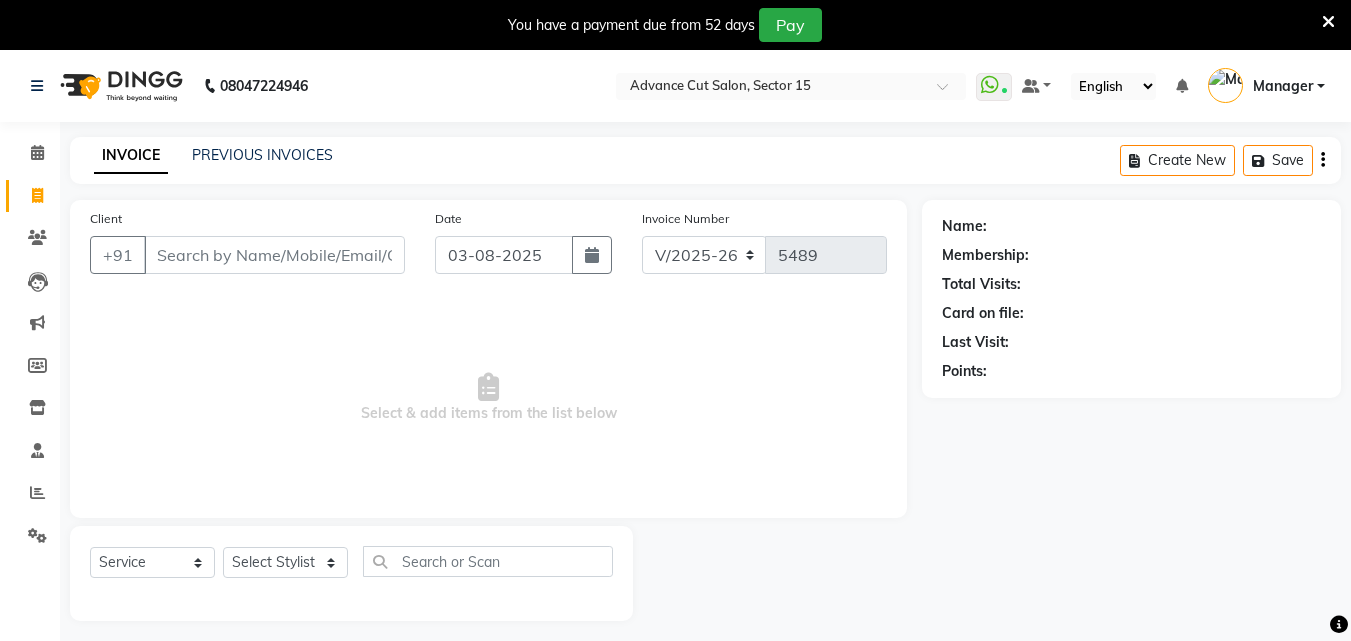 click on "You have a payment due from 52 days   Pay" at bounding box center [675, 25] 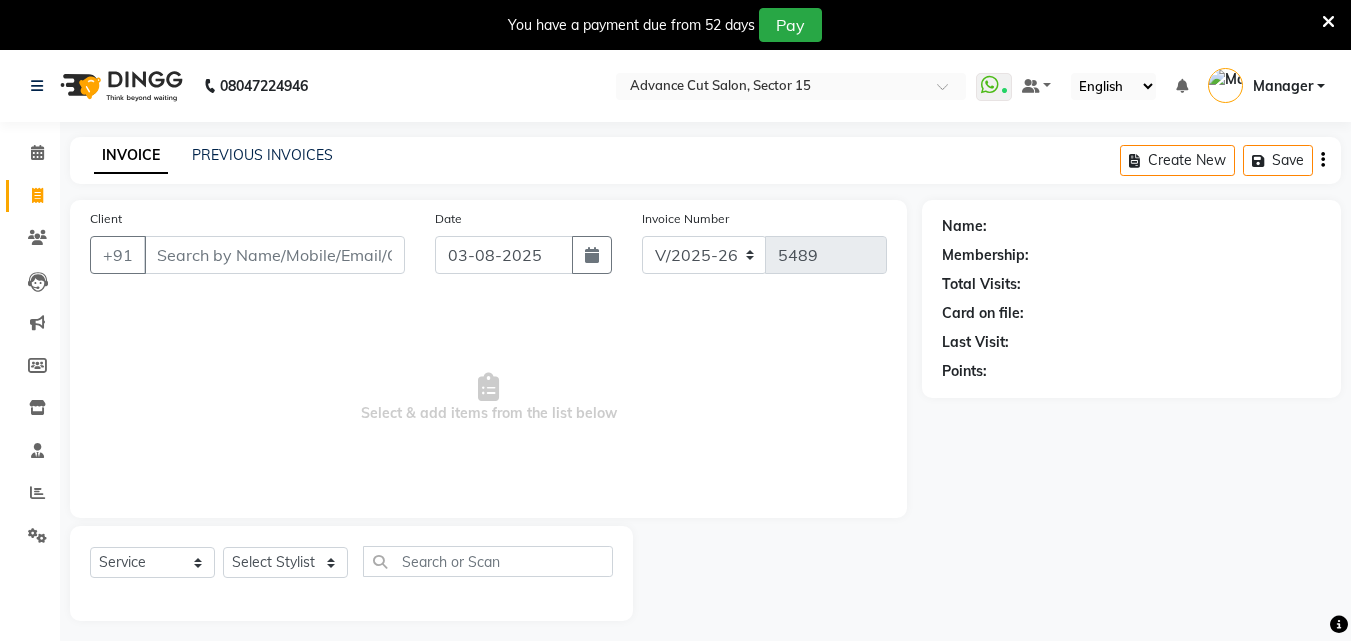 select on "6255" 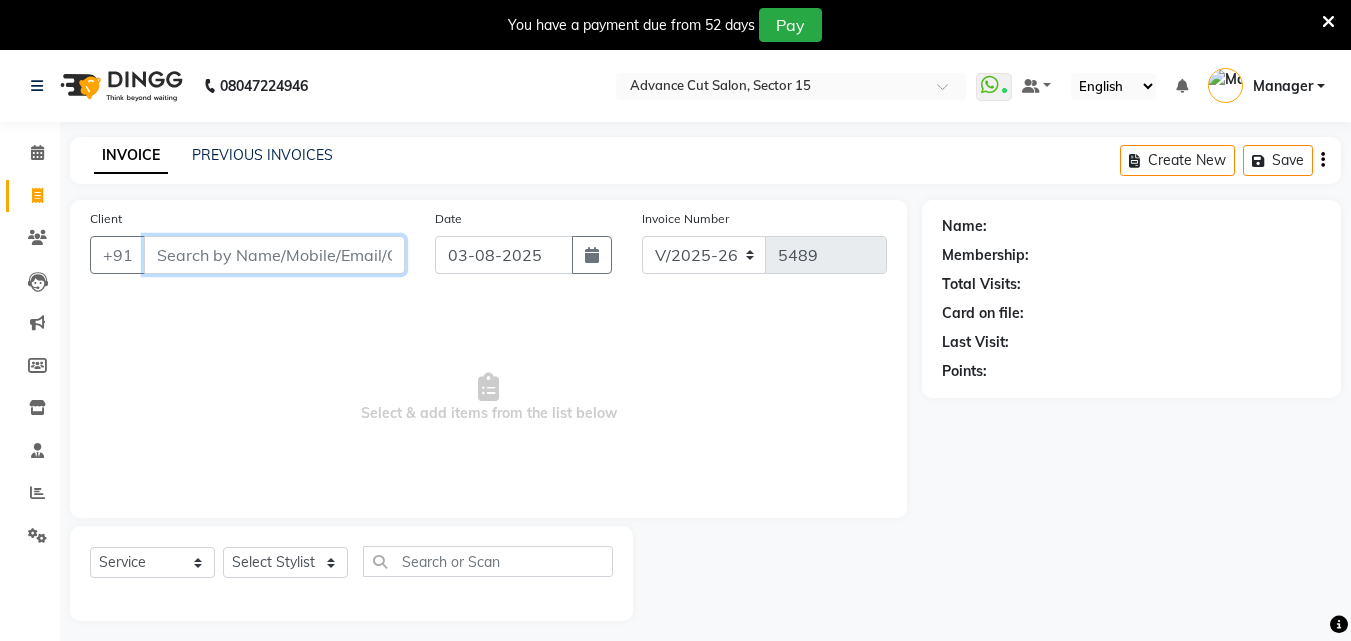 scroll, scrollTop: 0, scrollLeft: 0, axis: both 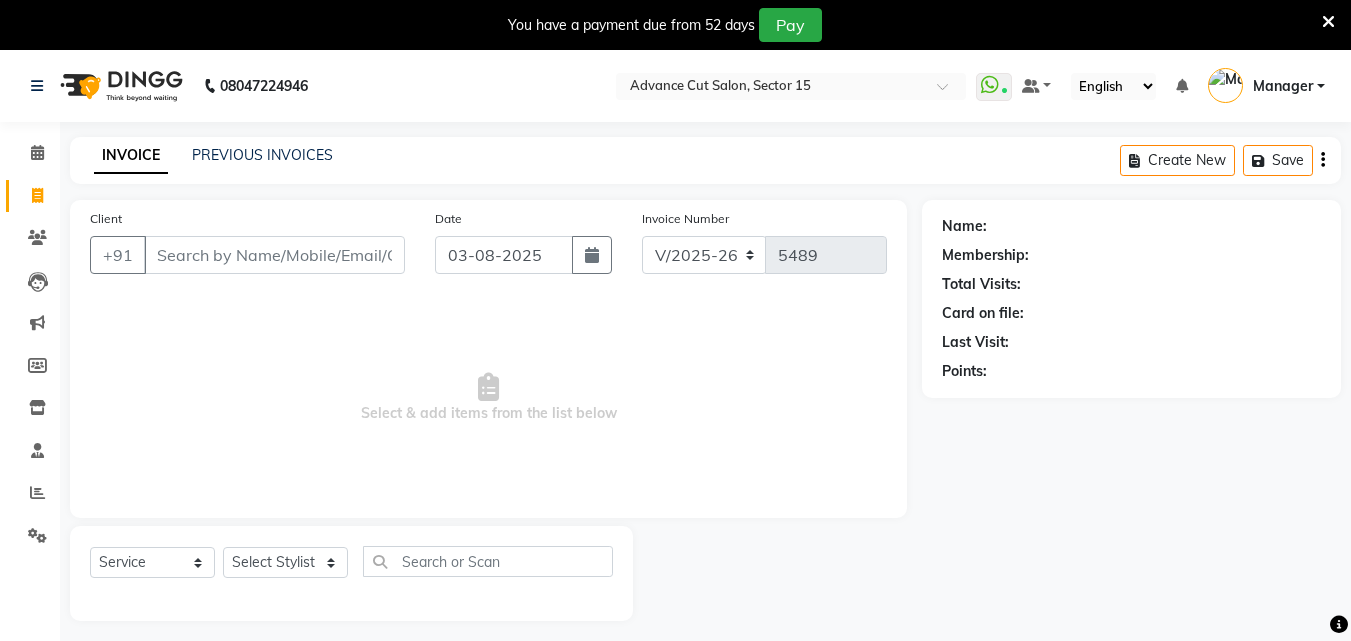 click at bounding box center (1328, 22) 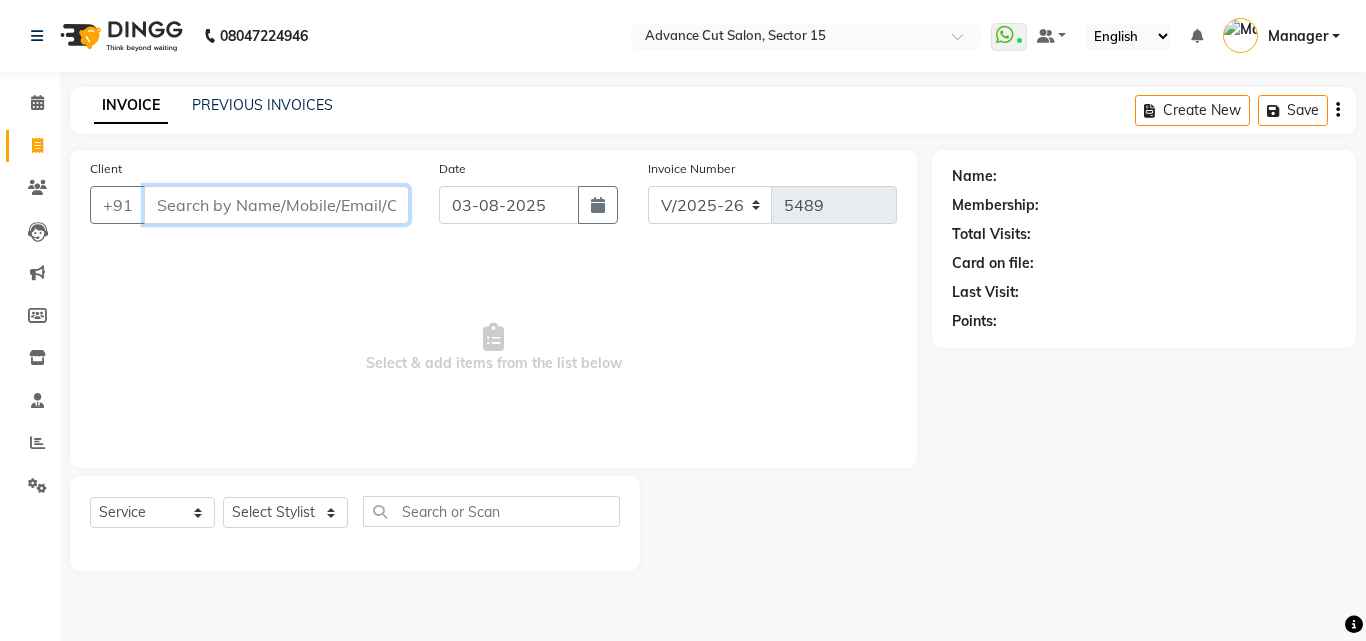 click on "Client" at bounding box center (276, 205) 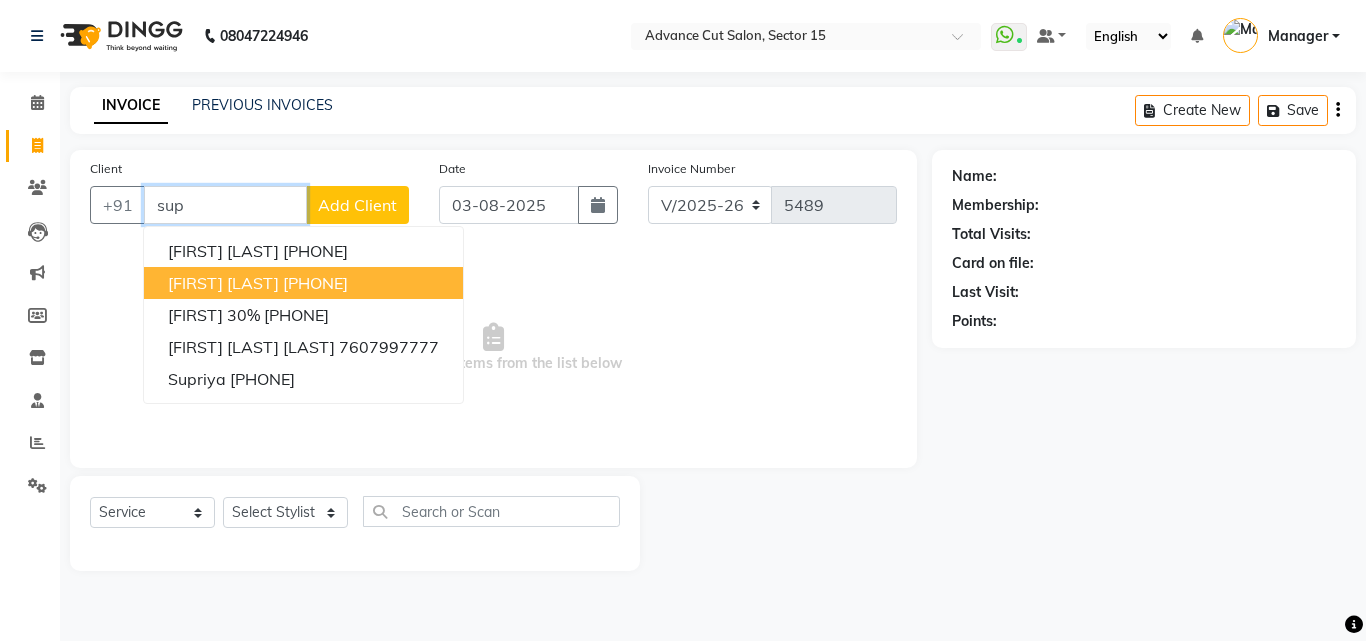 click on "[PHONE]" at bounding box center [315, 283] 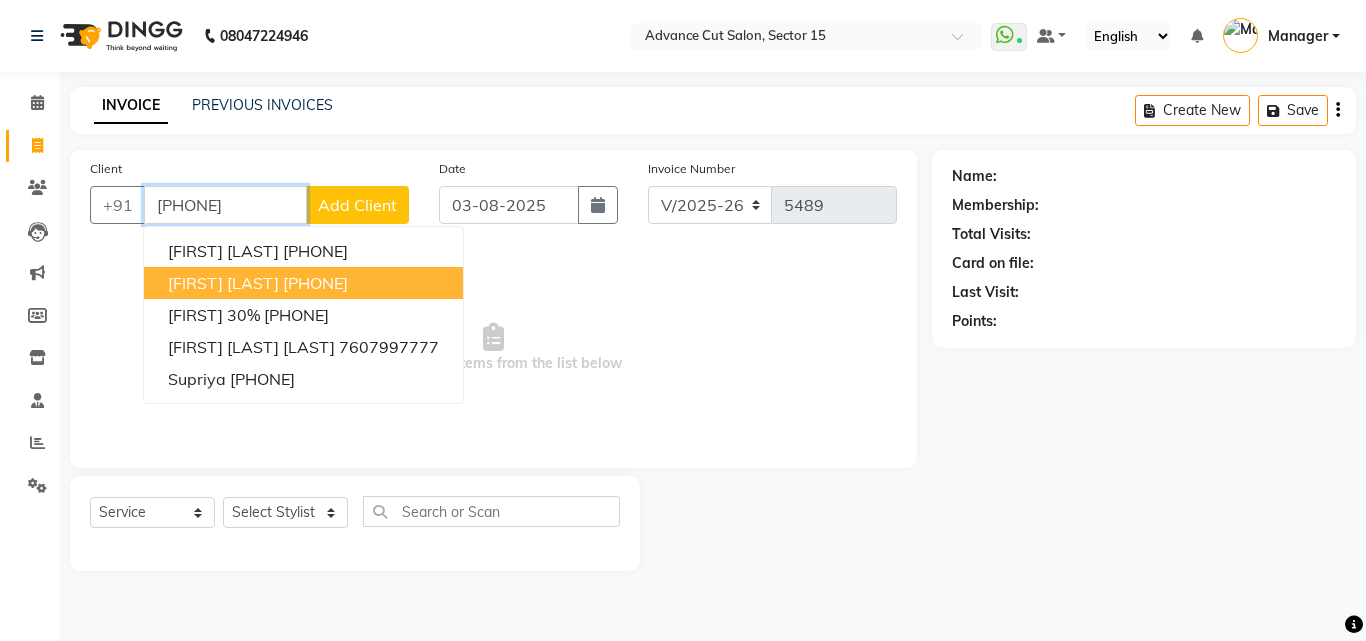 type on "[PHONE]" 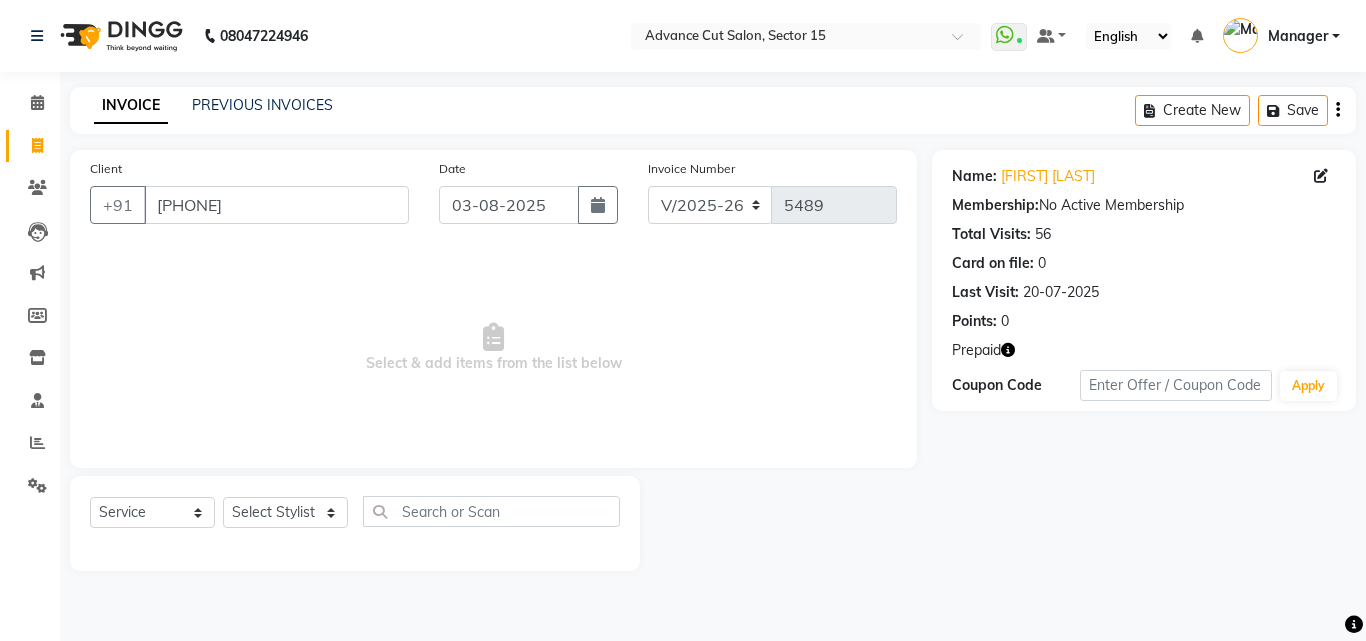 click 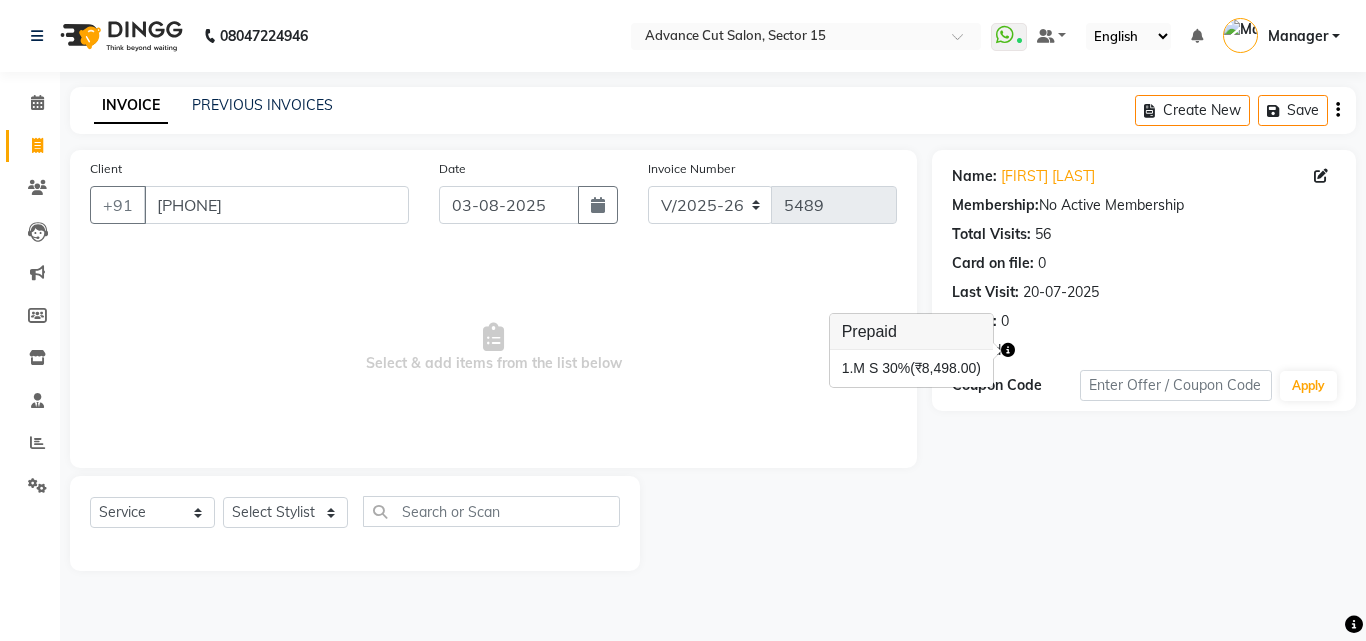 click 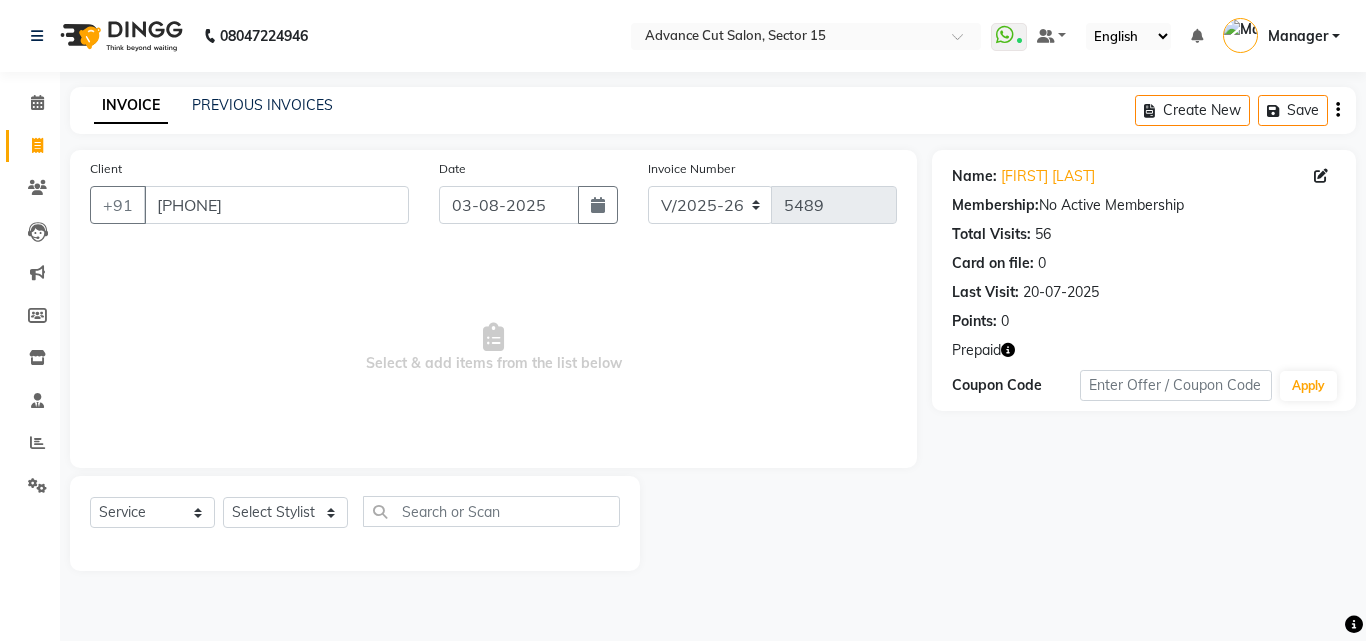 click on "Name: Supiriya Ji Membership:  No Active Membership  Total Visits:  56 Card on file:  0 Last Visit:   20-07-2025 Points:   0  Prepaid Coupon Code Apply" 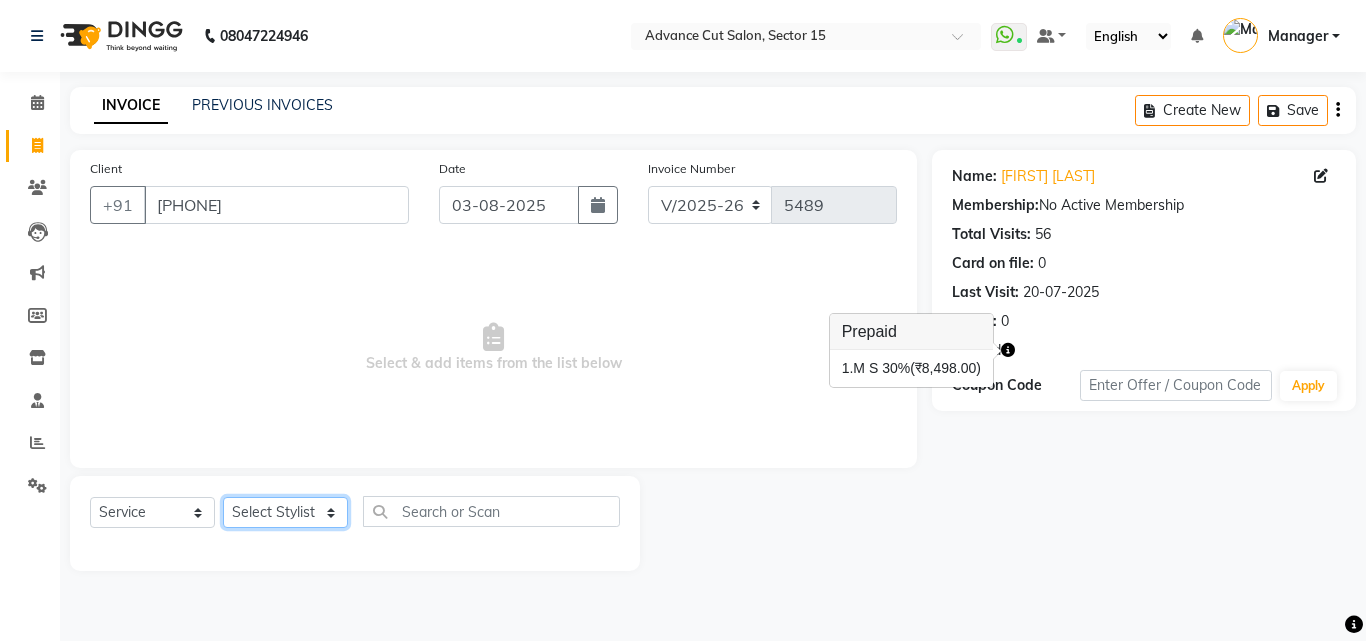 click on "Select Stylist Advance Cut  ASIF FARMAN HAIDER Iqbal KASHISH LUCKY Manager MANOJ NASEEM NASIR Nidhi Pooja  PRIYA RAEES RANI RASHID RIZWAN SACHIN SALMAN SANJAY Shahjad Shankar shuaib SONI" 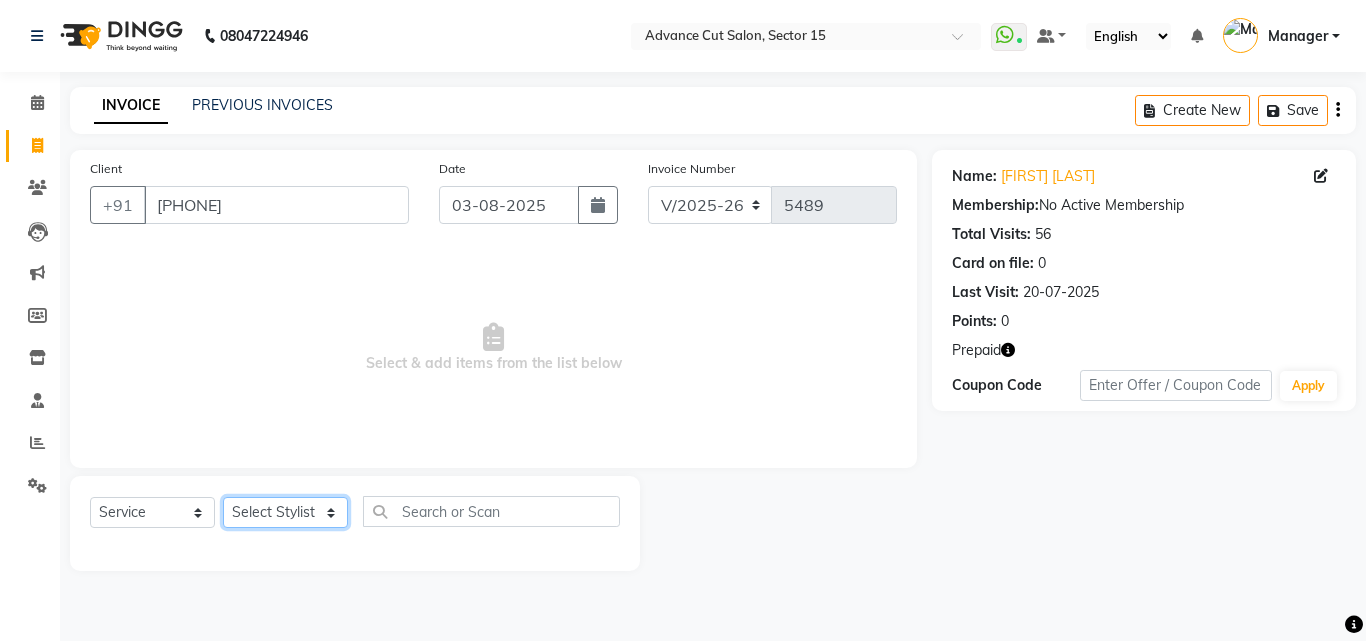click on "Select Stylist Advance Cut  ASIF FARMAN HAIDER Iqbal KASHISH LUCKY Manager MANOJ NASEEM NASIR Nidhi Pooja  PRIYA RAEES RANI RASHID RIZWAN SACHIN SALMAN SANJAY Shahjad Shankar shuaib SONI" 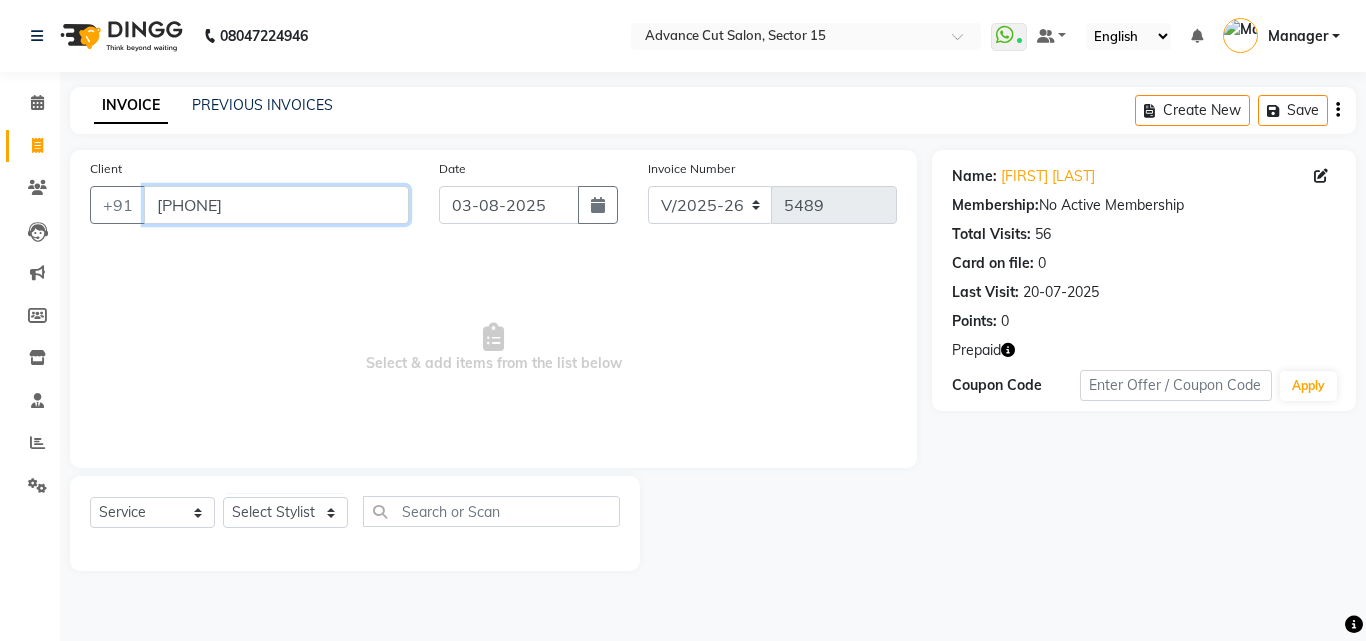 click on "[PHONE]" at bounding box center (276, 205) 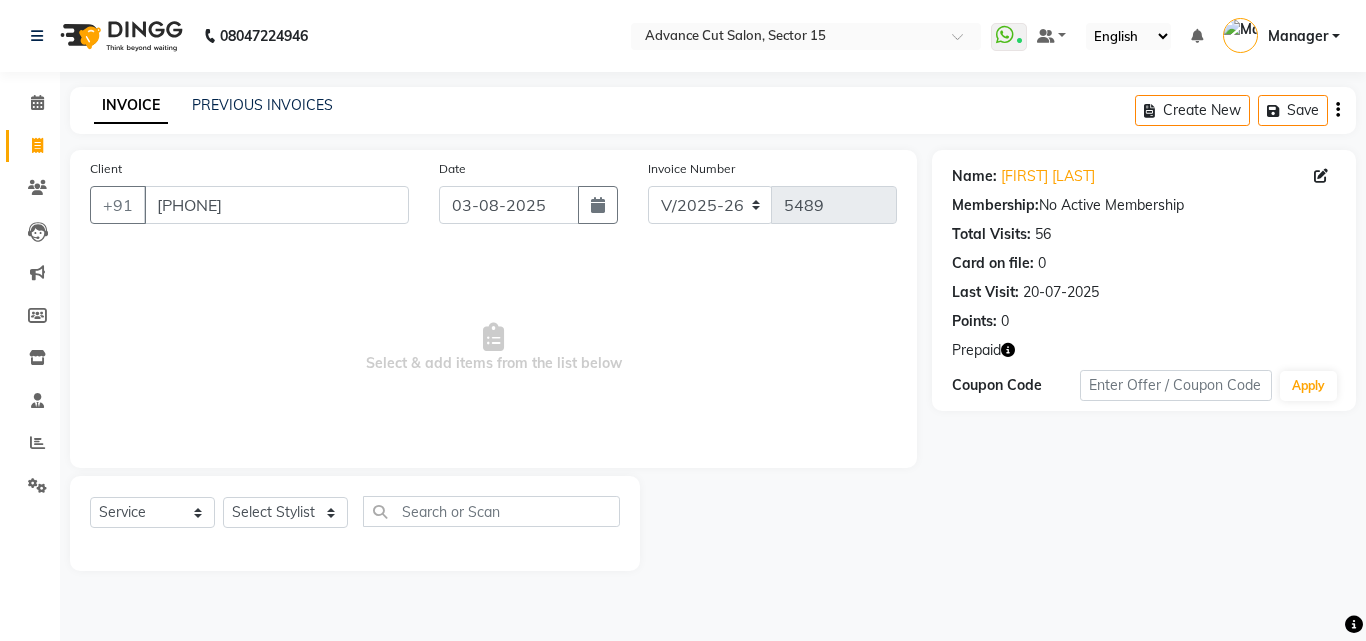 click 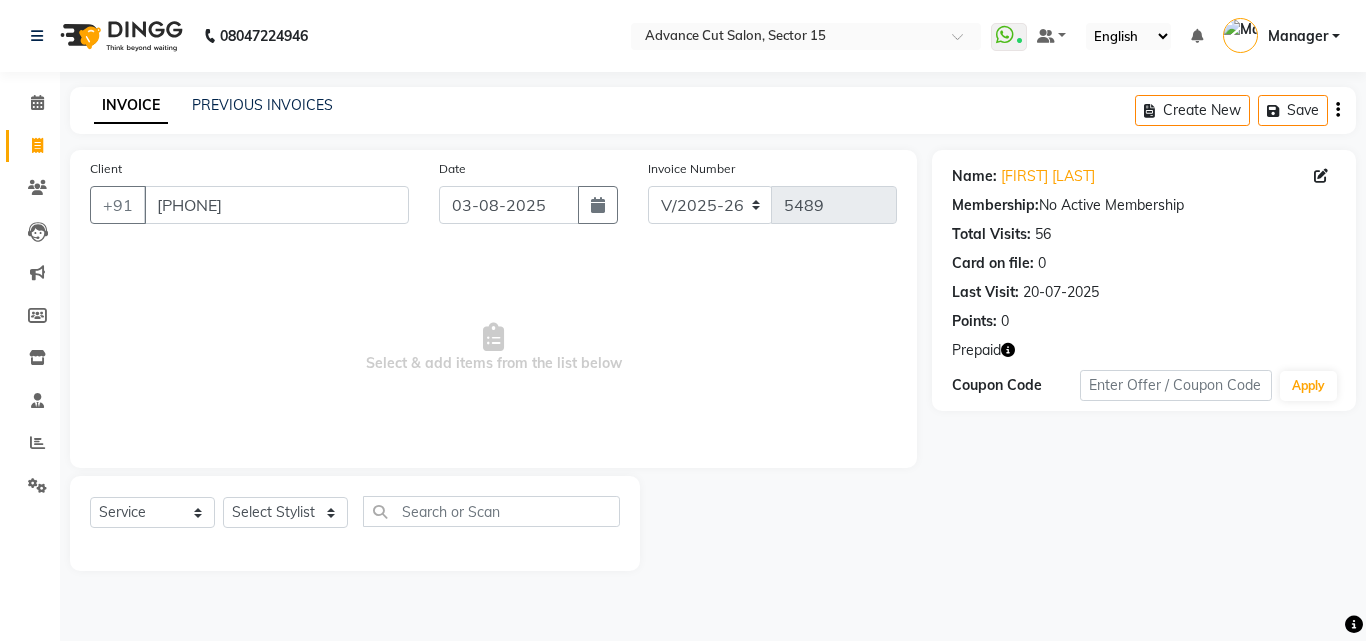 select on "service" 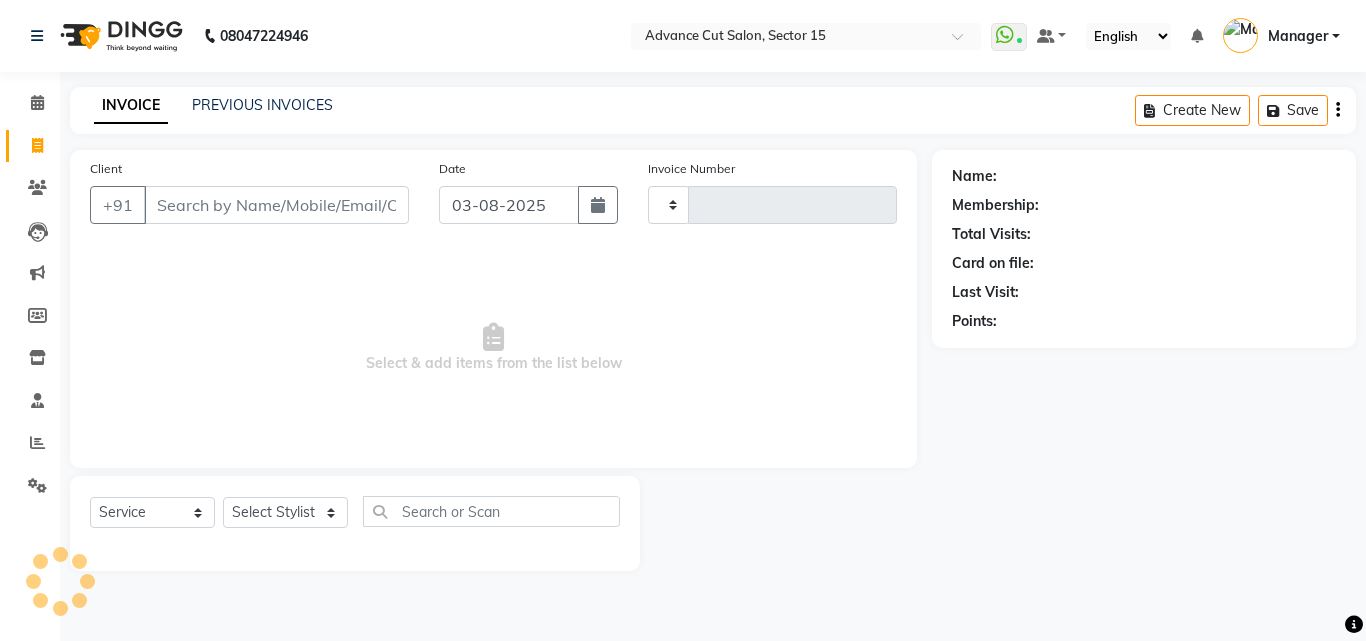 type on "5490" 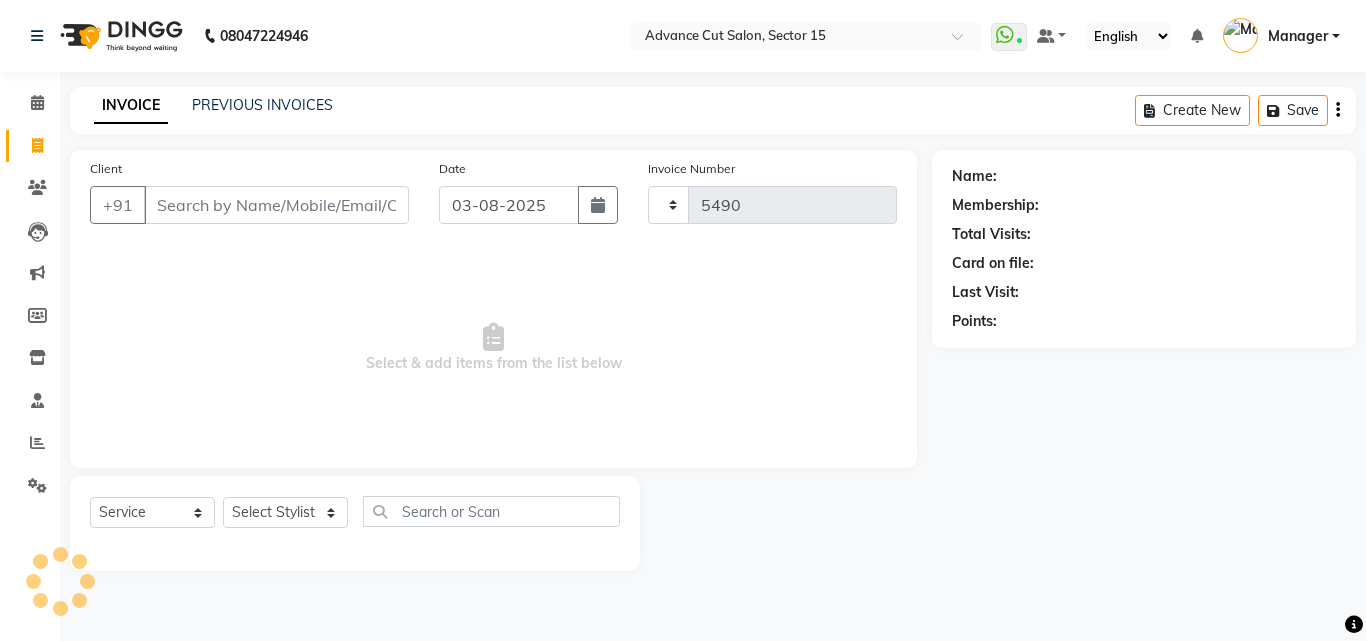 select on "6255" 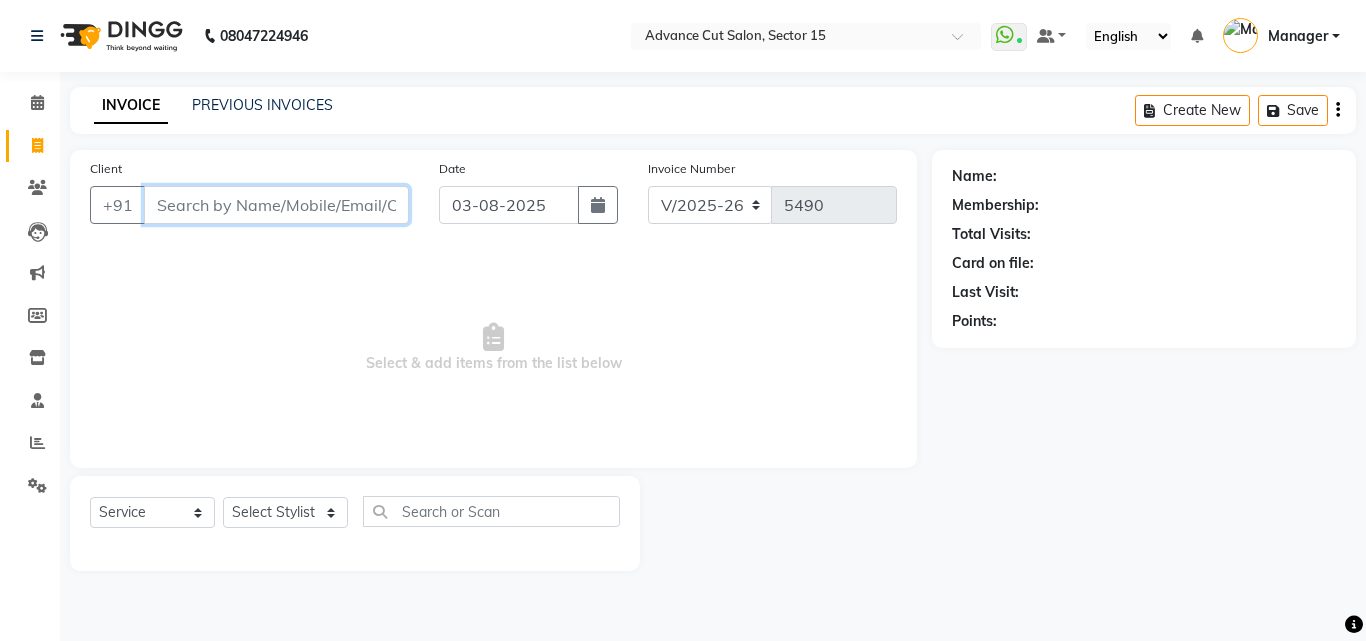 click on "Client" at bounding box center (276, 205) 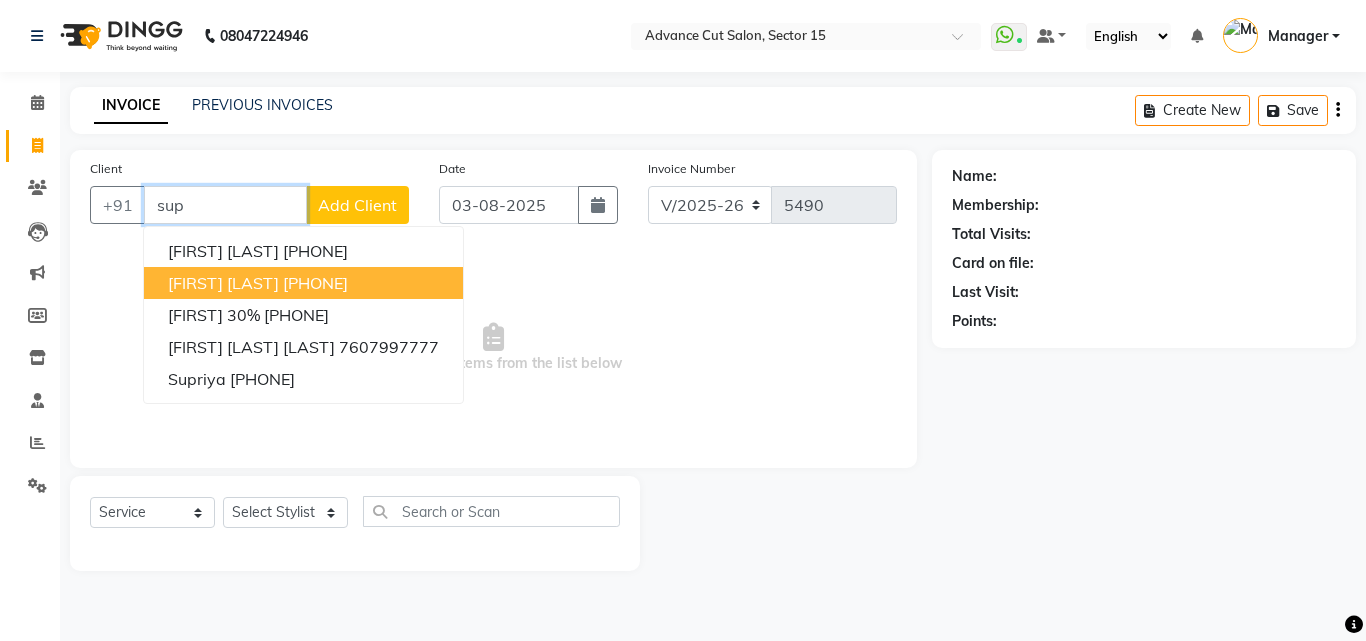 click on "[PHONE]" at bounding box center (315, 283) 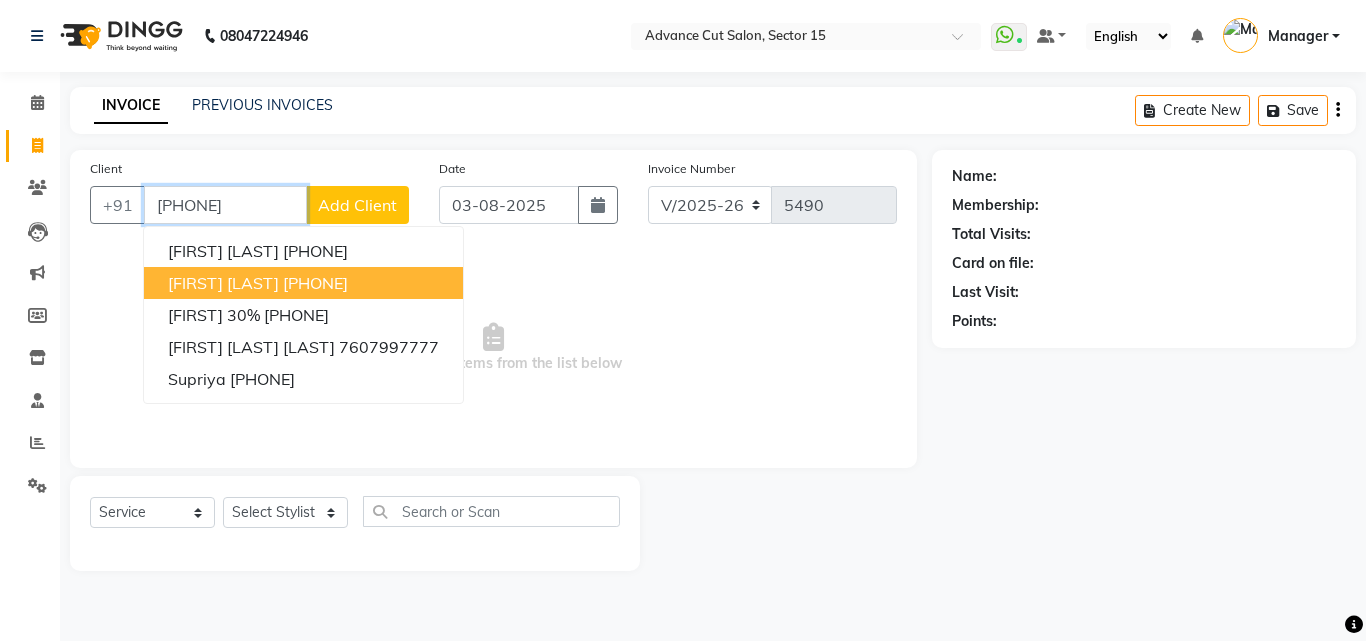 type on "[PHONE]" 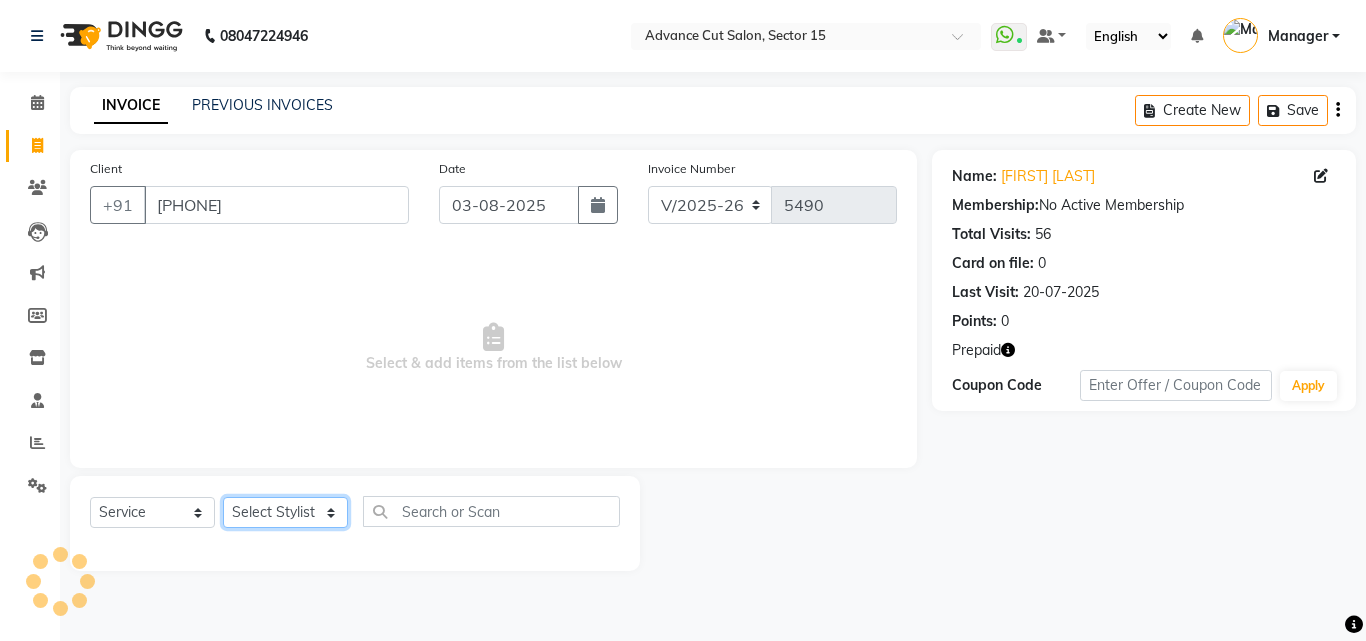 click on "Select Stylist Advance Cut  ASIF FARMAN HAIDER Iqbal KASHISH LUCKY Manager MANOJ NASEEM NASIR Nidhi Pooja  PRIYA RAEES RANI RASHID RIZWAN SACHIN SALMAN SANJAY Shahjad Shankar shuaib SONI" 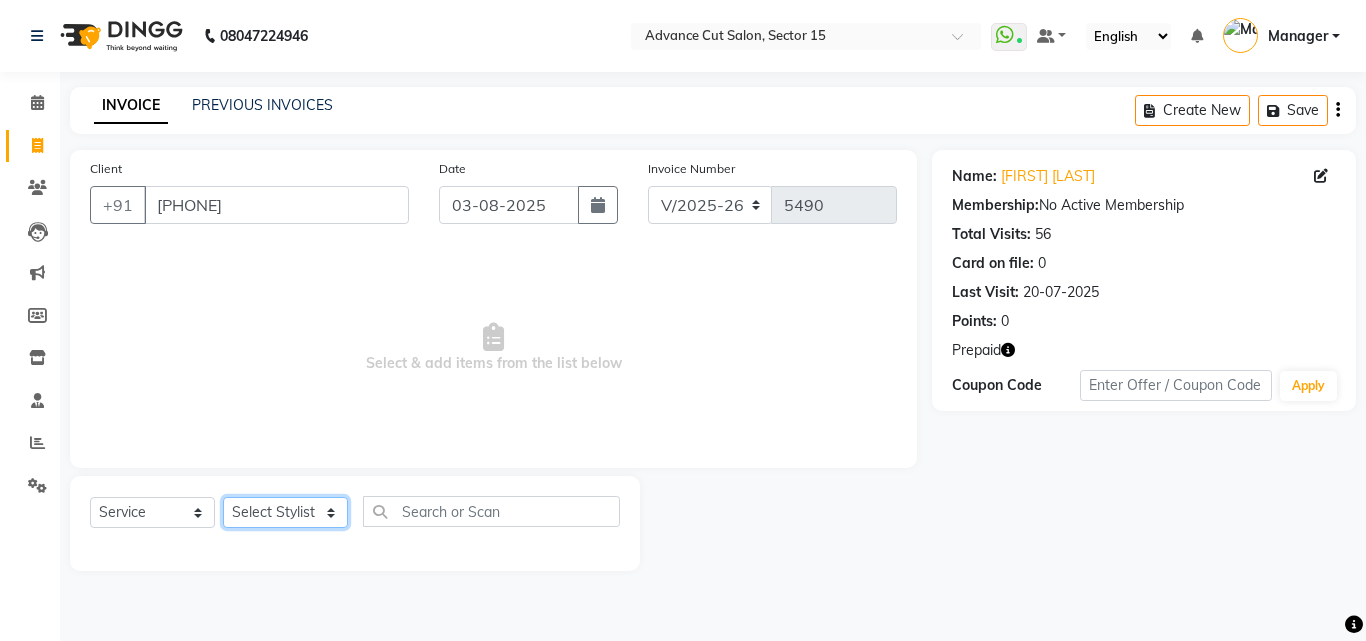 select on "46502" 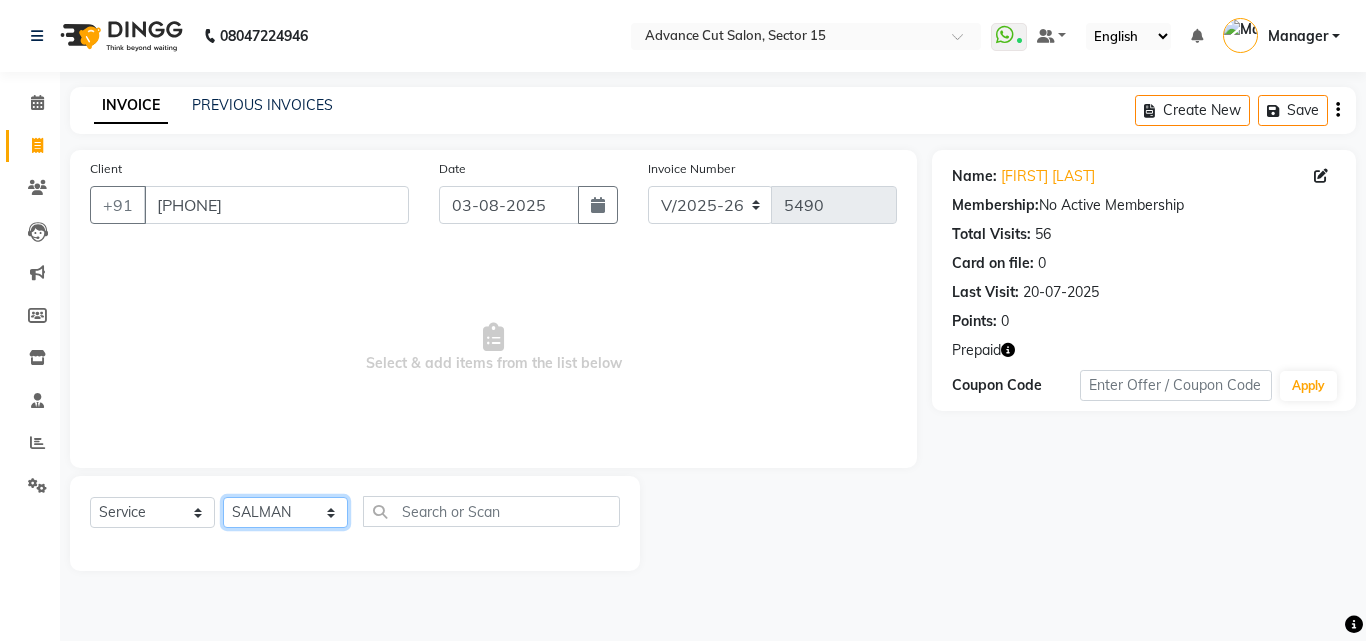 click on "Select Stylist Advance Cut  ASIF FARMAN HAIDER Iqbal KASHISH LUCKY Manager MANOJ NASEEM NASIR Nidhi Pooja  PRIYA RAEES RANI RASHID RIZWAN SACHIN SALMAN SANJAY Shahjad Shankar shuaib SONI" 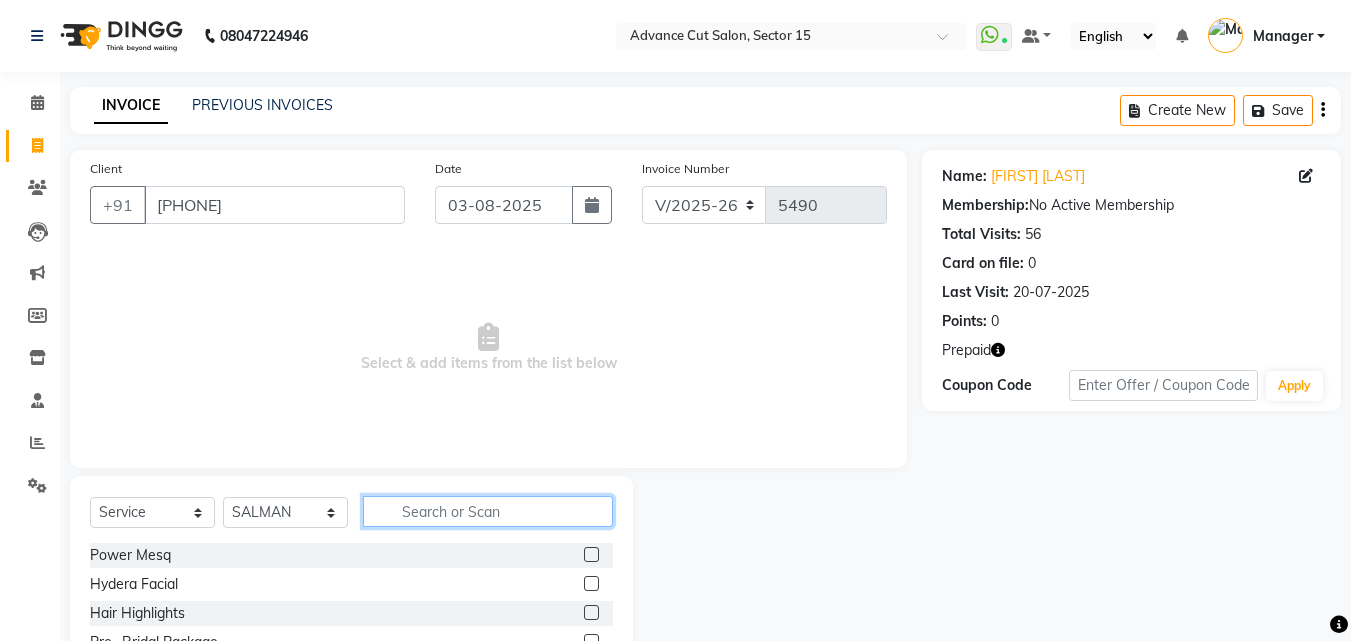 click 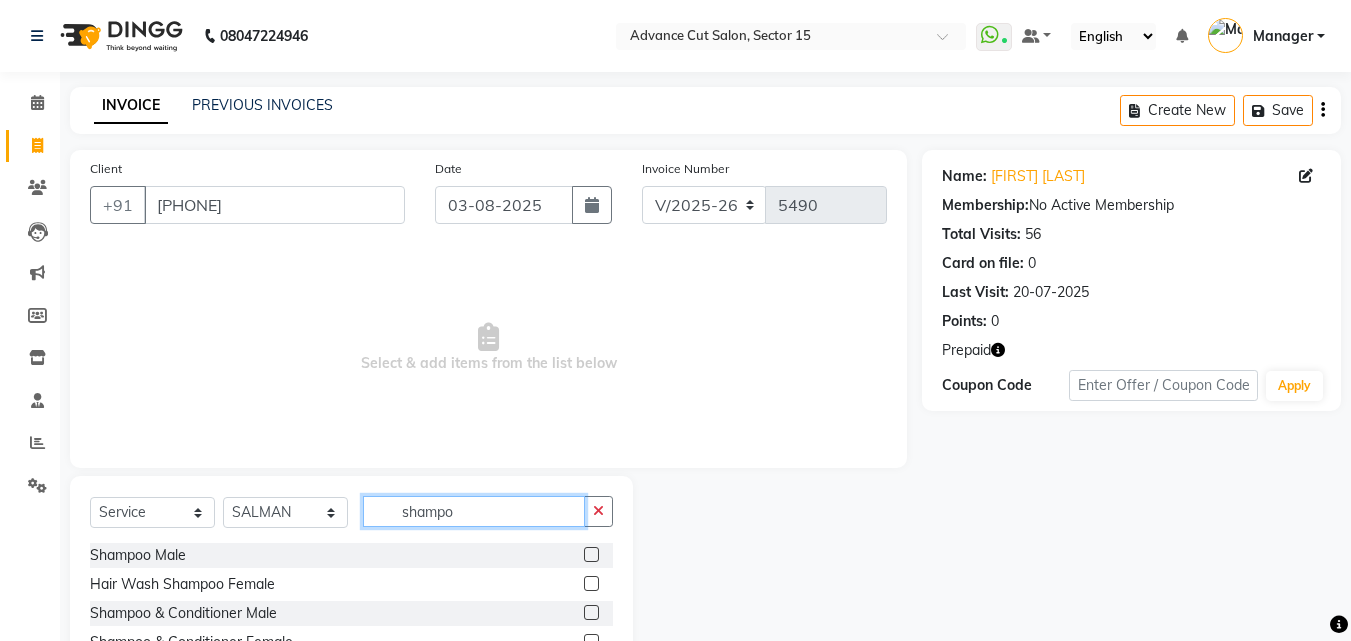 scroll, scrollTop: 105, scrollLeft: 0, axis: vertical 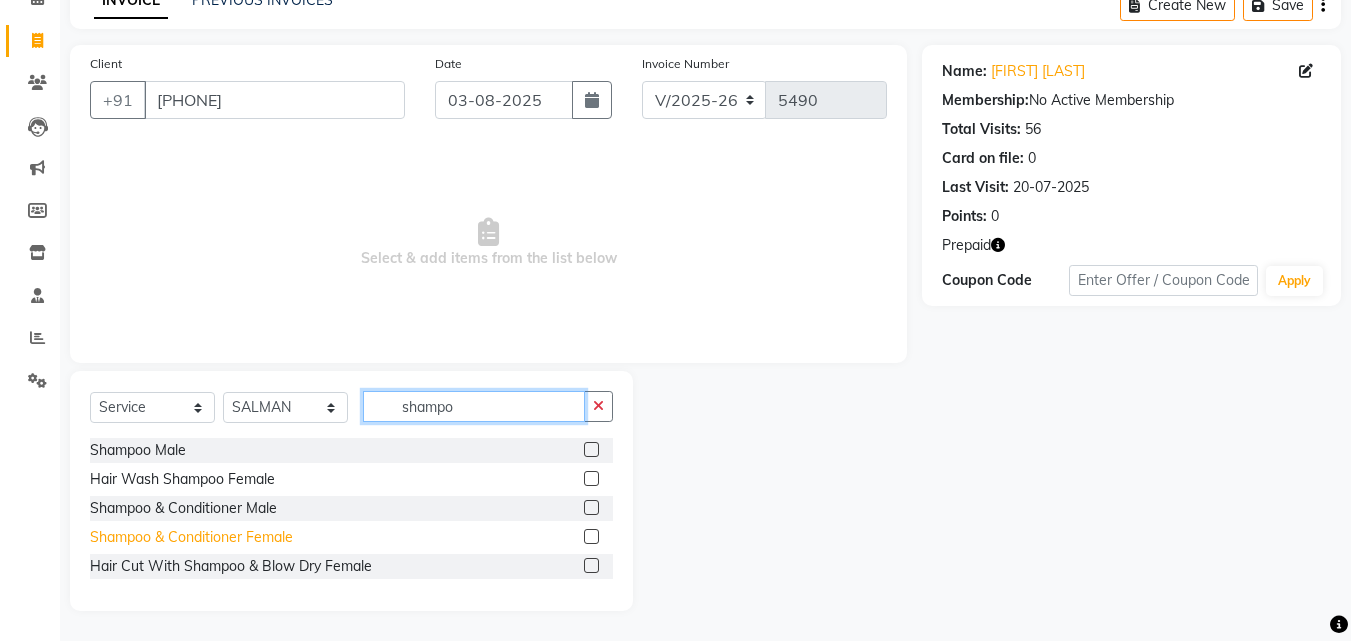 type on "shampo" 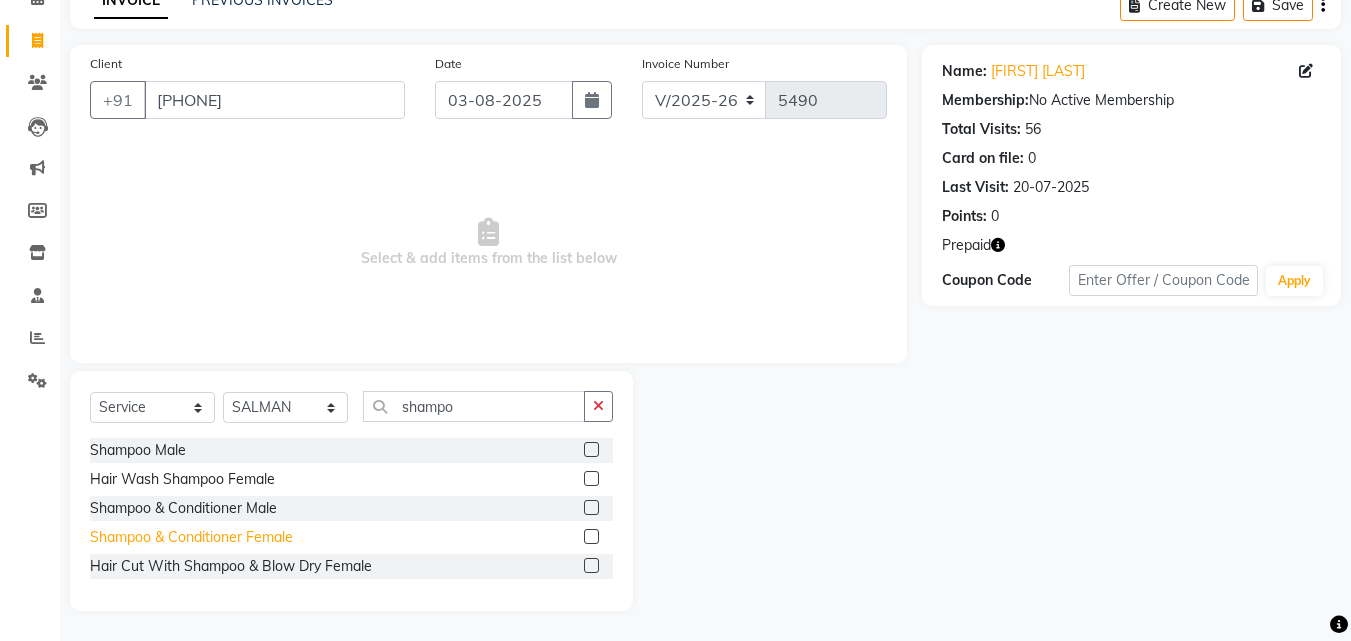 click on "Shampoo & Conditioner Female" 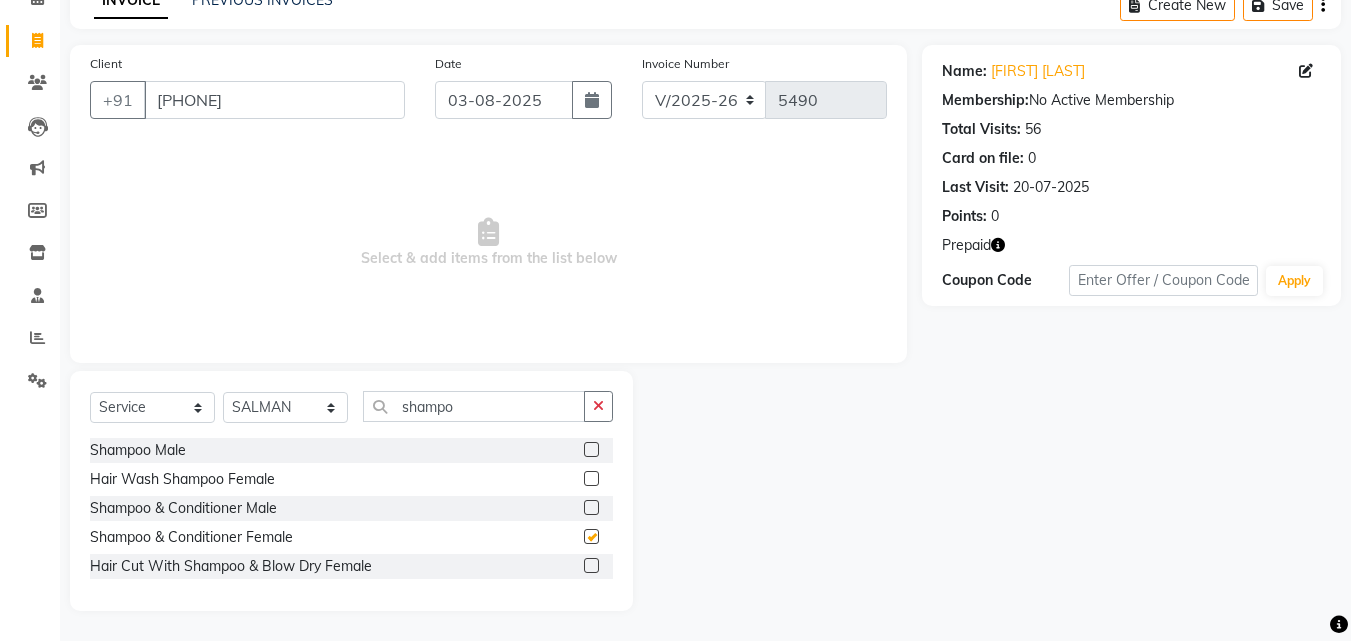 checkbox on "false" 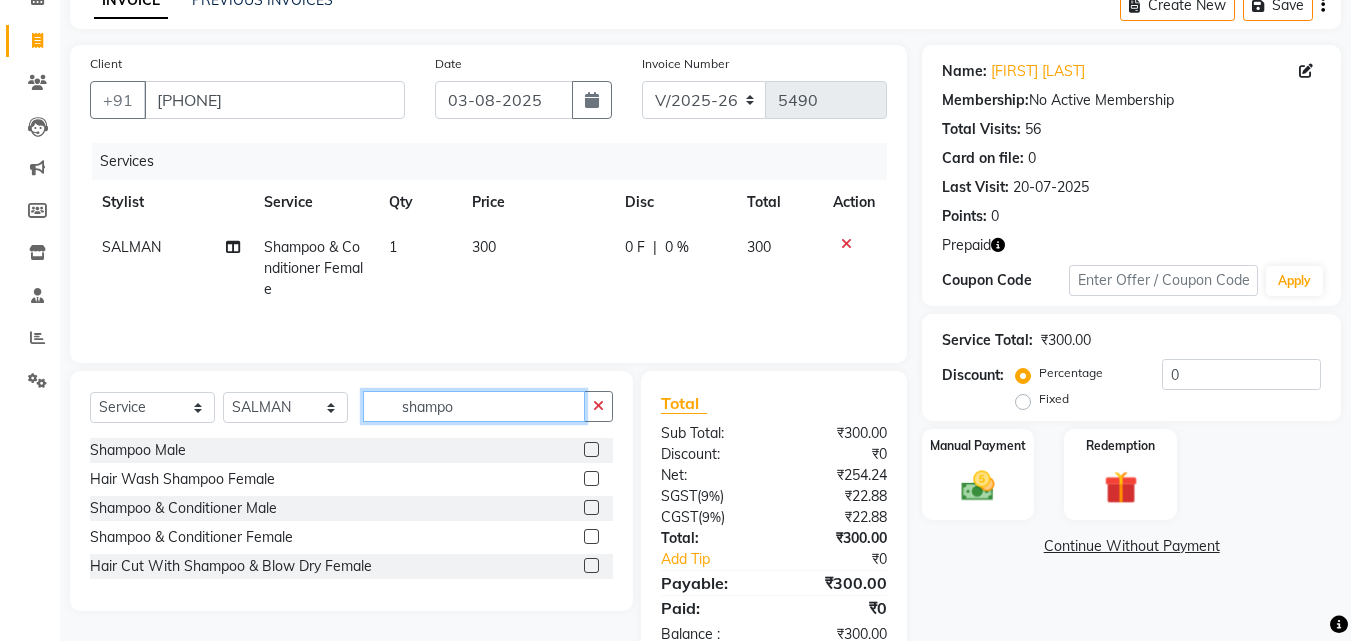 click on "shampo" 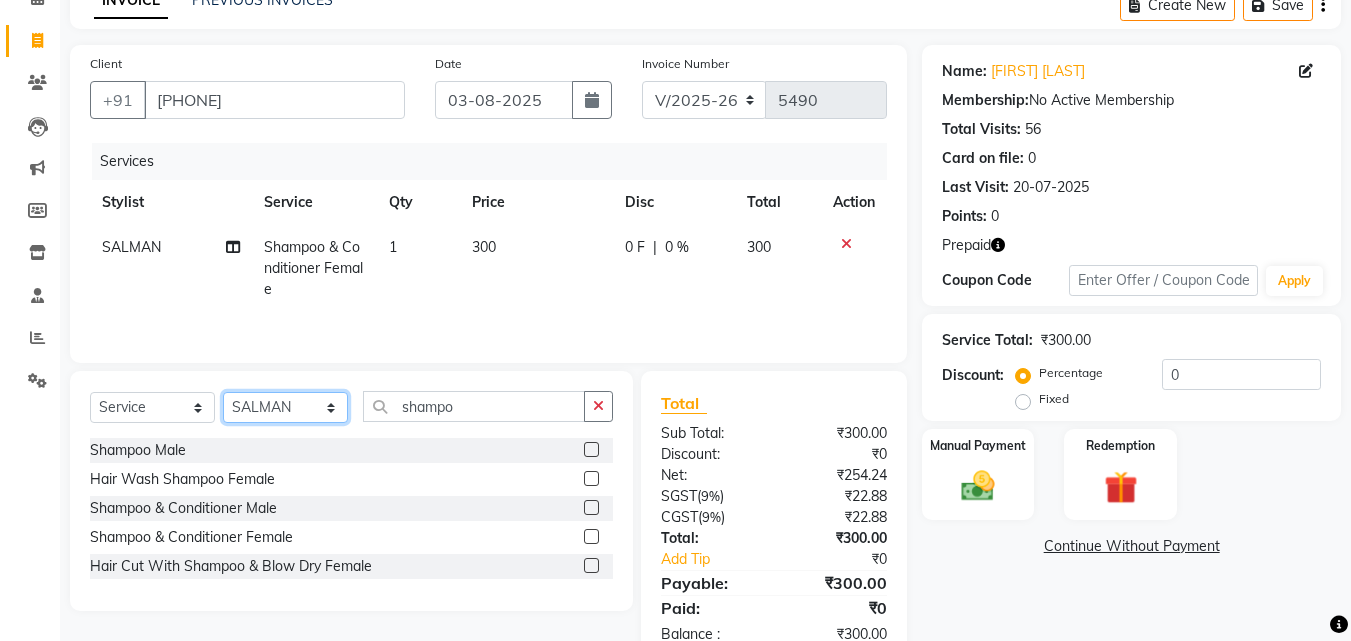 click on "Select Stylist Advance Cut  ASIF FARMAN HAIDER Iqbal KASHISH LUCKY Manager MANOJ NASEEM NASIR Nidhi Pooja  PRIYA RAEES RANI RASHID RIZWAN SACHIN SALMAN SANJAY Shahjad Shankar shuaib SONI" 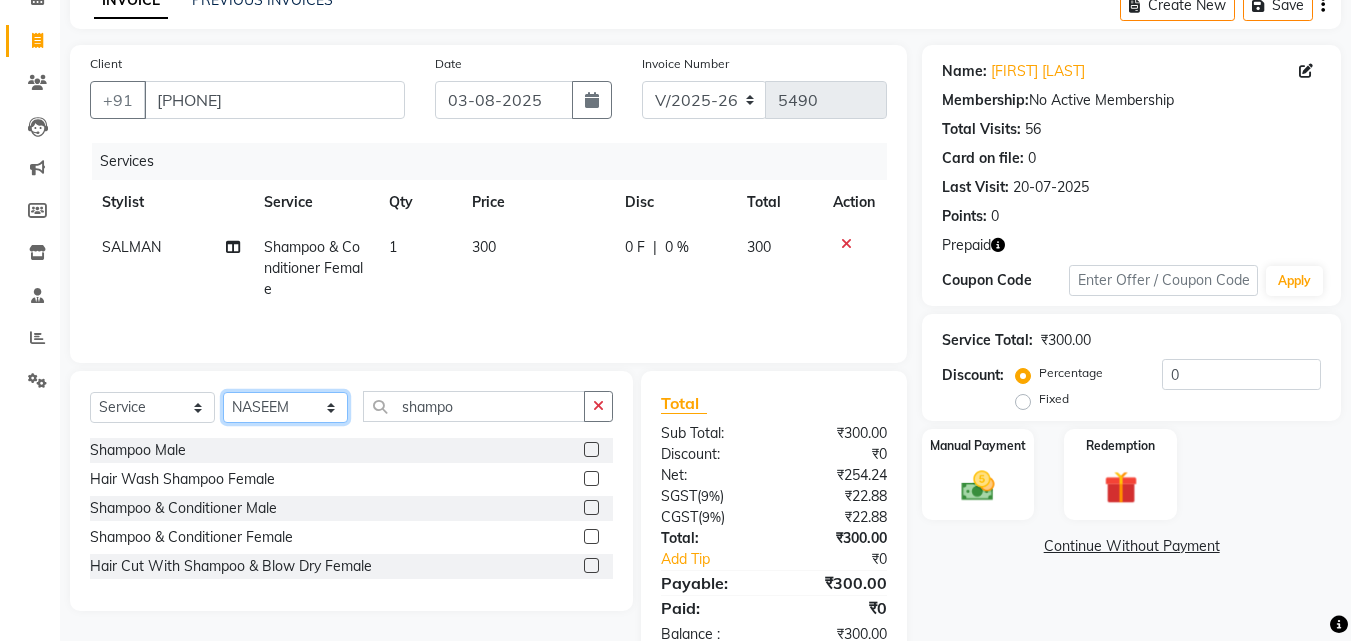 click on "Select Stylist Advance Cut  ASIF FARMAN HAIDER Iqbal KASHISH LUCKY Manager MANOJ NASEEM NASIR Nidhi Pooja  PRIYA RAEES RANI RASHID RIZWAN SACHIN SALMAN SANJAY Shahjad Shankar shuaib SONI" 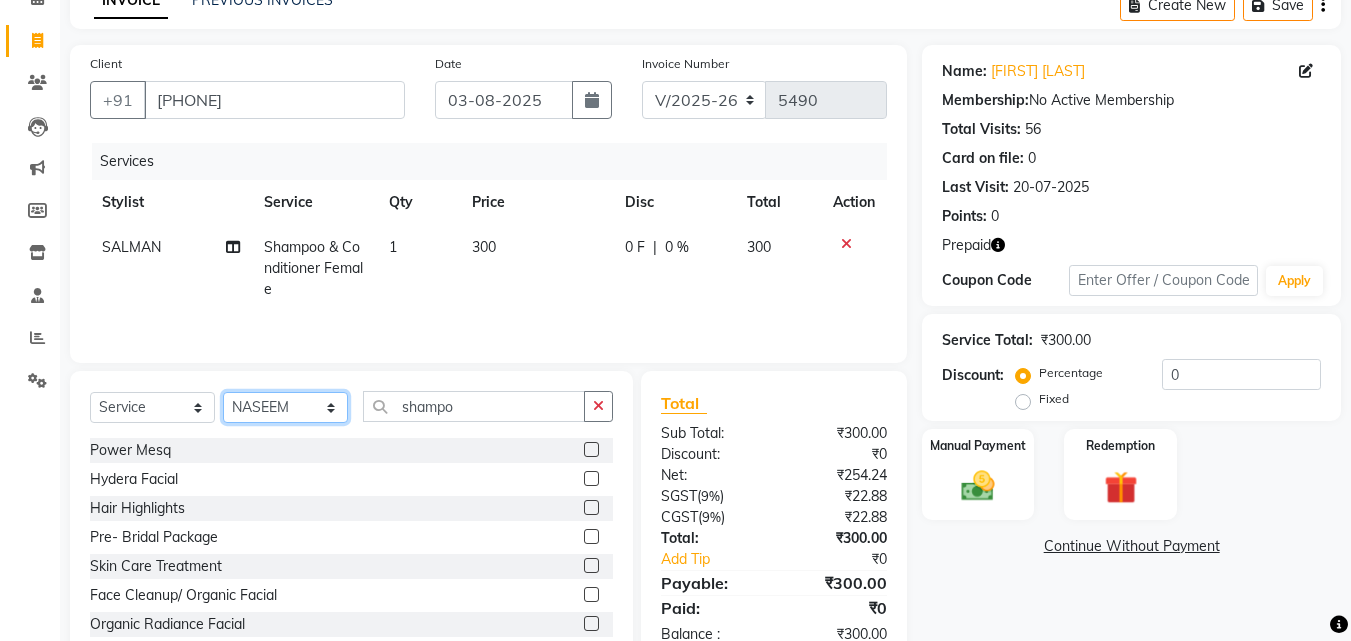 select on "46509" 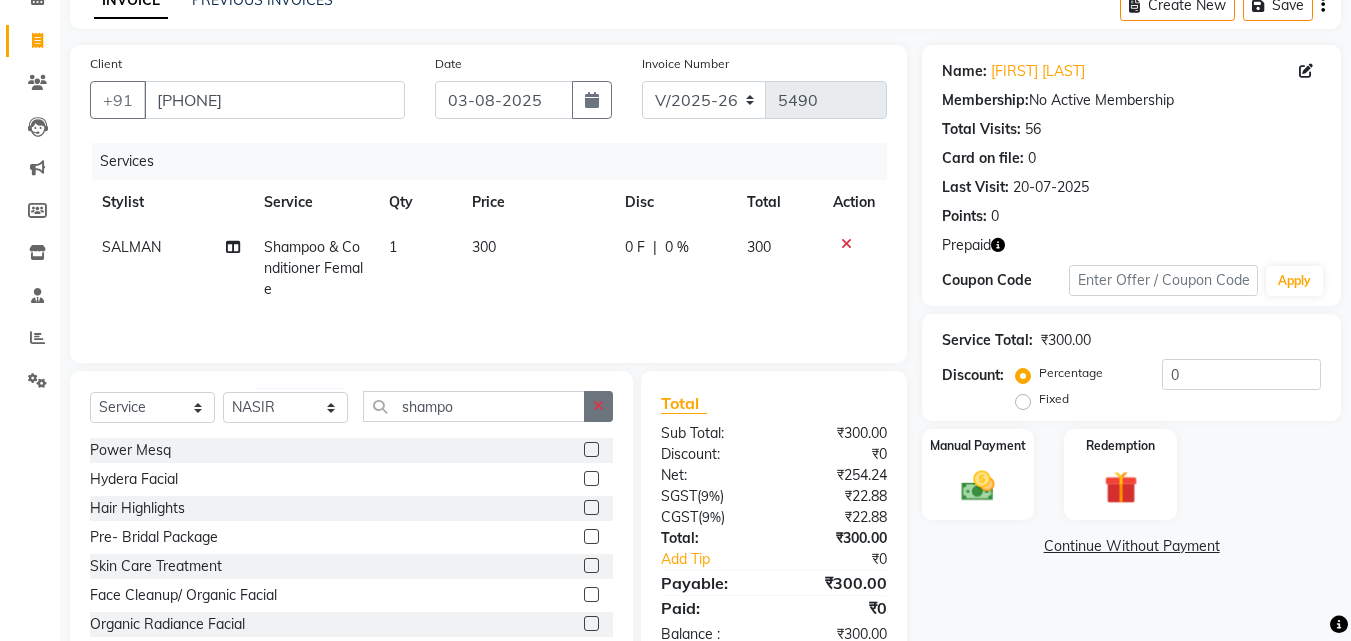 click 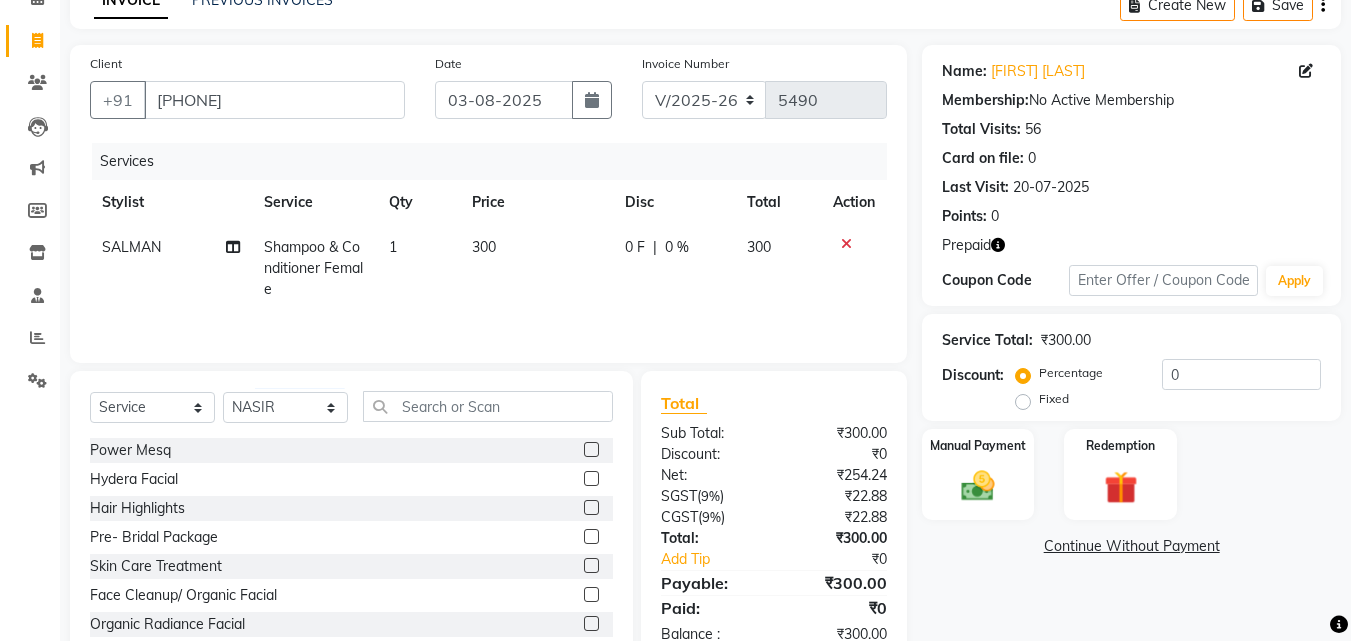 click on "Select  Service  Product  Membership  Package Voucher Prepaid Gift Card  Select Stylist Advance Cut  ASIF FARMAN HAIDER Iqbal KASHISH LUCKY Manager MANOJ NASEEM NASIR Nidhi Pooja  PRIYA RAEES RANI RASHID RIZWAN SACHIN SALMAN SANJAY Shahjad Shankar shuaib SONI" 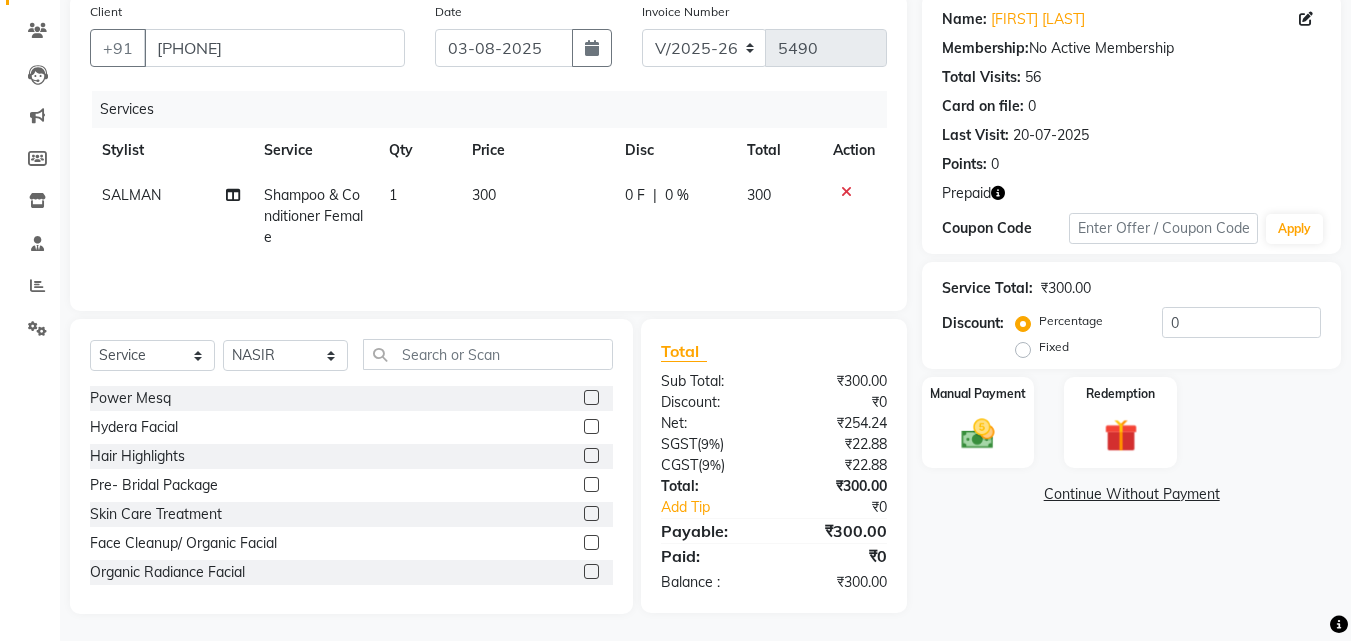 scroll, scrollTop: 160, scrollLeft: 0, axis: vertical 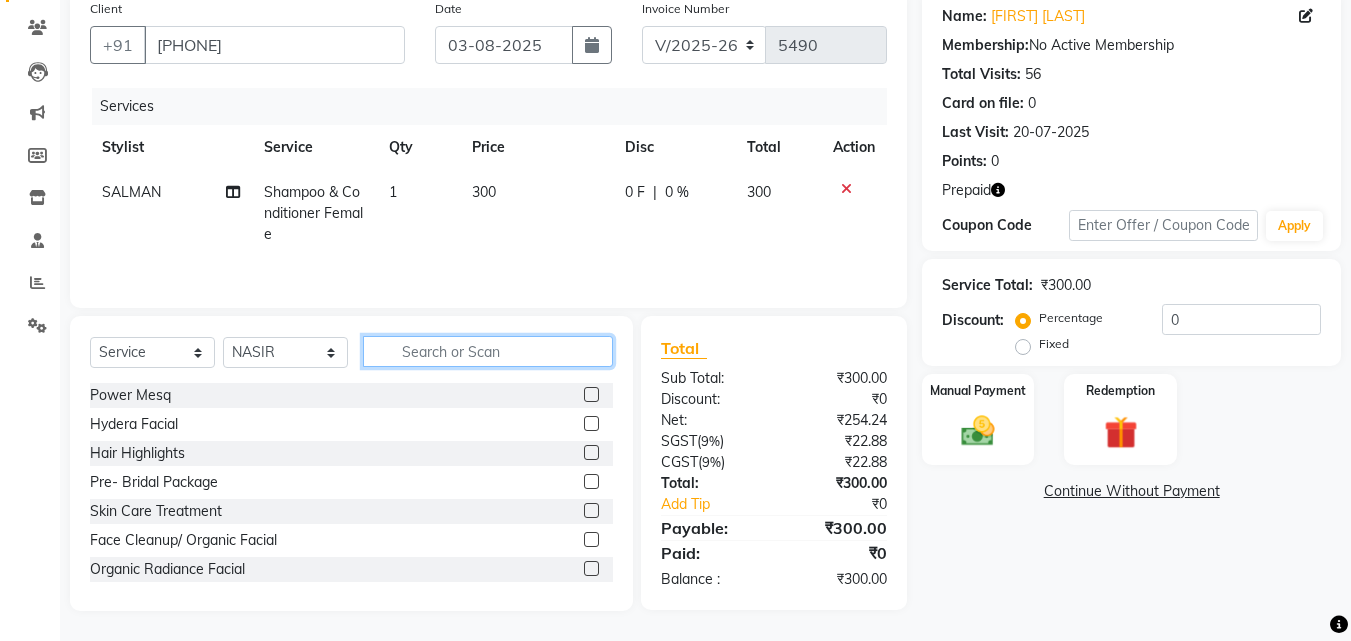 click 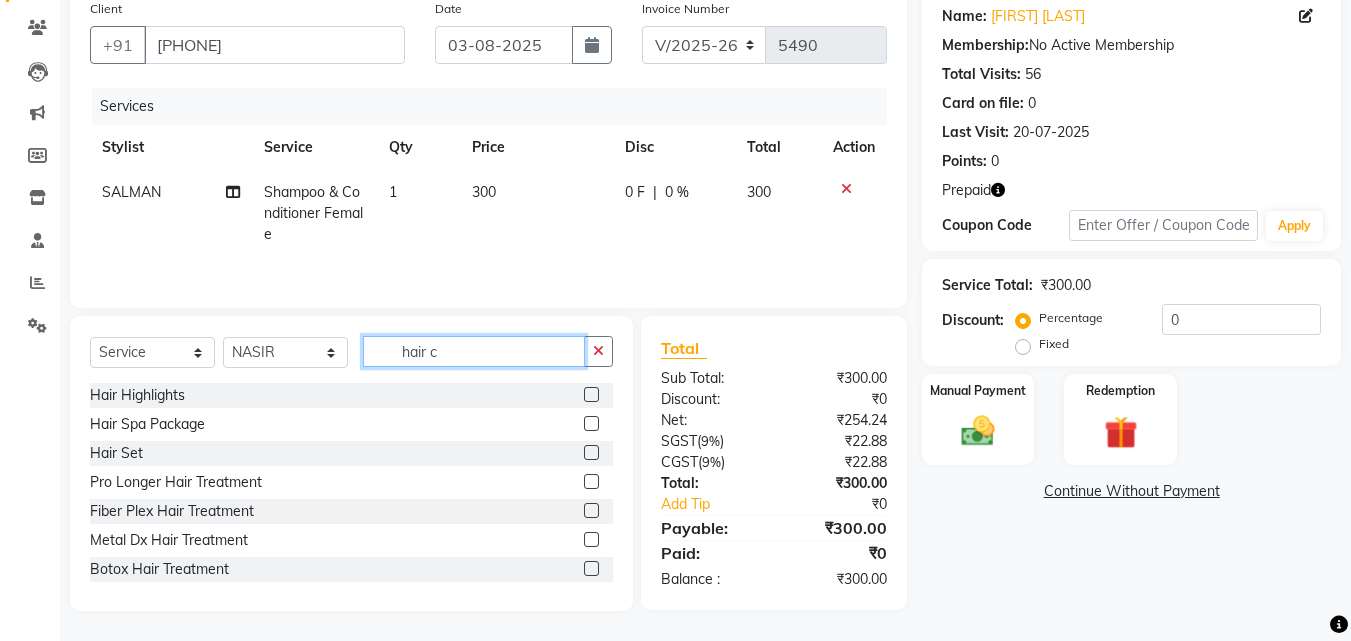 scroll, scrollTop: 159, scrollLeft: 0, axis: vertical 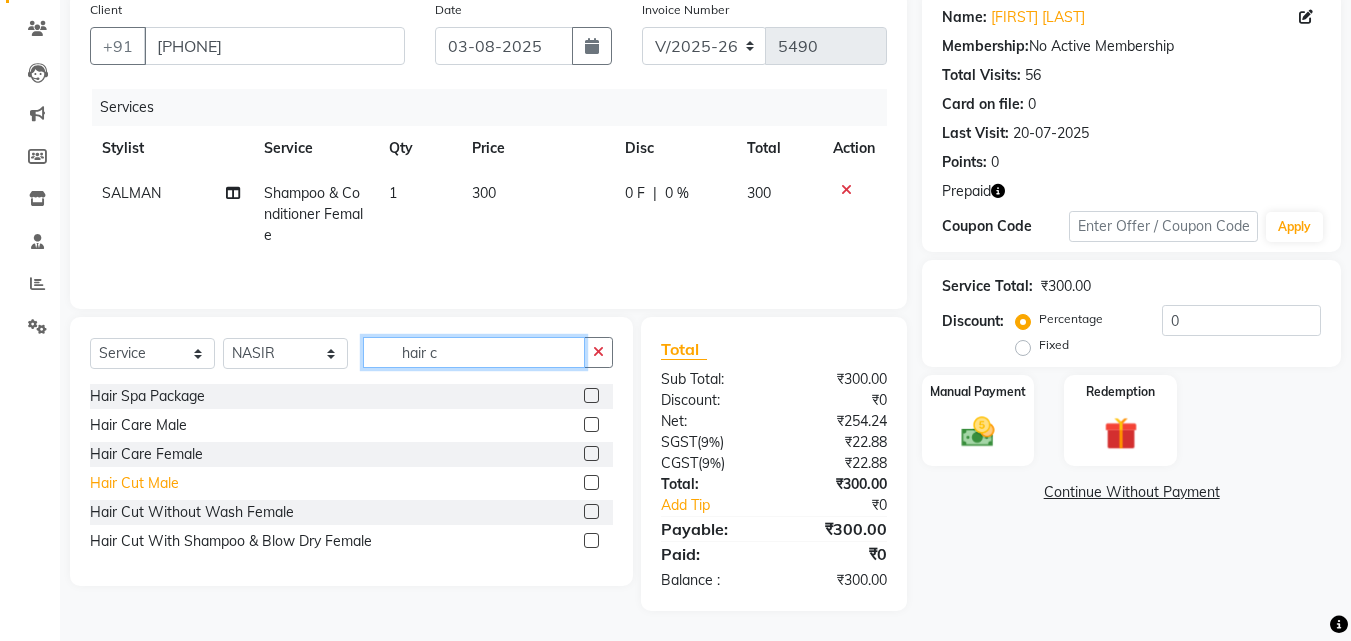 type on "hair c" 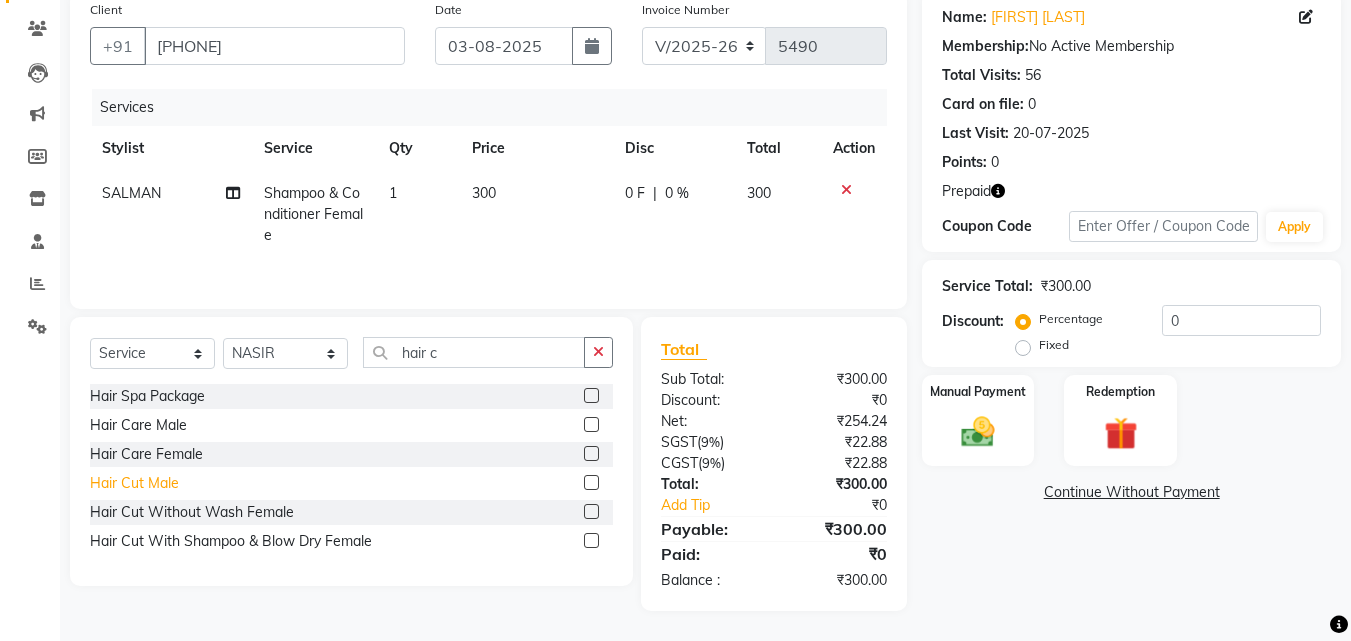 click on "Hair Cut  Male" 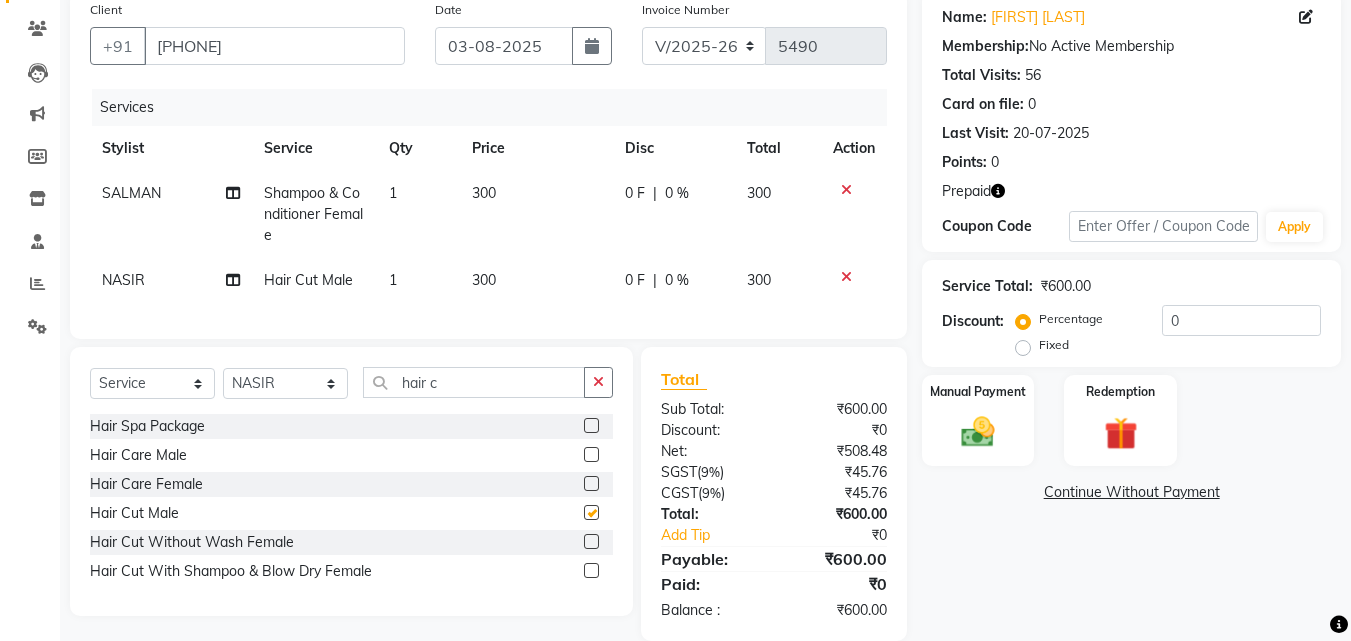 checkbox on "false" 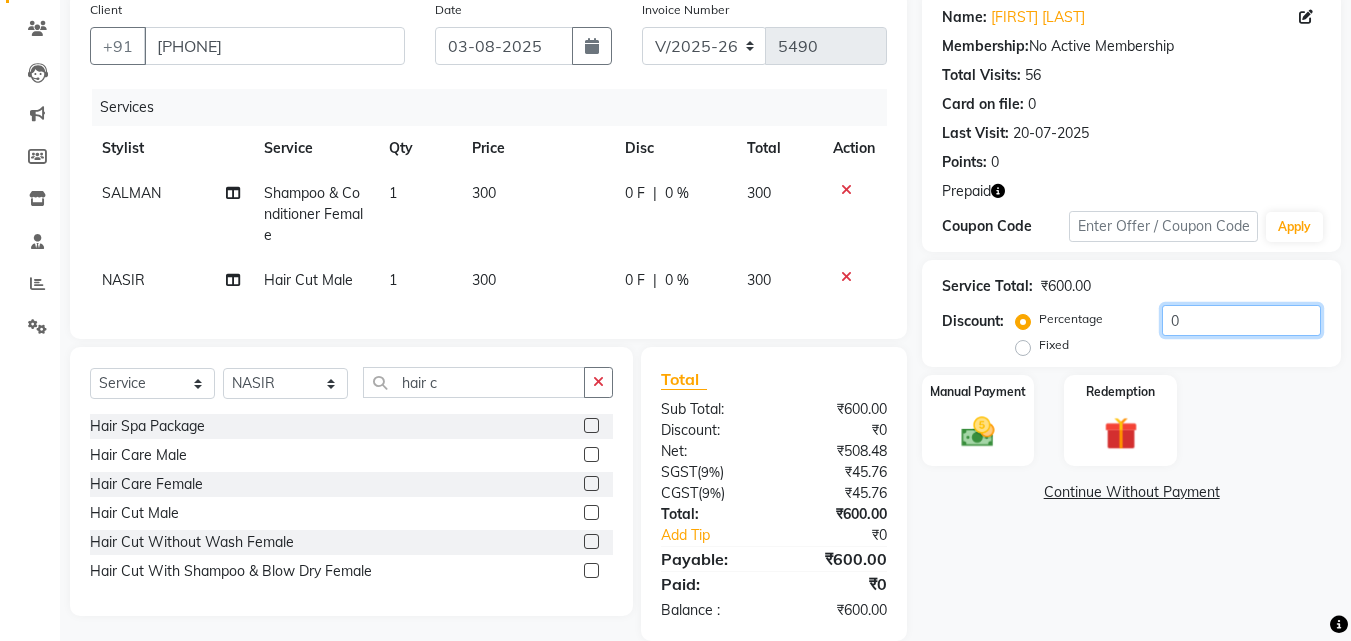 click on "0" 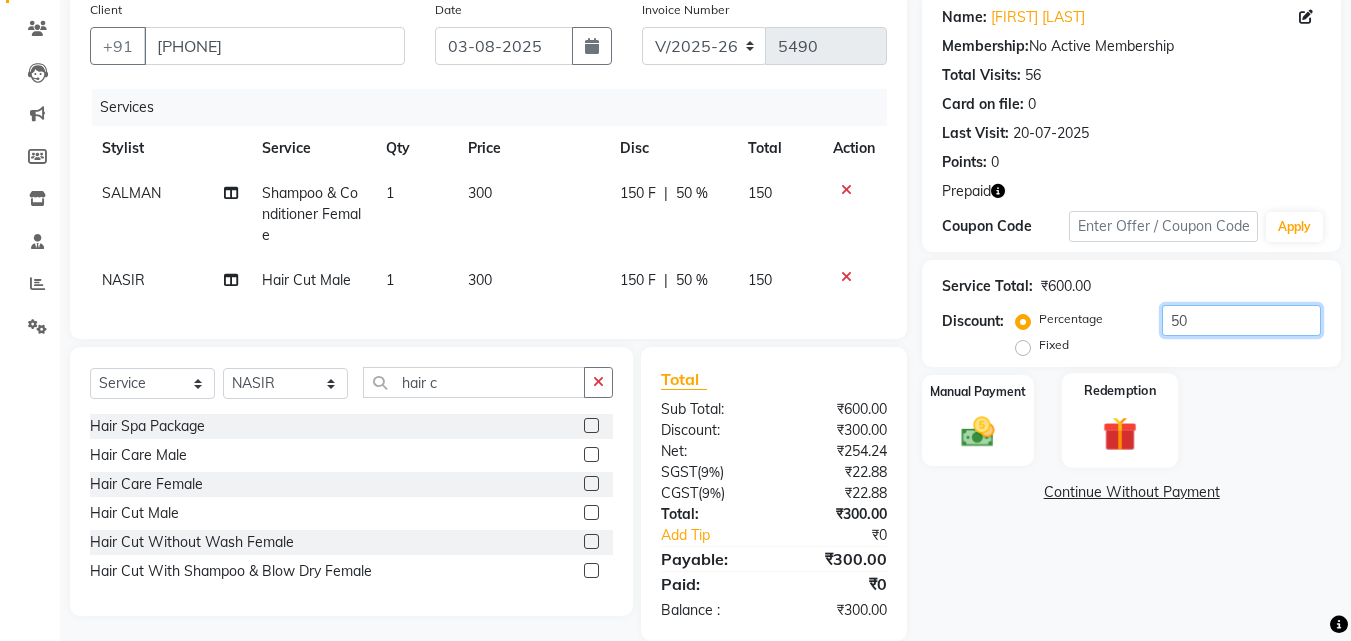 type on "50" 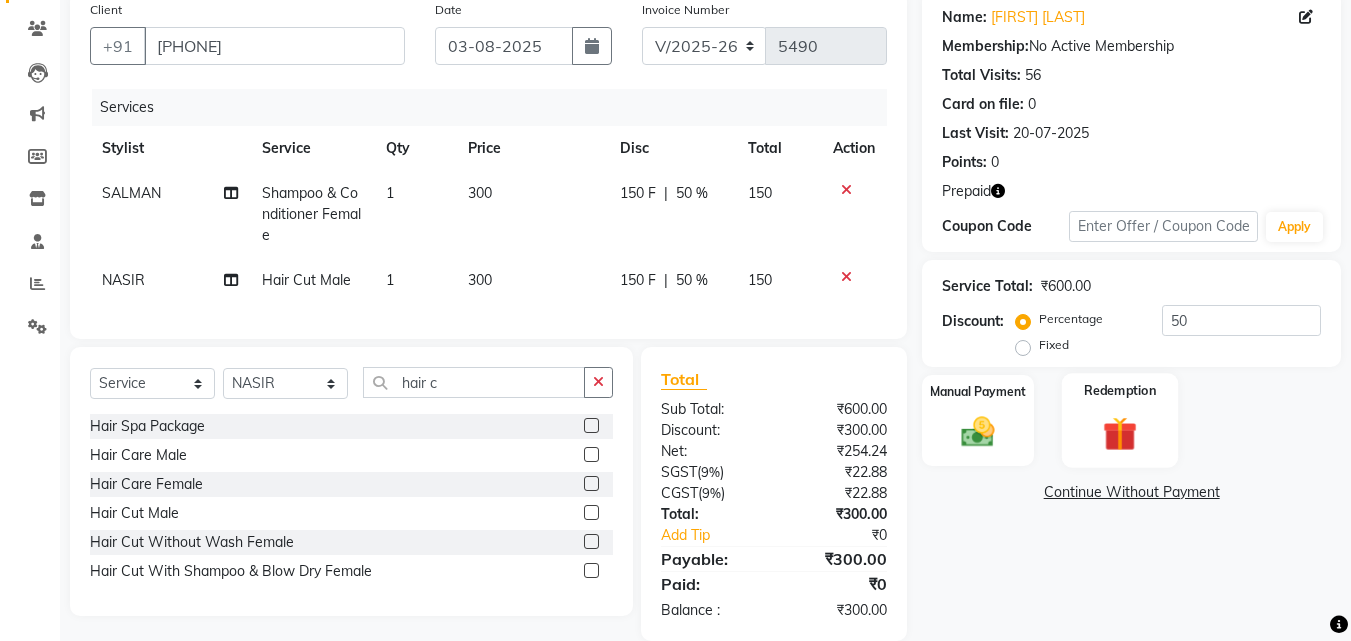 click 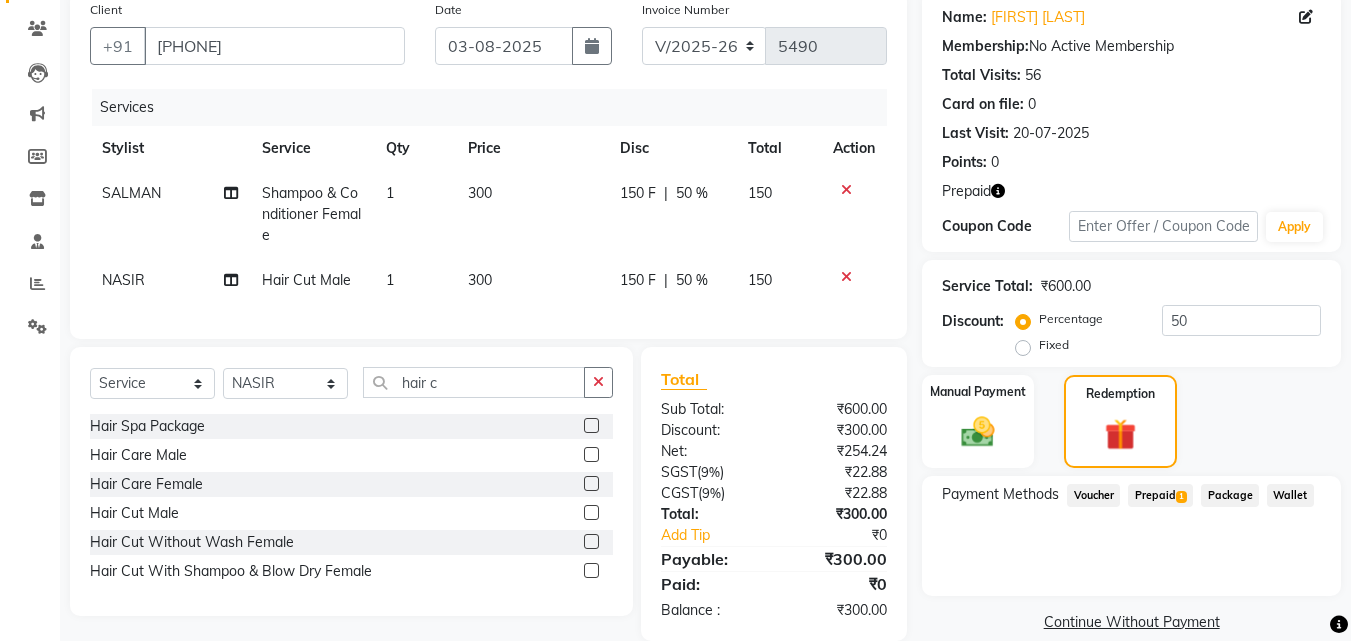 scroll, scrollTop: 204, scrollLeft: 0, axis: vertical 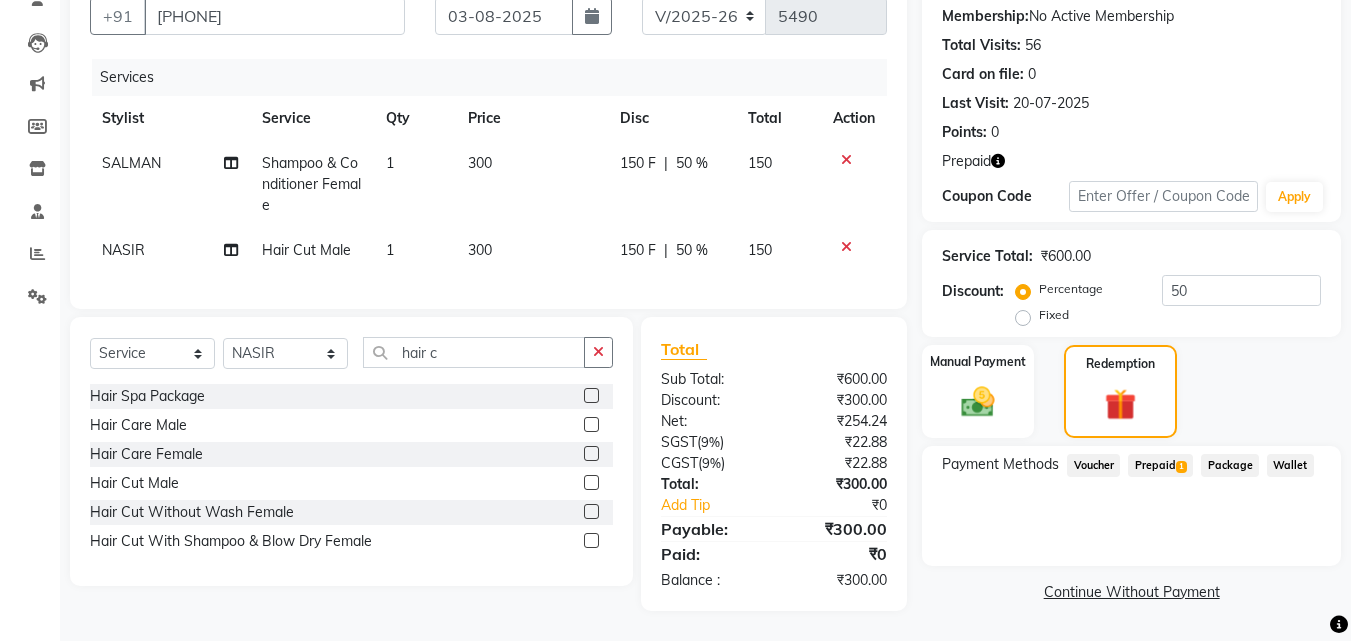 click on "Prepaid  1" 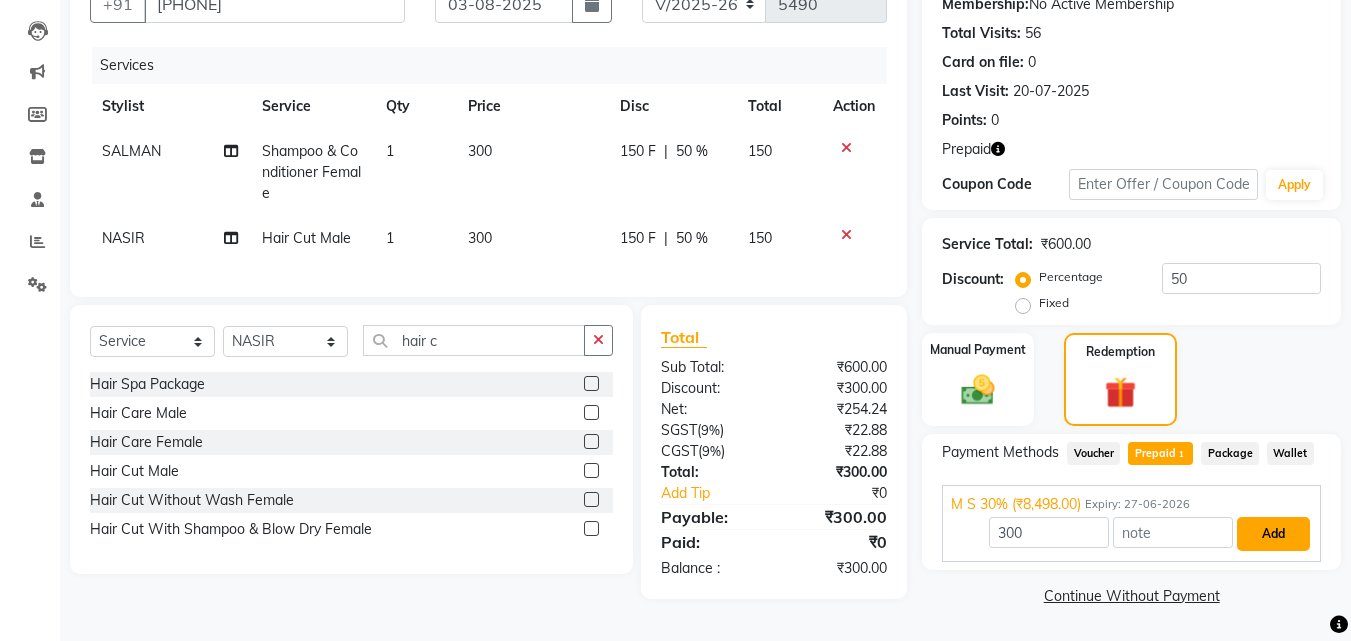 click on "Add" at bounding box center [1273, 534] 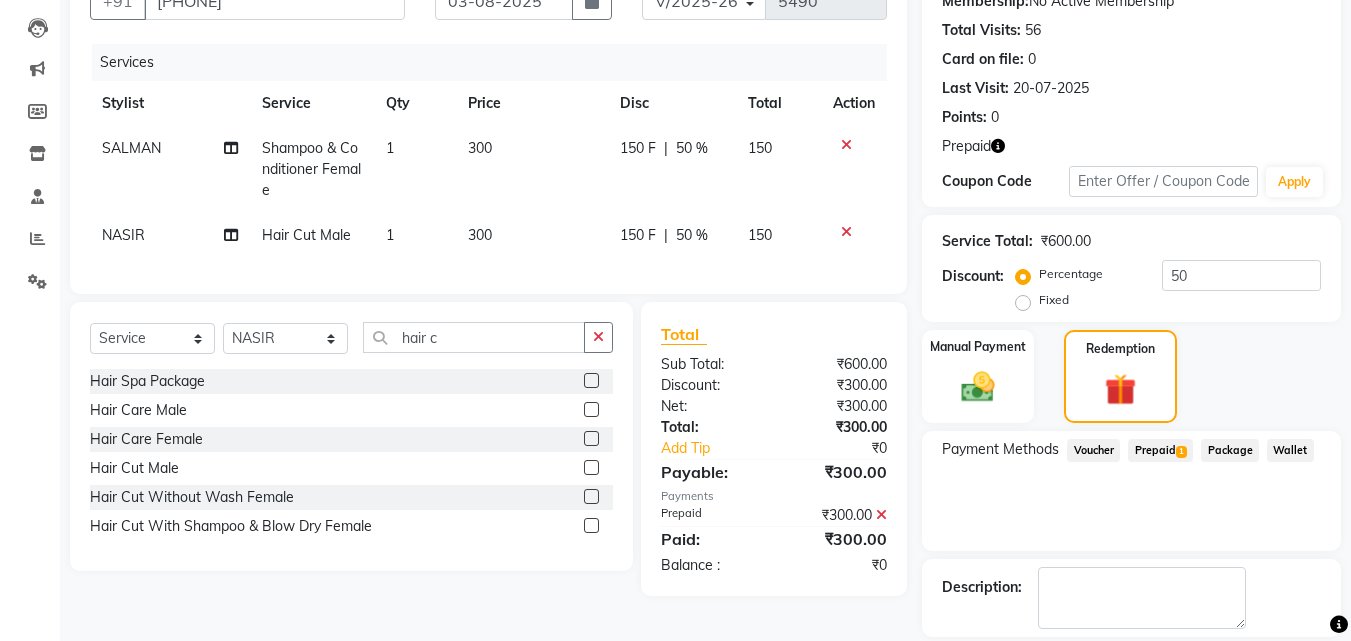 scroll, scrollTop: 297, scrollLeft: 0, axis: vertical 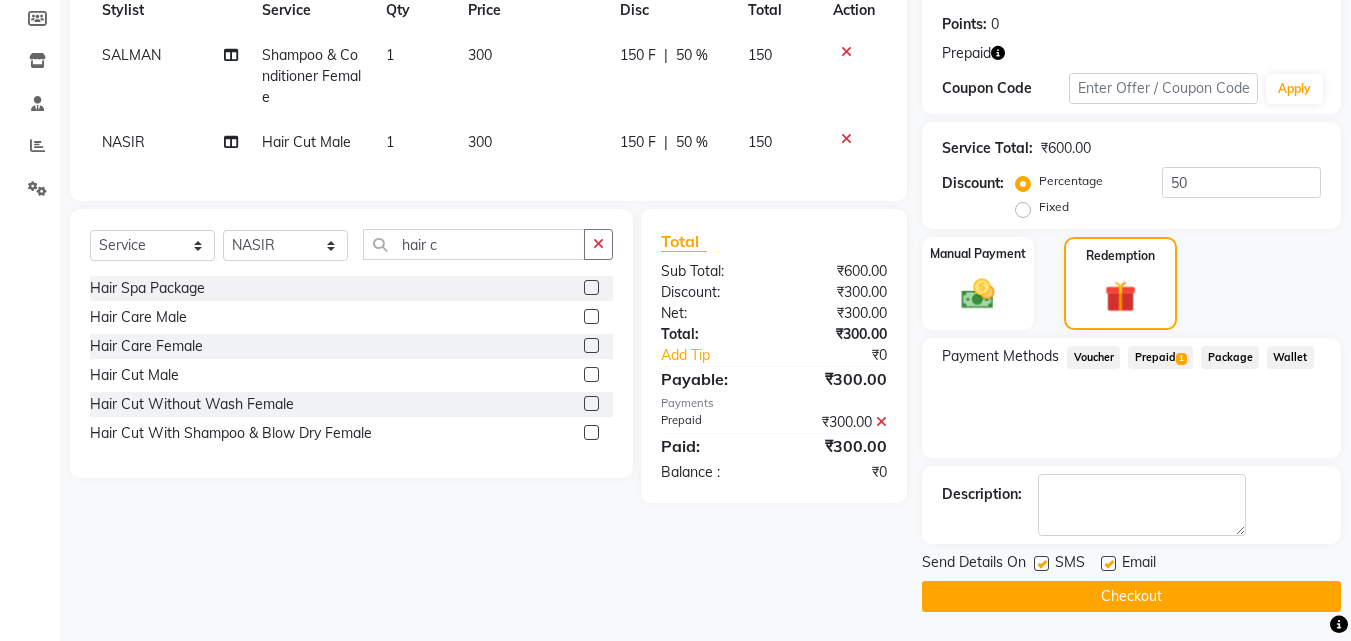 click on "Checkout" 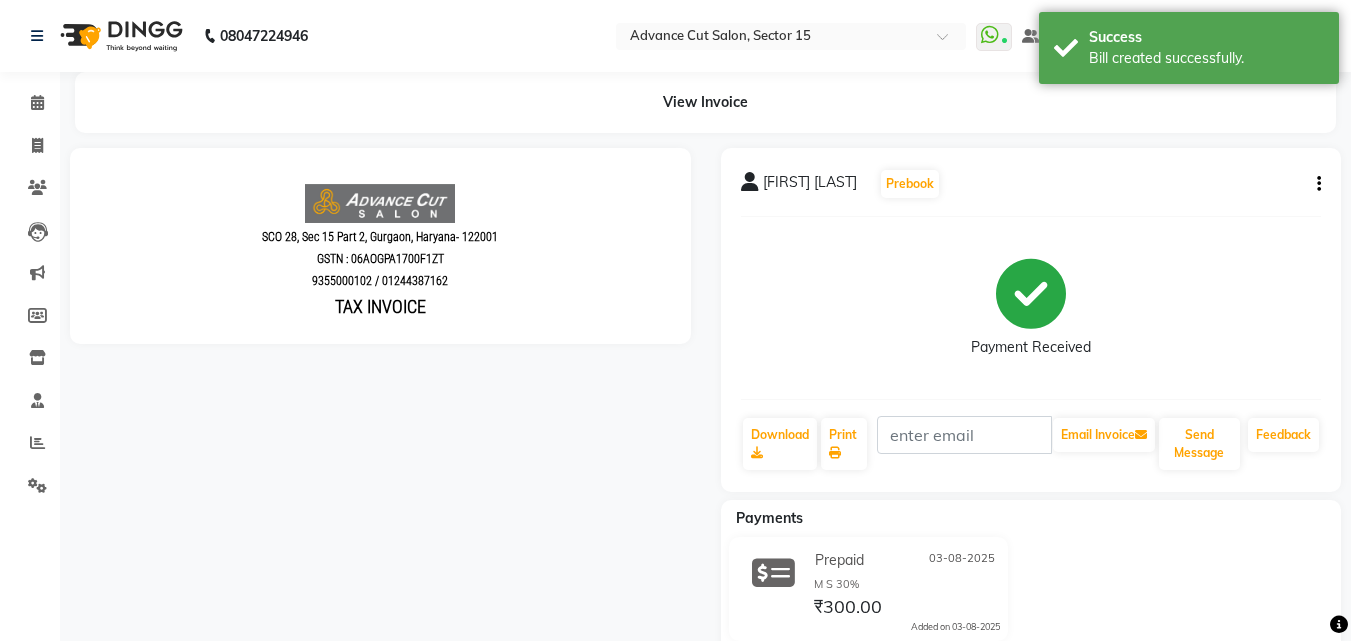 scroll, scrollTop: 0, scrollLeft: 0, axis: both 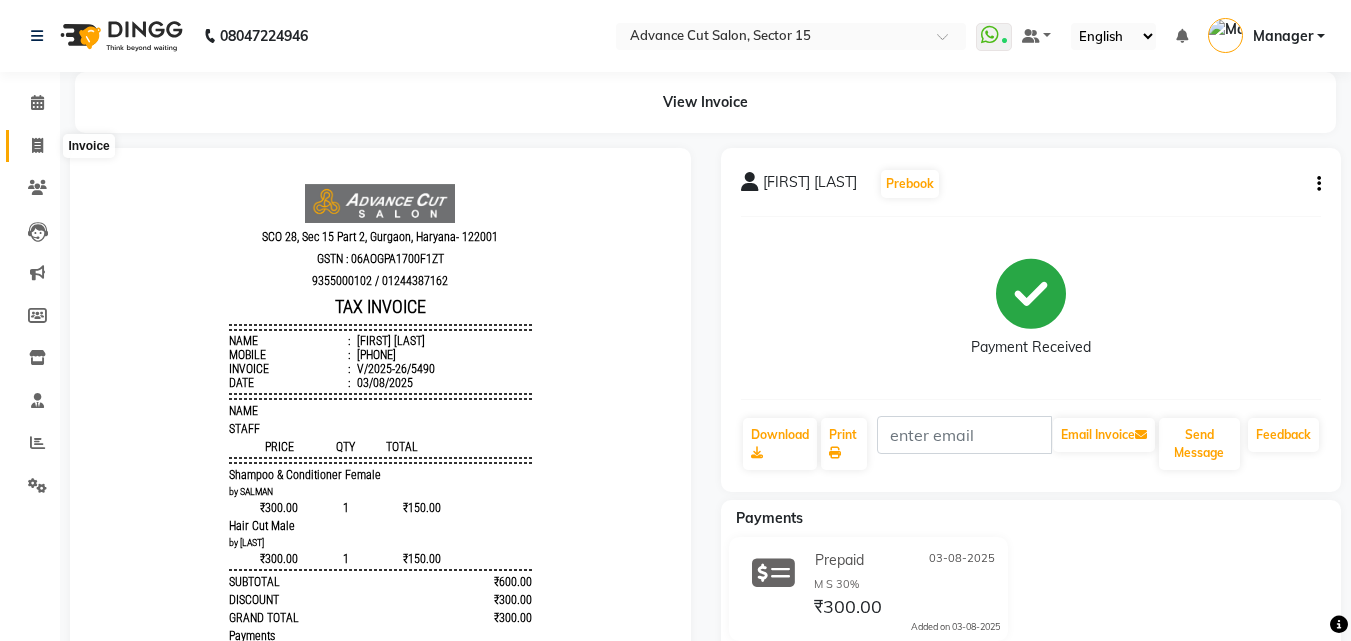 click 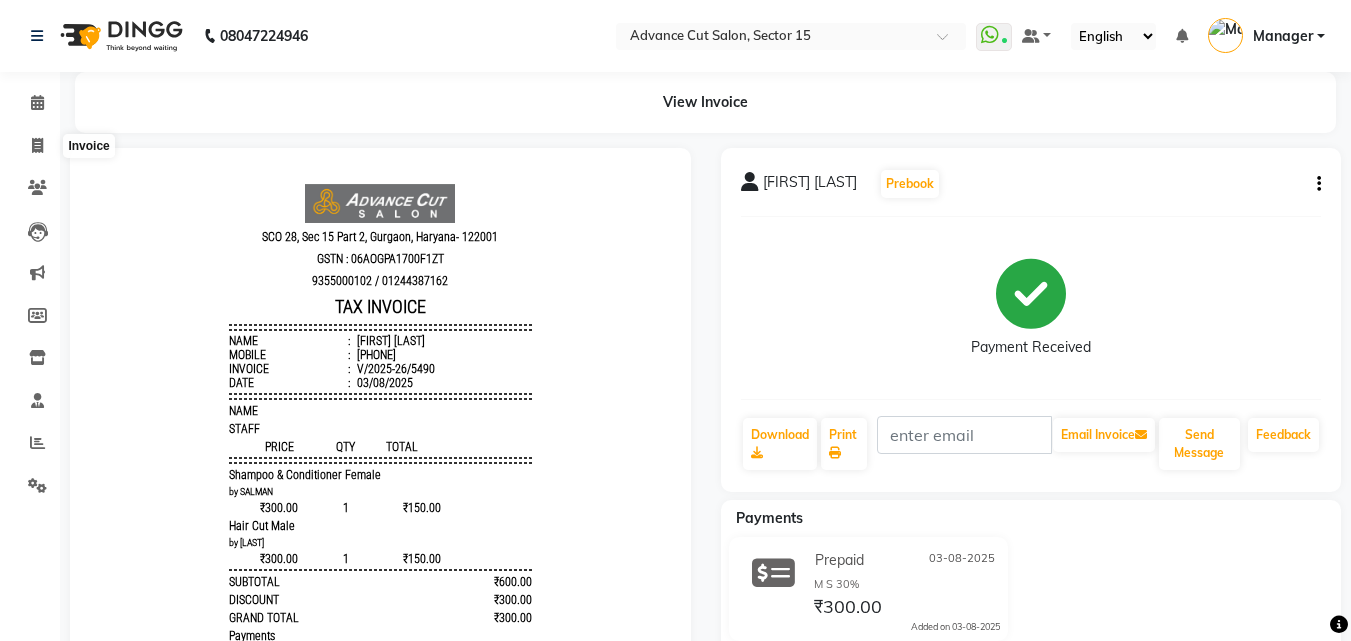 select on "service" 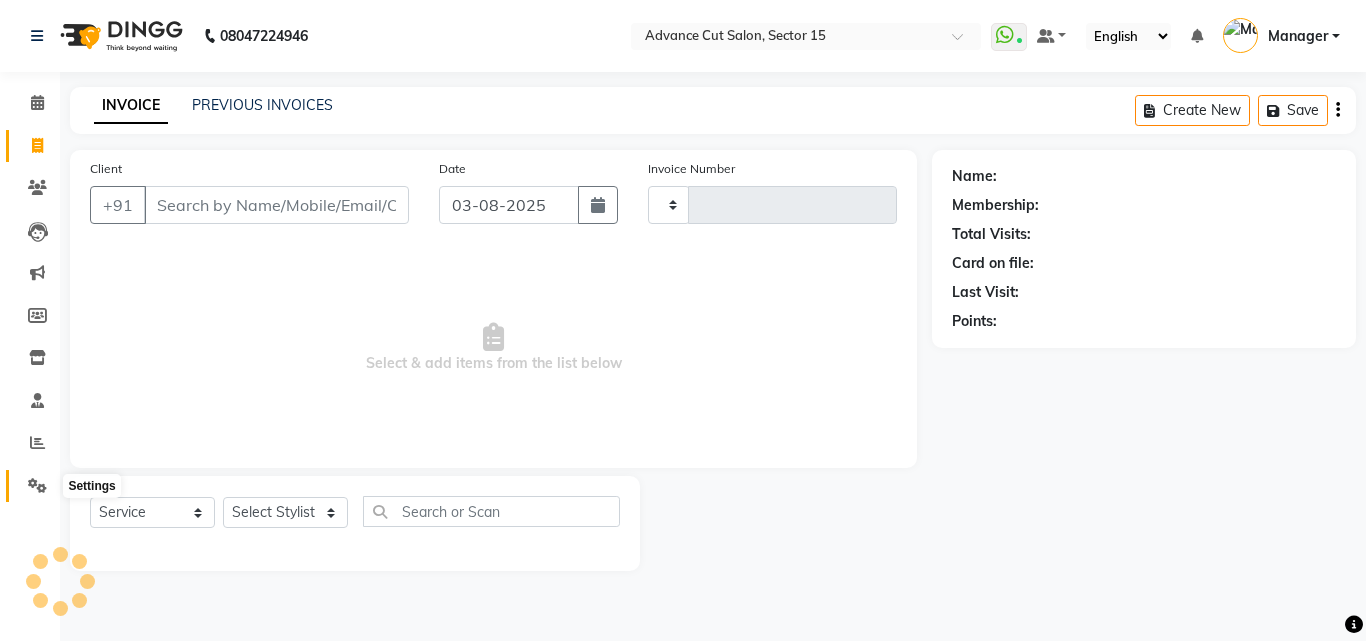 click 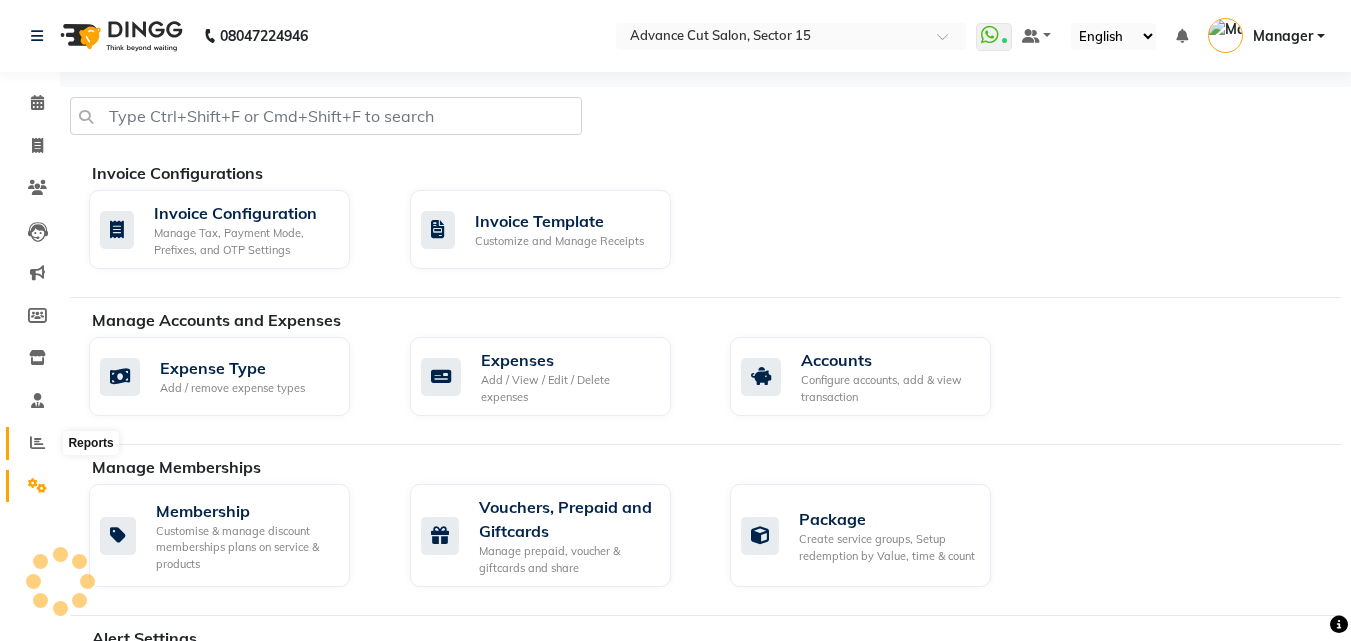 click 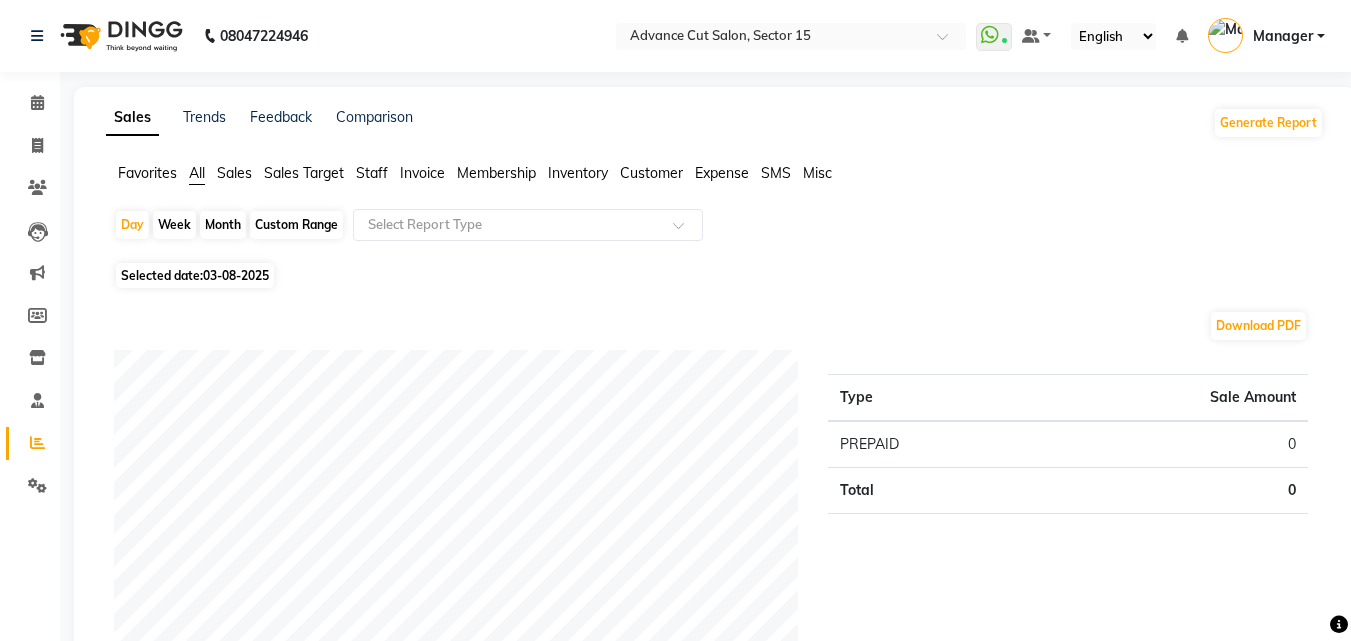 click on "Selected date:  03-08-2025" 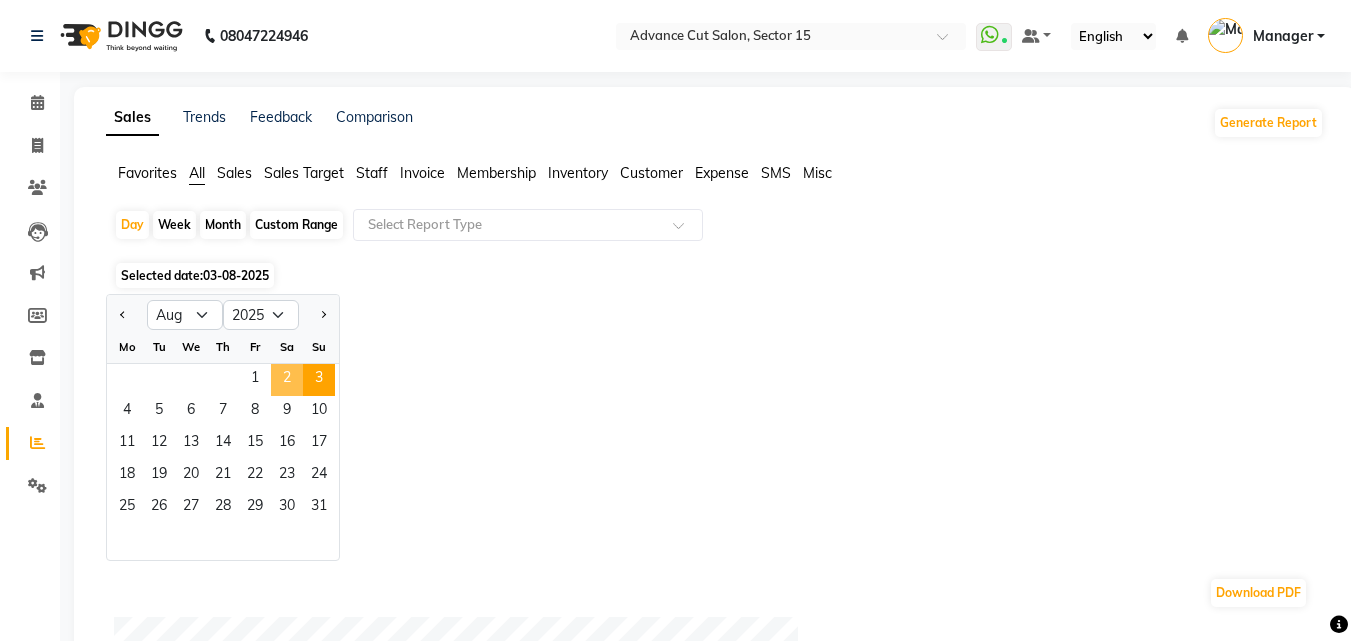 click on "2" 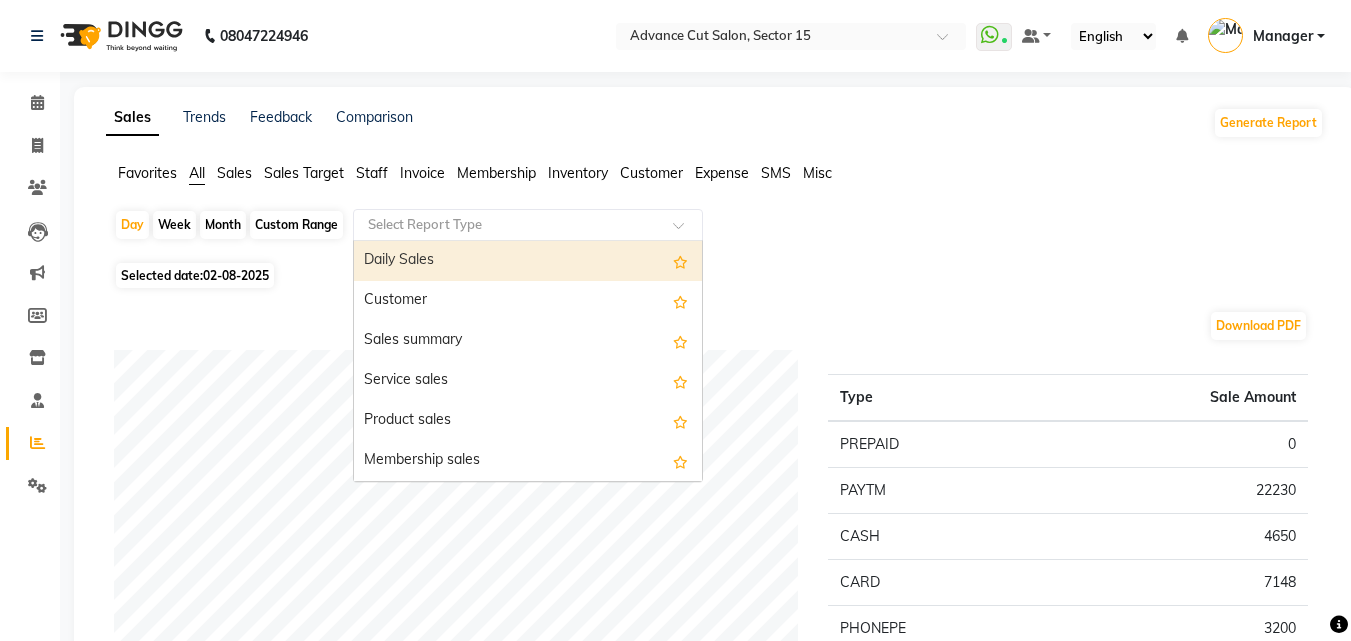 click on "Select Report Type" 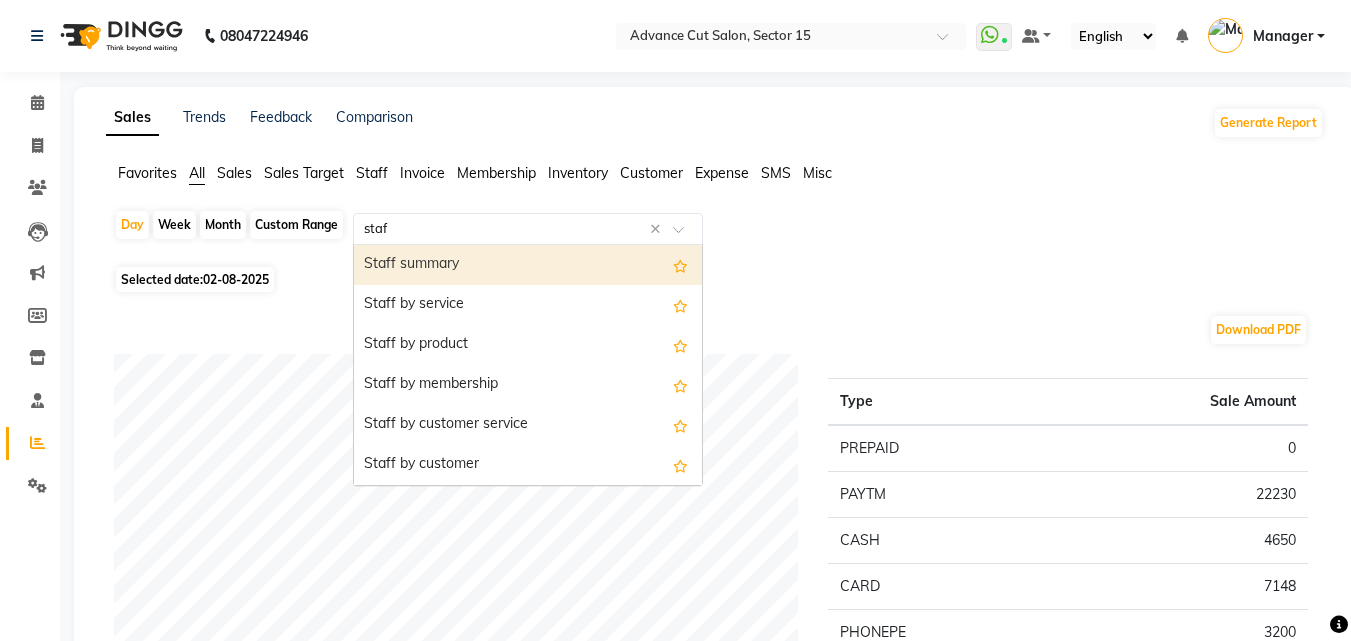 type on "staff" 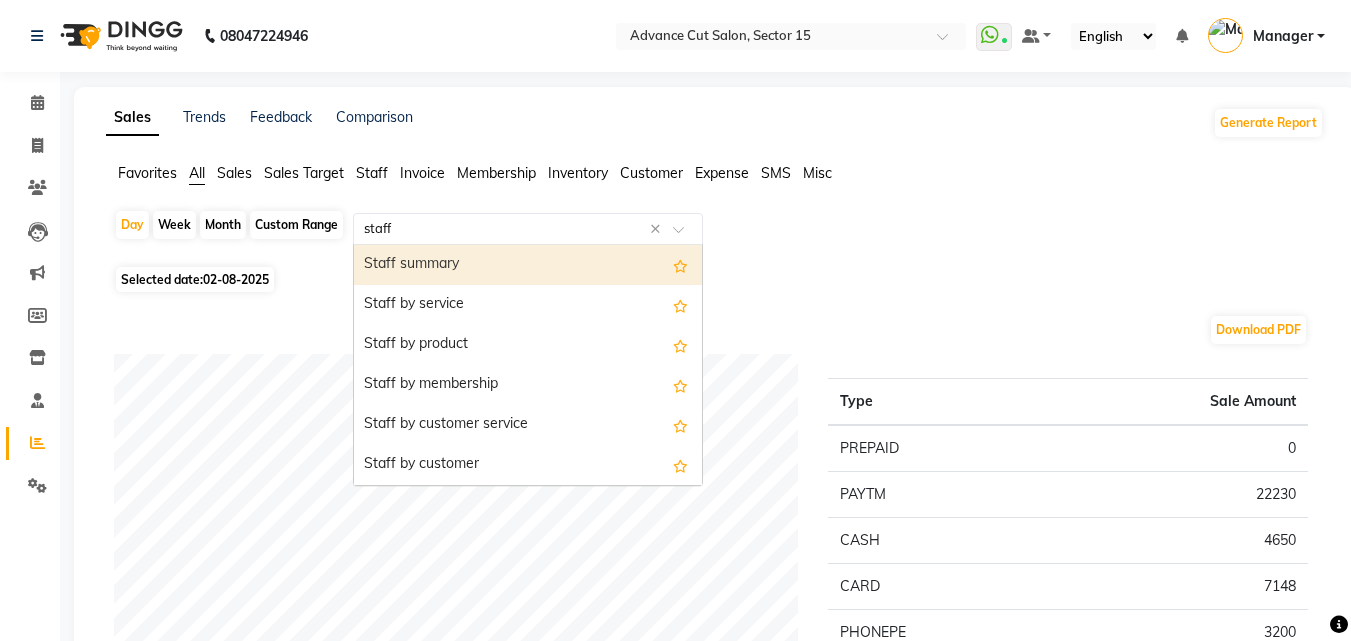 click on "Staff summary" at bounding box center [528, 265] 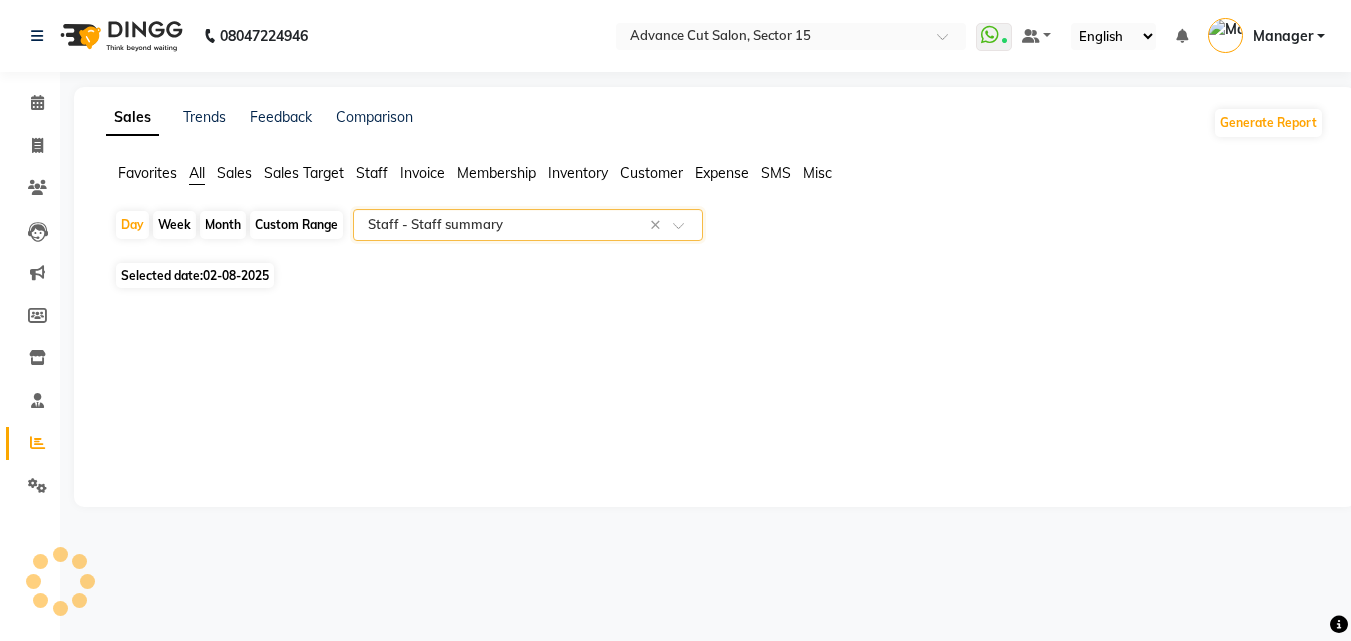 select on "full_report" 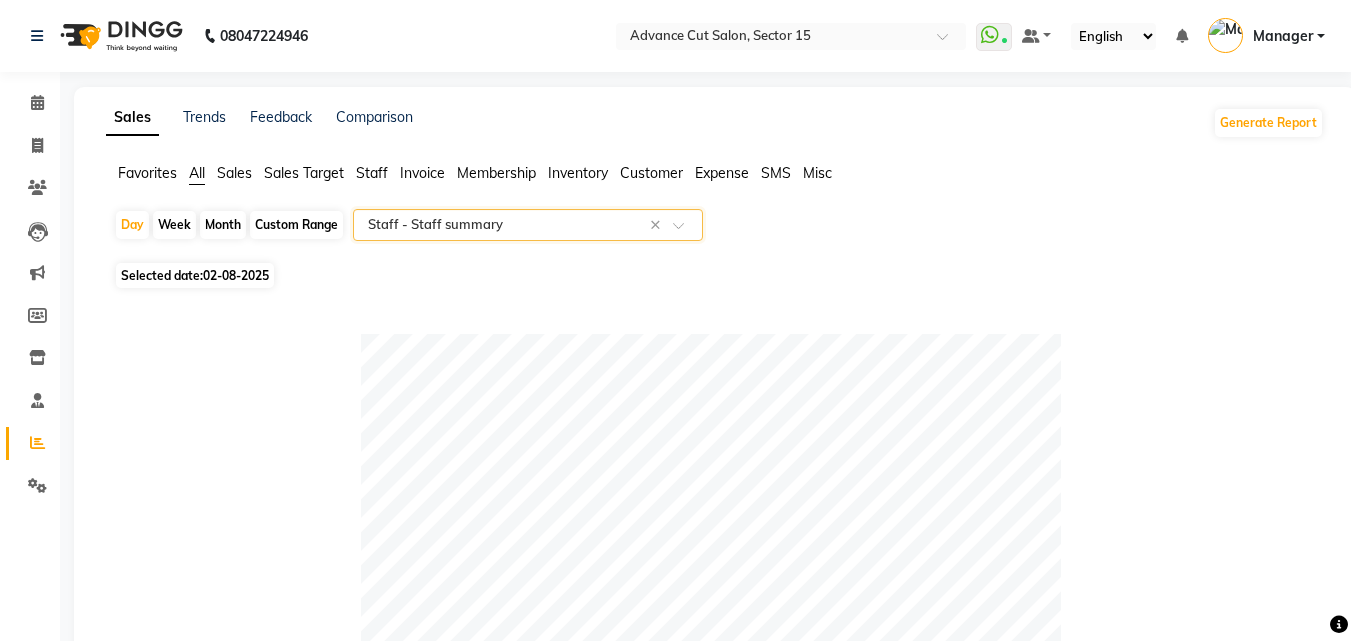 scroll, scrollTop: 660, scrollLeft: 0, axis: vertical 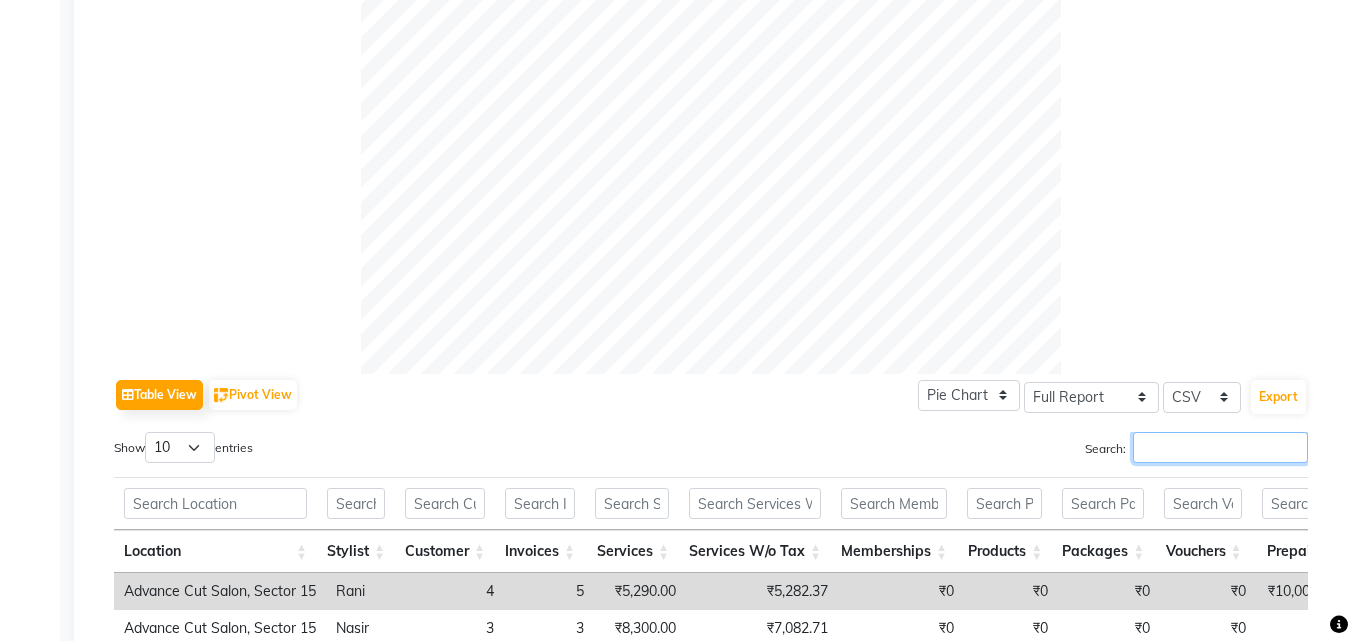 click on "Search:" at bounding box center [1220, 447] 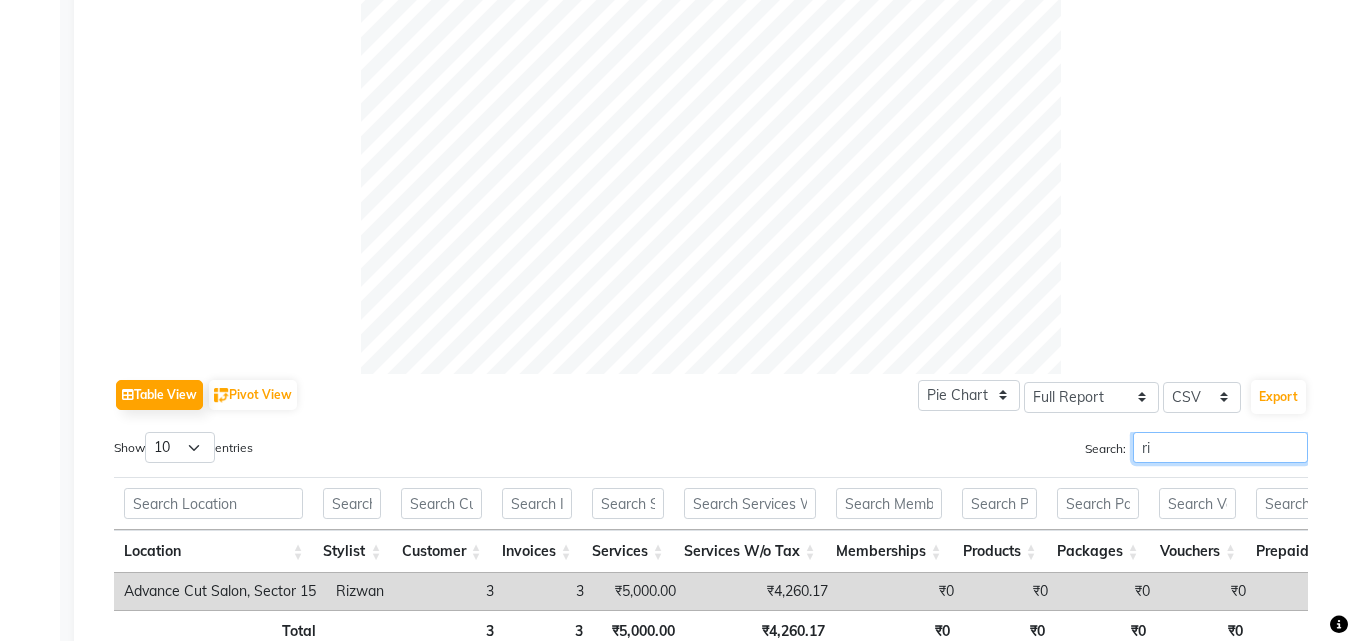 type on "r" 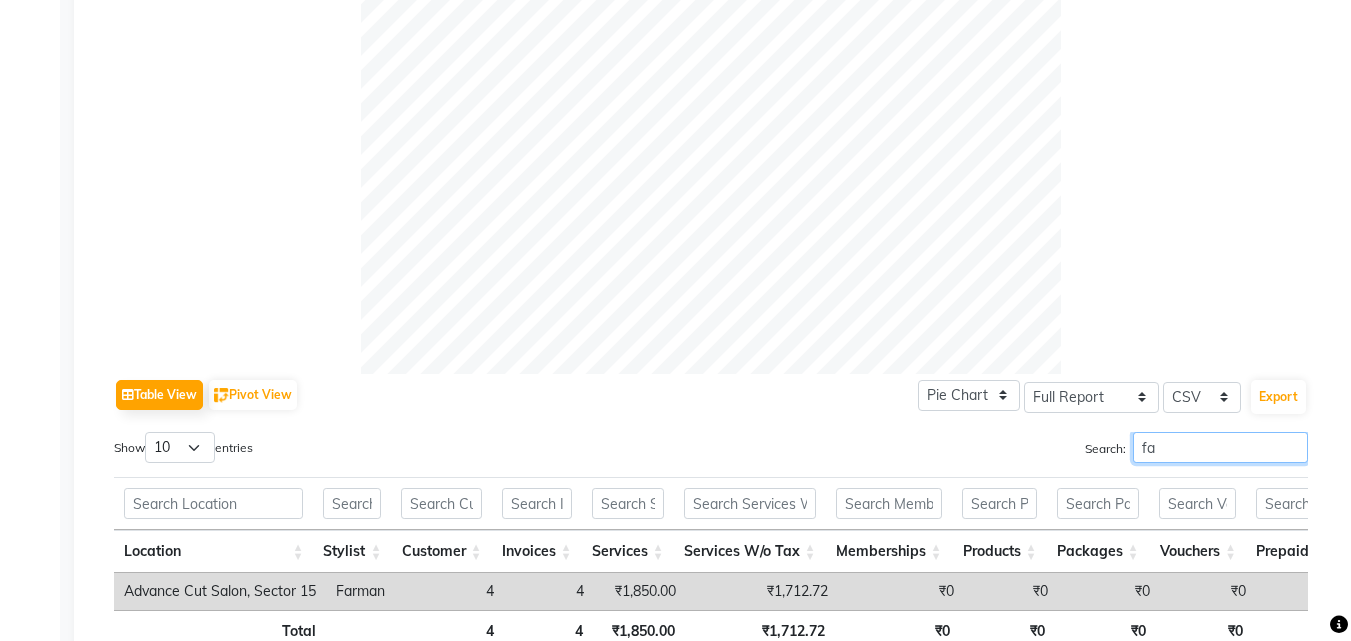 type on "f" 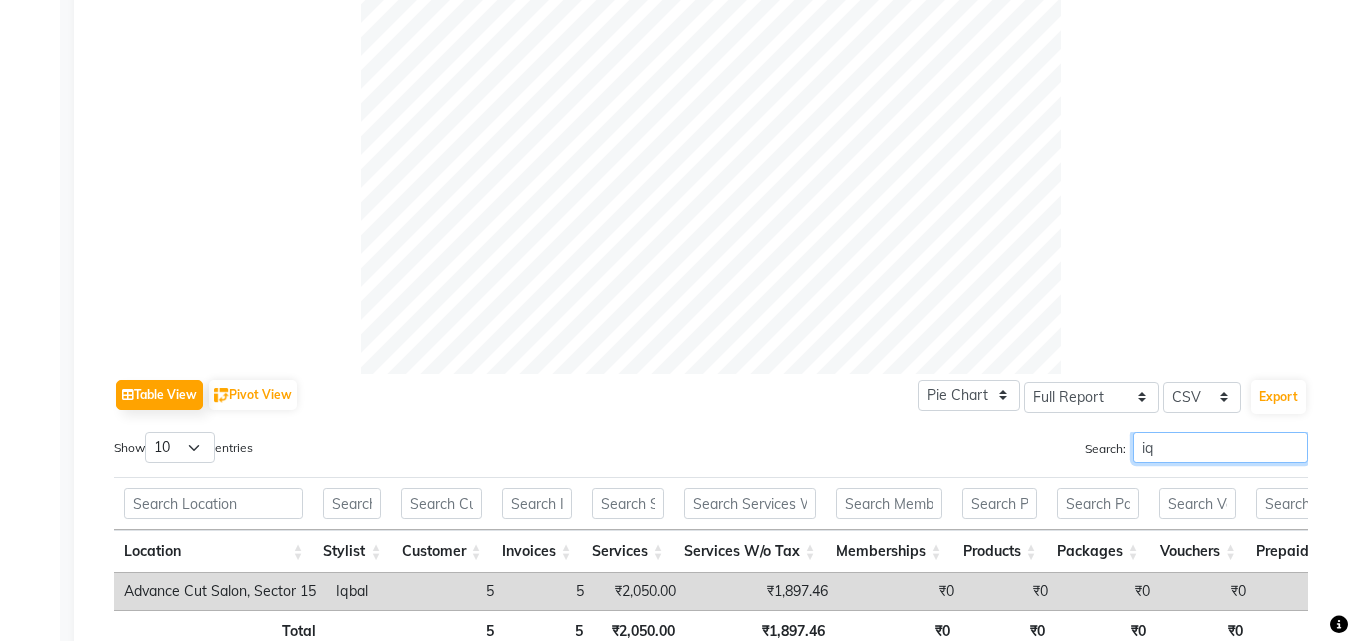 type on "i" 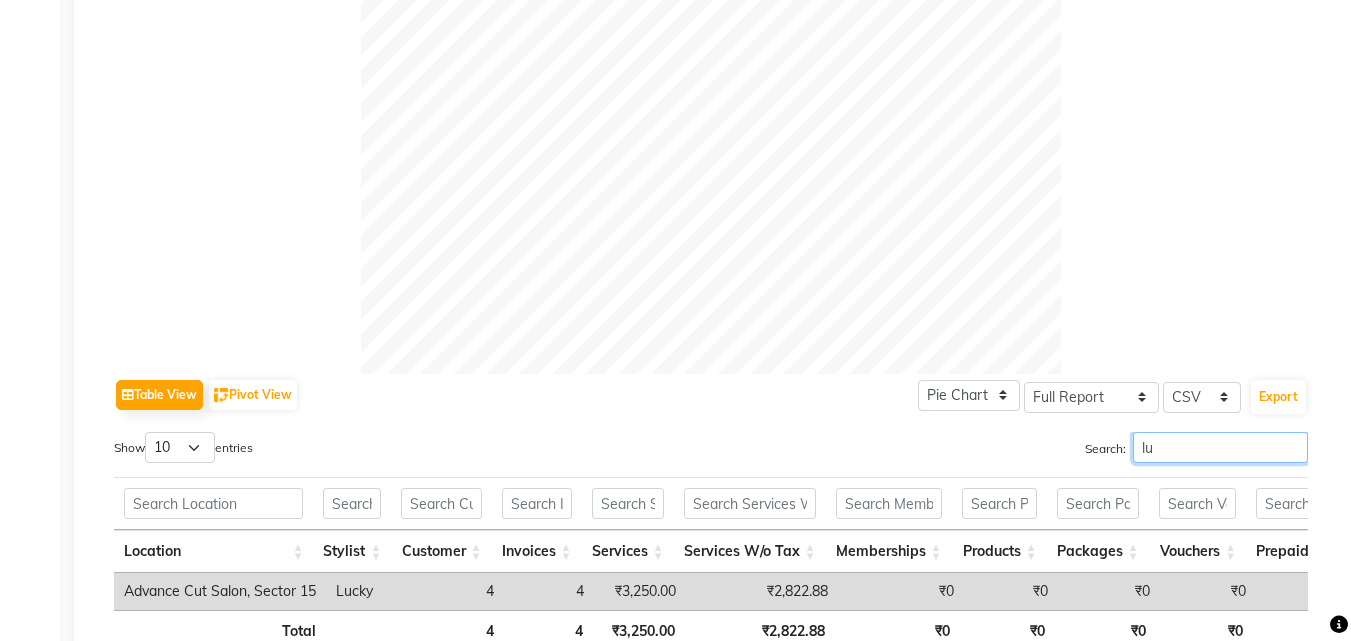 type on "l" 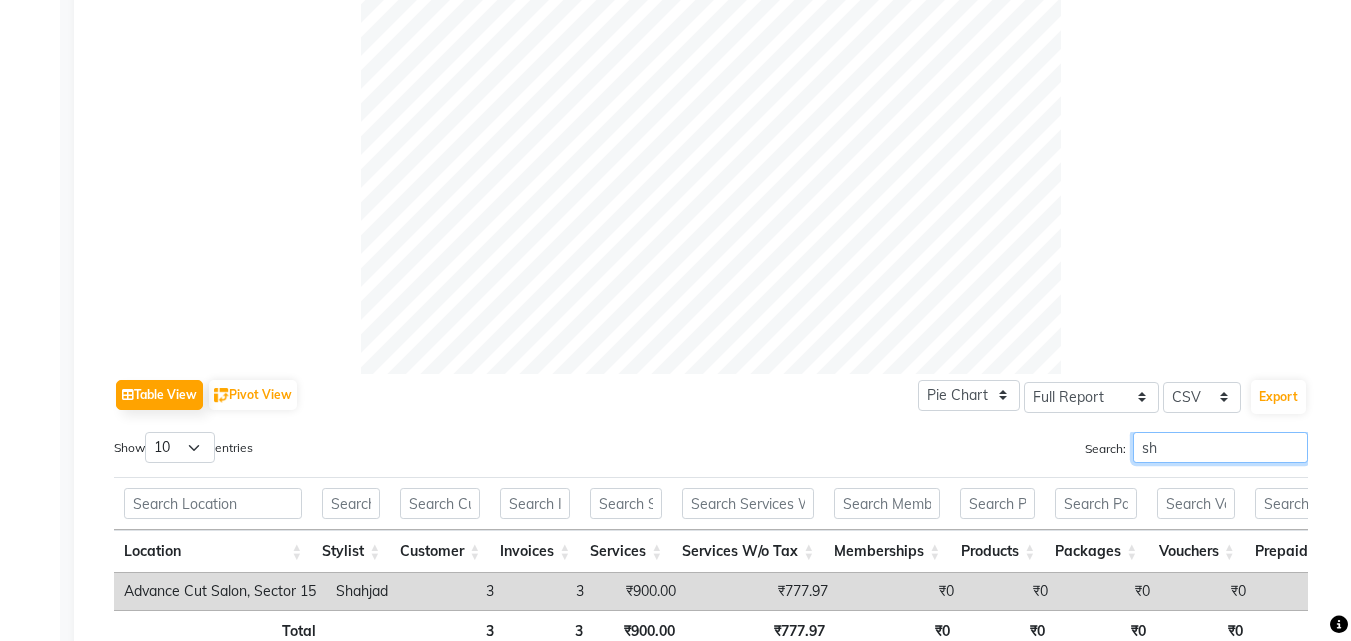 type on "s" 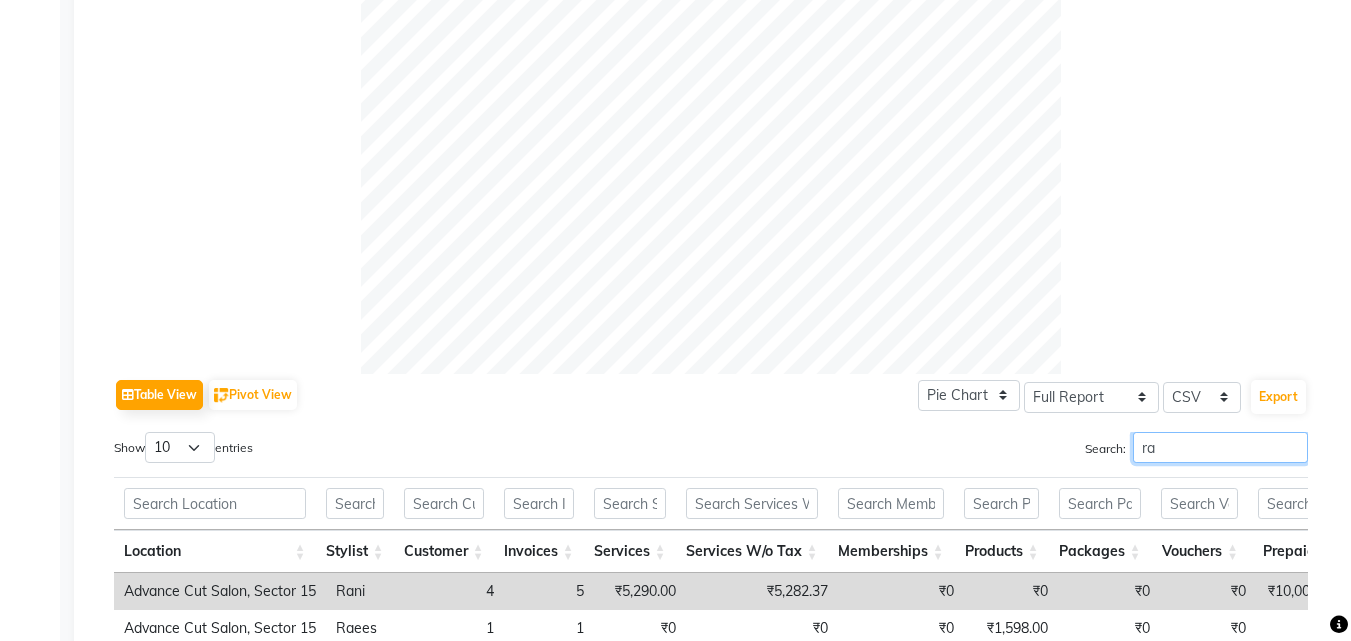 type on "r" 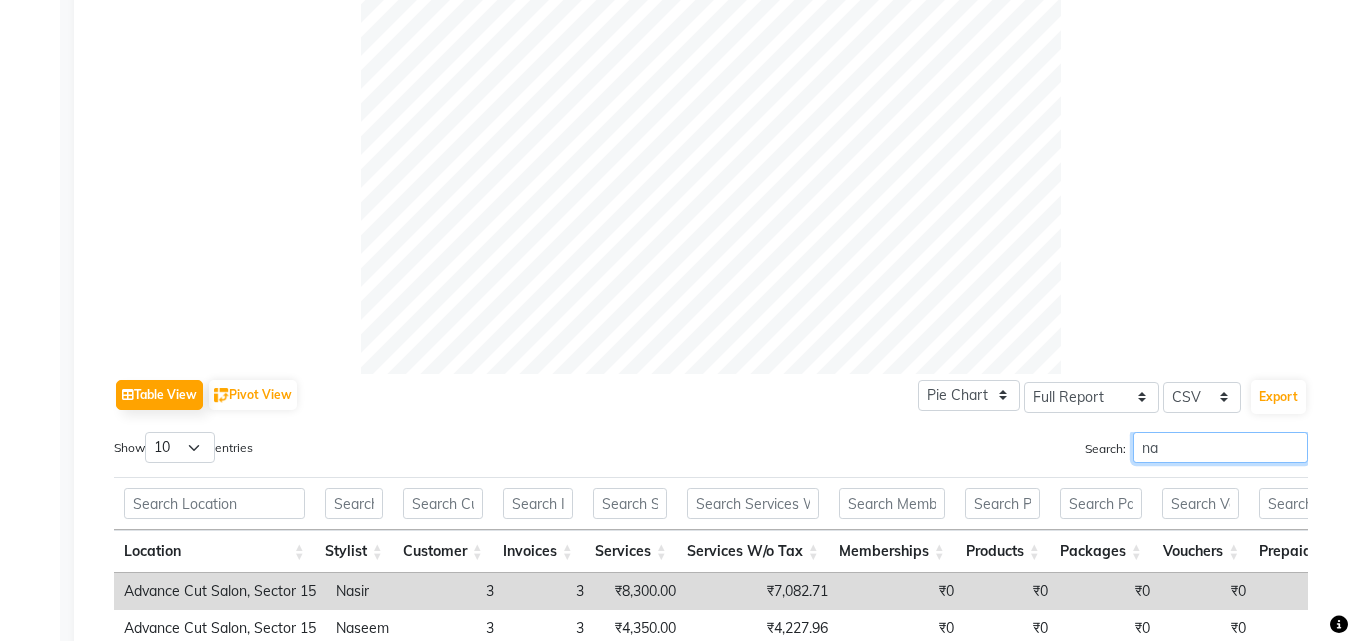 type on "n" 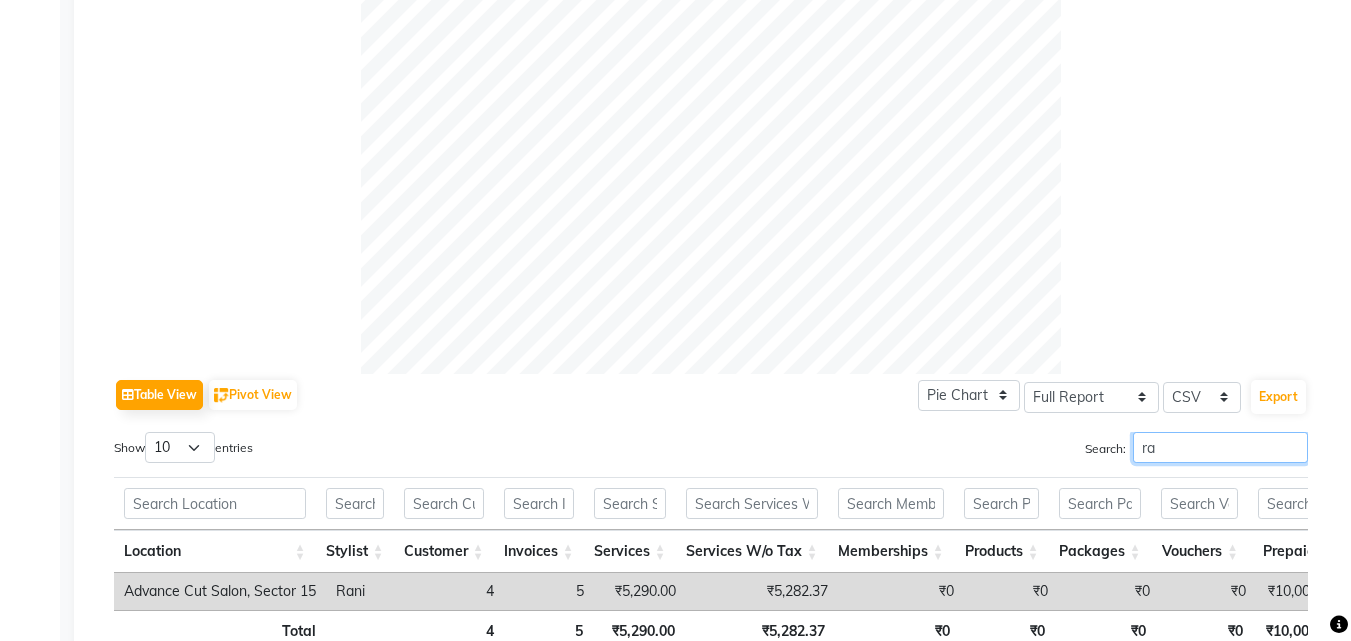 type on "r" 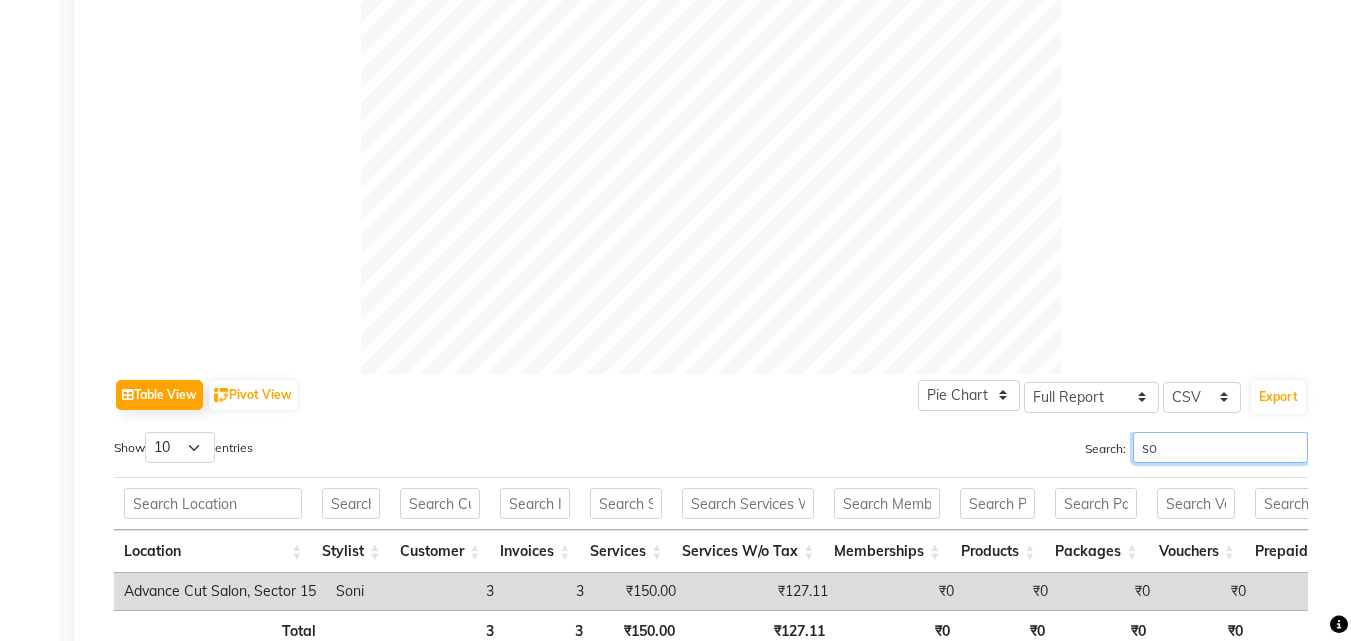type on "s" 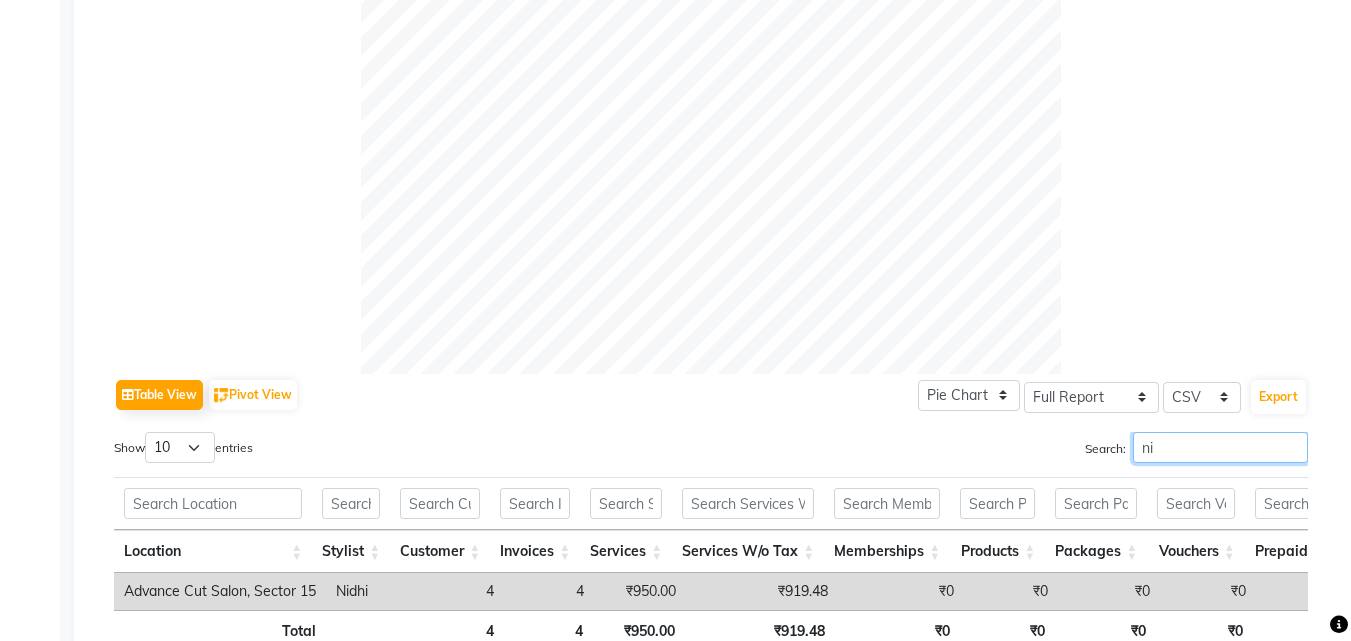 type on "n" 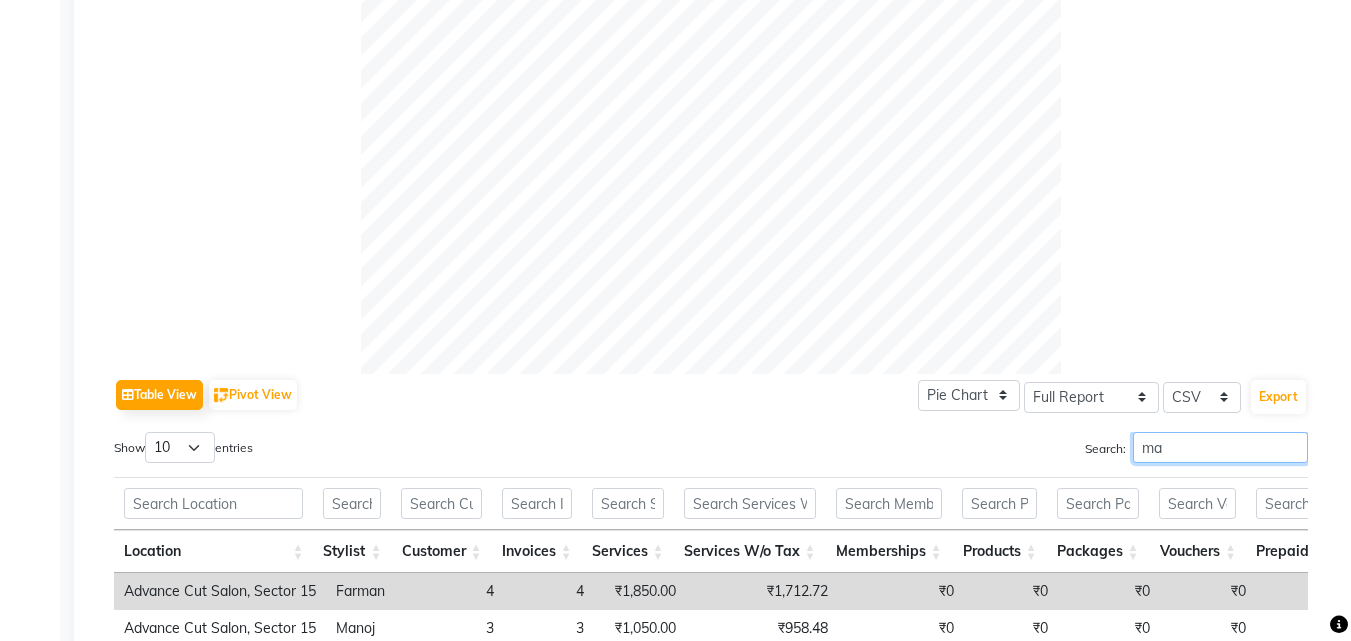 type on "m" 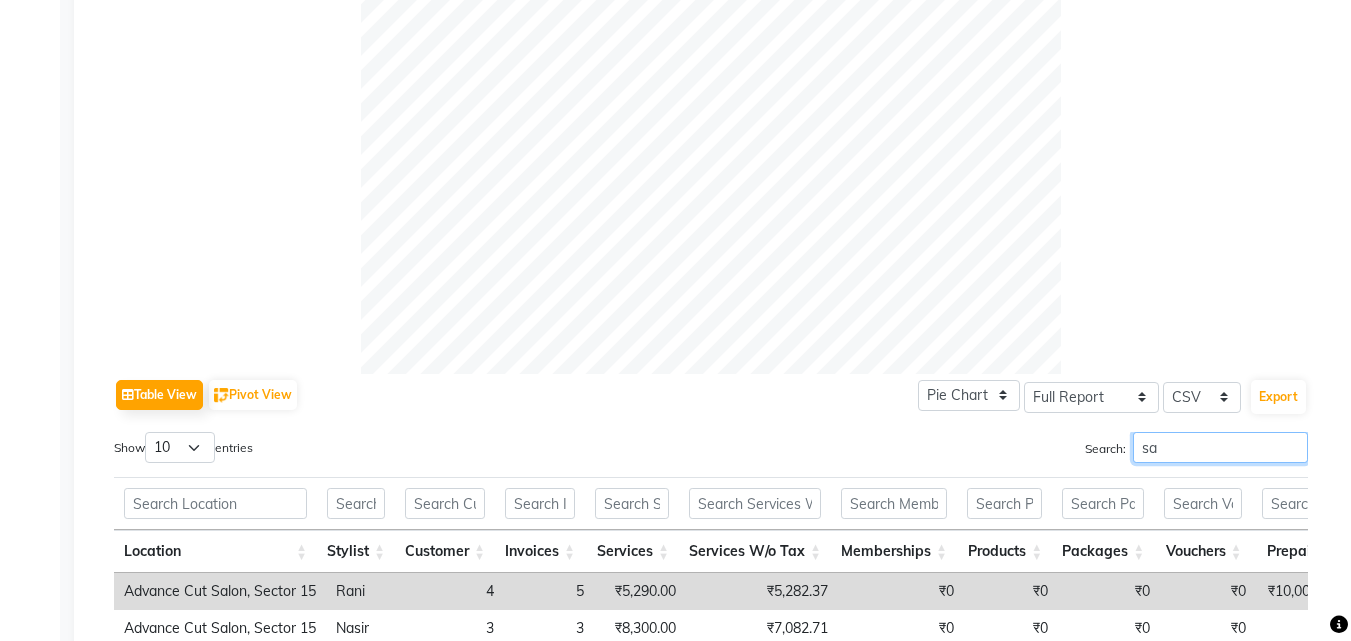 type on "s" 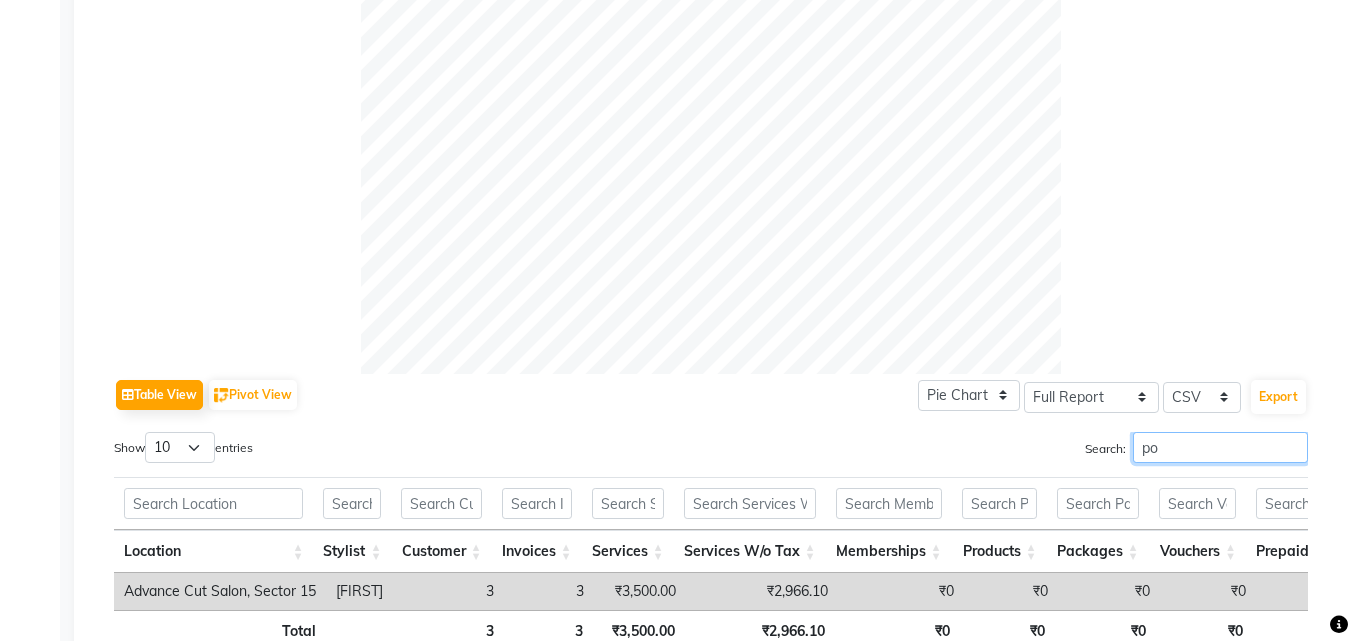 type on "p" 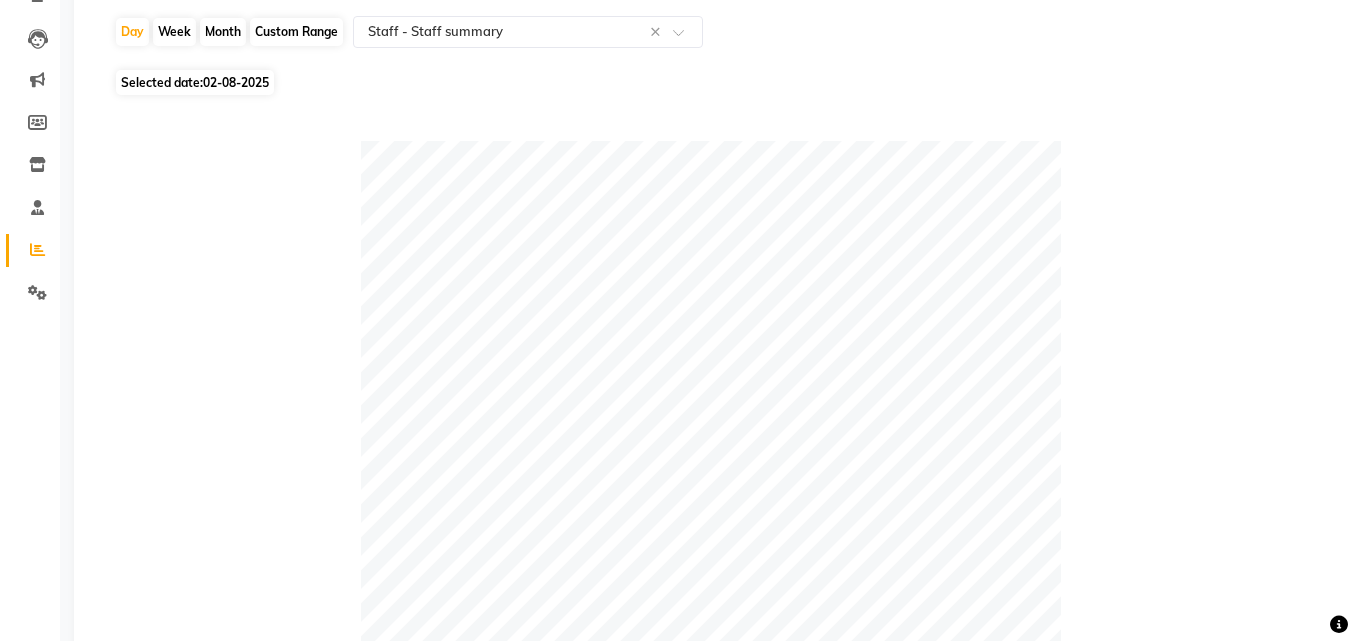 scroll, scrollTop: 0, scrollLeft: 0, axis: both 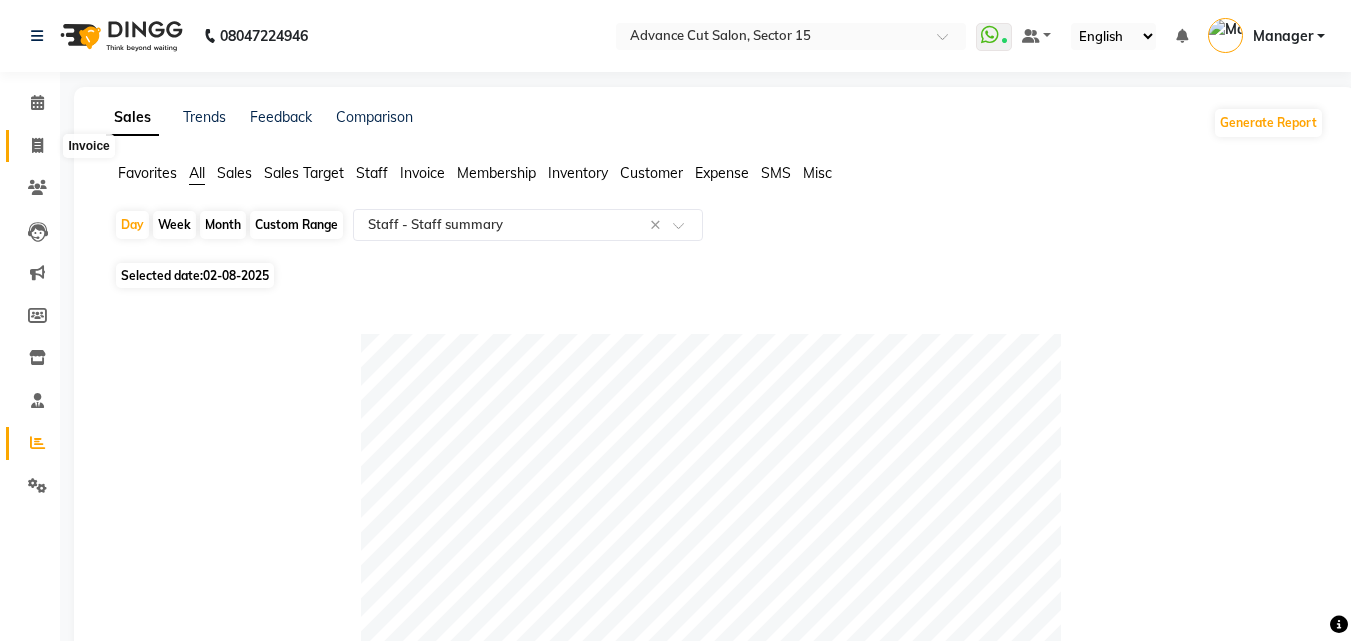 type on "shu" 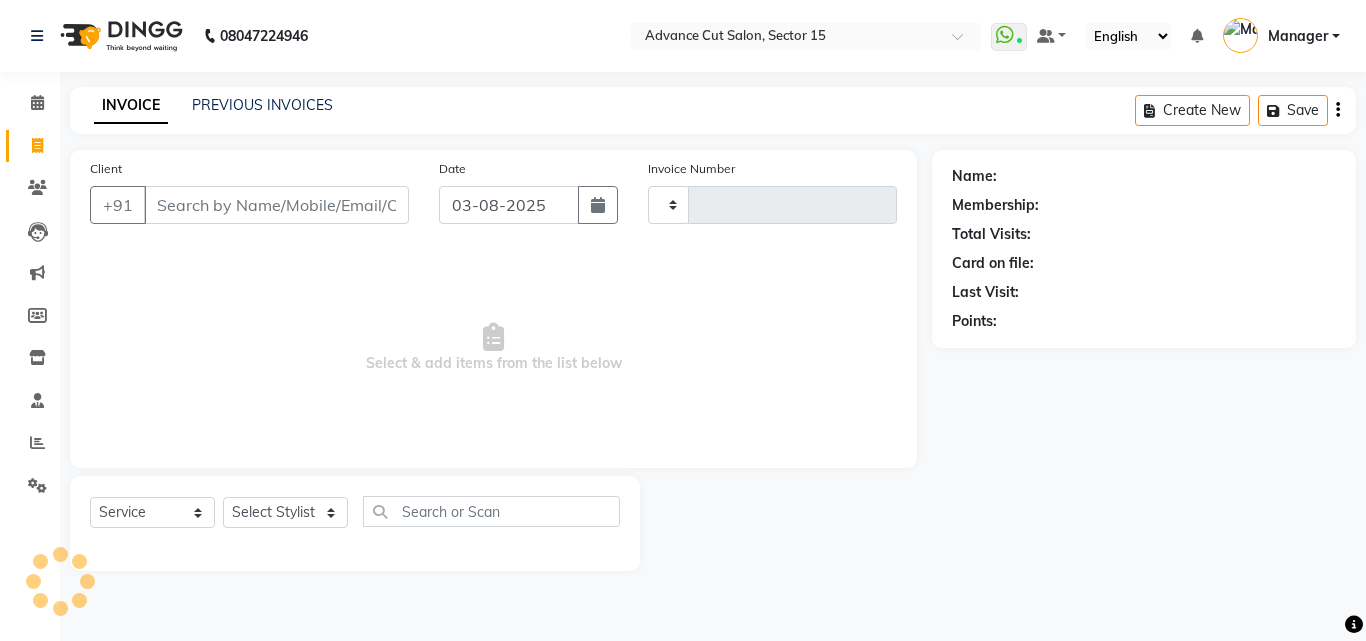 type on "5491" 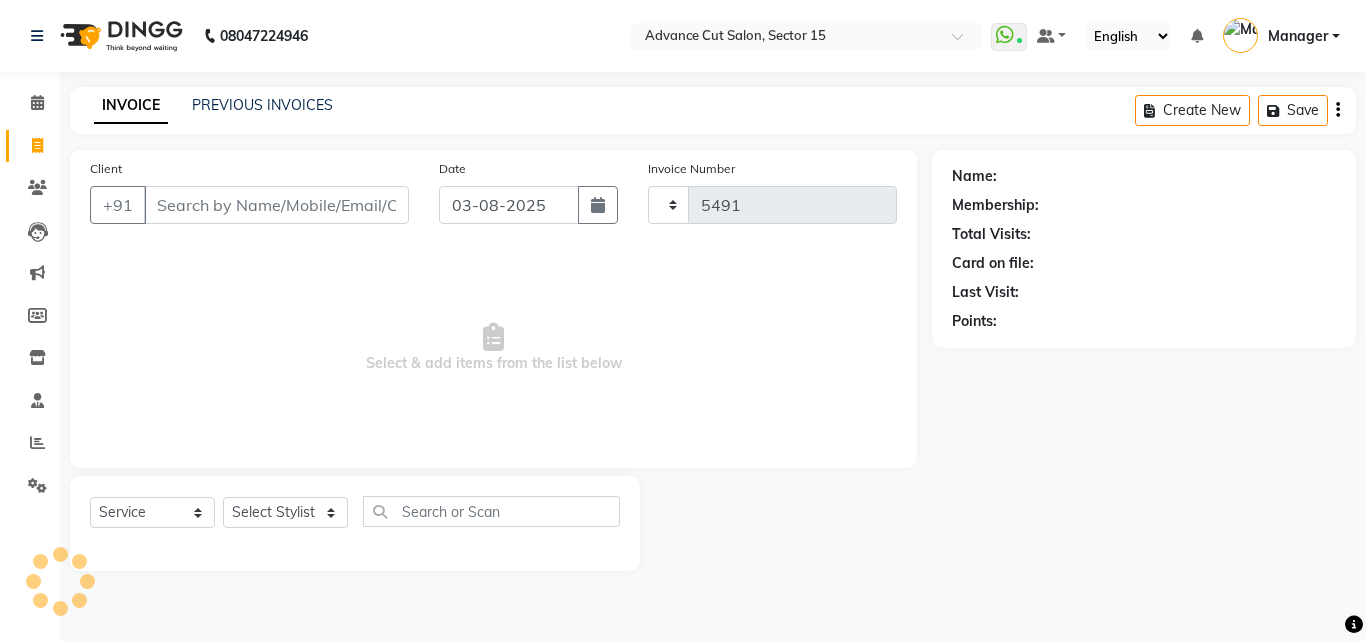 select on "6255" 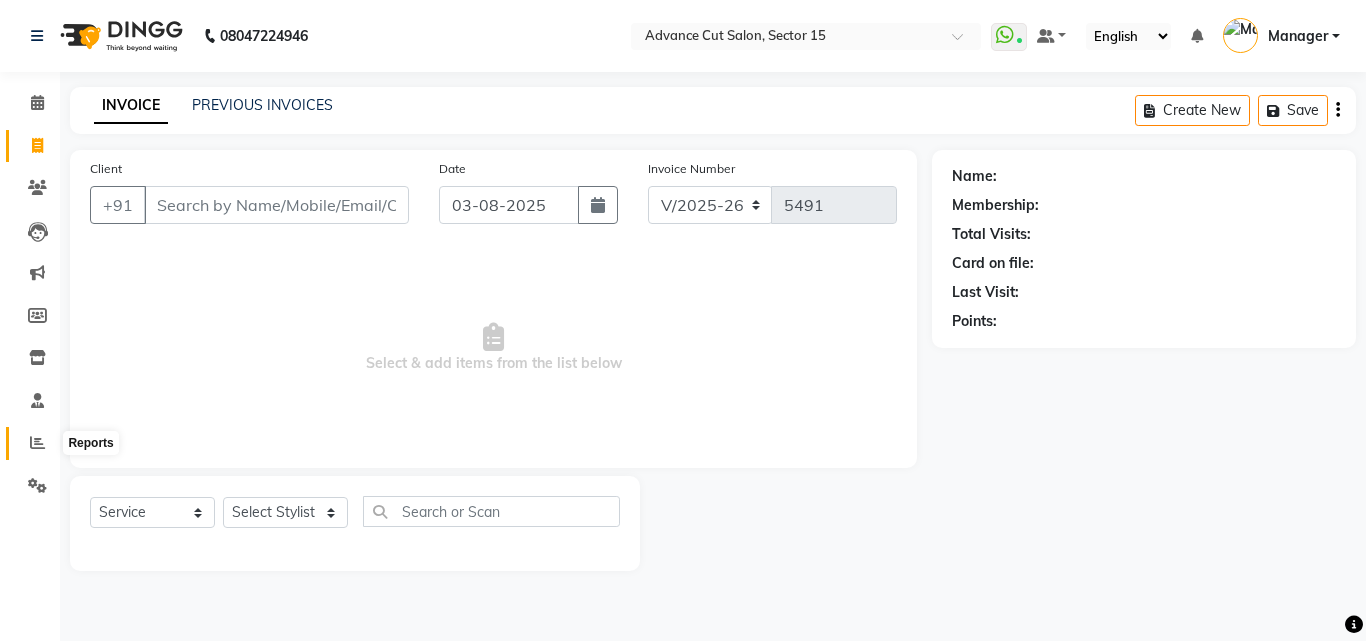 click 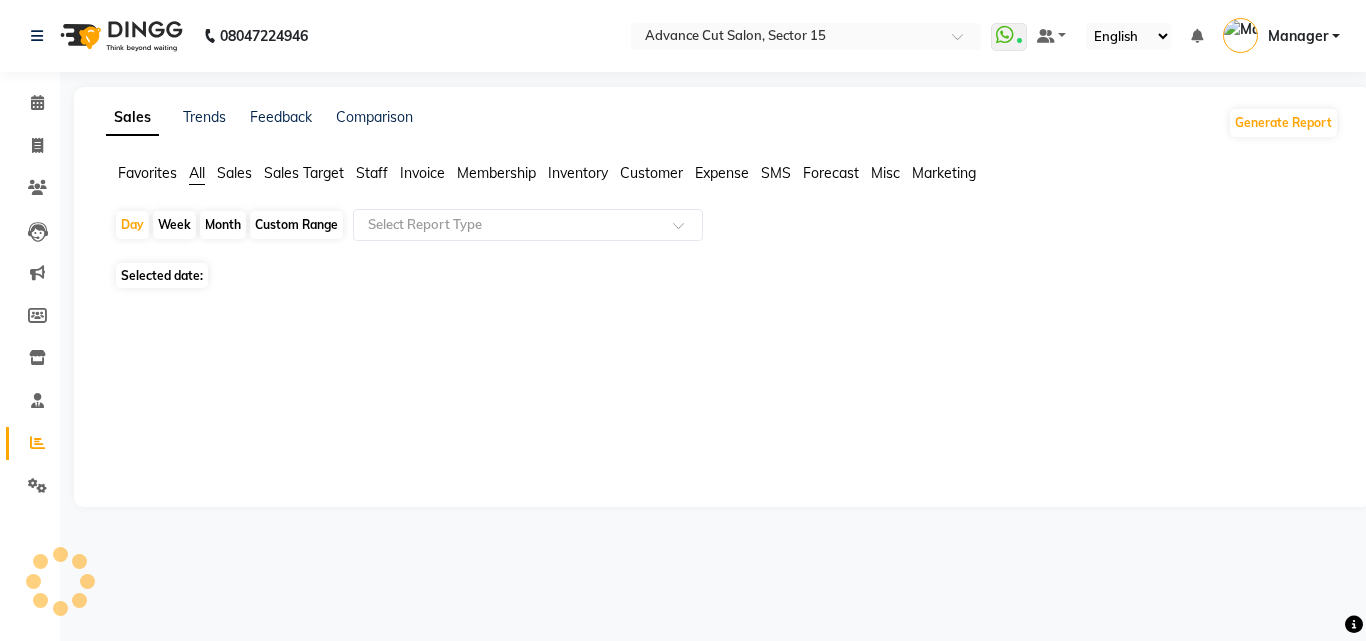 click on "Selected date:" 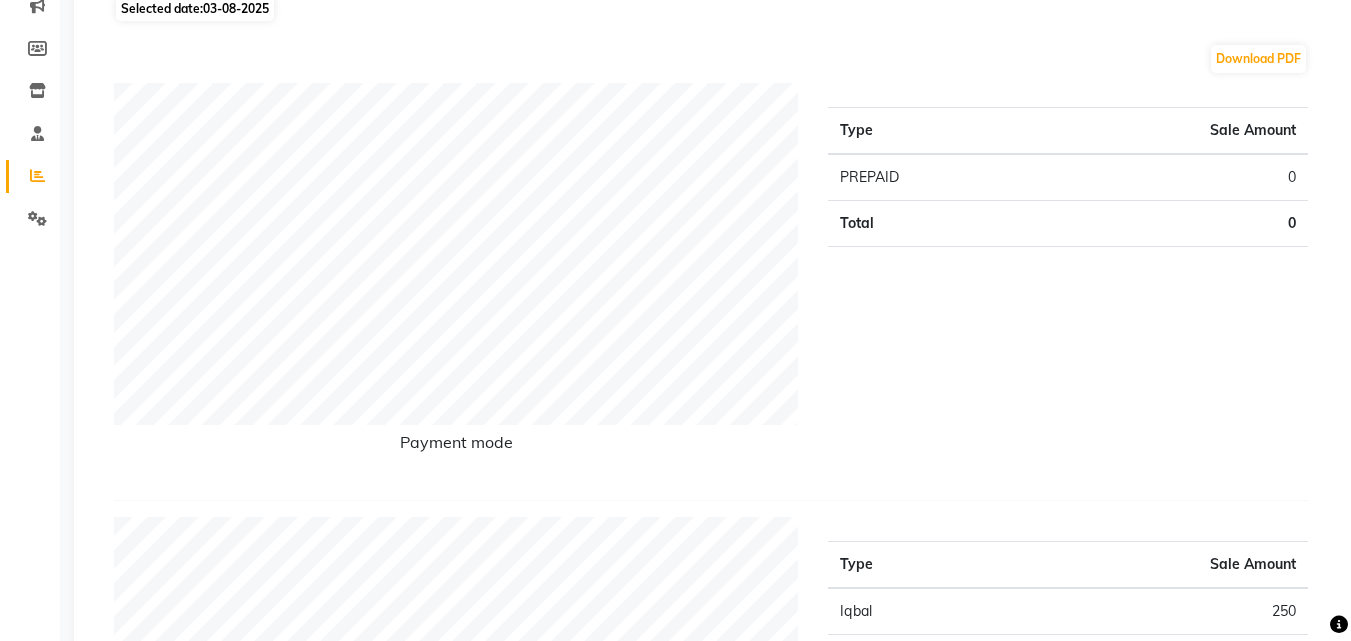 scroll, scrollTop: 159, scrollLeft: 0, axis: vertical 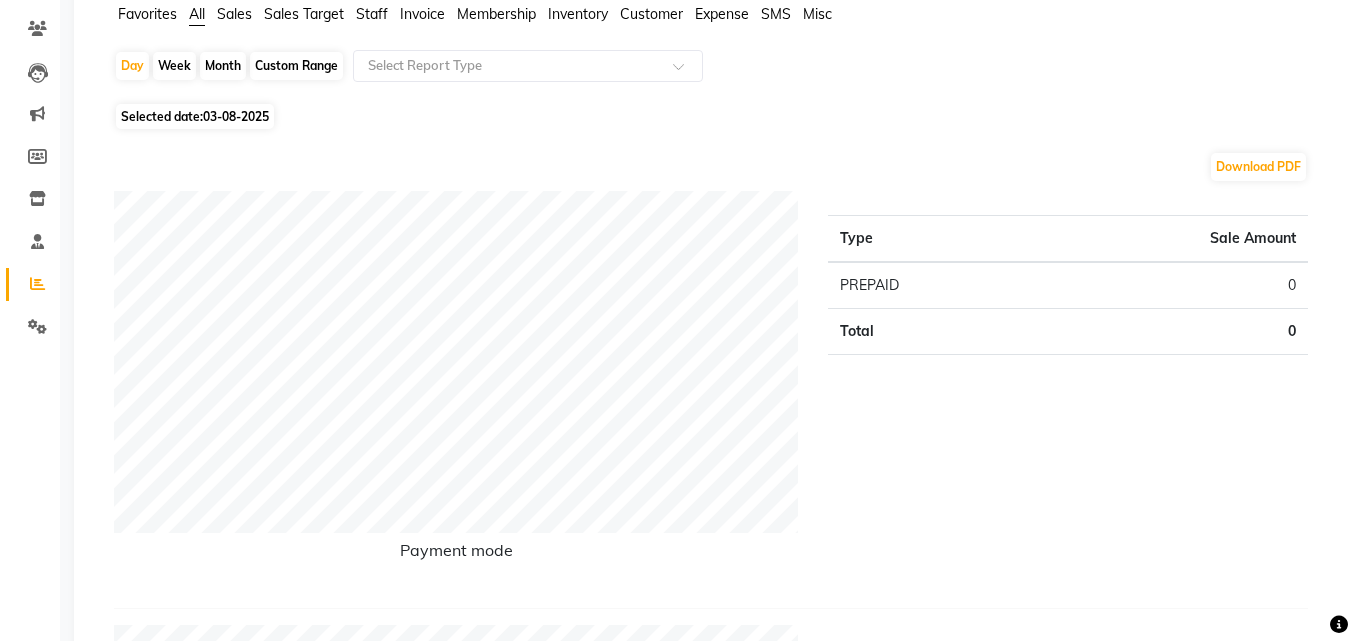 click on "Selected date:  03-08-2025" 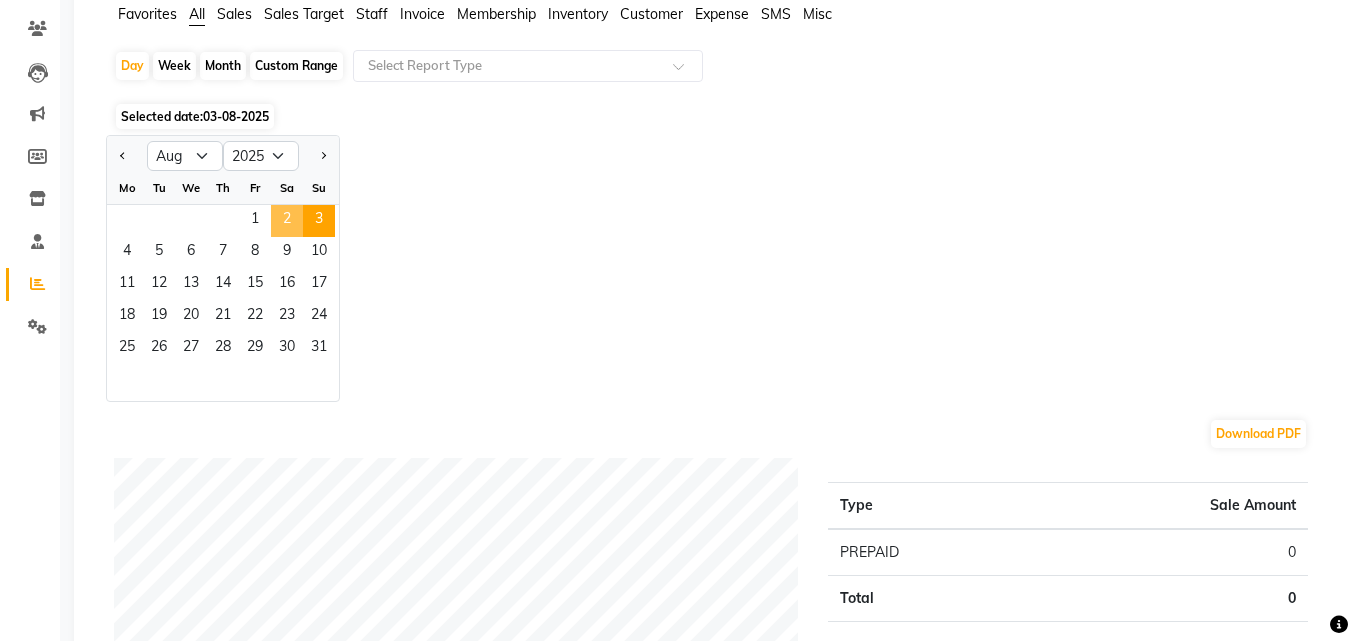 click on "2" 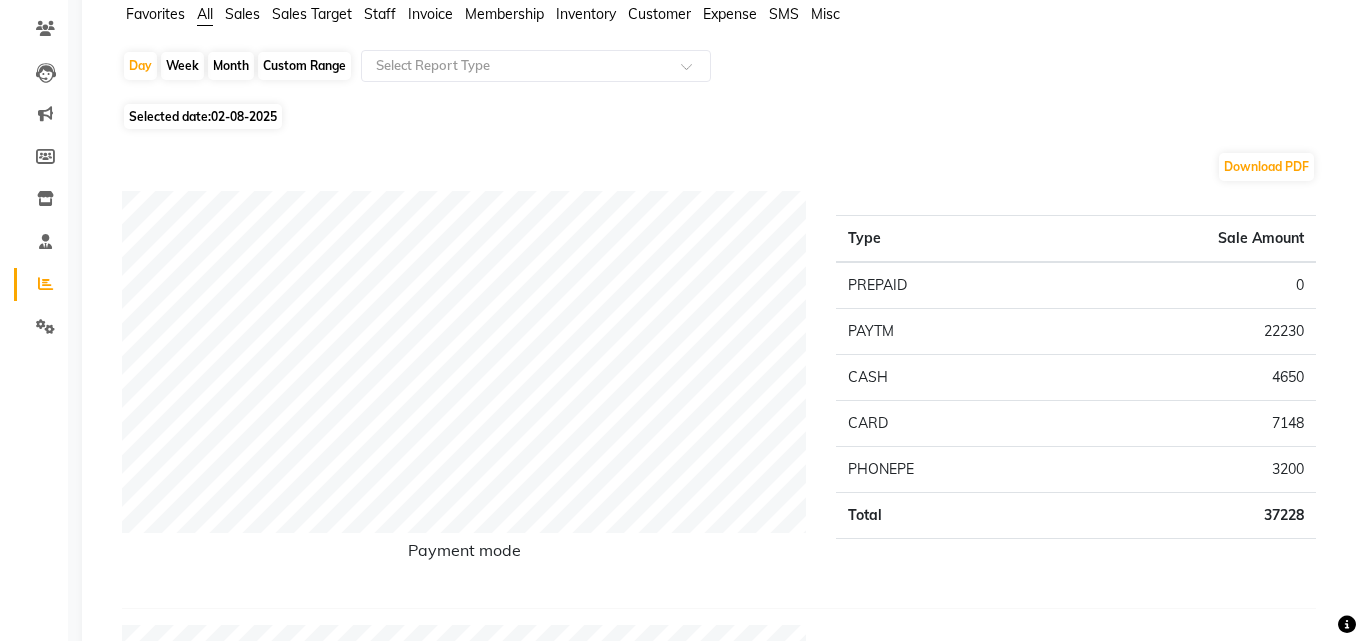 scroll, scrollTop: 0, scrollLeft: 0, axis: both 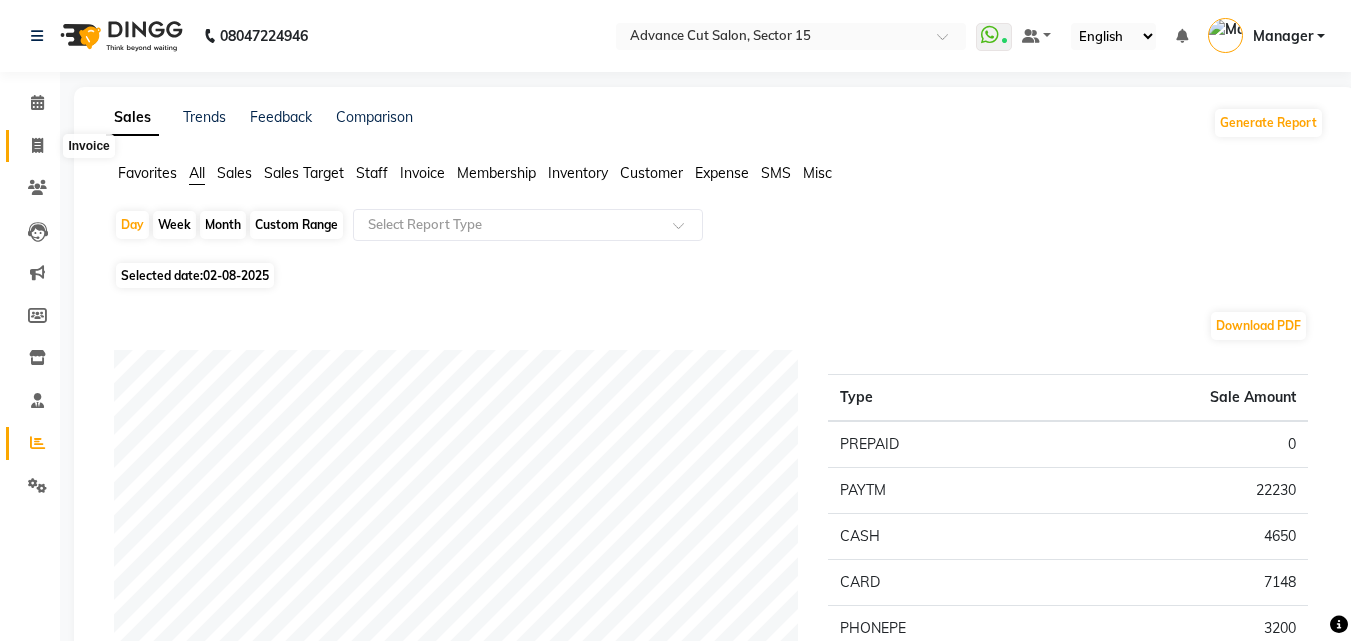 click 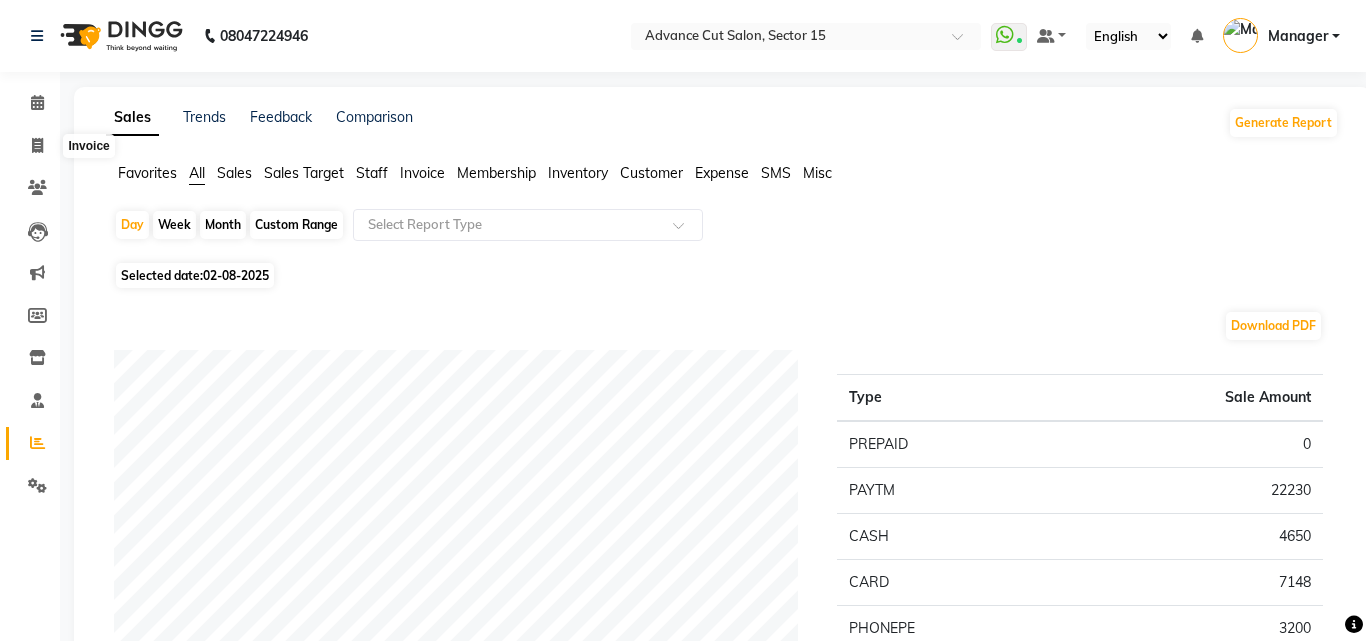 select on "service" 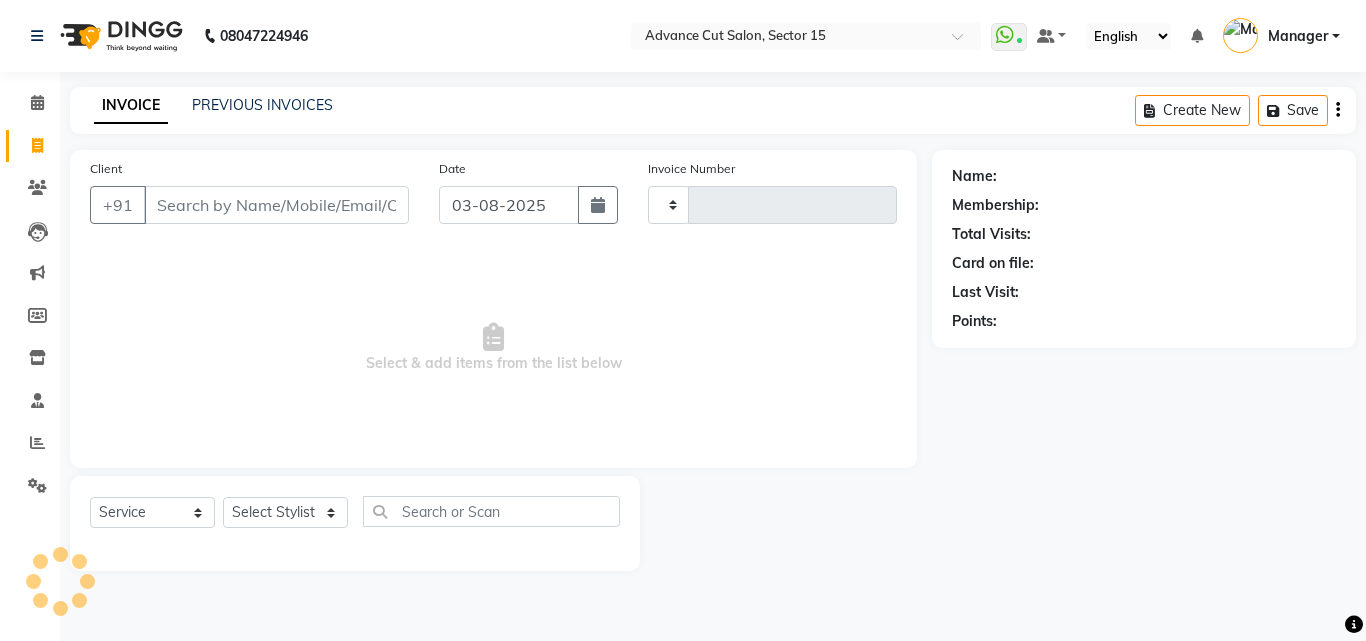 type on "5491" 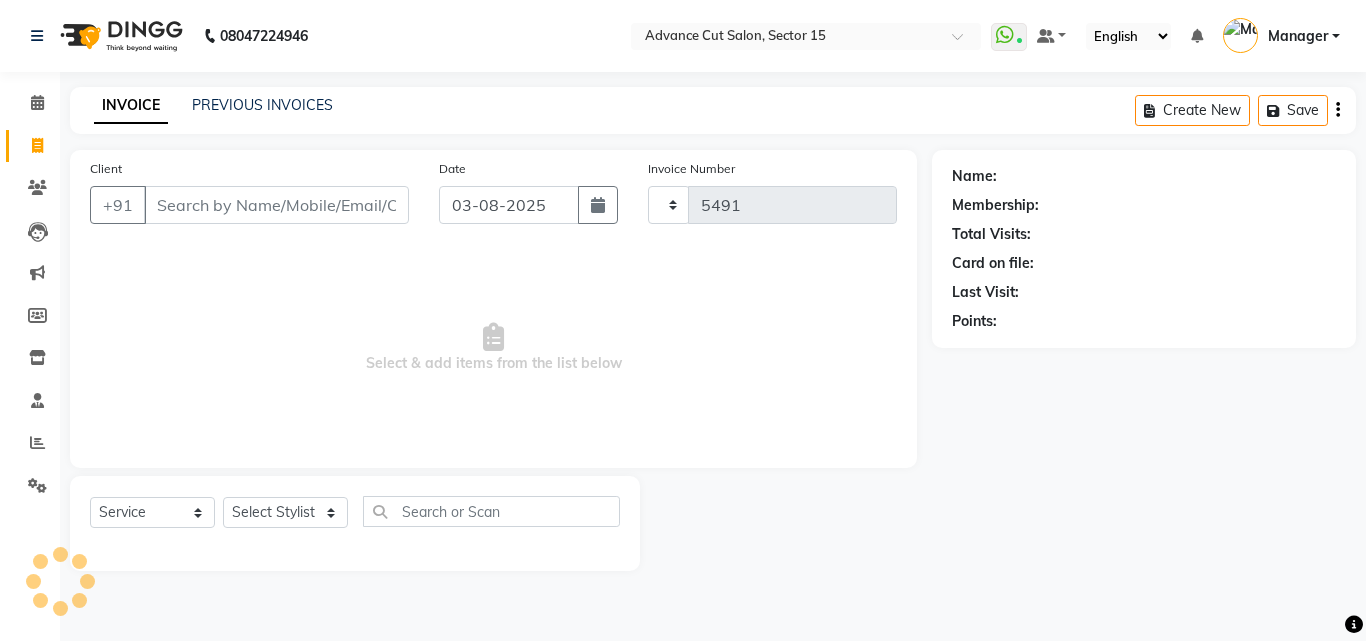 select on "6255" 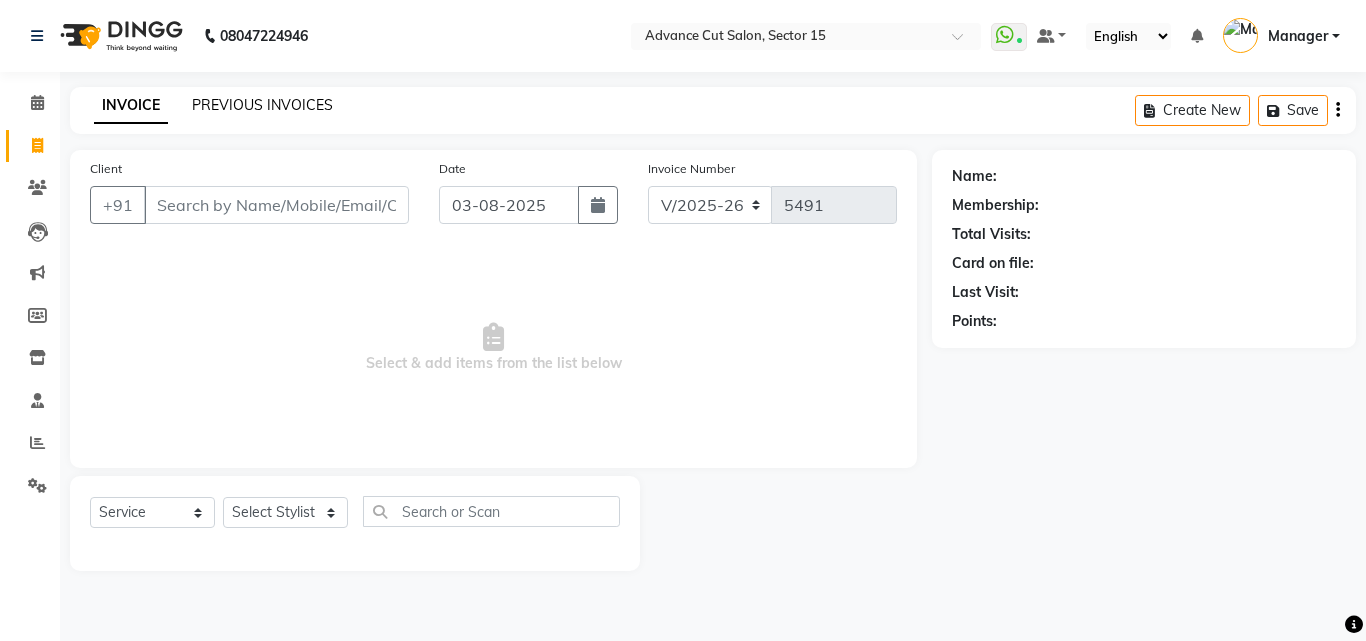 click on "PREVIOUS INVOICES" 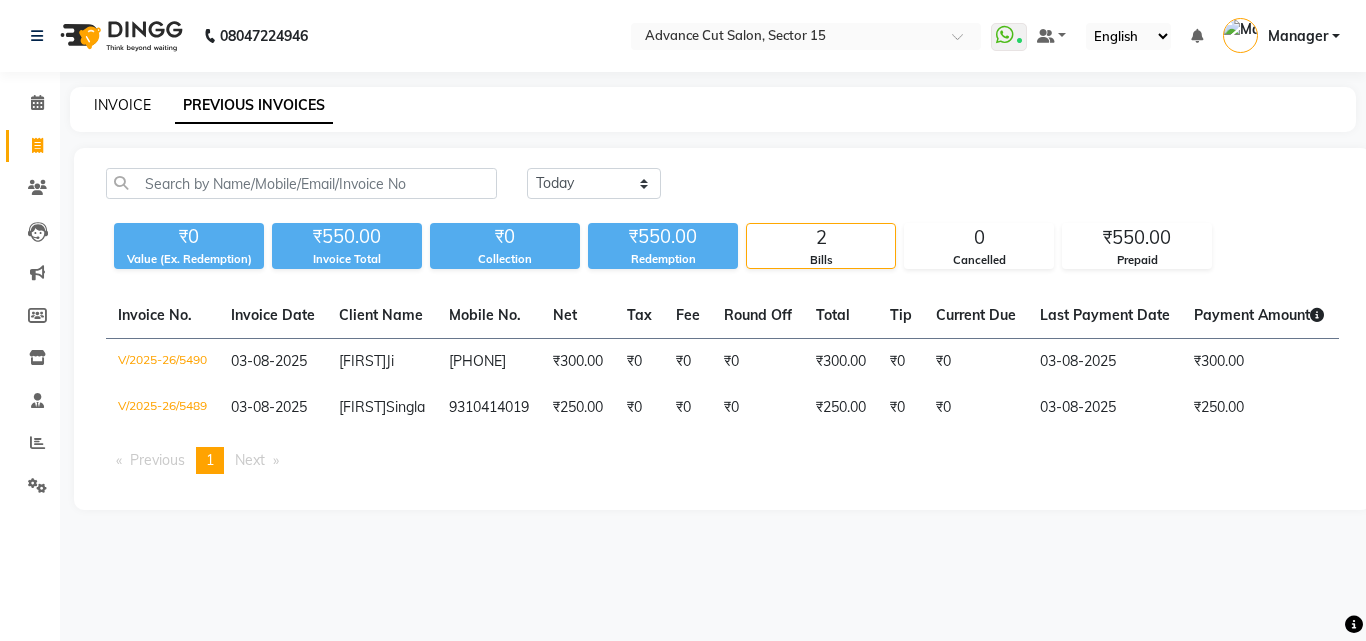 click on "INVOICE" 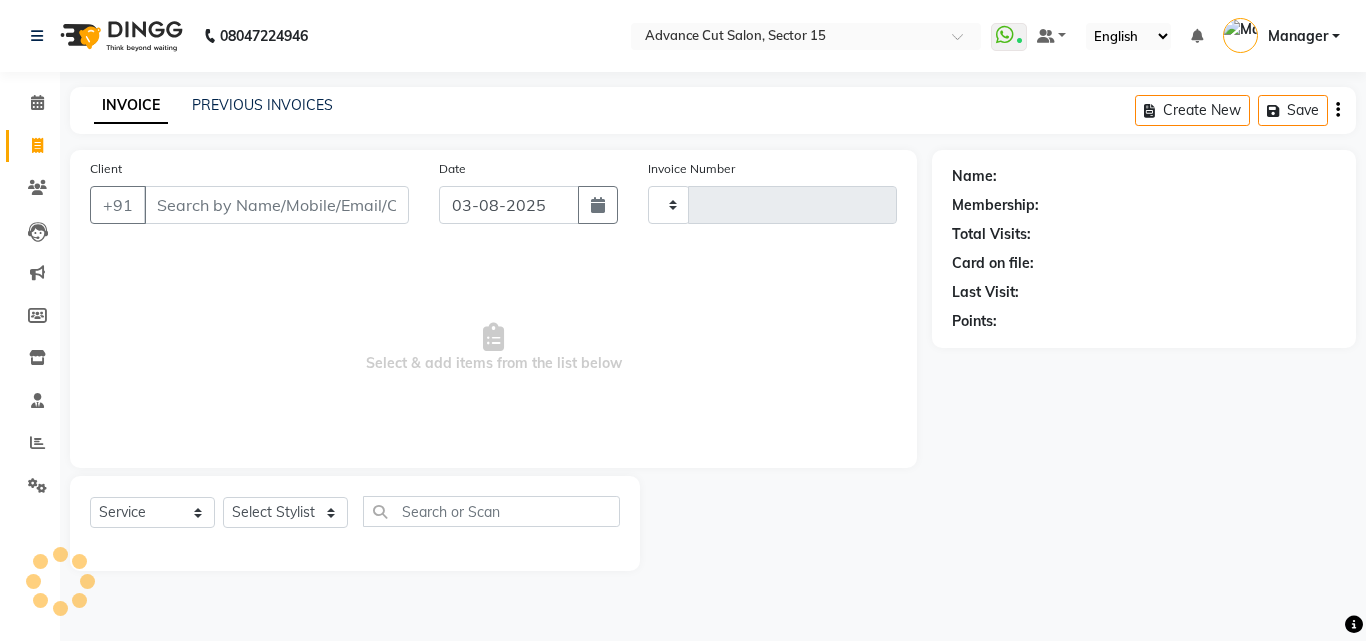 type on "5491" 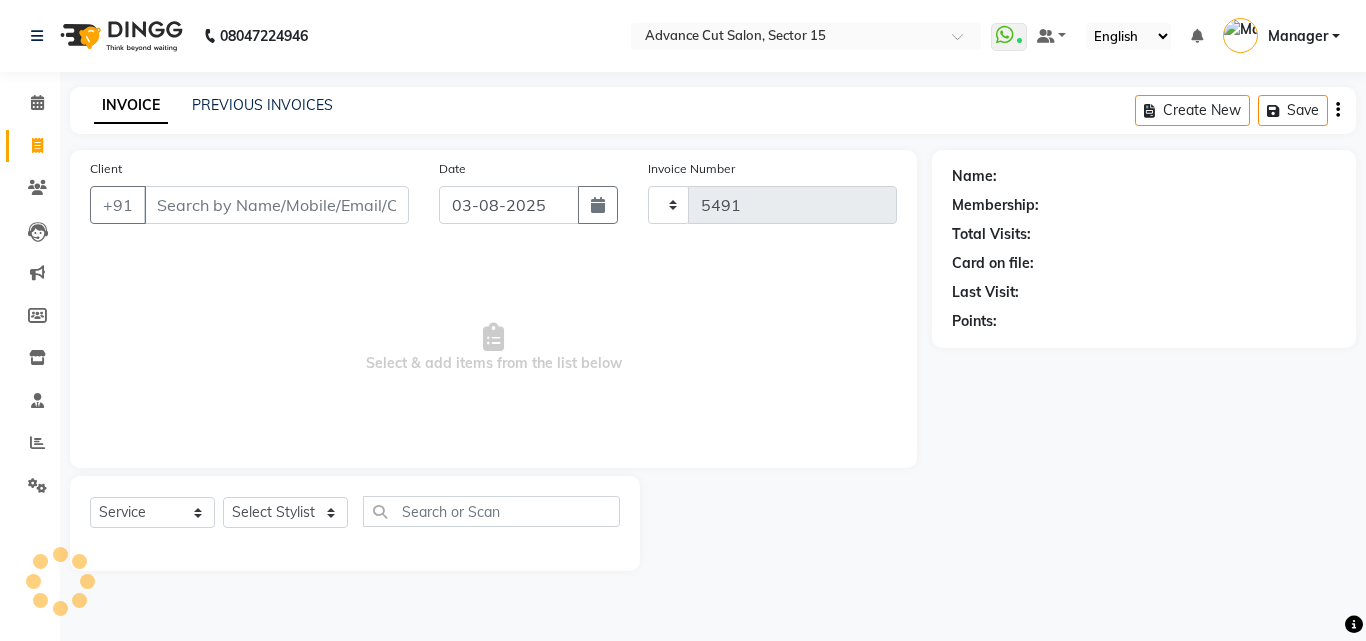 select on "6255" 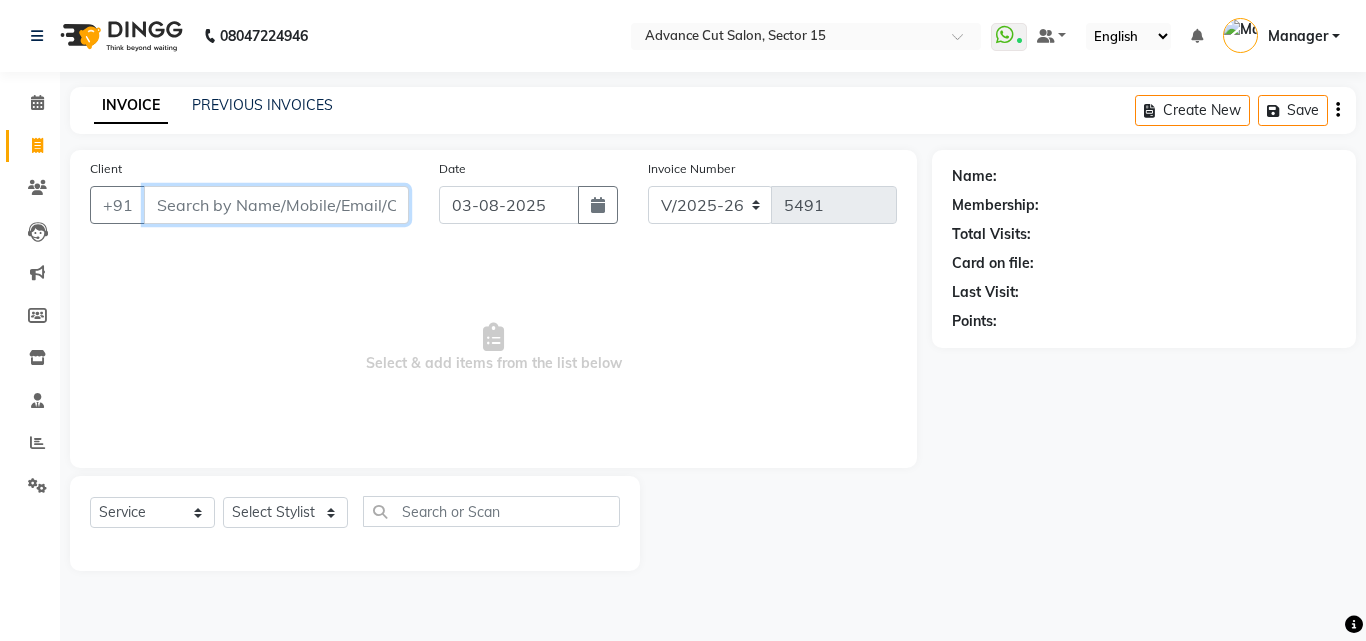 click on "Client" at bounding box center [276, 205] 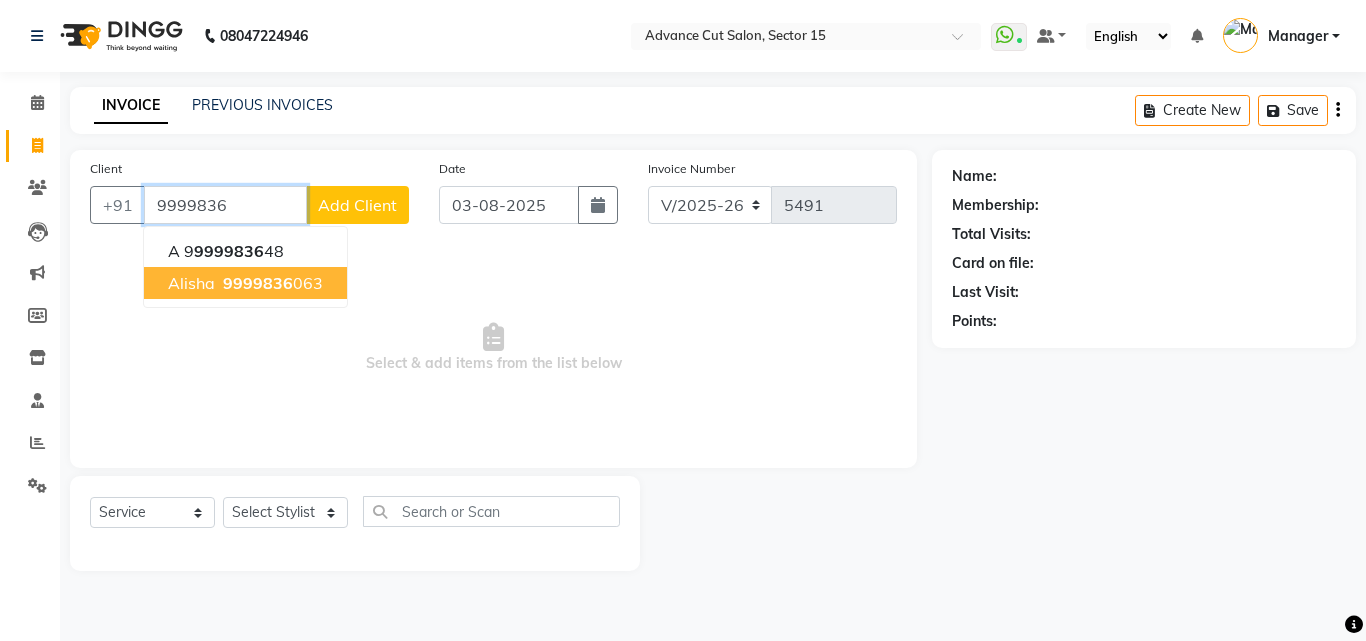 click on "9999836" at bounding box center (258, 283) 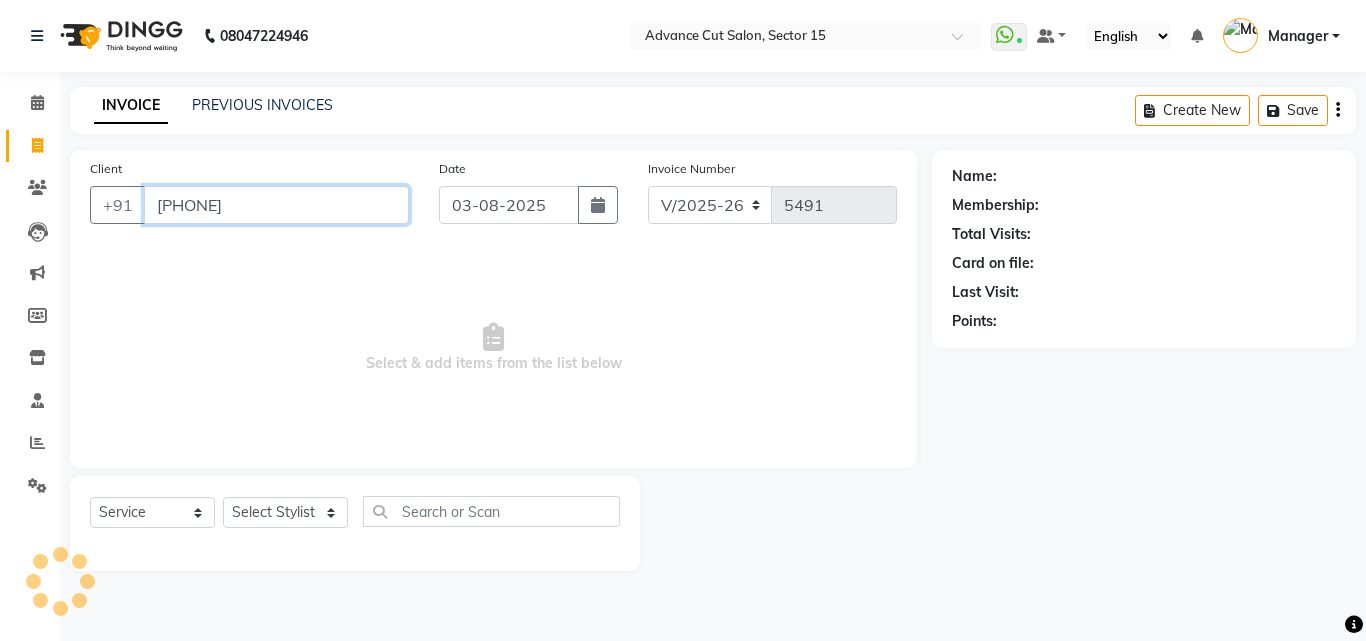 type on "[PHONE]" 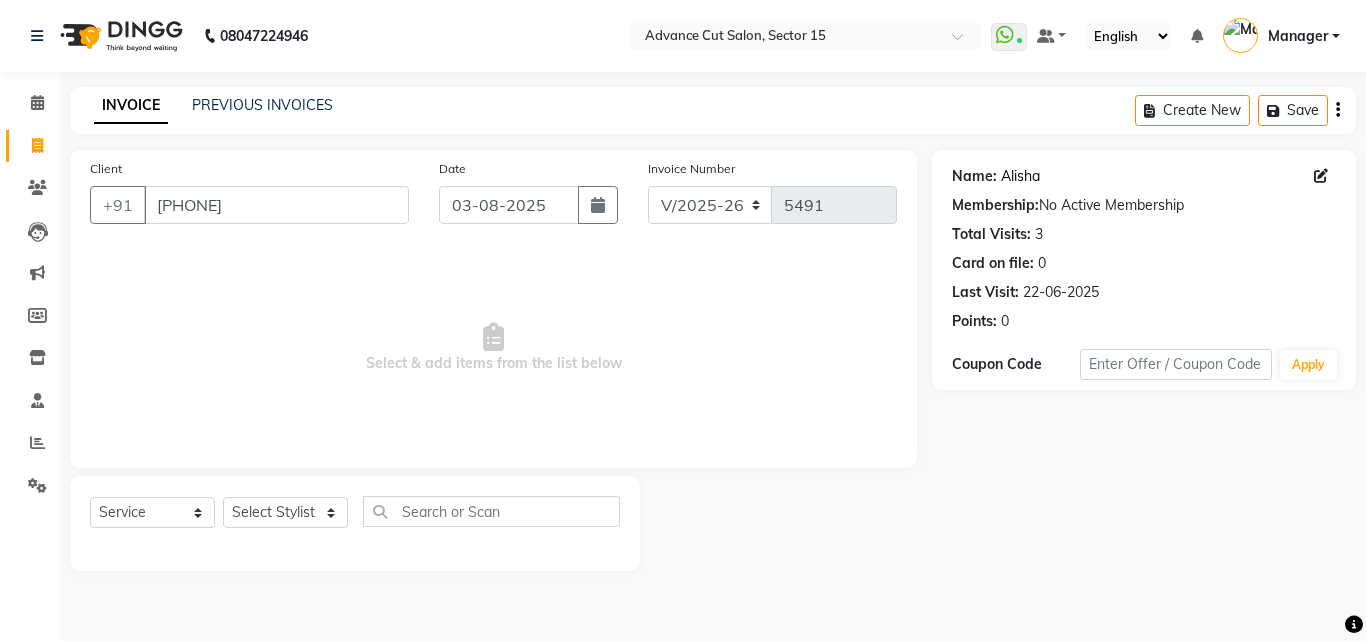 click on "Alisha" 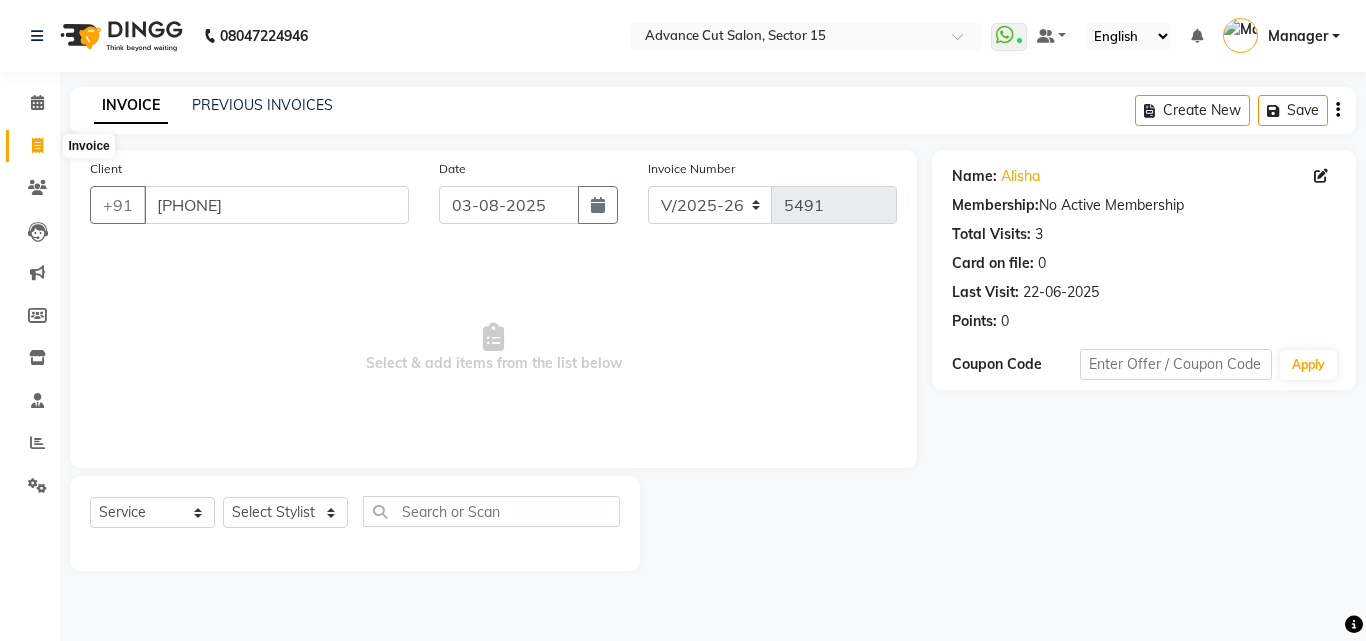 click 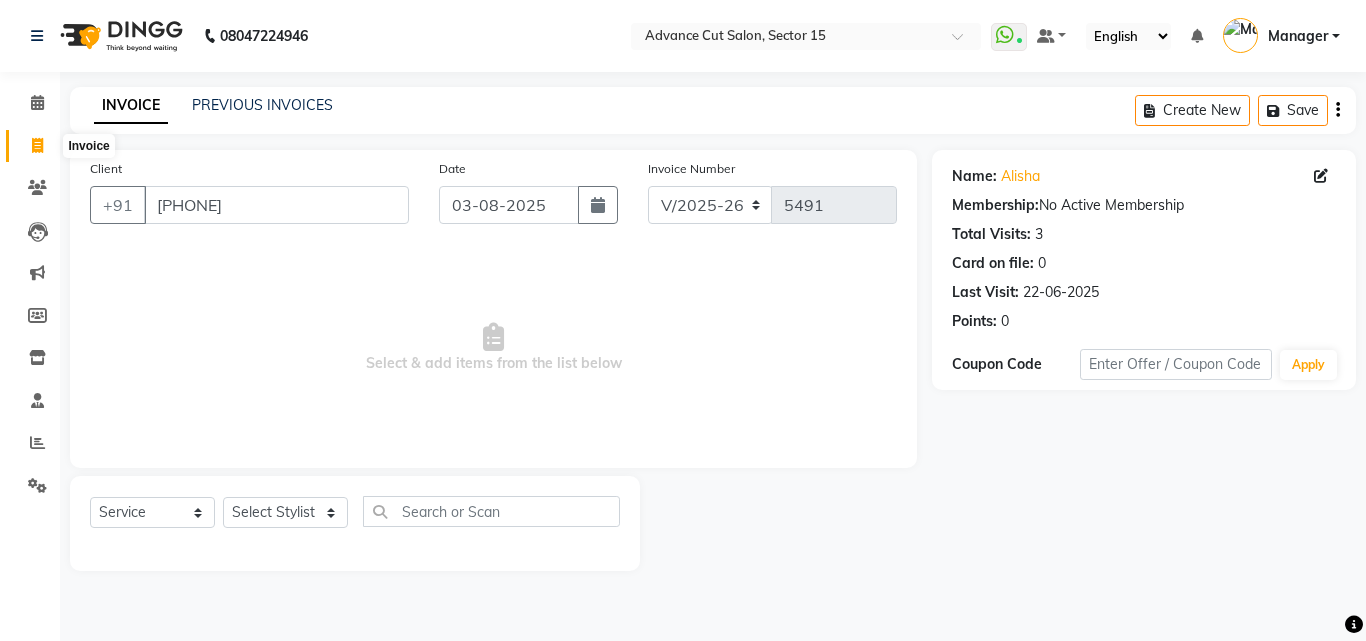 select on "service" 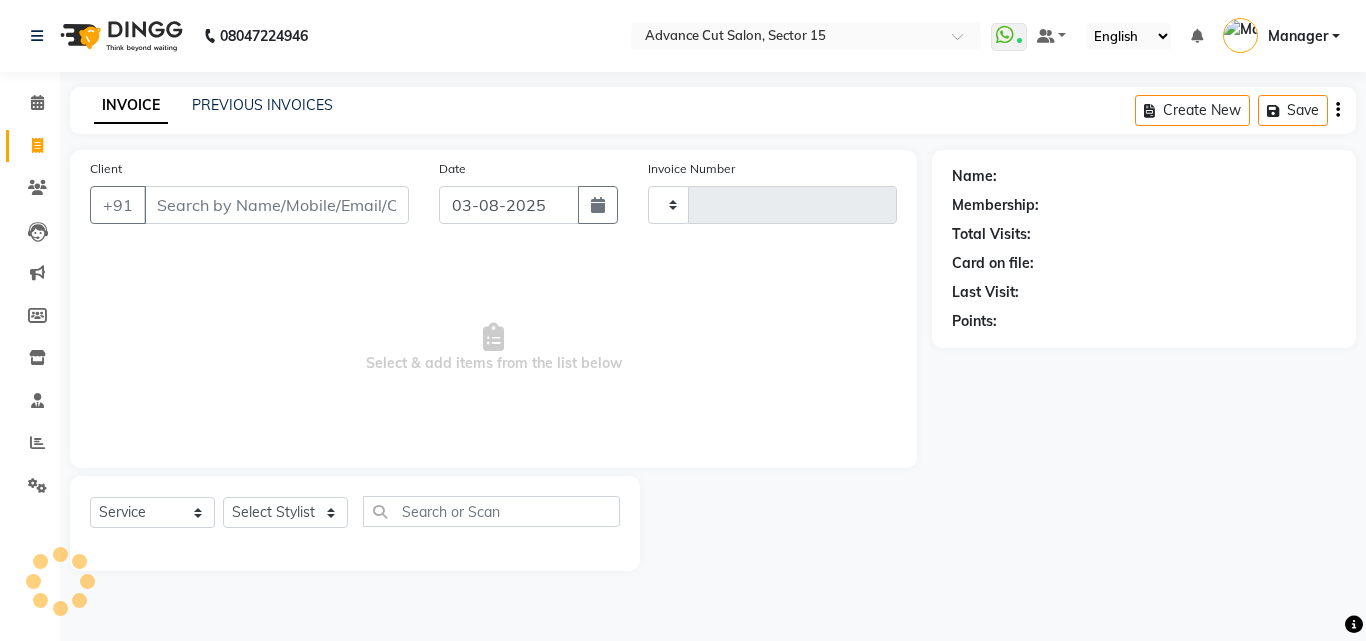 type on "5491" 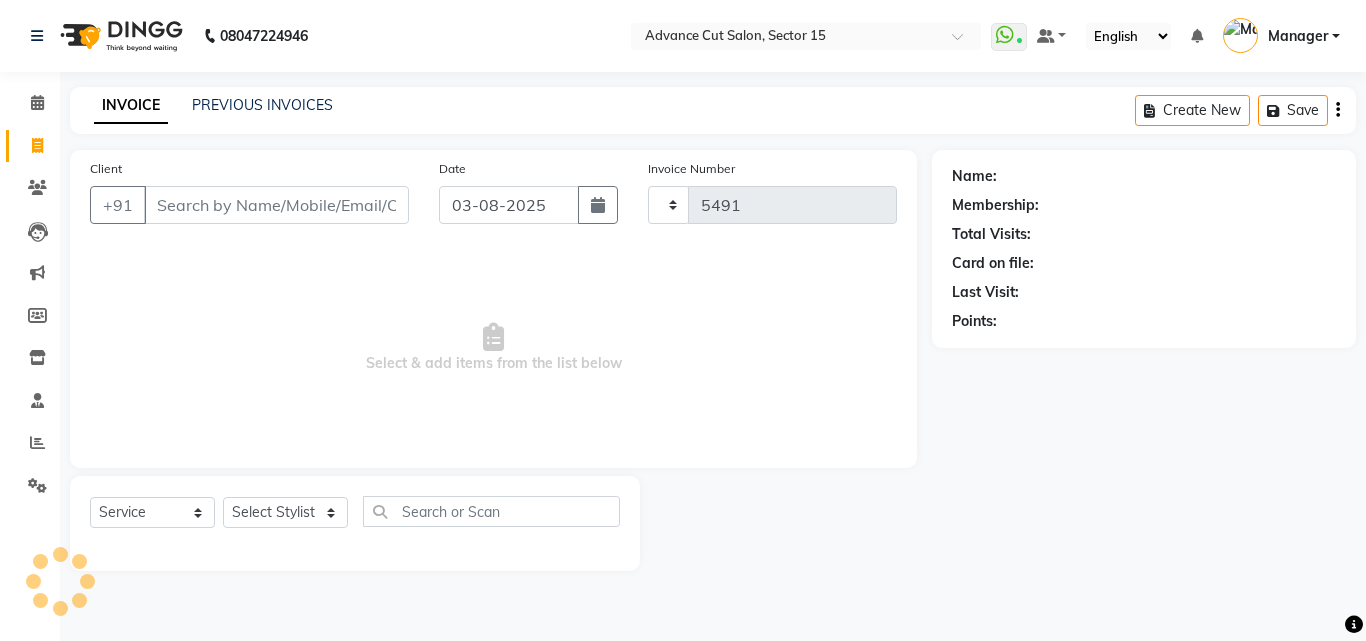 select on "6255" 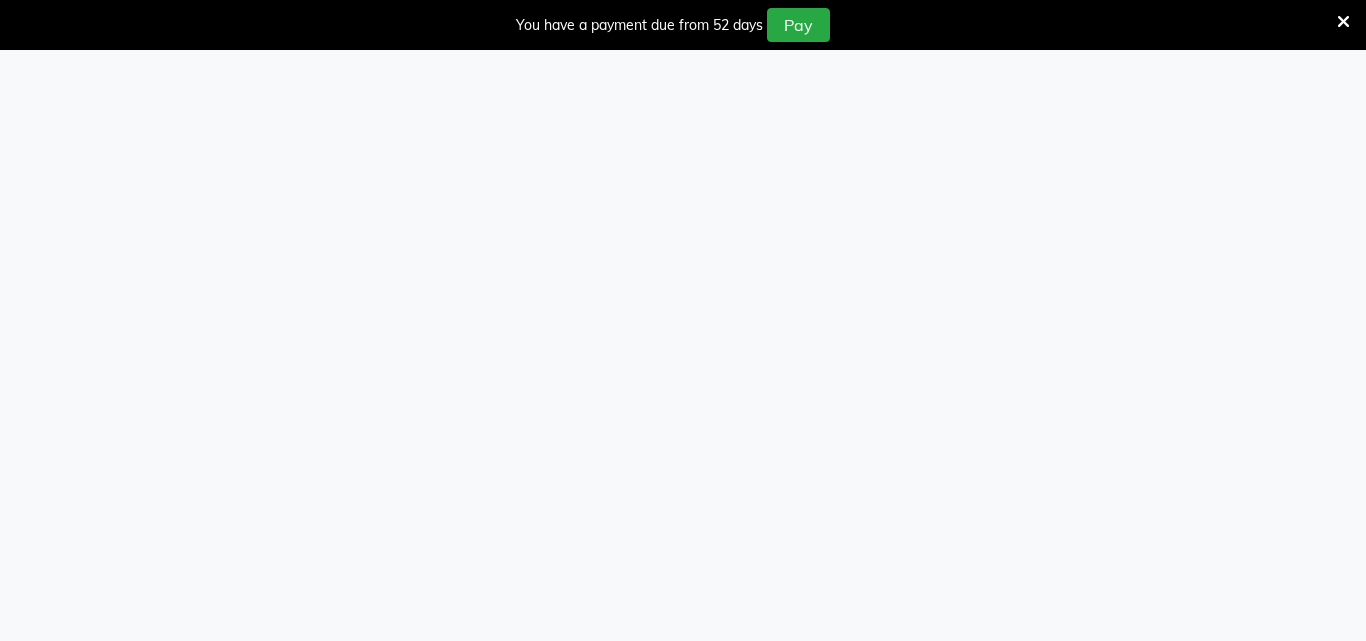 click at bounding box center [1343, 22] 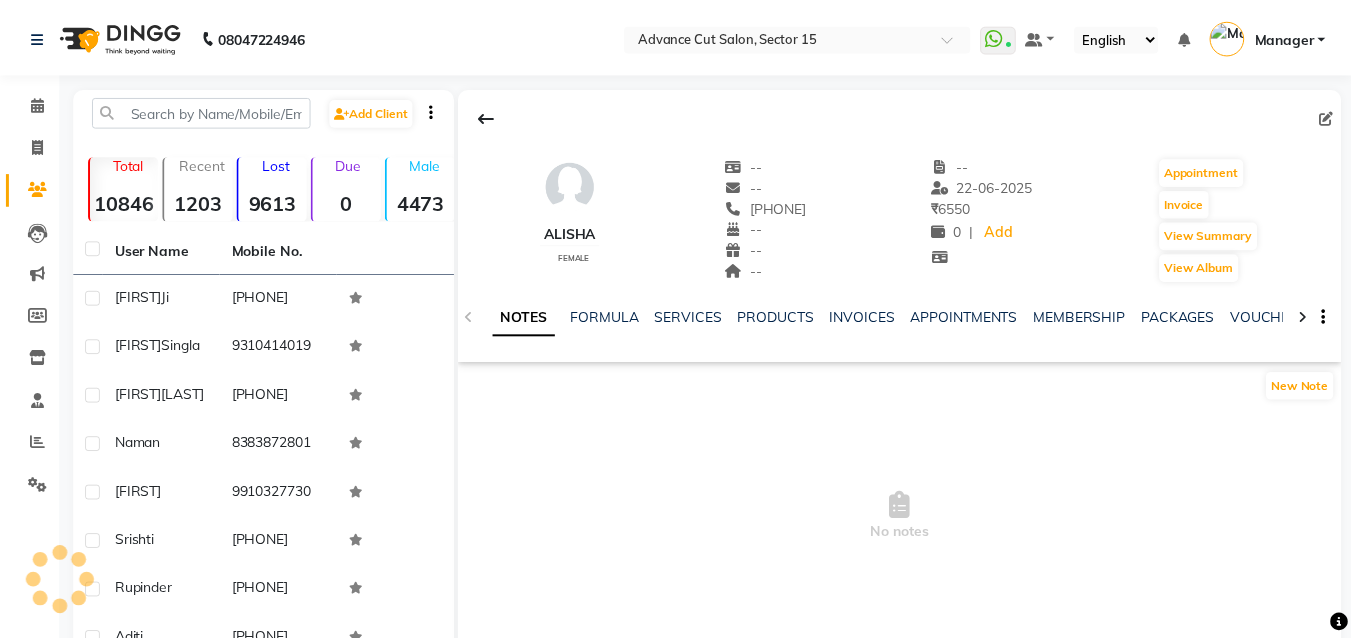 scroll, scrollTop: 0, scrollLeft: 0, axis: both 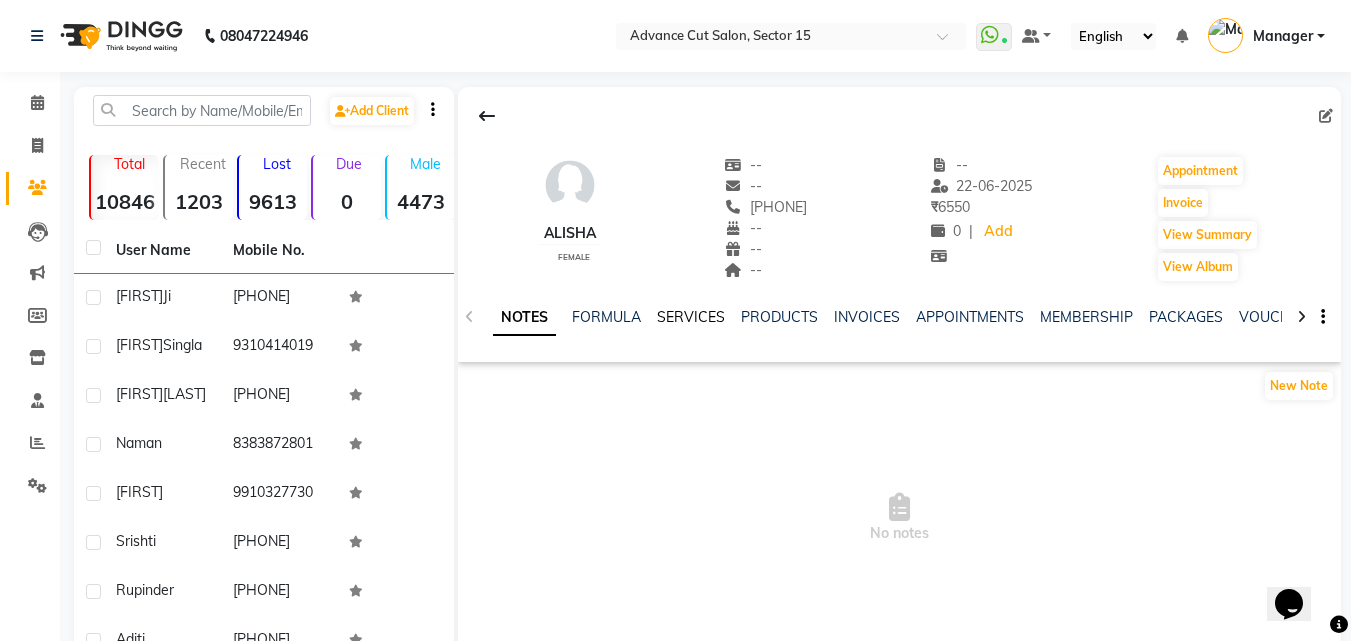 click on "SERVICES" 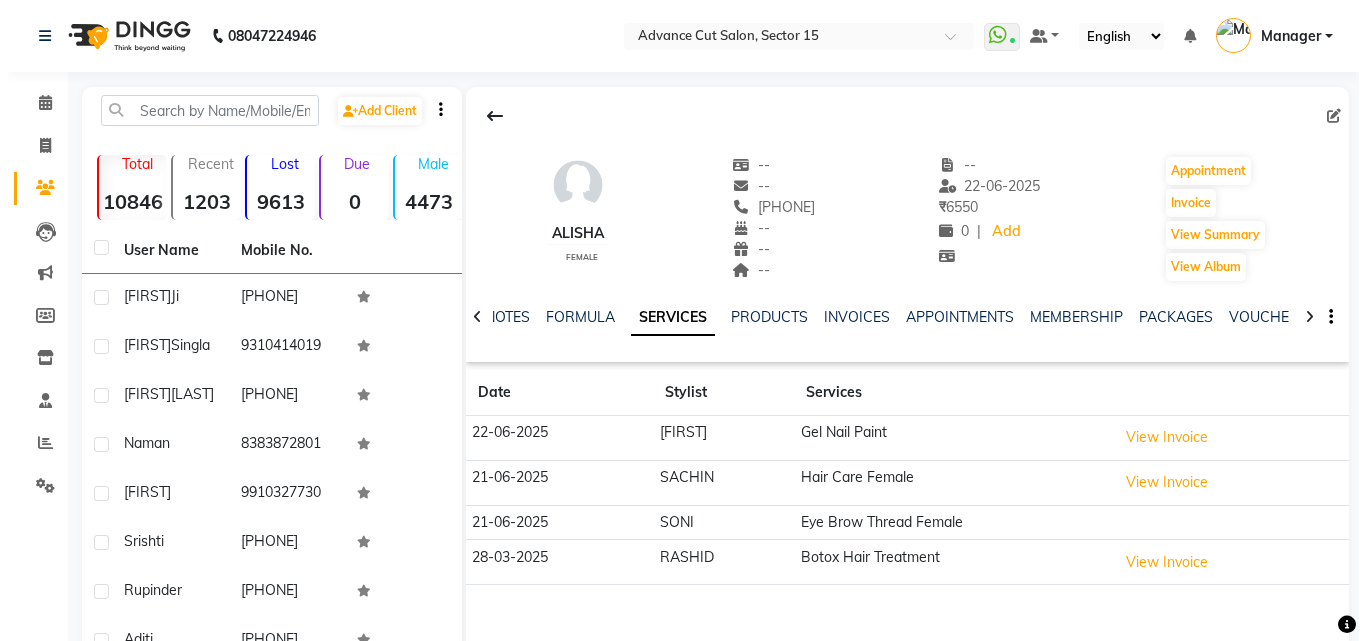 scroll, scrollTop: 72, scrollLeft: 0, axis: vertical 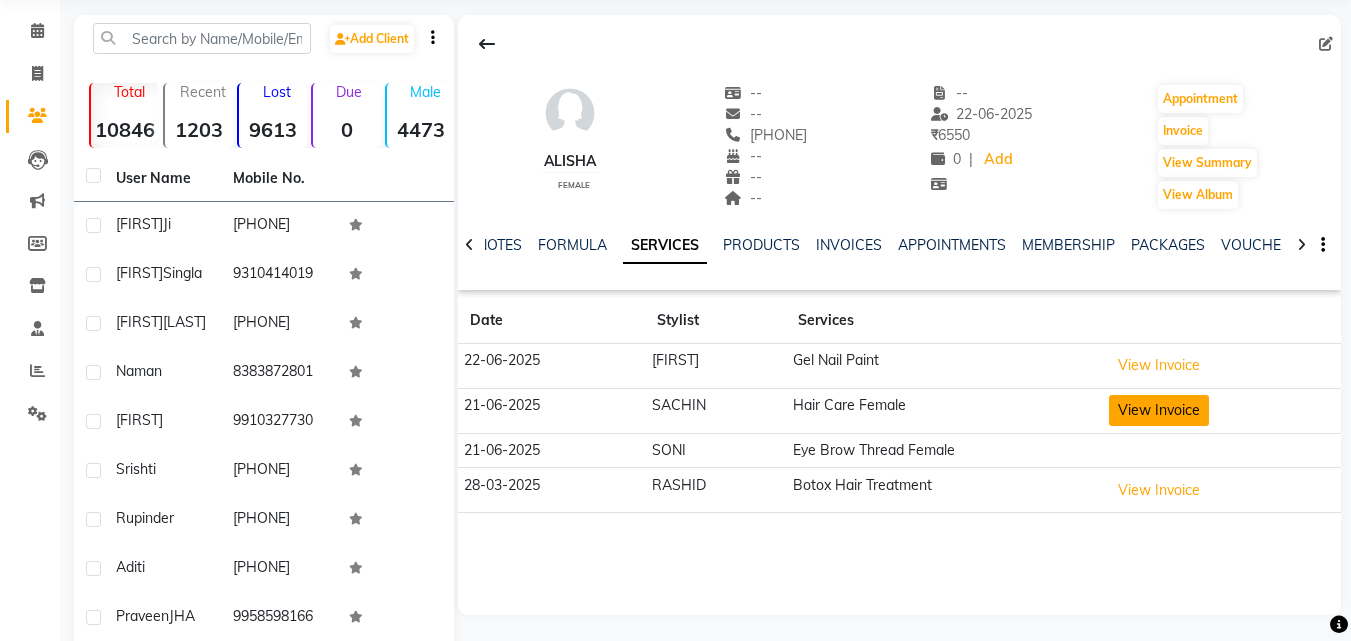 click on "View Invoice" 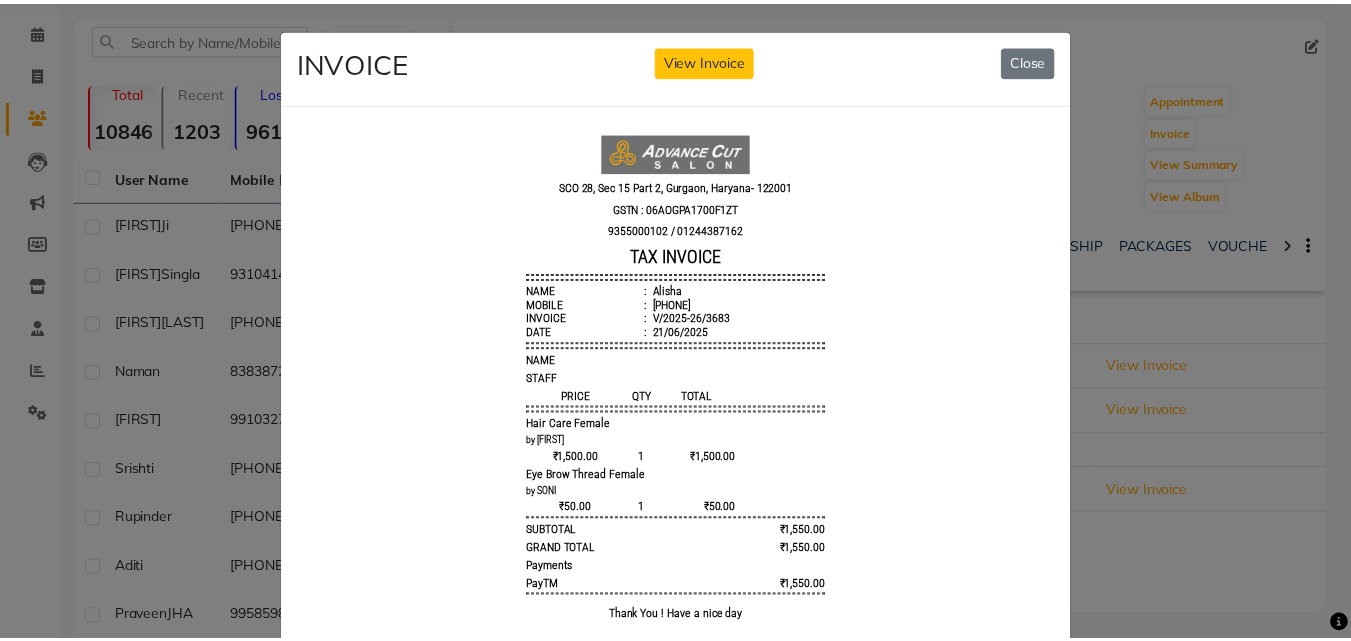 scroll, scrollTop: 0, scrollLeft: 0, axis: both 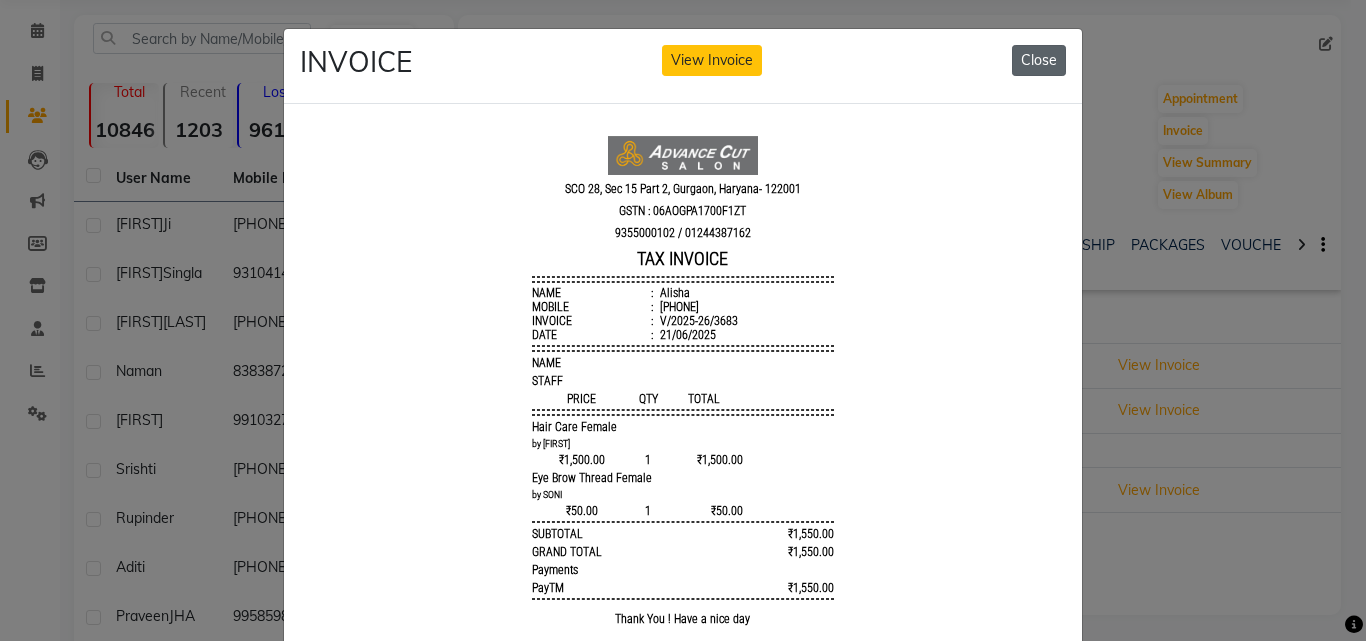 click on "Close" 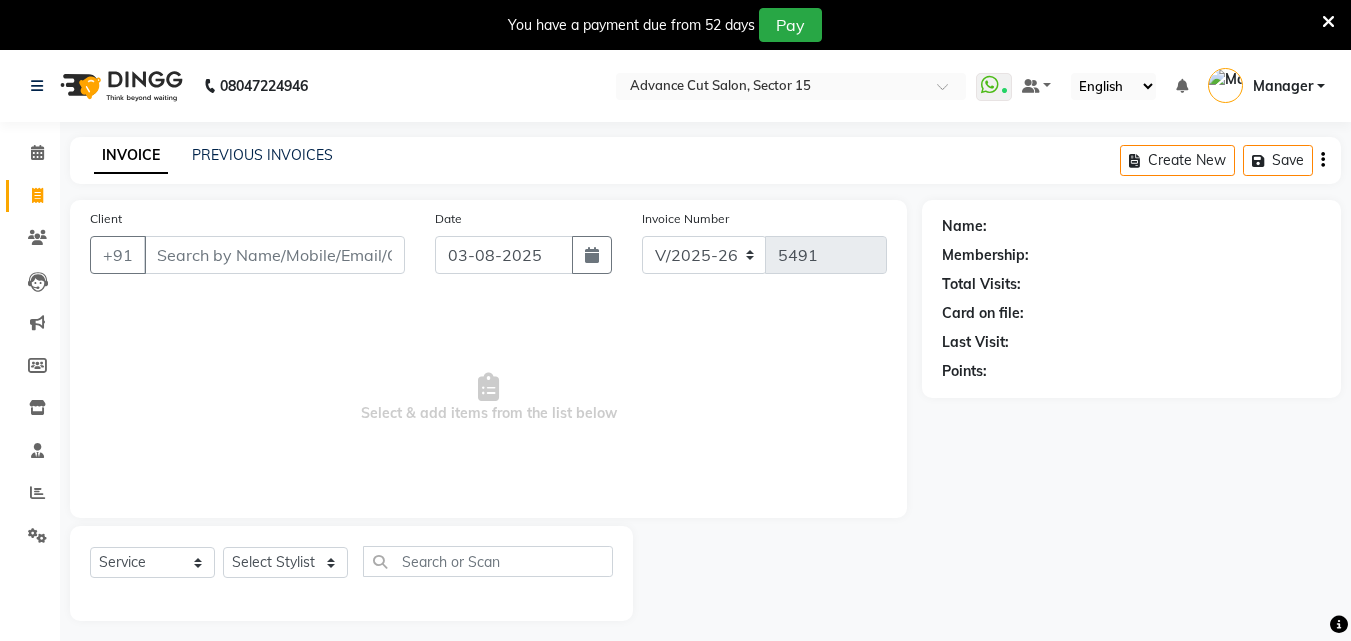 select on "6255" 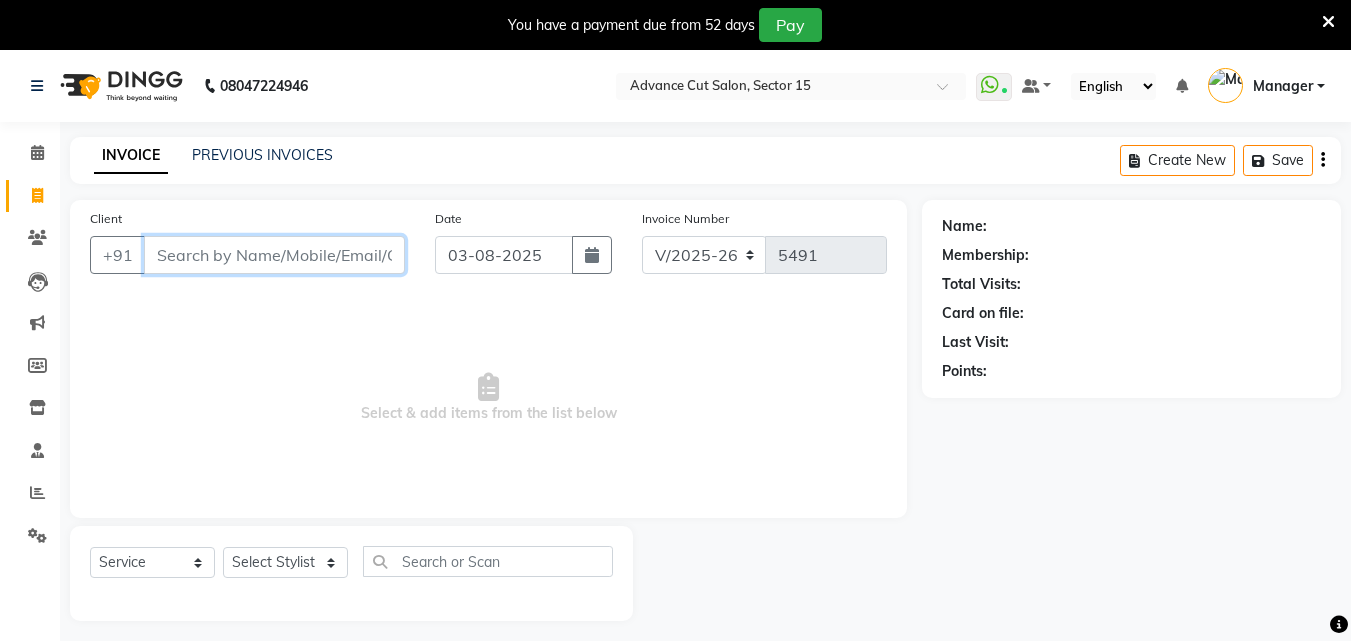 scroll, scrollTop: 0, scrollLeft: 0, axis: both 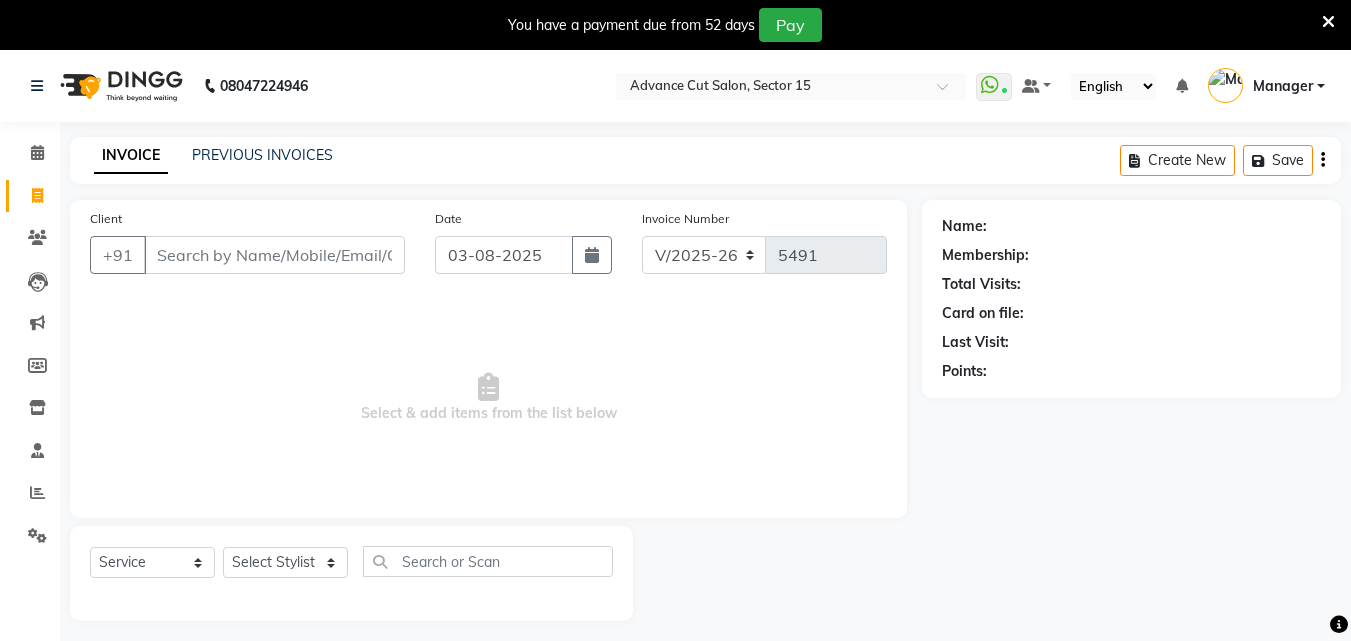 click at bounding box center (1328, 22) 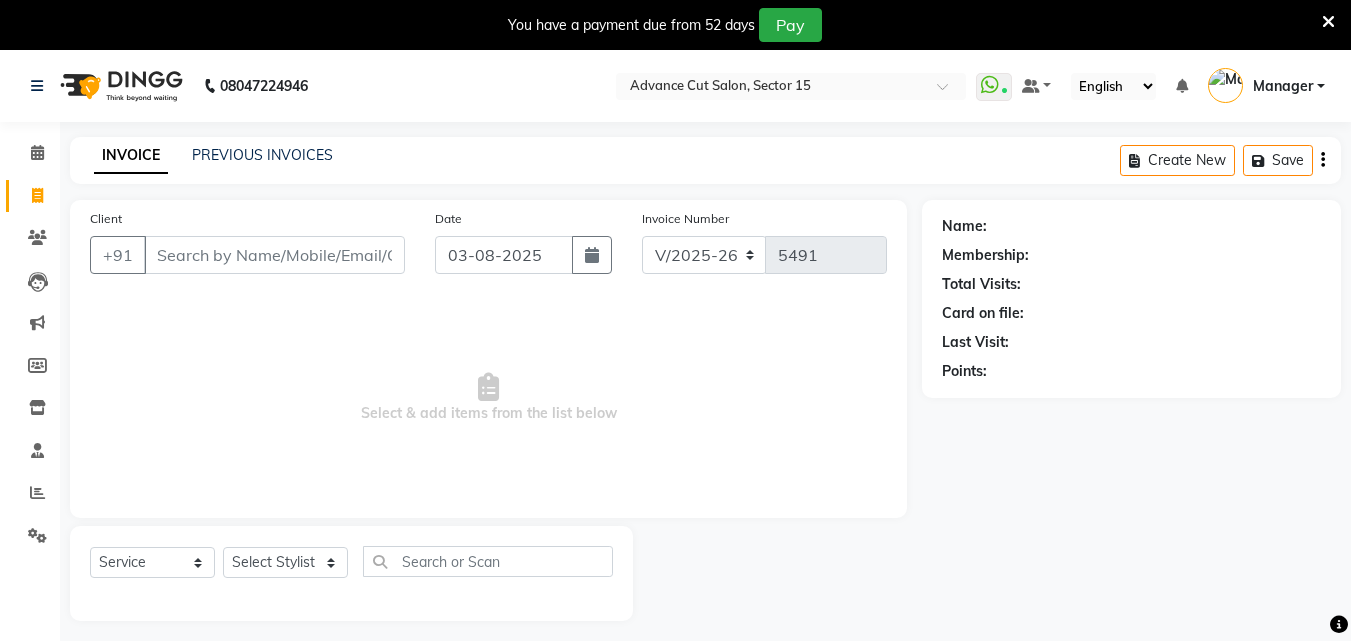select on "6255" 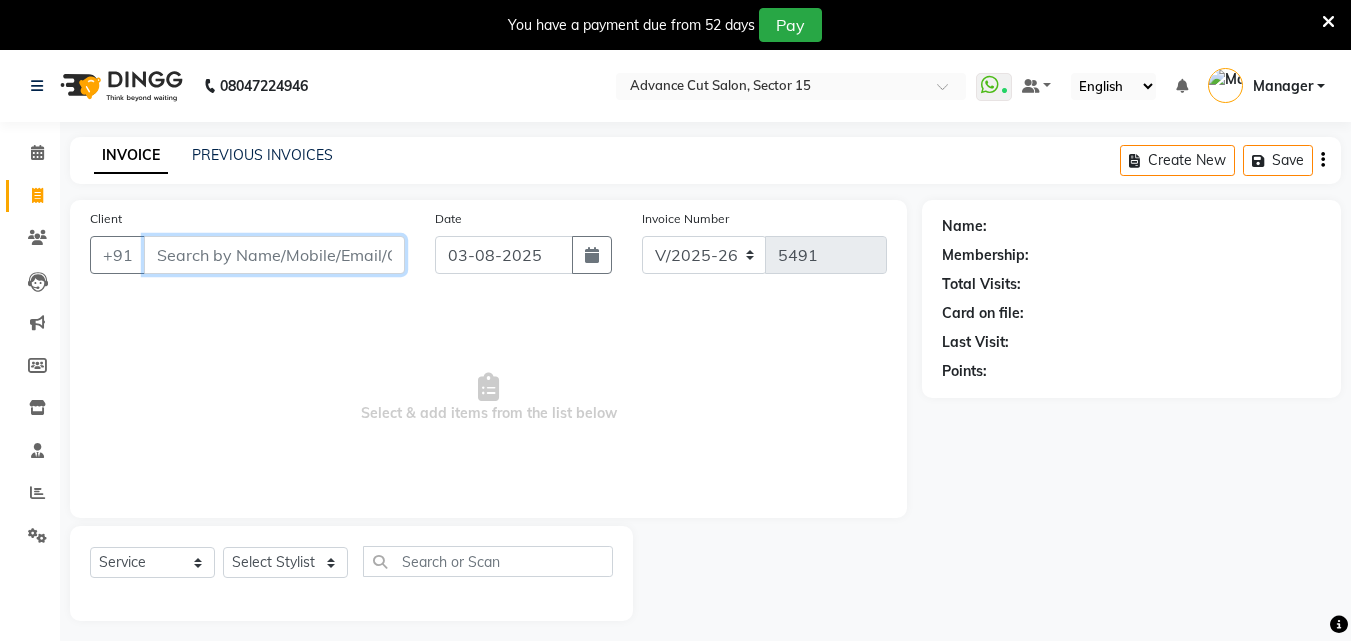 scroll, scrollTop: 0, scrollLeft: 0, axis: both 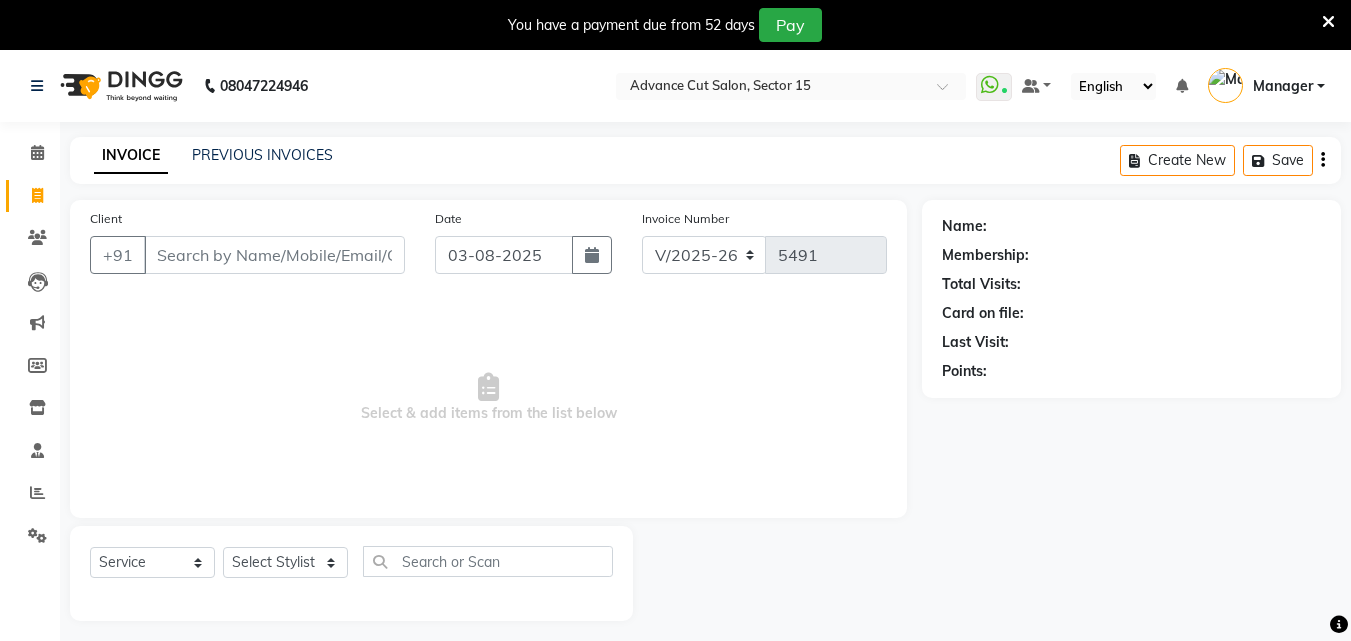 click on "You have a payment due from 52 days   Pay" at bounding box center (675, 25) 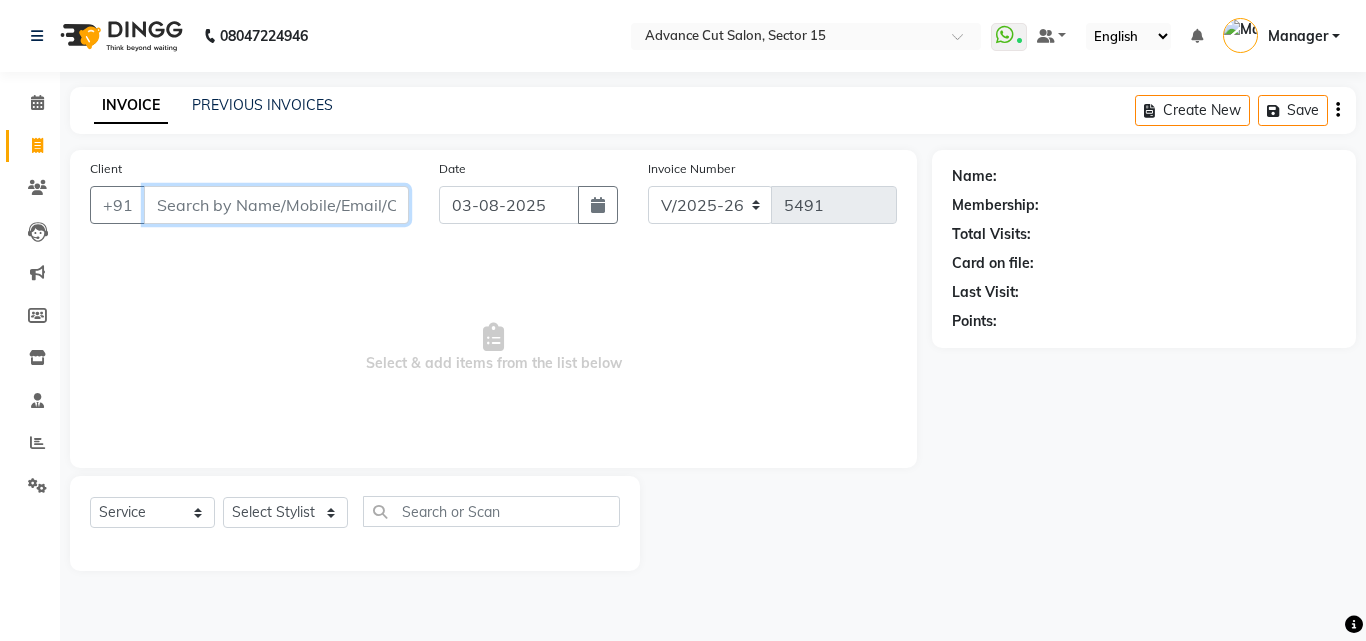 click on "Client" at bounding box center [276, 205] 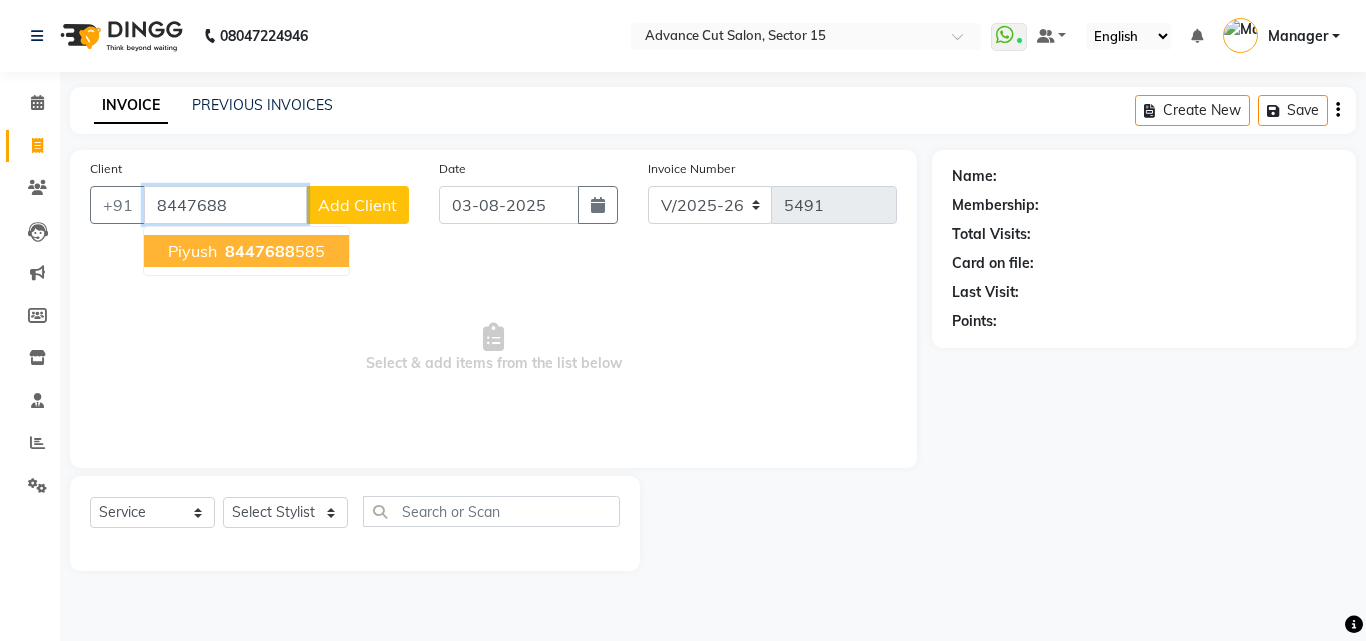 click on "[FIRST] [PHONE]" at bounding box center (246, 251) 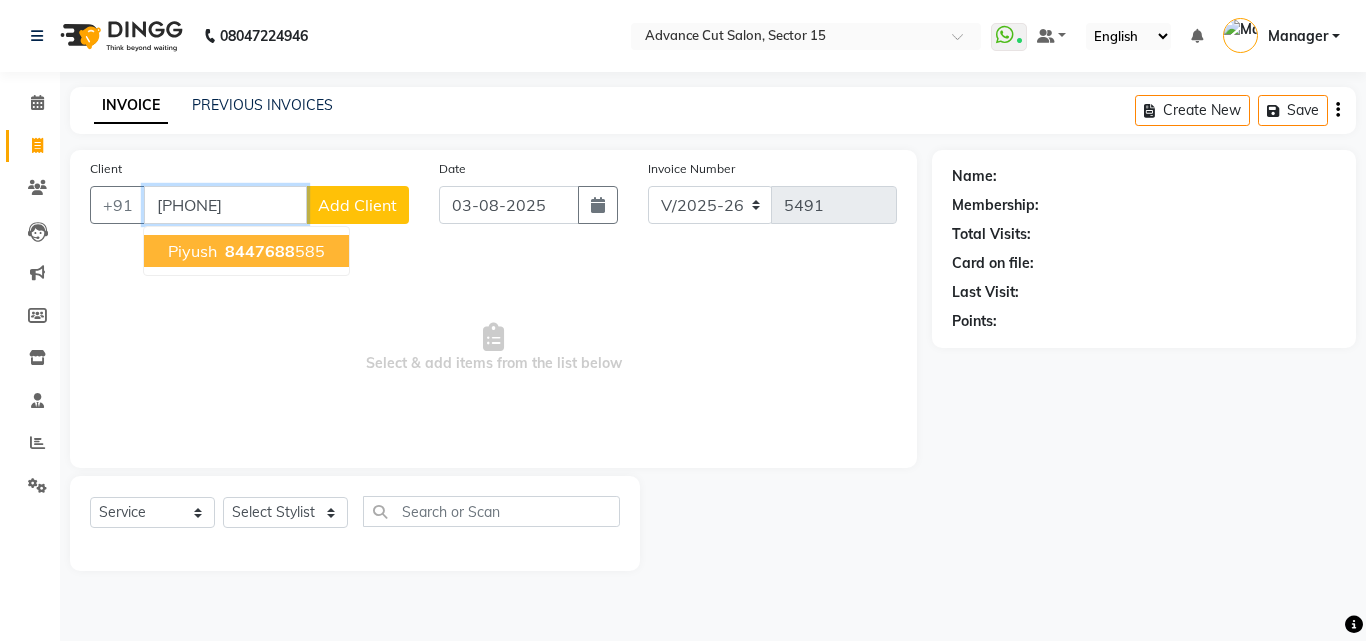 type on "[PHONE]" 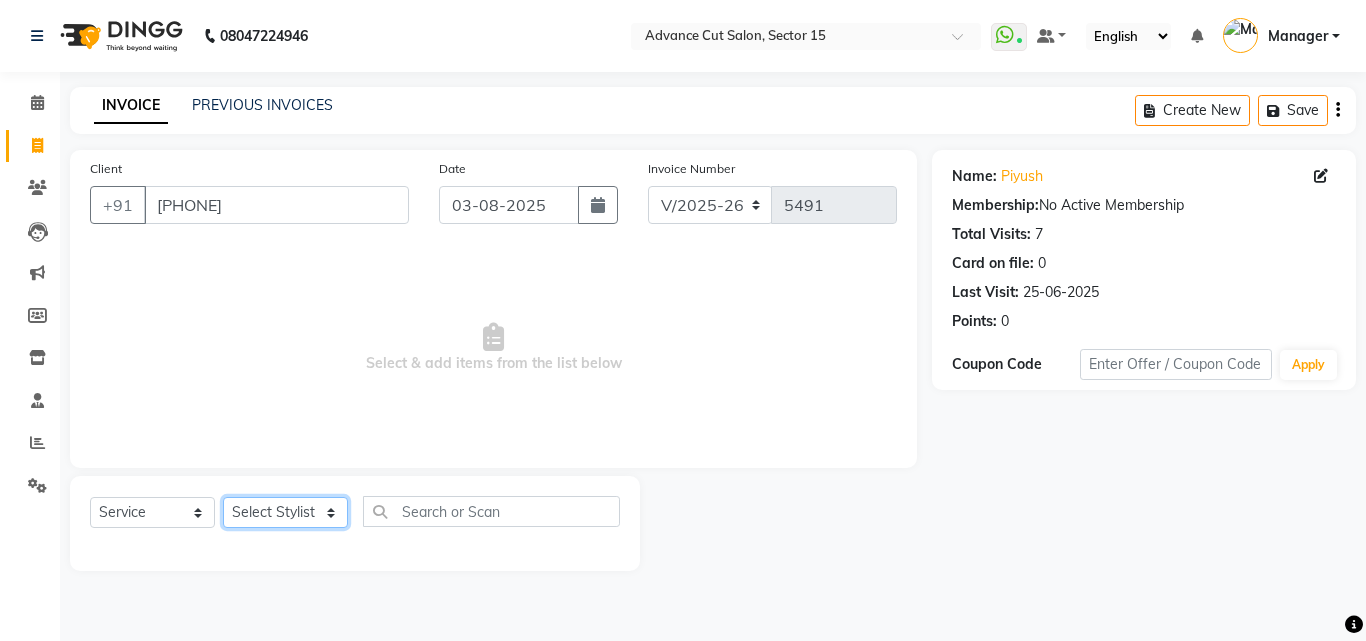 click on "Select Stylist Advance Cut  ASIF FARMAN HAIDER Iqbal KASHISH LUCKY Manager MANOJ NASEEM NASIR Nidhi Pooja  PRIYA RAEES RANI RASHID RIZWAN SACHIN SALMAN SANJAY Shahjad Shankar shuaib SONI" 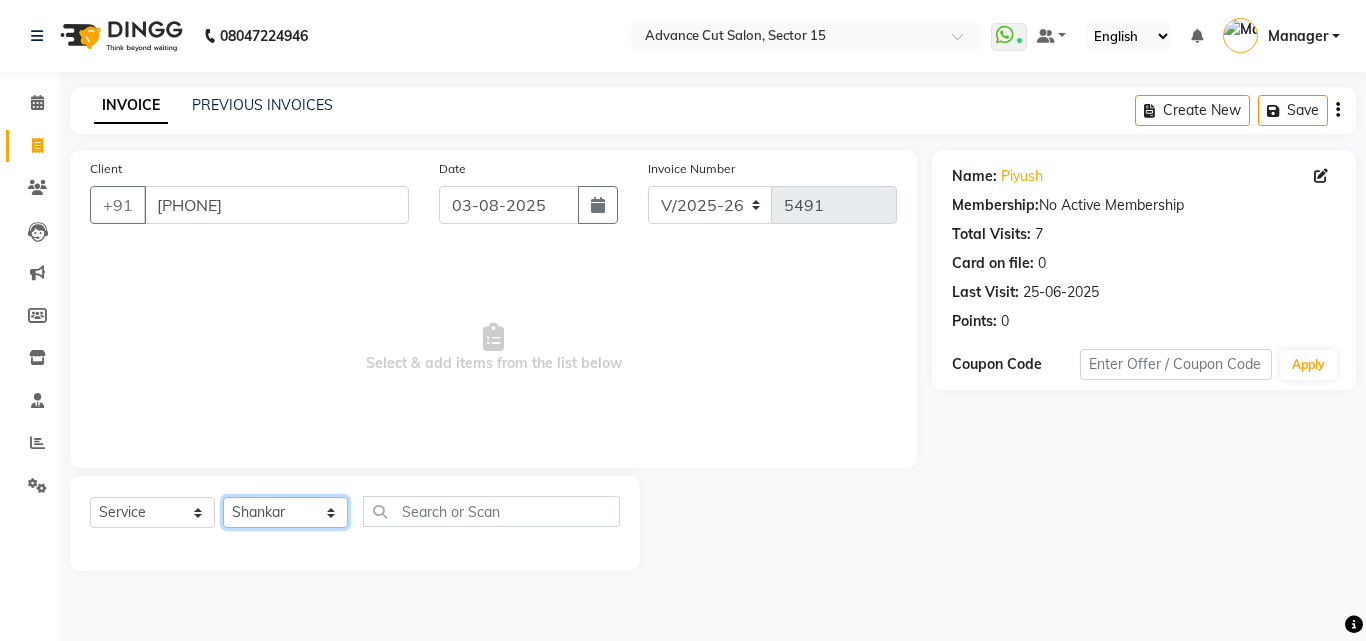 click on "Select Stylist Advance Cut  ASIF FARMAN HAIDER Iqbal KASHISH LUCKY Manager MANOJ NASEEM NASIR Nidhi Pooja  PRIYA RAEES RANI RASHID RIZWAN SACHIN SALMAN SANJAY Shahjad Shankar shuaib SONI" 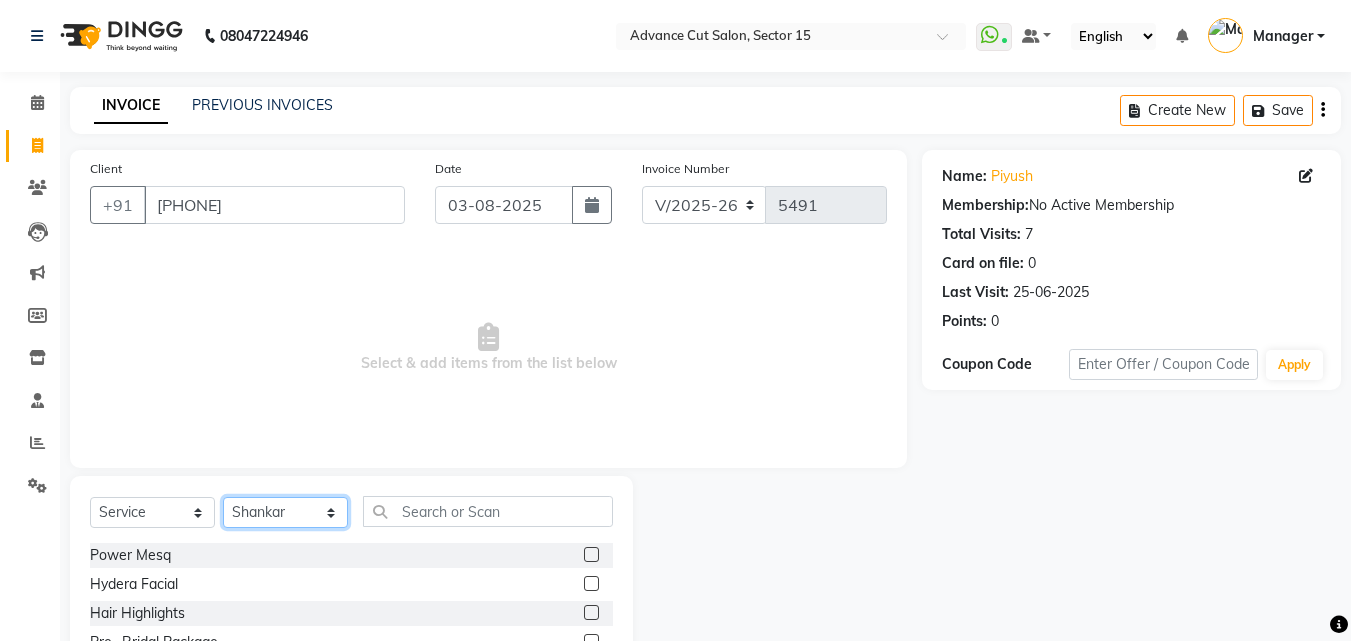 select on "80318" 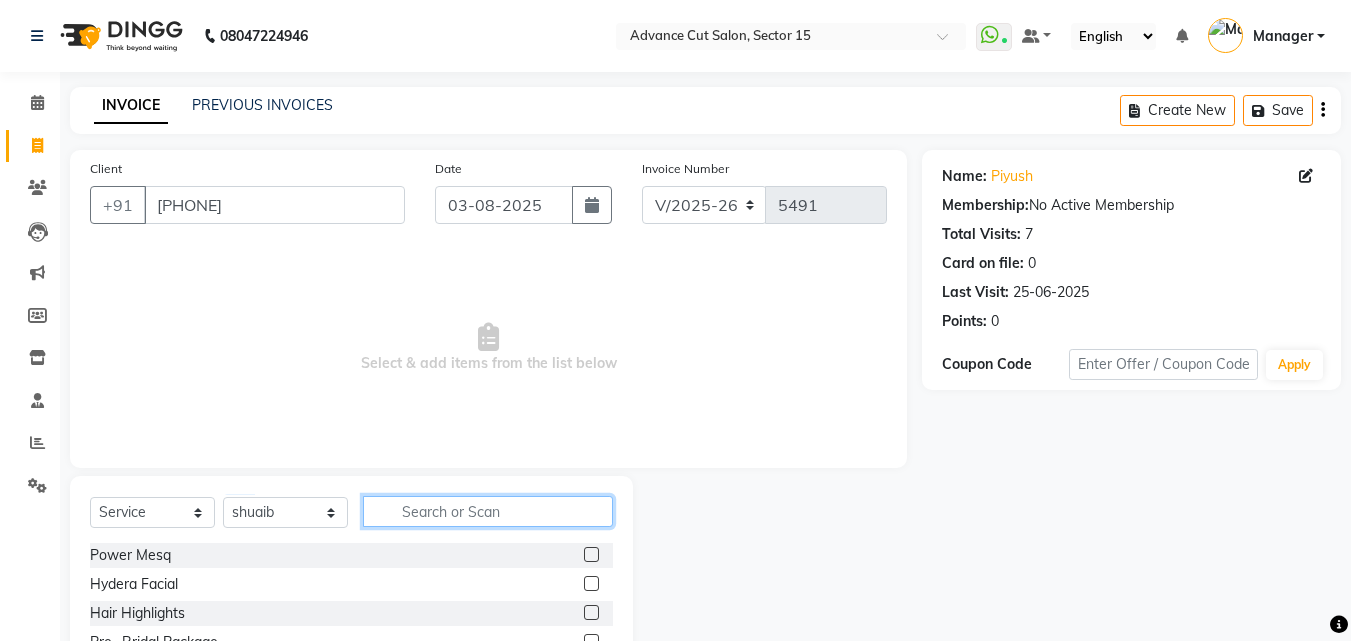 click 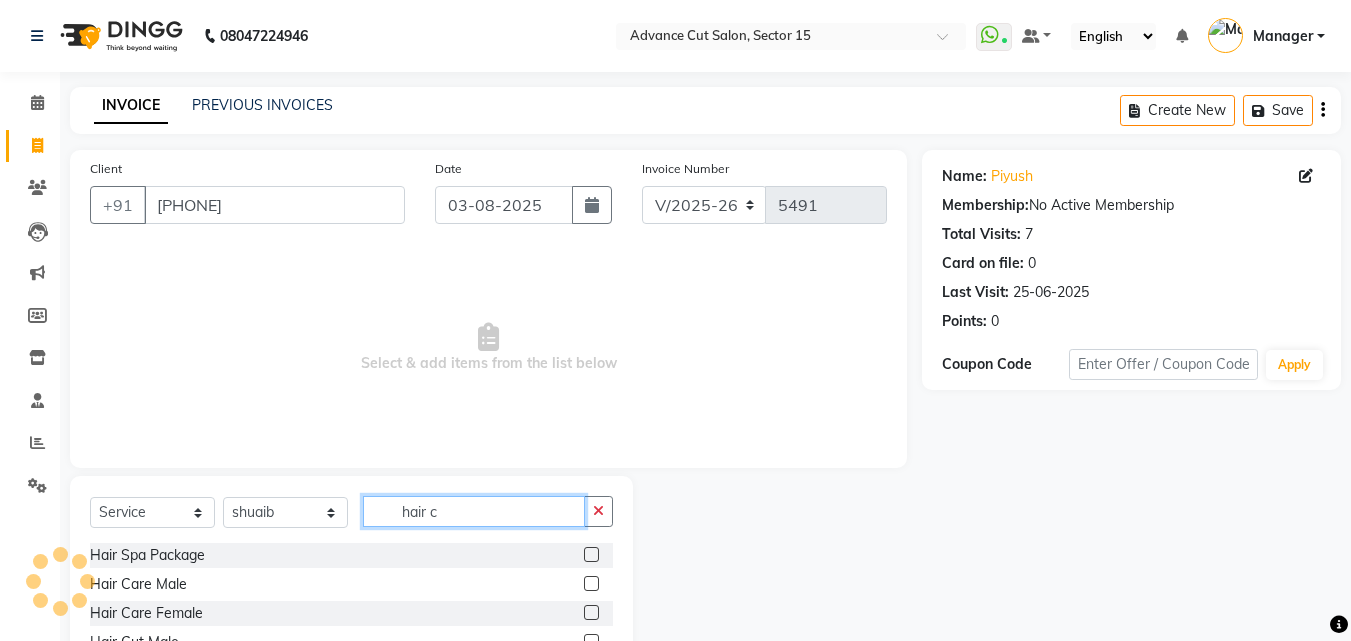 scroll, scrollTop: 134, scrollLeft: 0, axis: vertical 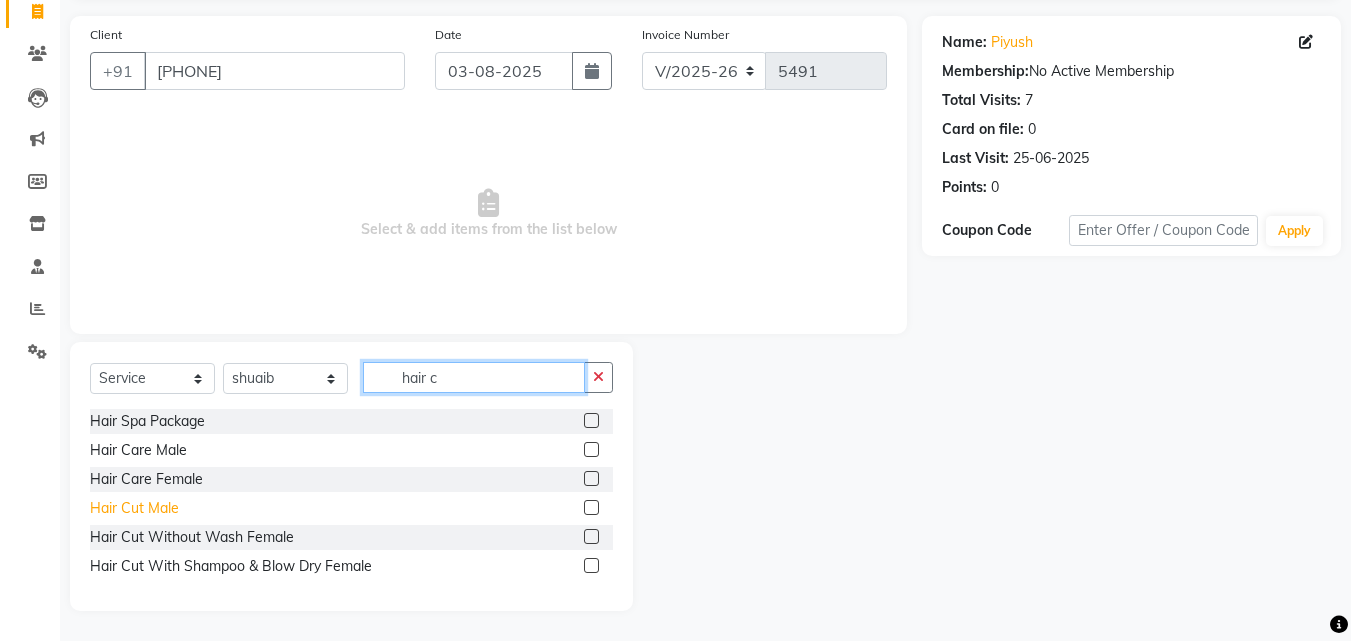 type on "hair c" 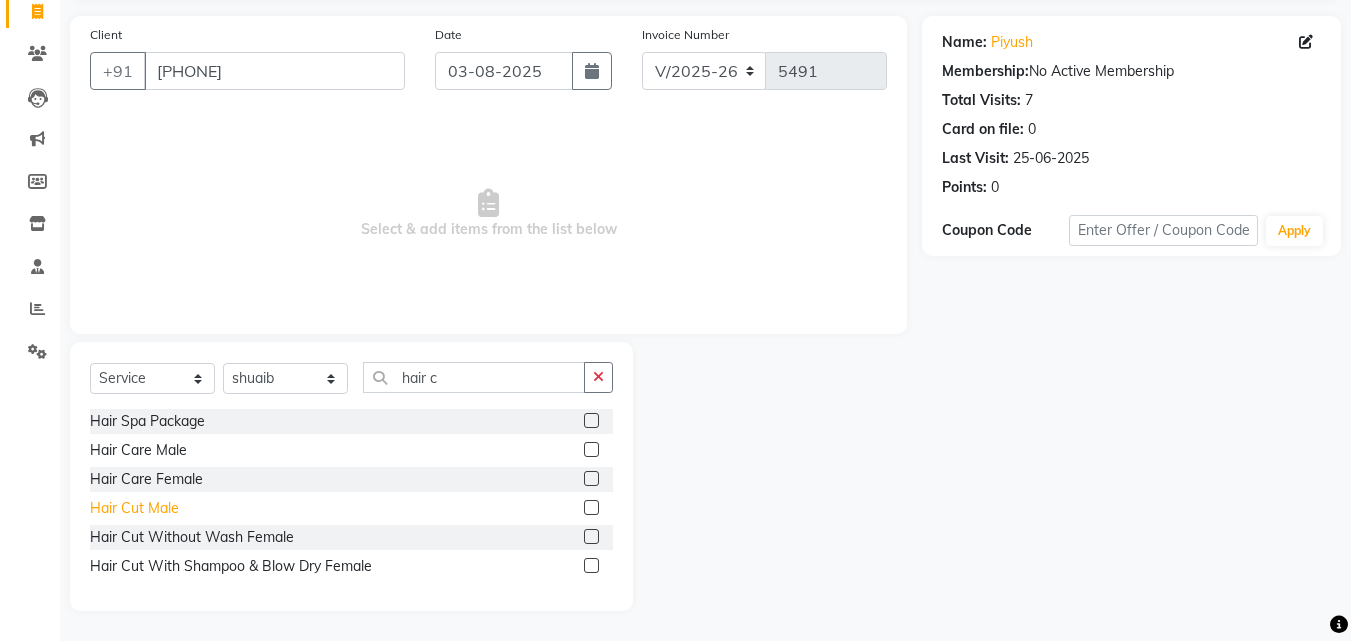 click on "Hair Cut  Male" 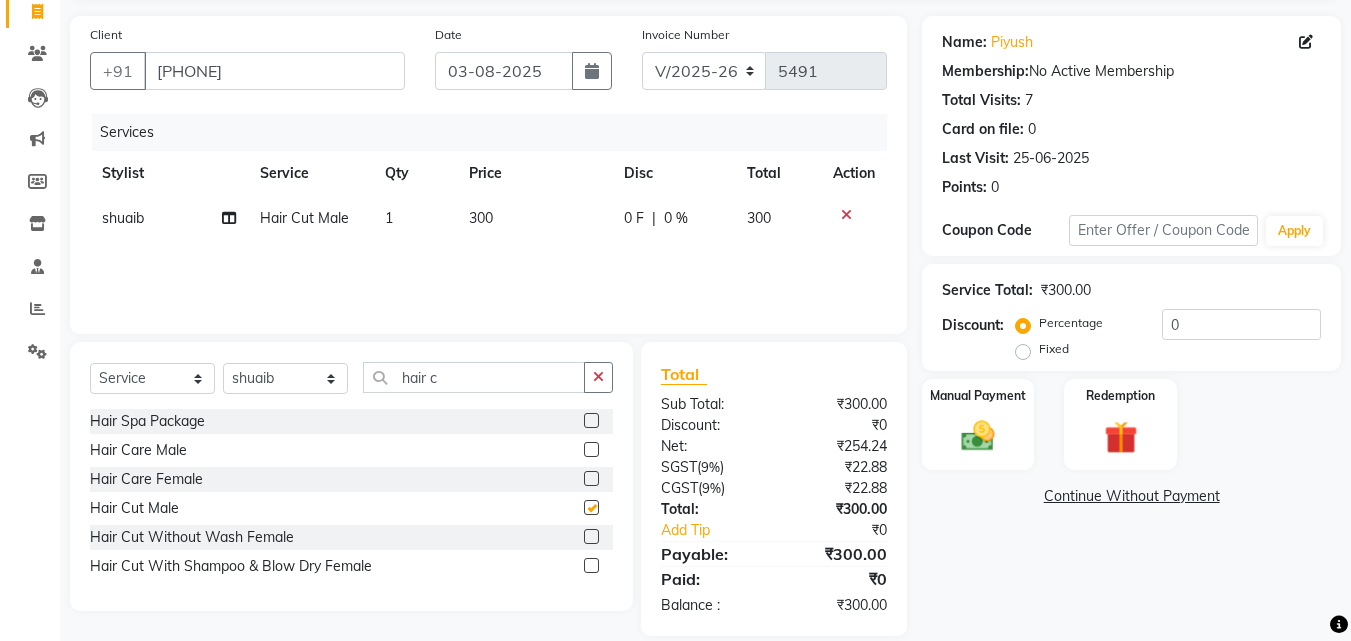 checkbox on "false" 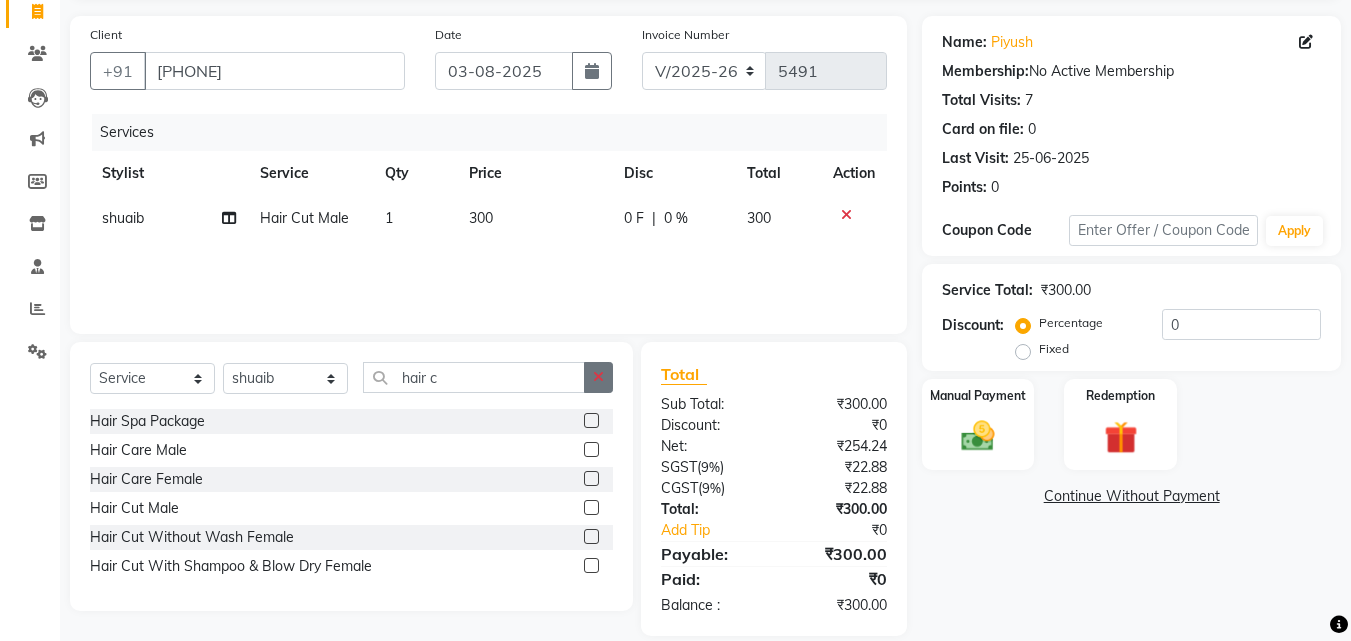 click 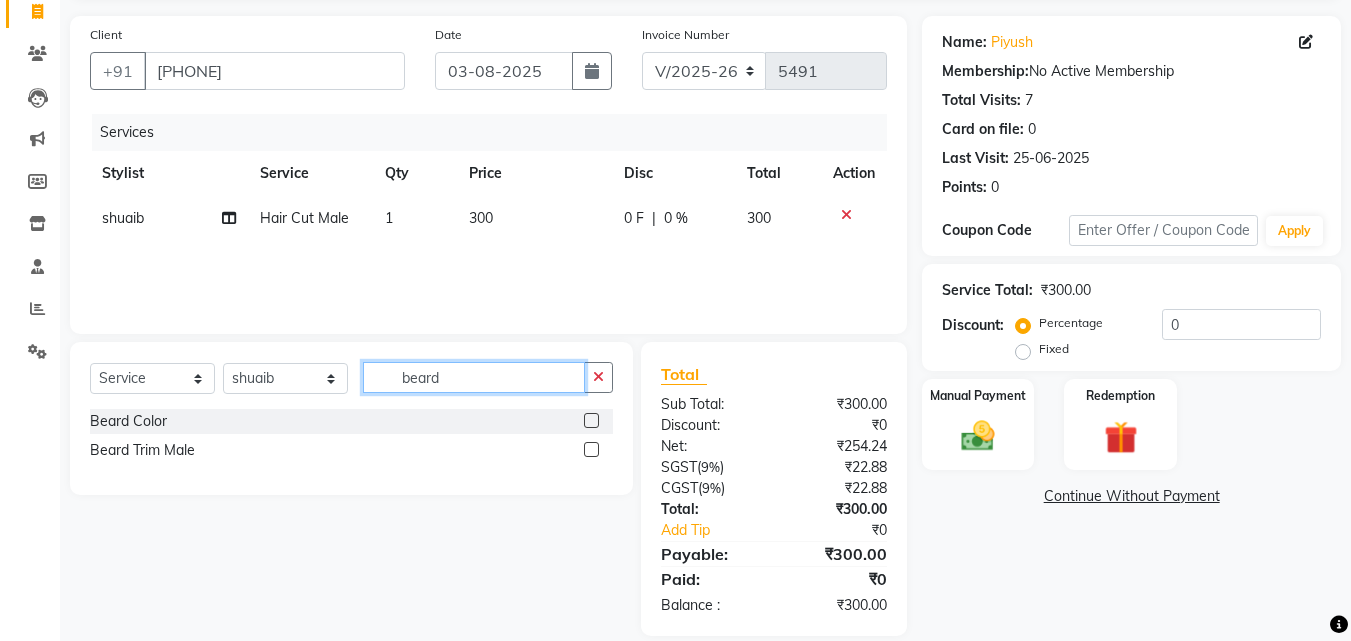 type on "beard" 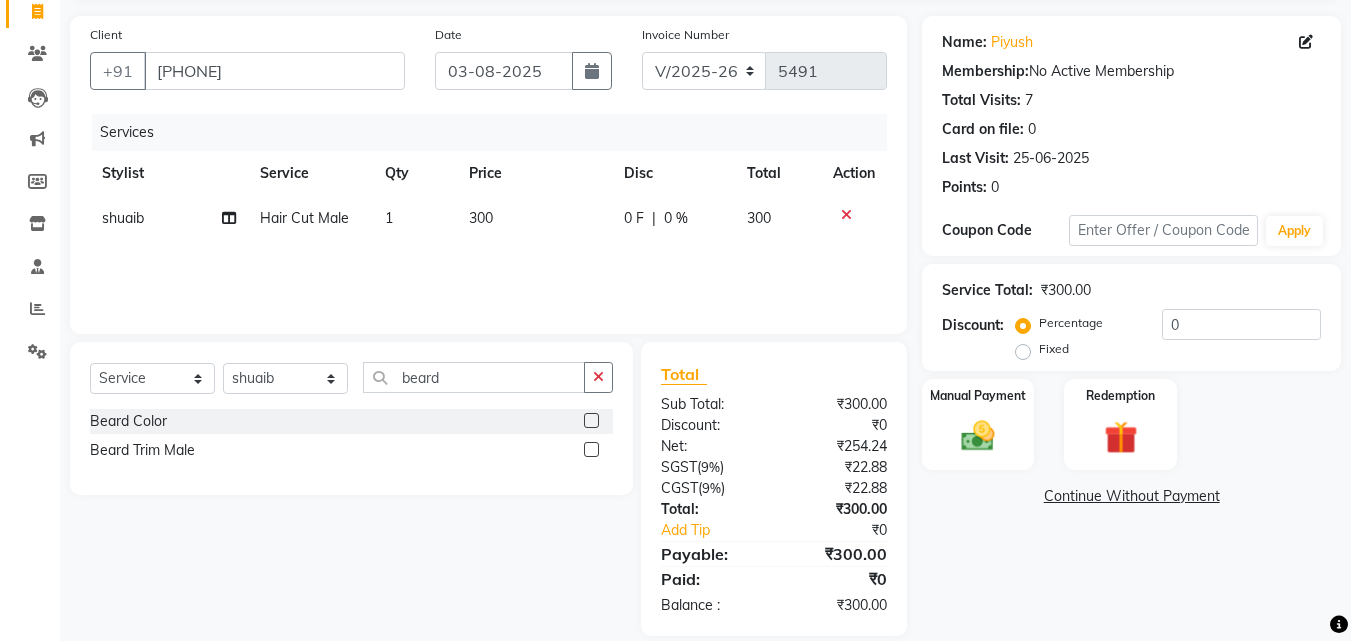 click on "Beard Trim Male" 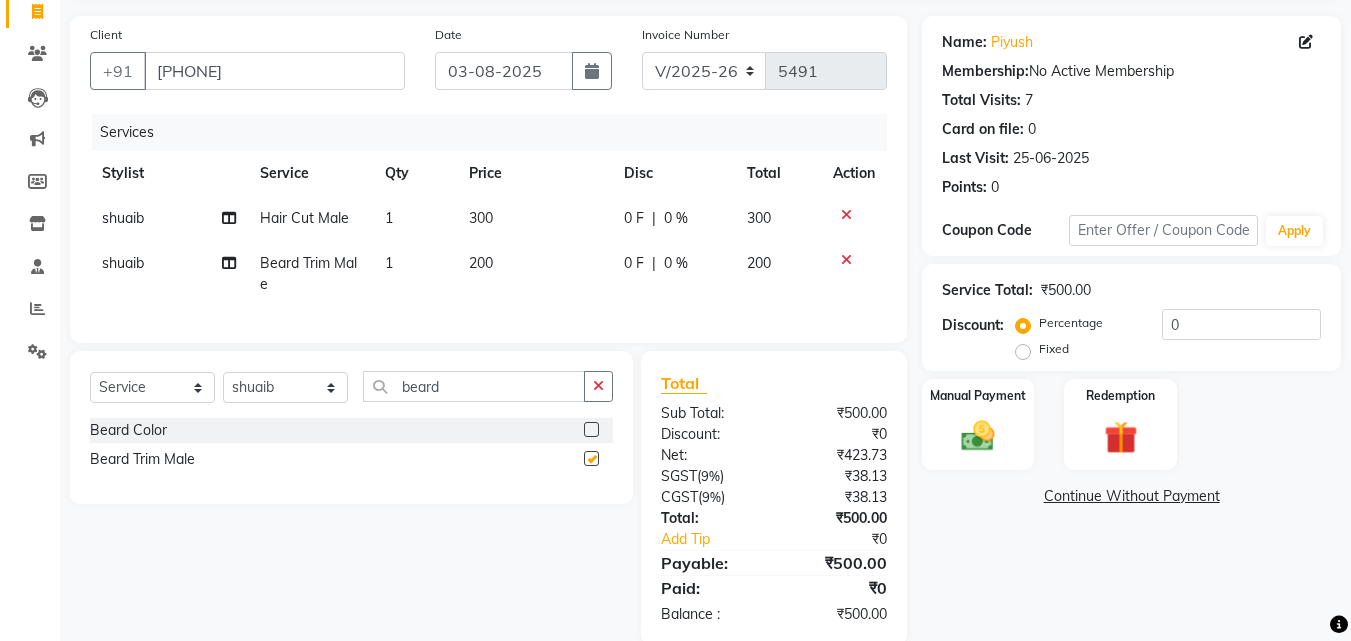 checkbox on "false" 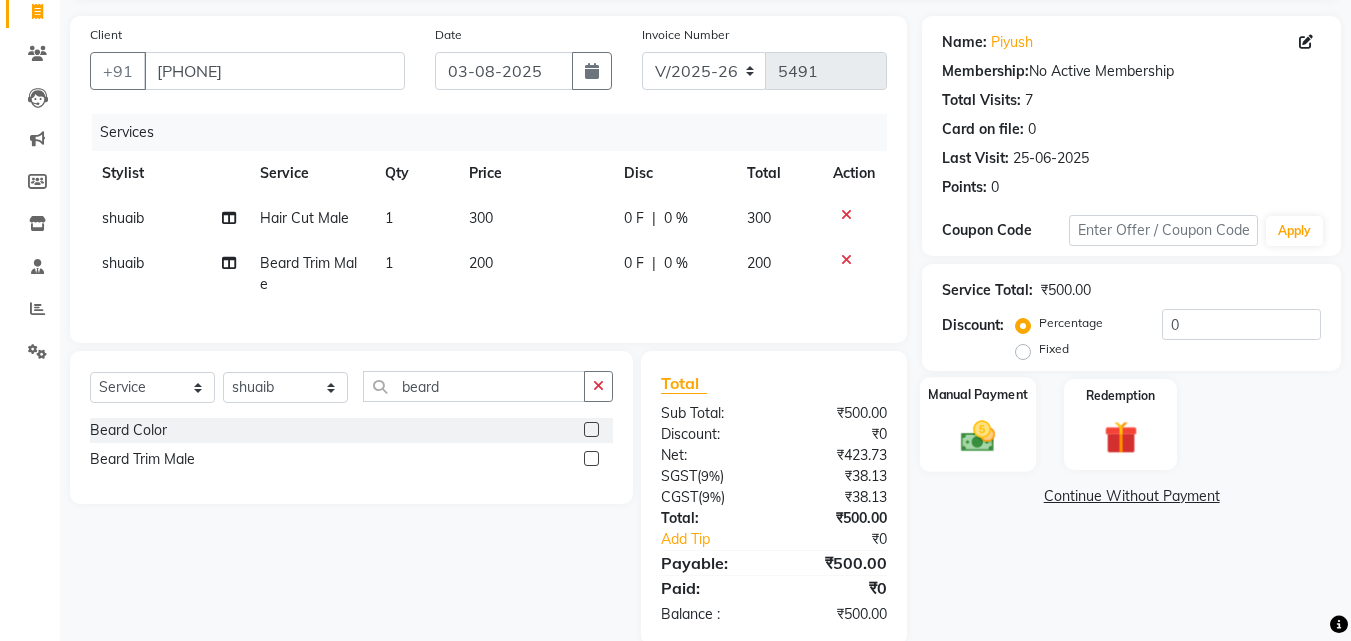 click on "Manual Payment" 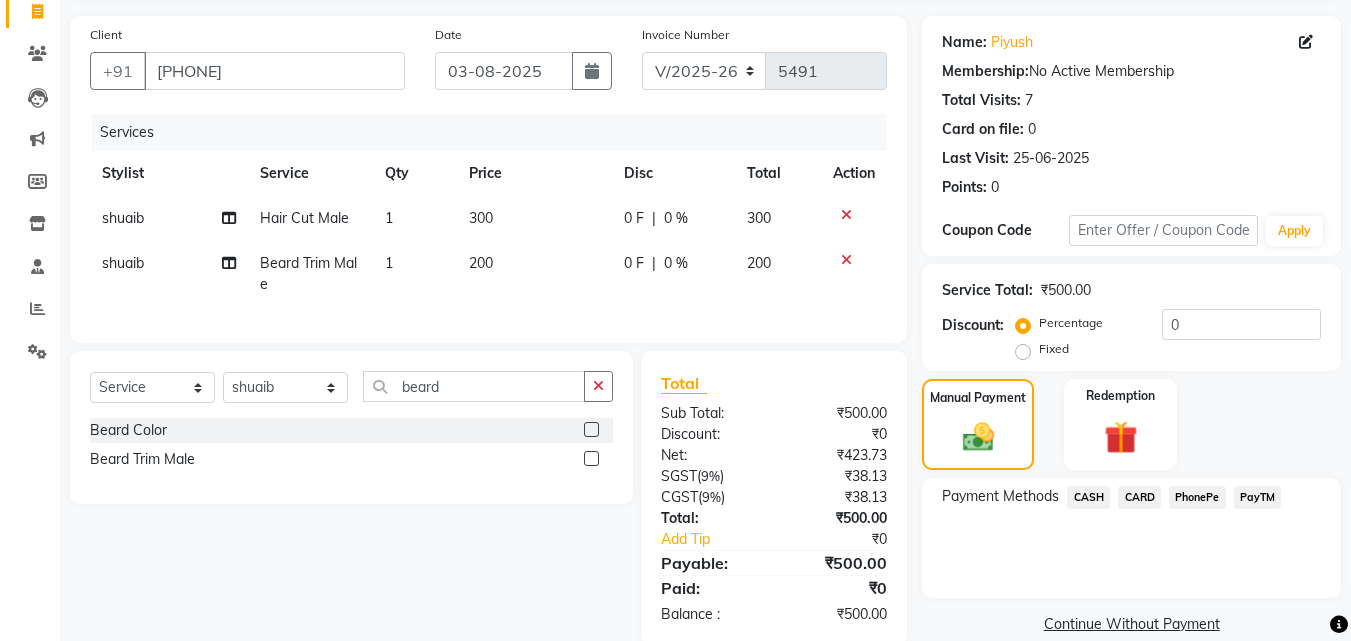 click on "Payment Methods  CASH   CARD   PhonePe   PayTM" 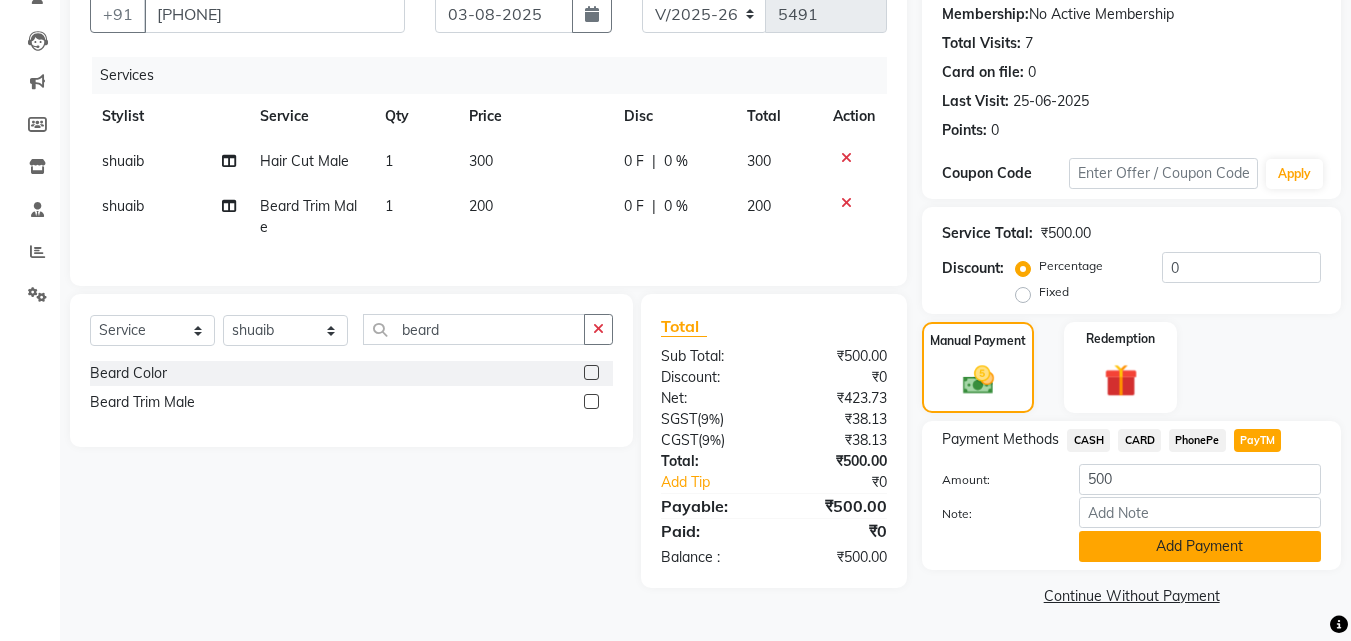 click on "Add Payment" 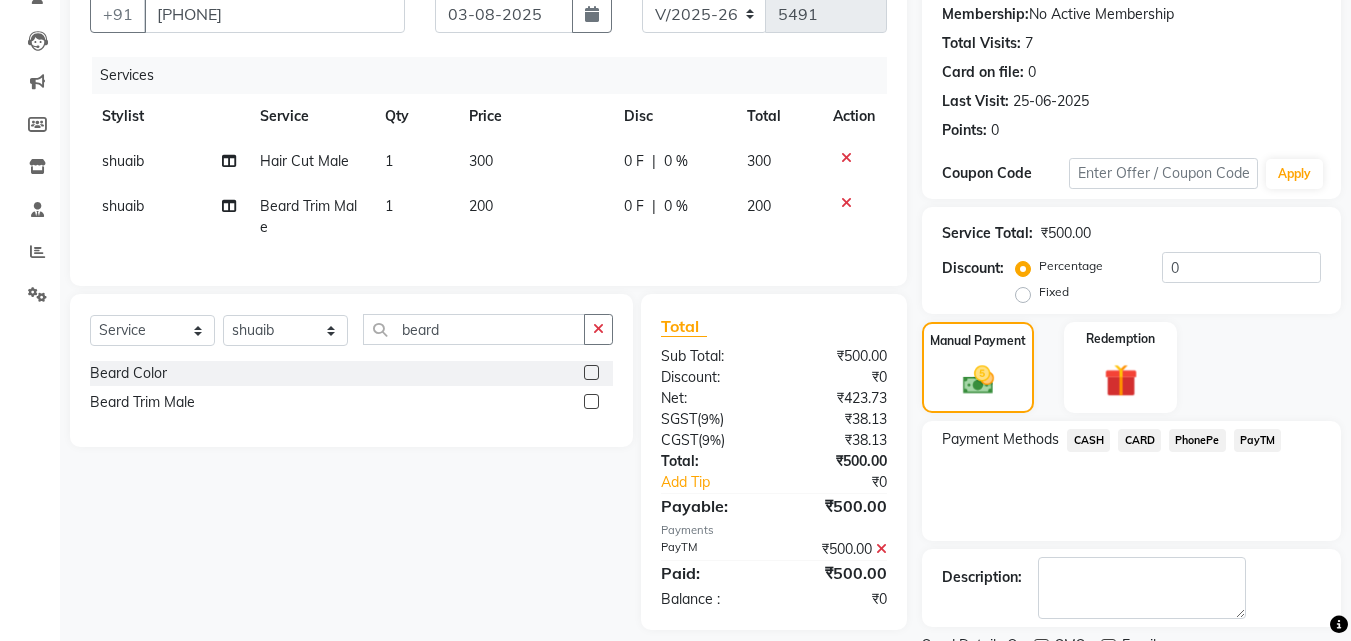 scroll, scrollTop: 275, scrollLeft: 0, axis: vertical 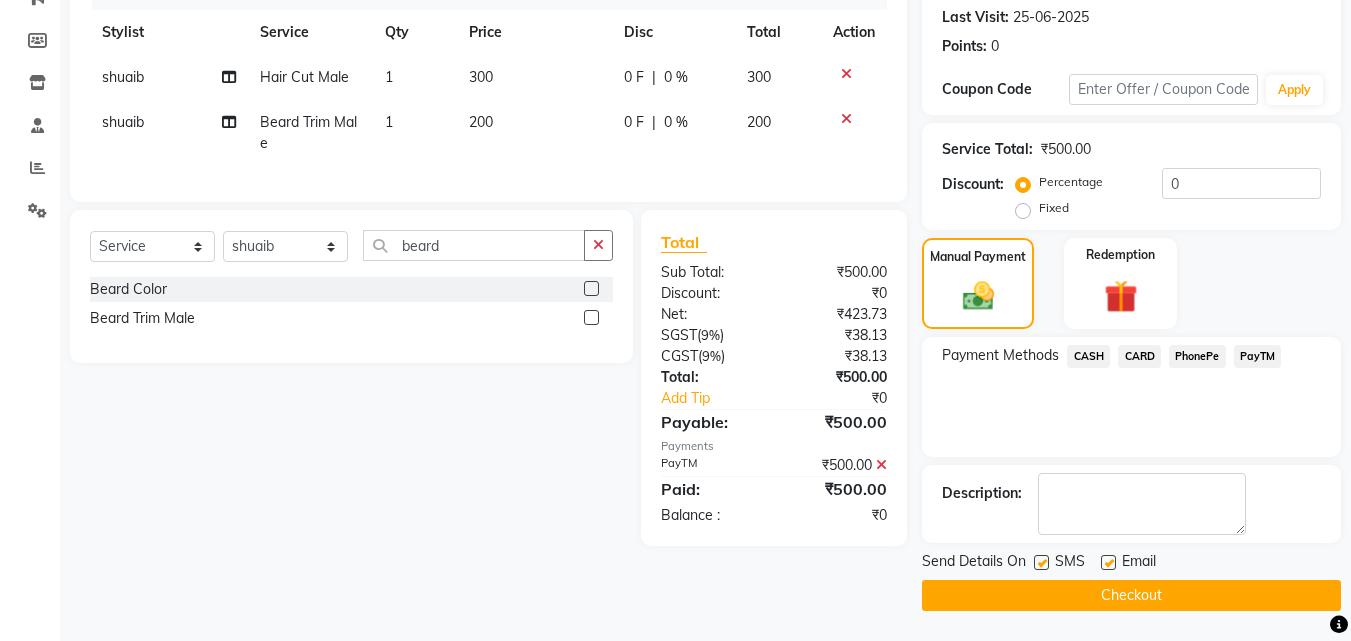 click on "Checkout" 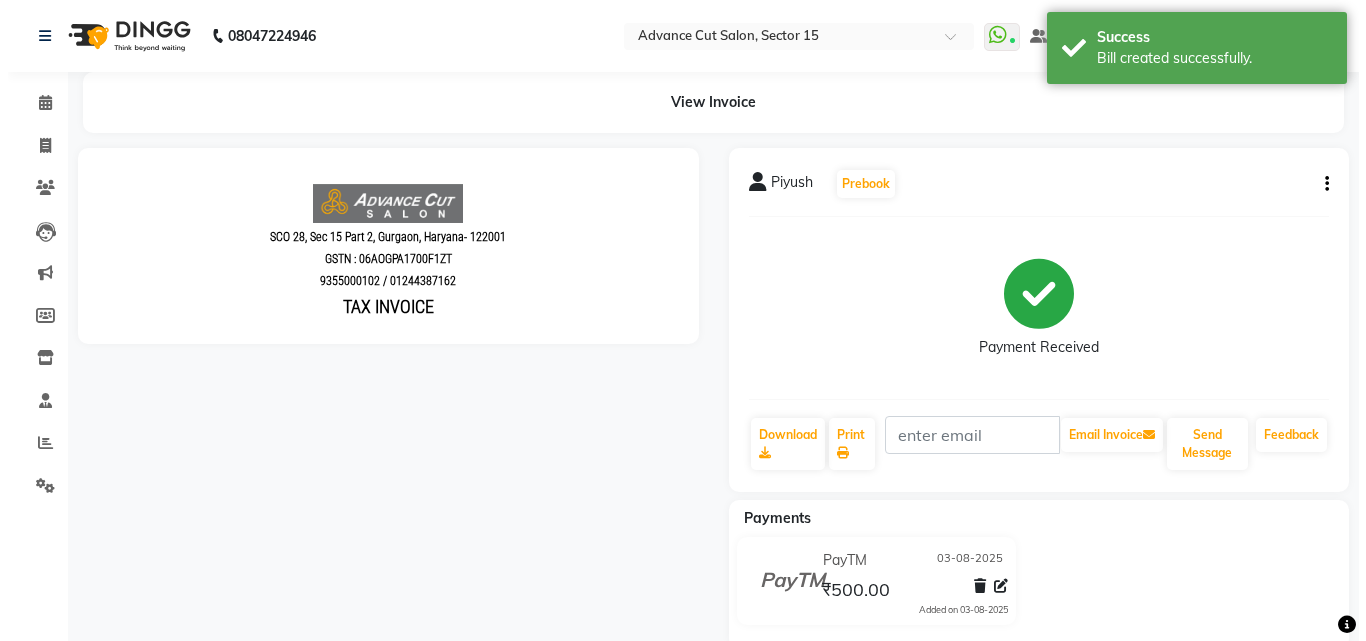 scroll, scrollTop: 0, scrollLeft: 0, axis: both 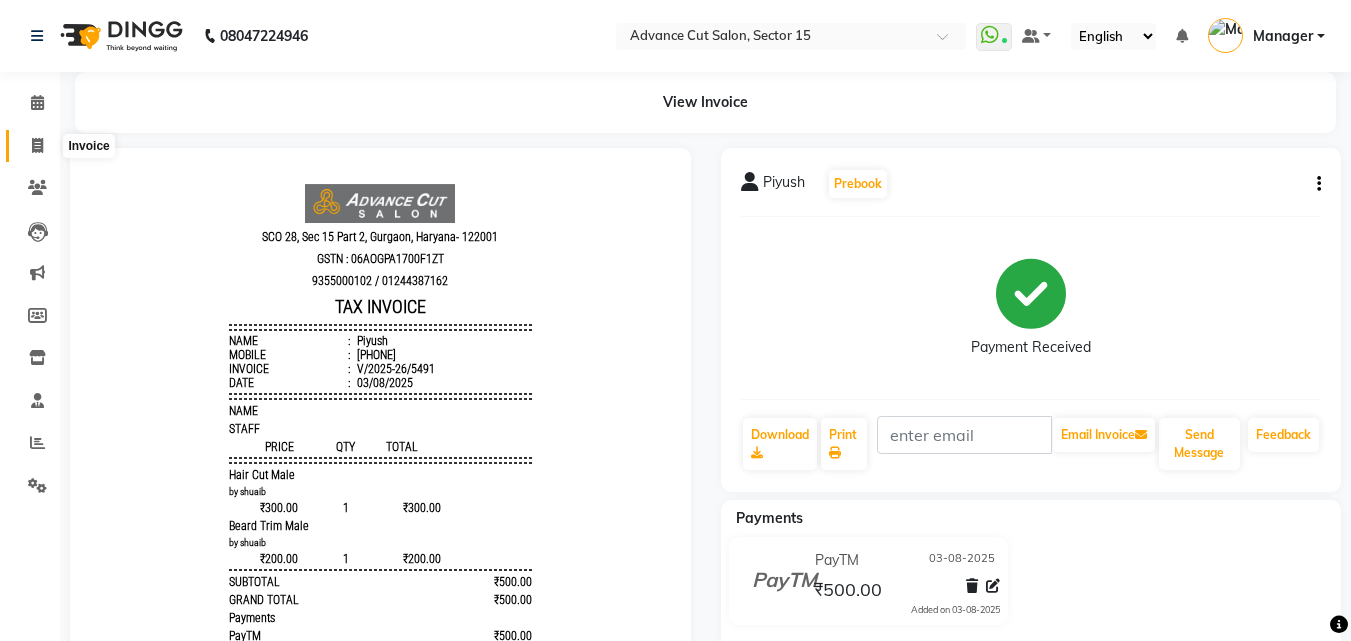 click 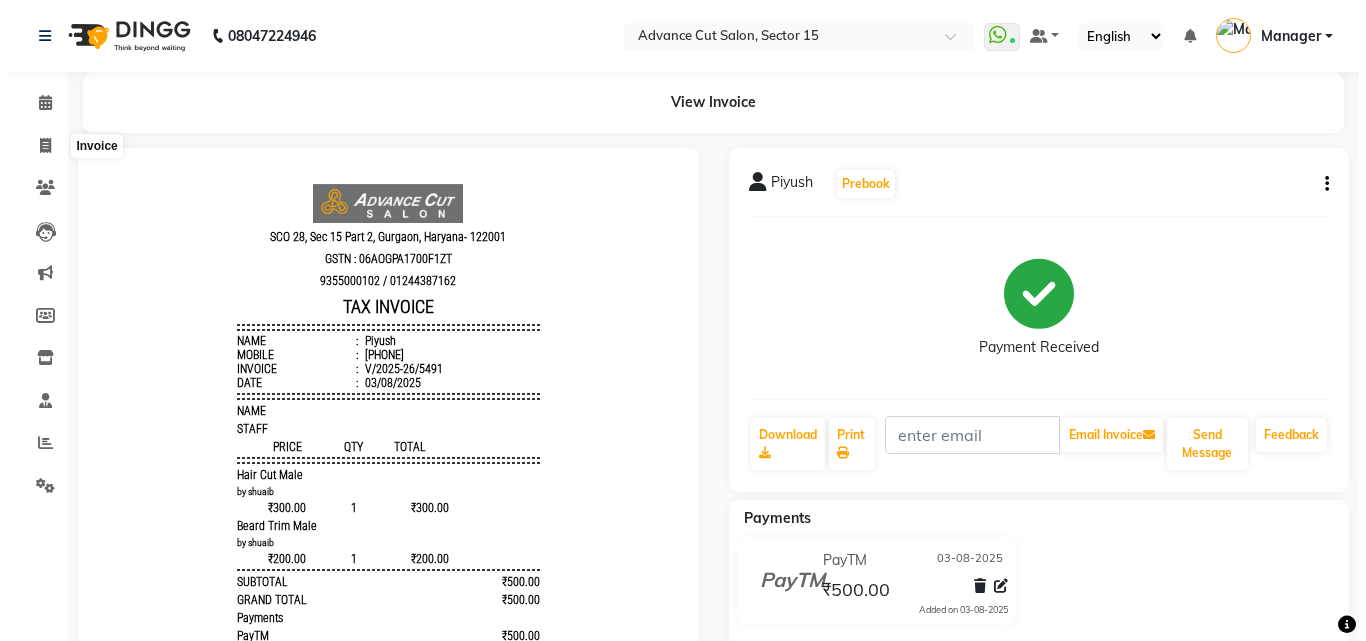 select on "service" 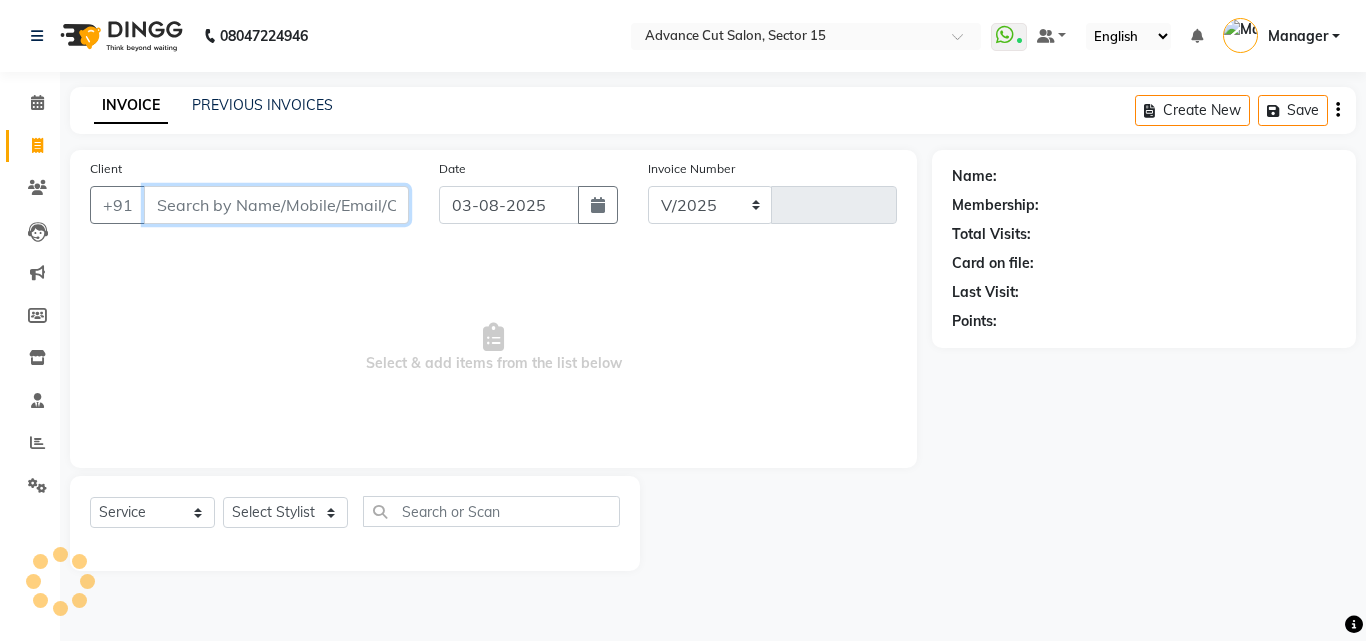 select on "6255" 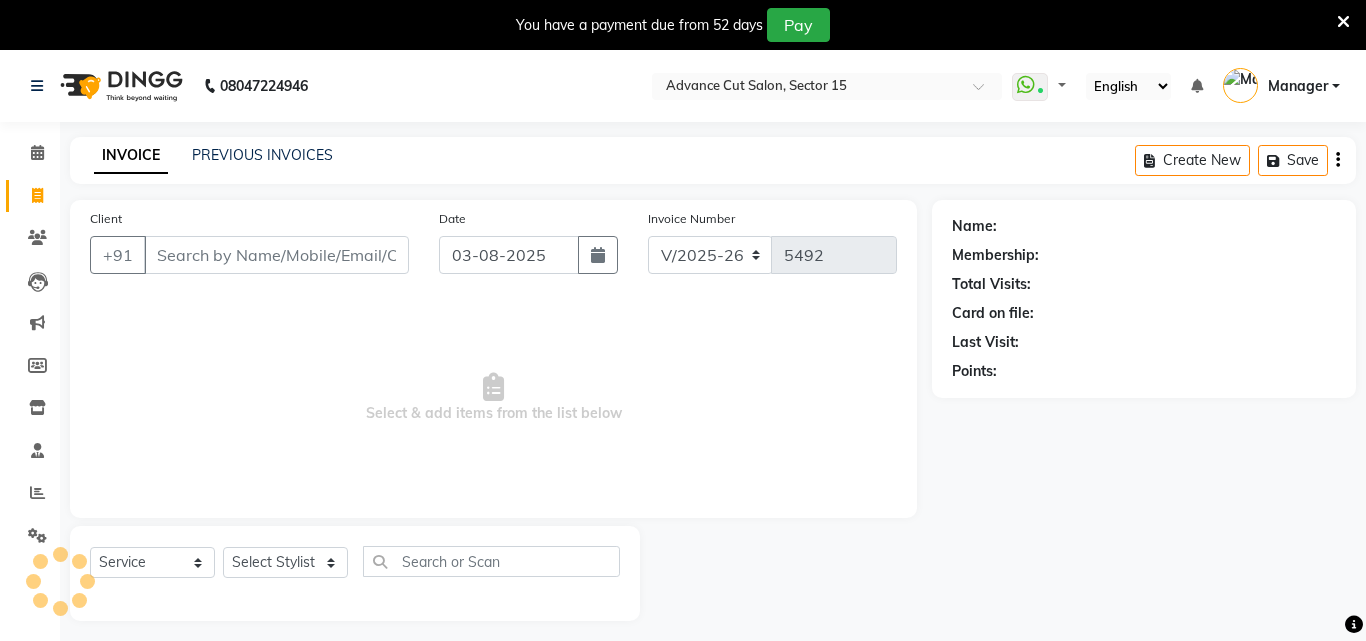 select on "6255" 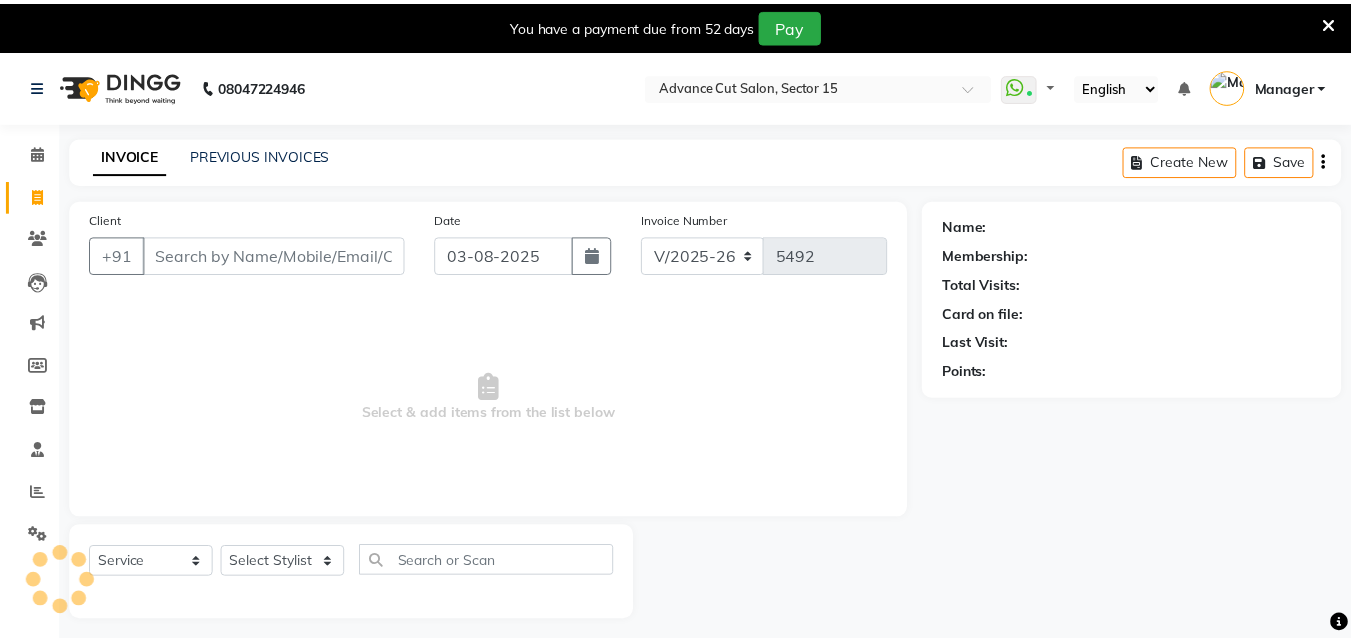 scroll, scrollTop: 0, scrollLeft: 0, axis: both 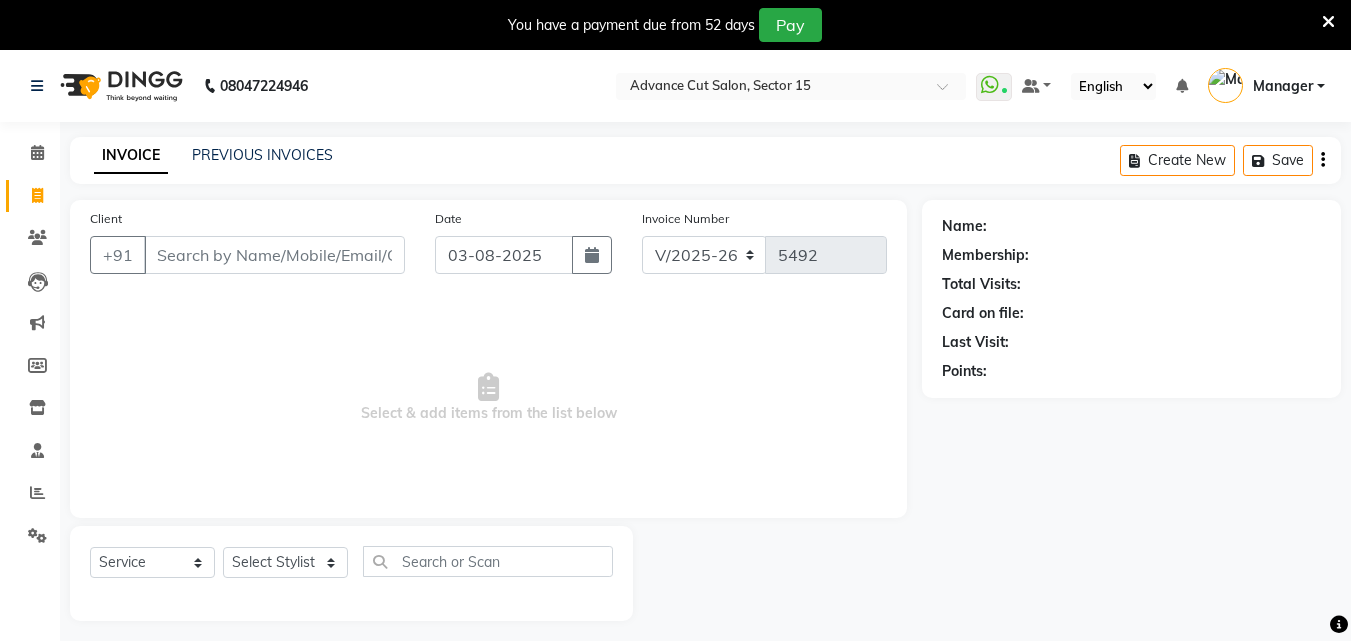 click at bounding box center [1328, 22] 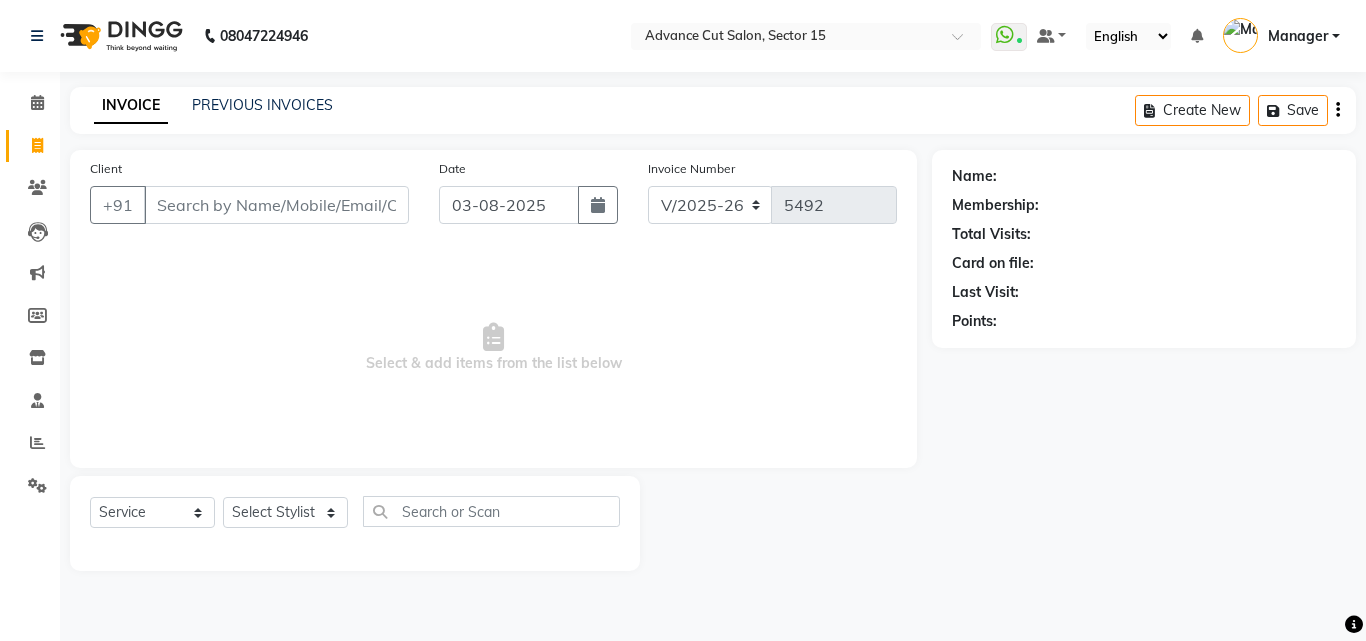 click on "Client +91" 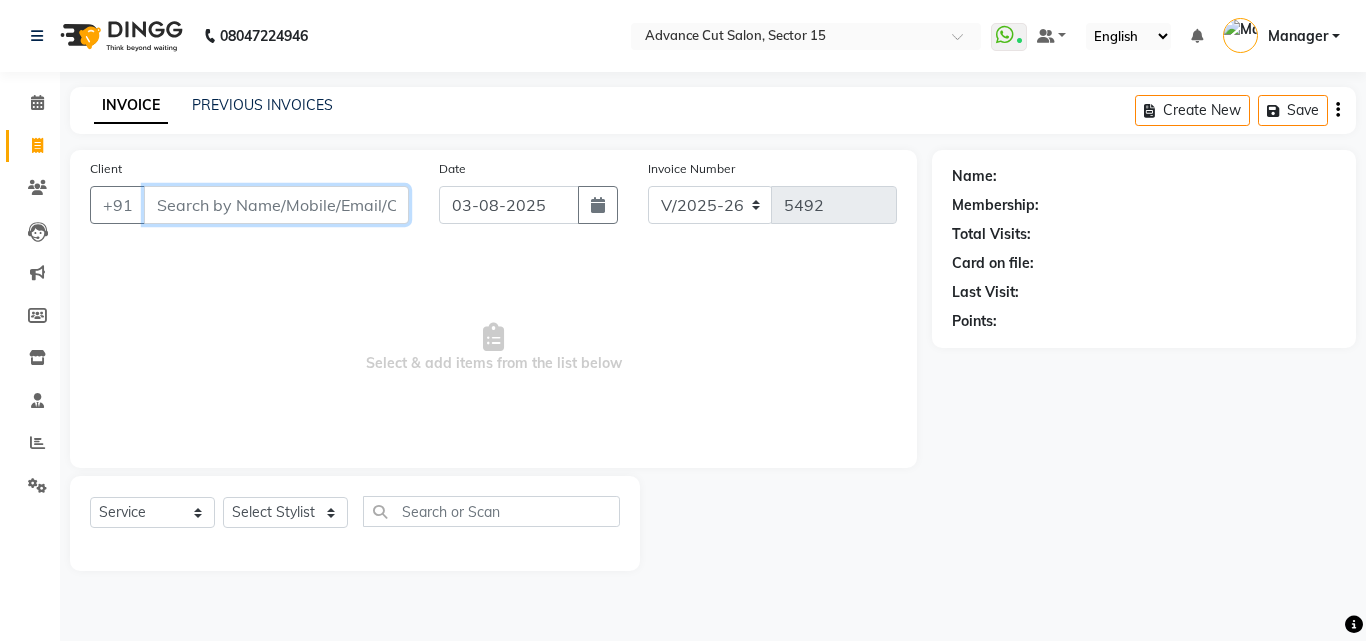 click on "Client" at bounding box center [276, 205] 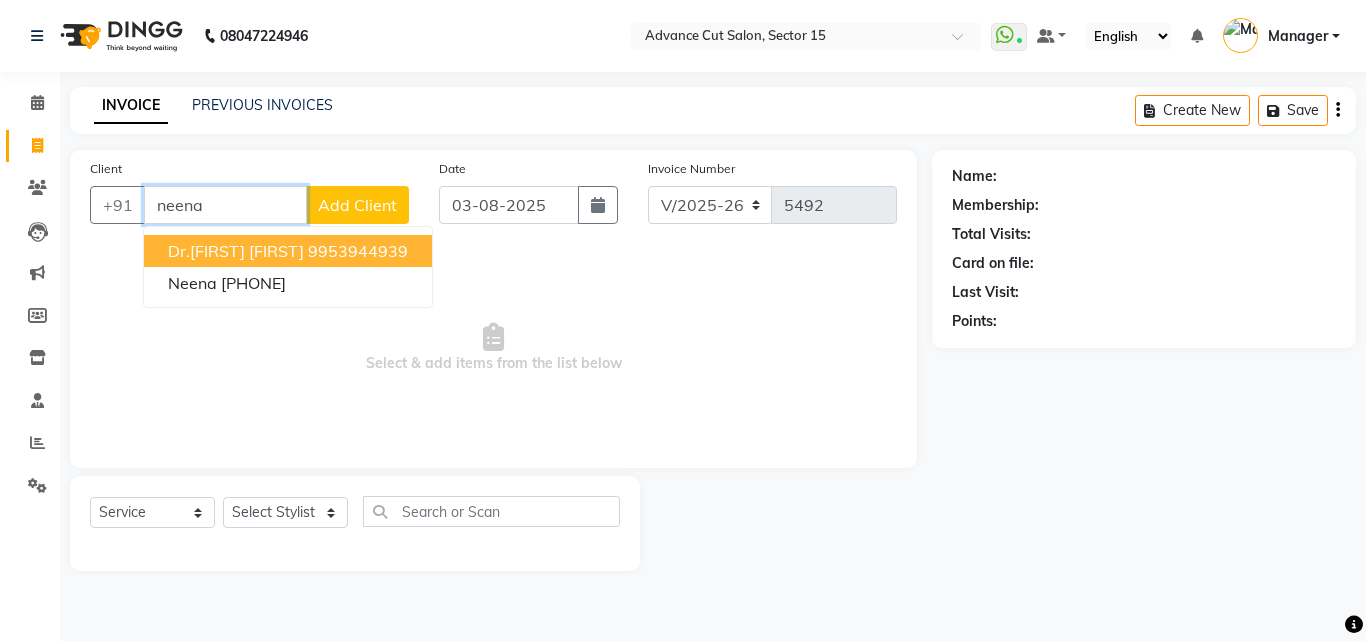 click on "9953944939" at bounding box center [358, 251] 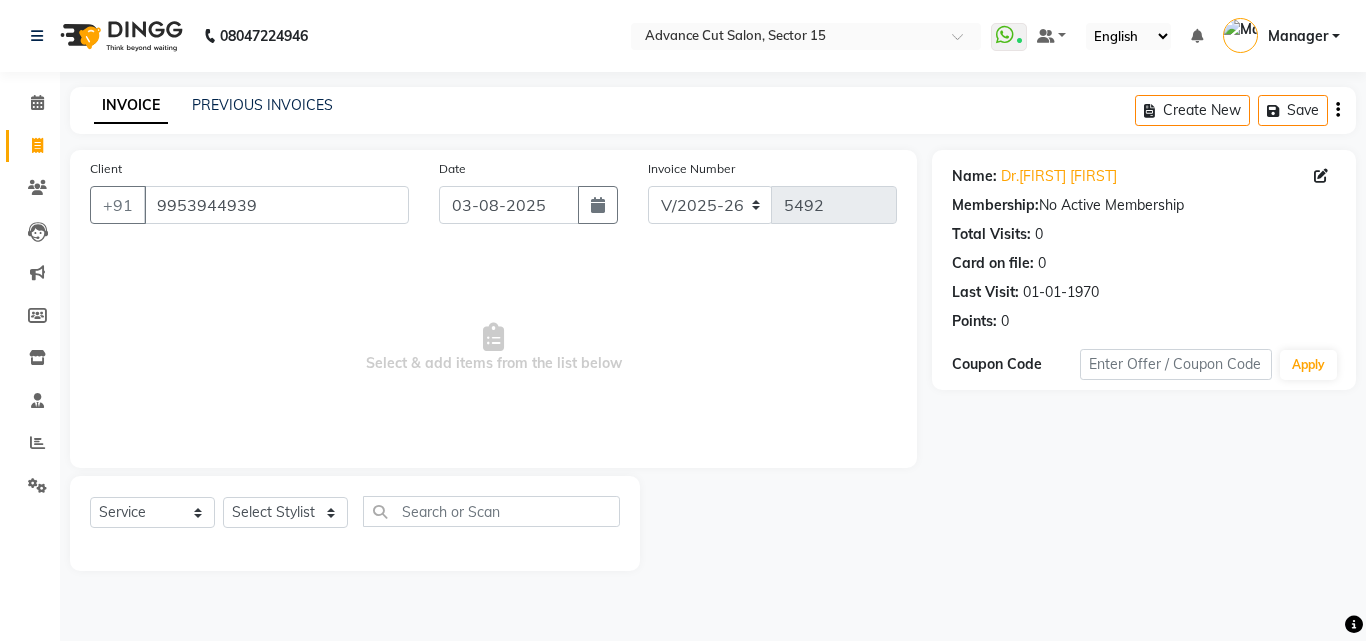 click on "Date 03-08-2025" 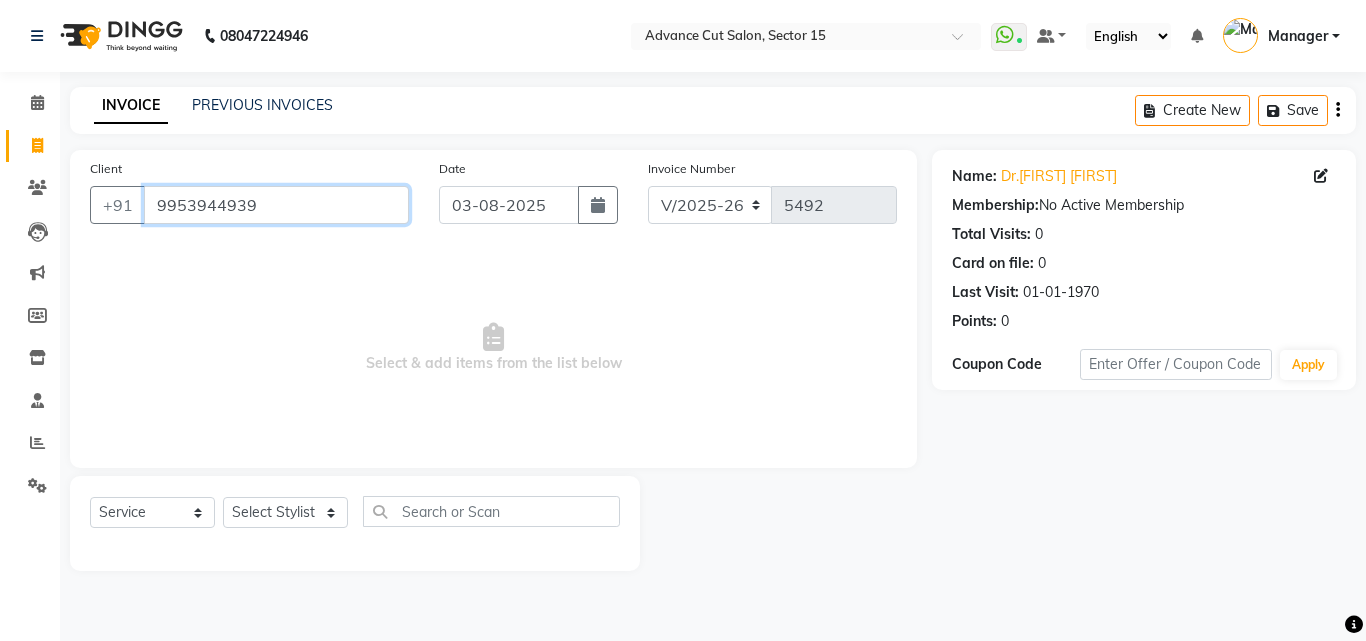 click on "9953944939" at bounding box center [276, 205] 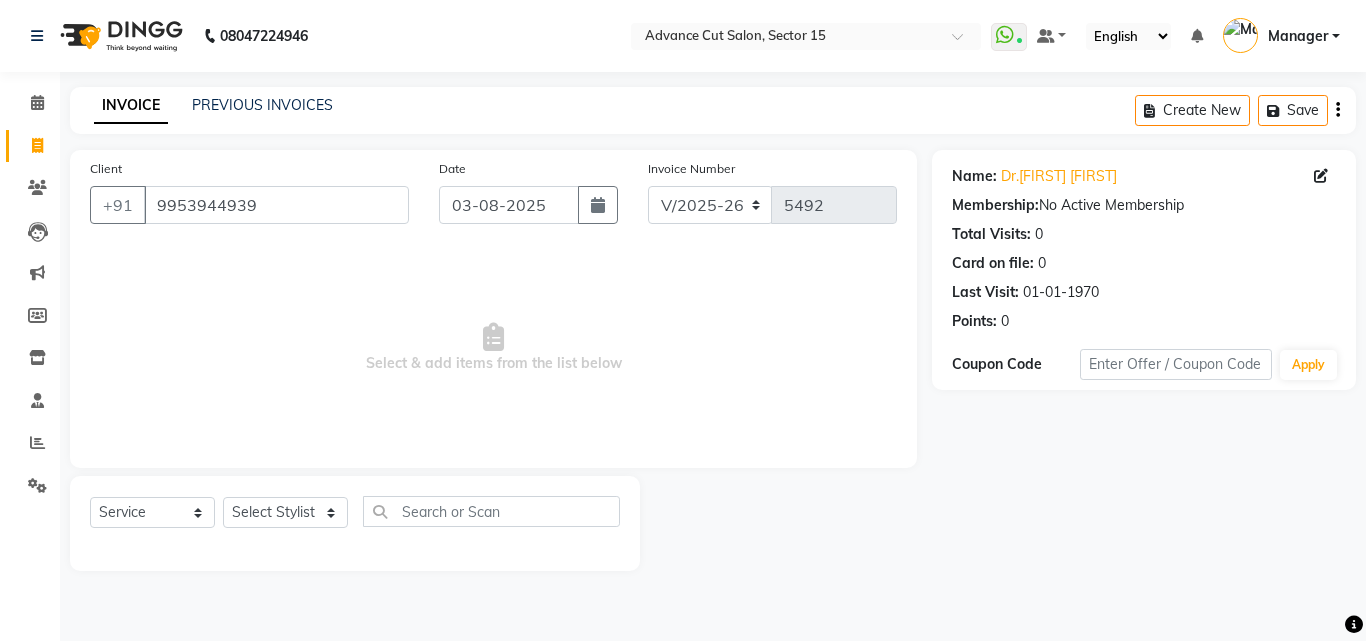 click on "Client +[COUNTRYCODE] [PHONE]" 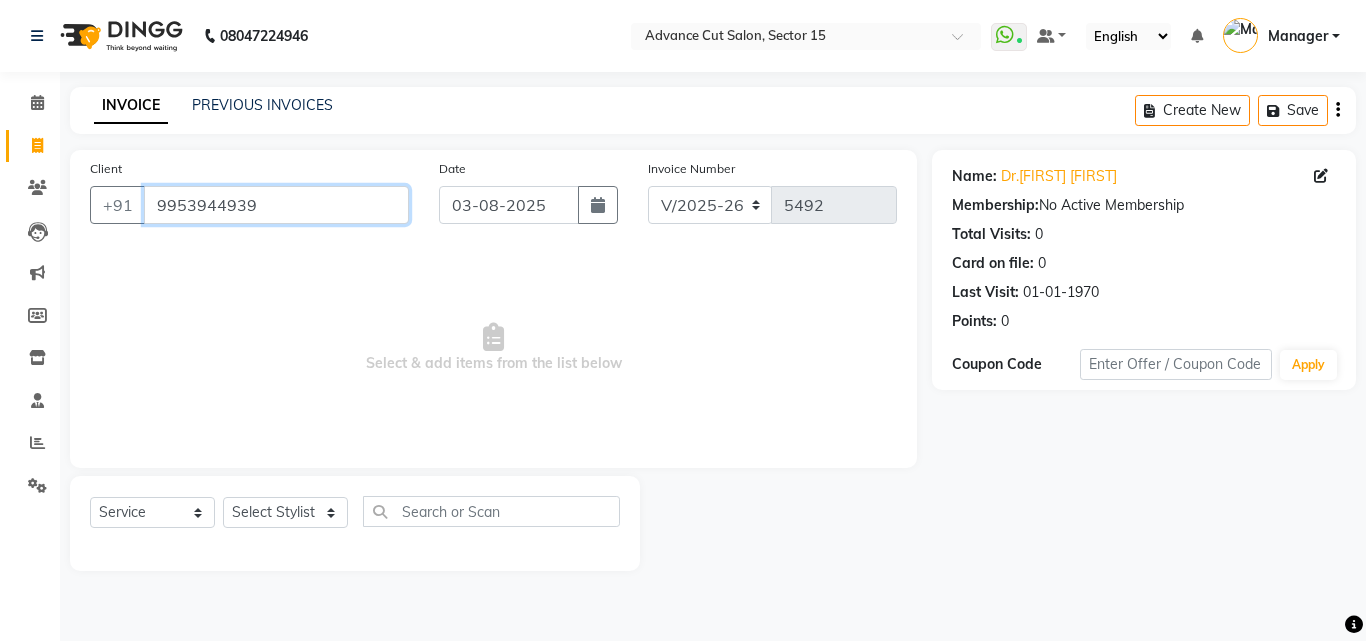click on "9953944939" at bounding box center (276, 205) 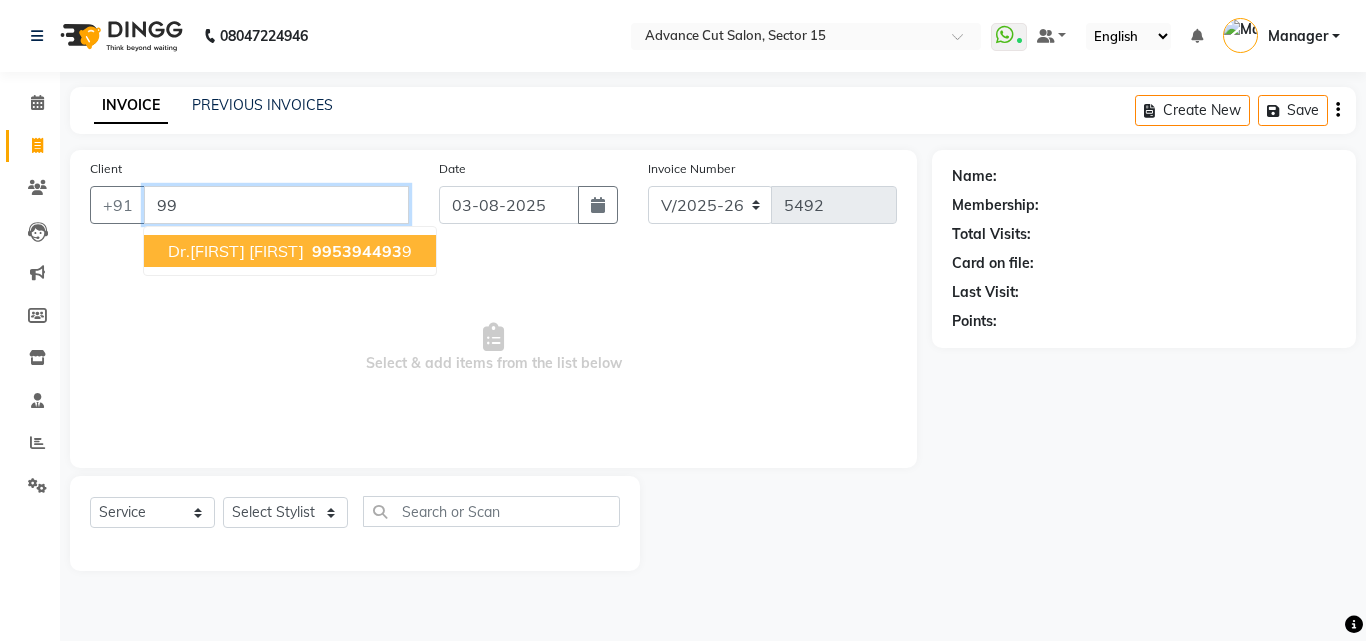 type on "9" 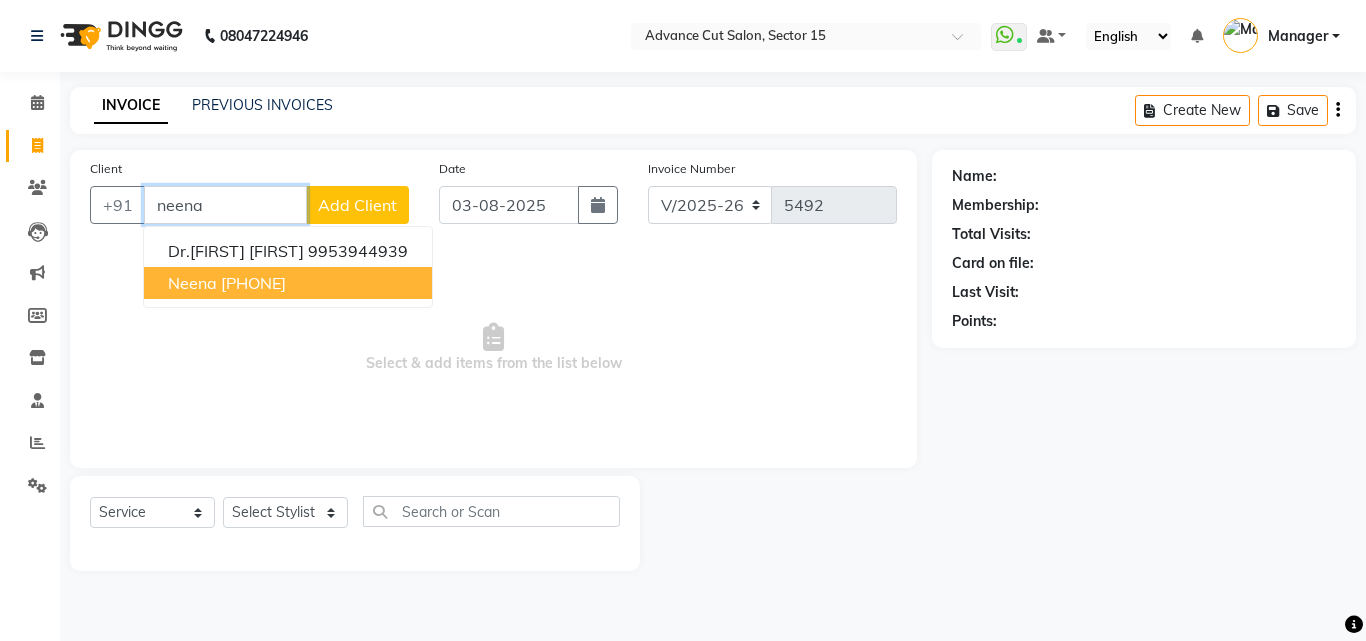 click on "[FIRST] [TITLE] [PHONE]" at bounding box center (288, 283) 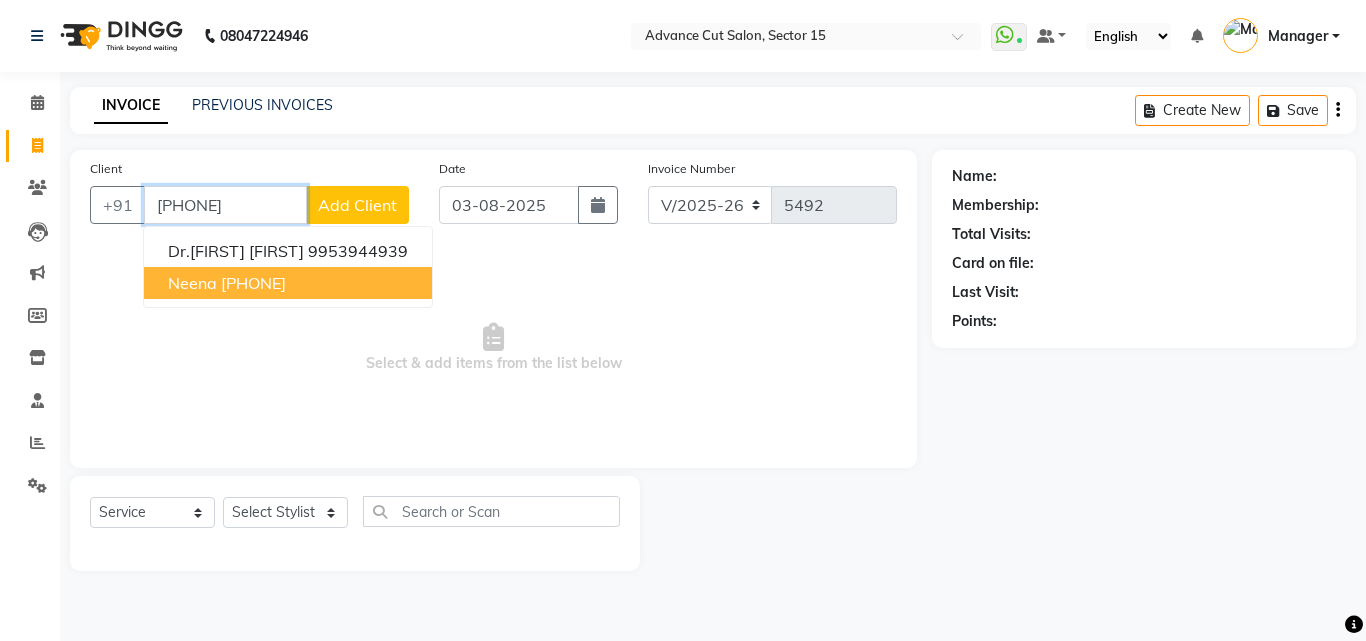 type on "[PHONE]" 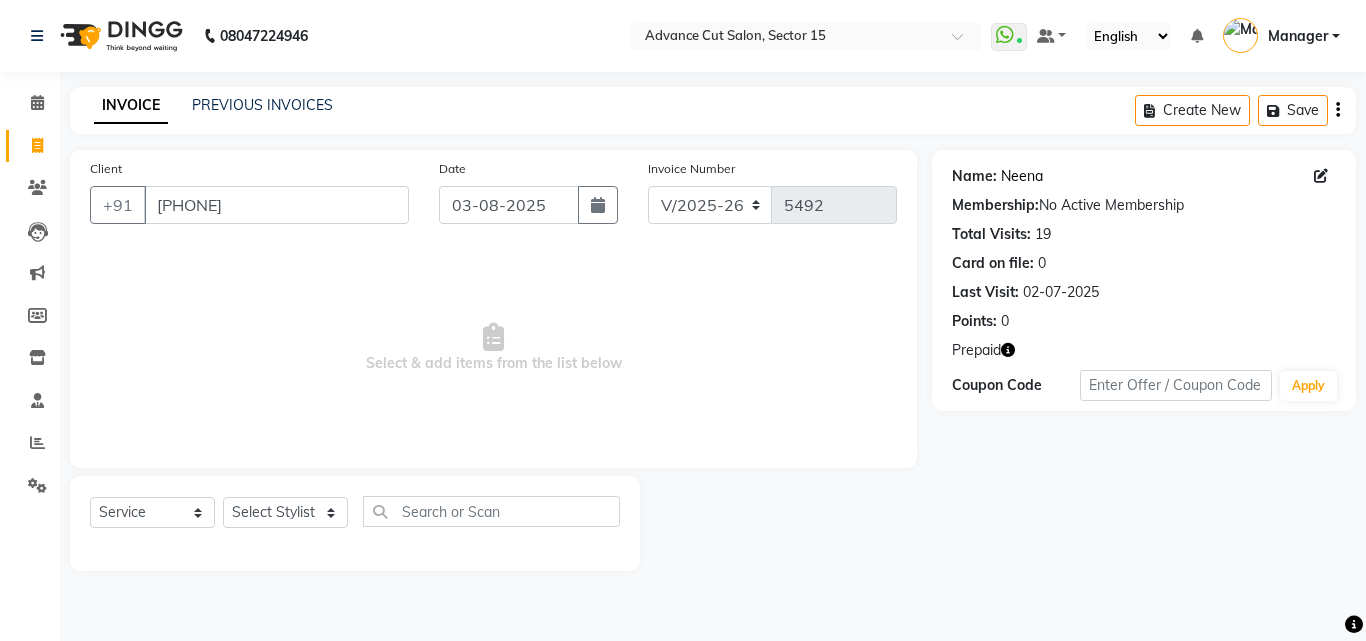 click on "Neena" 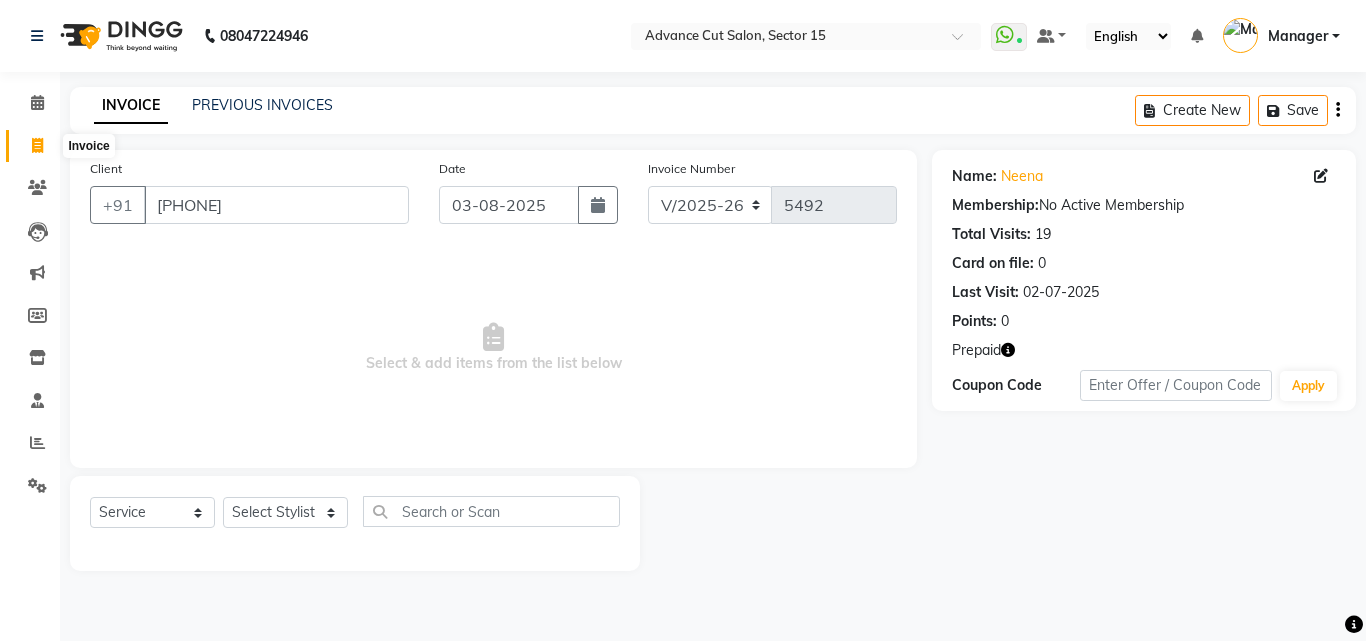 click 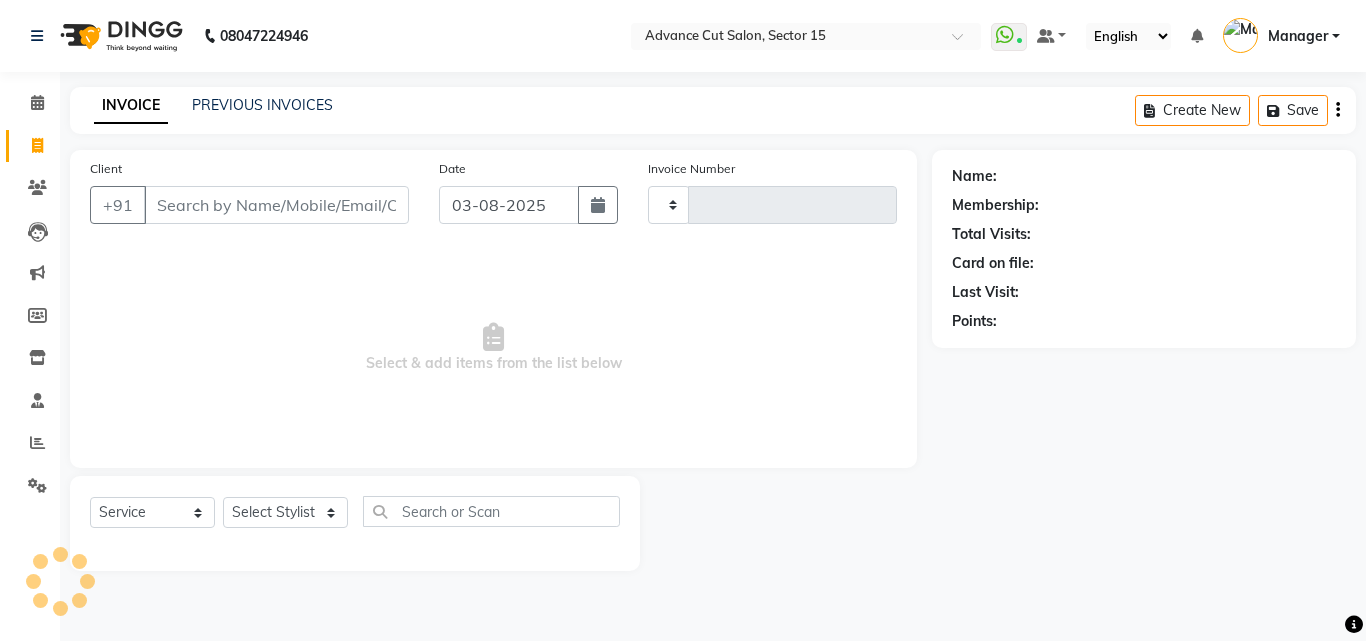 type on "5492" 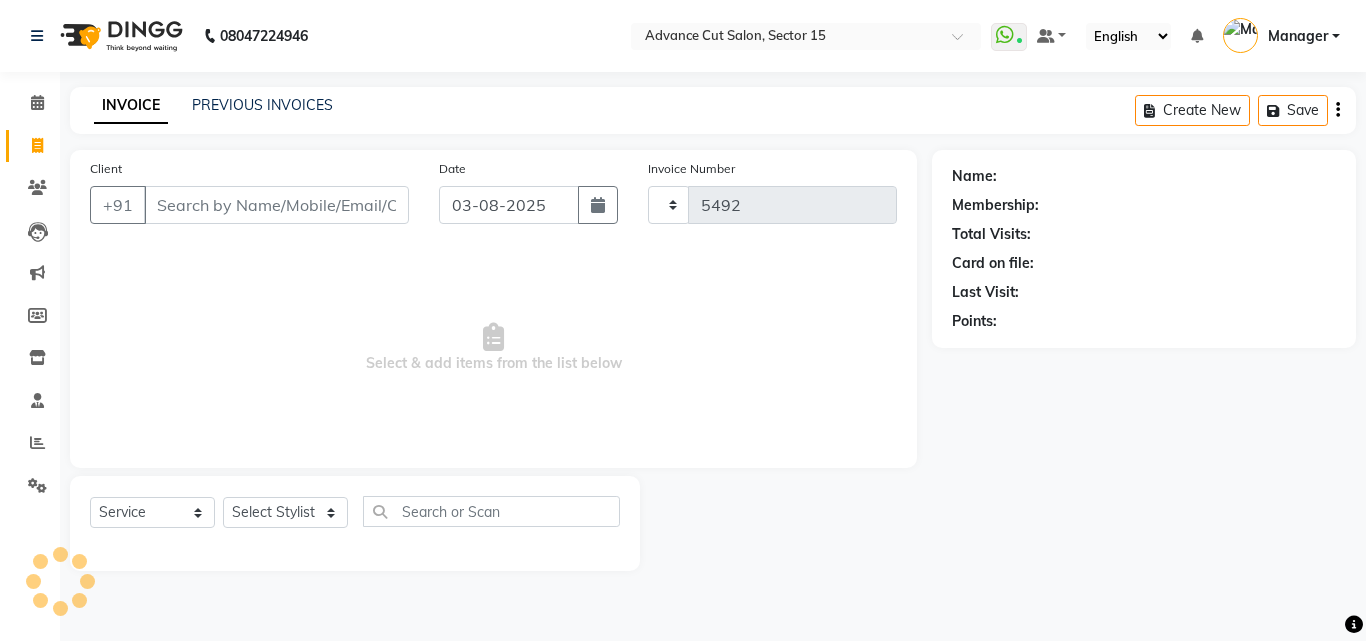 select on "6255" 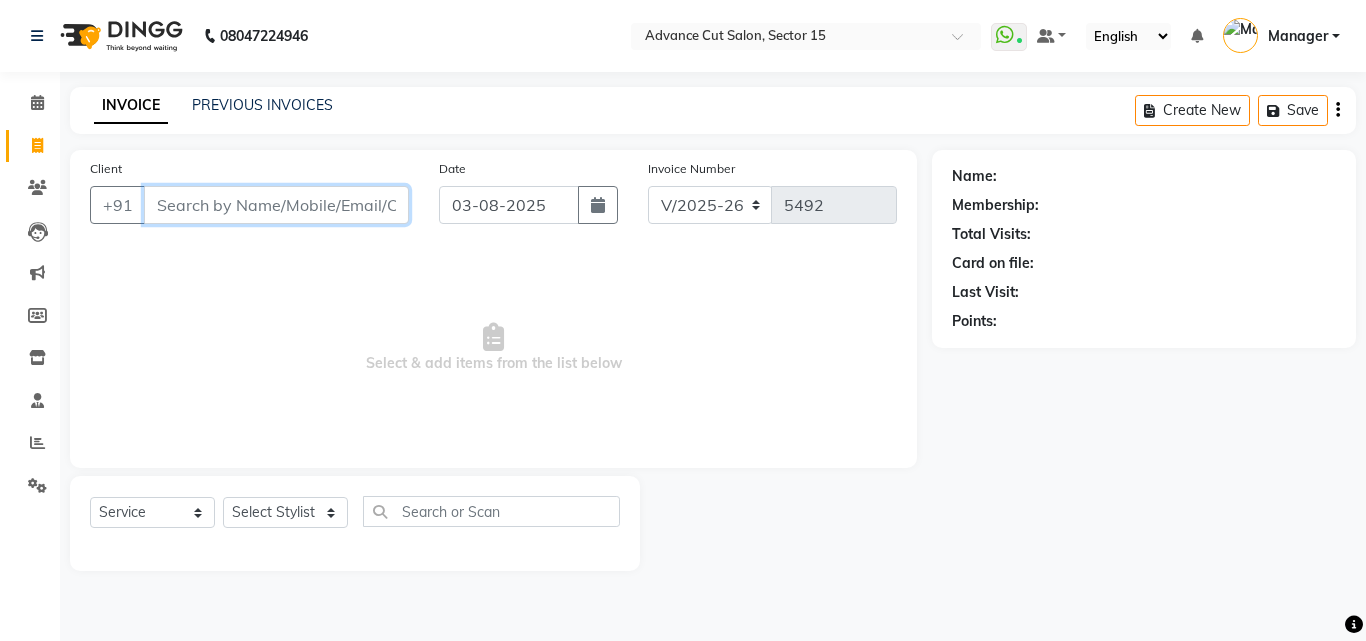 click on "Client" at bounding box center [276, 205] 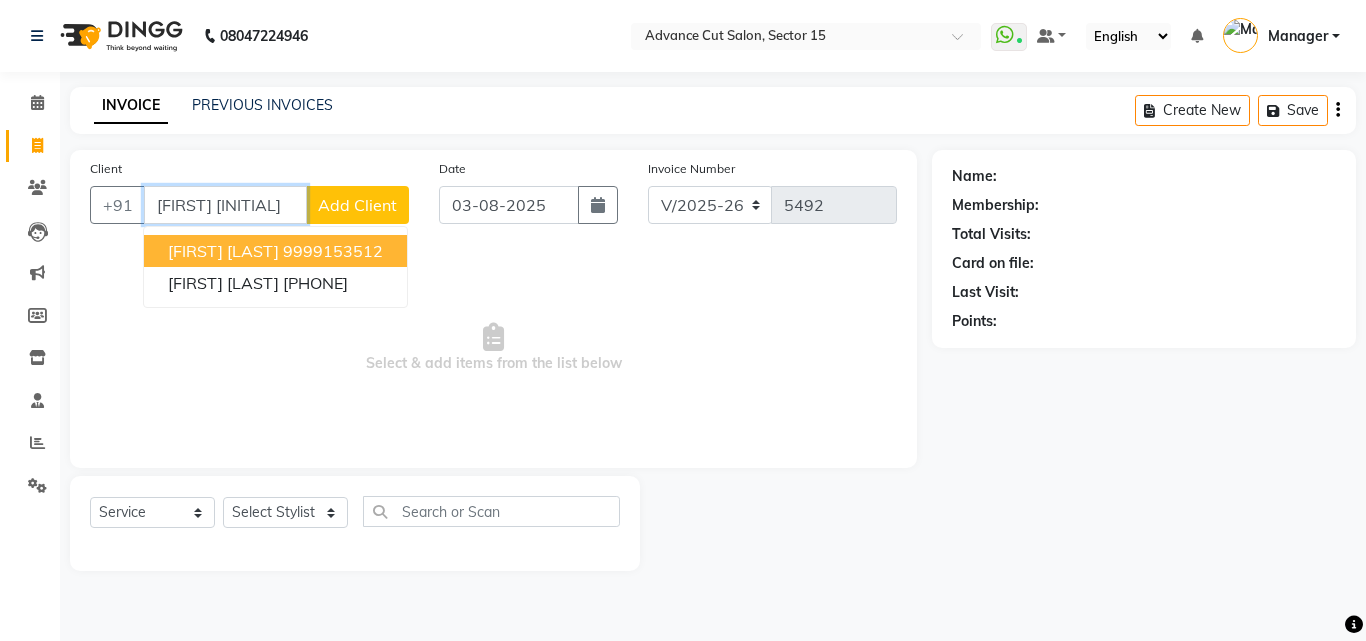 click on "9999153512" at bounding box center (333, 251) 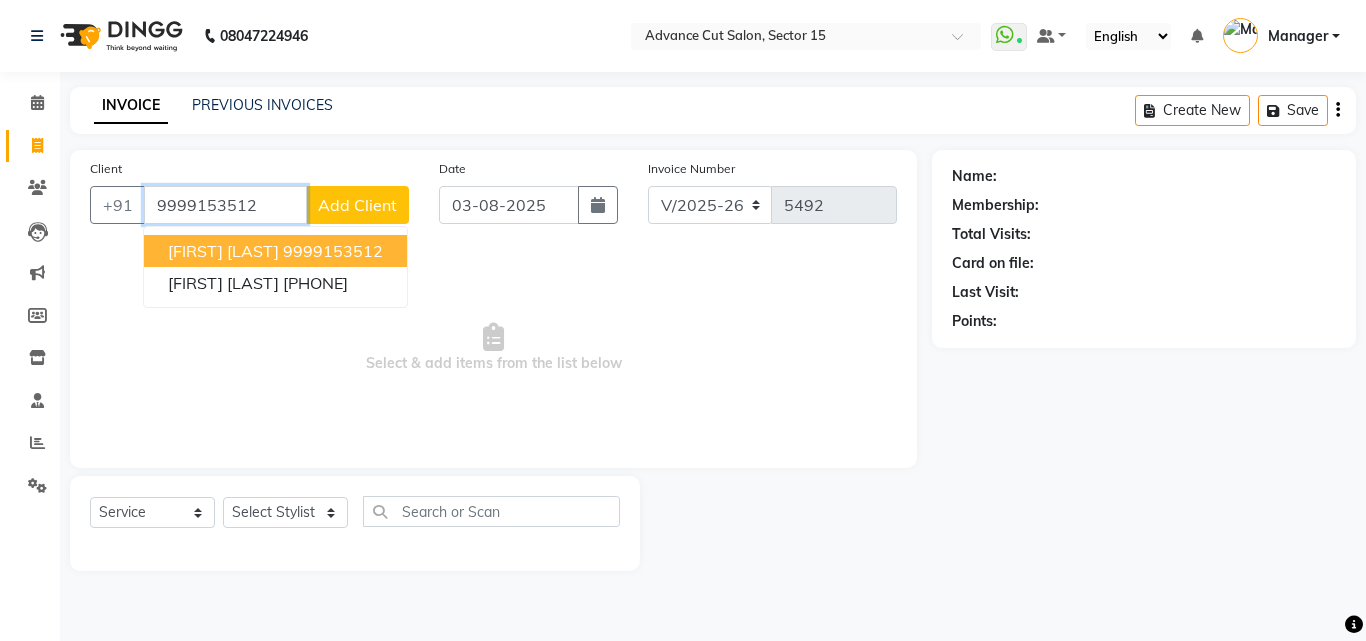 type on "9999153512" 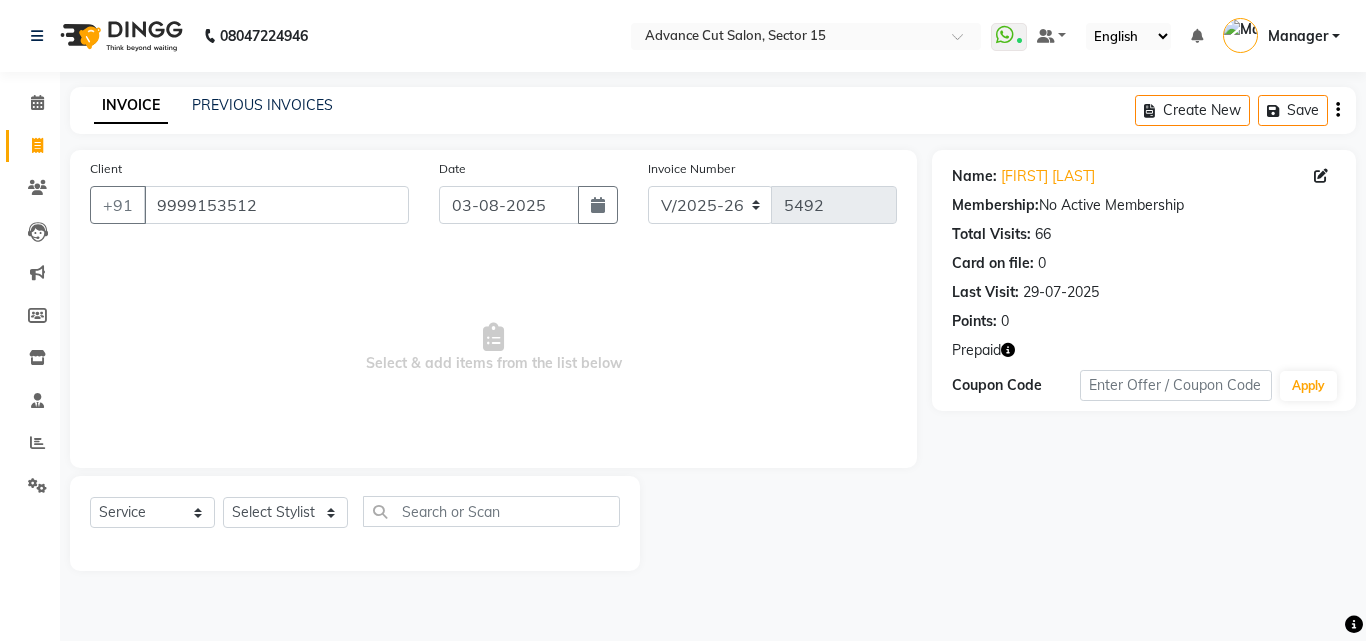 click on "Prepaid" 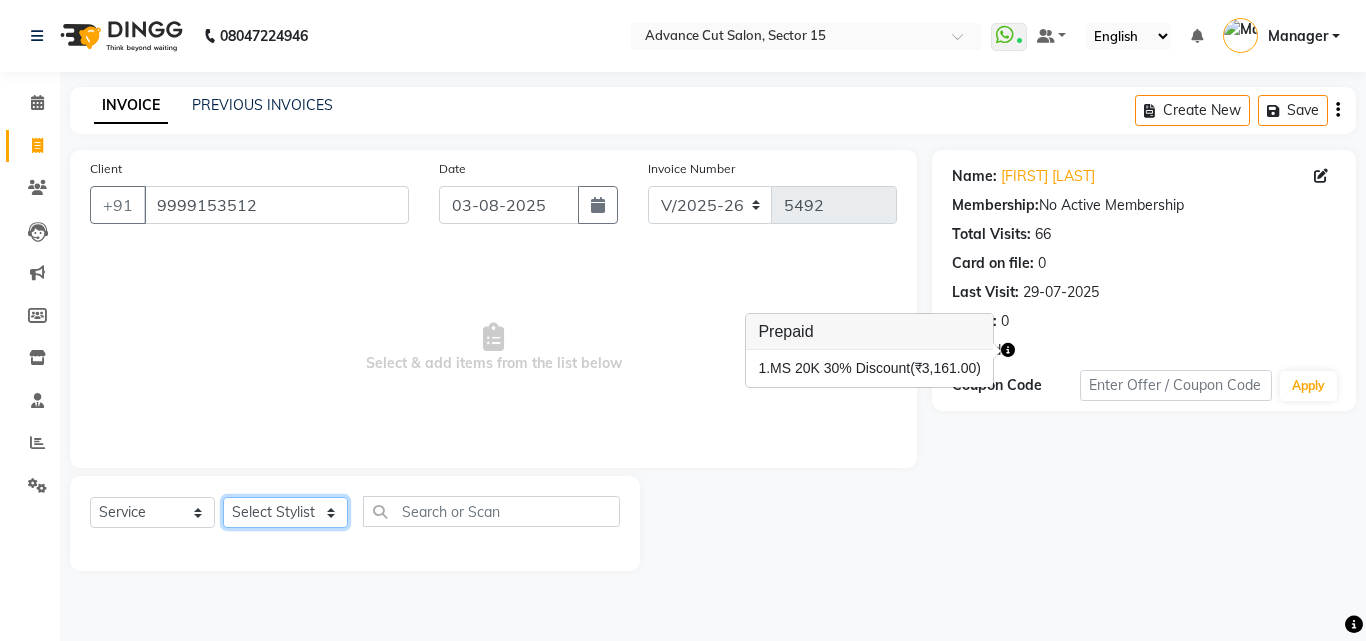 click on "Select Stylist Advance Cut  ASIF FARMAN HAIDER Iqbal KASHISH LUCKY Manager MANOJ NASEEM NASIR Nidhi Pooja  PRIYA RAEES RANI RASHID RIZWAN SACHIN SALMAN SANJAY Shahjad Shankar shuaib SONI" 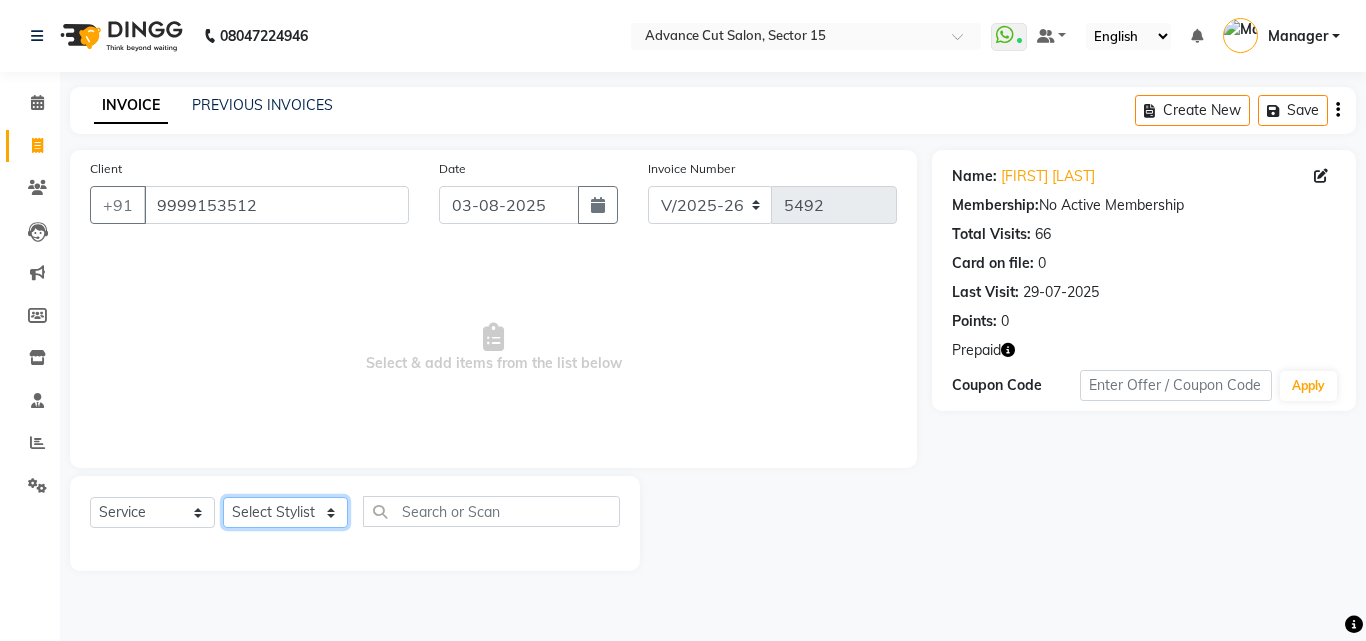 select on "46504" 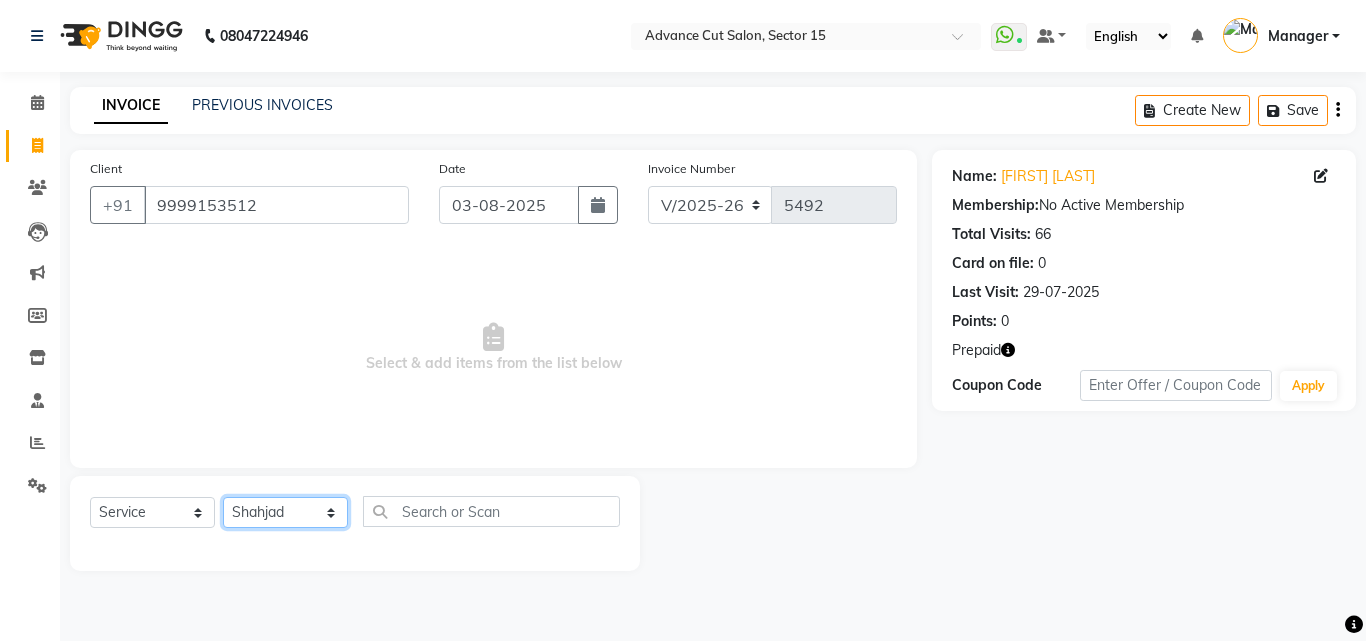 click on "Select Stylist Advance Cut  ASIF FARMAN HAIDER Iqbal KASHISH LUCKY Manager MANOJ NASEEM NASIR Nidhi Pooja  PRIYA RAEES RANI RASHID RIZWAN SACHIN SALMAN SANJAY Shahjad Shankar shuaib SONI" 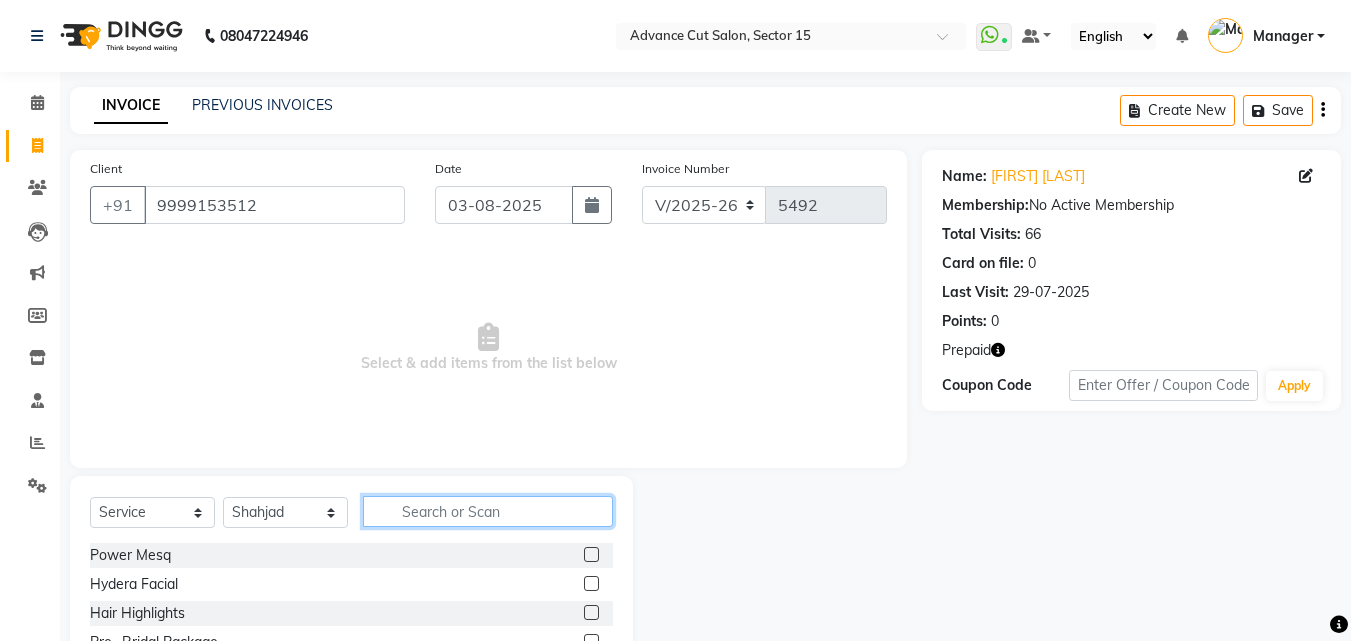 click 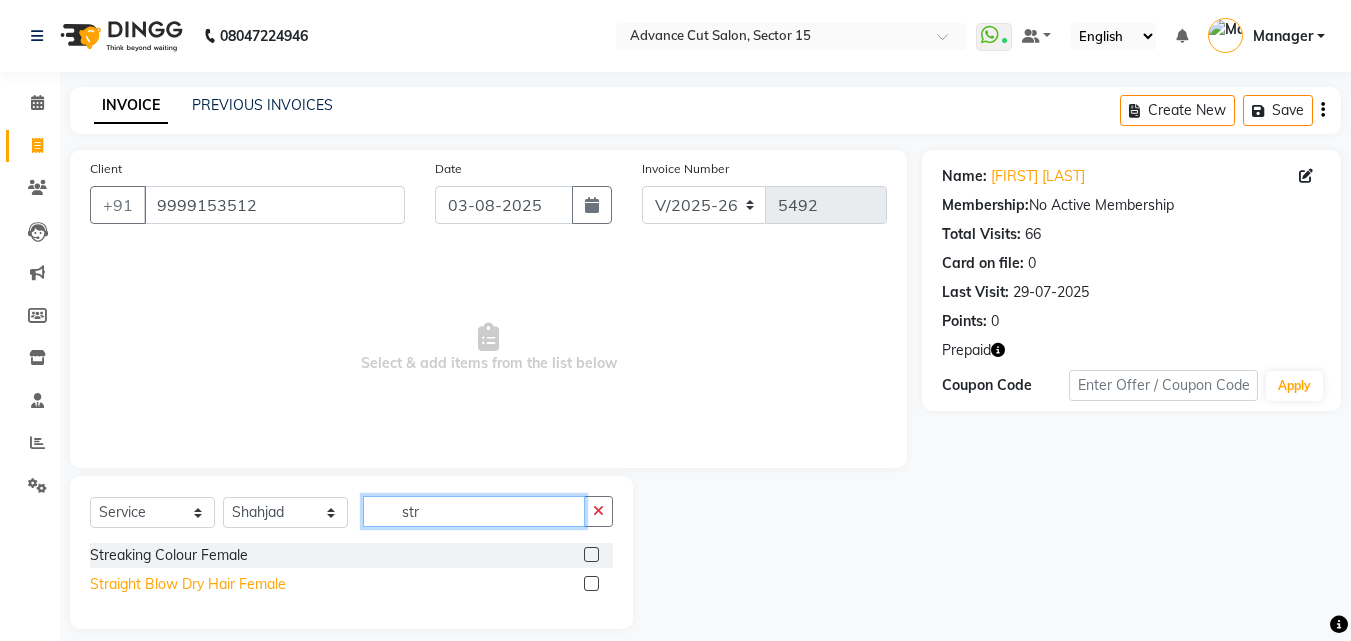 type on "str" 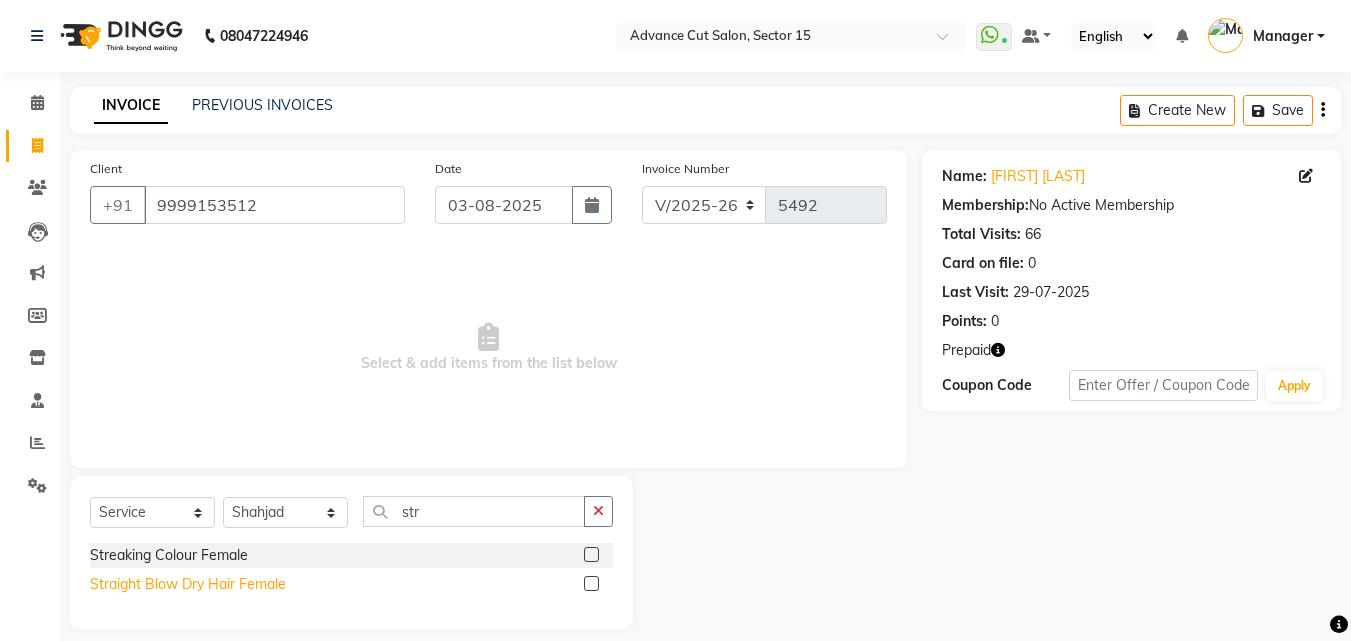 click on "Straight Blow Dry Hair Female" 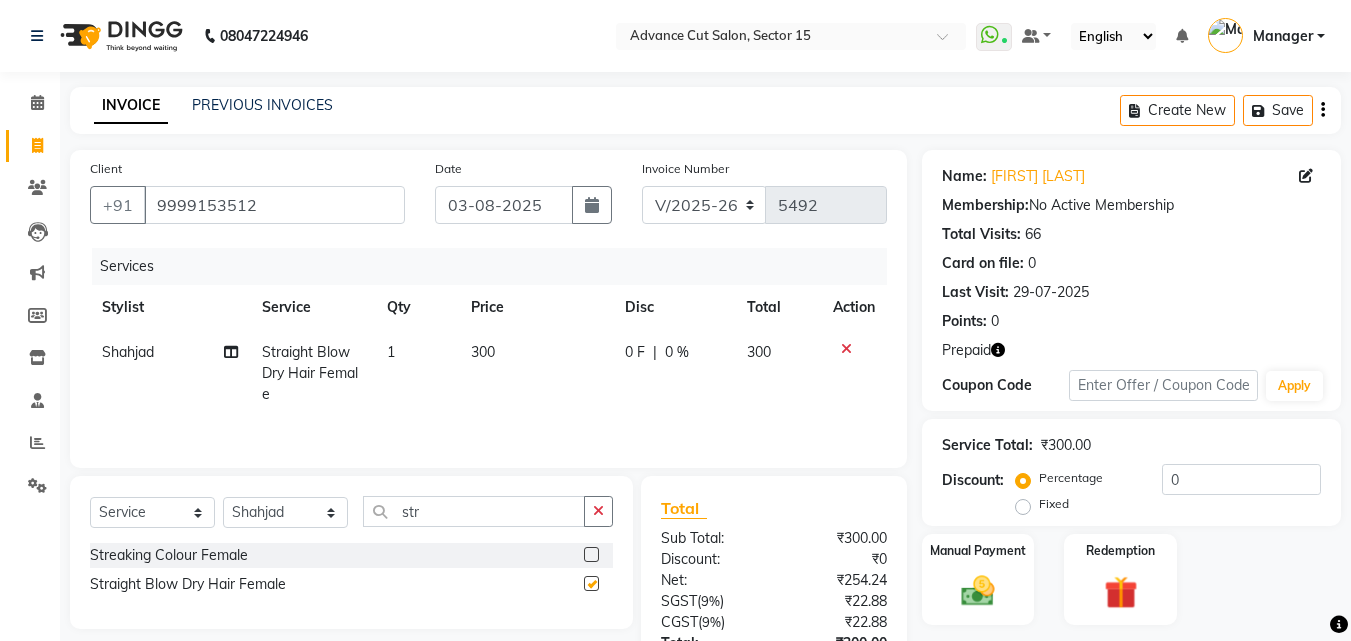 checkbox on "false" 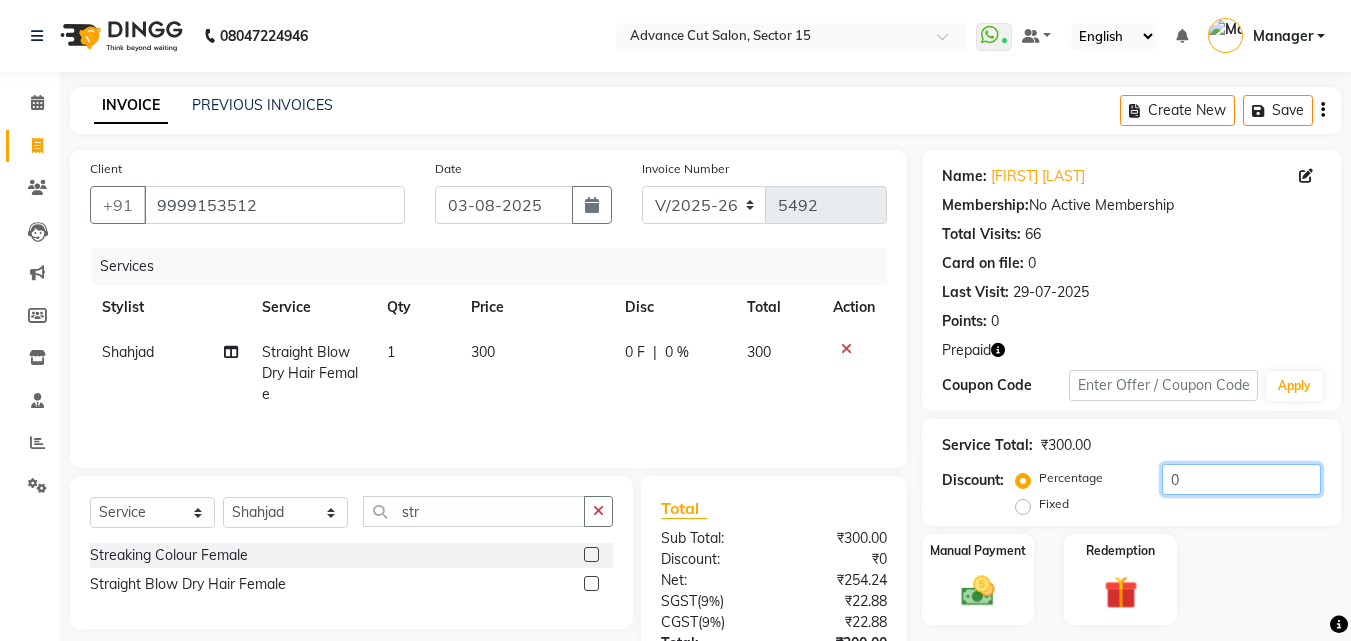 click on "0" 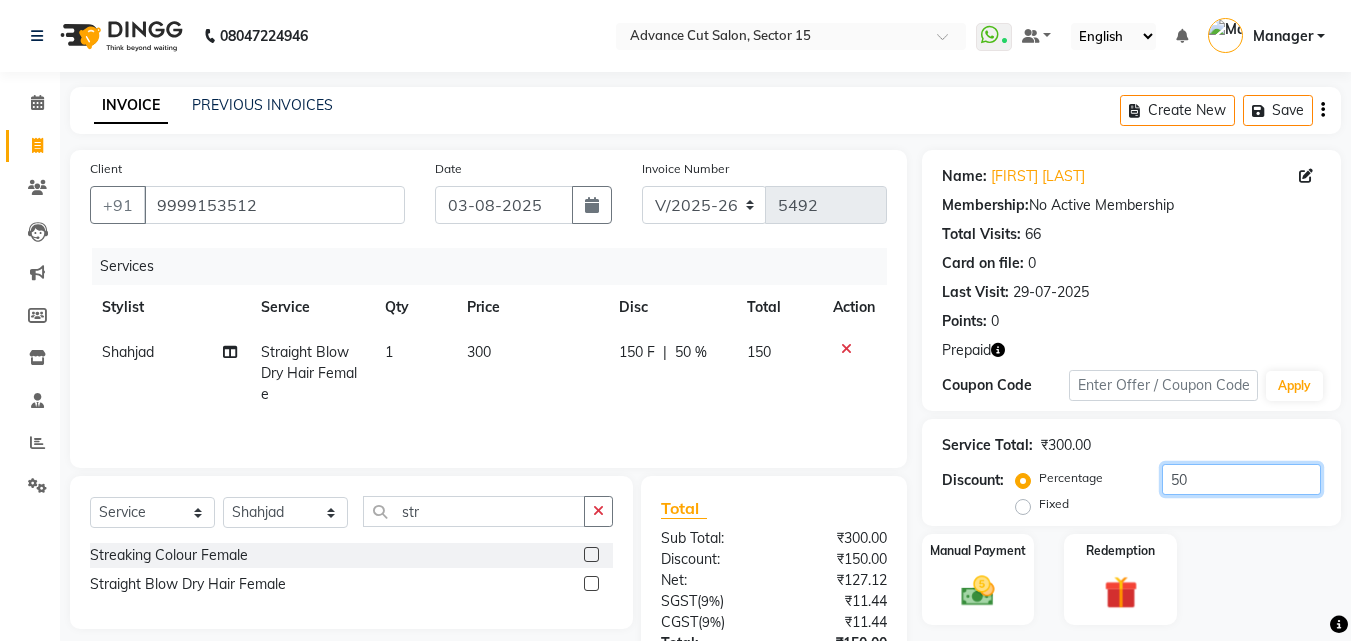 scroll, scrollTop: 107, scrollLeft: 0, axis: vertical 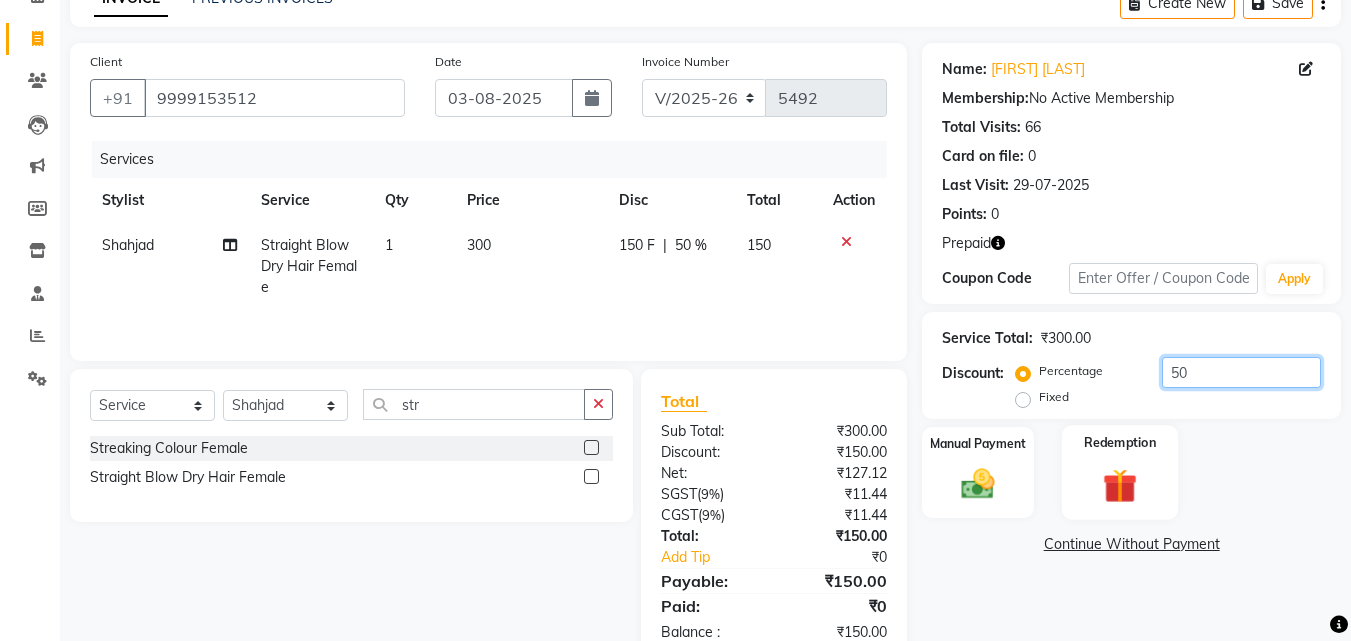 type on "50" 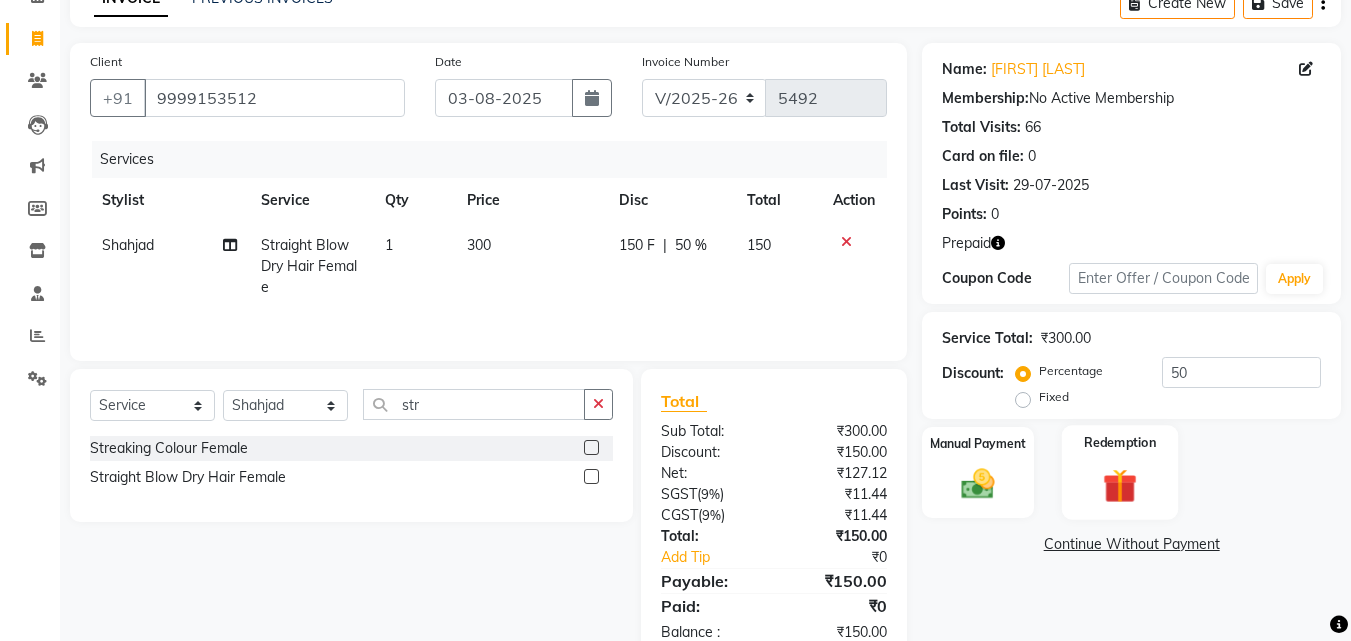 click on "Redemption" 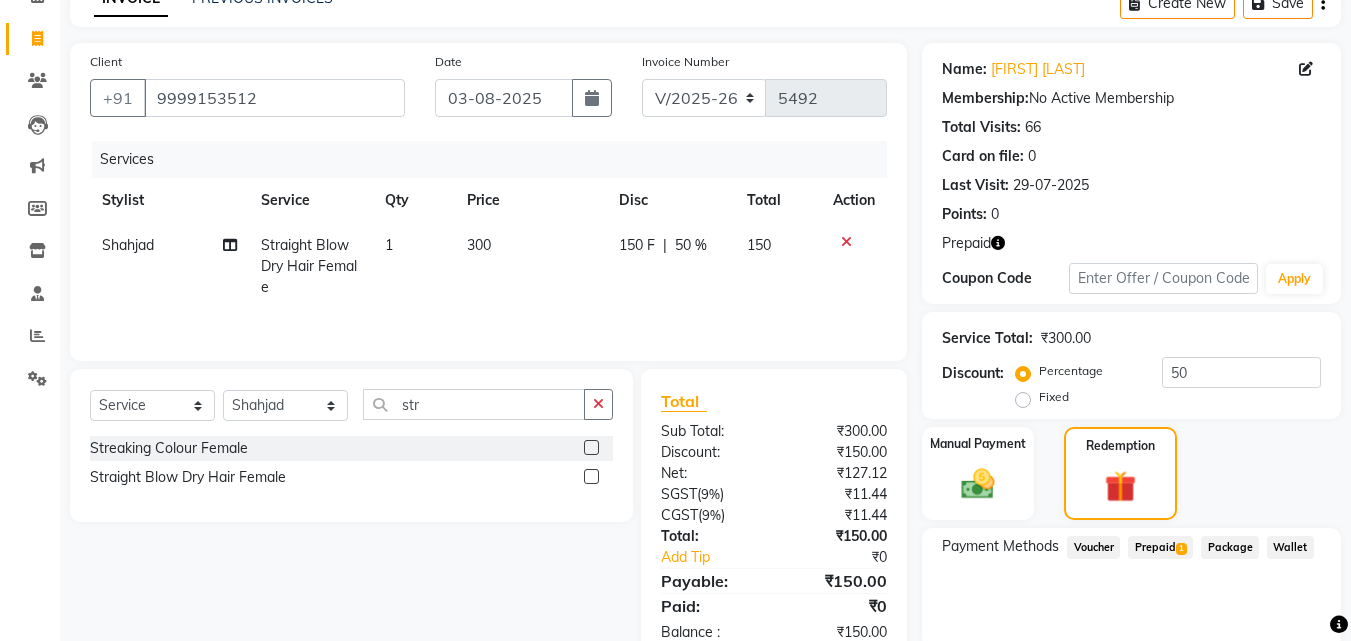 click on "Prepaid  1" 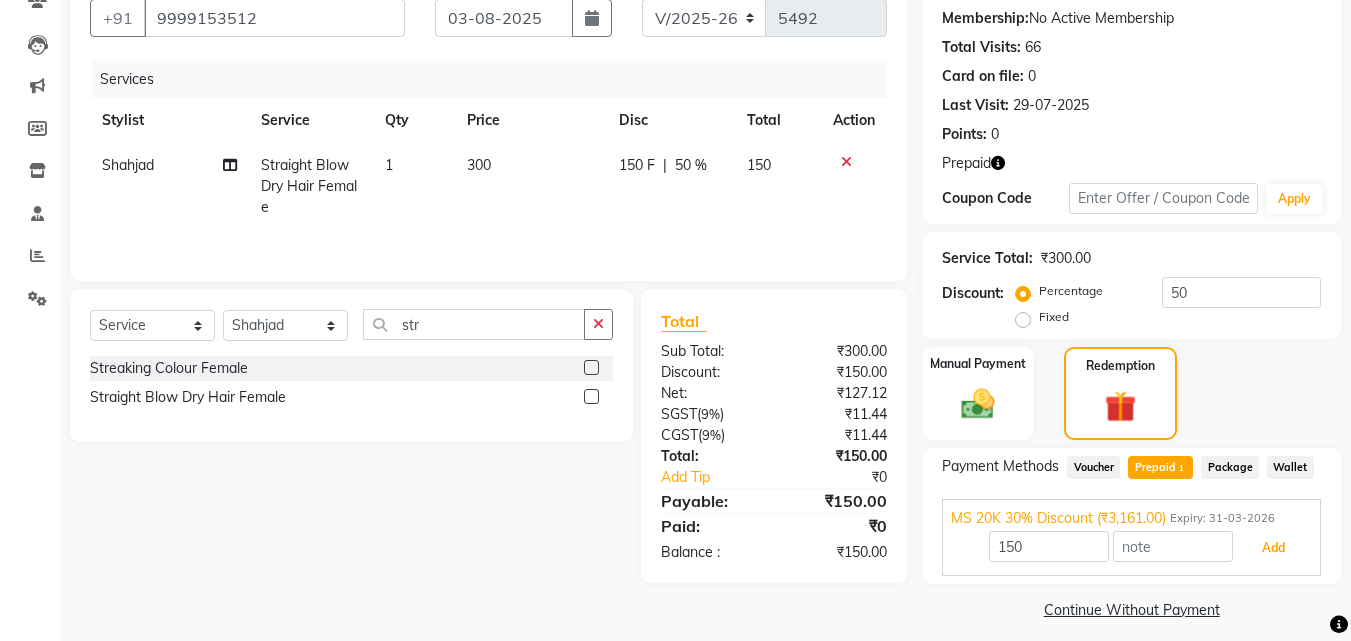 click on "Add" at bounding box center [1273, 548] 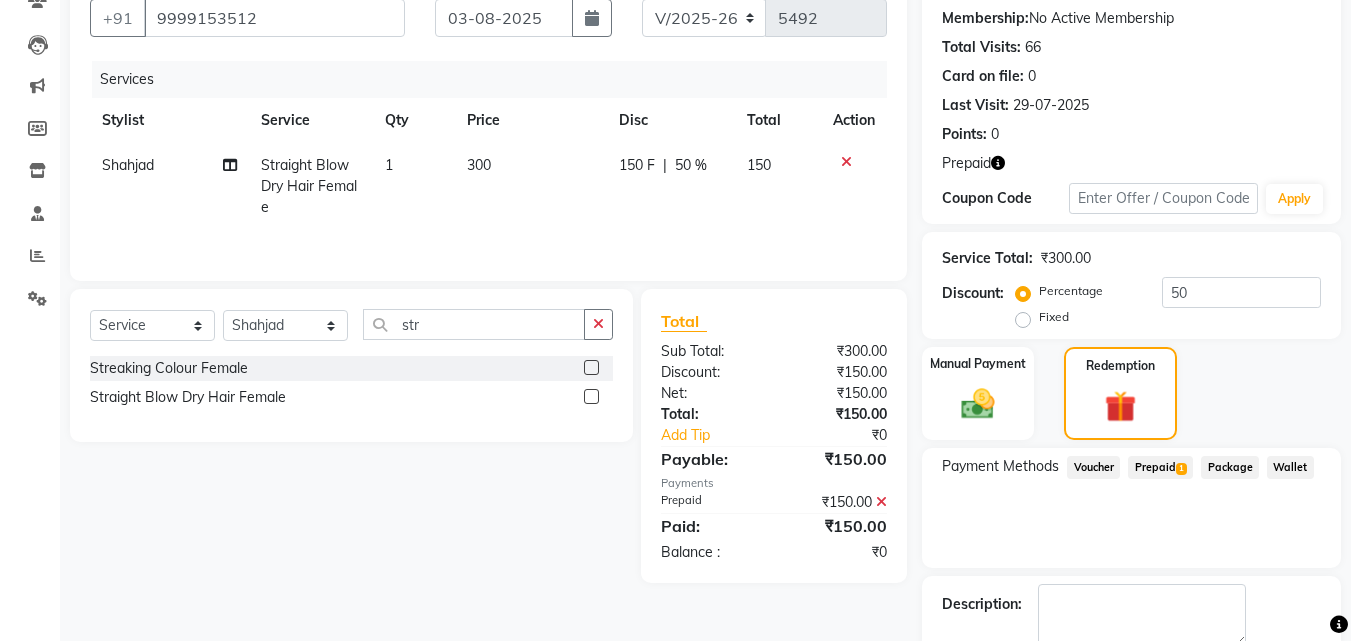 scroll, scrollTop: 298, scrollLeft: 0, axis: vertical 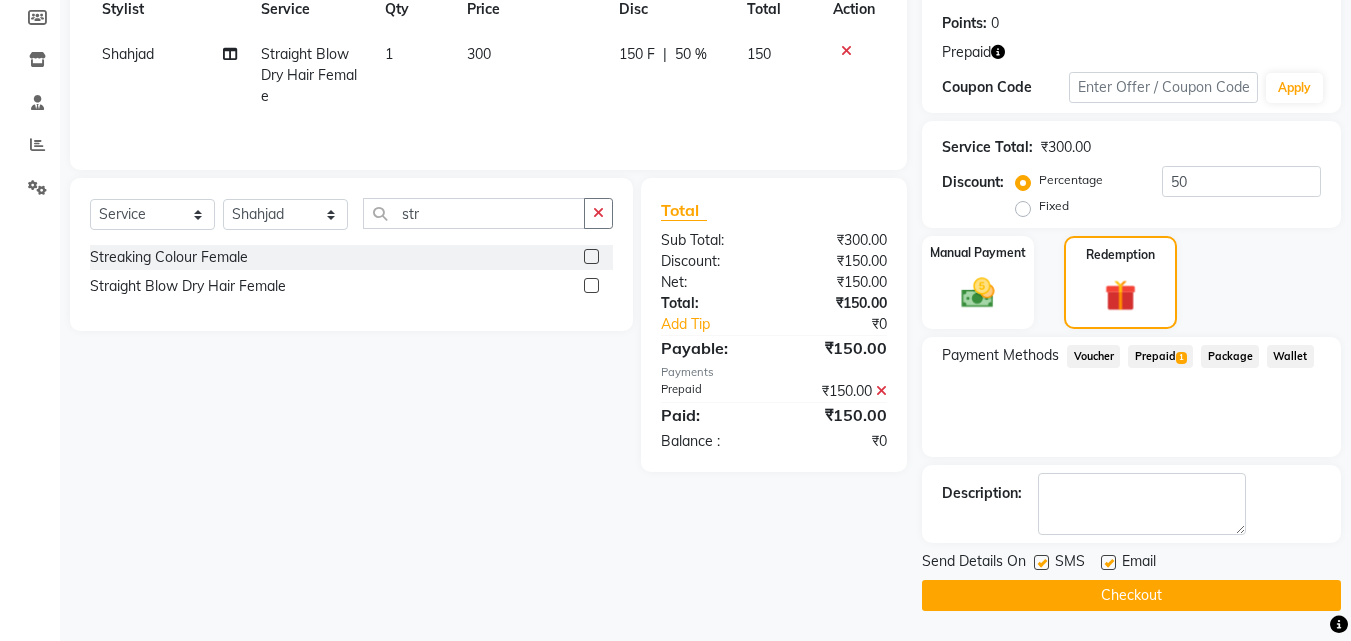 click on "Checkout" 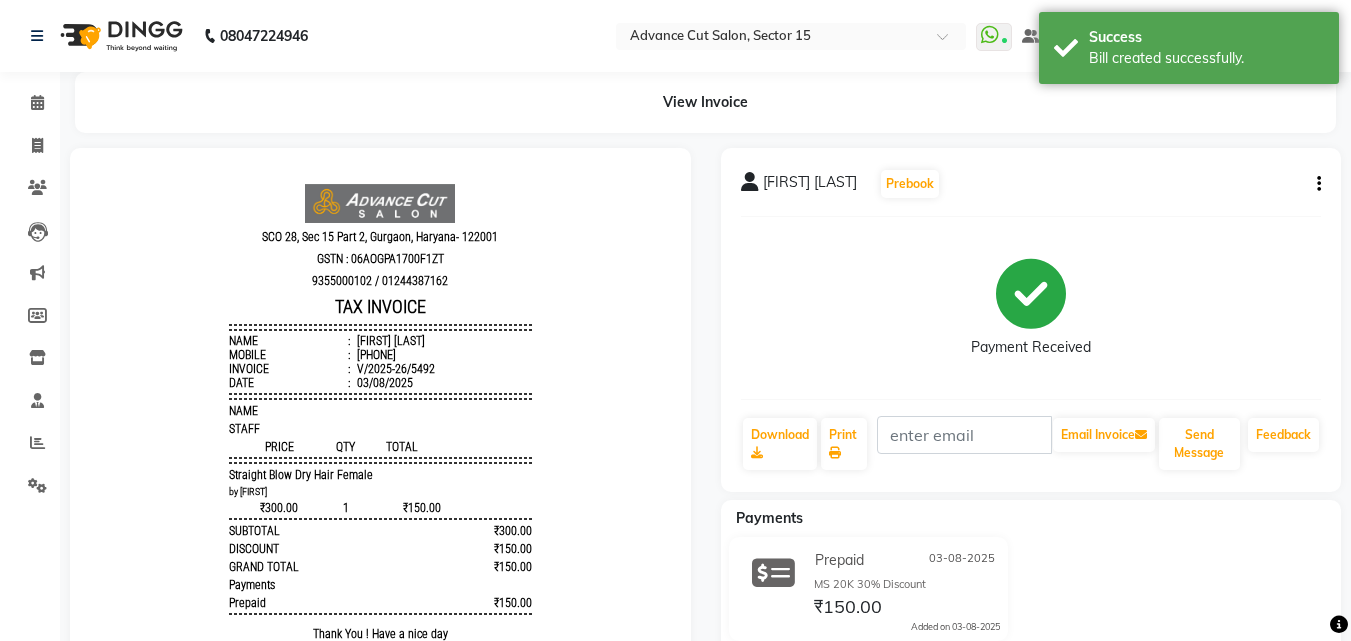 scroll, scrollTop: 0, scrollLeft: 0, axis: both 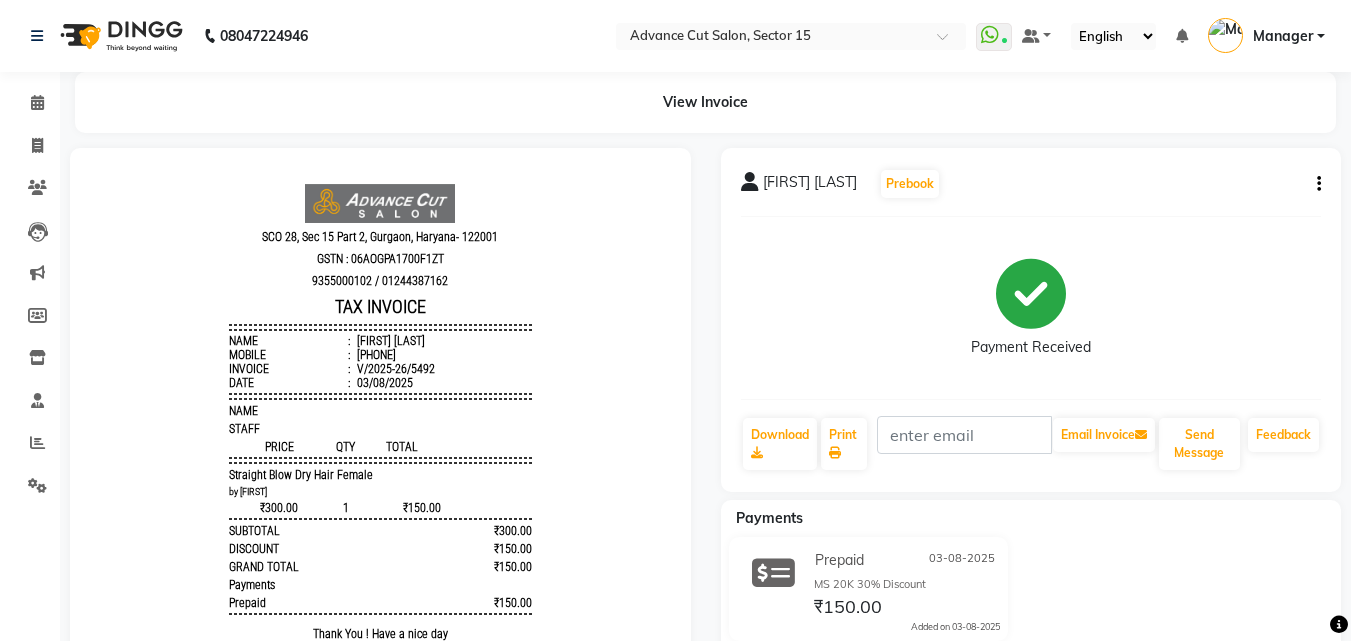 click on "Invoice" 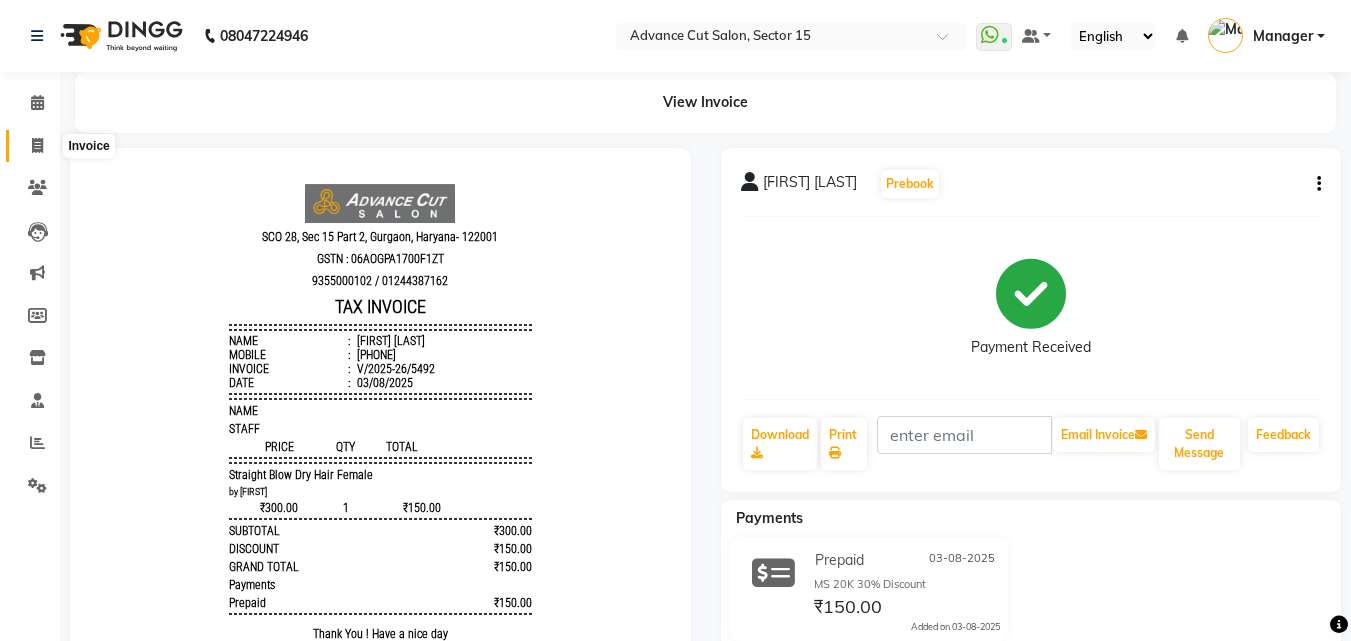 click 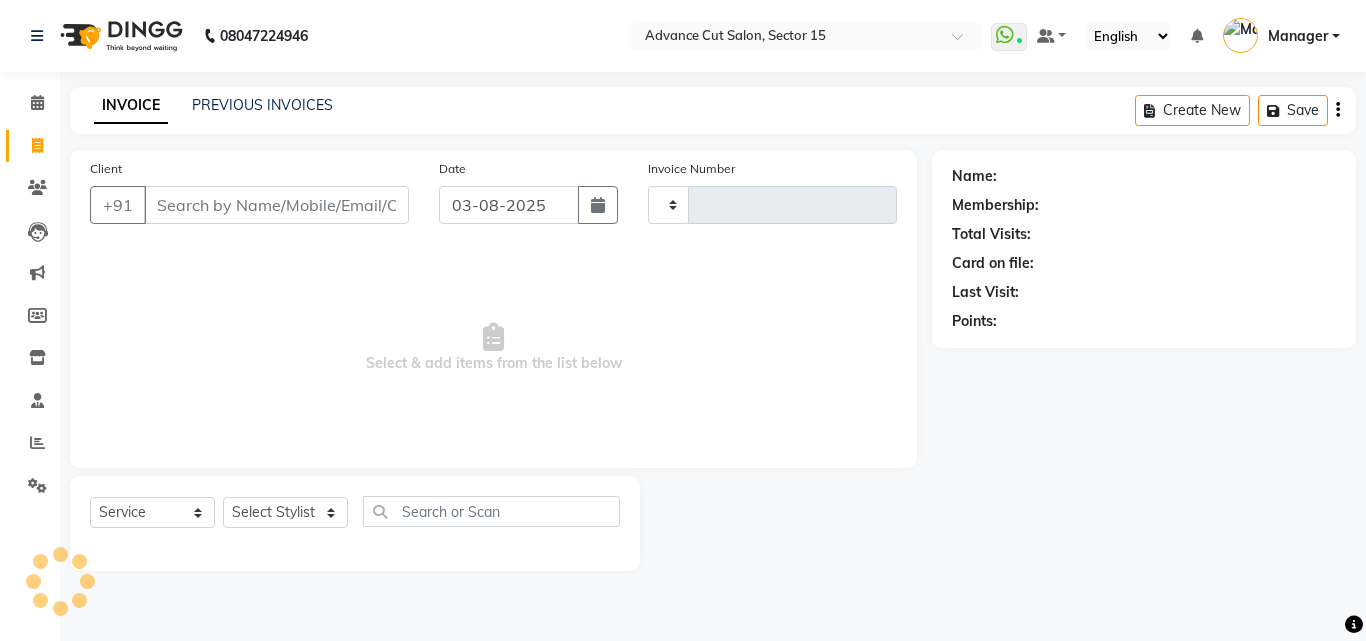 type on "5493" 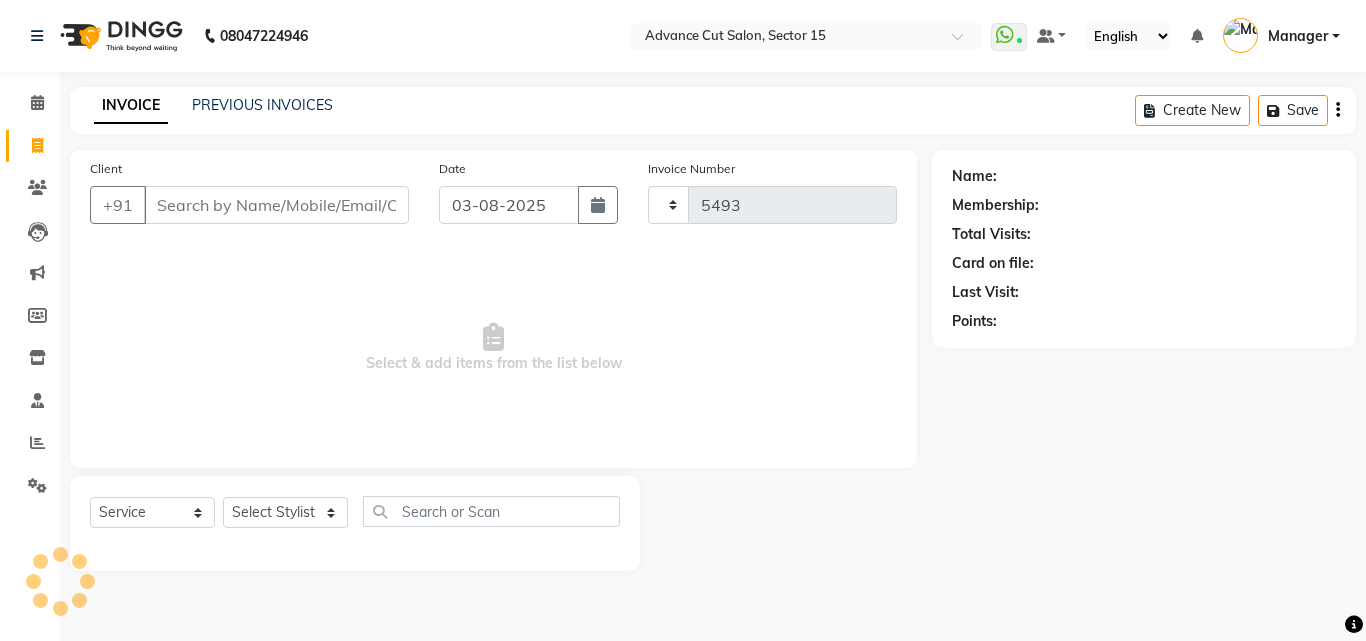 select on "6255" 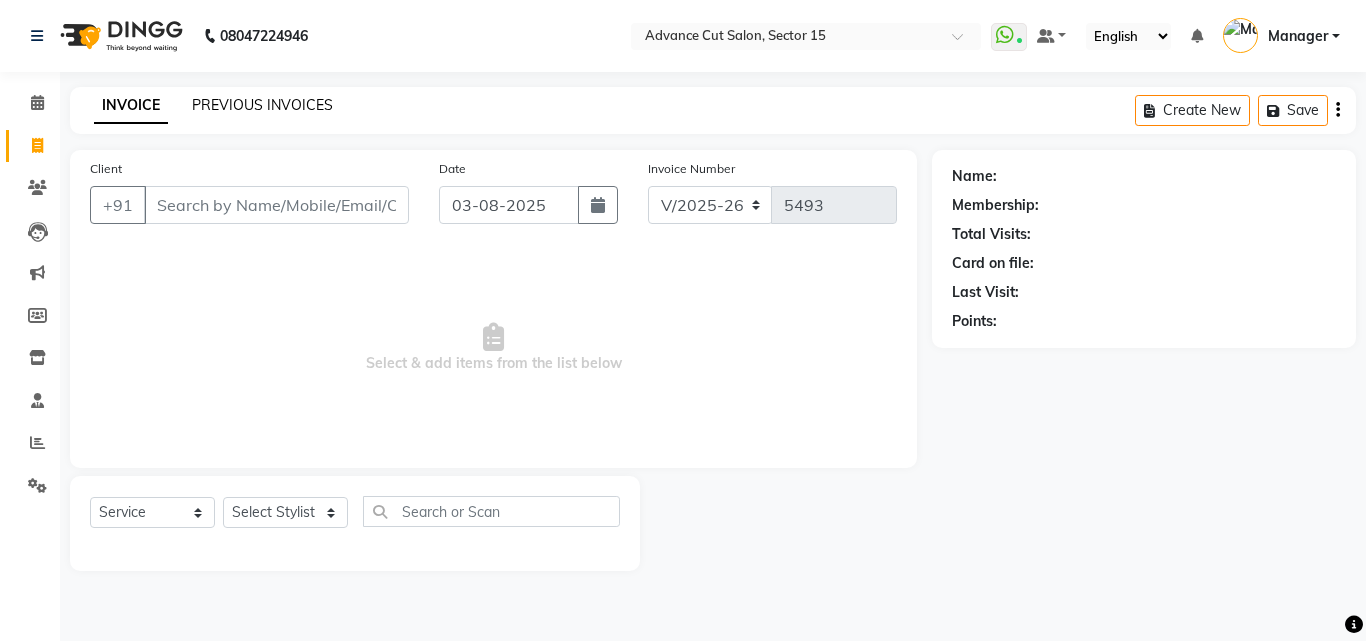 click on "PREVIOUS INVOICES" 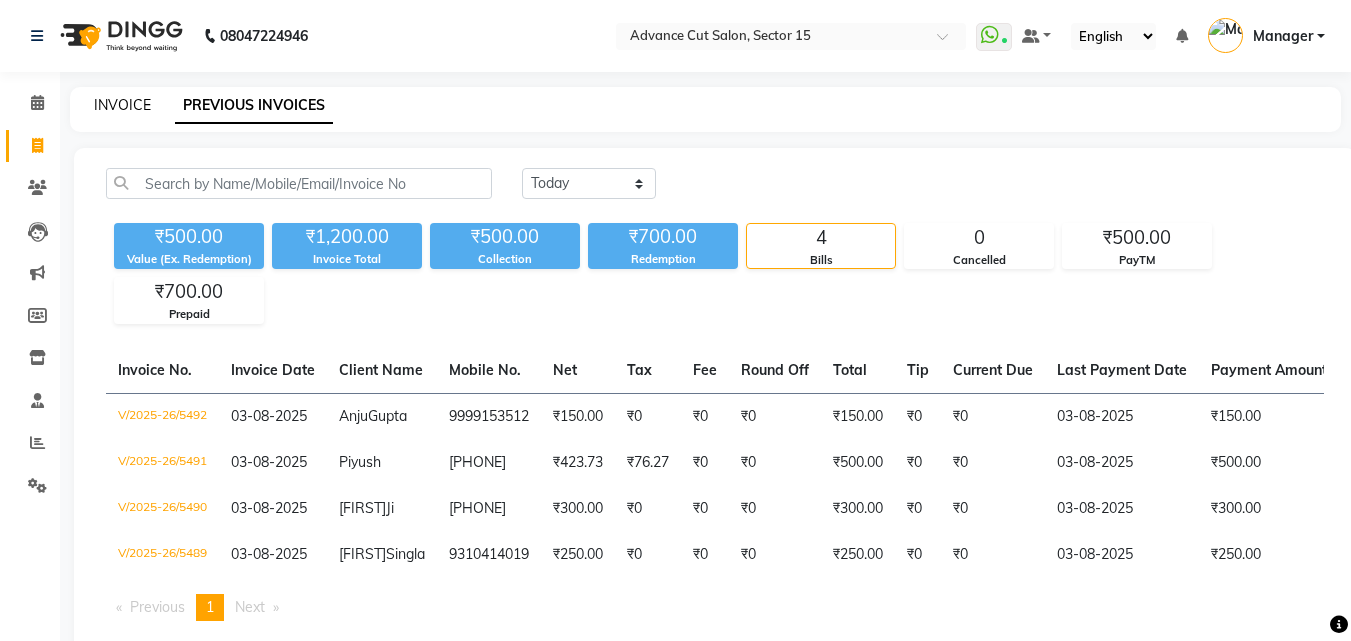click on "INVOICE" 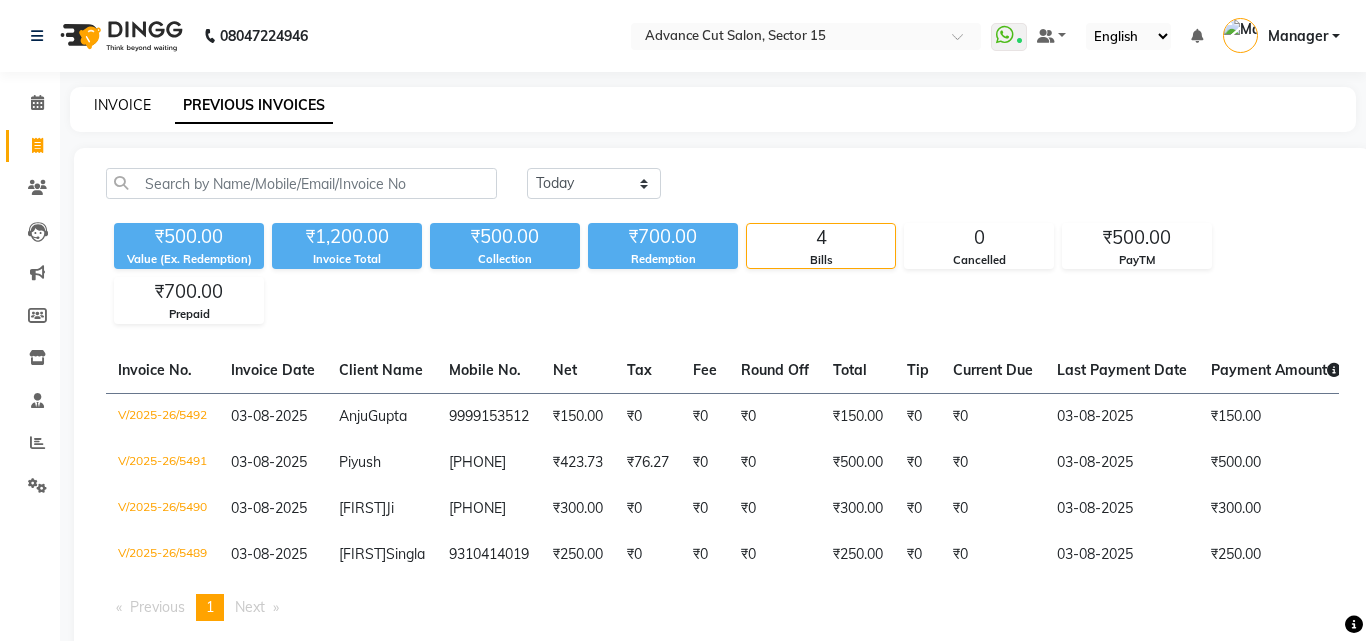select on "6255" 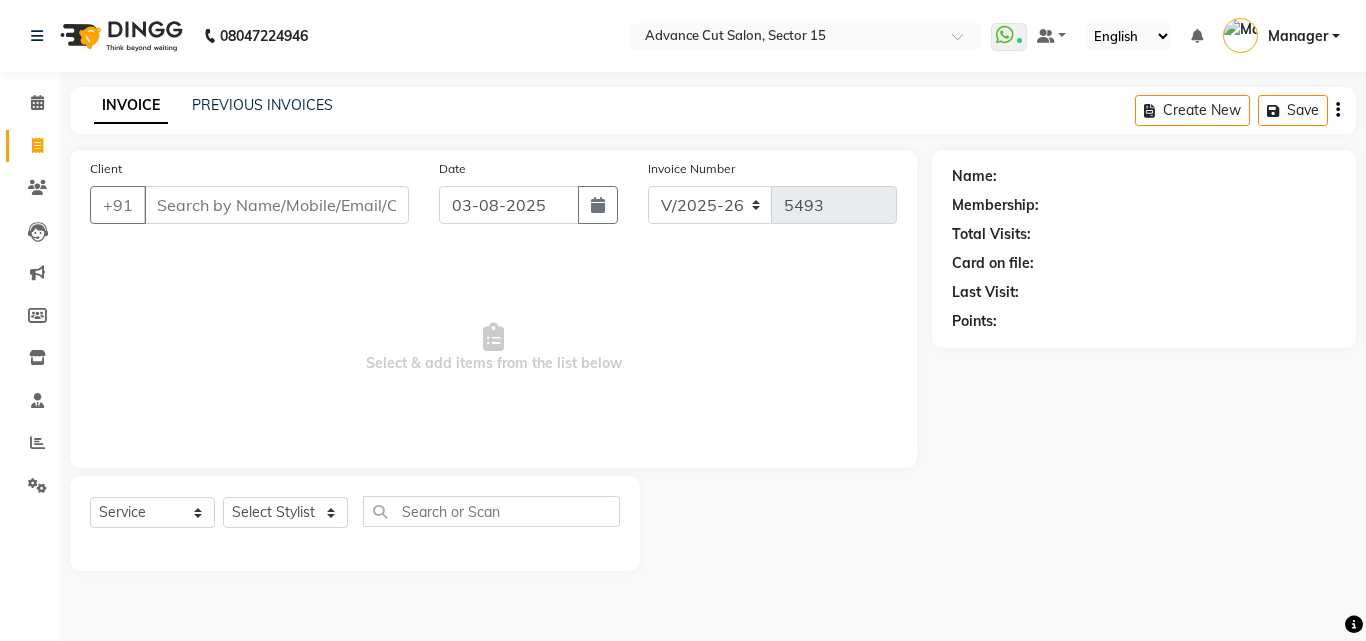 drag, startPoint x: 349, startPoint y: 184, endPoint x: 340, endPoint y: 201, distance: 19.235384 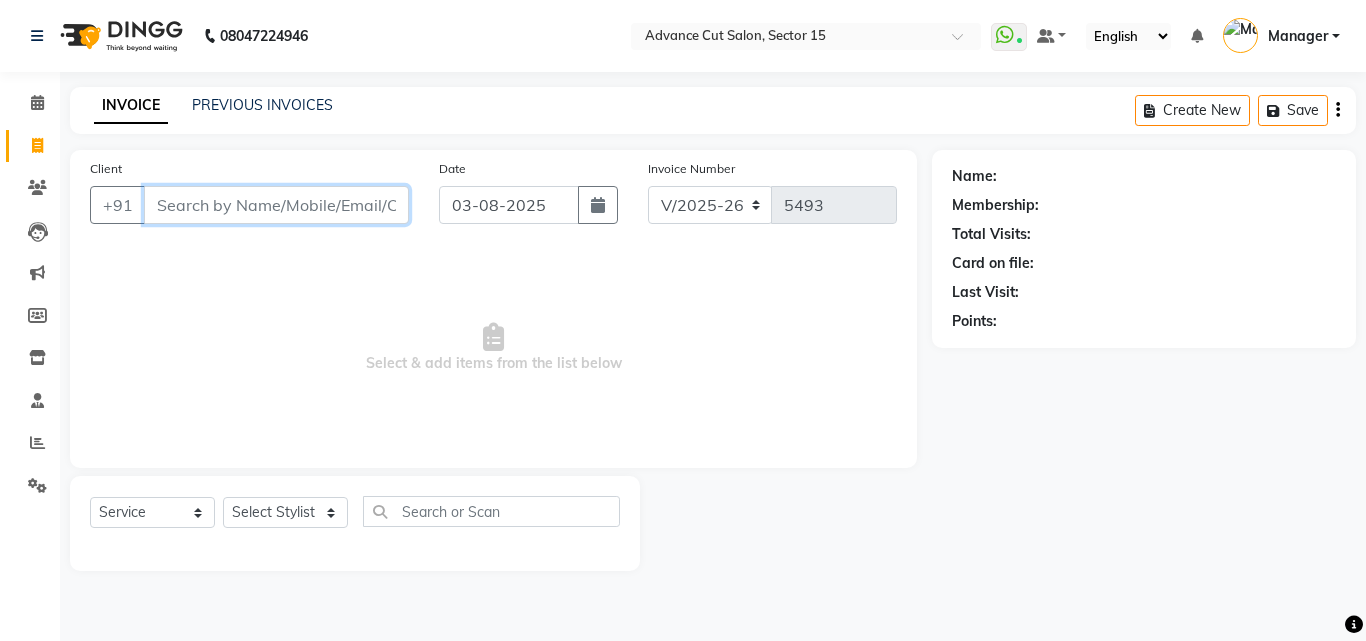 click on "Client" at bounding box center (276, 205) 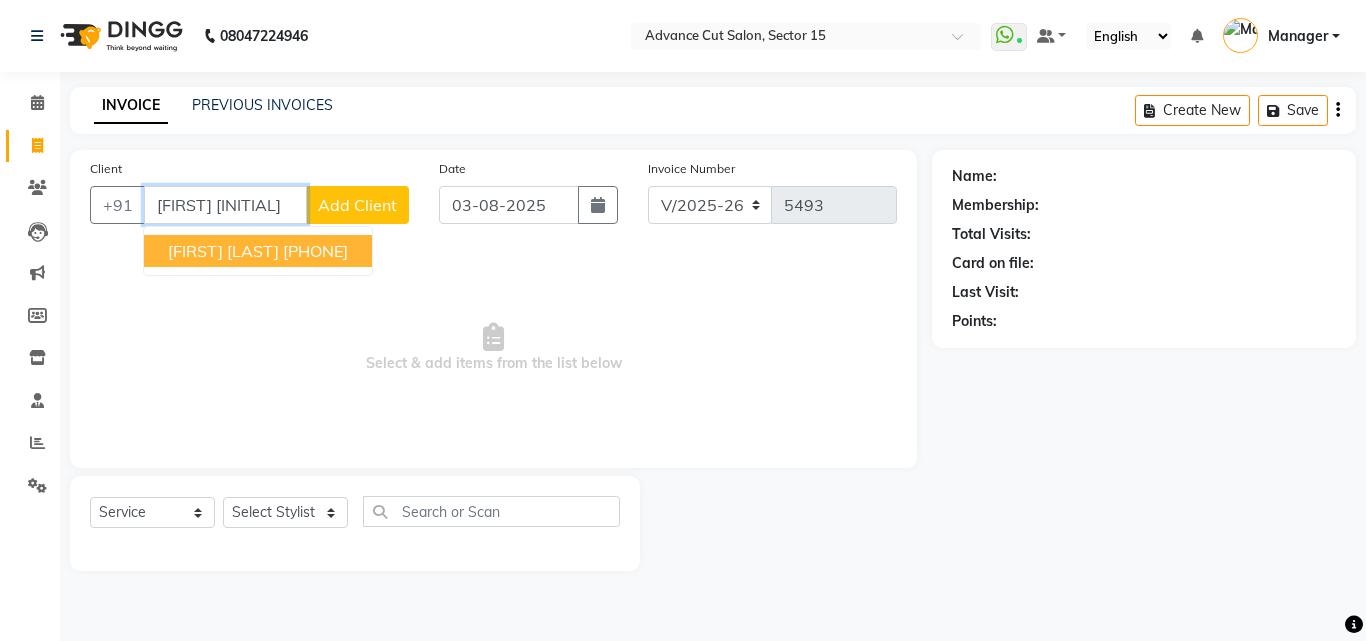 click on "Richa Mangla  9910309545" at bounding box center (258, 251) 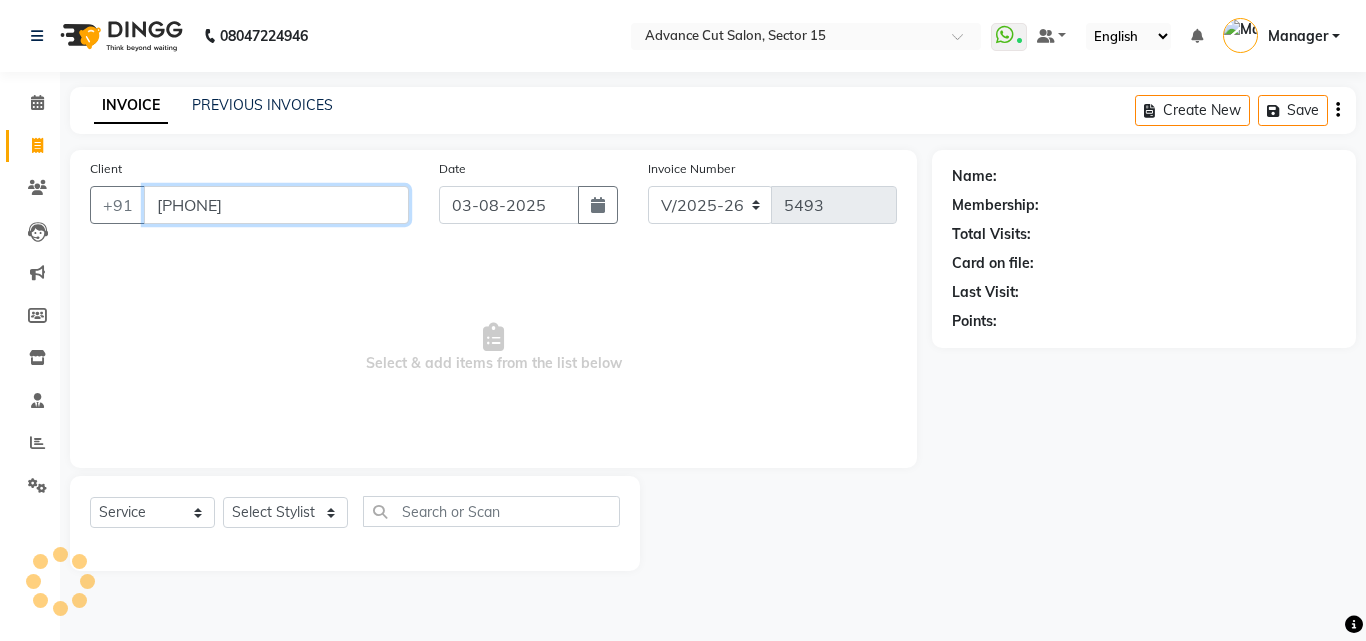 type on "[PHONE]" 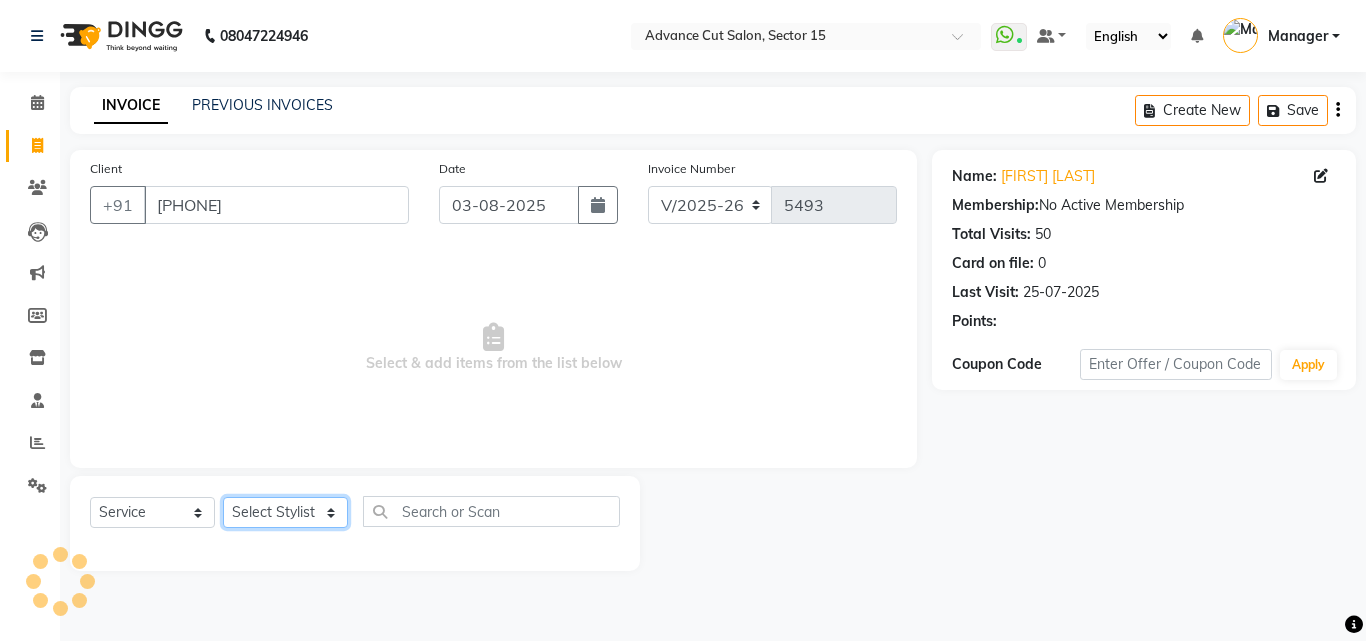 click on "Select Stylist Advance Cut  ASIF FARMAN HAIDER Iqbal KASHISH LUCKY Manager MANOJ NASEEM NASIR Nidhi Pooja  PRIYA RAEES RANI RASHID RIZWAN SACHIN SALMAN SANJAY Shahjad Shankar shuaib SONI" 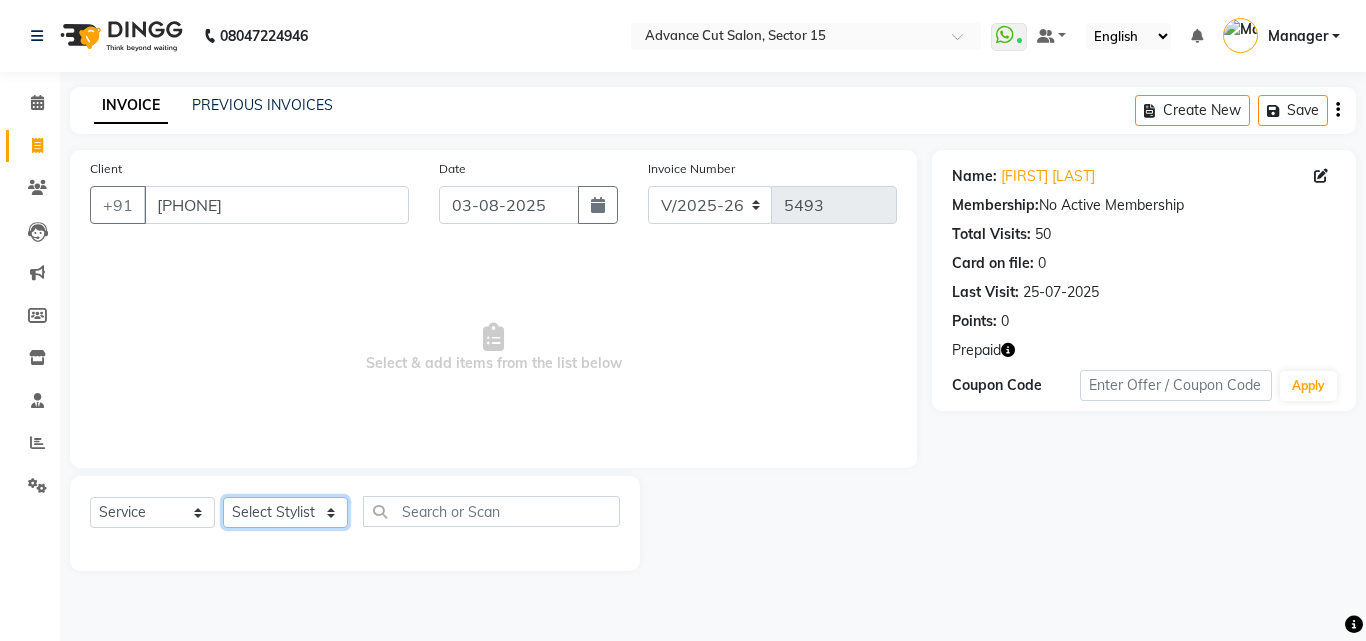 select on "46515" 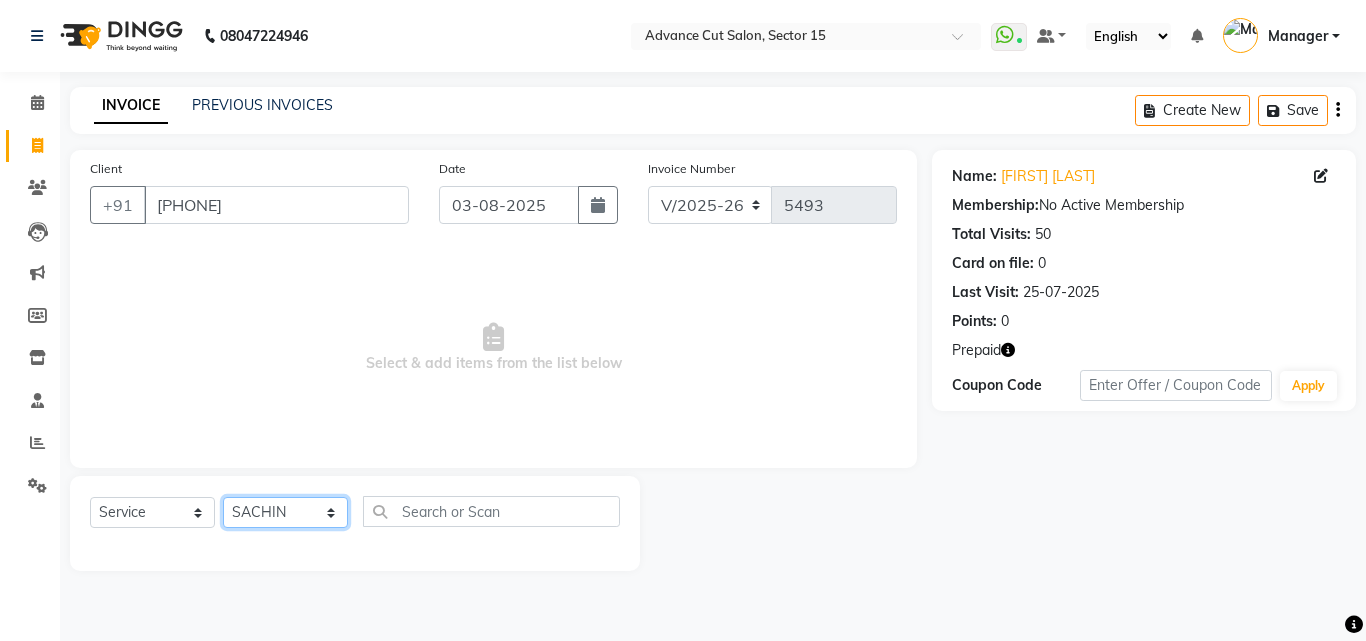 click on "Select Stylist Advance Cut  ASIF FARMAN HAIDER Iqbal KASHISH LUCKY Manager MANOJ NASEEM NASIR Nidhi Pooja  PRIYA RAEES RANI RASHID RIZWAN SACHIN SALMAN SANJAY Shahjad Shankar shuaib SONI" 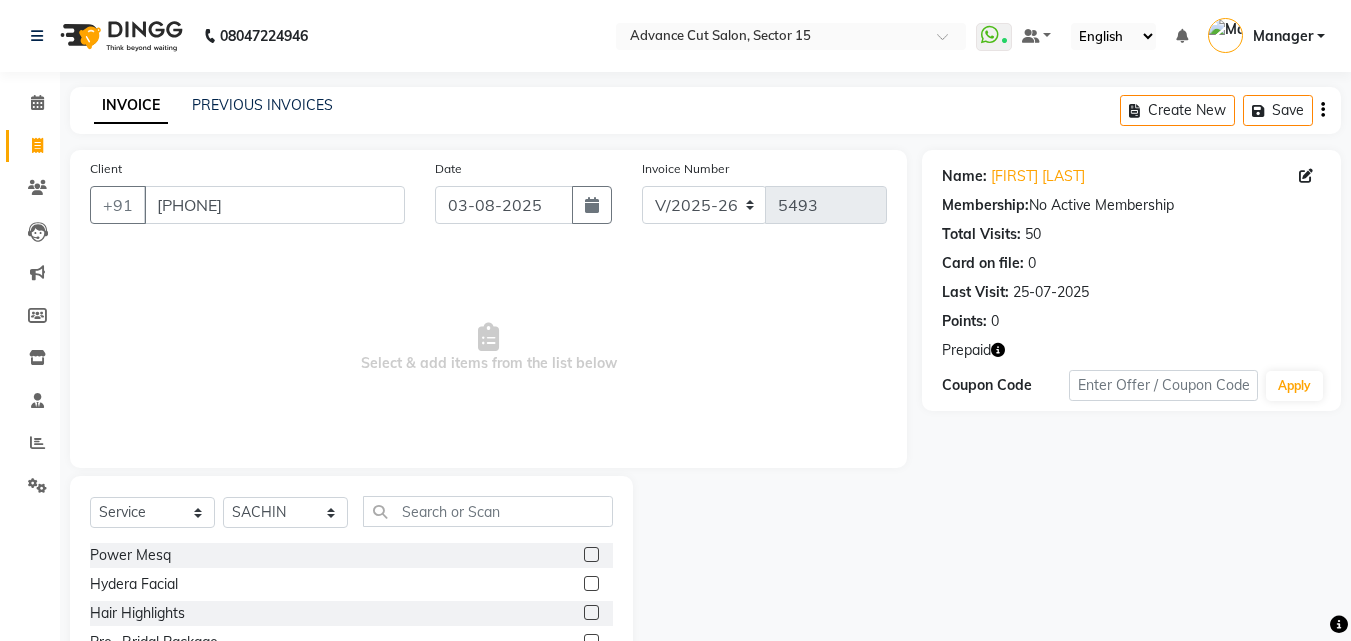 click on "Select  Service  Product  Membership  Package Voucher Prepaid Gift Card  Select Stylist Advance Cut  ASIF FARMAN HAIDER Iqbal KASHISH LUCKY Manager MANOJ NASEEM NASIR Nidhi Pooja  PRIYA RAEES RANI RASHID RIZWAN SACHIN SALMAN SANJAY Shahjad Shankar shuaib SONI Power Mesq  Hydera Facial  Hair Highlights  Pre- Bridal Package  Skin Care Treatment  Face Cleanup/ Organic Facial  Organic Radiance Facial  Body Massage  Body Dtan  Body Polishing  Balayage Color  Kanpeki Facial  Face De-Tan  Hair Spa Package  Skin Door Facial  Kara-Smooth  Groom Makeup  Hair Set  Package Male  Keratin Treatment  Package Female  Arms Trimming  Full Body Wax  Kanpeki Cleanup  Pro Longer Hair Treatment  Fiber Plex Hair Treatment  Foot Massage  Kera Shine Treatment  Metal Dx Hair Treatment  Nano Plastia  Beard Color  Aminexil  Botox Hair Treatment  Gel Nail Paint  Nail Extension  Nail Arts  Pre - Groom Package   Nail Removal   Pulpveda Facial  NanoGel Organic treatment   Ear wax   Nose wax  Pumming   Upper Lip Brazilian Wax Female" 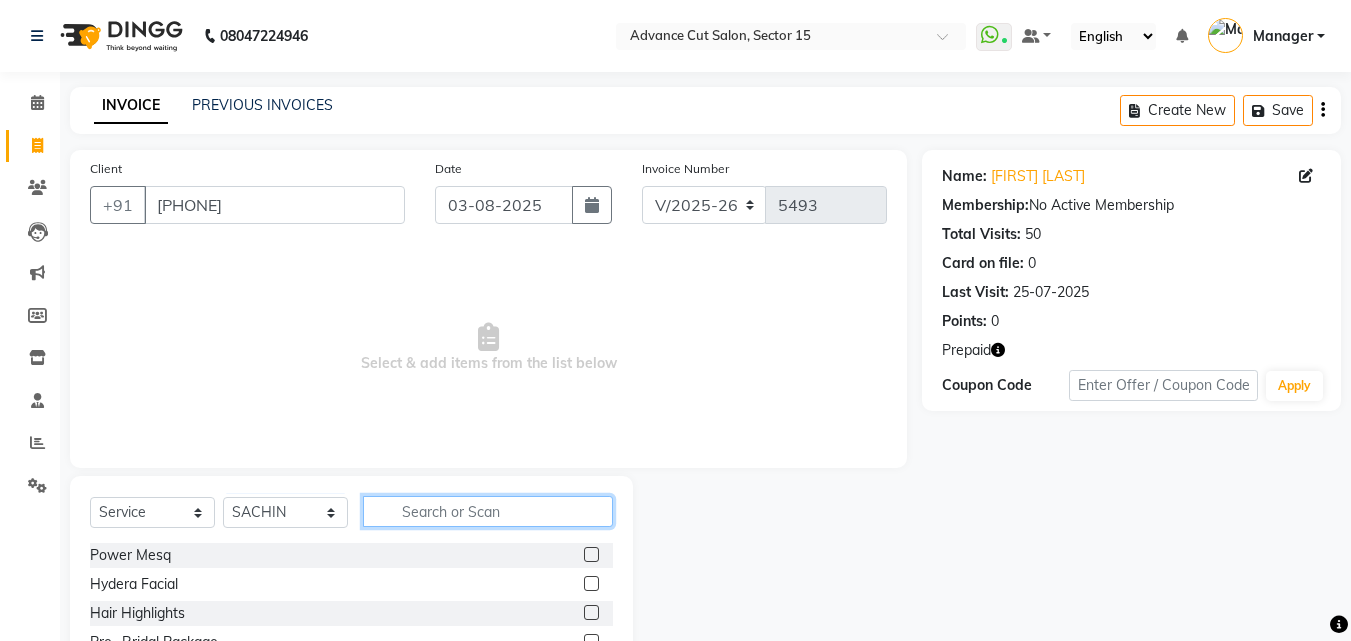 click 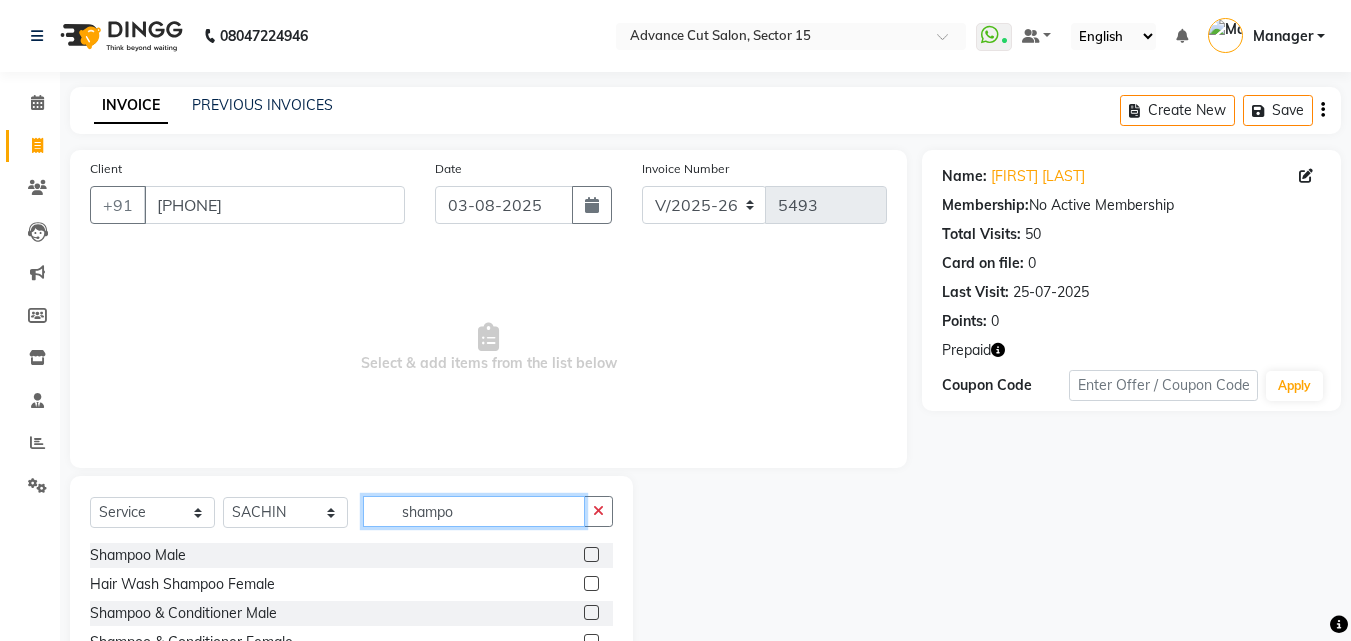 scroll, scrollTop: 105, scrollLeft: 0, axis: vertical 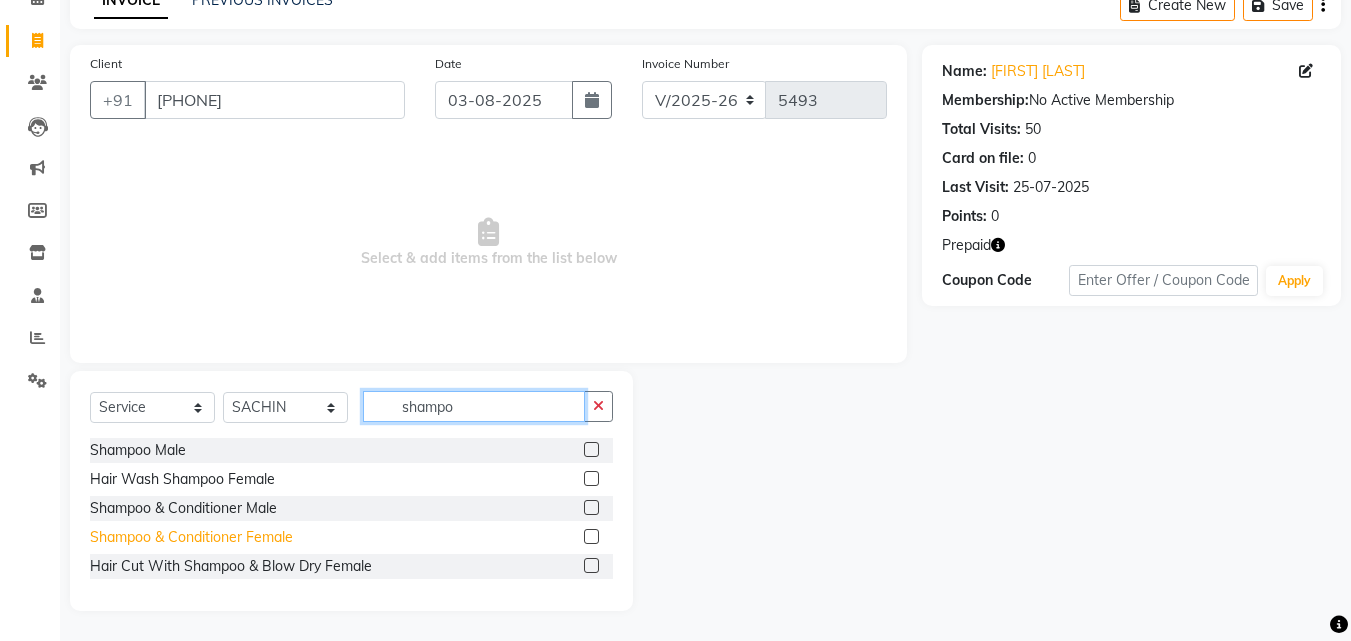 type on "shampo" 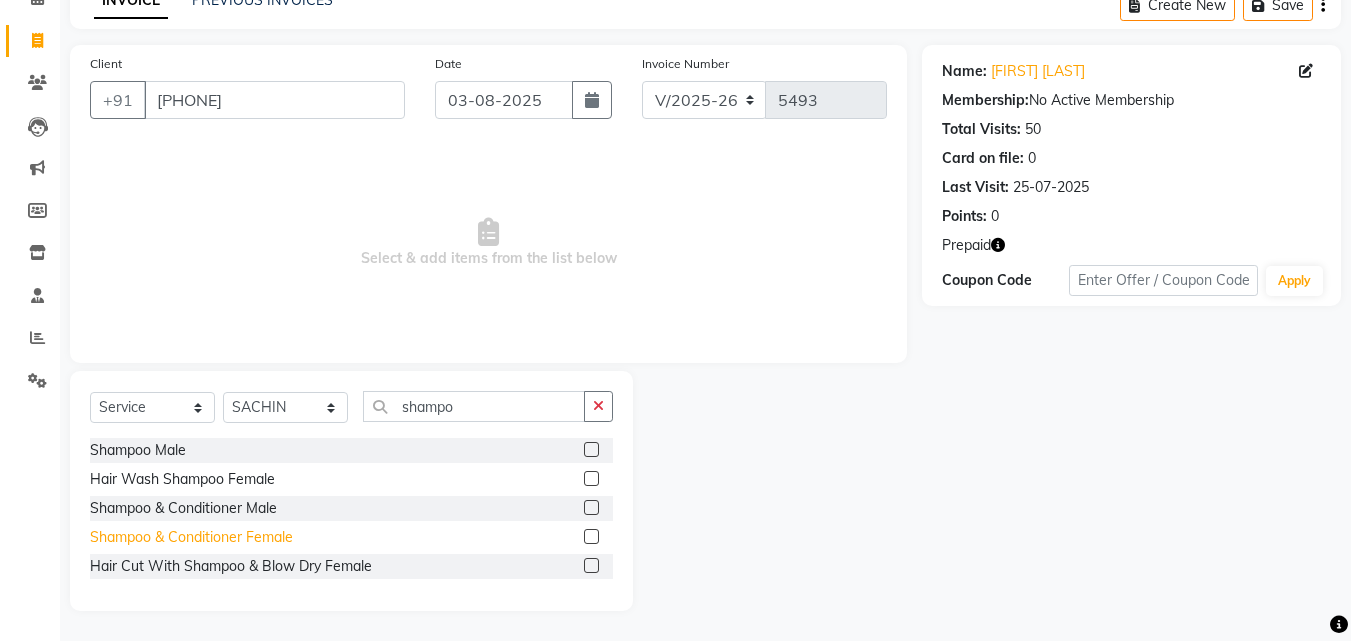 click on "Shampoo & Conditioner Female" 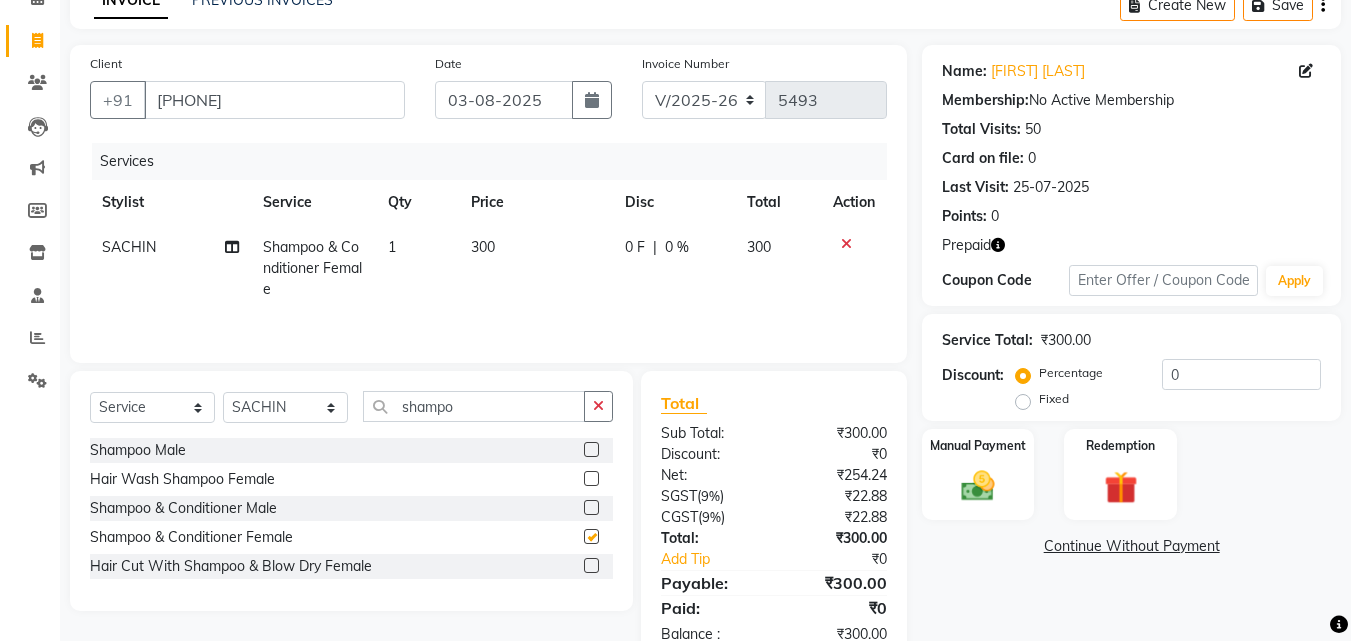 checkbox on "false" 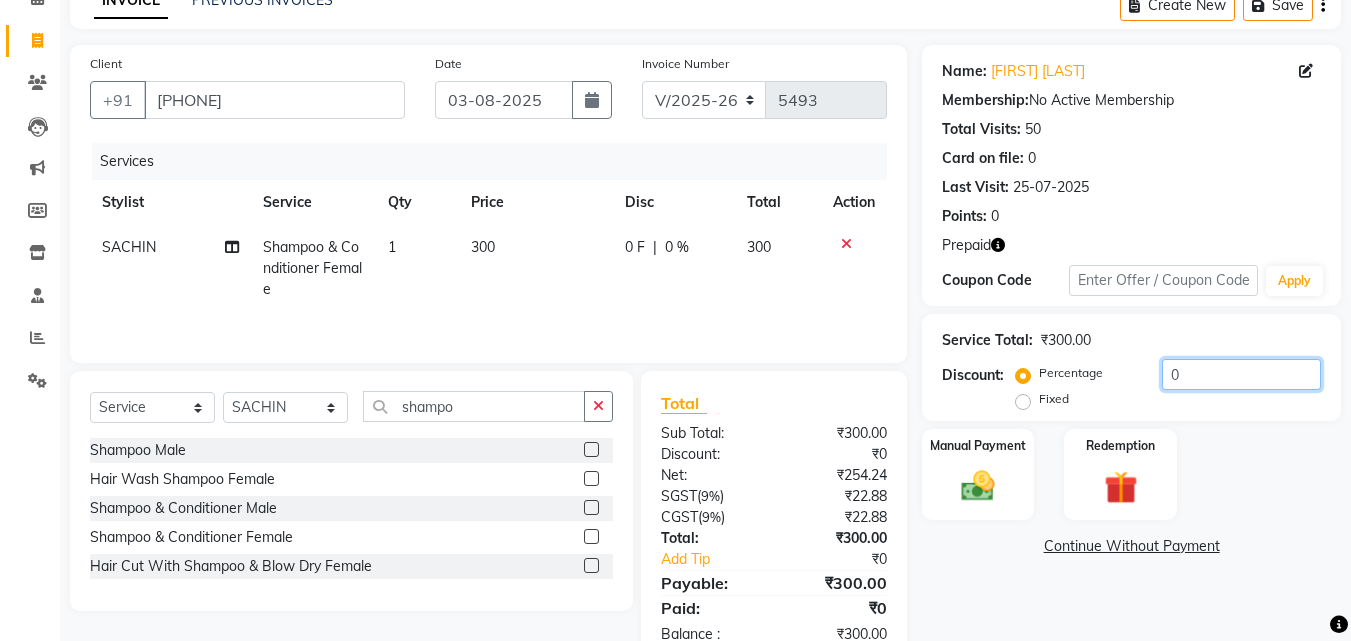 click on "0" 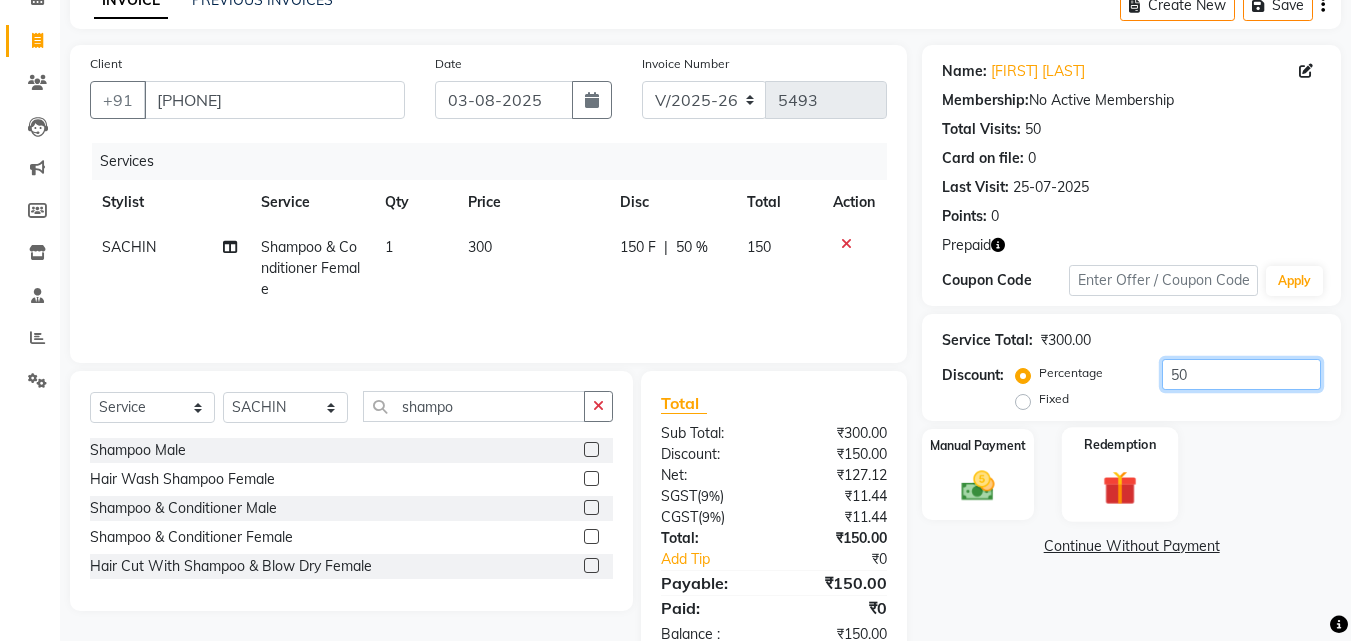 type on "50" 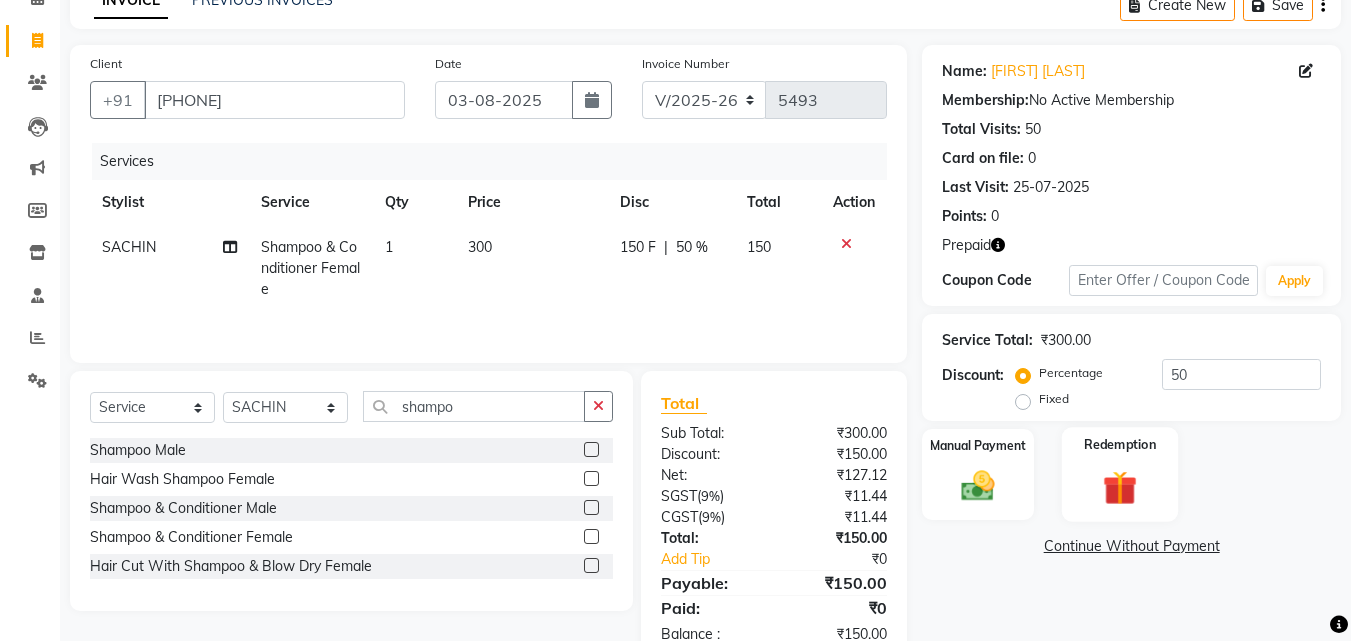 click 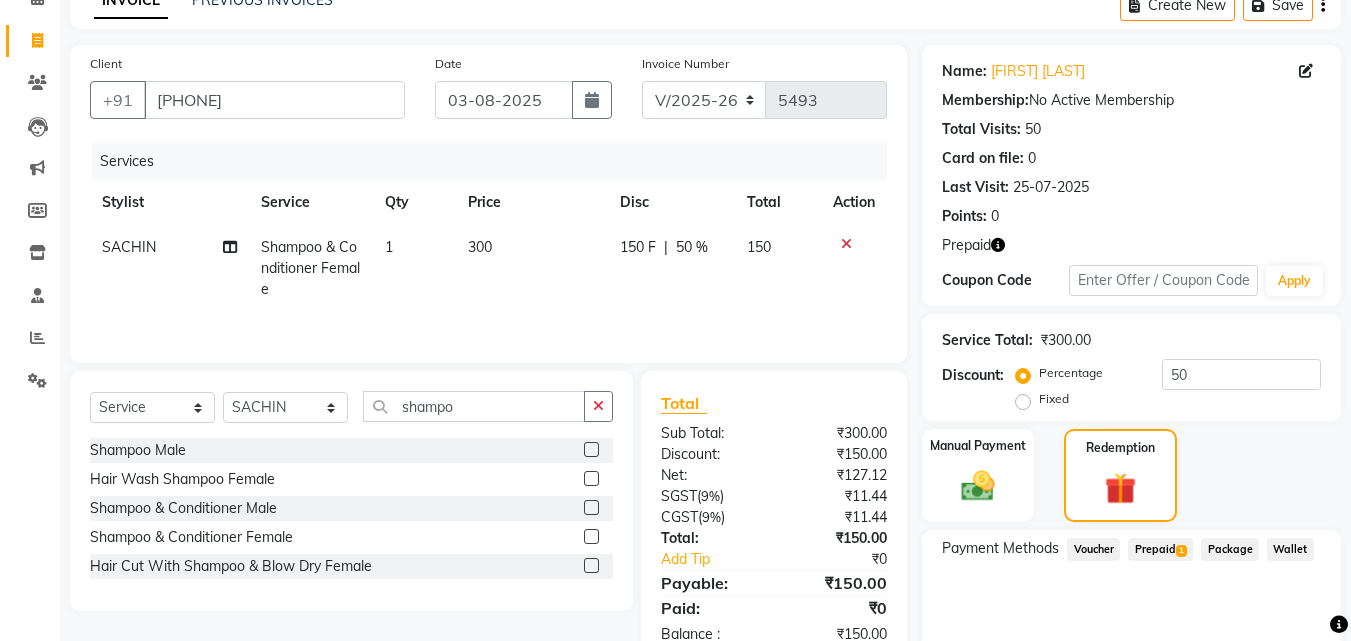 click on "Prepaid  1" 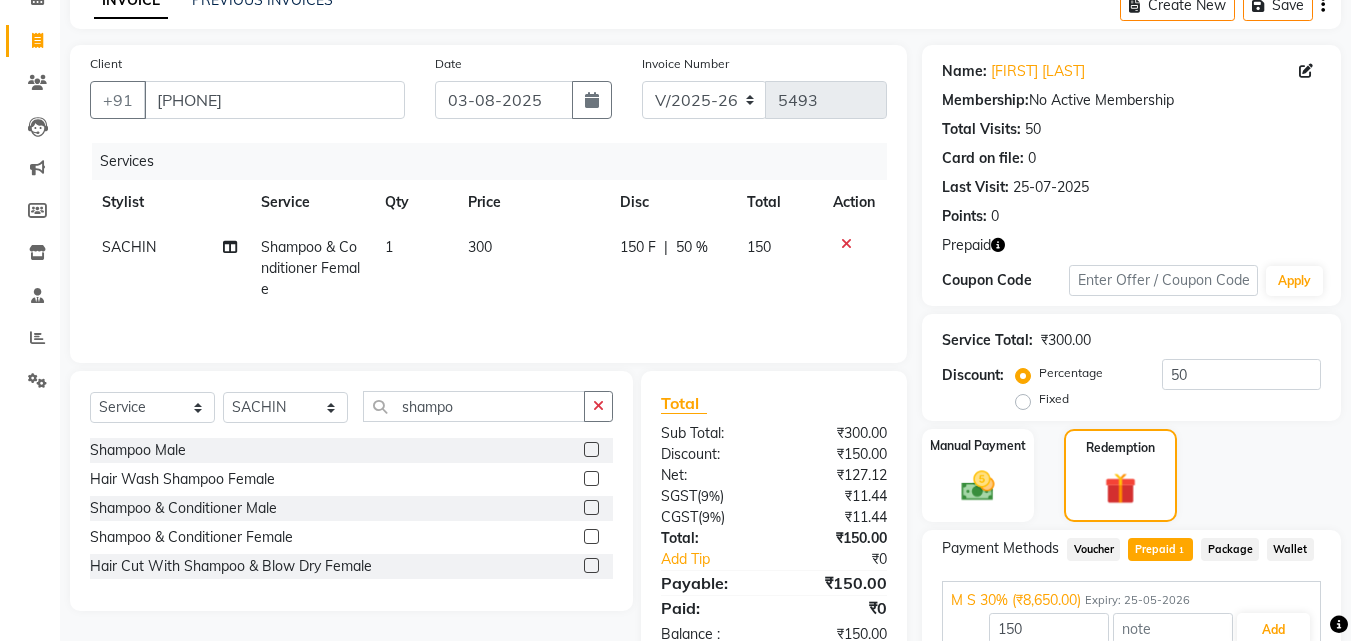 scroll, scrollTop: 201, scrollLeft: 0, axis: vertical 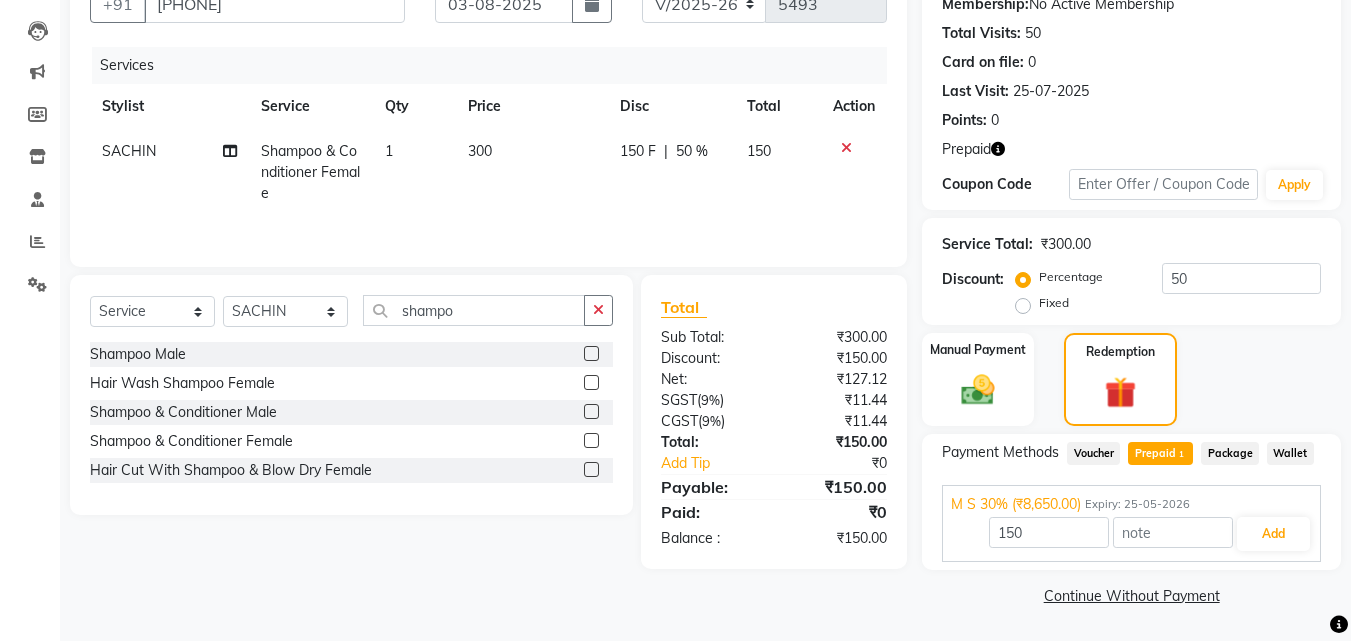 click on "M S 30%	 (₹8,650.00) Expiry: 25-05-2026 150 Add" at bounding box center [1131, 523] 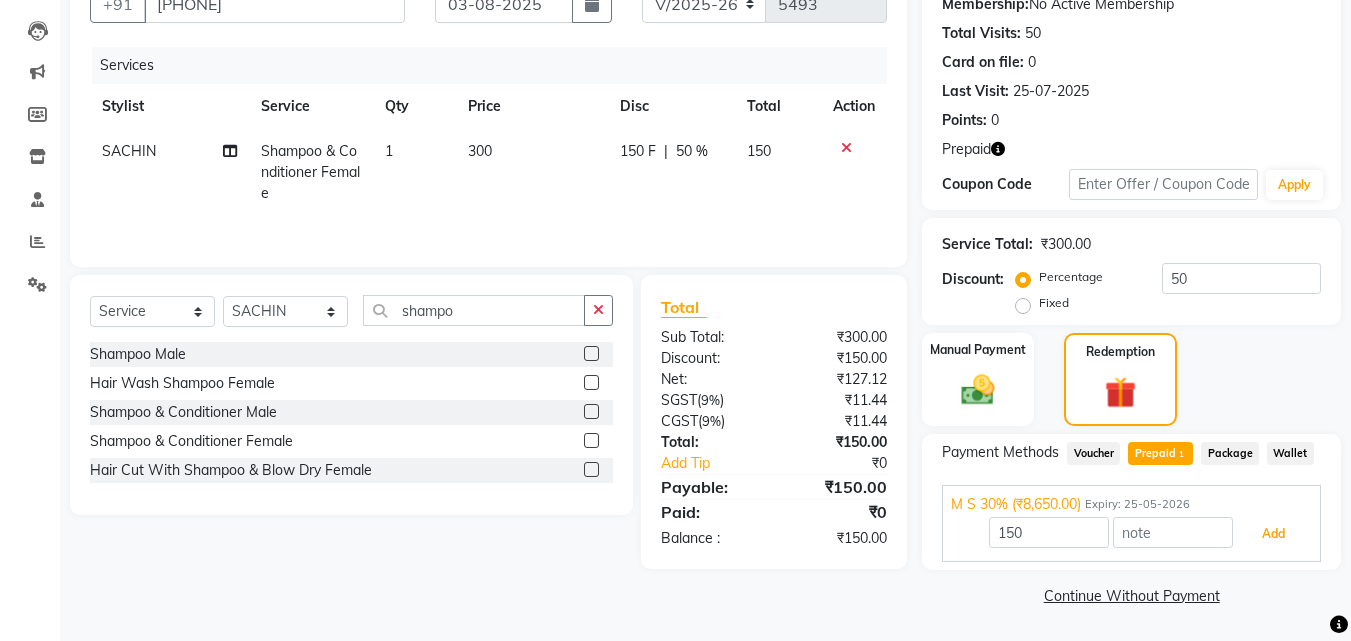 drag, startPoint x: 1275, startPoint y: 537, endPoint x: 1298, endPoint y: 529, distance: 24.351591 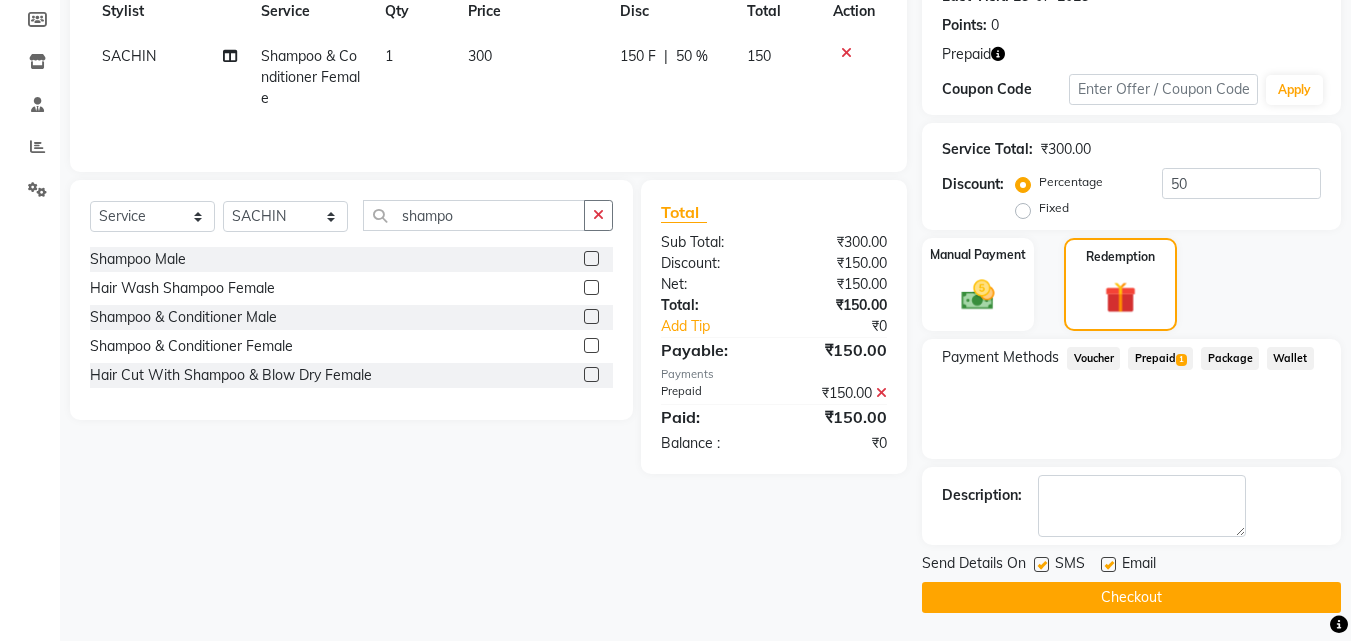 scroll, scrollTop: 298, scrollLeft: 0, axis: vertical 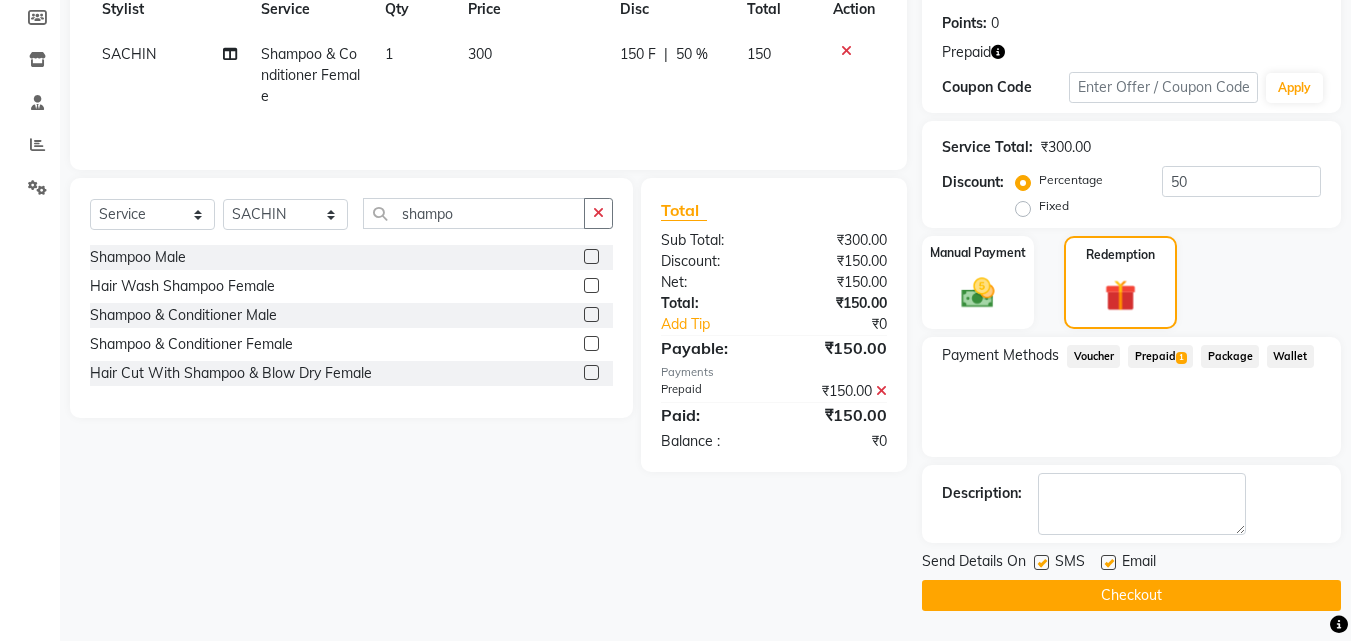 click on "Checkout" 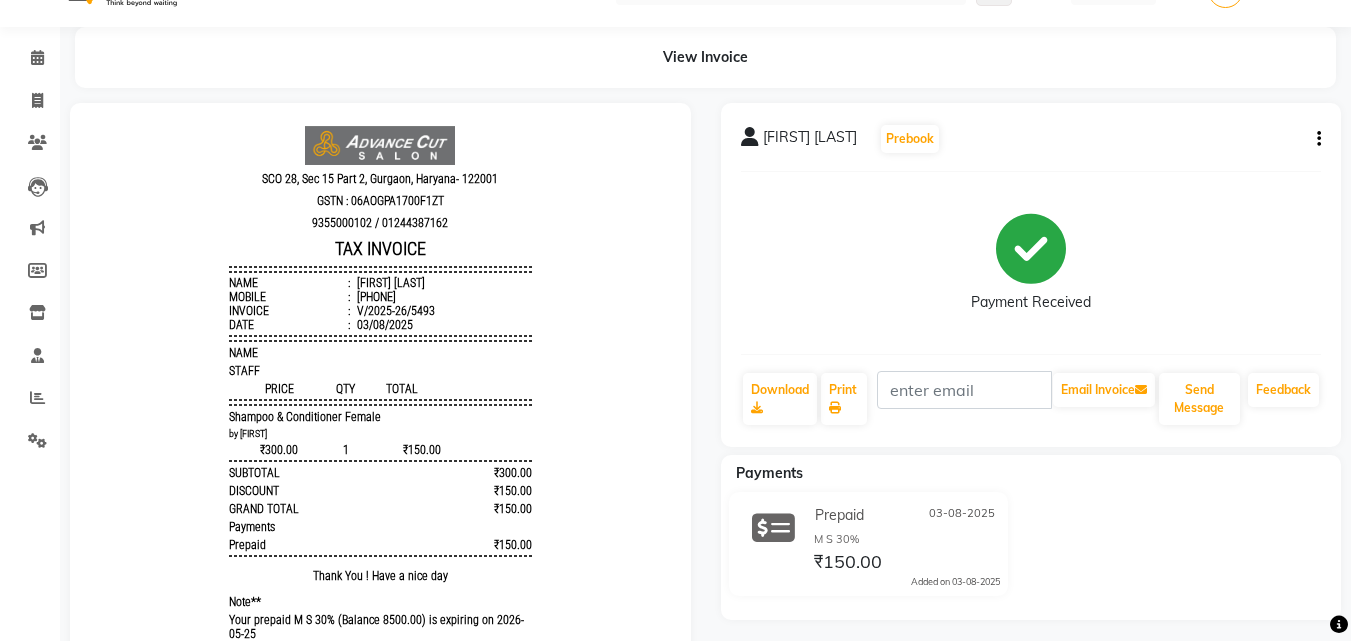 scroll, scrollTop: 0, scrollLeft: 0, axis: both 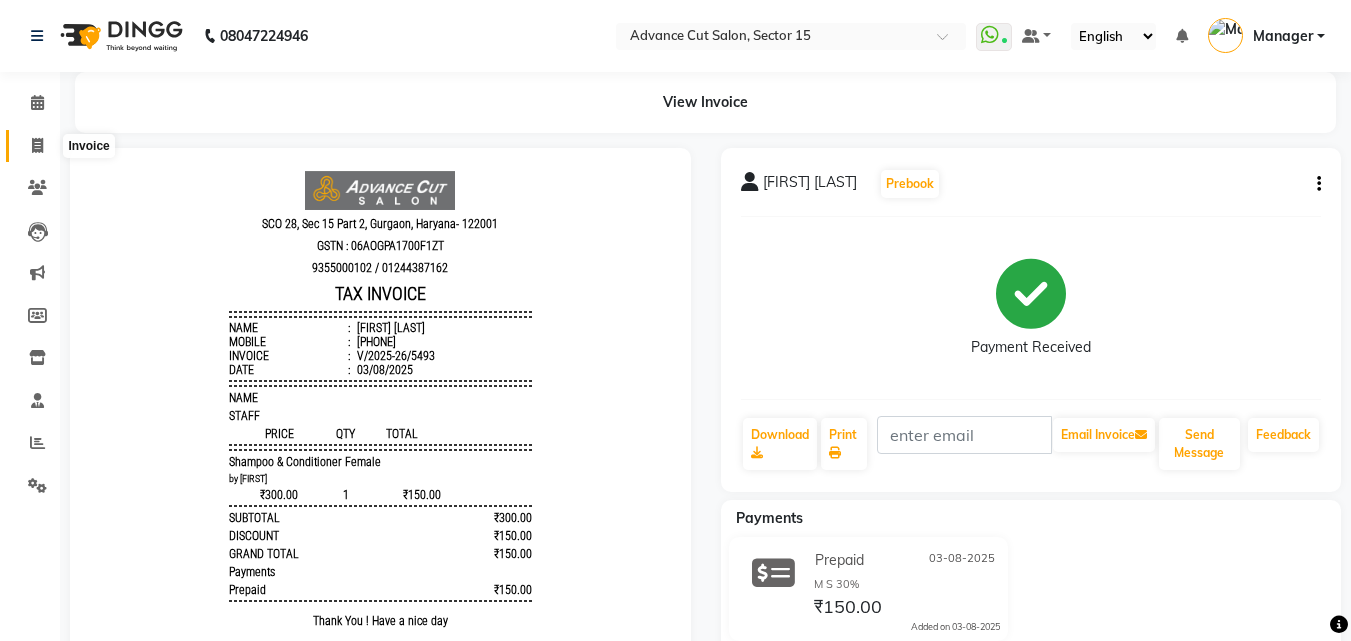 click 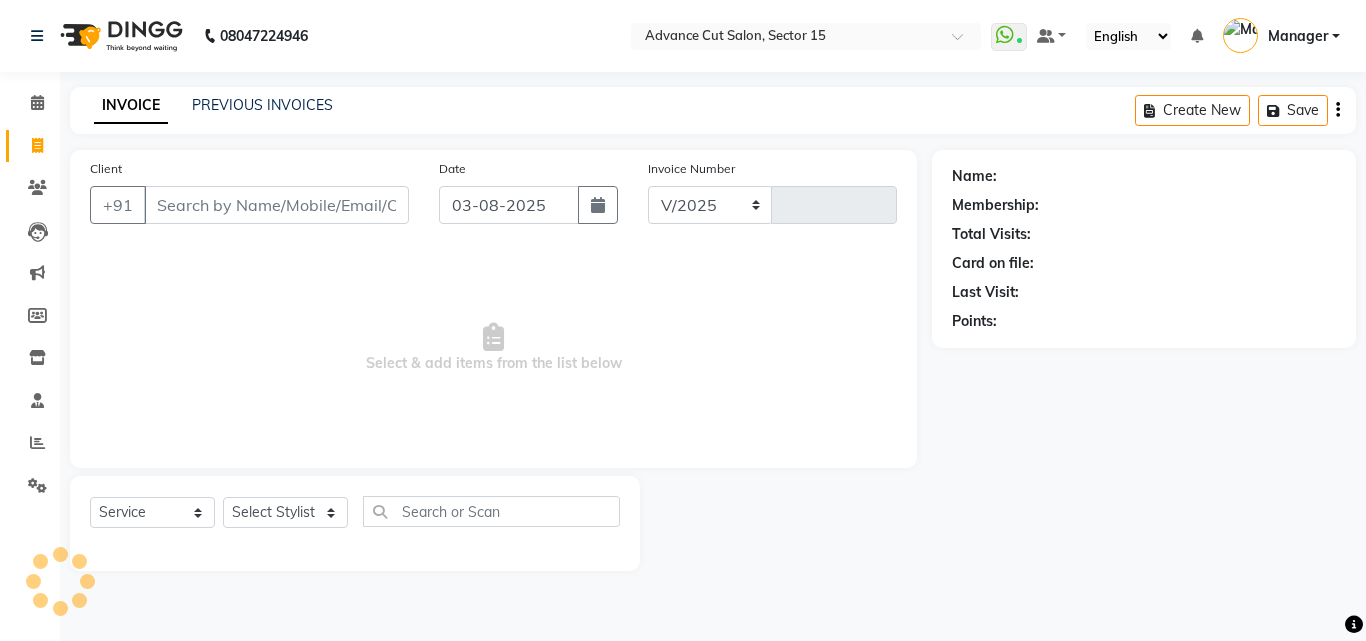select on "6255" 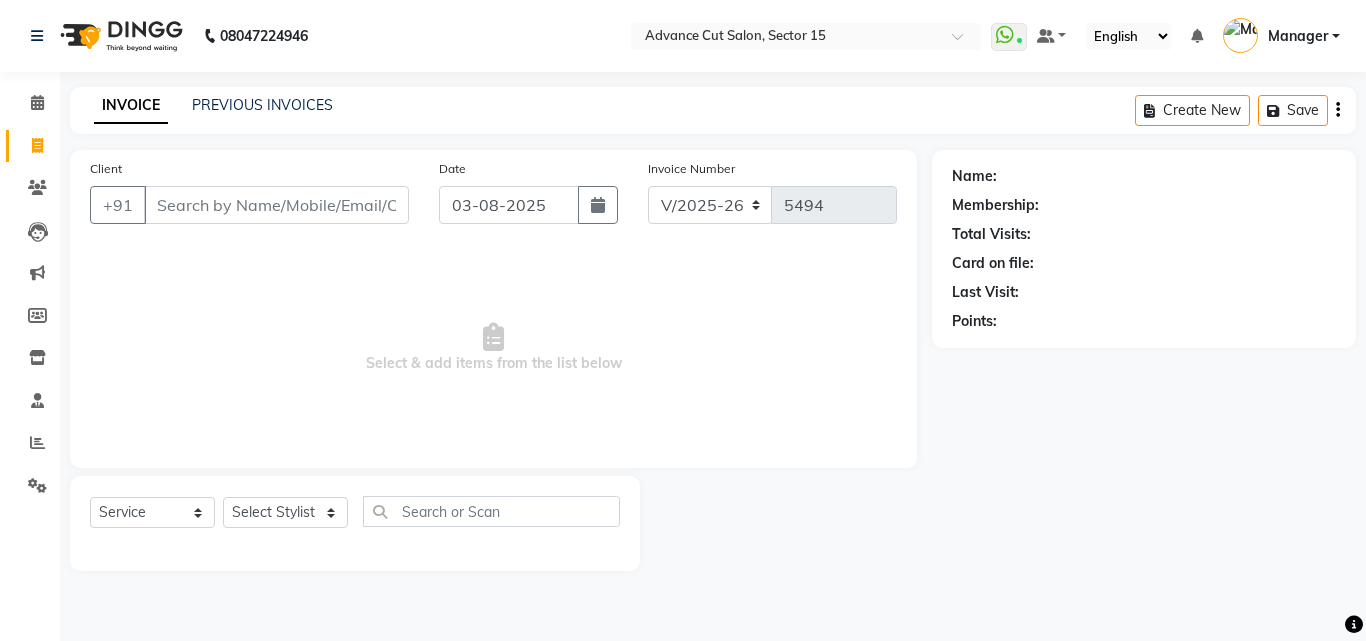 drag, startPoint x: 190, startPoint y: 222, endPoint x: 206, endPoint y: 206, distance: 22.627417 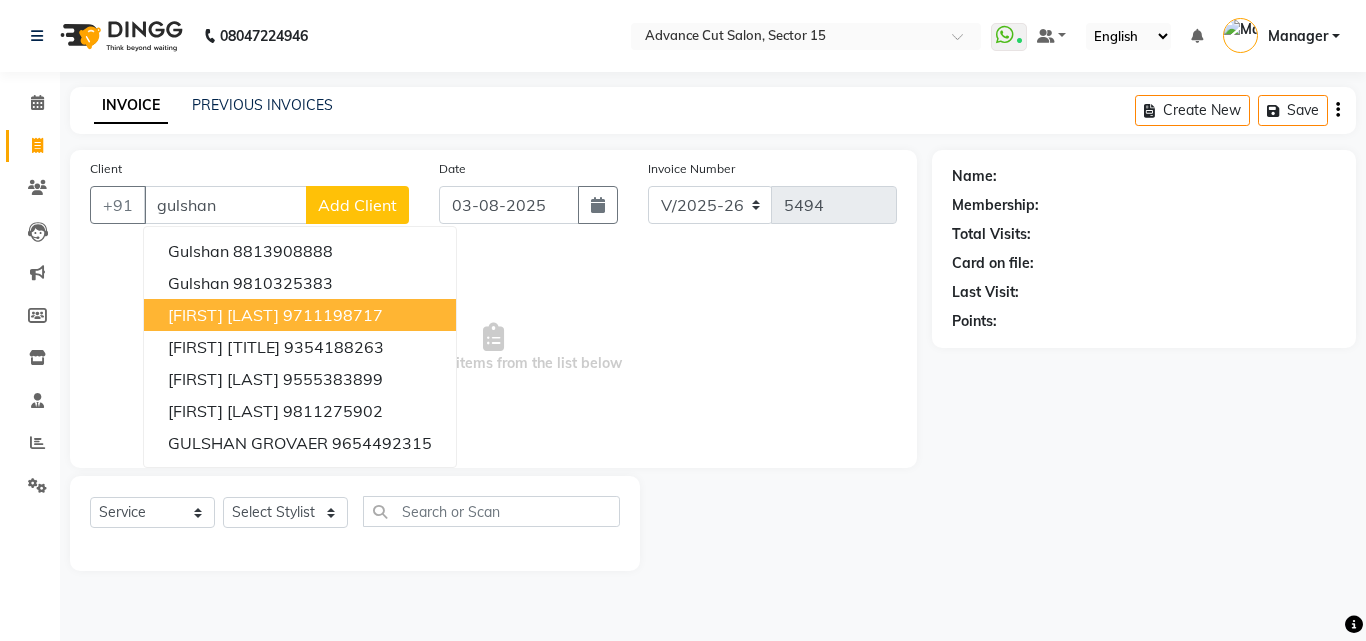 click on "Gulshan Yadav  9711198717" at bounding box center (300, 315) 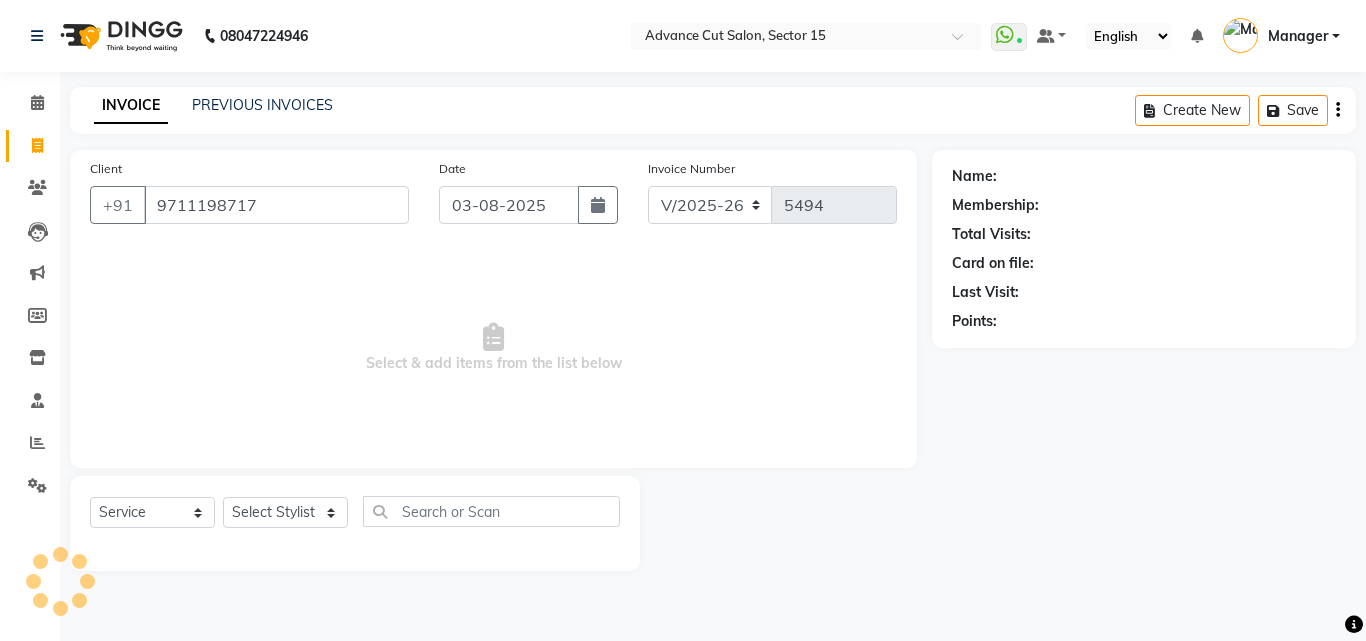 type on "9711198717" 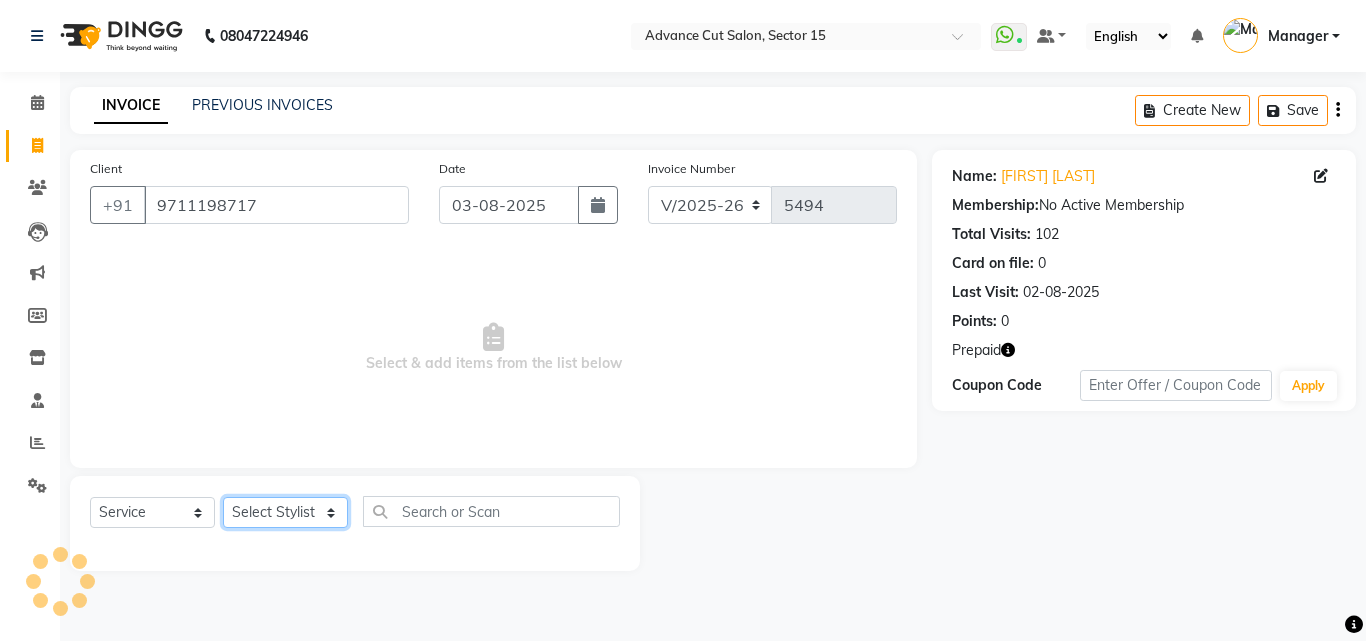 click on "Select Stylist Advance Cut  ASIF FARMAN HAIDER Iqbal KASHISH LUCKY Manager MANOJ NASEEM NASIR Nidhi Pooja  PRIYA RAEES RANI RASHID RIZWAN SACHIN SALMAN SANJAY Shahjad Shankar shuaib SONI" 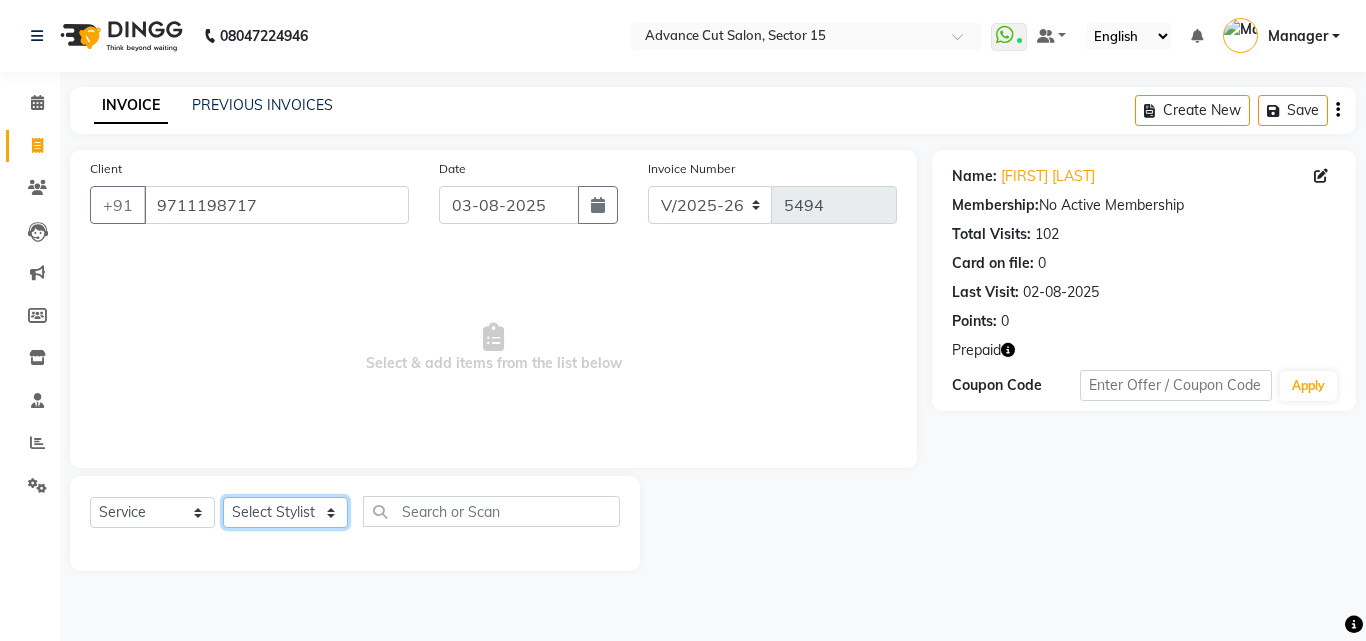 select on "46503" 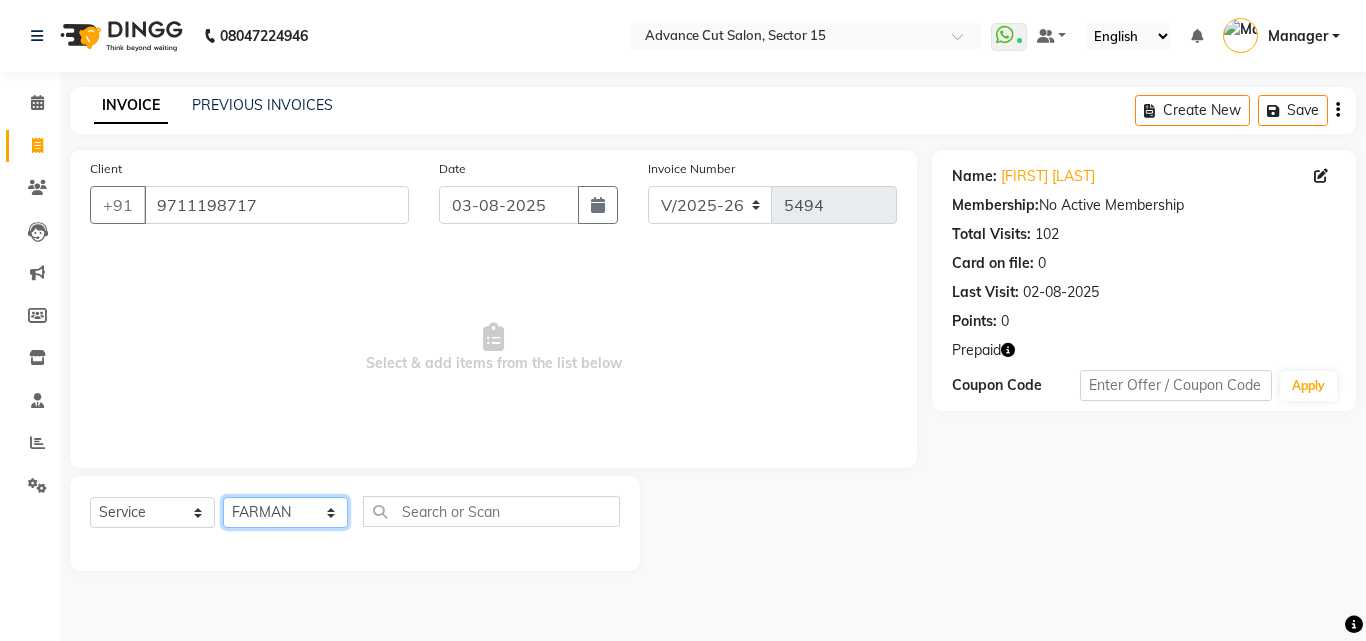 click on "Select Stylist Advance Cut  ASIF FARMAN HAIDER Iqbal KASHISH LUCKY Manager MANOJ NASEEM NASIR Nidhi Pooja  PRIYA RAEES RANI RASHID RIZWAN SACHIN SALMAN SANJAY Shahjad Shankar shuaib SONI" 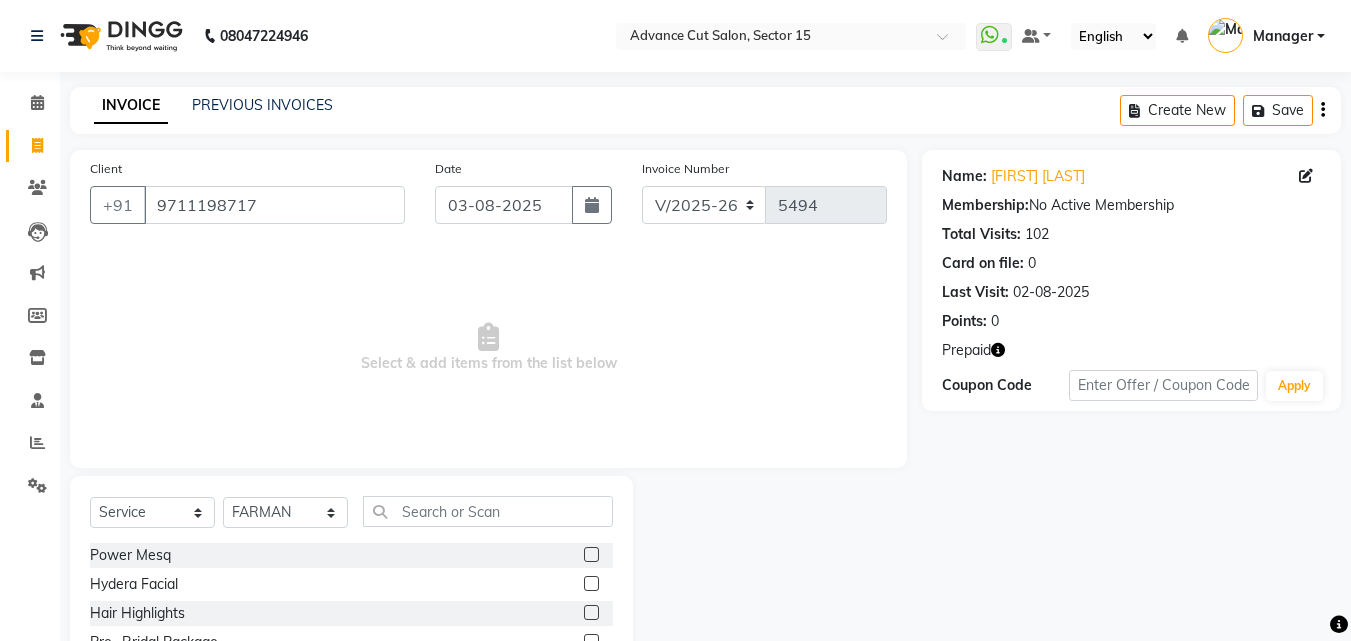 click on "Select  Service  Product  Membership  Package Voucher Prepaid Gift Card  Select Stylist Advance Cut  ASIF FARMAN HAIDER Iqbal KASHISH LUCKY Manager MANOJ NASEEM NASIR Nidhi Pooja  PRIYA RAEES RANI RASHID RIZWAN SACHIN SALMAN SANJAY Shahjad Shankar shuaib SONI Power Mesq  Hydera Facial  Hair Highlights  Pre- Bridal Package  Skin Care Treatment  Face Cleanup/ Organic Facial  Organic Radiance Facial  Body Massage  Body Dtan  Body Polishing  Balayage Color  Kanpeki Facial  Face De-Tan  Hair Spa Package  Skin Door Facial  Kara-Smooth  Groom Makeup  Hair Set  Package Male  Keratin Treatment  Package Female  Arms Trimming  Full Body Wax  Kanpeki Cleanup  Pro Longer Hair Treatment  Fiber Plex Hair Treatment  Foot Massage  Kera Shine Treatment  Metal Dx Hair Treatment  Nano Plastia  Beard Color  Aminexil  Botox Hair Treatment  Gel Nail Paint  Nail Extension  Nail Arts  Pre - Groom Package   Nail Removal   Pulpveda Facial  NanoGel Organic treatment   Ear wax   Nose wax  Pumming   Upper Lip Brazilian Wax Female" 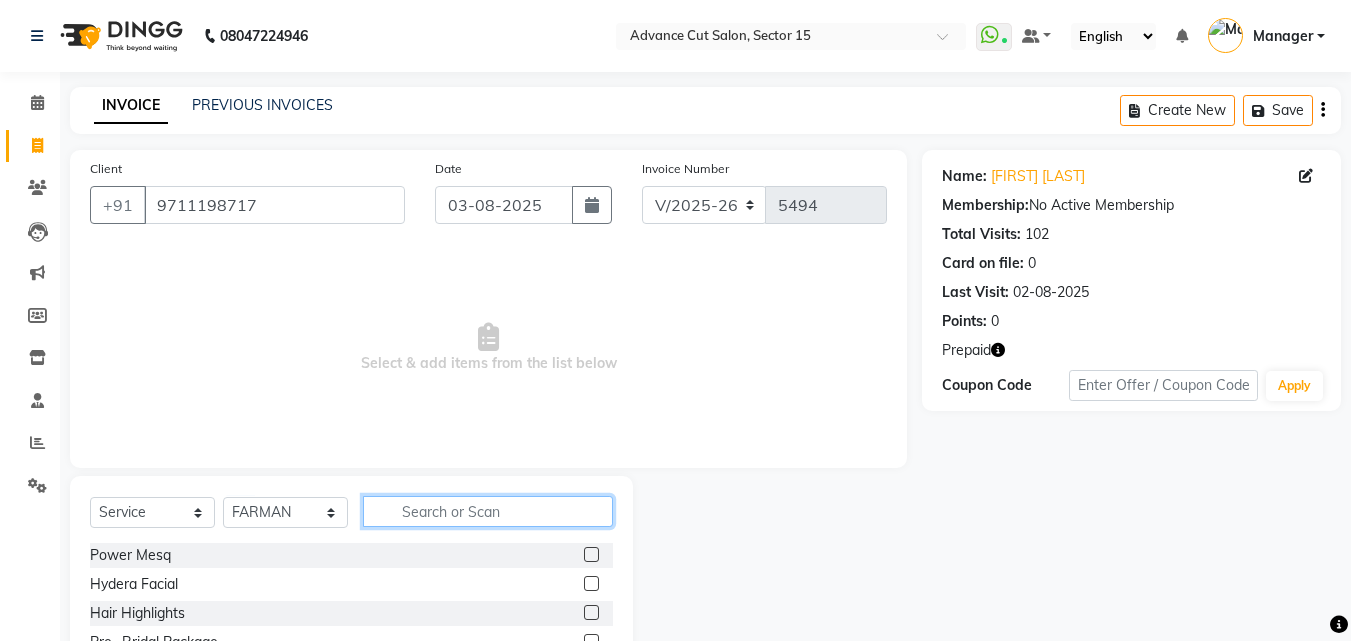click 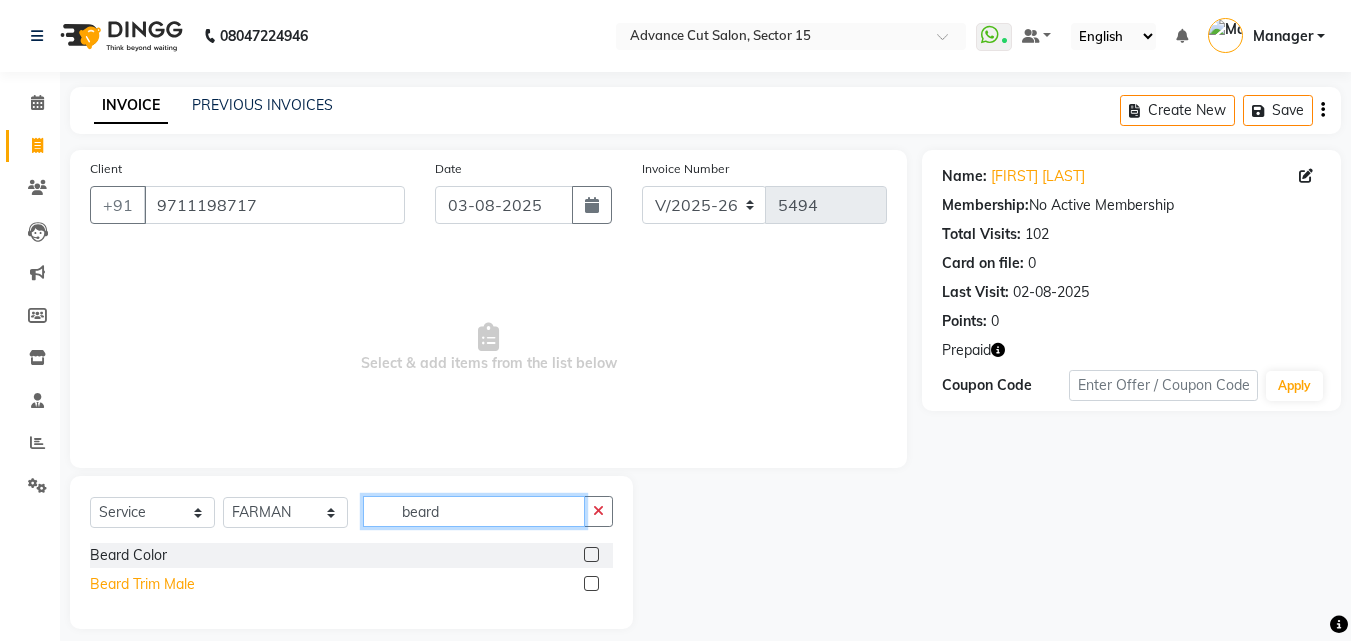 type on "beard" 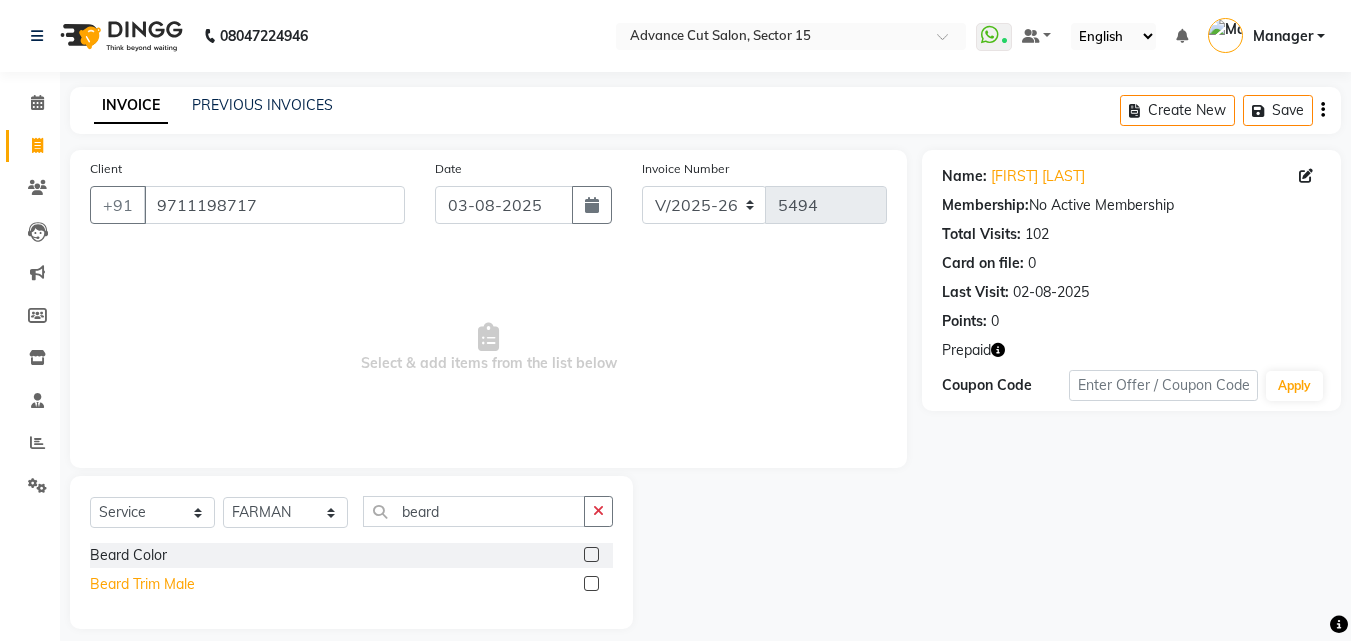 click on "Beard Trim Male" 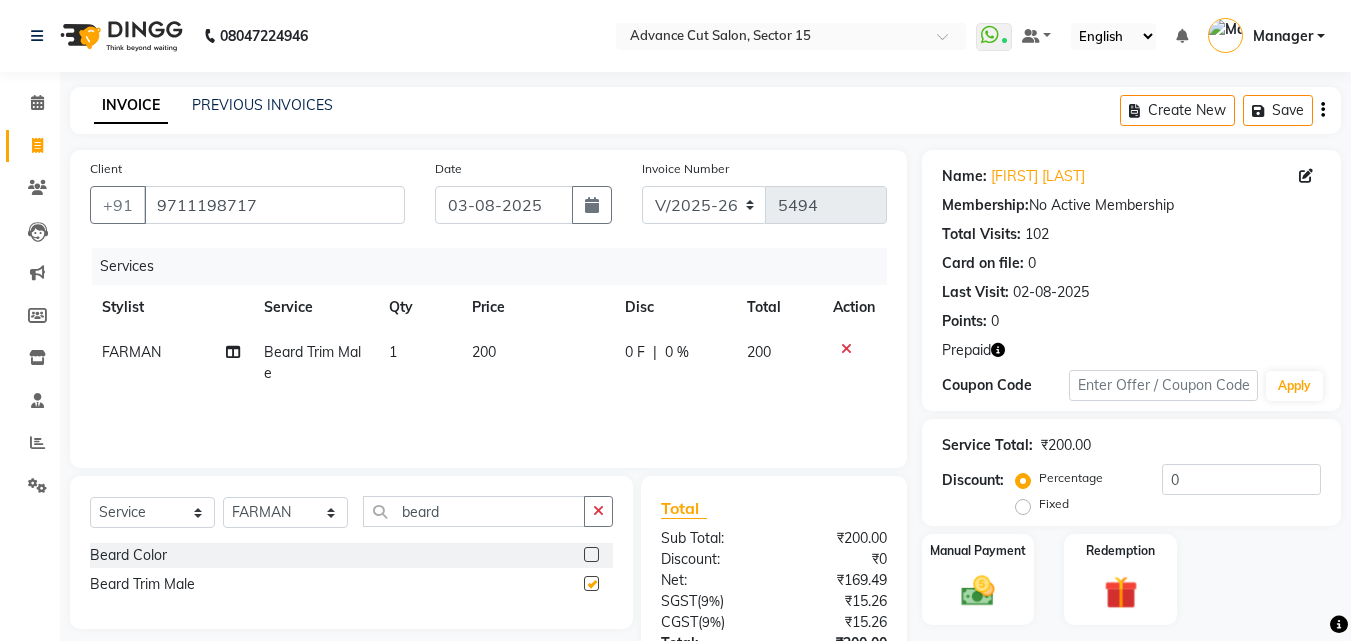 checkbox on "false" 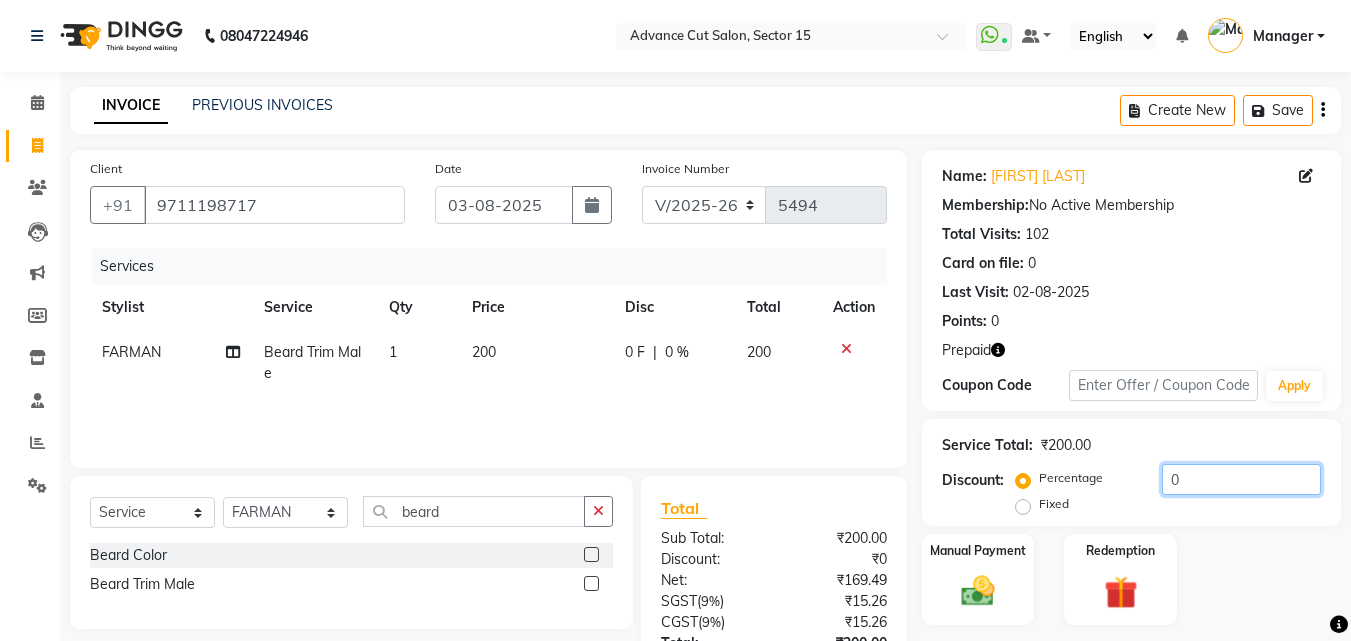 click on "0" 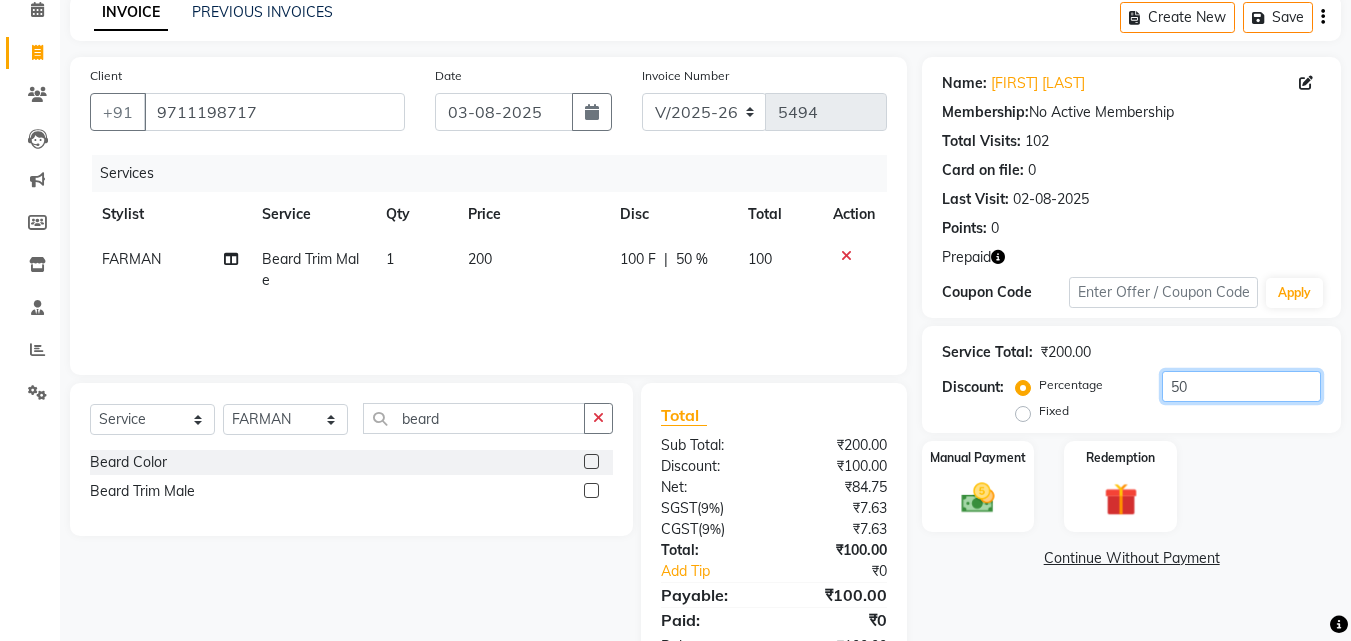 scroll, scrollTop: 129, scrollLeft: 0, axis: vertical 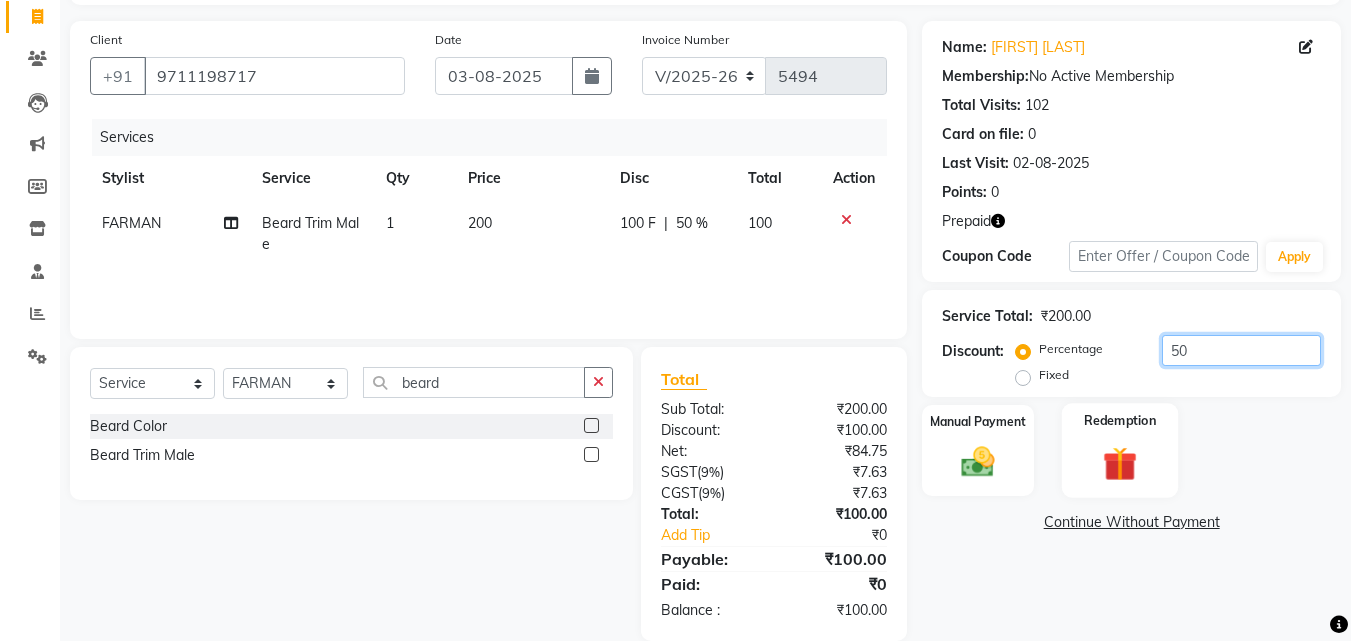 type on "50" 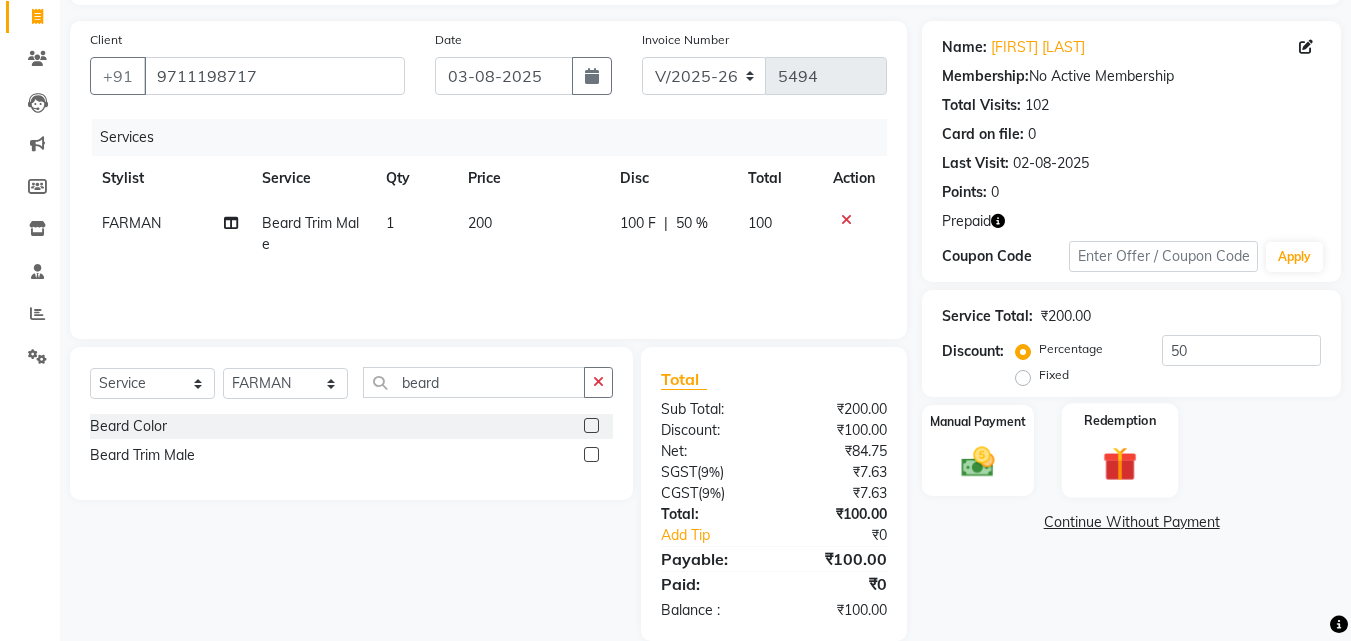 drag, startPoint x: 1103, startPoint y: 454, endPoint x: 1115, endPoint y: 455, distance: 12.0415945 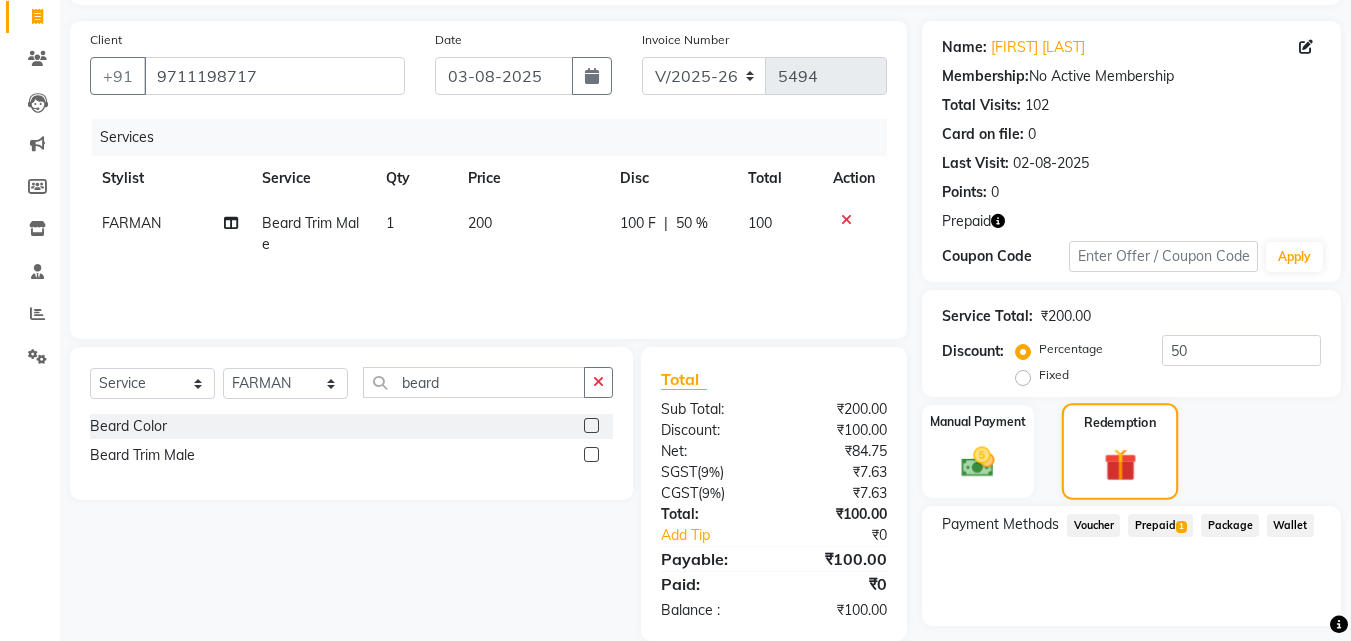 click 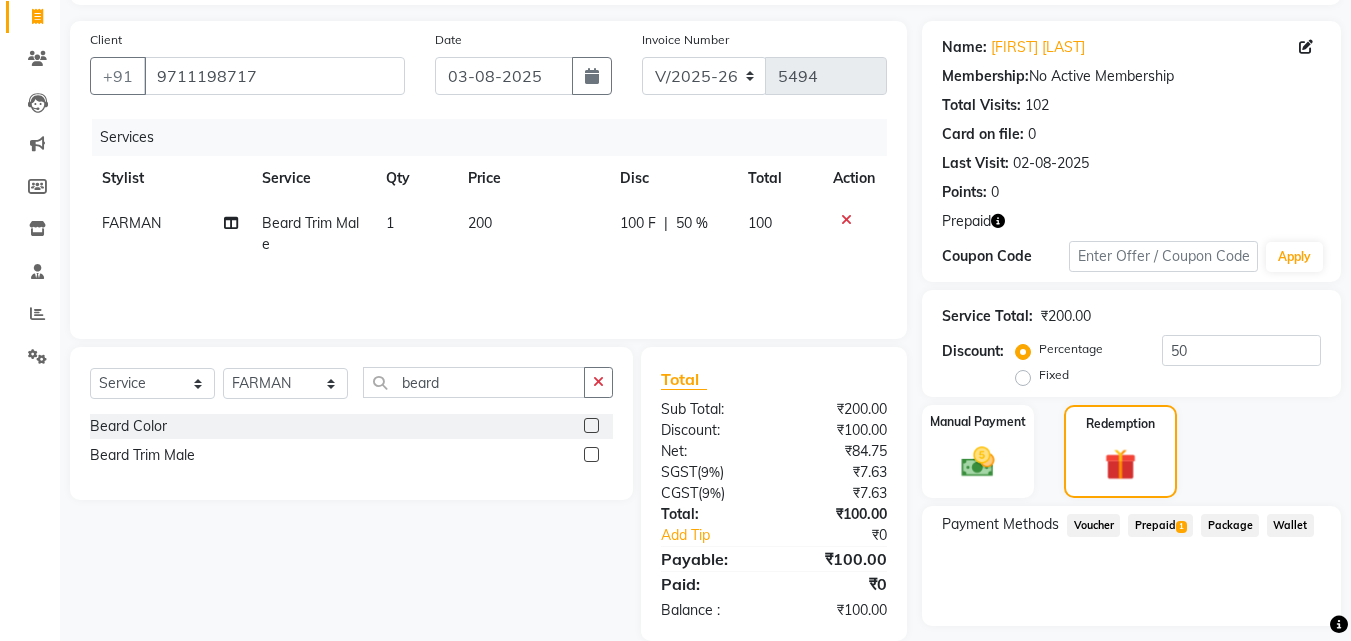 click on "Payment Methods  Voucher   Prepaid  1  Package   Wallet" 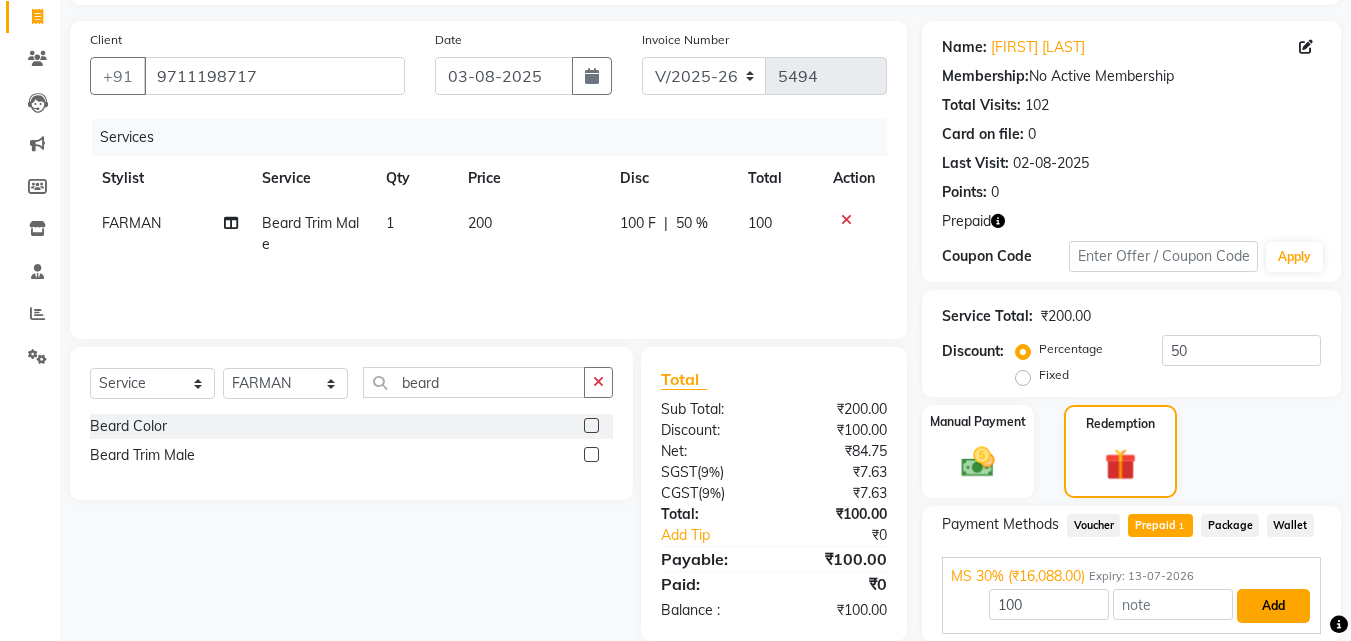 click on "Add" at bounding box center (1273, 606) 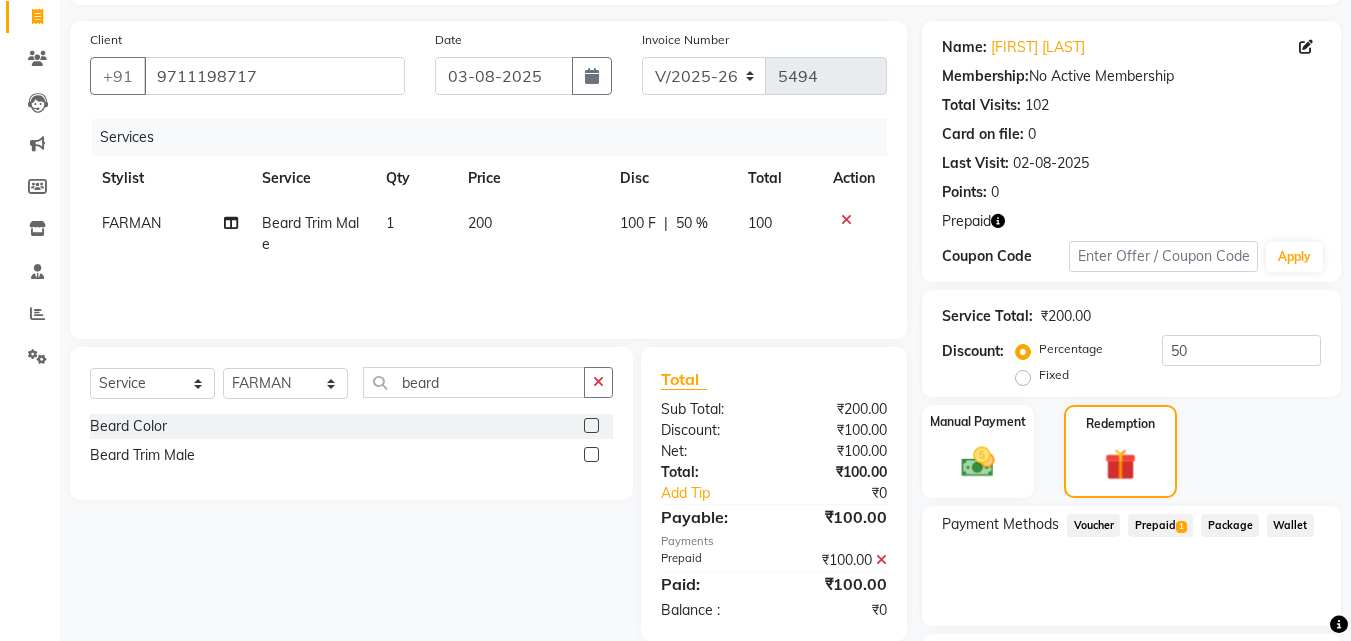 scroll, scrollTop: 298, scrollLeft: 0, axis: vertical 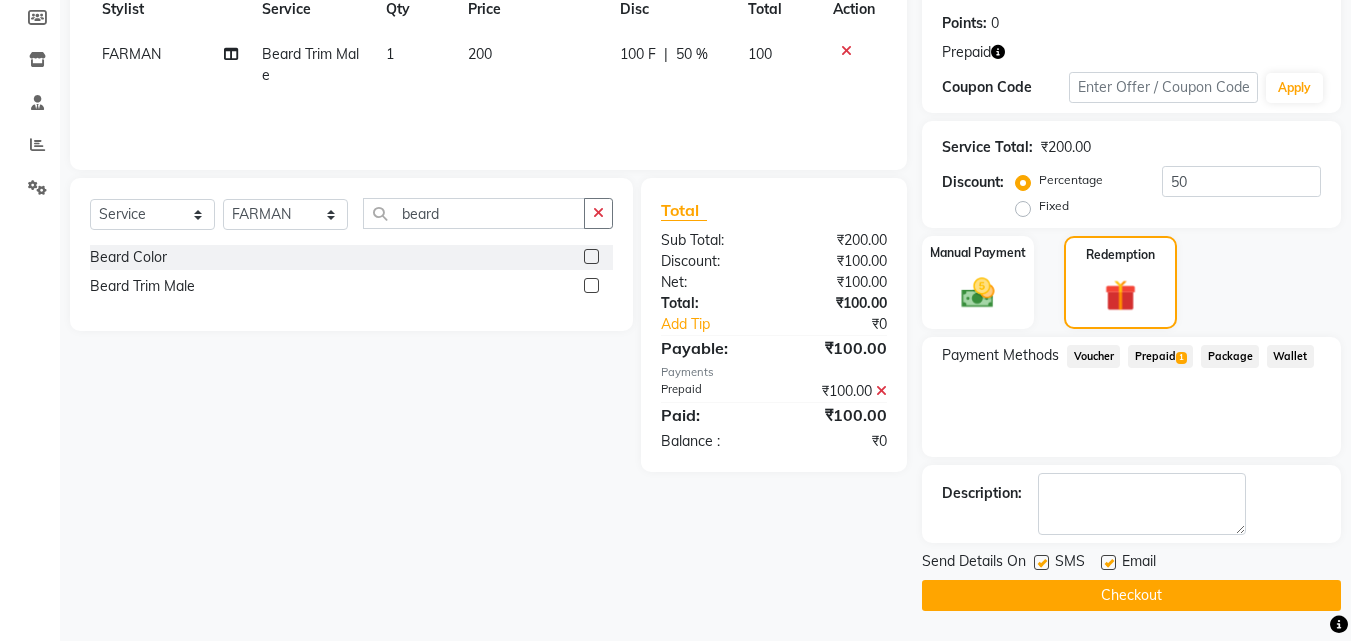 click on "Checkout" 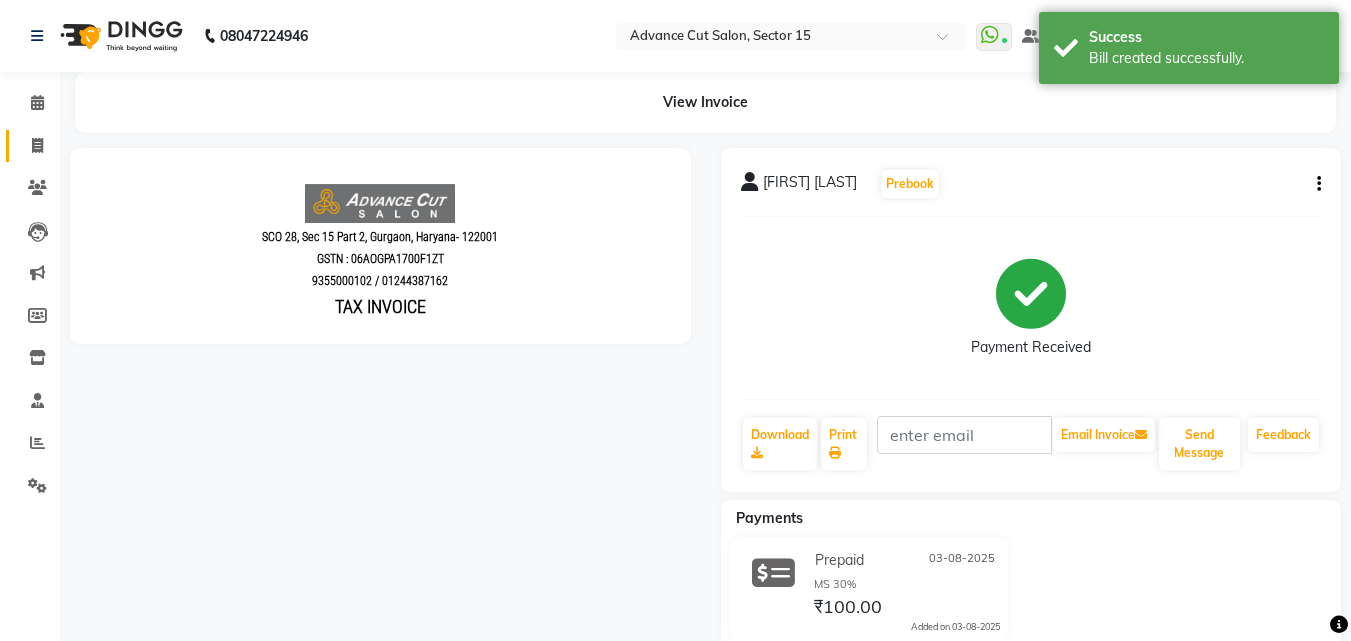 scroll, scrollTop: 0, scrollLeft: 0, axis: both 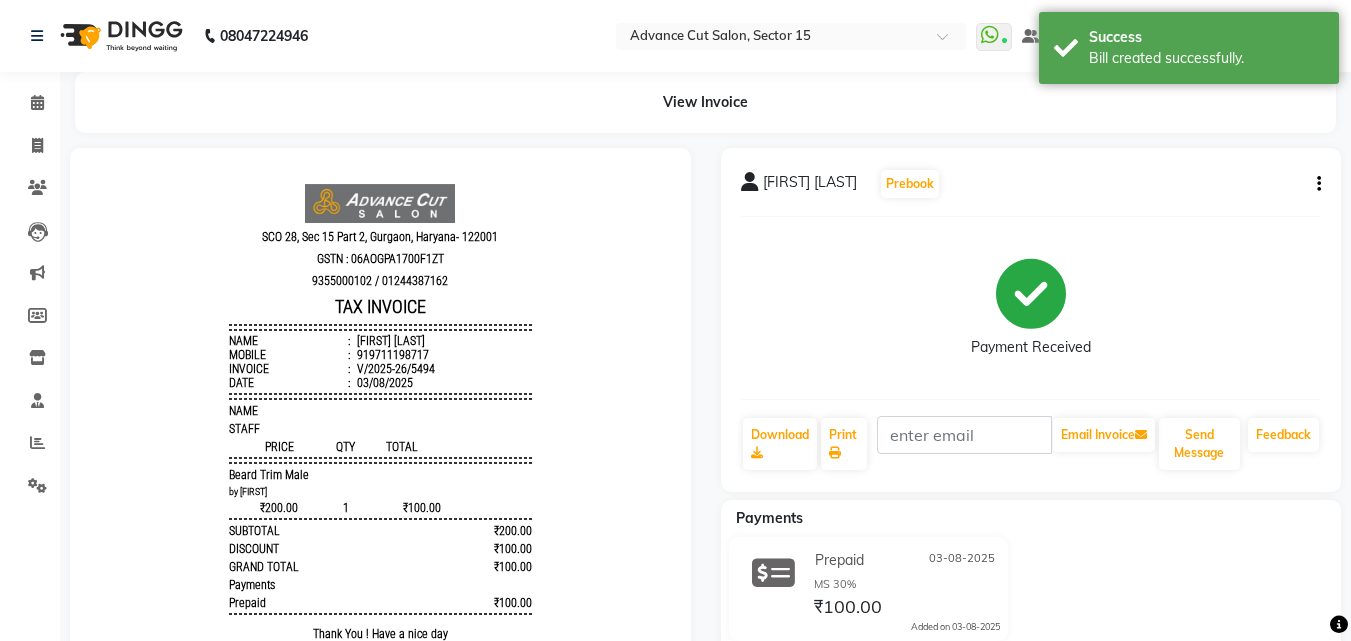 click on "Calendar" 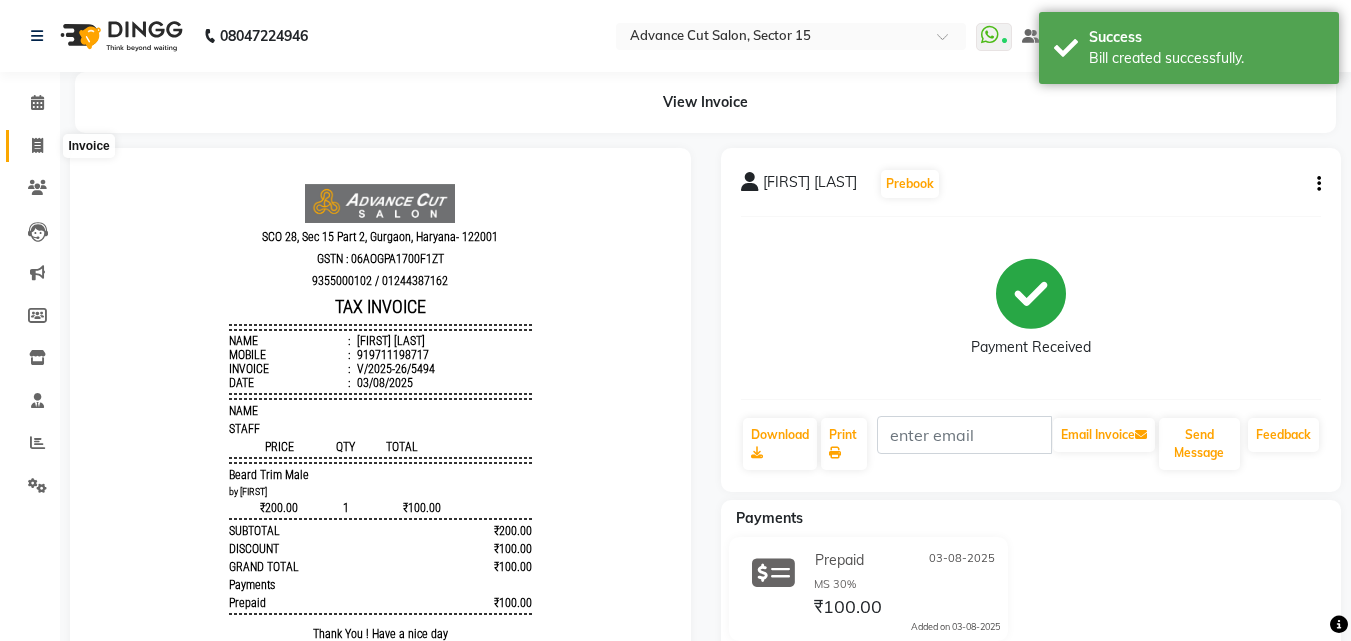 click 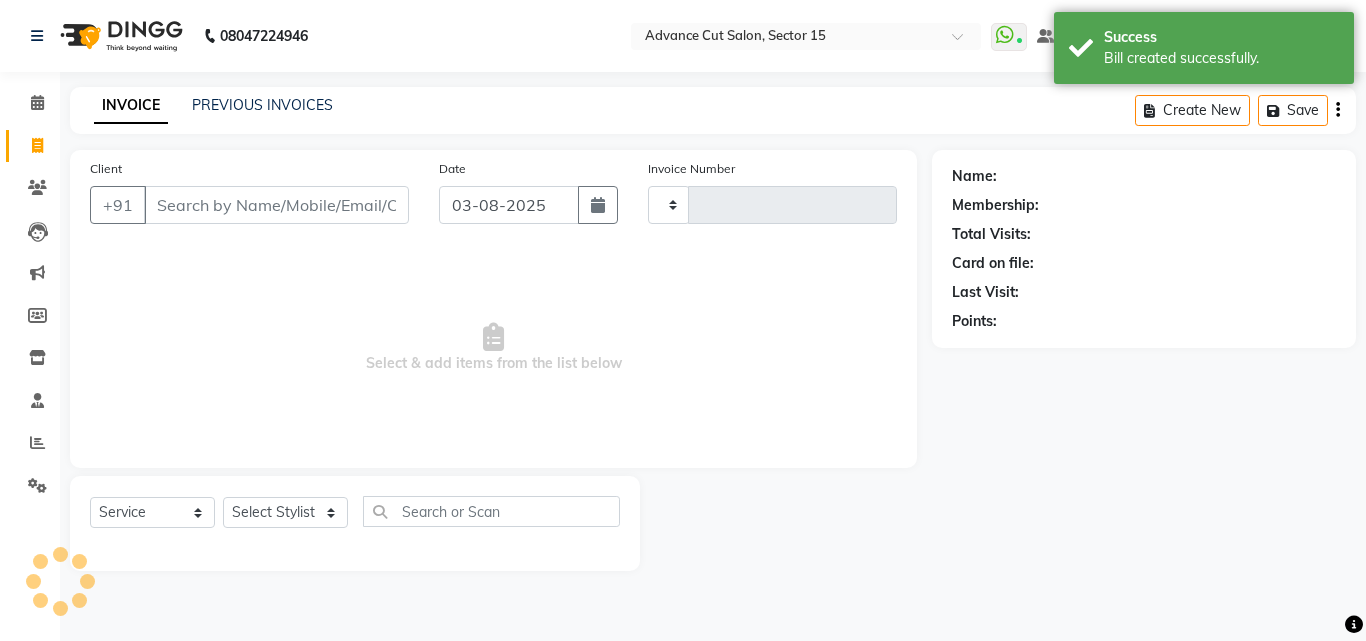 type on "5495" 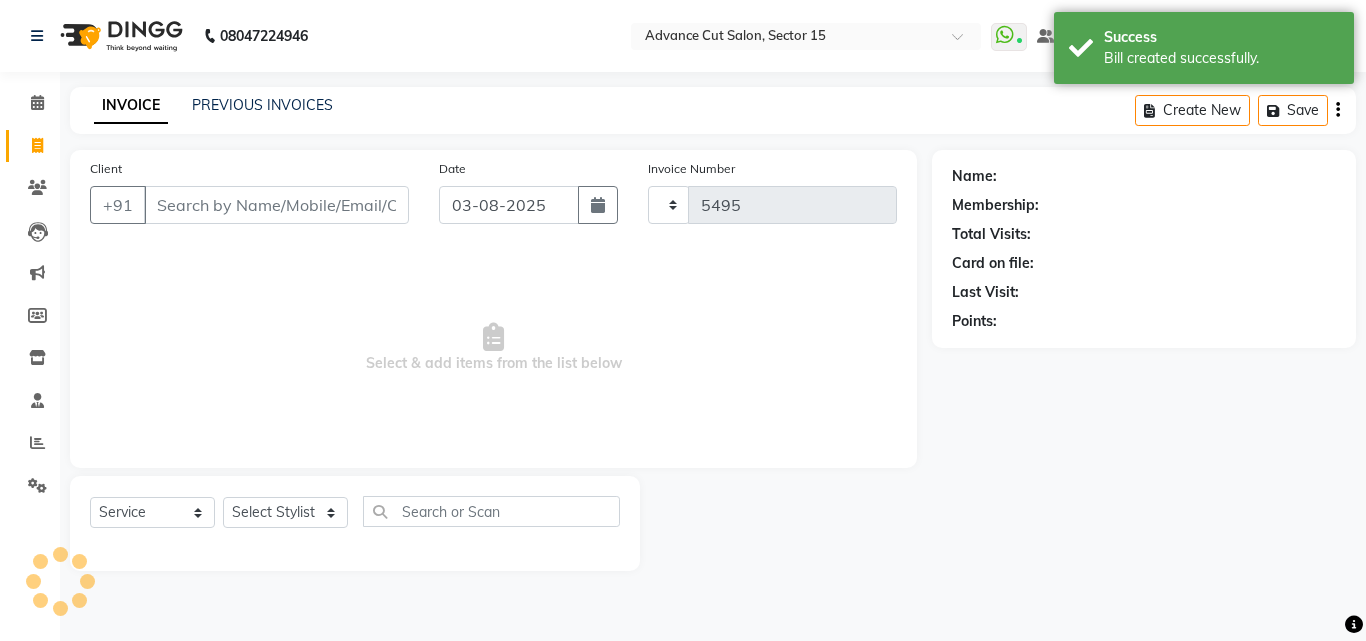 select on "6255" 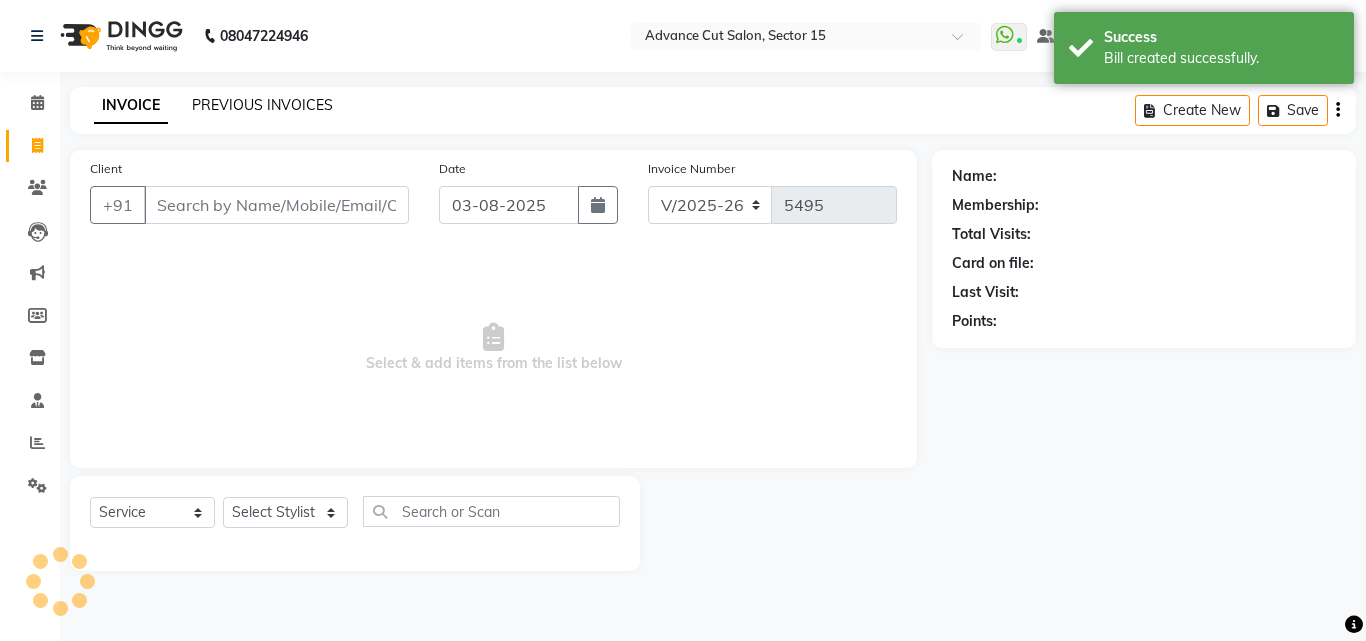 click on "PREVIOUS INVOICES" 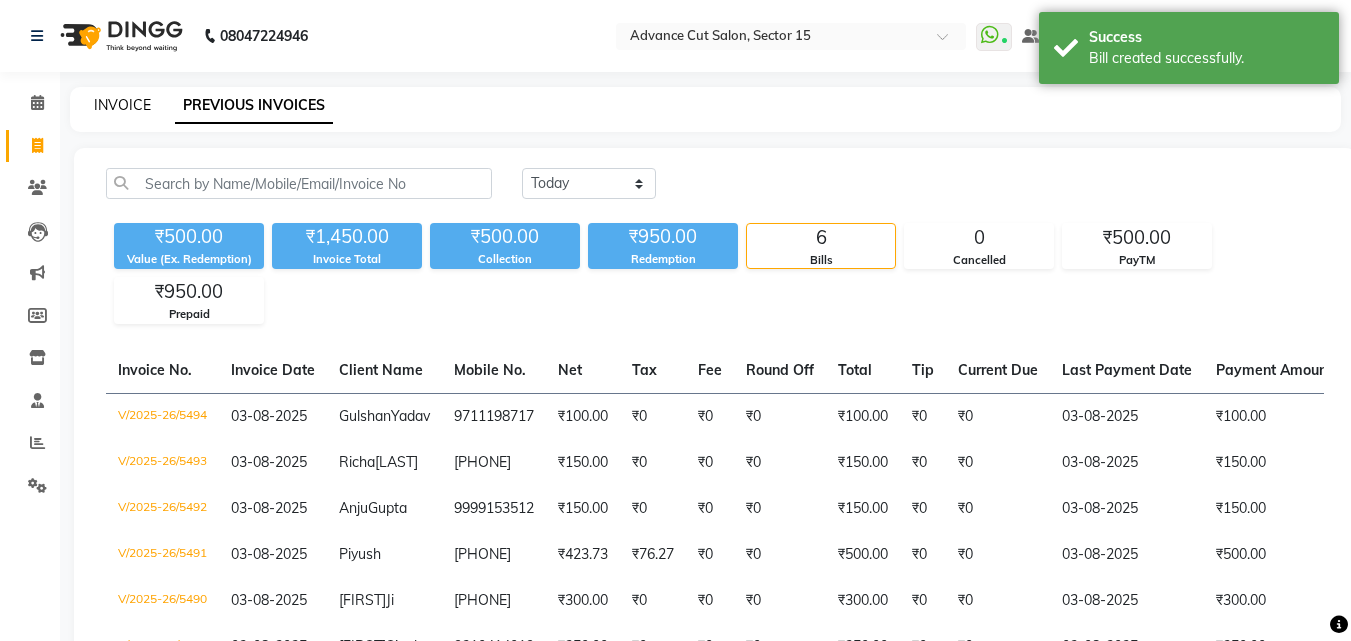 click on "INVOICE" 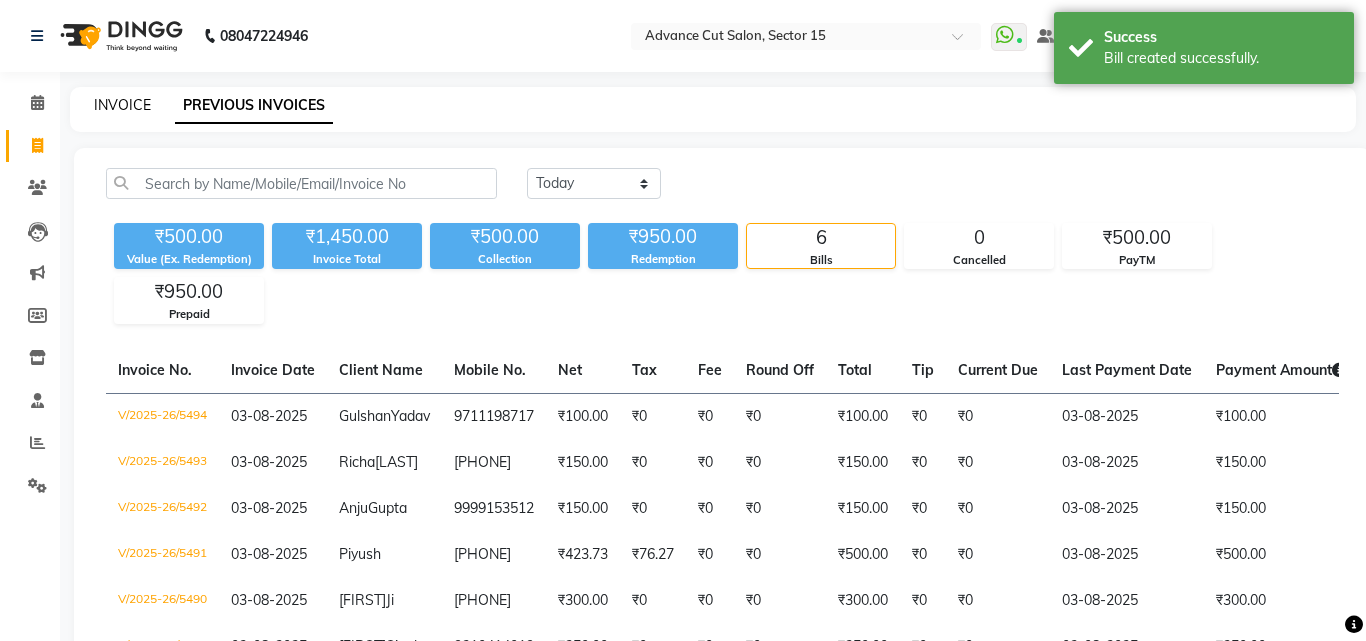 select on "service" 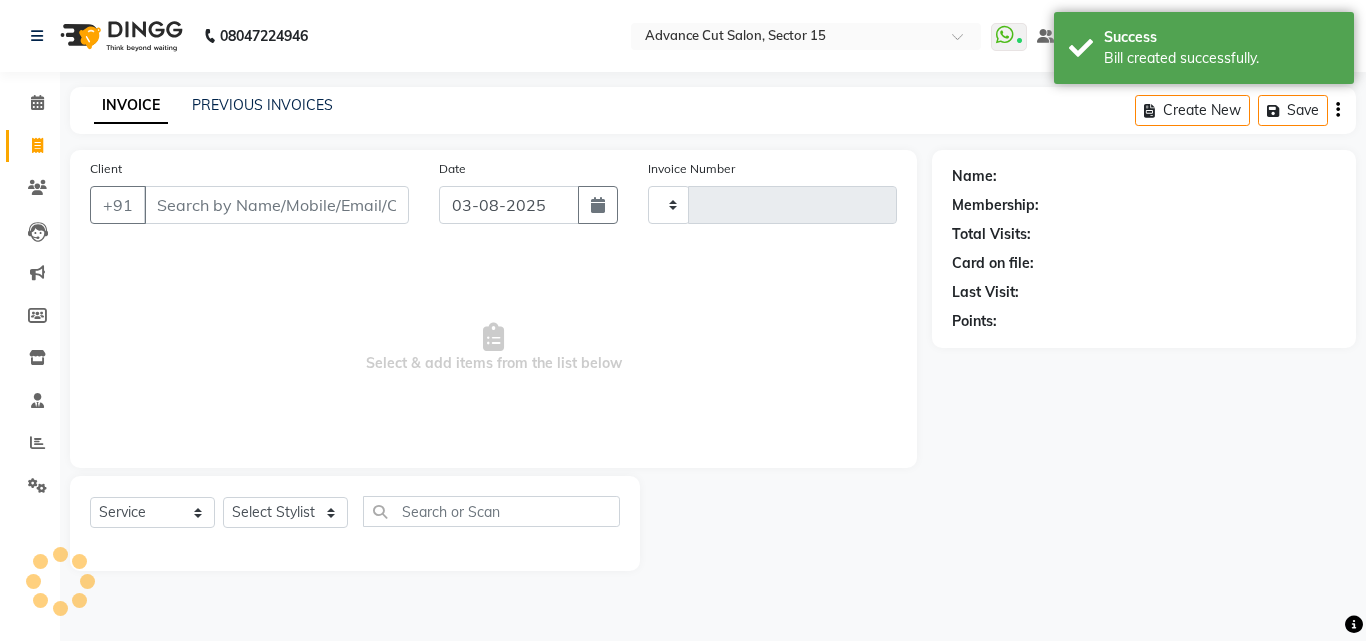 type on "5495" 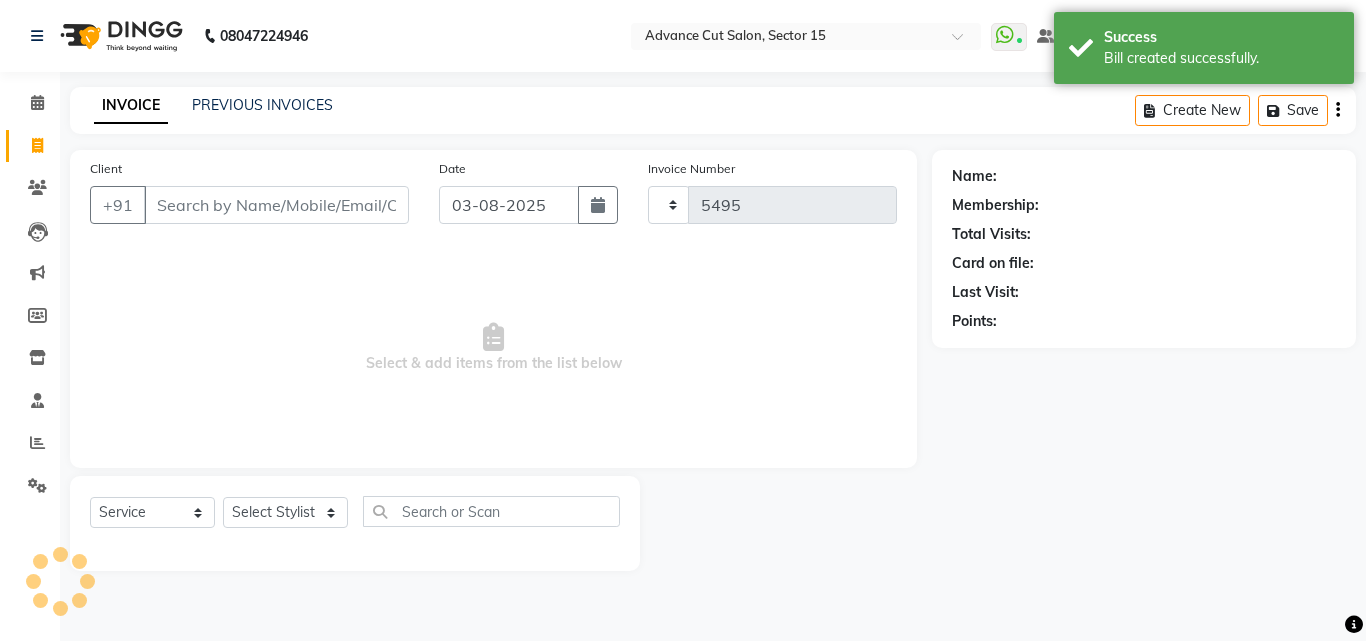 select on "6255" 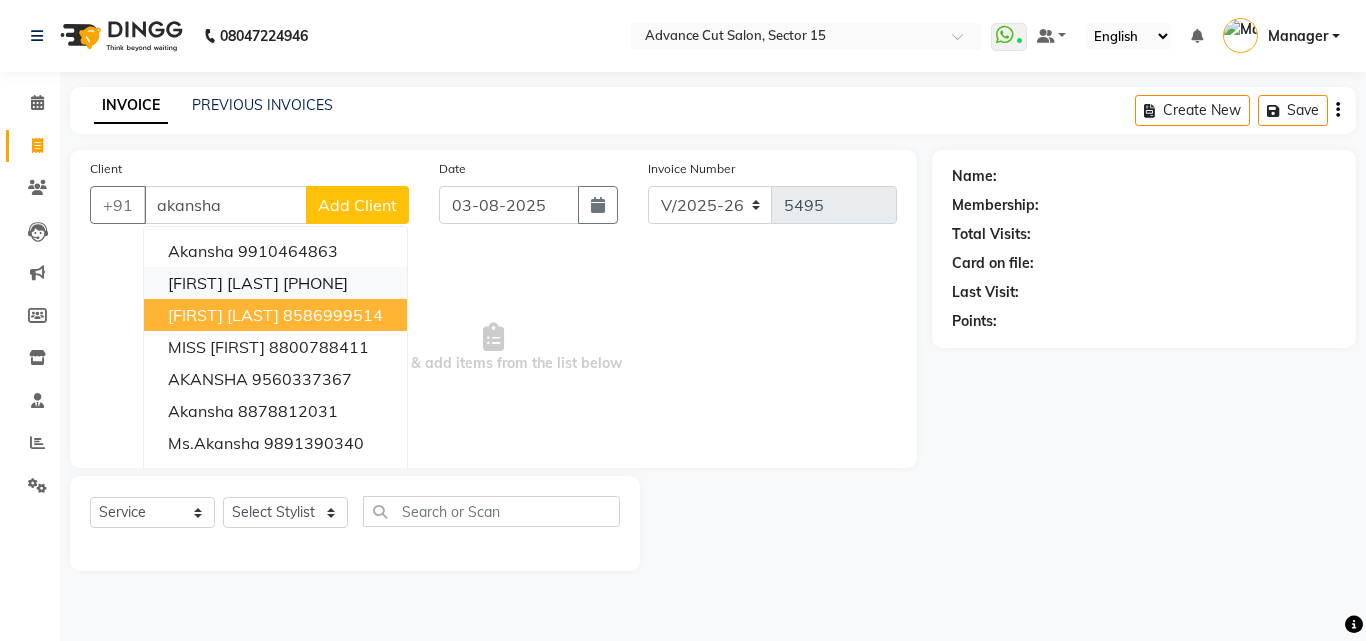 click on "9818364707" at bounding box center (315, 283) 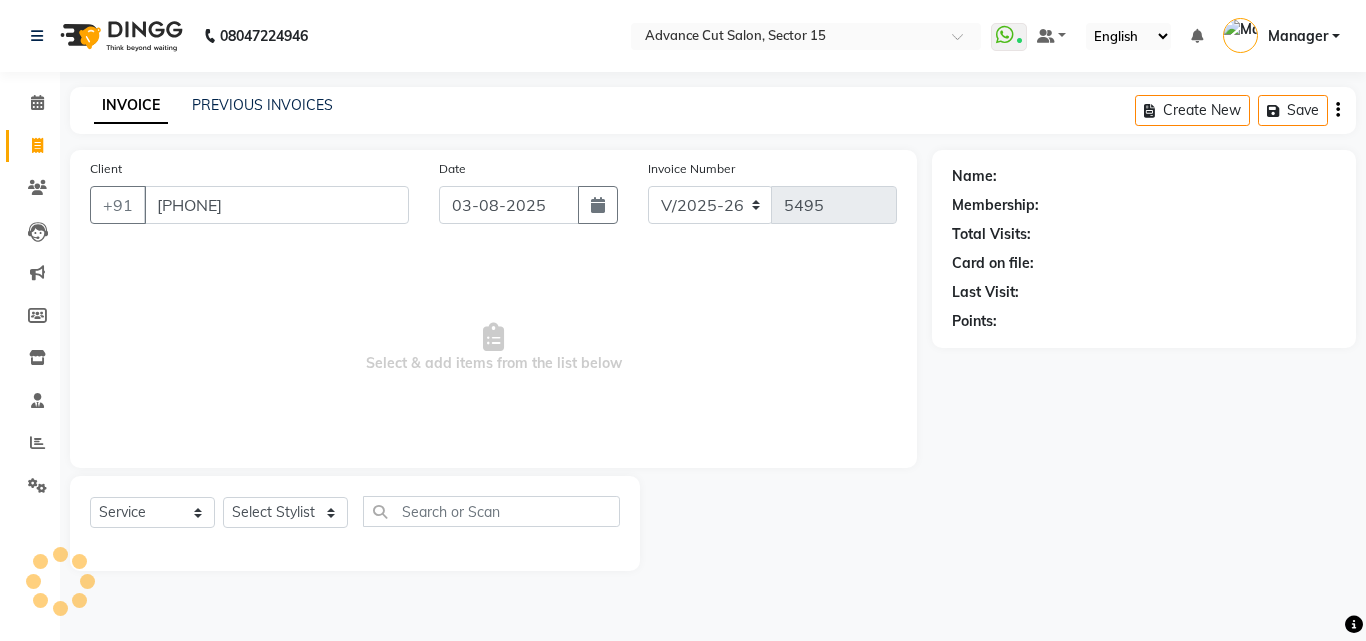 type on "9818364707" 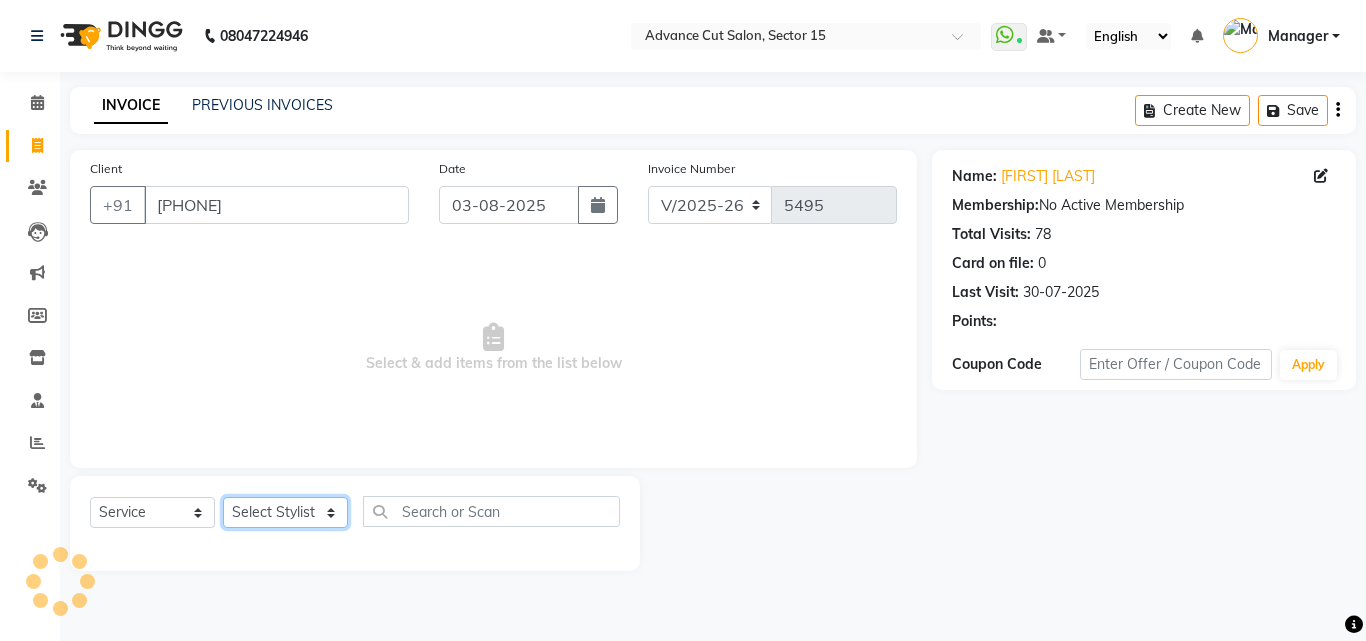 click on "Select Stylist Advance Cut  ASIF FARMAN HAIDER Iqbal KASHISH LUCKY Manager MANOJ NASEEM NASIR Nidhi Pooja  PRIYA RAEES RANI RASHID RIZWAN SACHIN SALMAN SANJAY Shahjad Shankar shuaib SONI" 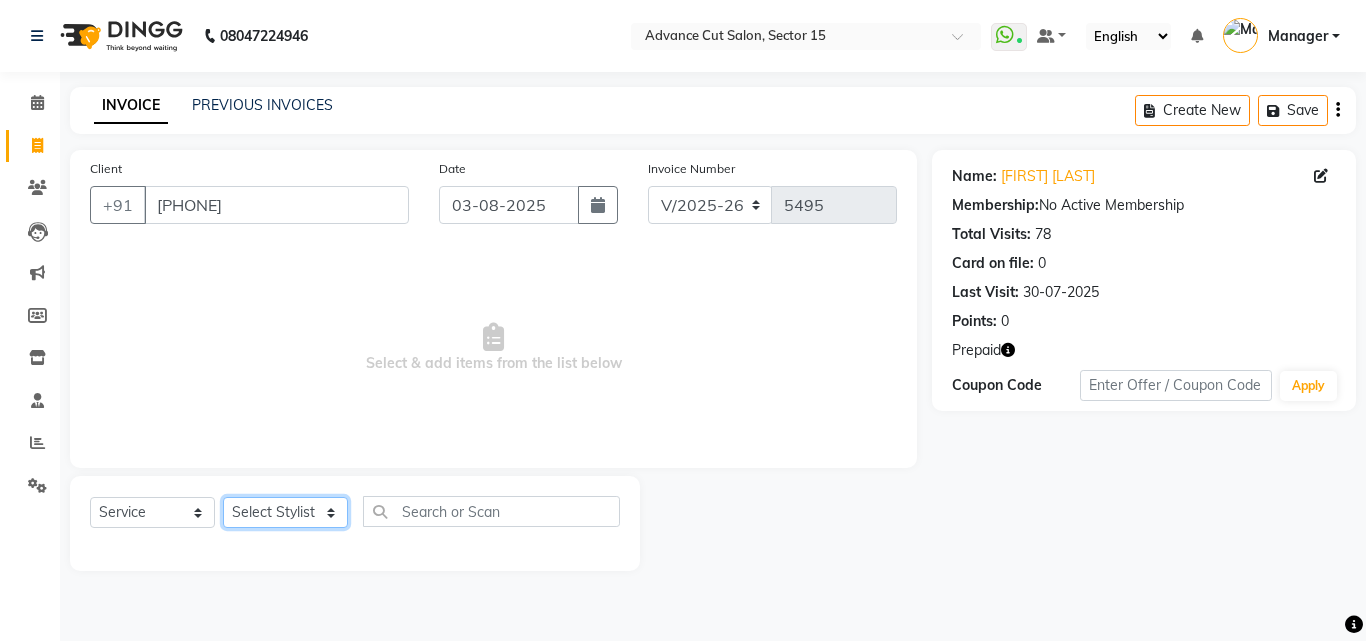 select on "46515" 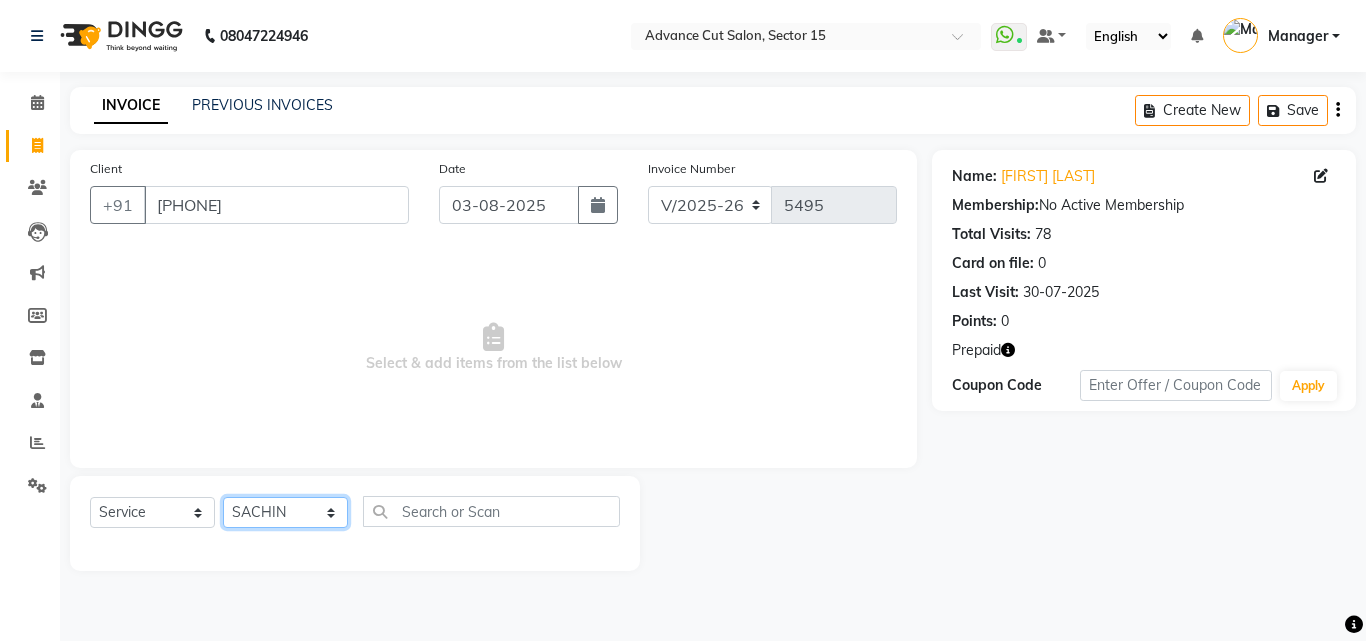 click on "Select Stylist Advance Cut  ASIF FARMAN HAIDER Iqbal KASHISH LUCKY Manager MANOJ NASEEM NASIR Nidhi Pooja  PRIYA RAEES RANI RASHID RIZWAN SACHIN SALMAN SANJAY Shahjad Shankar shuaib SONI" 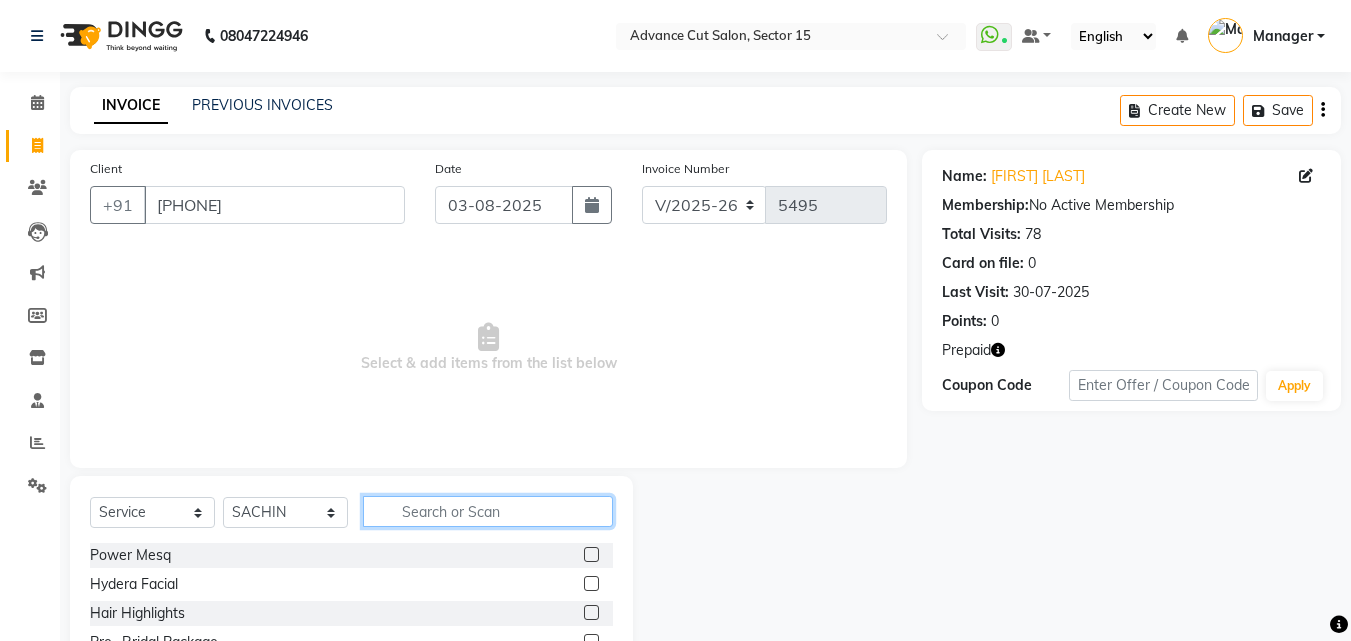drag, startPoint x: 409, startPoint y: 514, endPoint x: 424, endPoint y: 521, distance: 16.552946 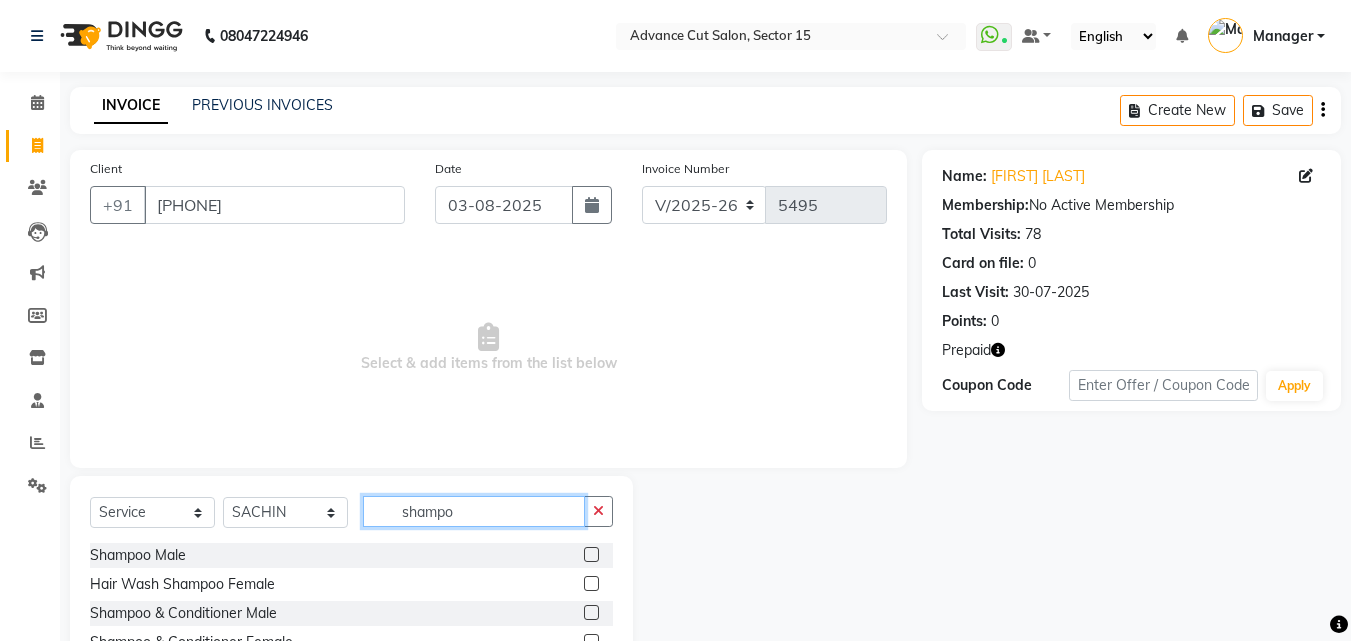 scroll, scrollTop: 98, scrollLeft: 0, axis: vertical 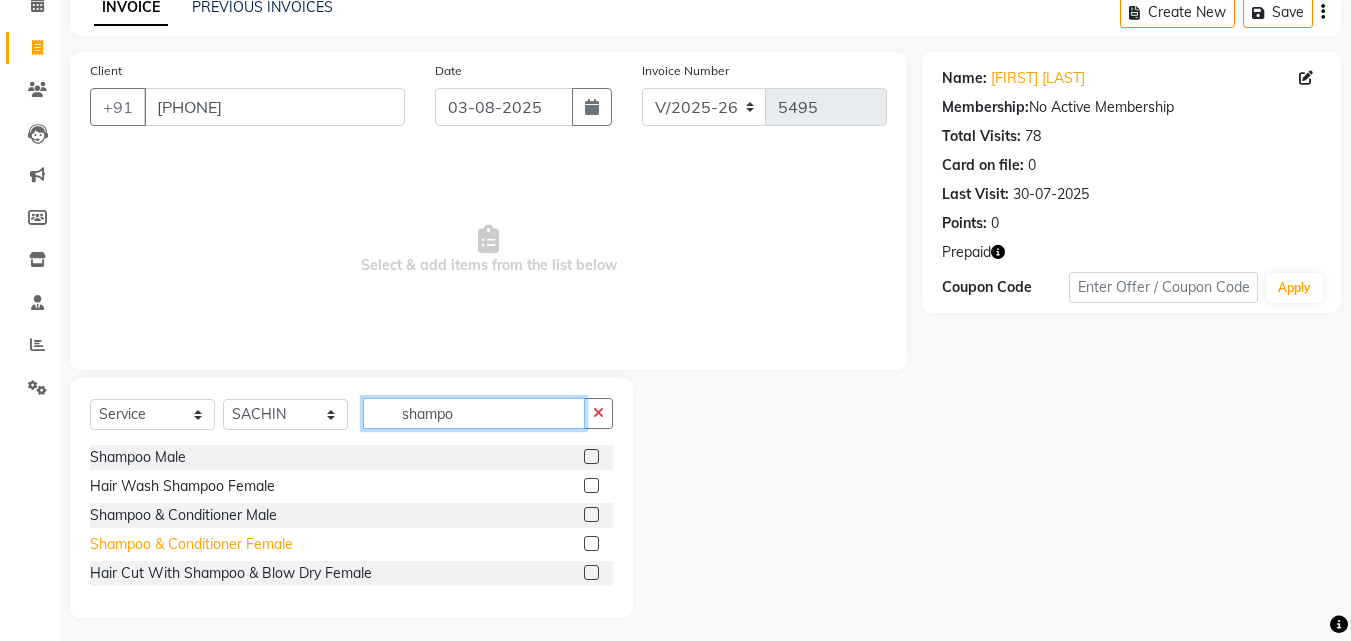 type on "shampo" 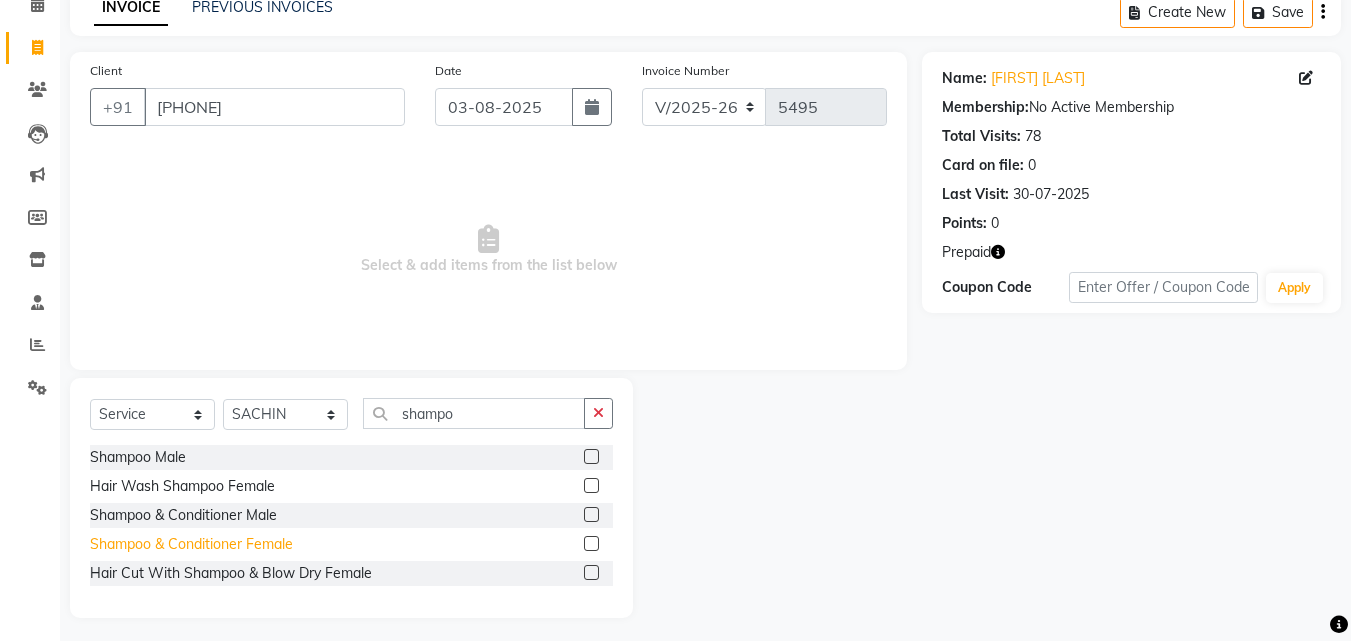 click on "Shampoo & Conditioner Female" 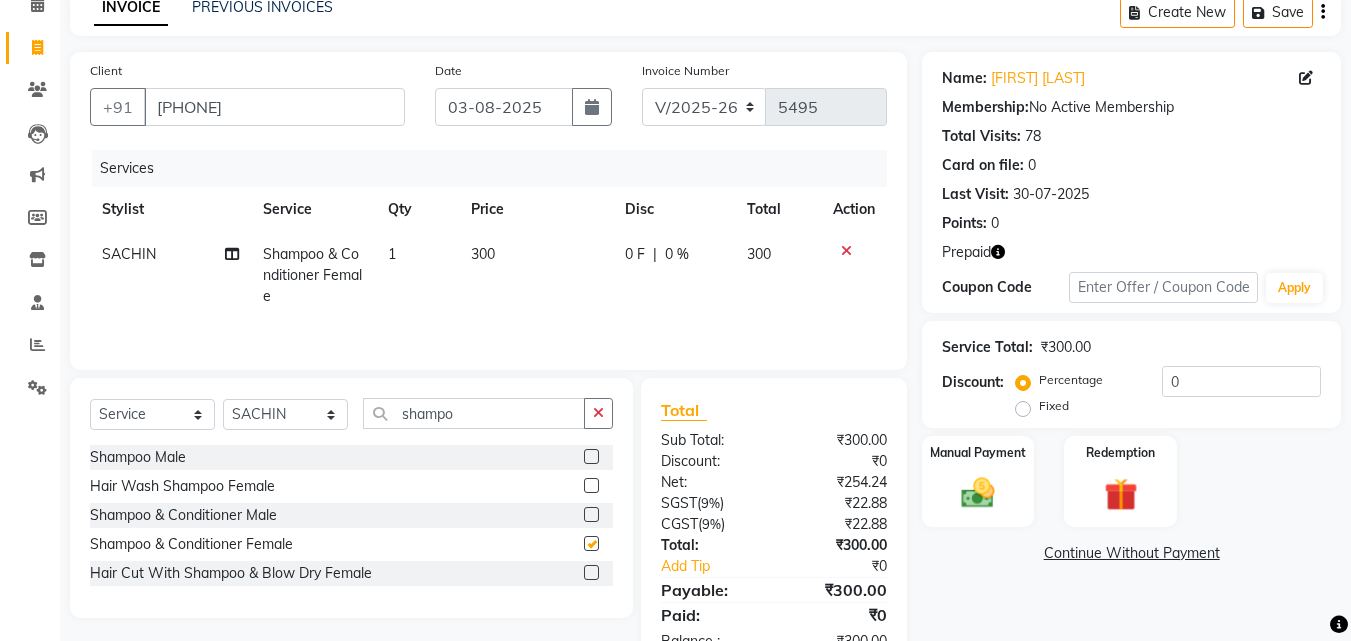 checkbox on "false" 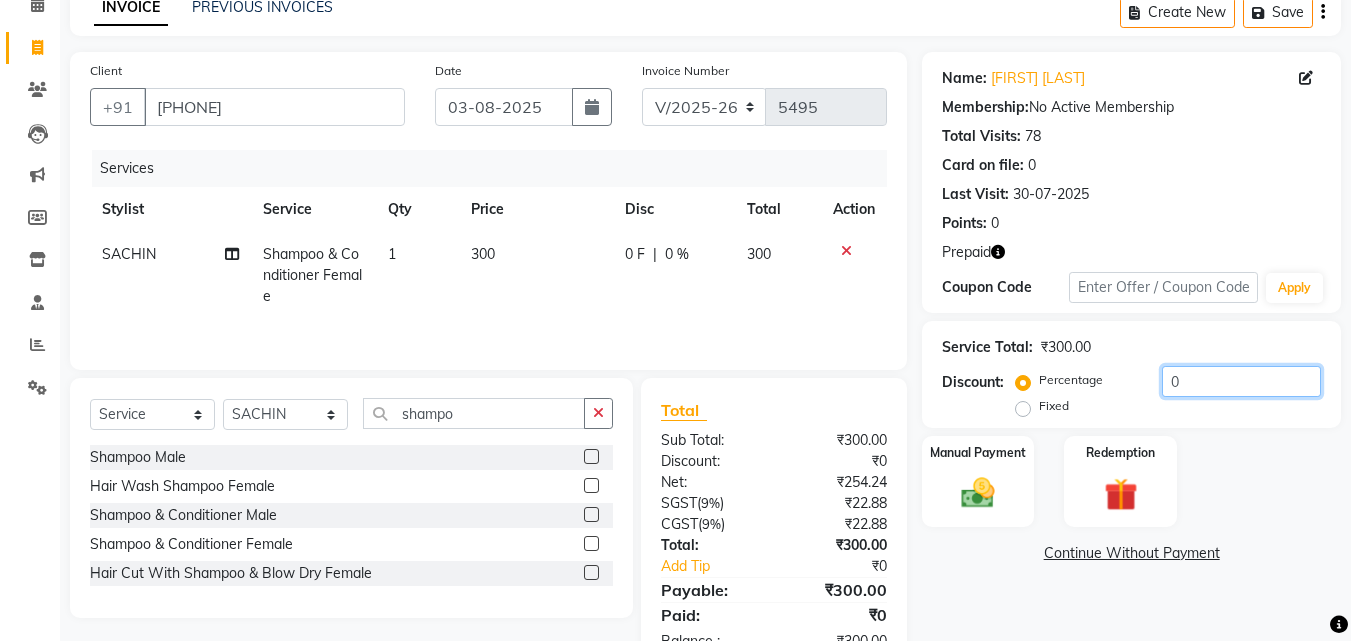 click on "0" 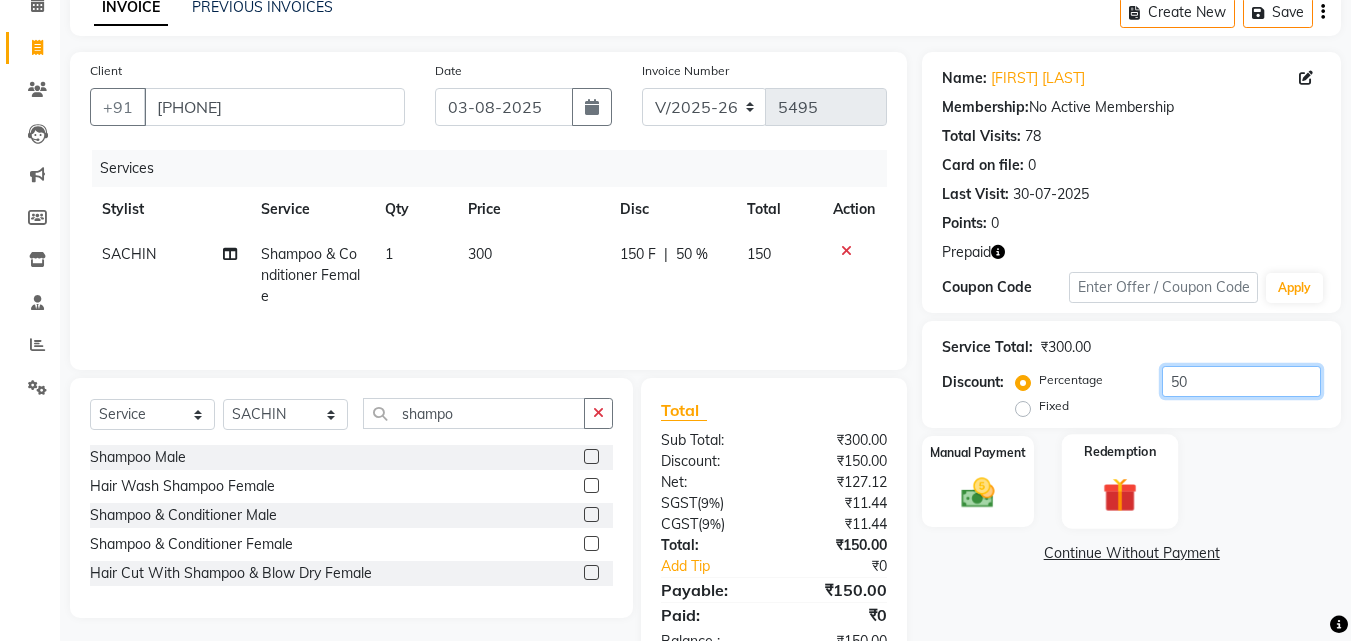 type on "50" 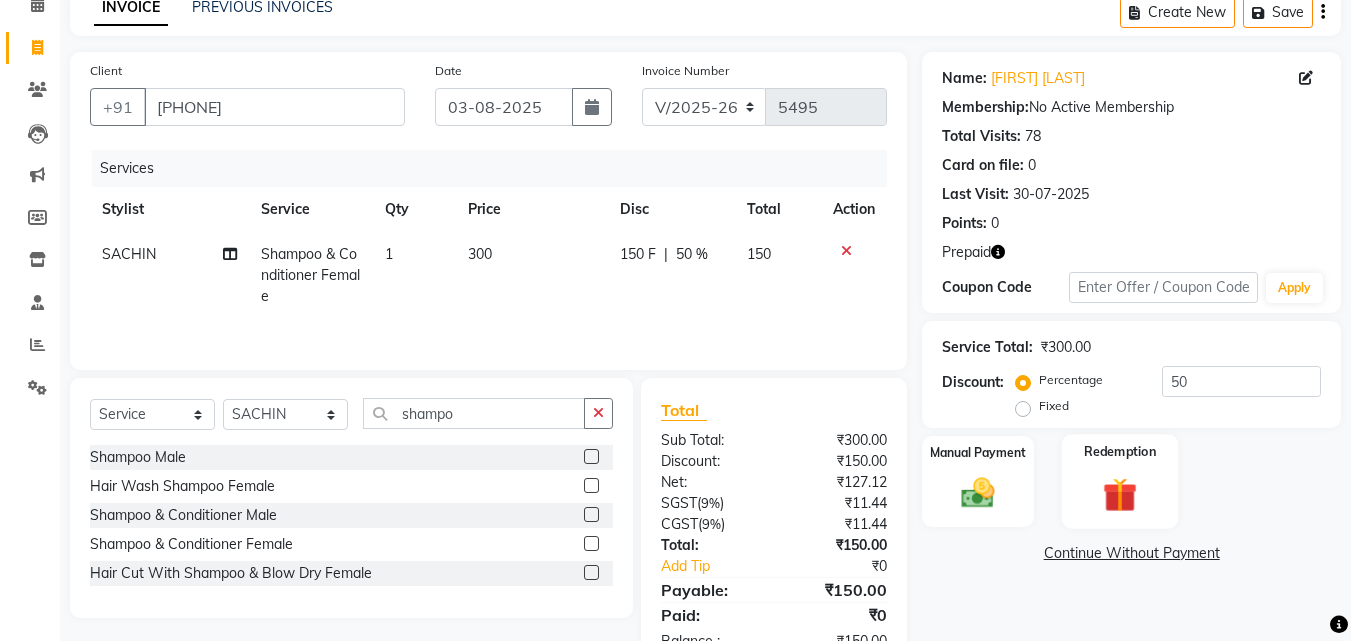 drag, startPoint x: 1156, startPoint y: 439, endPoint x: 1139, endPoint y: 476, distance: 40.718548 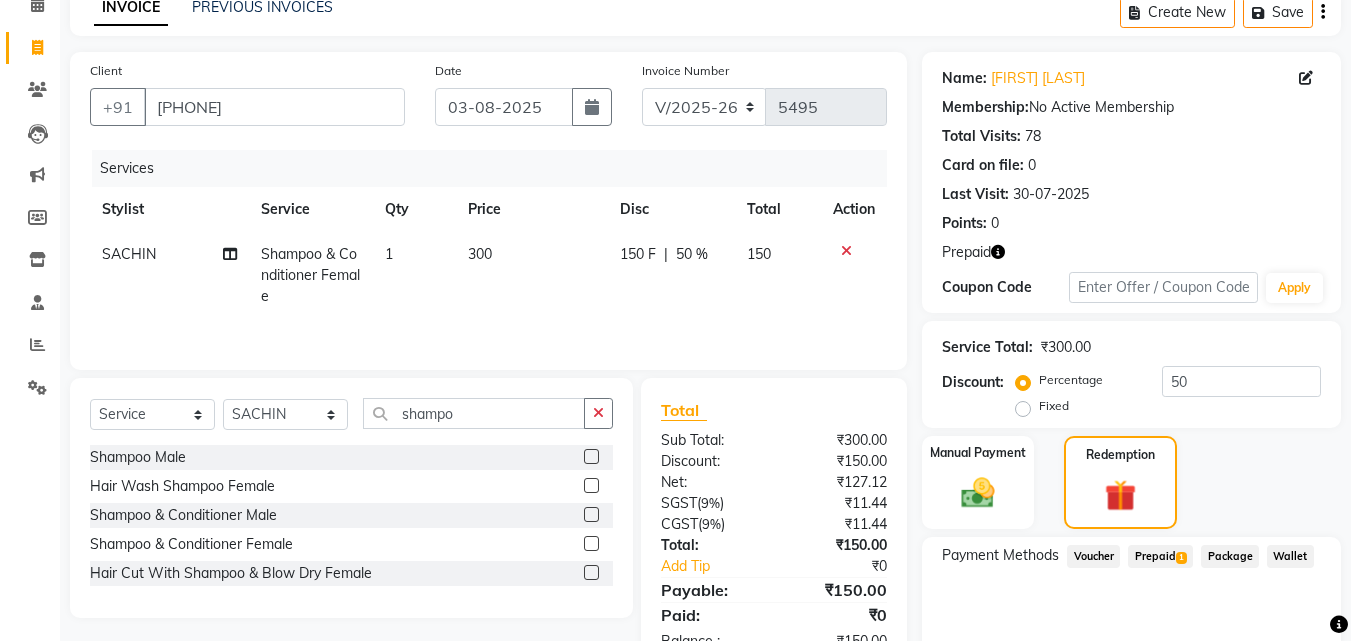click on "Prepaid  1" 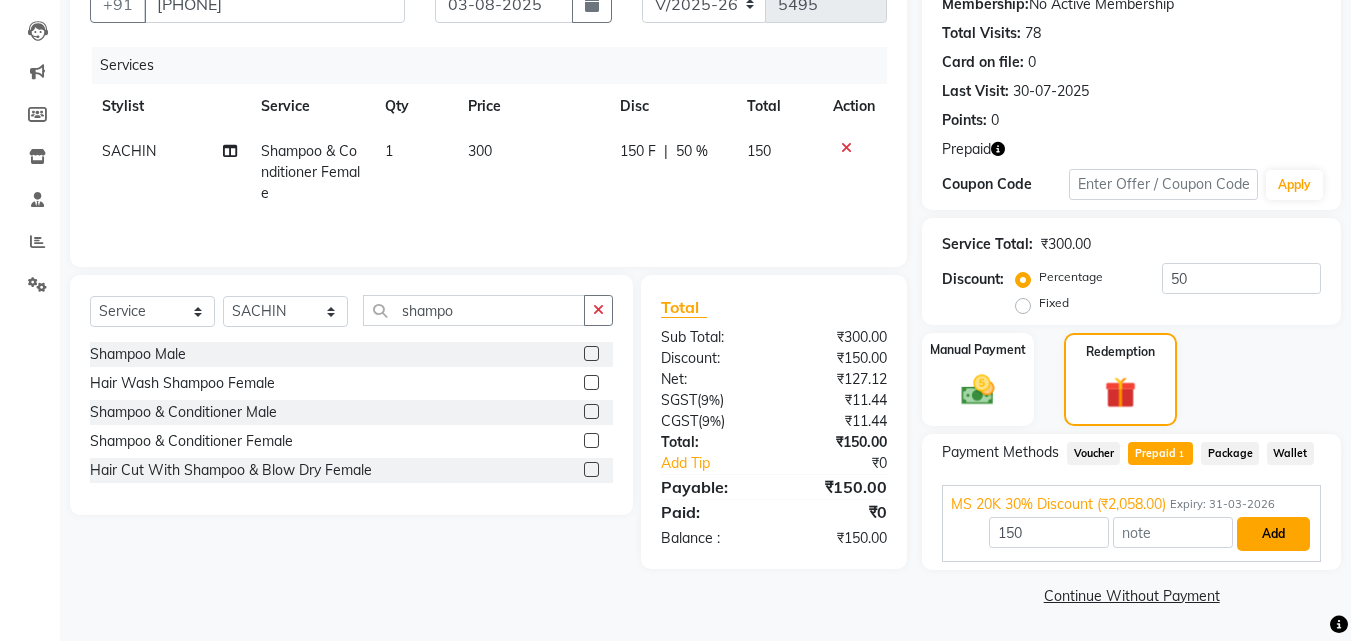 click on "Add" at bounding box center (1273, 534) 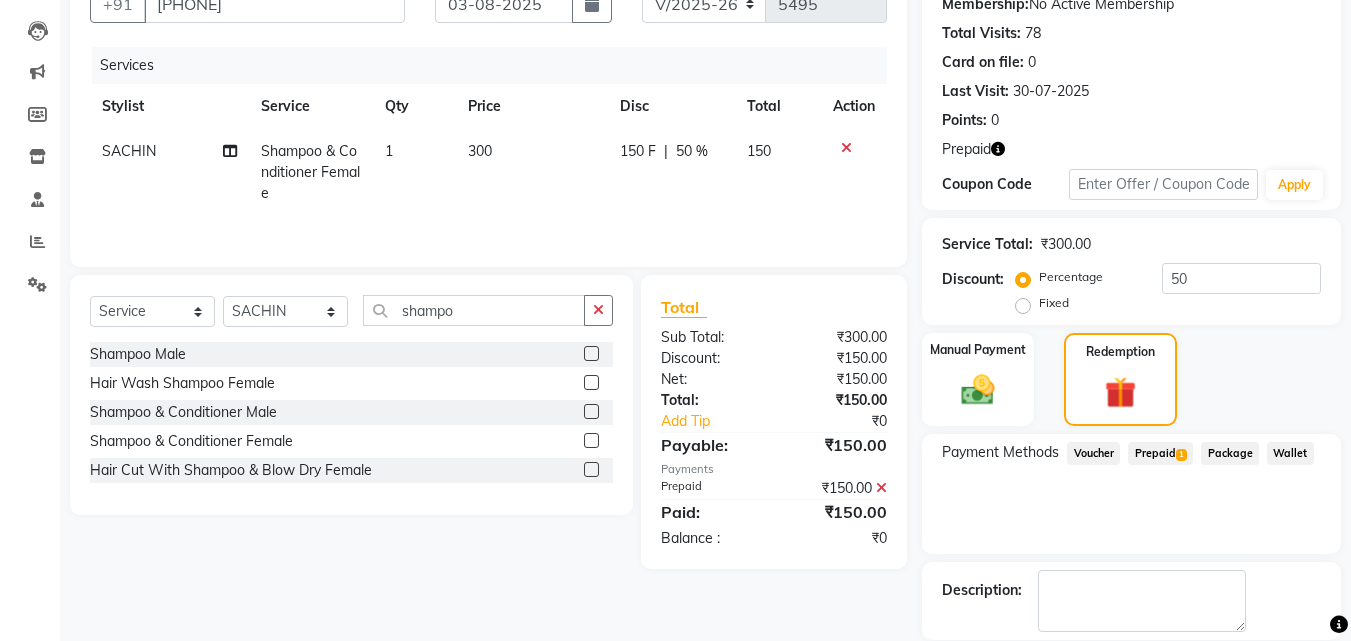 scroll, scrollTop: 298, scrollLeft: 0, axis: vertical 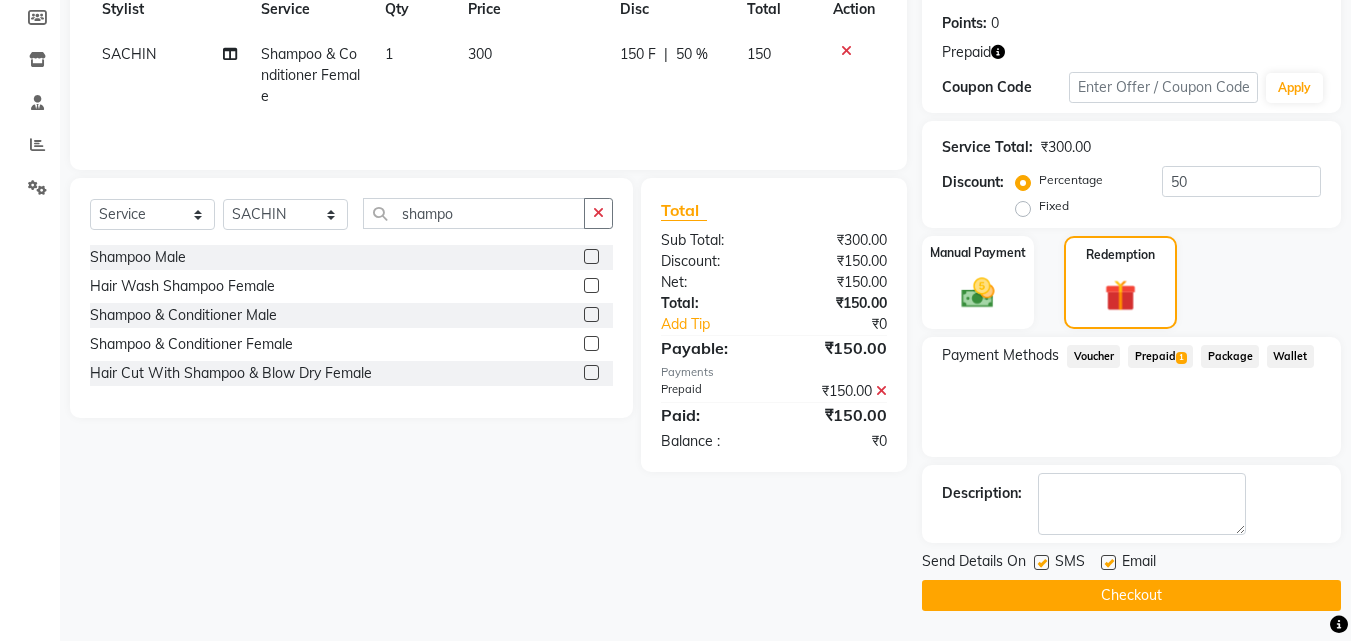 click on "Checkout" 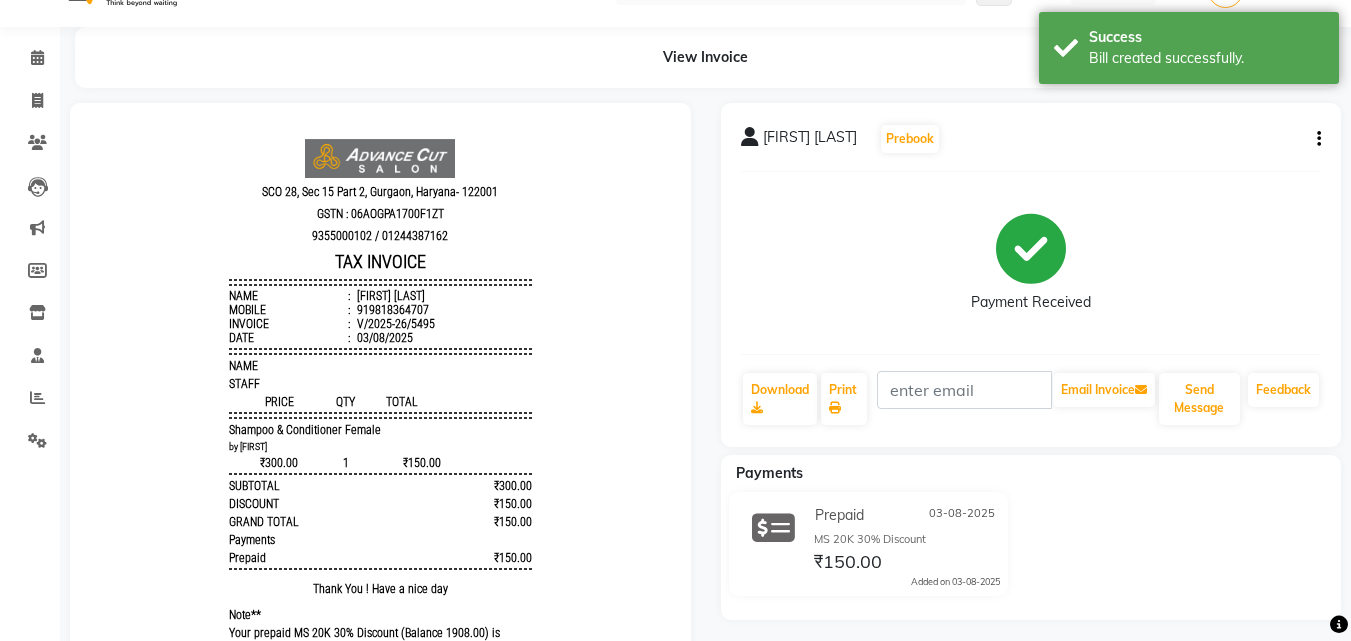 scroll, scrollTop: 0, scrollLeft: 0, axis: both 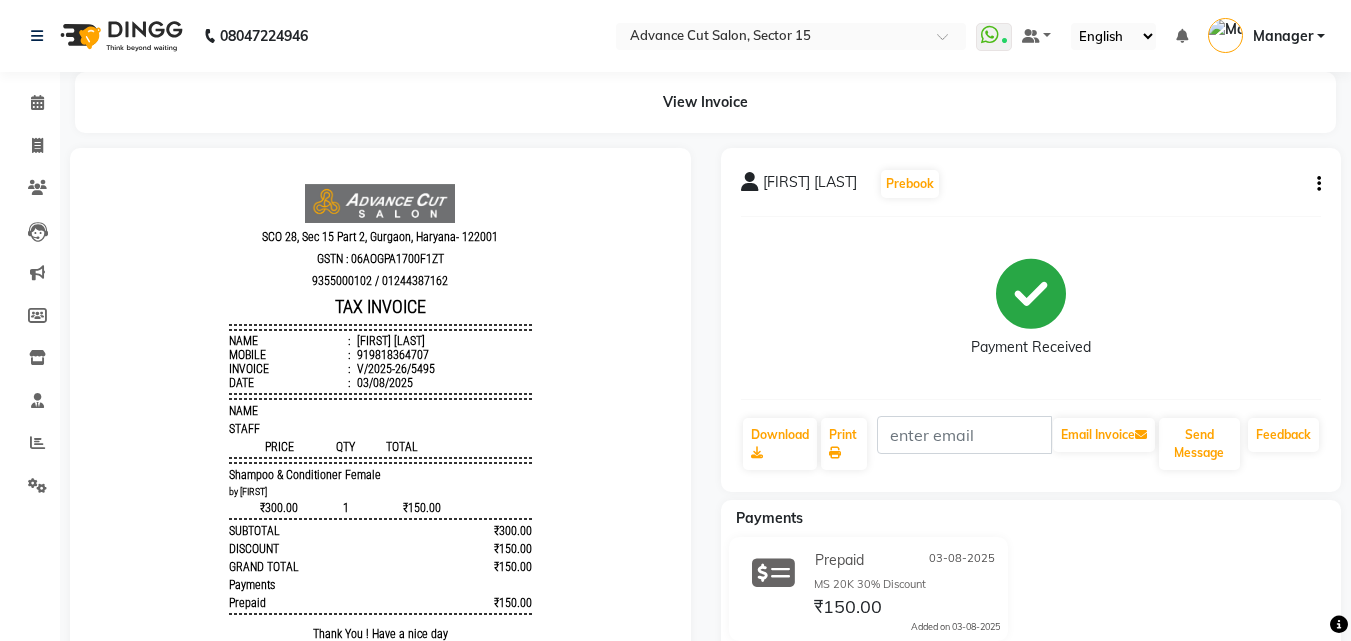 click on "Invoice" 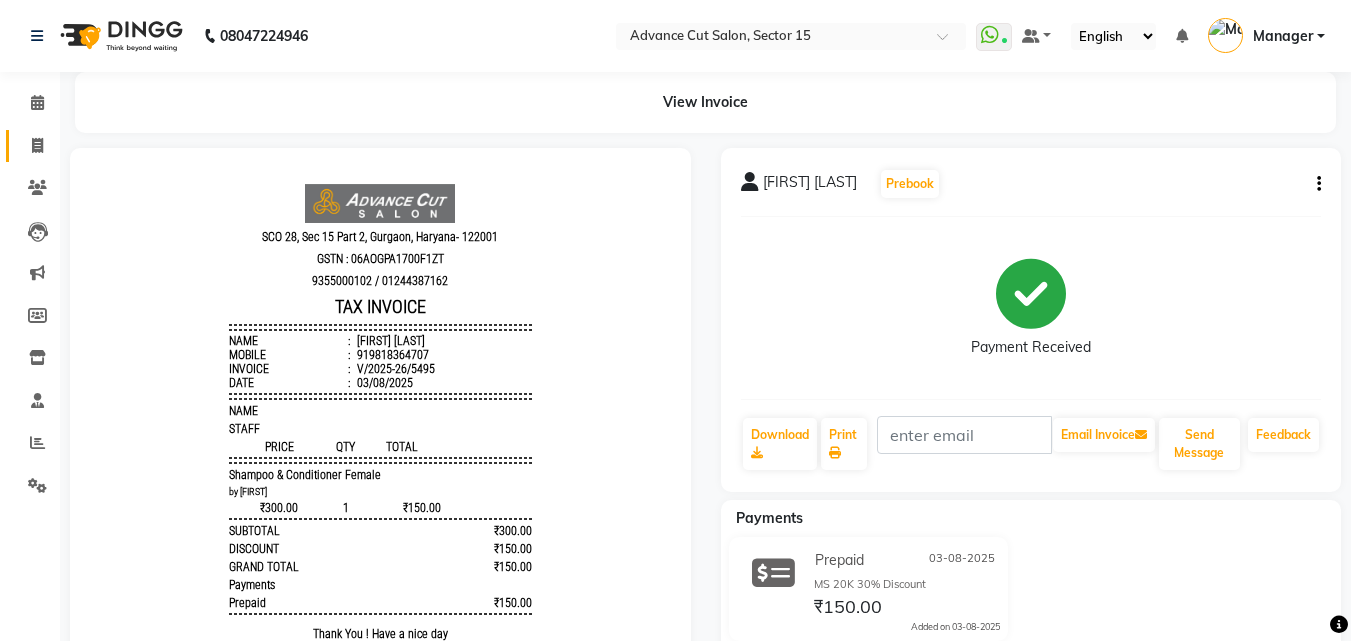 click 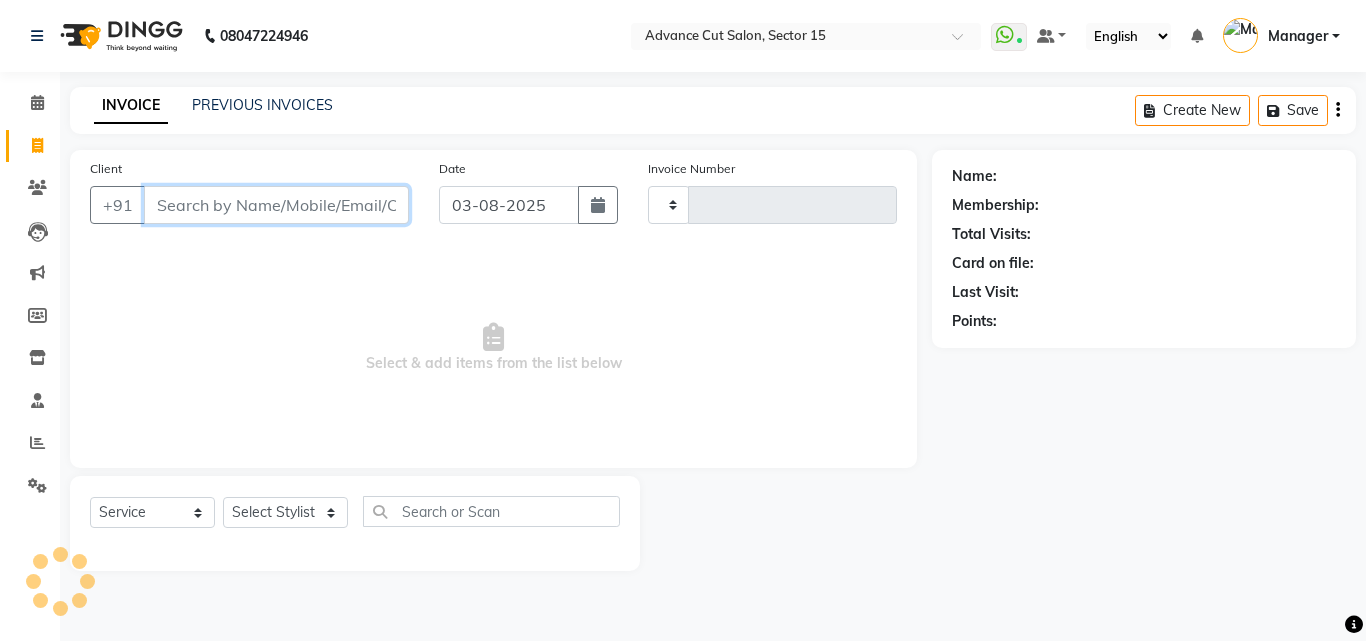 type on "5496" 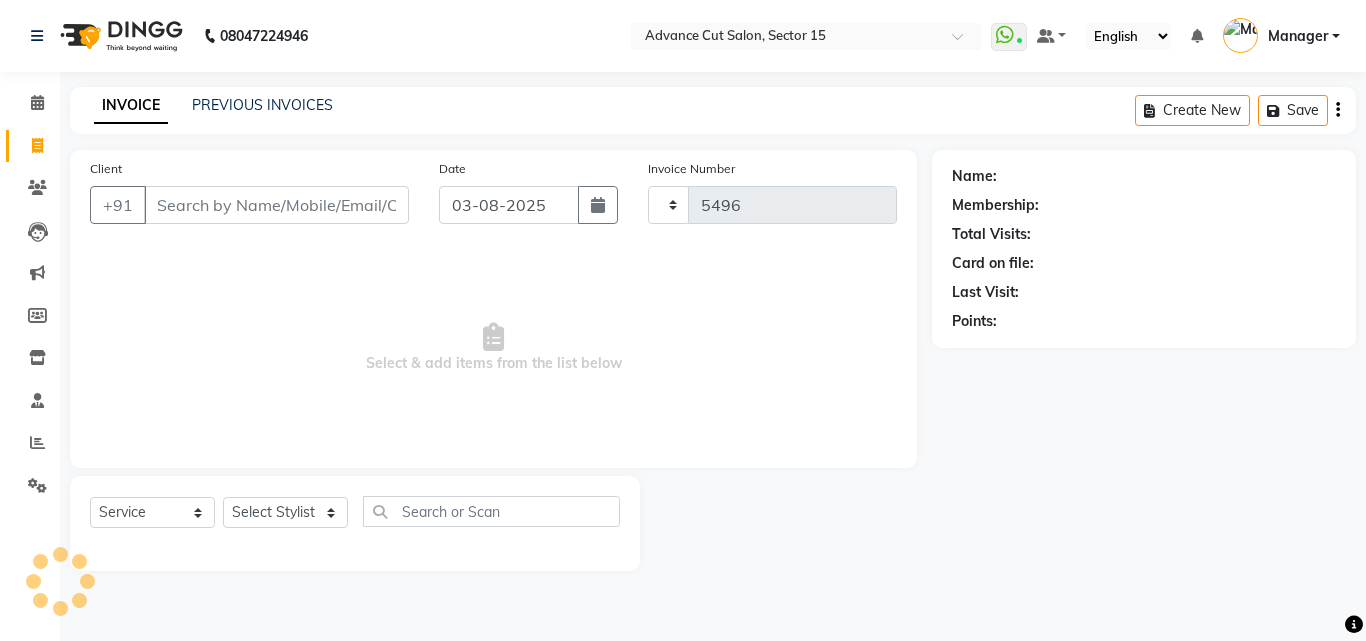 select on "6255" 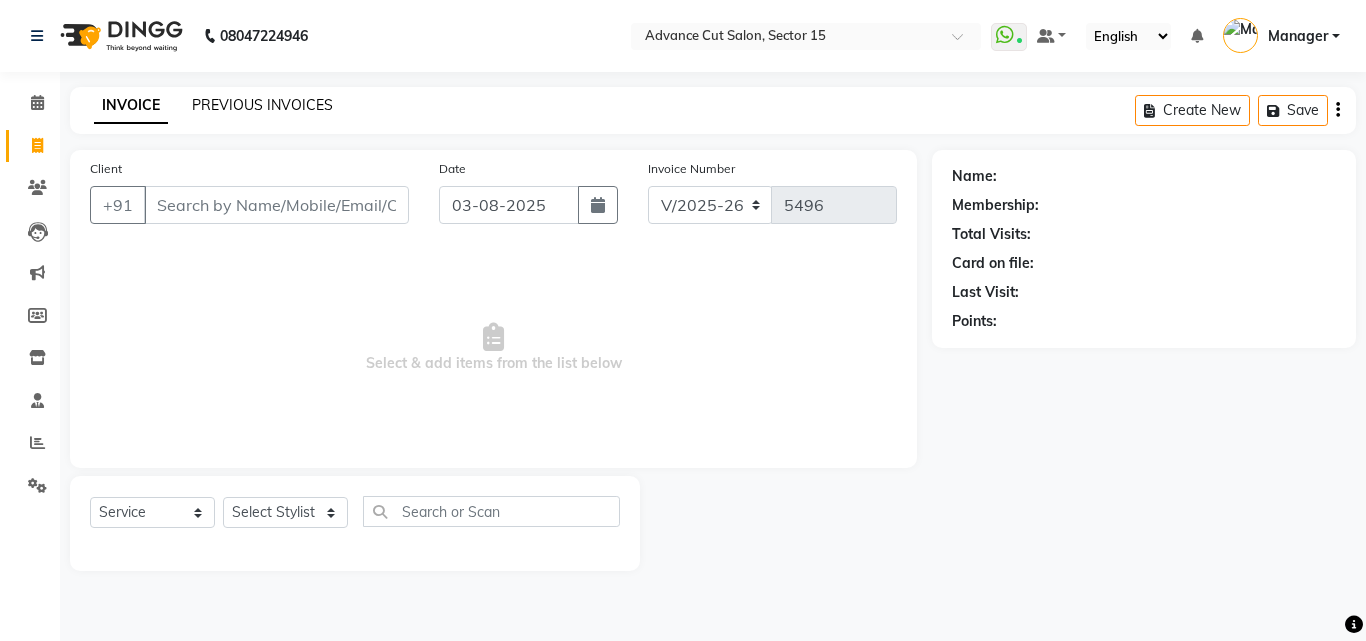 drag, startPoint x: 271, startPoint y: 85, endPoint x: 263, endPoint y: 97, distance: 14.422205 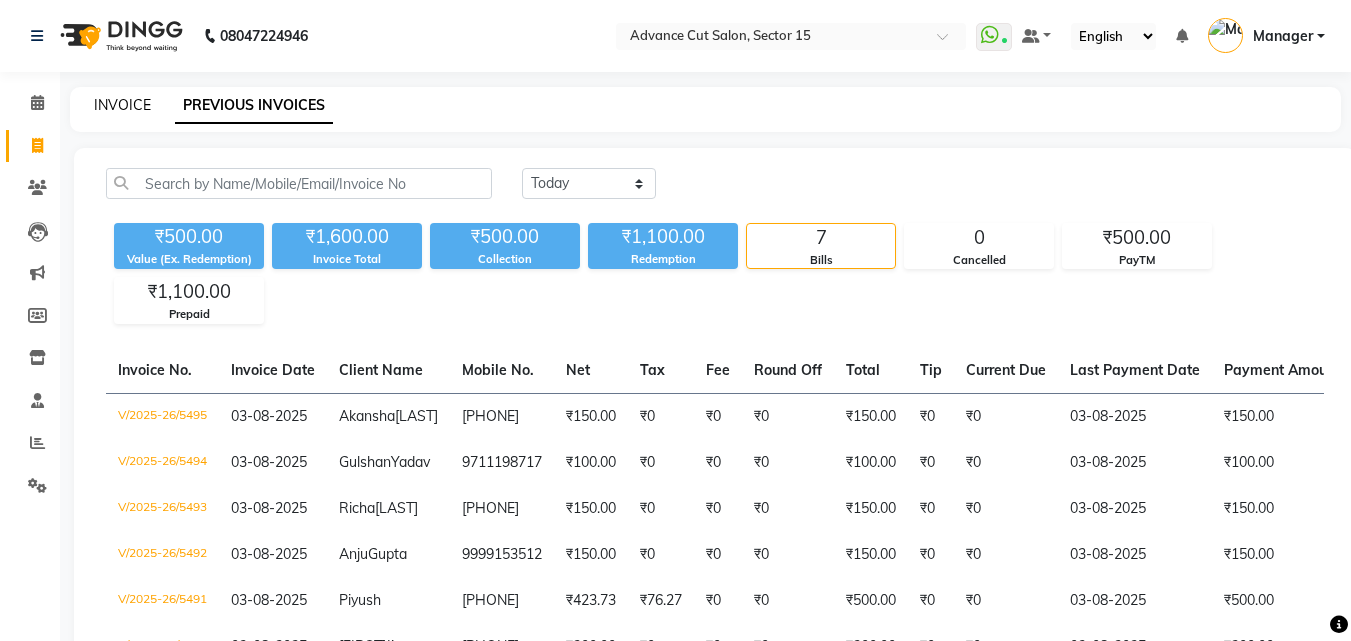 click on "INVOICE" 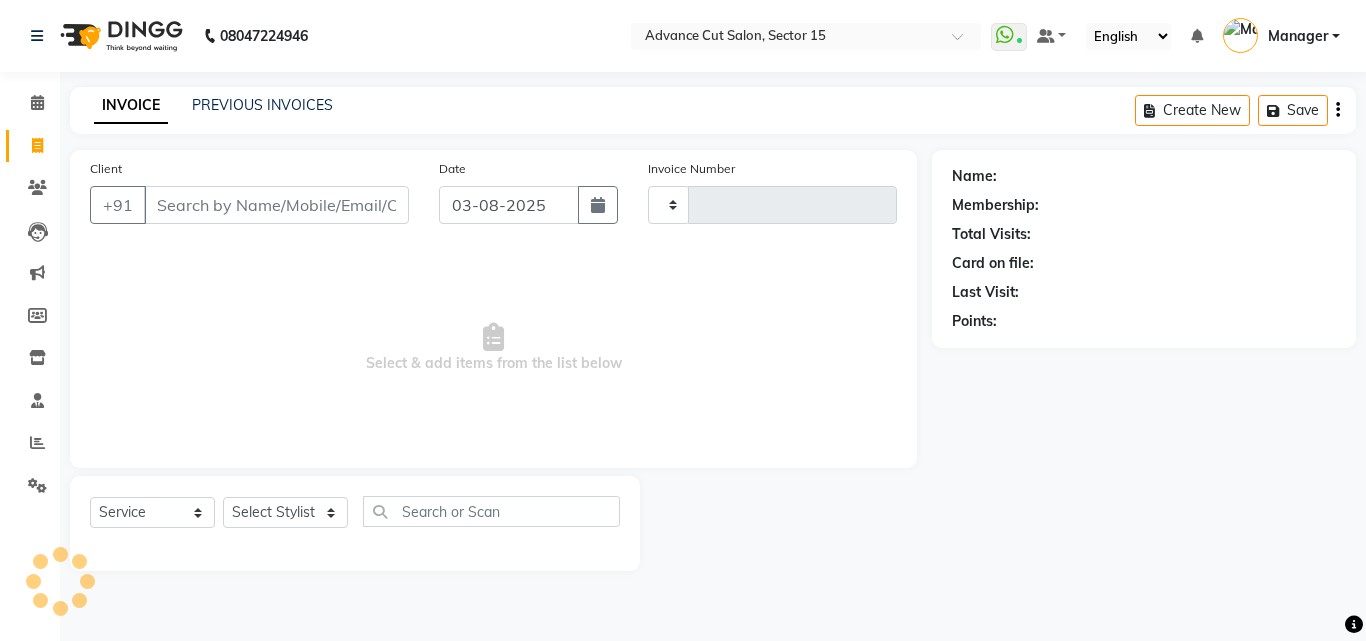 type on "5496" 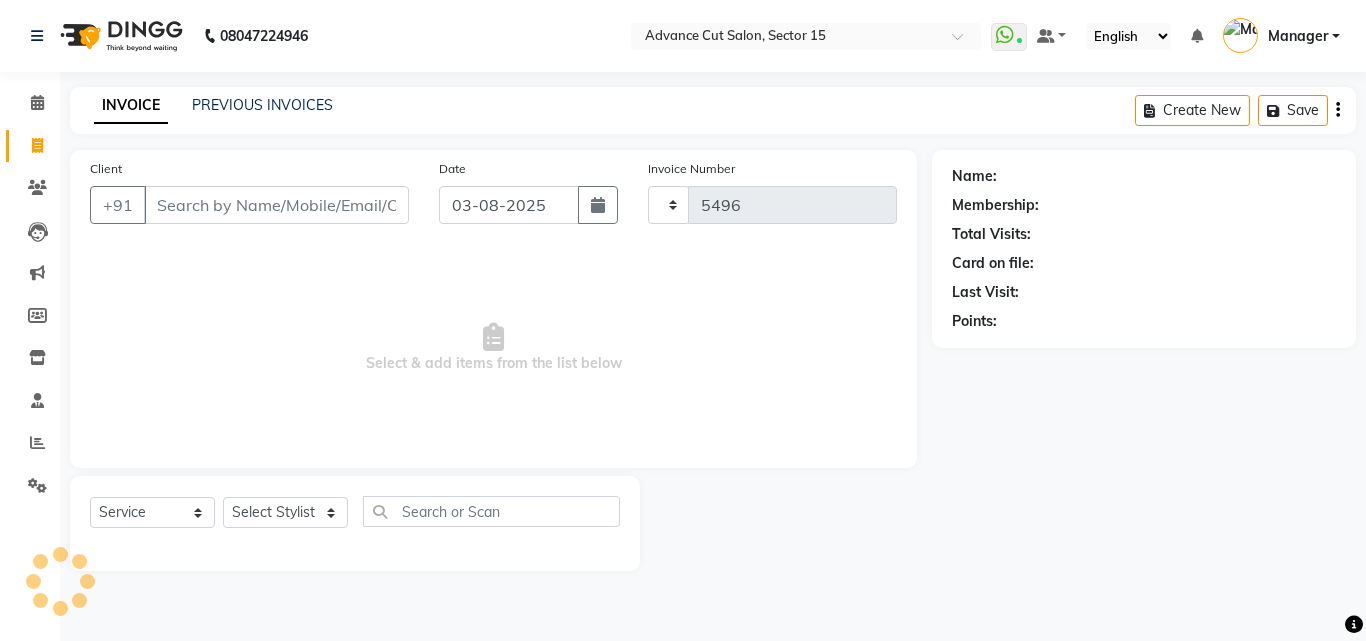 click on "INVOICE" 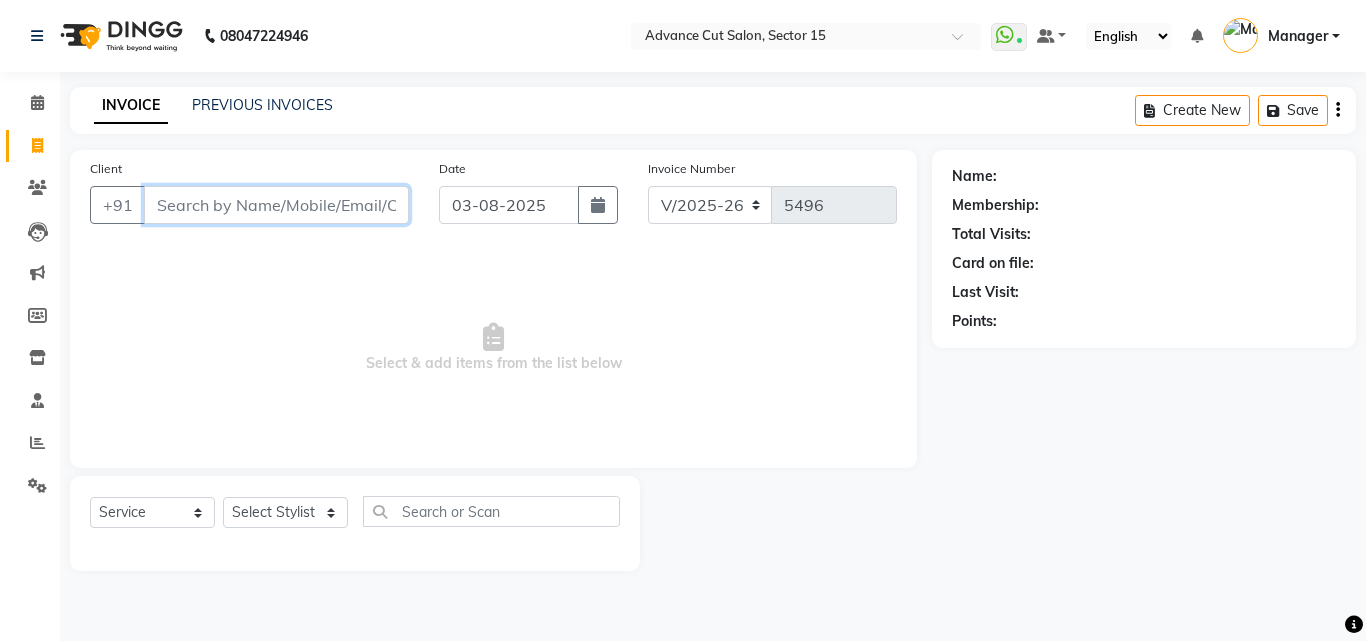 click on "Client" at bounding box center (276, 205) 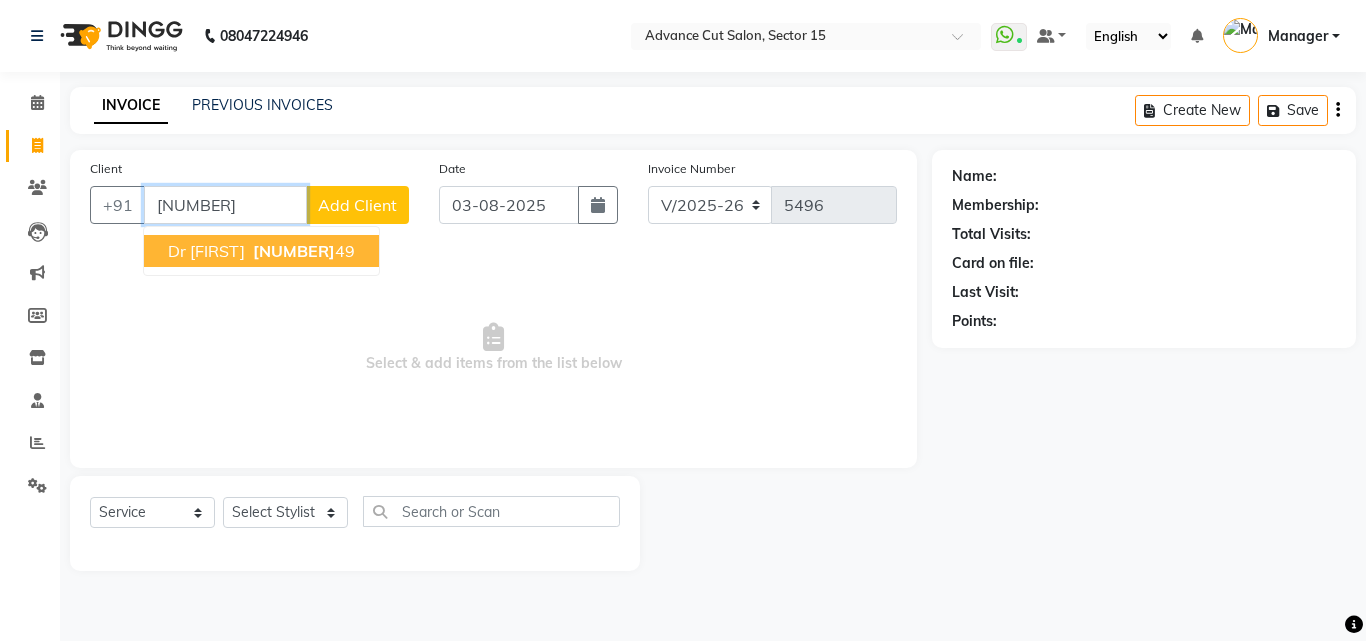 click on "99108418" at bounding box center [294, 251] 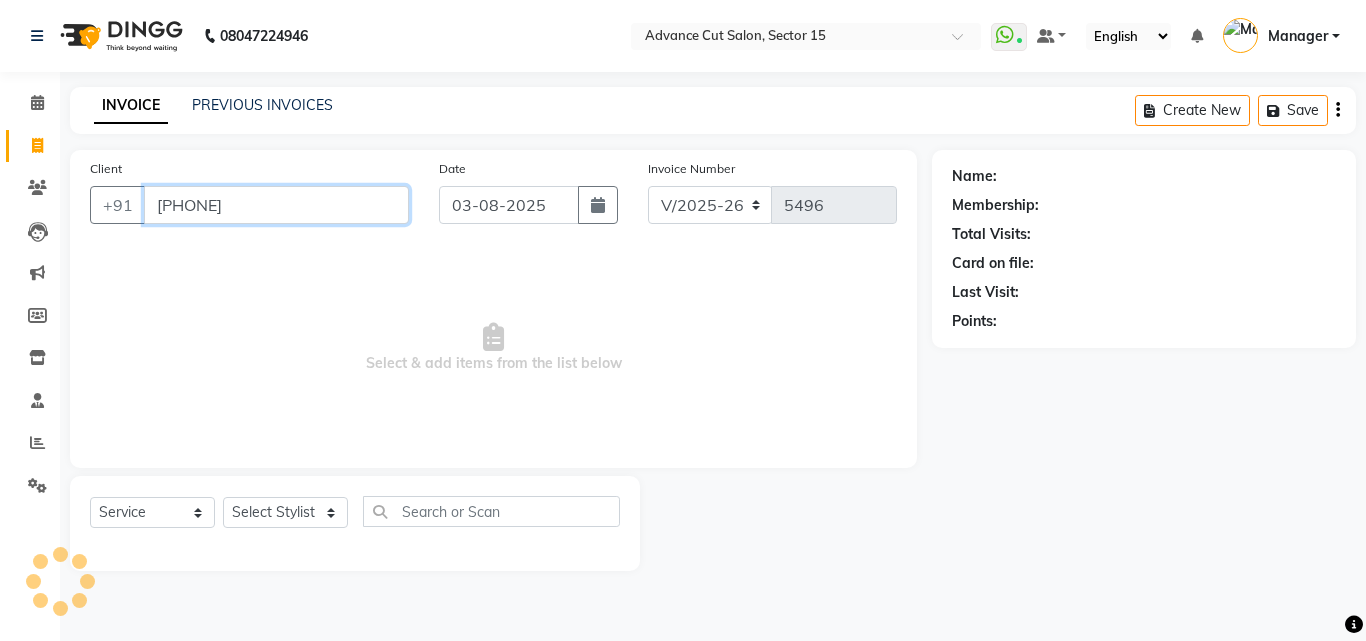 type on "[PHONE]" 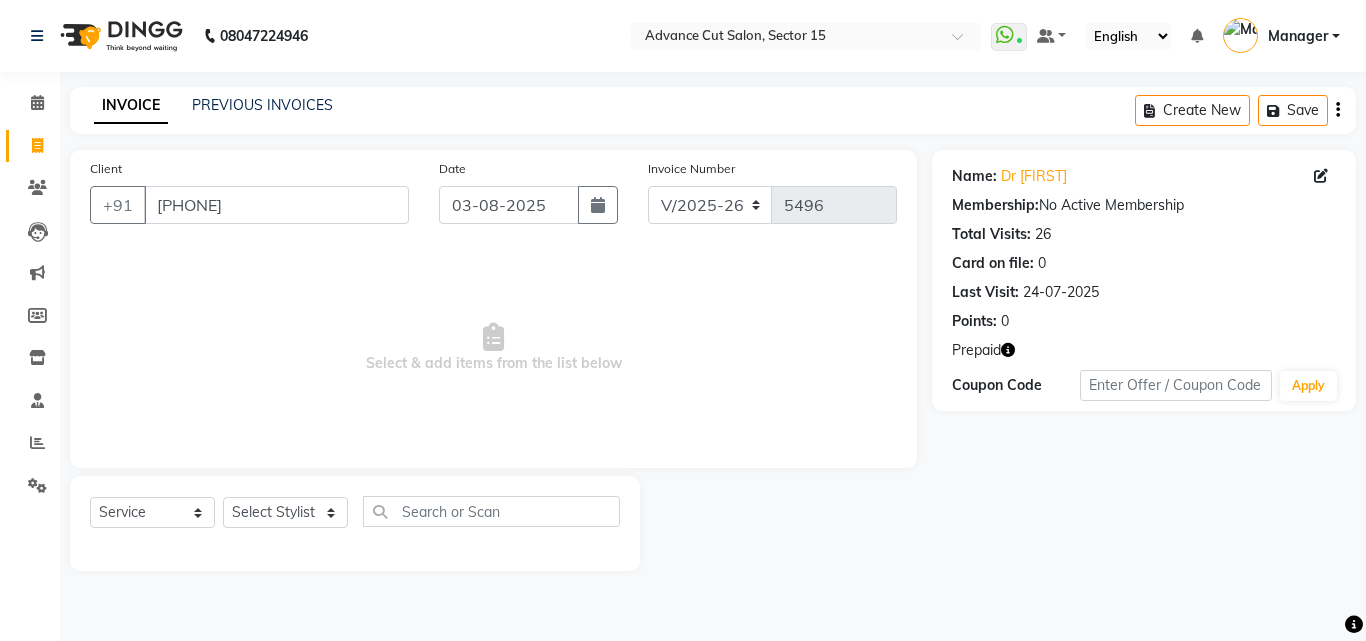 click on "Name: Dr Aditi Membership:  No Active Membership  Total Visits:  26 Card on file:  0 Last Visit:   24-07-2025 Points:   0  Prepaid Coupon Code Apply" 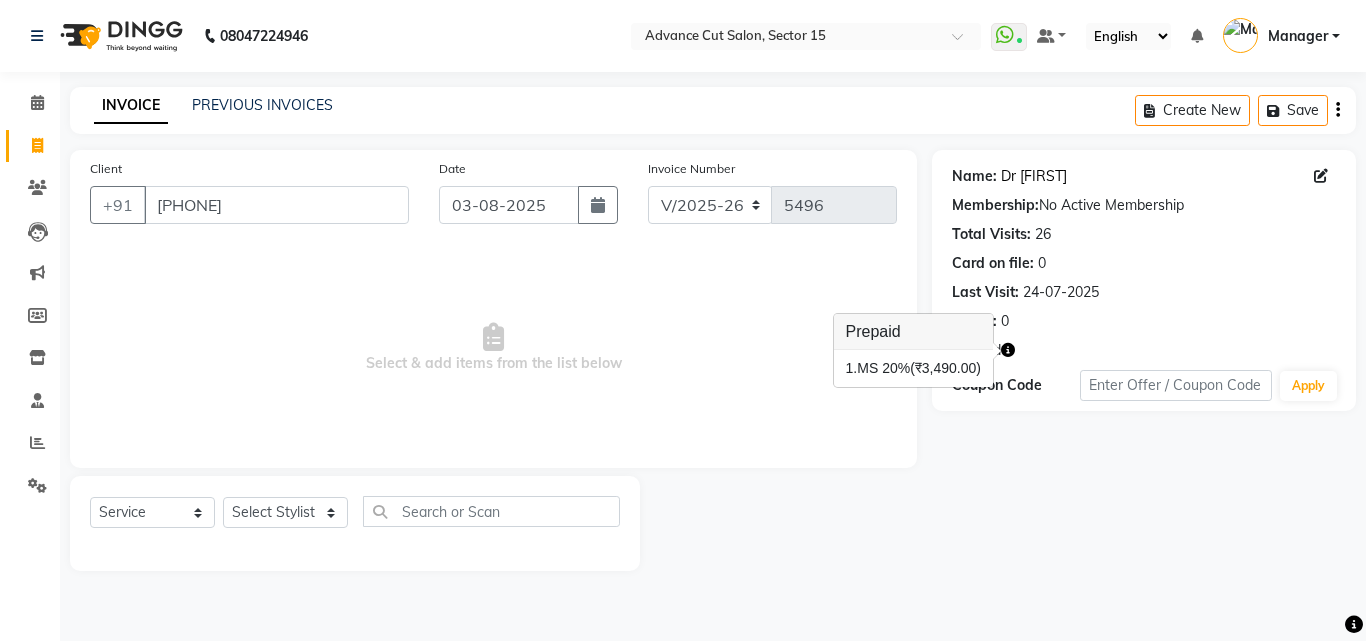 click on "Dr Aditi" 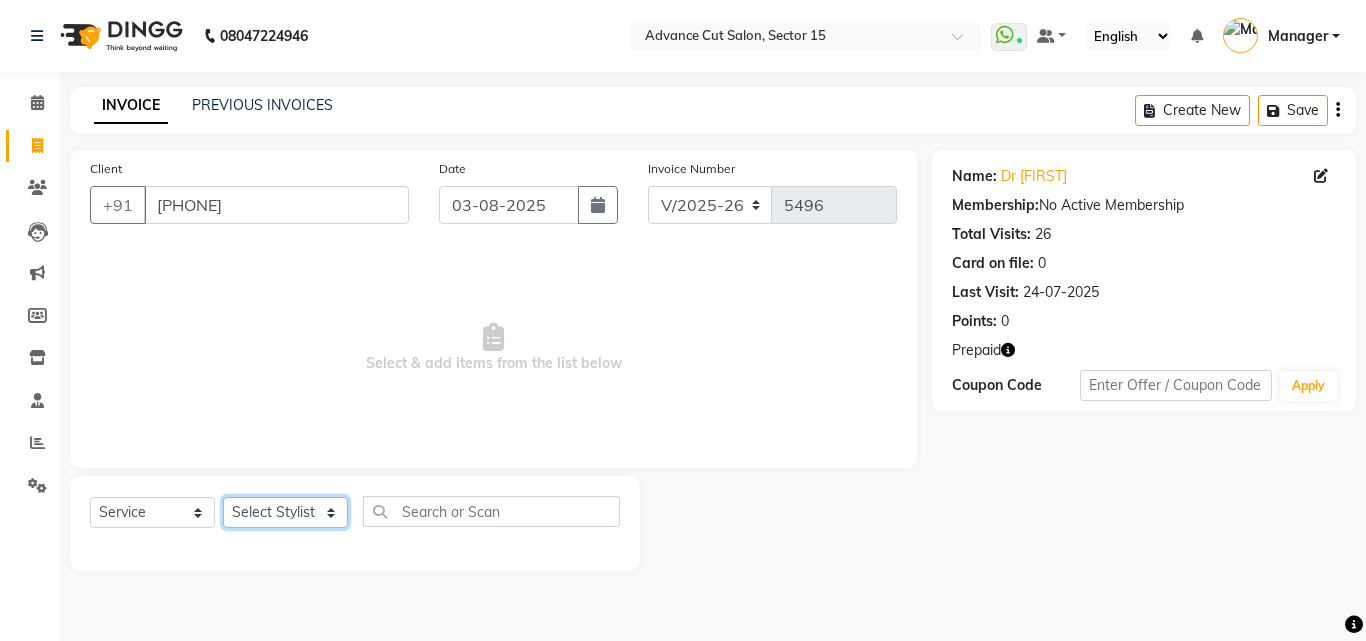 click on "Select Stylist Advance Cut  ASIF FARMAN HAIDER Iqbal KASHISH LUCKY Manager MANOJ NASEEM NASIR Nidhi Pooja  PRIYA RAEES RANI RASHID RIZWAN SACHIN SALMAN SANJAY Shahjad Shankar shuaib SONI" 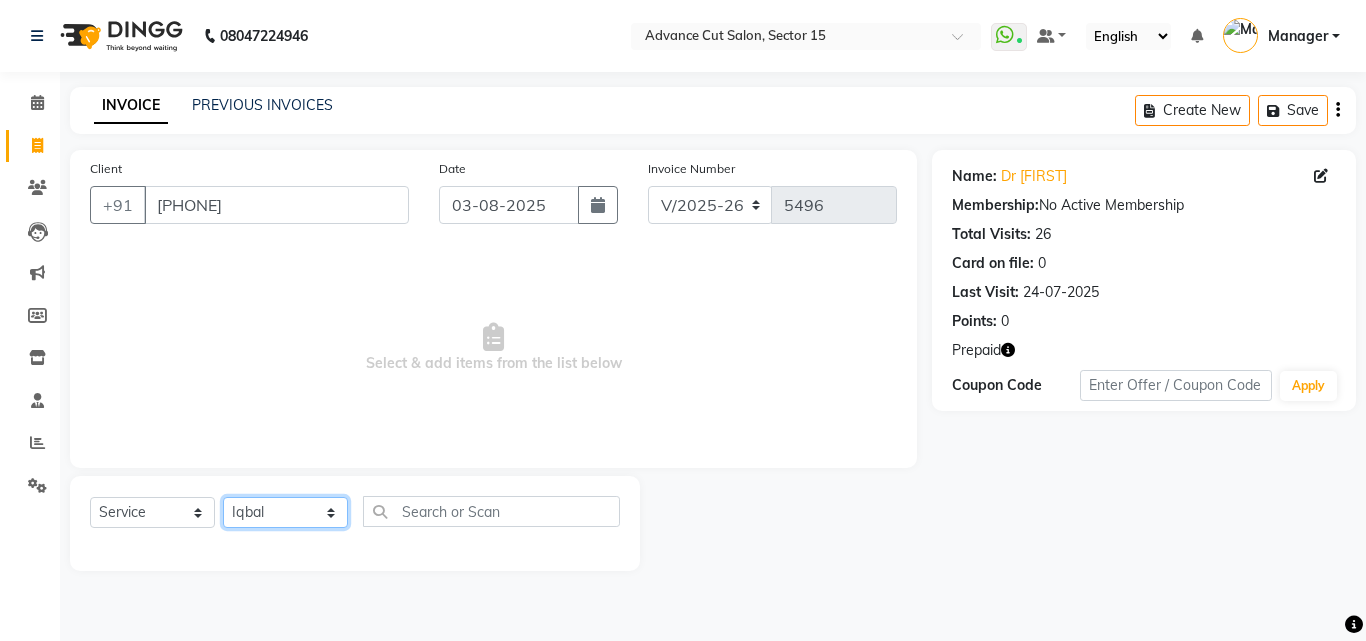 click on "Select Stylist Advance Cut  ASIF FARMAN HAIDER Iqbal KASHISH LUCKY Manager MANOJ NASEEM NASIR Nidhi Pooja  PRIYA RAEES RANI RASHID RIZWAN SACHIN SALMAN SANJAY Shahjad Shankar shuaib SONI" 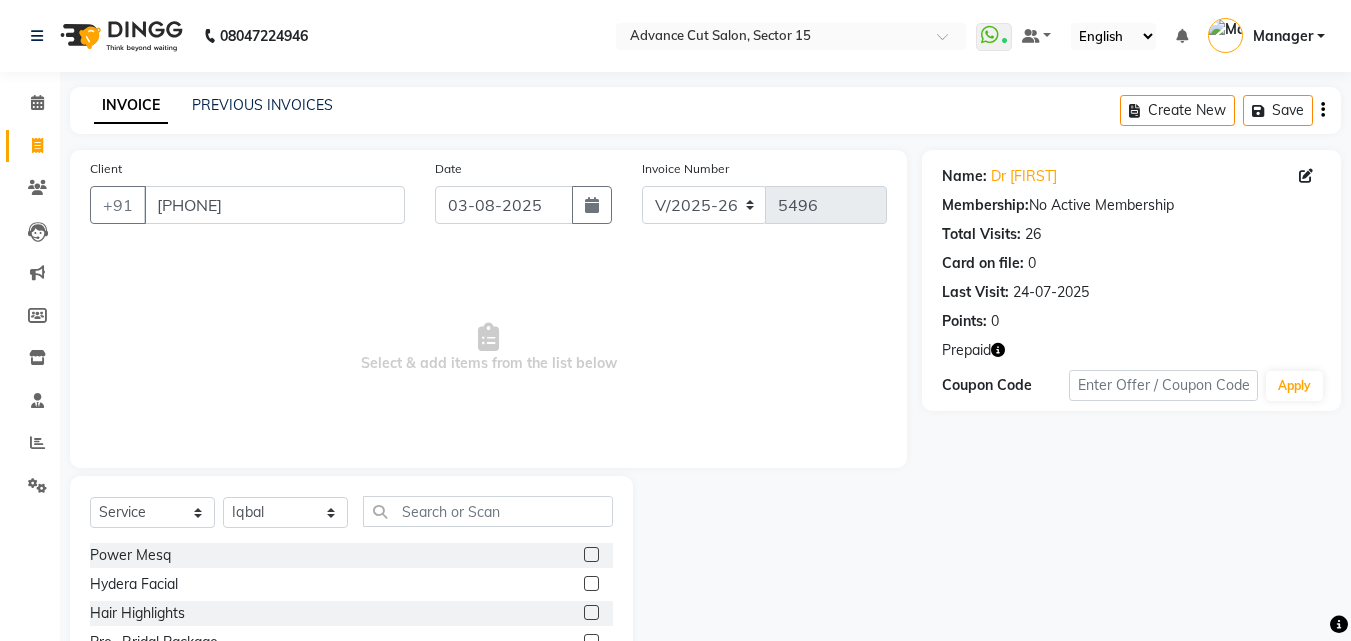 click on "Select  Service  Product  Membership  Package Voucher Prepaid Gift Card  Select Stylist Advance Cut  ASIF FARMAN HAIDER Iqbal KASHISH LUCKY Manager MANOJ NASEEM NASIR Nidhi Pooja  PRIYA RAEES RANI RASHID RIZWAN SACHIN SALMAN SANJAY Shahjad Shankar shuaib SONI" 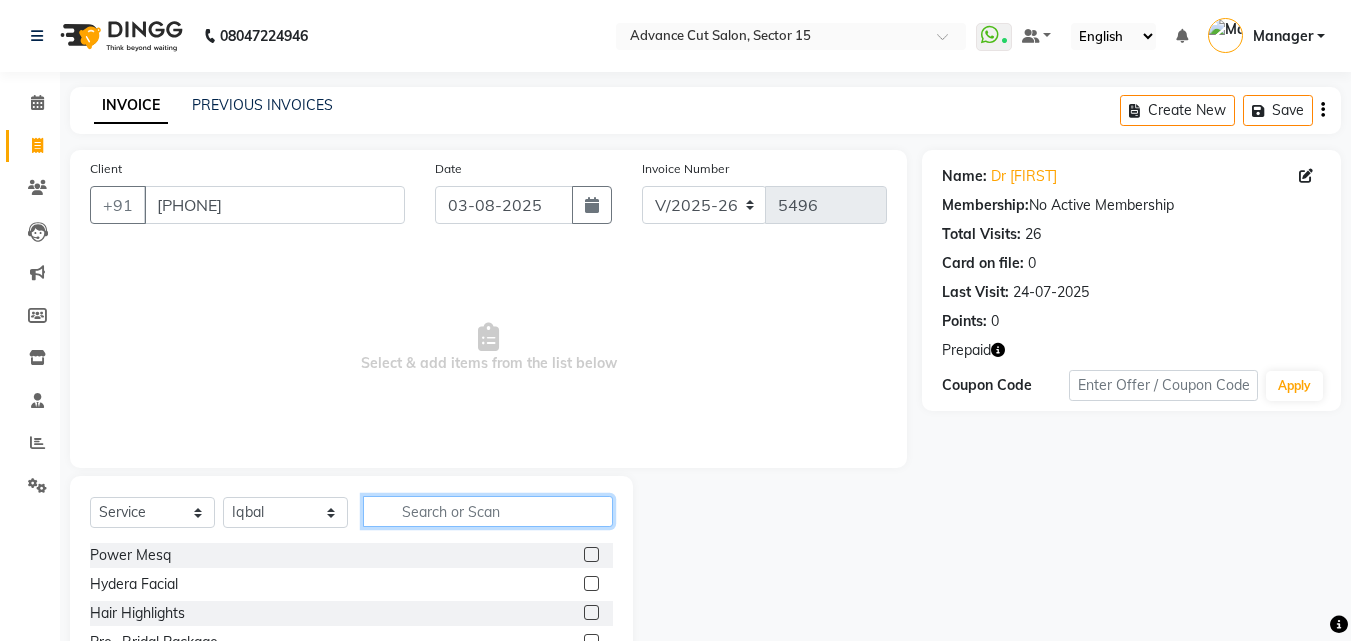 click 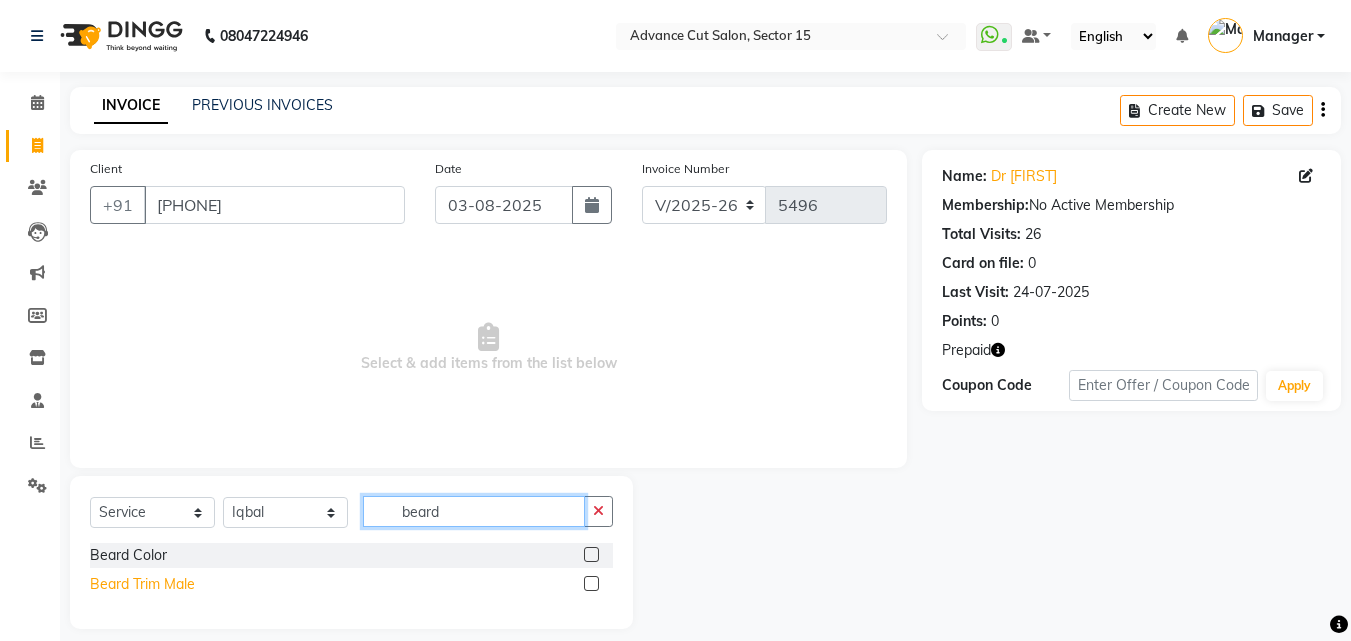 type on "beard" 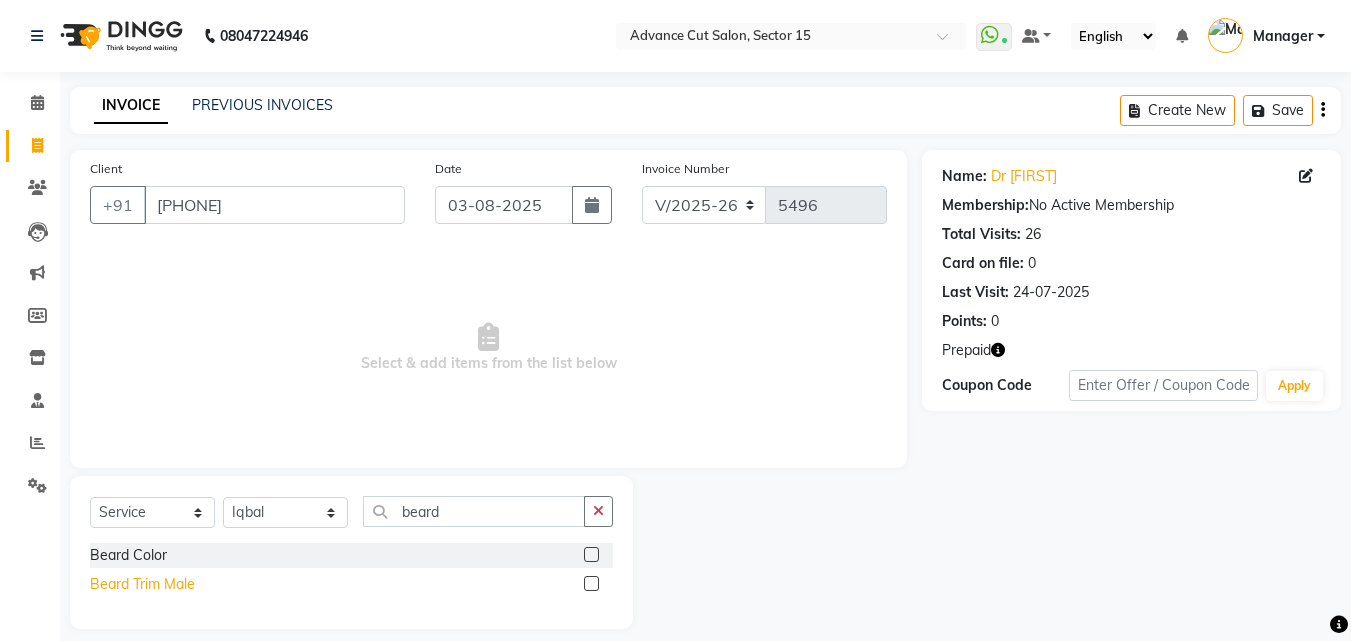 click on "Beard Trim Male" 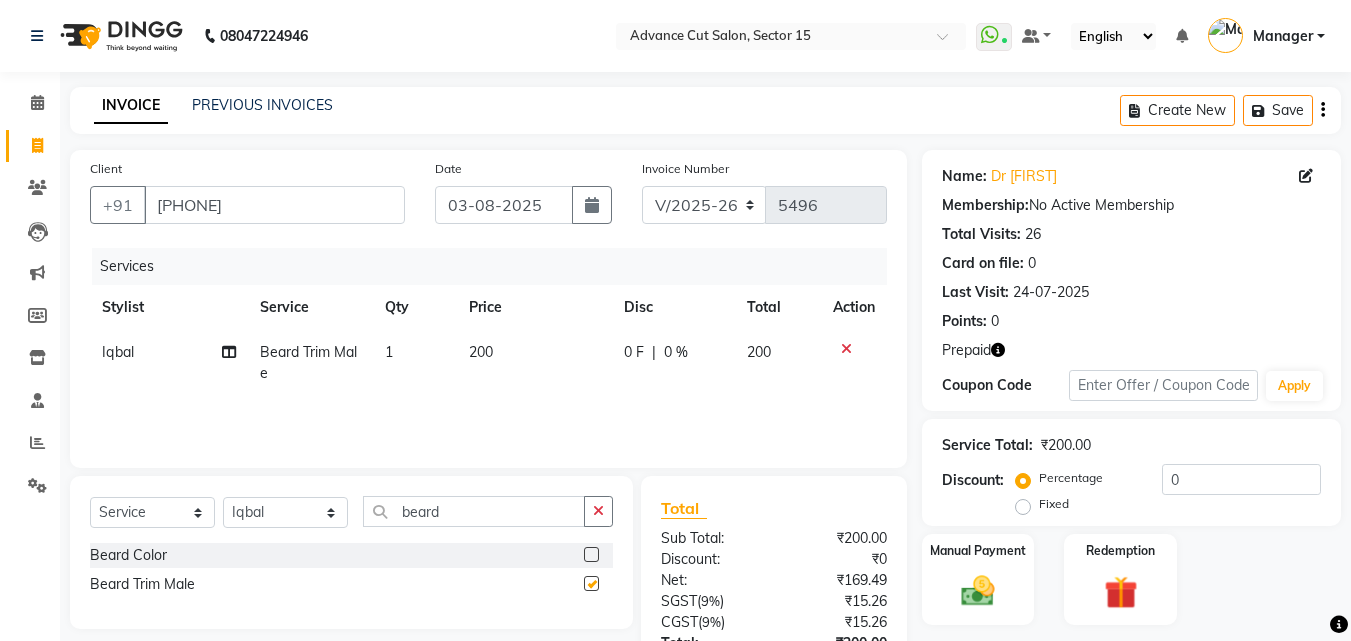 checkbox on "false" 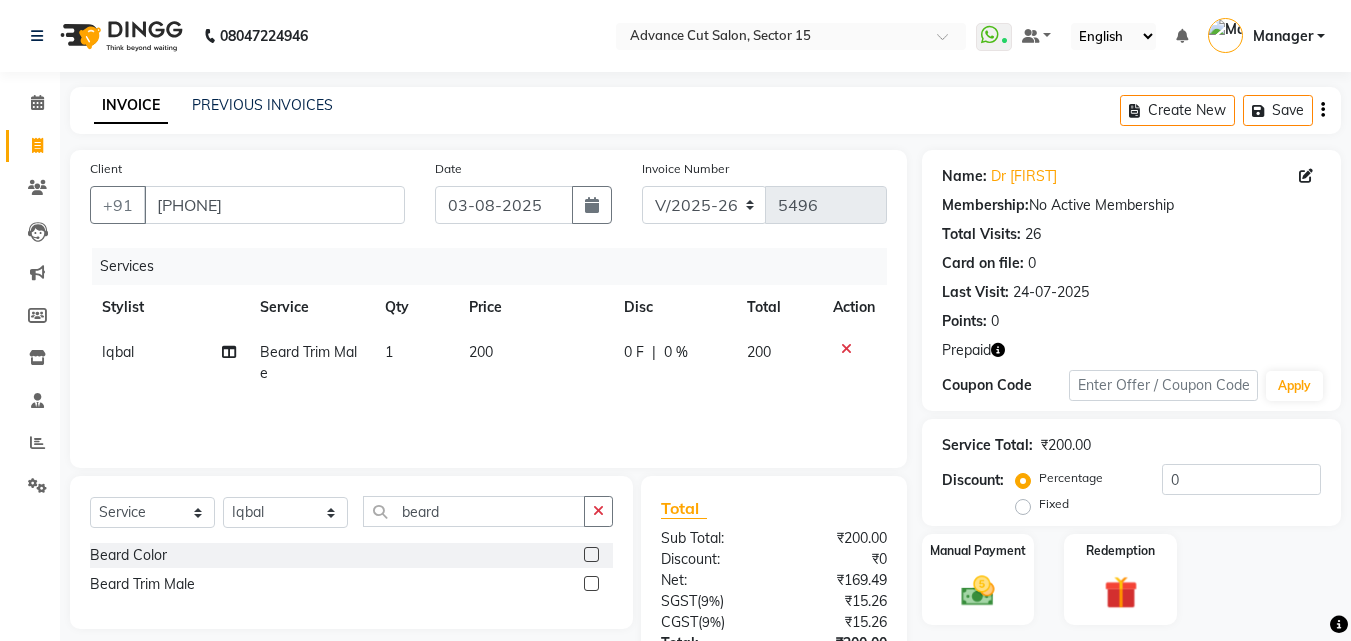 click on "Percentage   Fixed" 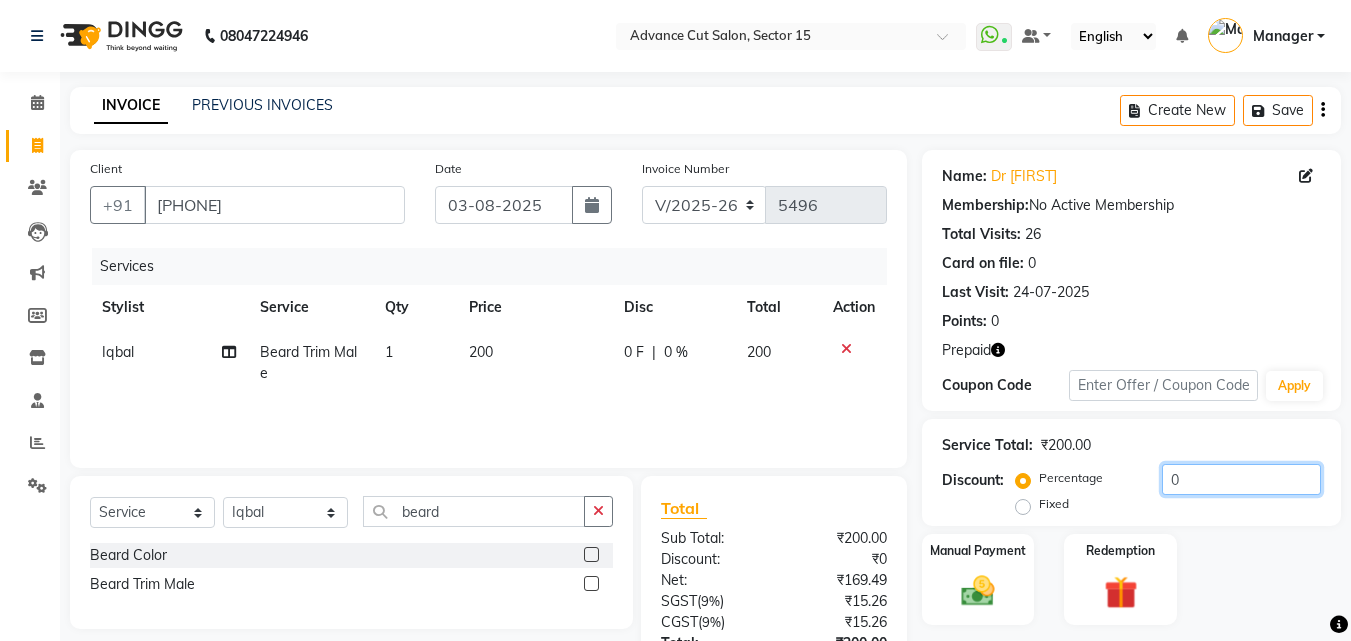 click on "0" 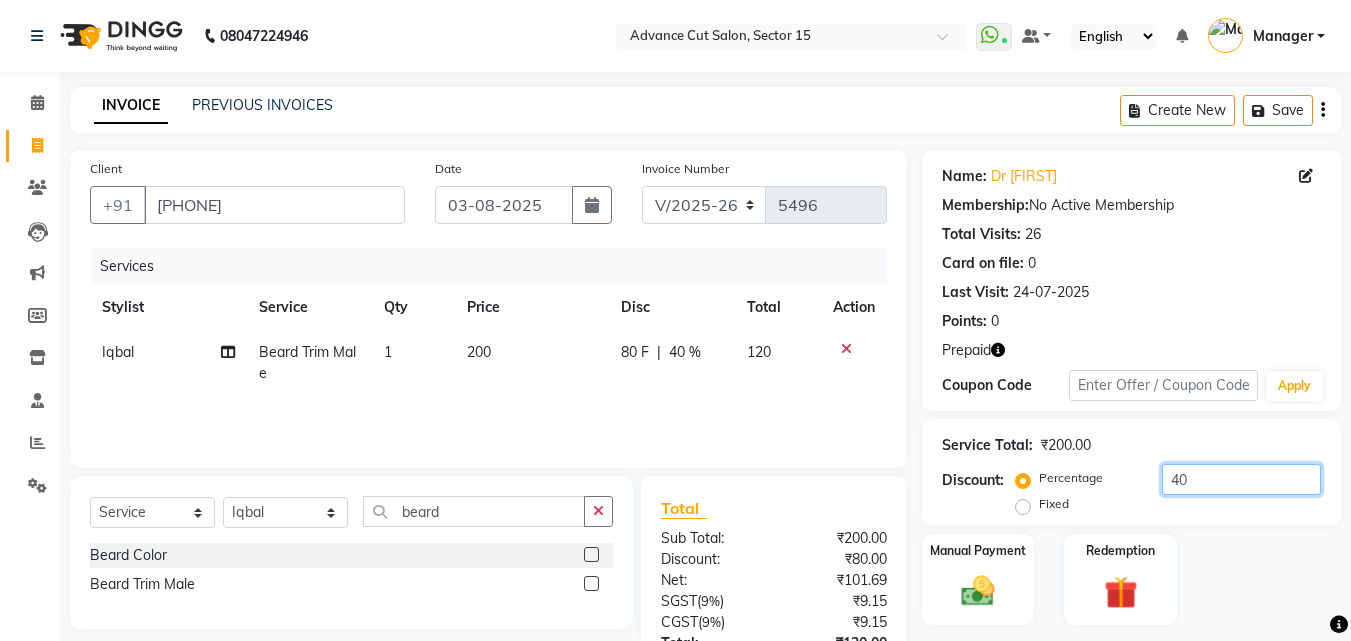 type on "40" 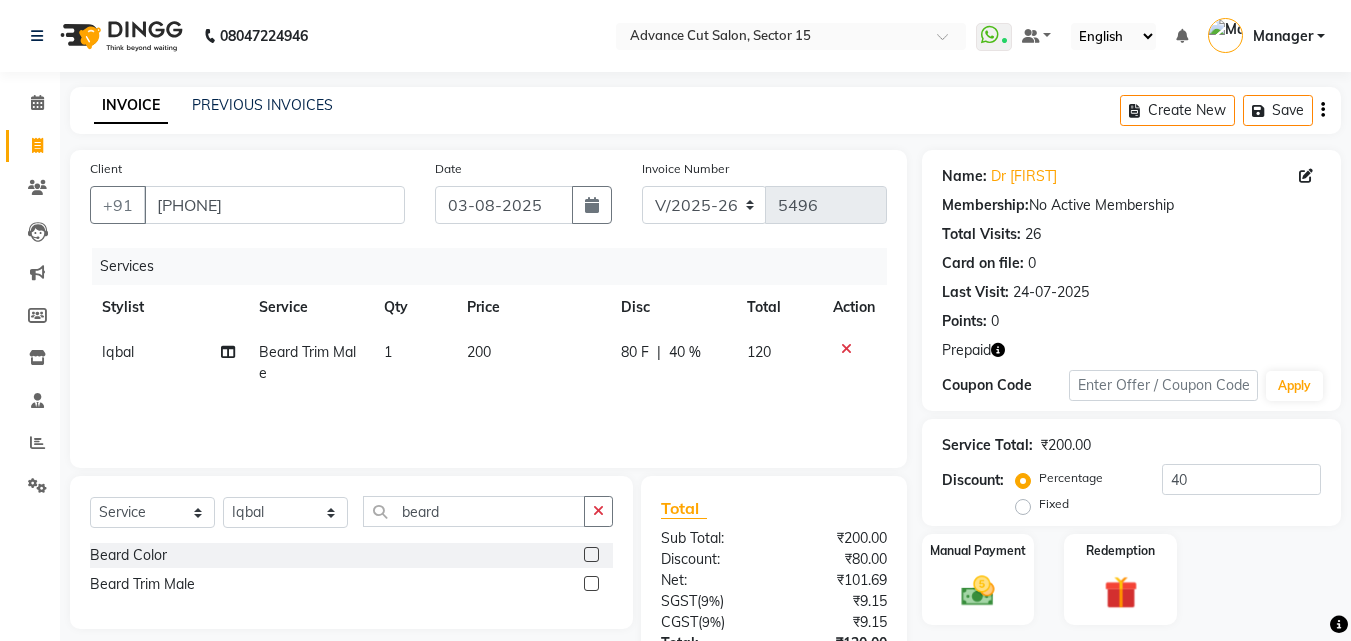 click on "Manual Payment Redemption" 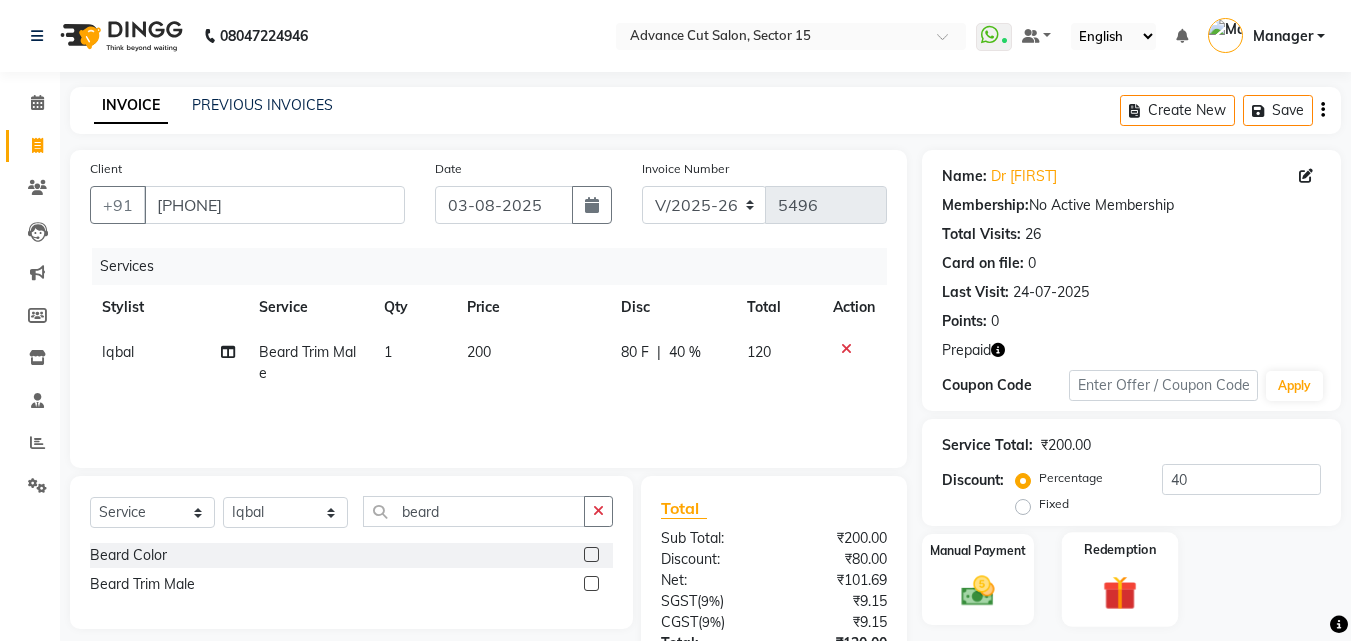 click on "Redemption" 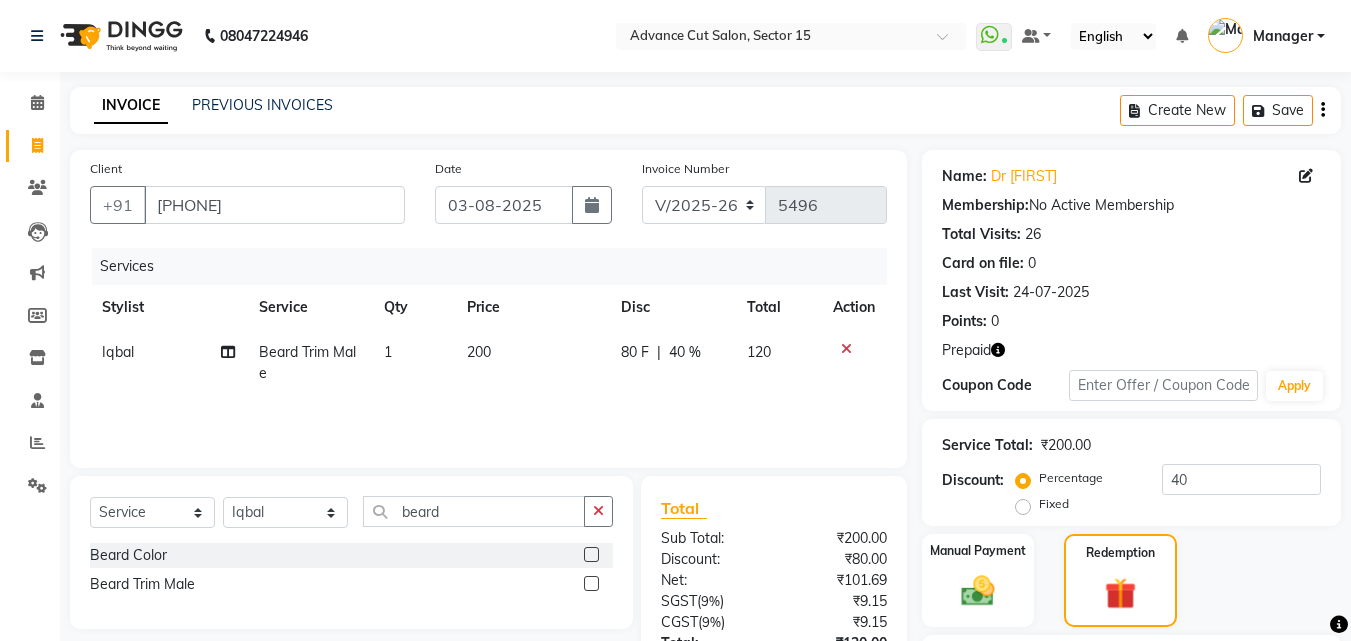scroll, scrollTop: 185, scrollLeft: 0, axis: vertical 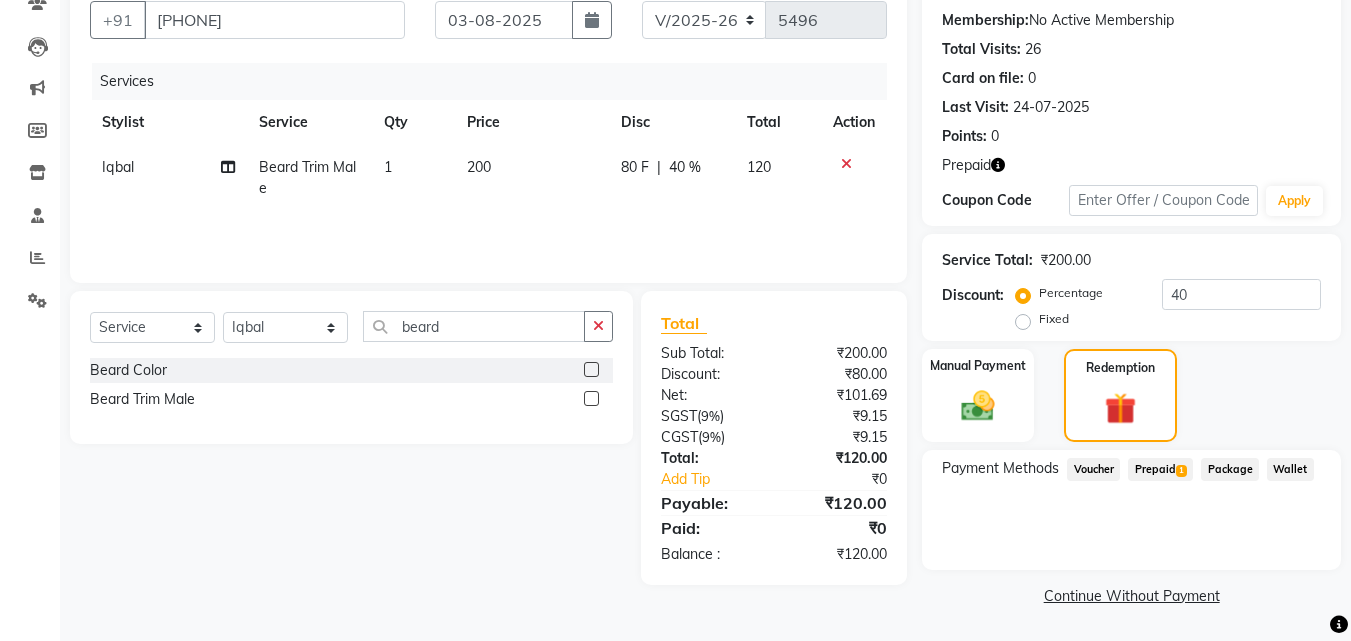 click on "Prepaid  1" 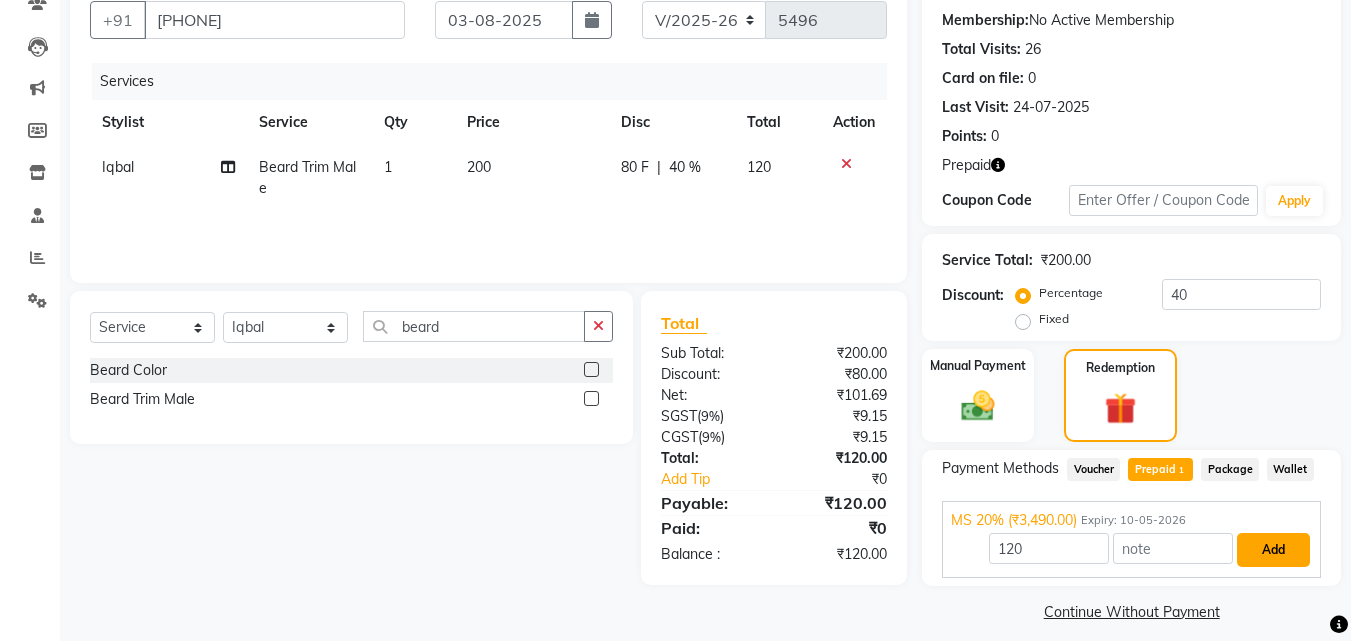 click on "Add" at bounding box center (1273, 550) 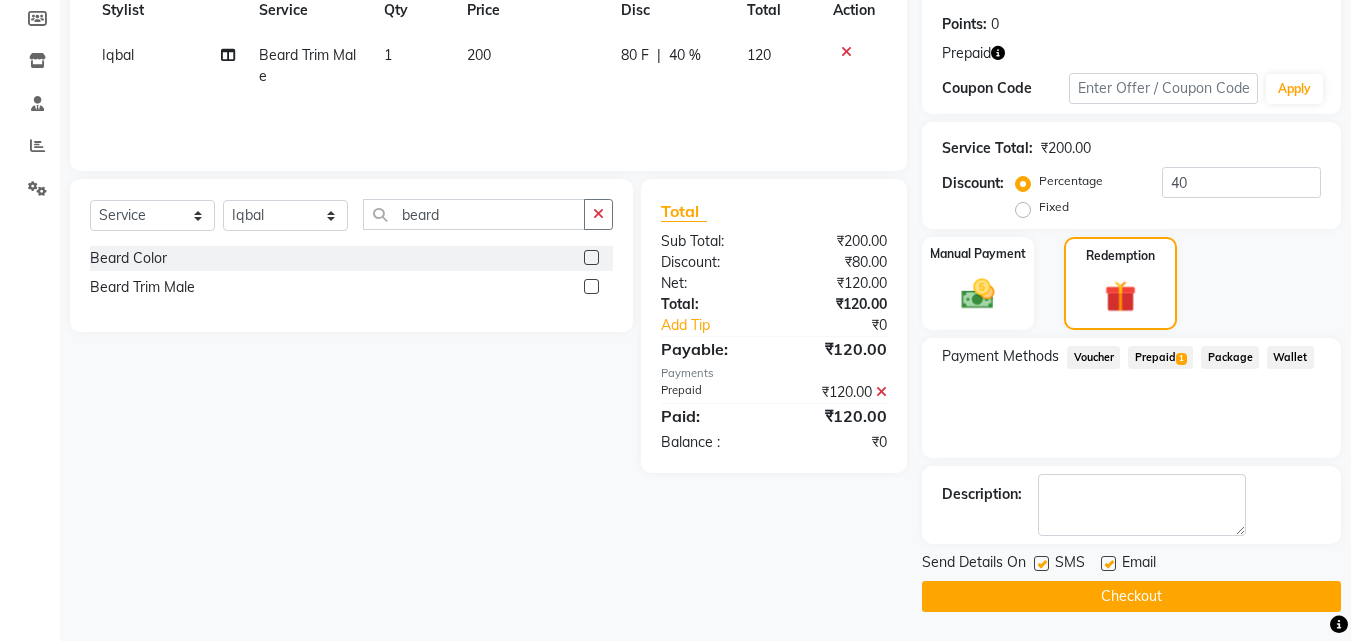 scroll, scrollTop: 298, scrollLeft: 0, axis: vertical 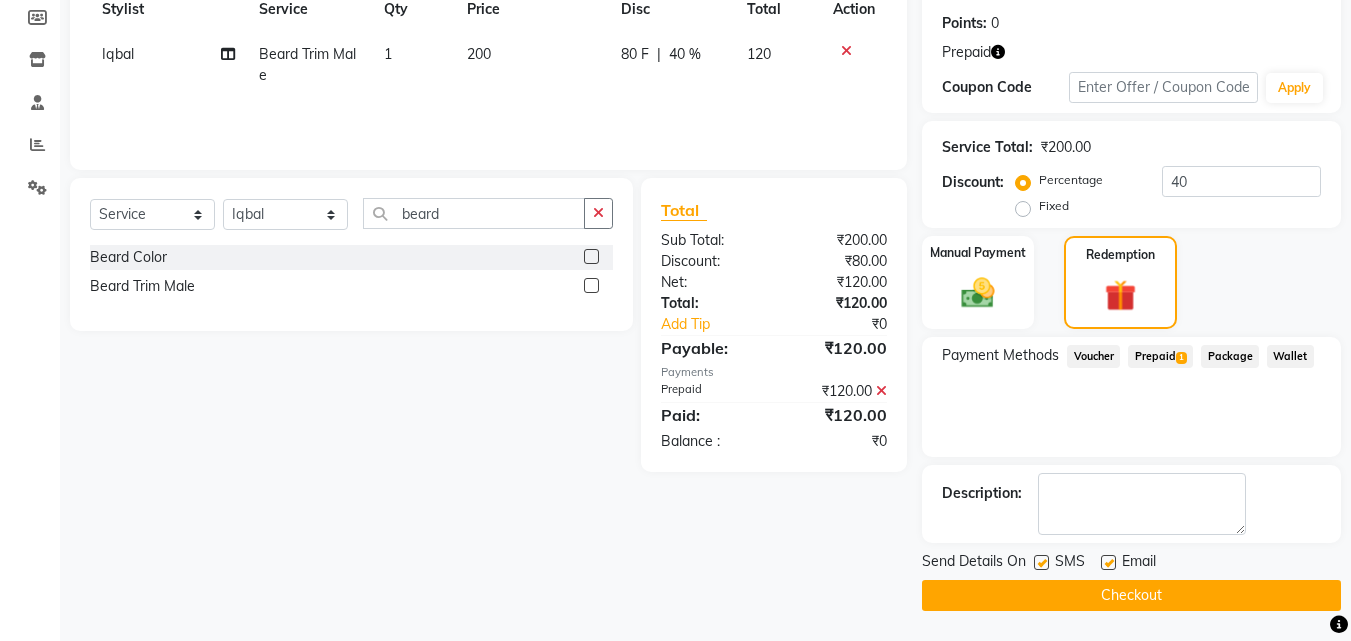 click on "Checkout" 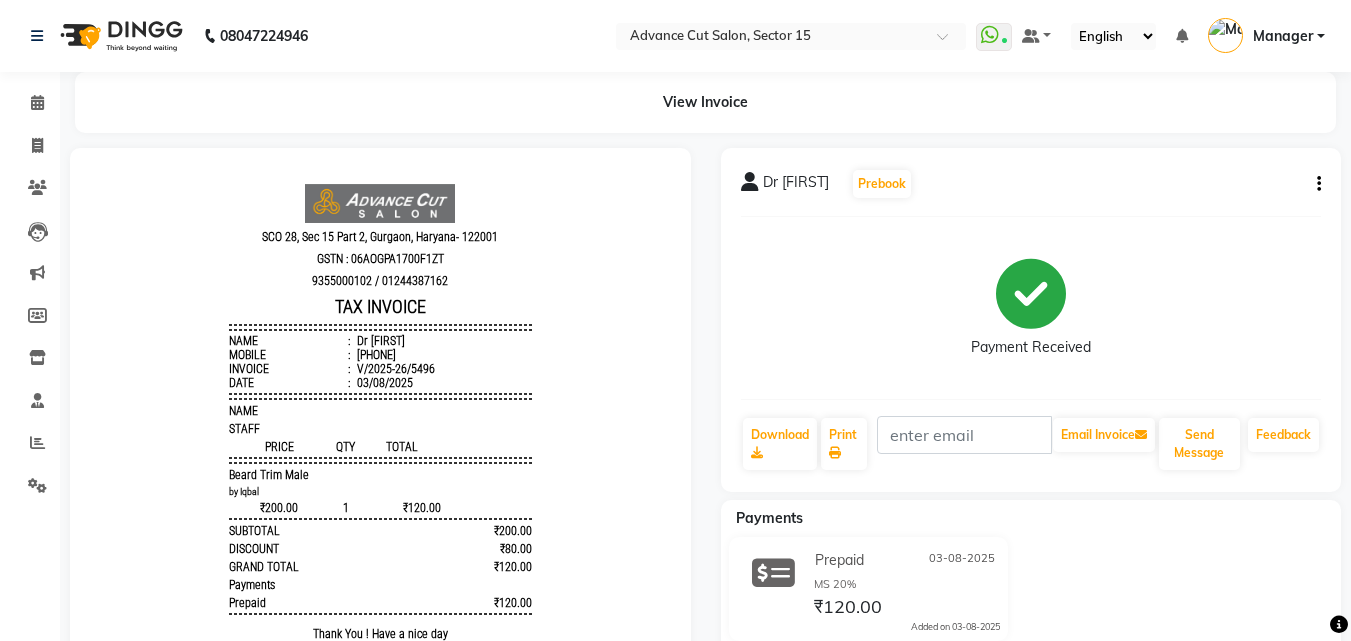scroll, scrollTop: 0, scrollLeft: 0, axis: both 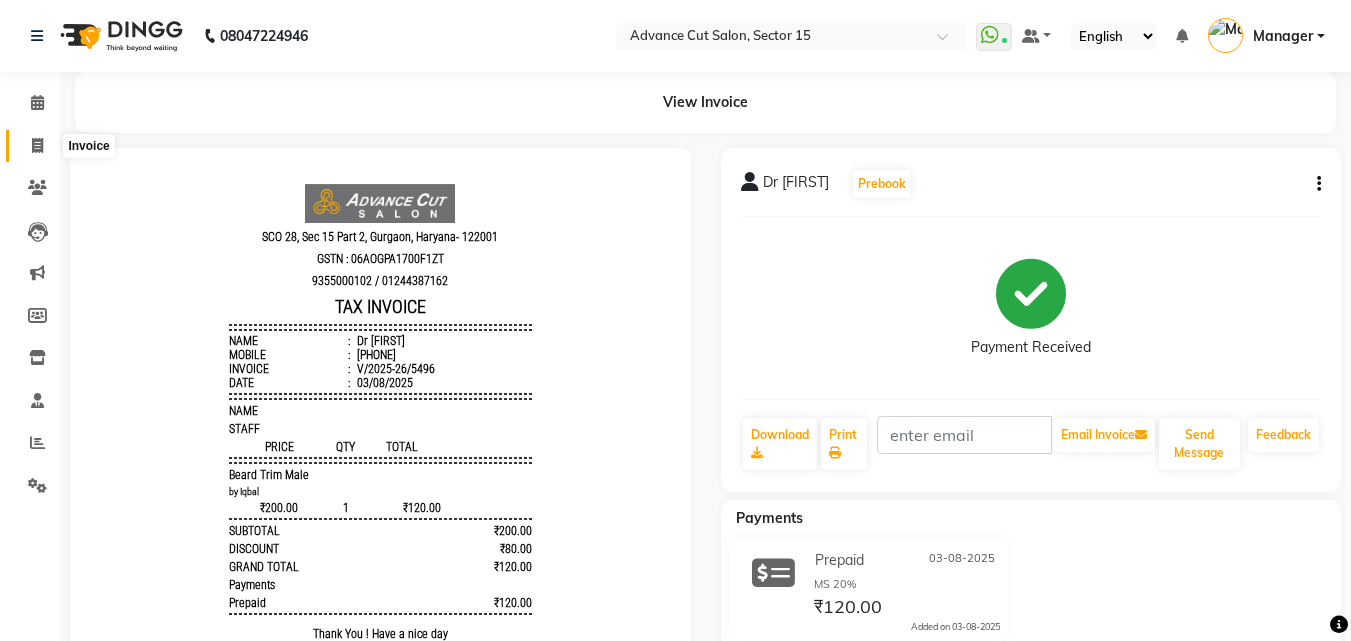 click 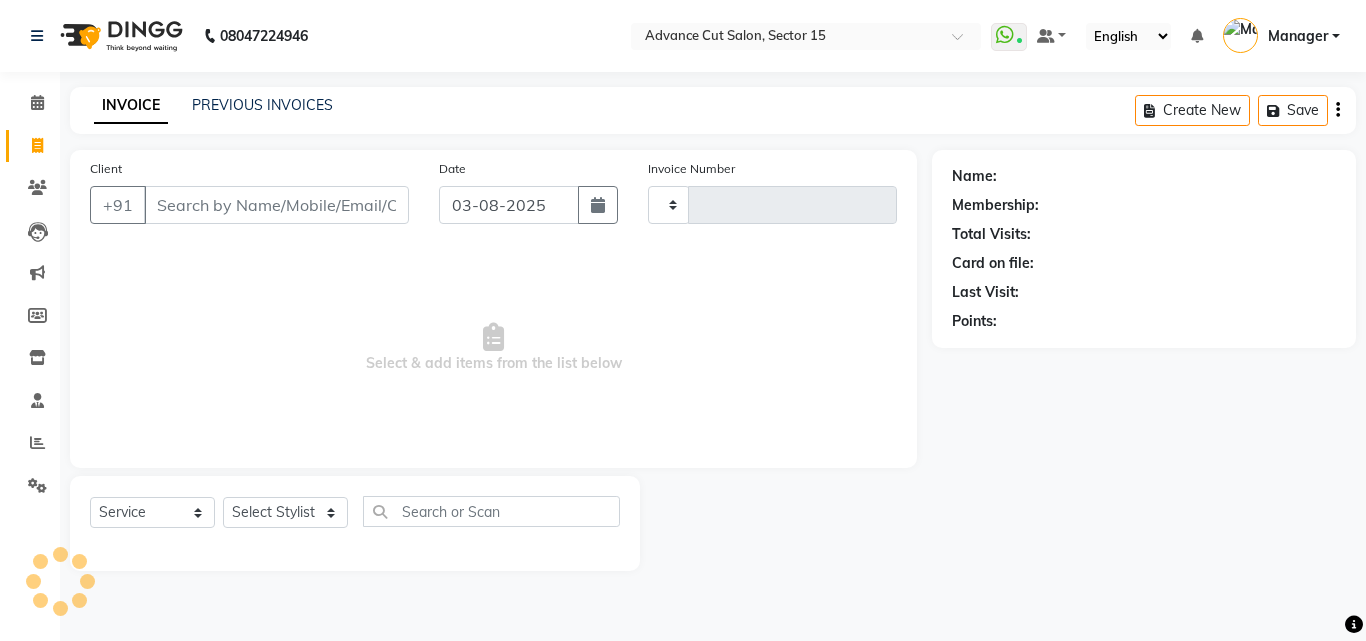 type on "5497" 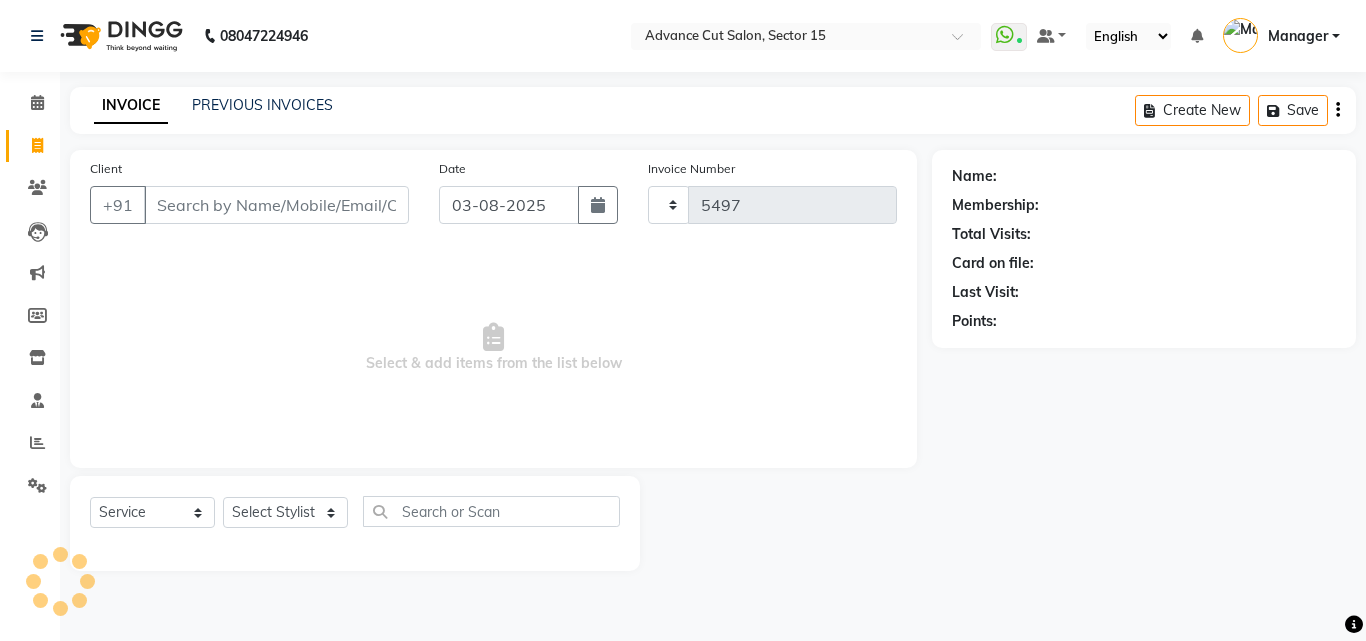 select on "6255" 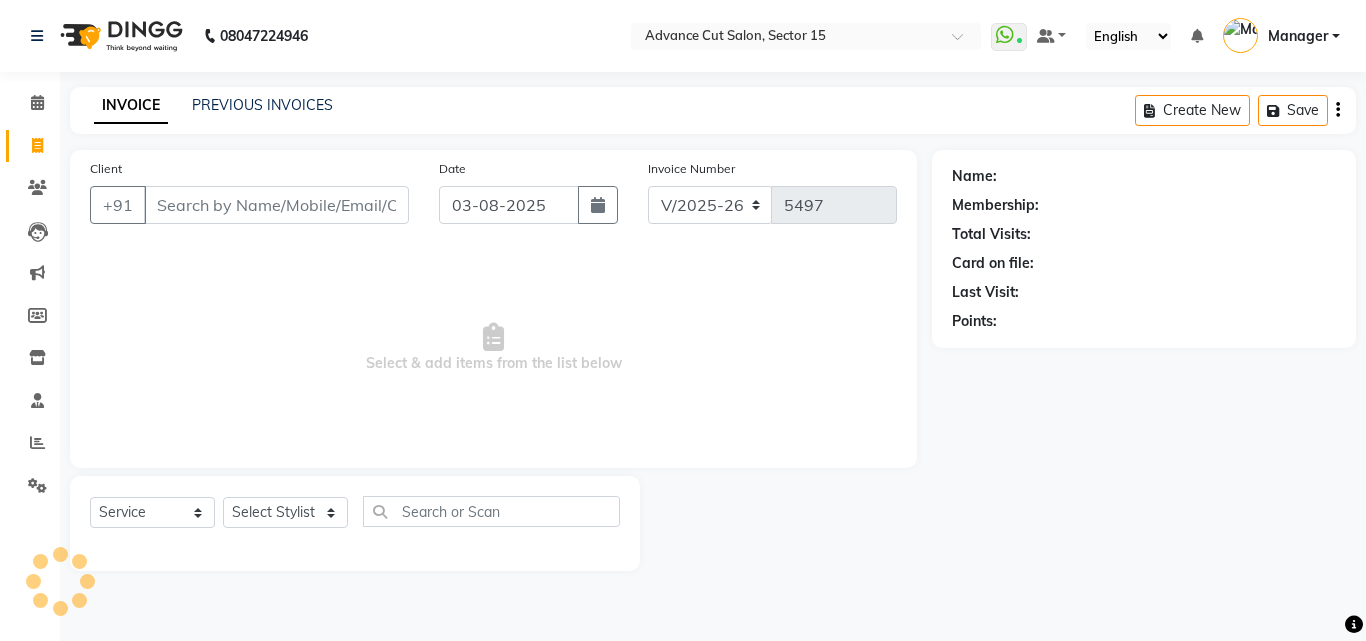 click on "Client" at bounding box center (276, 205) 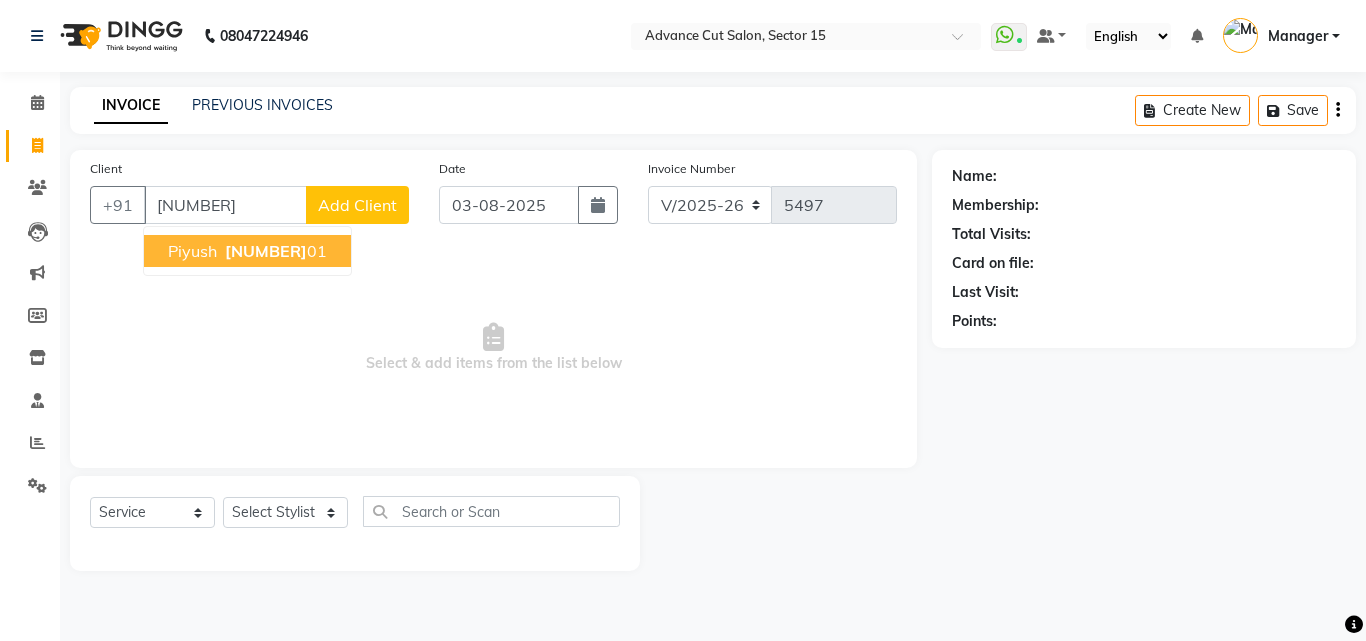 click on "87006301" at bounding box center [266, 251] 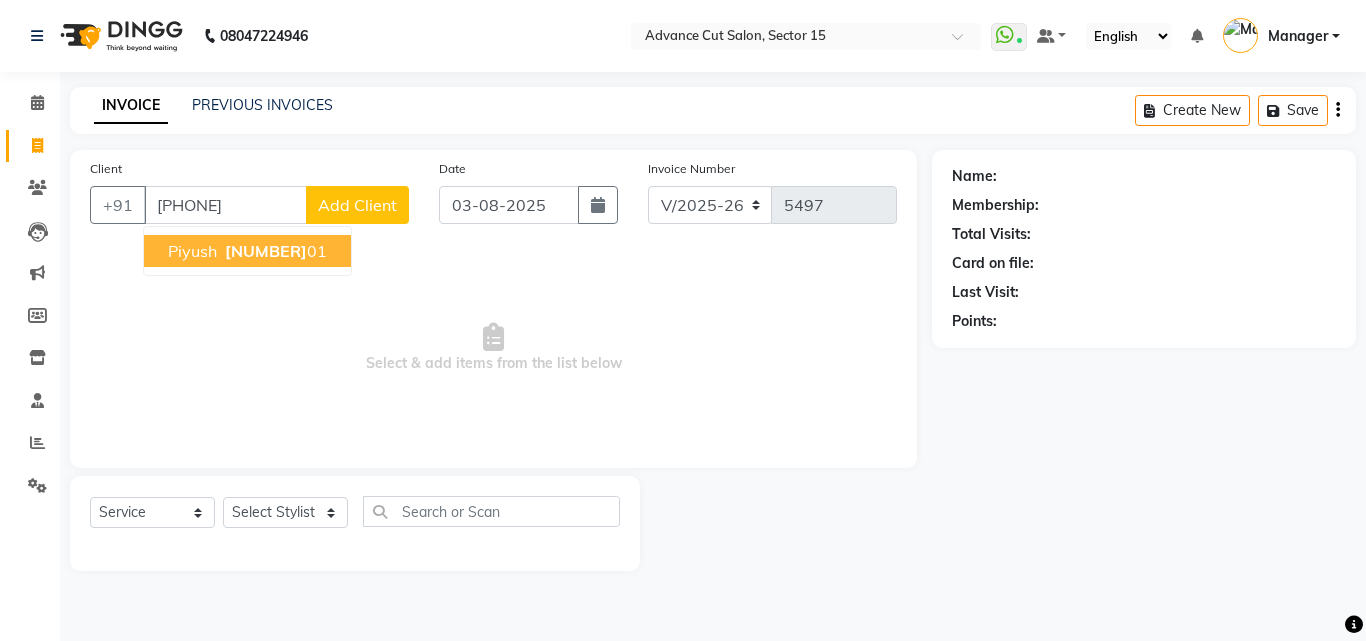 type on "[PHONE]" 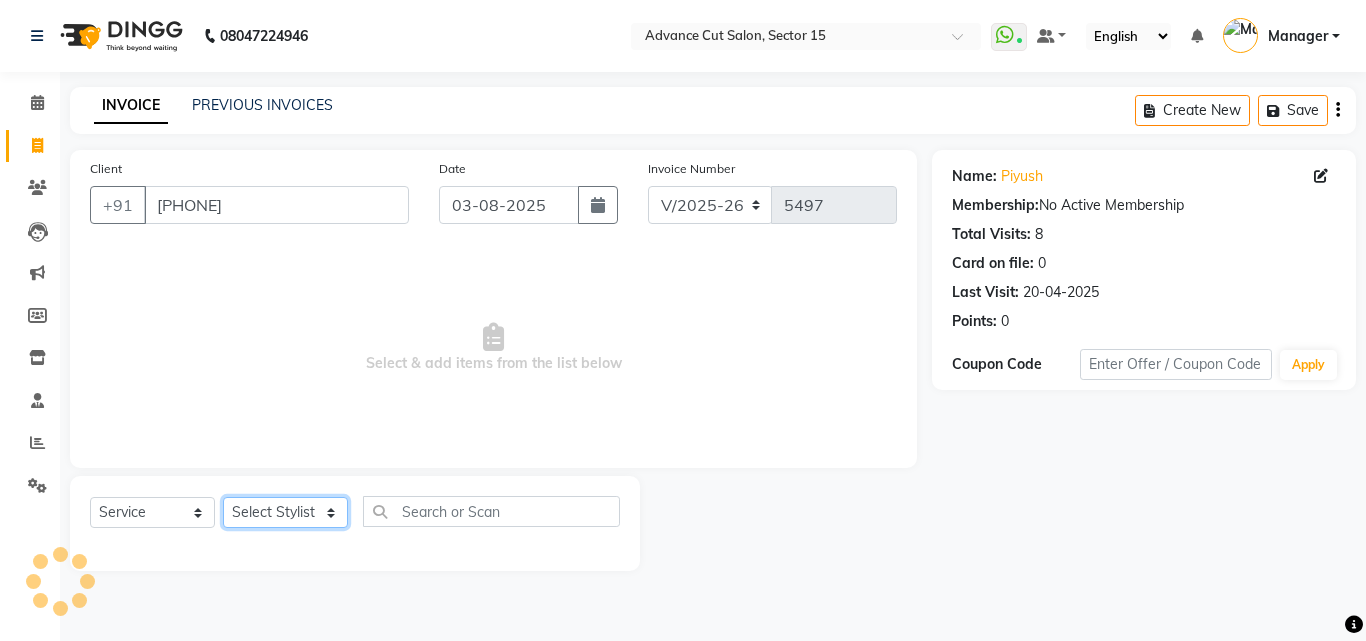 click on "Select Stylist Advance Cut  ASIF FARMAN HAIDER Iqbal KASHISH LUCKY Manager MANOJ NASEEM NASIR Nidhi Pooja  PRIYA RAEES RANI RASHID RIZWAN SACHIN SALMAN SANJAY Shahjad Shankar shuaib SONI" 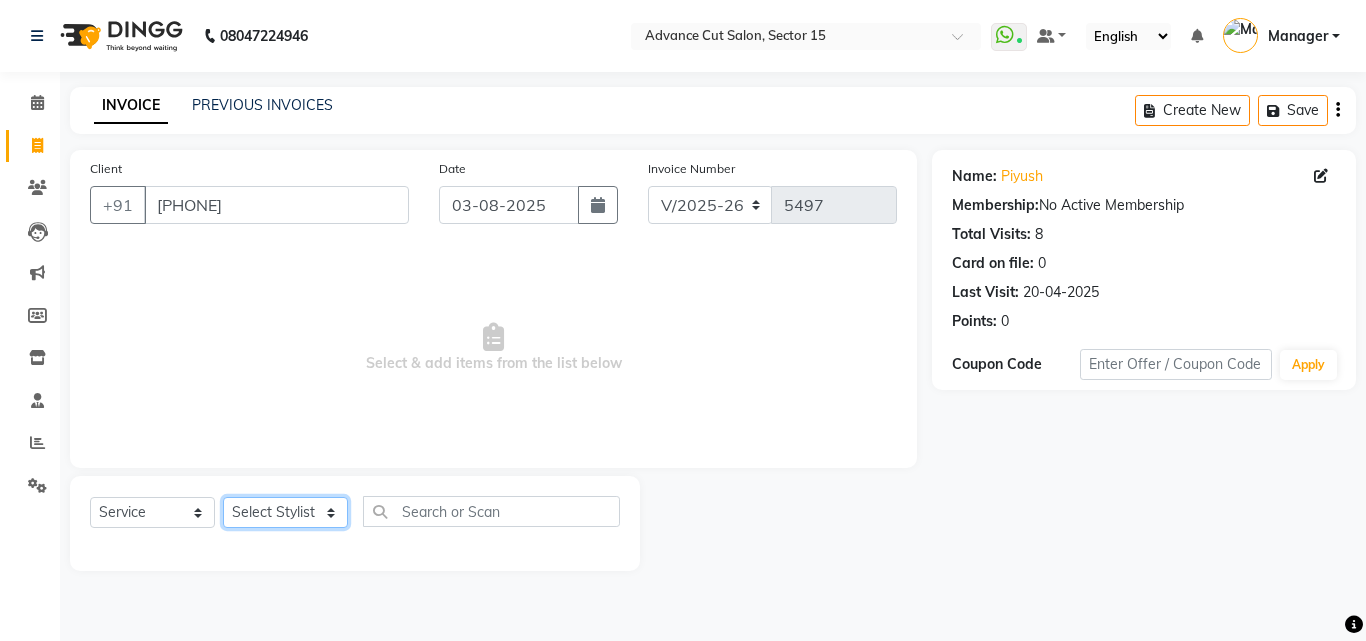 select on "80318" 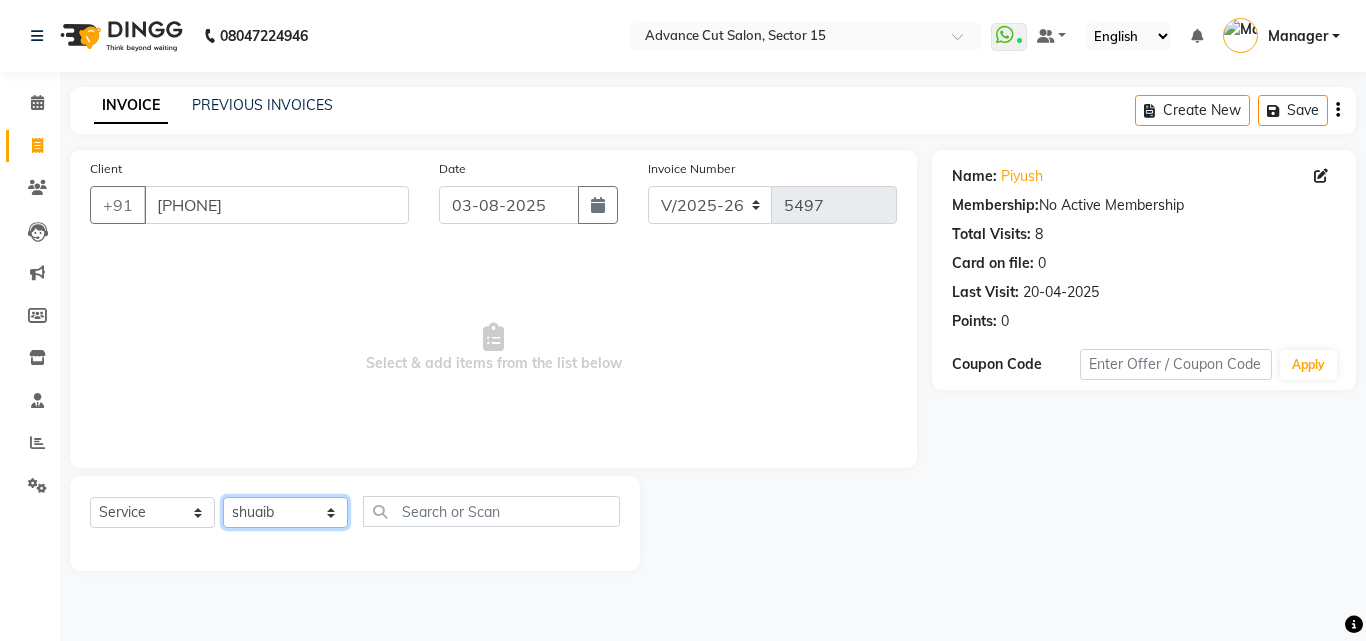 click on "Select Stylist Advance Cut  ASIF FARMAN HAIDER Iqbal KASHISH LUCKY Manager MANOJ NASEEM NASIR Nidhi Pooja  PRIYA RAEES RANI RASHID RIZWAN SACHIN SALMAN SANJAY Shahjad Shankar shuaib SONI" 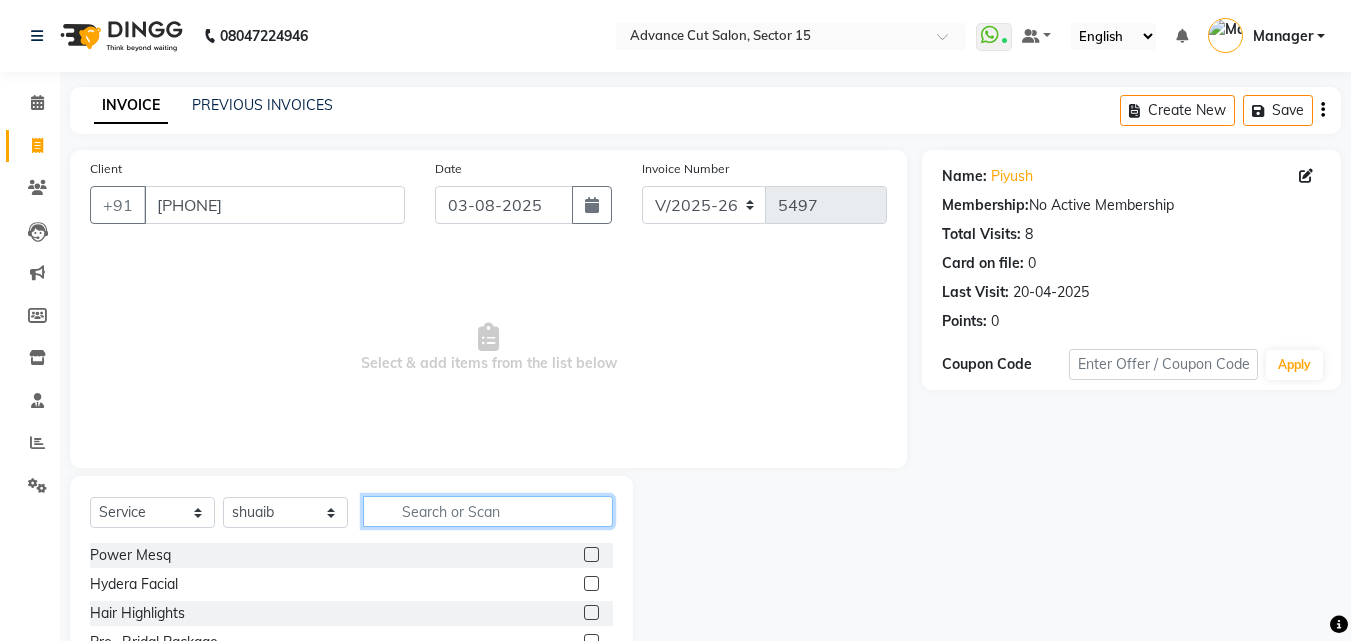 click 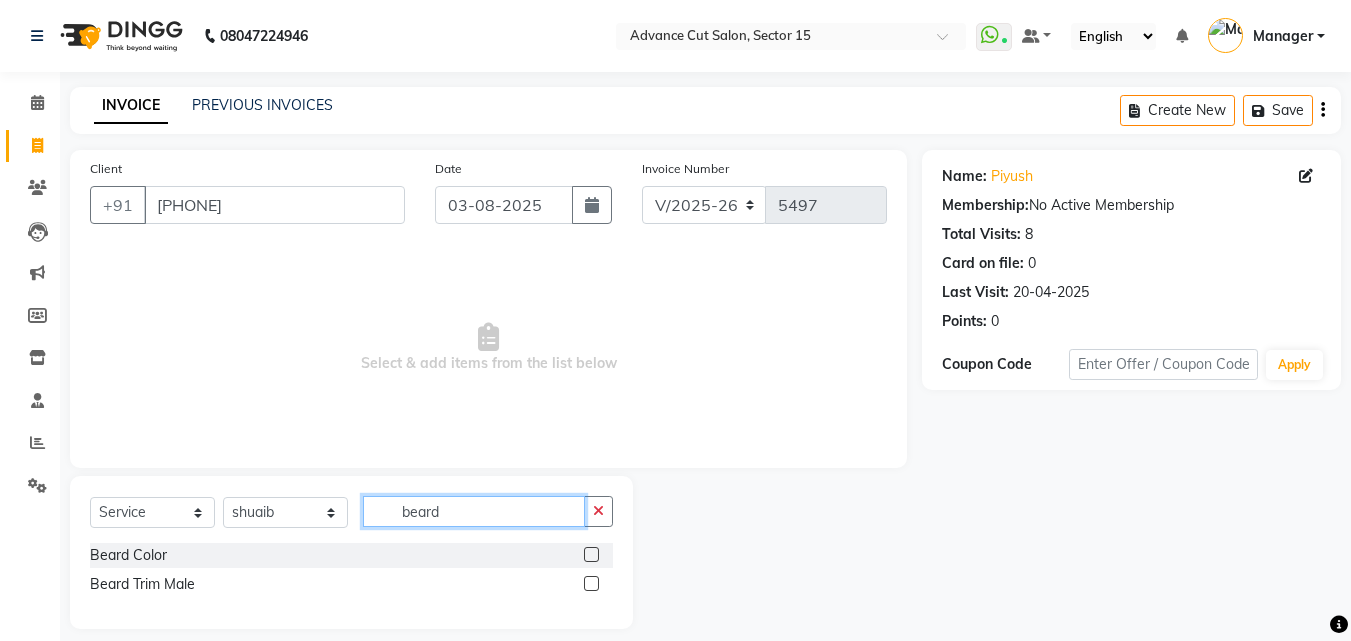 type on "beard" 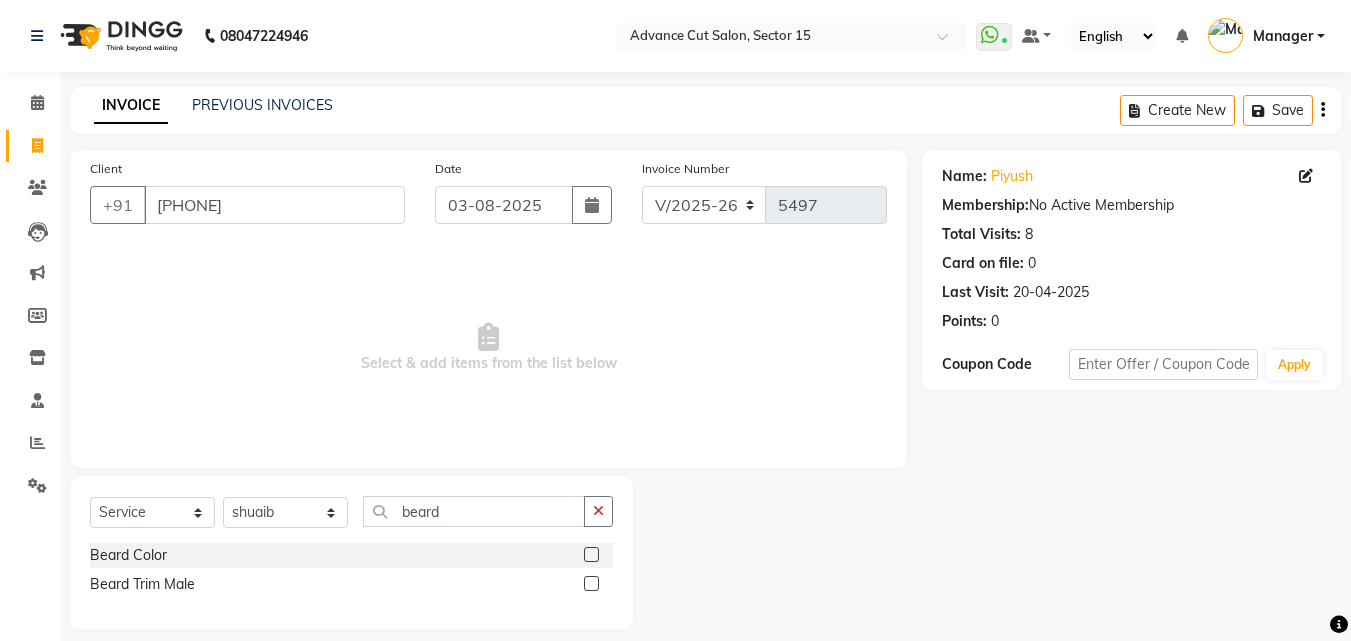click on "Select  Service  Product  Membership  Package Voucher Prepaid Gift Card  Select Stylist Advance Cut  ASIF FARMAN HAIDER Iqbal KASHISH LUCKY Manager MANOJ NASEEM NASIR Nidhi Pooja  PRIYA RAEES RANI RASHID RIZWAN SACHIN SALMAN SANJAY Shahjad Shankar shuaib SONI beard Beard Color  Beard Trim Male" 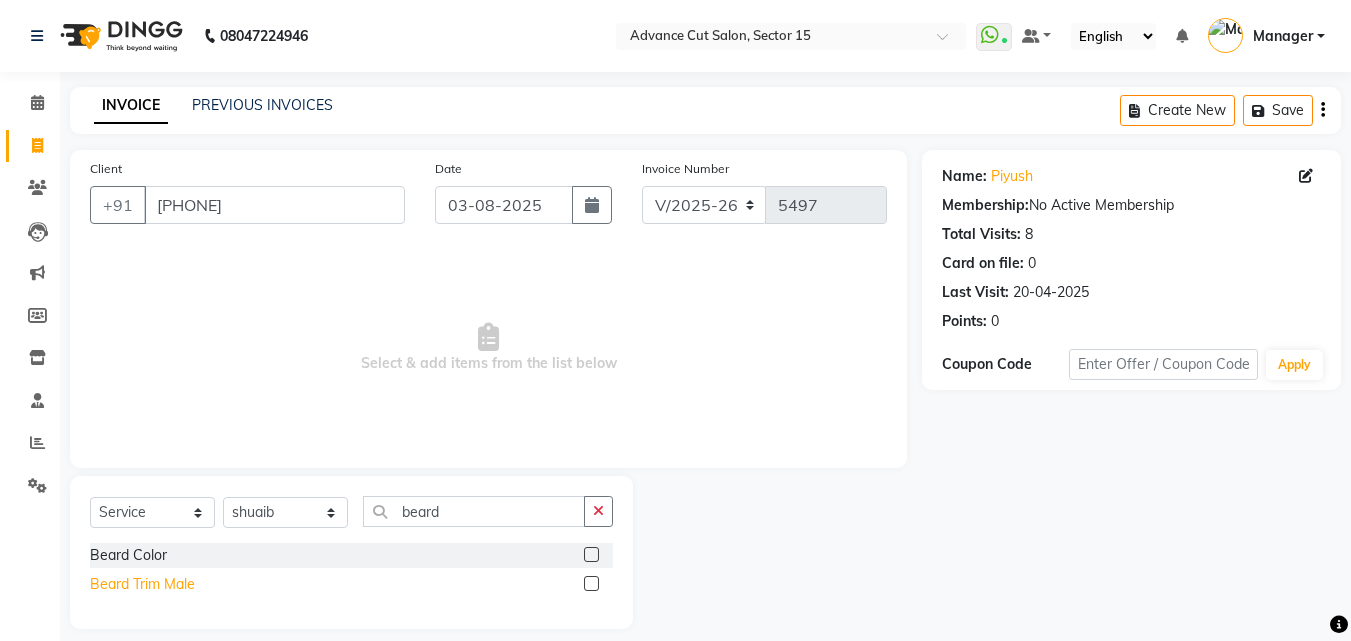 click on "Beard Trim Male" 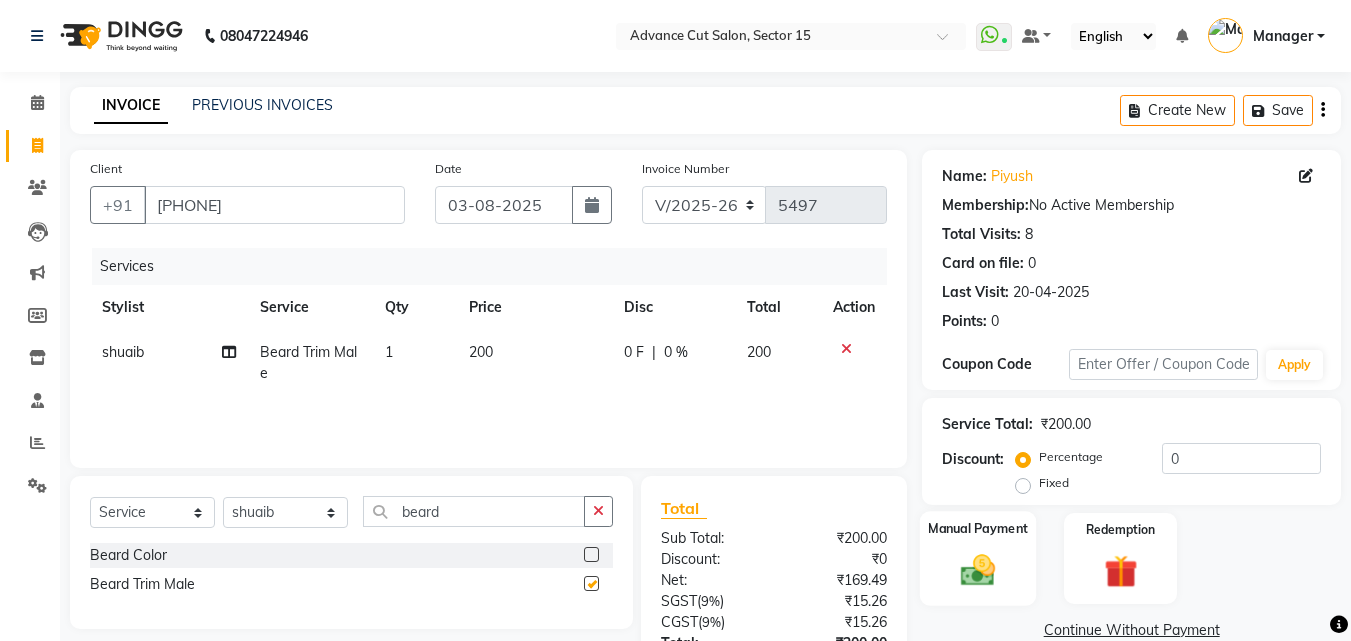 checkbox on "false" 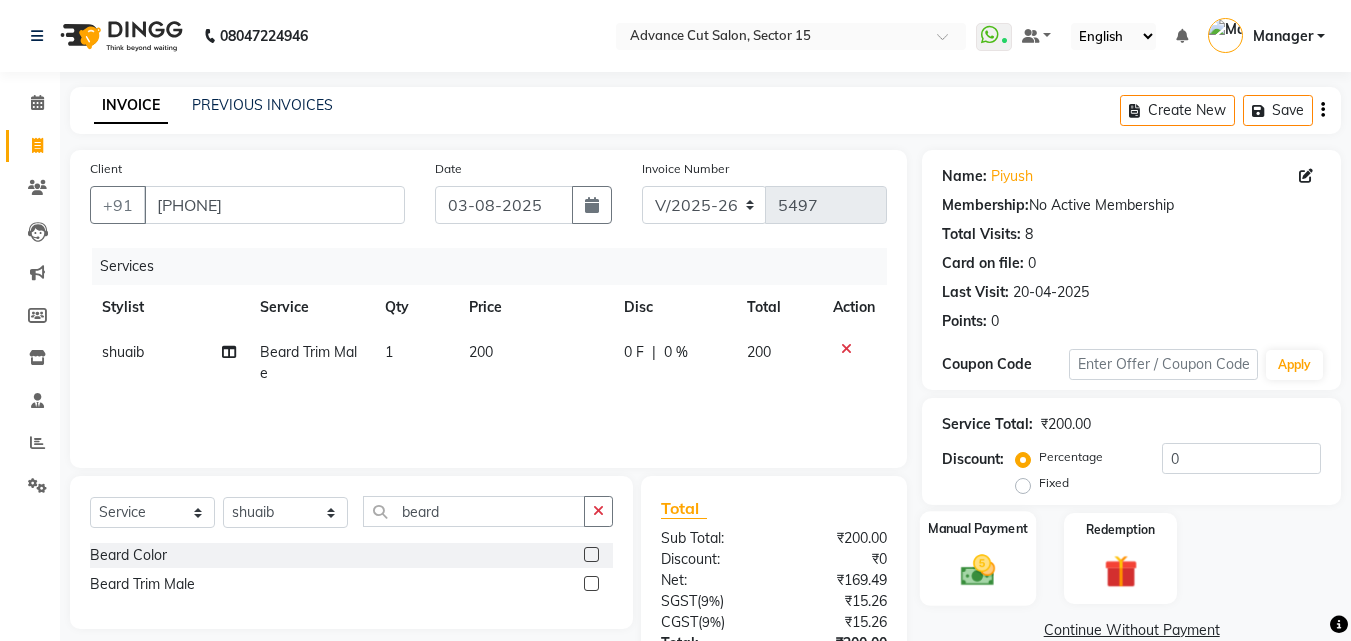 click 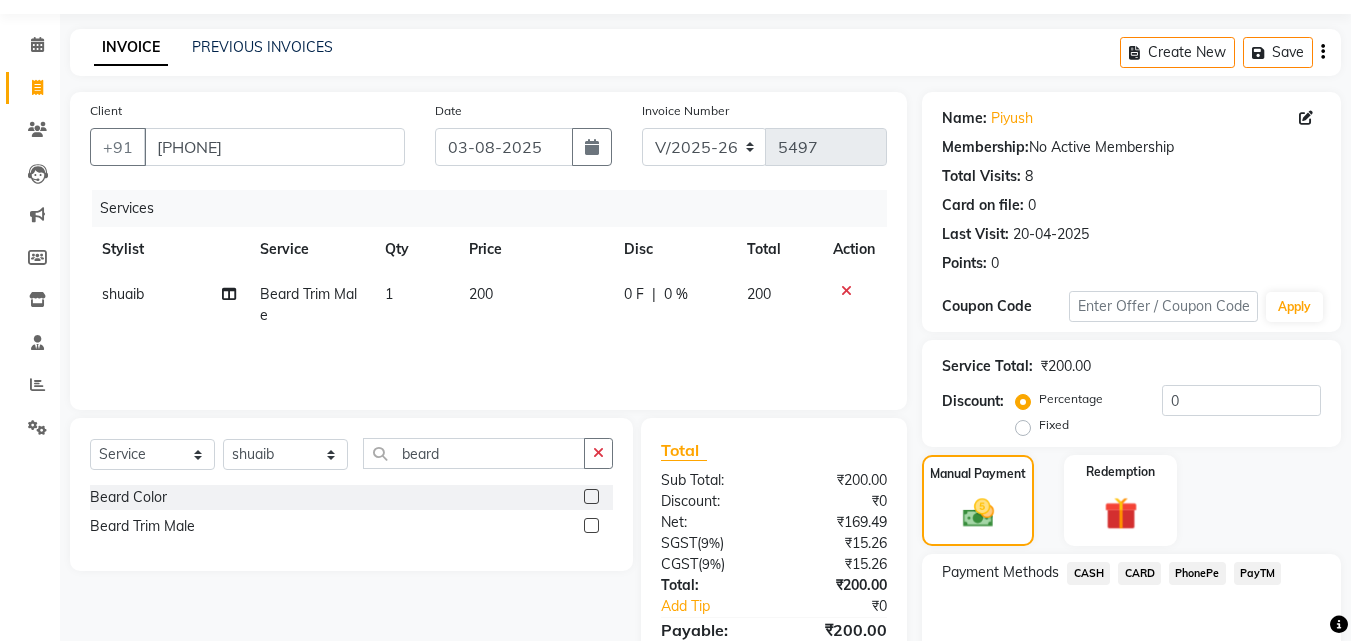 scroll, scrollTop: 114, scrollLeft: 0, axis: vertical 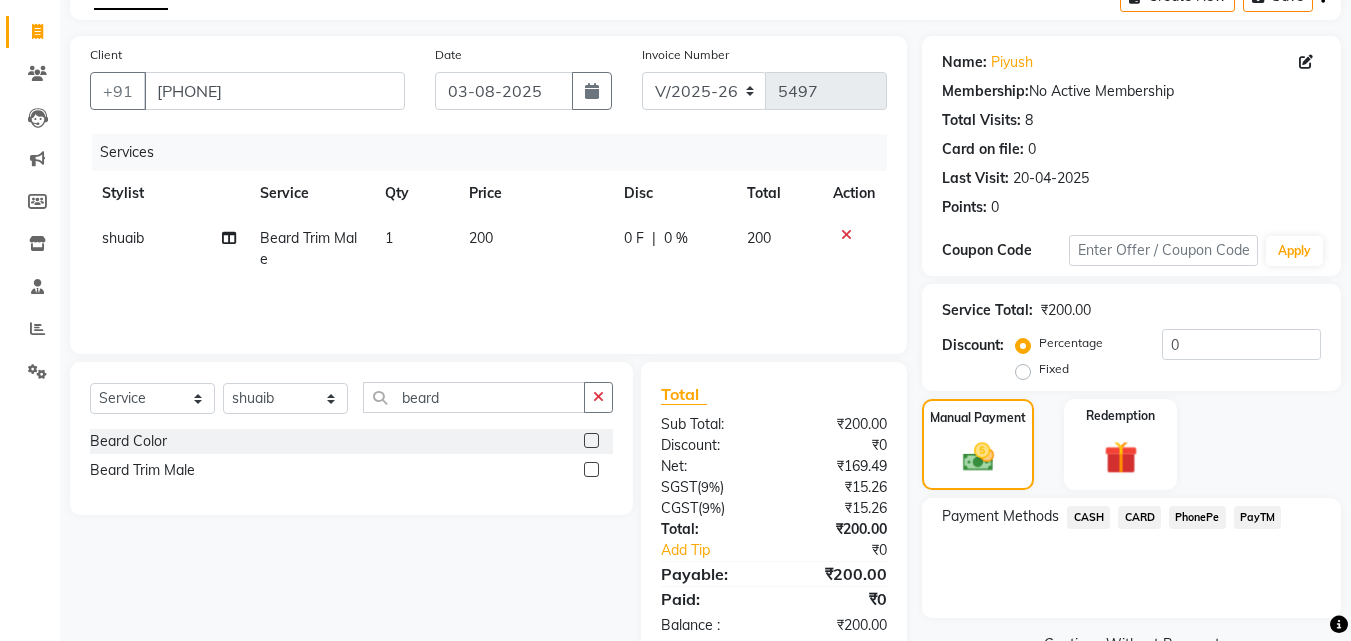 click on "PayTM" 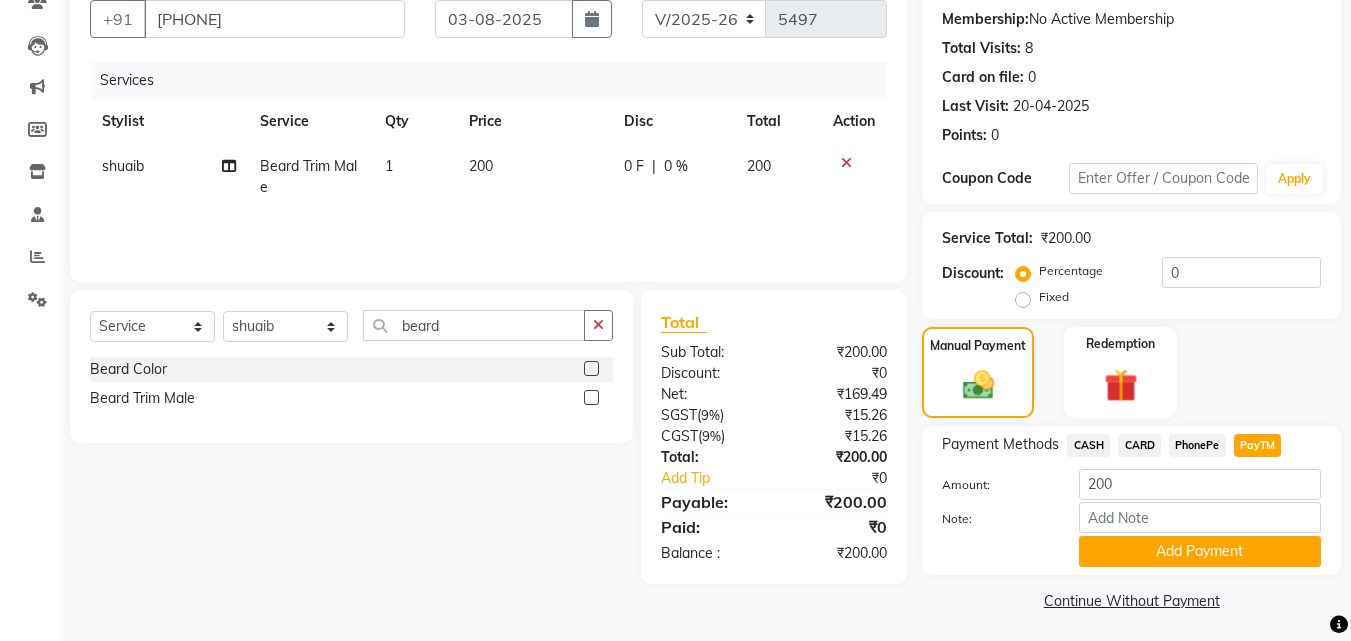 scroll, scrollTop: 191, scrollLeft: 0, axis: vertical 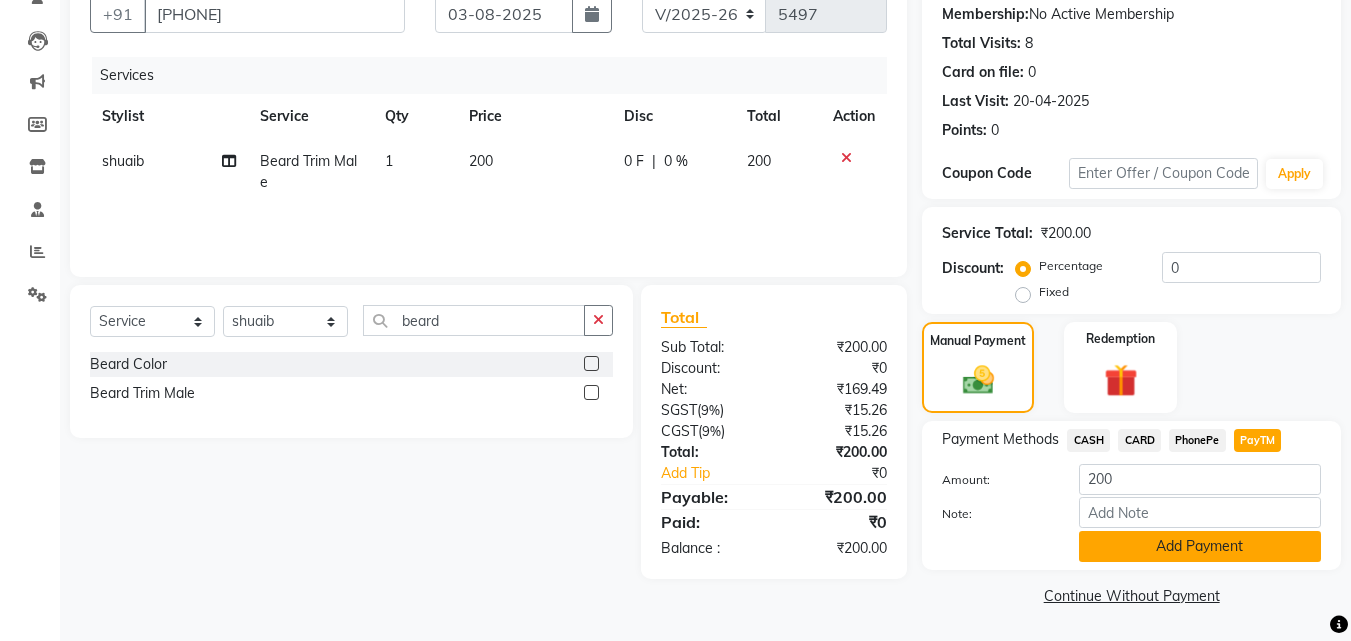 click on "Add Payment" 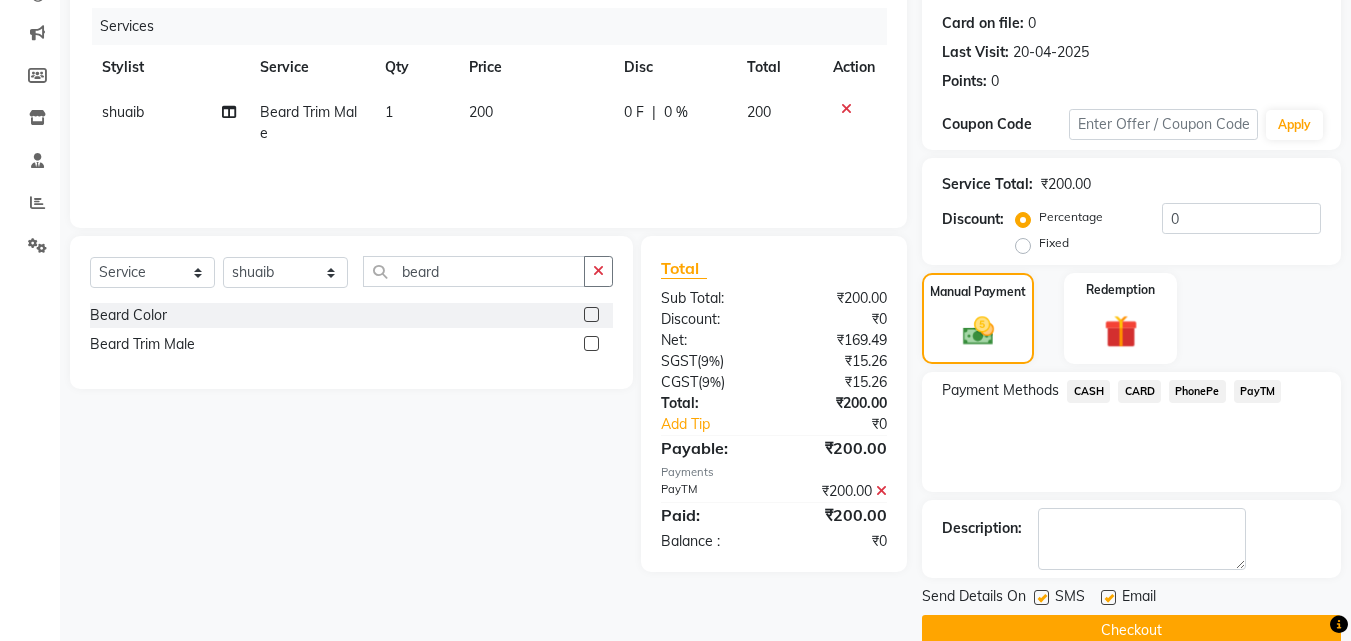 scroll, scrollTop: 275, scrollLeft: 0, axis: vertical 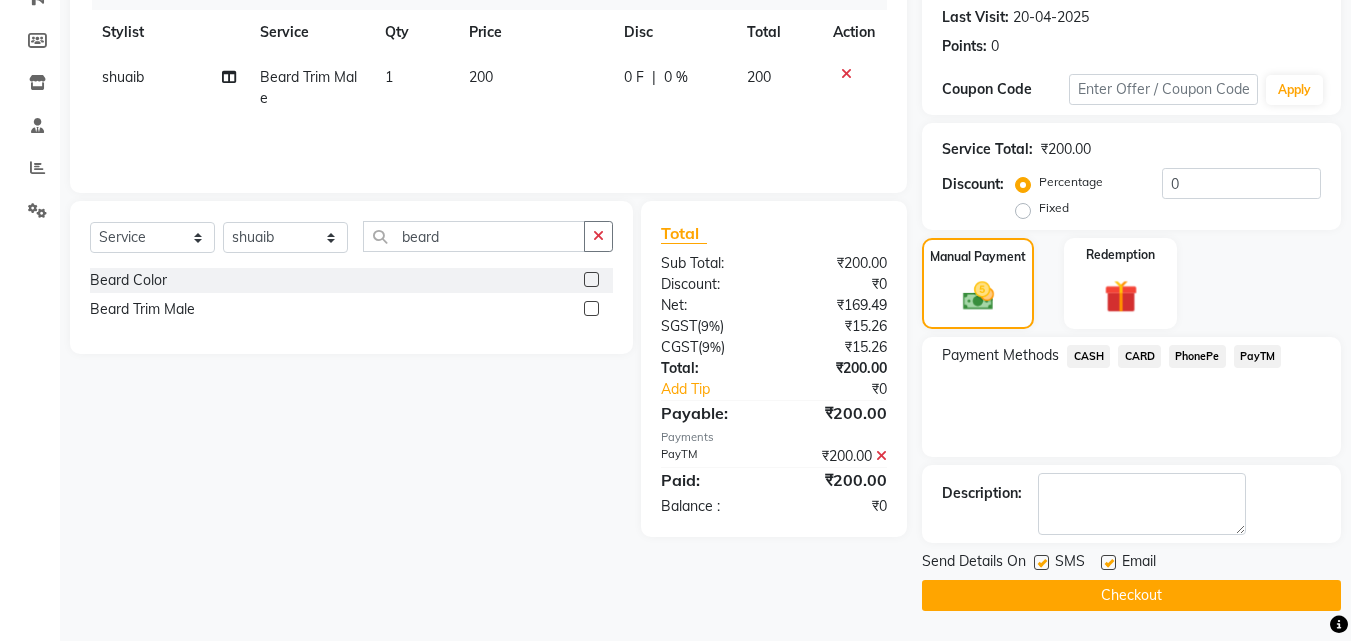click on "Checkout" 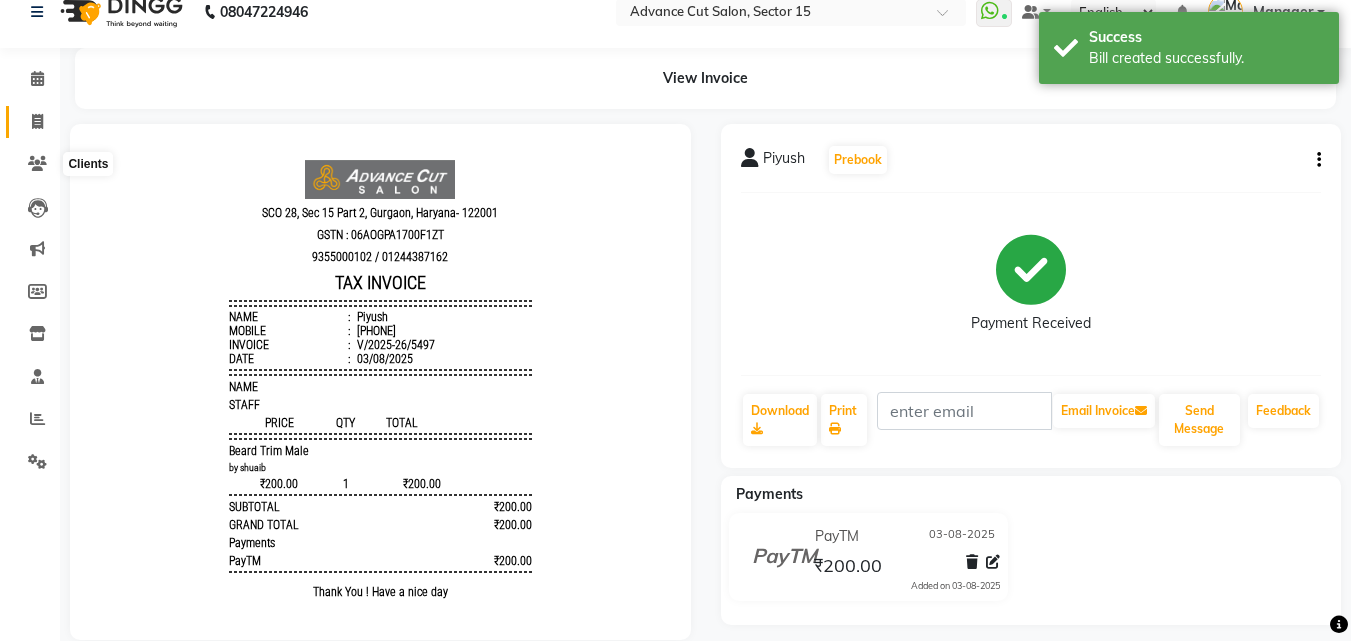 scroll, scrollTop: 0, scrollLeft: 0, axis: both 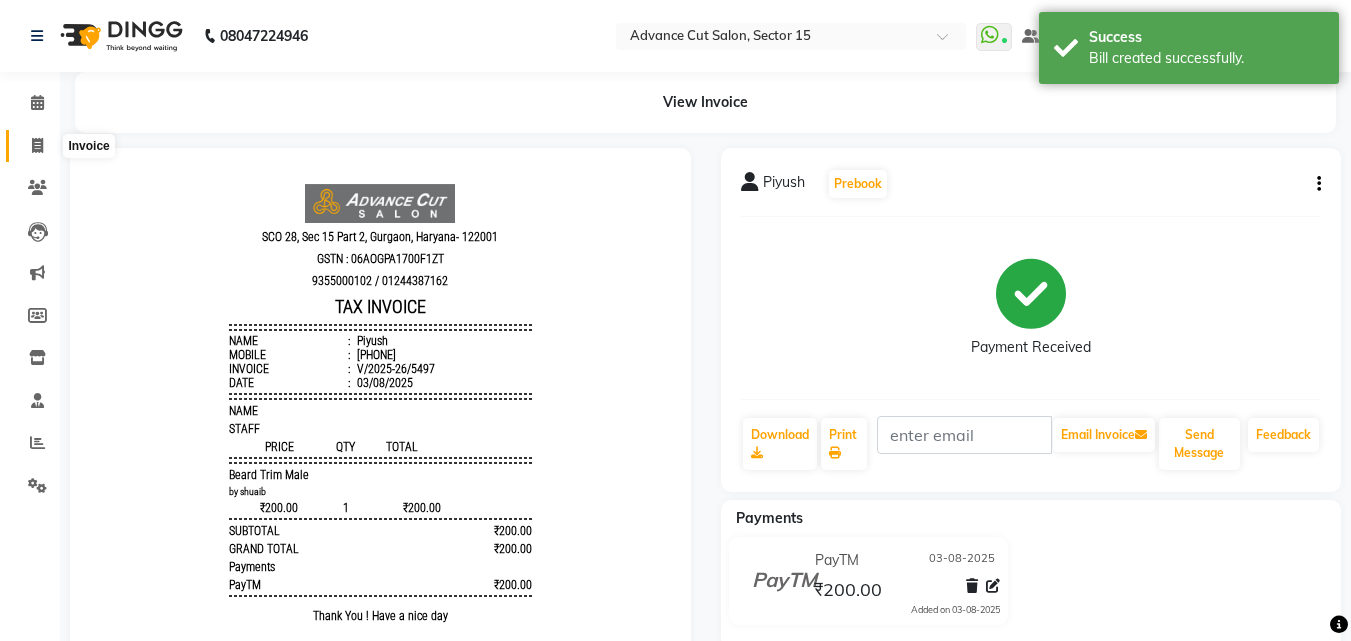 click 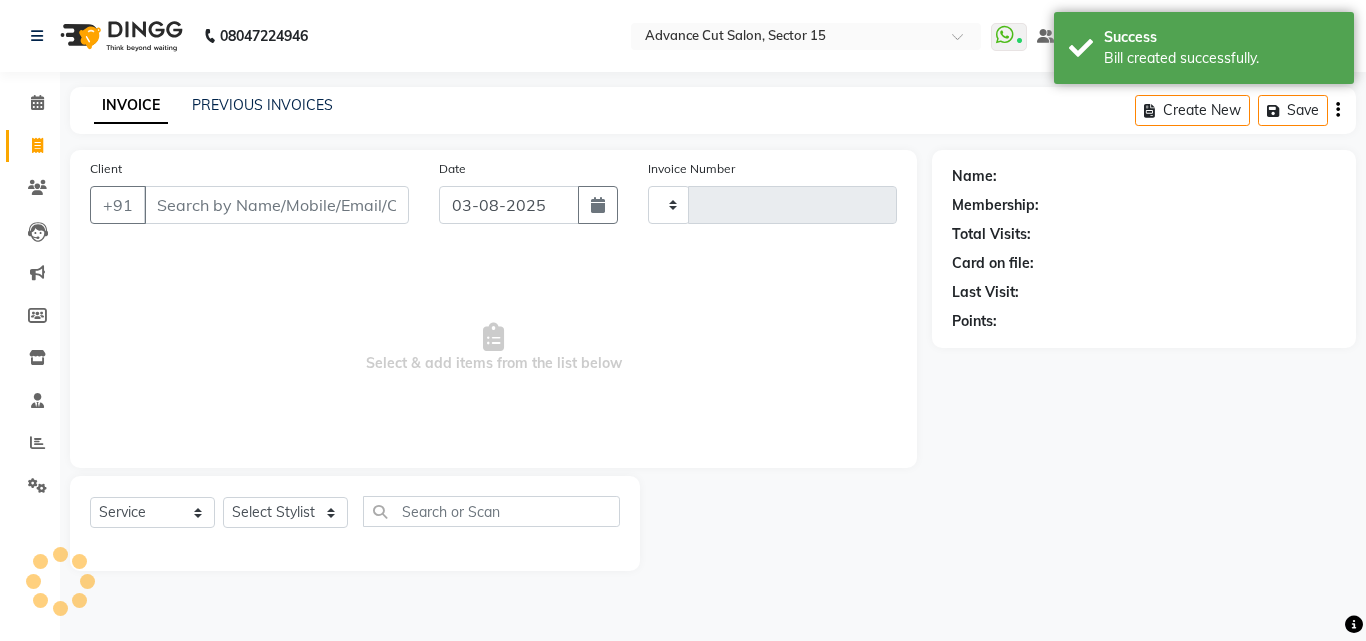 type on "5498" 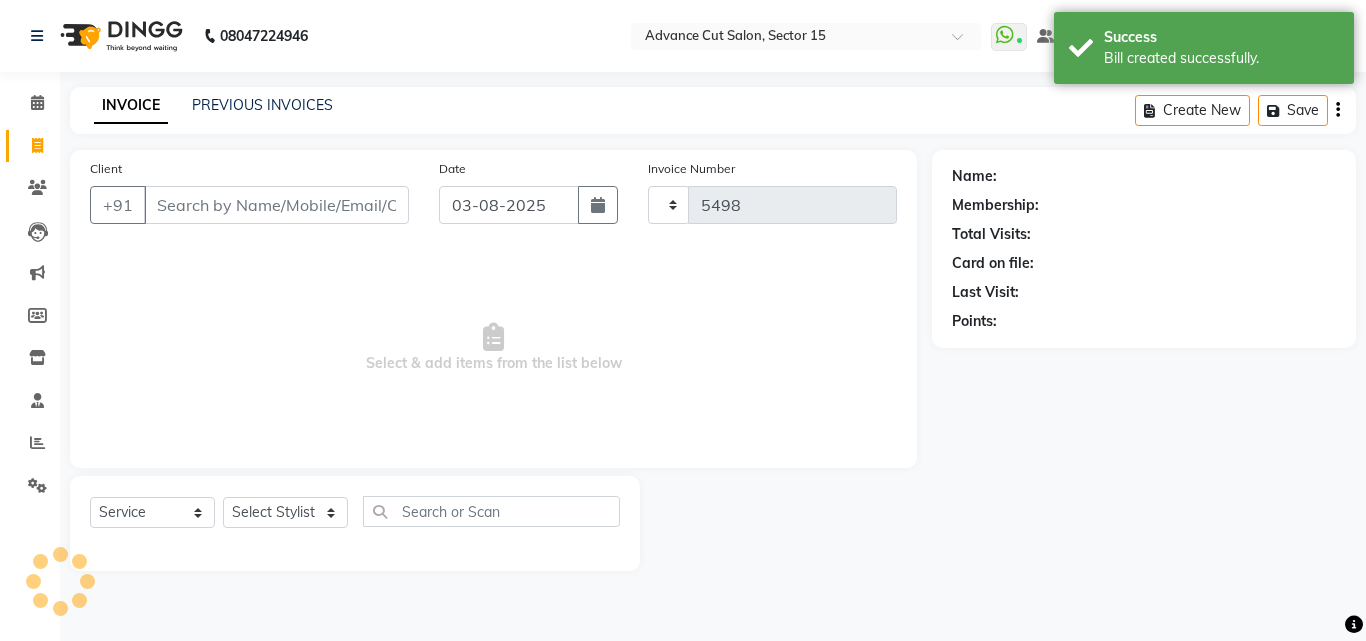 select on "6255" 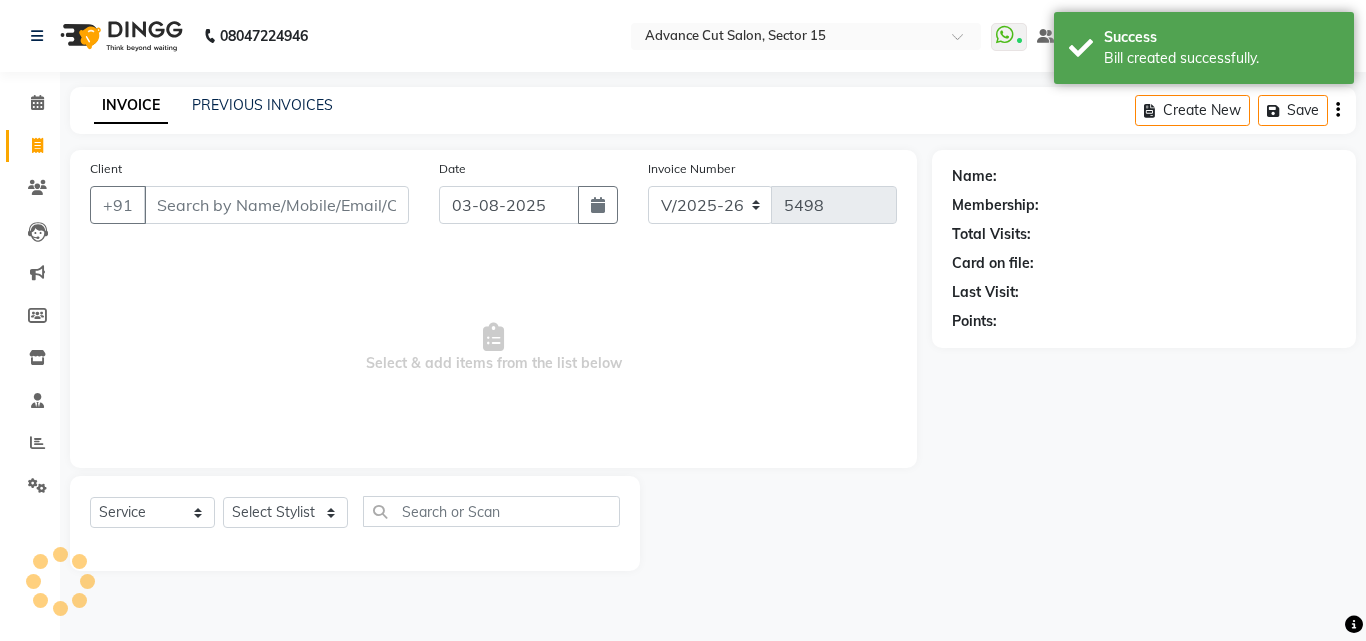click on "INVOICE PREVIOUS INVOICES Create New   Save" 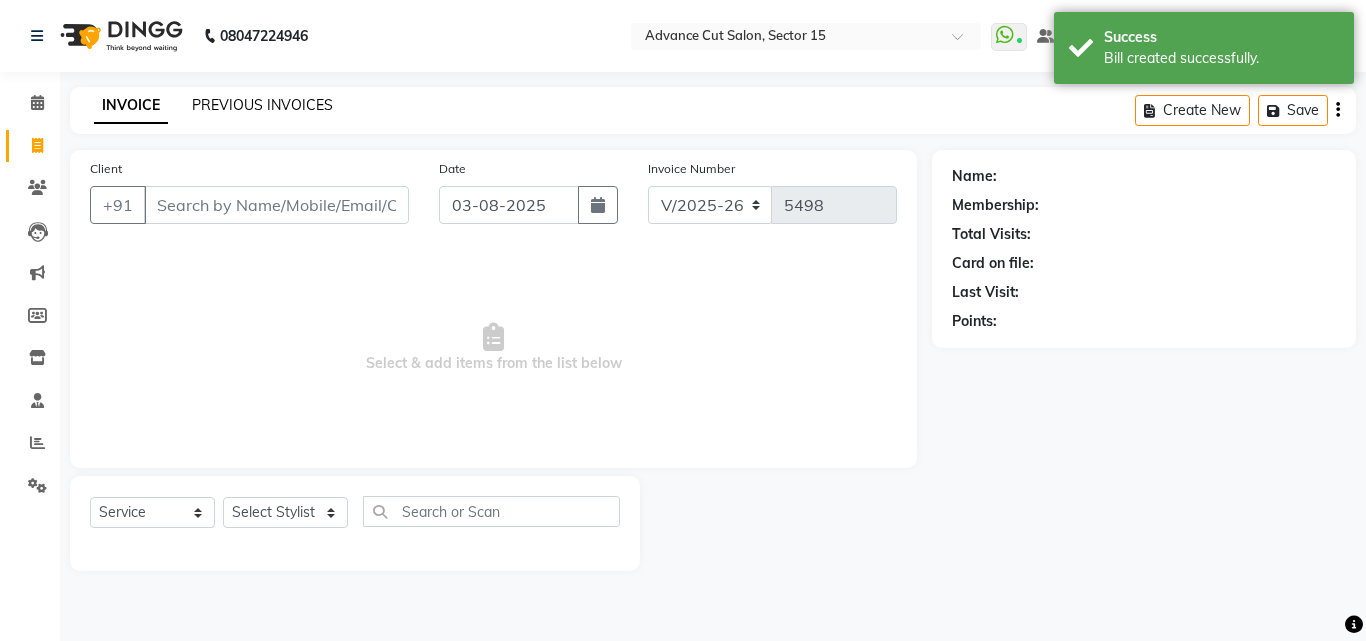 click on "PREVIOUS INVOICES" 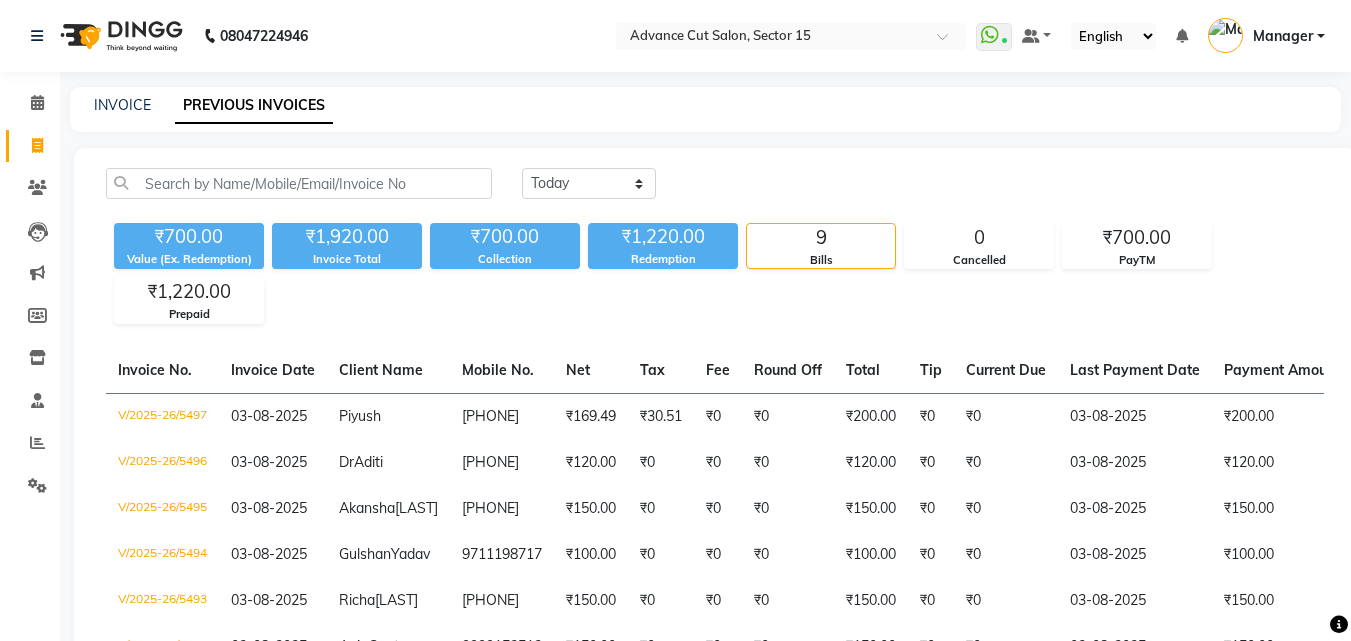 click on "INVOICE PREVIOUS INVOICES" 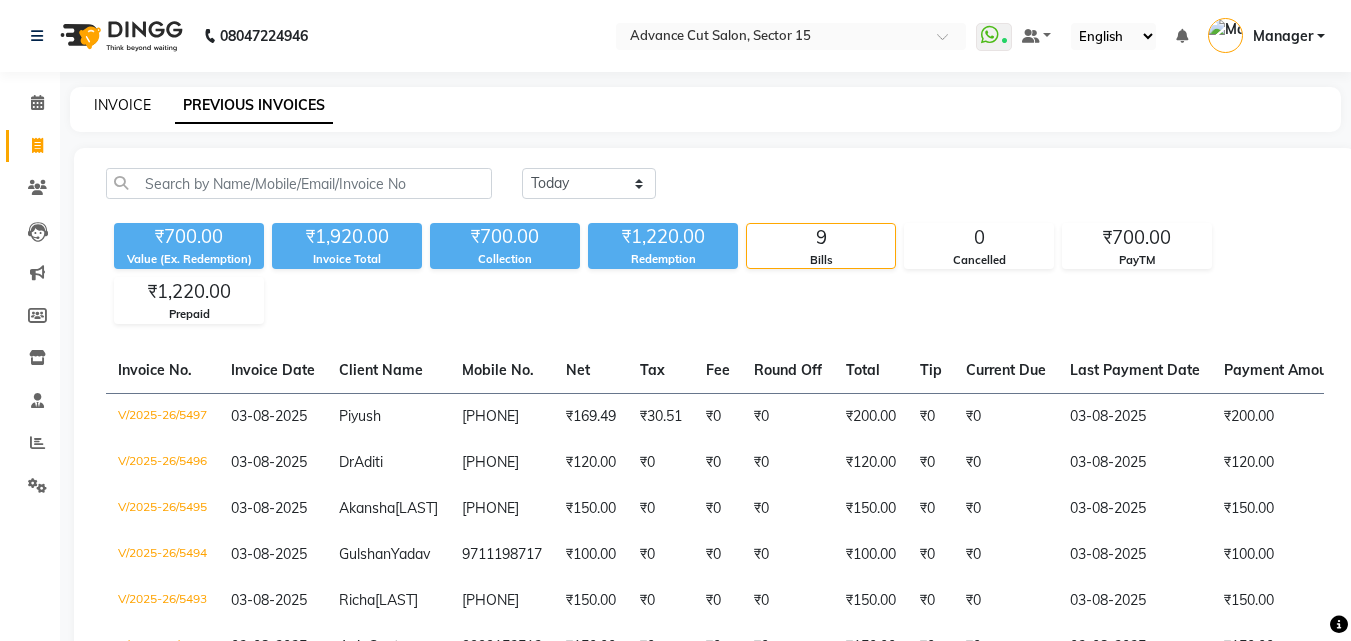 click on "INVOICE" 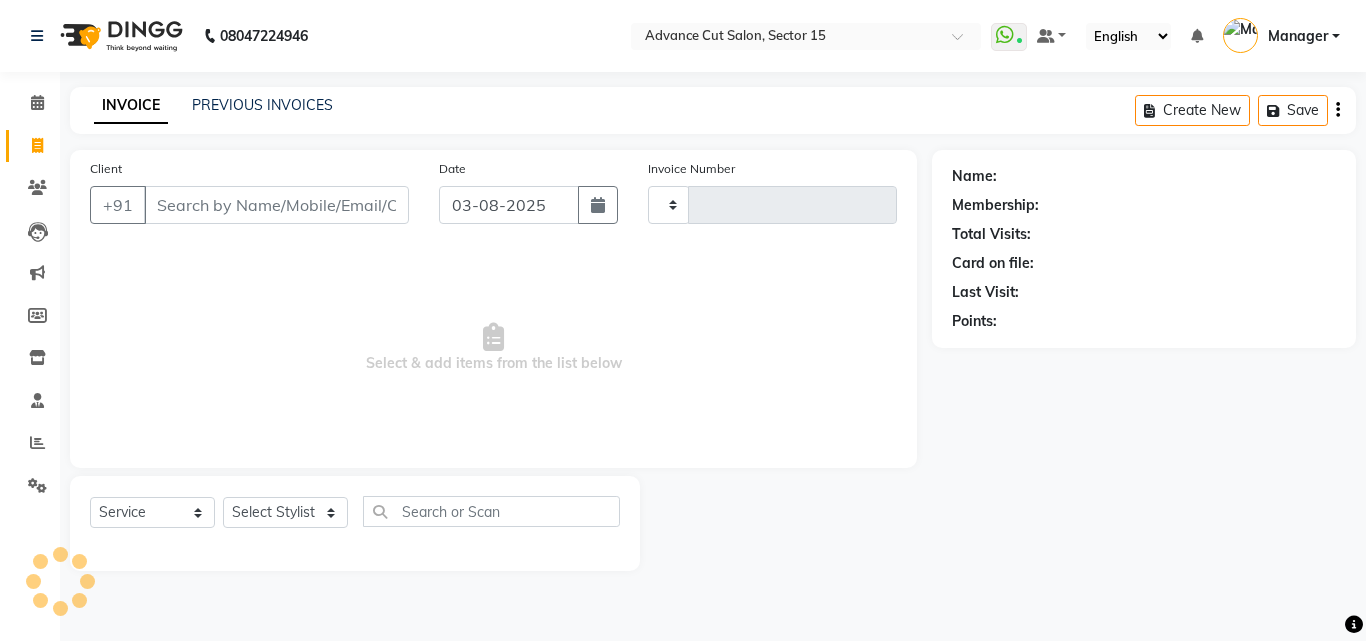 type on "5498" 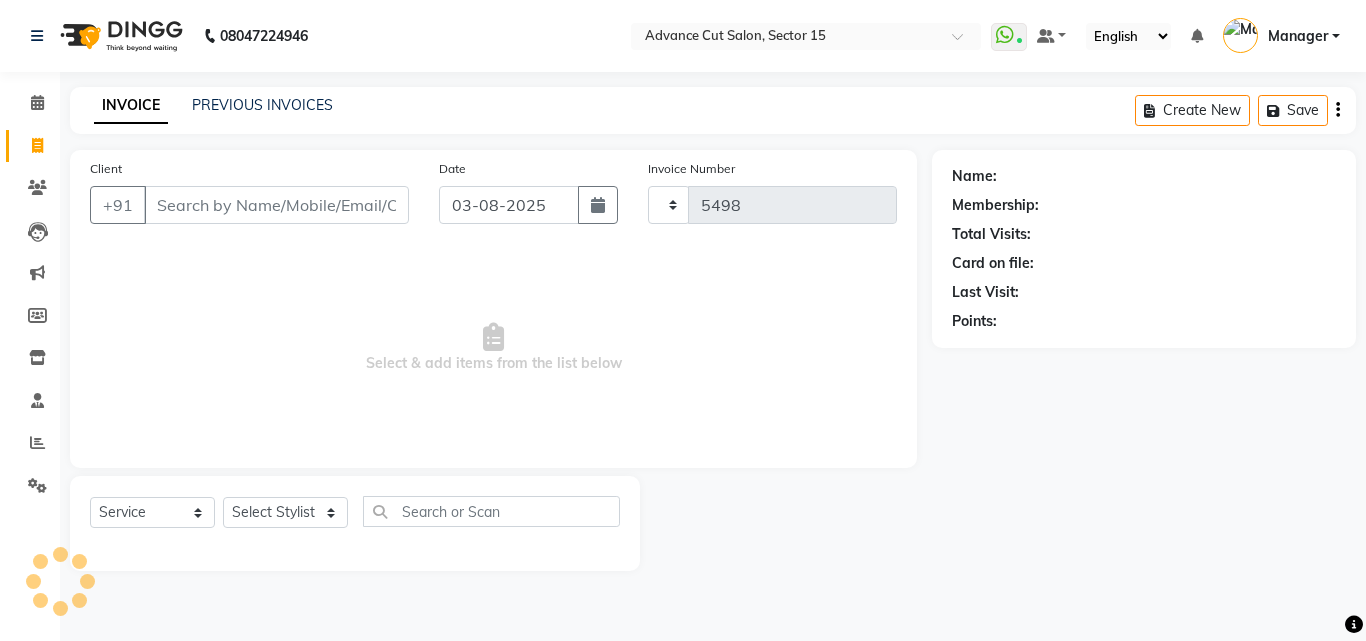 select on "6255" 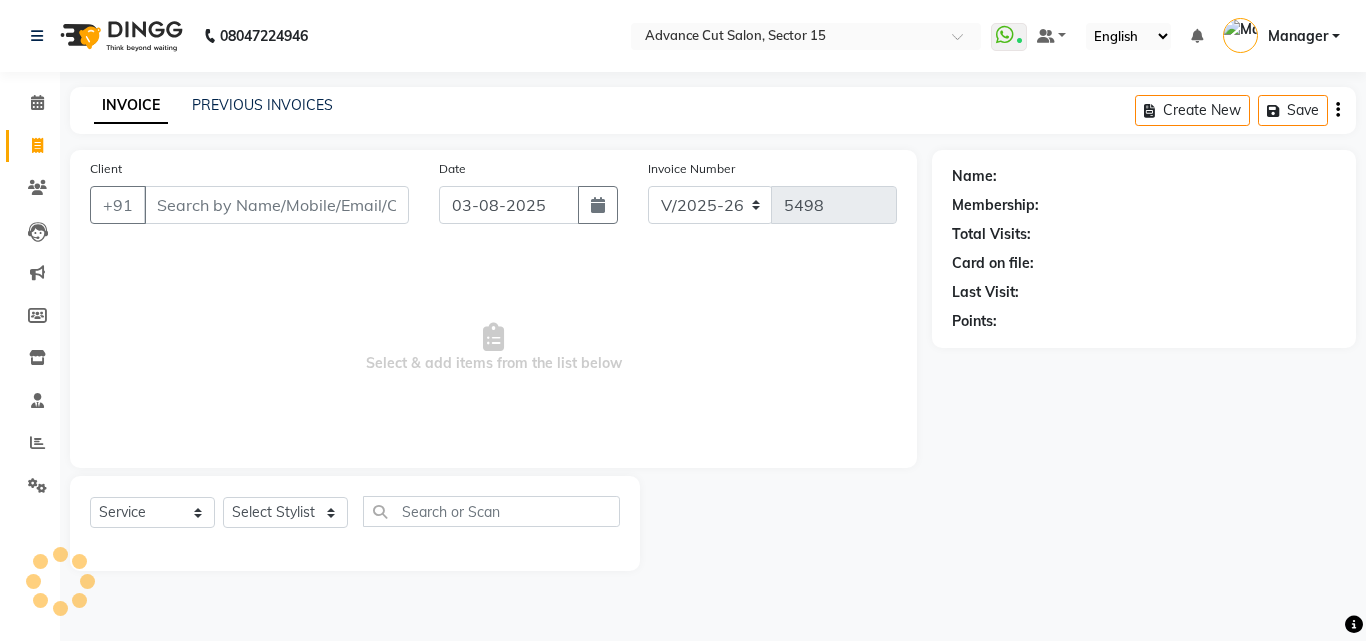 click on "Client" at bounding box center [276, 205] 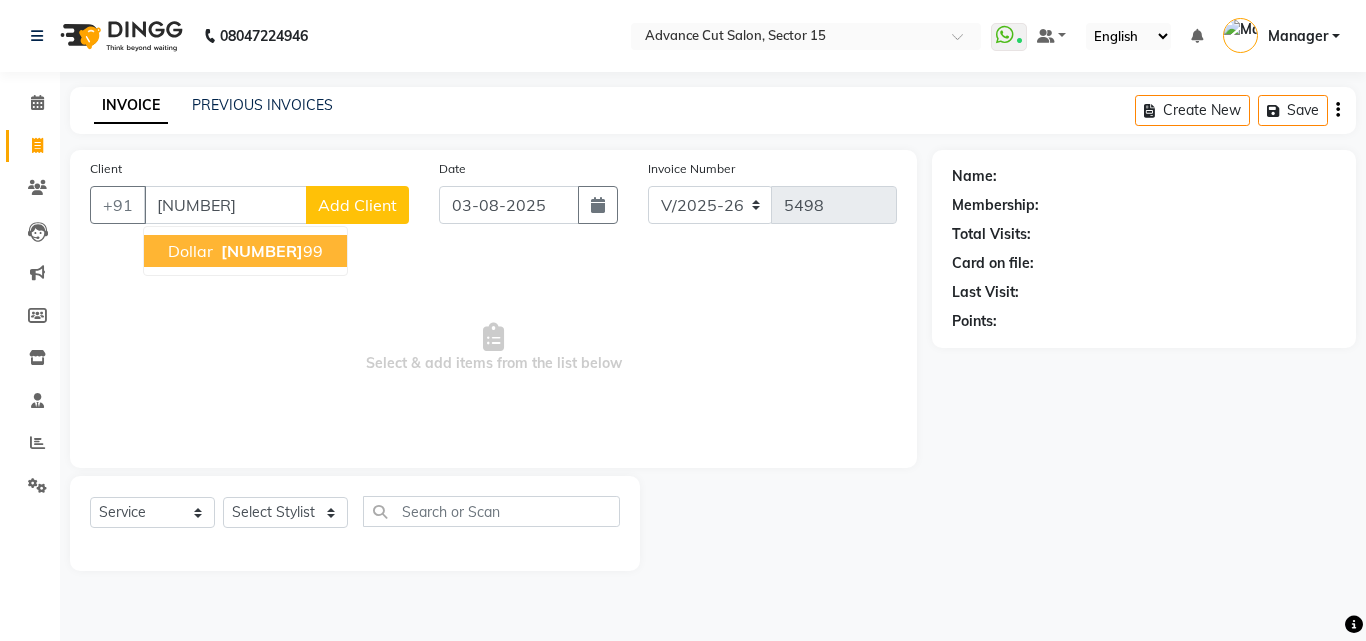 drag, startPoint x: 284, startPoint y: 252, endPoint x: 302, endPoint y: 353, distance: 102.59142 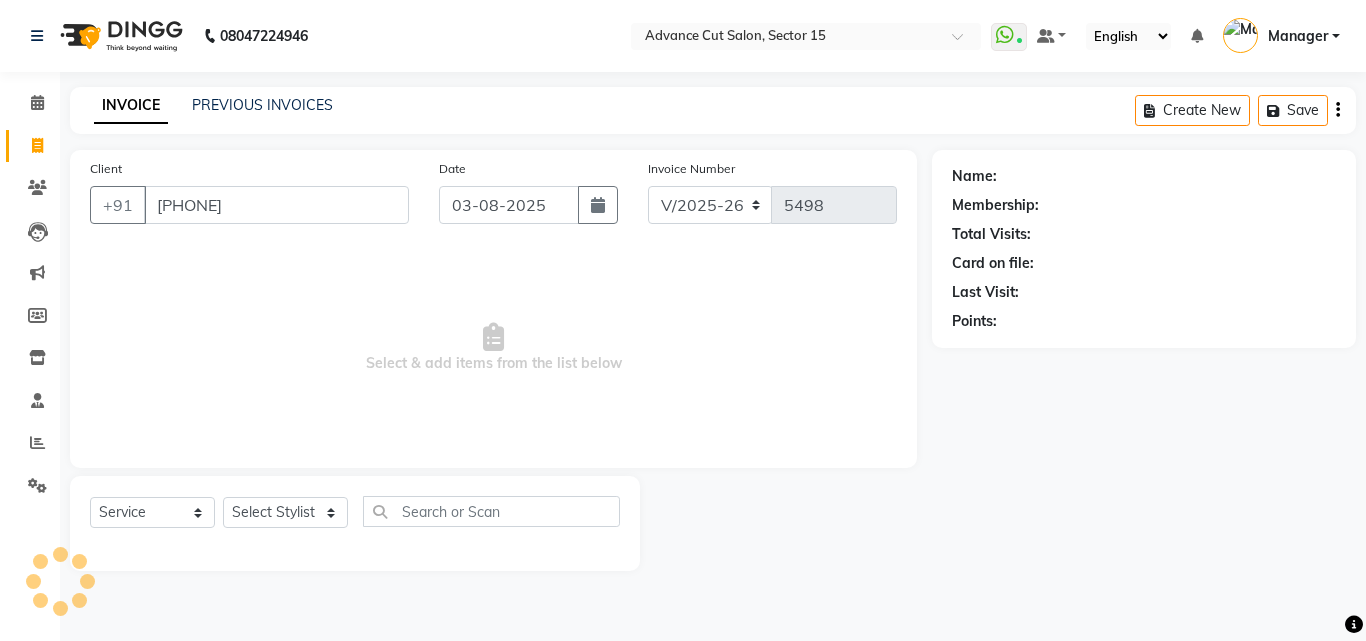 type on "9999084599" 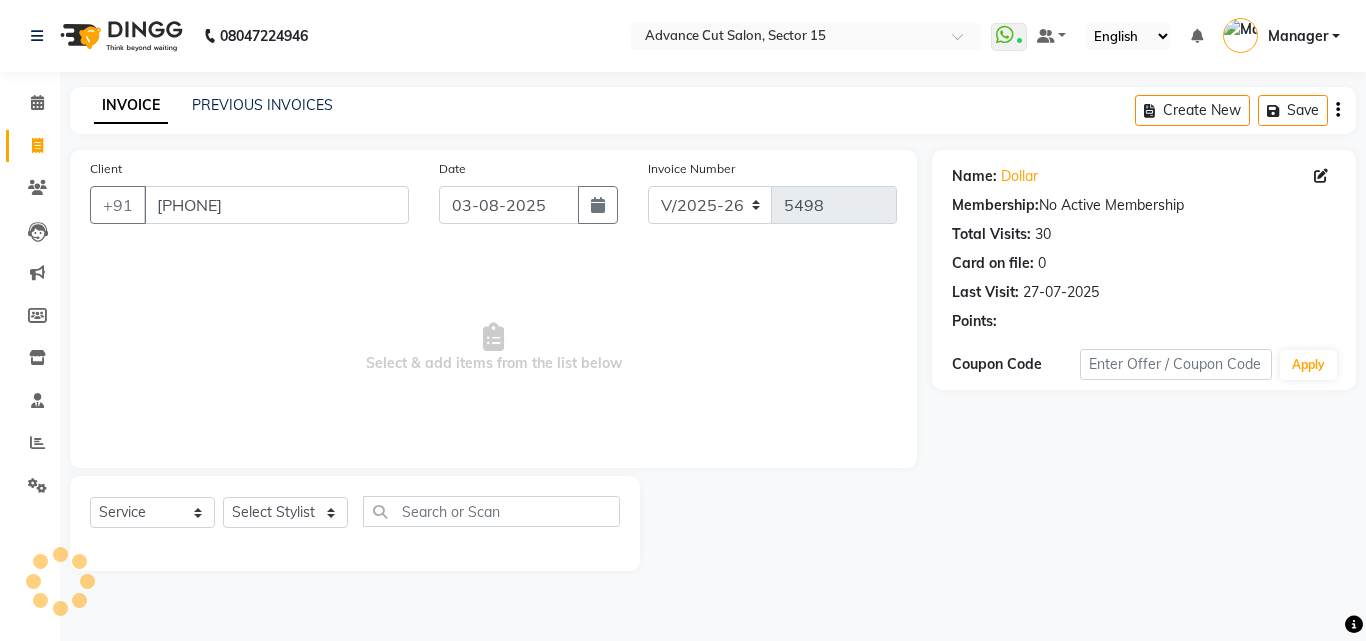 drag, startPoint x: 306, startPoint y: 488, endPoint x: 305, endPoint y: 512, distance: 24.020824 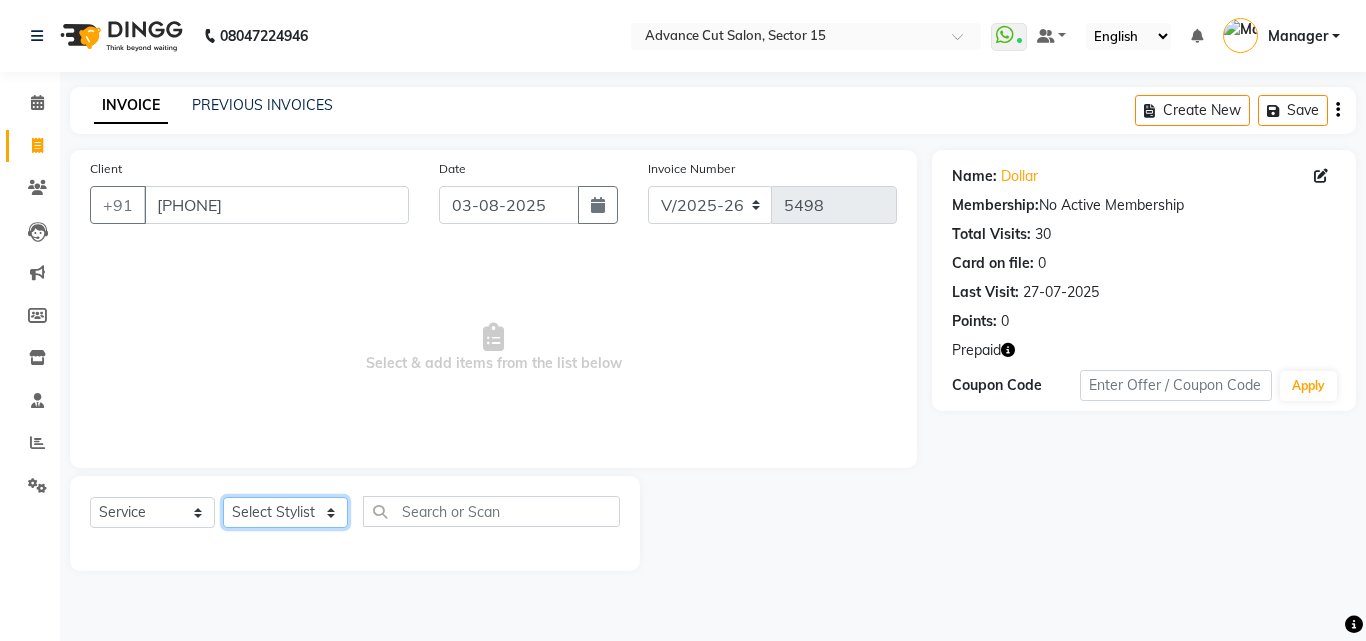 click on "Select Stylist Advance Cut  ASIF FARMAN HAIDER Iqbal KASHISH LUCKY Manager MANOJ NASEEM NASIR Nidhi Pooja  PRIYA RAEES RANI RASHID RIZWAN SACHIN SALMAN SANJAY Shahjad Shankar shuaib SONI" 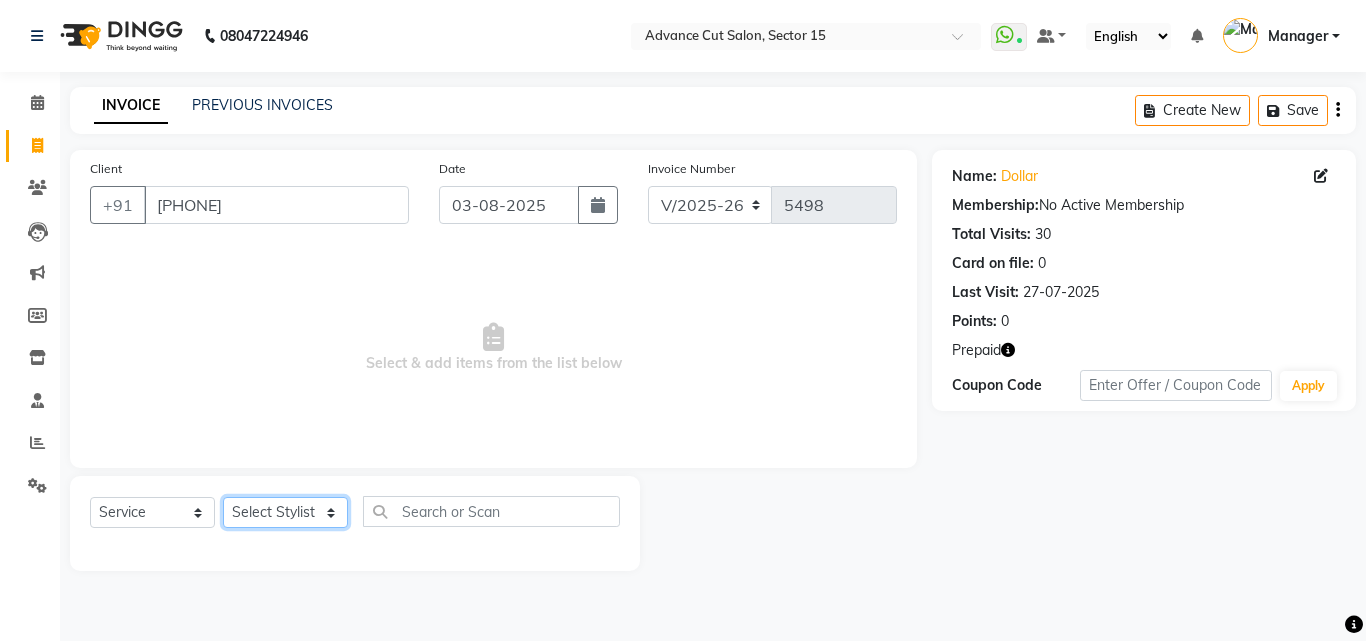select on "46502" 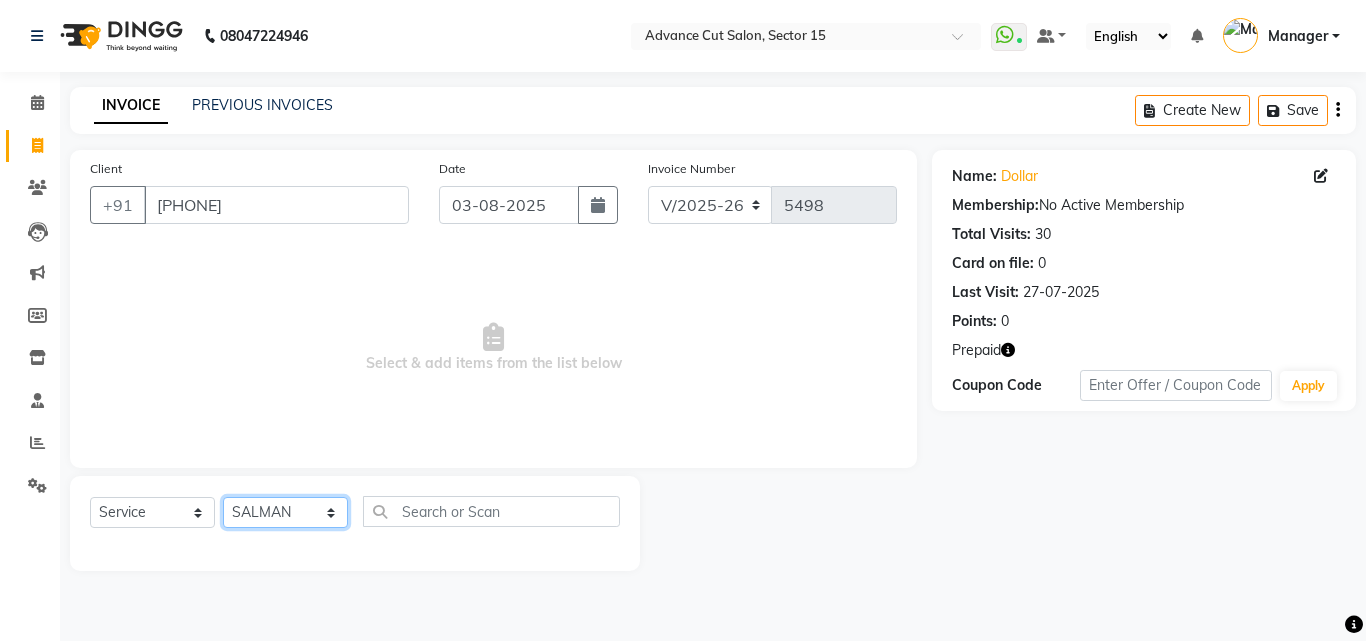 click on "Select Stylist Advance Cut  ASIF FARMAN HAIDER Iqbal KASHISH LUCKY Manager MANOJ NASEEM NASIR Nidhi Pooja  PRIYA RAEES RANI RASHID RIZWAN SACHIN SALMAN SANJAY Shahjad Shankar shuaib SONI" 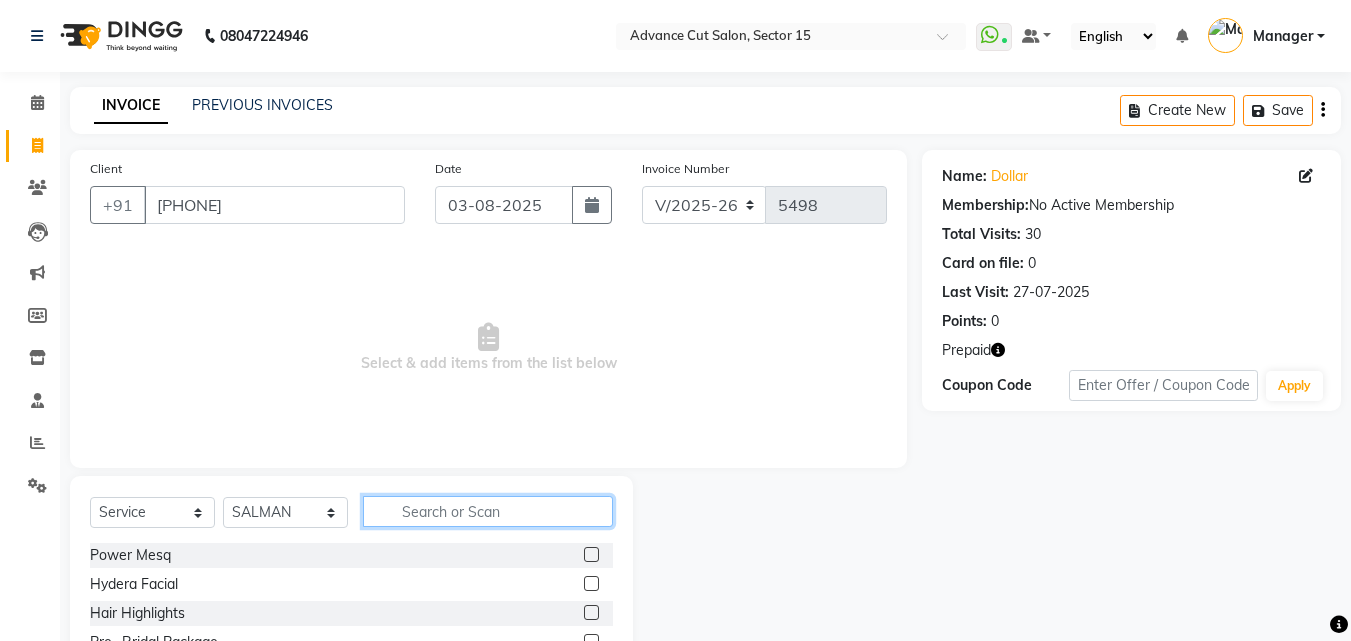 click 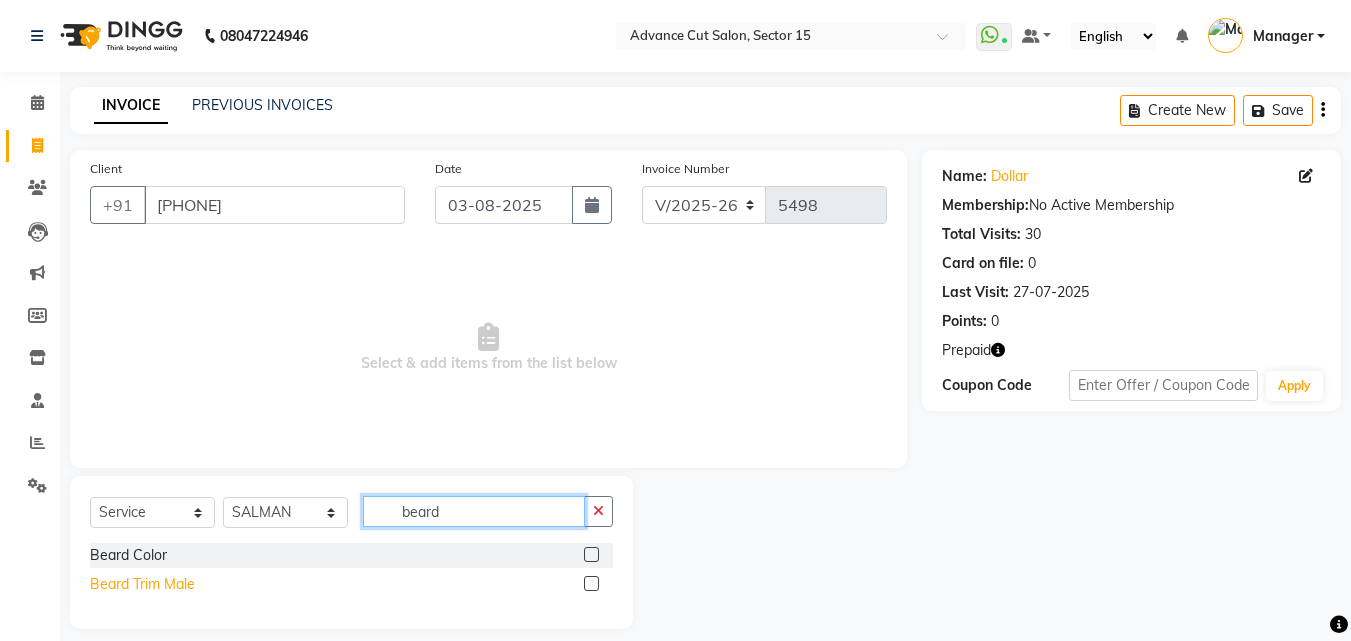 type on "beard" 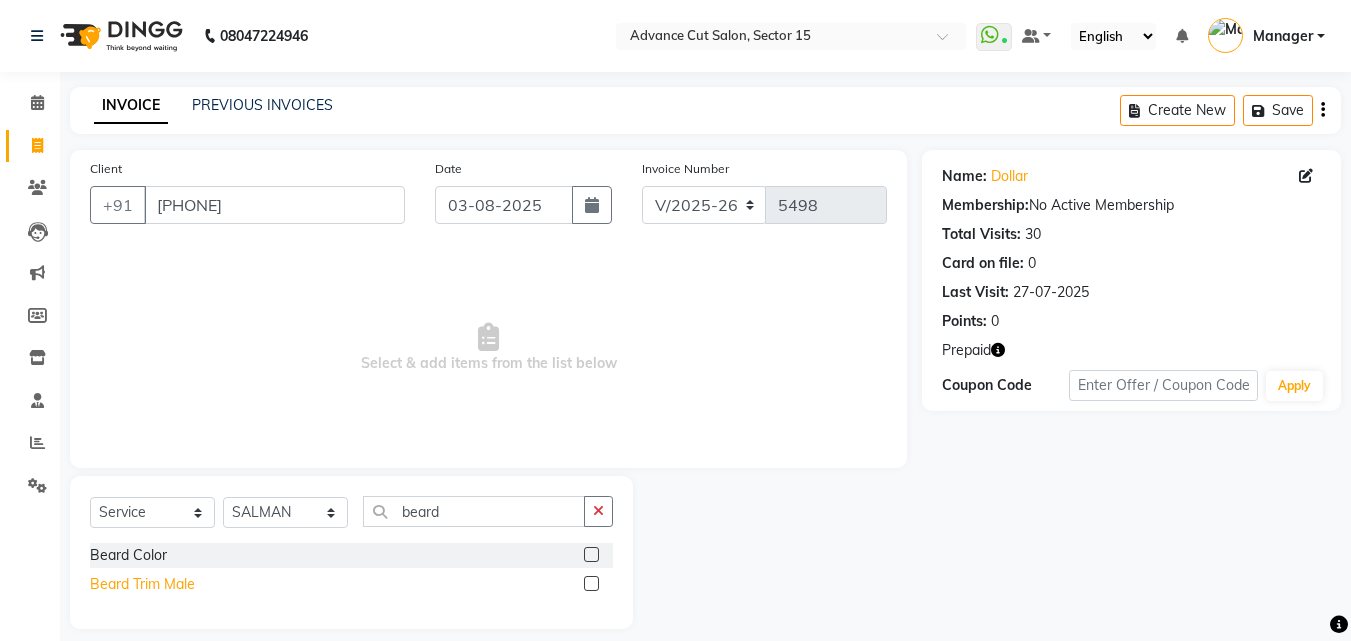 drag, startPoint x: 148, startPoint y: 579, endPoint x: 195, endPoint y: 579, distance: 47 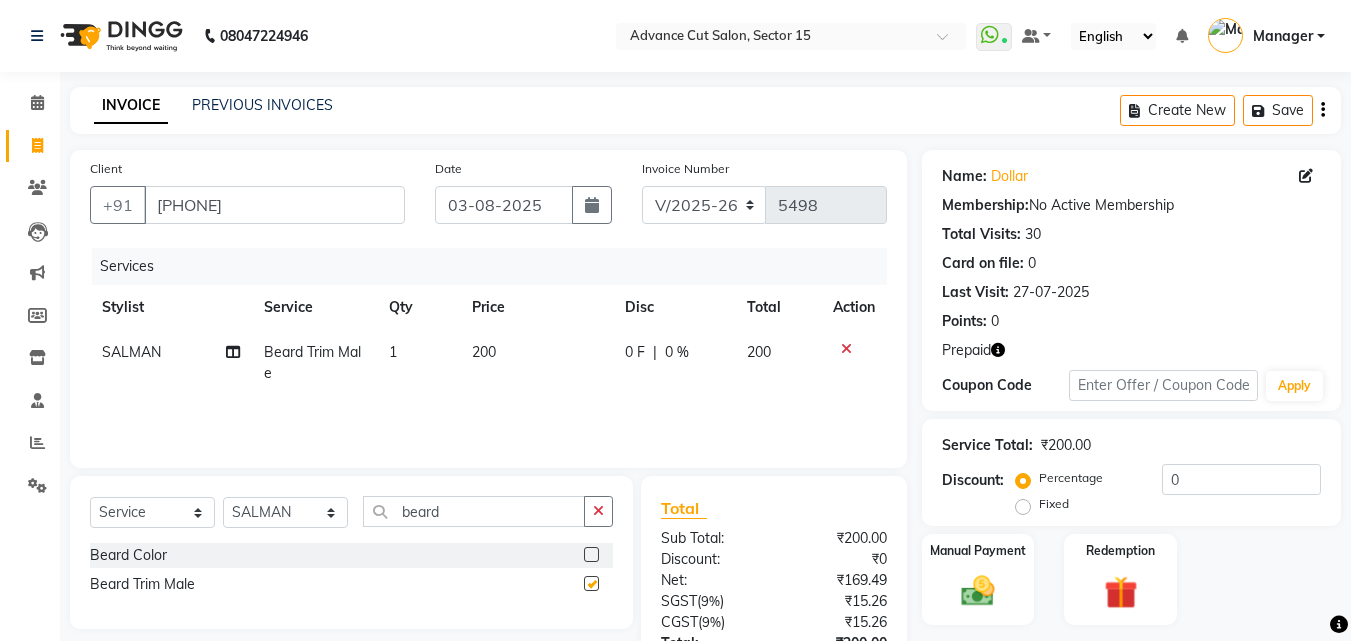 checkbox on "false" 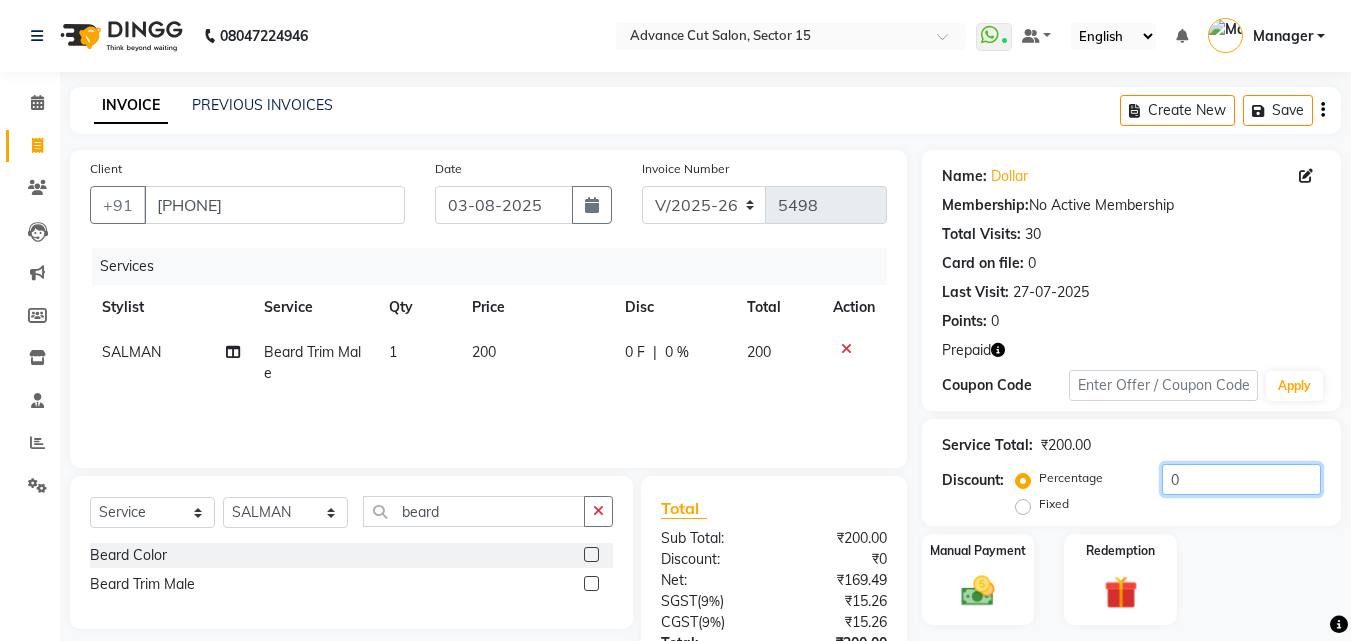click on "0" 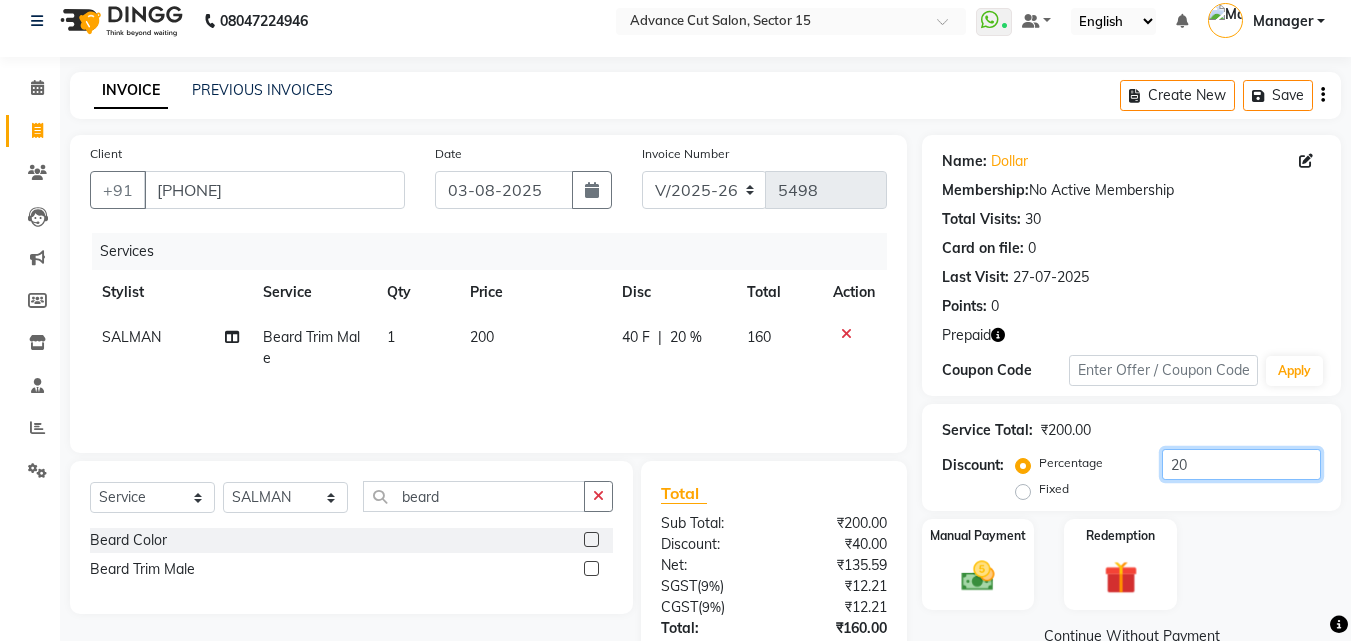 scroll, scrollTop: 119, scrollLeft: 0, axis: vertical 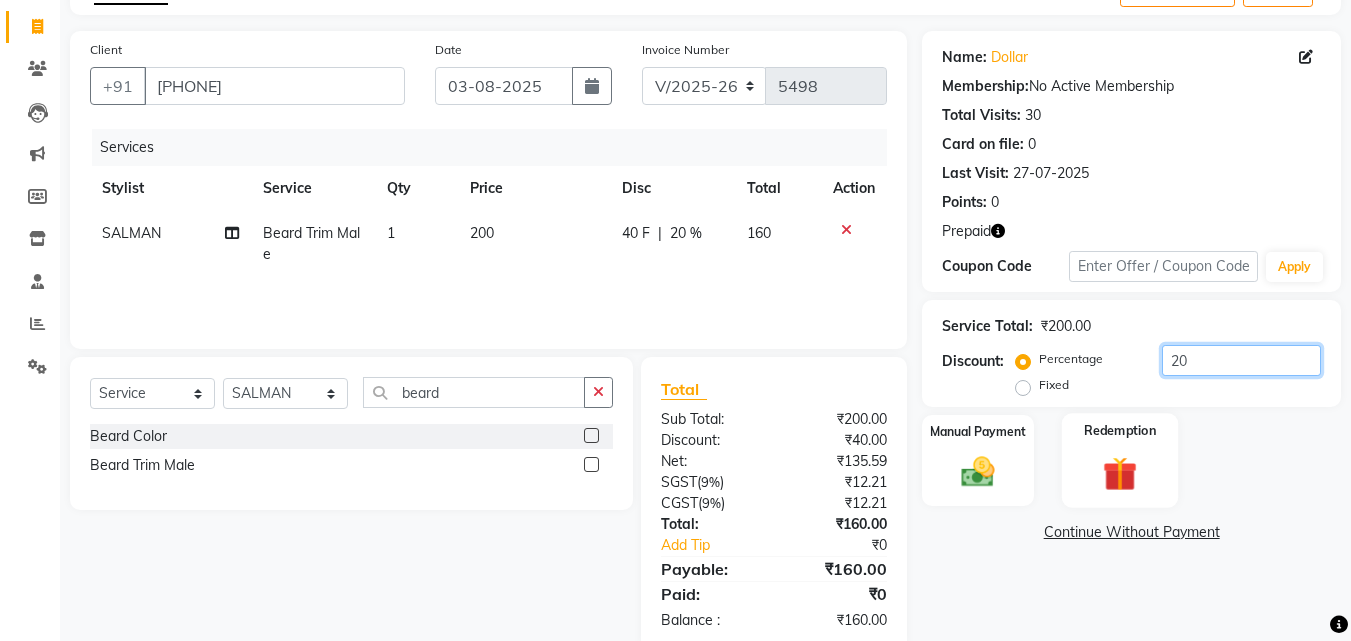 type on "20" 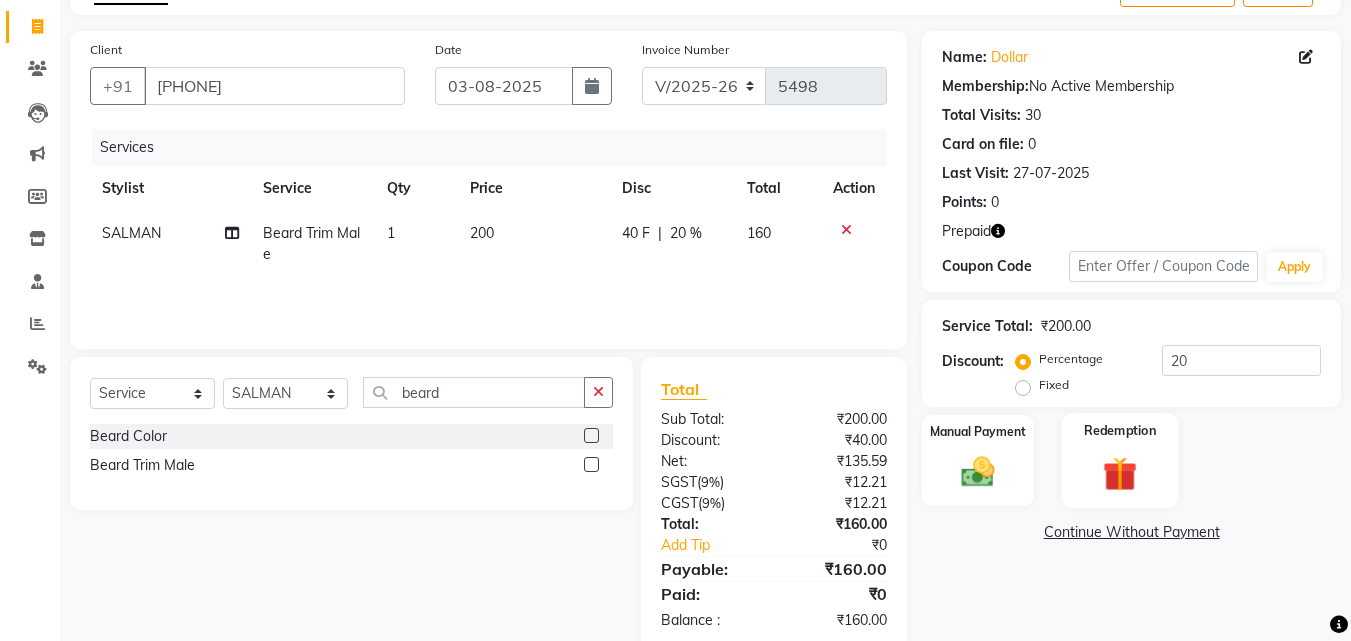 drag, startPoint x: 1128, startPoint y: 443, endPoint x: 1154, endPoint y: 495, distance: 58.137768 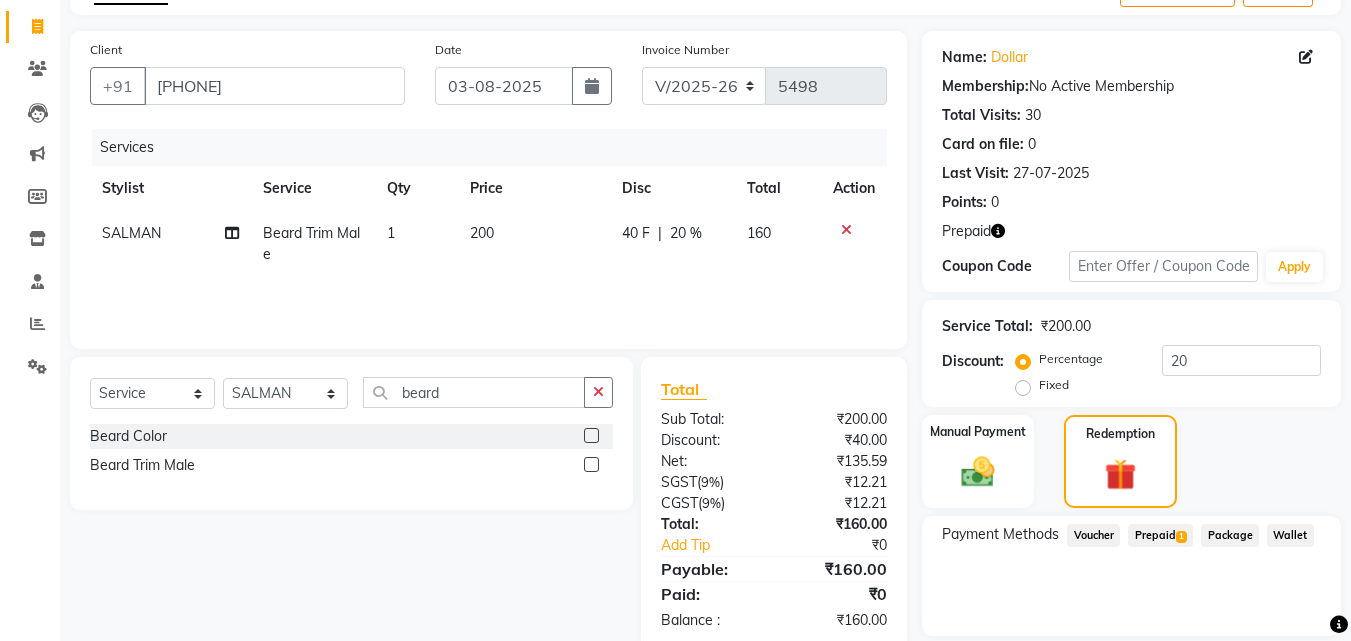 click on "Prepaid  1" 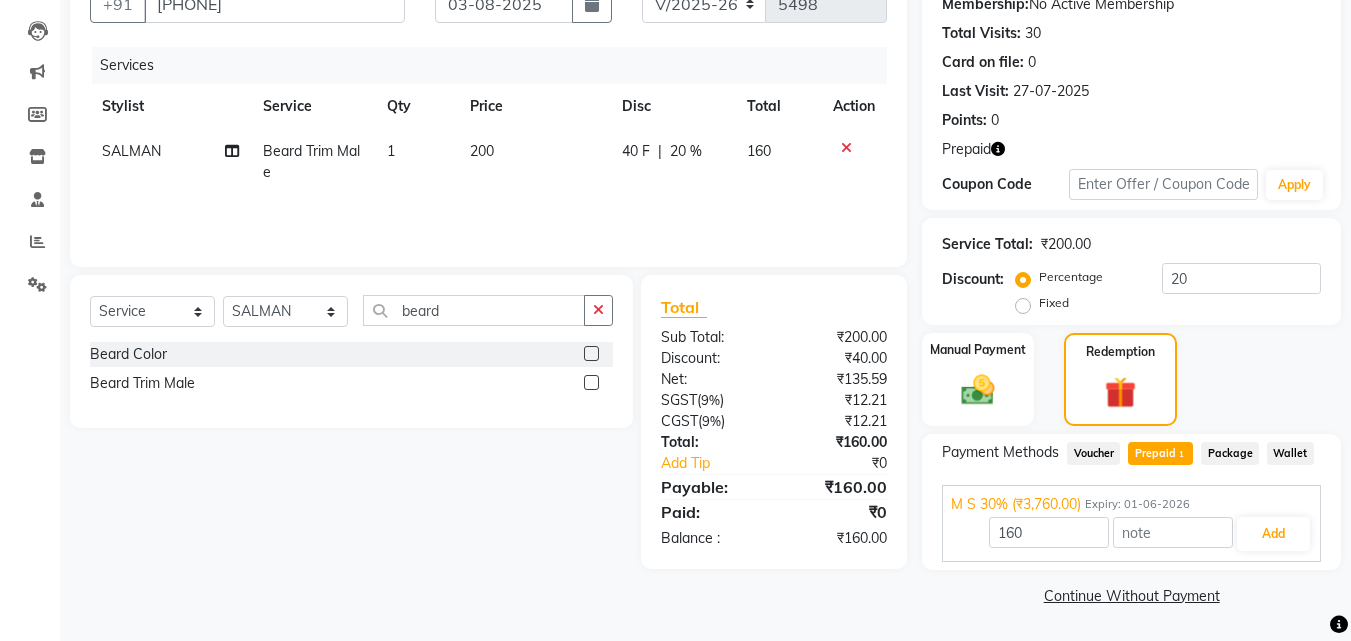 click on "M S 30%	 (₹3,760.00) Expiry: 01-06-2026" at bounding box center [1131, 504] 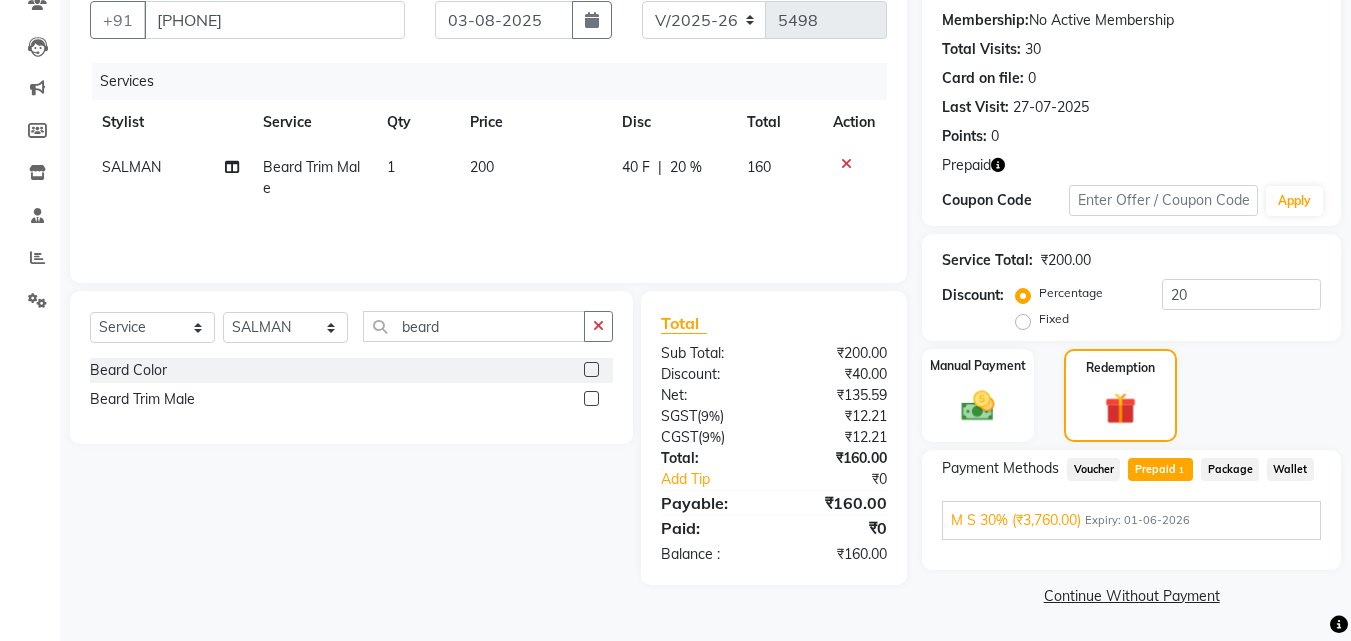 scroll, scrollTop: 185, scrollLeft: 0, axis: vertical 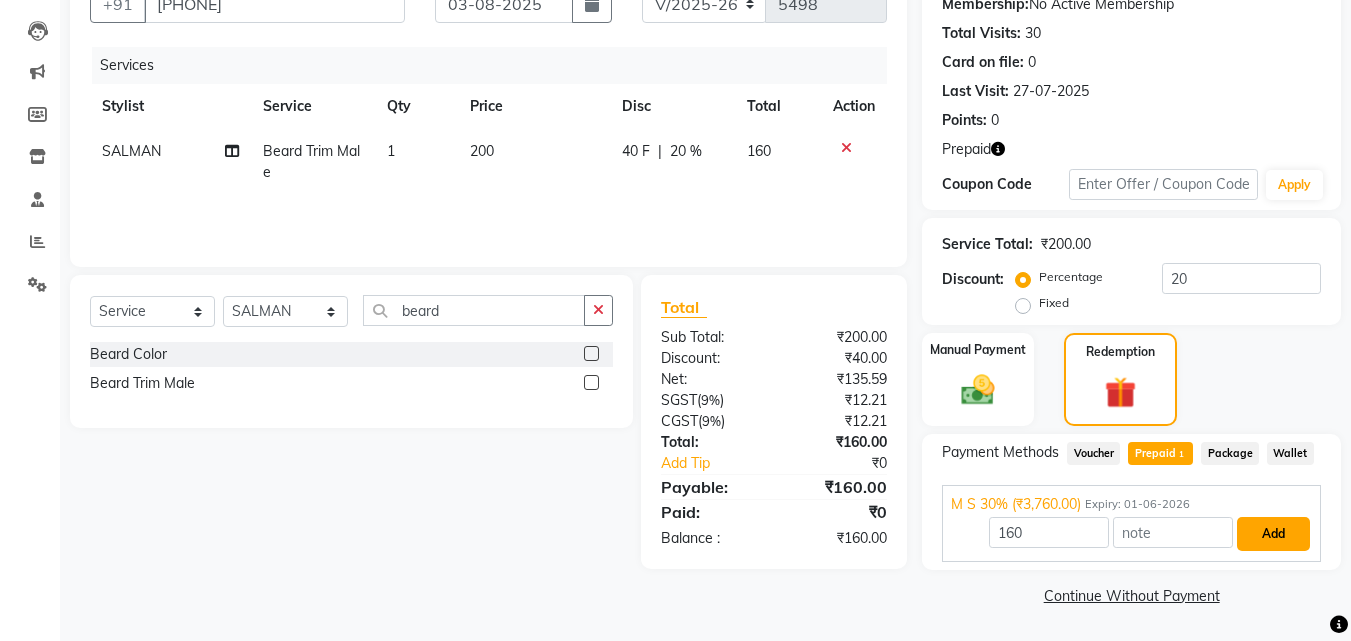 click on "Add" at bounding box center (1273, 534) 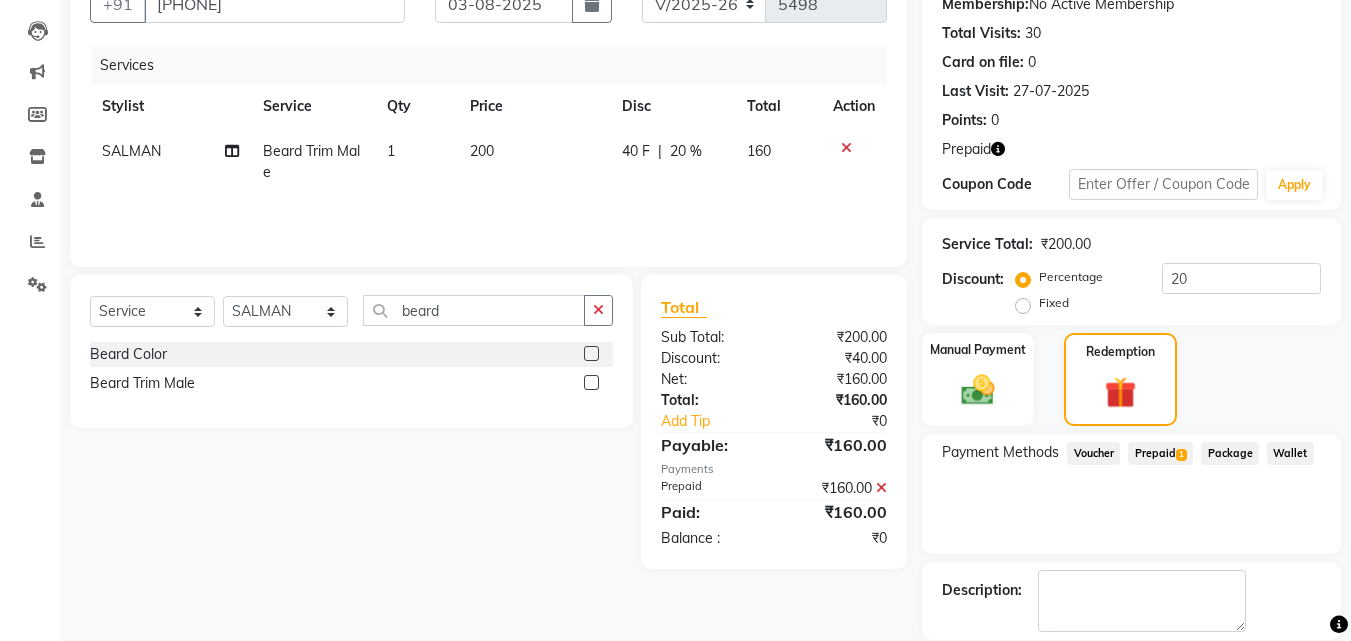 scroll, scrollTop: 298, scrollLeft: 0, axis: vertical 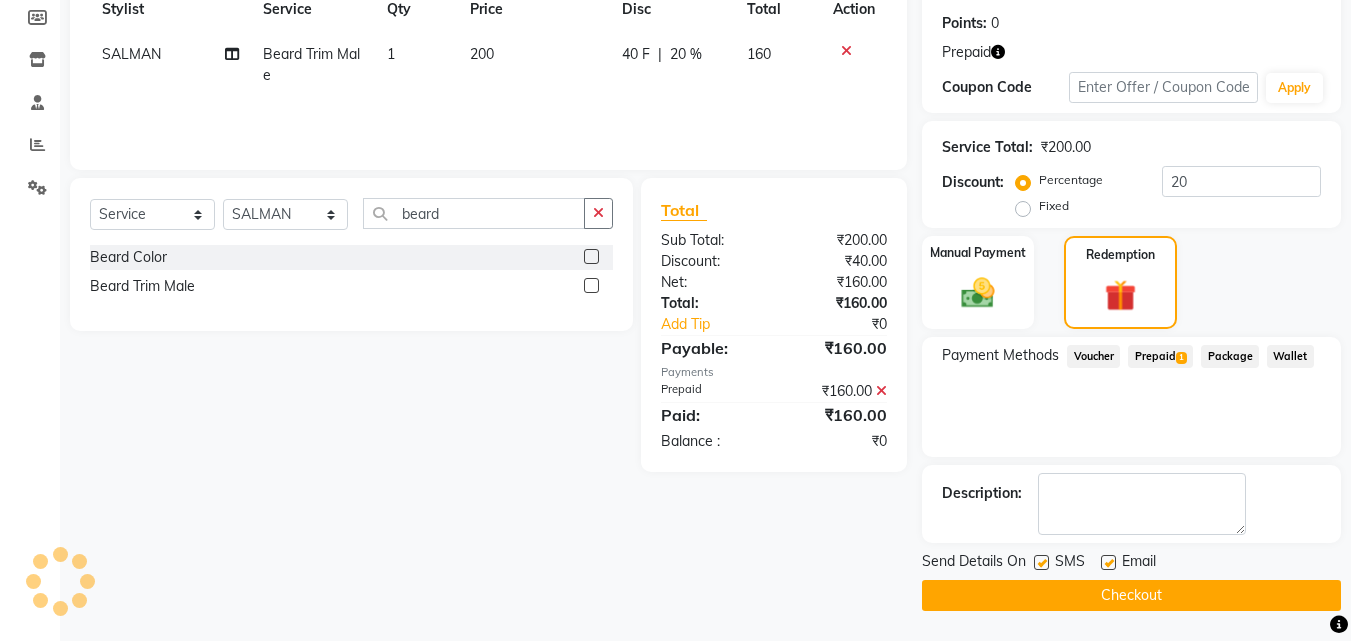 drag, startPoint x: 1271, startPoint y: 613, endPoint x: 1269, endPoint y: 591, distance: 22.090721 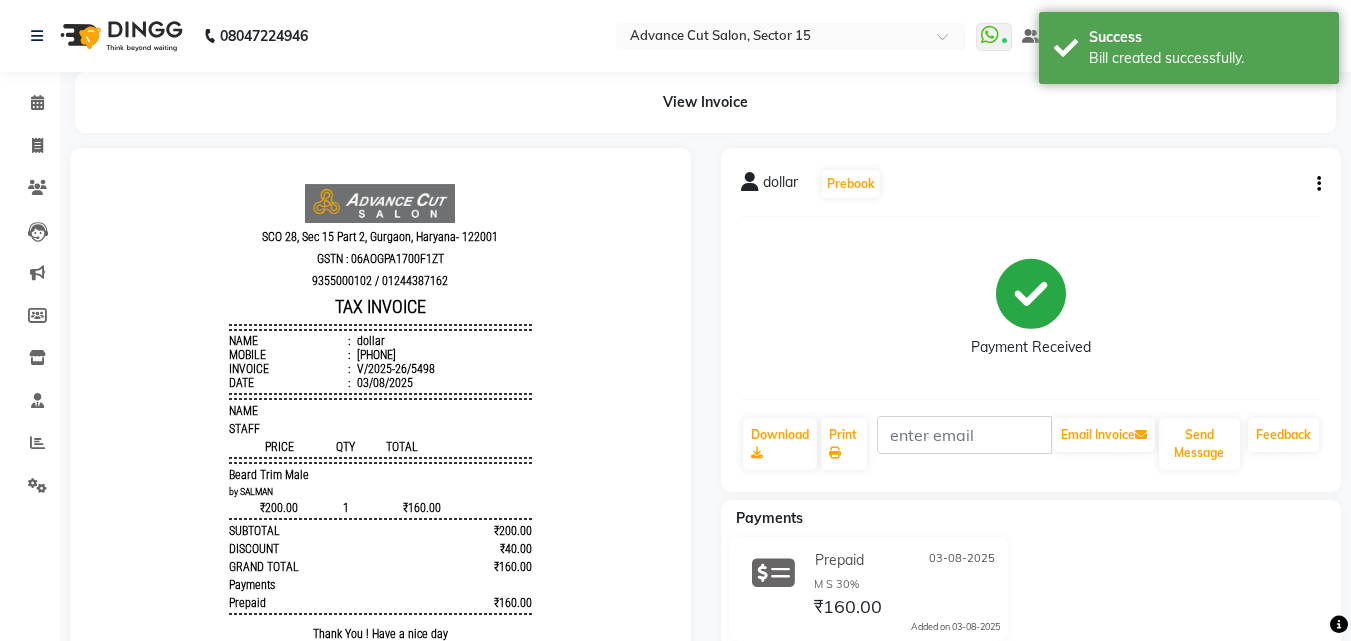 scroll, scrollTop: 0, scrollLeft: 0, axis: both 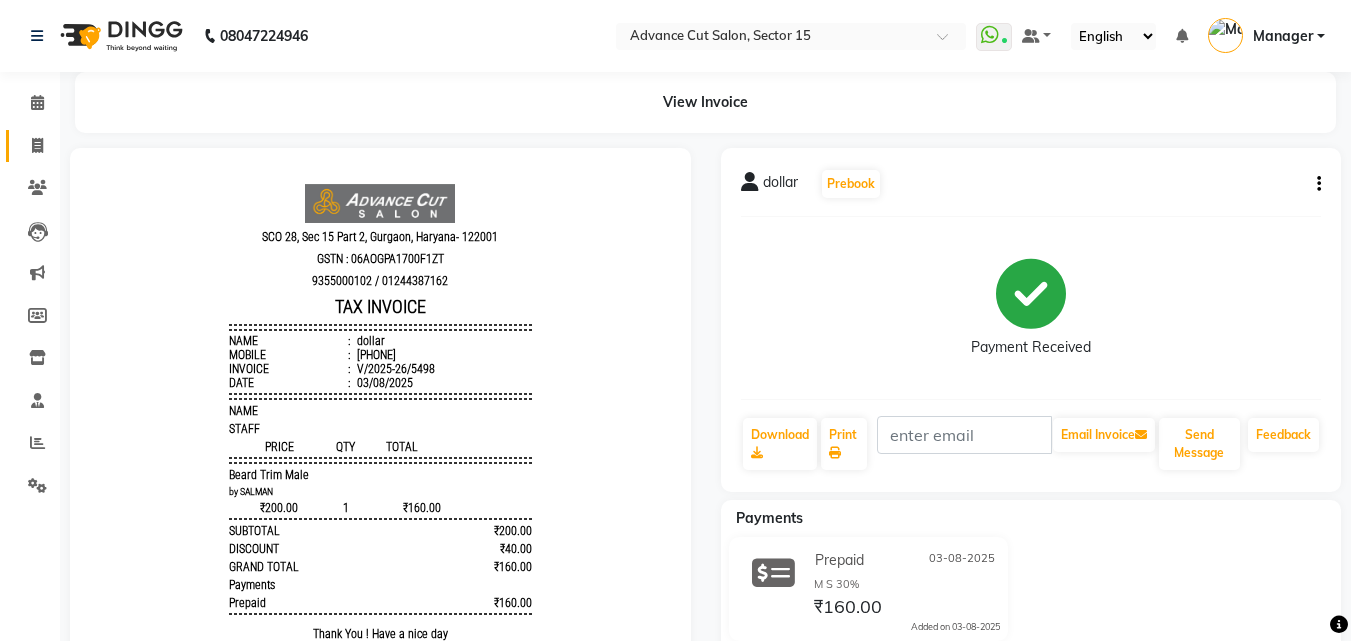 click on "Invoice" 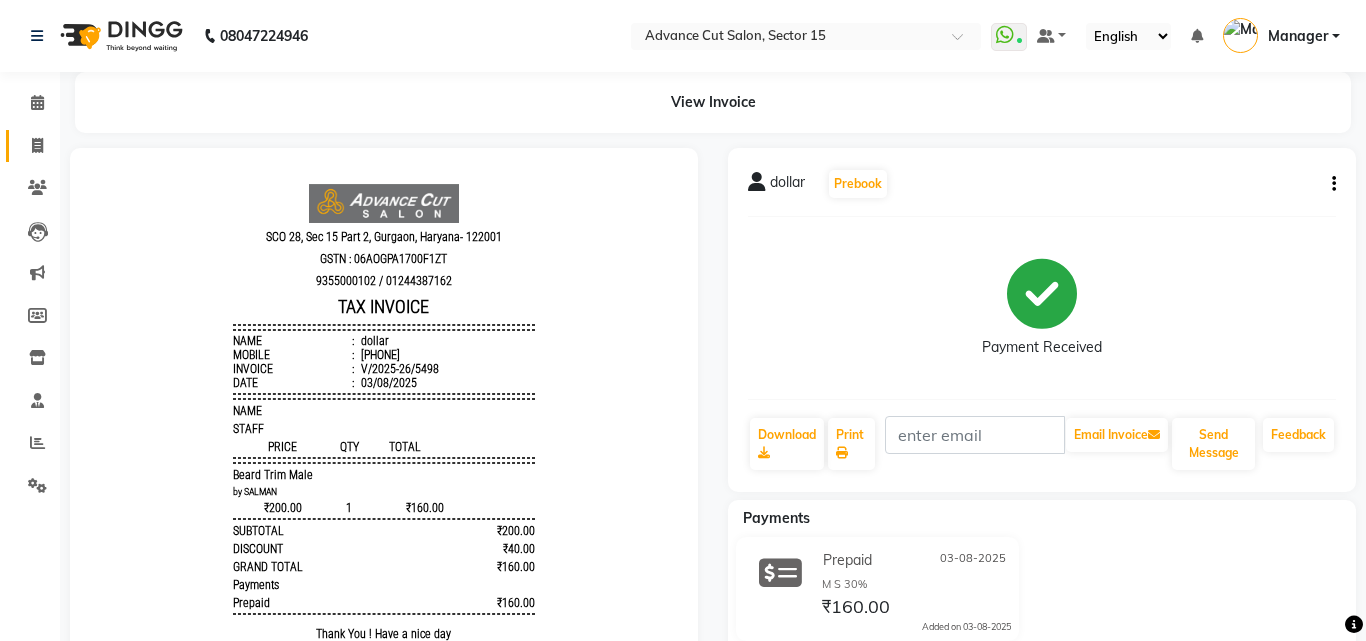 select on "service" 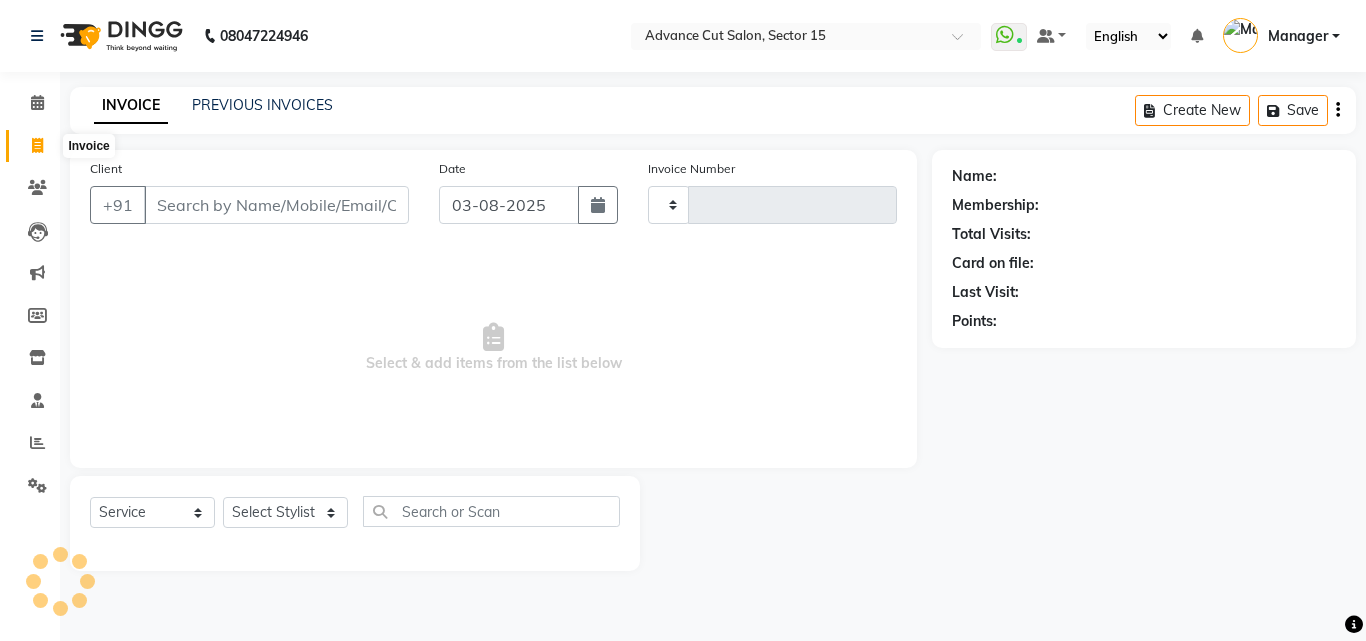 type on "5499" 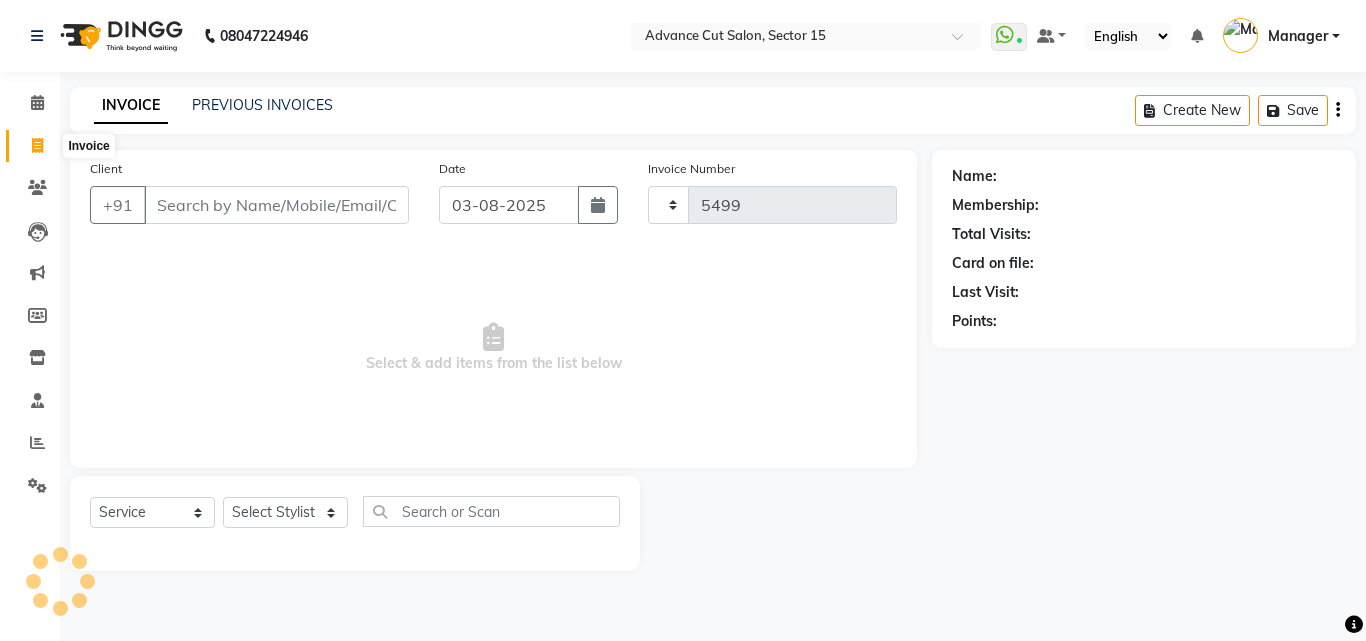 select on "6255" 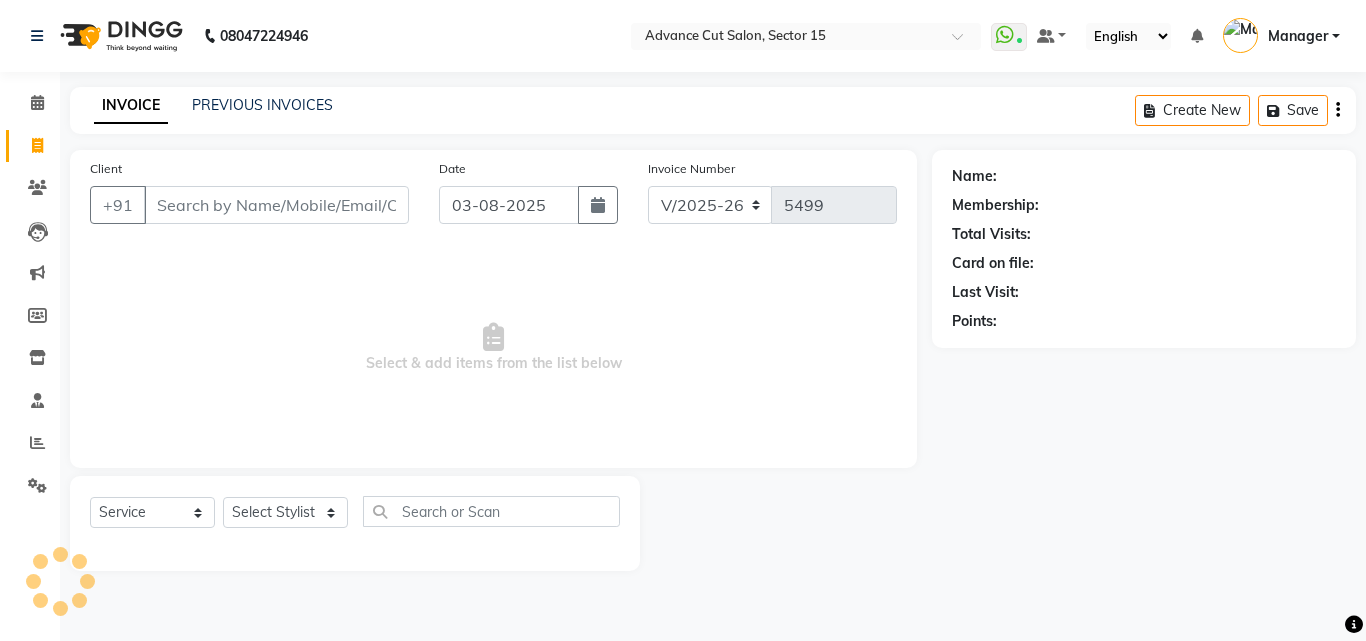 click on "Client" at bounding box center [276, 205] 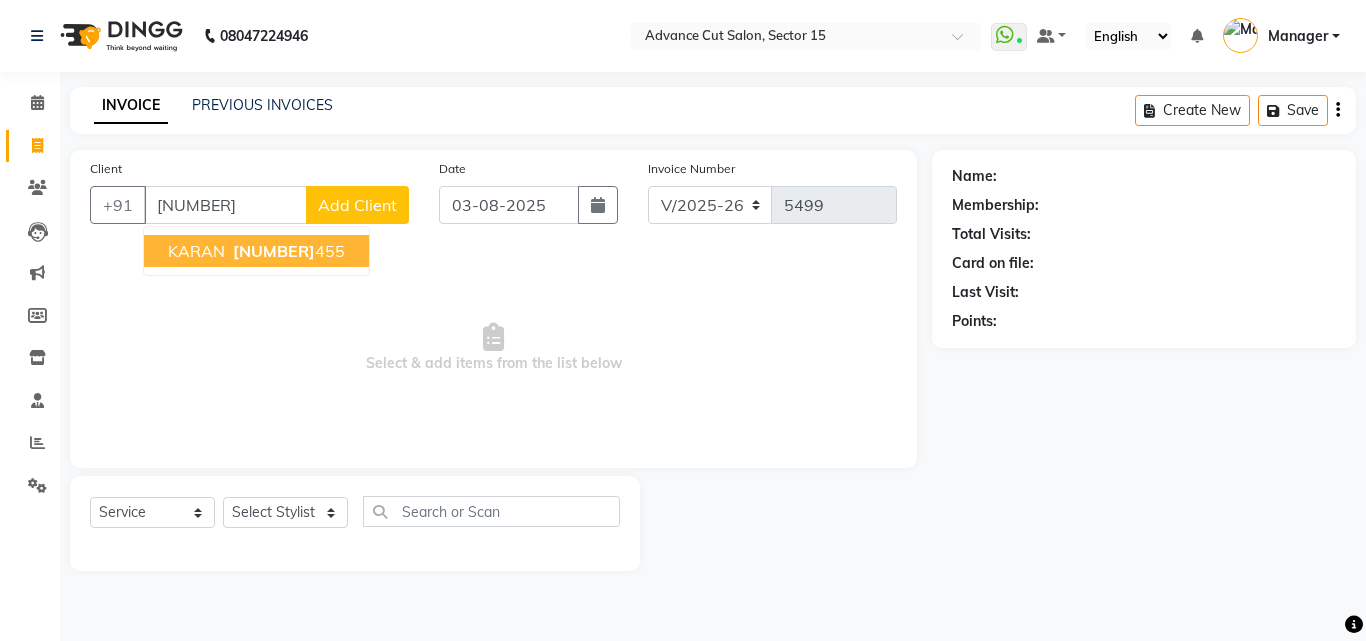 click on "KARAN   9999930 455" at bounding box center (256, 251) 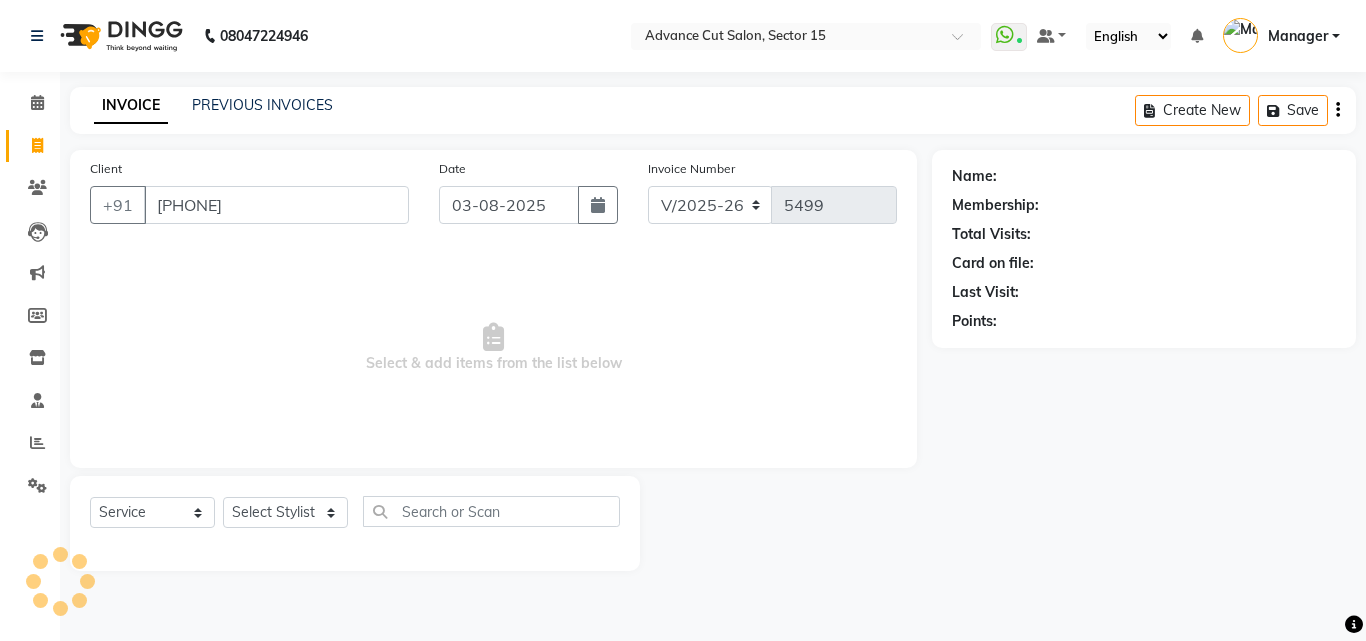 type on "9999930455" 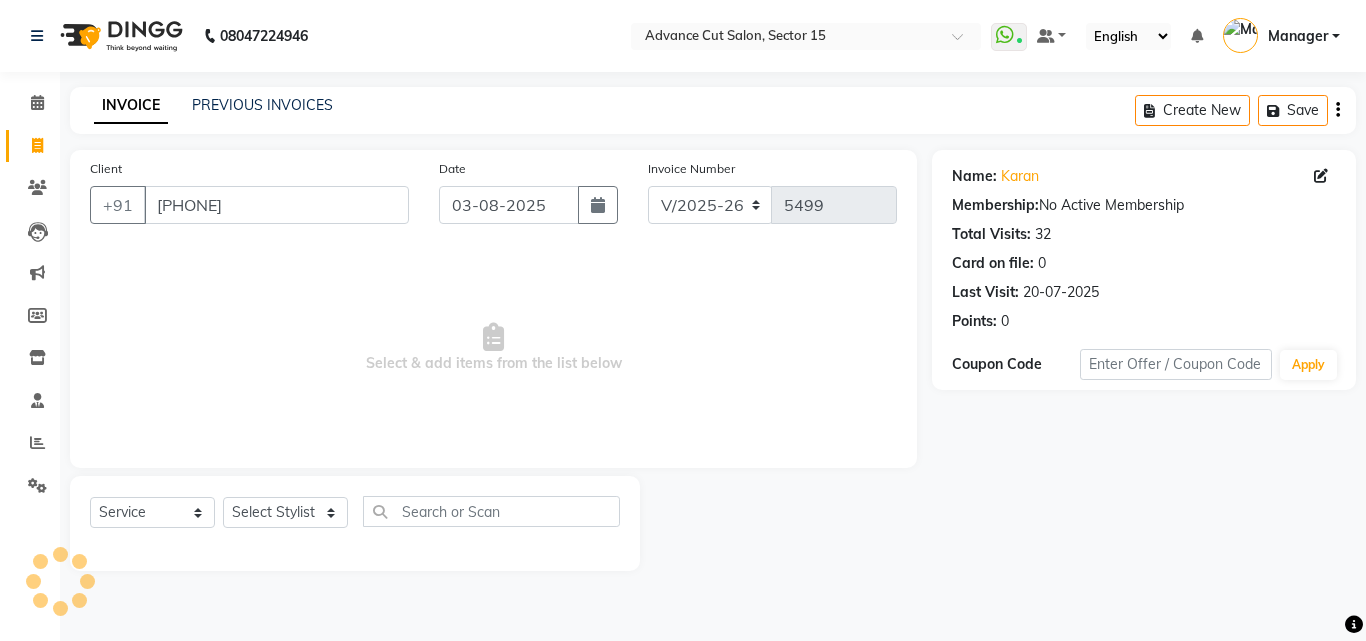 click on "Select  Service  Product  Membership  Package Voucher Prepaid Gift Card  Select Stylist Advance Cut  ASIF FARMAN HAIDER Iqbal KASHISH LUCKY Manager MANOJ NASEEM NASIR Nidhi Pooja  PRIYA RAEES RANI RASHID RIZWAN SACHIN SALMAN SANJAY Shahjad Shankar shuaib SONI" 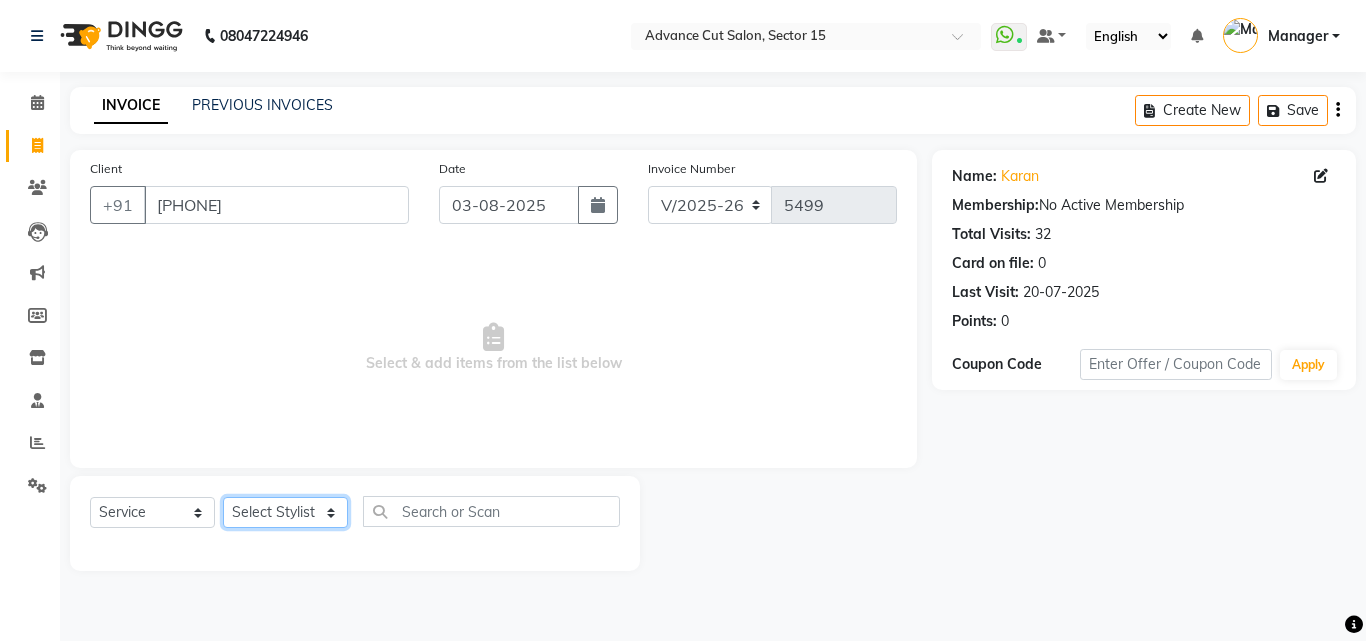 click on "Select Stylist Advance Cut  ASIF FARMAN HAIDER Iqbal KASHISH LUCKY Manager MANOJ NASEEM NASIR Nidhi Pooja  PRIYA RAEES RANI RASHID RIZWAN SACHIN SALMAN SANJAY Shahjad Shankar shuaib SONI" 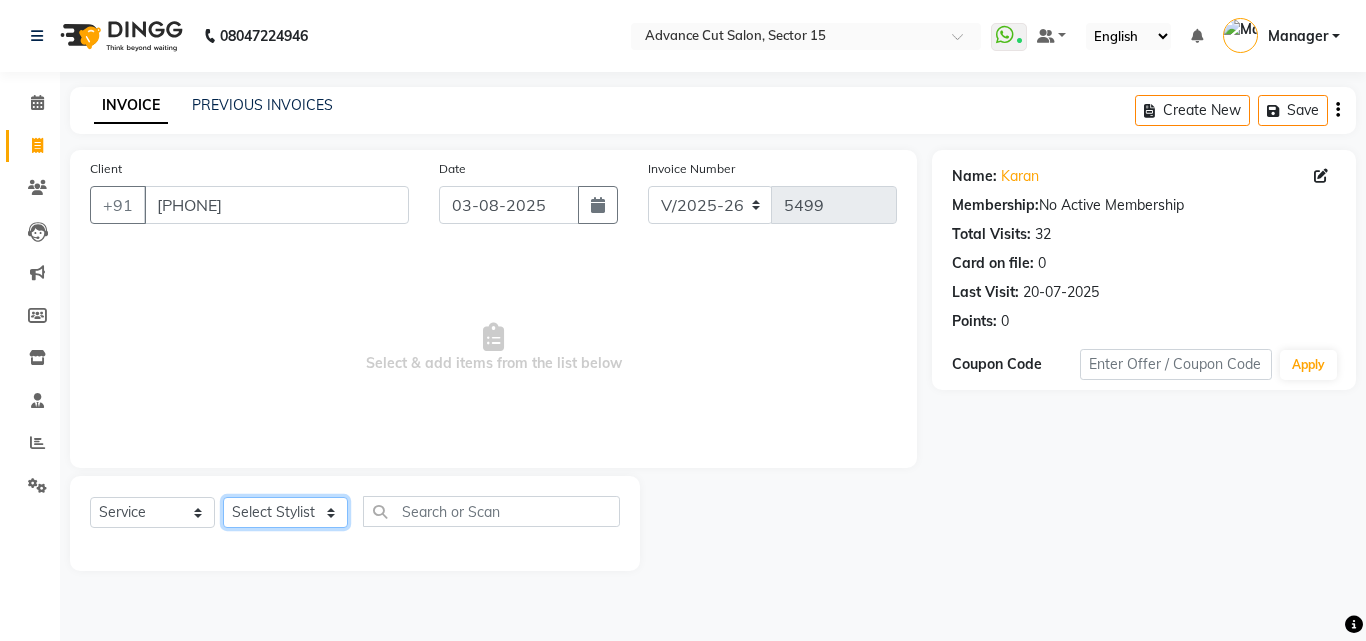 select on "46502" 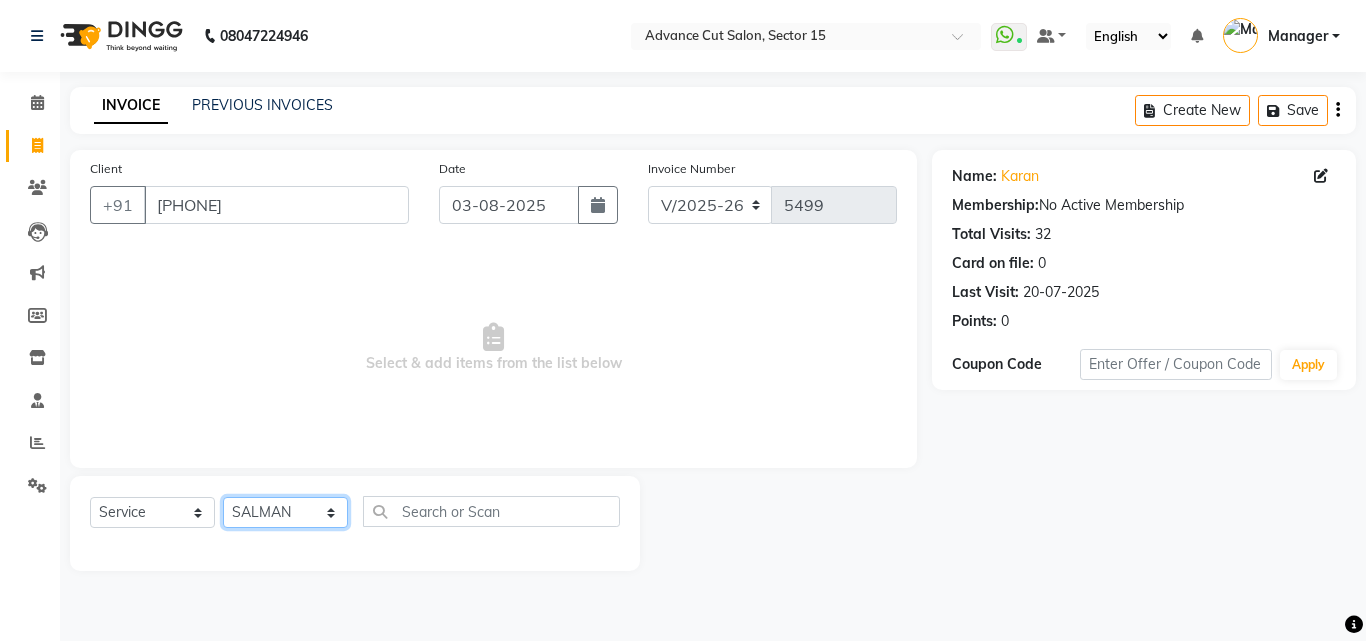 click on "Select Stylist Advance Cut  ASIF FARMAN HAIDER Iqbal KASHISH LUCKY Manager MANOJ NASEEM NASIR Nidhi Pooja  PRIYA RAEES RANI RASHID RIZWAN SACHIN SALMAN SANJAY Shahjad Shankar shuaib SONI" 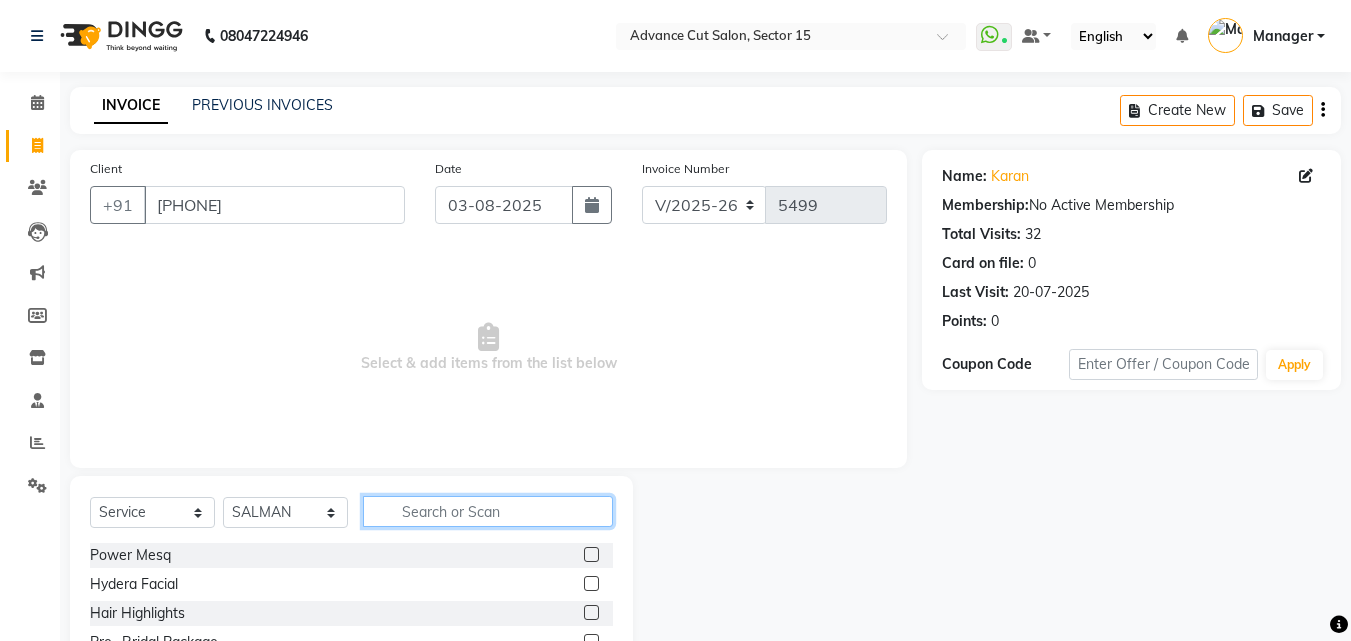 click 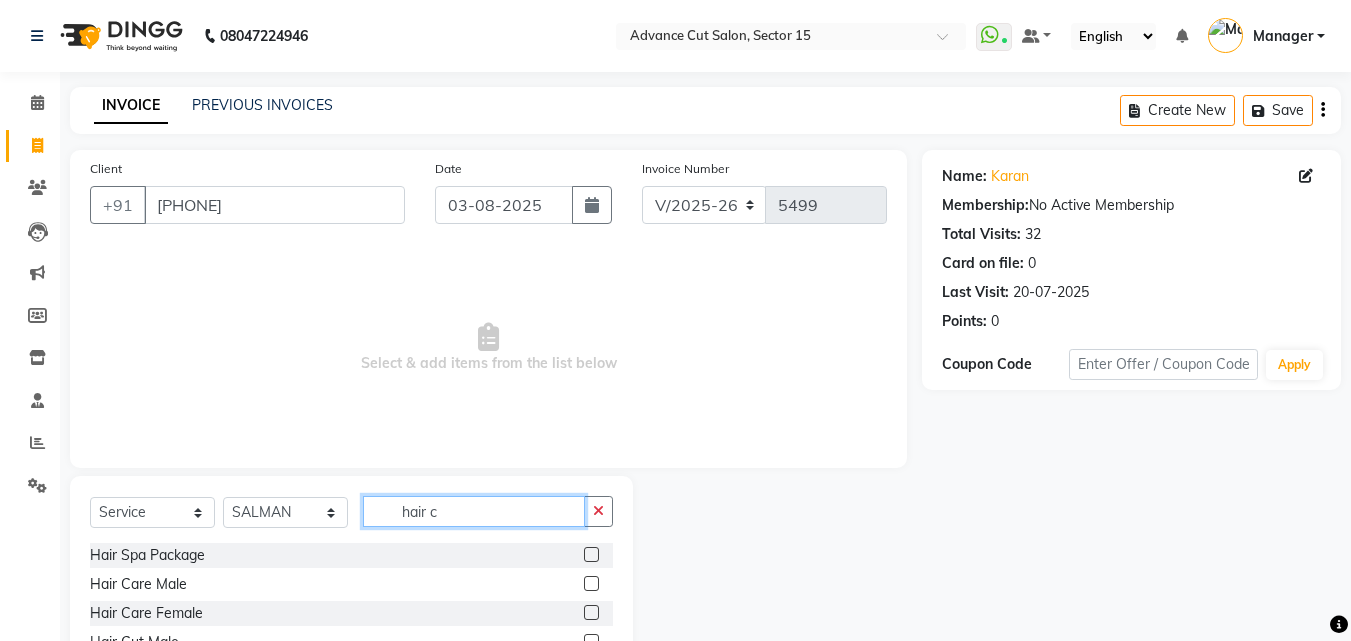 scroll, scrollTop: 134, scrollLeft: 0, axis: vertical 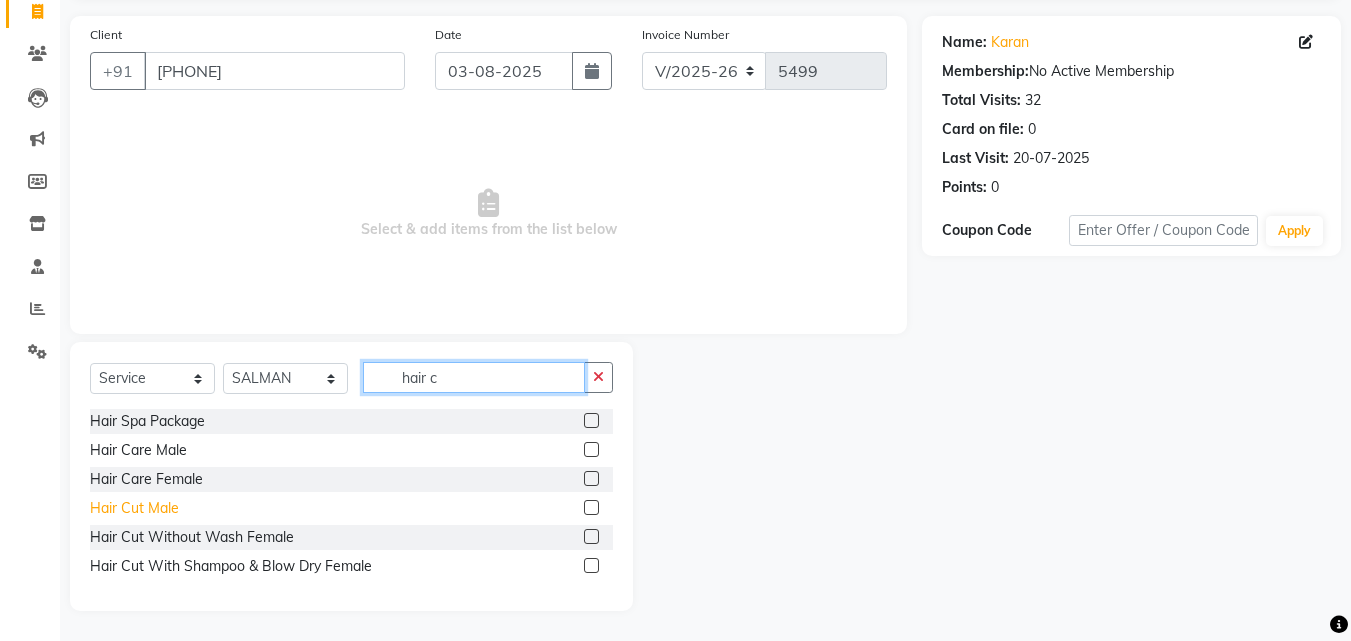 type on "hair c" 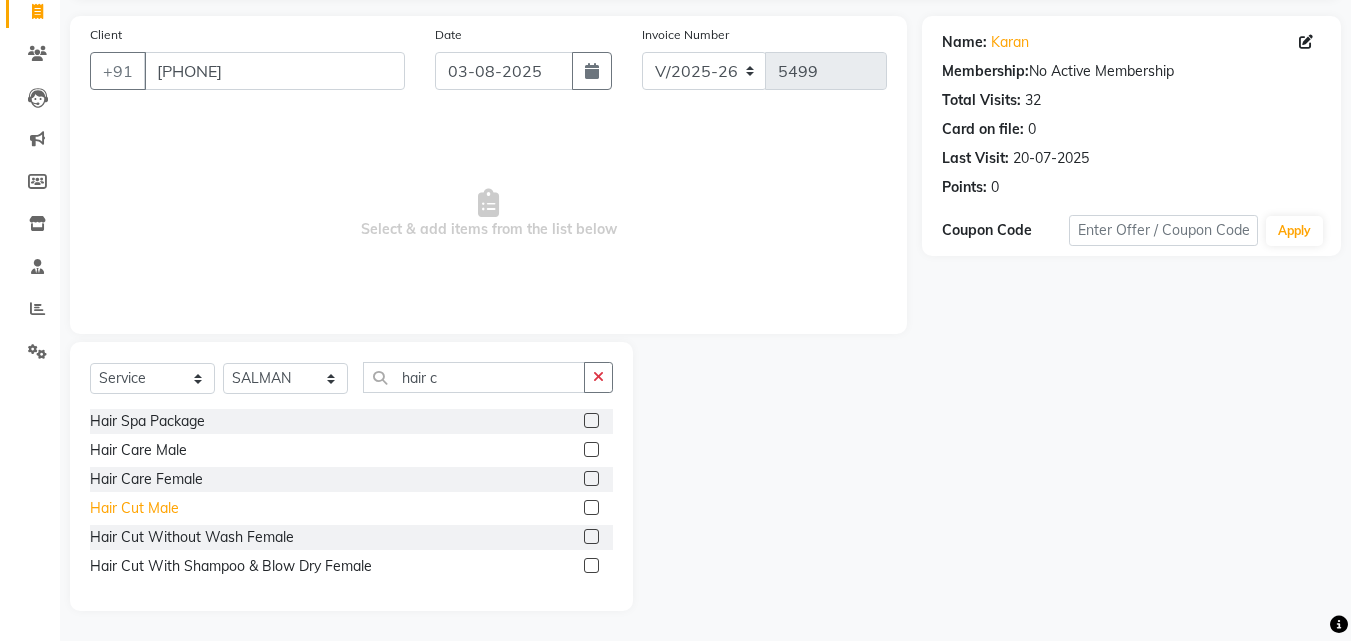 click on "Hair Cut  Male" 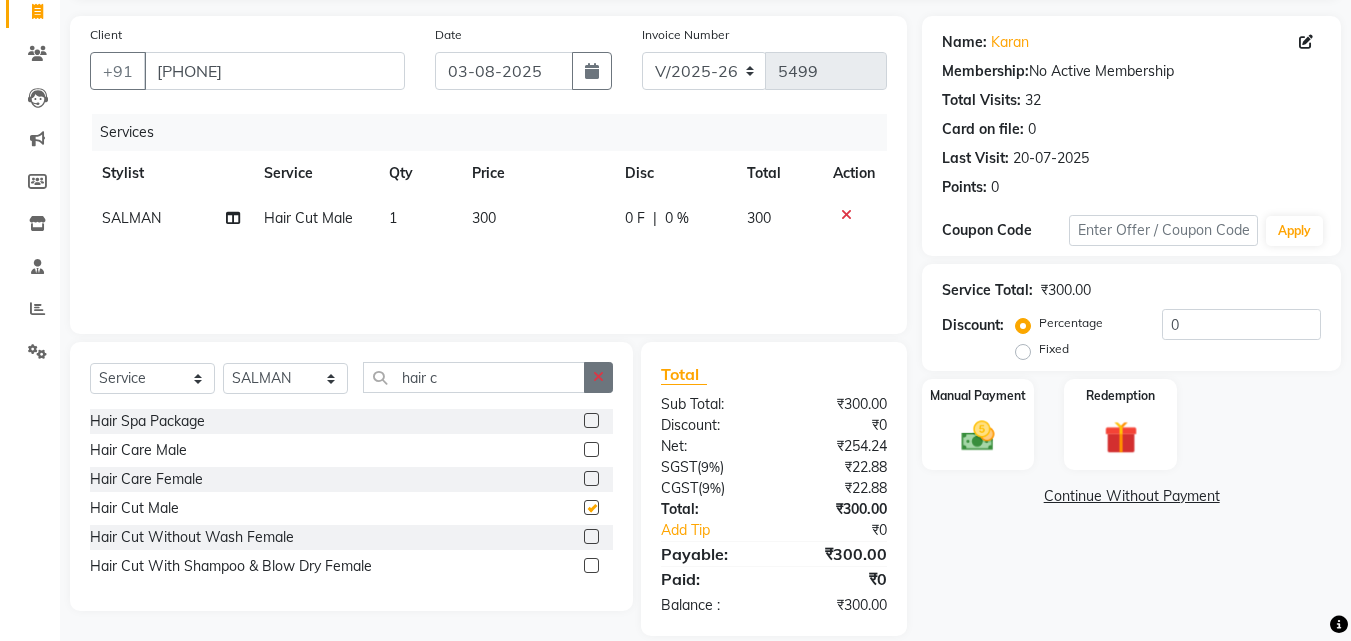 checkbox on "false" 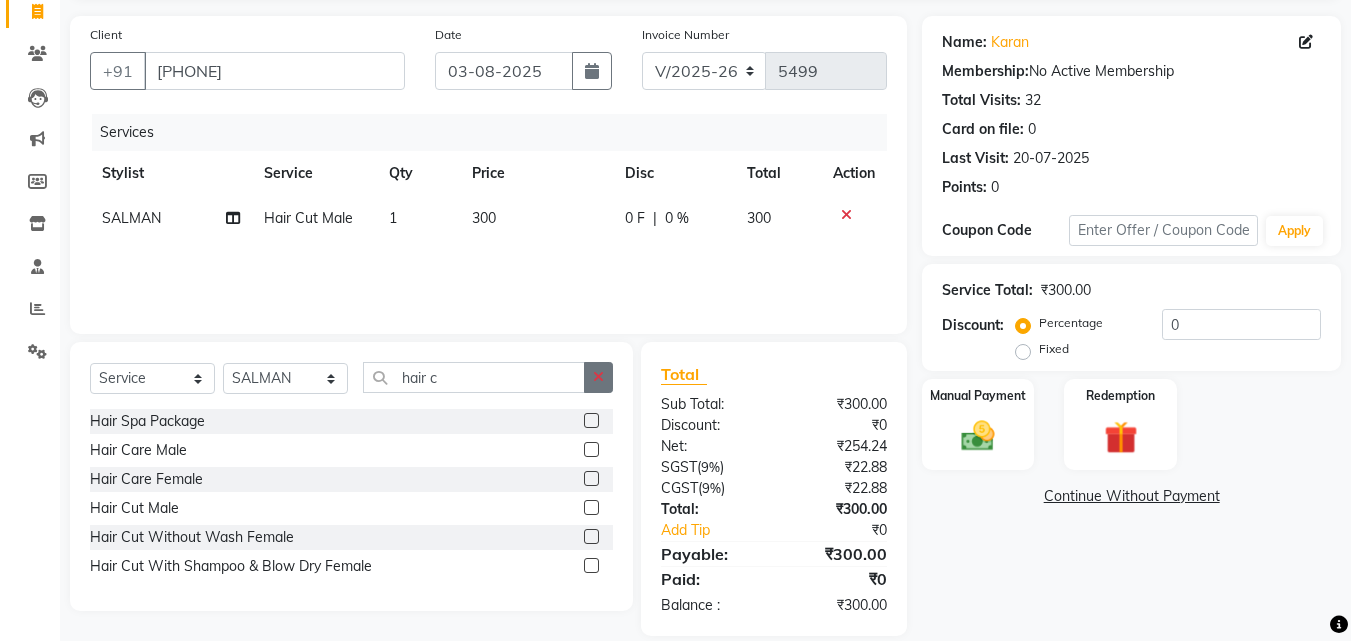 click 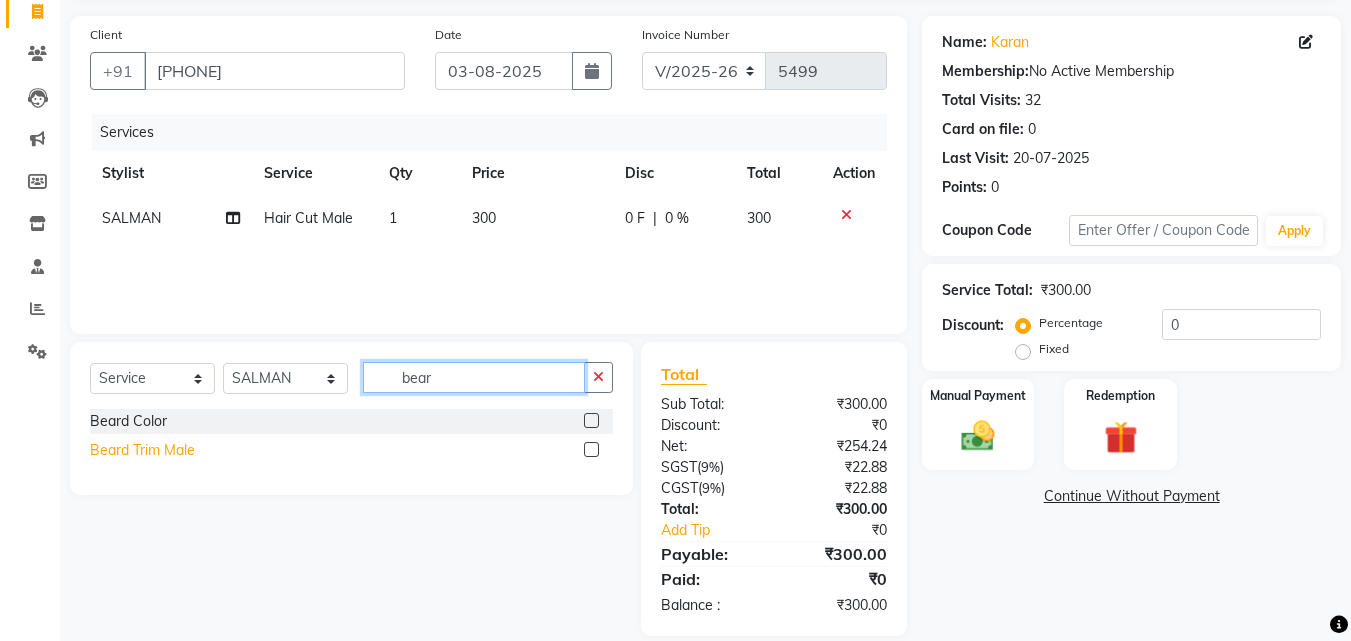 type on "bear" 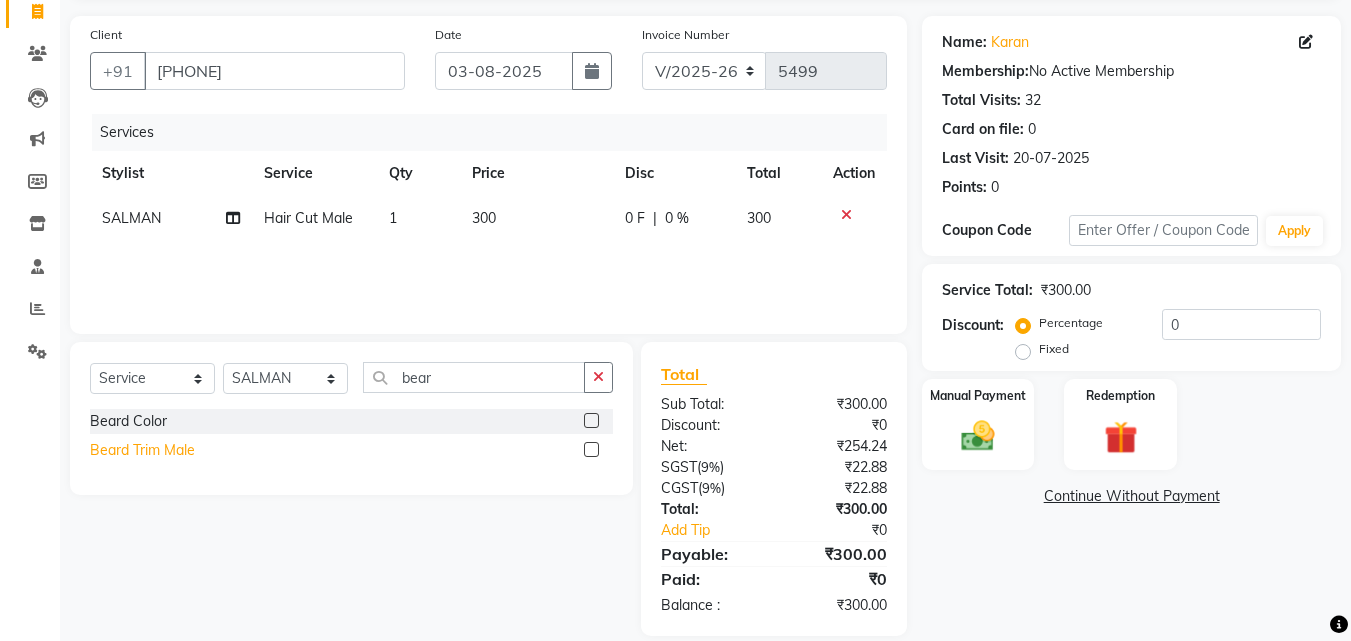 click on "Beard Trim Male" 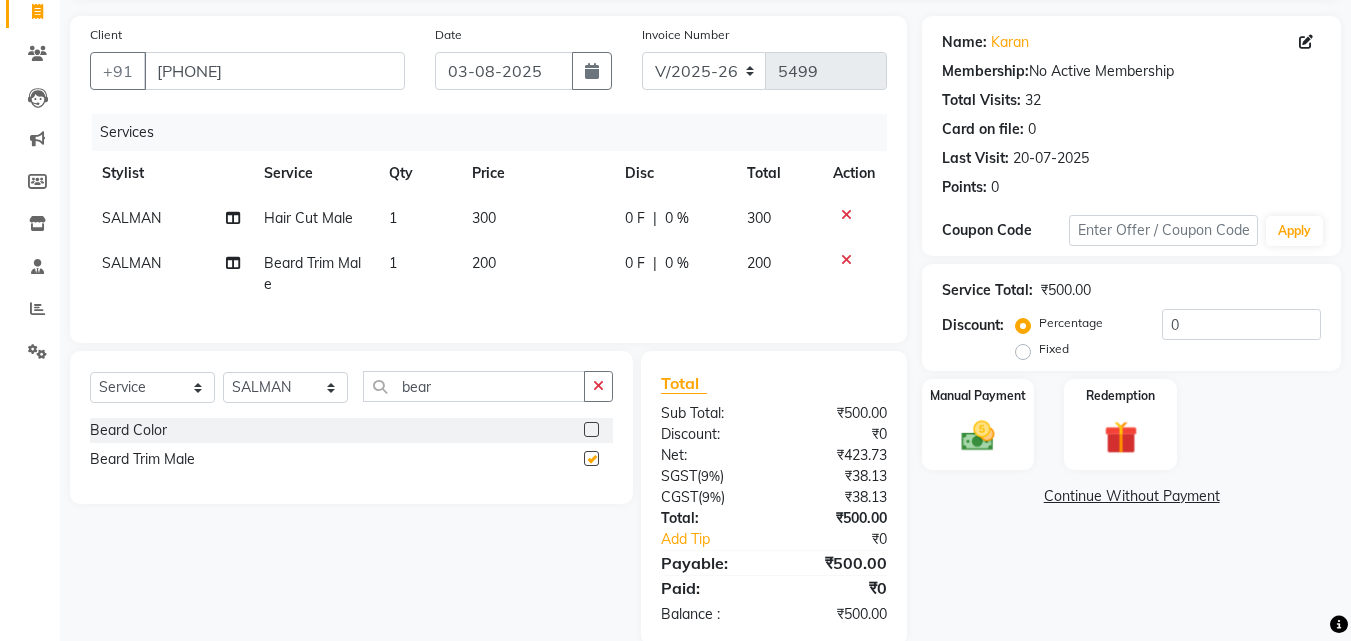 checkbox on "false" 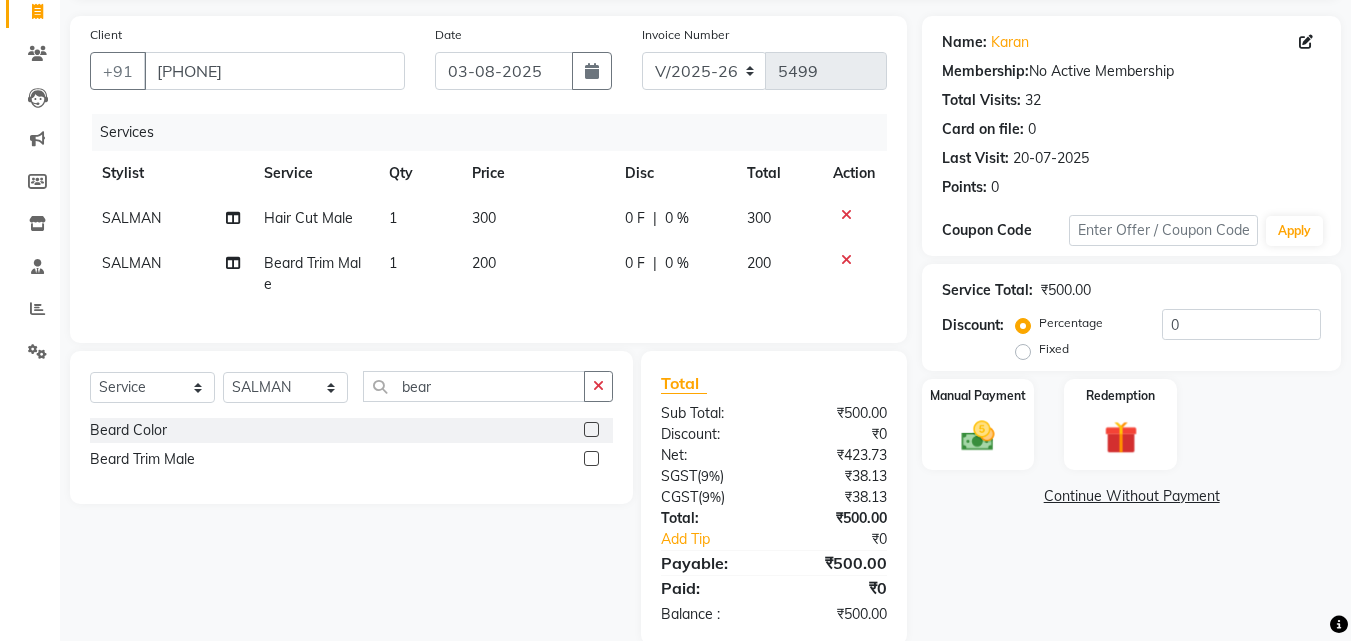 click on "1" 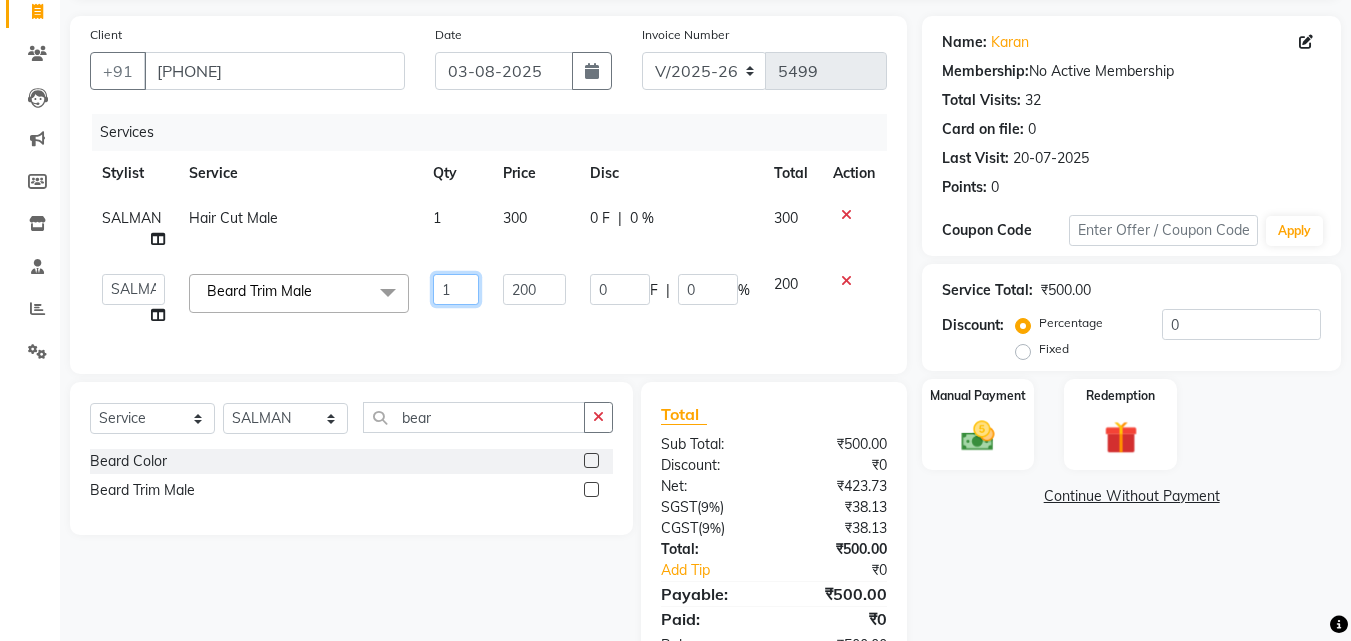 click on "1" 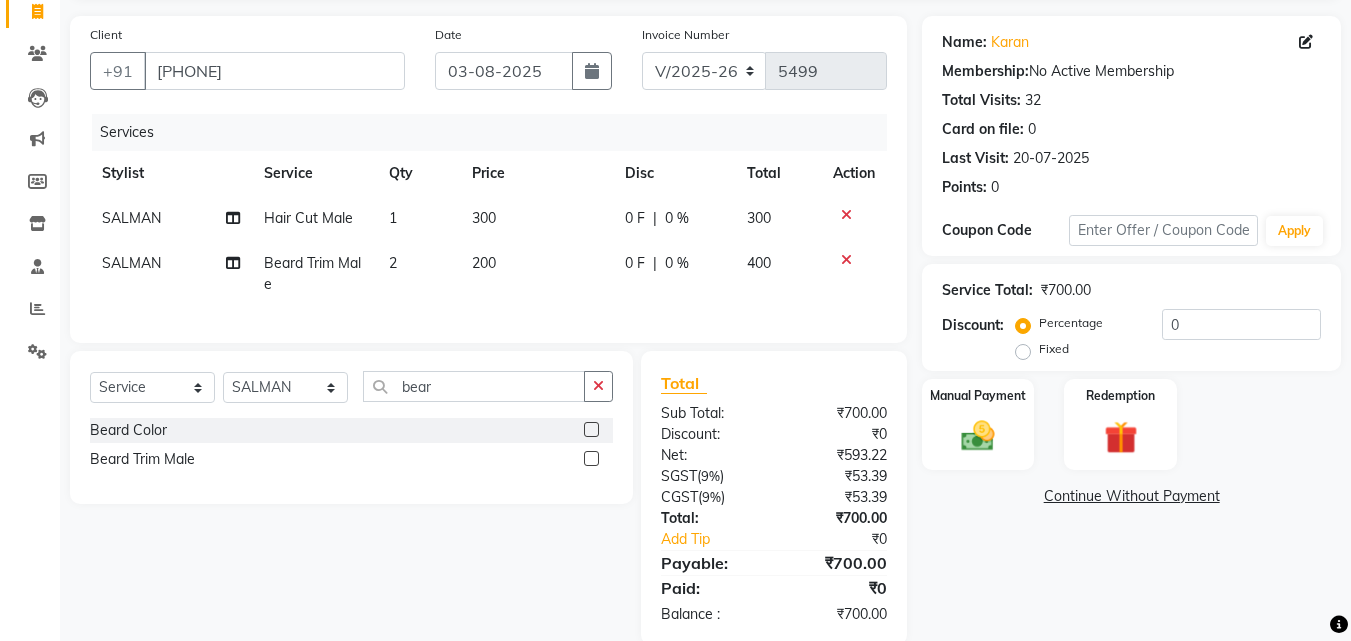 click on "SALMAN Hair Cut  Male 1 300 0 F | 0 % 300 SALMAN Beard Trim Male 2 200 0 F | 0 % 400" 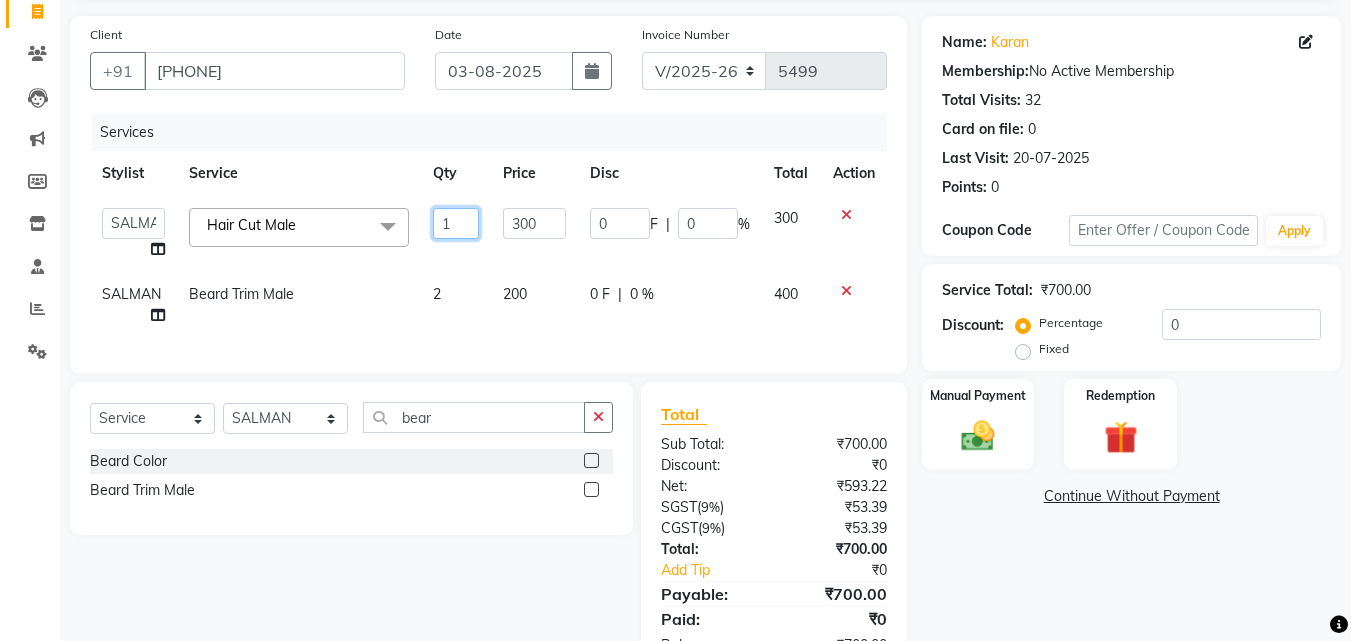 click on "1" 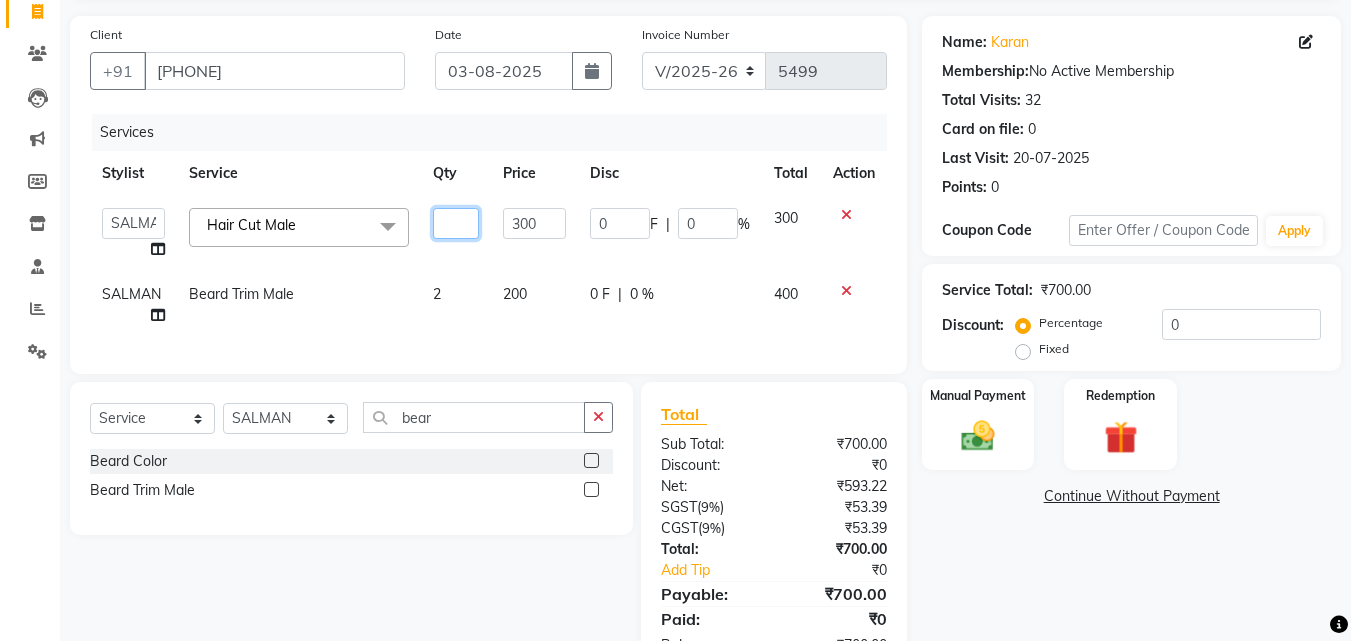type on "2" 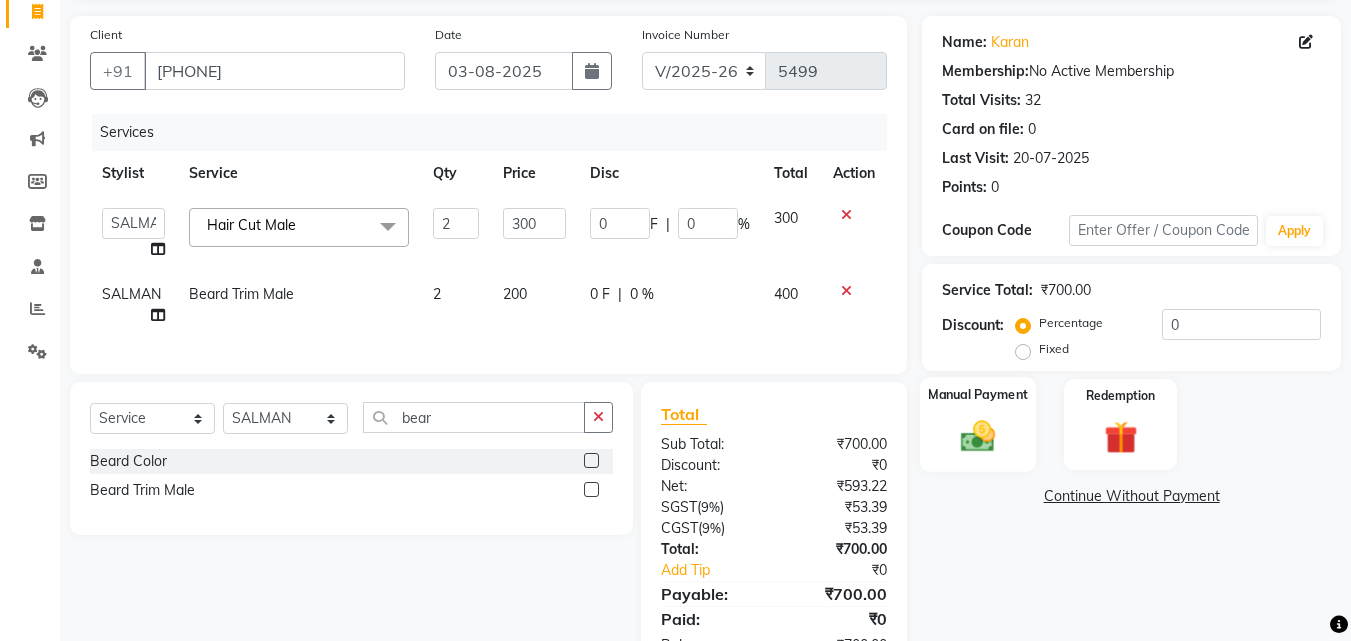 click 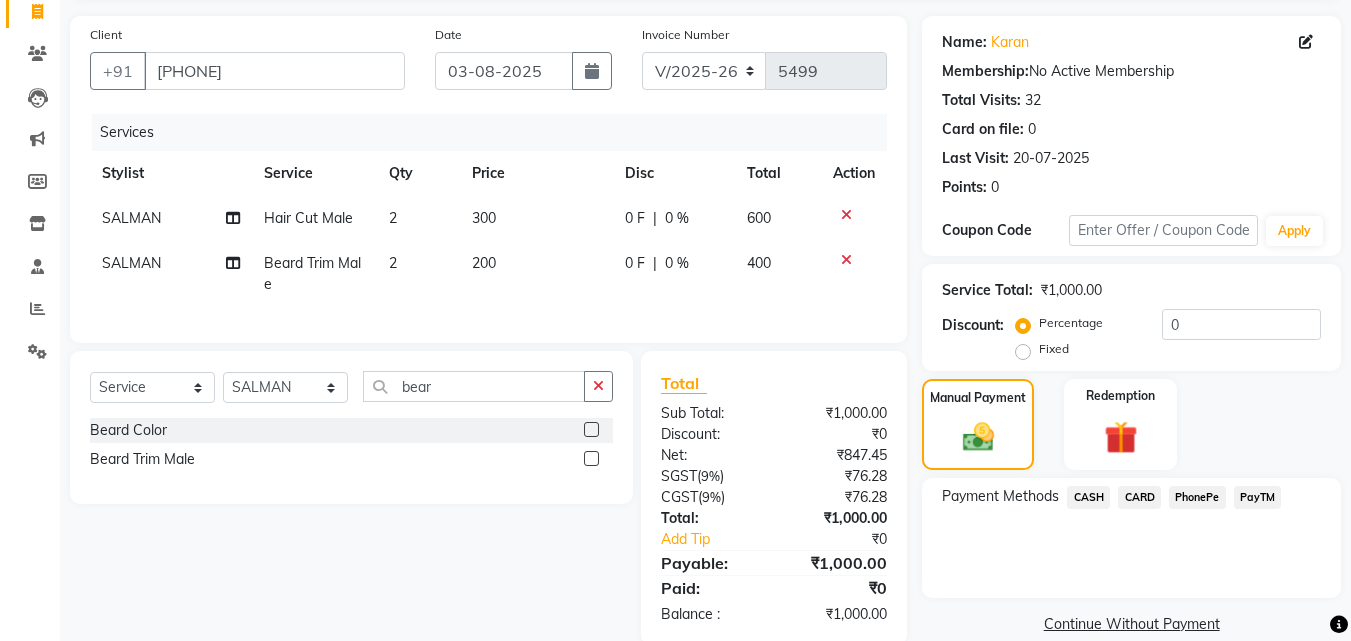 scroll, scrollTop: 183, scrollLeft: 0, axis: vertical 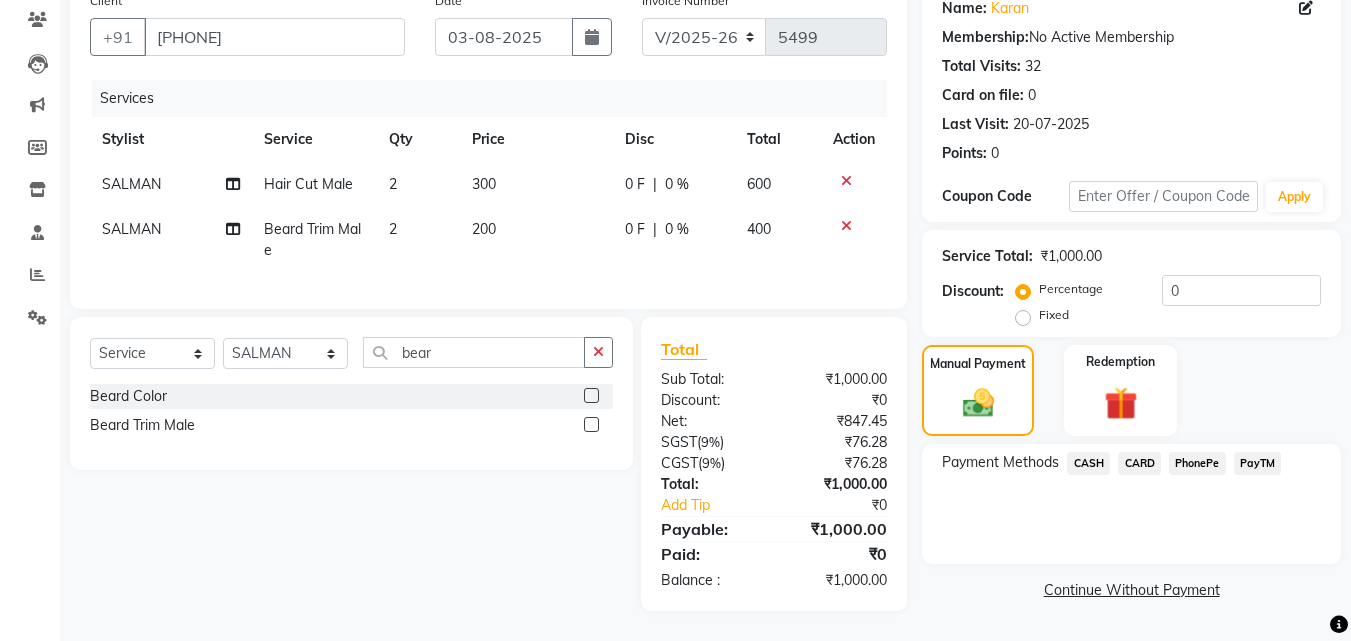 click on "CASH" 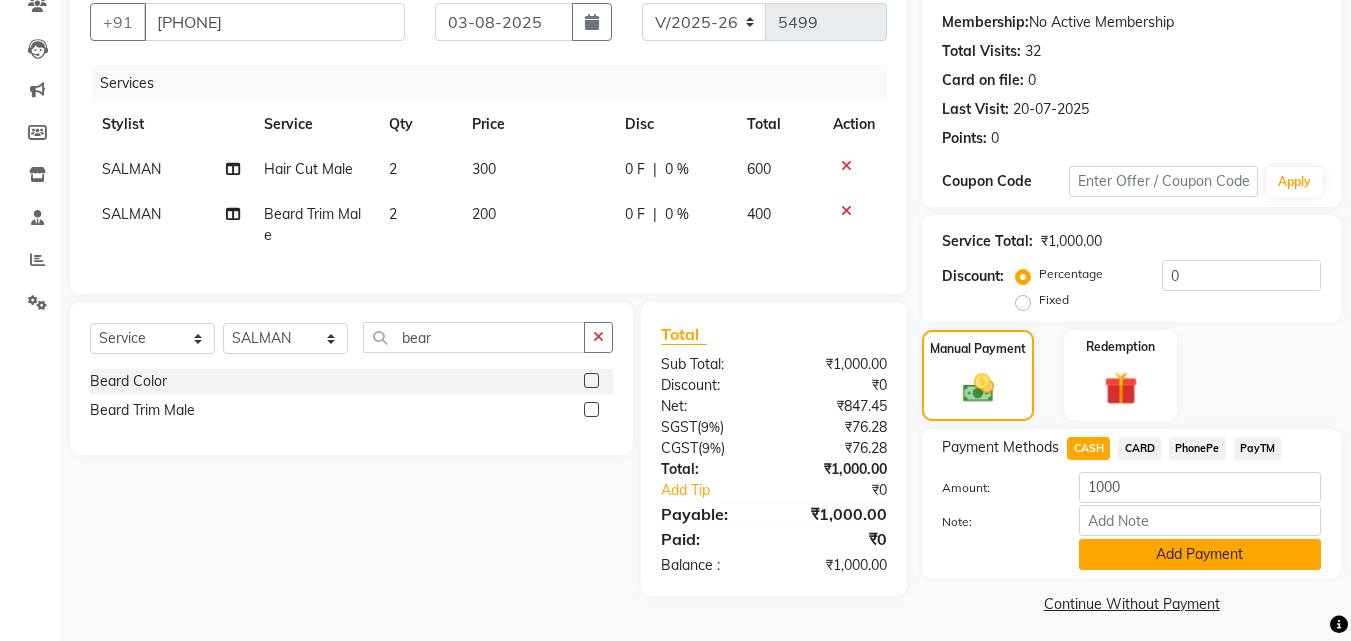 click on "Add Payment" 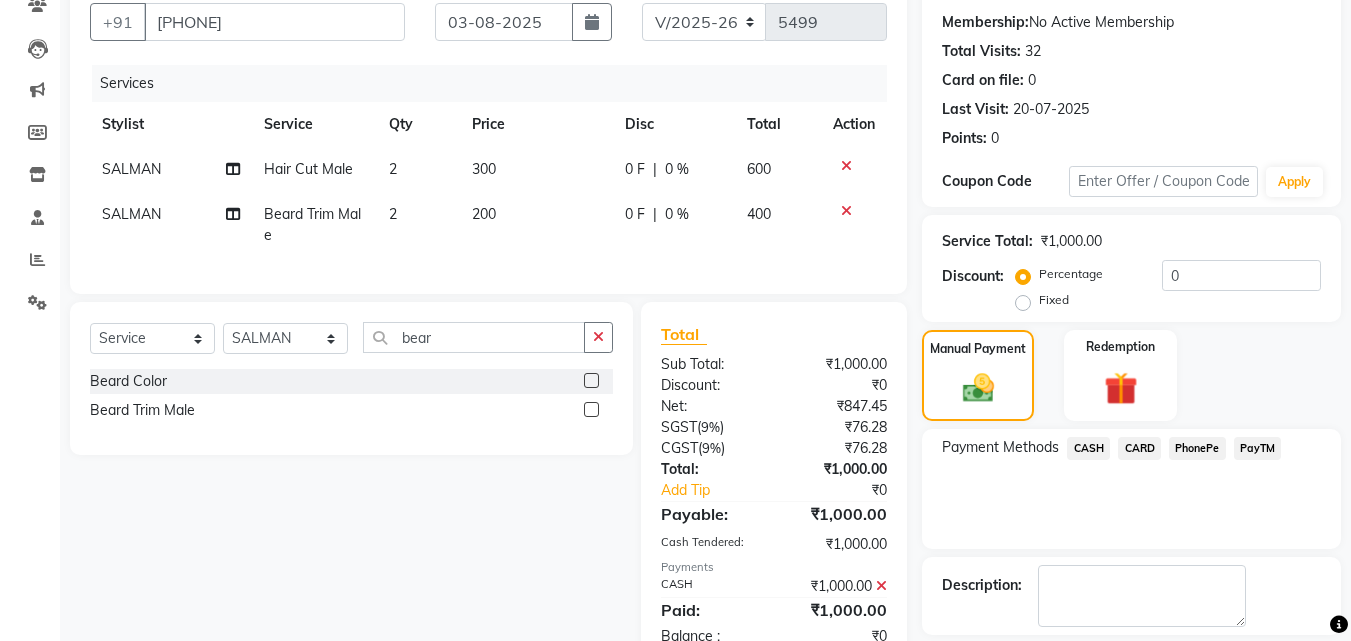 scroll, scrollTop: 275, scrollLeft: 0, axis: vertical 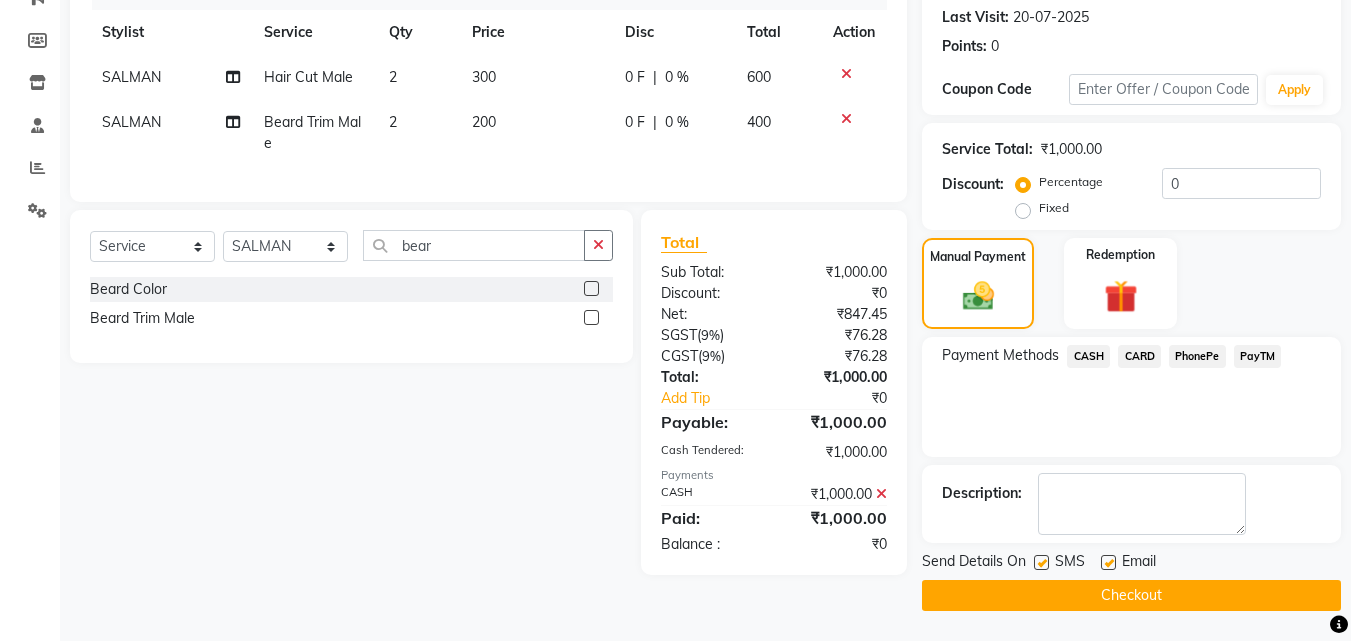 click on "Send Details On SMS Email" 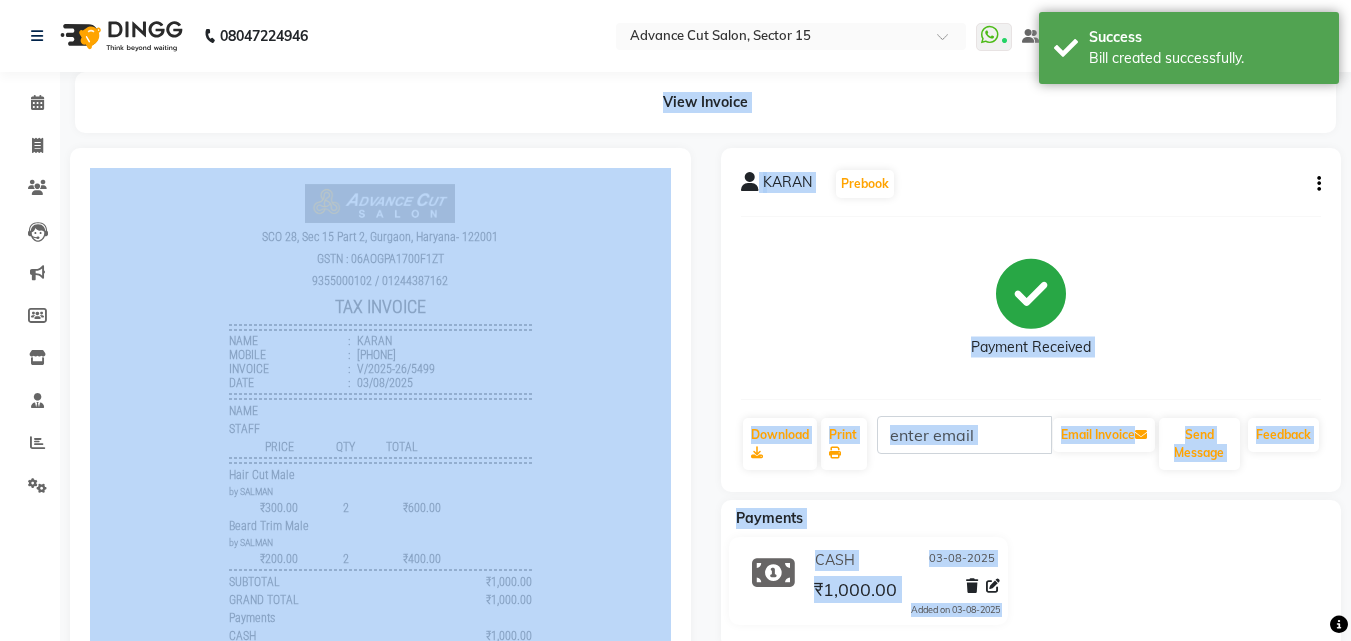scroll, scrollTop: 0, scrollLeft: 0, axis: both 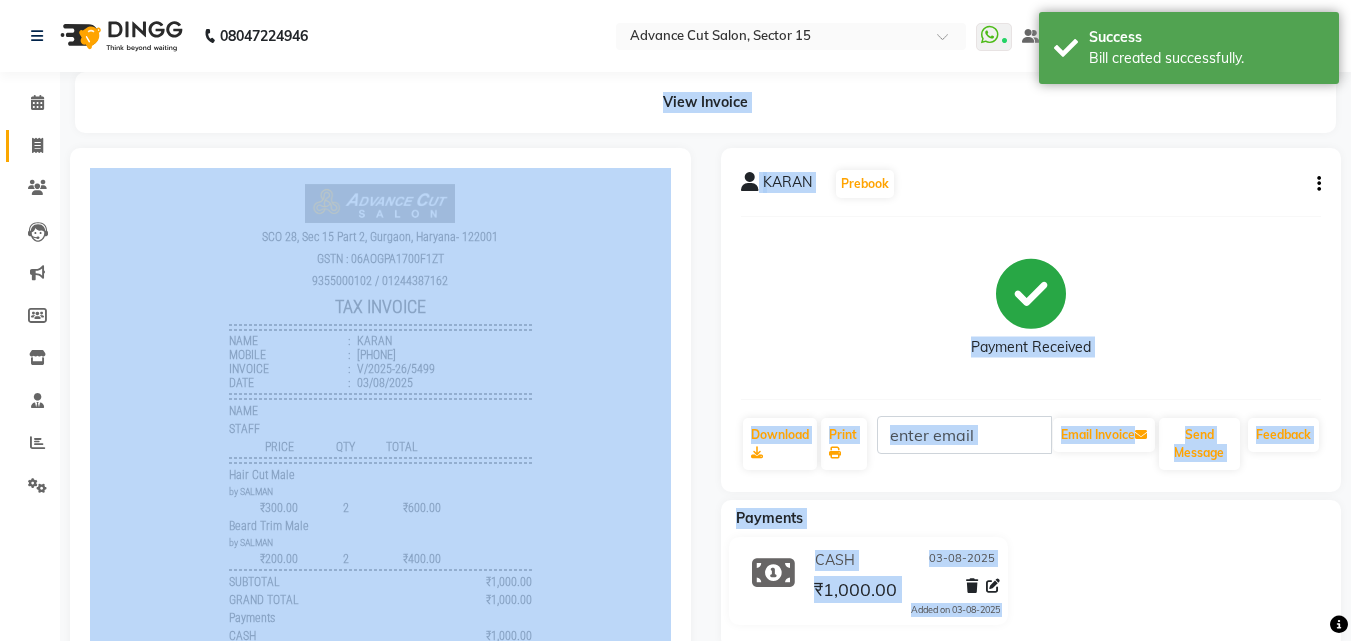 click 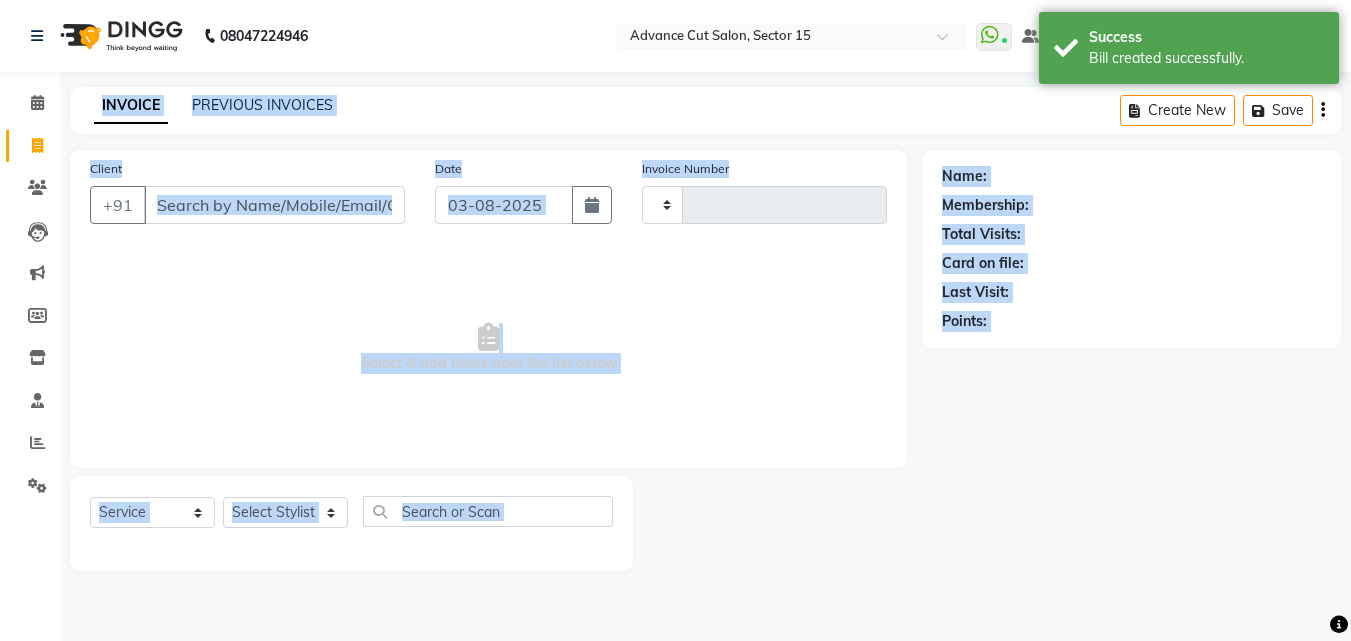click 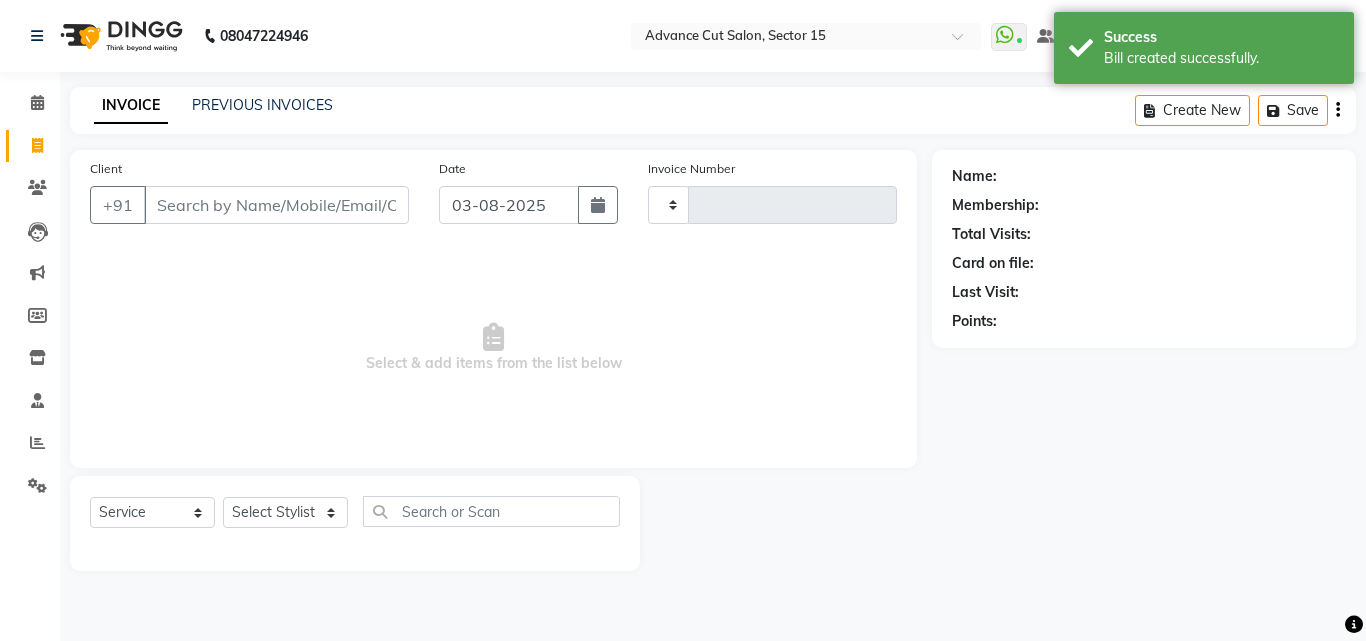 select on "service" 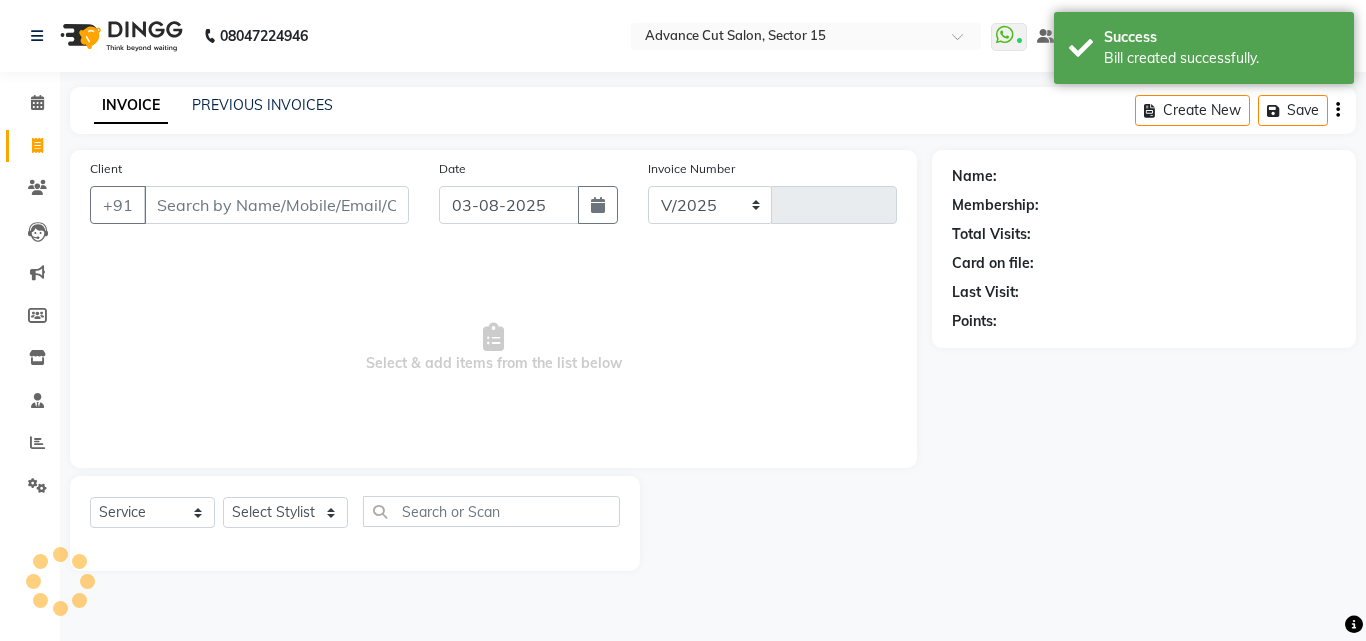 select on "6255" 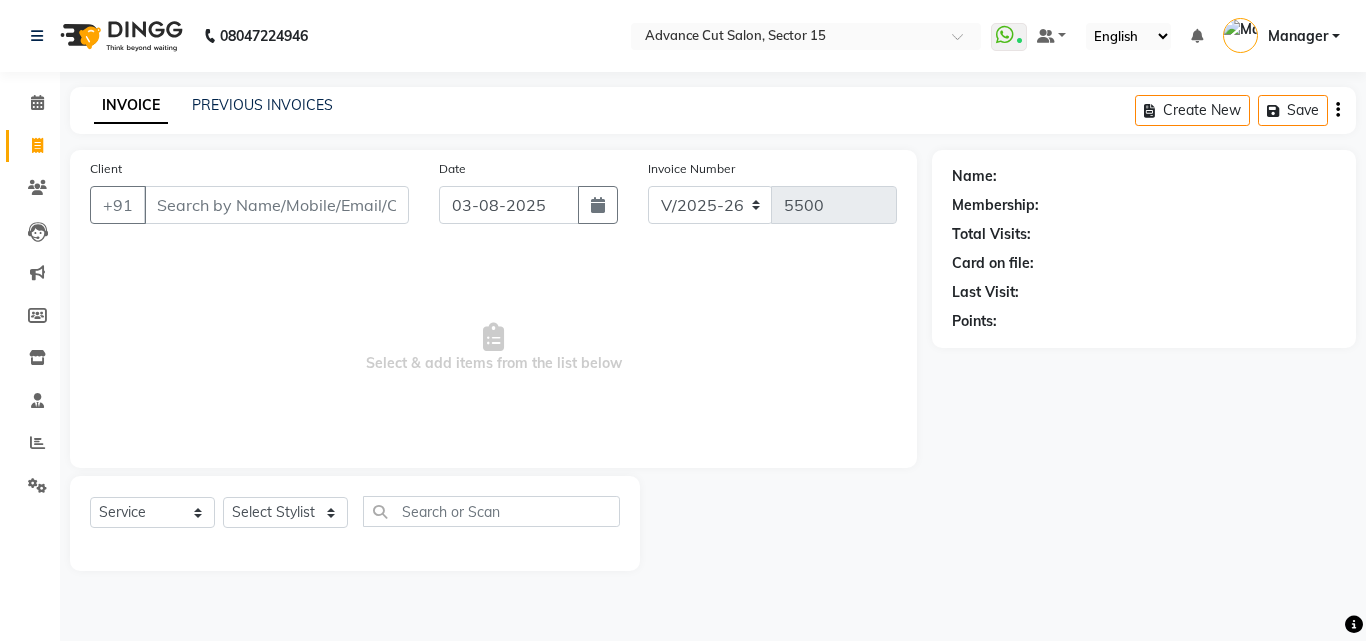 click on "PREVIOUS INVOICES" 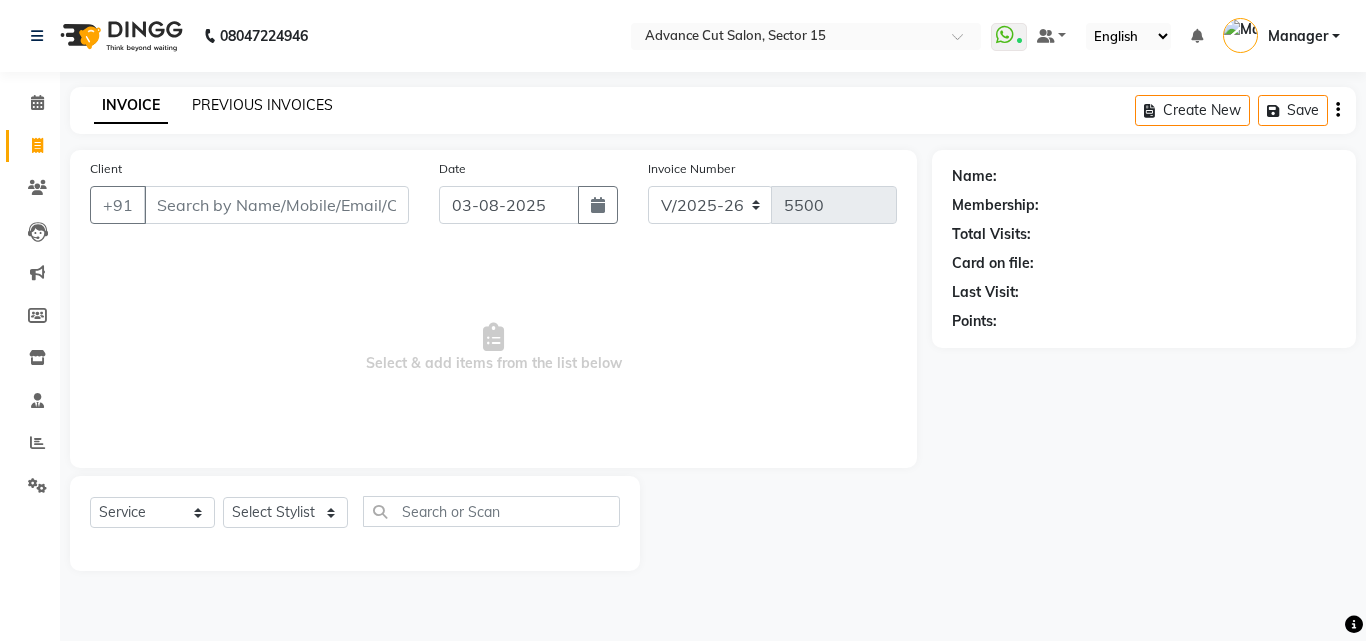 click on "PREVIOUS INVOICES" 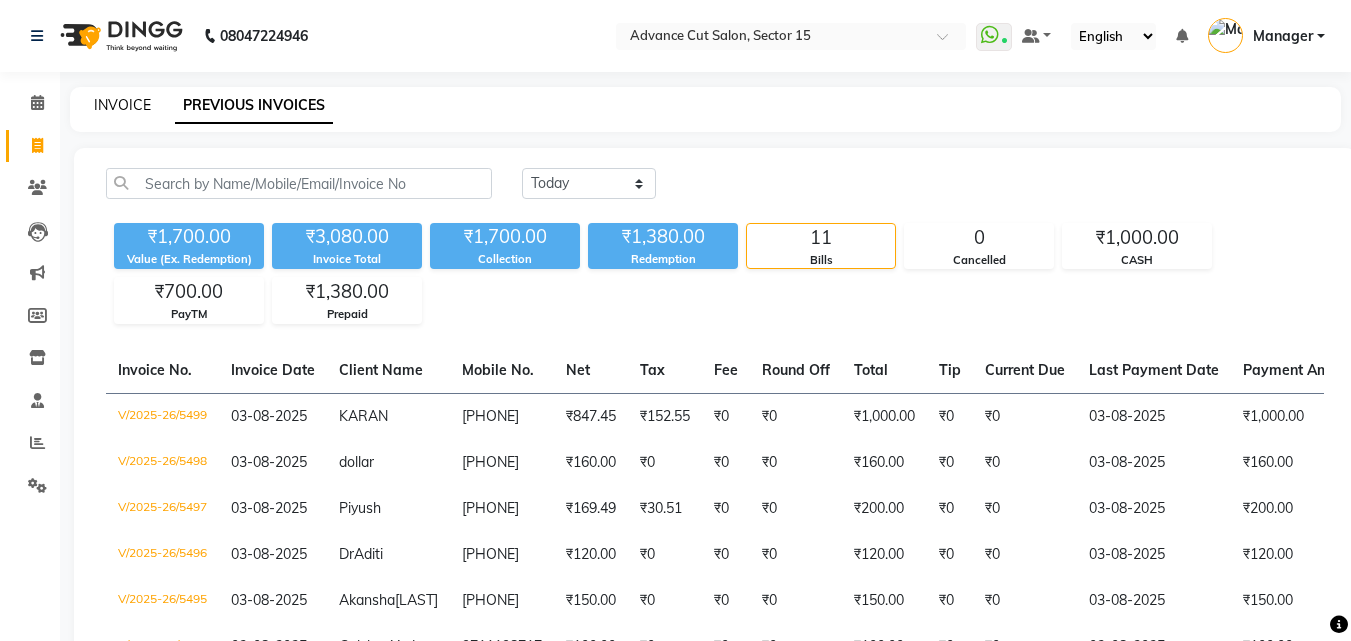 click on "INVOICE" 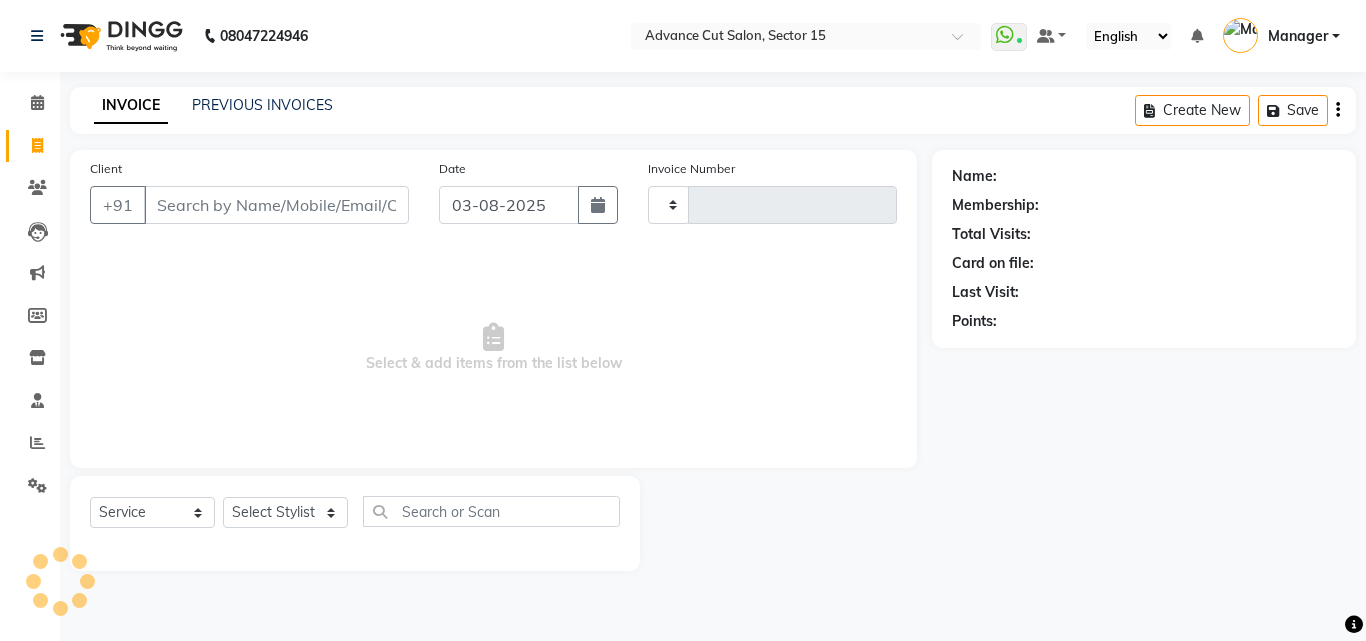 type on "5500" 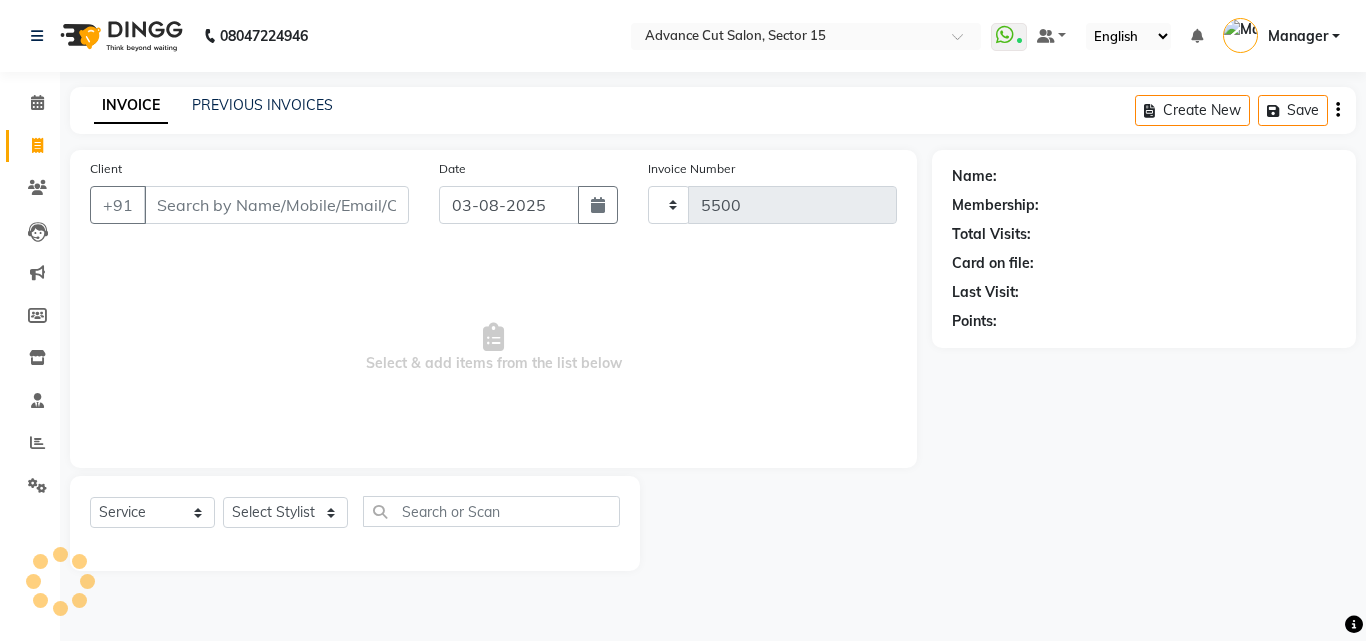 select on "6255" 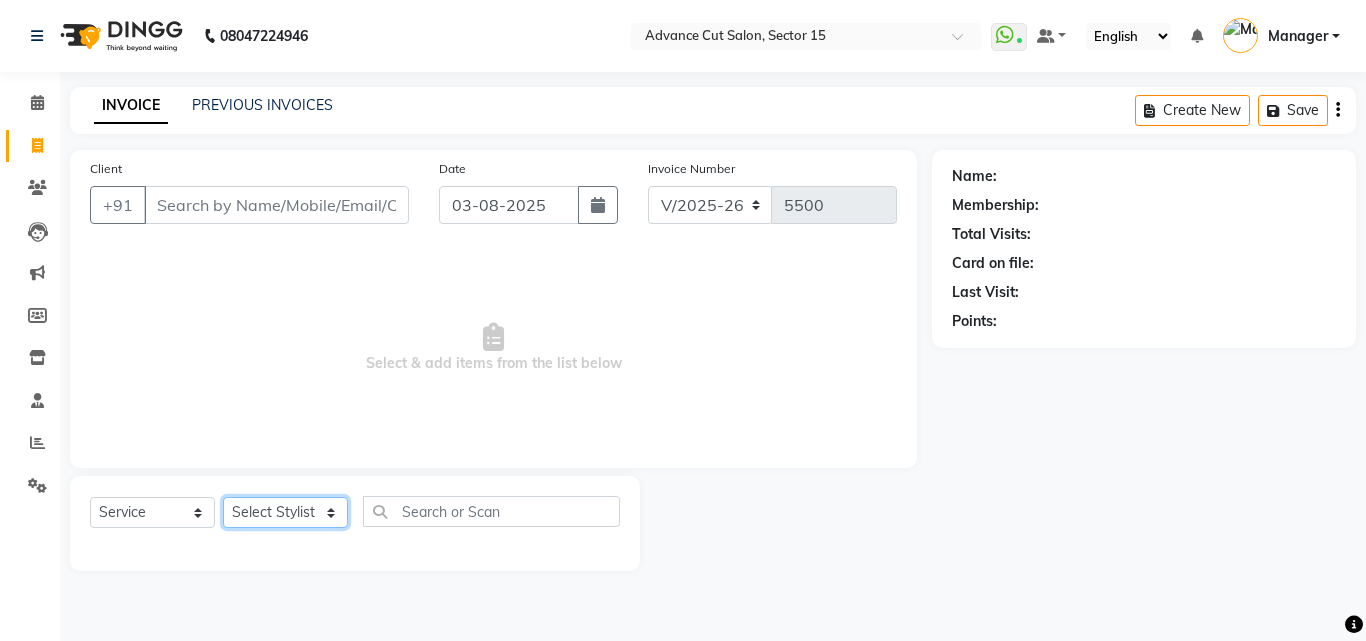 click on "Select Stylist Advance Cut  ASIF FARMAN HAIDER Iqbal KASHISH LUCKY Manager MANOJ NASEEM NASIR Nidhi Pooja  PRIYA RAEES RANI RASHID RIZWAN SACHIN SALMAN SANJAY Shahjad Shankar shuaib SONI" 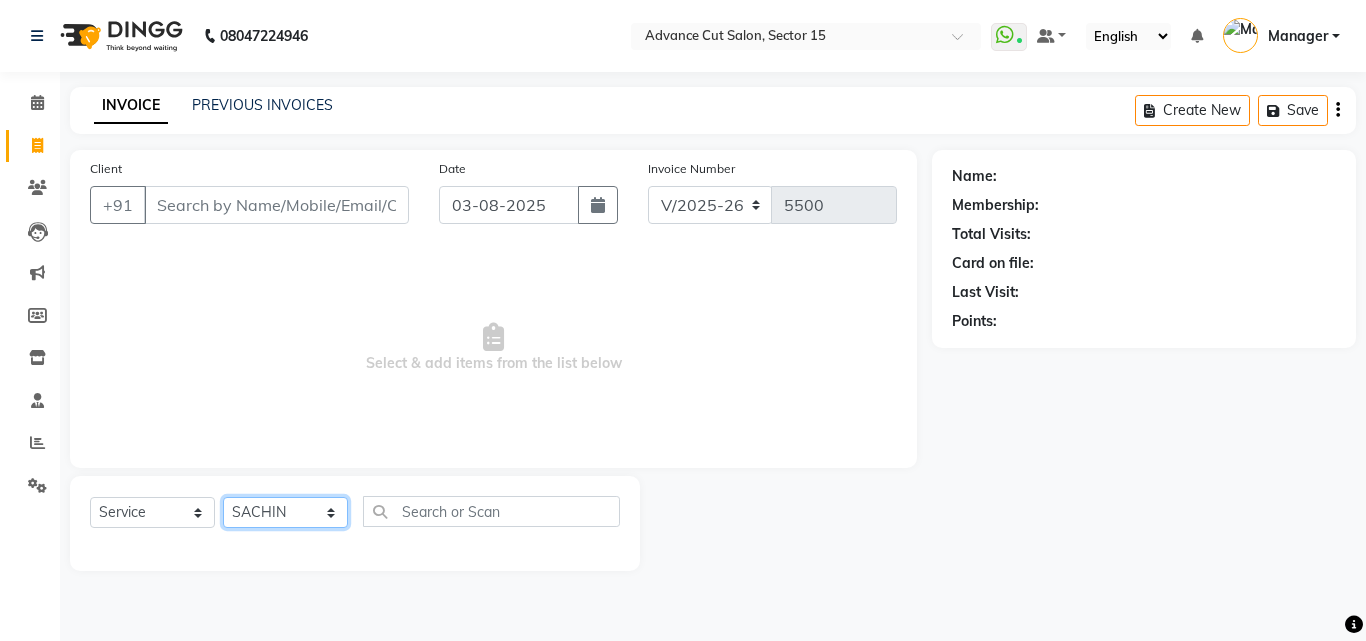 click on "Select Stylist Advance Cut  ASIF FARMAN HAIDER Iqbal KASHISH LUCKY Manager MANOJ NASEEM NASIR Nidhi Pooja  PRIYA RAEES RANI RASHID RIZWAN SACHIN SALMAN SANJAY Shahjad Shankar shuaib SONI" 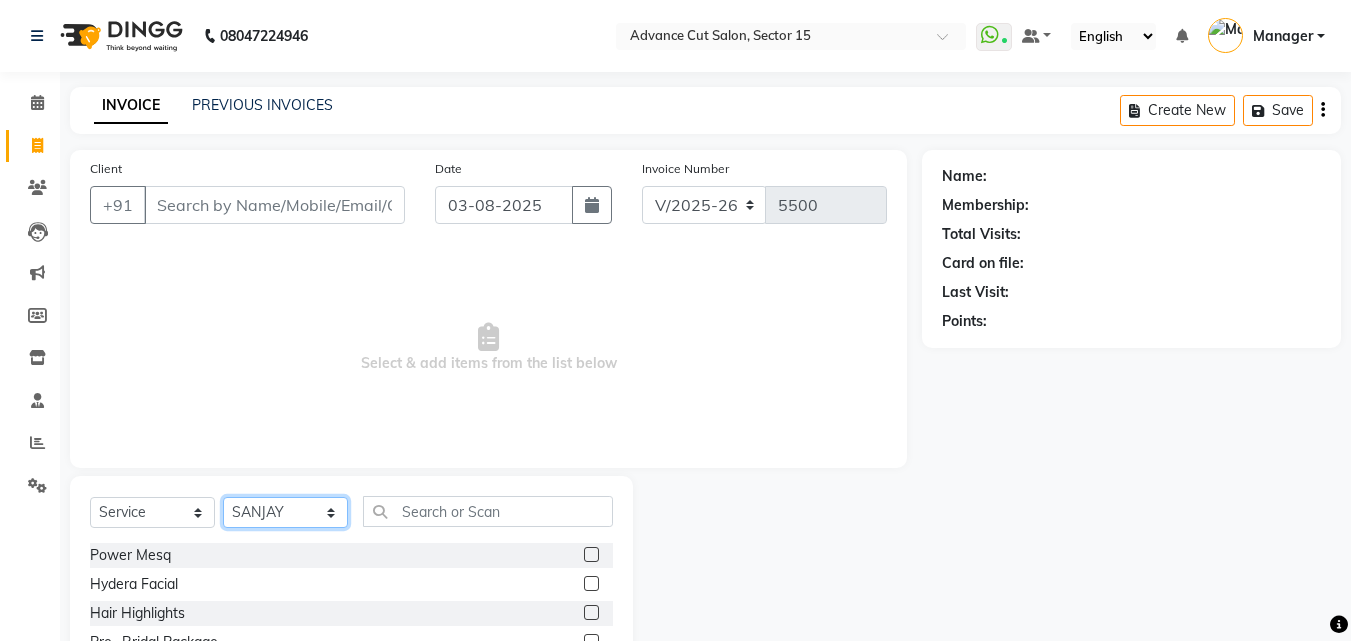 select on "46504" 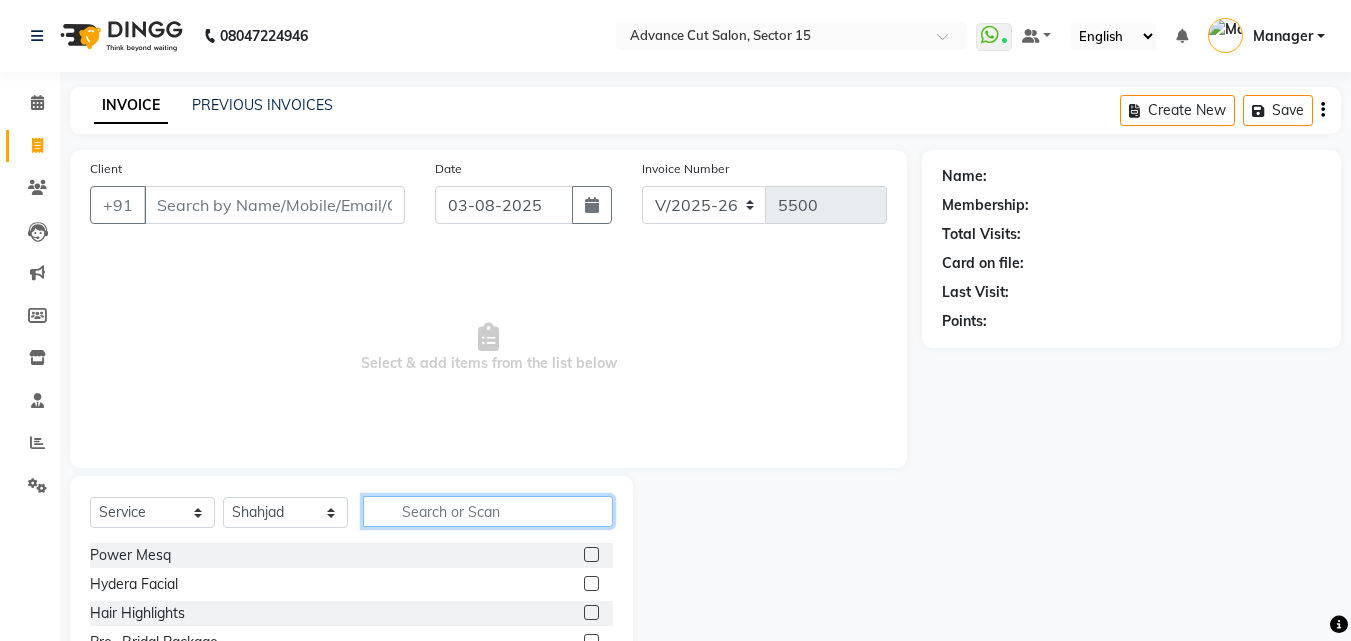 click 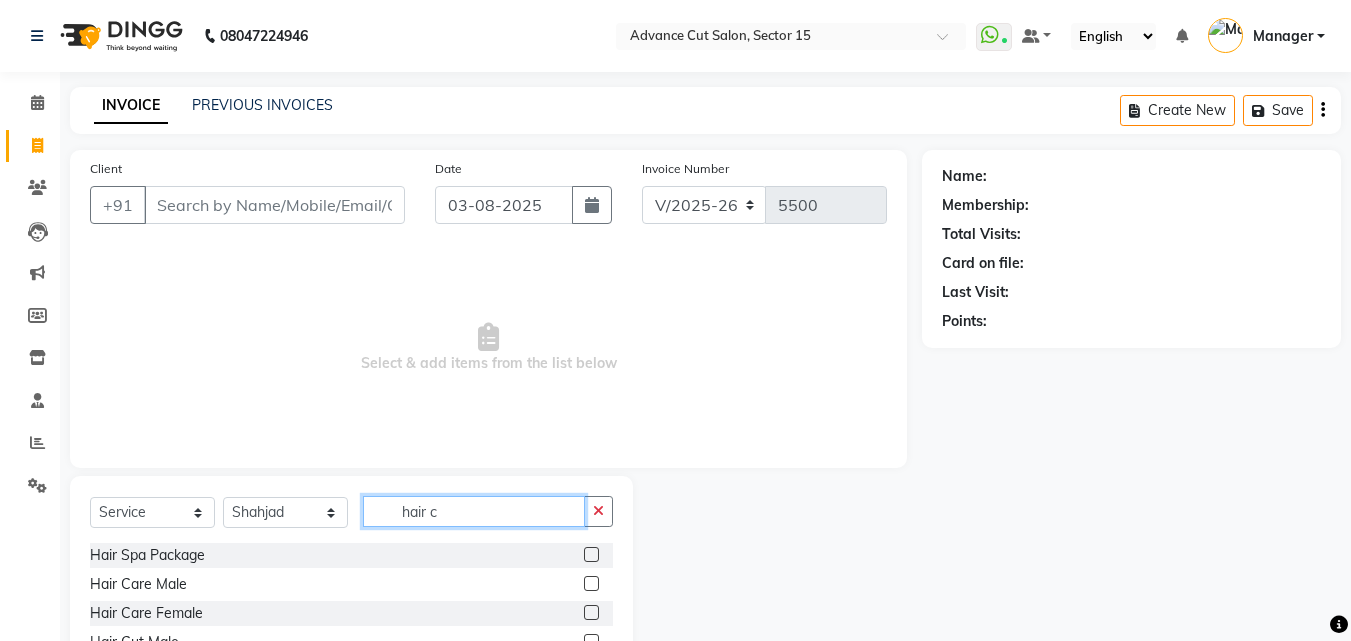 scroll, scrollTop: 134, scrollLeft: 0, axis: vertical 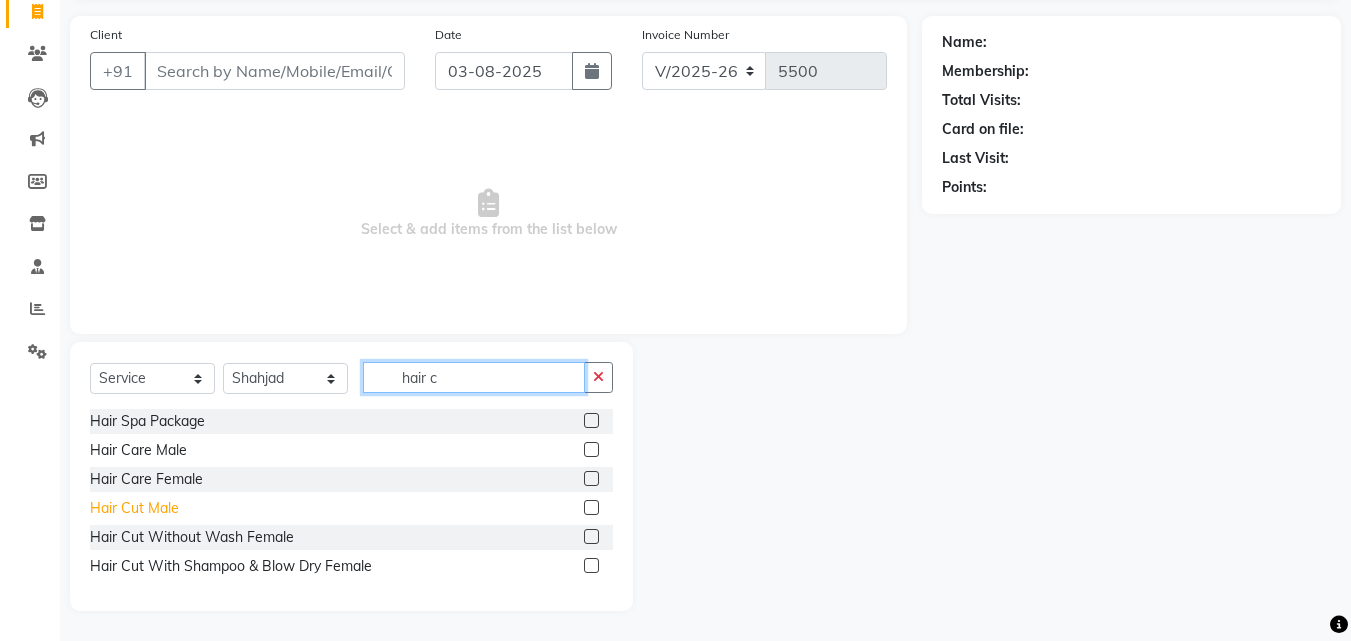 type on "hair c" 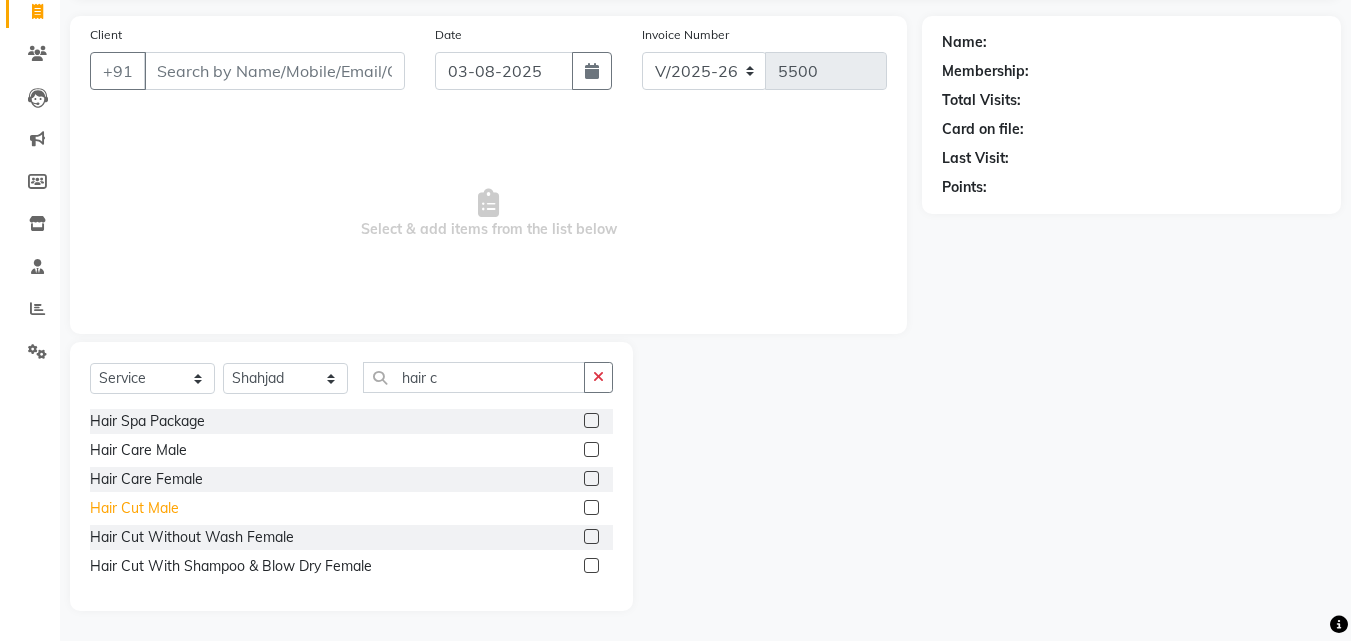 click on "Hair Cut  Male" 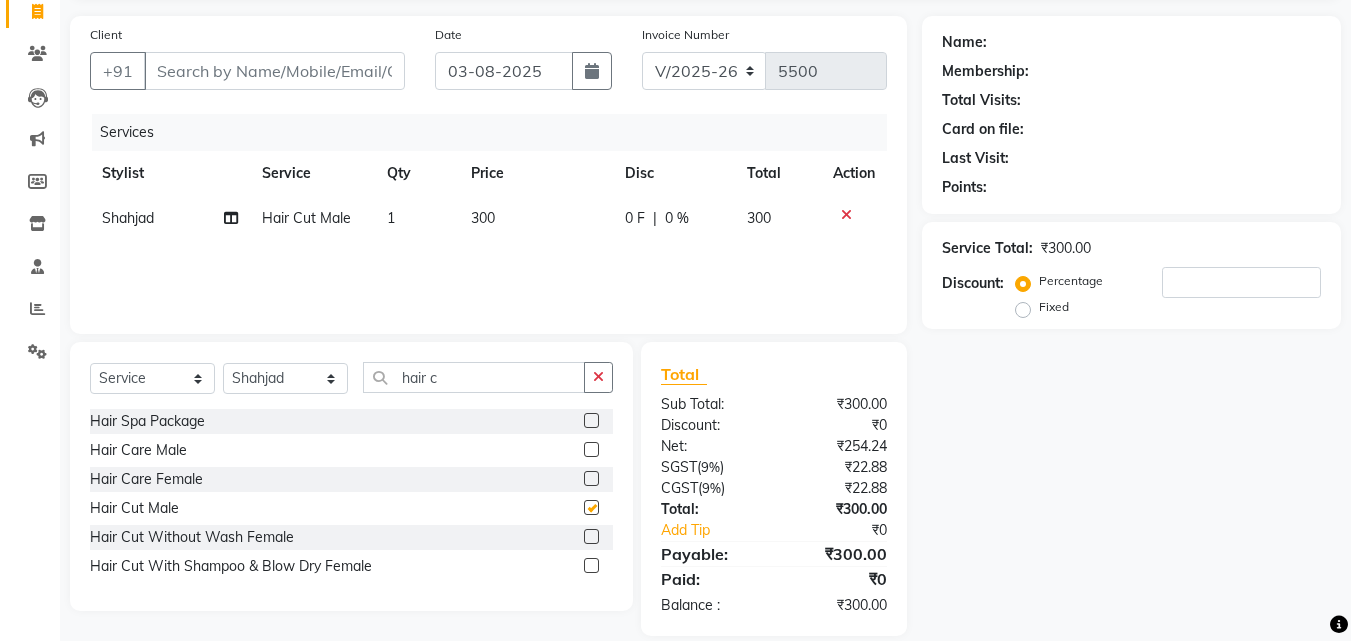 checkbox on "false" 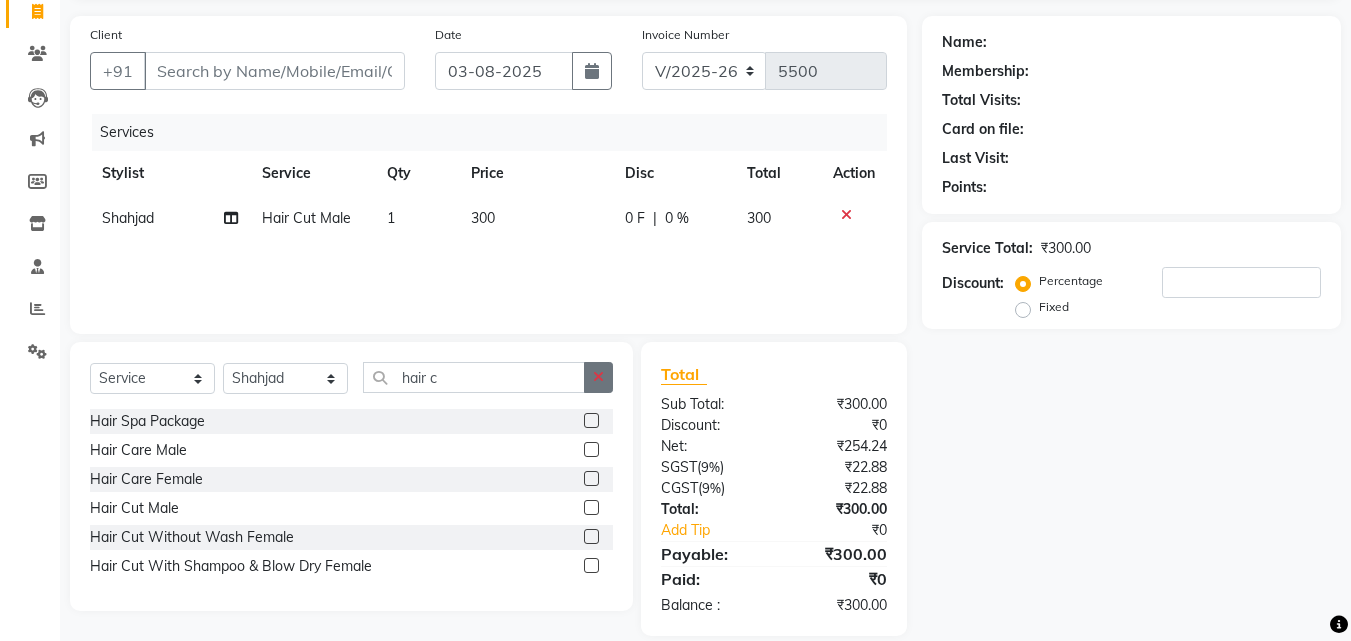 click 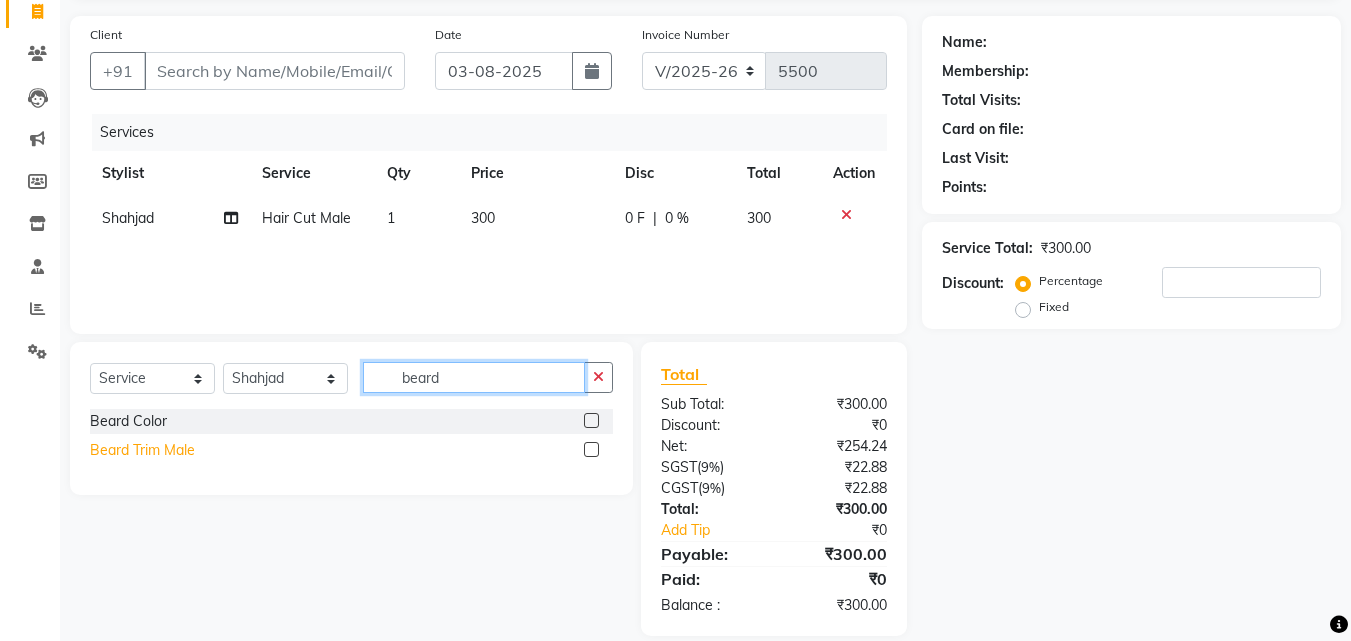 type on "beard" 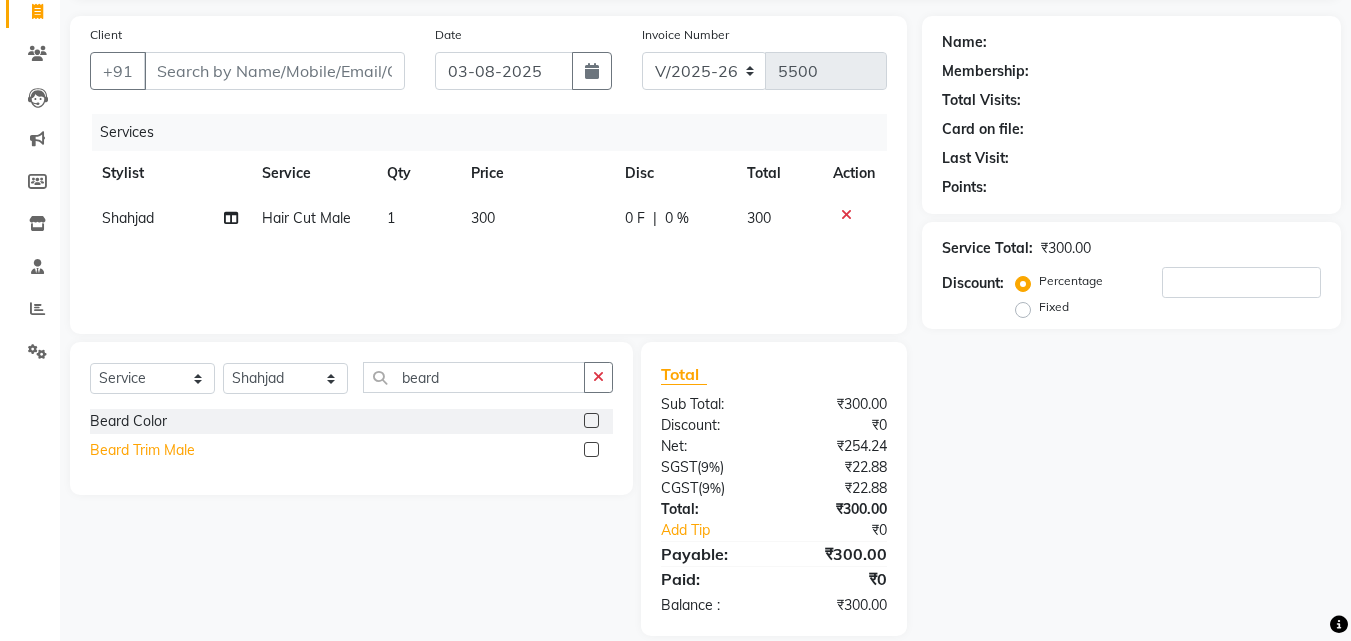 click on "Beard Trim Male" 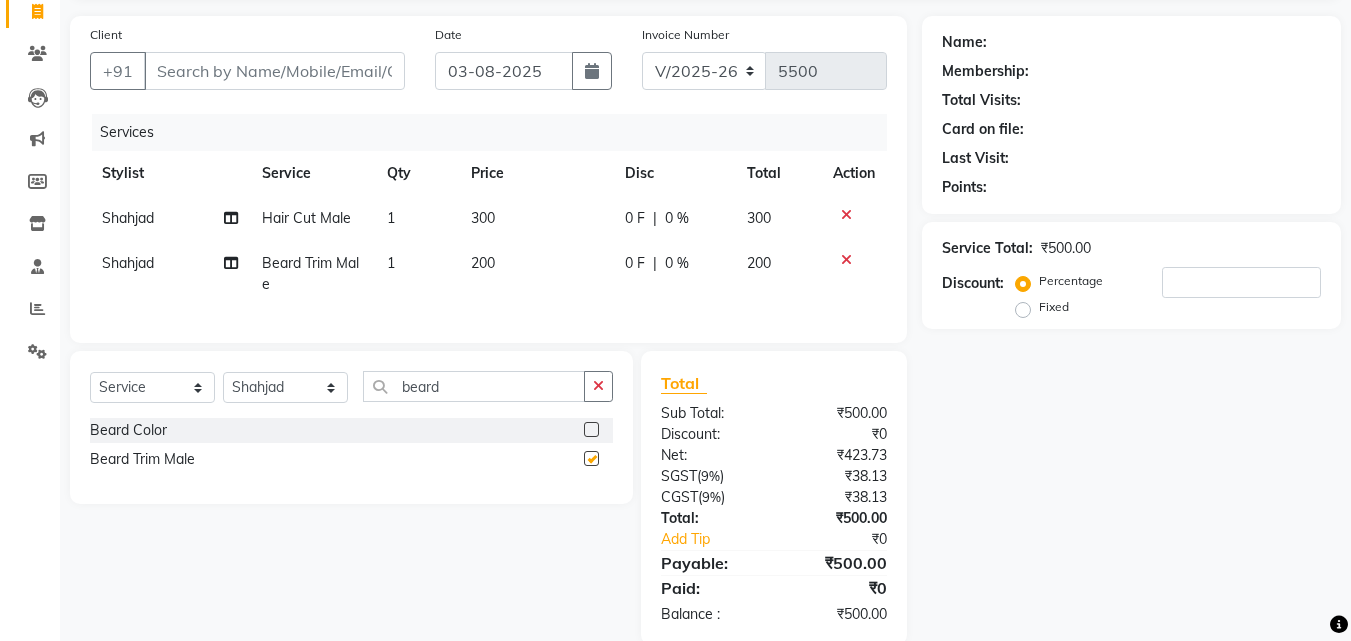checkbox on "false" 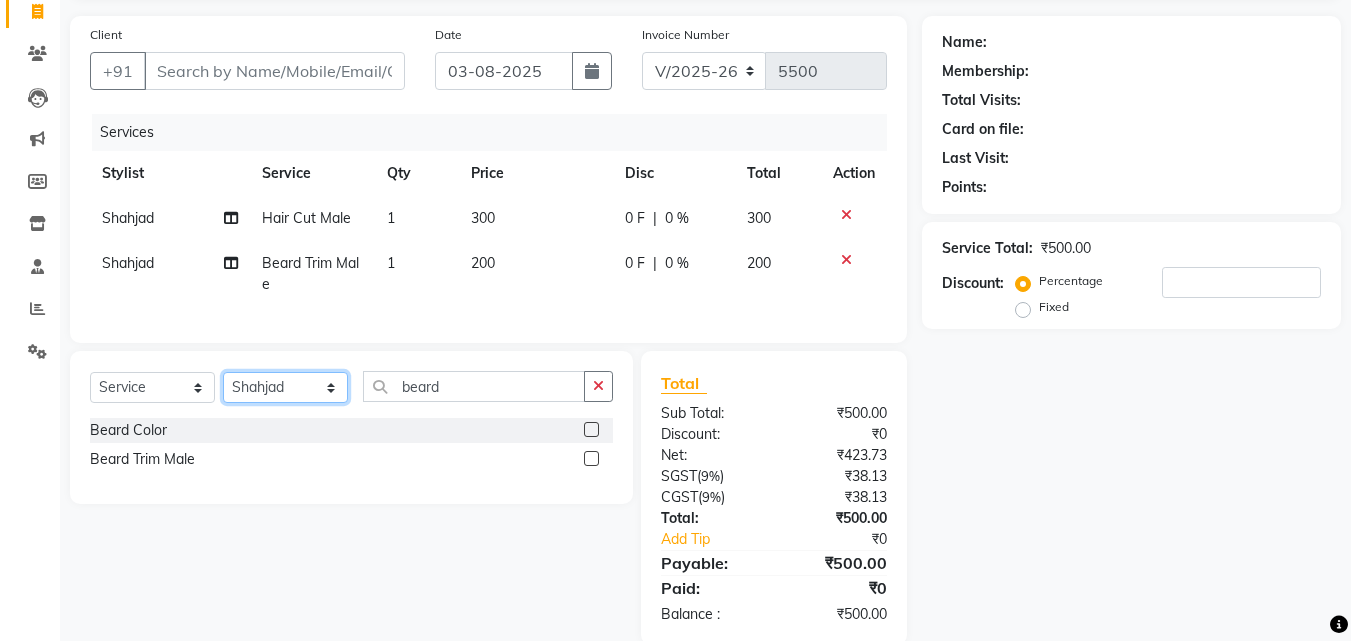 click on "Select Stylist Advance Cut  ASIF FARMAN HAIDER Iqbal KASHISH LUCKY Manager MANOJ NASEEM NASIR Nidhi Pooja  PRIYA RAEES RANI RASHID RIZWAN SACHIN SALMAN SANJAY Shahjad Shankar shuaib SONI" 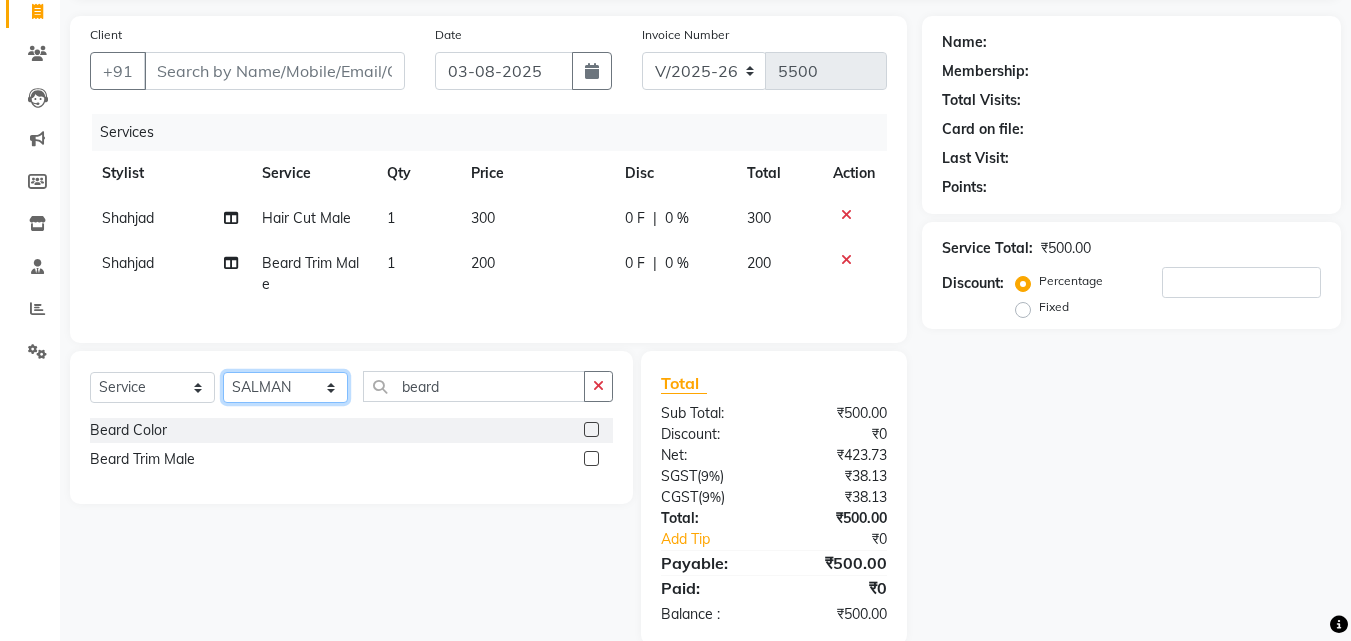 drag, startPoint x: 329, startPoint y: 392, endPoint x: 320, endPoint y: 403, distance: 14.21267 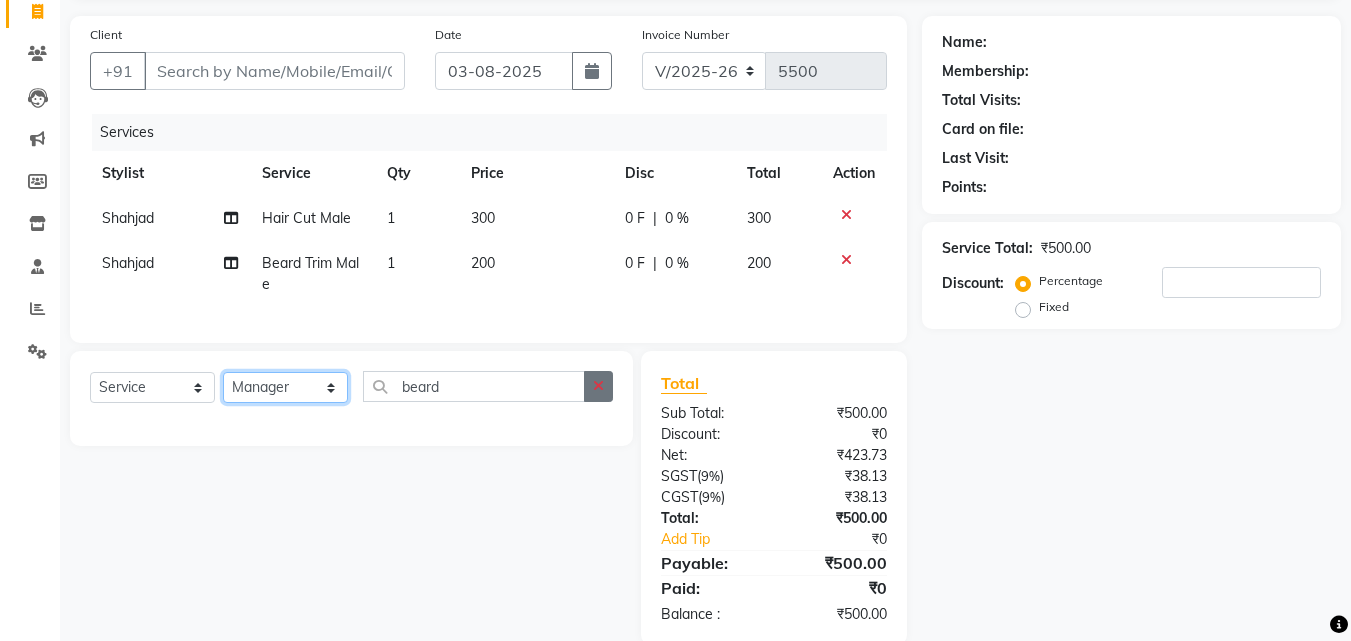 select on "46514" 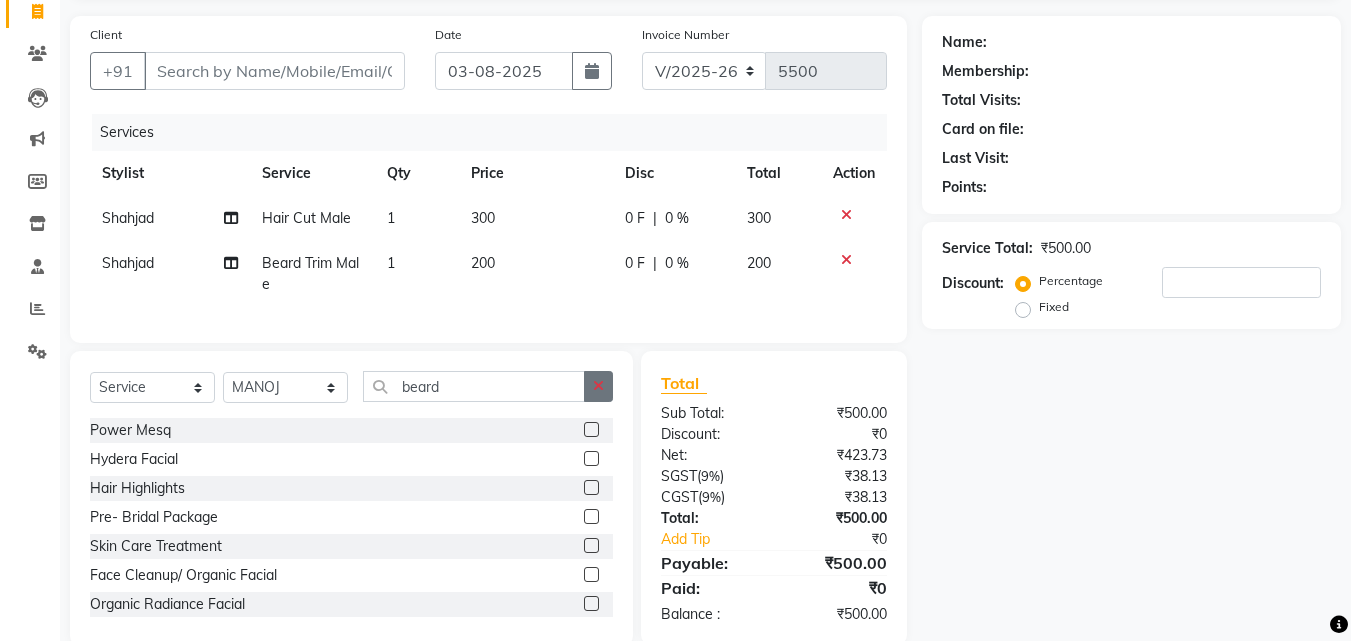 click 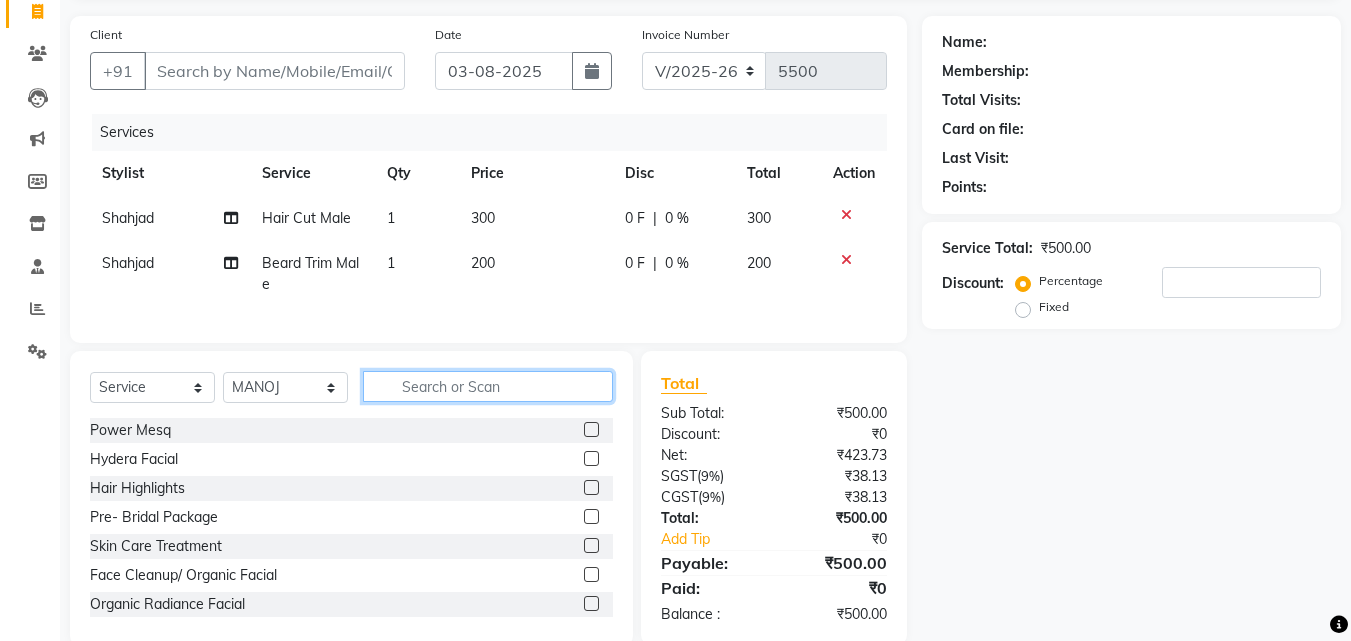 click 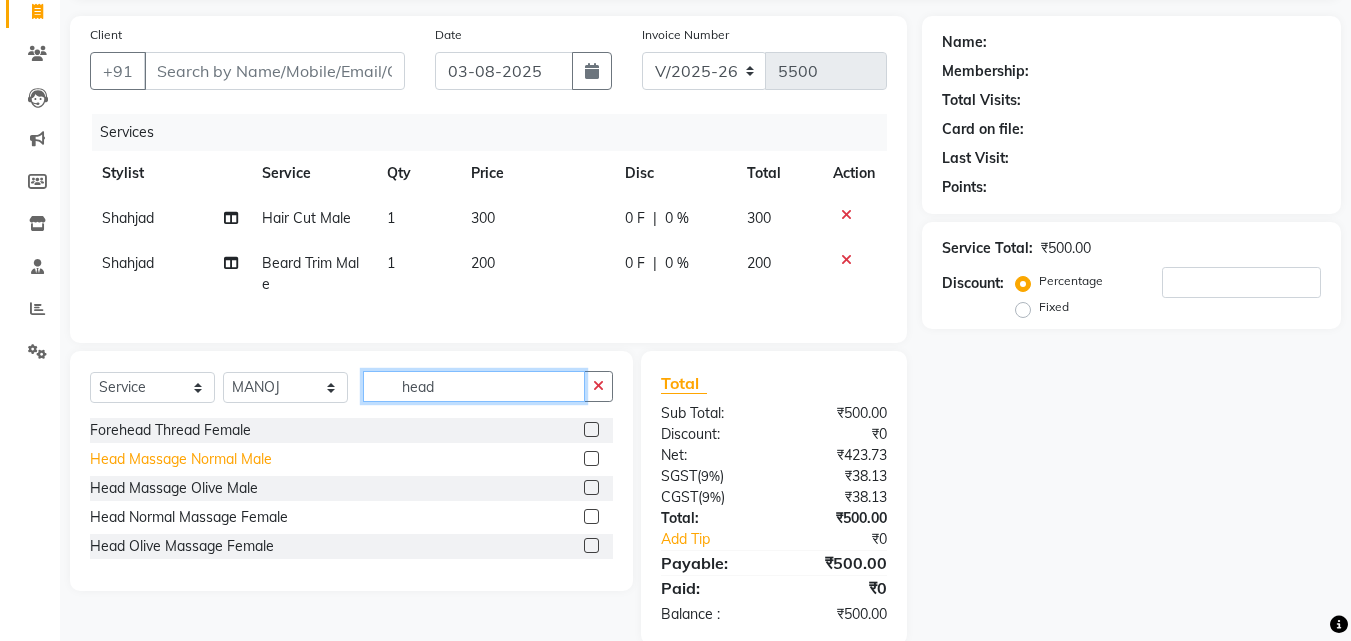 type on "head" 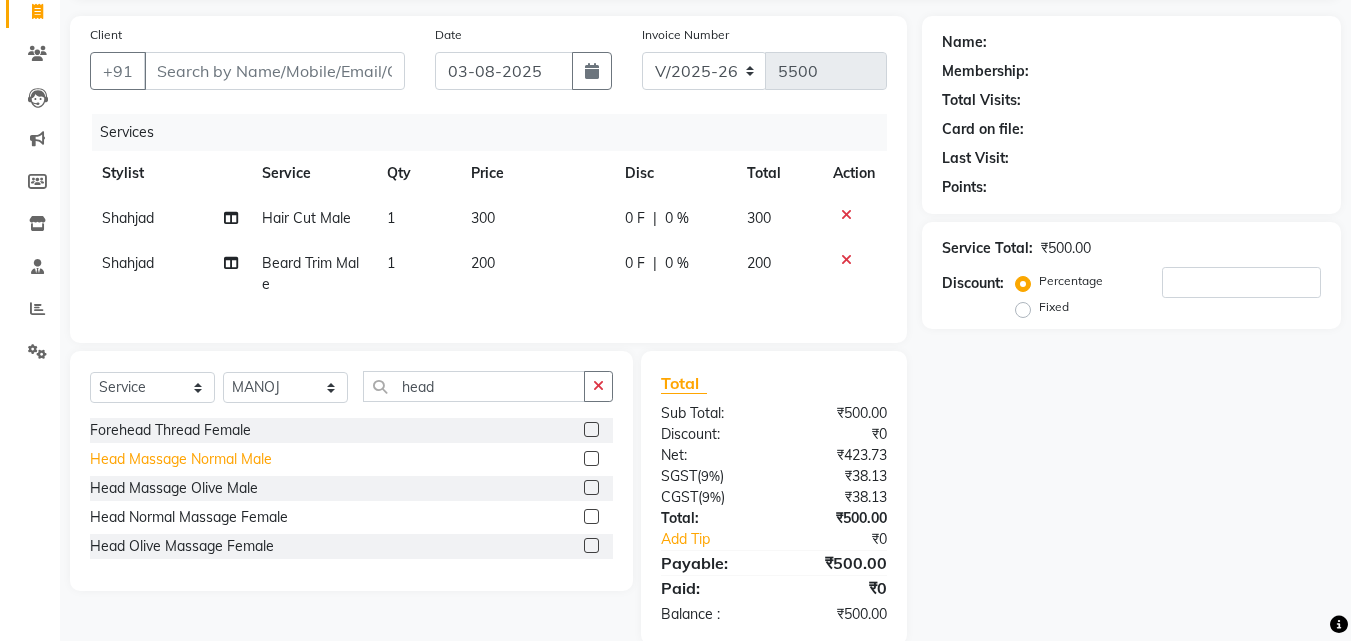 click on "Head Massage Normal Male" 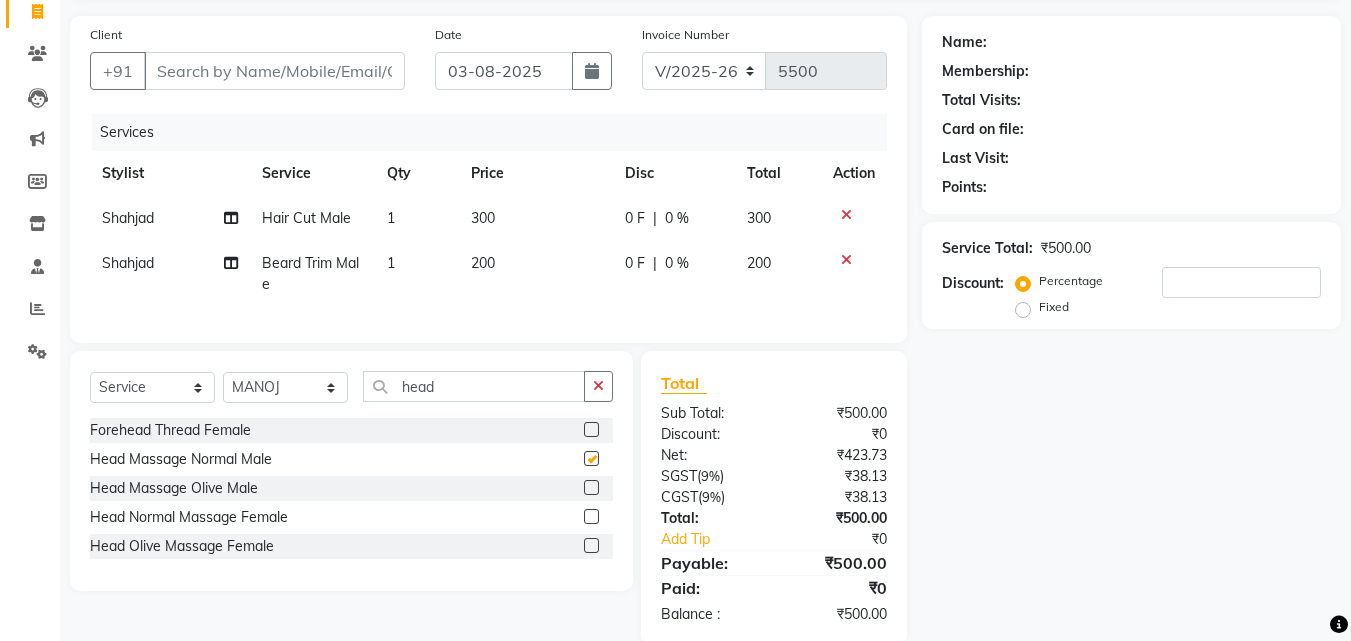 checkbox on "false" 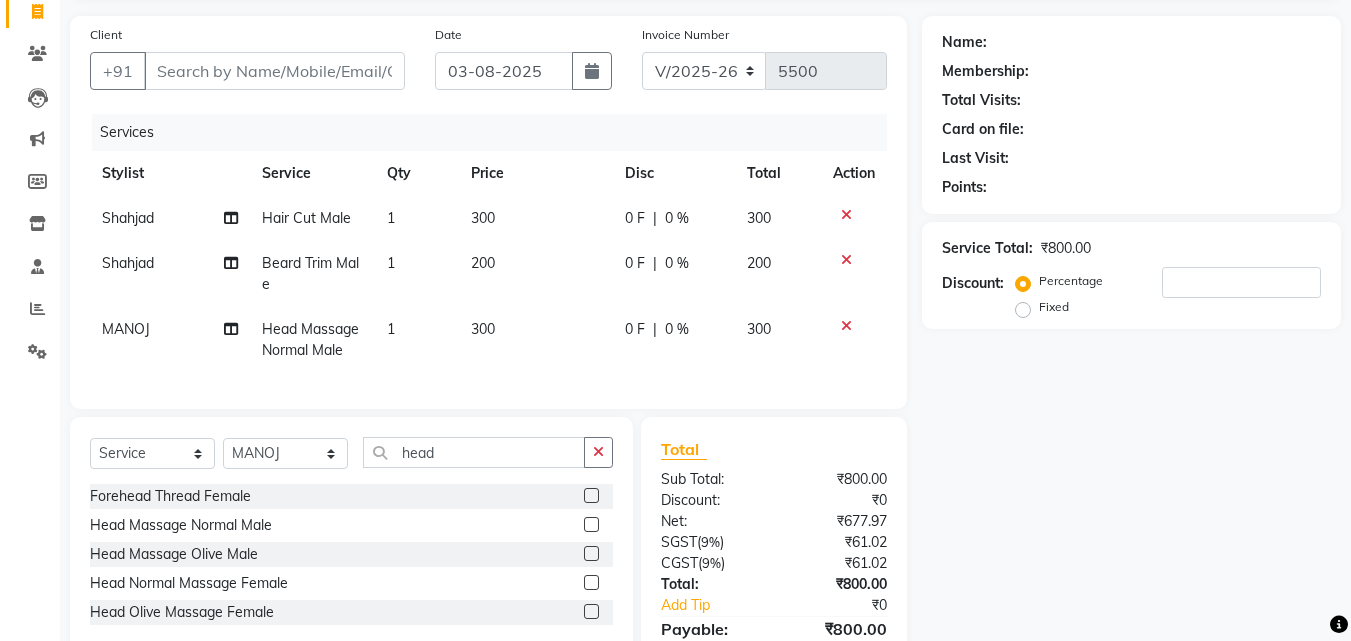 scroll, scrollTop: 0, scrollLeft: 0, axis: both 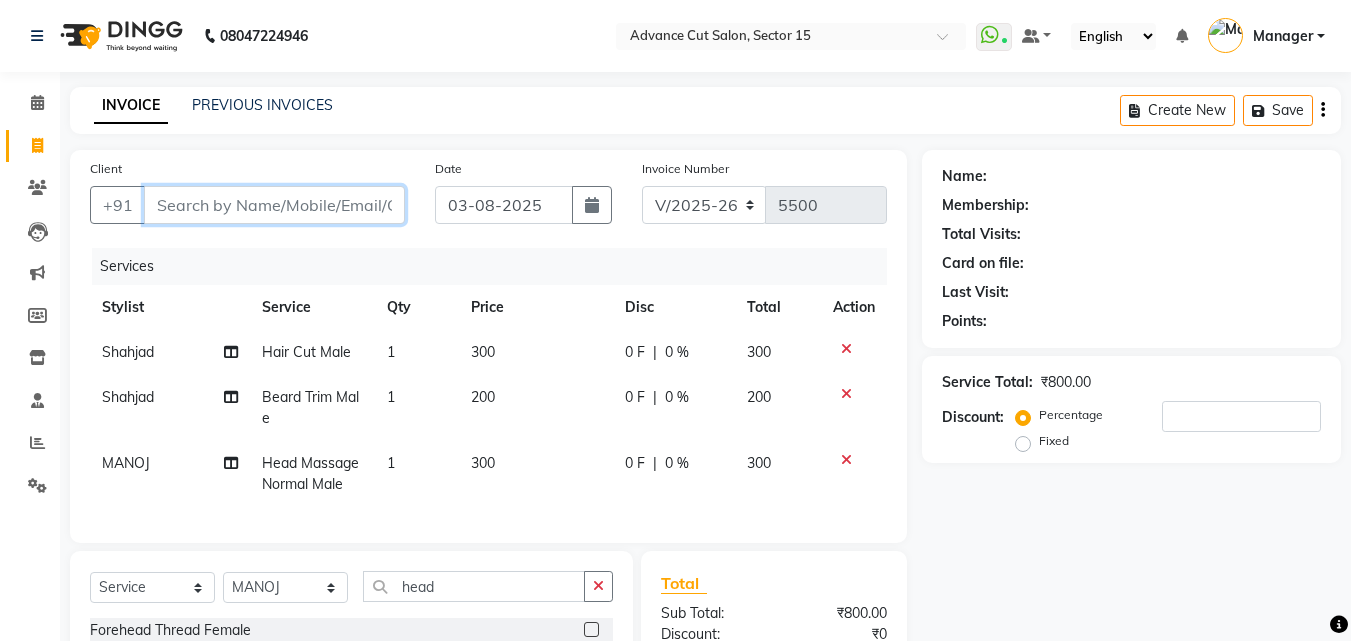 click on "Client" at bounding box center (274, 205) 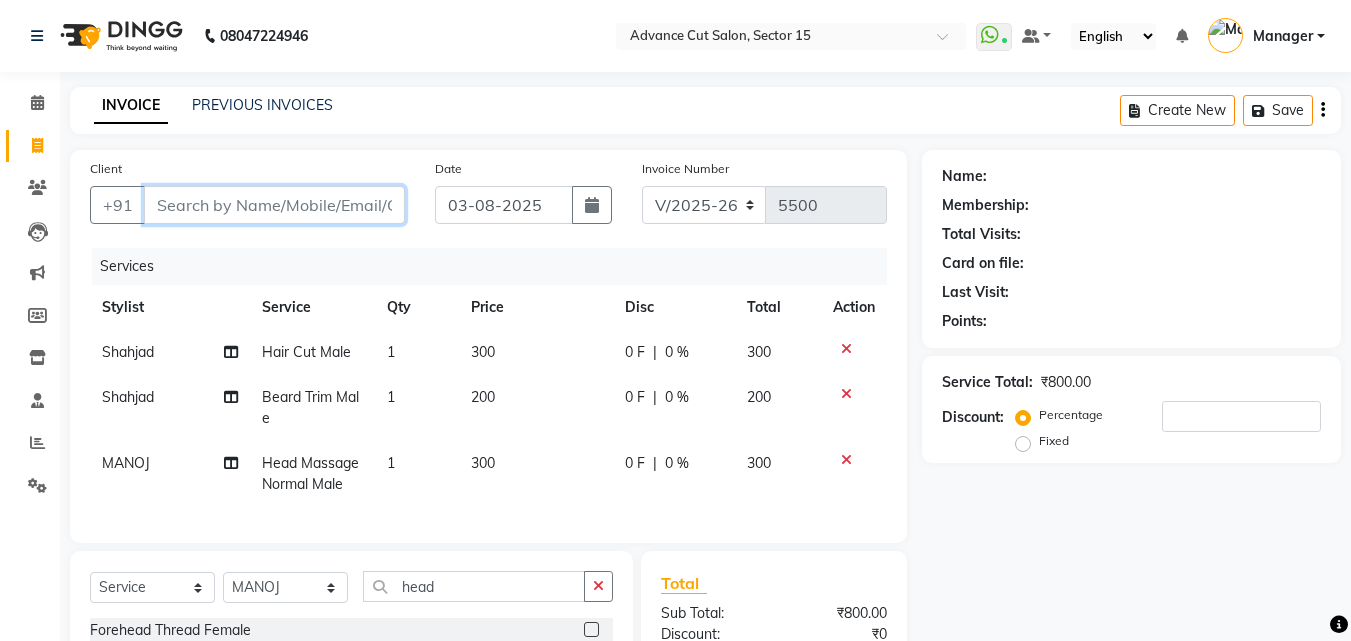 type on "8" 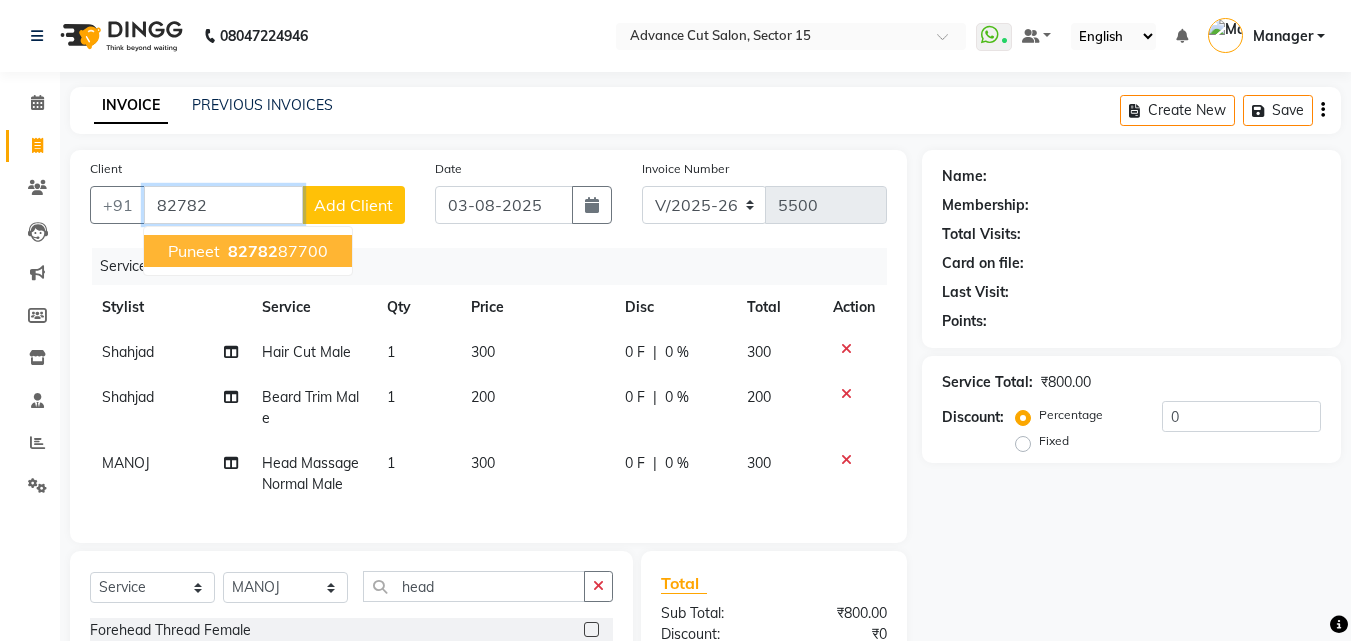 drag, startPoint x: 297, startPoint y: 254, endPoint x: 995, endPoint y: 268, distance: 698.1404 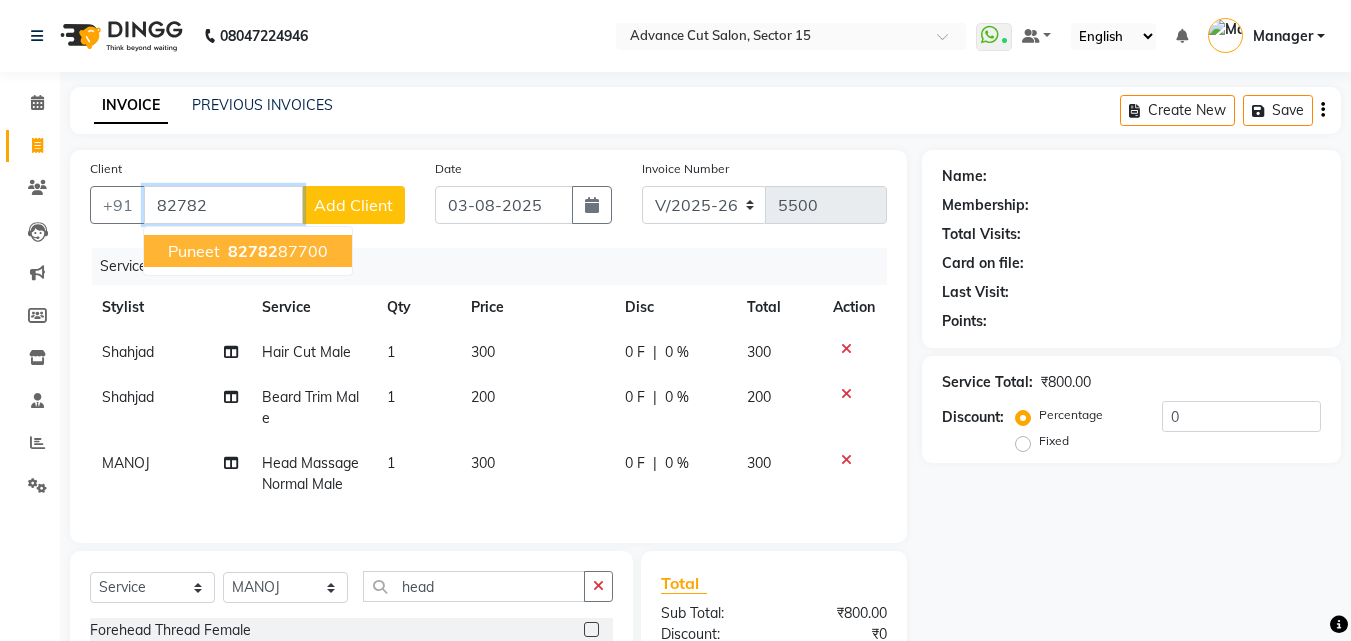 click on "82782 87700" at bounding box center (276, 251) 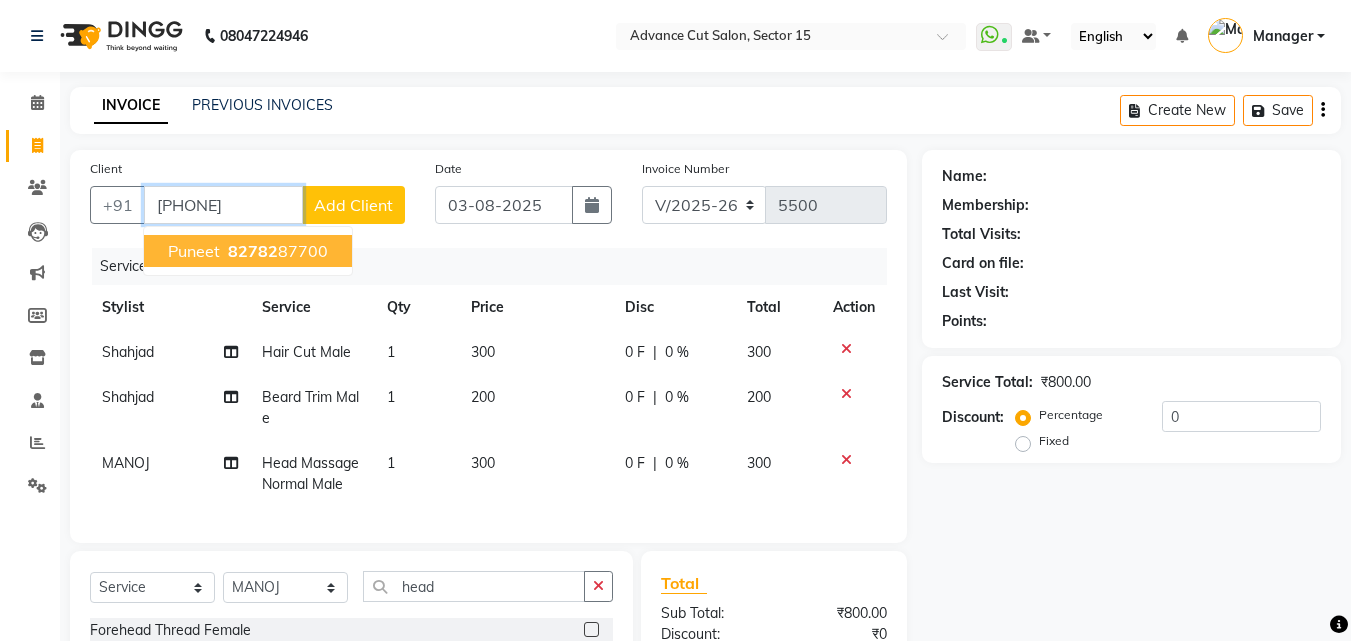 type on "8278287700" 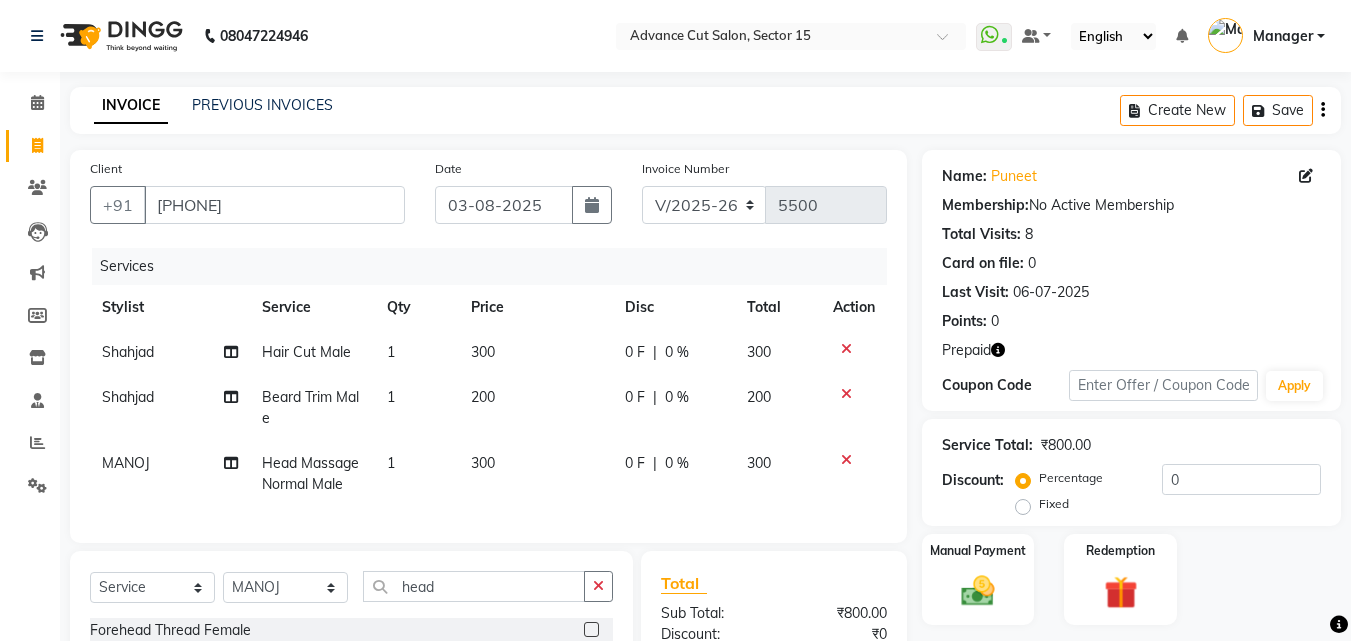 click on "Prepaid" 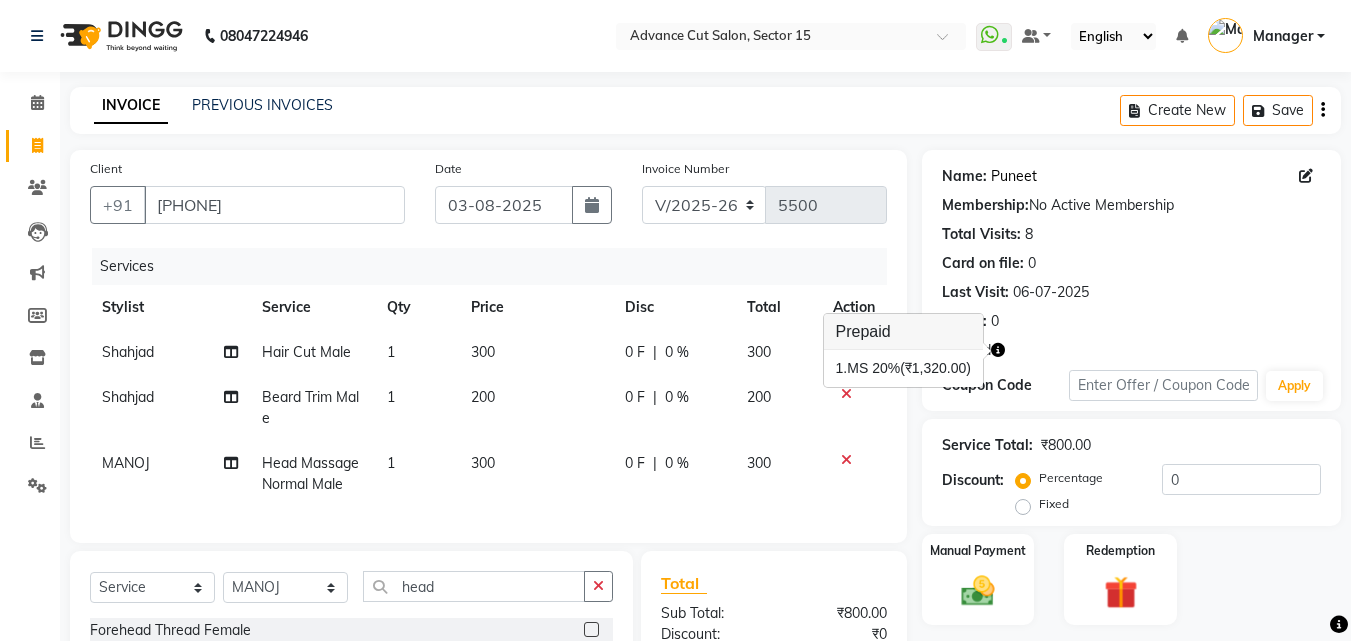 click on "Puneet" 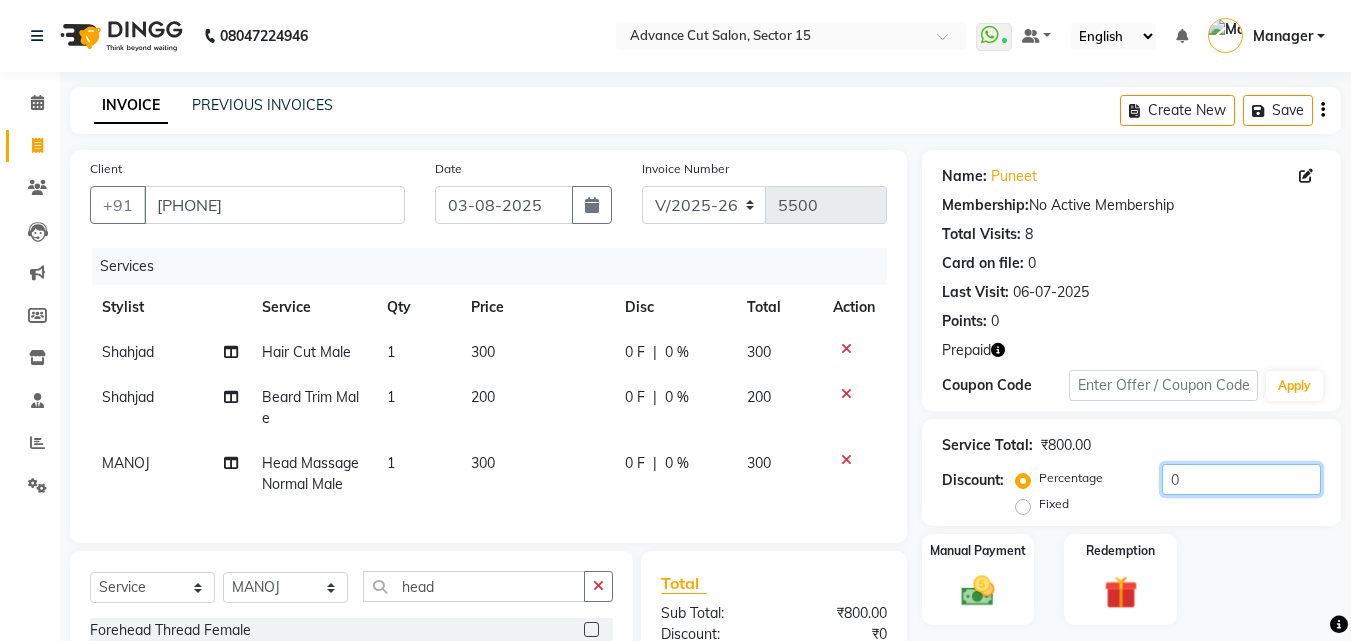 click on "0" 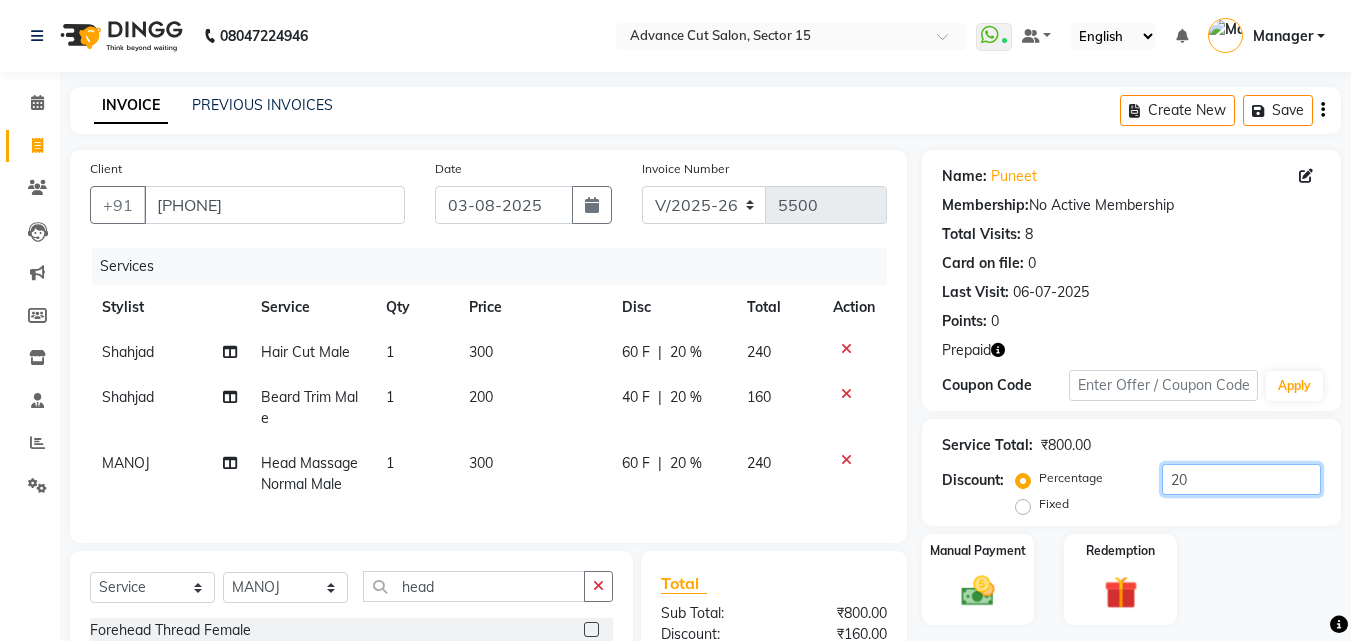 scroll, scrollTop: 209, scrollLeft: 0, axis: vertical 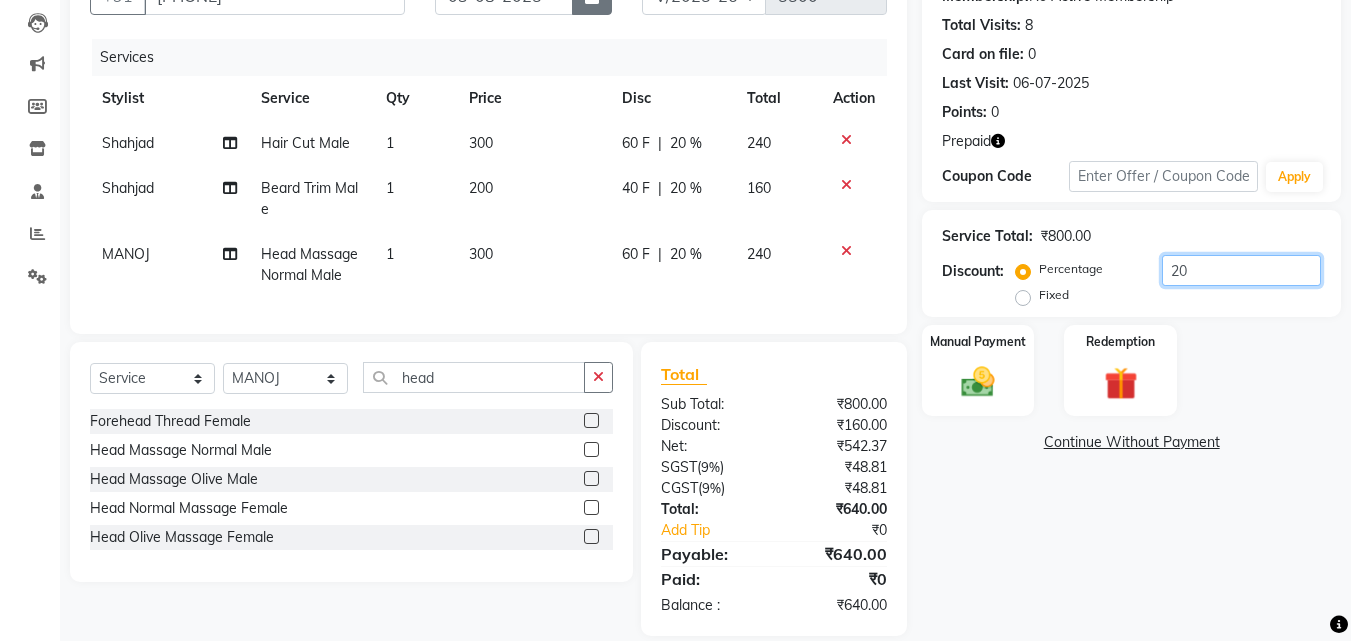 type on "20" 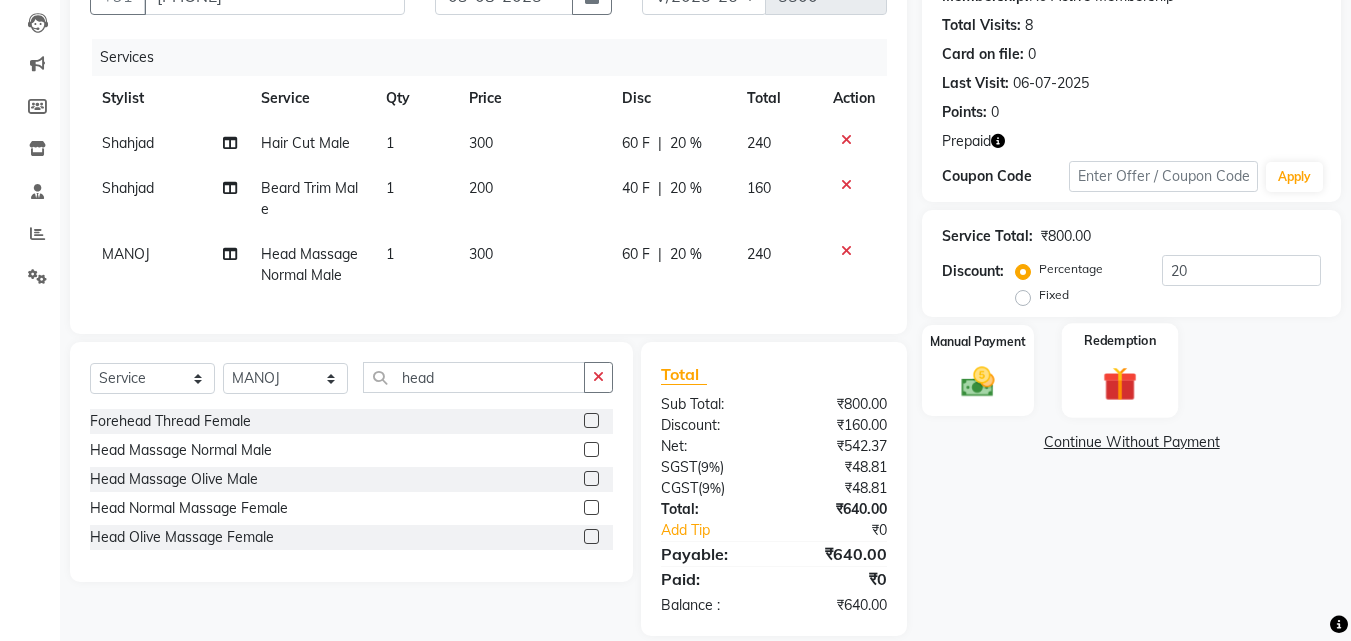 click on "Redemption" 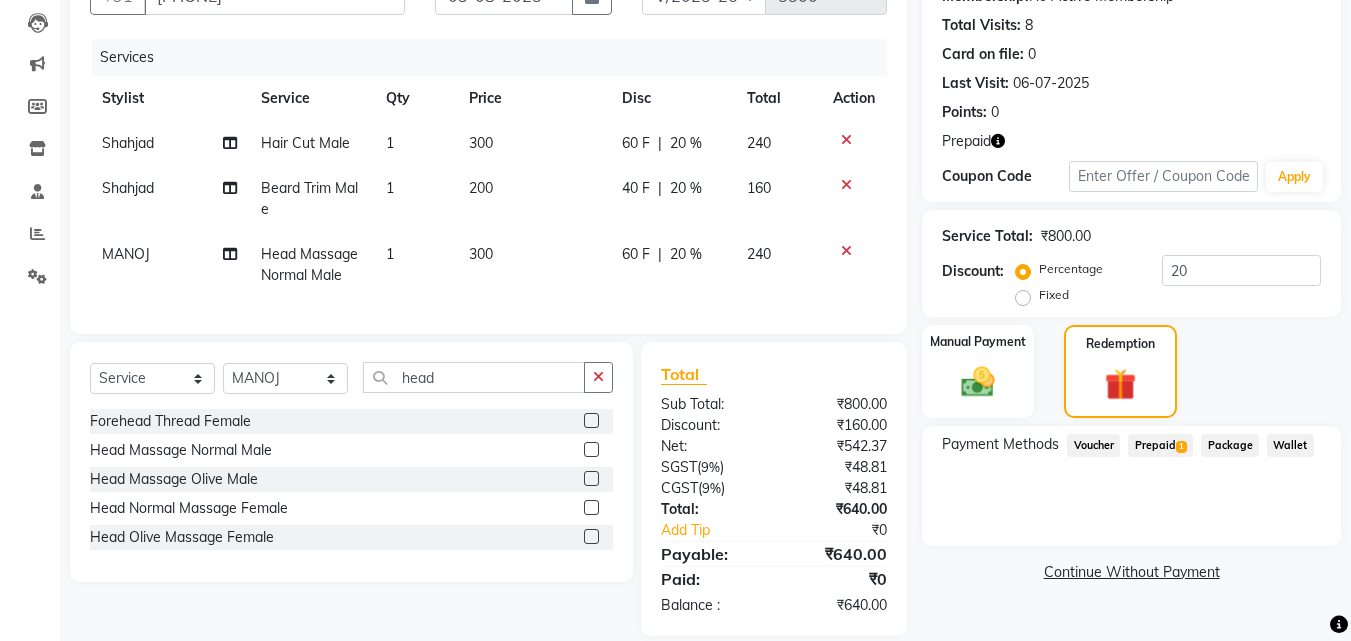 click on "Payment Methods  Voucher   Prepaid  1  Package   Wallet" 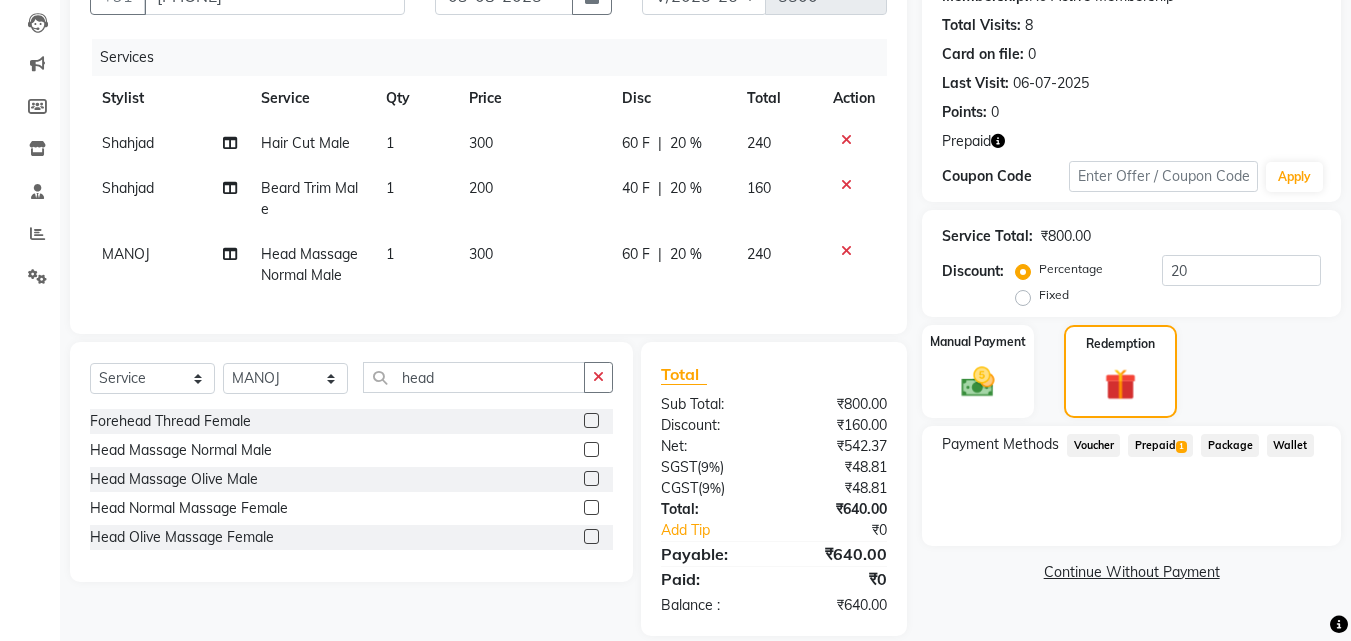 click on "Prepaid  1" 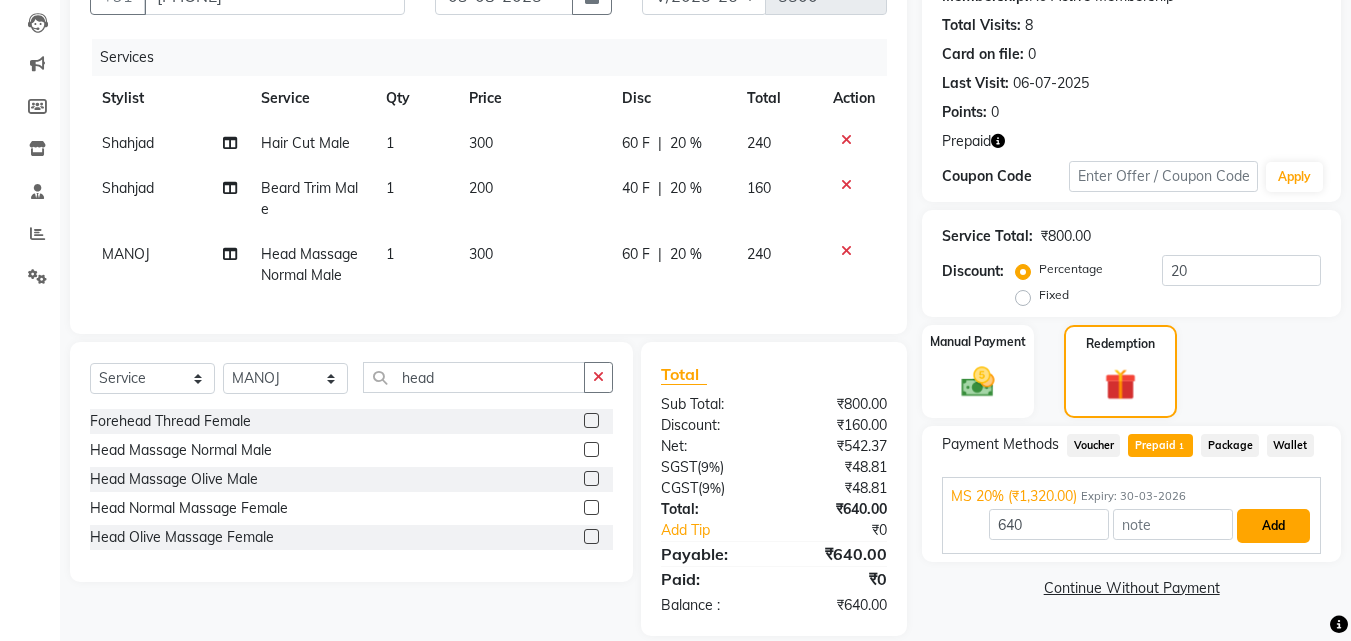 click on "Add" at bounding box center (1273, 526) 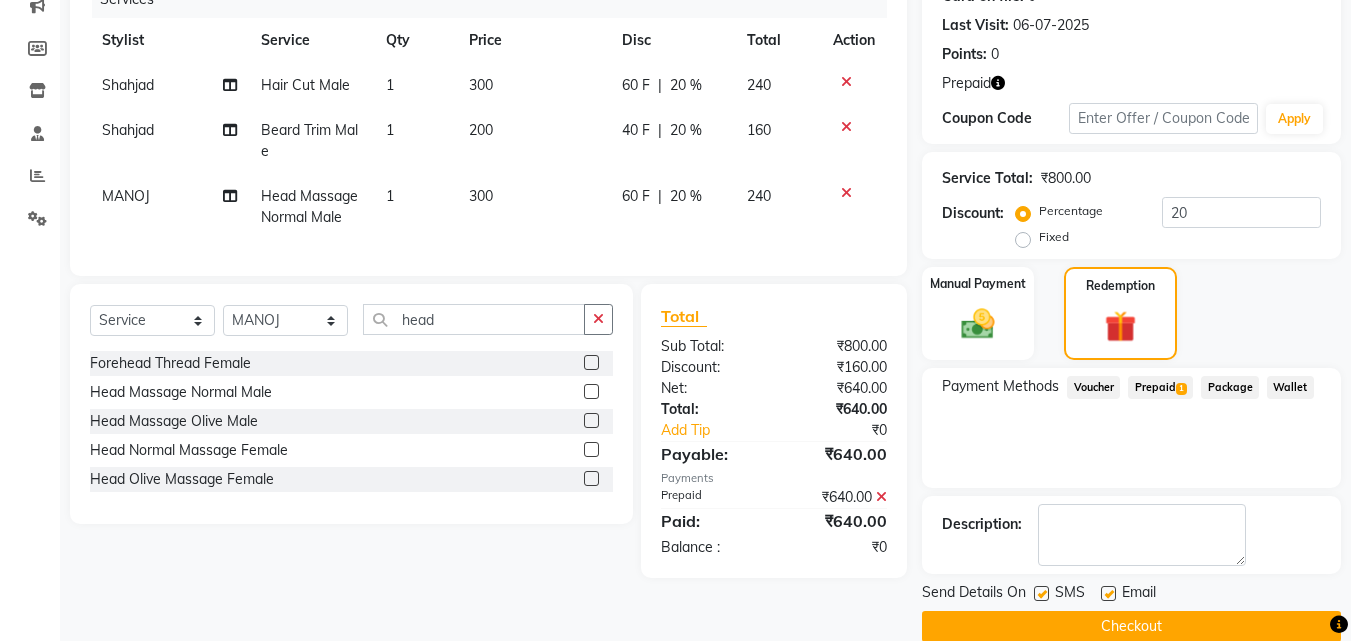 scroll, scrollTop: 298, scrollLeft: 0, axis: vertical 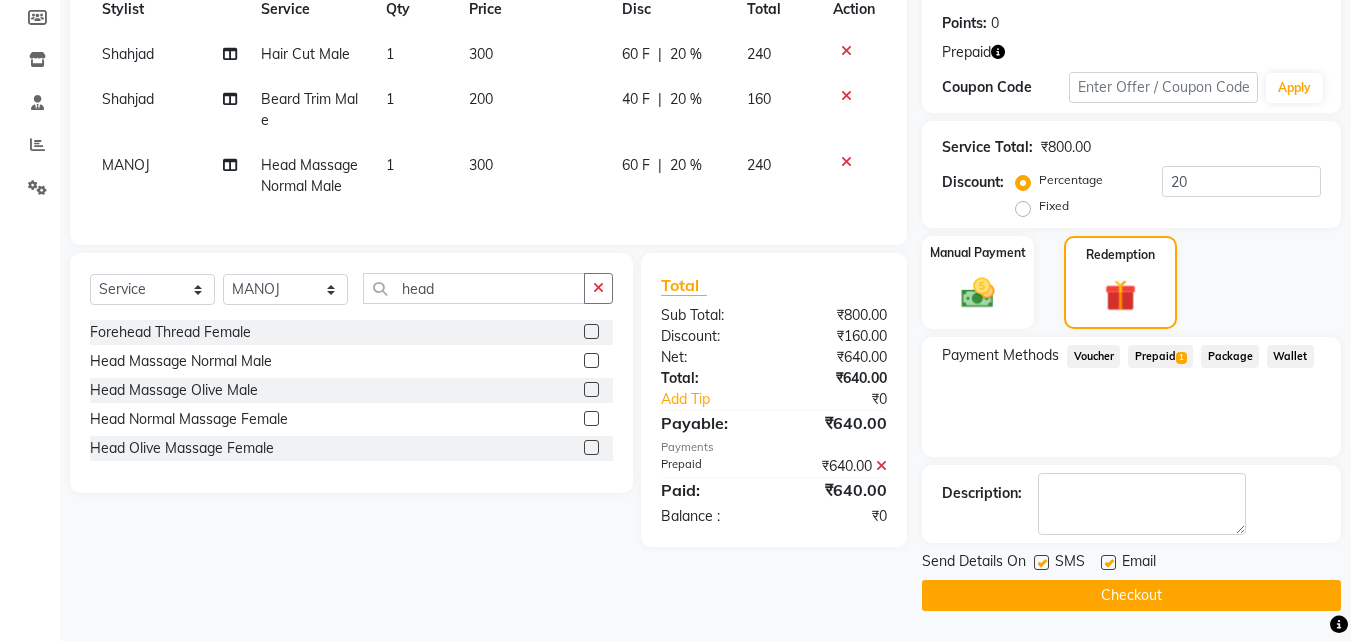 click on "Send Details On SMS Email" 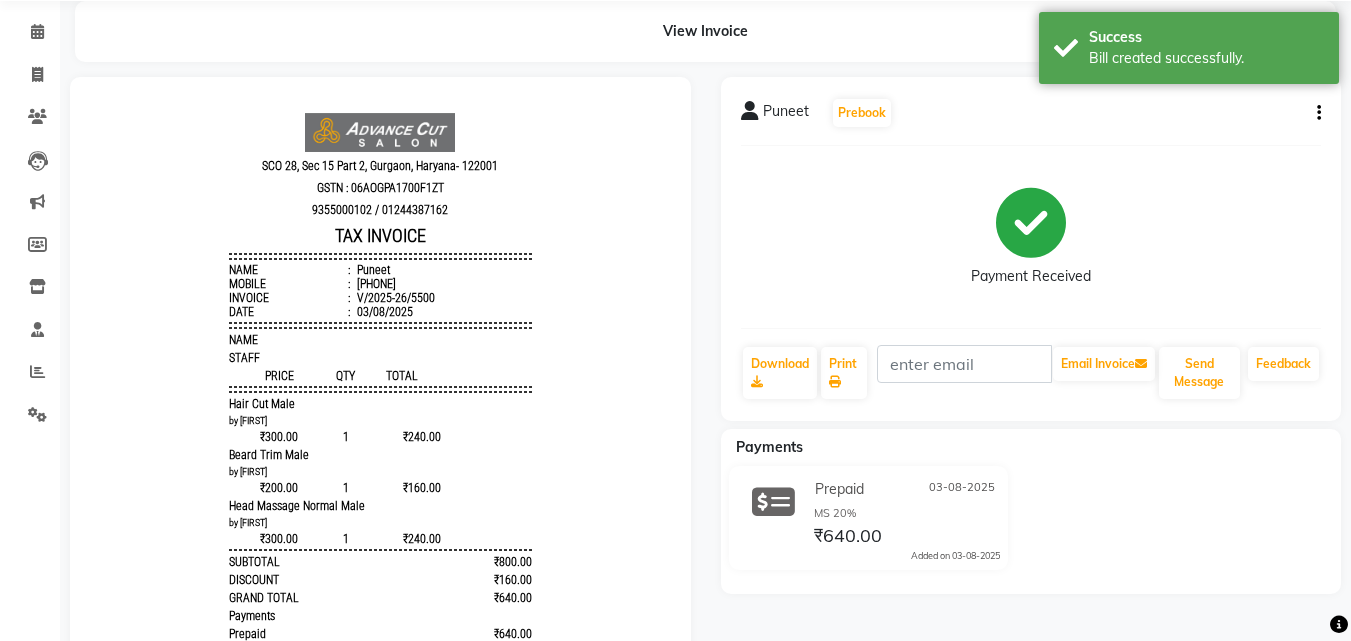 scroll, scrollTop: 0, scrollLeft: 0, axis: both 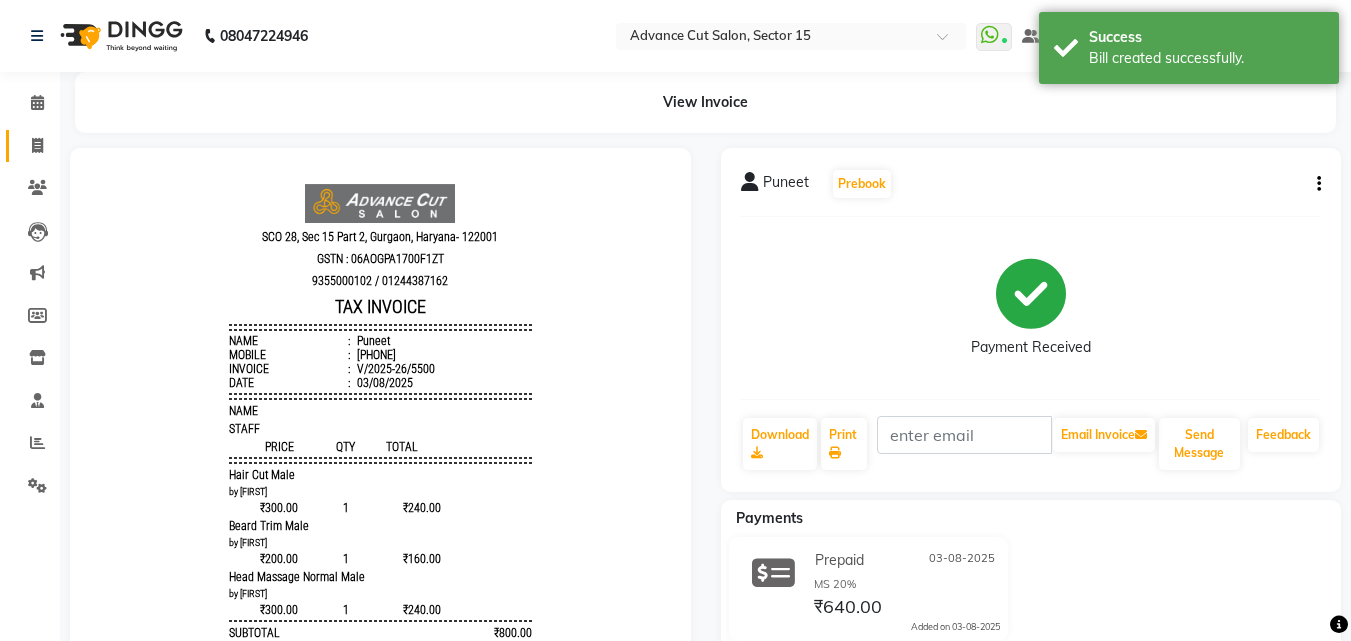 click on "Invoice" 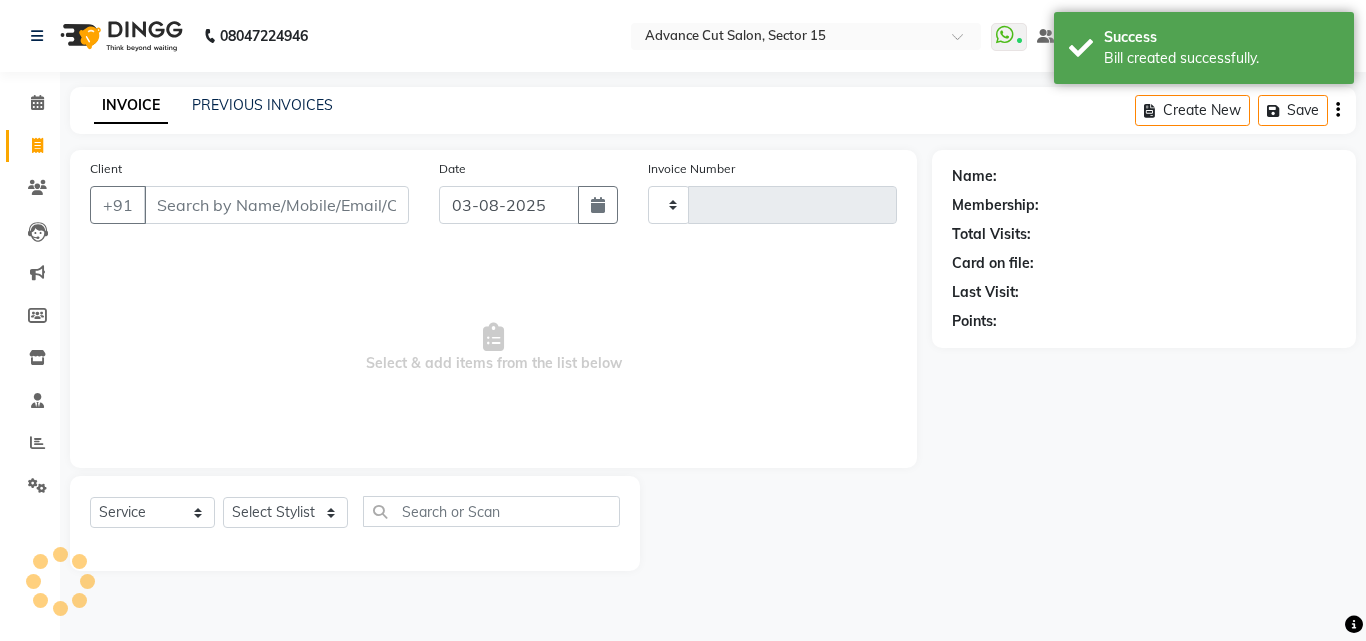 type on "5501" 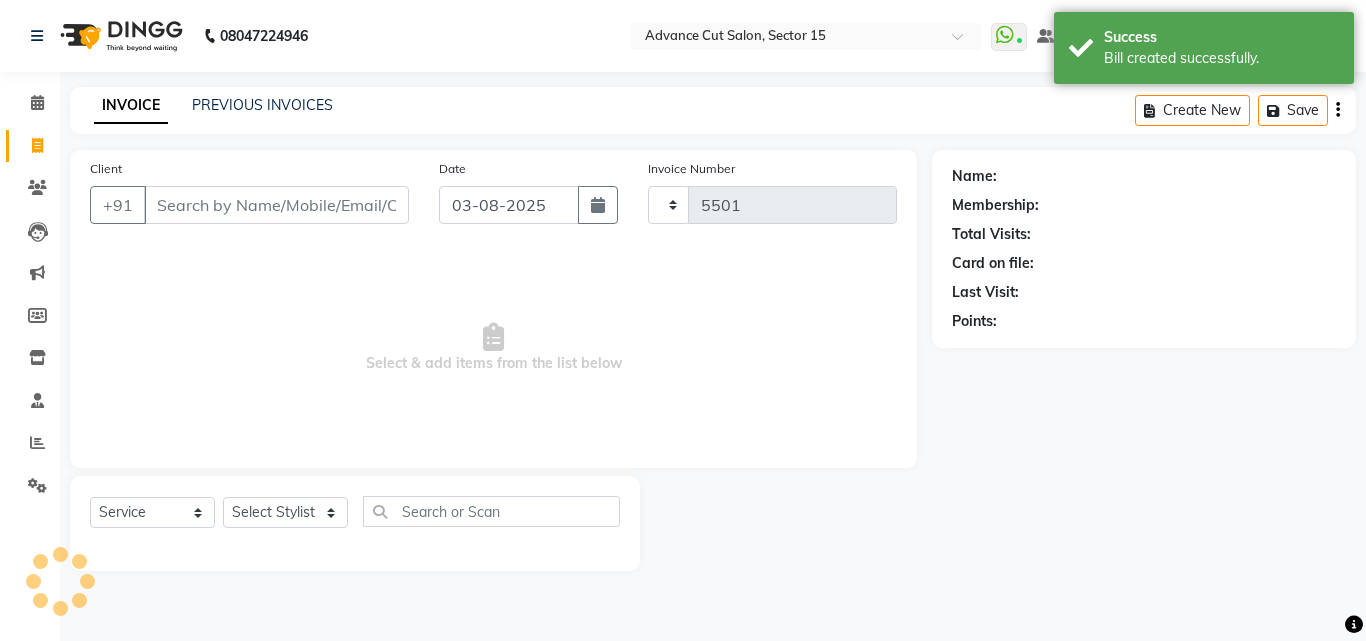 select on "6255" 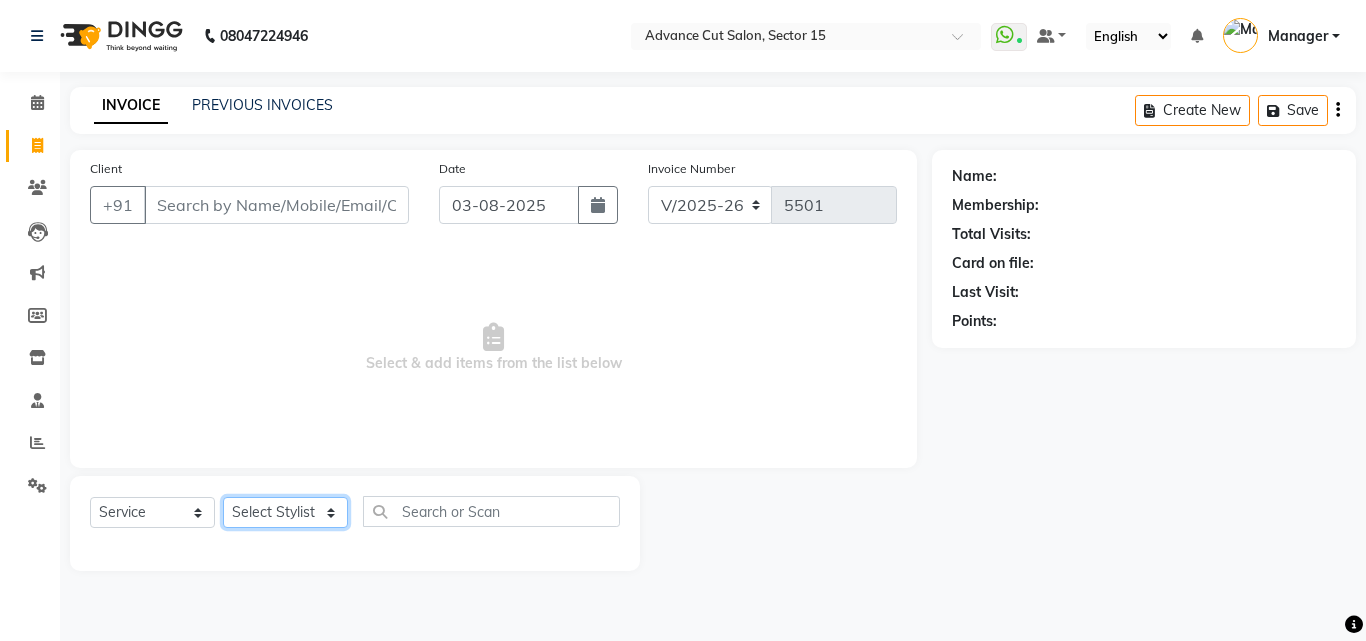 click on "Select Stylist Advance Cut  ASIF FARMAN HAIDER Iqbal KASHISH LUCKY Manager MANOJ NASEEM NASIR Nidhi Pooja  PRIYA RAEES RANI RASHID RIZWAN SACHIN SALMAN SANJAY Shahjad Shankar shuaib SONI" 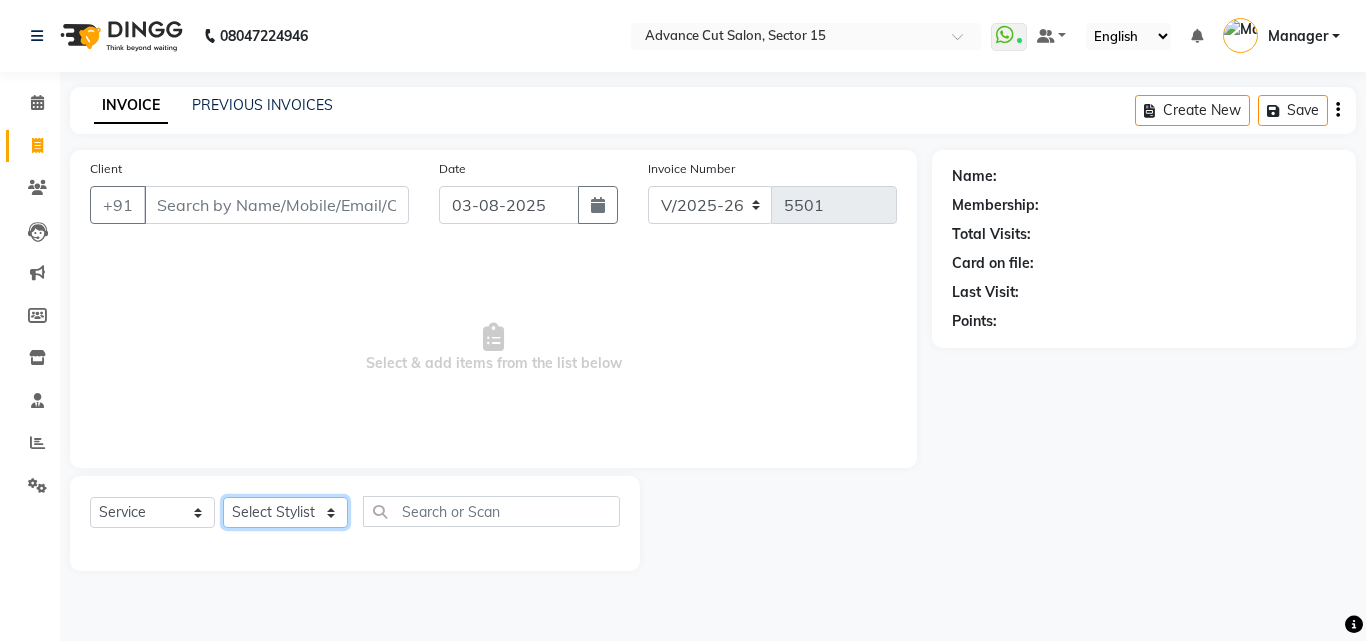 select on "46509" 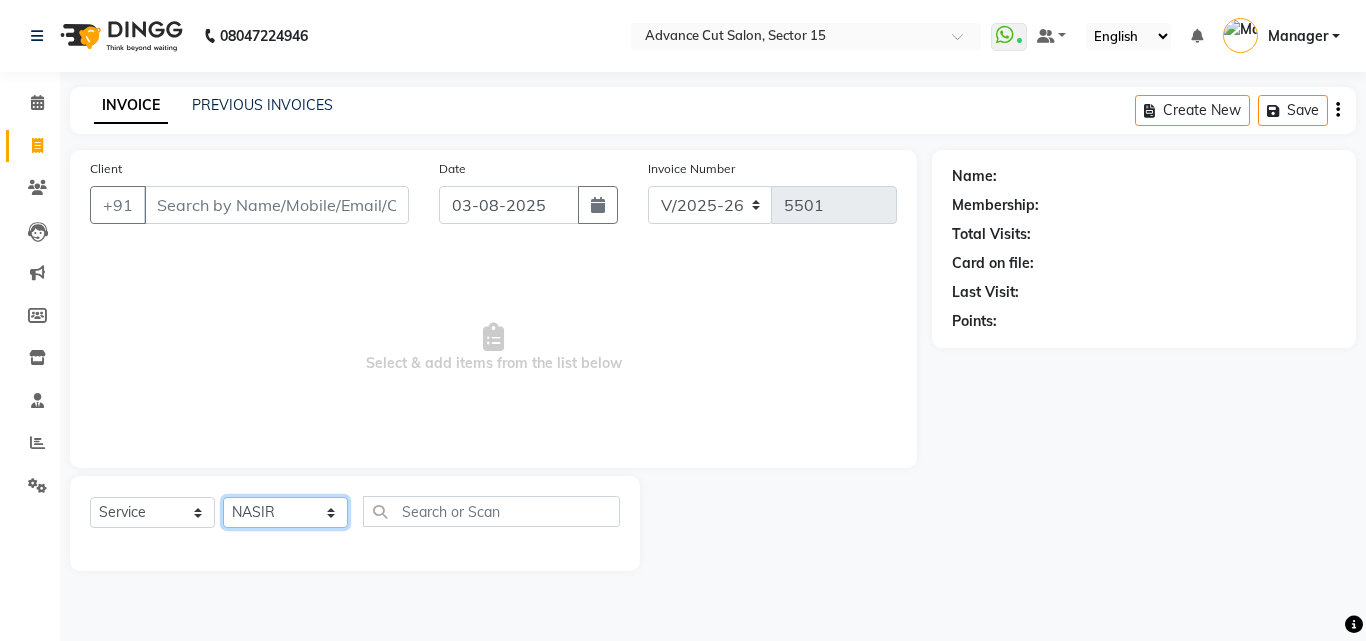 click on "Select Stylist Advance Cut  ASIF FARMAN HAIDER Iqbal KASHISH LUCKY Manager MANOJ NASEEM NASIR Nidhi Pooja  PRIYA RAEES RANI RASHID RIZWAN SACHIN SALMAN SANJAY Shahjad Shankar shuaib SONI" 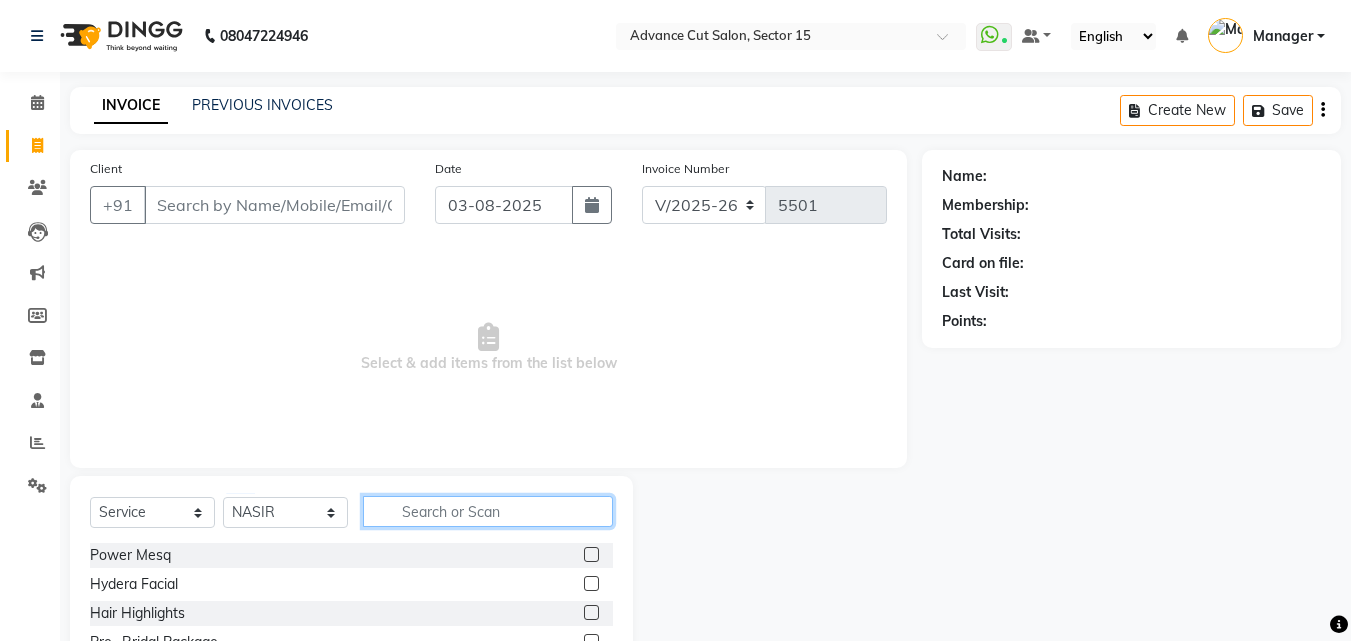 click 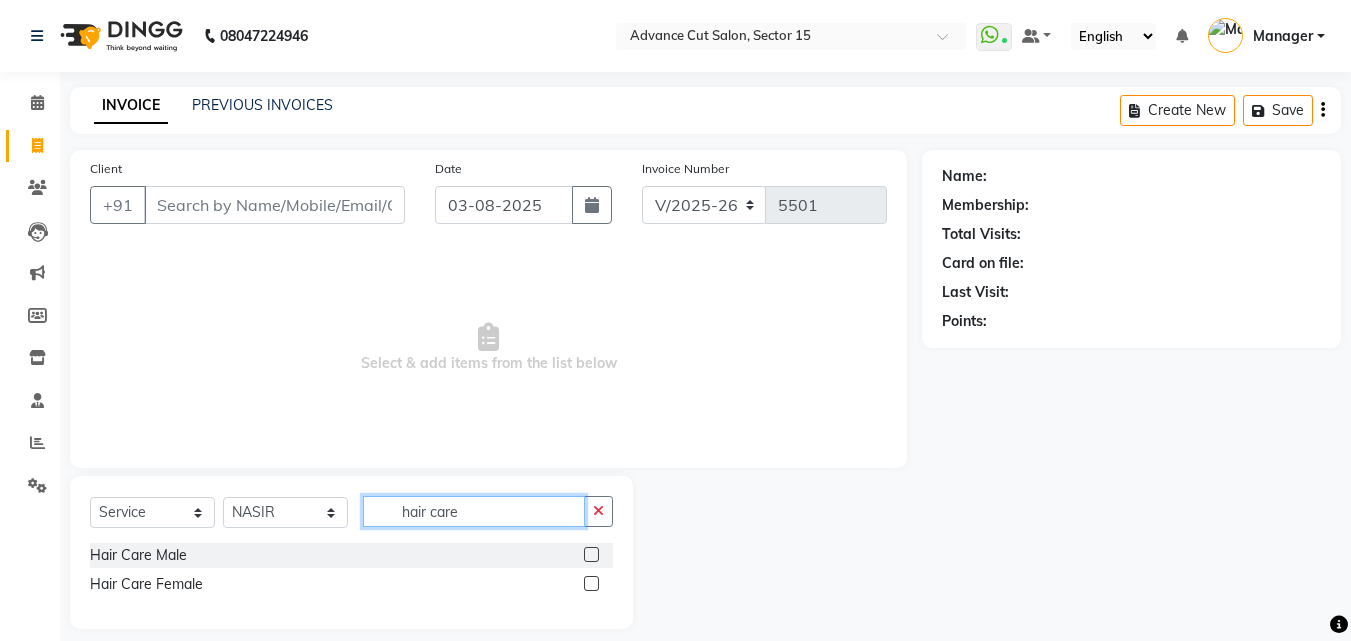 type on "hair care" 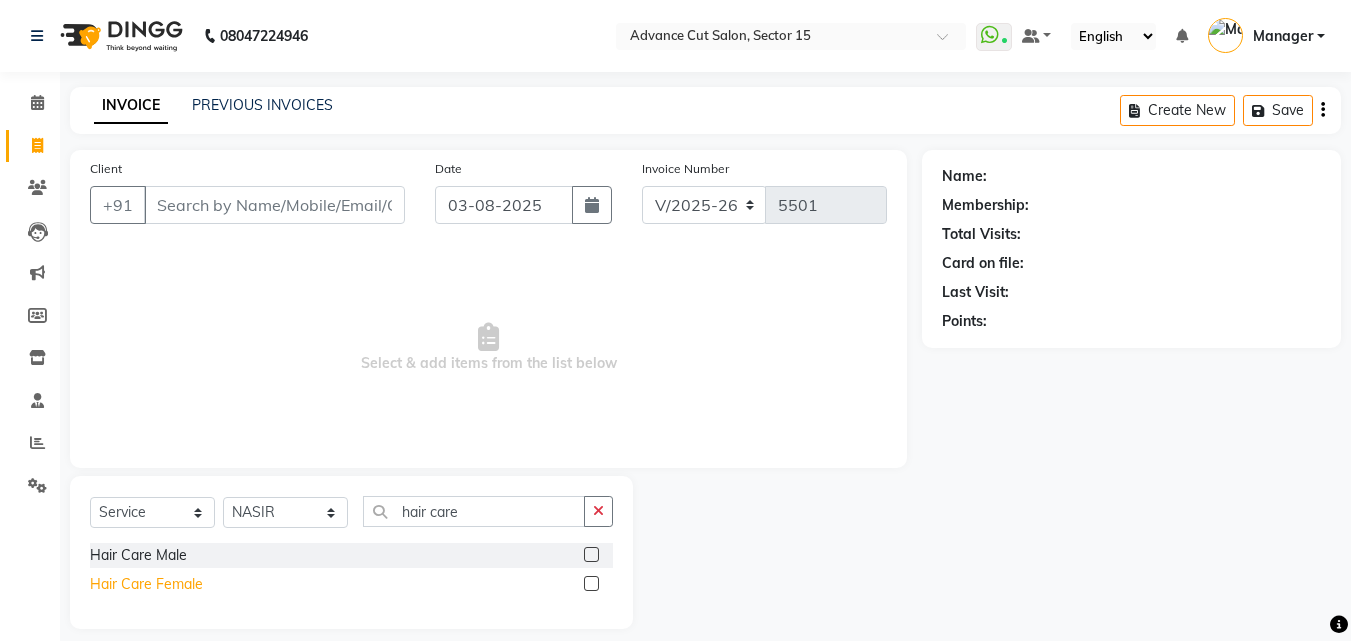 drag, startPoint x: 155, startPoint y: 598, endPoint x: 168, endPoint y: 579, distance: 23.021729 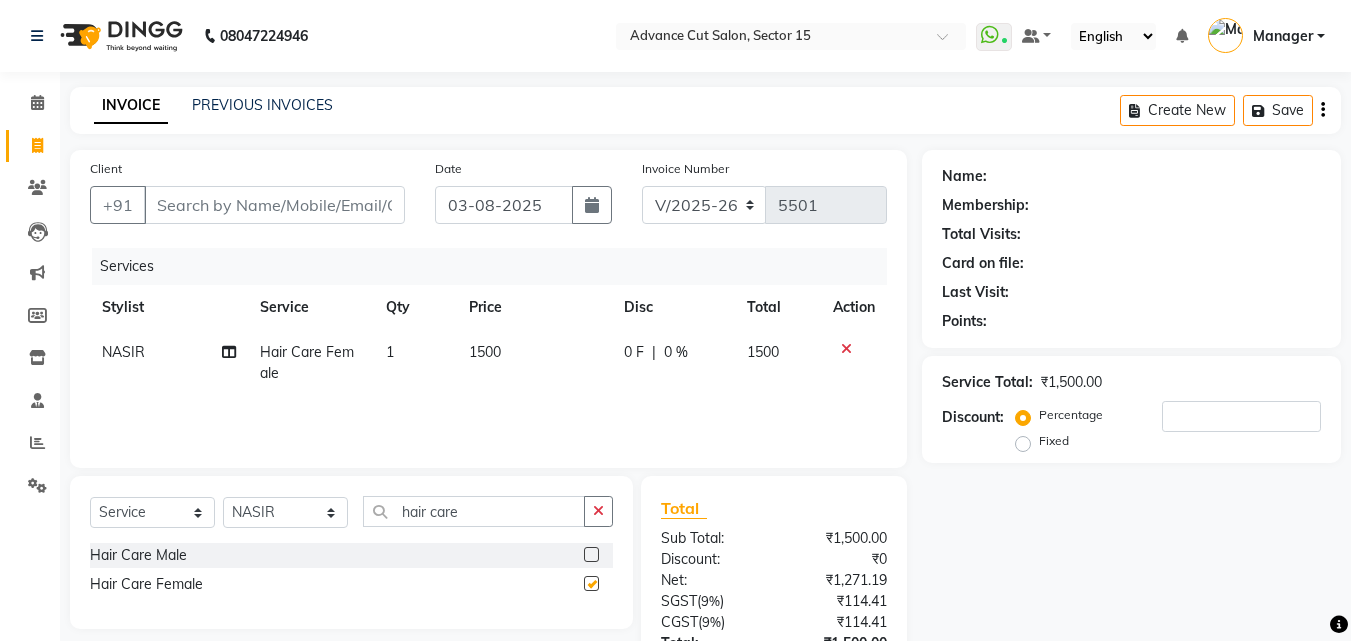 checkbox on "false" 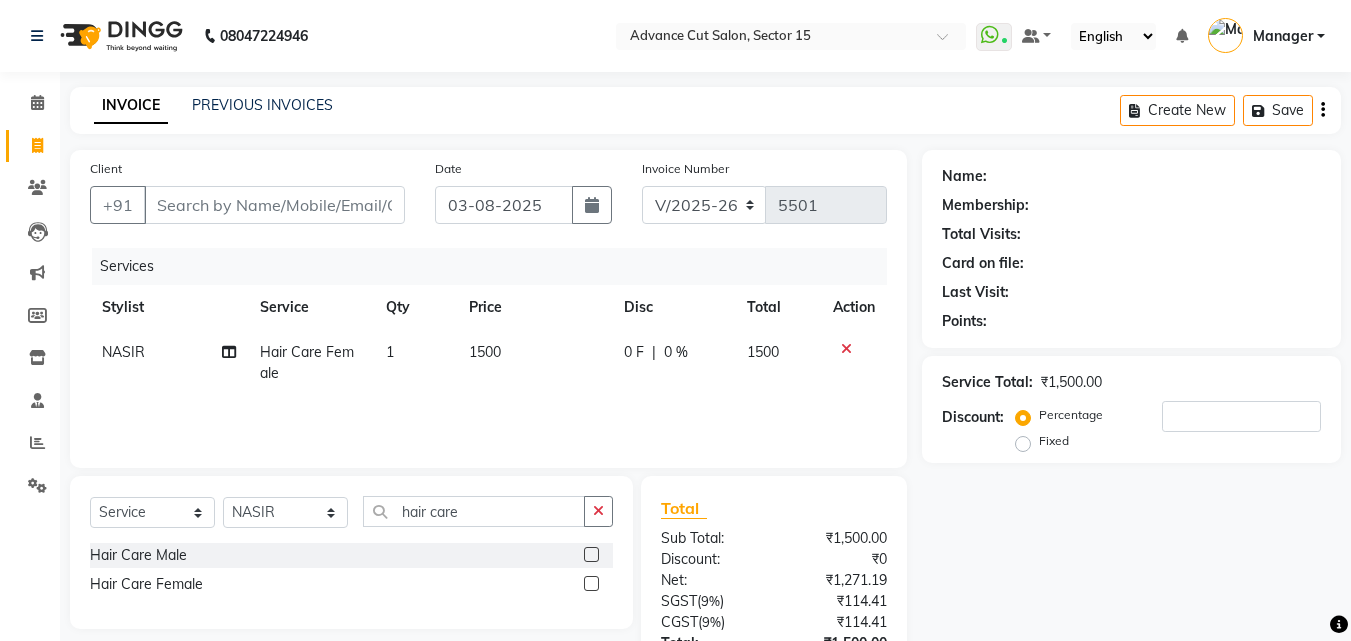 click on "Client +91" 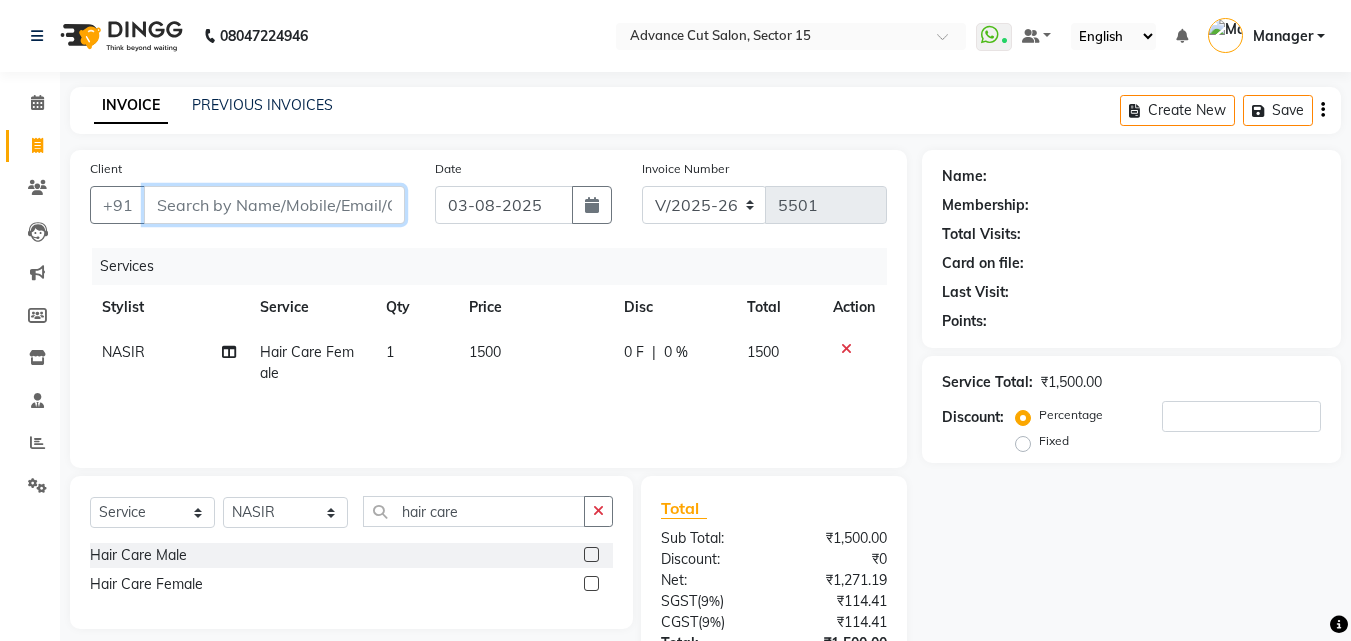 click on "Client" at bounding box center (274, 205) 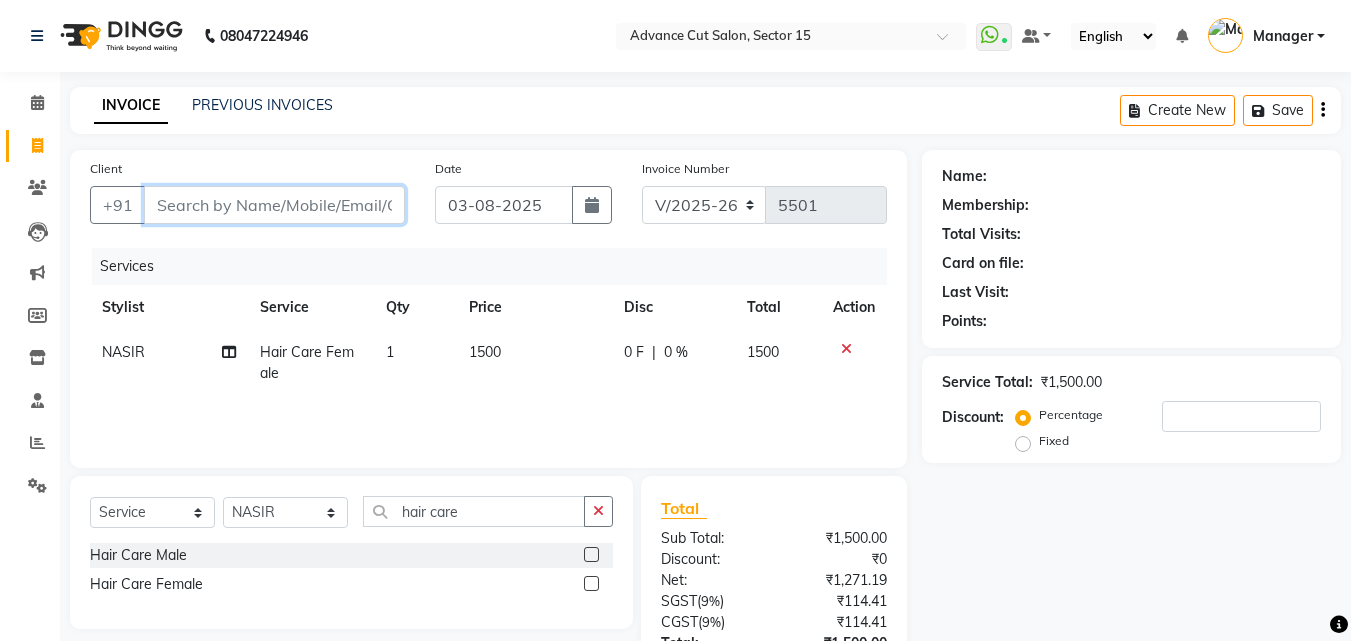 click on "Client" at bounding box center [274, 205] 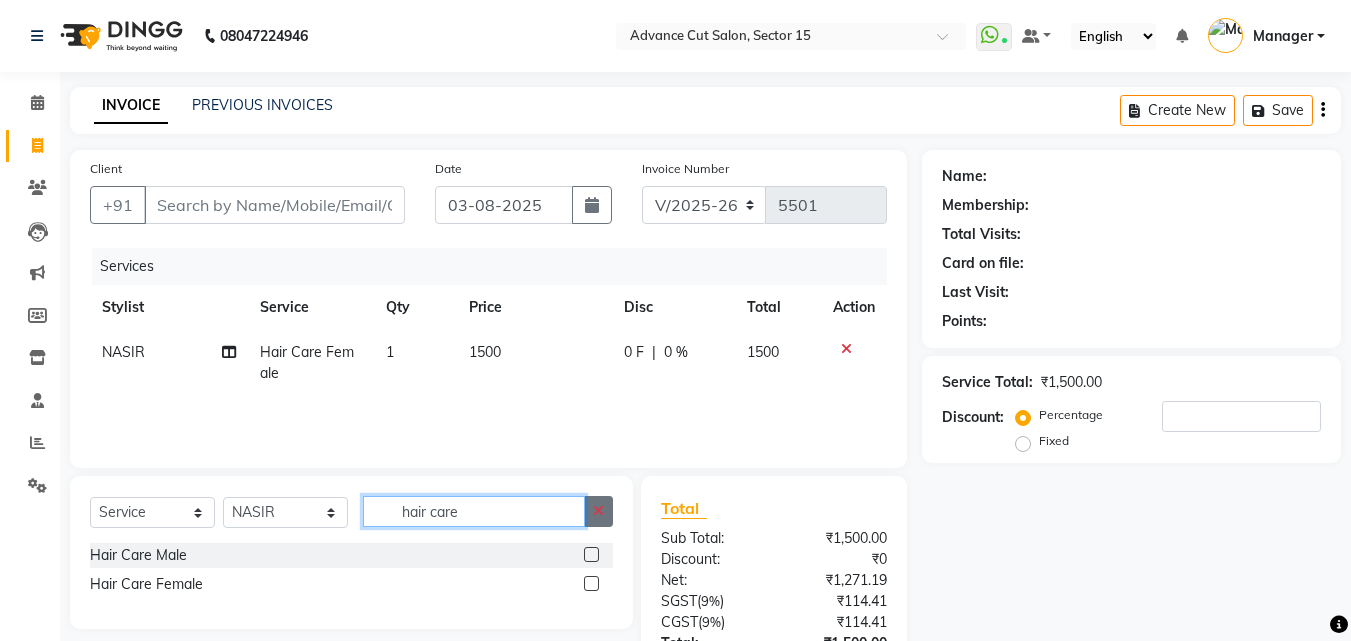 click on "hair care" 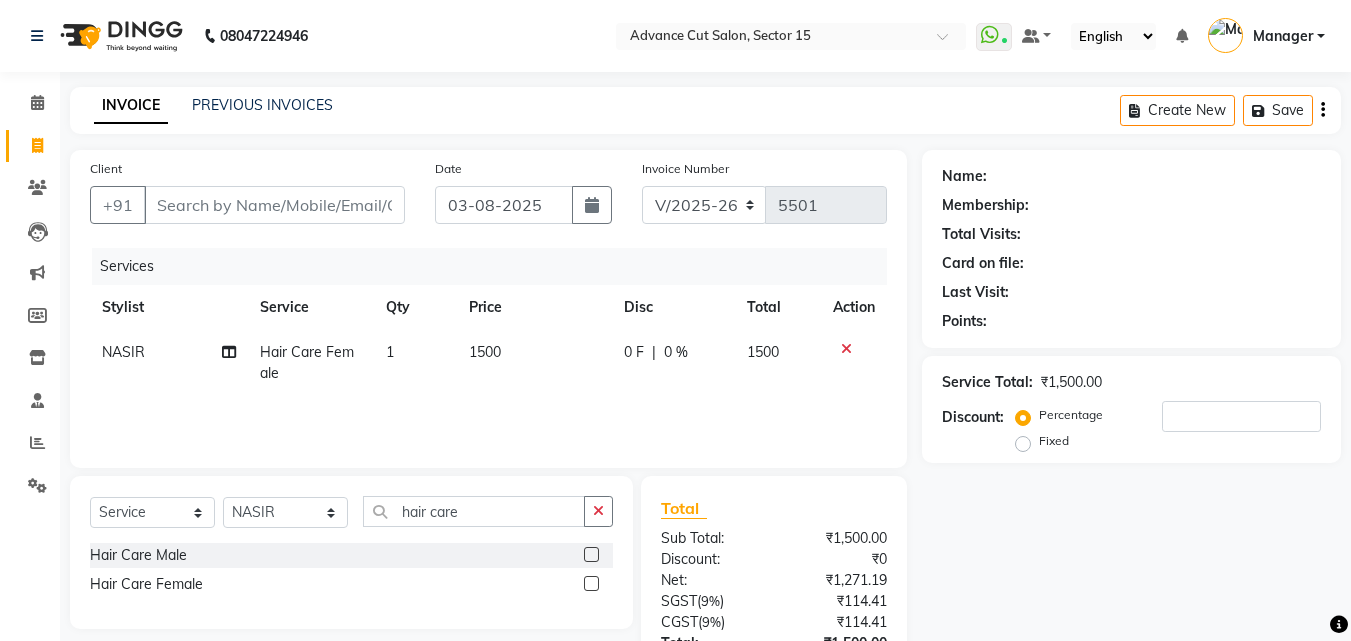 click 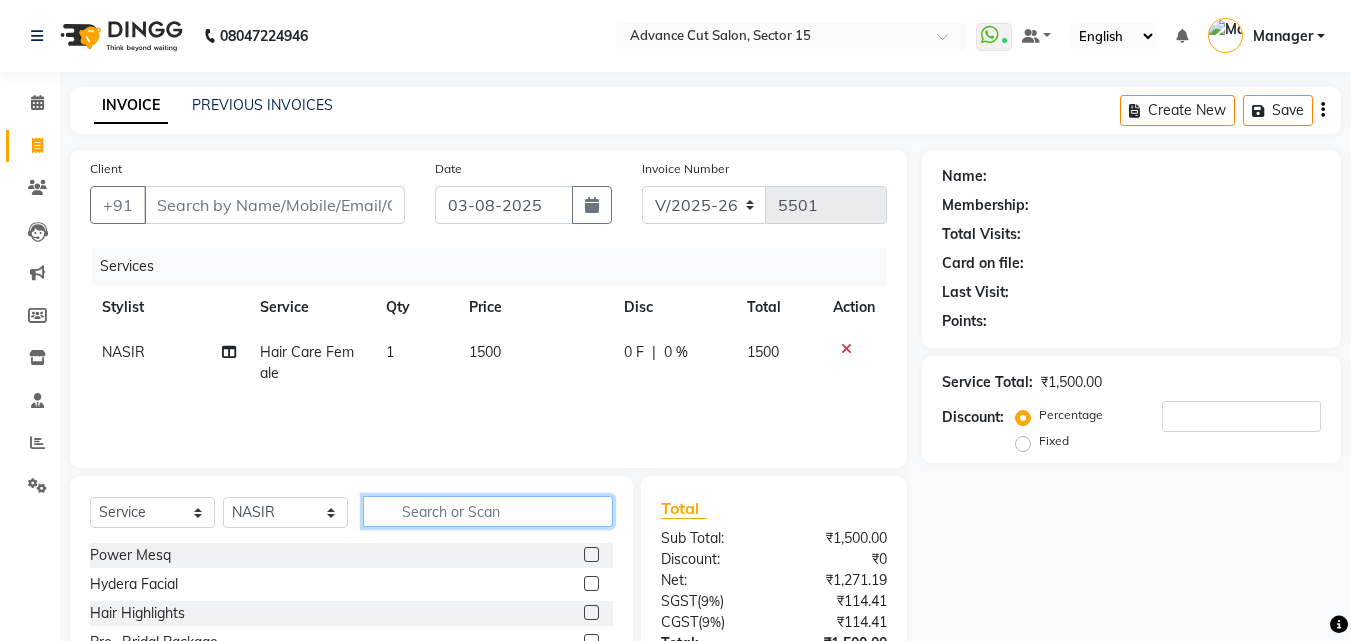 click 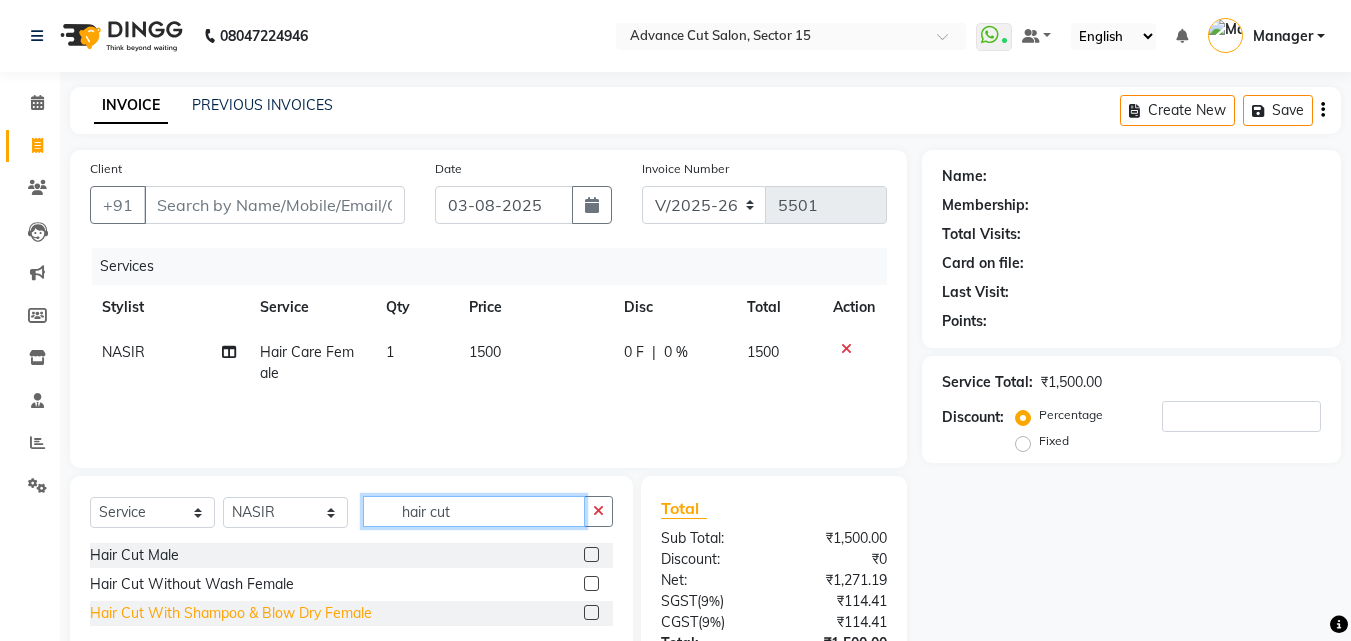 type on "hair cut" 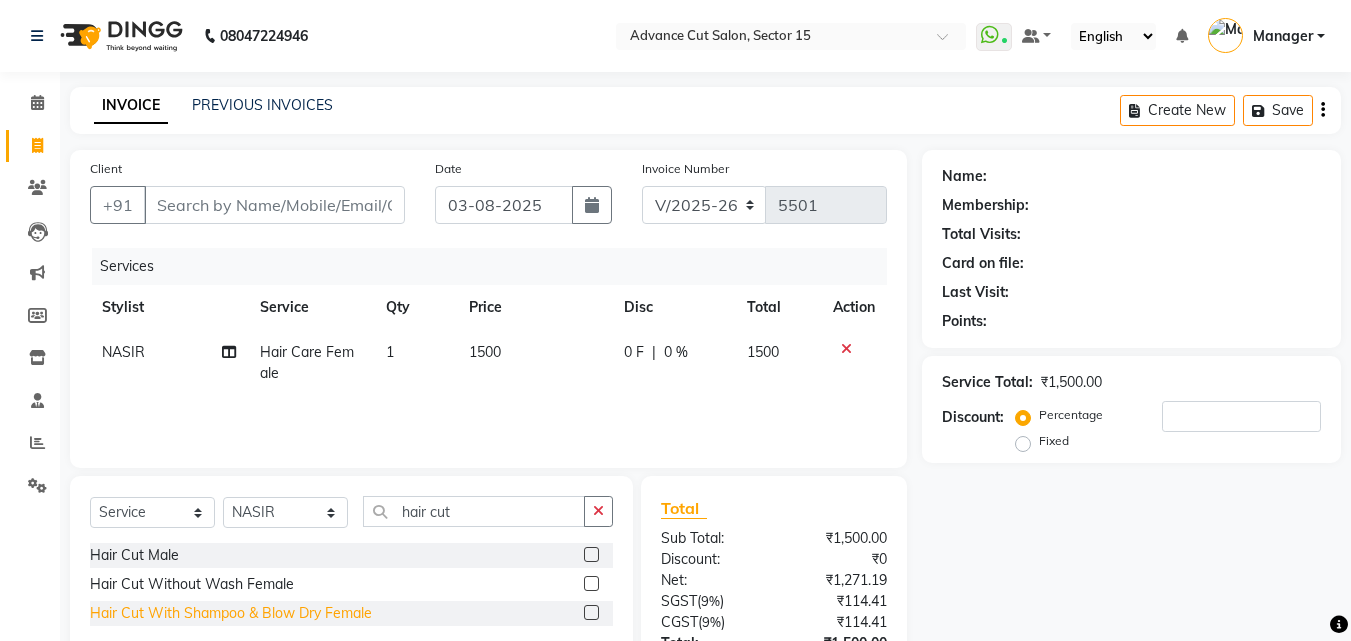 click on "Hair Cut With Shampoo & Blow Dry Female" 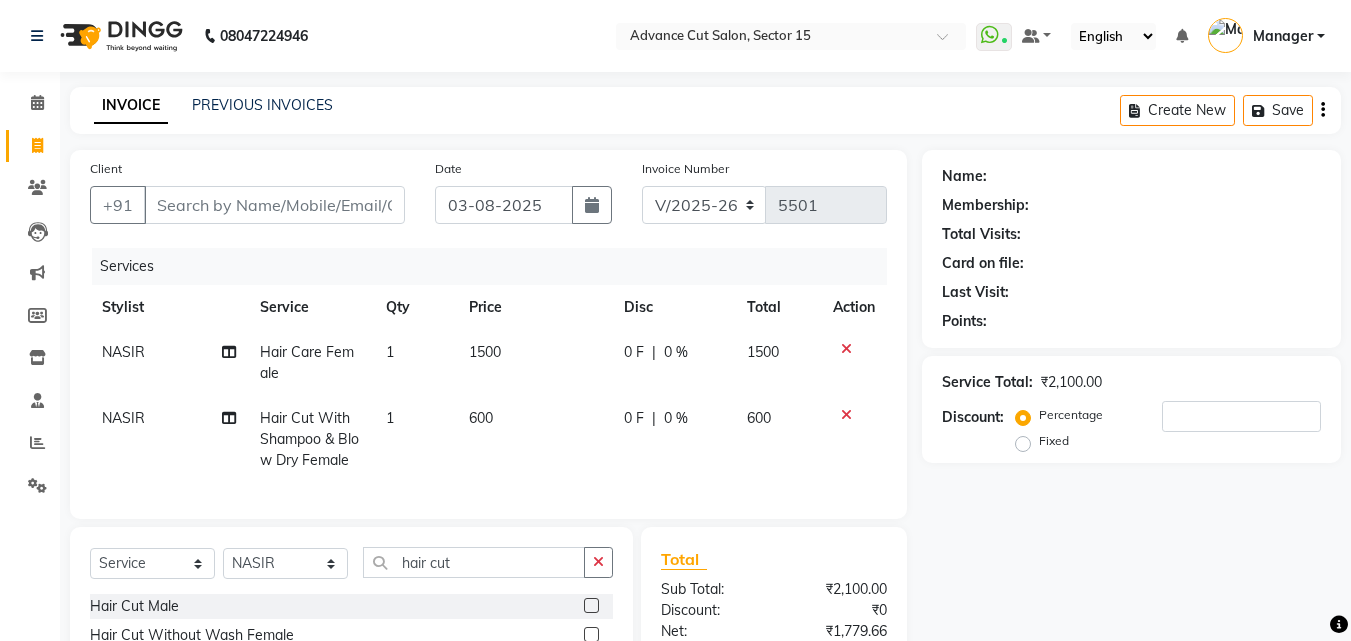 checkbox on "false" 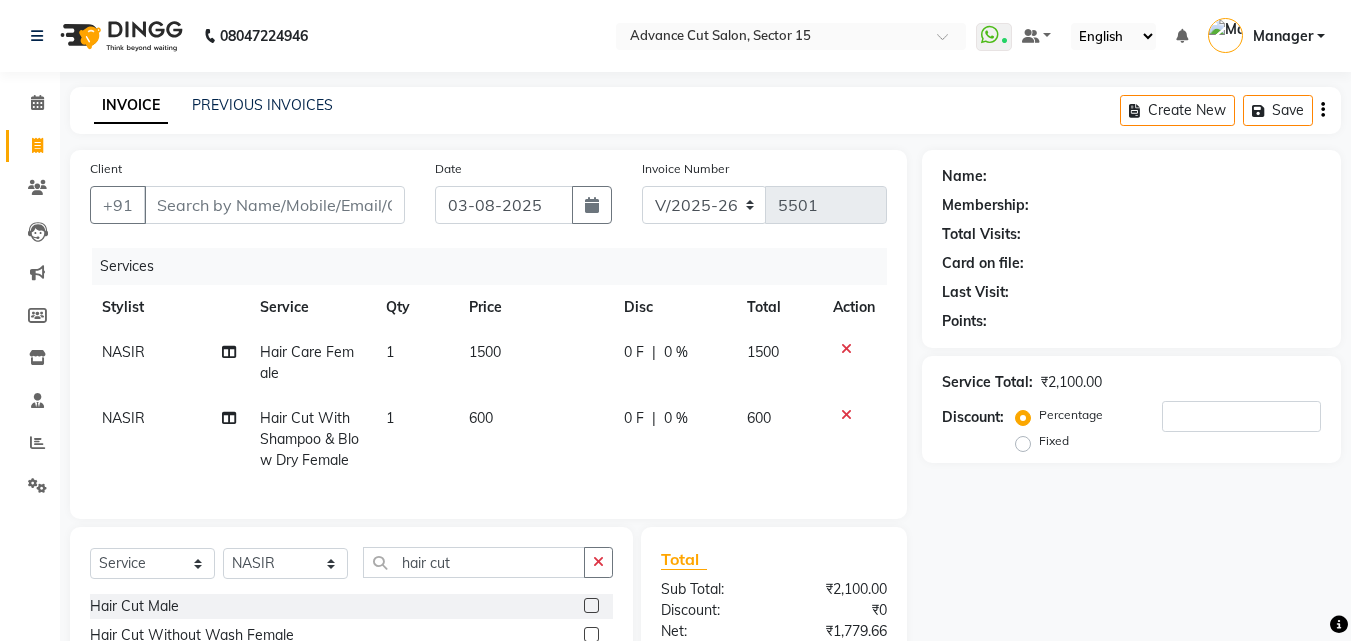 scroll, scrollTop: 87, scrollLeft: 0, axis: vertical 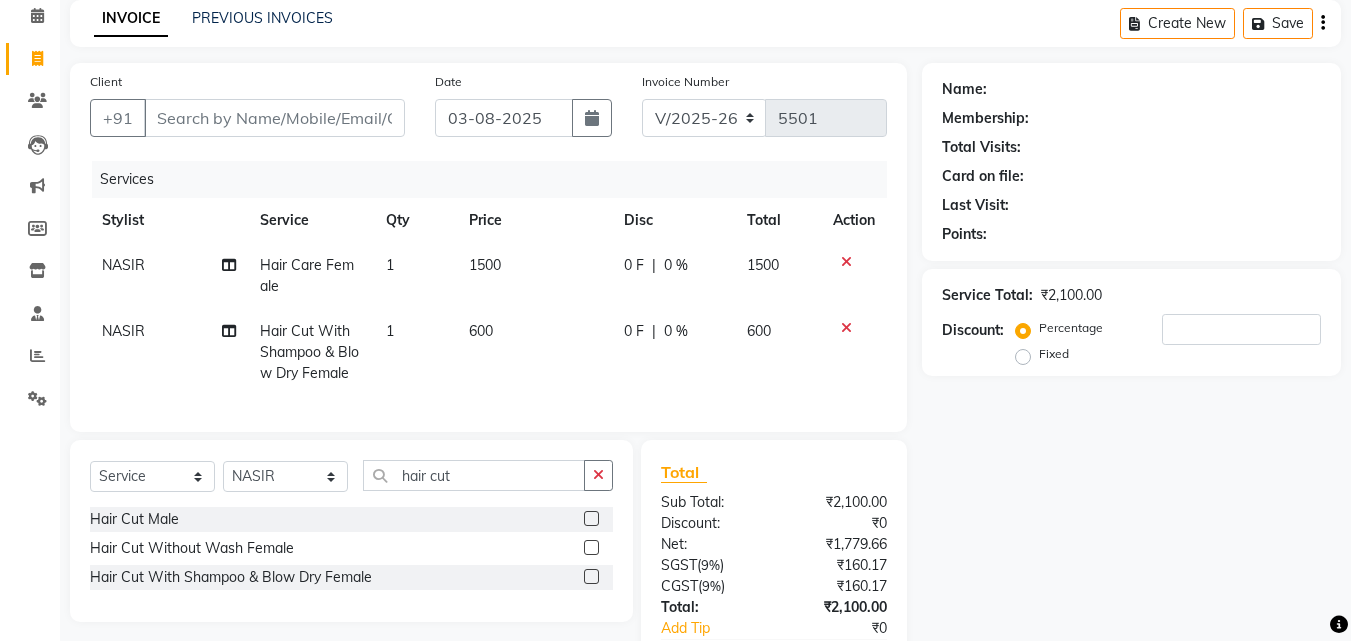 click on "1500" 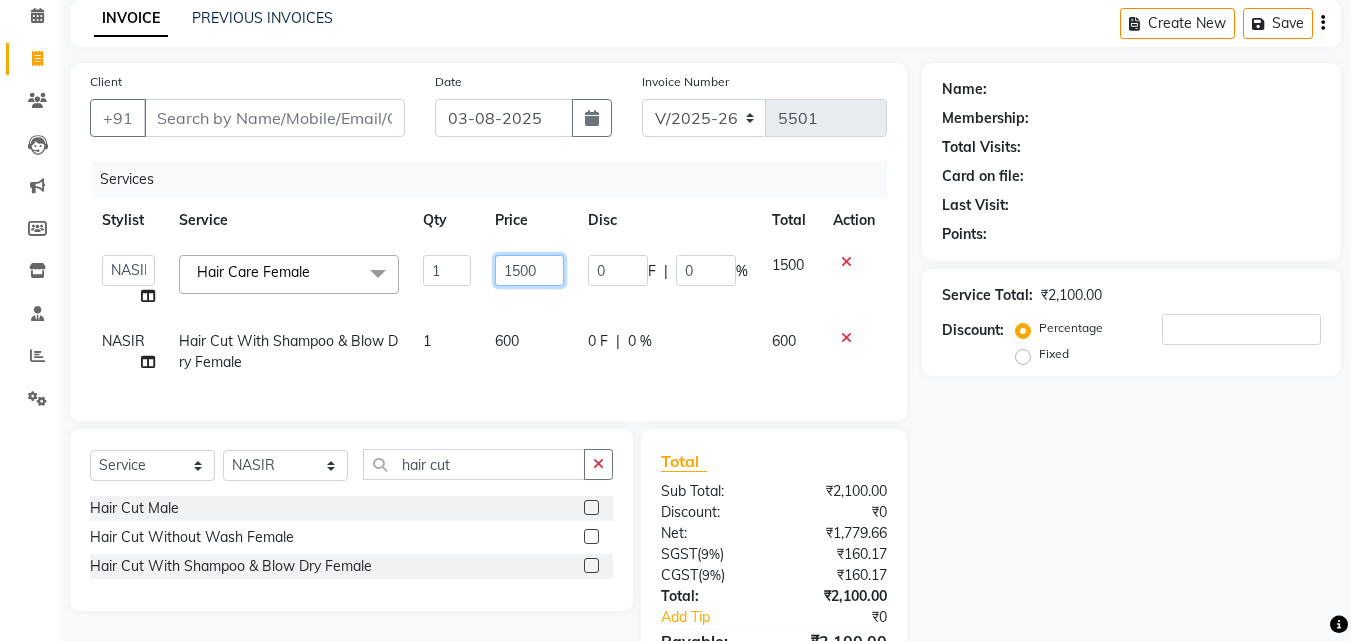 click on "1500" 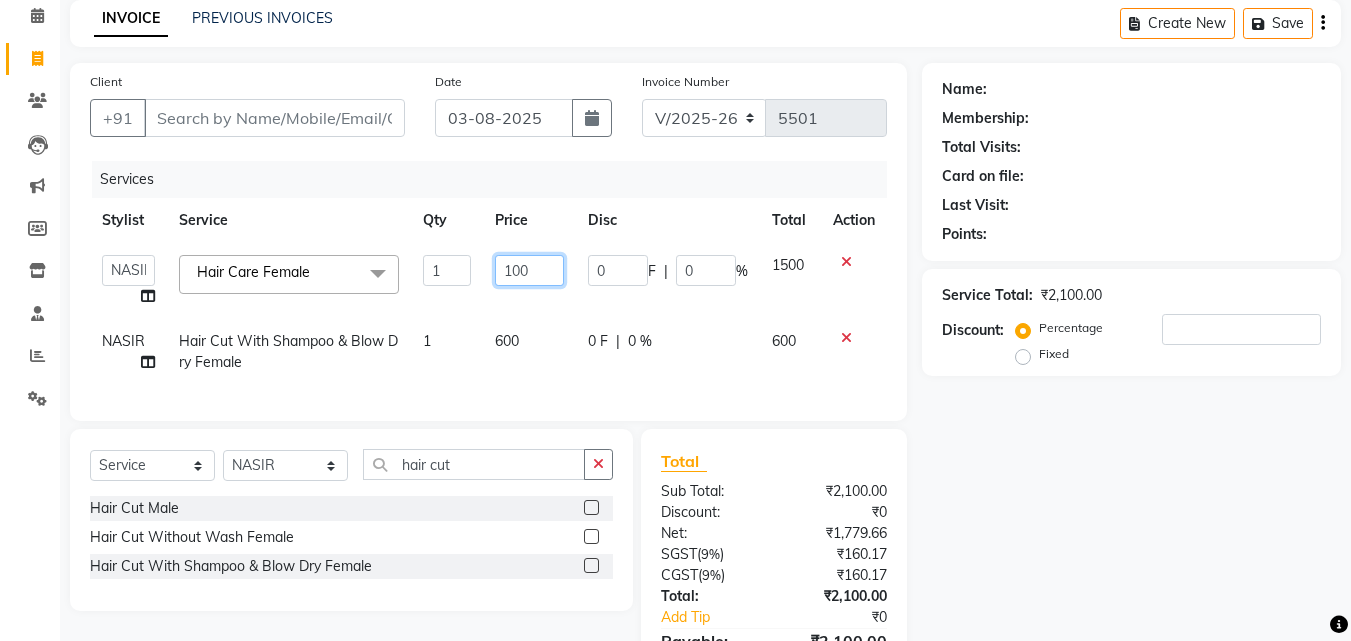 type on "1800" 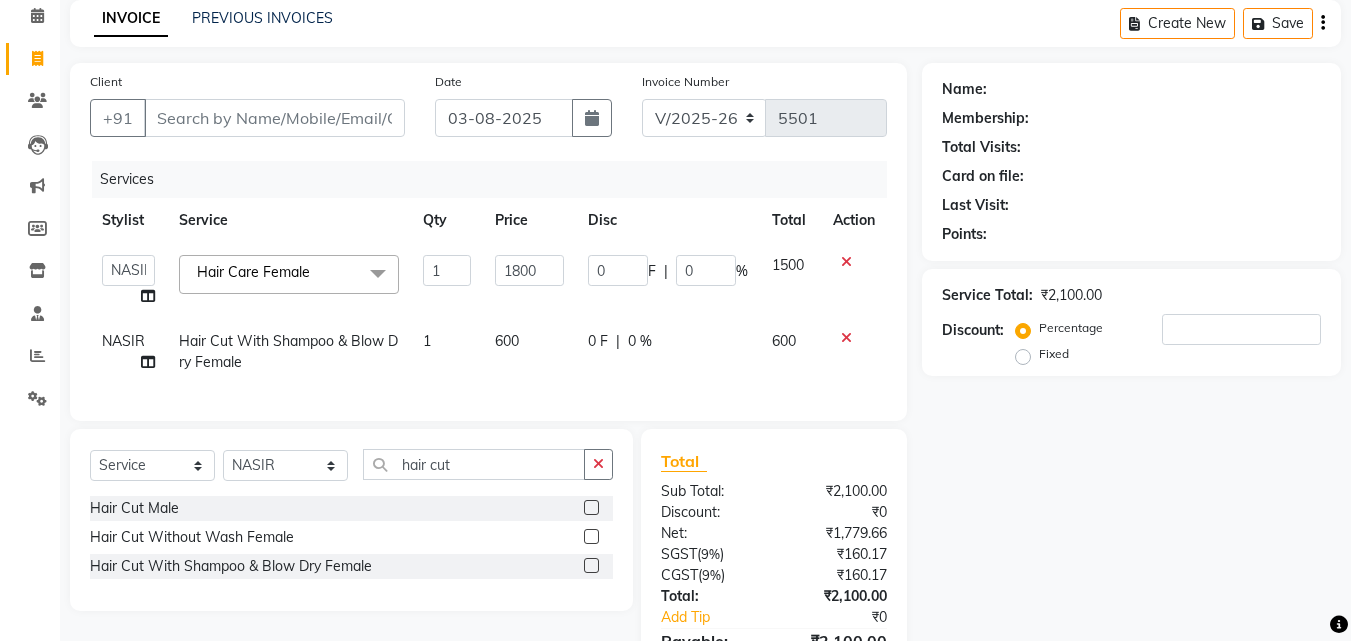 click on "Name: Membership: Total Visits: Card on file: Last Visit:  Points:  Service Total:  ₹2,100.00  Discount:  Percentage   Fixed" 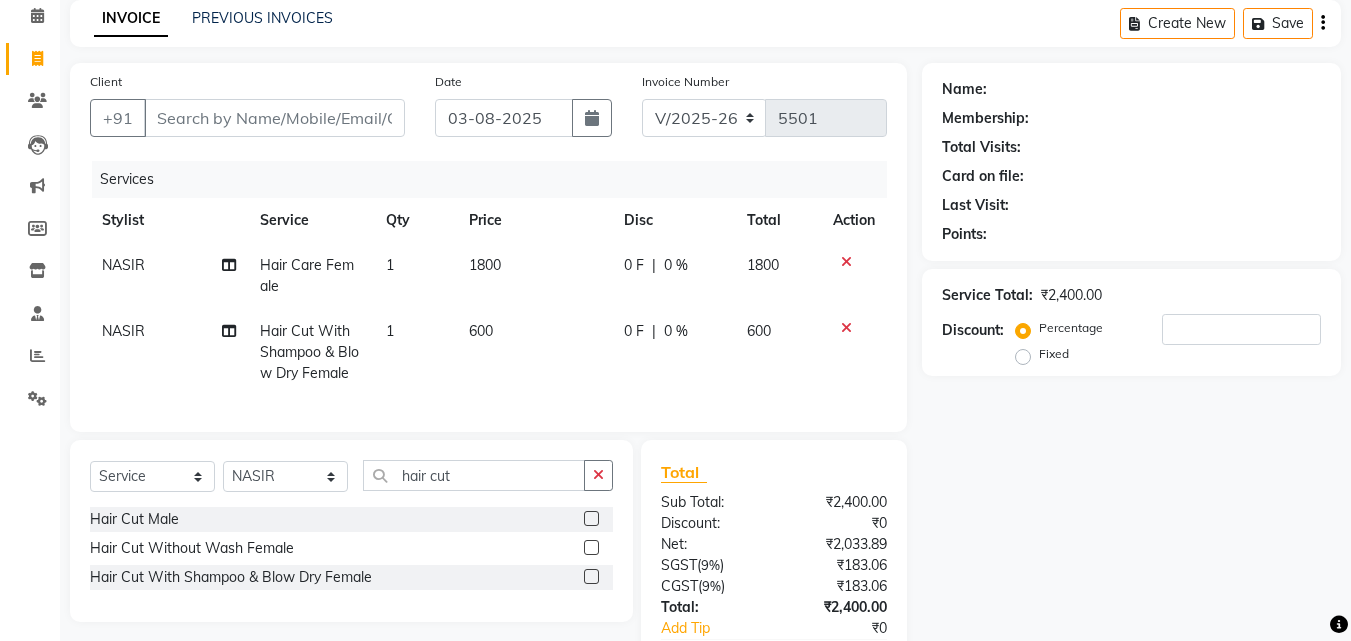 click on "Client +91" 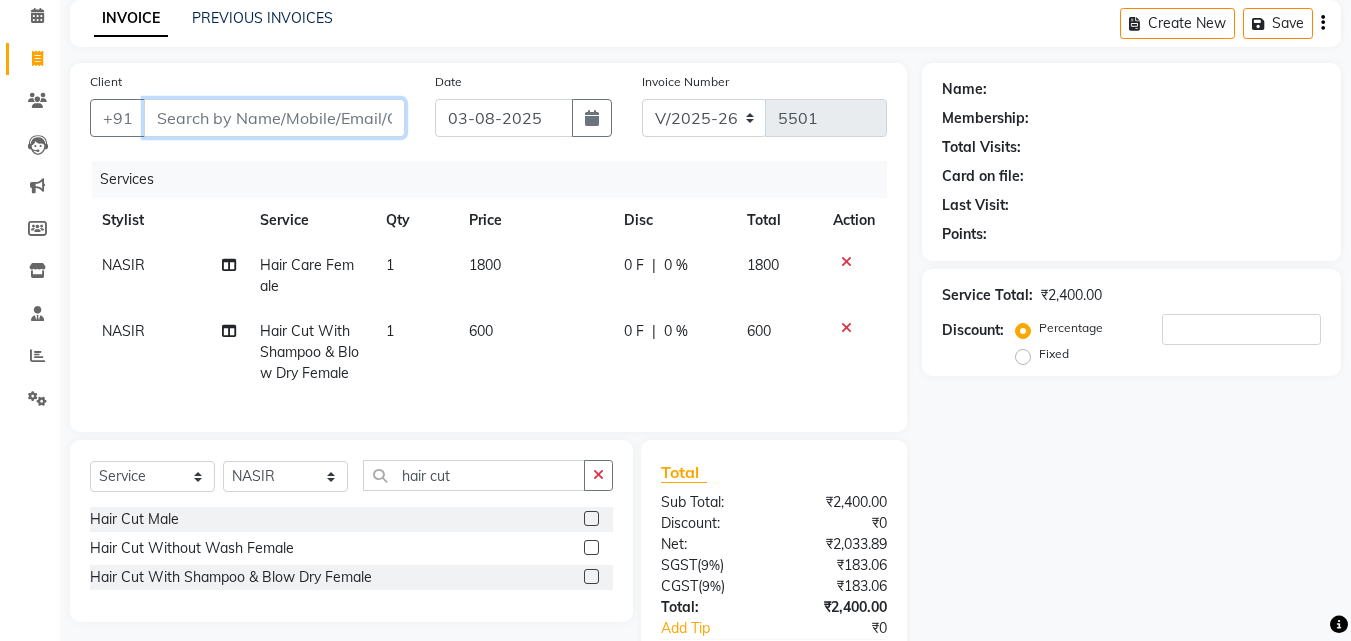 click on "Client" at bounding box center (274, 118) 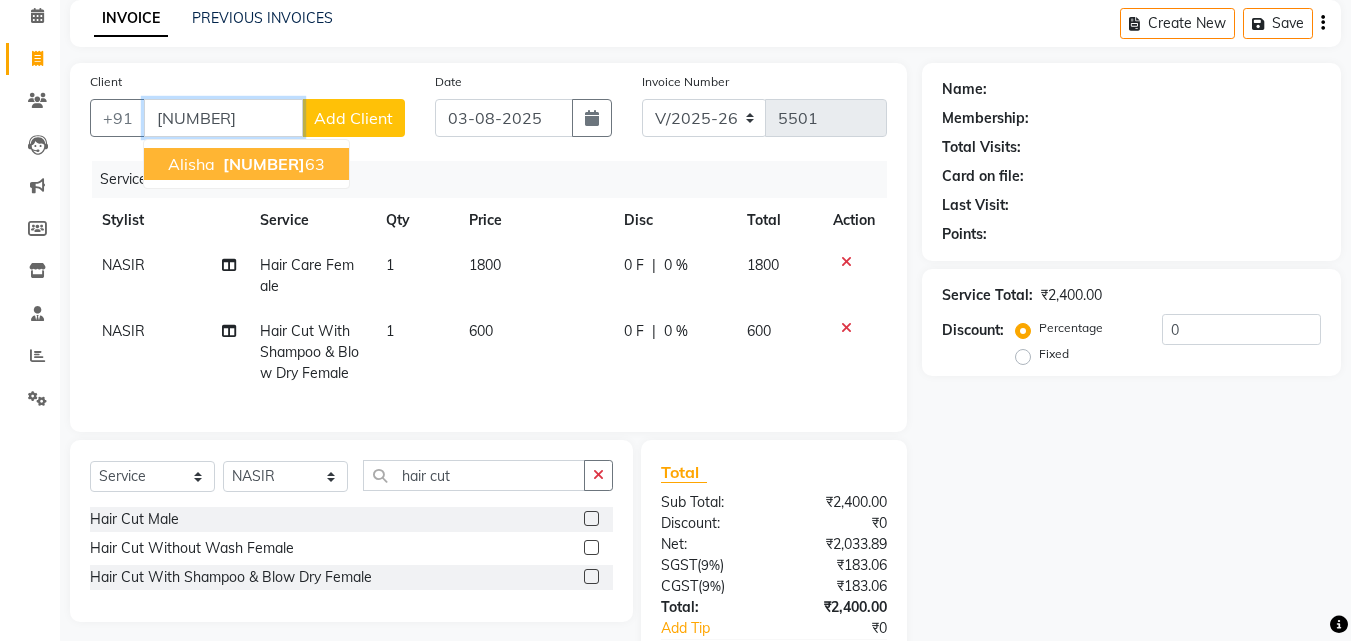 drag, startPoint x: 304, startPoint y: 145, endPoint x: 301, endPoint y: 165, distance: 20.22375 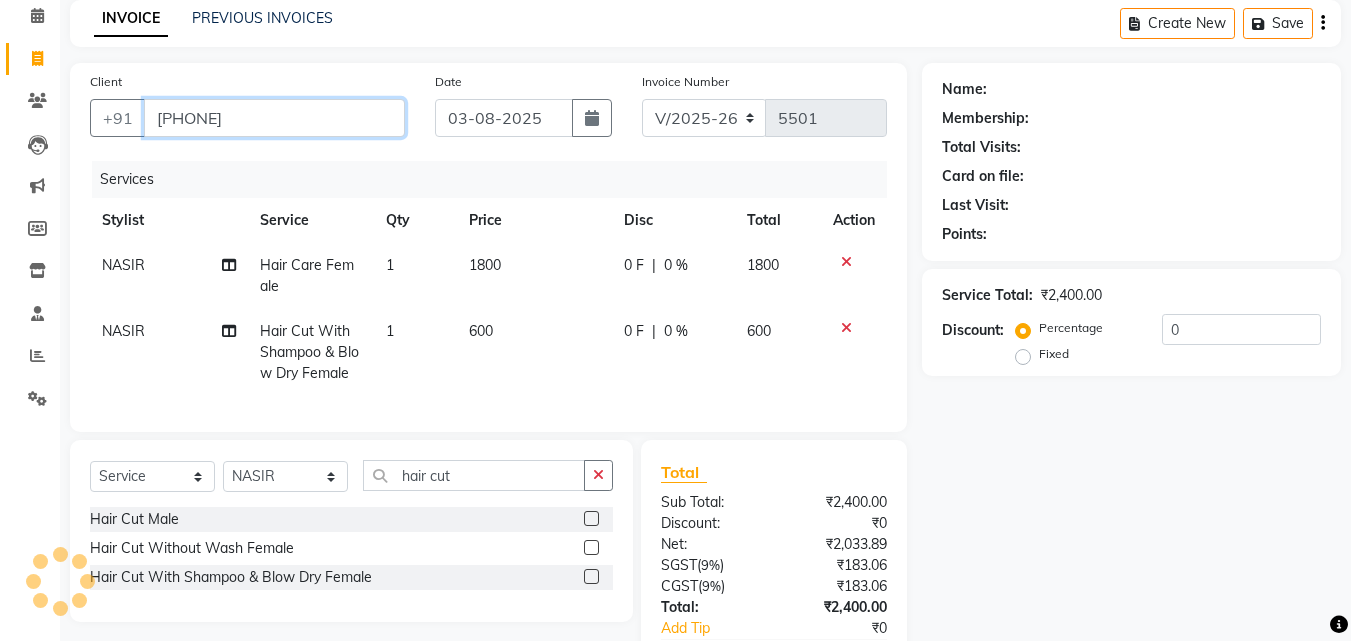 type on "9999836063" 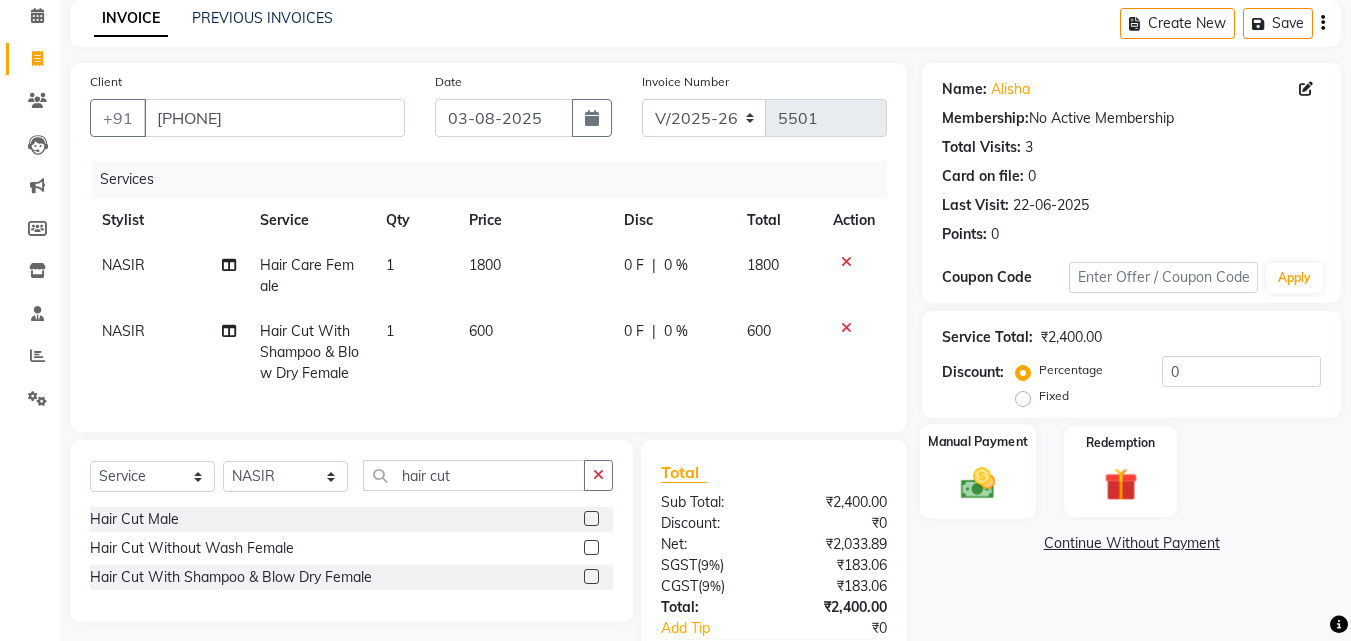 click 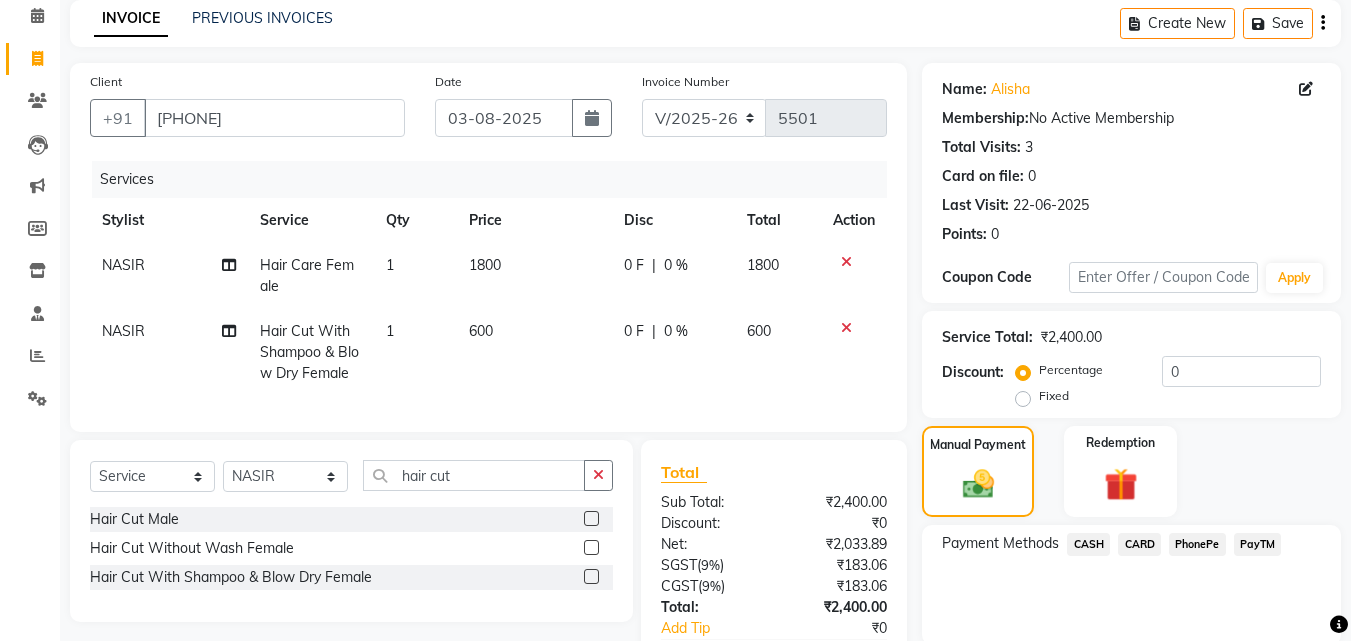 scroll, scrollTop: 225, scrollLeft: 0, axis: vertical 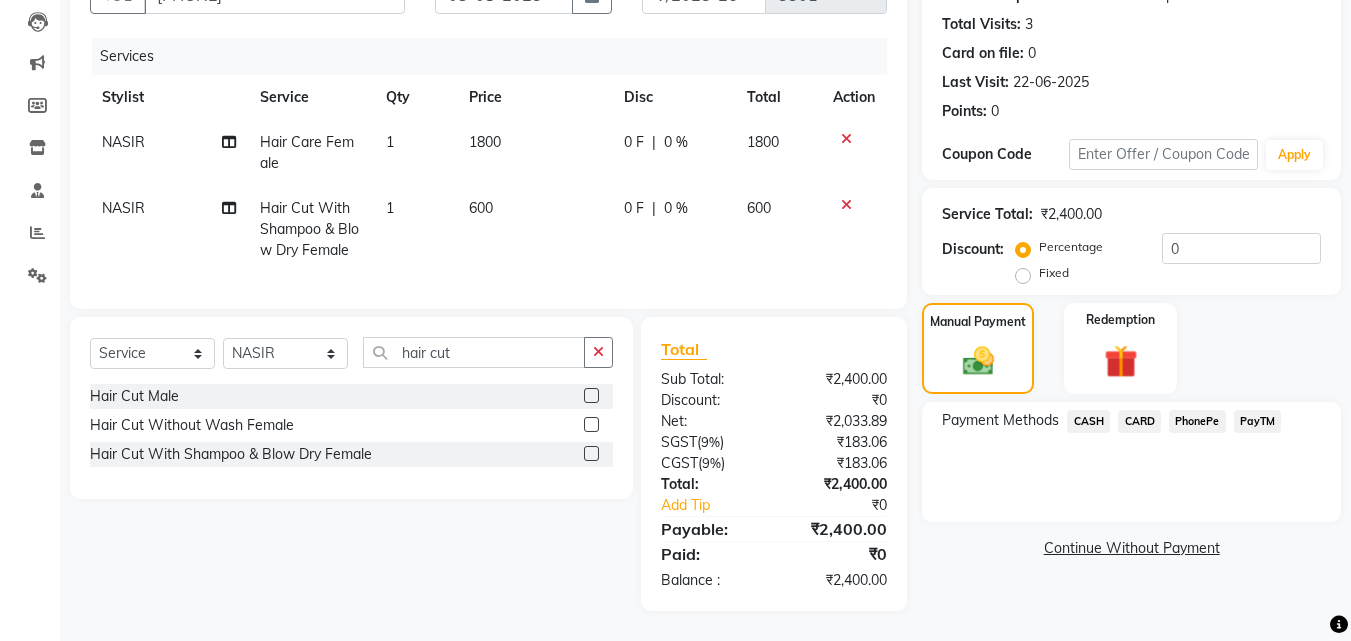 click on "PayTM" 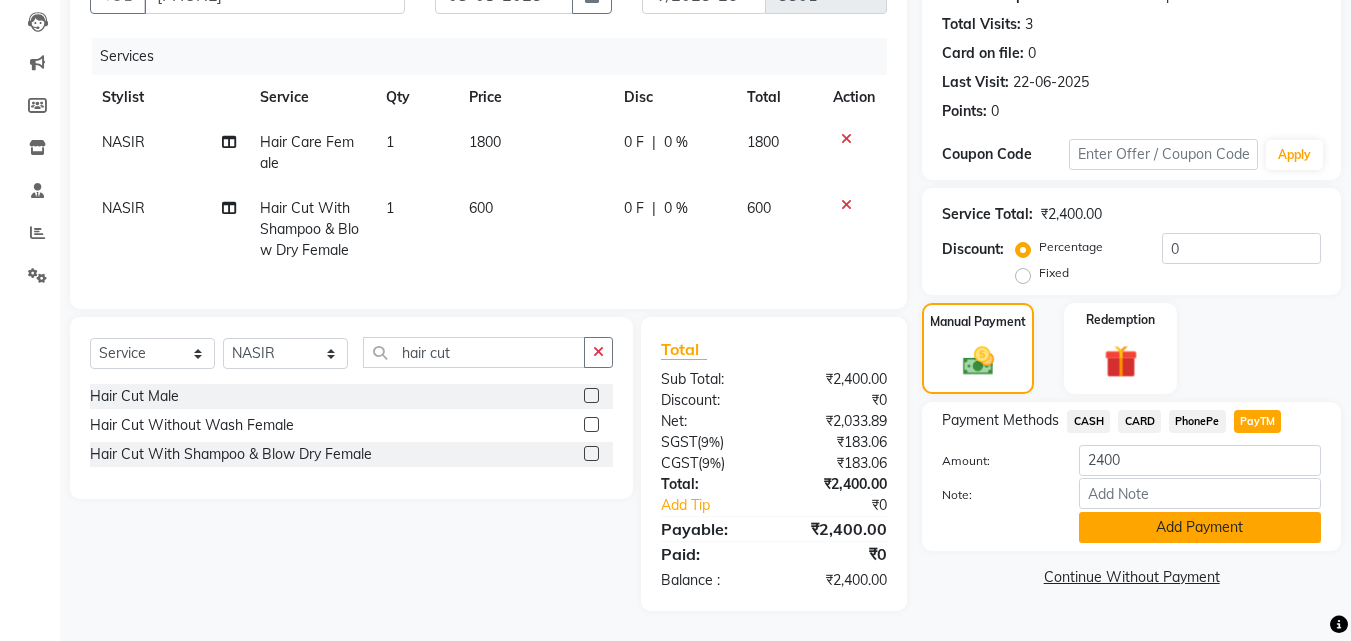 click on "Add Payment" 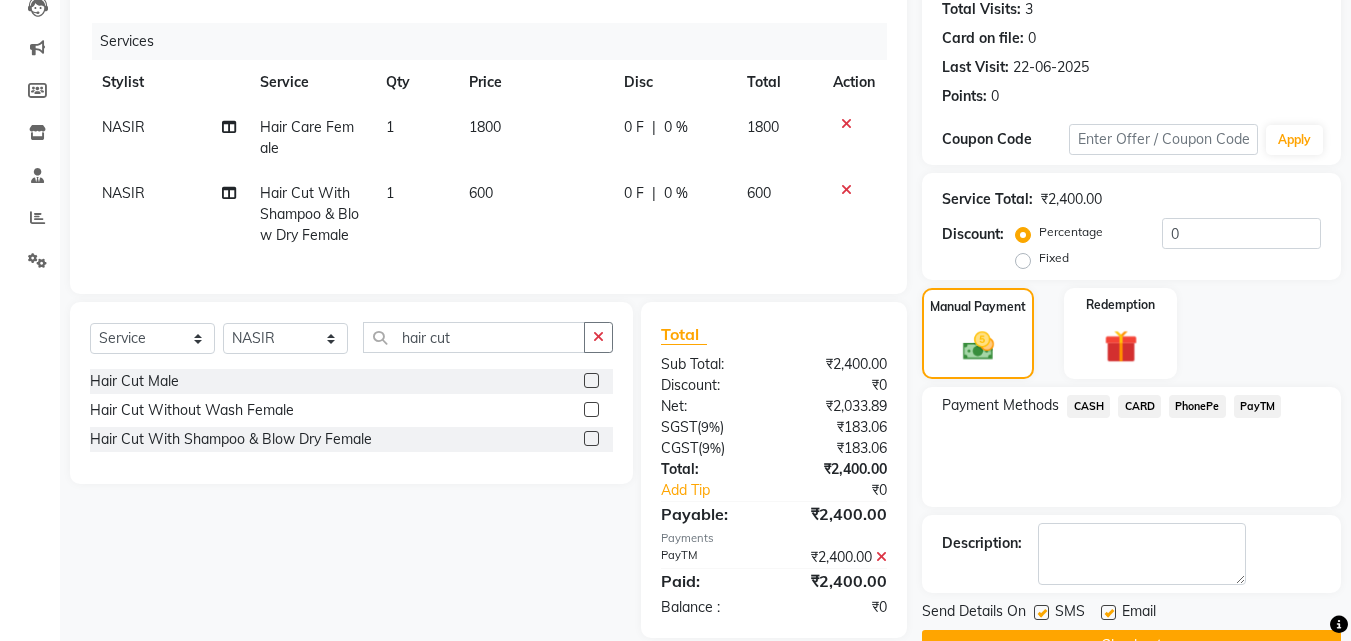 scroll, scrollTop: 275, scrollLeft: 0, axis: vertical 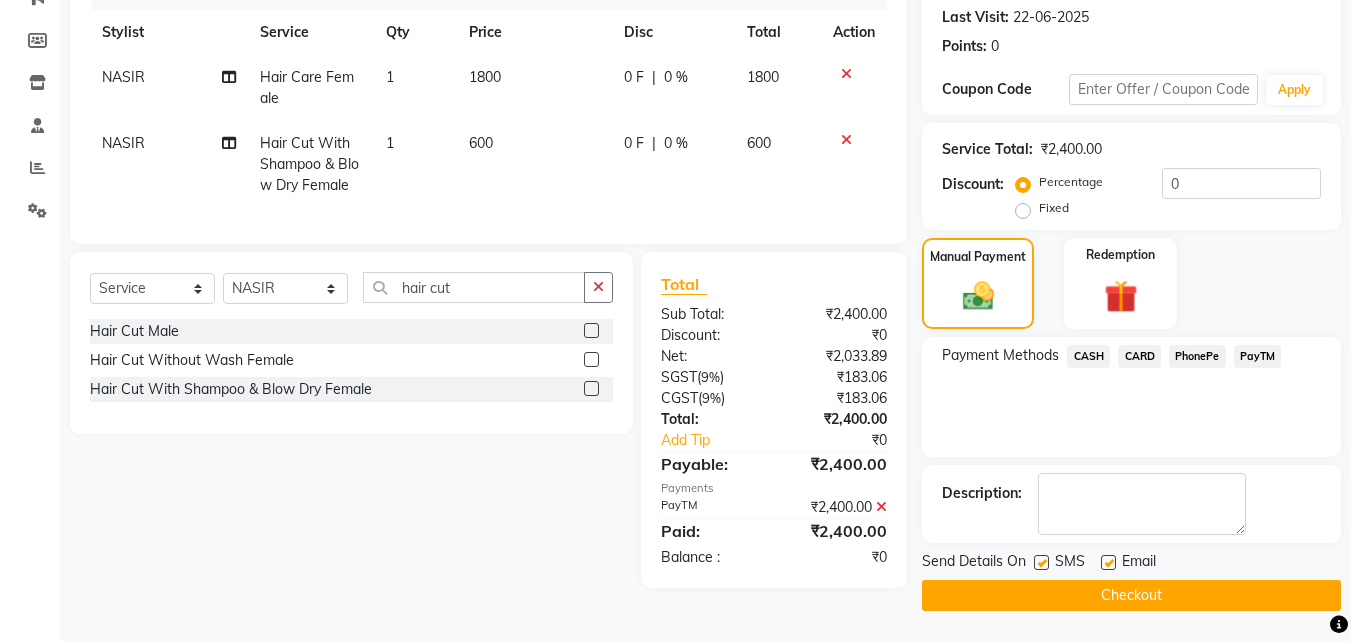 click on "INVOICE PREVIOUS INVOICES Create New   Save  Client +91 9999836063 Date 03-08-2025 Invoice Number V/2025 V/2025-26 5501 Services Stylist Service Qty Price Disc Total Action NASIR Hair Care Female 1 1800 0 F | 0 % 1800 NASIR Hair Cut With Shampoo & Blow Dry Female 1 600 0 F | 0 % 600 Select  Service  Product  Membership  Package Voucher Prepaid Gift Card  Select Stylist Advance Cut  ASIF FARMAN HAIDER Iqbal KASHISH LUCKY Manager MANOJ NASEEM NASIR Nidhi Pooja  PRIYA RAEES RANI RASHID RIZWAN SACHIN SALMAN SANJAY Shahjad Shankar shuaib SONI hair cut Hair Cut  Male  Hair Cut Without Wash Female  Hair Cut With Shampoo & Blow Dry Female  Total Sub Total: ₹2,400.00 Discount: ₹0 Net: ₹2,033.89 SGST  ( 9% ) ₹183.06 CGST  ( 9% ) ₹183.06 Total: ₹2,400.00 Add Tip ₹0 Payable: ₹2,400.00 Payments PayTM ₹2,400.00  Paid: ₹2,400.00 Balance   : ₹0 Name: Alisha  Membership:  No Active Membership  Total Visits:  3 Card on file:  0 Last Visit:   22-06-2025 Points:   0  Coupon Code Apply Service Total:  Fixed" 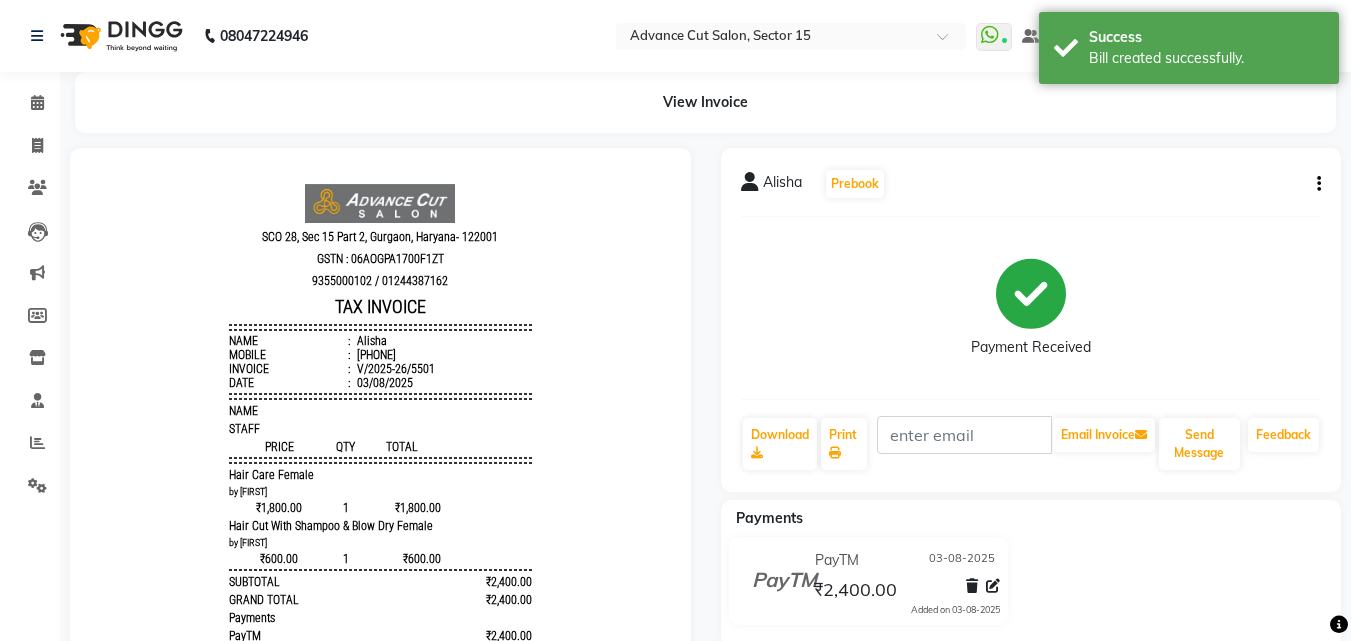 scroll, scrollTop: 0, scrollLeft: 0, axis: both 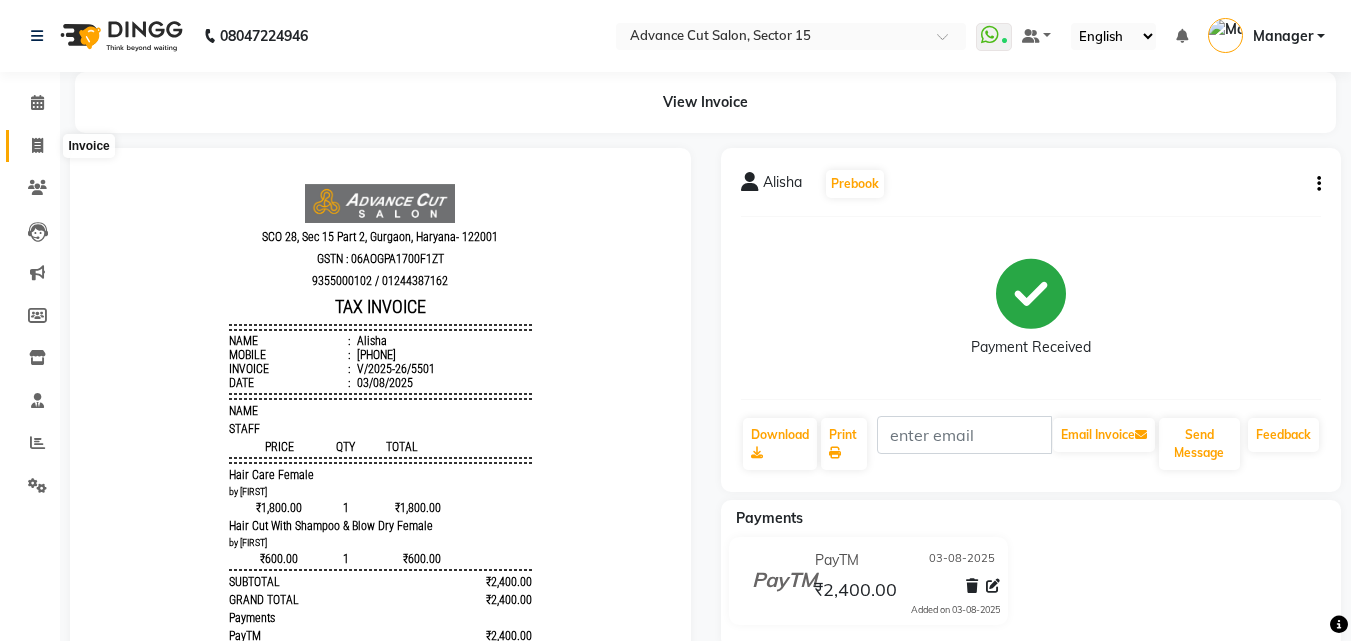 click 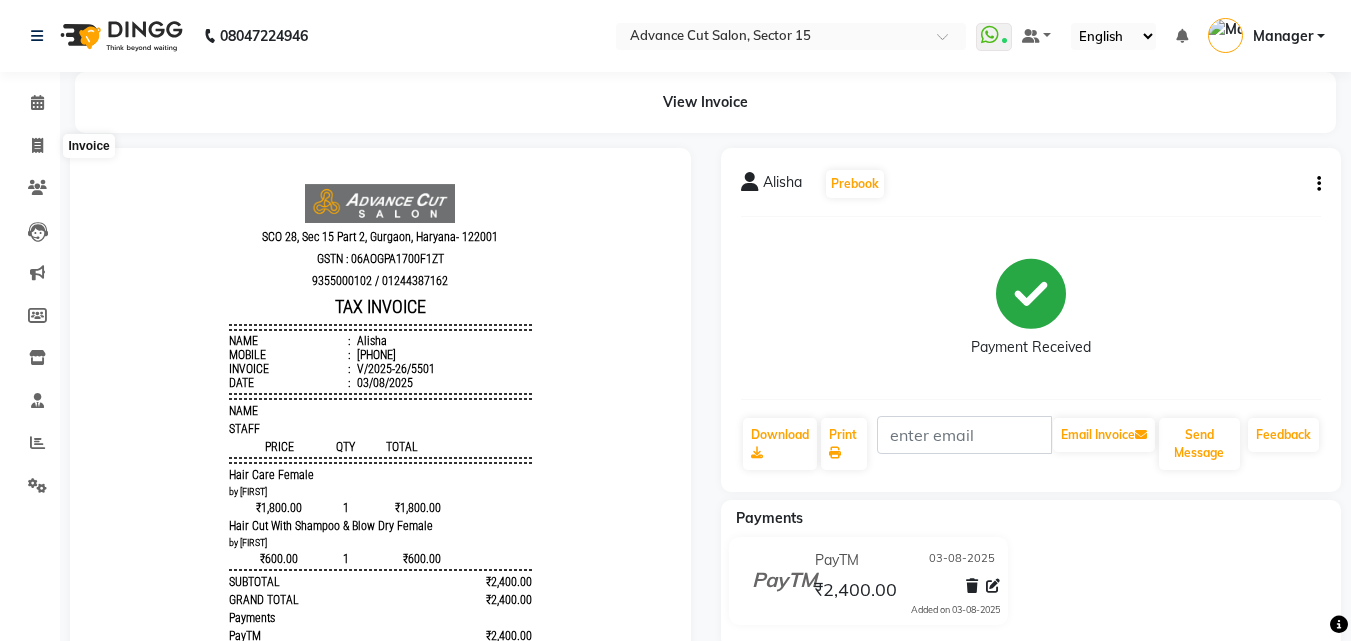 select on "service" 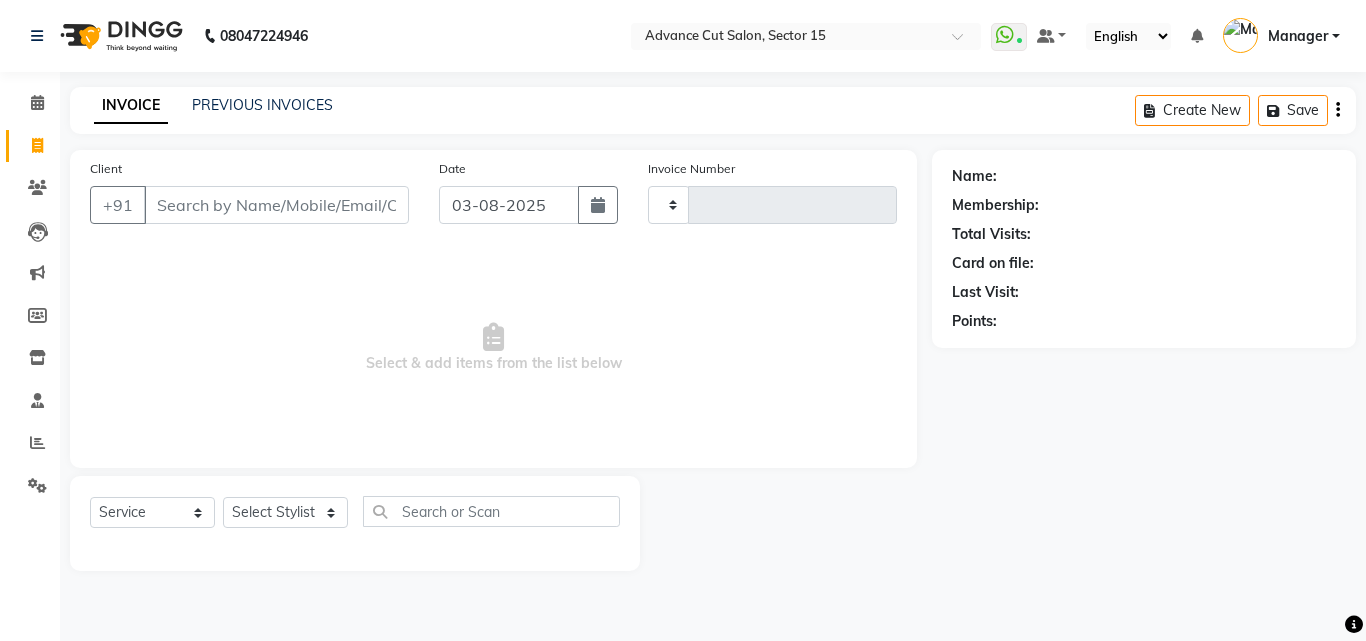 type on "5502" 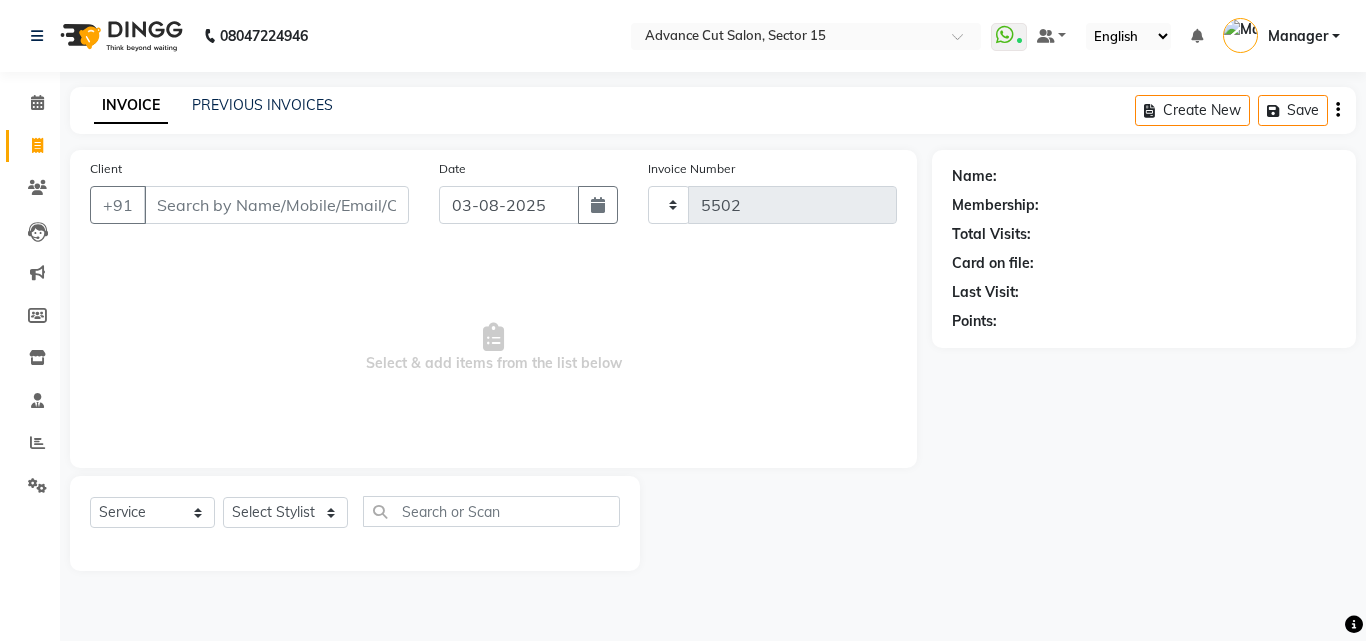 select on "6255" 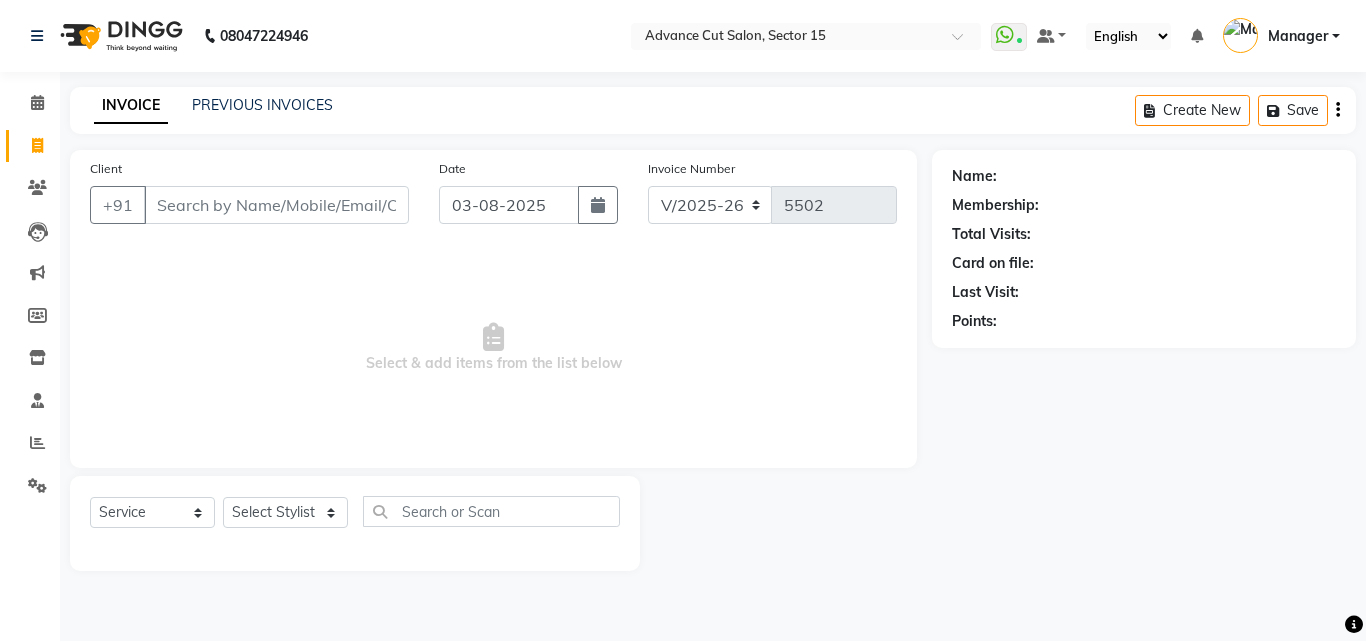click on "Client +91" 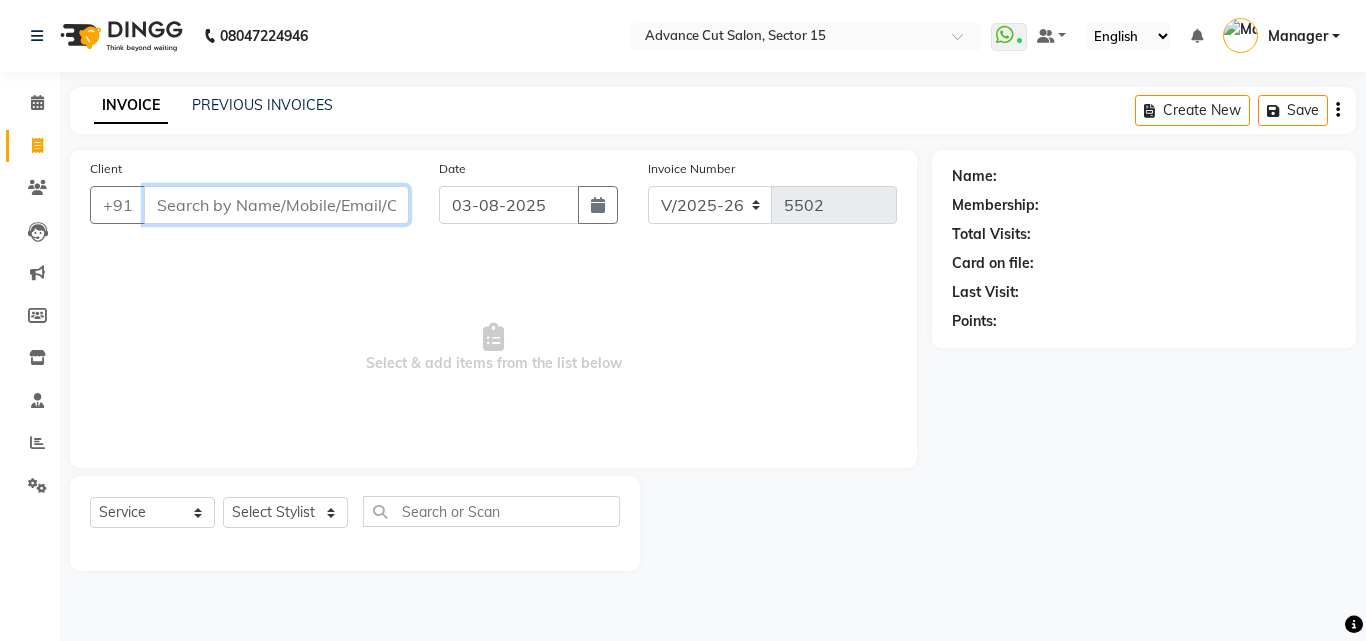 click on "Client" at bounding box center (276, 205) 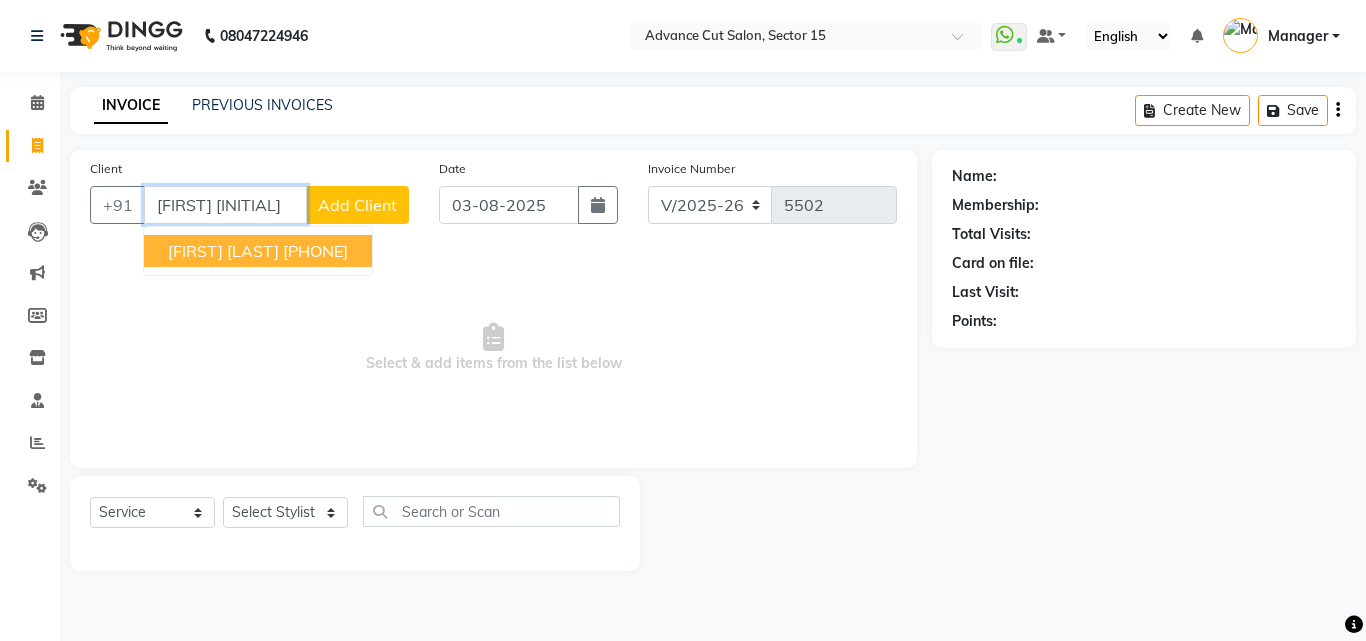 click on "Alka Goyal  9811452523" at bounding box center (258, 251) 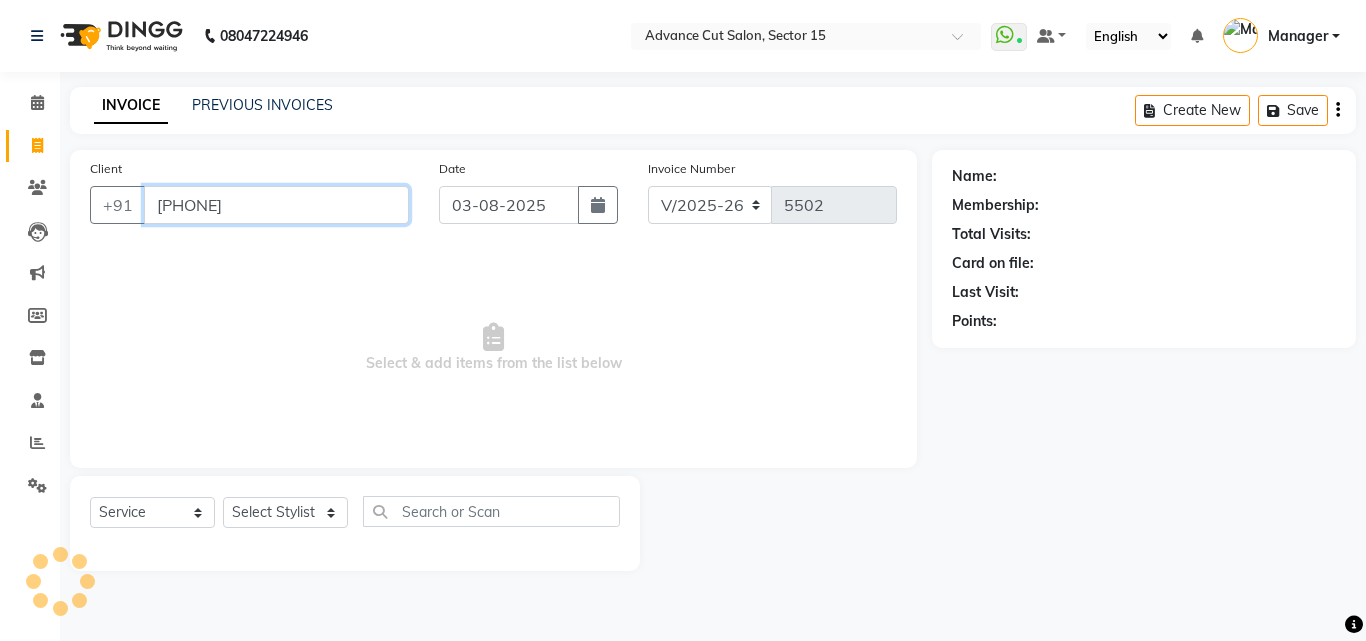 type on "9811452523" 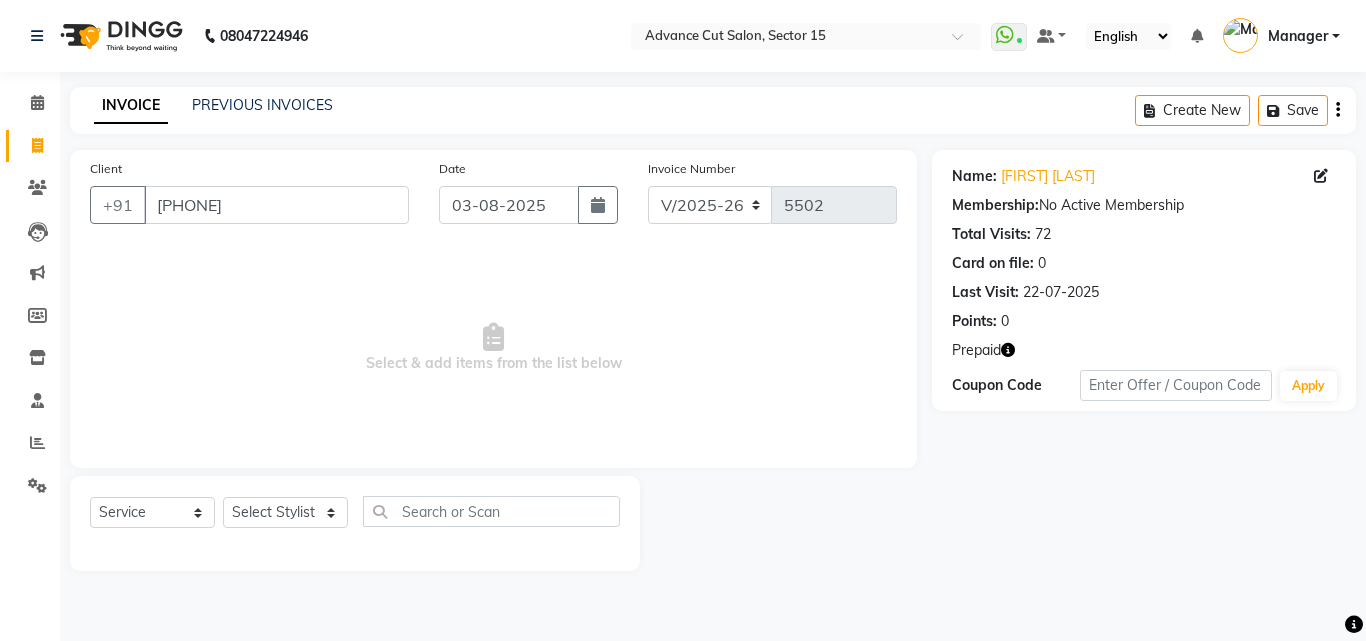 click 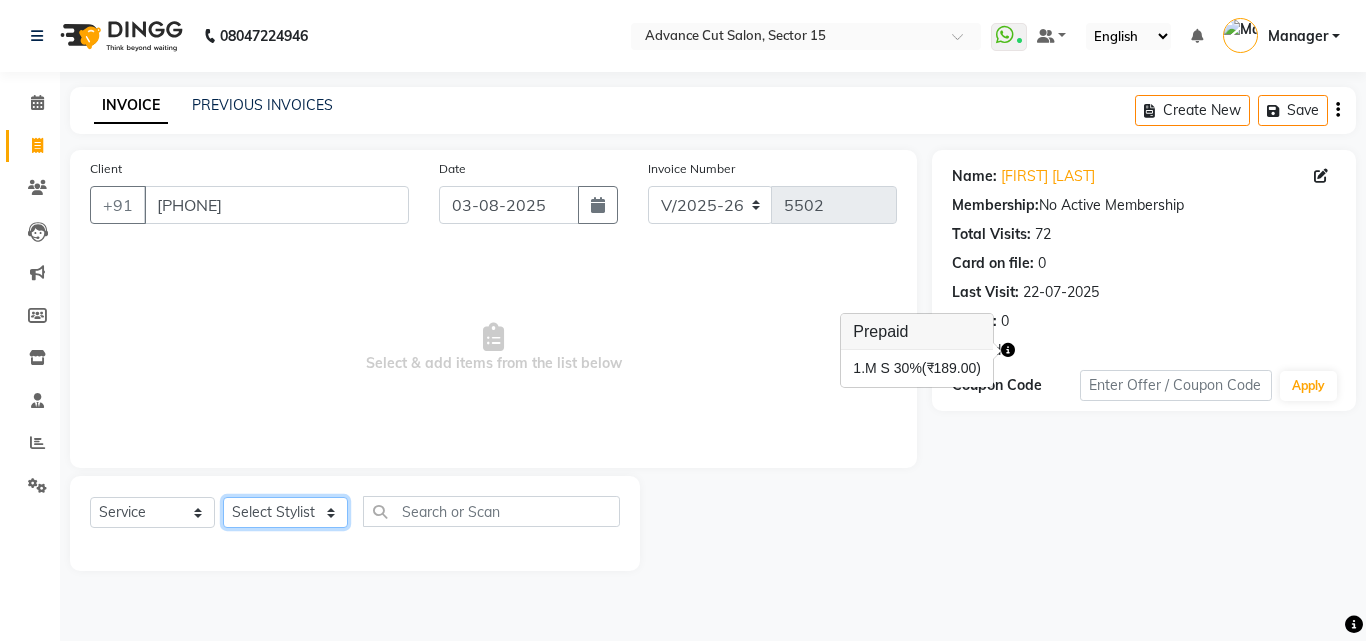 click on "Select Stylist Advance Cut  ASIF FARMAN HAIDER Iqbal KASHISH LUCKY Manager MANOJ NASEEM NASIR Nidhi Pooja  PRIYA RAEES RANI RASHID RIZWAN SACHIN SALMAN SANJAY Shahjad Shankar shuaib SONI" 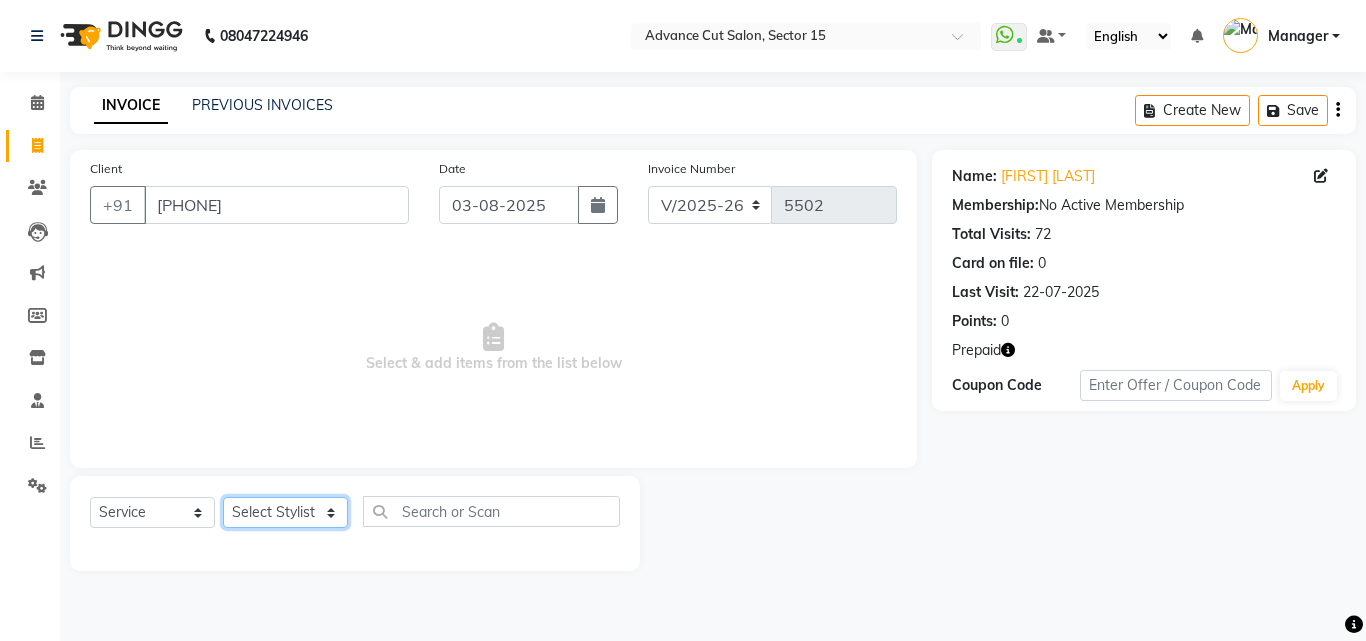 select on "80318" 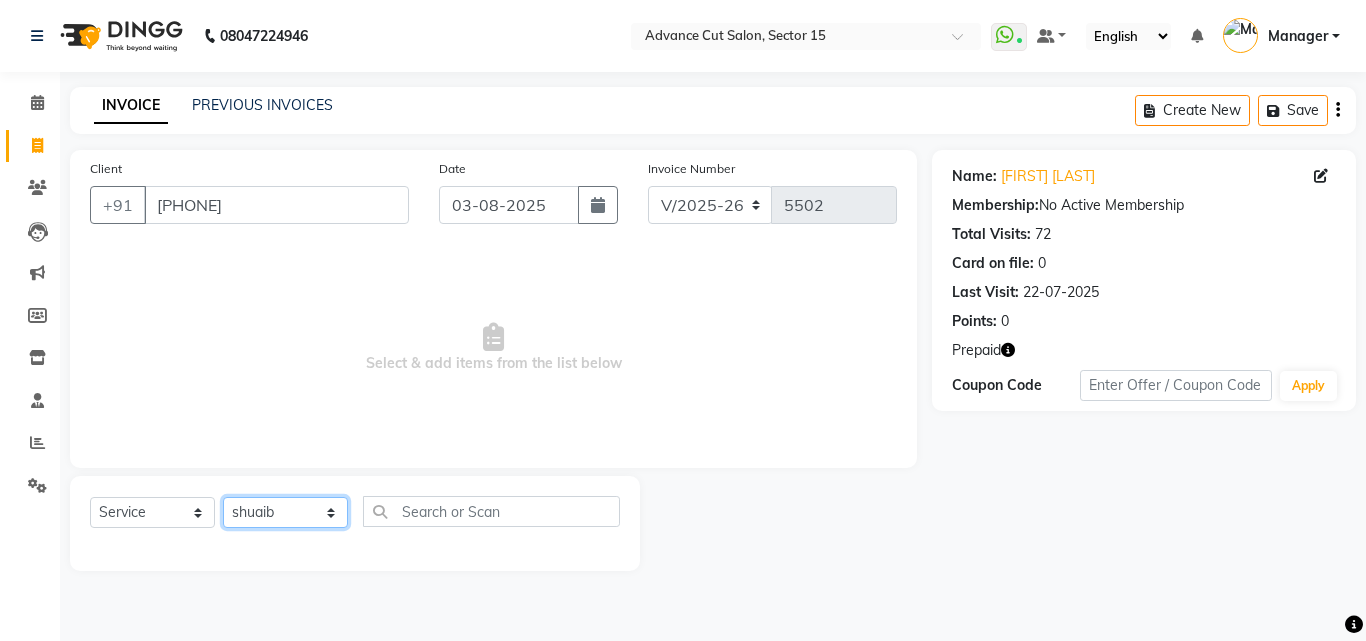 click on "Select Stylist Advance Cut  ASIF FARMAN HAIDER Iqbal KASHISH LUCKY Manager MANOJ NASEEM NASIR Nidhi Pooja  PRIYA RAEES RANI RASHID RIZWAN SACHIN SALMAN SANJAY Shahjad Shankar shuaib SONI" 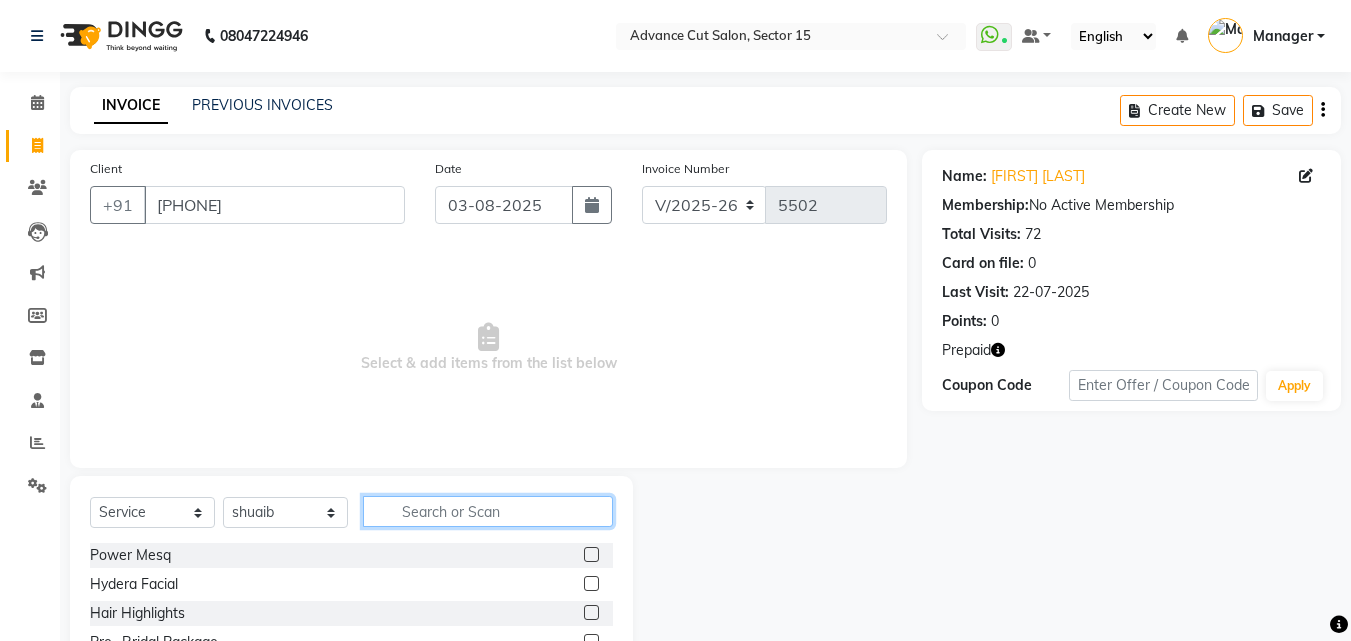 click 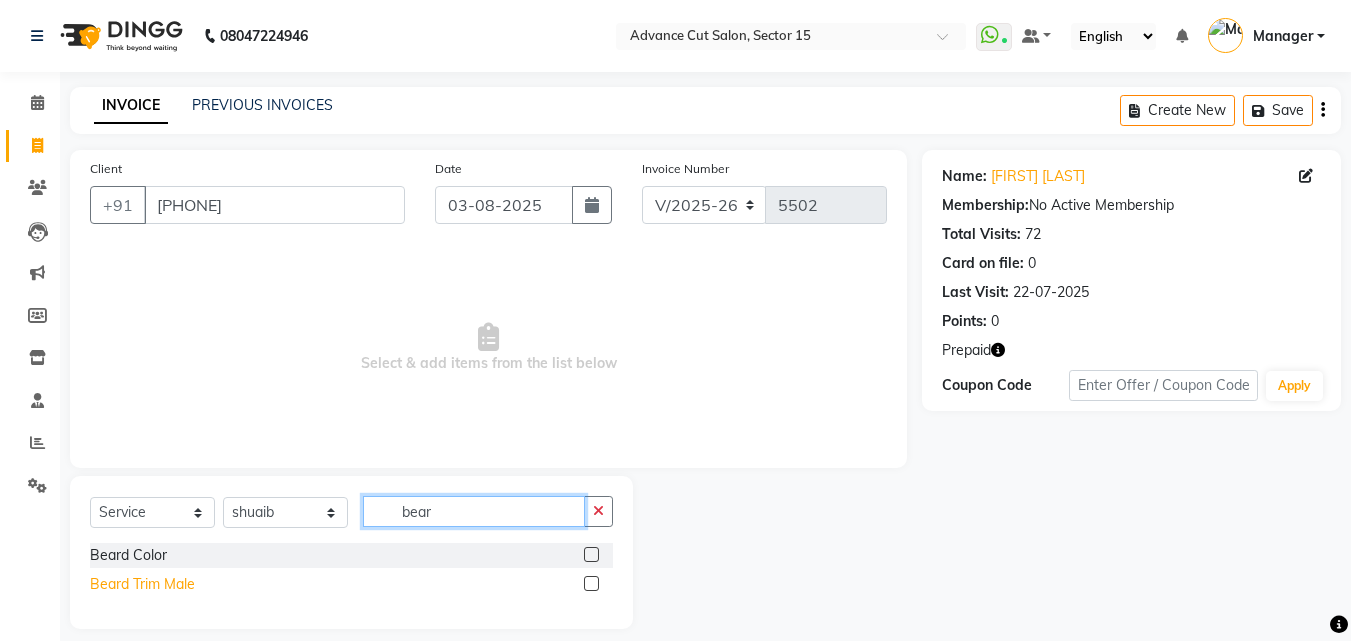 type on "bear" 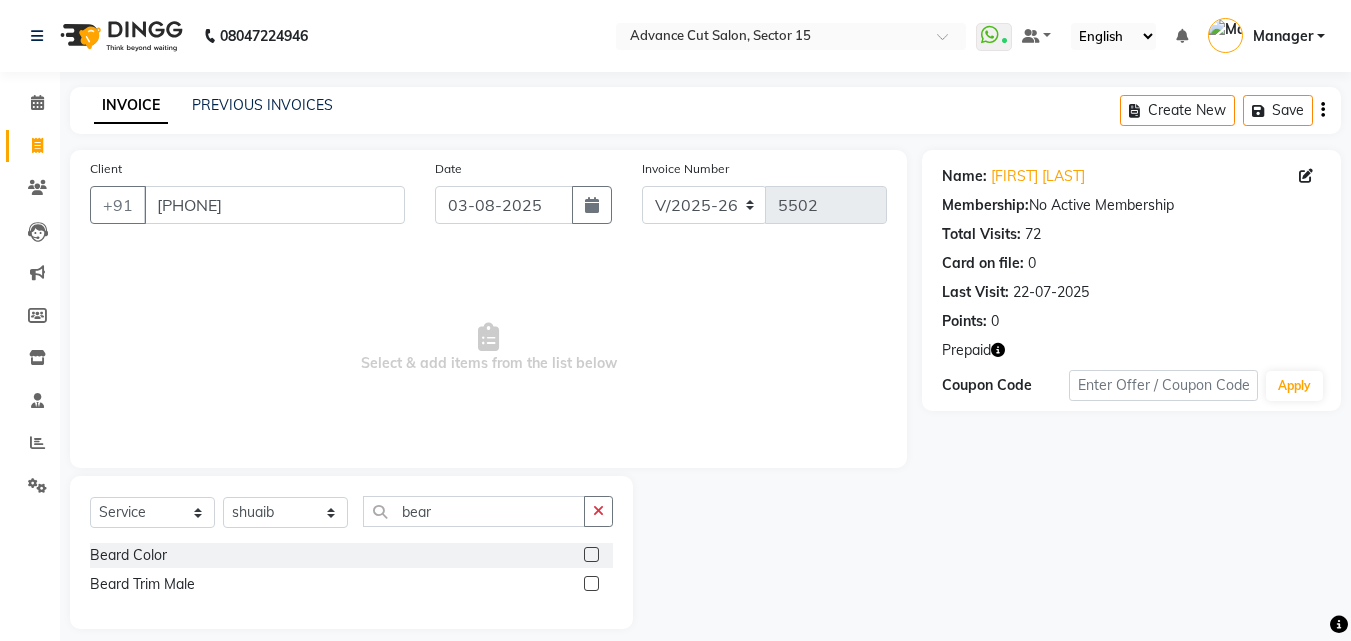 drag, startPoint x: 171, startPoint y: 581, endPoint x: 248, endPoint y: 569, distance: 77.92946 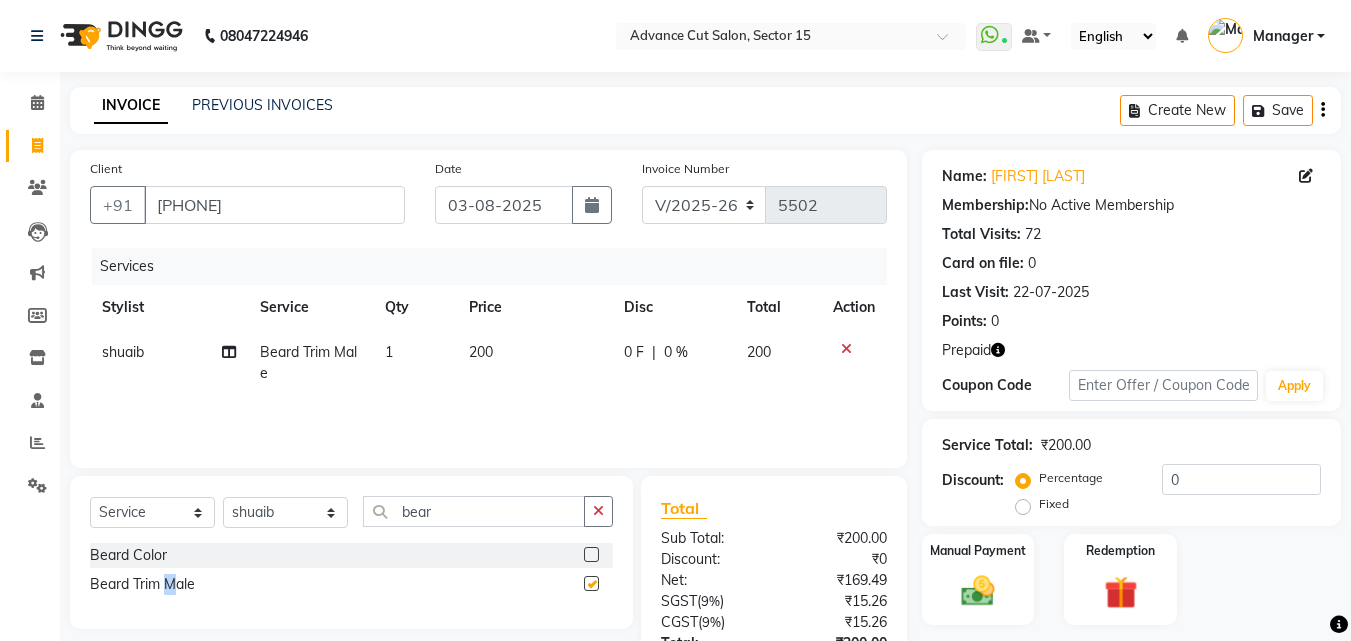 checkbox on "false" 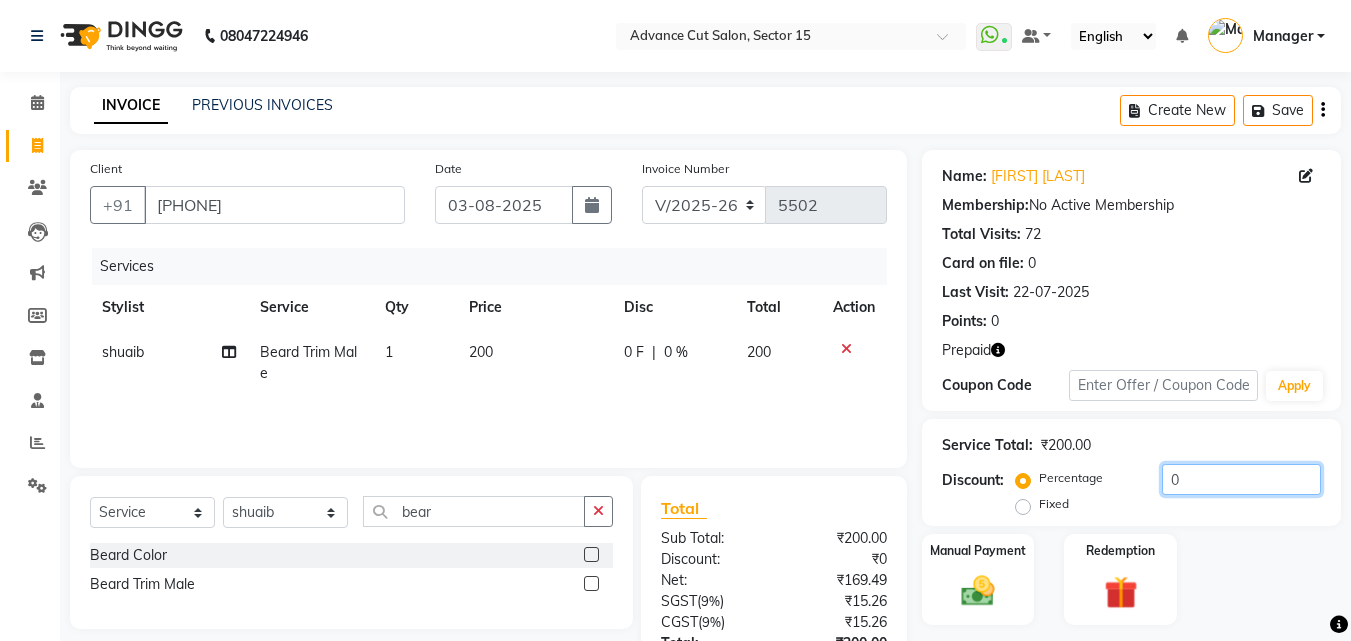 click on "0" 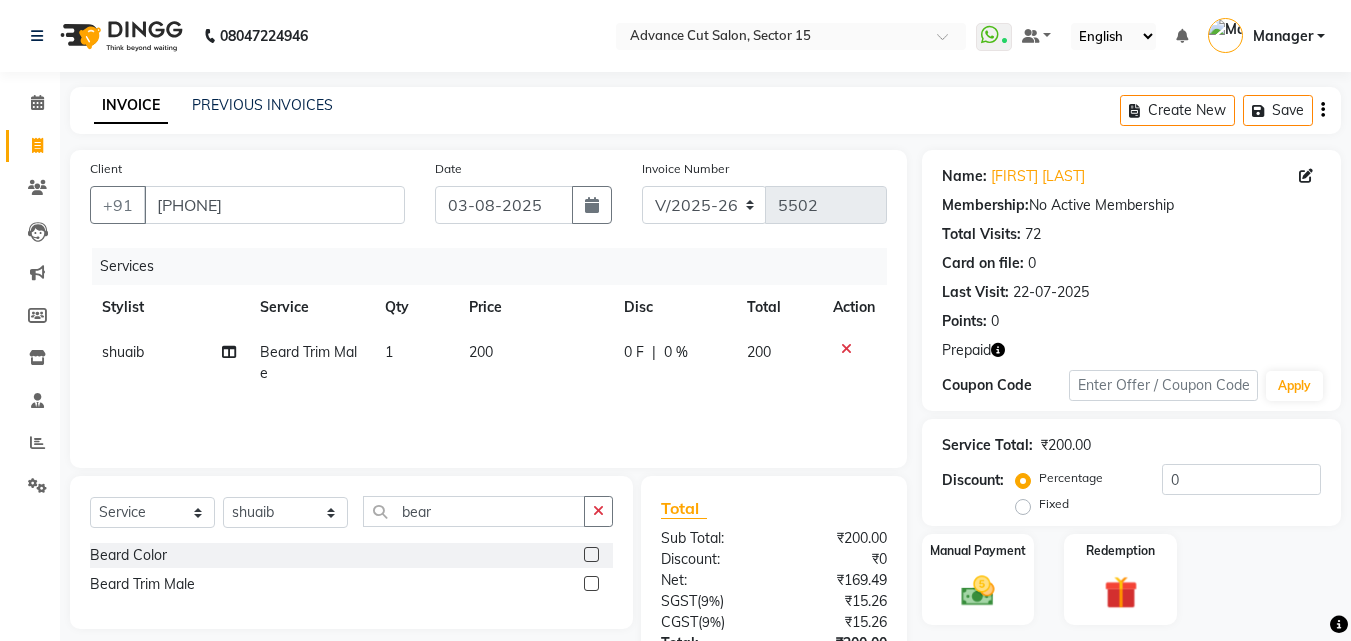click on "Percentage   Fixed  0" 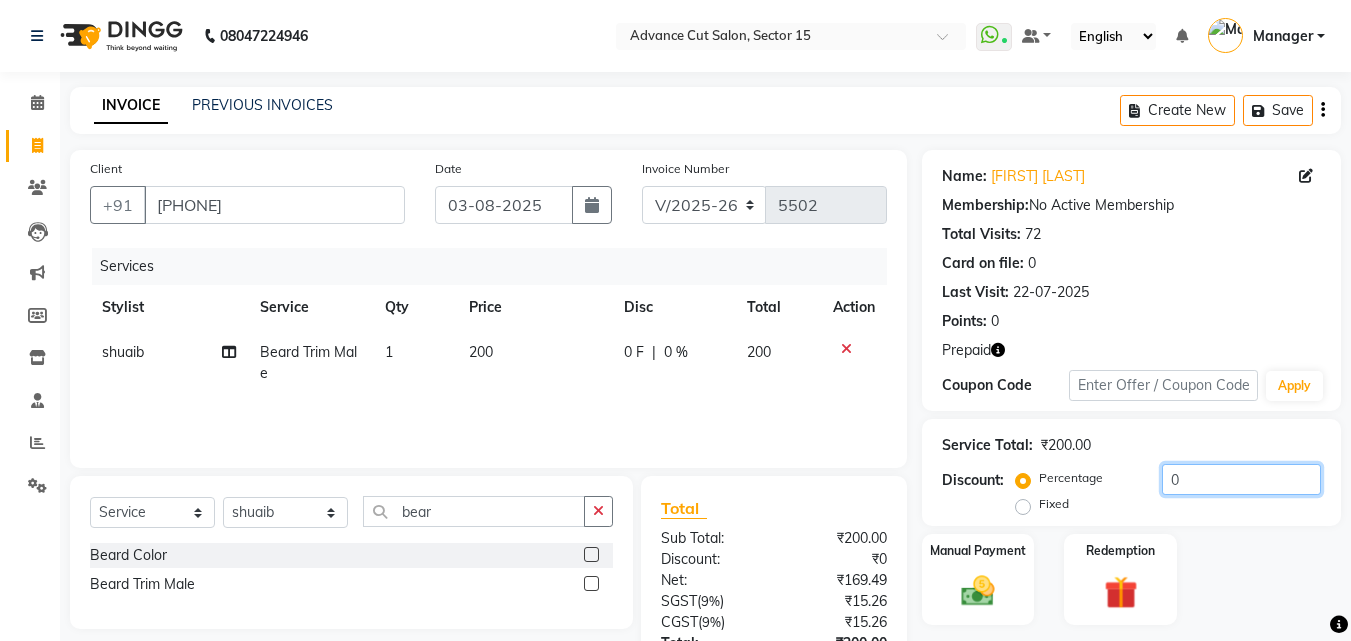click on "0" 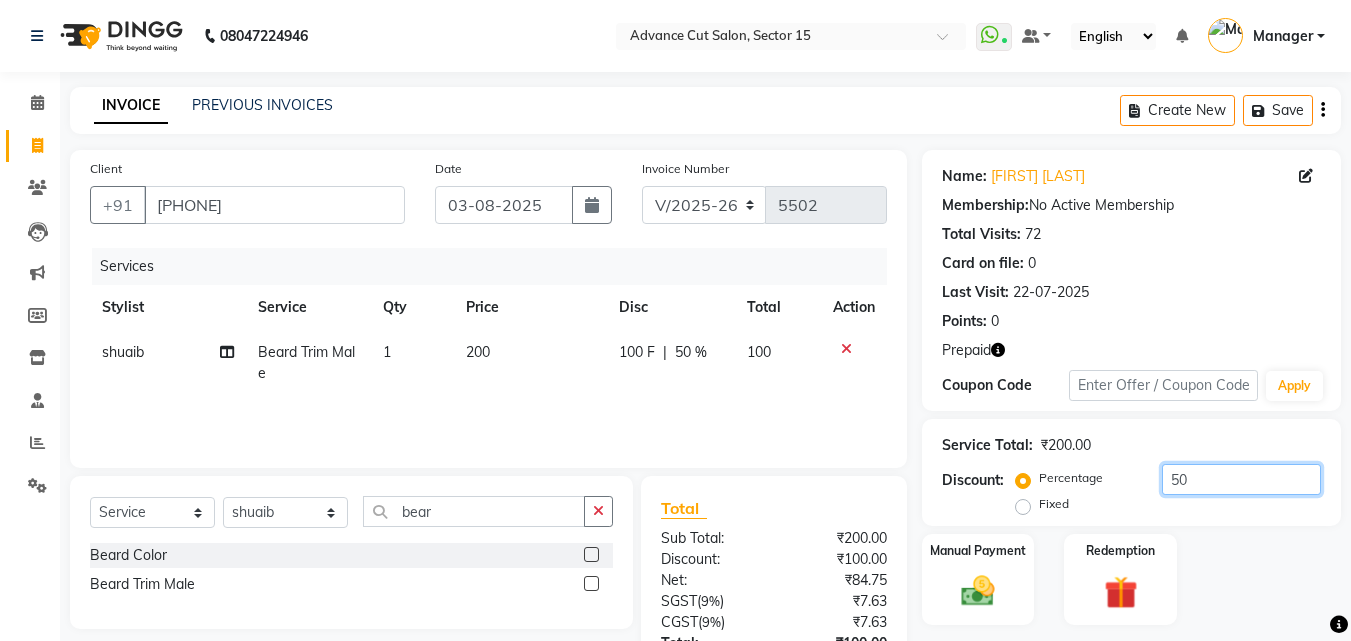 scroll, scrollTop: 152, scrollLeft: 0, axis: vertical 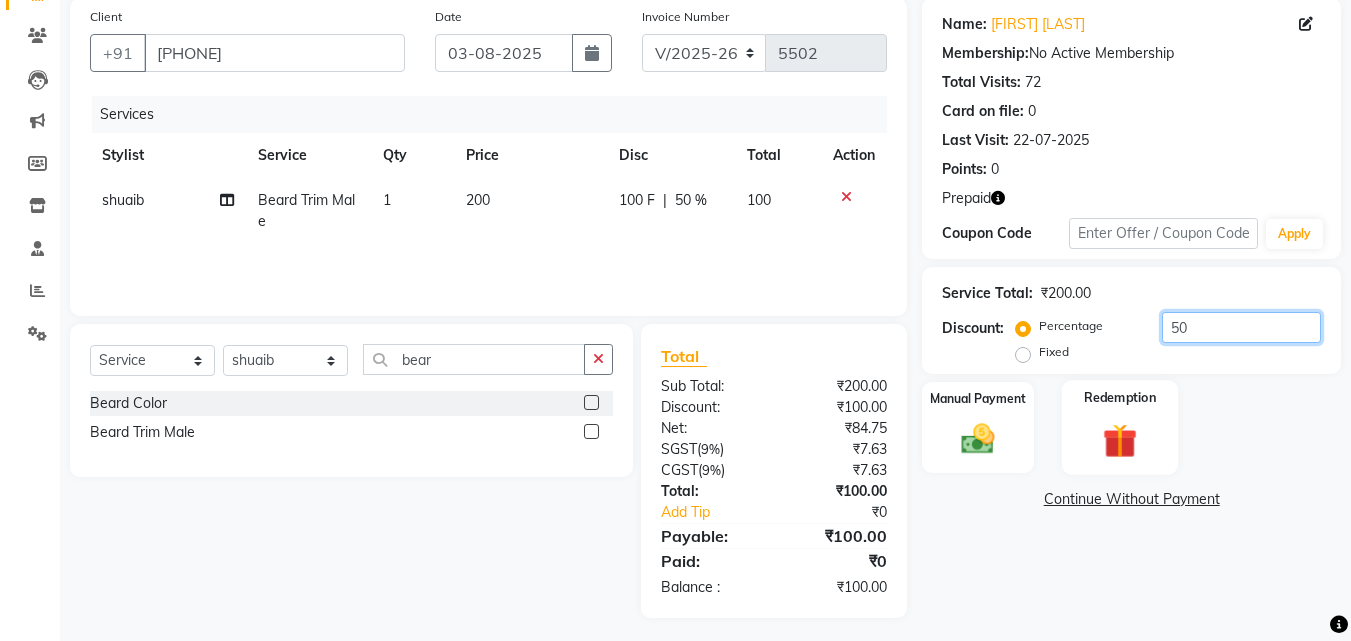 type on "50" 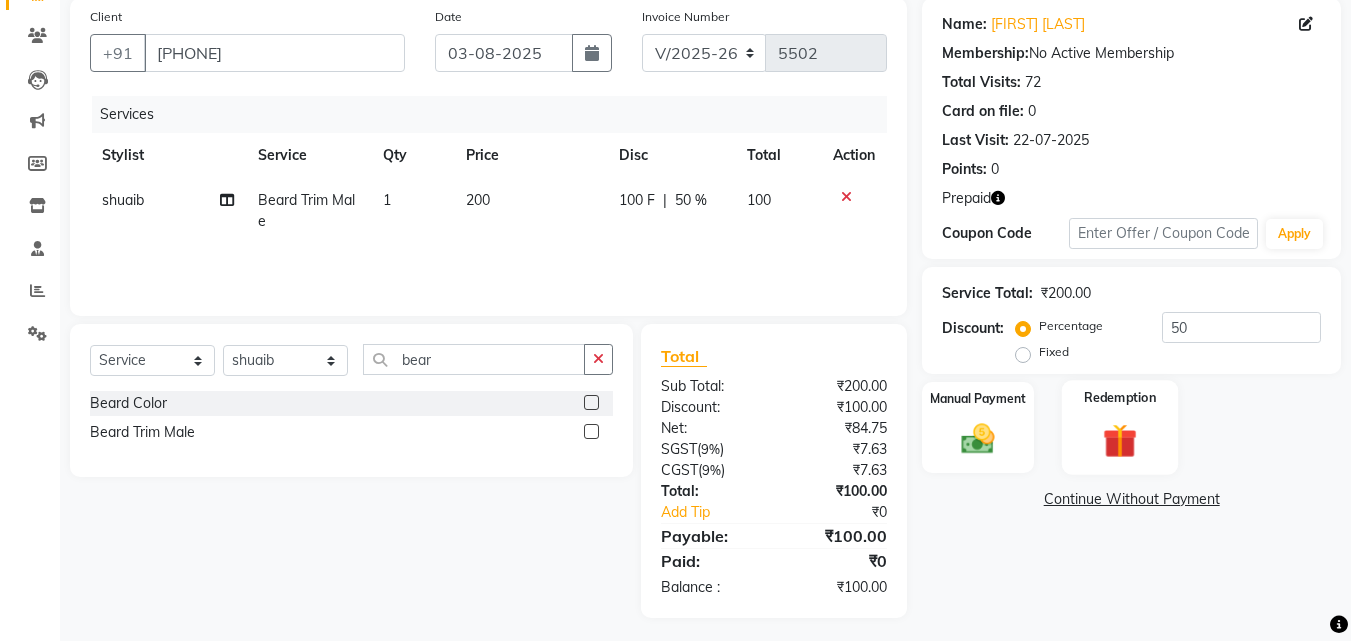 click on "Redemption" 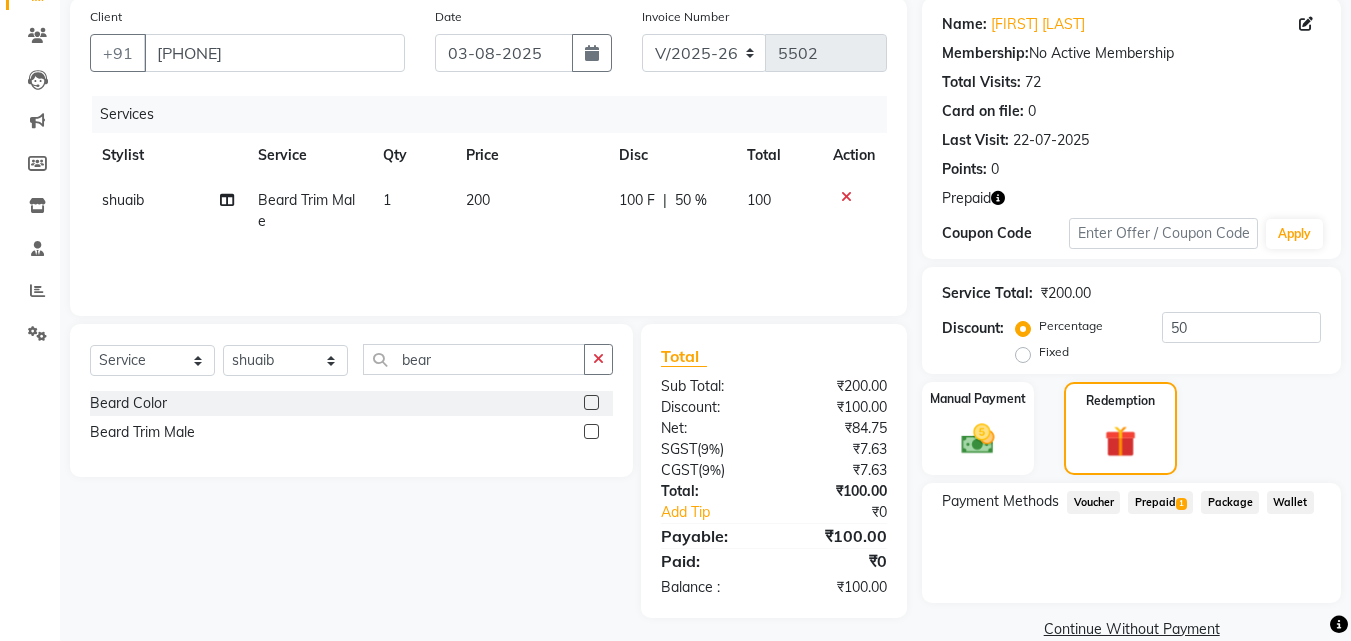 click on "Prepaid  1" 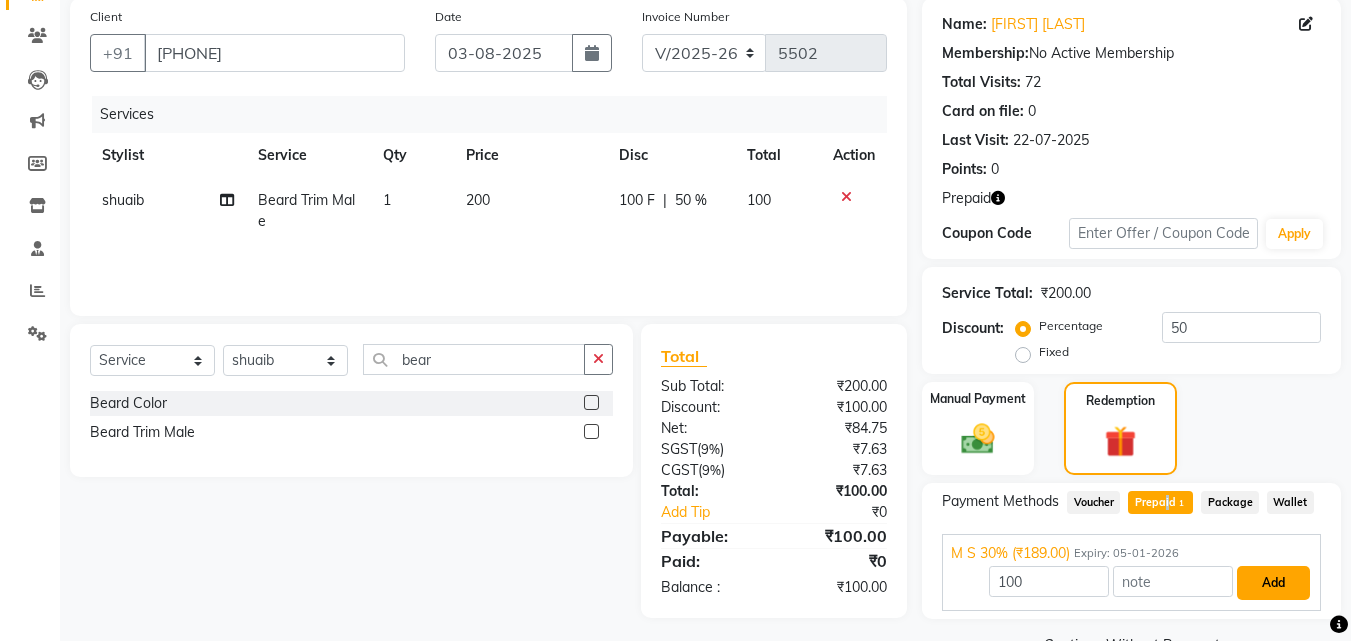 click on "Add" at bounding box center [1273, 583] 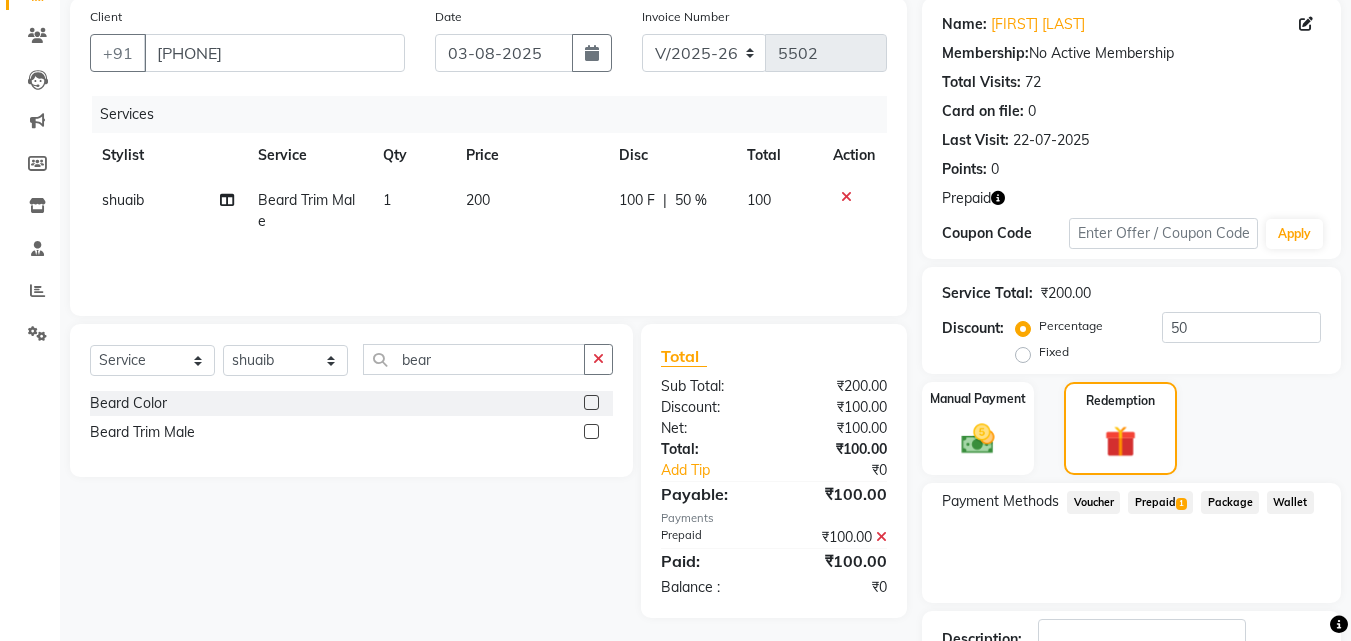 click on "1" 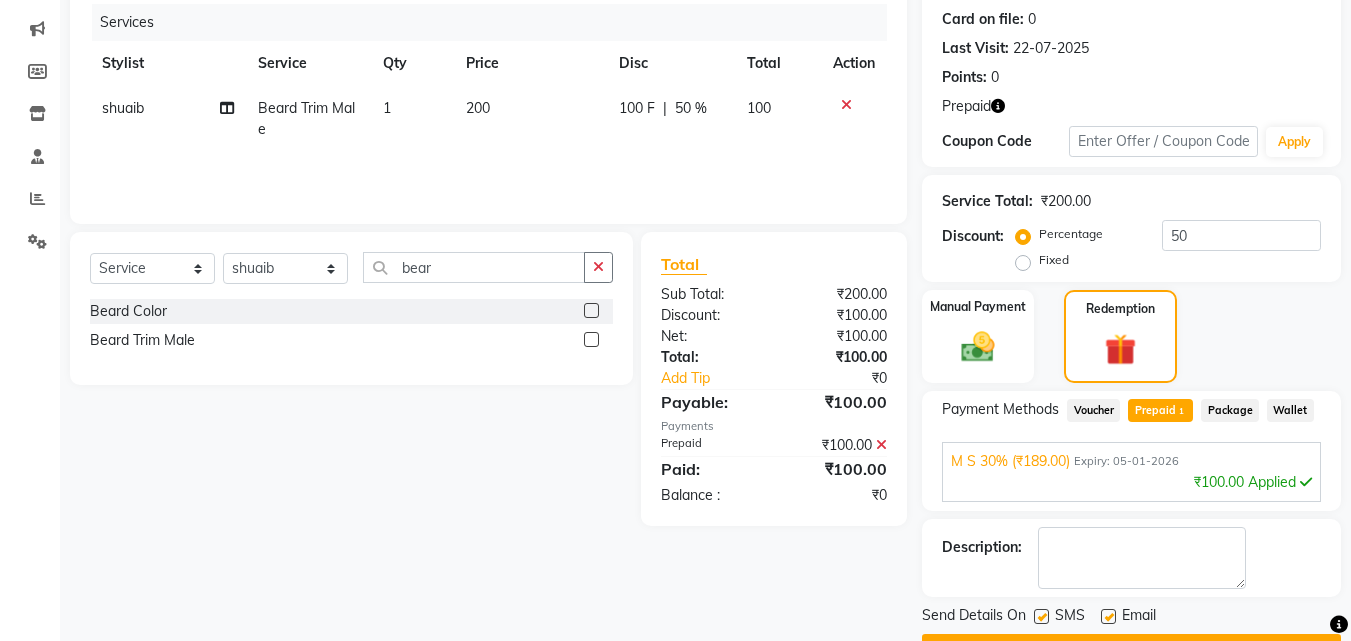 scroll, scrollTop: 294, scrollLeft: 0, axis: vertical 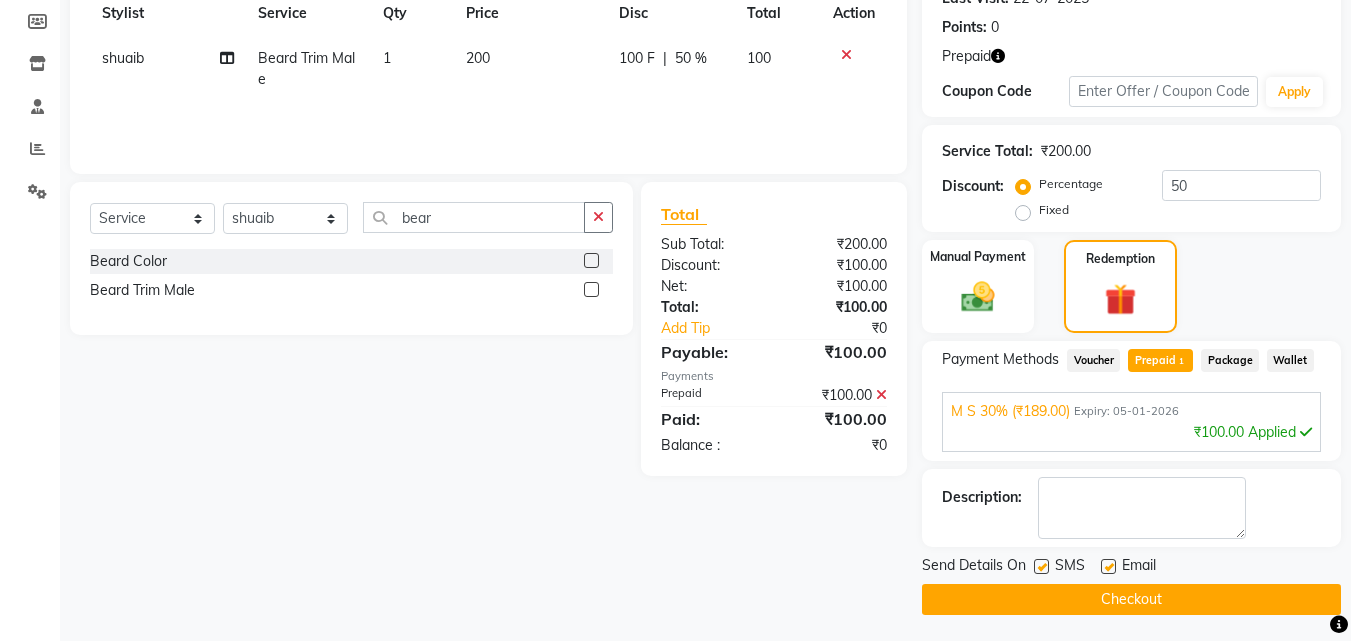 drag, startPoint x: 1219, startPoint y: 568, endPoint x: 1226, endPoint y: 597, distance: 29.832869 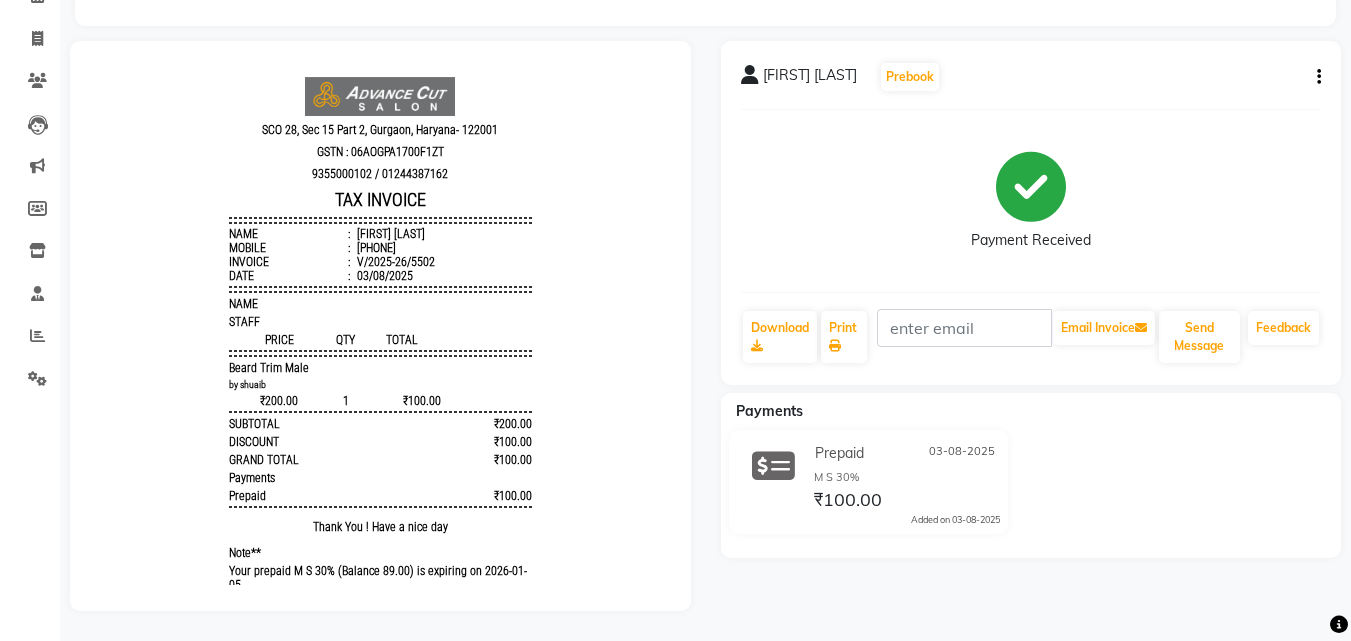 scroll, scrollTop: 0, scrollLeft: 0, axis: both 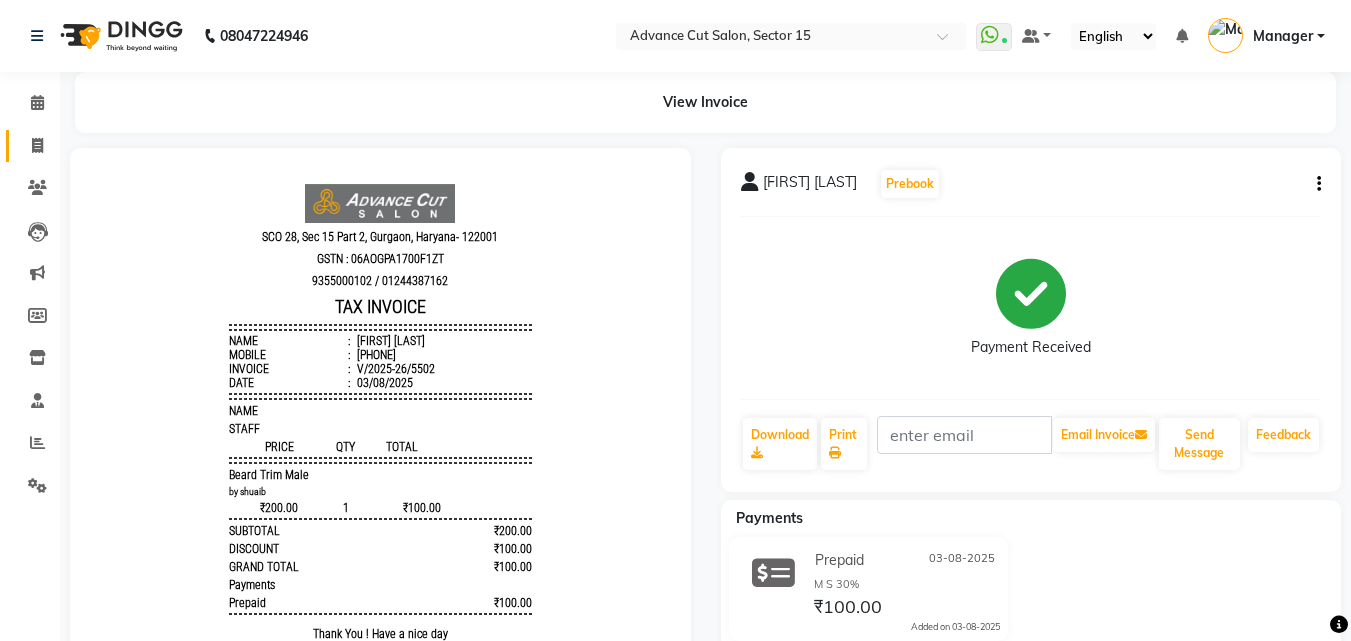 click on "Invoice" 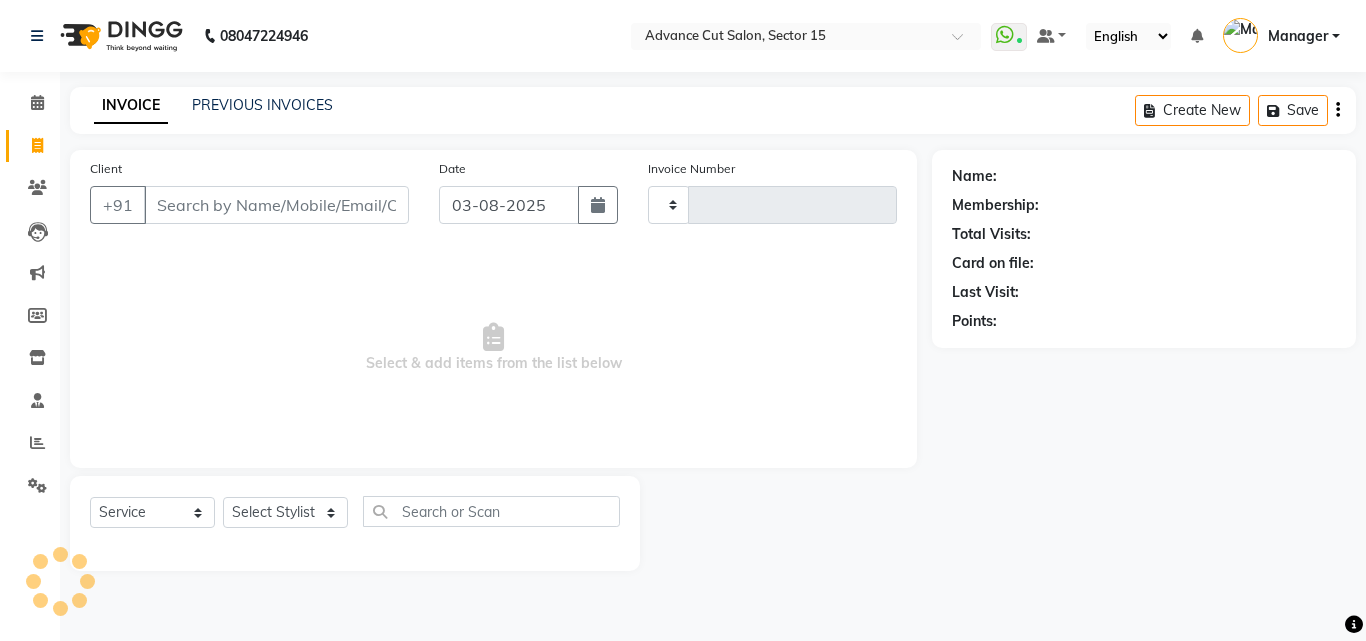 click on "Invoice" 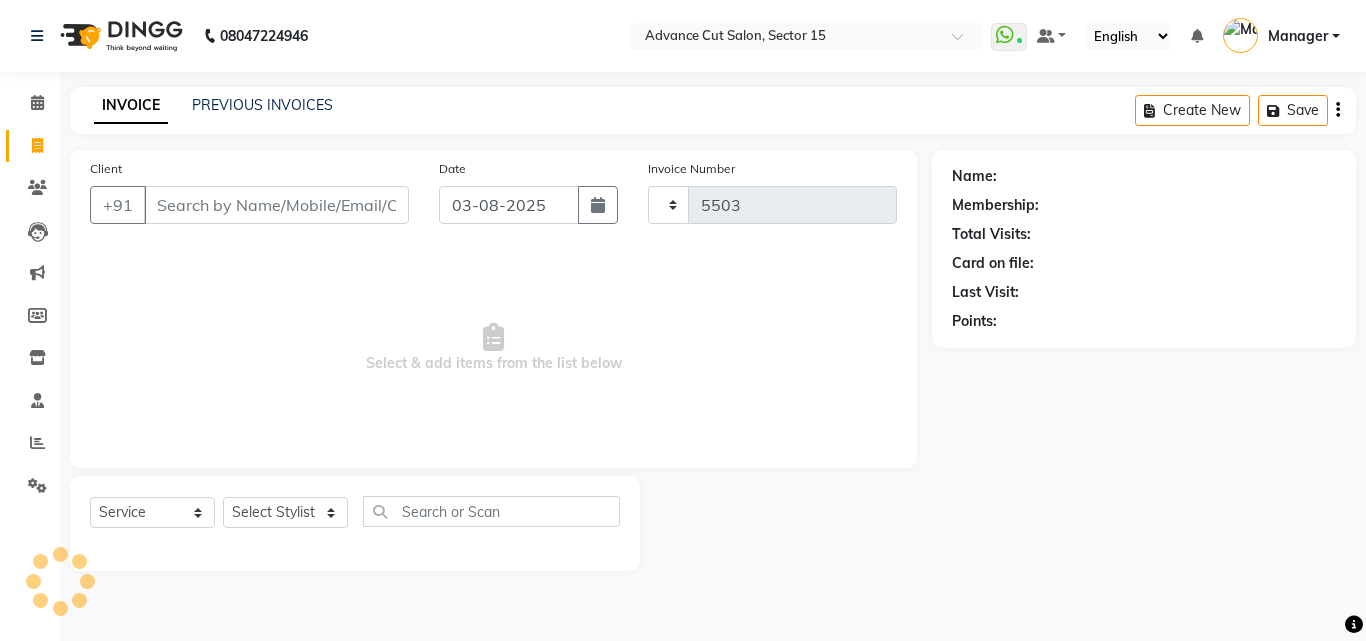 select on "6255" 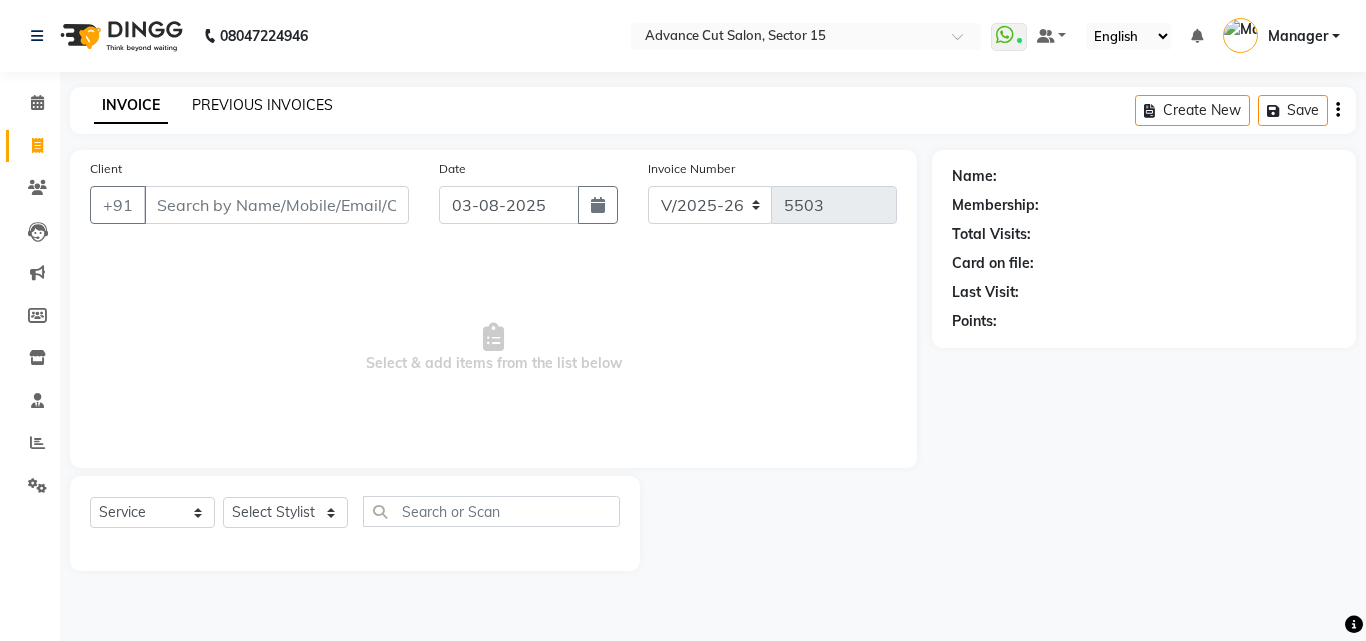 click on "PREVIOUS INVOICES" 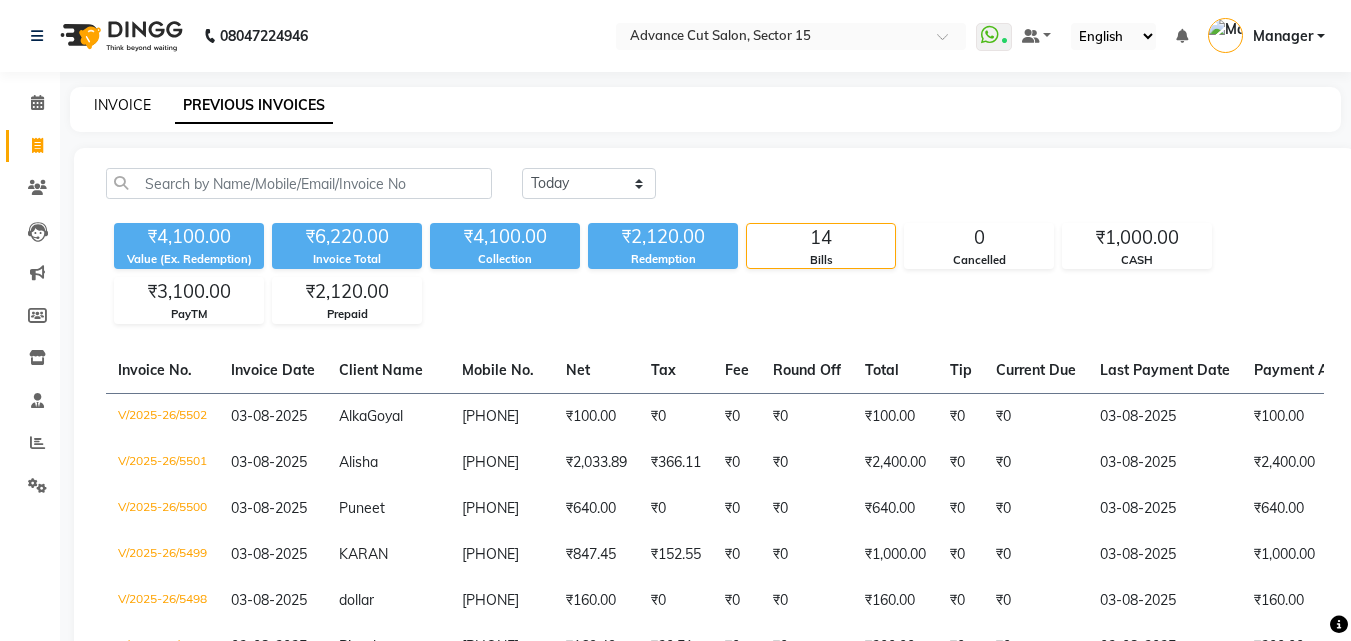click on "INVOICE" 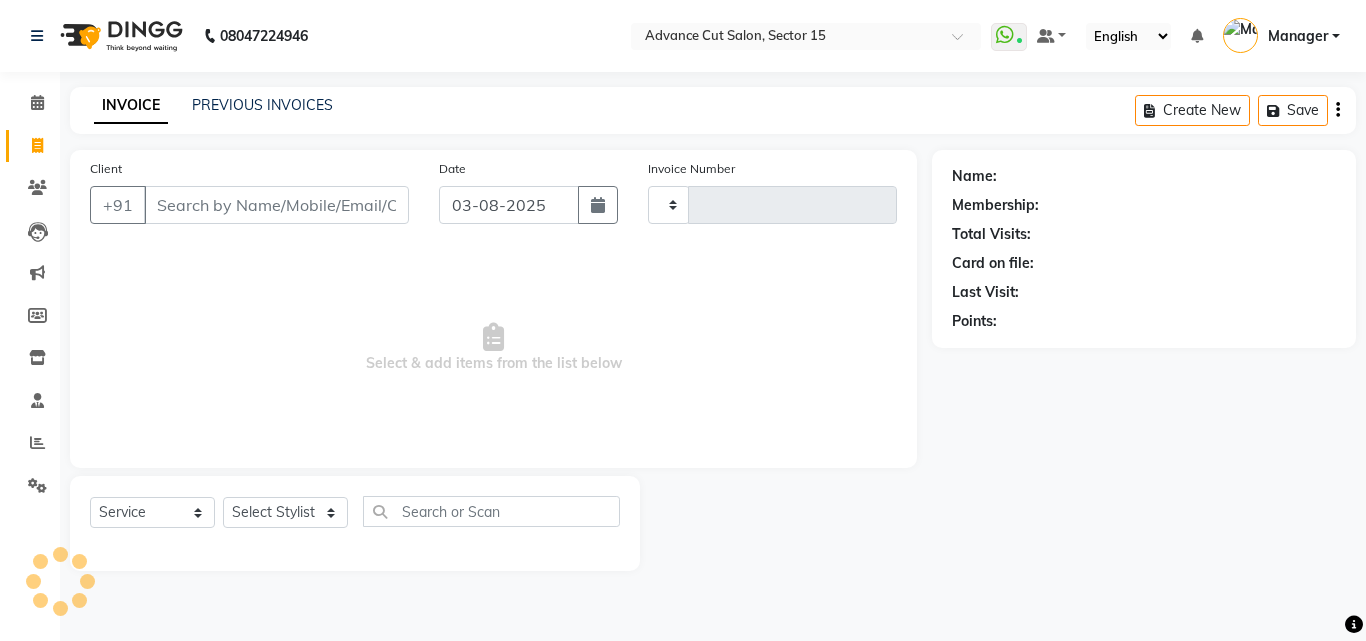 type on "5503" 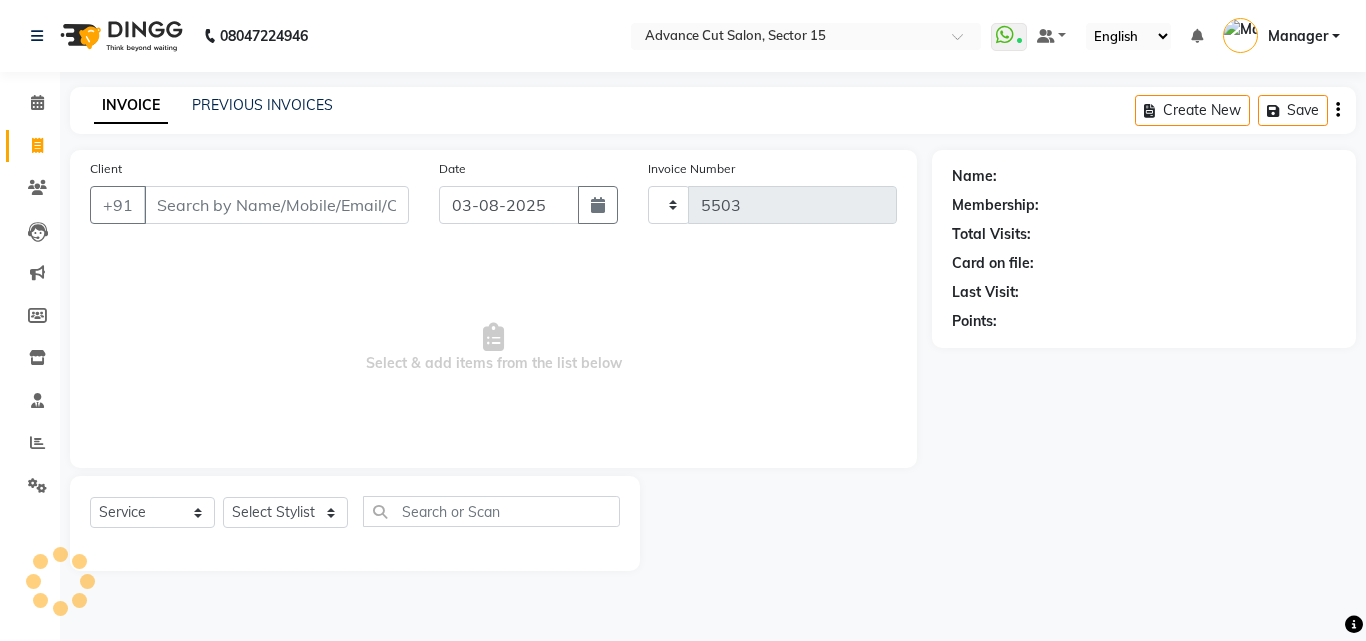 select on "6255" 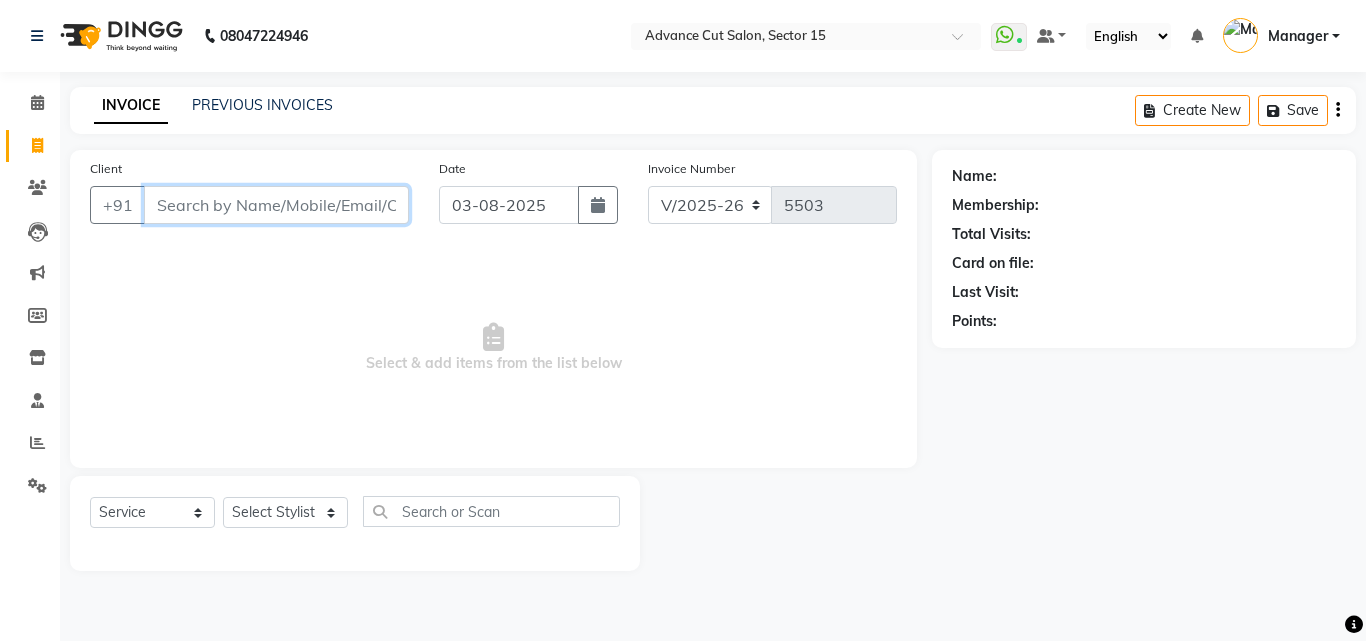 click on "Client" at bounding box center [276, 205] 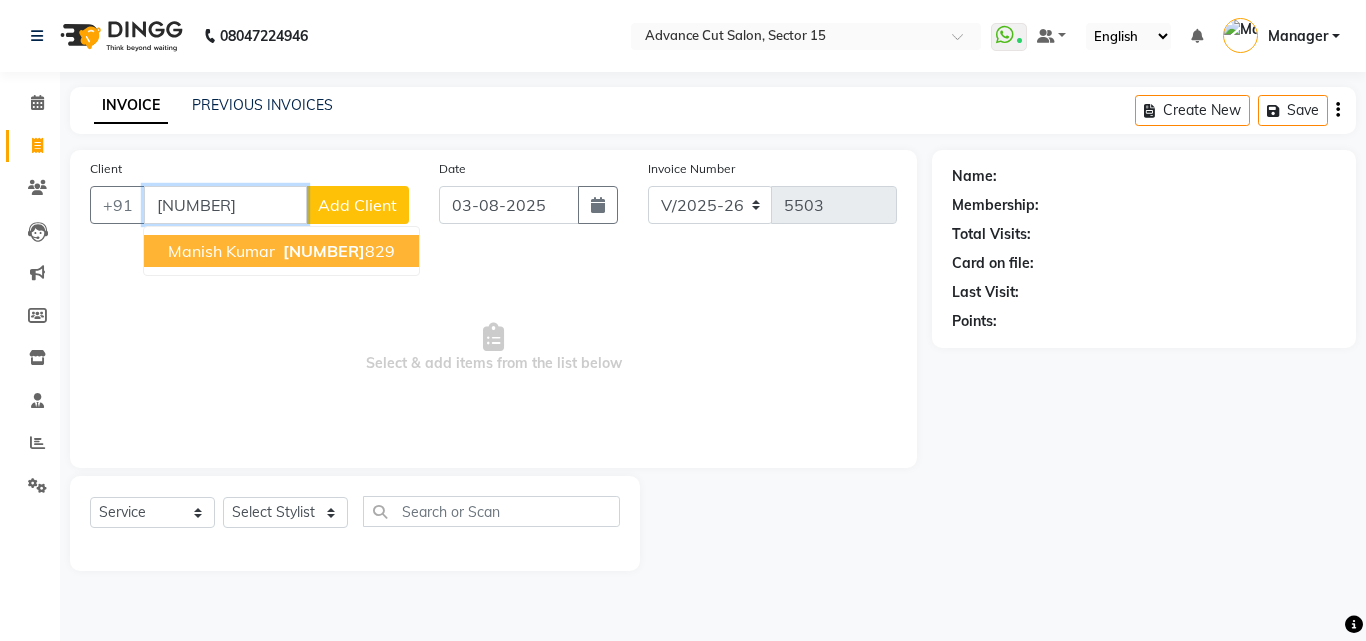 drag, startPoint x: 328, startPoint y: 233, endPoint x: 336, endPoint y: 244, distance: 13.601471 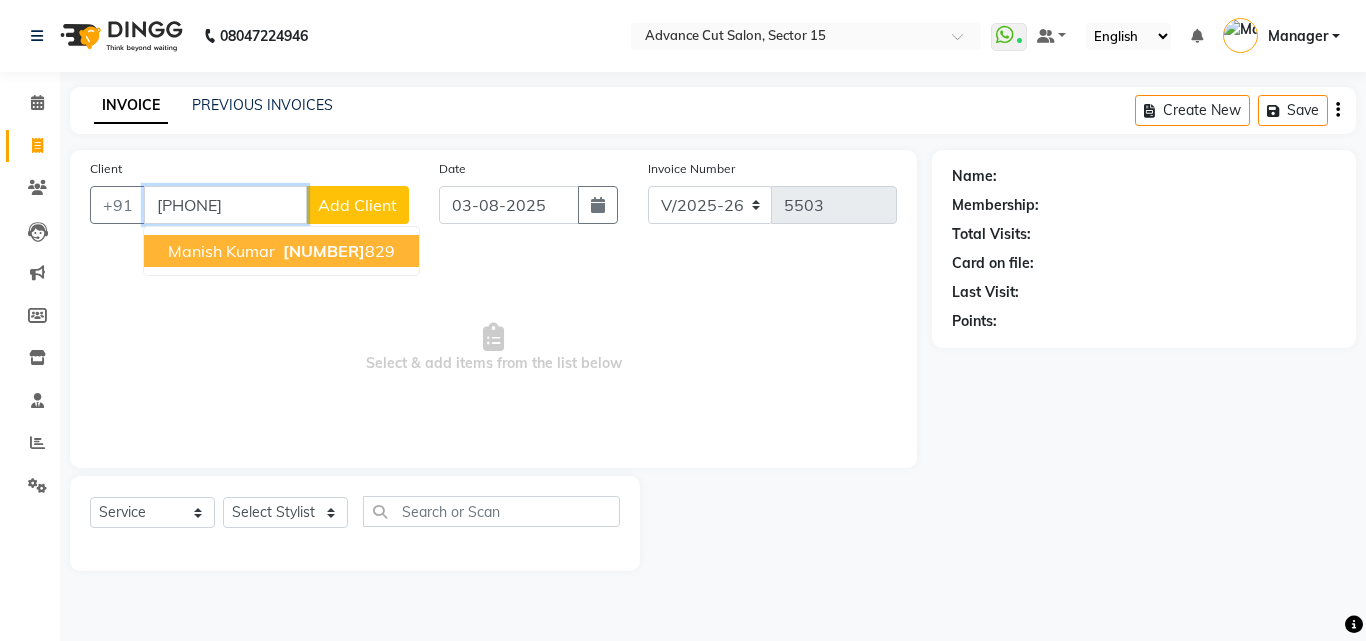 type on "[PHONE]" 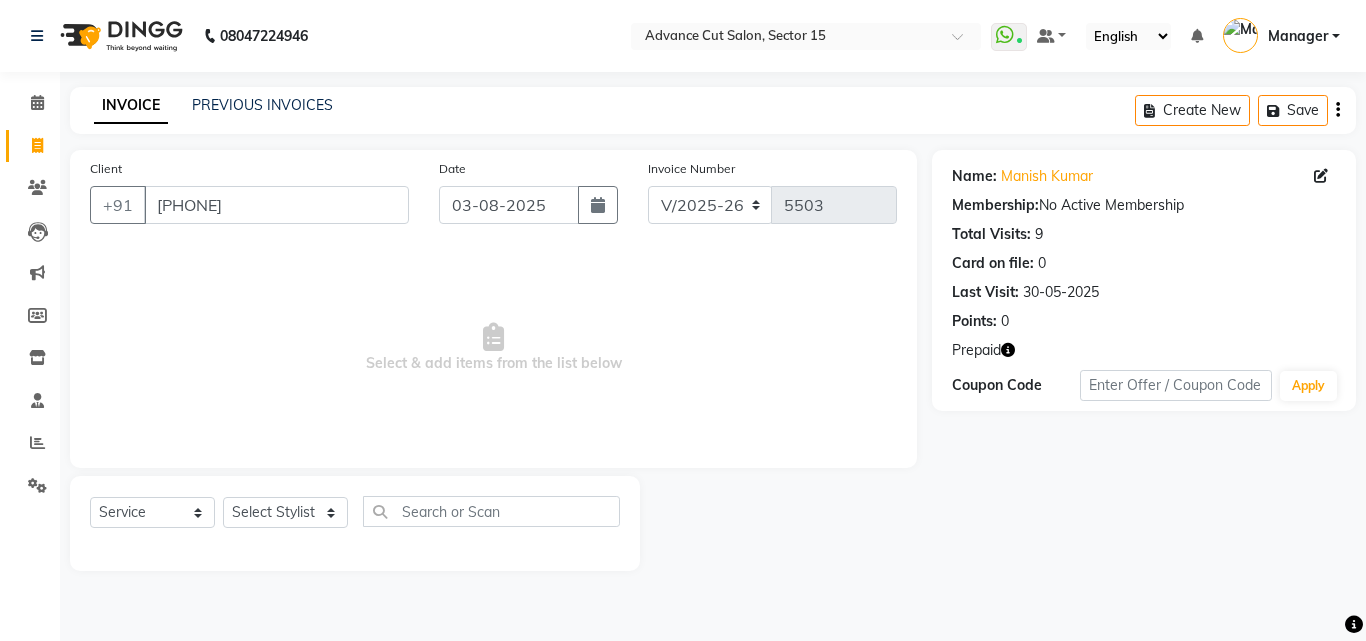 click 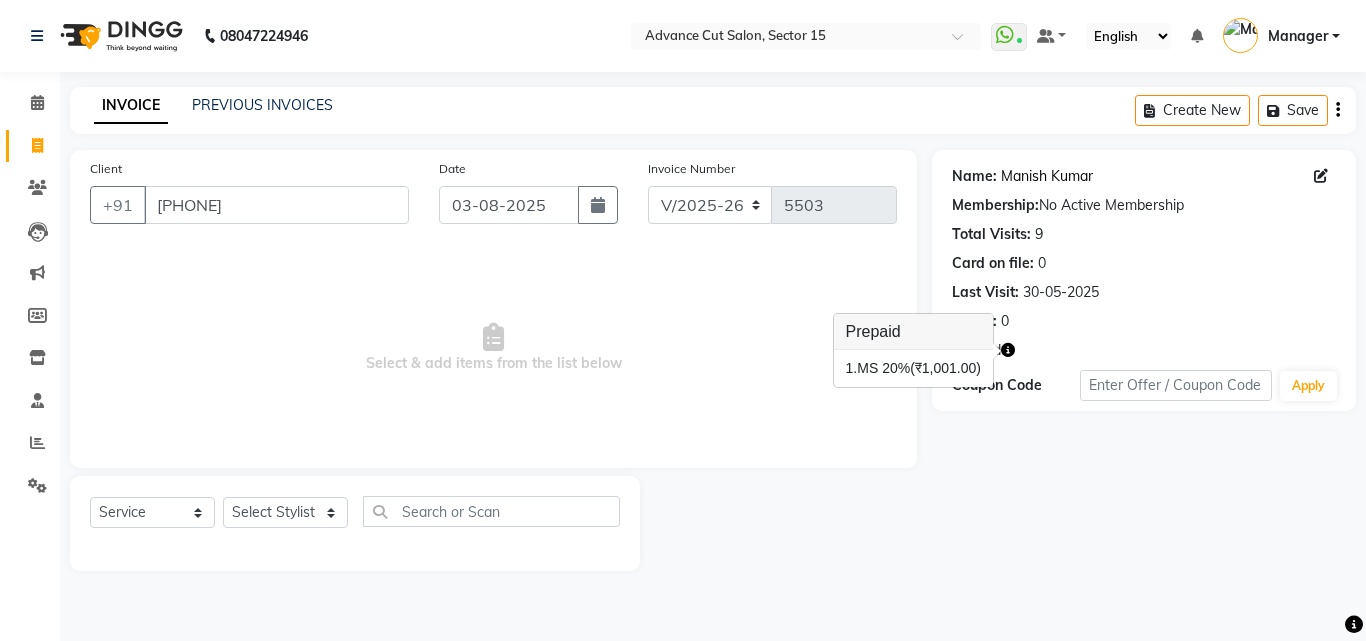 click on "Manish Kumar" 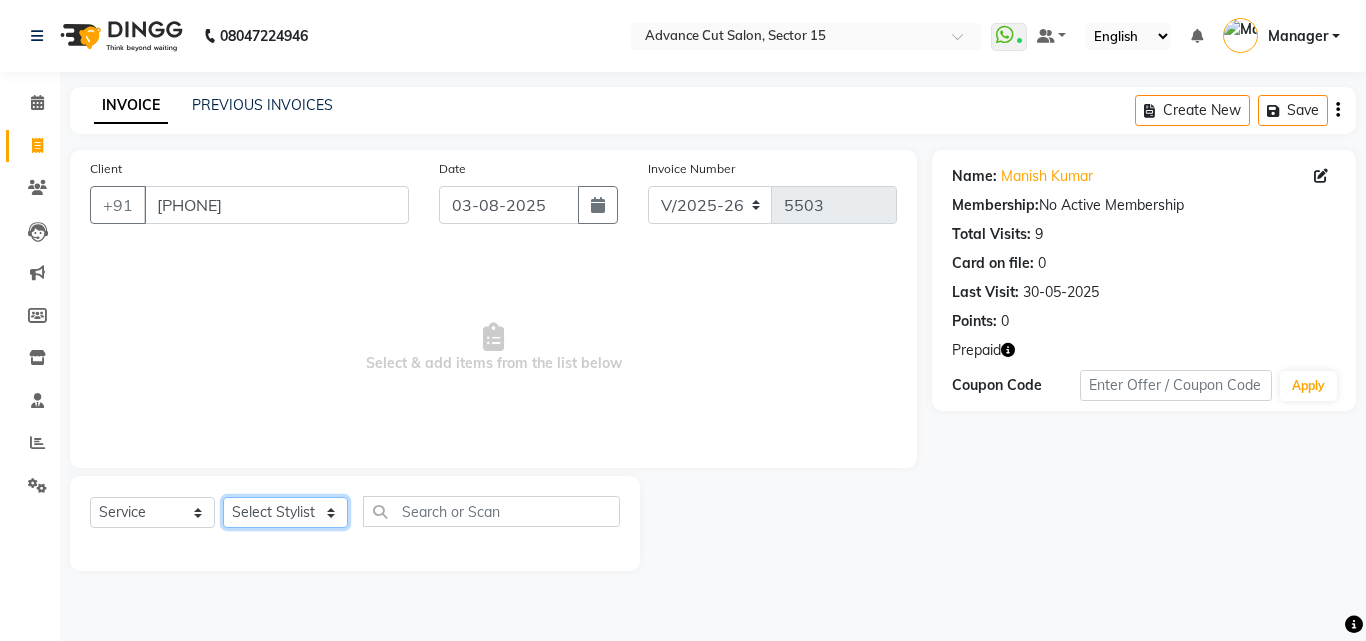 click on "Select Stylist Advance Cut  ASIF FARMAN HAIDER Iqbal KASHISH LUCKY Manager MANOJ NASEEM NASIR Nidhi Pooja  PRIYA RAEES RANI RASHID RIZWAN SACHIN SALMAN SANJAY Shahjad Shankar shuaib SONI" 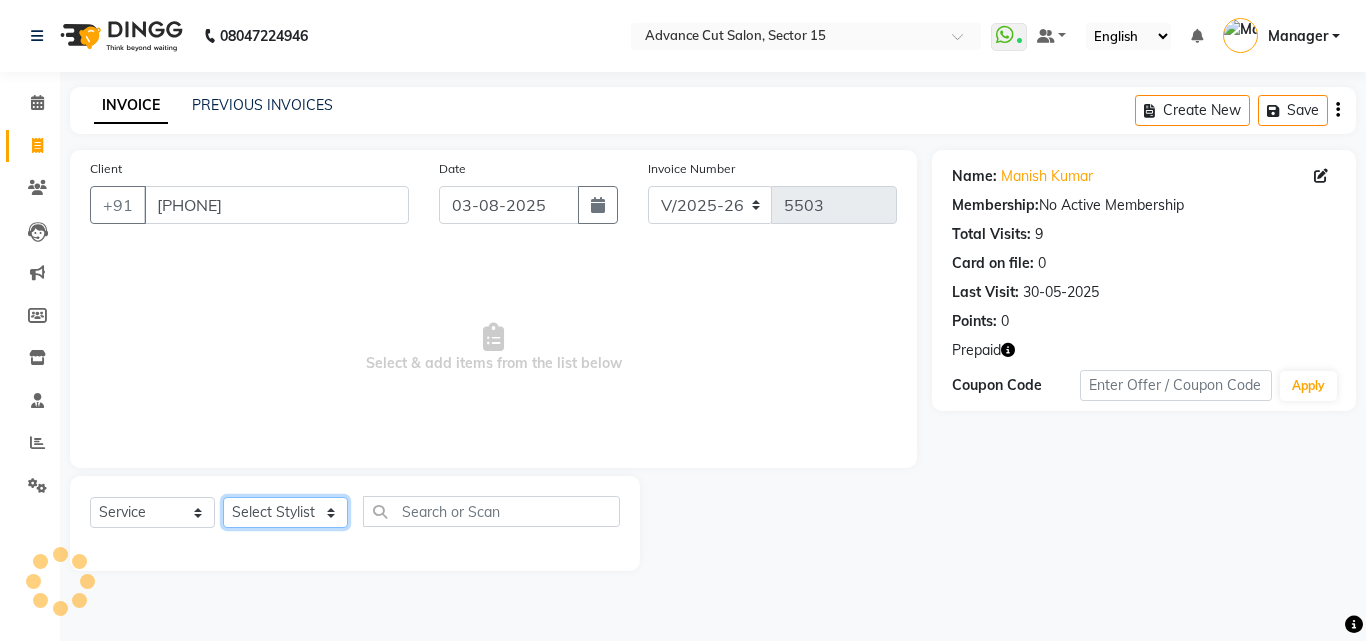 select on "46501" 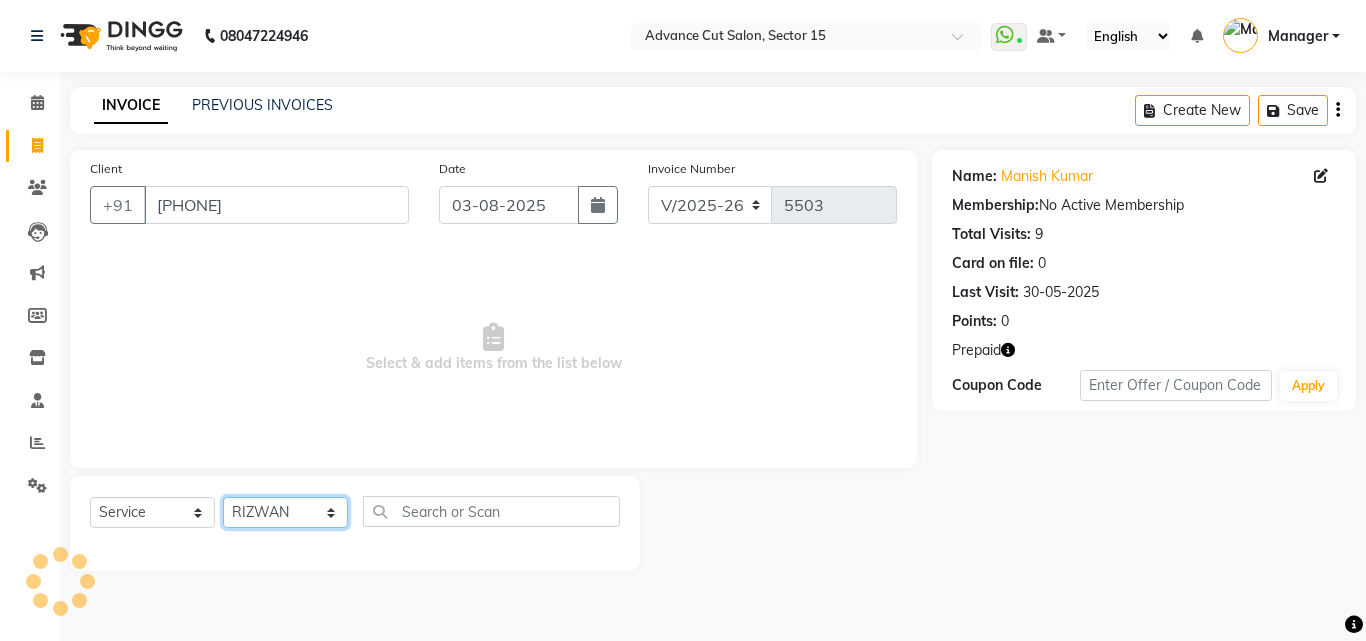 click on "Select Stylist Advance Cut  ASIF FARMAN HAIDER Iqbal KASHISH LUCKY Manager MANOJ NASEEM NASIR Nidhi Pooja  PRIYA RAEES RANI RASHID RIZWAN SACHIN SALMAN SANJAY Shahjad Shankar shuaib SONI" 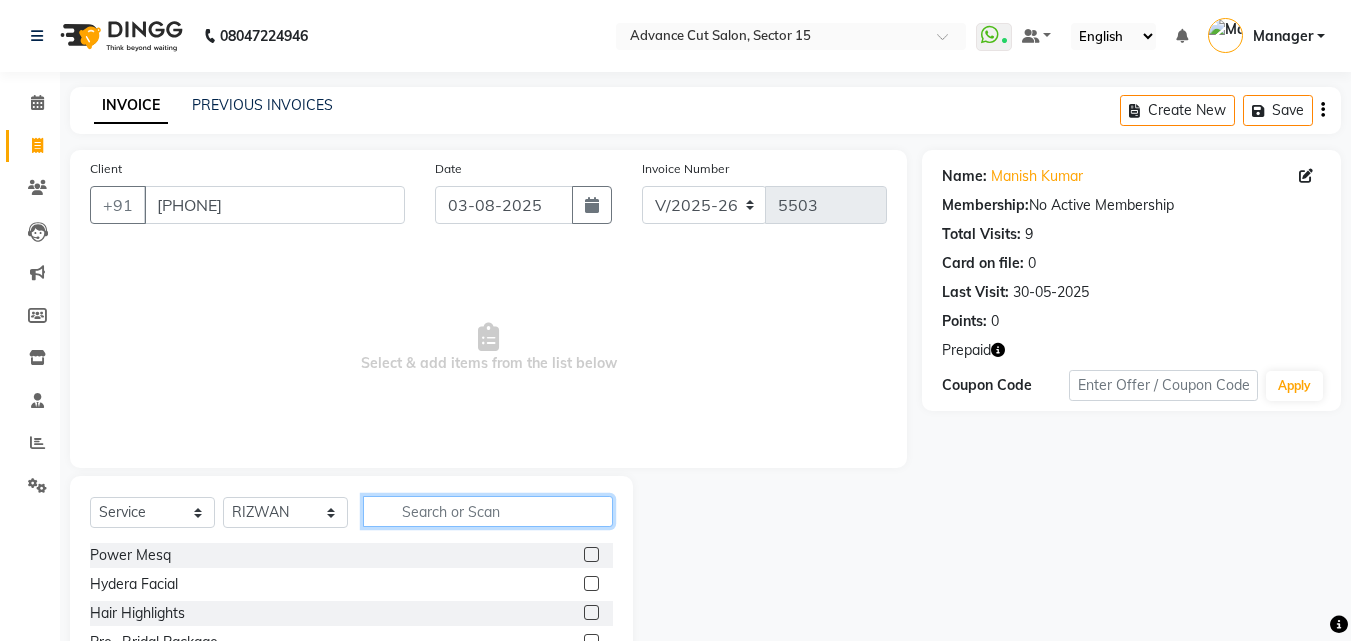 click 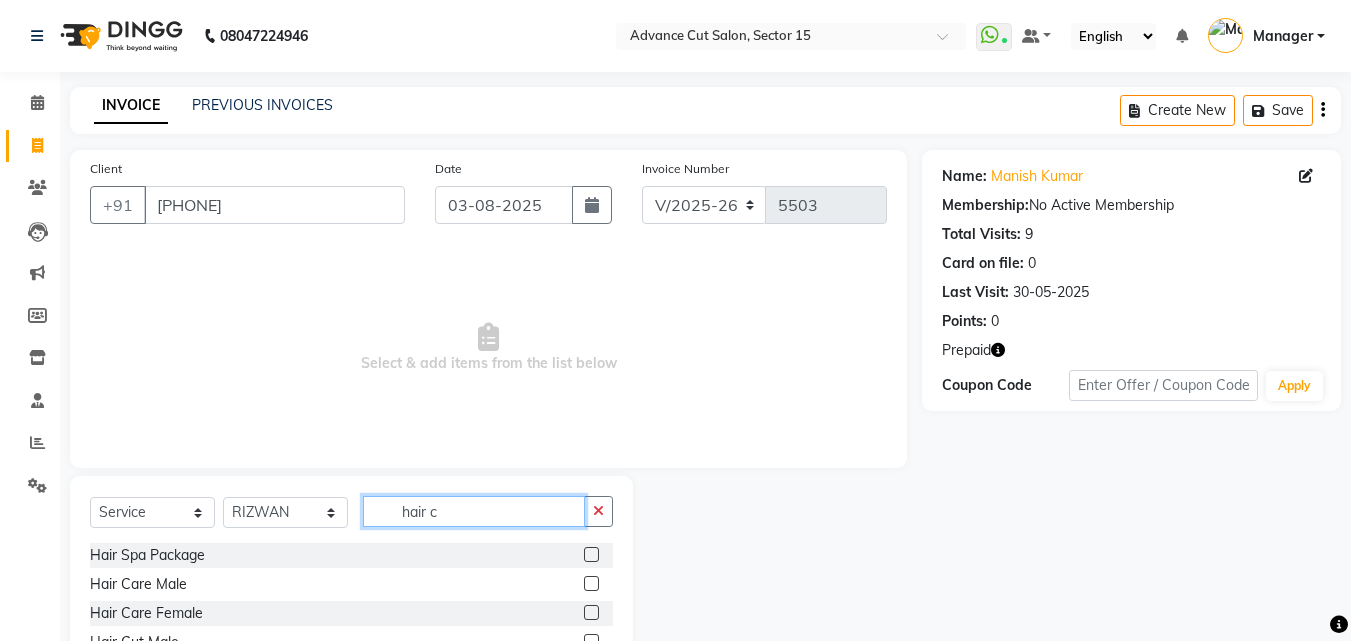 scroll, scrollTop: 134, scrollLeft: 0, axis: vertical 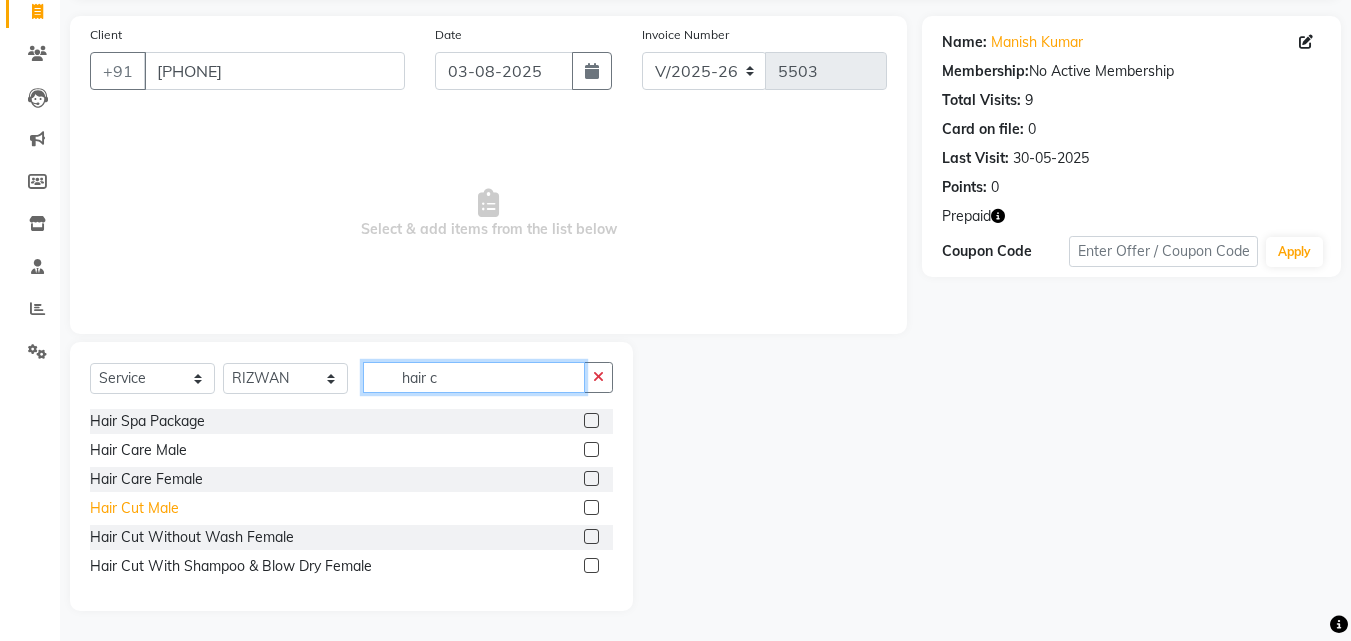 type on "hair c" 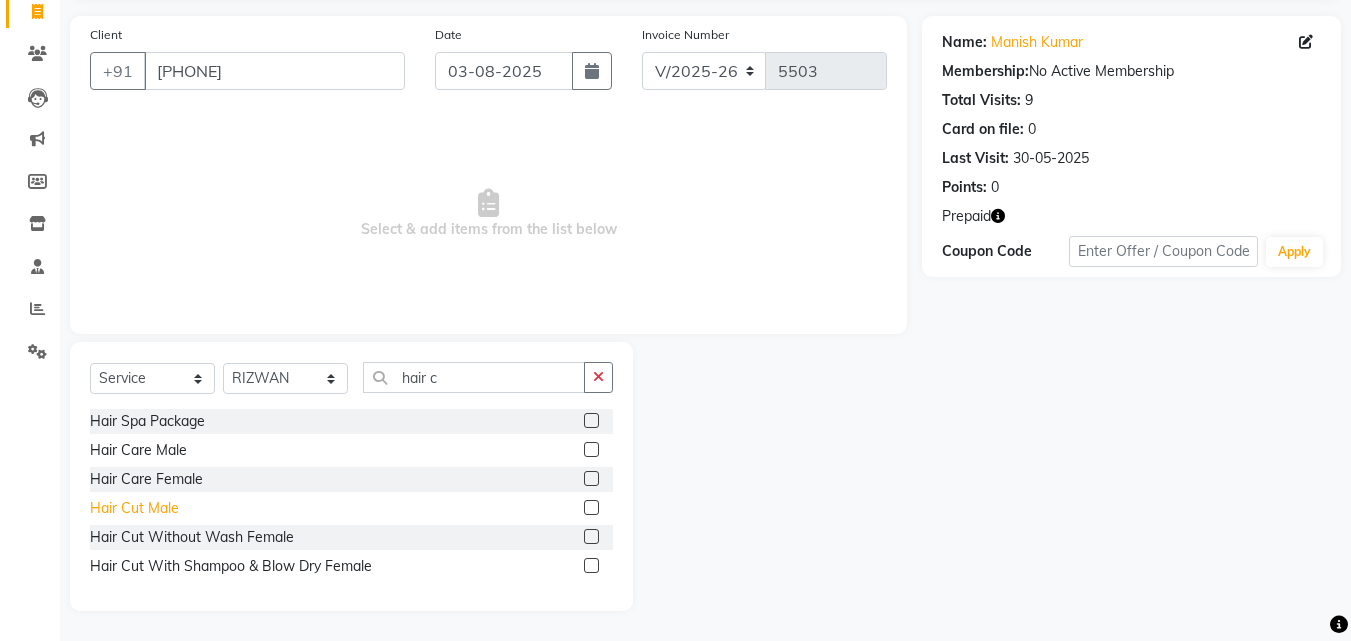 click on "Hair Cut  Male" 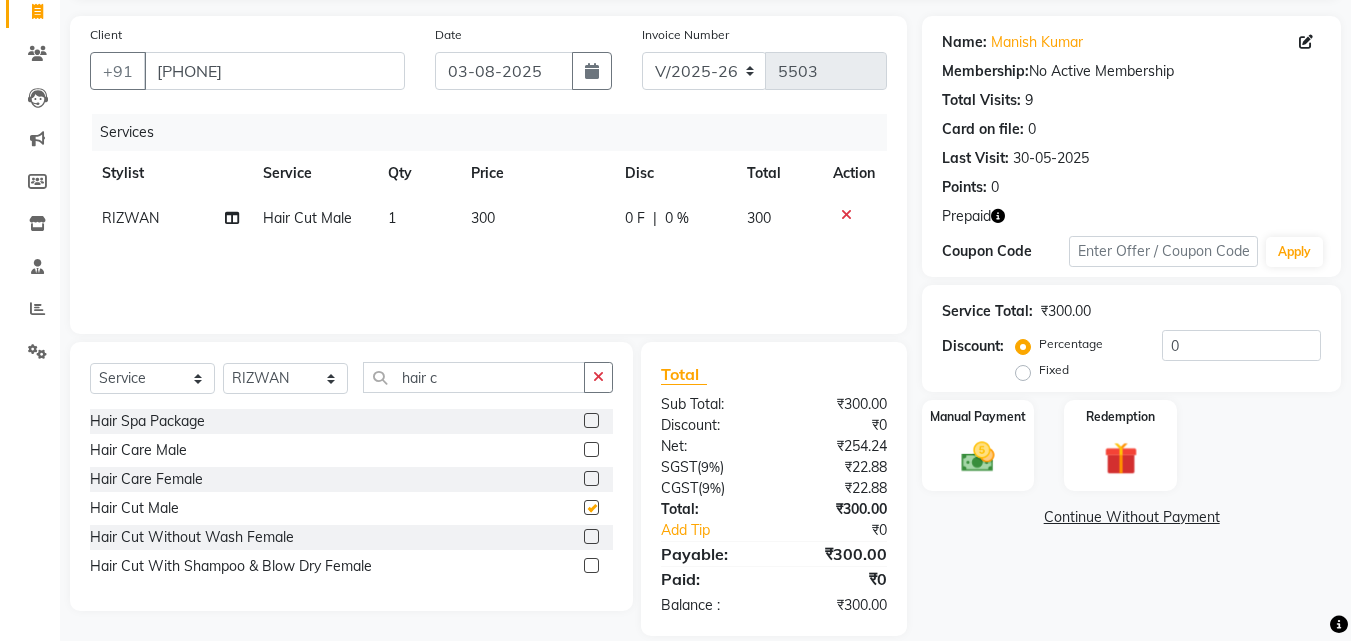 checkbox on "false" 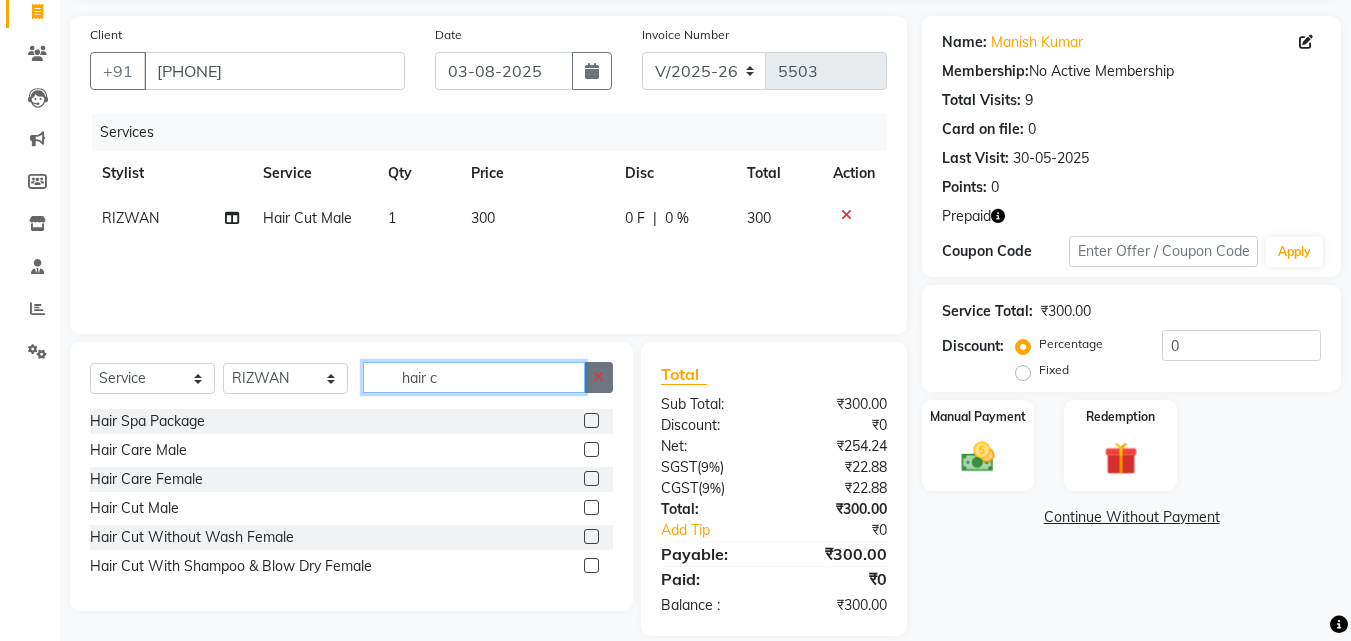 drag, startPoint x: 582, startPoint y: 381, endPoint x: 596, endPoint y: 374, distance: 15.652476 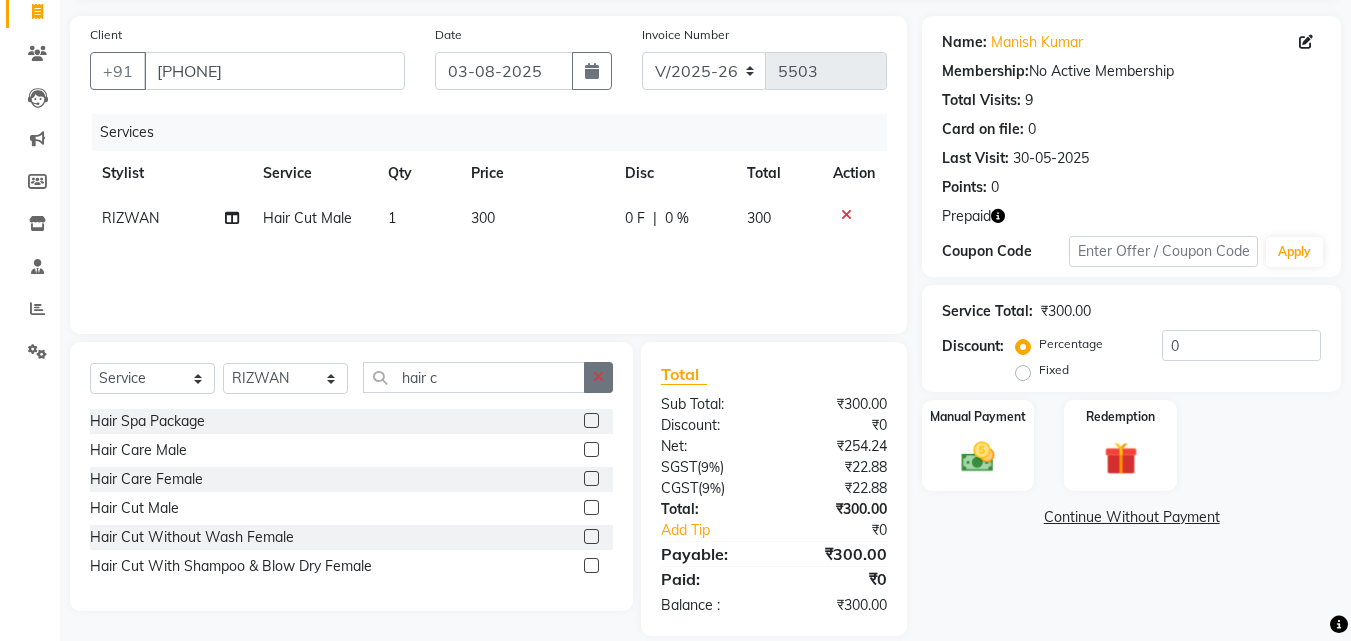 click 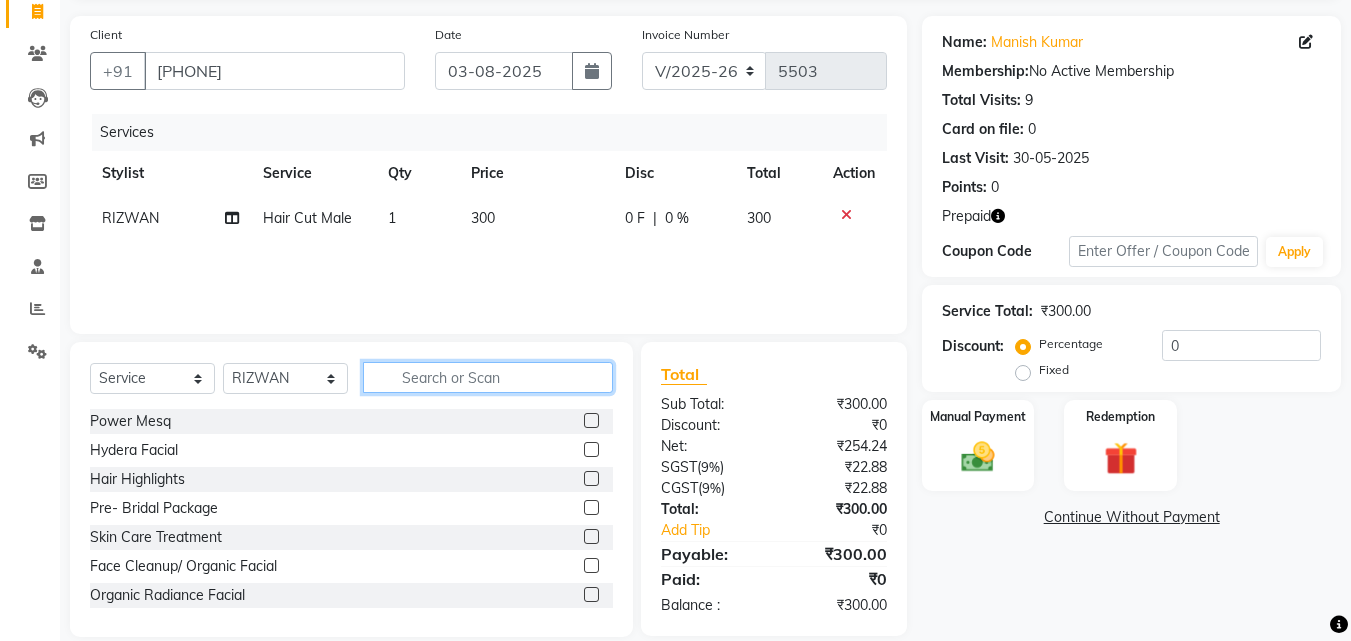 click 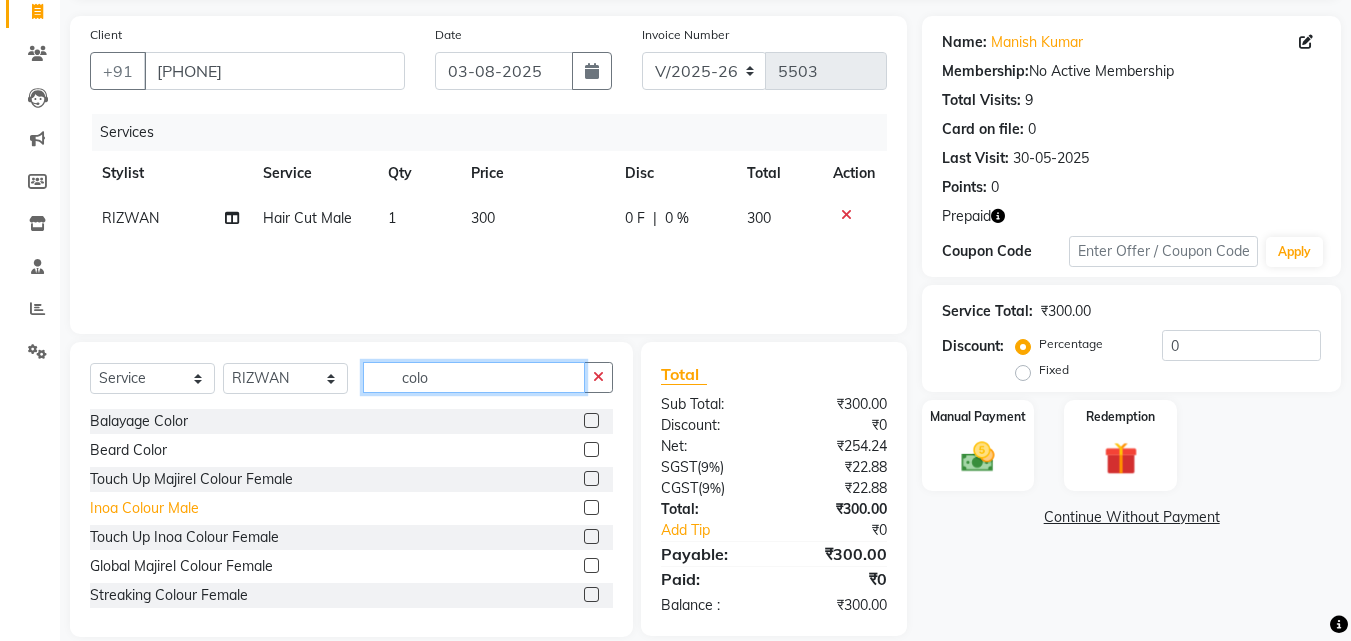 type on "colo" 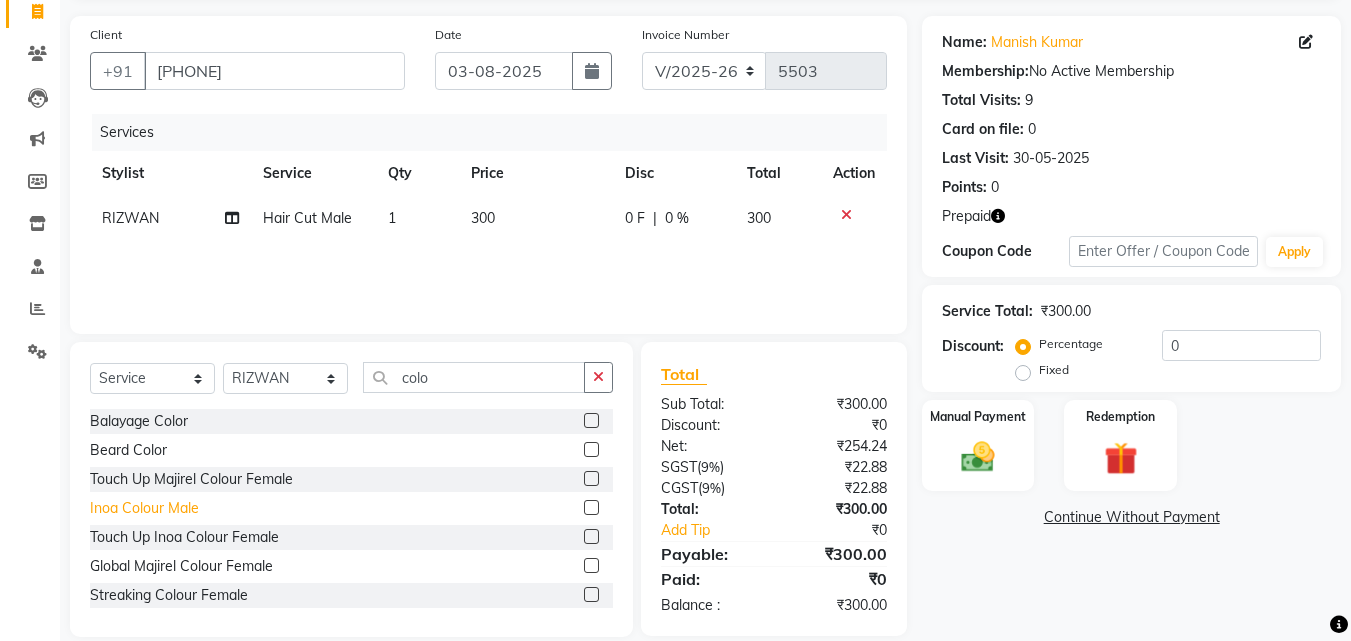 click on "Inoa Colour Male" 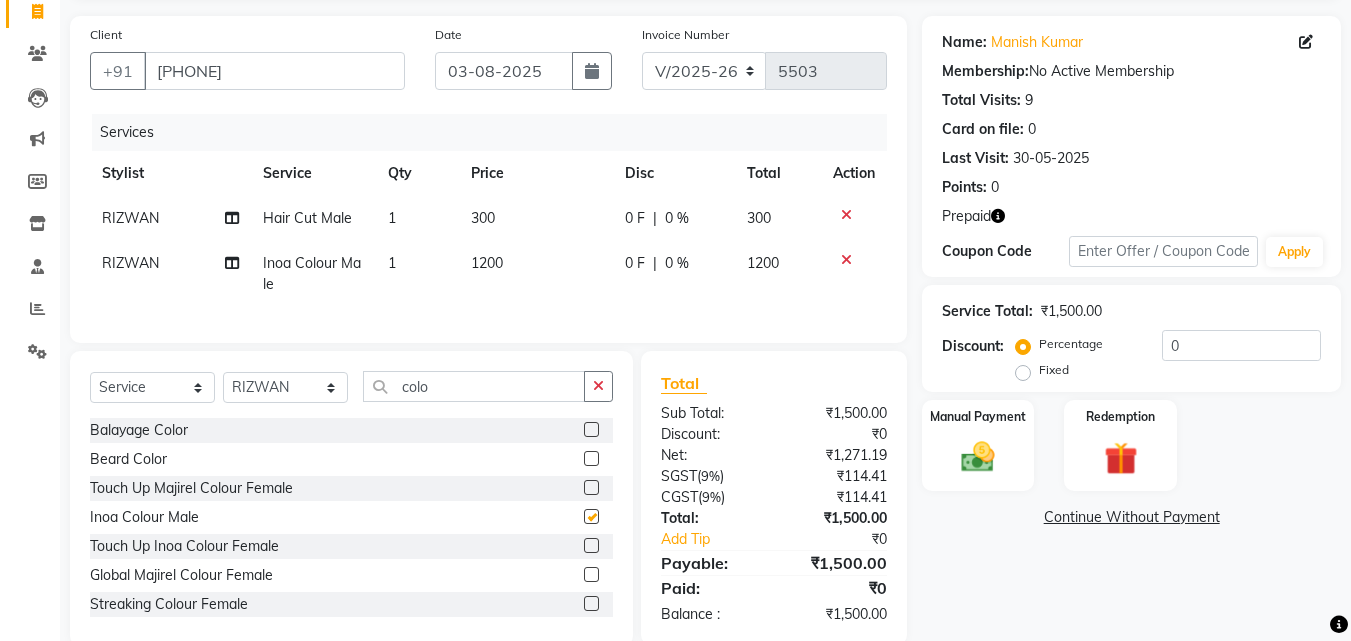 checkbox on "false" 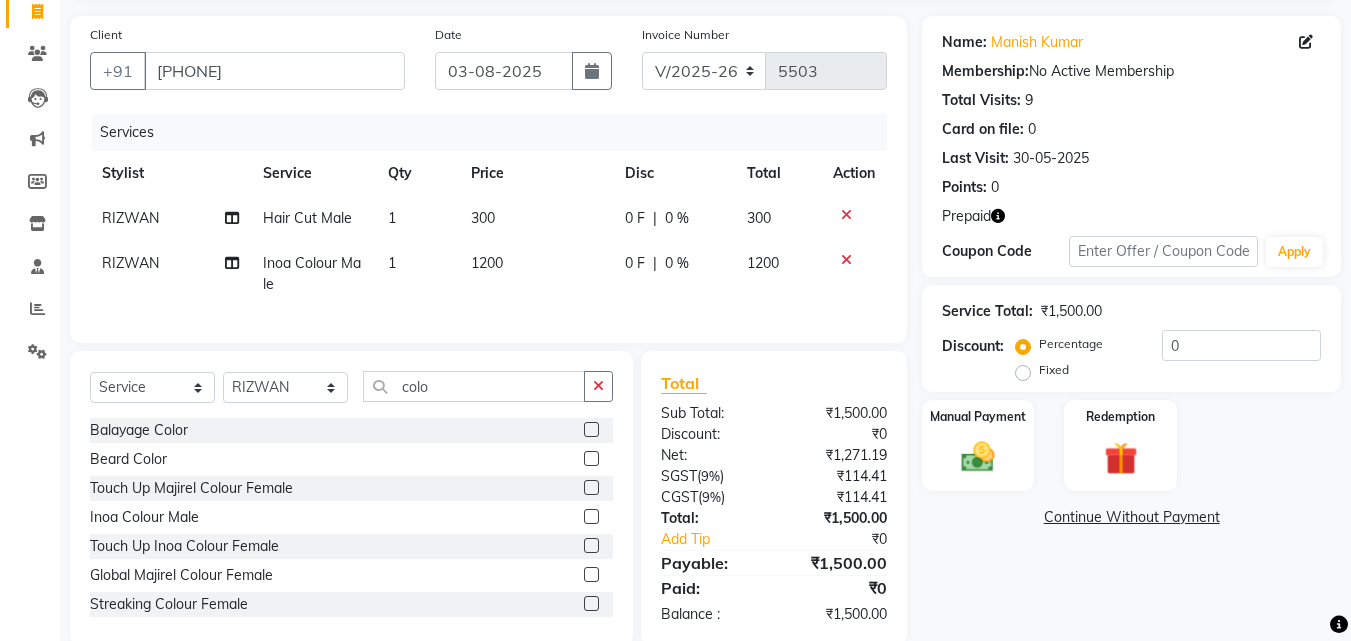 click 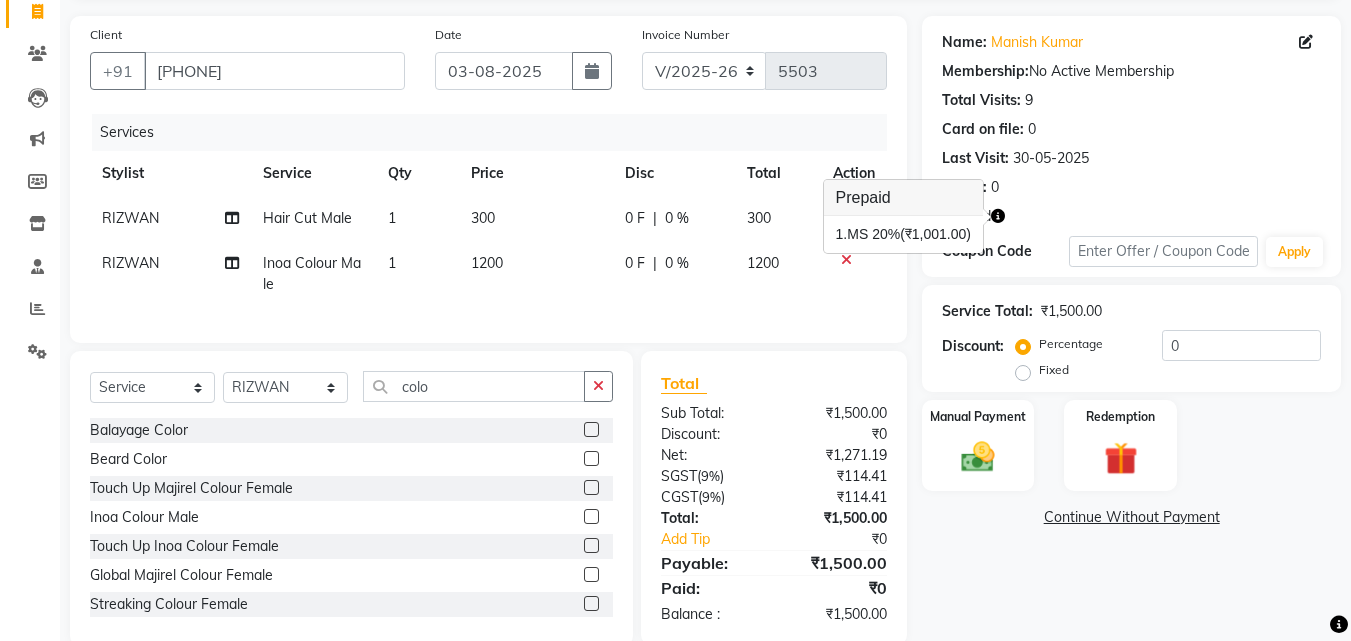 click on "1.   MS 20%  (₹1,001.00)" at bounding box center (903, 234) 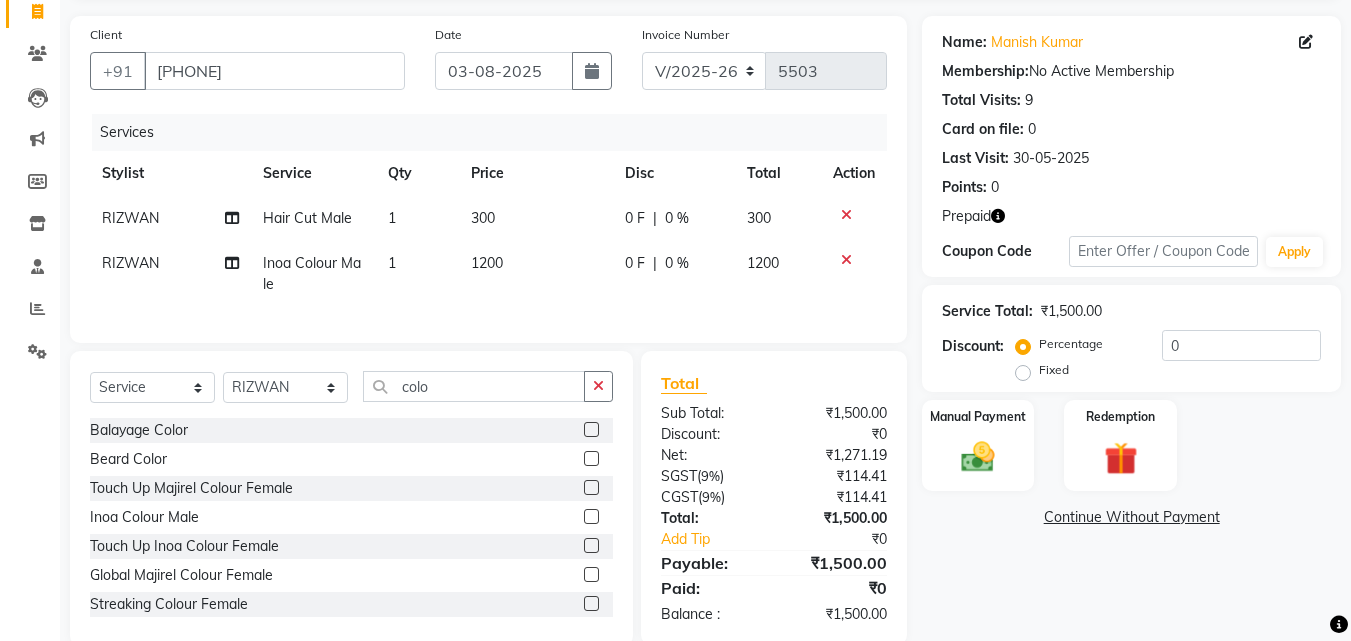click 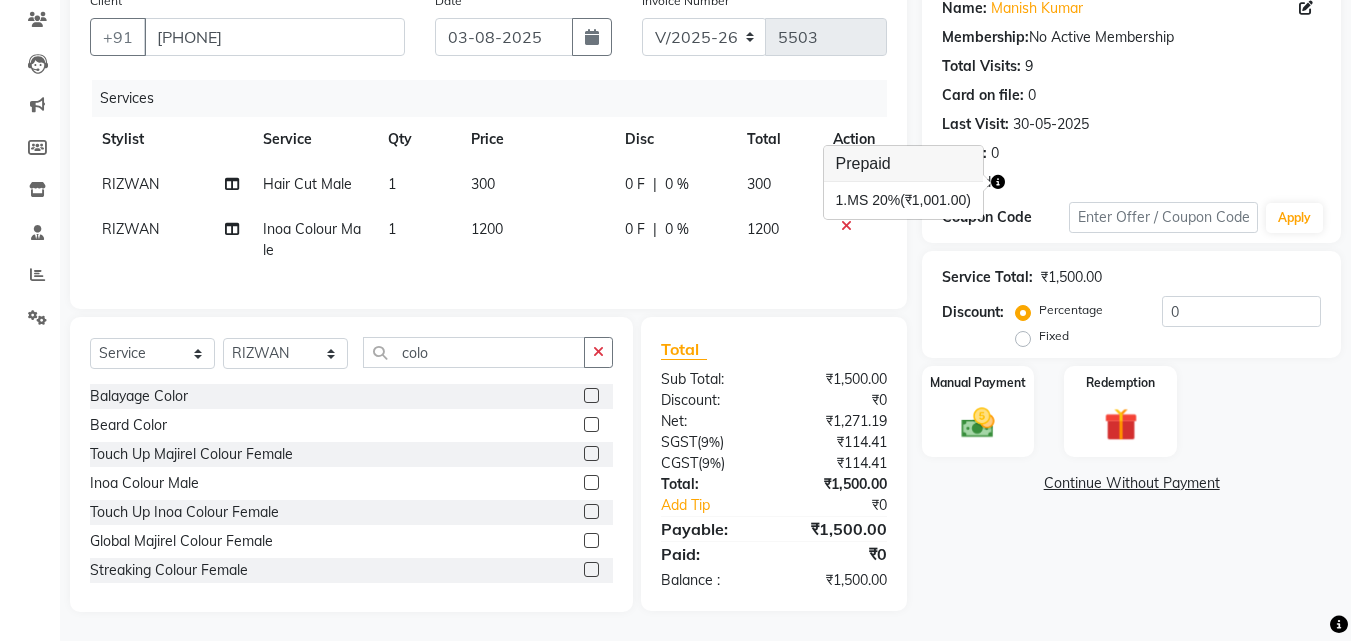 scroll, scrollTop: 184, scrollLeft: 0, axis: vertical 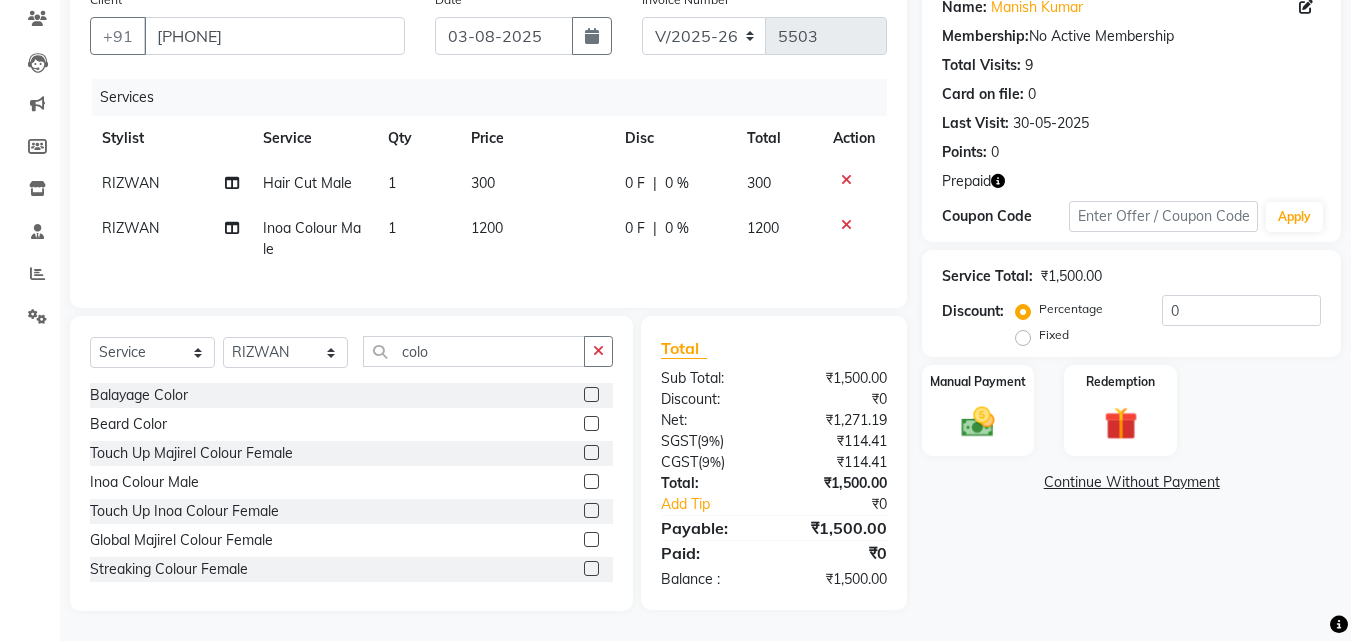click on "Fixed" 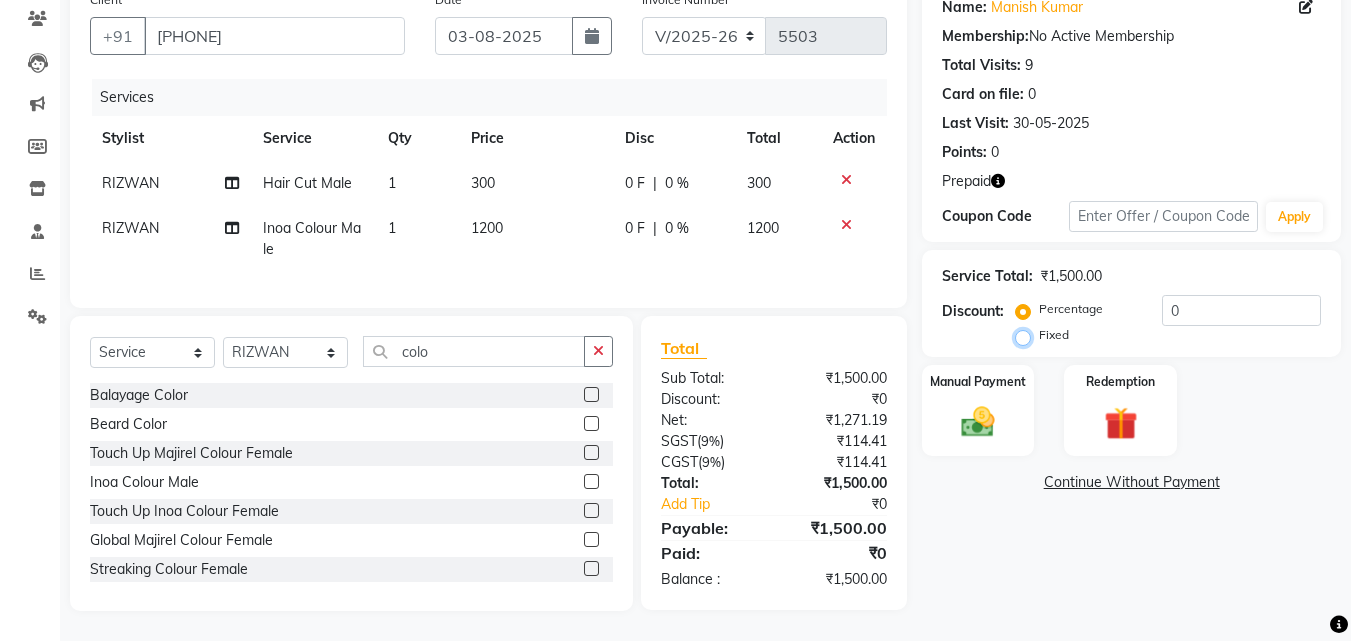 click on "Fixed" at bounding box center [1027, 335] 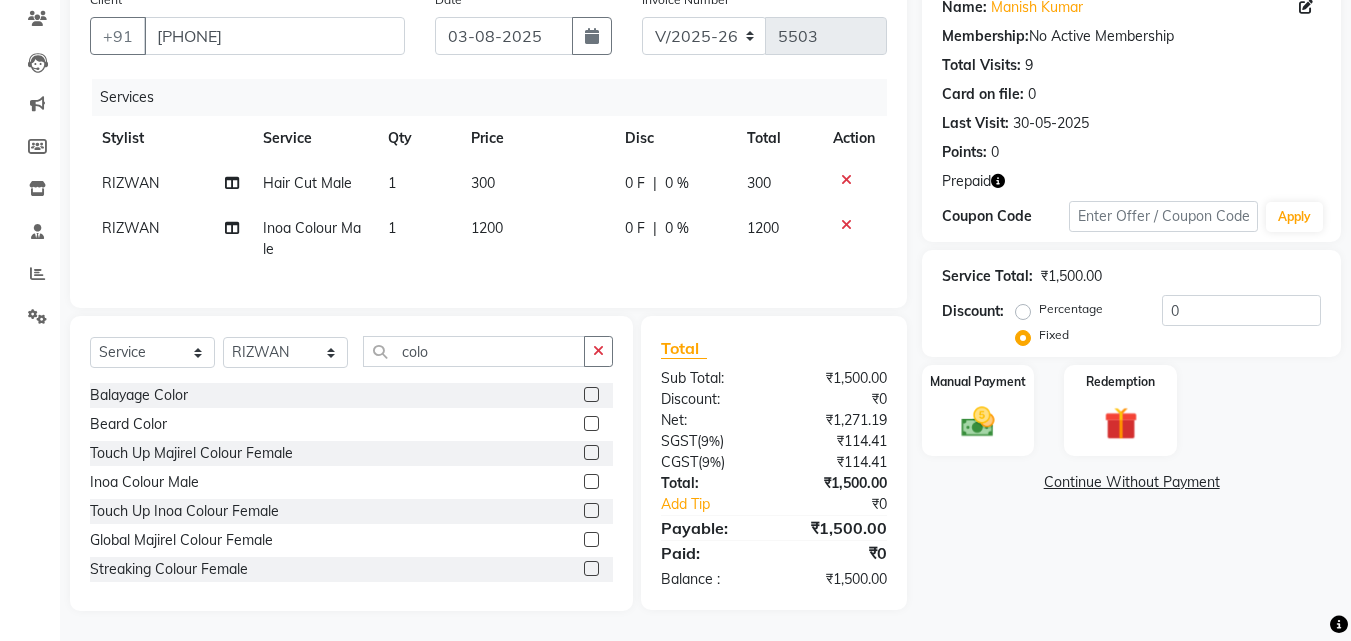 click on "Fixed" 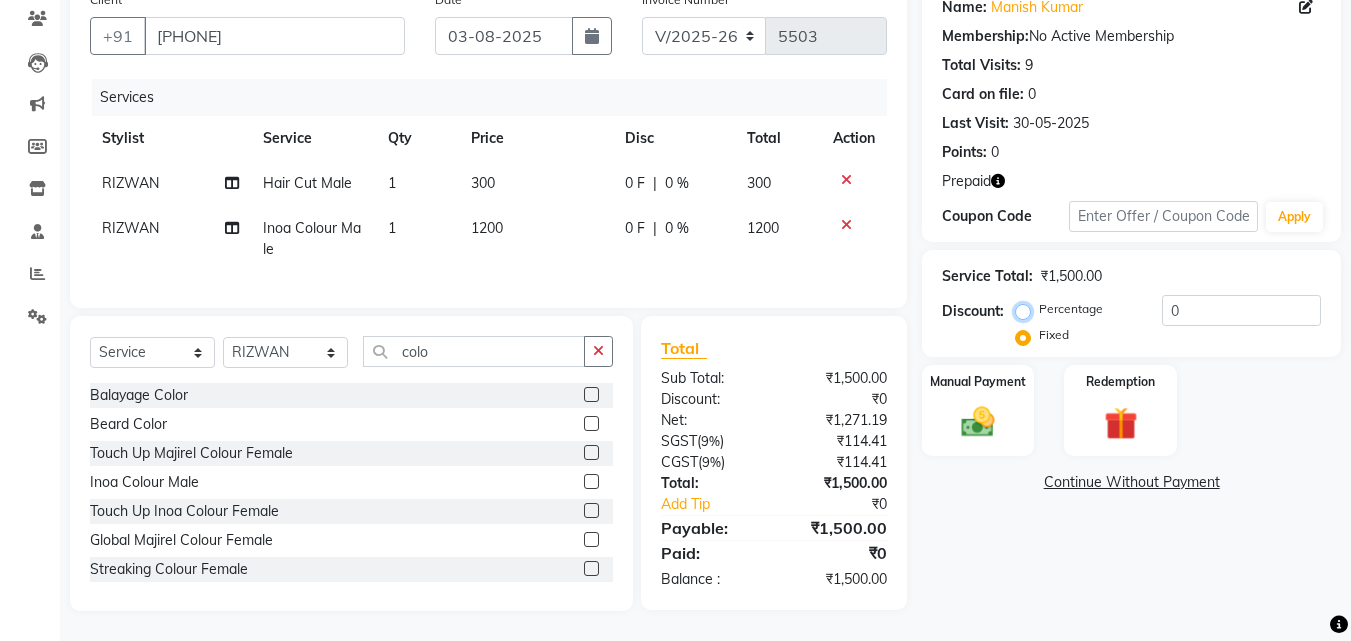 click on "Percentage" at bounding box center [1027, 309] 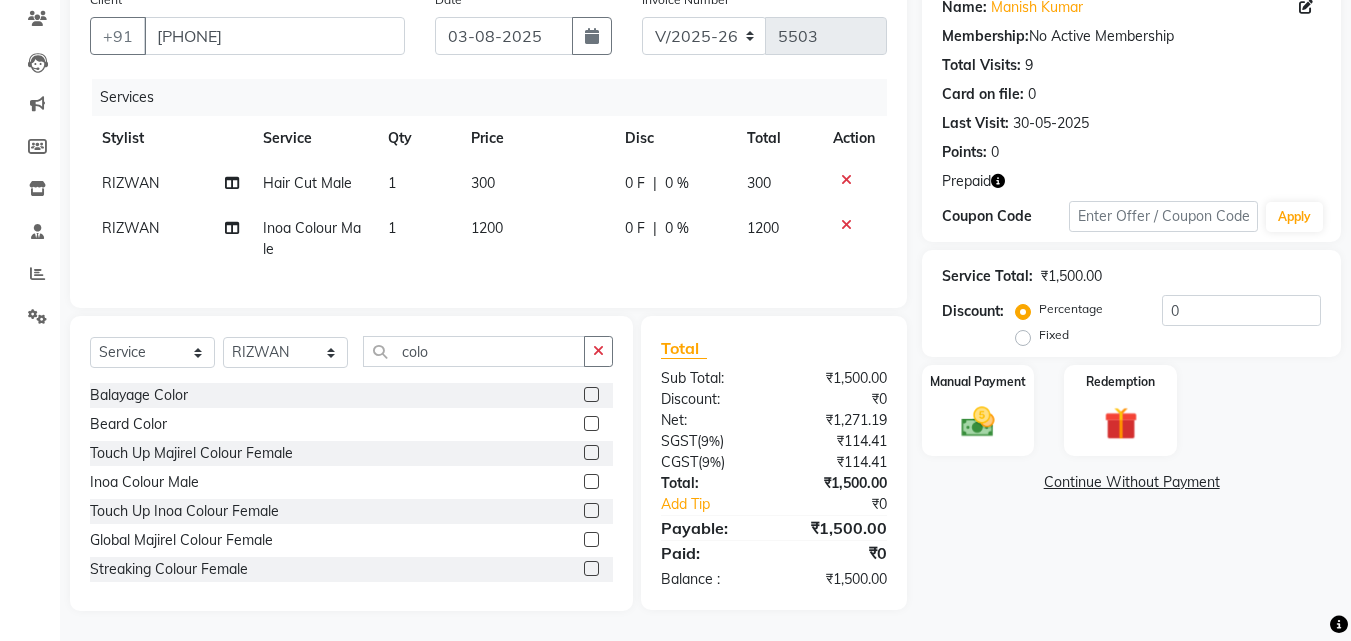 click on "Fixed" 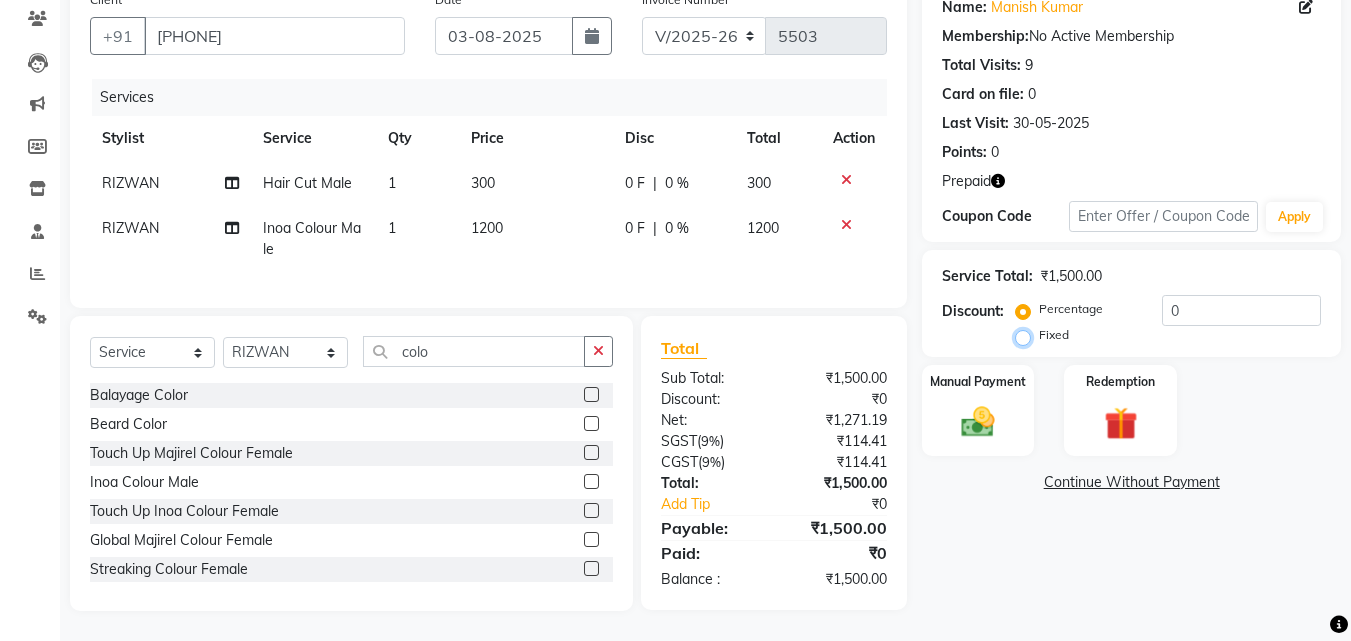 click on "Fixed" at bounding box center (1027, 335) 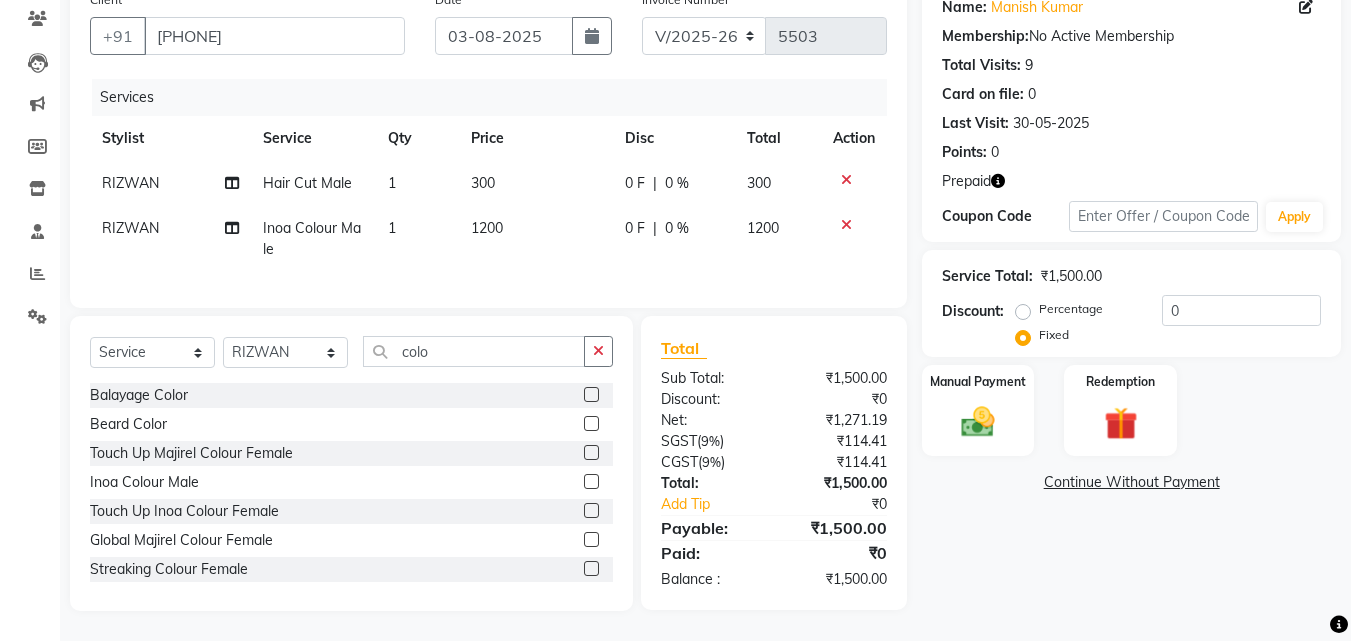click on "Percentage   Fixed  0" 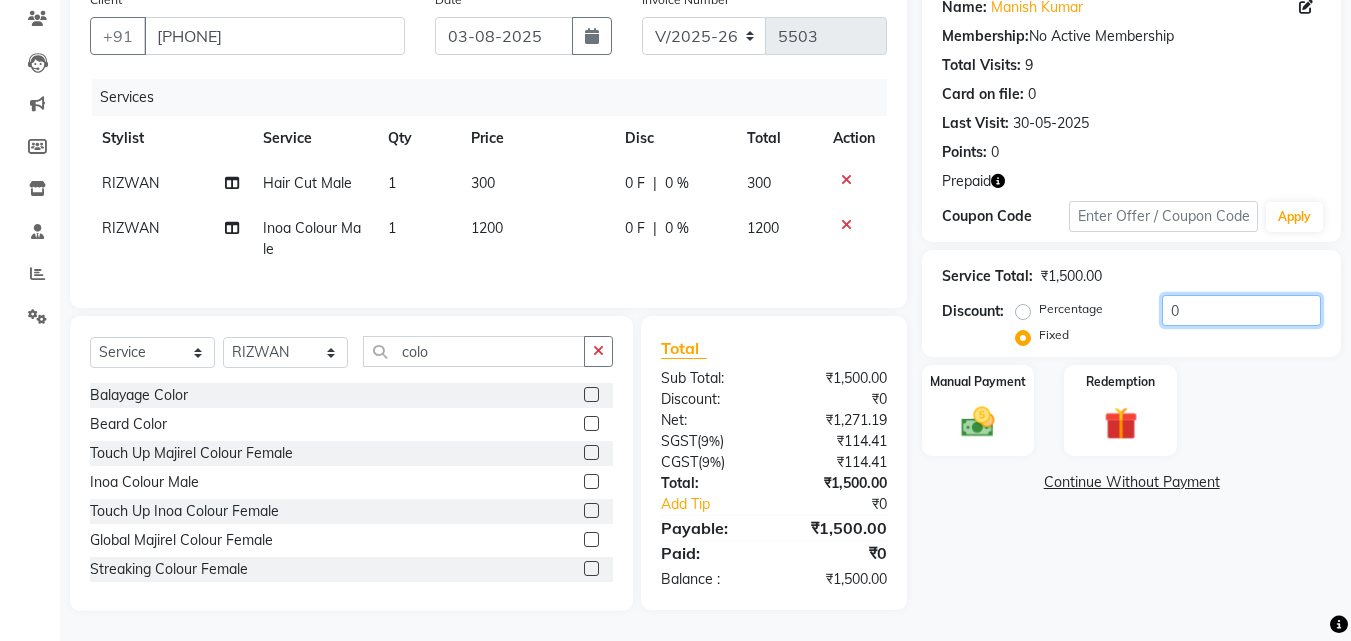 click on "0" 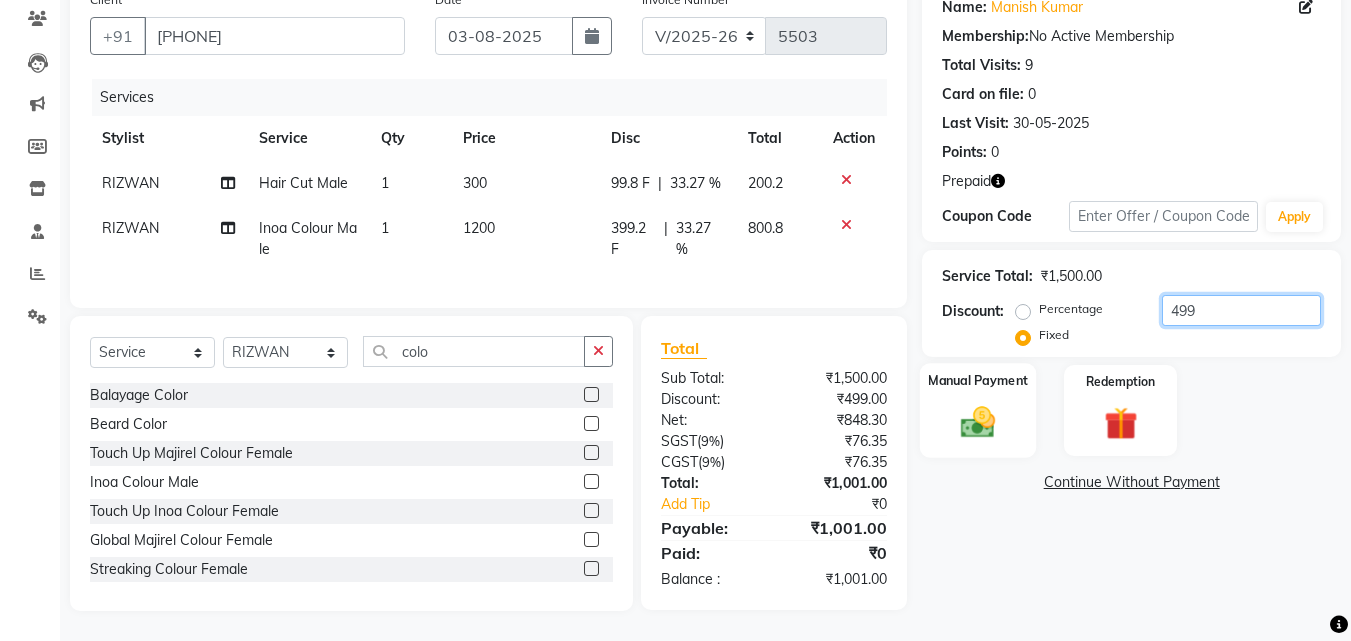 type on "499" 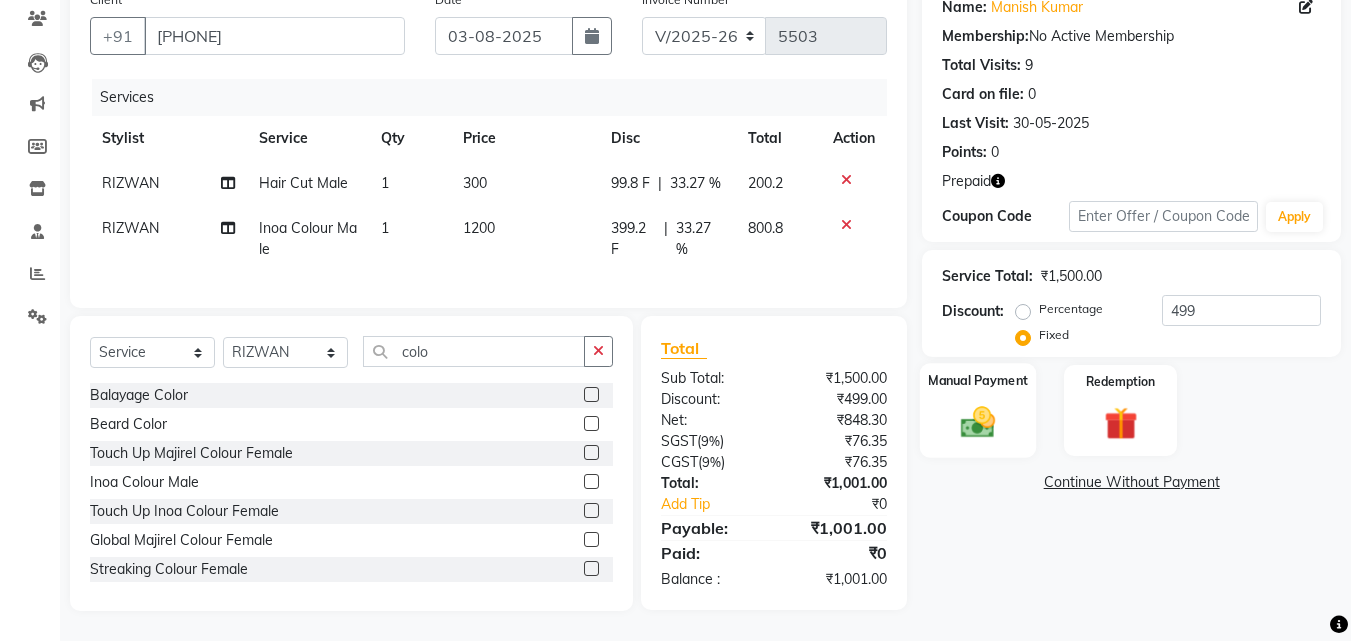 click 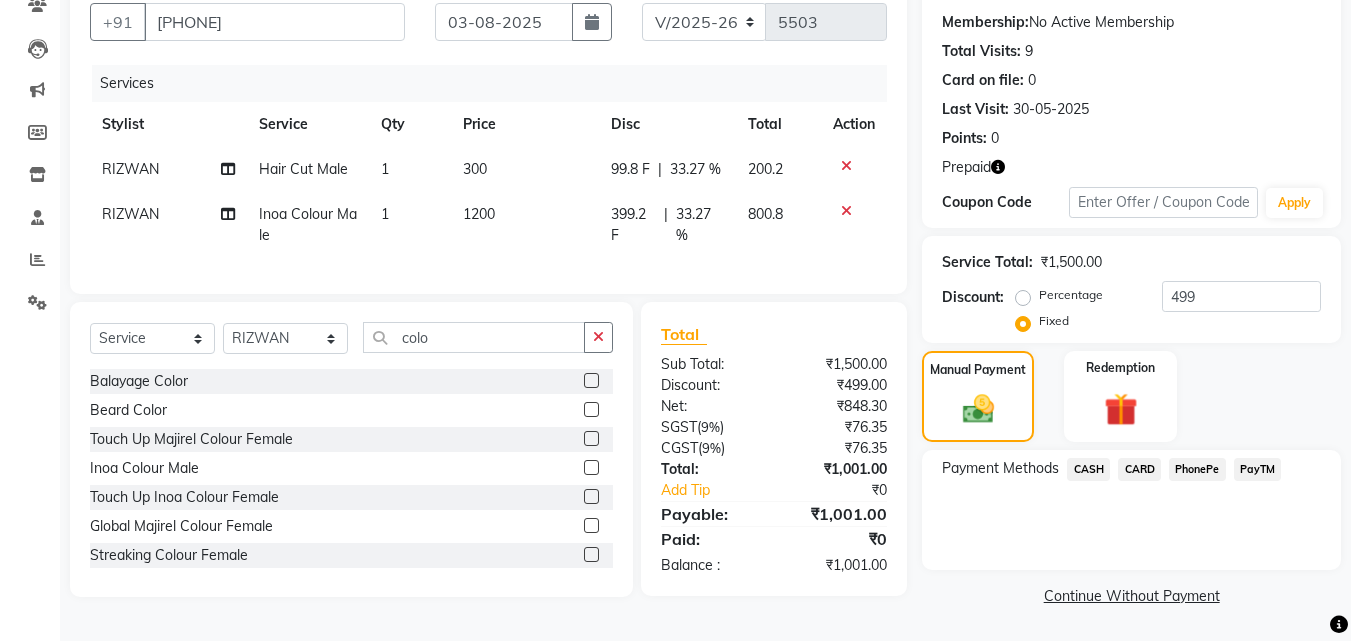 click 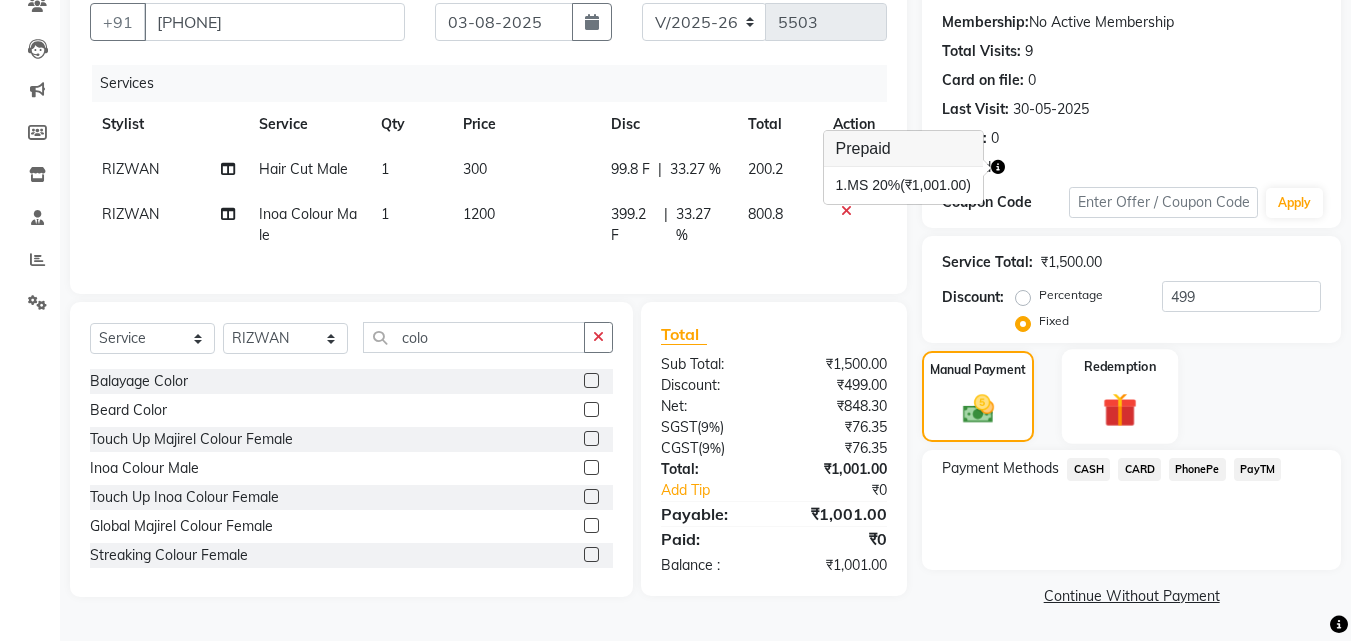 click 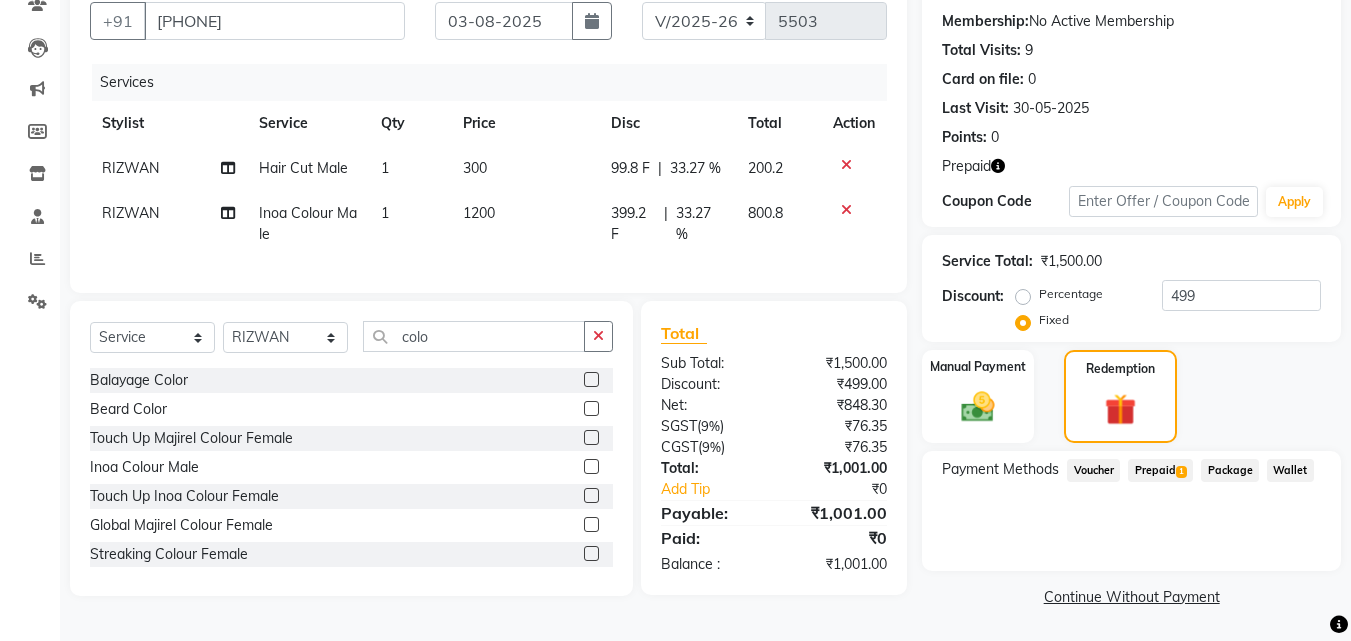 click on "1" 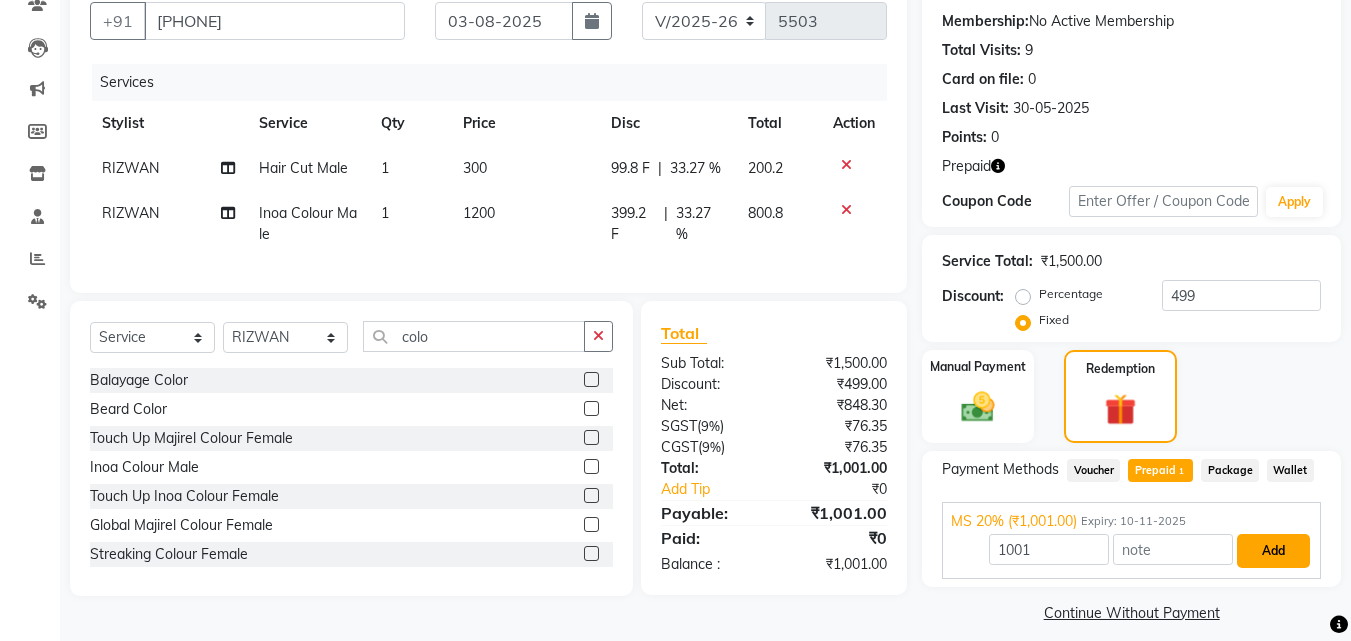 click on "Add" at bounding box center (1273, 551) 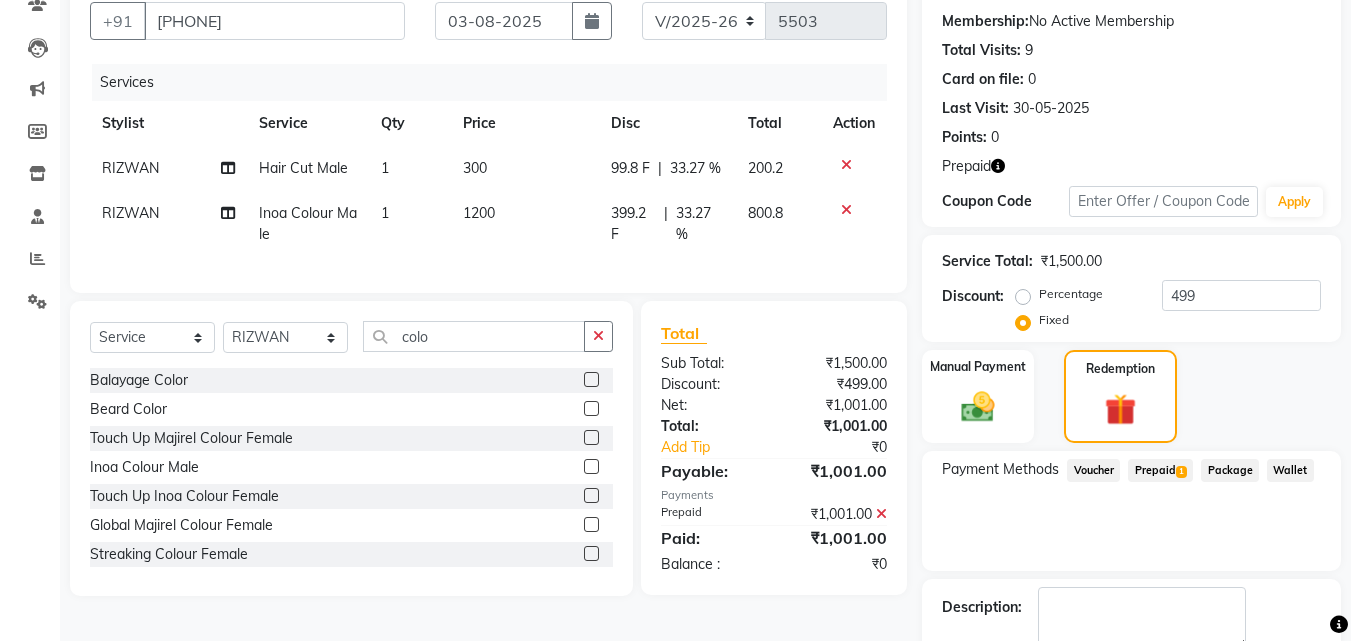 scroll, scrollTop: 298, scrollLeft: 0, axis: vertical 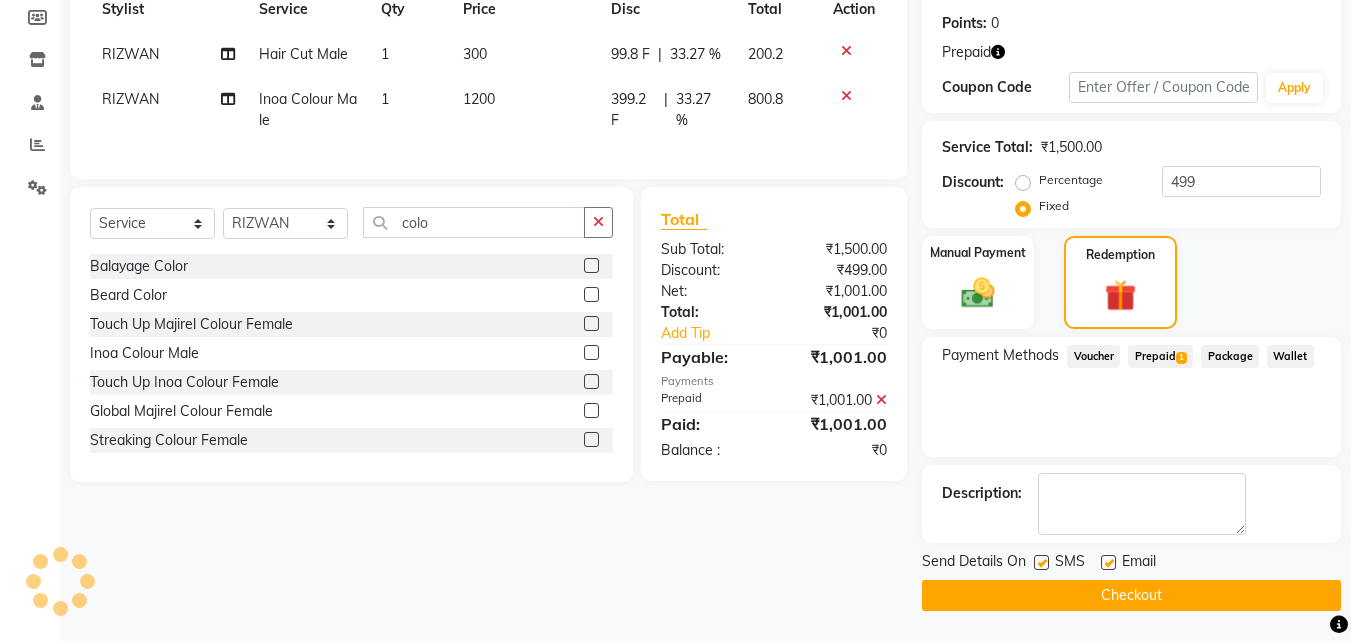 click 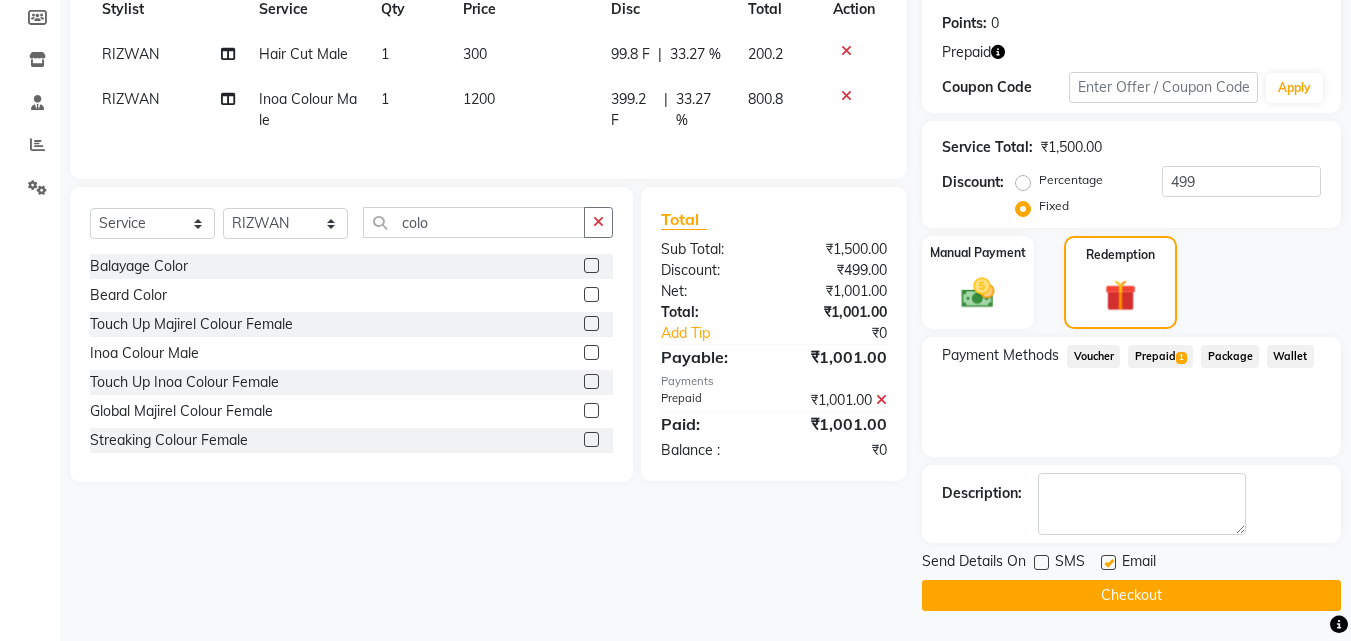 click on "Checkout" 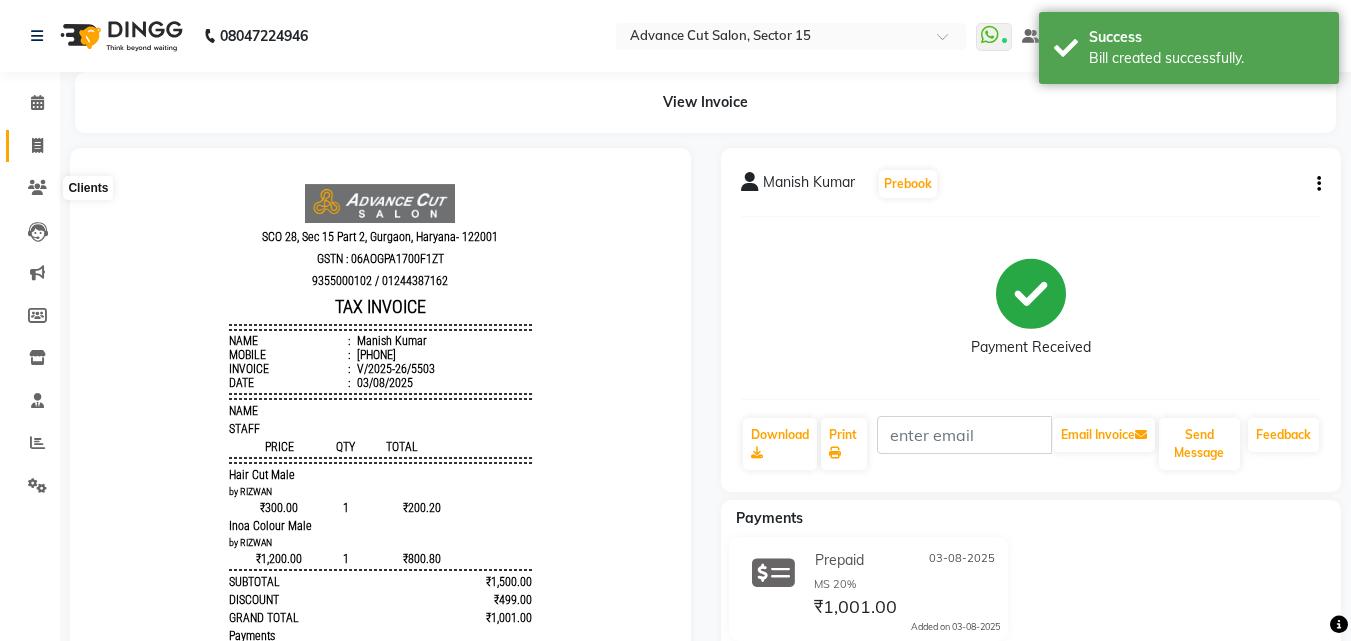 scroll, scrollTop: 0, scrollLeft: 0, axis: both 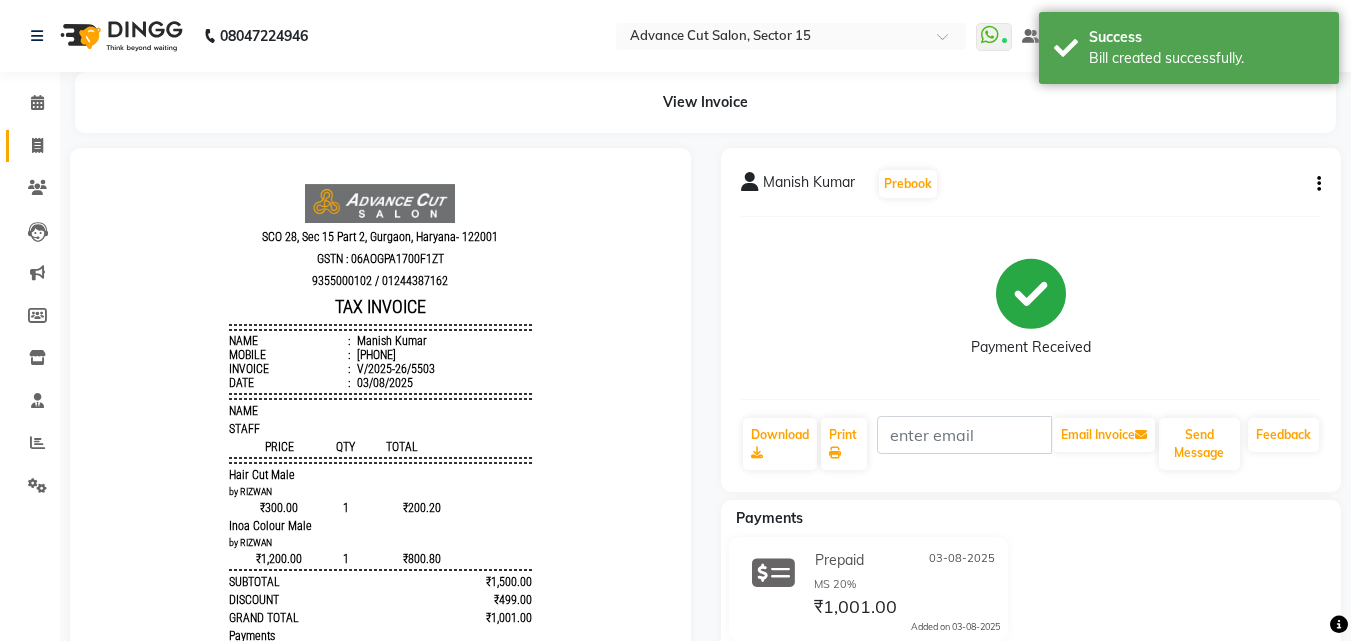 click 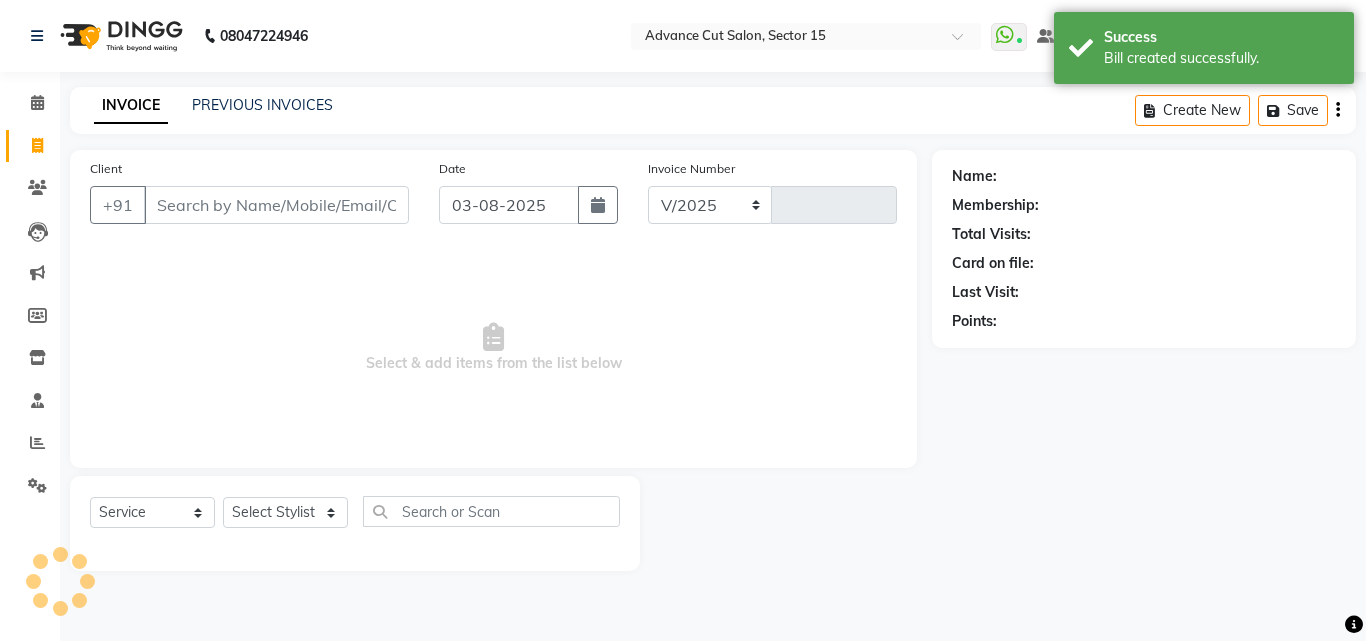 select on "6255" 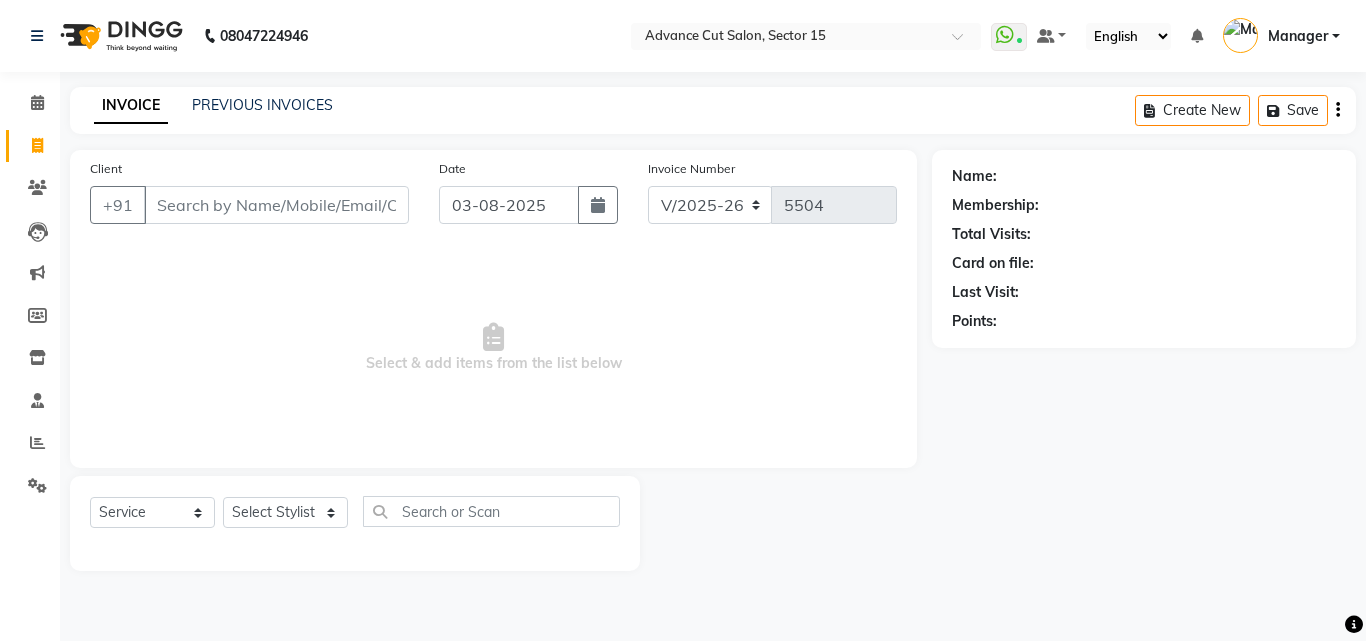 click on "Date 03-08-2025" 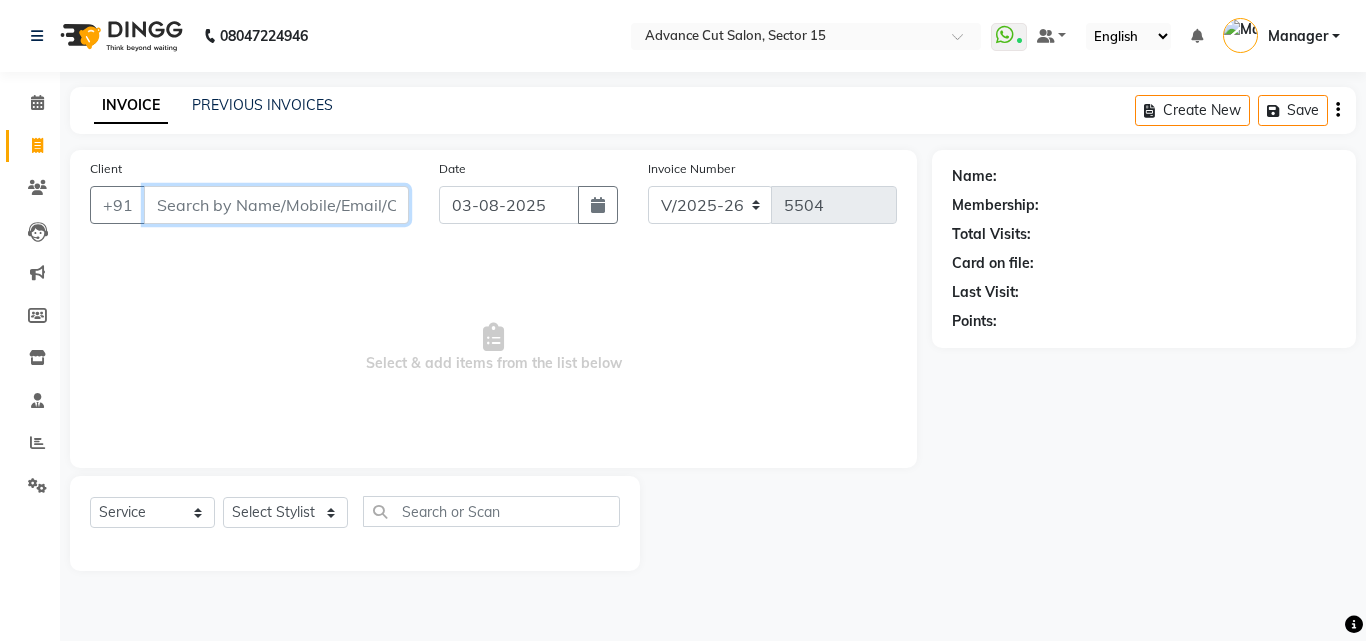 click on "Client" at bounding box center [276, 205] 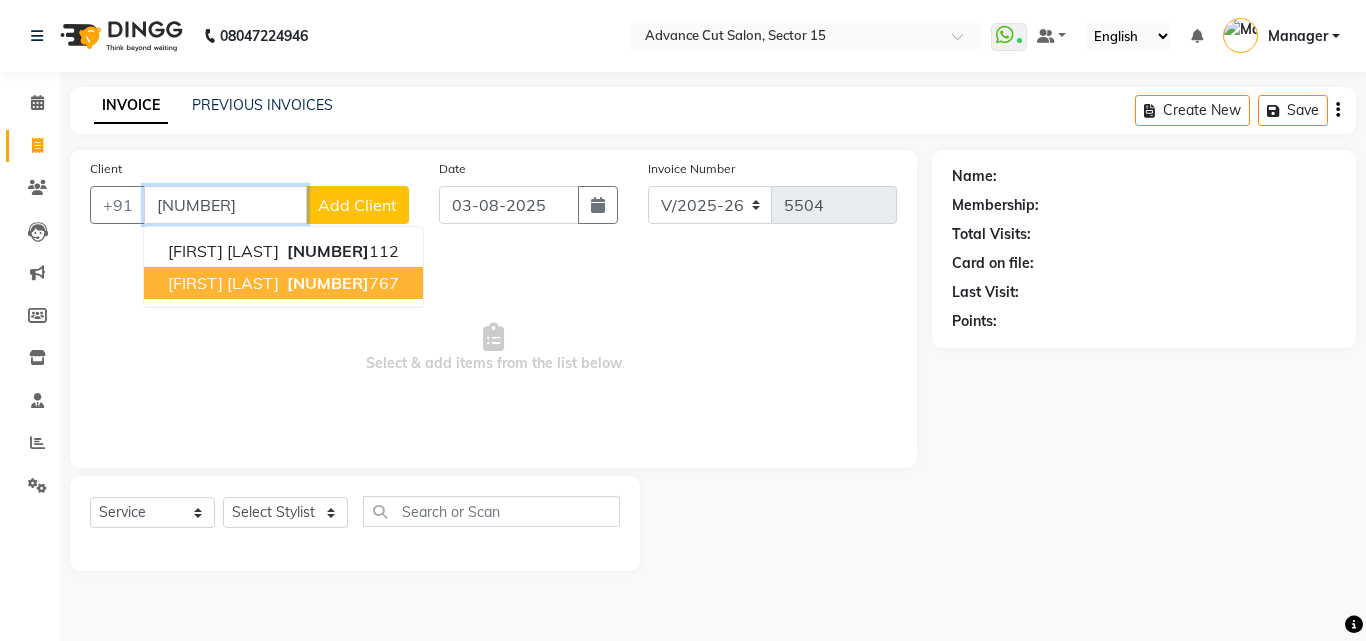 click on "Shivam Kataria   9717736 767" at bounding box center [283, 283] 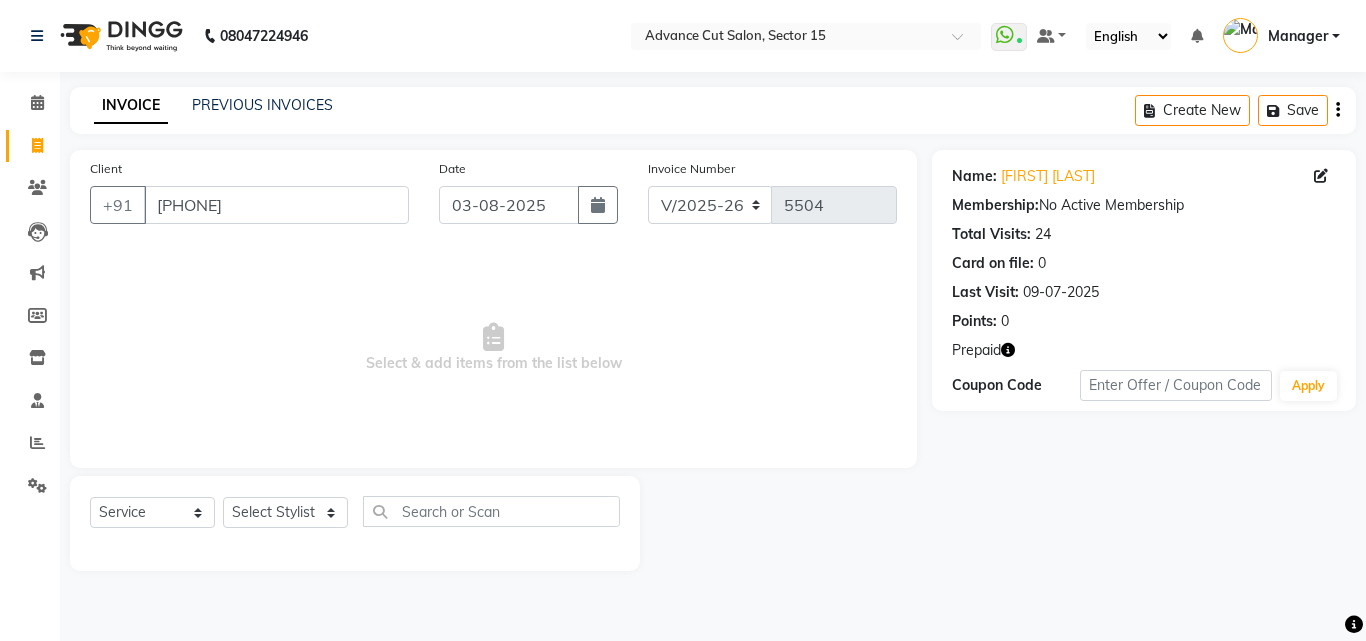click on "Prepaid" 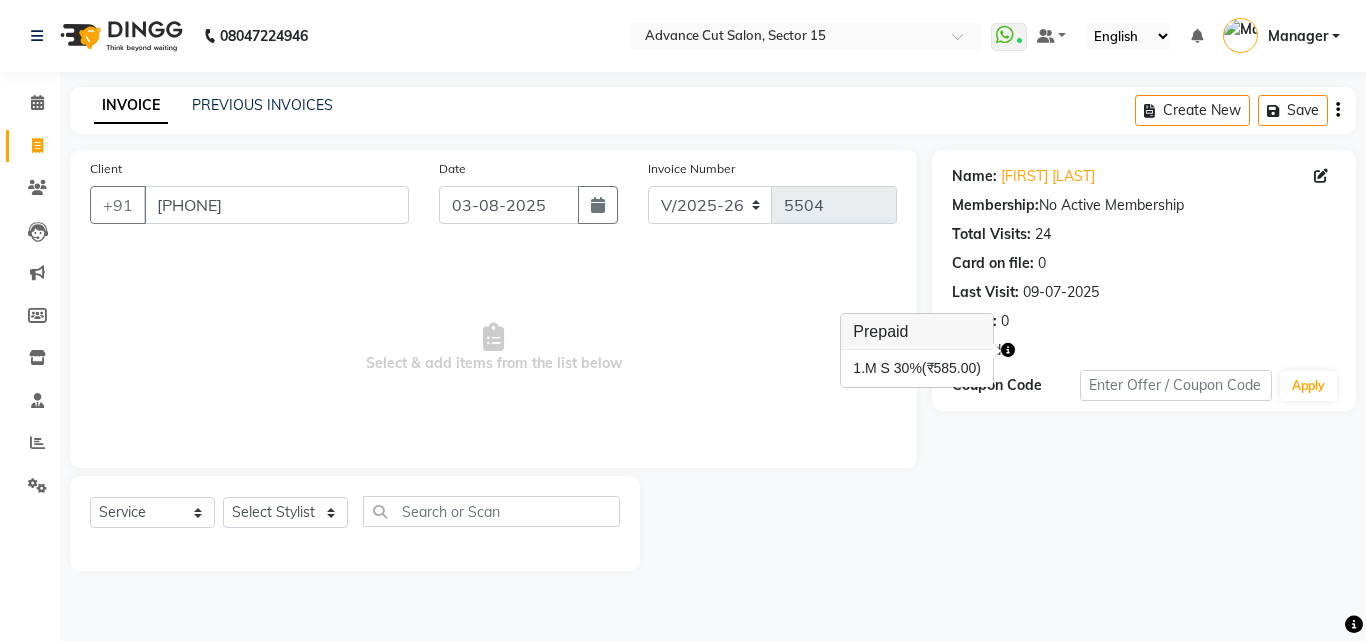 click 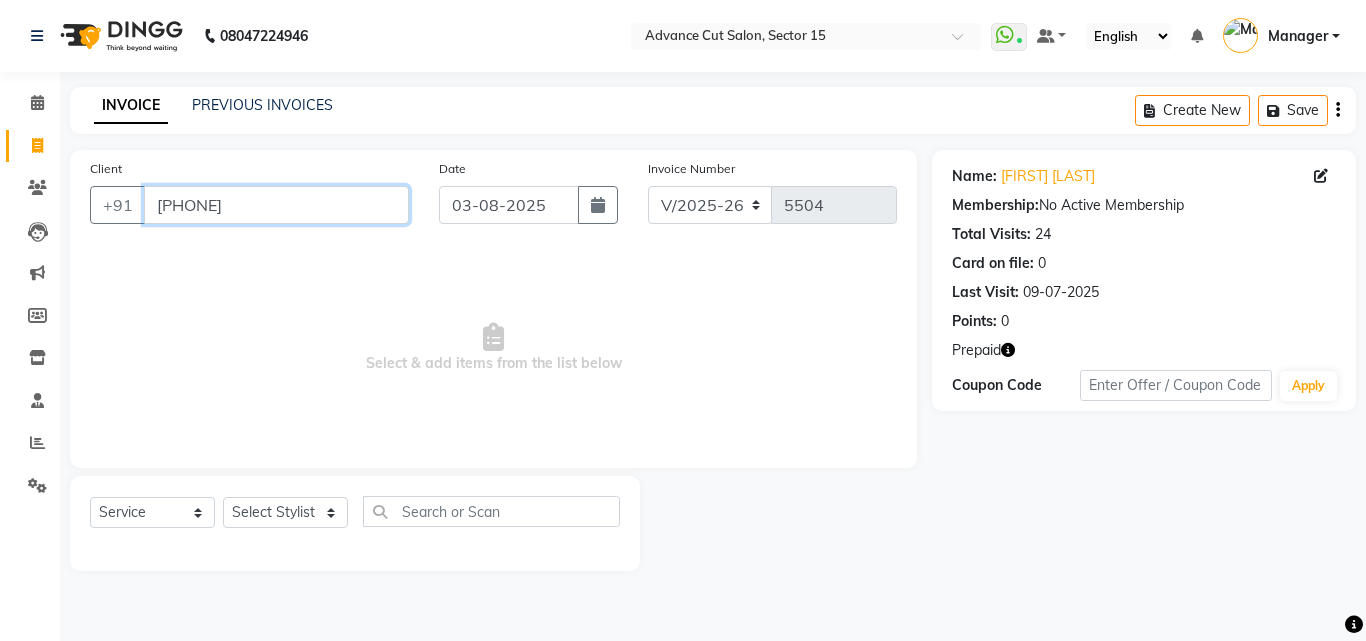 click on "9717736767" at bounding box center (276, 205) 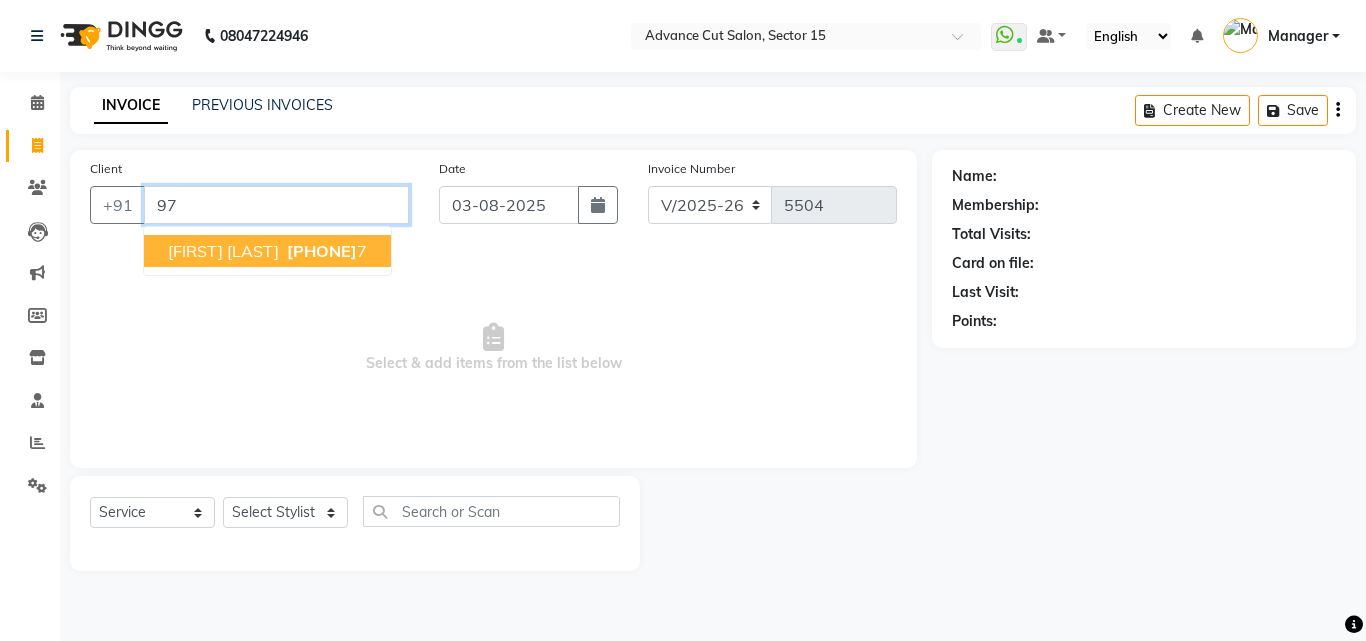 type on "9" 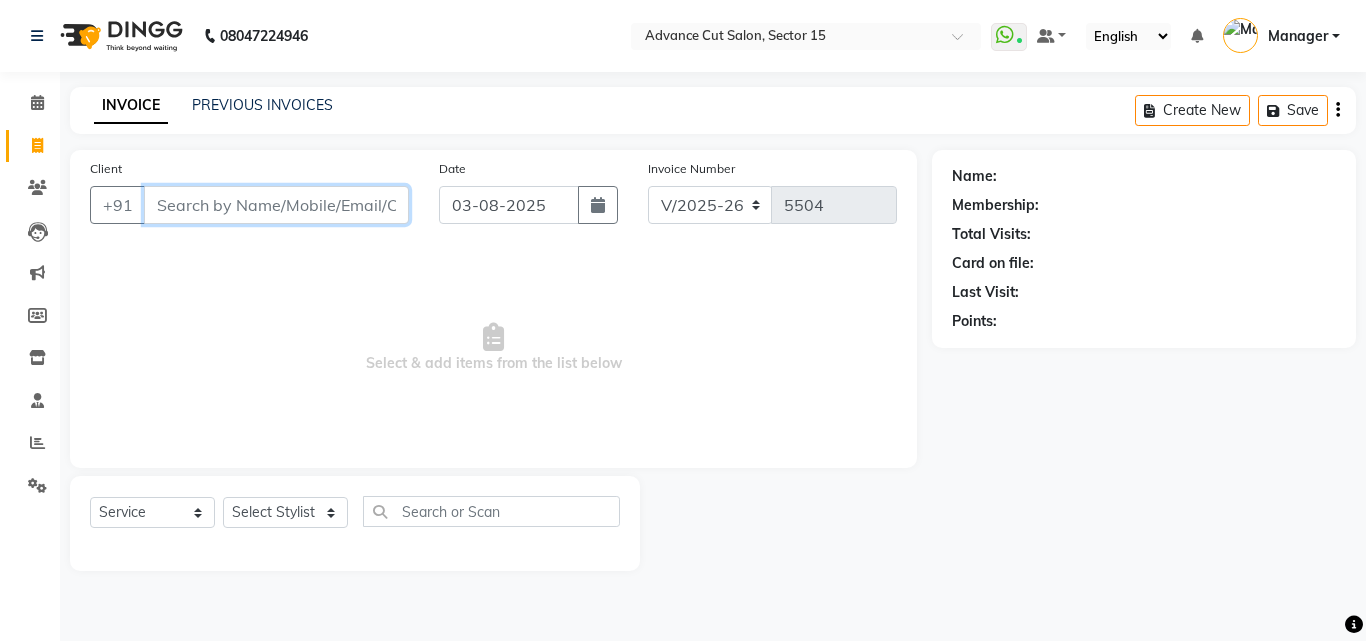 click on "Client" at bounding box center (276, 205) 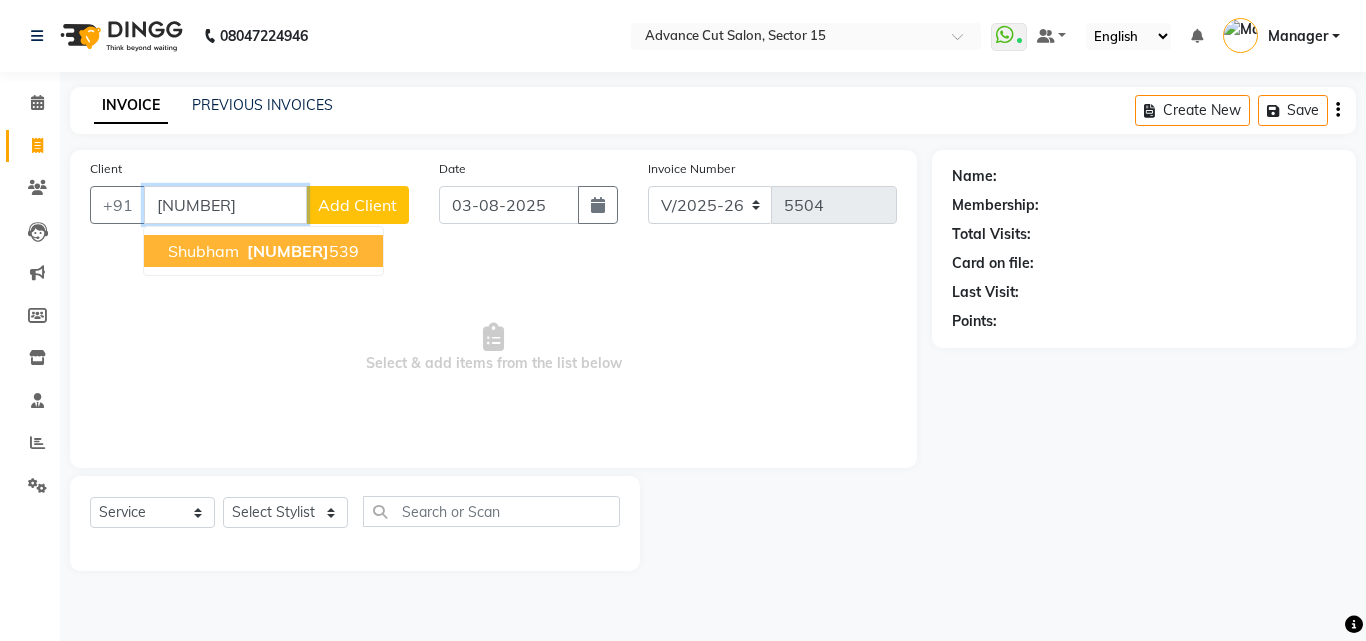 click on "9650011 539" at bounding box center [301, 251] 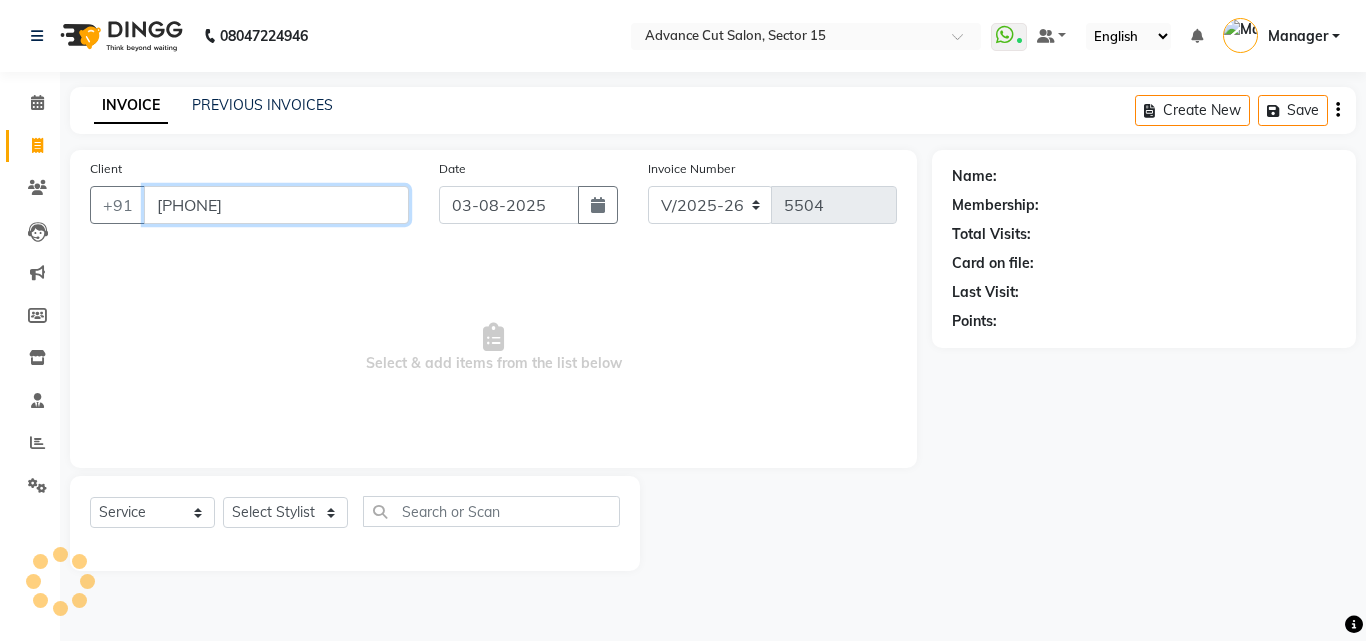 type on "[PHONE]" 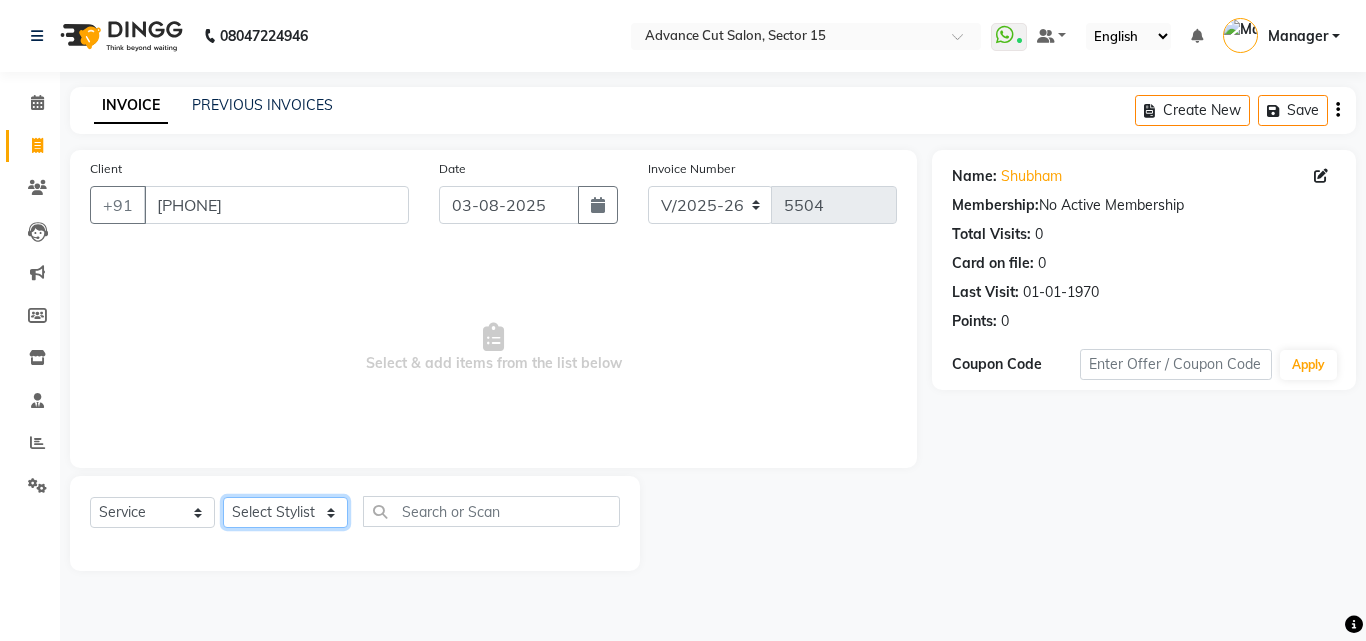 click on "Select Stylist Advance Cut  ASIF FARMAN HAIDER Iqbal KASHISH LUCKY Manager MANOJ NASEEM NASIR Nidhi Pooja  PRIYA RAEES RANI RASHID RIZWAN SACHIN SALMAN SANJAY Shahjad Shankar shuaib SONI" 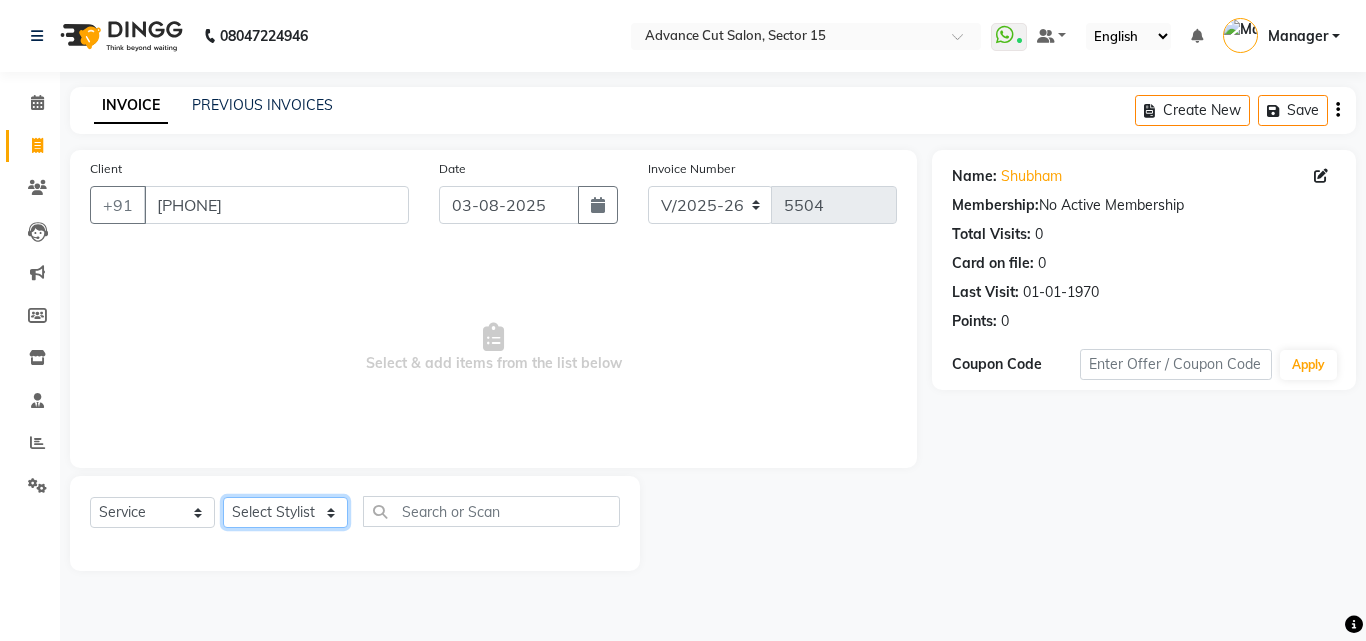 select on "46503" 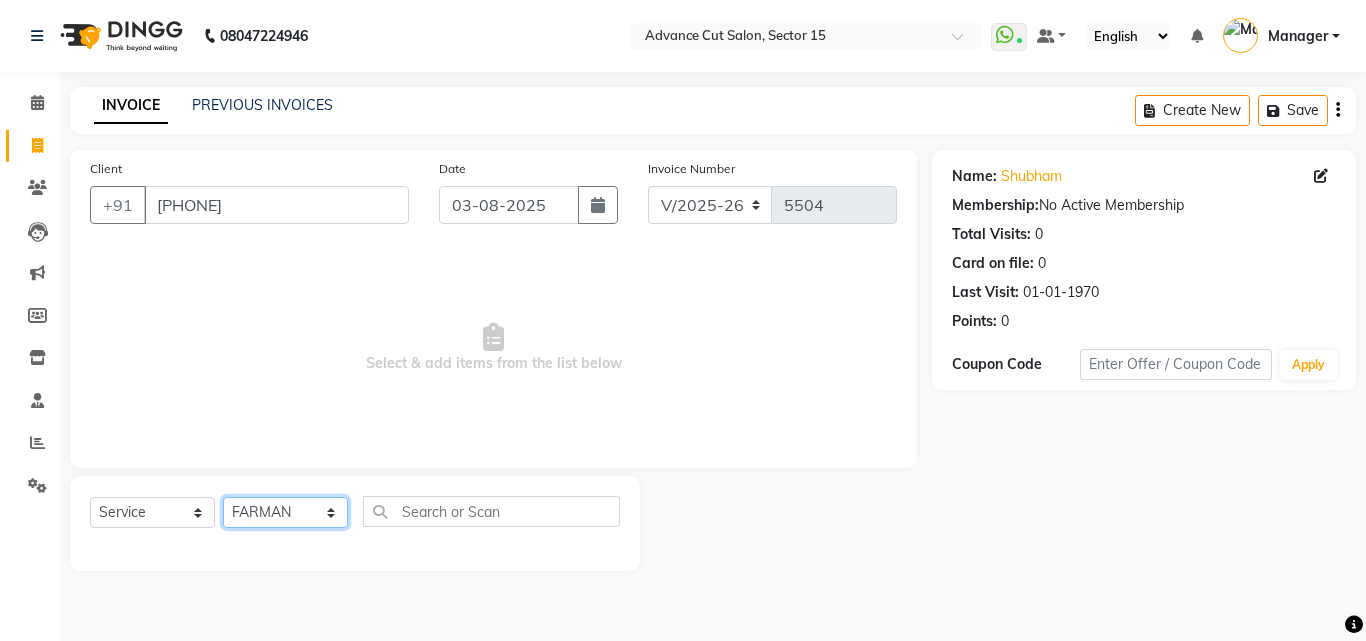 click on "Select Stylist Advance Cut  ASIF FARMAN HAIDER Iqbal KASHISH LUCKY Manager MANOJ NASEEM NASIR Nidhi Pooja  PRIYA RAEES RANI RASHID RIZWAN SACHIN SALMAN SANJAY Shahjad Shankar shuaib SONI" 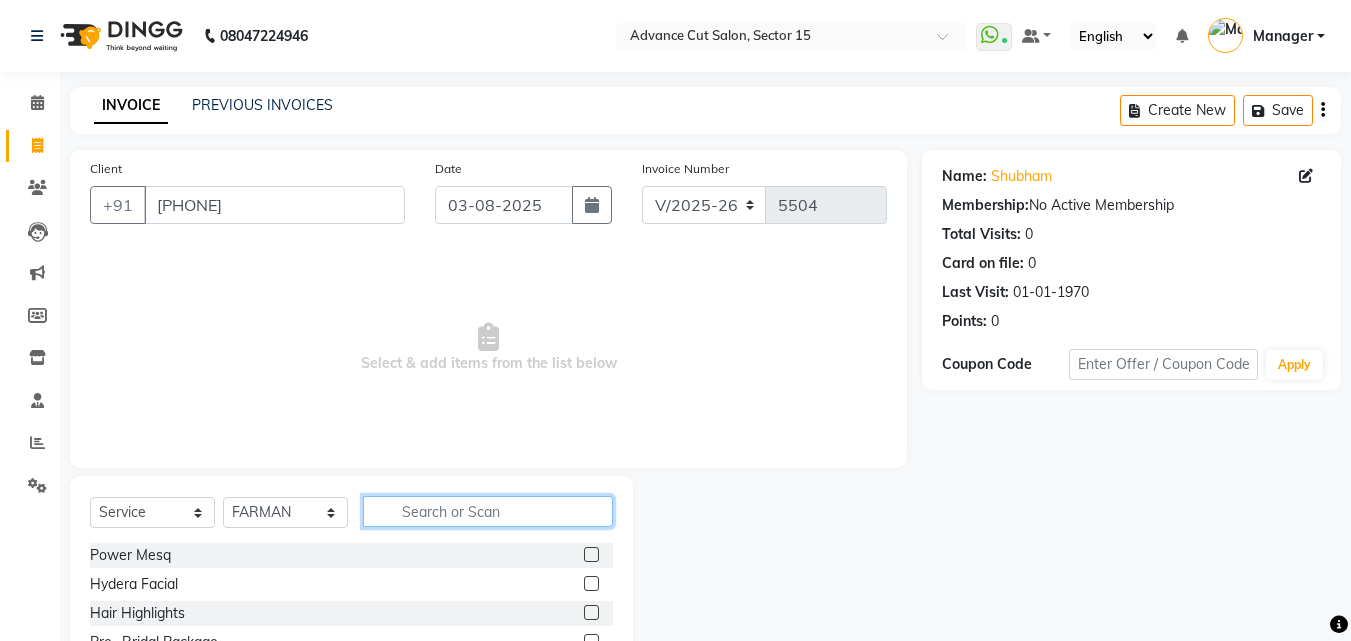 click 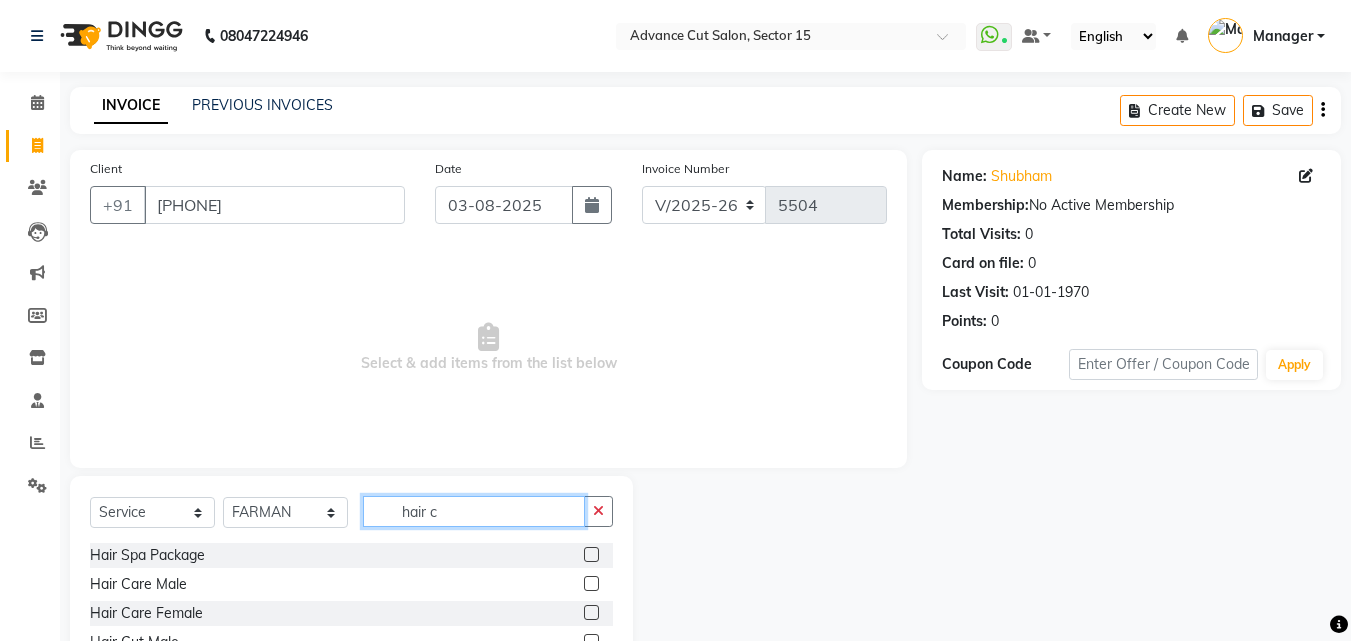 scroll, scrollTop: 134, scrollLeft: 0, axis: vertical 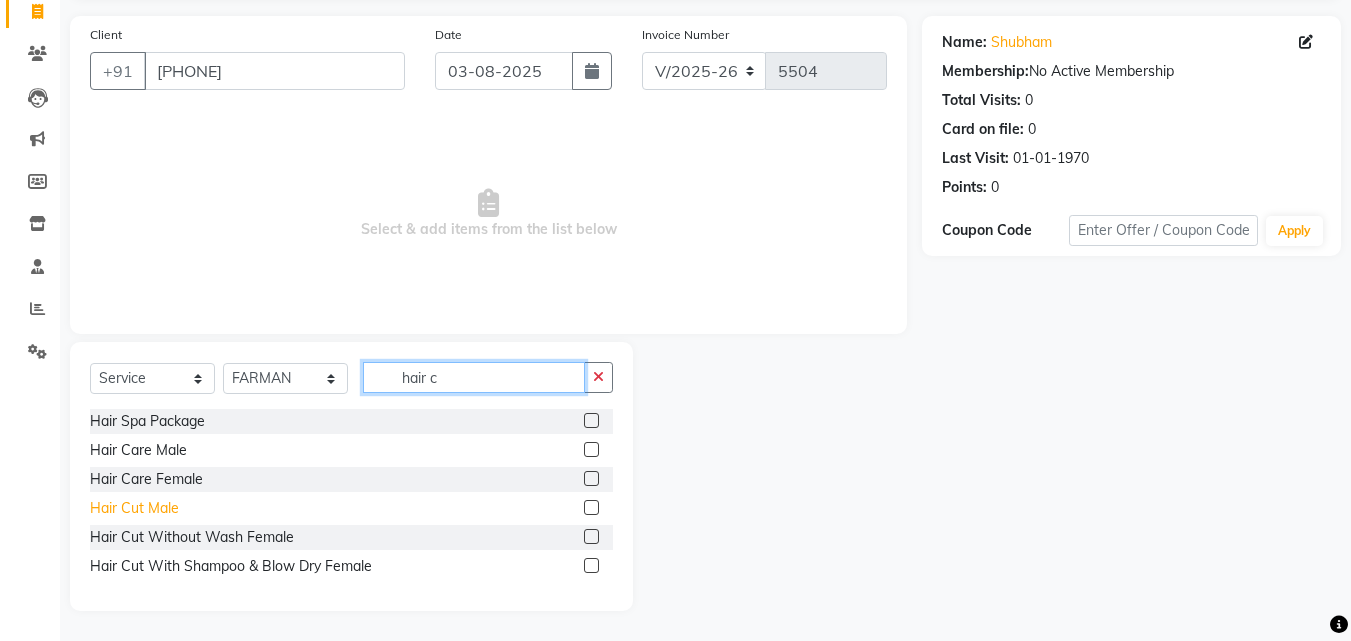 type on "hair c" 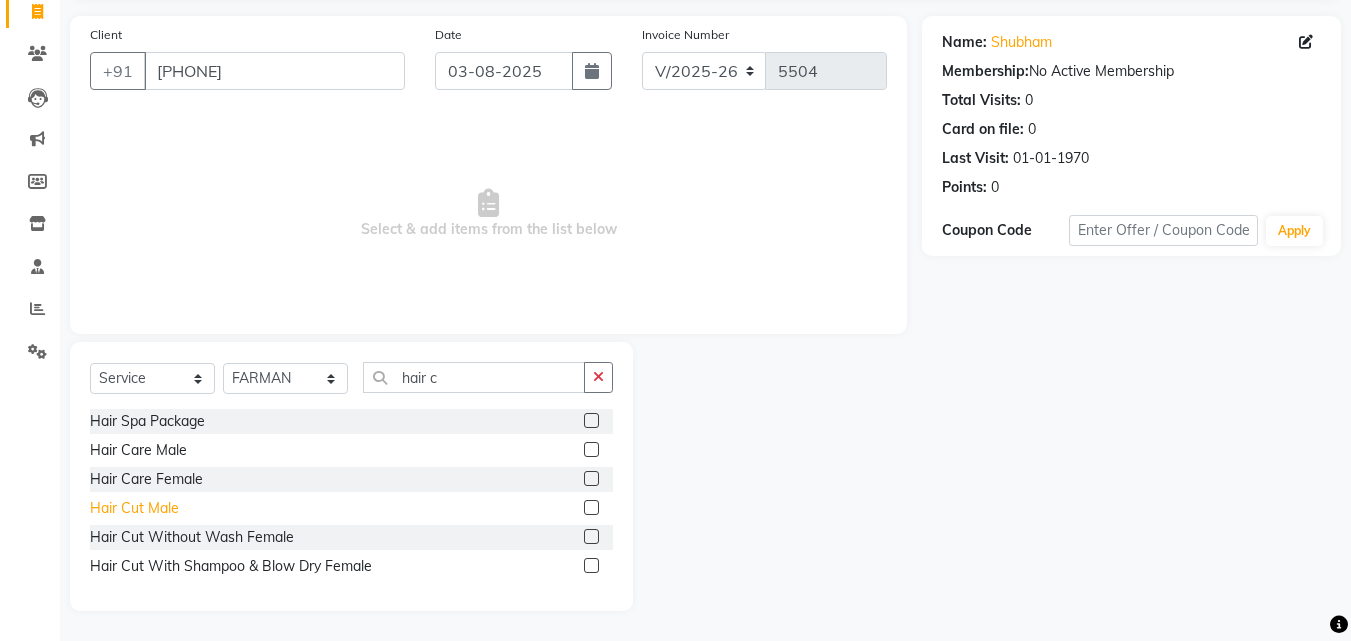 click on "Hair Cut  Male" 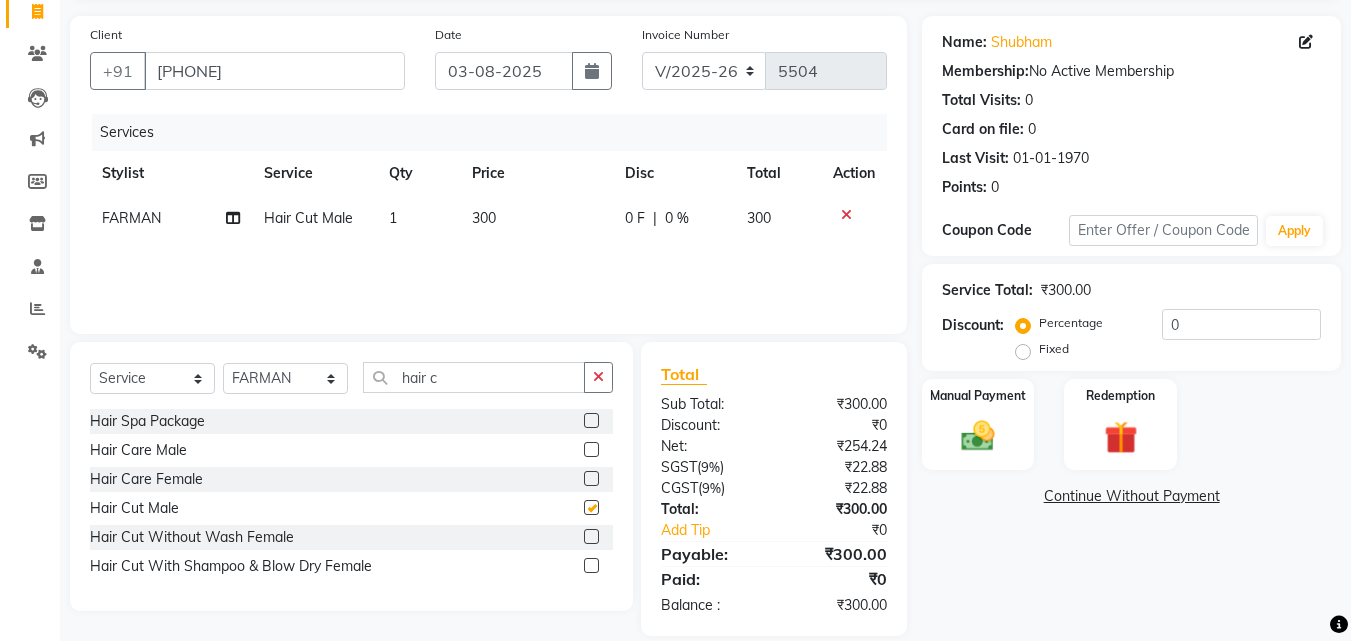checkbox on "false" 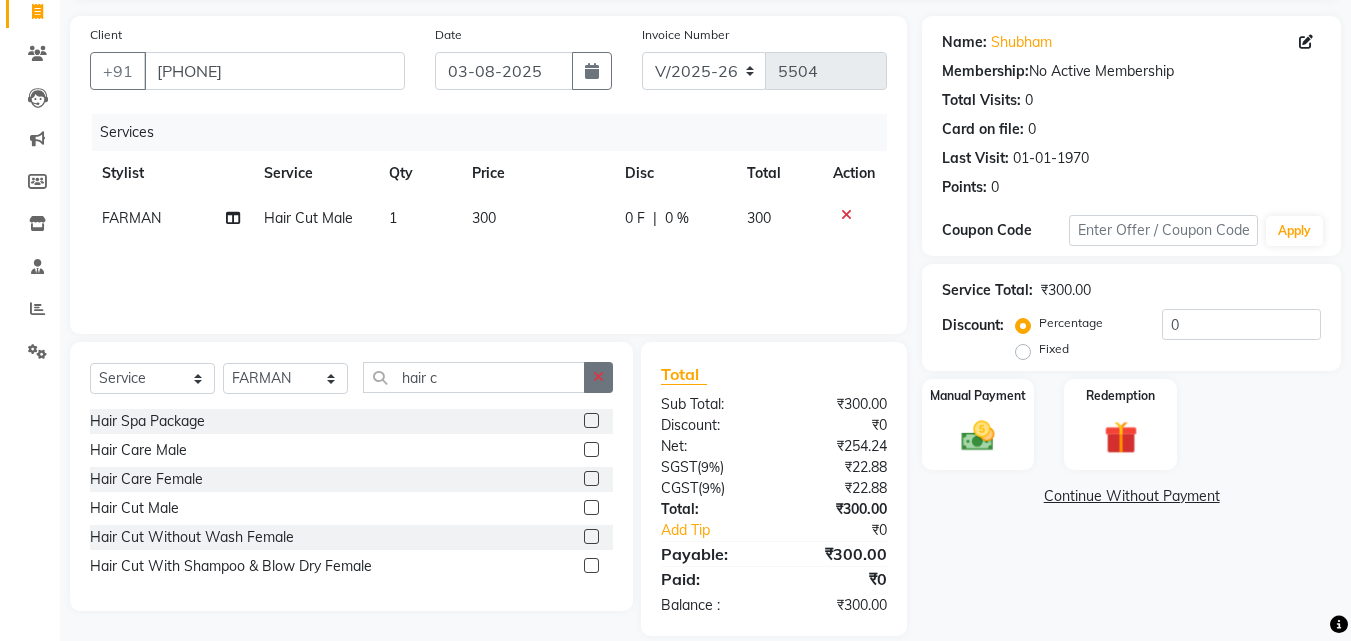 click 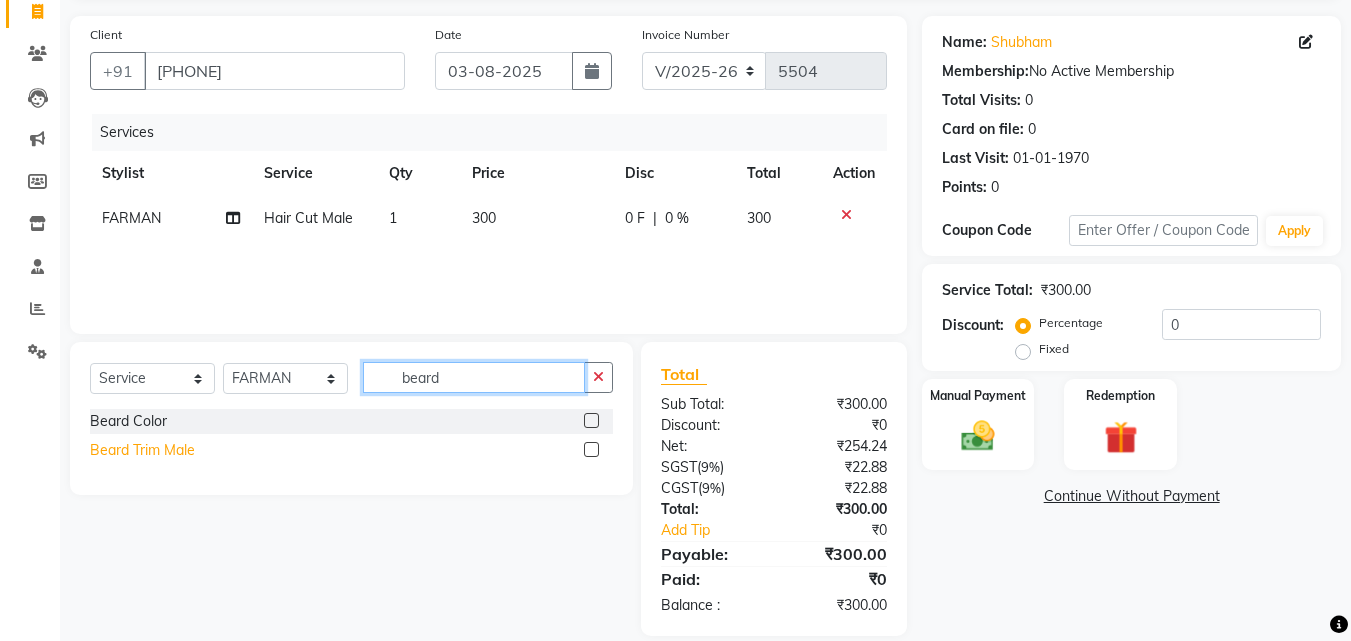 type on "beard" 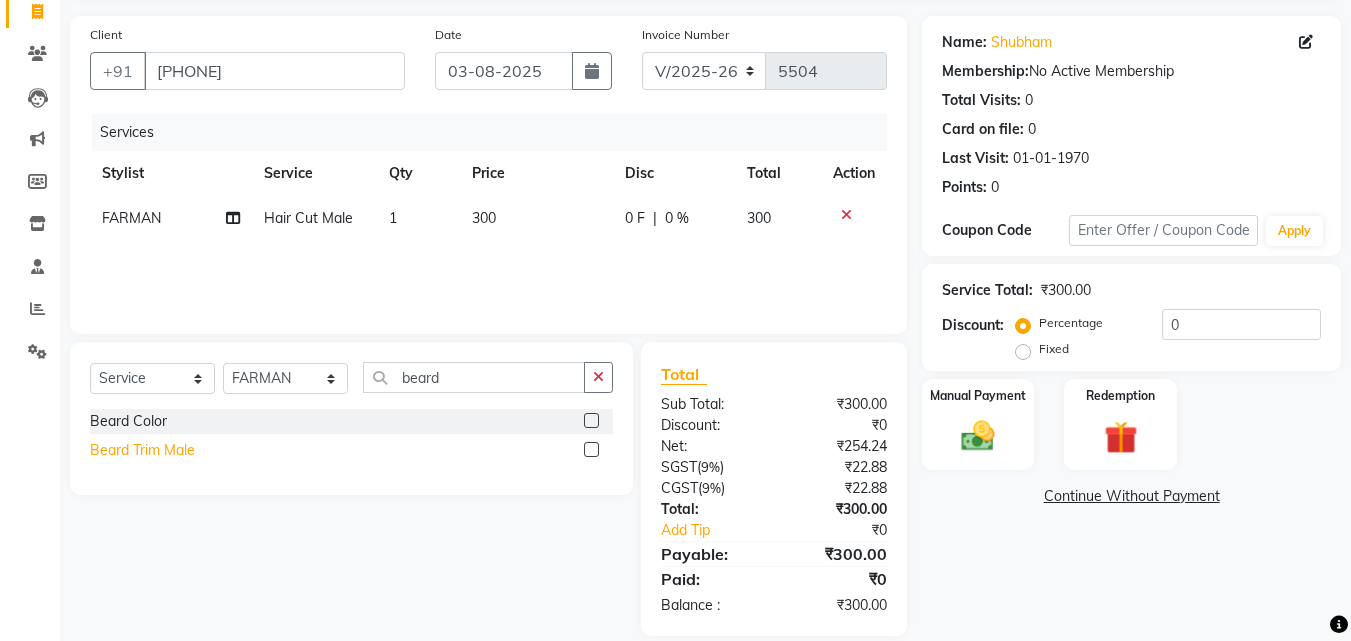 click on "Beard Trim Male" 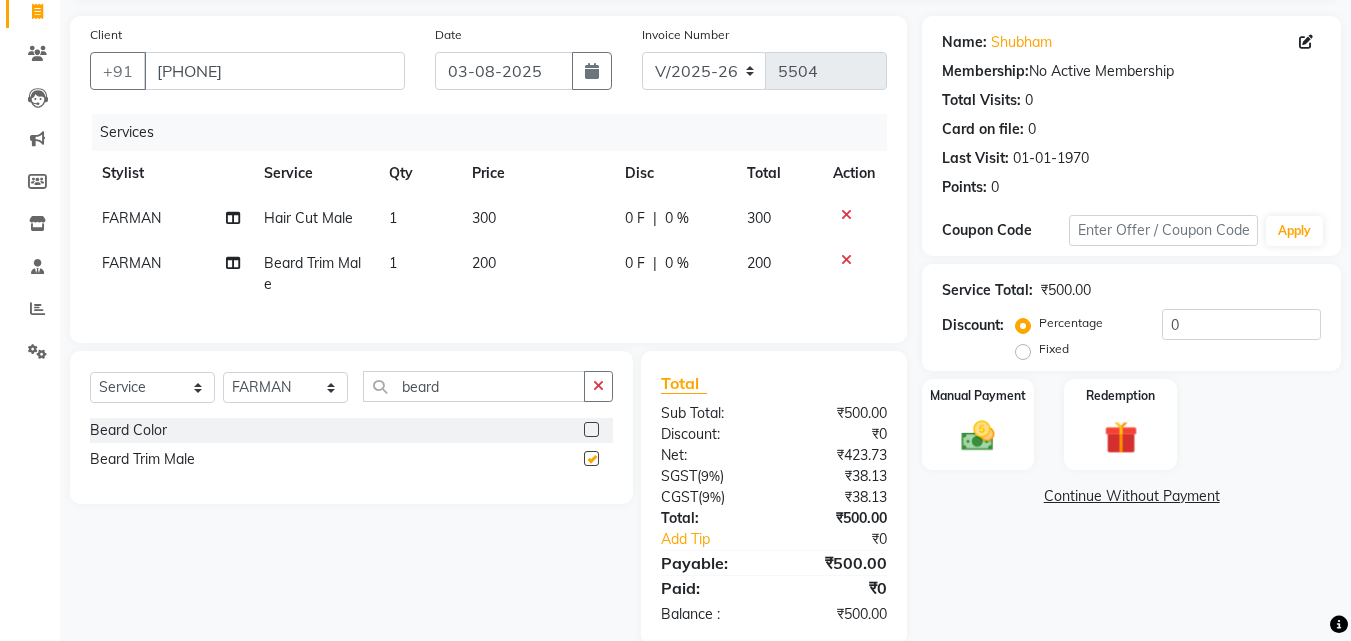 checkbox on "false" 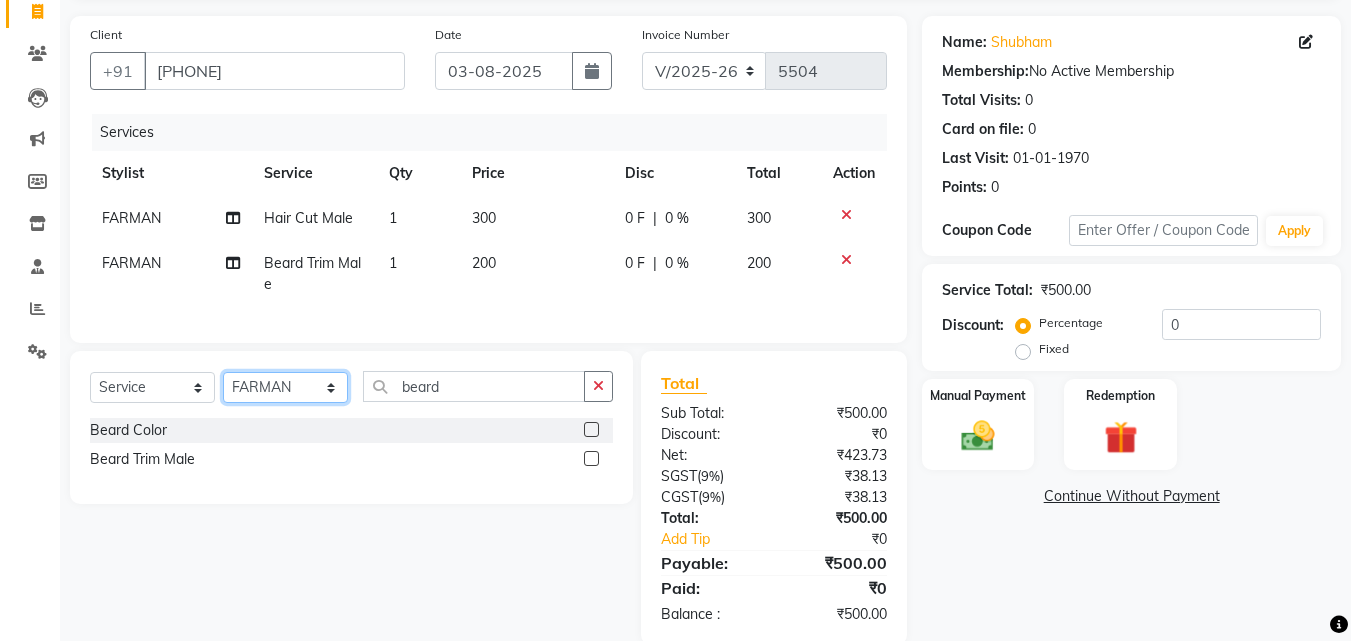 click on "Select Stylist Advance Cut  ASIF FARMAN HAIDER Iqbal KASHISH LUCKY Manager MANOJ NASEEM NASIR Nidhi Pooja  PRIYA RAEES RANI RASHID RIZWAN SACHIN SALMAN SANJAY Shahjad Shankar shuaib SONI" 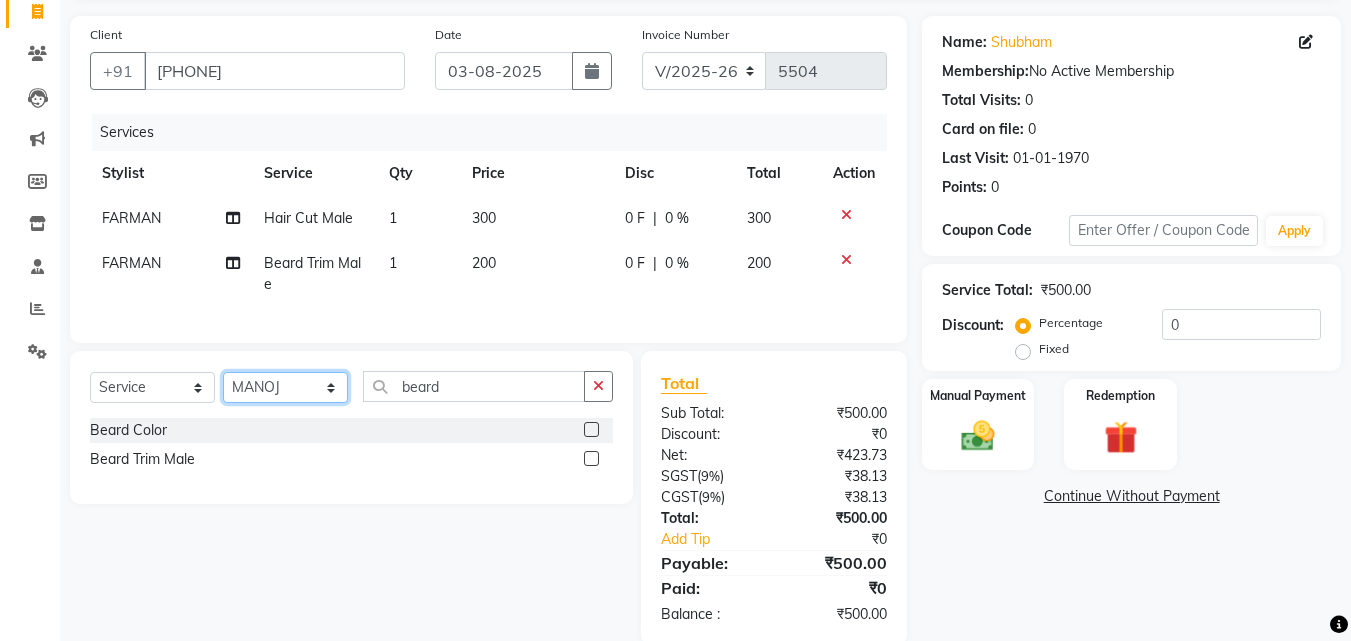 drag, startPoint x: 297, startPoint y: 407, endPoint x: 313, endPoint y: 408, distance: 16.03122 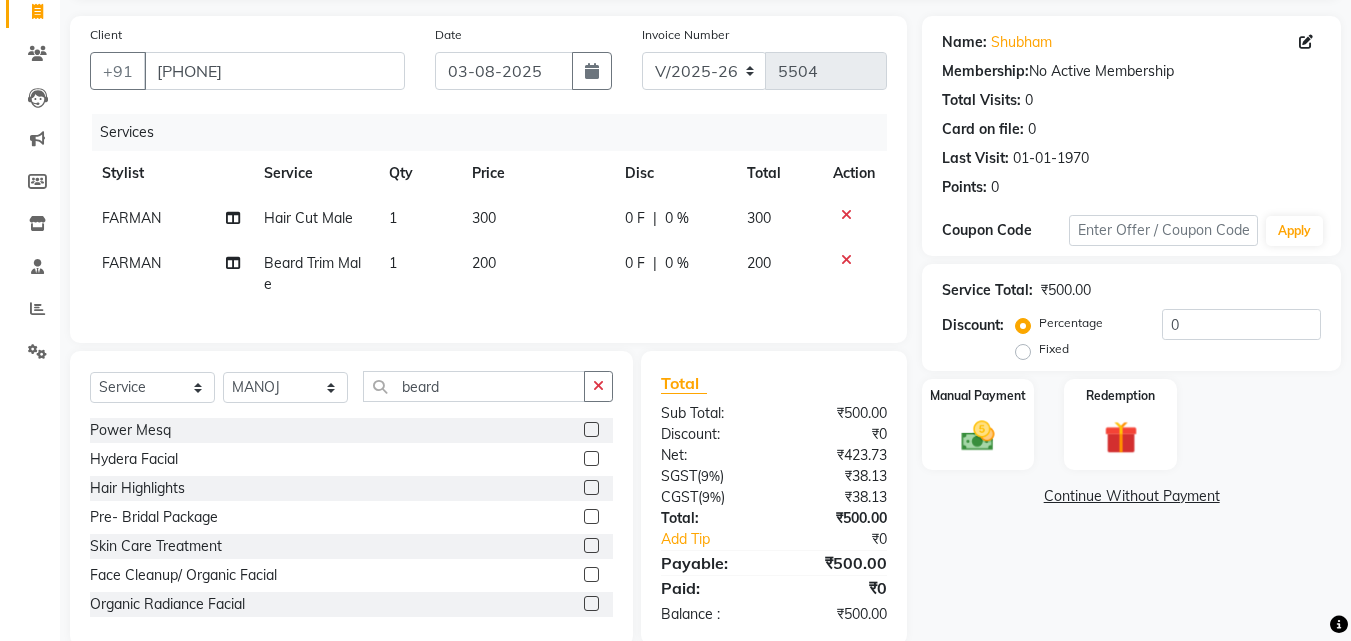 click on "Select  Service  Product  Membership  Package Voucher Prepaid Gift Card  Select Stylist Advance Cut  ASIF FARMAN HAIDER Iqbal KASHISH LUCKY Manager MANOJ NASEEM NASIR Nidhi Pooja  PRIYA RAEES RANI RASHID RIZWAN SACHIN SALMAN SANJAY Shahjad Shankar shuaib SONI beard Power Mesq  Hydera Facial  Hair Highlights  Pre- Bridal Package  Skin Care Treatment  Face Cleanup/ Organic Facial  Organic Radiance Facial  Body Massage  Body Dtan  Body Polishing  Balayage Color  Kanpeki Facial  Face De-Tan  Hair Spa Package  Skin Door Facial  Kara-Smooth  Groom Makeup  Hair Set  Package Male  Keratin Treatment  Package Female  Arms Trimming  Full Body Wax  Kanpeki Cleanup  Pro Longer Hair Treatment  Fiber Plex Hair Treatment  Foot Massage  Kera Shine Treatment  Metal Dx Hair Treatment  Nano Plastia  Beard Color  Aminexil  Botox Hair Treatment  Gel Nail Paint  Nail Extension  Nail Arts  Pre - Groom Package   Nail Removal   Pulpveda Facial  NanoGel Organic treatment   Ear wax   Nose wax  Pumming   Upper Lip Brazilian Wax Female" 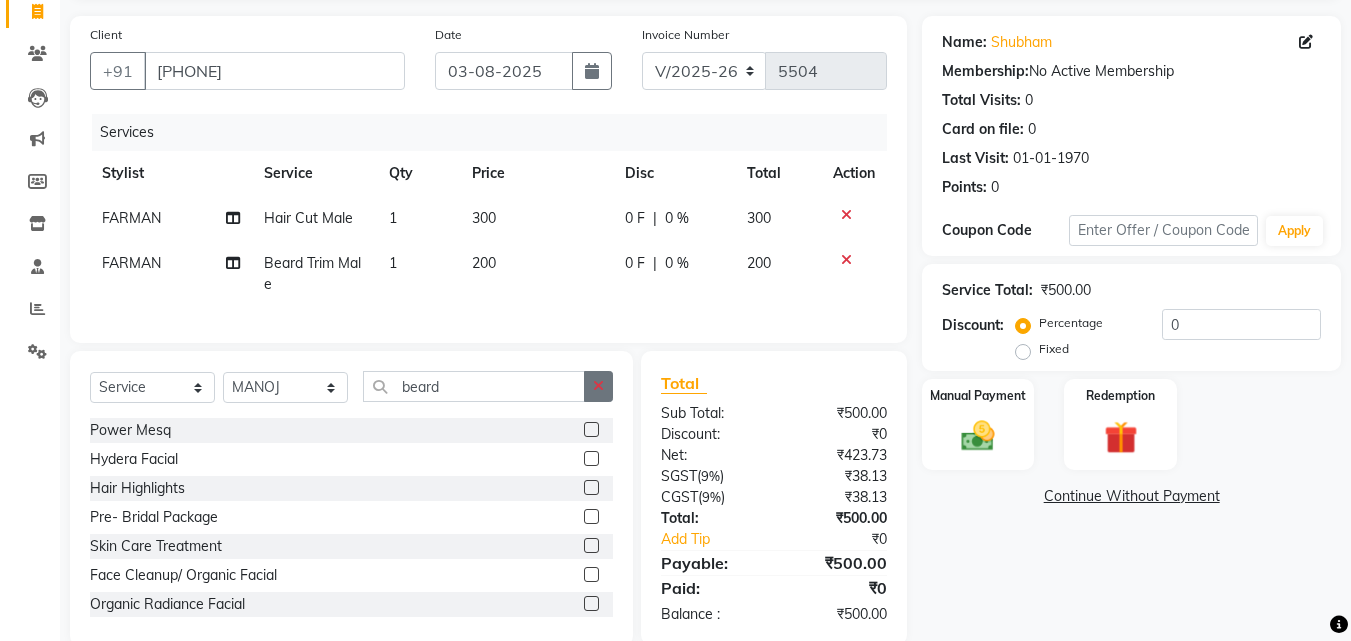 click 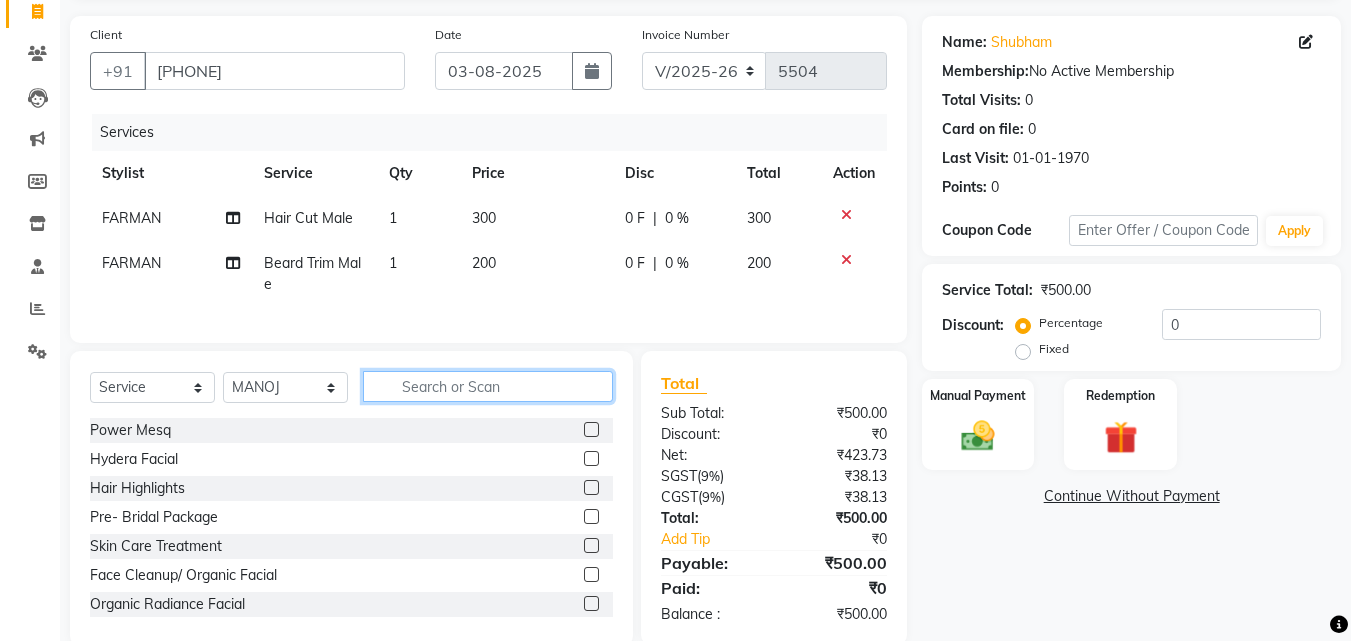 click 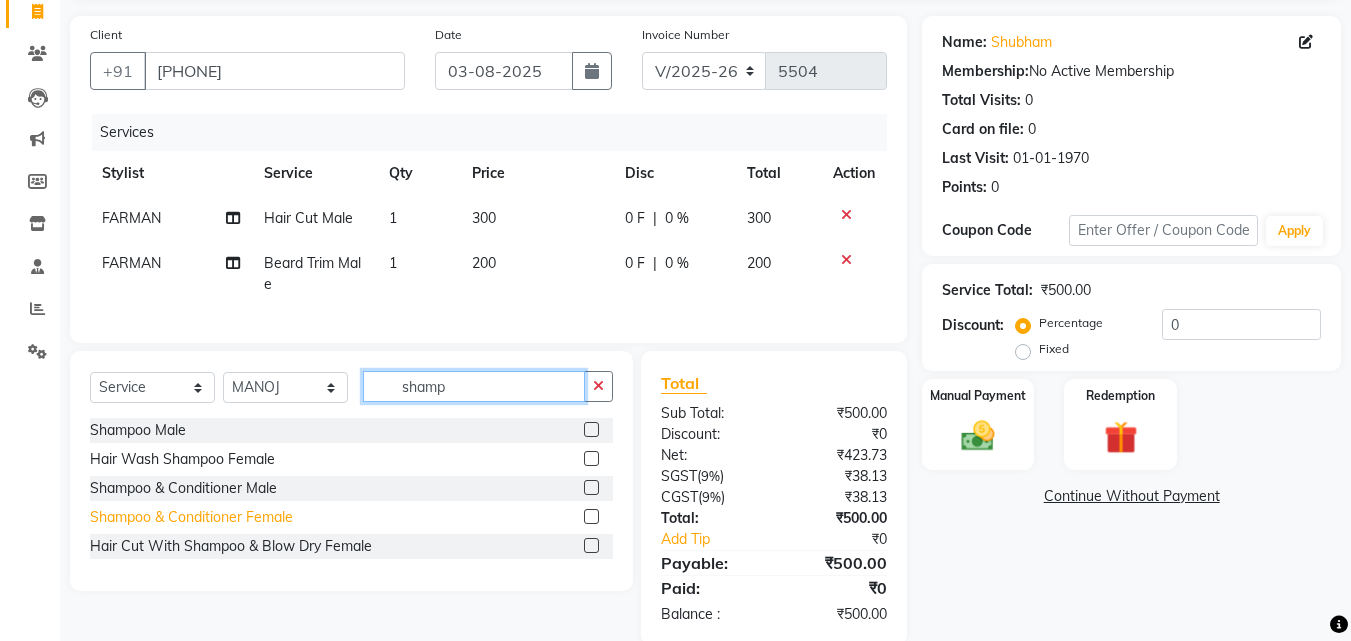 type on "shamp" 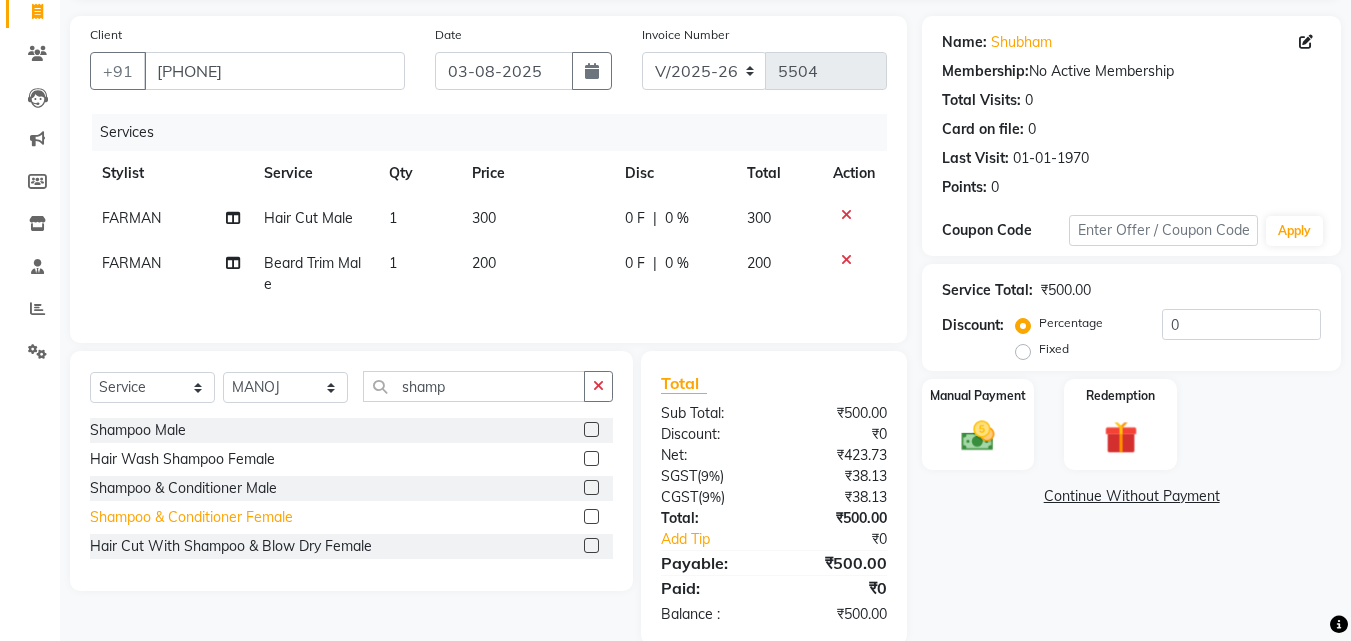 click on "Shampoo & Conditioner Female" 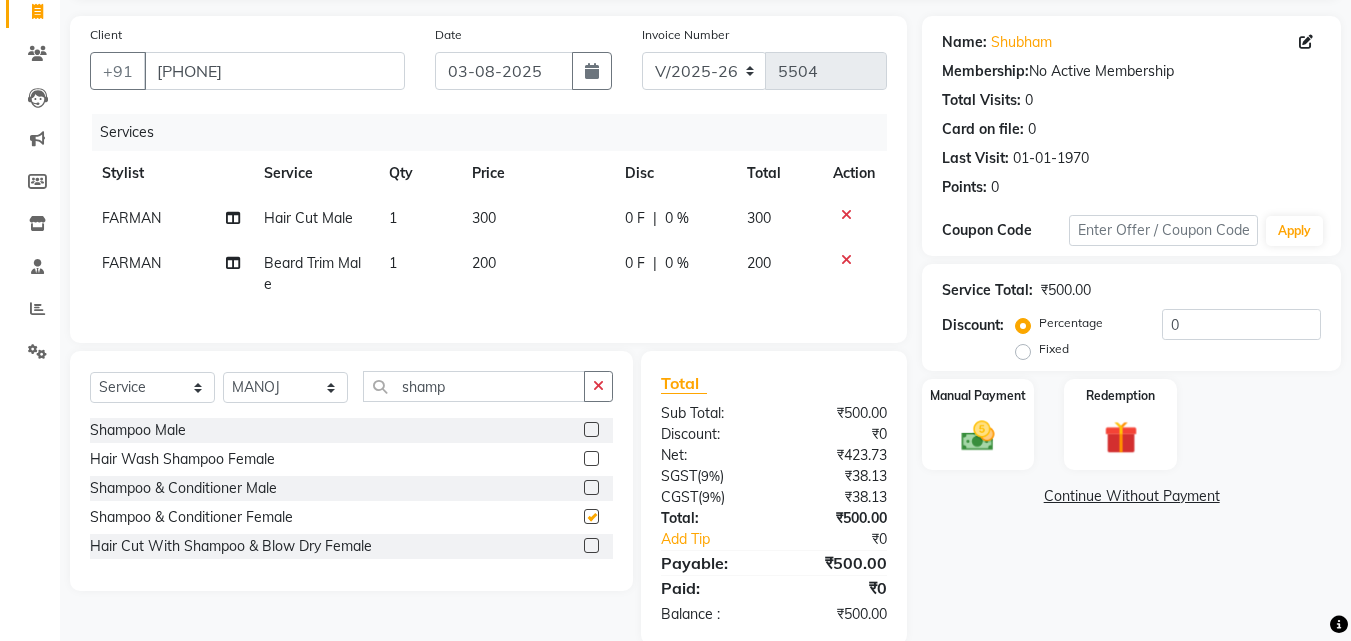 checkbox on "false" 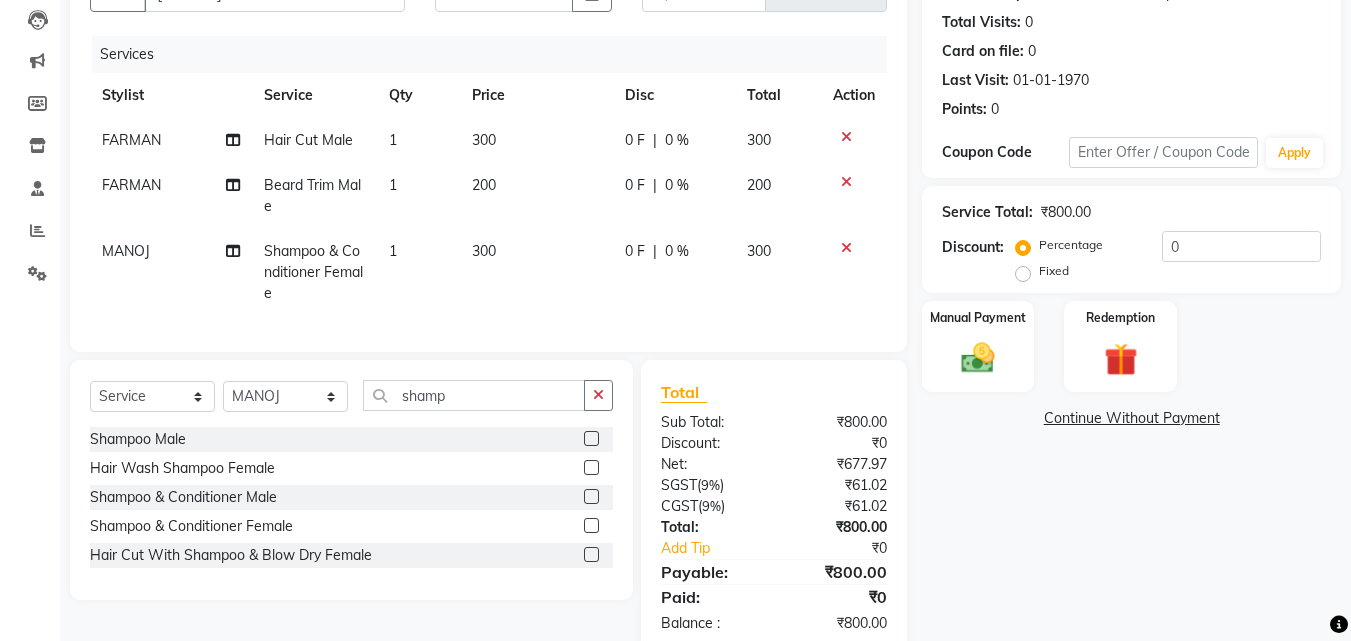 scroll, scrollTop: 261, scrollLeft: 0, axis: vertical 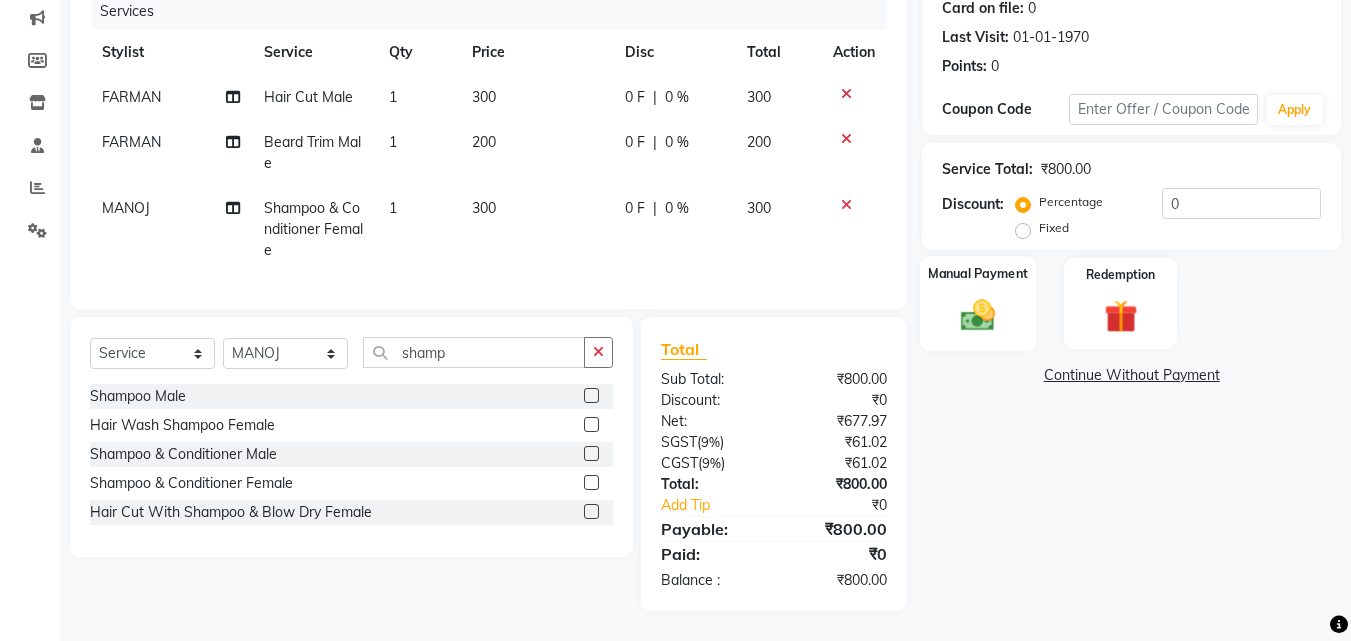 click on "Manual Payment" 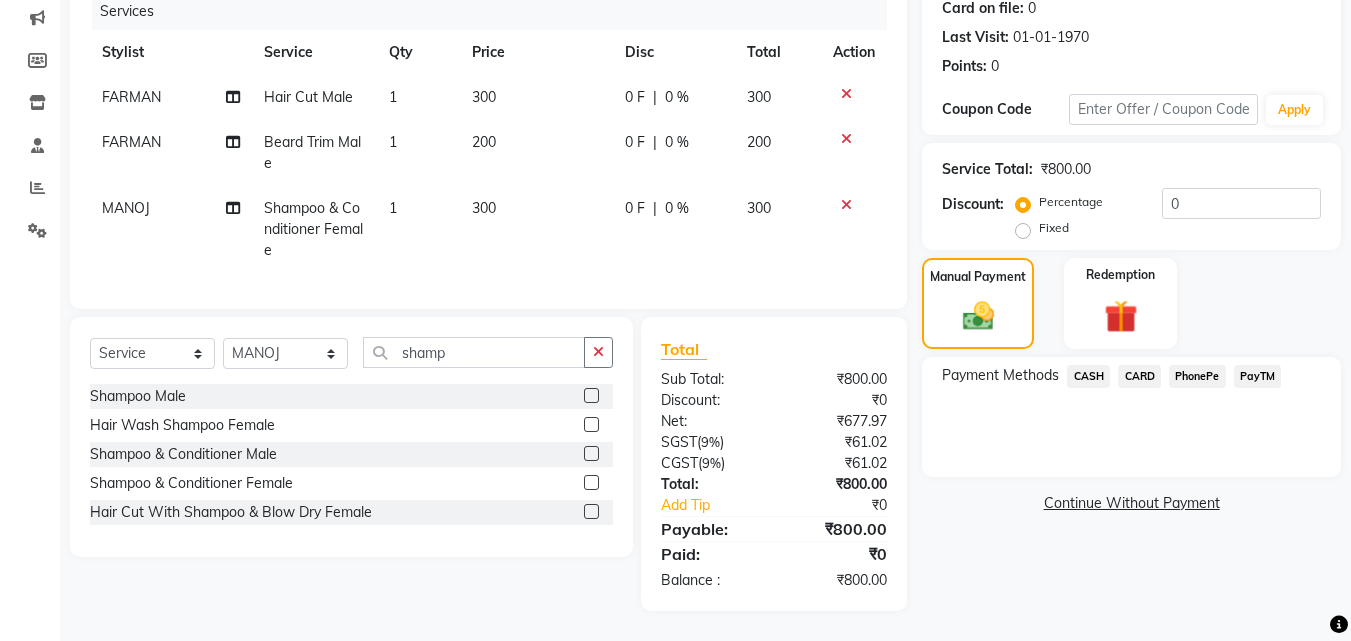 click on "CASH" 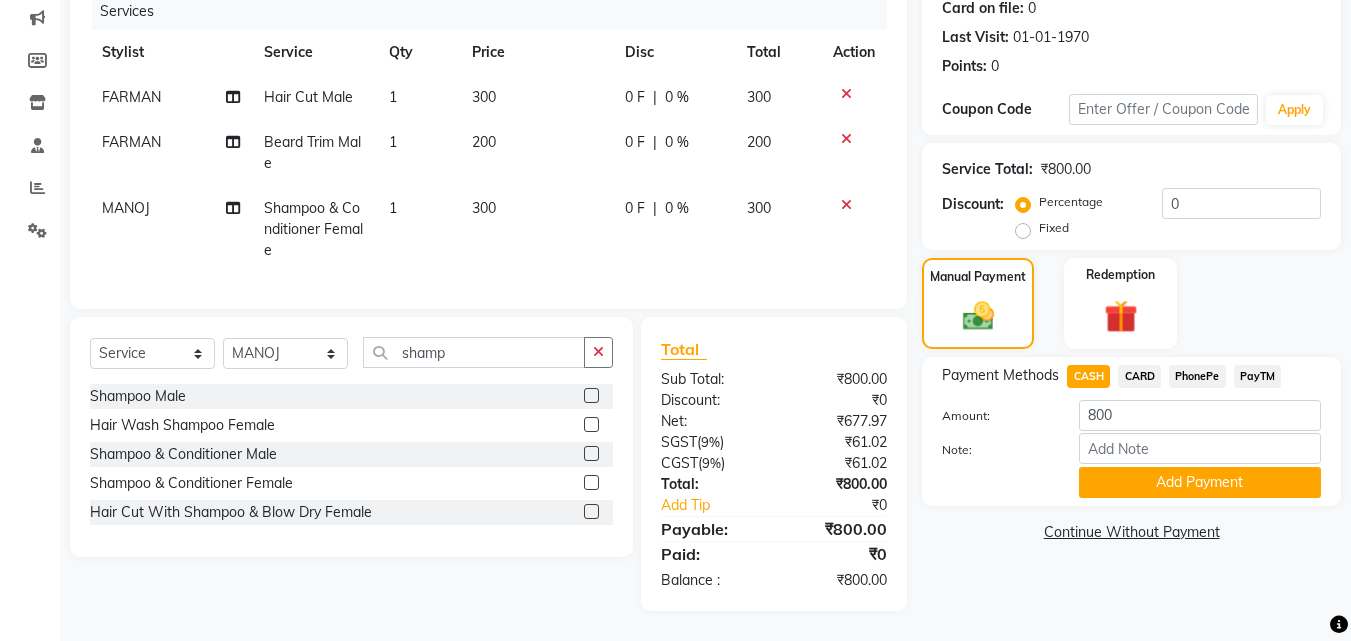 drag, startPoint x: 1171, startPoint y: 486, endPoint x: 1230, endPoint y: 469, distance: 61.400326 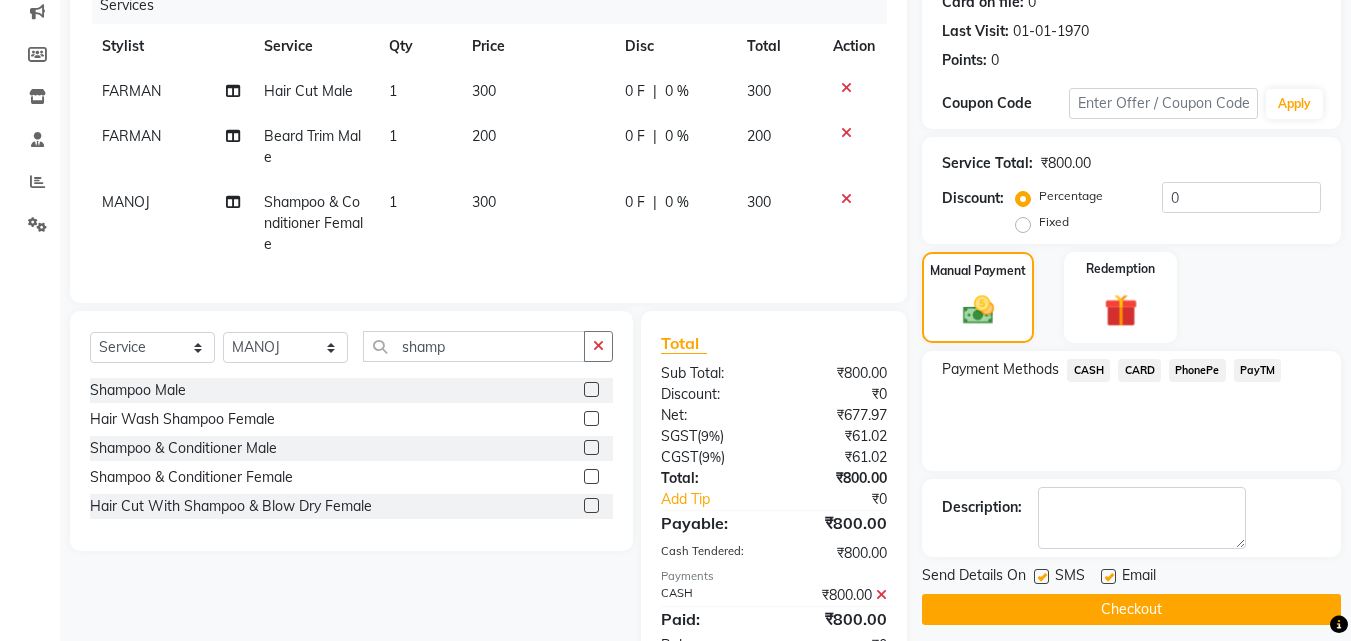scroll, scrollTop: 341, scrollLeft: 0, axis: vertical 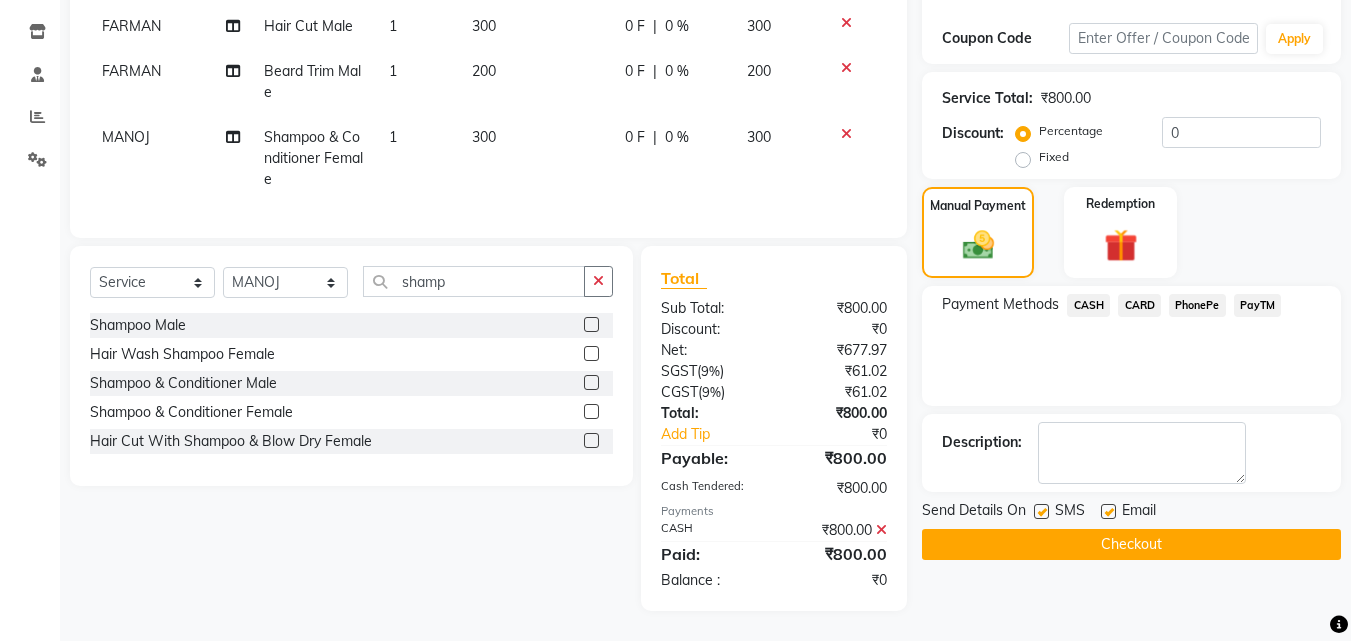 click on "Checkout" 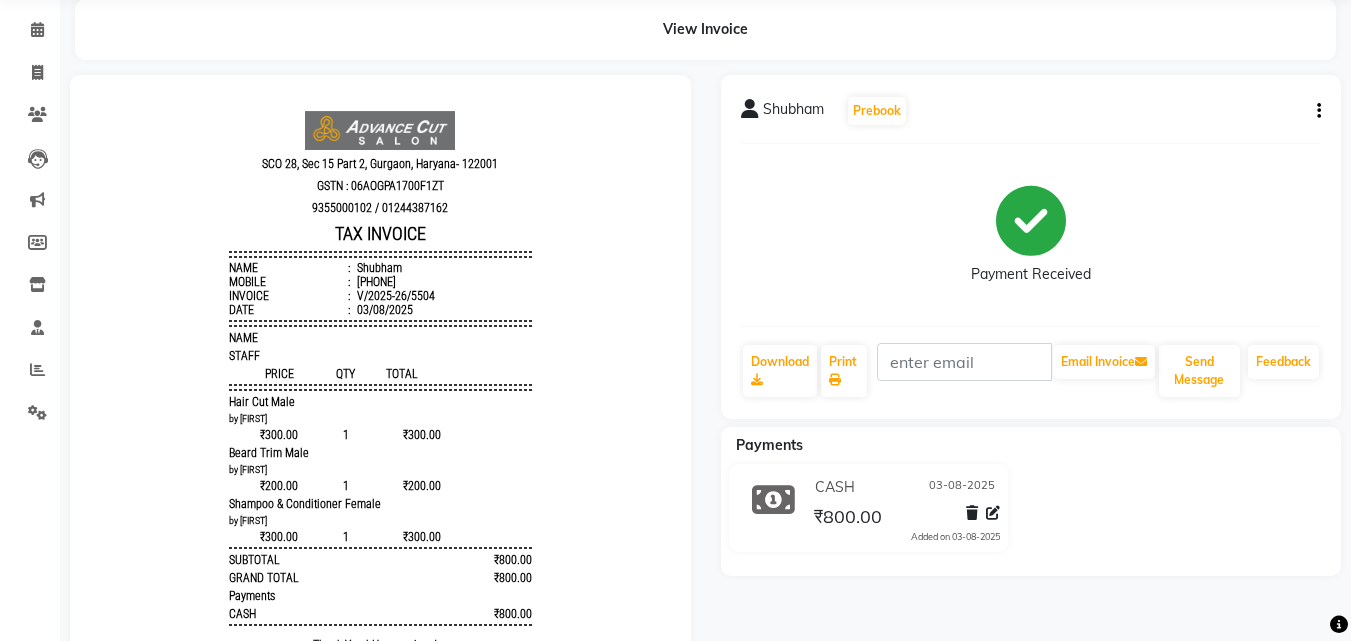 scroll, scrollTop: 0, scrollLeft: 0, axis: both 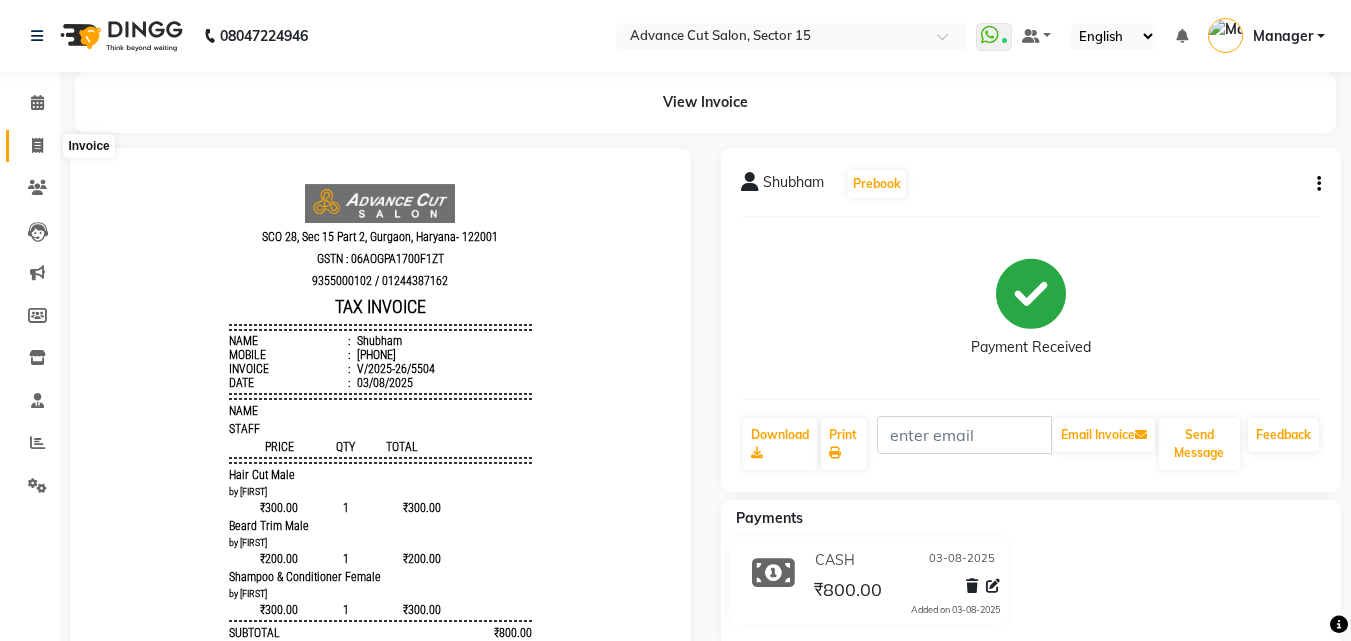 click 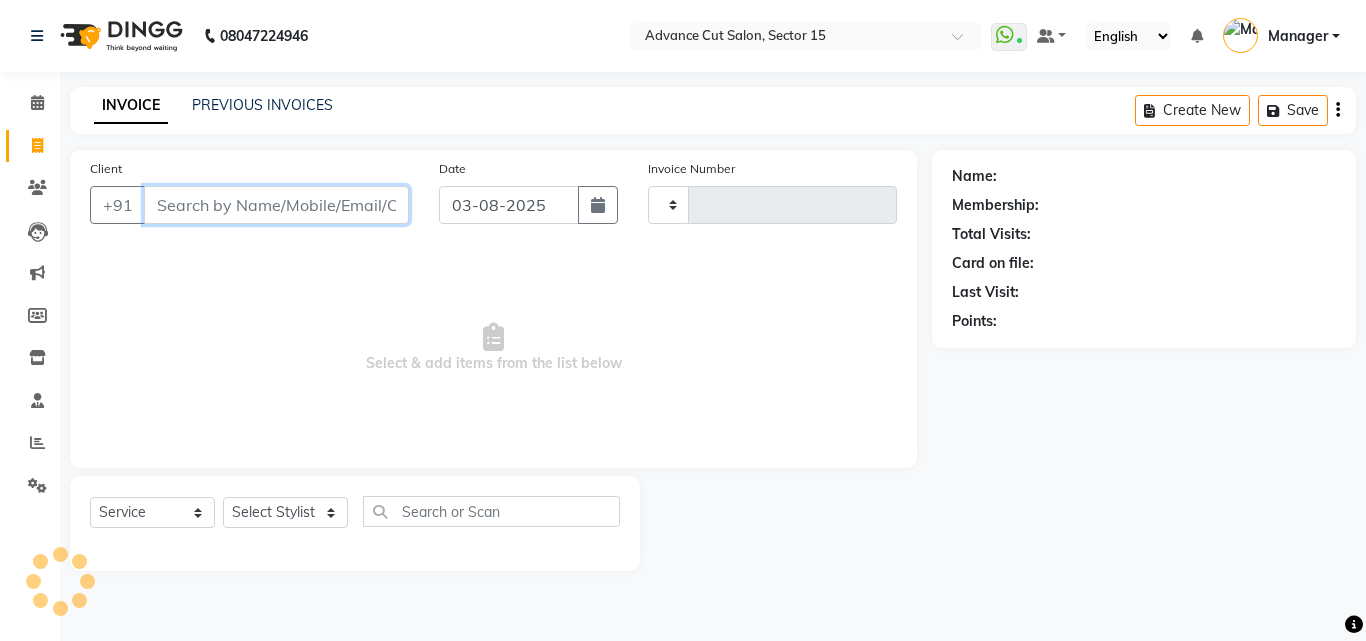 type on "5505" 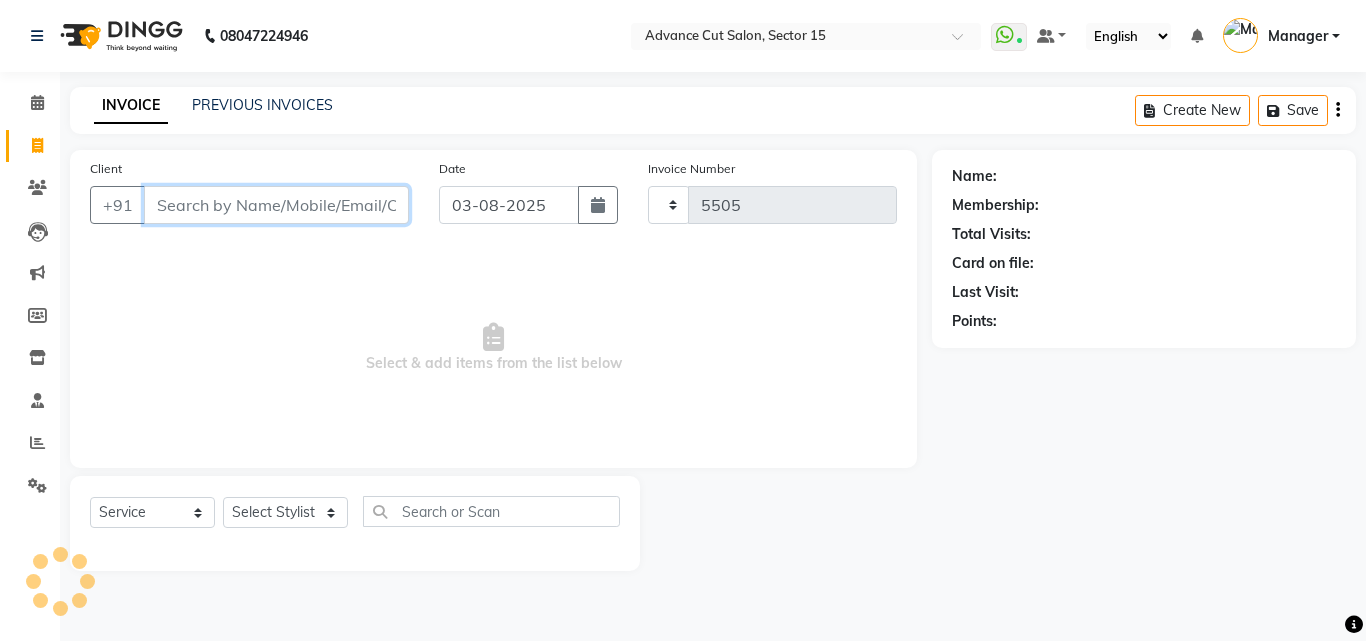 select on "6255" 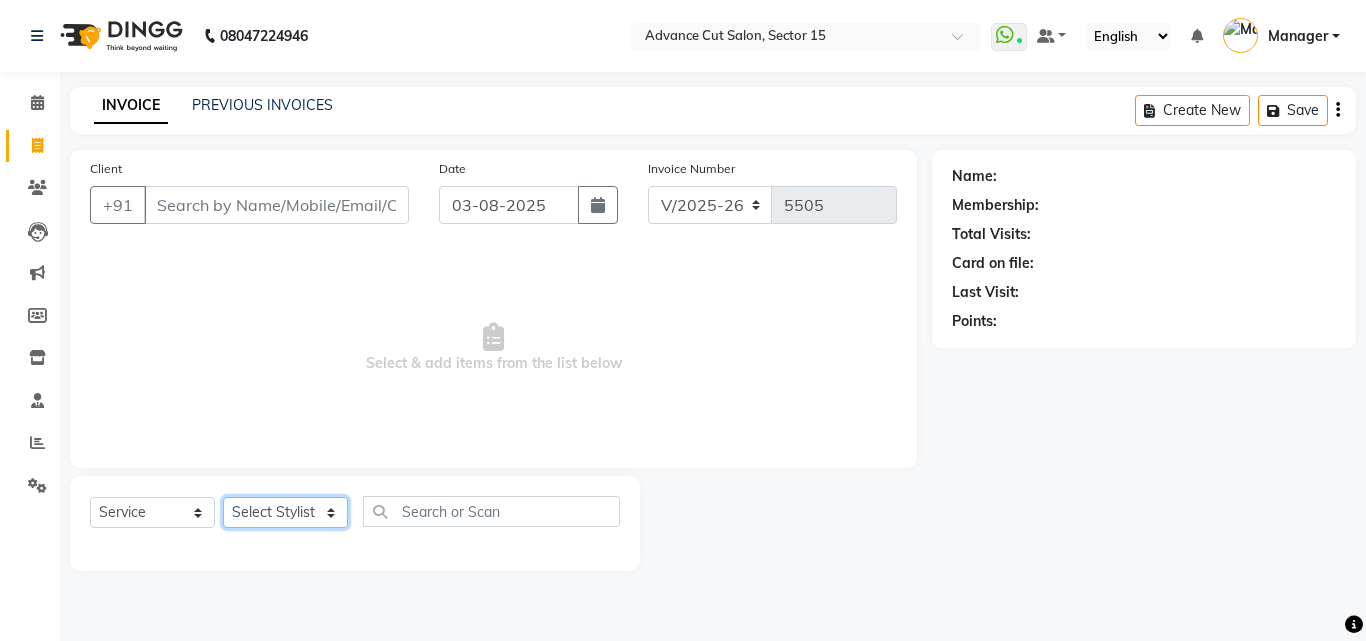 click on "Select Stylist Advance Cut  ASIF FARMAN HAIDER Iqbal KASHISH LUCKY Manager MANOJ NASEEM NASIR Nidhi Pooja  PRIYA RAEES RANI RASHID RIZWAN SACHIN SALMAN SANJAY Shahjad Shankar shuaib SONI" 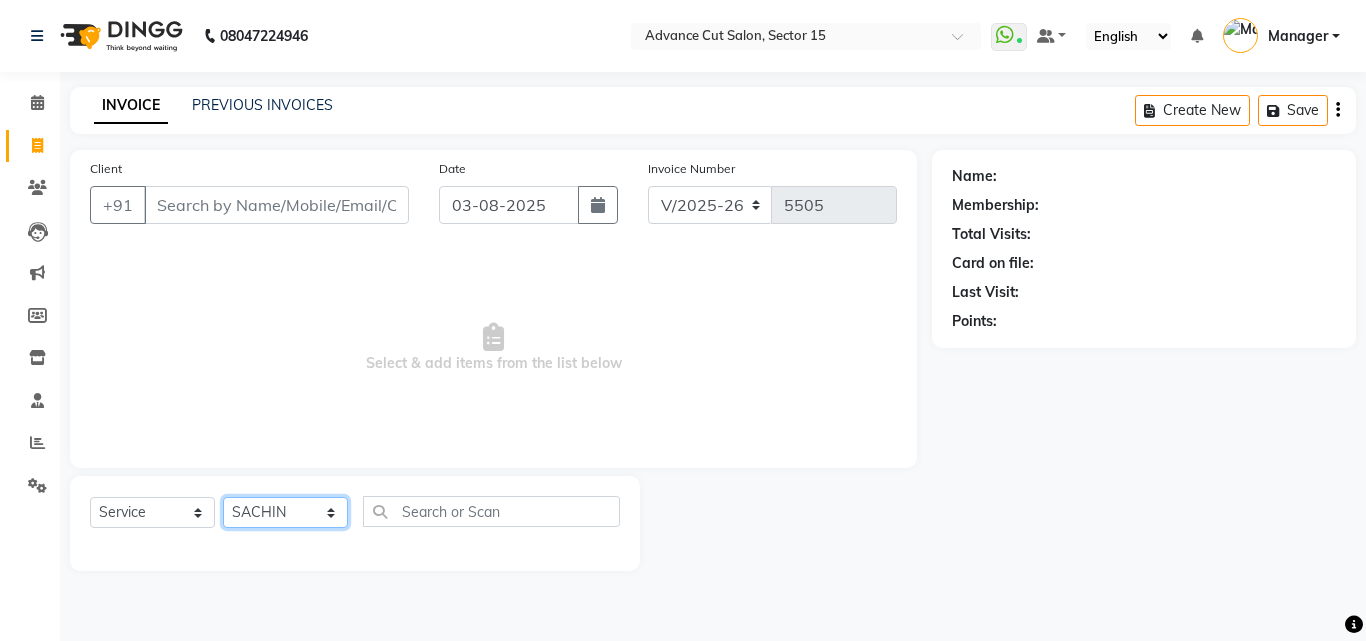 click on "Select Stylist Advance Cut  ASIF FARMAN HAIDER Iqbal KASHISH LUCKY Manager MANOJ NASEEM NASIR Nidhi Pooja  PRIYA RAEES RANI RASHID RIZWAN SACHIN SALMAN SANJAY Shahjad Shankar shuaib SONI" 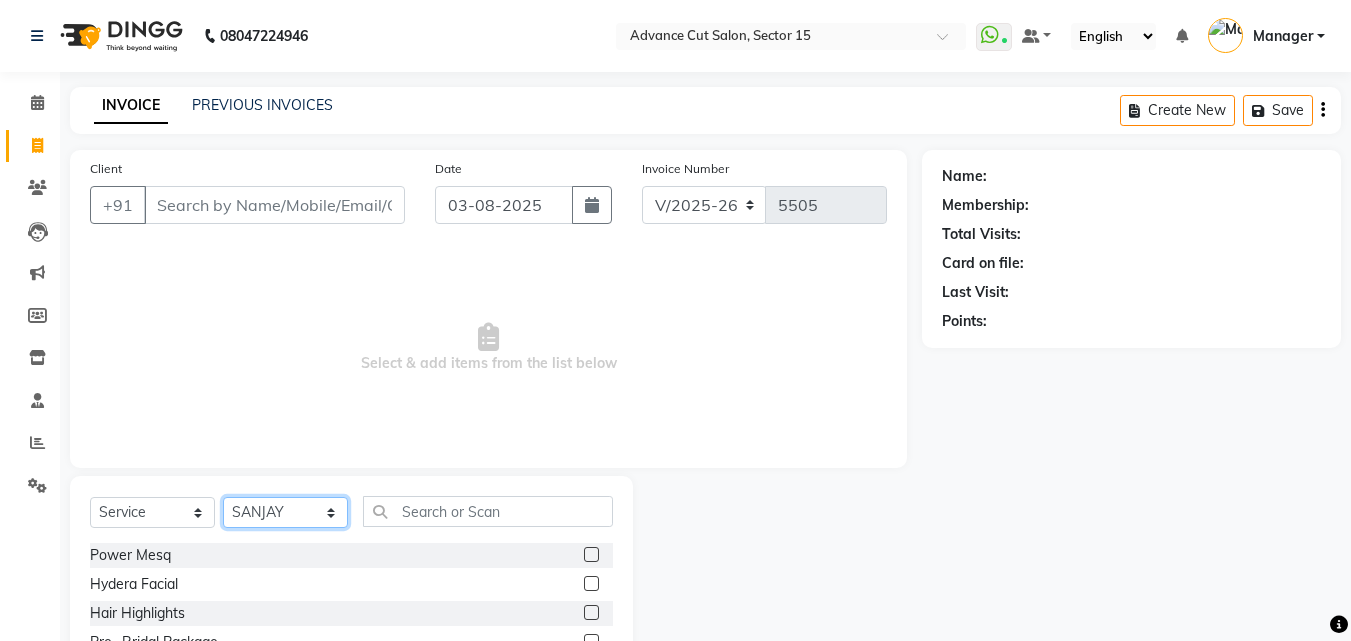 select on "46504" 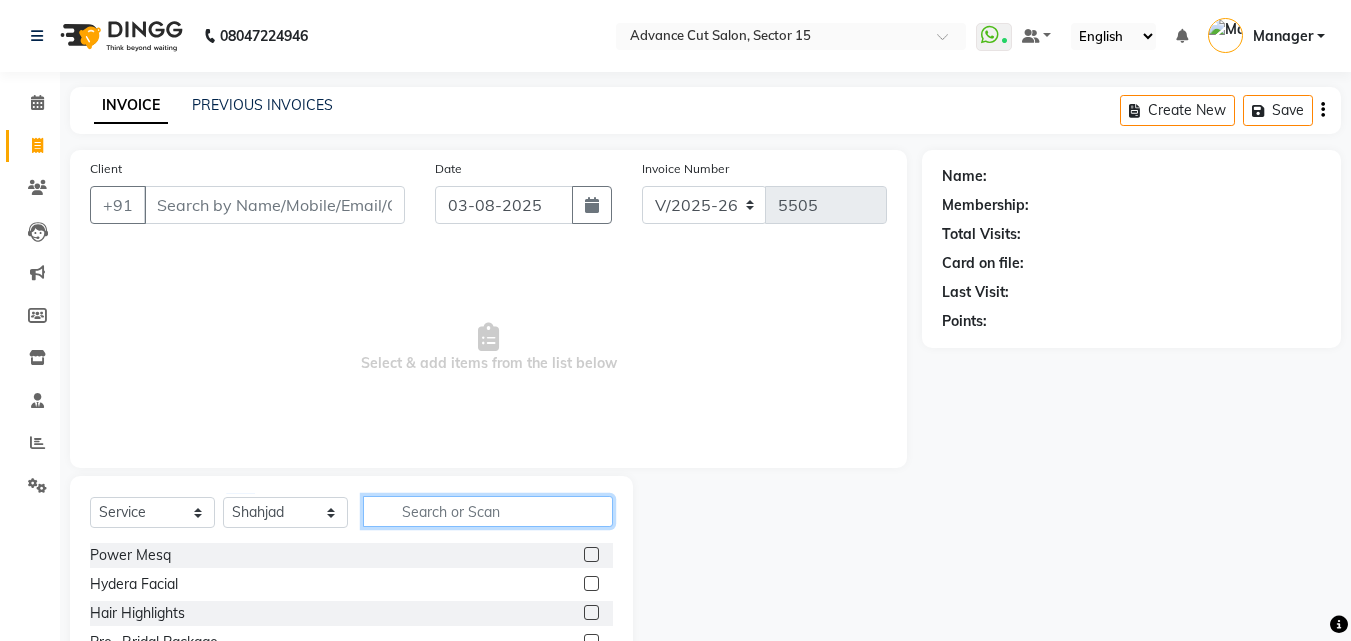 click 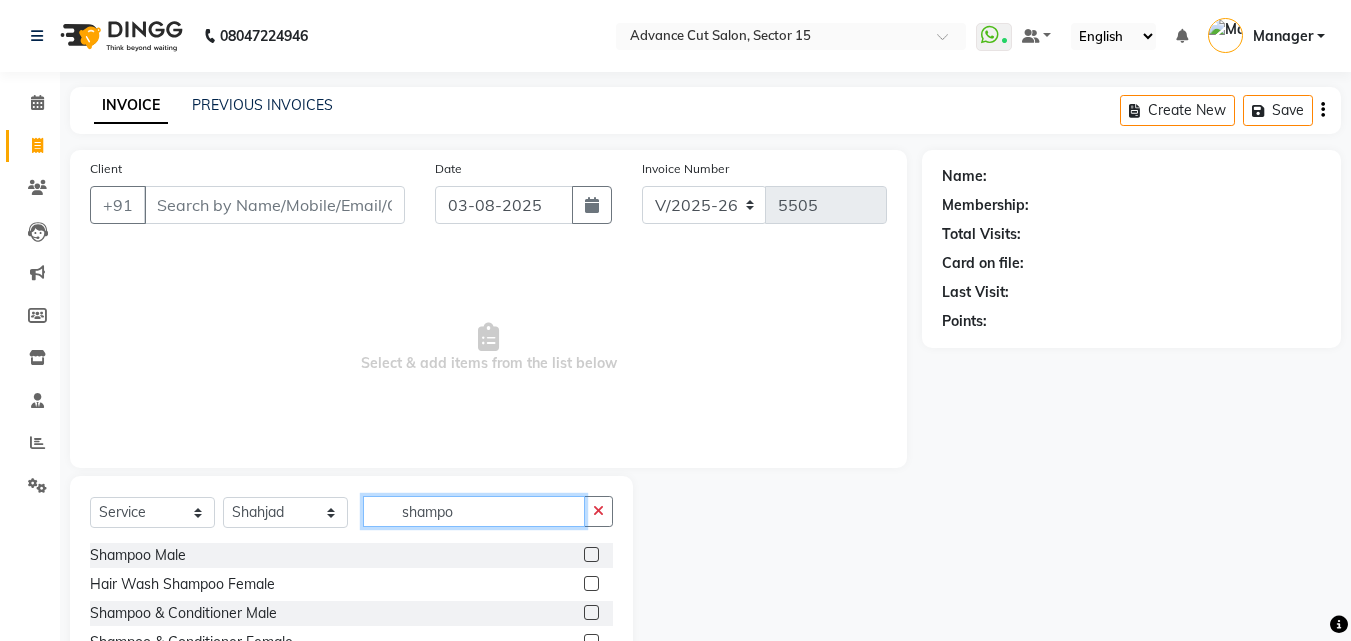 scroll, scrollTop: 105, scrollLeft: 0, axis: vertical 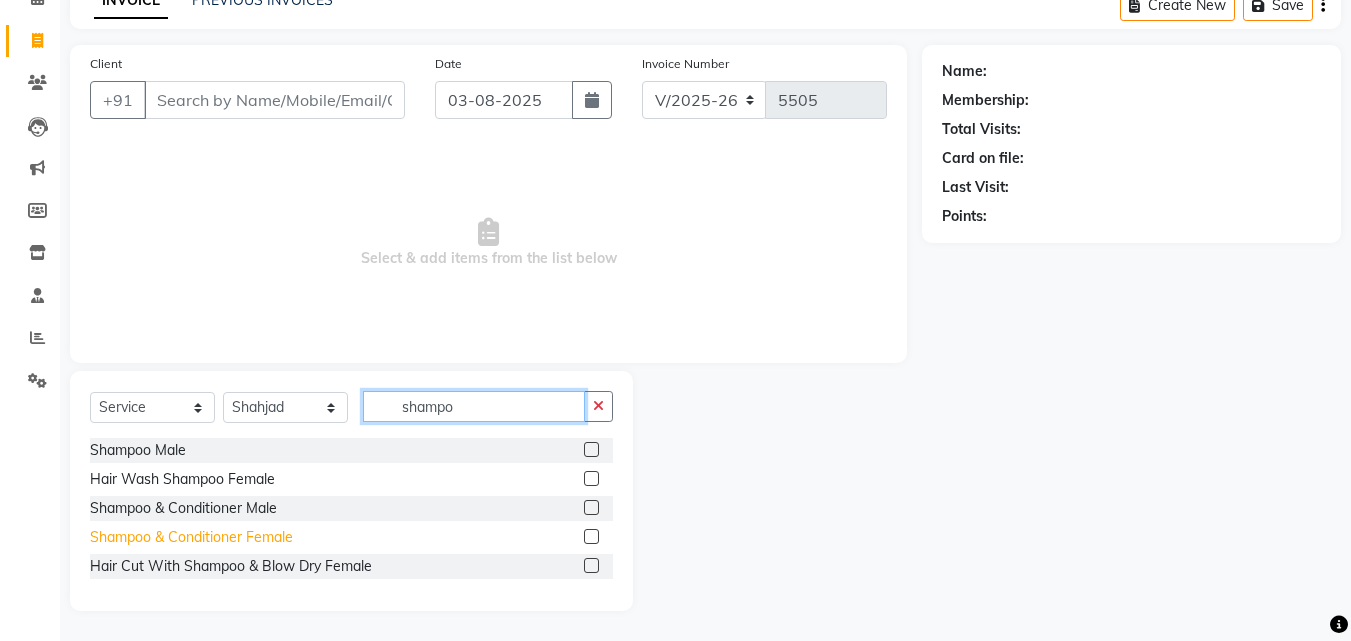 type on "shampo" 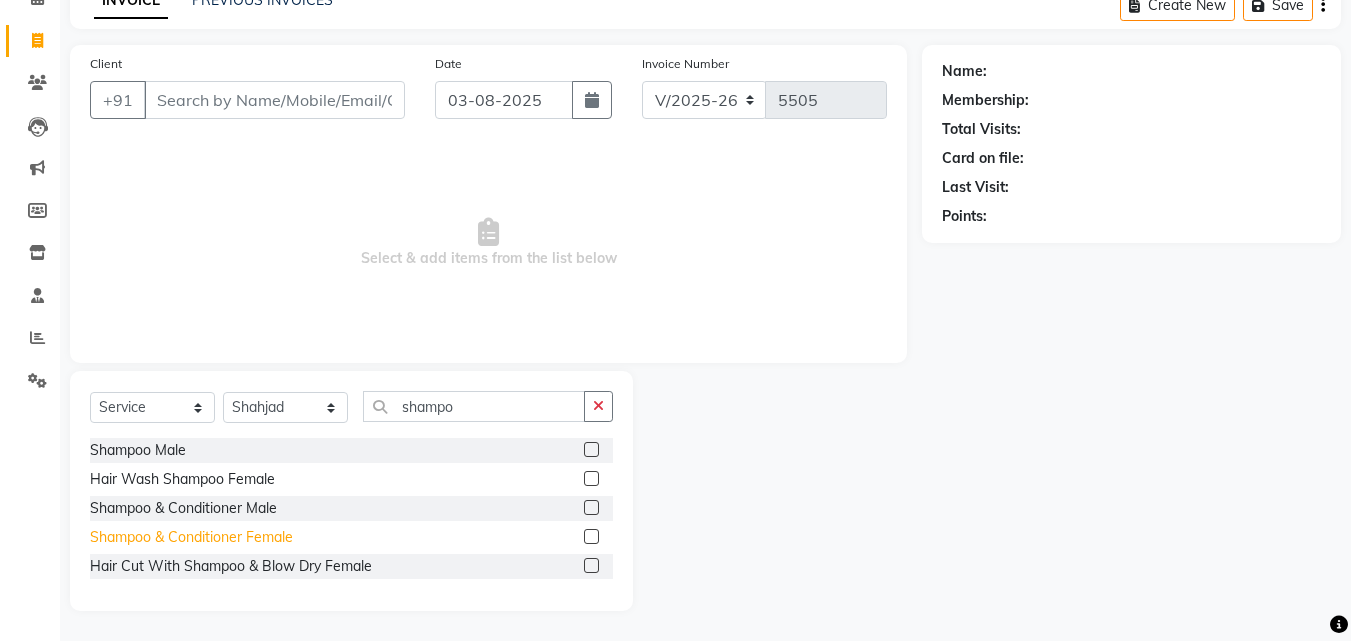 click on "Shampoo & Conditioner Female" 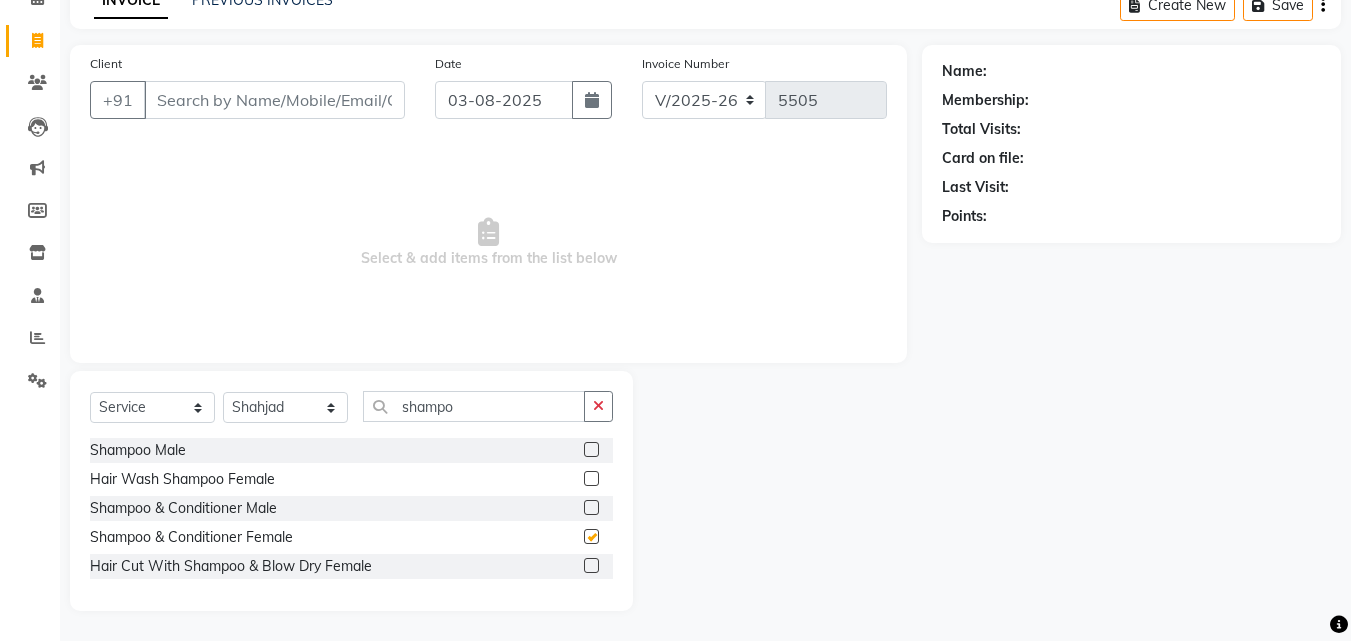 checkbox on "false" 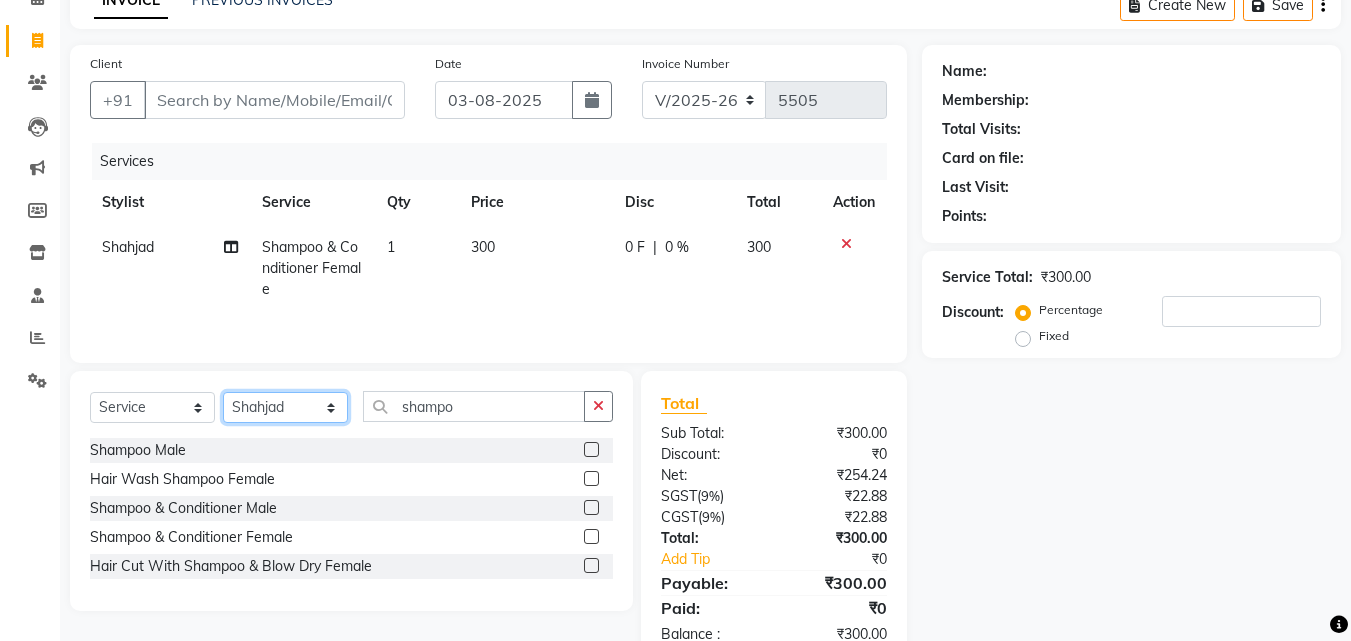 click on "Select Stylist Advance Cut  ASIF FARMAN HAIDER Iqbal KASHISH LUCKY Manager MANOJ NASEEM NASIR Nidhi Pooja  PRIYA RAEES RANI RASHID RIZWAN SACHIN SALMAN SANJAY Shahjad Shankar shuaib SONI" 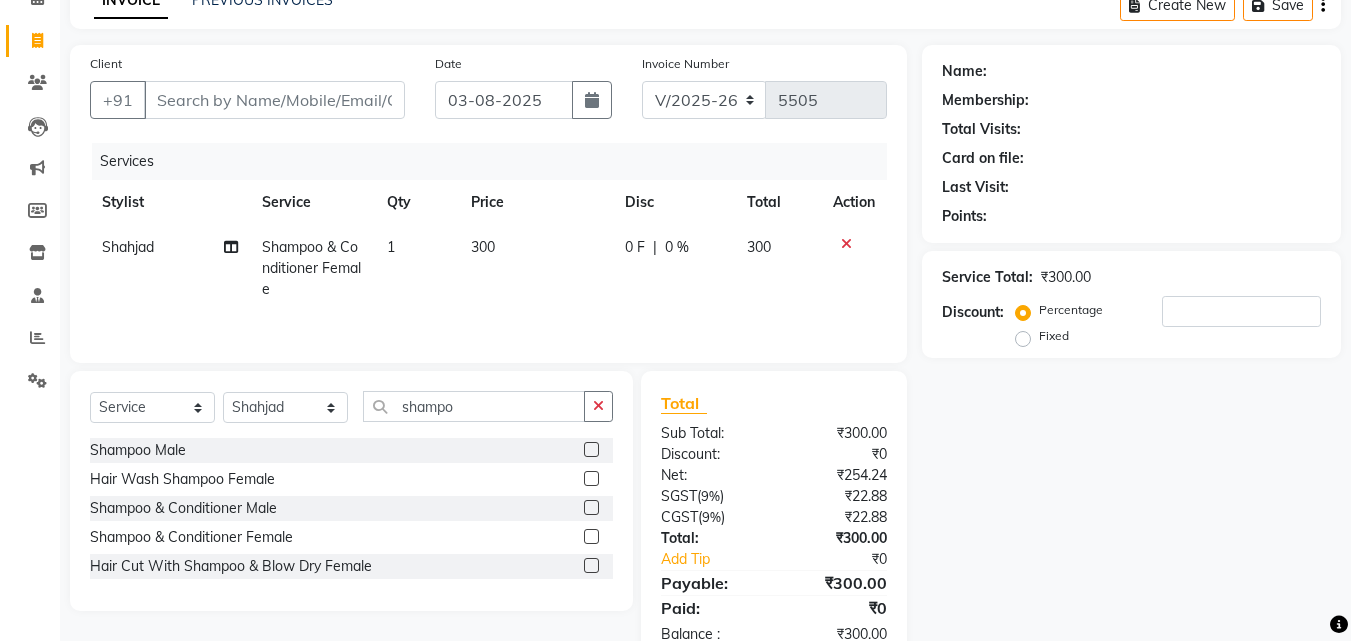 click on "300" 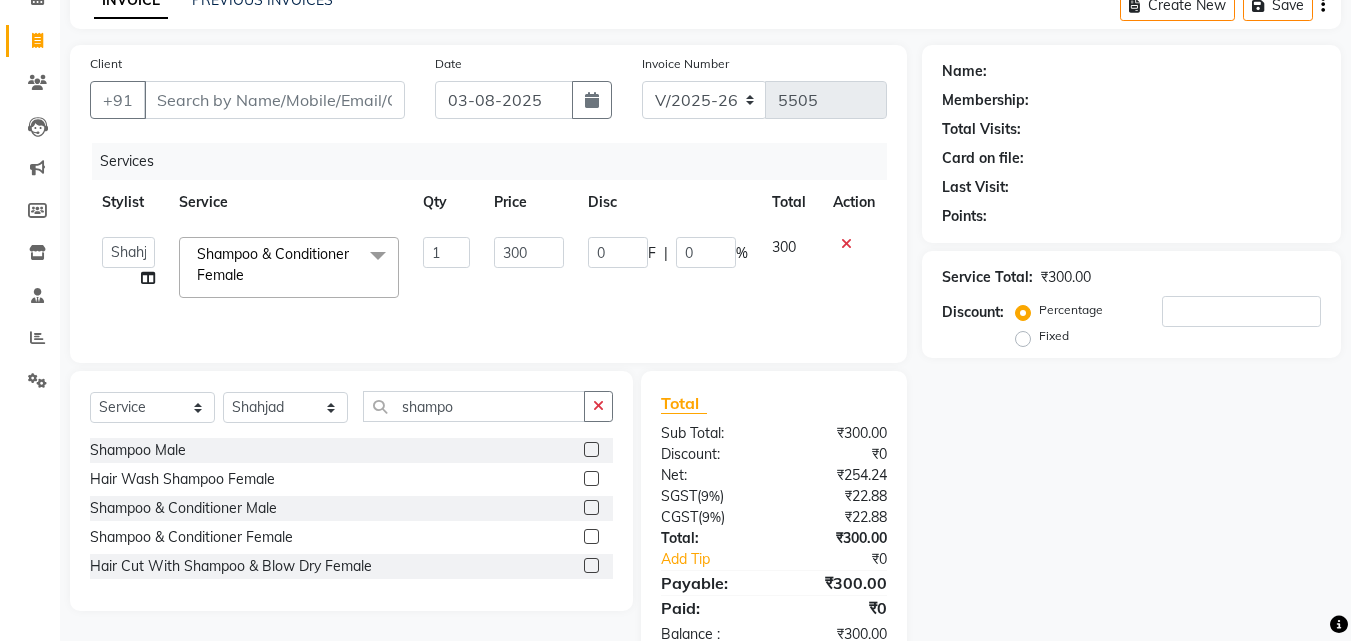 click on "Client +91" 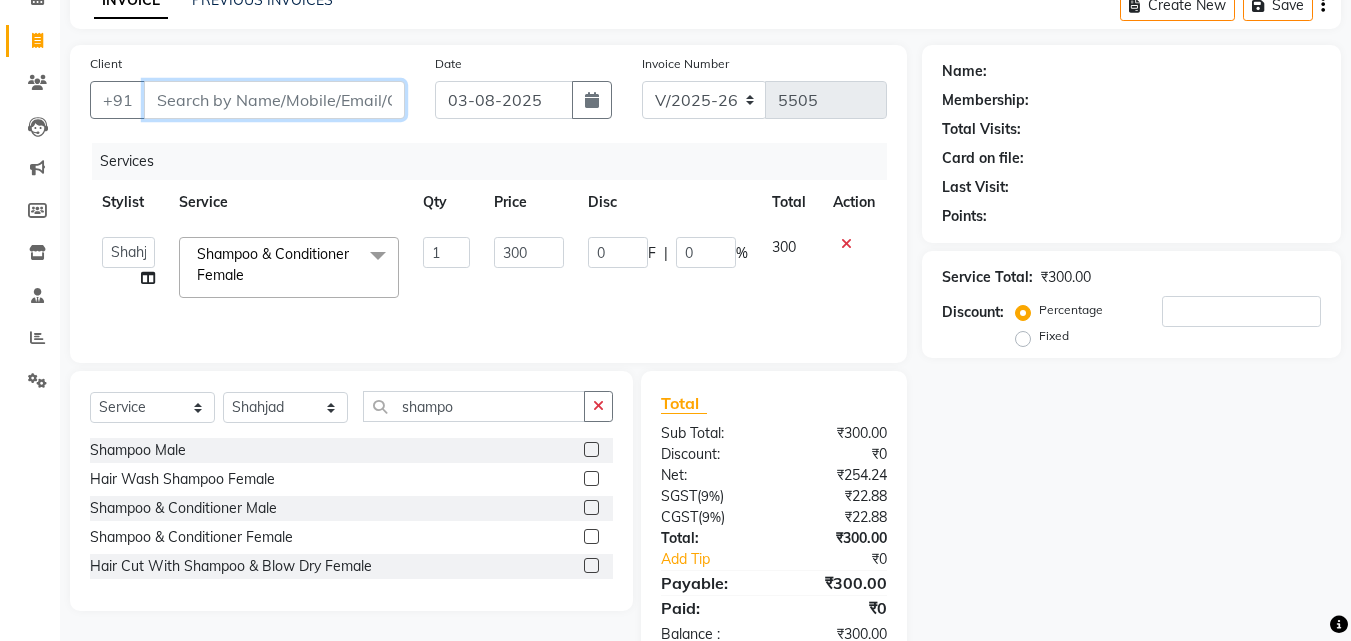 click on "Client" at bounding box center [274, 100] 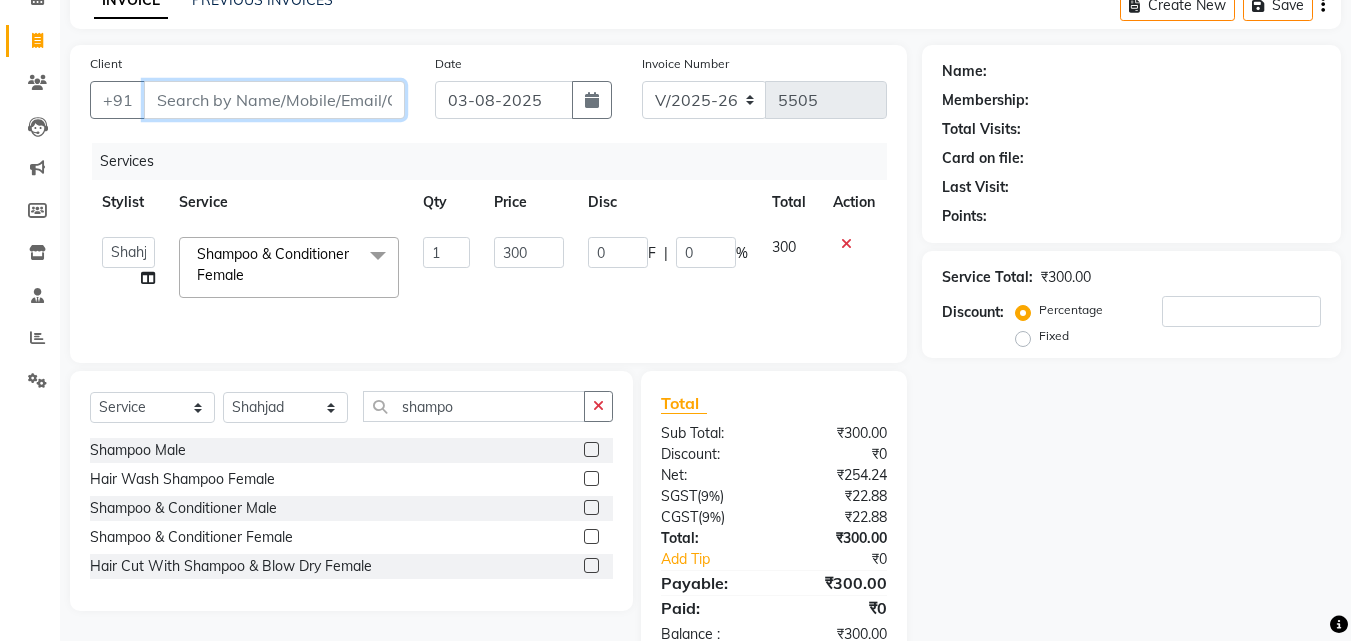 type on "9" 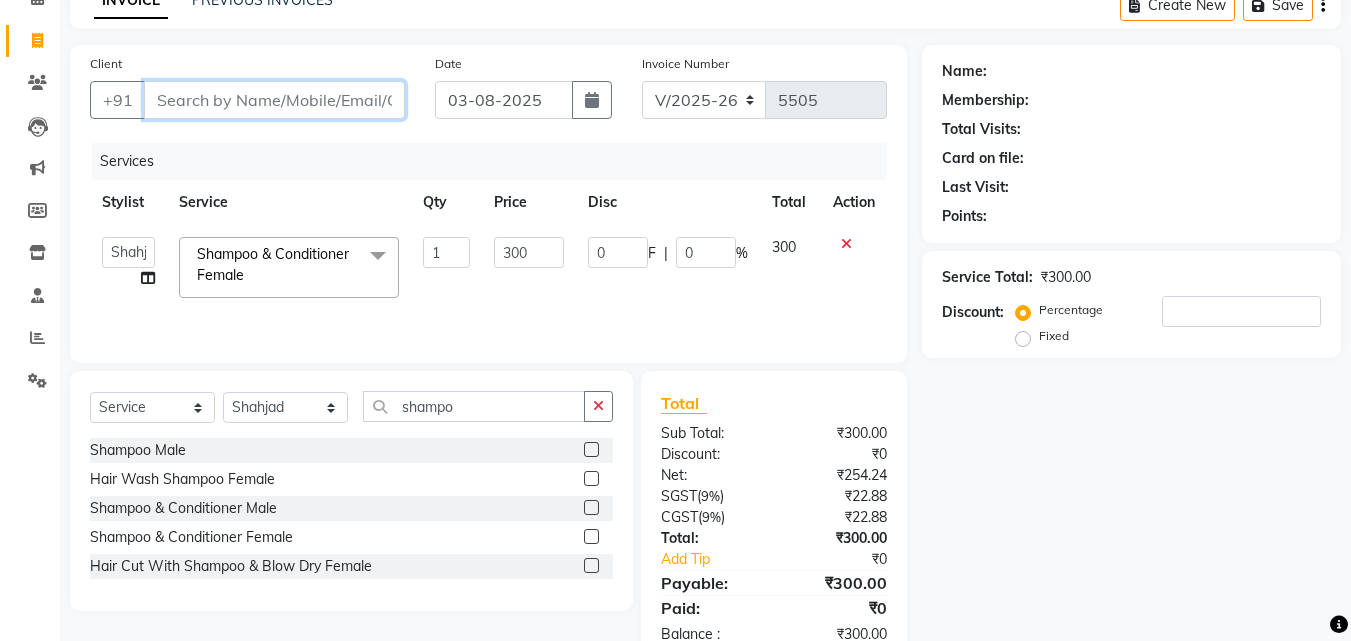 type on "0" 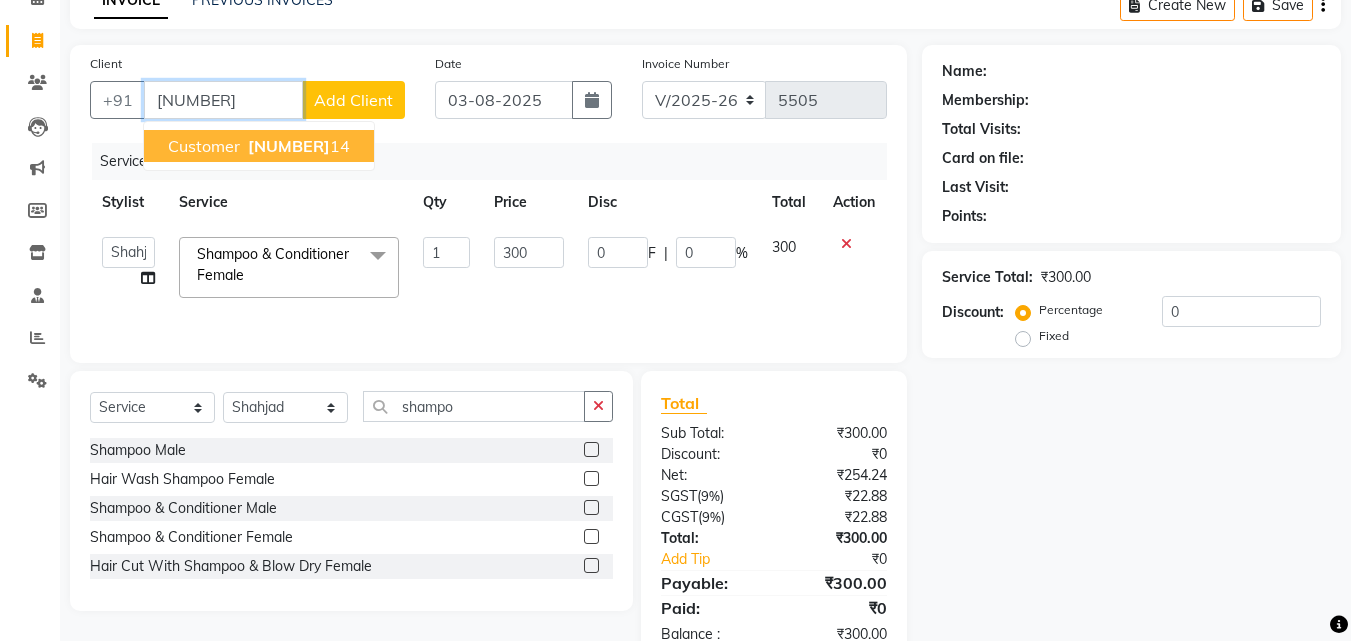 click on "98102320 14" at bounding box center [297, 146] 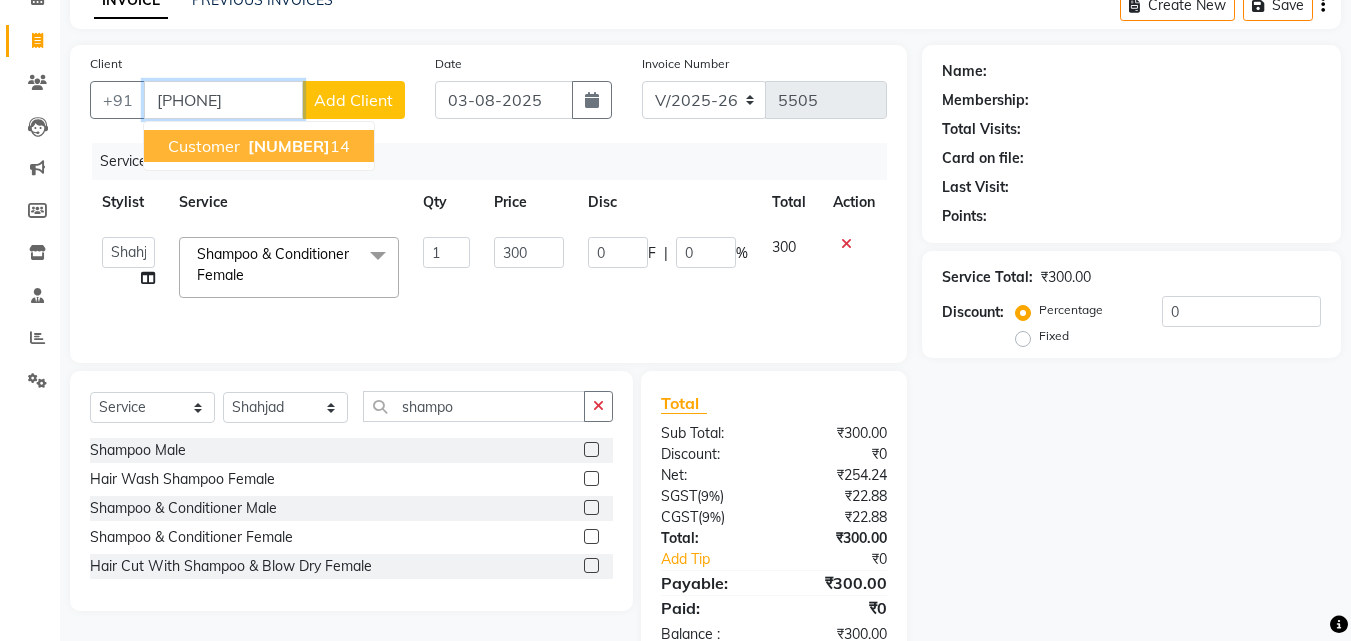 type on "[PHONE]" 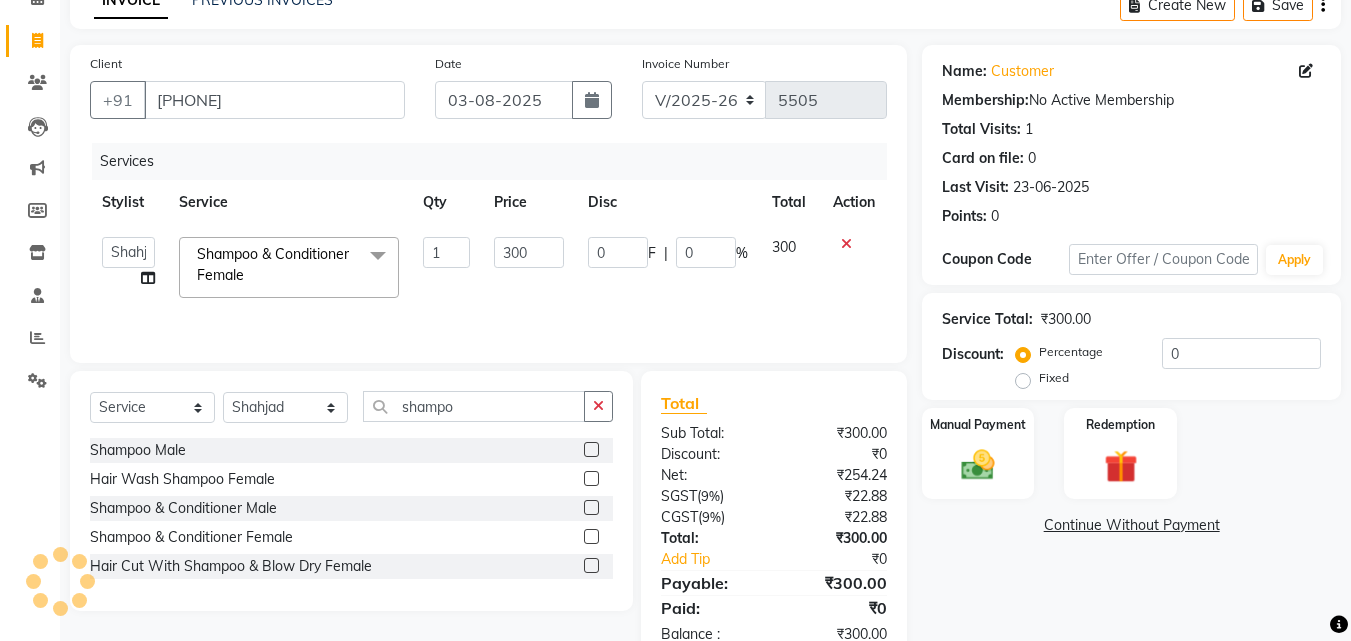 click on "Points:" 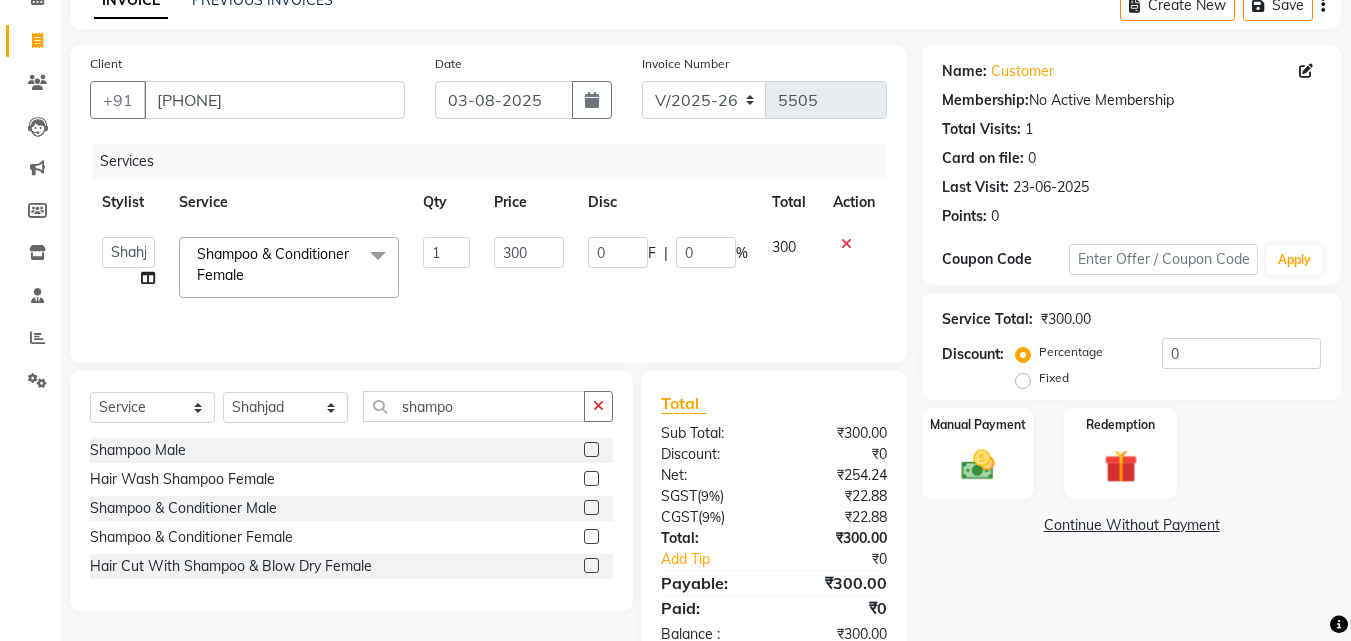 click on "Points:   0" 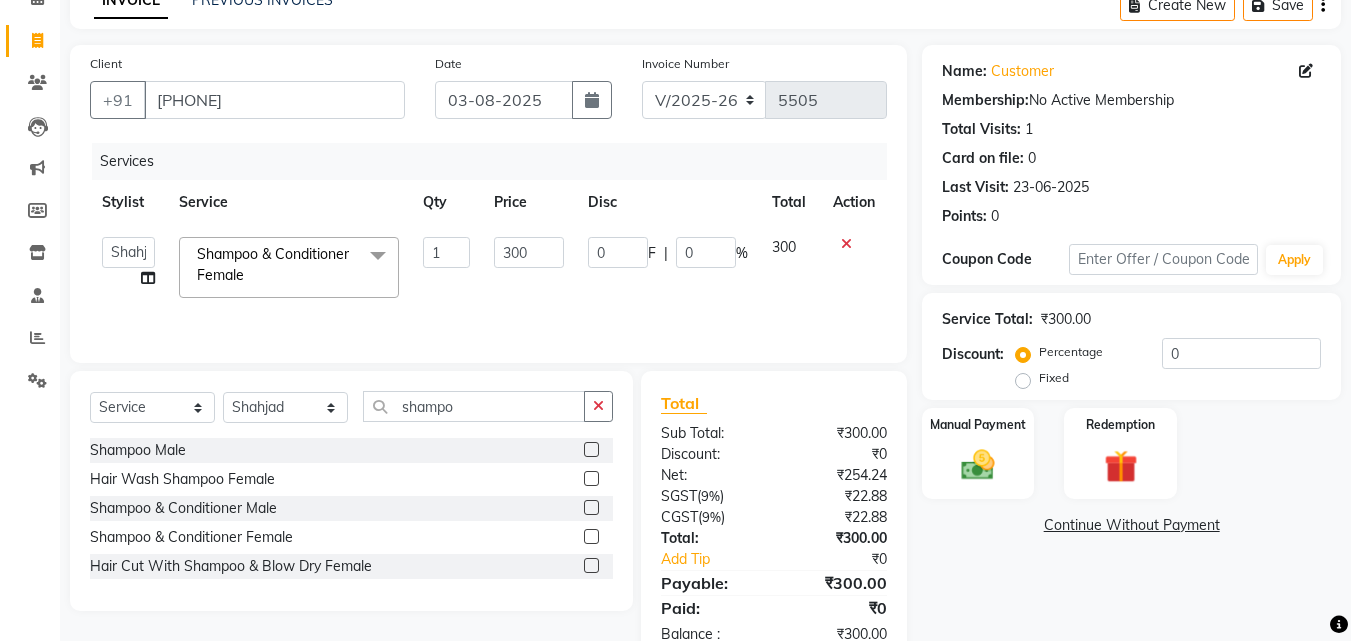 click on "300" 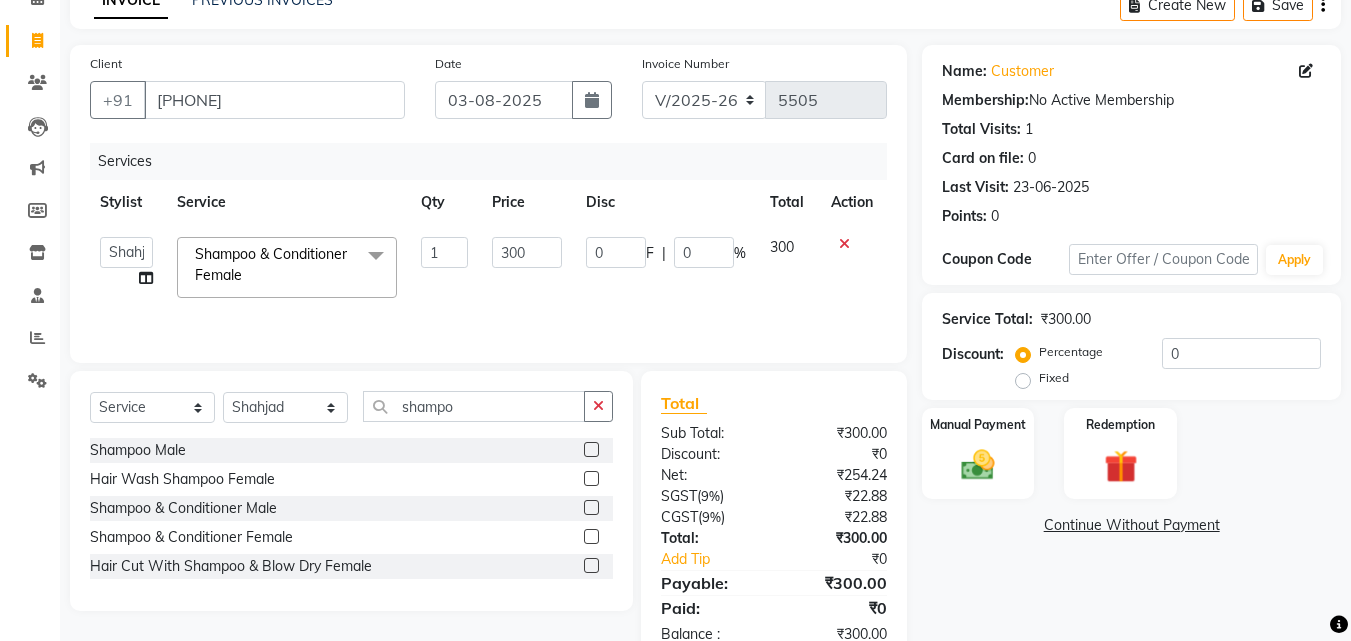 scroll, scrollTop: 0, scrollLeft: 0, axis: both 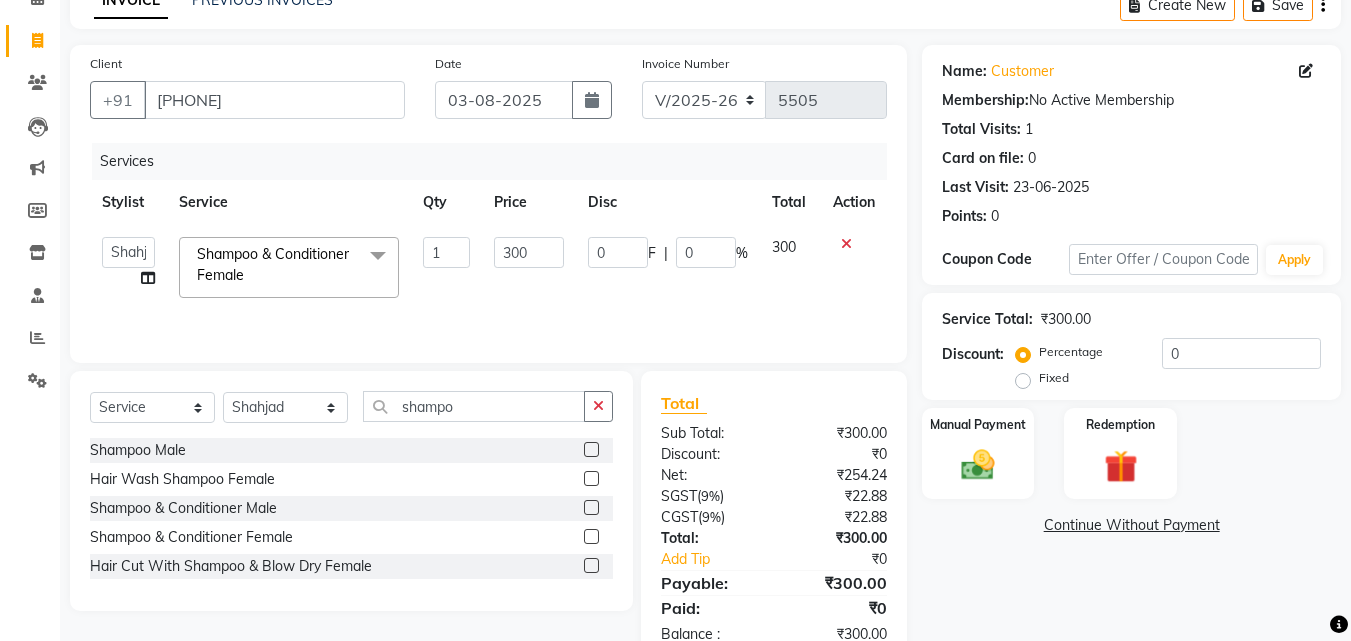 click on "Client +91 9810232014 Date 03-08-2025 Invoice Number V/2025 V/2025-26 5505 Services Stylist Service Qty Price Disc Total Action  Advance Cut    ASIF   FARMAN   HAIDER   Iqbal   KASHISH   LUCKY   Manager   MANOJ   NASEEM   NASIR   Nidhi   Pooja    PRIYA   RAEES   RANI   RASHID   RIZWAN   SACHIN   SALMAN   SANJAY   Shahjad   Shankar   shuaib   SONI  Shampoo & Conditioner Female  x Power Mesq Hydera Facial Hair Highlights Pre- Bridal Package Skin Care Treatment Face Cleanup/ Organic Facial Organic Radiance Facial Body Massage Body Dtan Body Polishing Balayage Color Kanpeki Facial Face De-Tan Hair Spa Package Skin Door Facial Kara-Smooth Groom Makeup Hair Set Package Male Keratin Treatment Package Female Arms Trimming Full Body Wax Kanpeki Cleanup Pro Longer Hair Treatment Fiber Plex Hair Treatment Foot Massage Kera Shine Treatment Metal Dx Hair Treatment Nano Plastia Beard Color Aminexil Botox Hair Treatment Gel Nail Paint Nail Extension Nail Arts Pre - Groom Package  Nail Removal  Pulpveda Facial Ear wax  1 0" 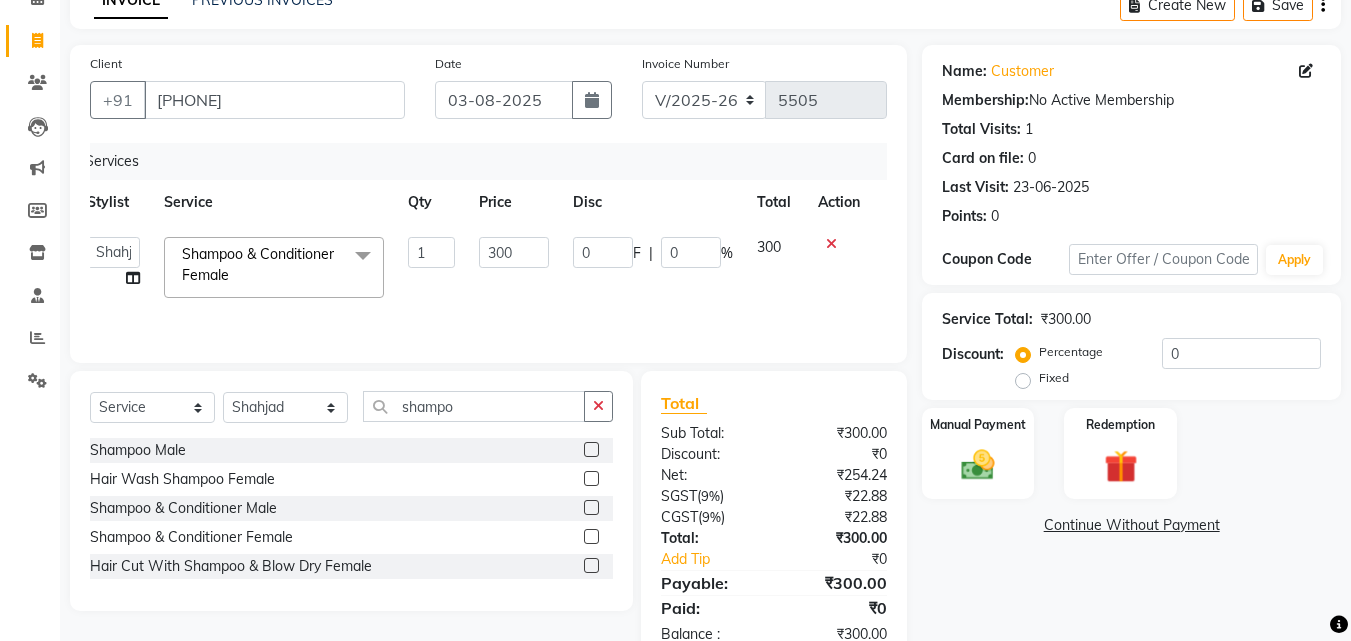 scroll, scrollTop: 0, scrollLeft: 0, axis: both 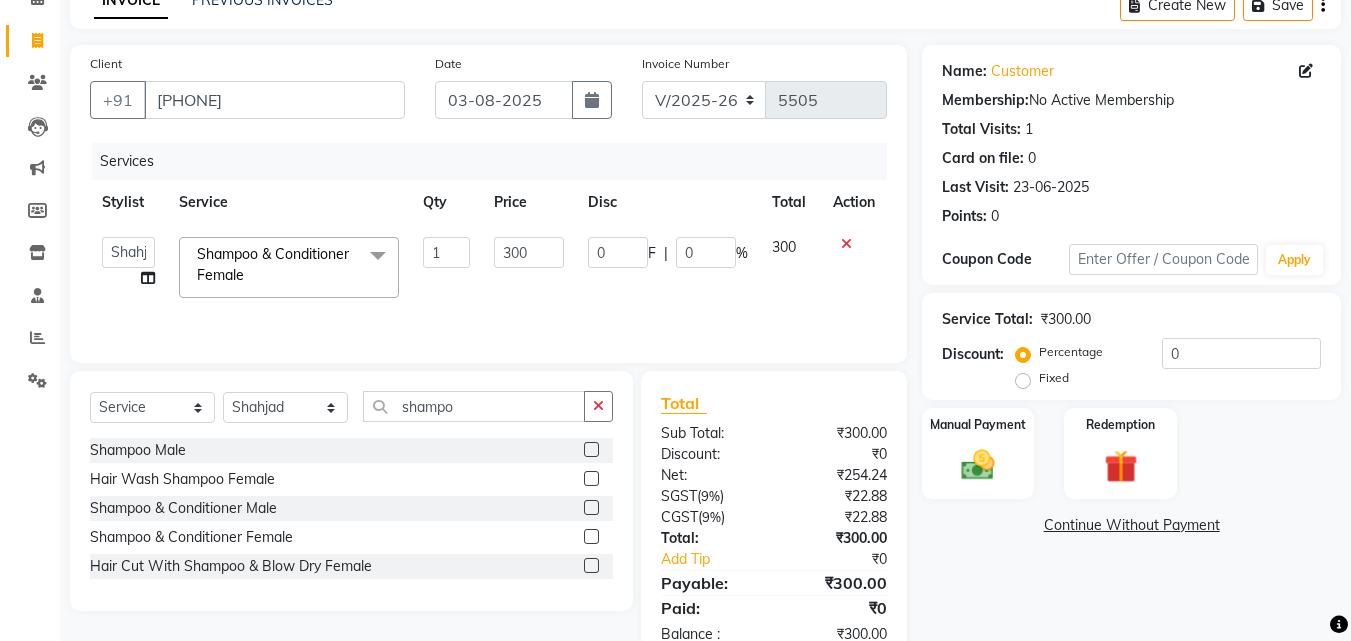 click on "300" 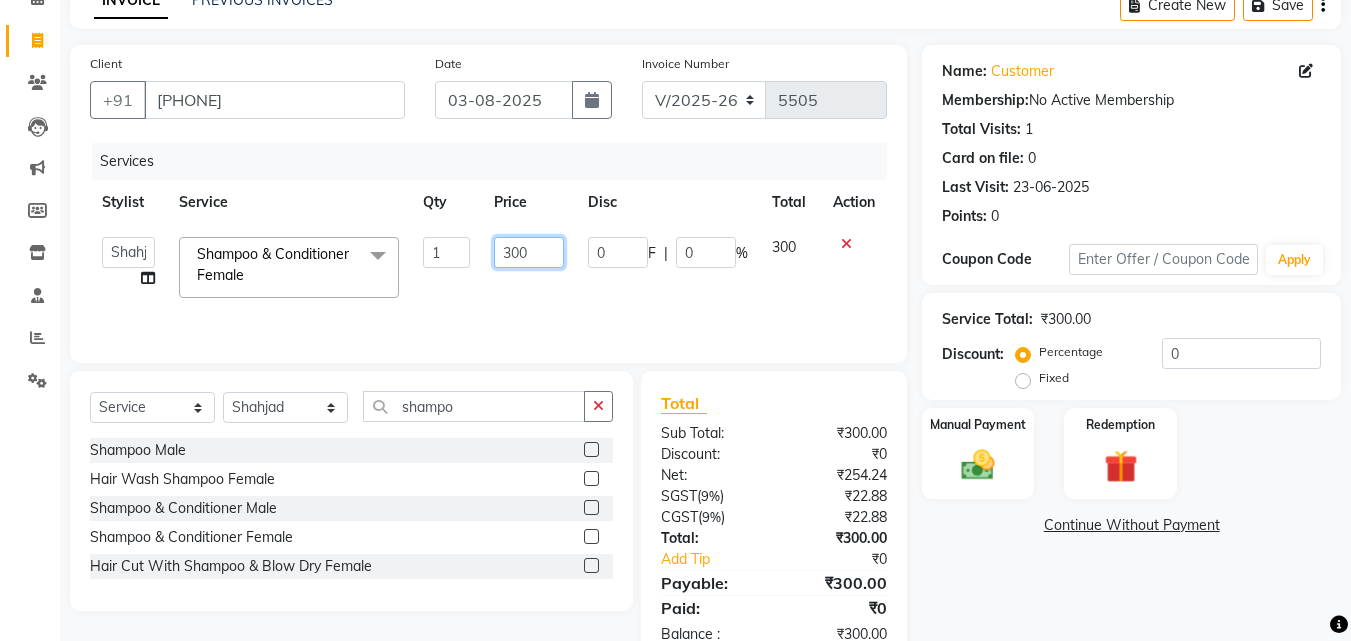 click on "300" 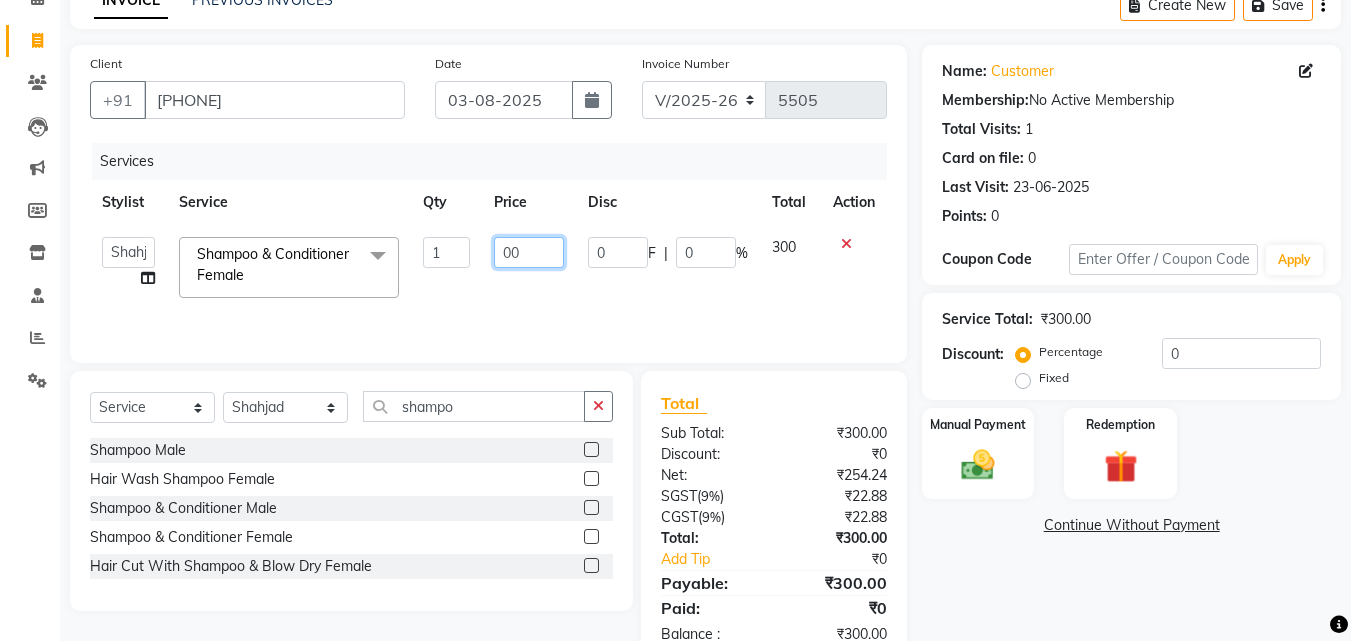 type on "400" 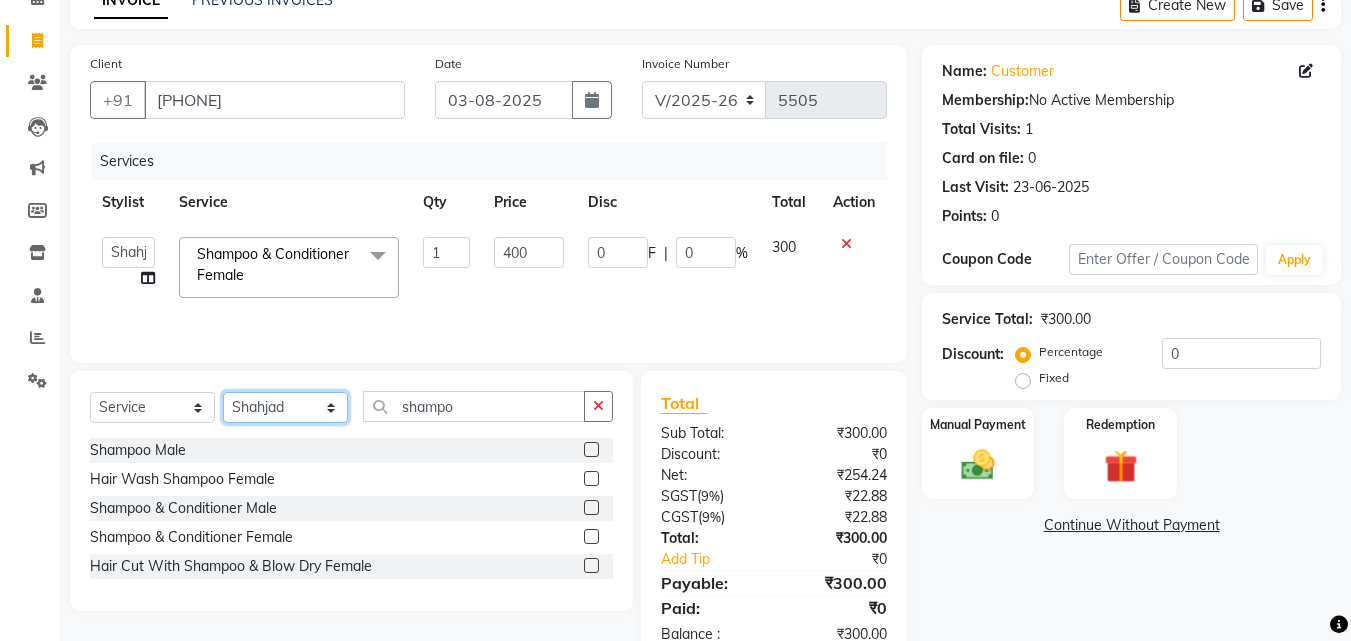 click on "Select Stylist Advance Cut  ASIF FARMAN HAIDER Iqbal KASHISH LUCKY Manager MANOJ NASEEM NASIR Nidhi Pooja  PRIYA RAEES RANI RASHID RIZWAN SACHIN SALMAN SANJAY Shahjad Shankar shuaib SONI" 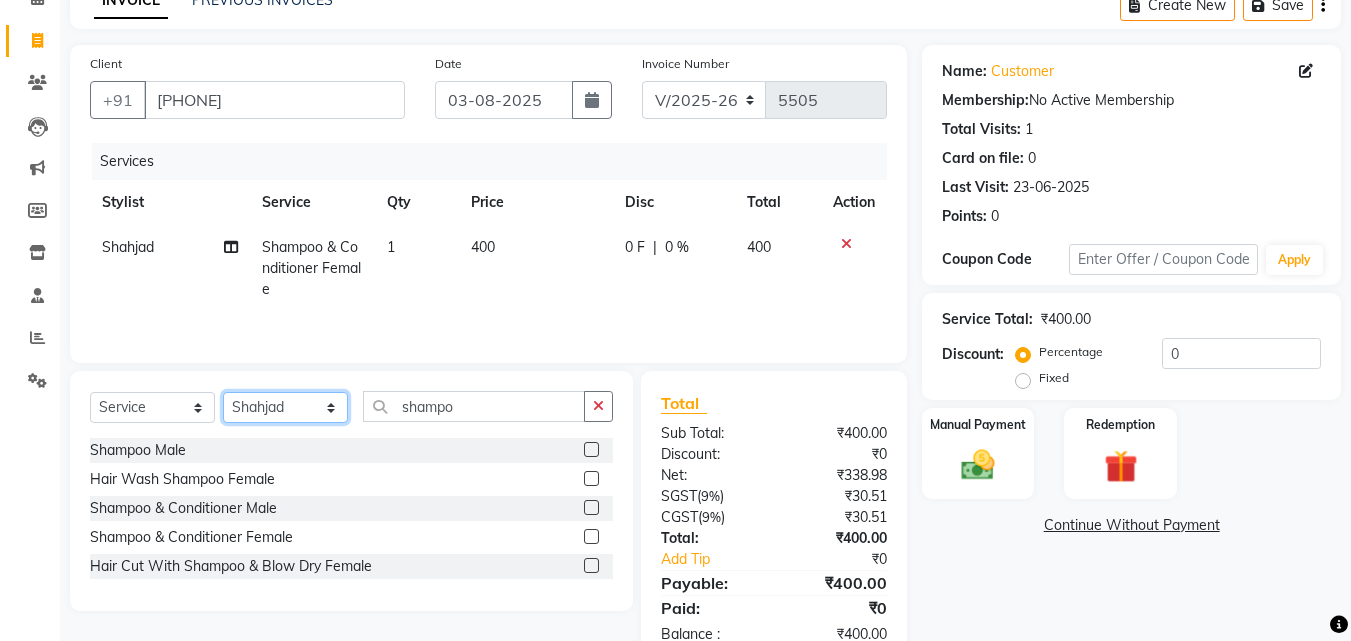 select on "80318" 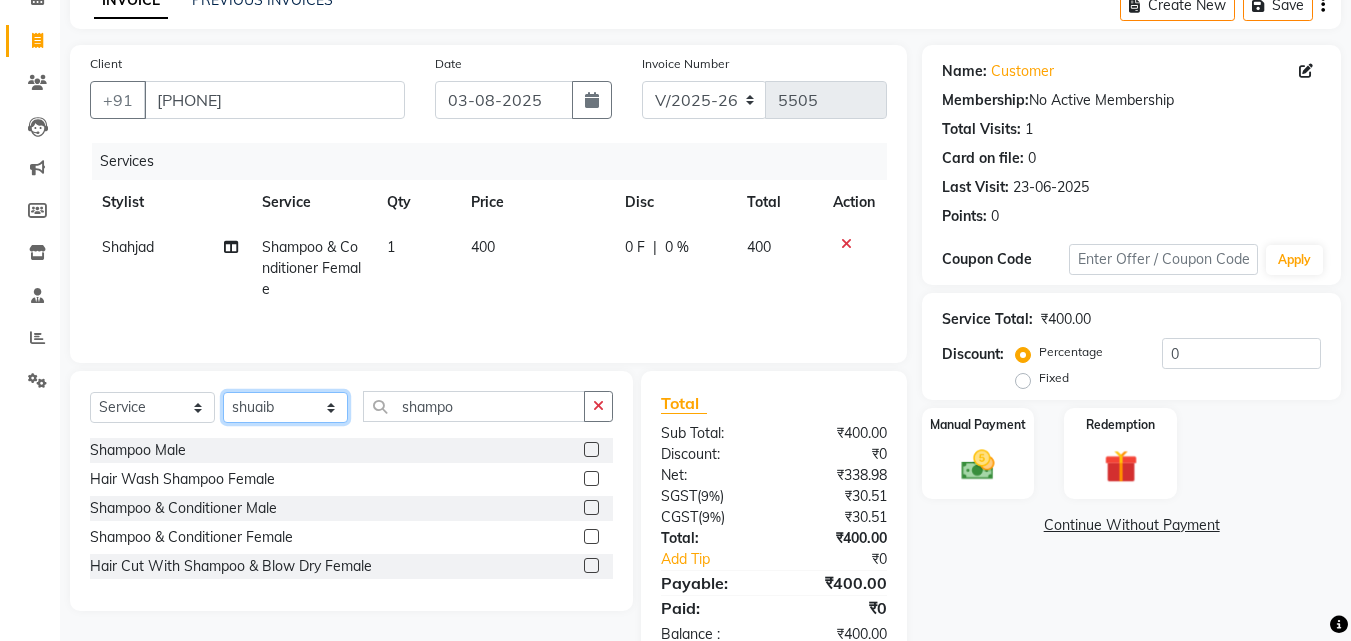 click on "Select Stylist Advance Cut  ASIF FARMAN HAIDER Iqbal KASHISH LUCKY Manager MANOJ NASEEM NASIR Nidhi Pooja  PRIYA RAEES RANI RASHID RIZWAN SACHIN SALMAN SANJAY Shahjad Shankar shuaib SONI" 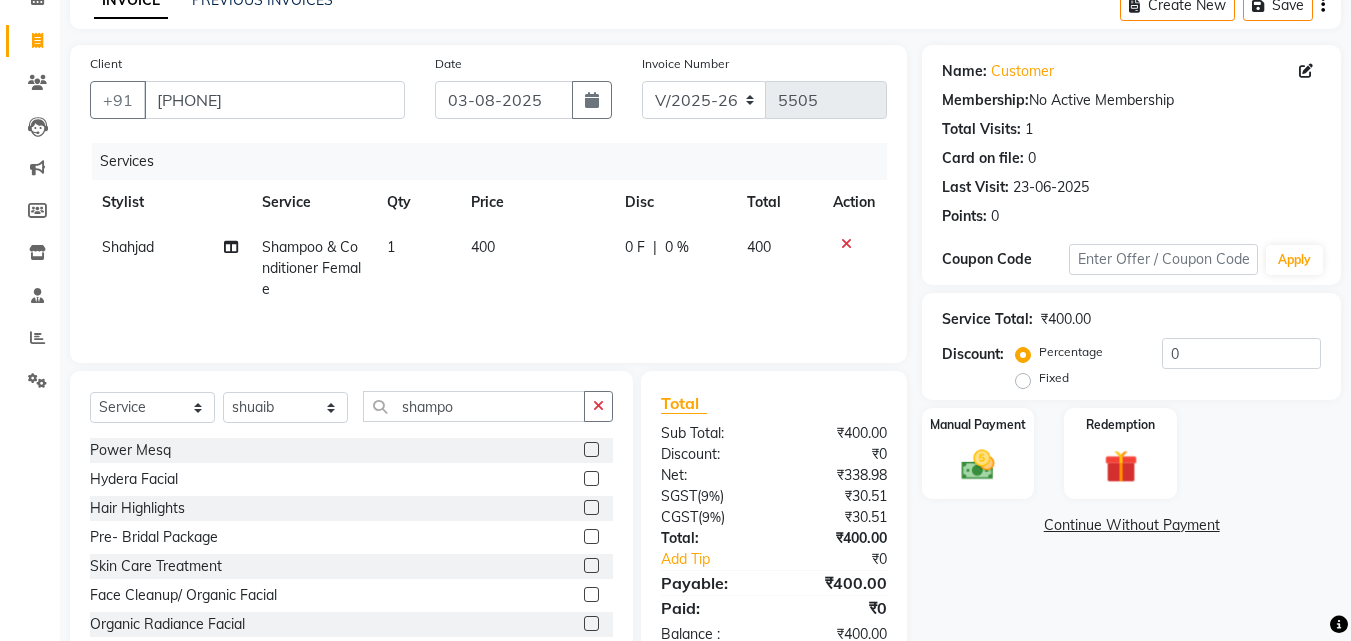 click on "Total Sub Total: ₹400.00 Discount: ₹0 Net: ₹338.98 SGST  ( 9% ) ₹30.51 CGST  ( 9% ) ₹30.51 Total: ₹400.00 Add Tip ₹0 Payable: ₹400.00 Paid: ₹0 Balance   : ₹400.00" 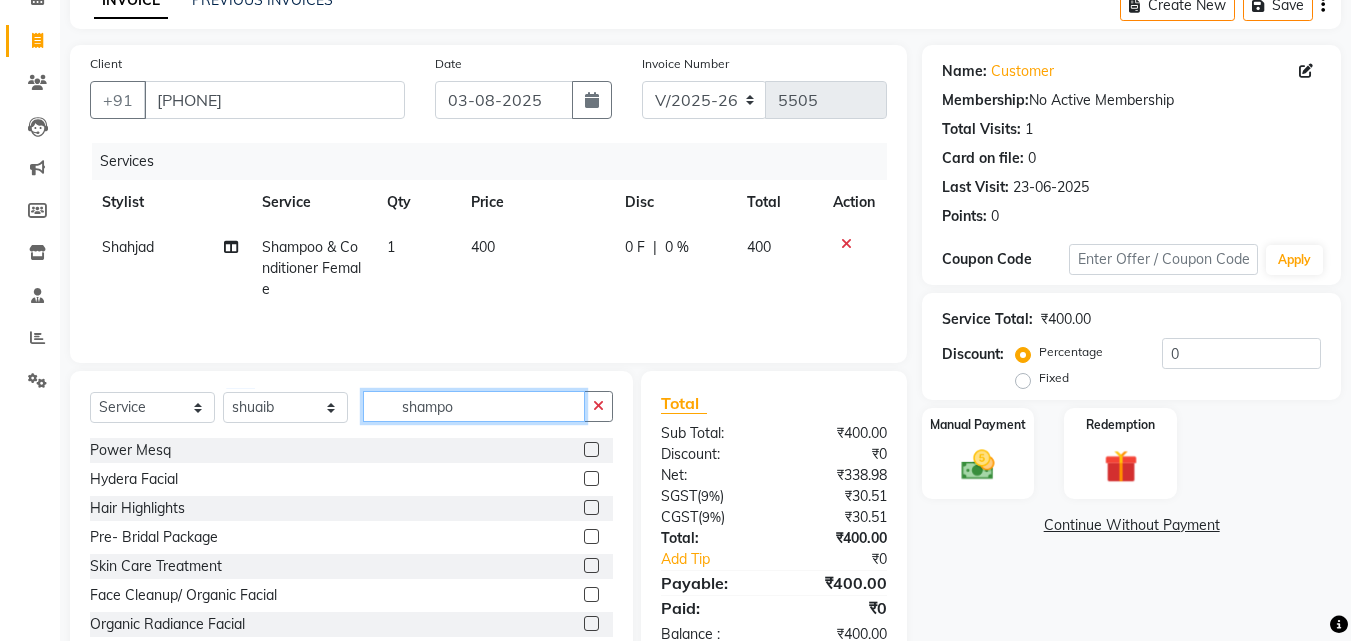 click on "shampo" 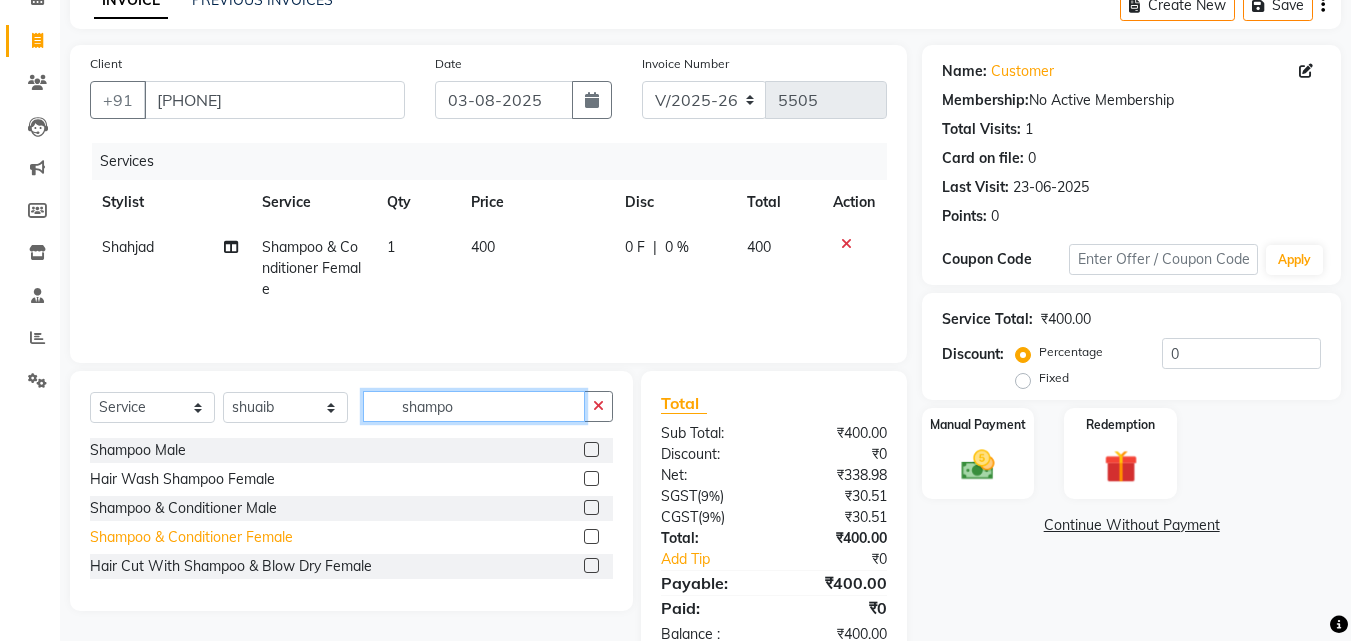 type on "shampo" 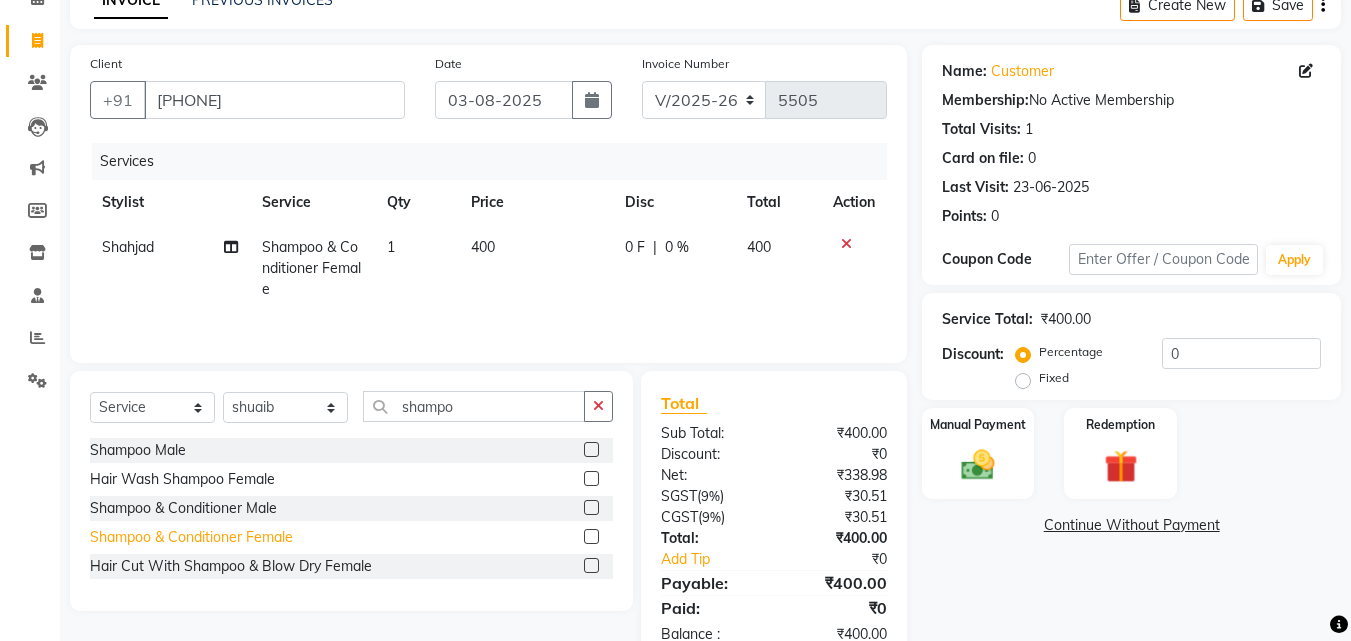 click on "Shampoo & Conditioner Female" 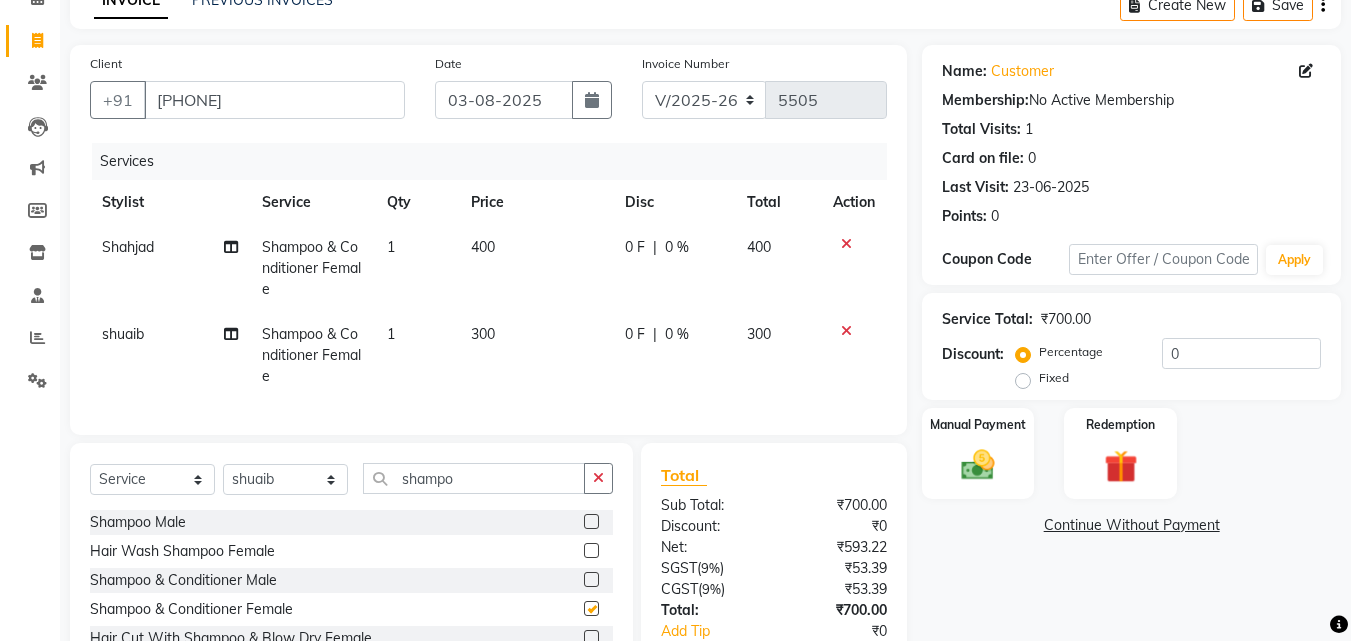 checkbox on "false" 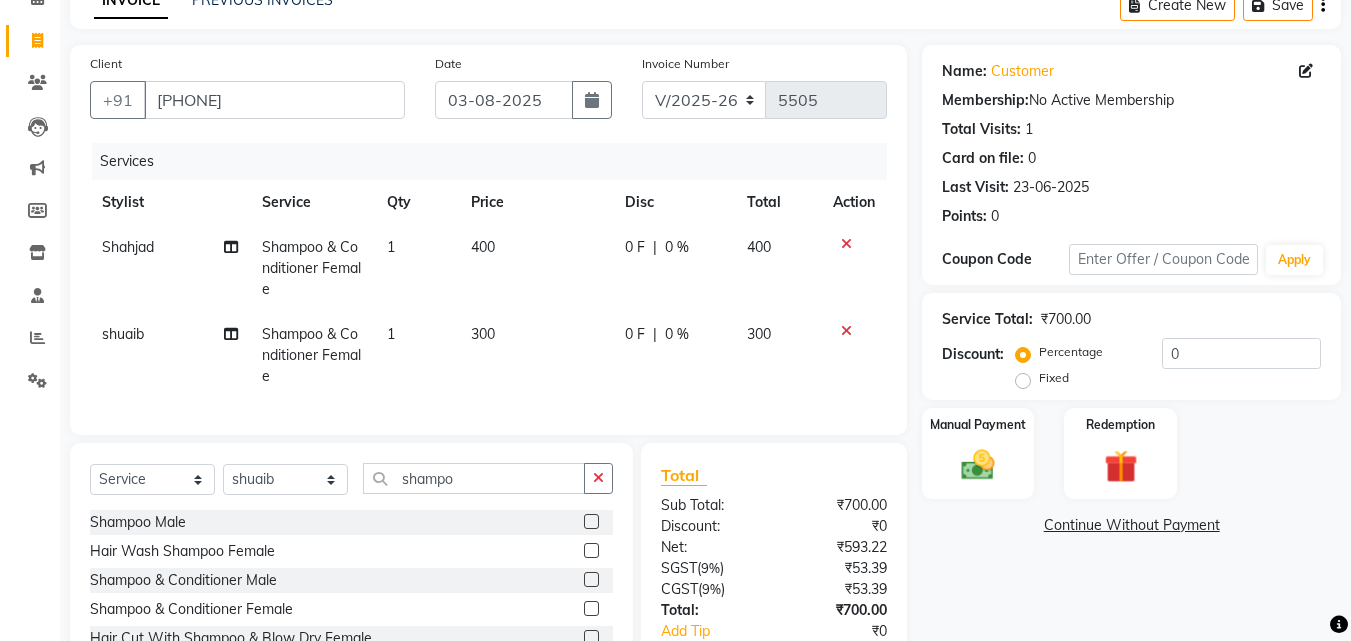 click on "300" 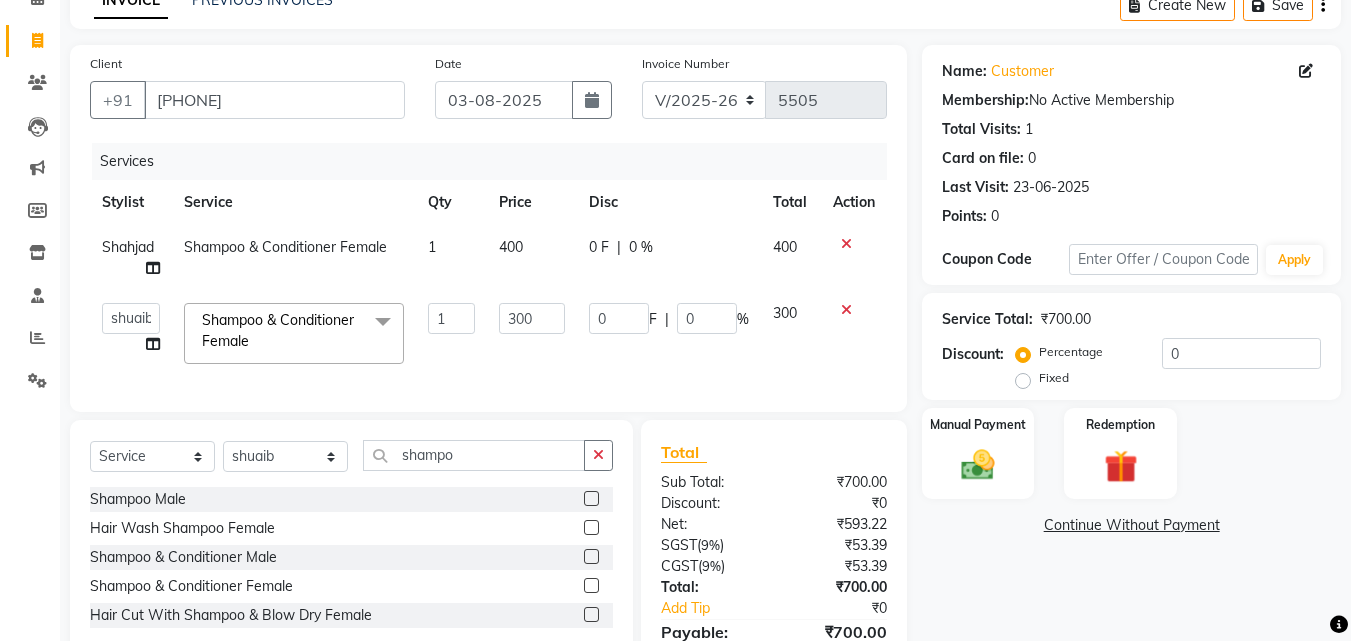 click on "300" 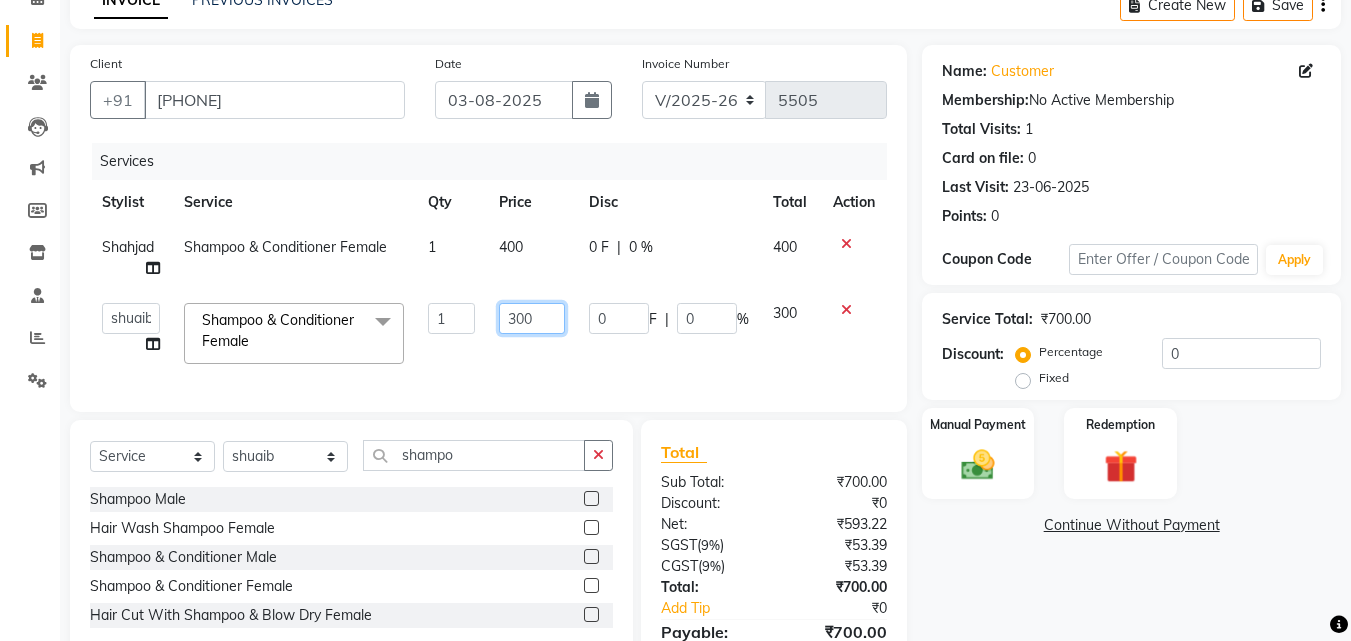 click on "300" 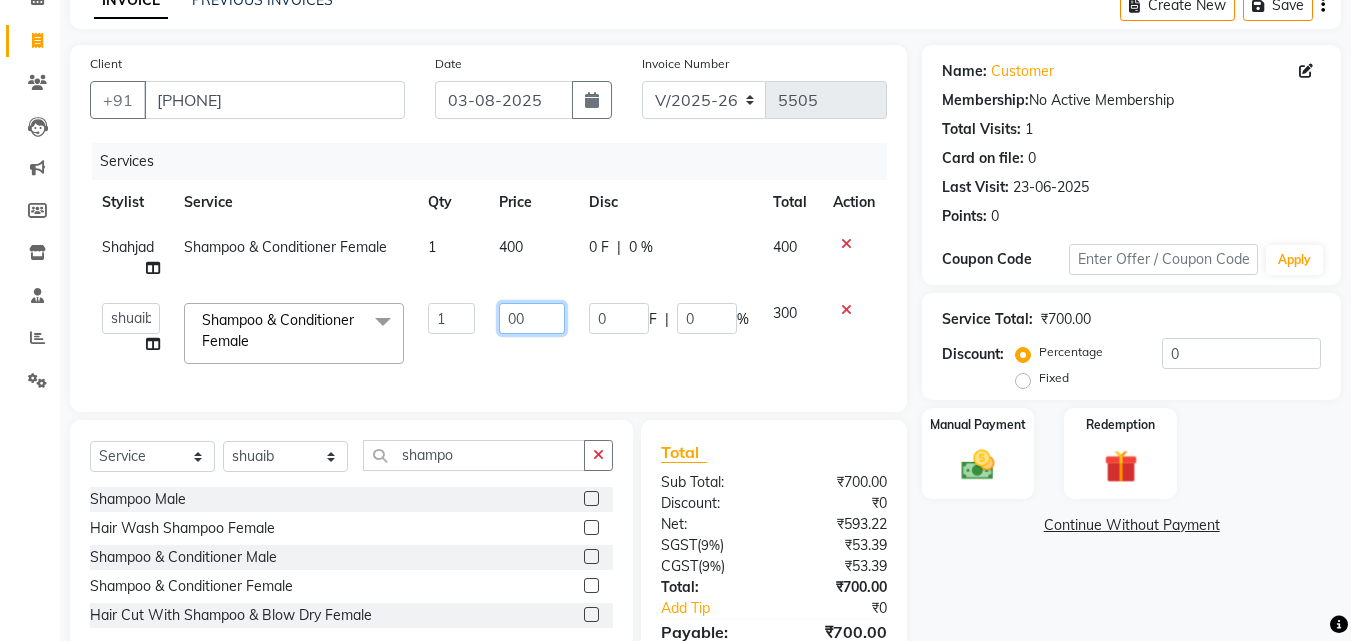 type on "400" 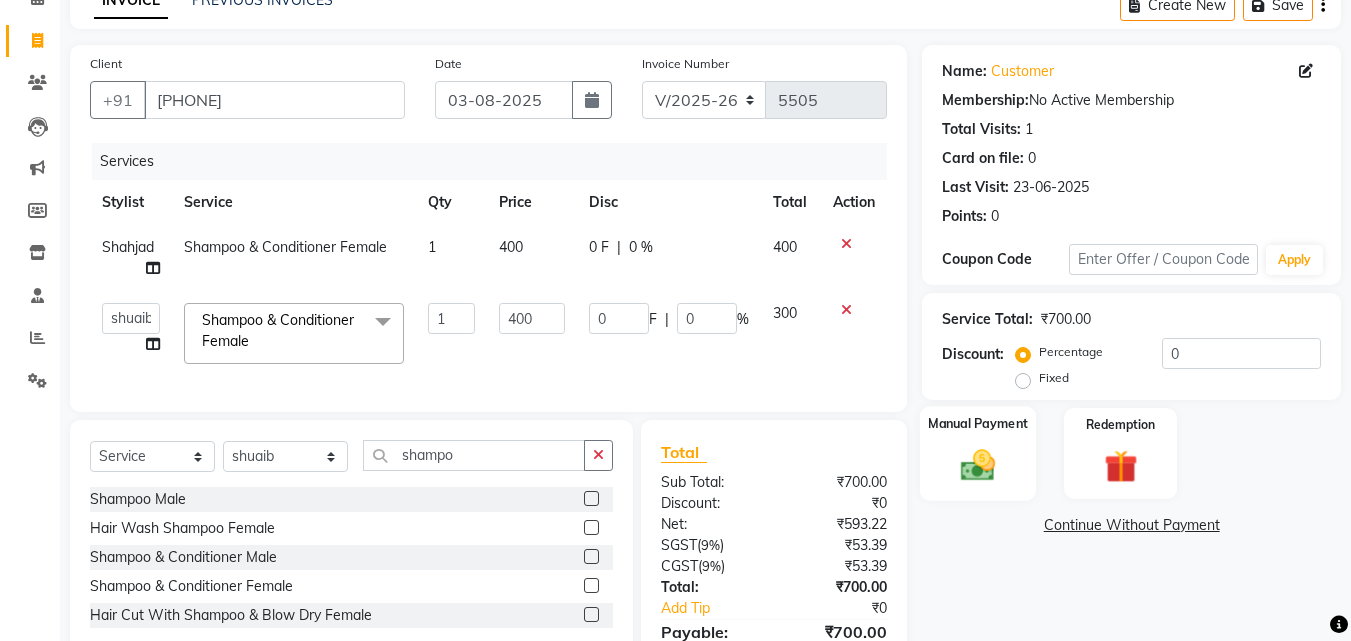 click on "Manual Payment" 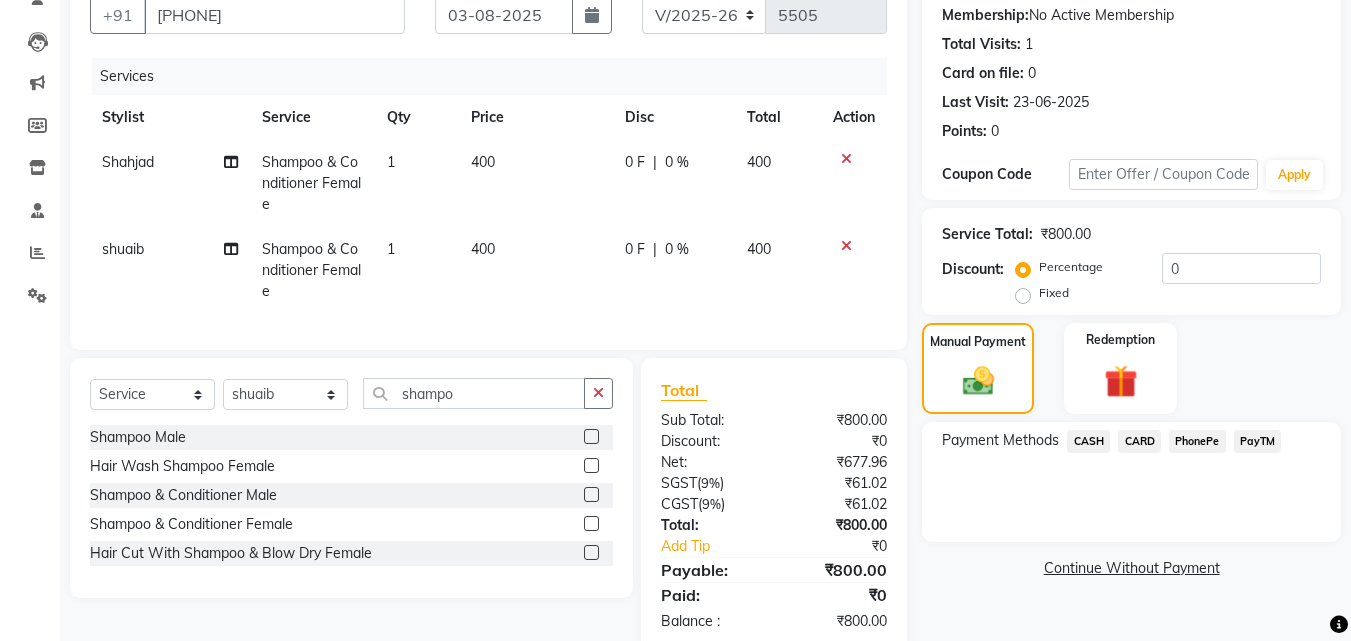scroll, scrollTop: 208, scrollLeft: 0, axis: vertical 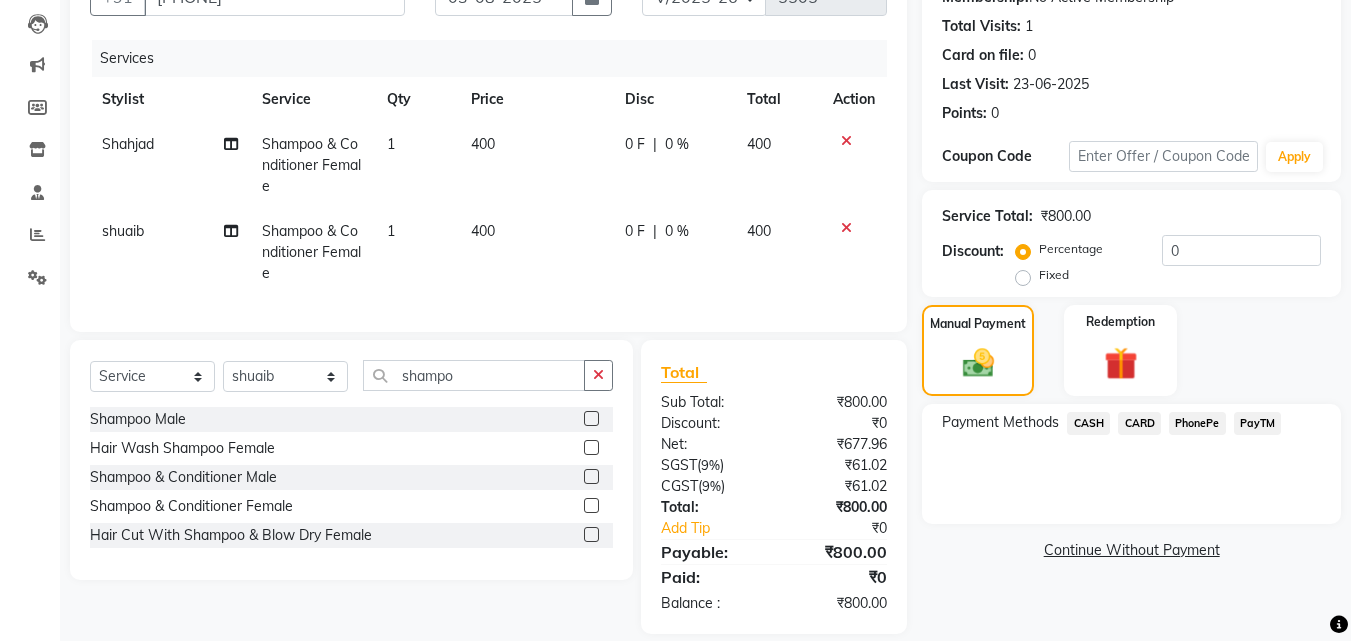 click on "PayTM" 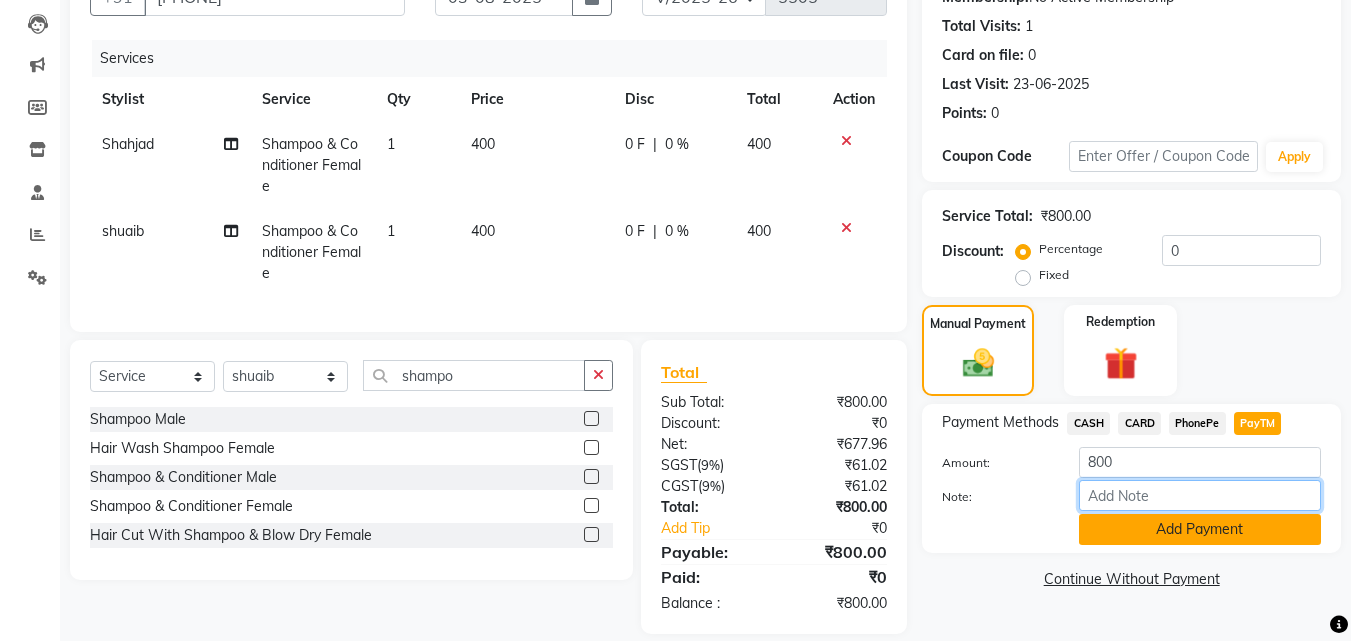 click on "Amount: 800 Note: Add Payment" 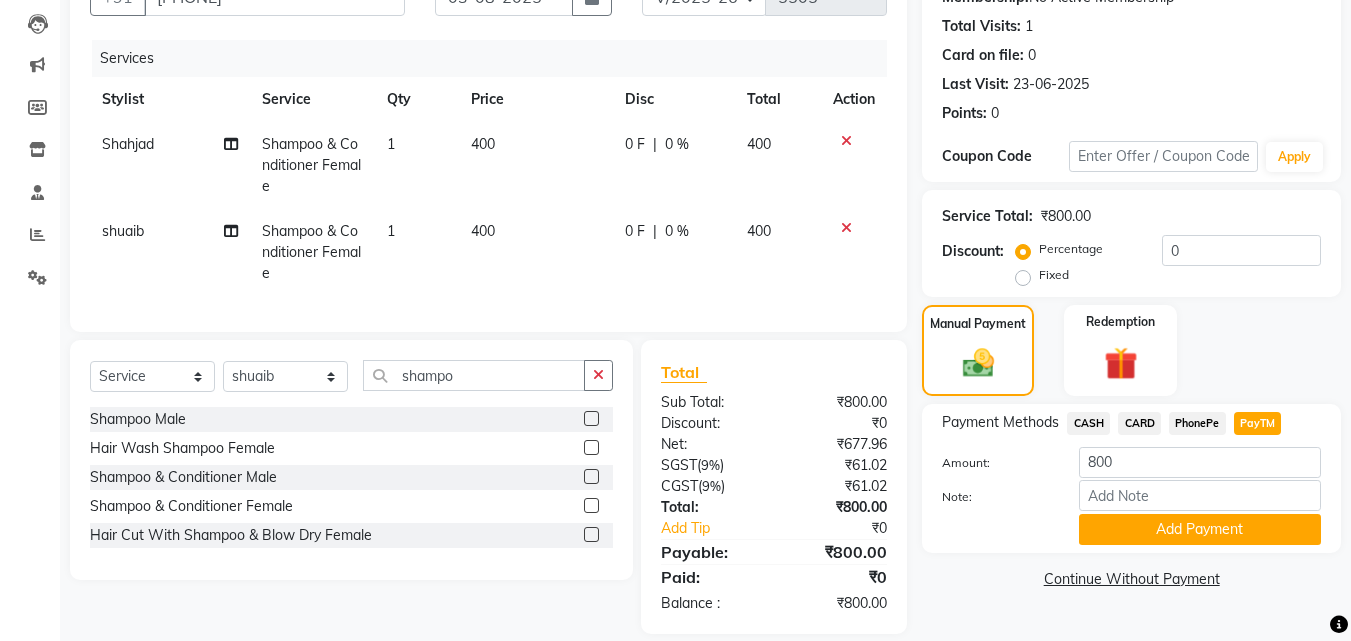 click on "Add Payment" 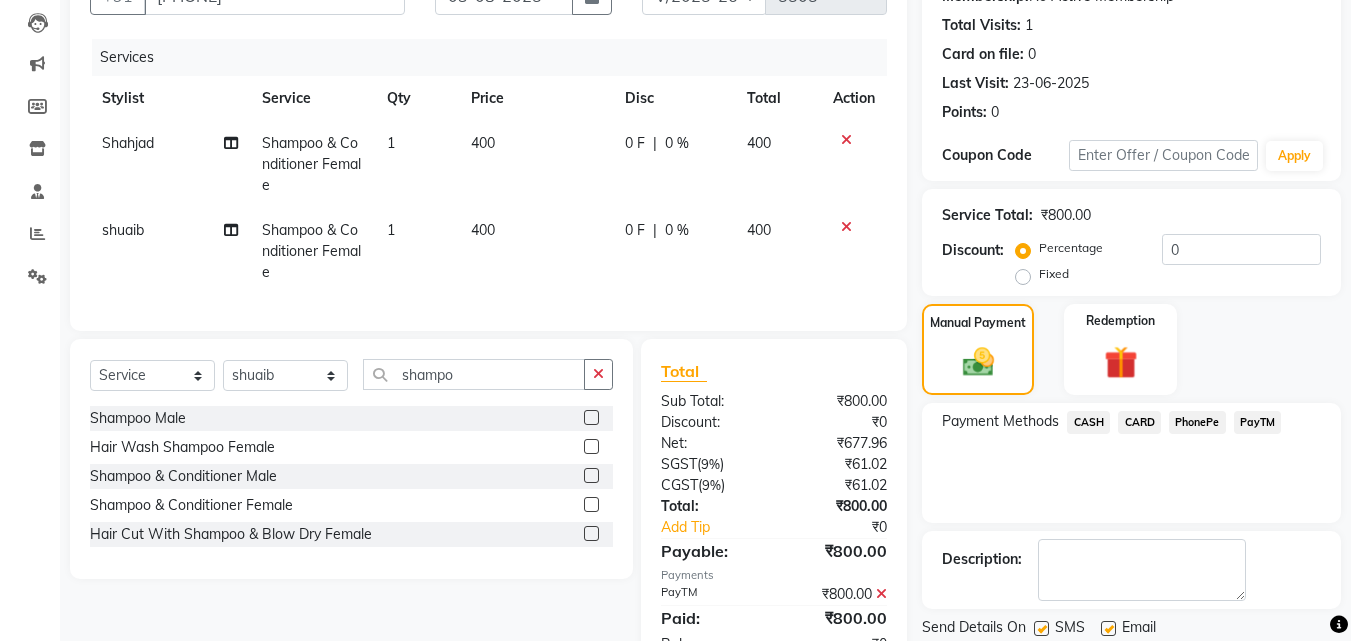 scroll, scrollTop: 288, scrollLeft: 0, axis: vertical 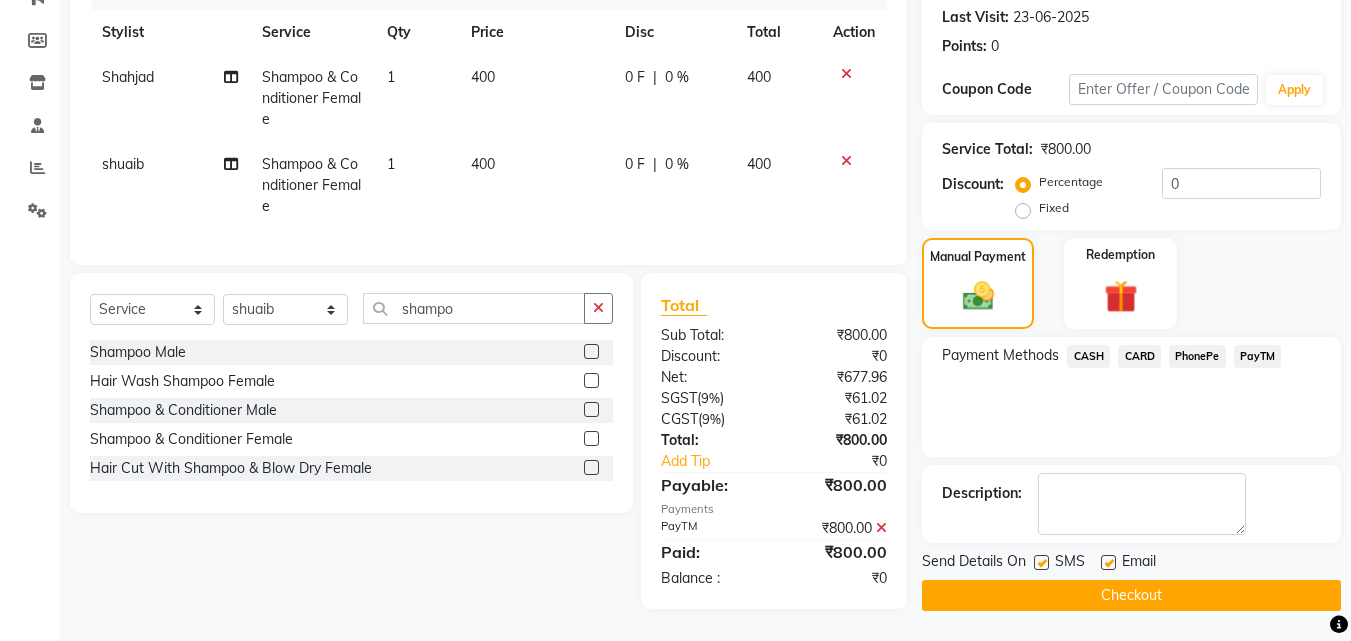click on "Checkout" 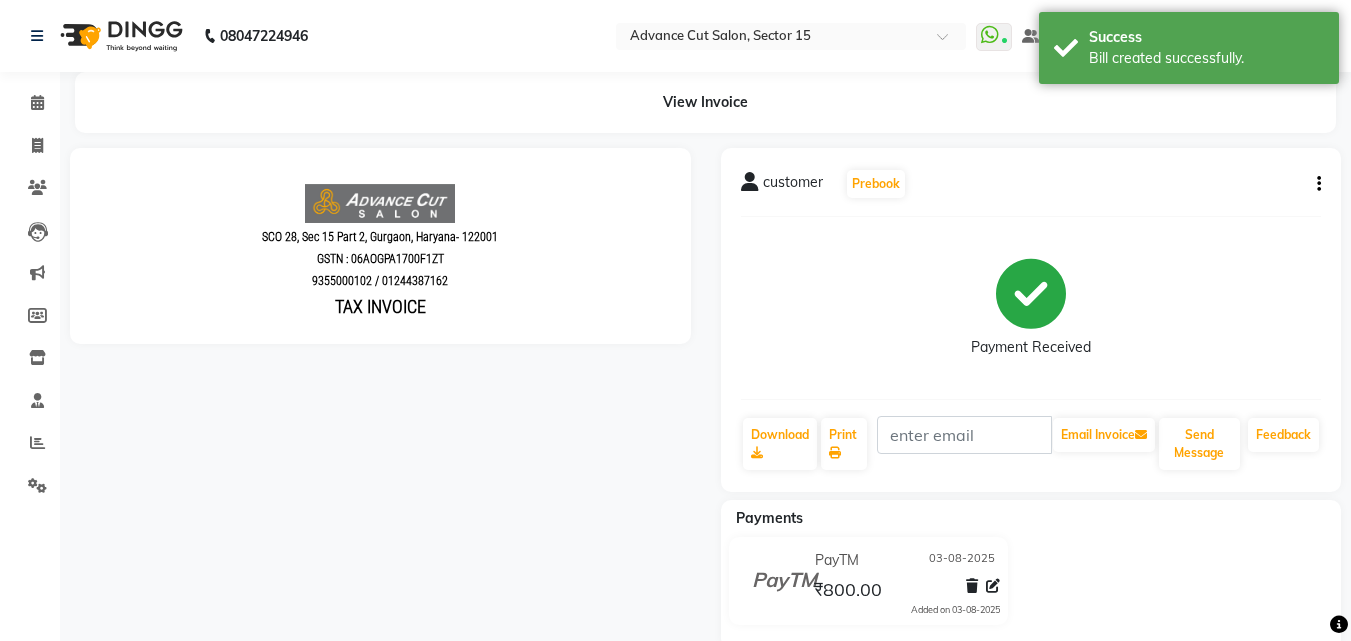 scroll, scrollTop: 0, scrollLeft: 0, axis: both 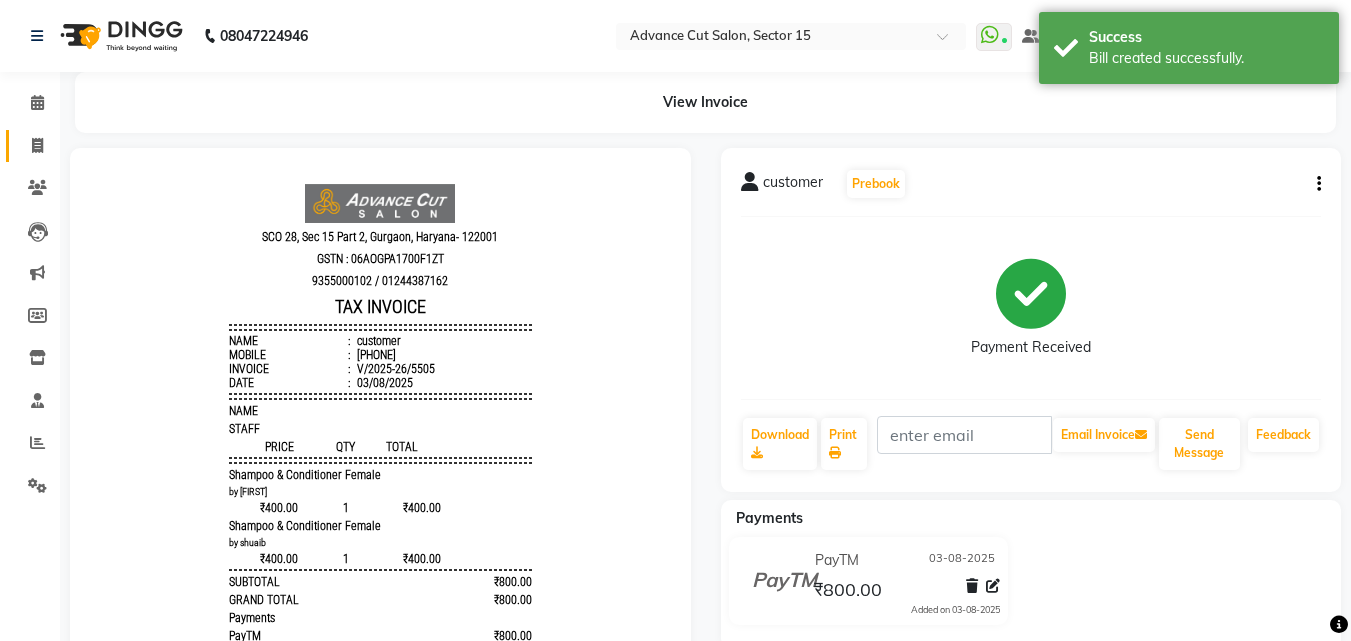 click on "Invoice" 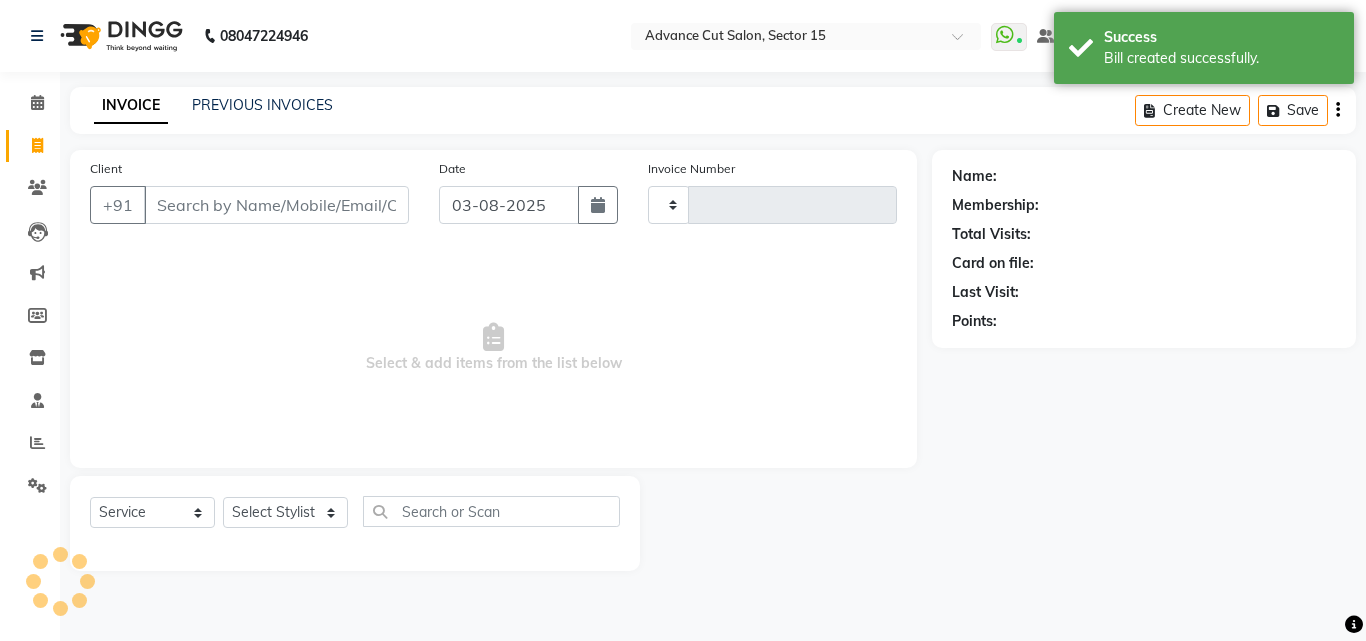 type on "5506" 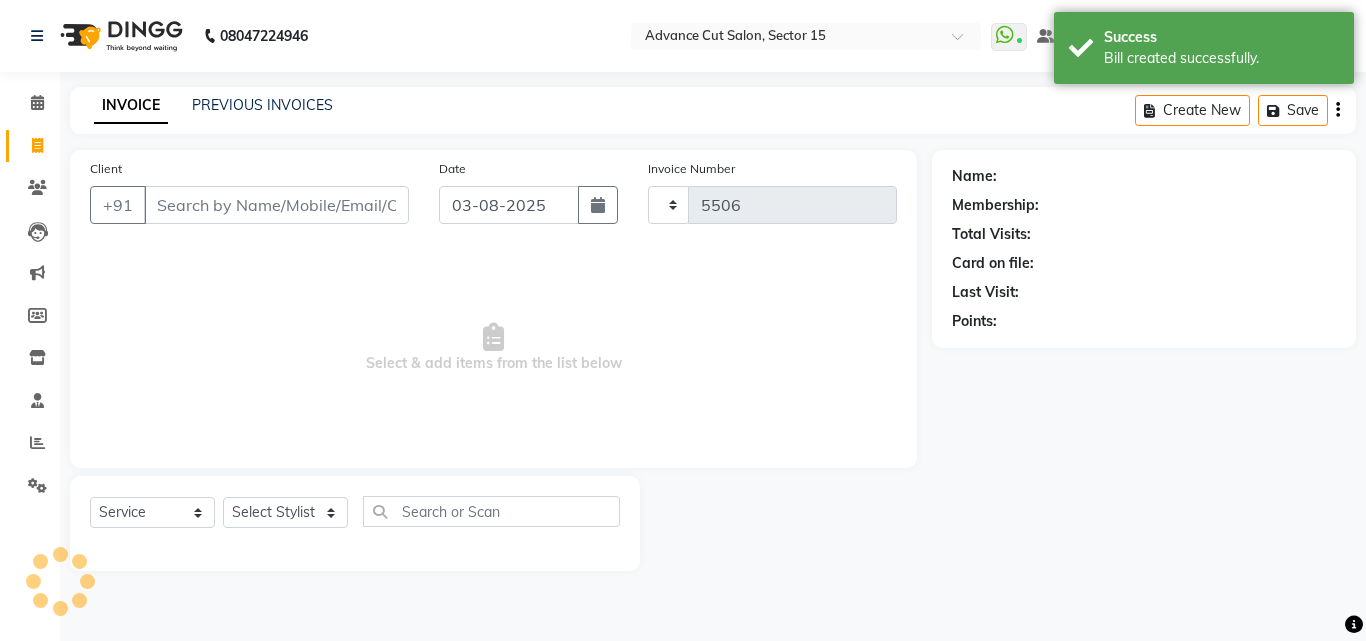select on "6255" 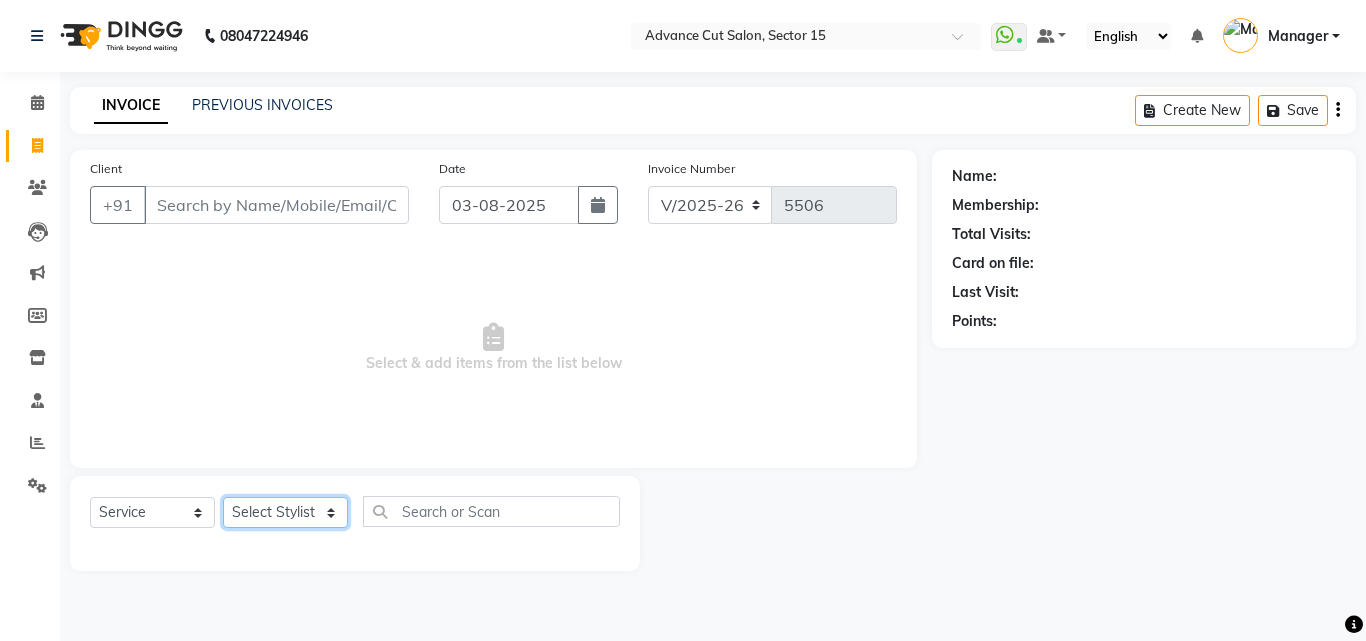 drag, startPoint x: 305, startPoint y: 513, endPoint x: 280, endPoint y: 513, distance: 25 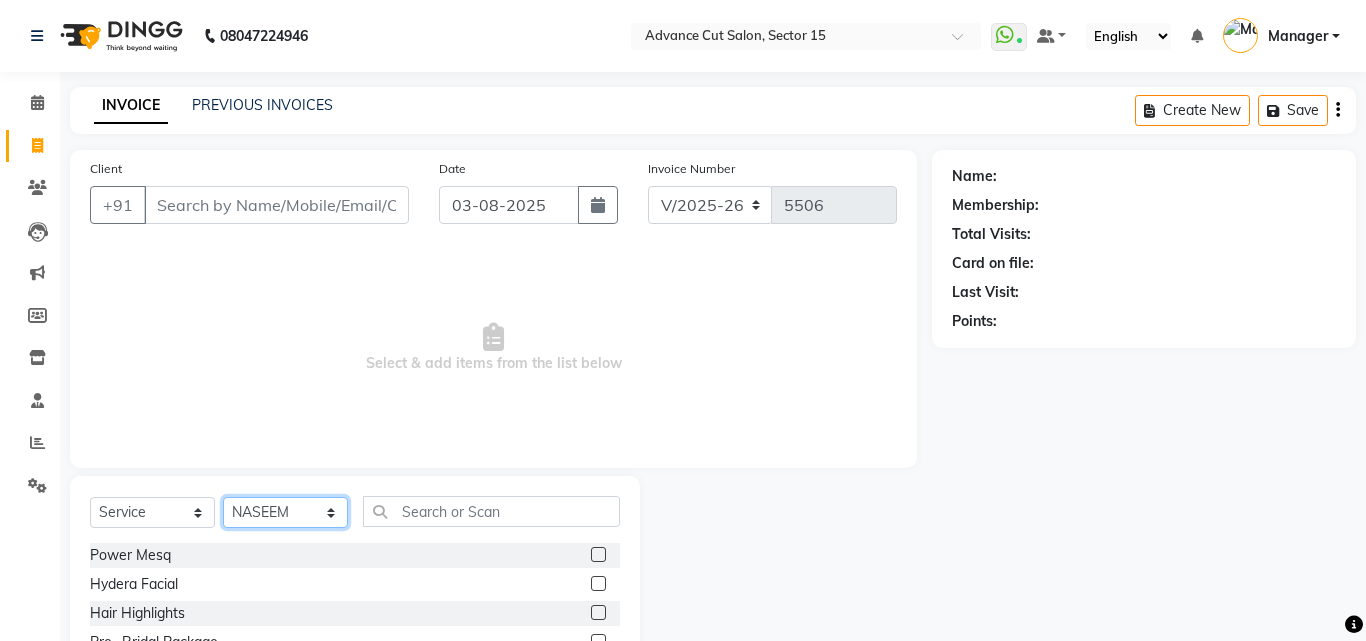 drag, startPoint x: 283, startPoint y: 507, endPoint x: 364, endPoint y: 501, distance: 81.22192 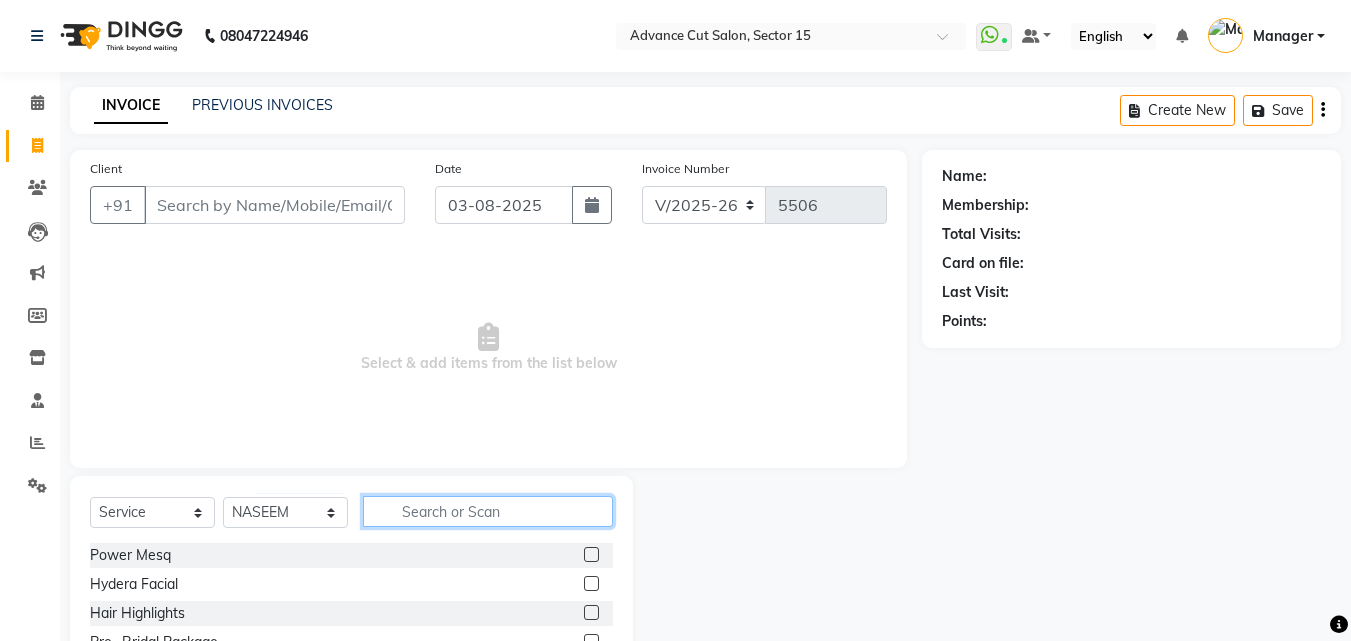 click 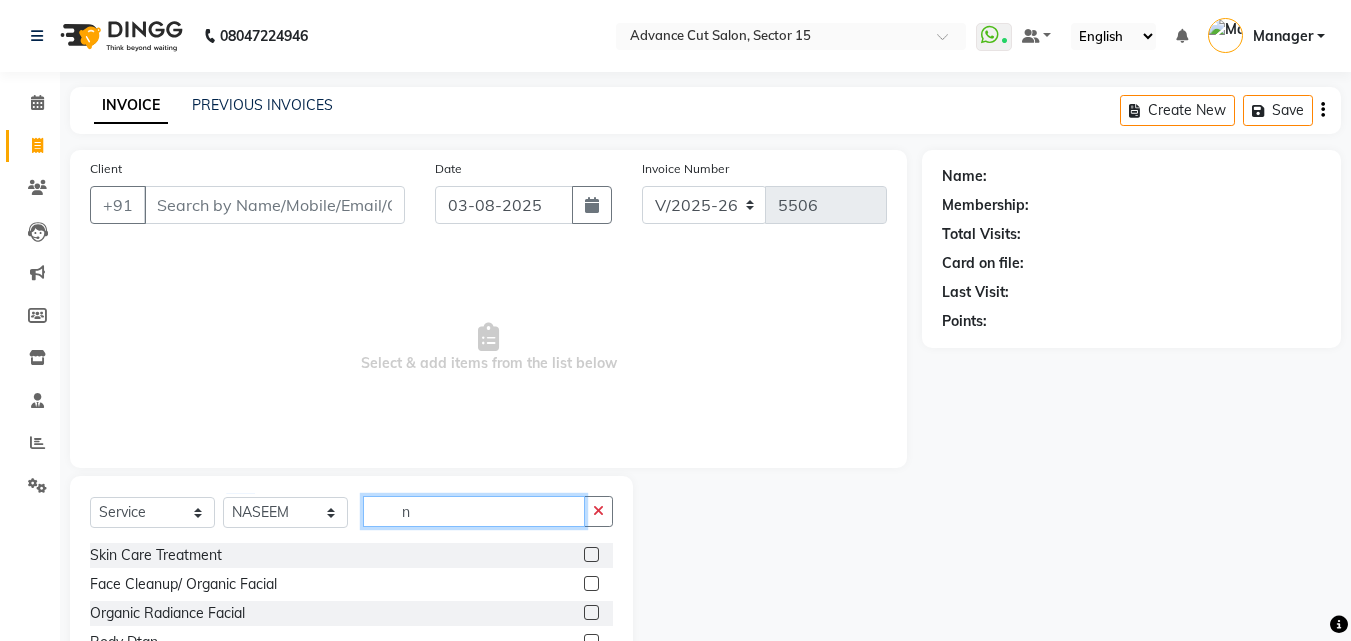click on "n" 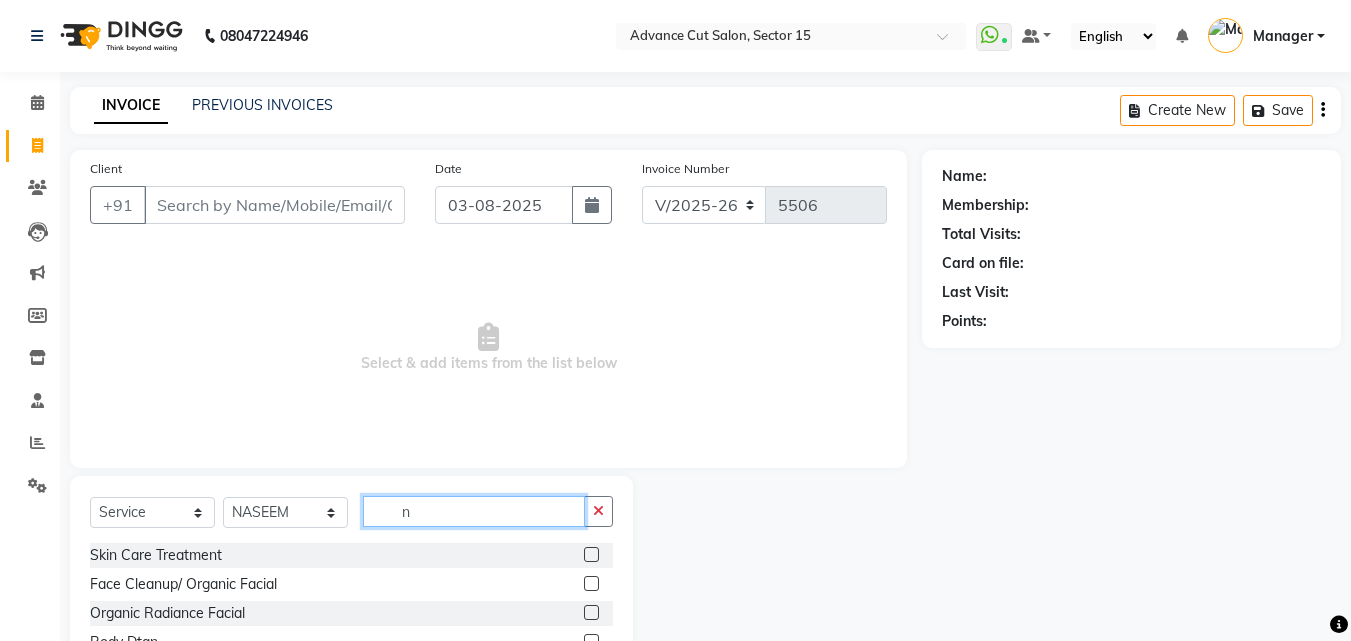 type on "n" 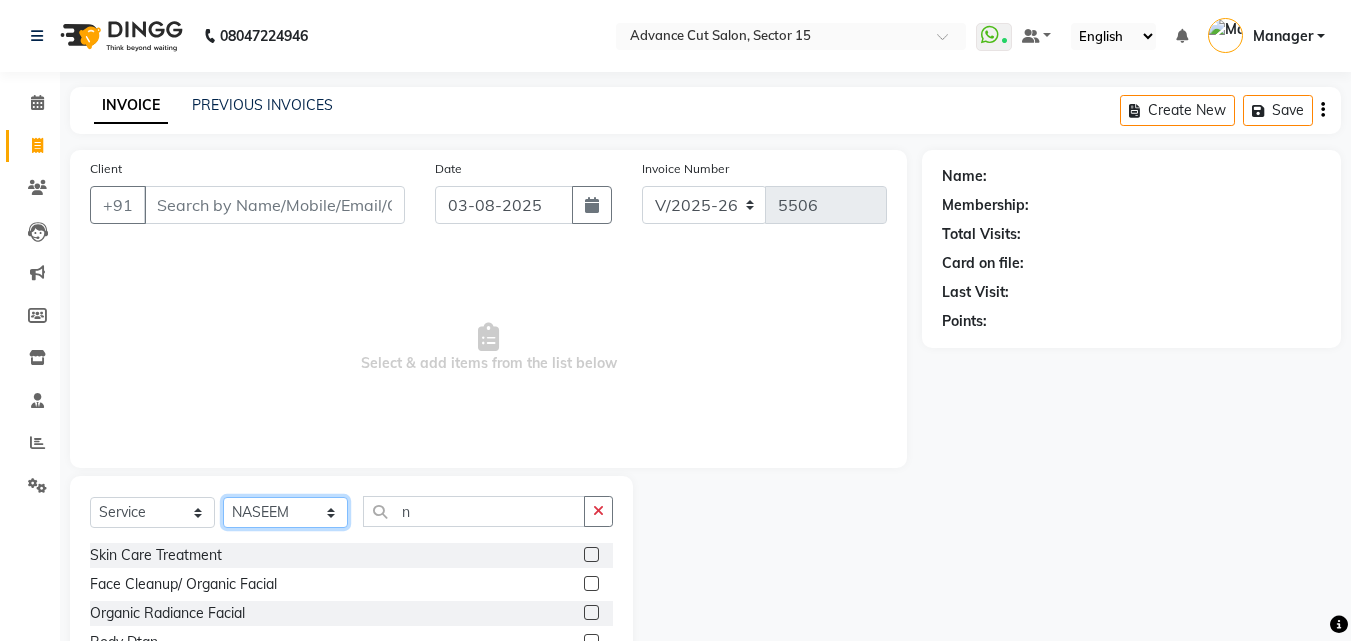 click on "Select Stylist Advance Cut  ASIF FARMAN HAIDER Iqbal KASHISH LUCKY Manager MANOJ NASEEM NASIR Nidhi Pooja  PRIYA RAEES RANI RASHID RIZWAN SACHIN SALMAN SANJAY Shahjad Shankar shuaib SONI" 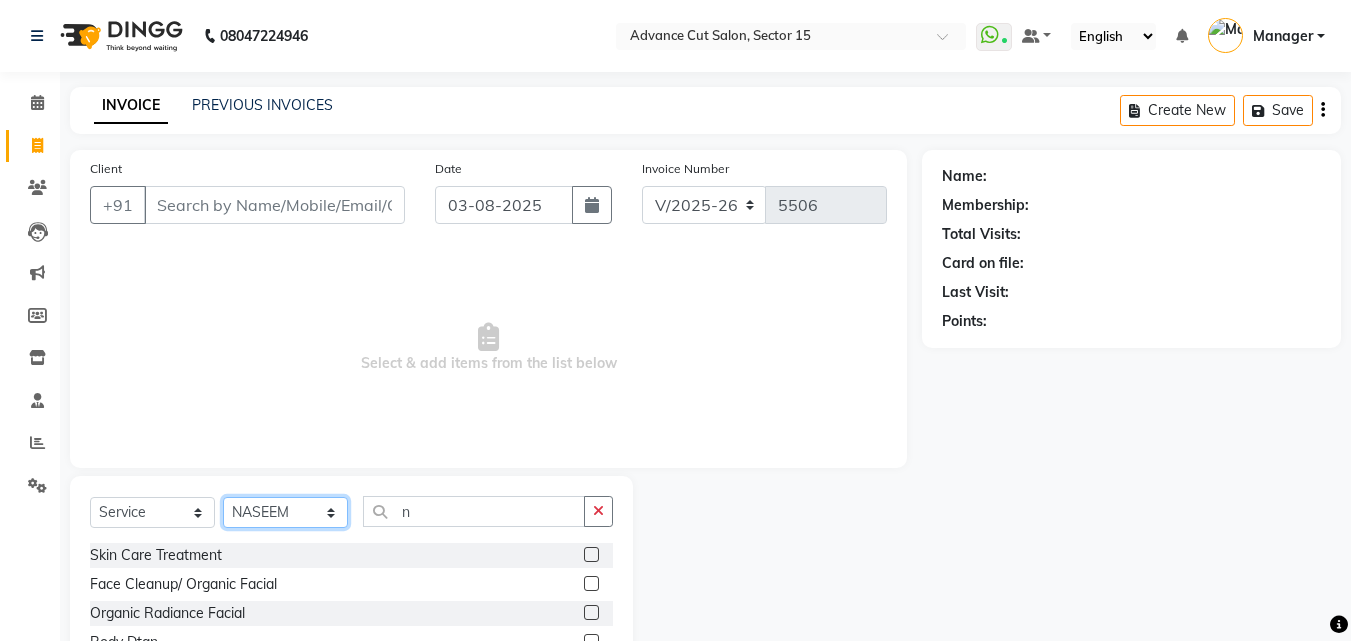 select on "46509" 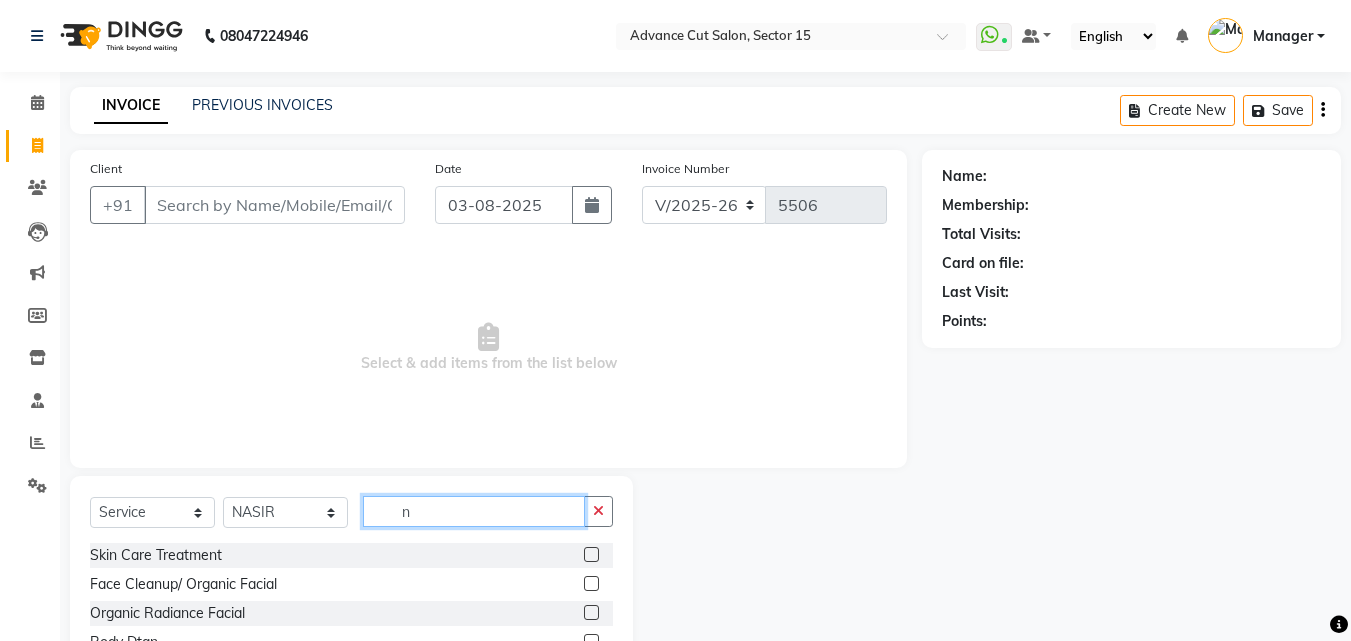 click on "n" 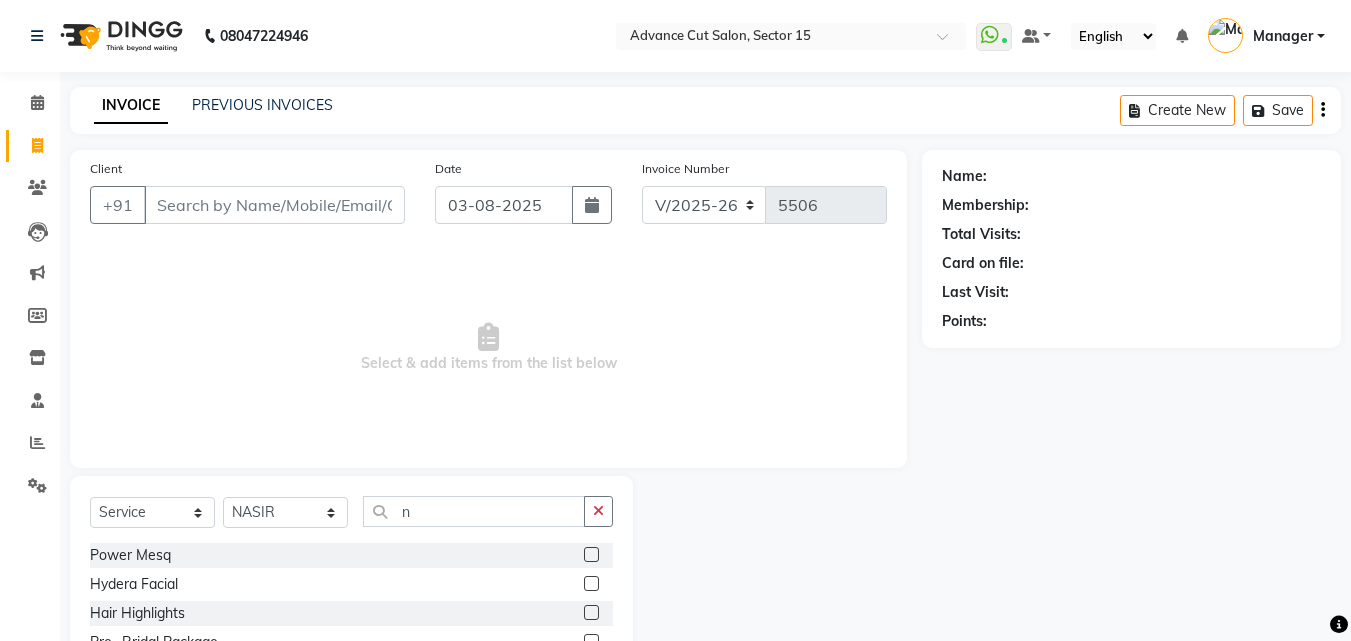 click on "Select  Service  Product  Membership  Package Voucher Prepaid Gift Card  Select Stylist Advance Cut  ASIF FARMAN HAIDER Iqbal KASHISH LUCKY Manager MANOJ NASEEM NASIR Nidhi Pooja  PRIYA RAEES RANI RASHID RIZWAN SACHIN SALMAN SANJAY Shahjad Shankar shuaib SONI n Power Mesq  Hydera Facial  Hair Highlights  Pre- Bridal Package  Skin Care Treatment  Face Cleanup/ Organic Facial  Organic Radiance Facial  Body Massage  Body Dtan  Body Polishing  Balayage Color  Kanpeki Facial  Face De-Tan  Hair Spa Package  Skin Door Facial  Kara-Smooth  Groom Makeup  Hair Set  Package Male  Keratin Treatment  Package Female  Arms Trimming  Full Body Wax  Kanpeki Cleanup  Pro Longer Hair Treatment  Fiber Plex Hair Treatment  Foot Massage  Kera Shine Treatment  Metal Dx Hair Treatment  Nano Plastia  Beard Color  Aminexil  Botox Hair Treatment  Gel Nail Paint  Nail Extension  Nail Arts  Pre - Groom Package   Nail Removal   Pulpveda Facial  NanoGel Organic treatment   Ear wax   Nose wax  Pumming   Upper Lip Brazilian Wax Female" 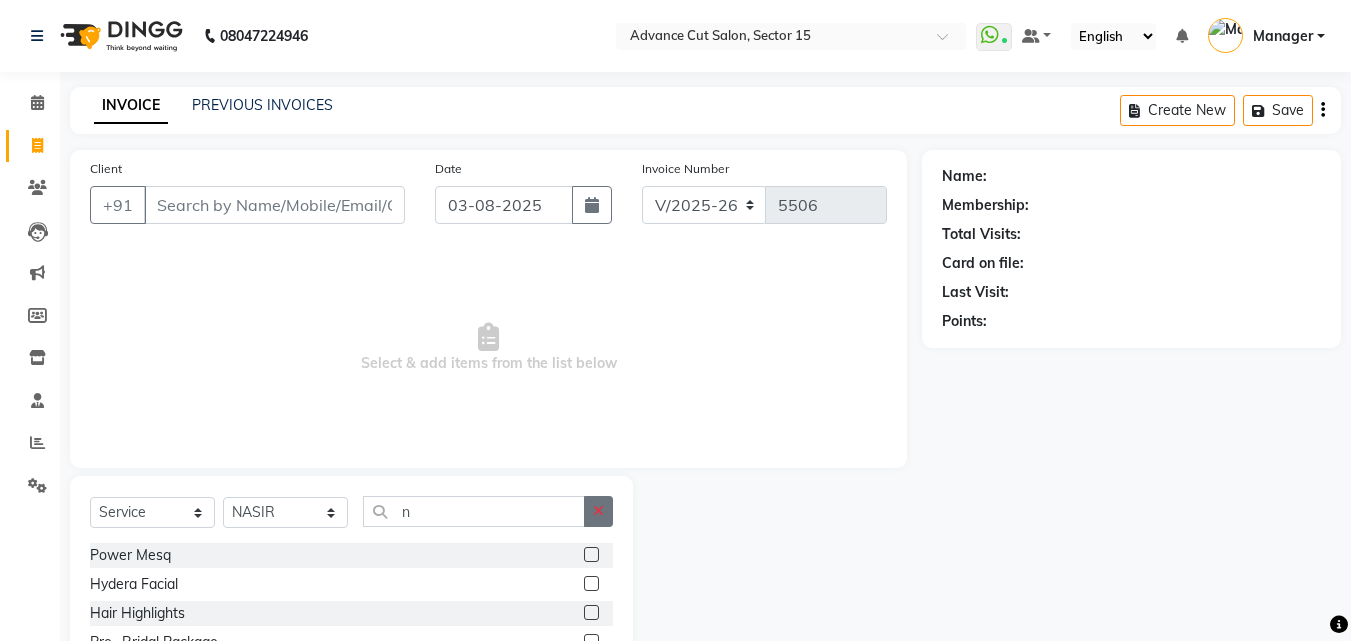 drag, startPoint x: 578, startPoint y: 495, endPoint x: 599, endPoint y: 501, distance: 21.84033 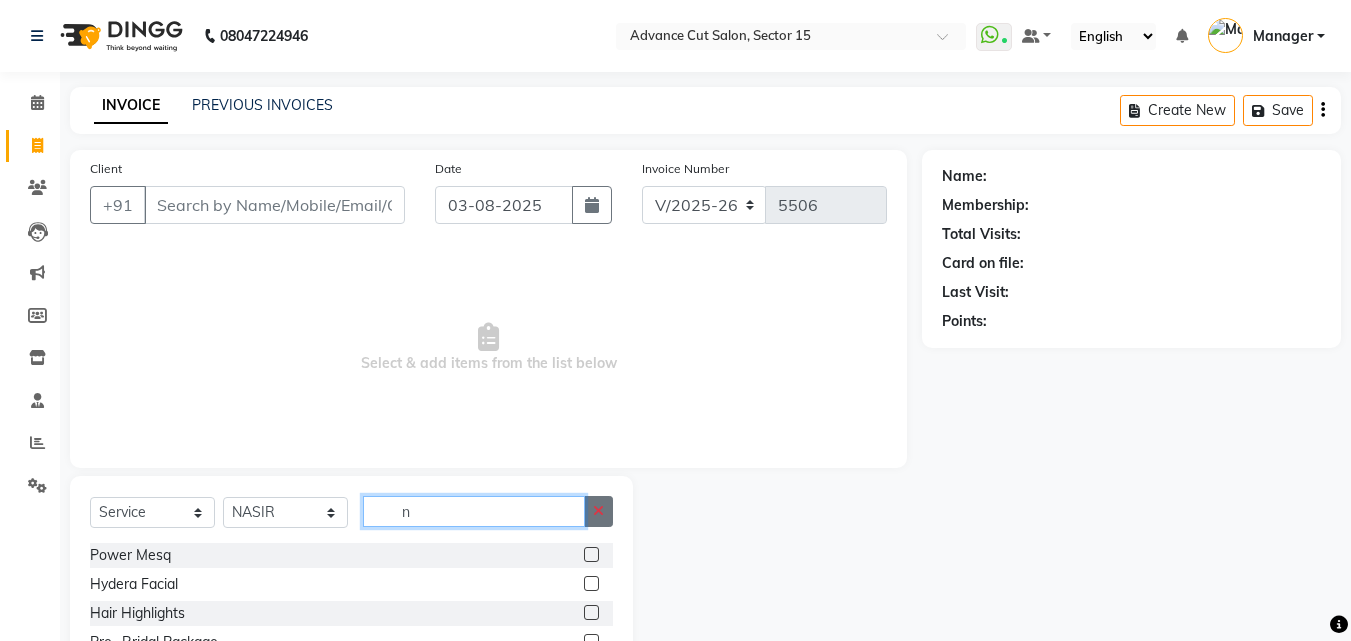 type 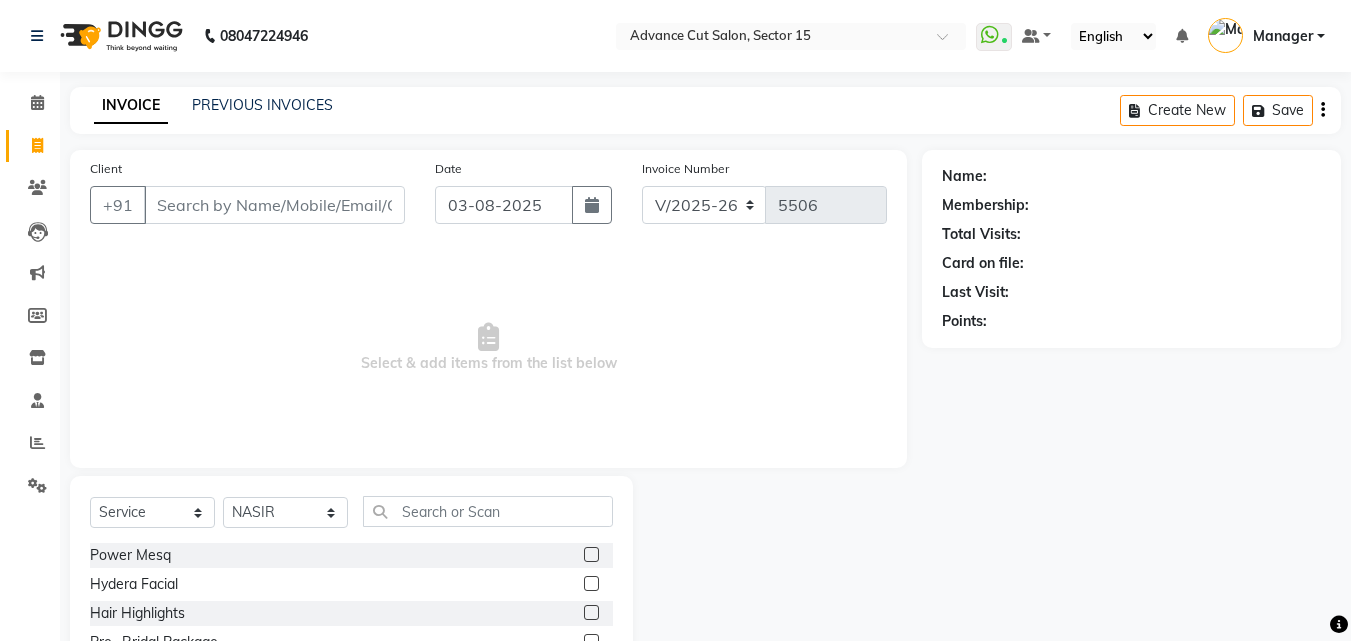 drag, startPoint x: 300, startPoint y: 185, endPoint x: 315, endPoint y: 210, distance: 29.15476 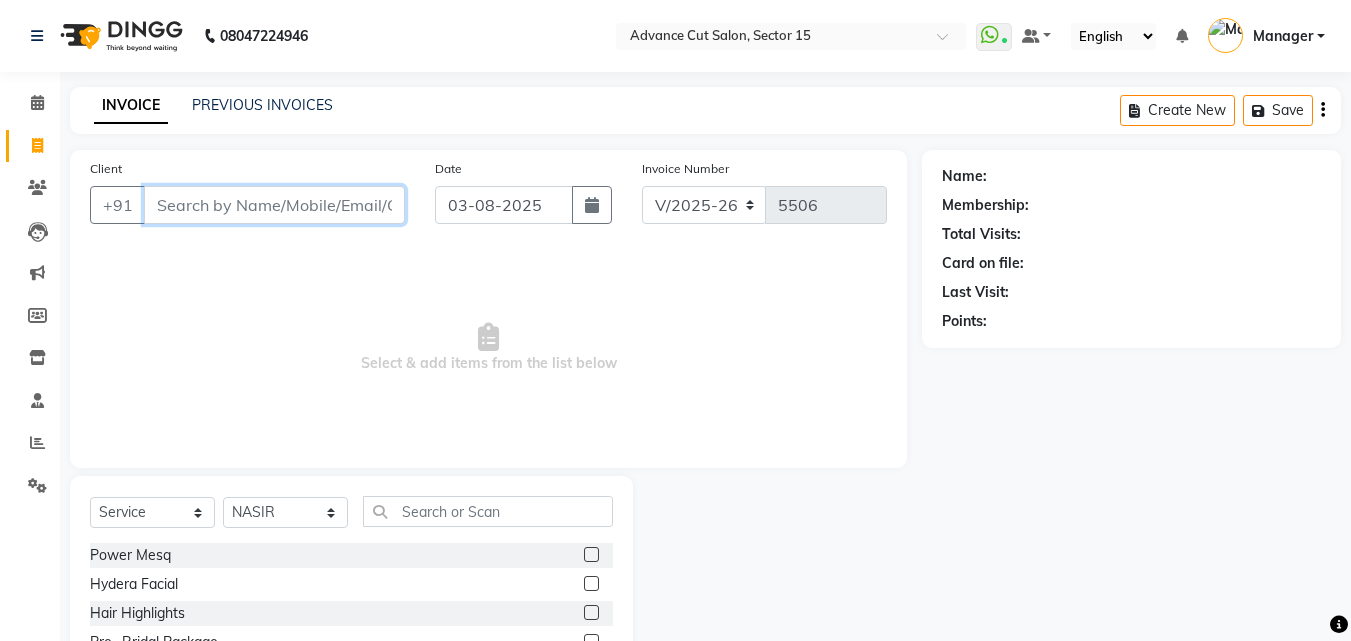 click on "Client" at bounding box center (274, 205) 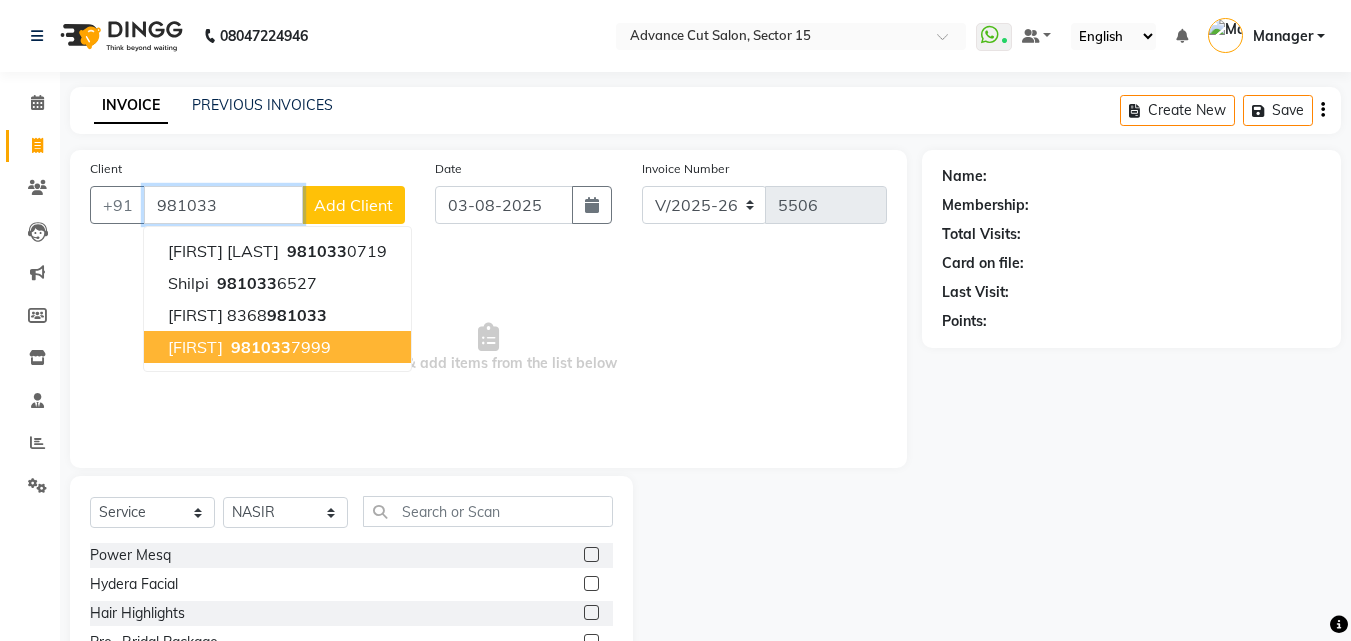 click on "sheema   981033 7999" at bounding box center [277, 347] 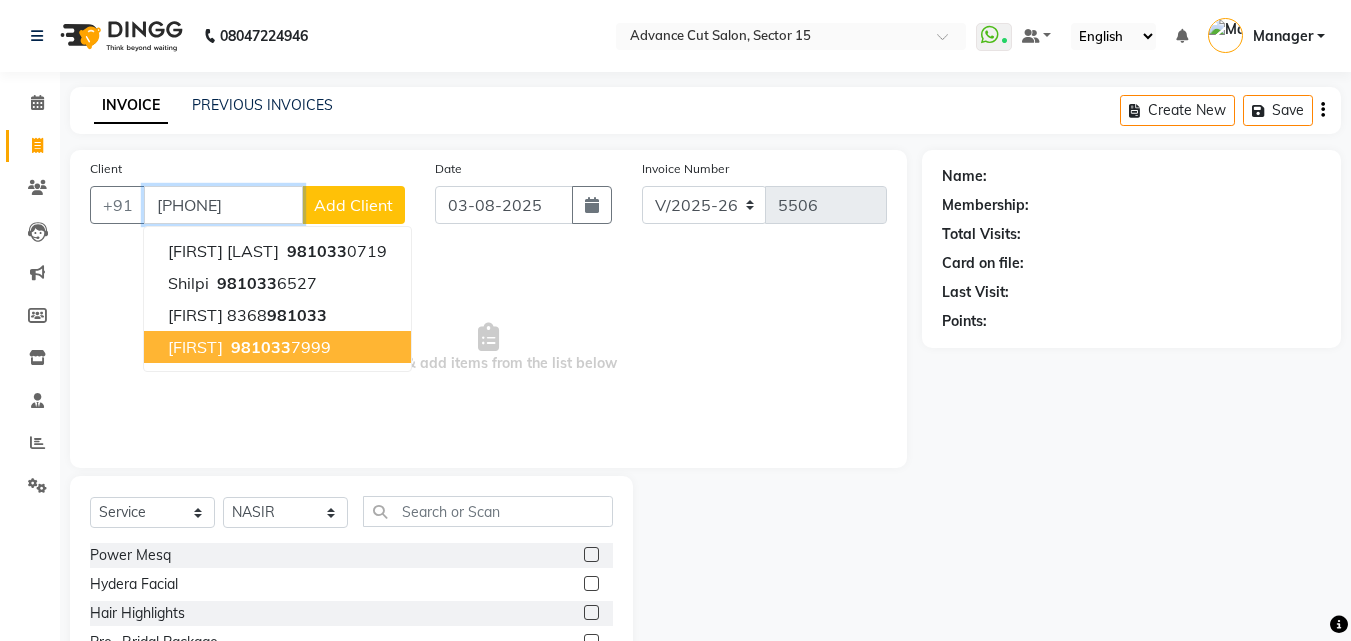 type on "[PHONE]" 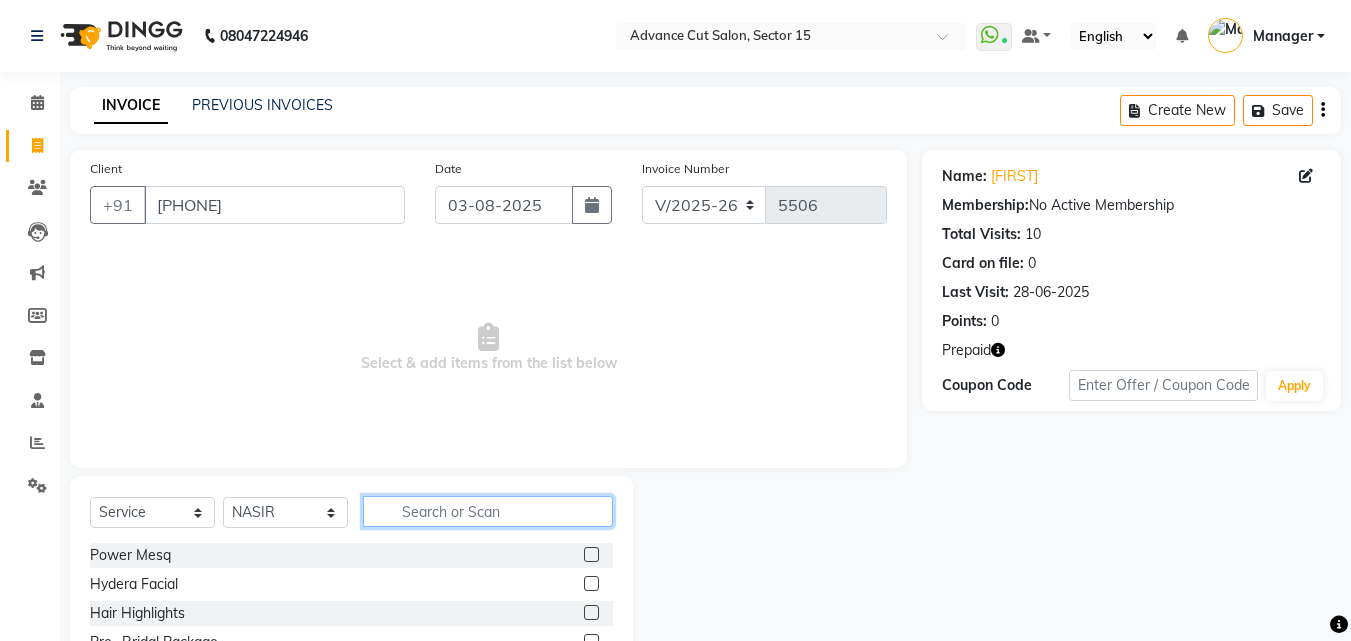 click 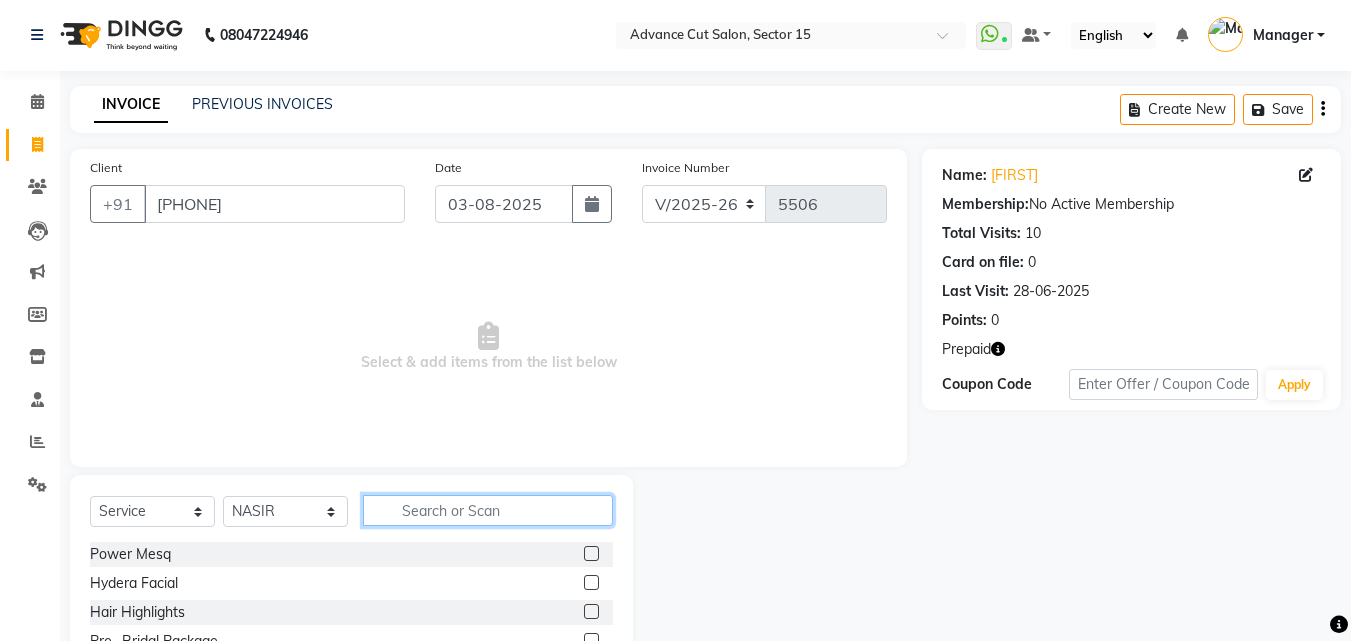 scroll, scrollTop: 160, scrollLeft: 0, axis: vertical 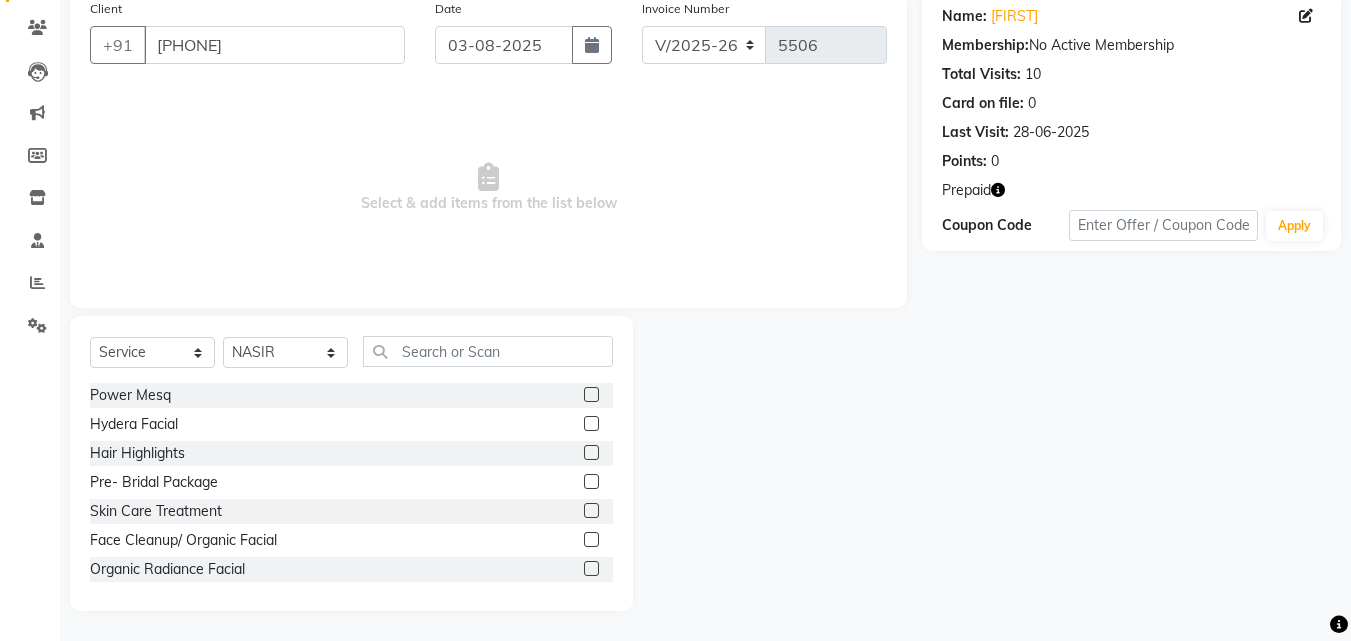 click on "Select  Service  Product  Membership  Package Voucher Prepaid Gift Card  Select Stylist Advance Cut  ASIF FARMAN HAIDER Iqbal KASHISH LUCKY Manager MANOJ NASEEM NASIR Nidhi Pooja  PRIYA RAEES RANI RASHID RIZWAN SACHIN SALMAN SANJAY Shahjad Shankar shuaib SONI" 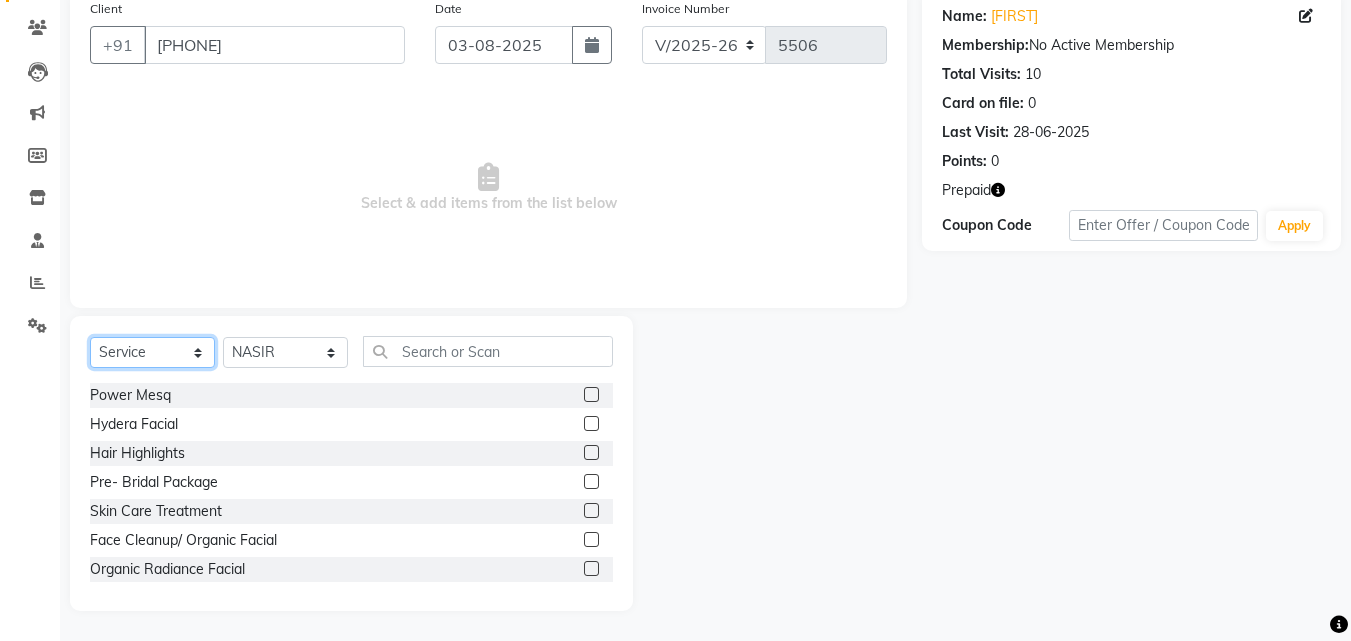 click on "Select  Service  Product  Membership  Package Voucher Prepaid Gift Card" 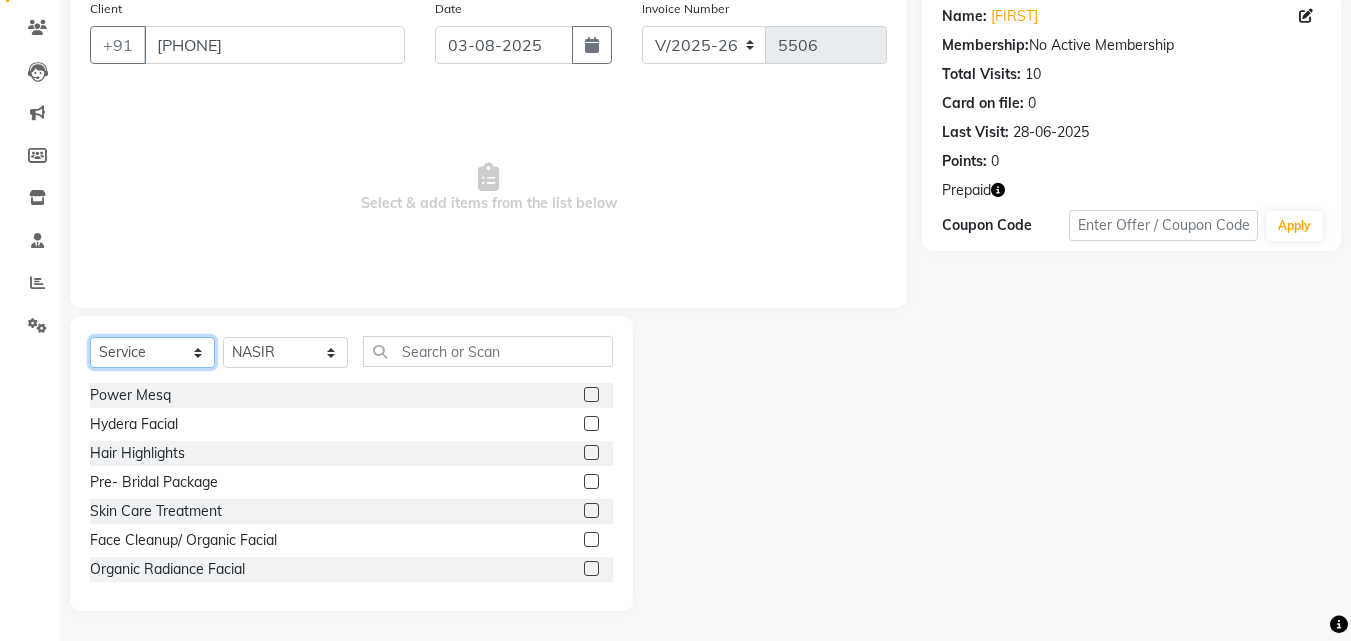 select on "P" 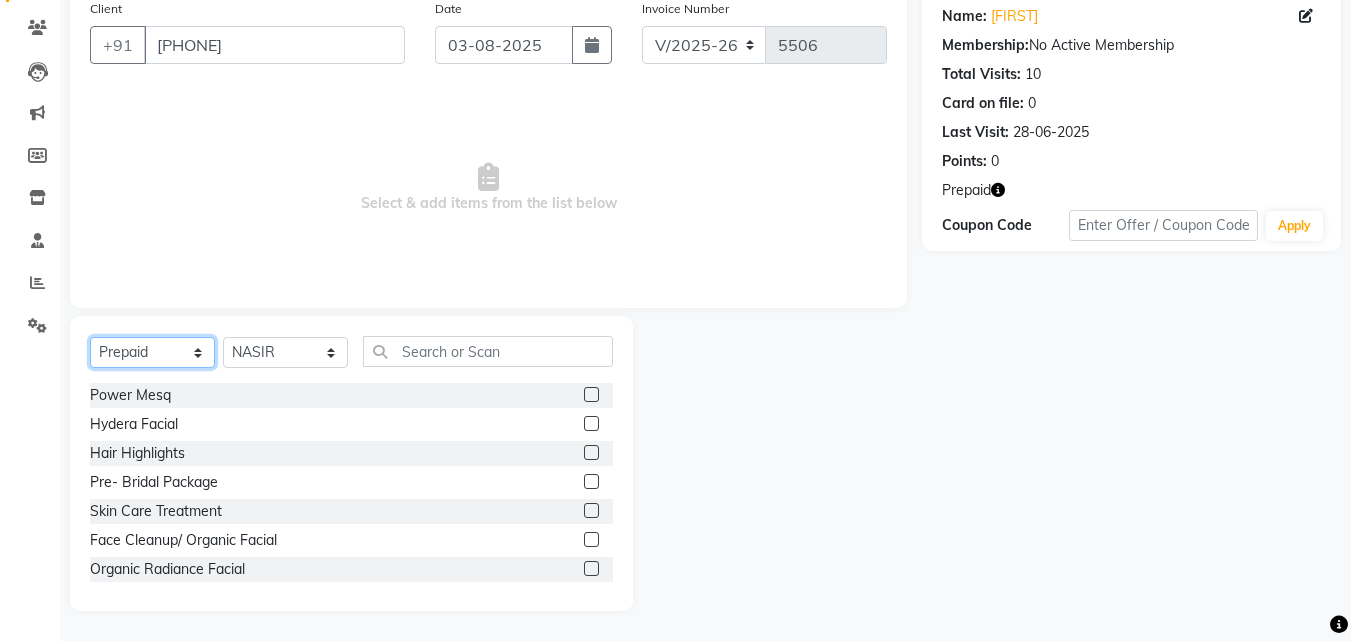 click on "Select  Service  Product  Membership  Package Voucher Prepaid Gift Card" 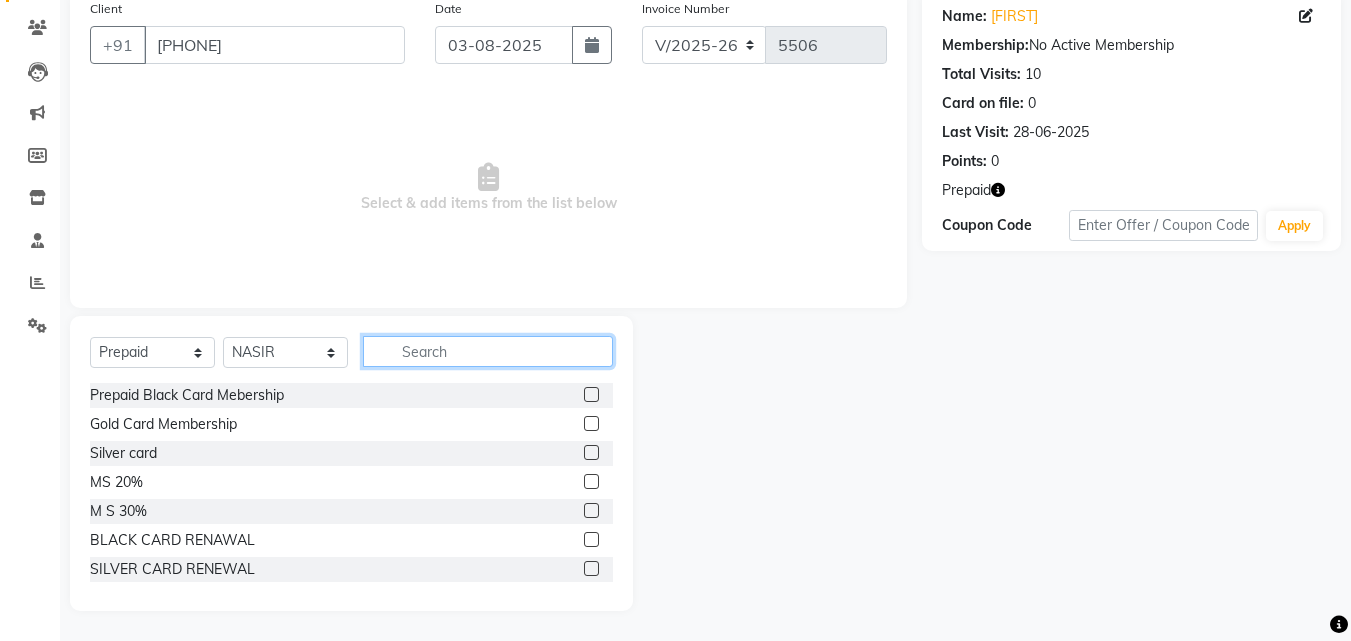 click 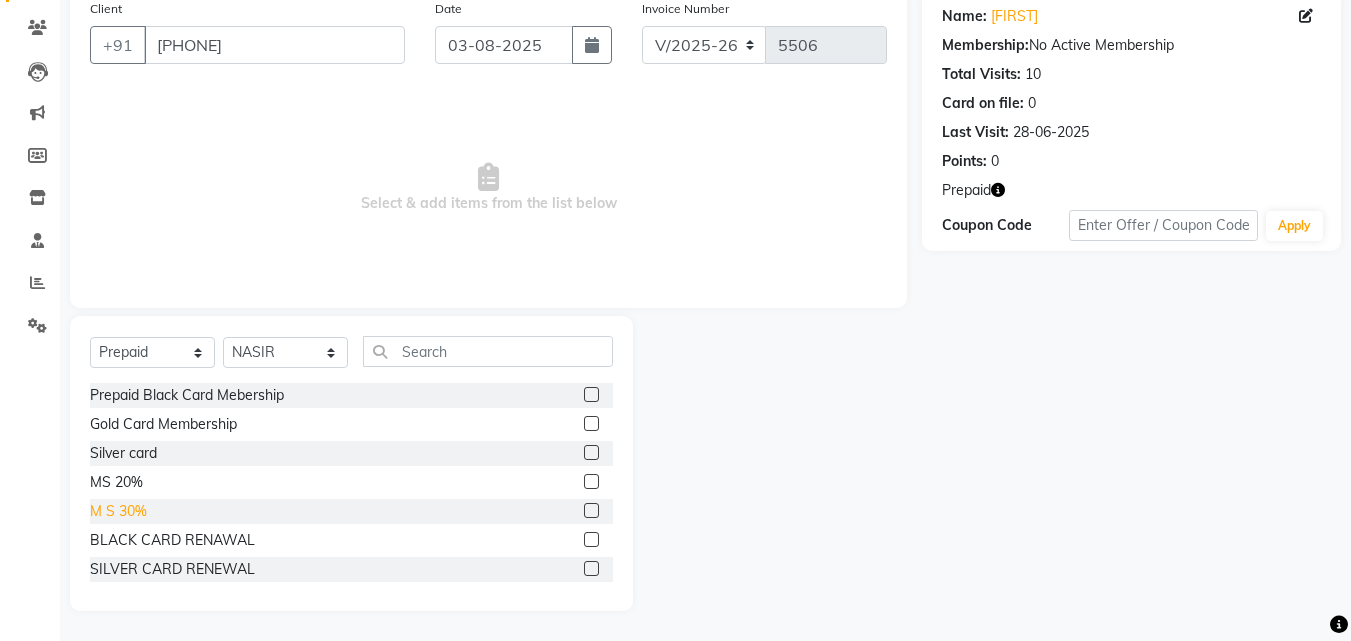 click on "M S 30%" 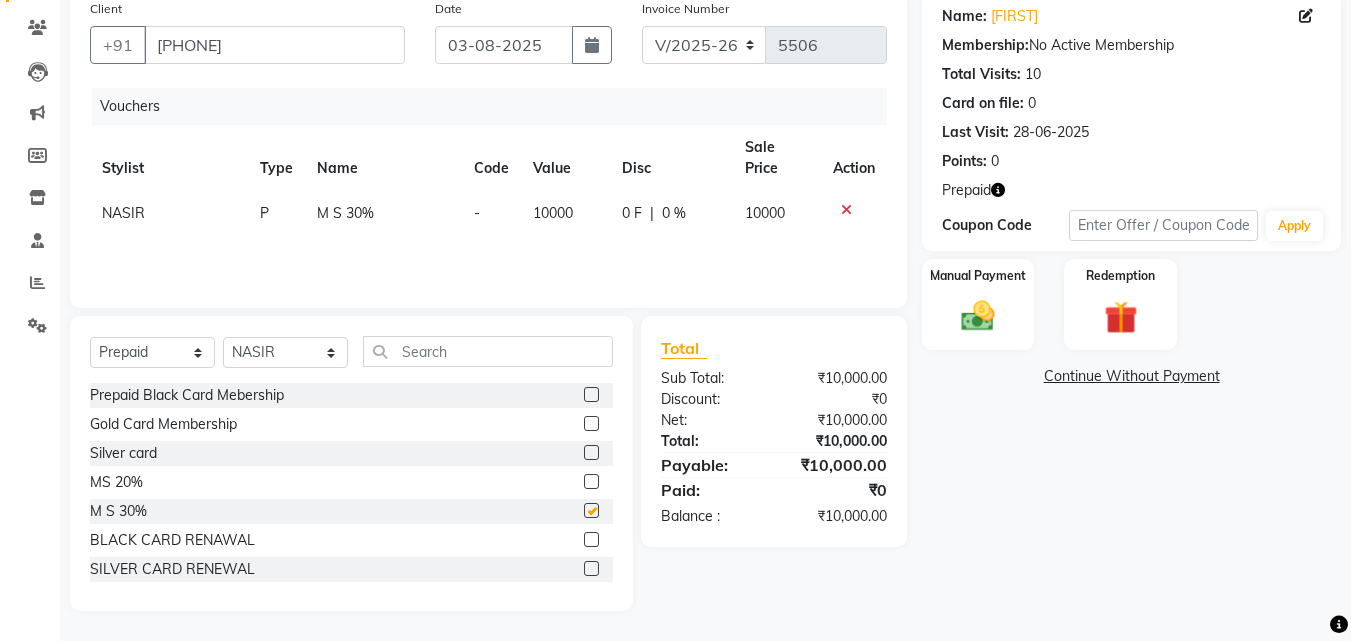 checkbox on "false" 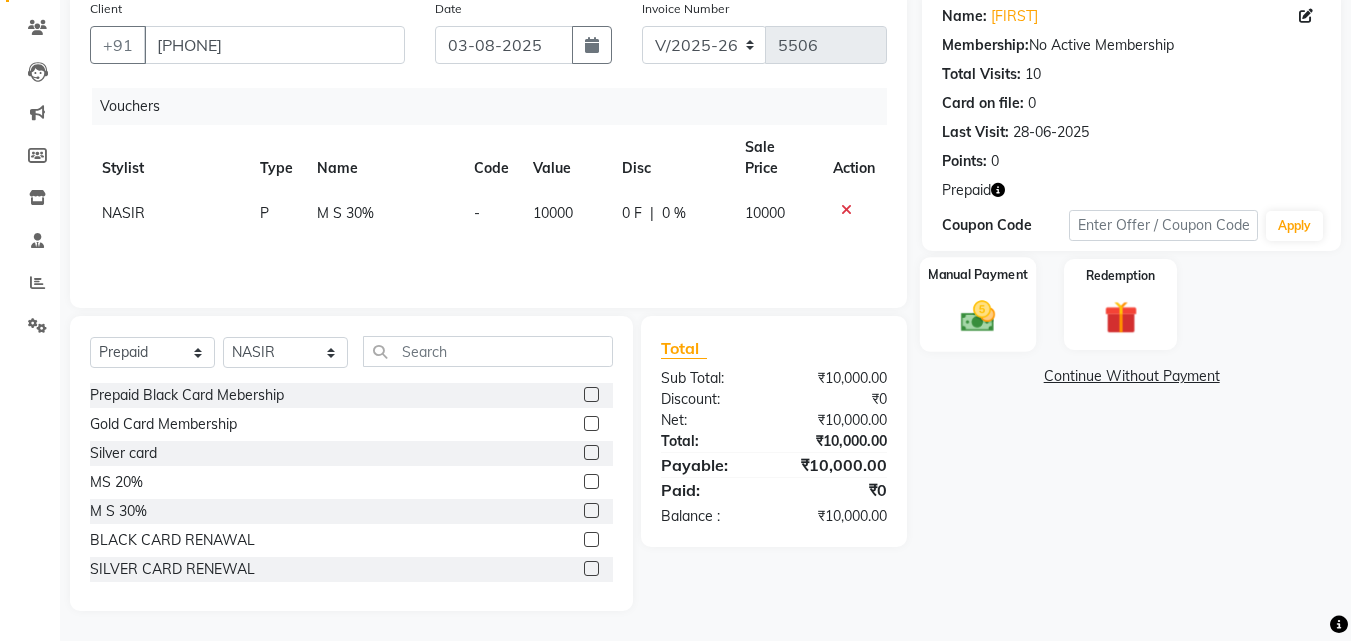 click 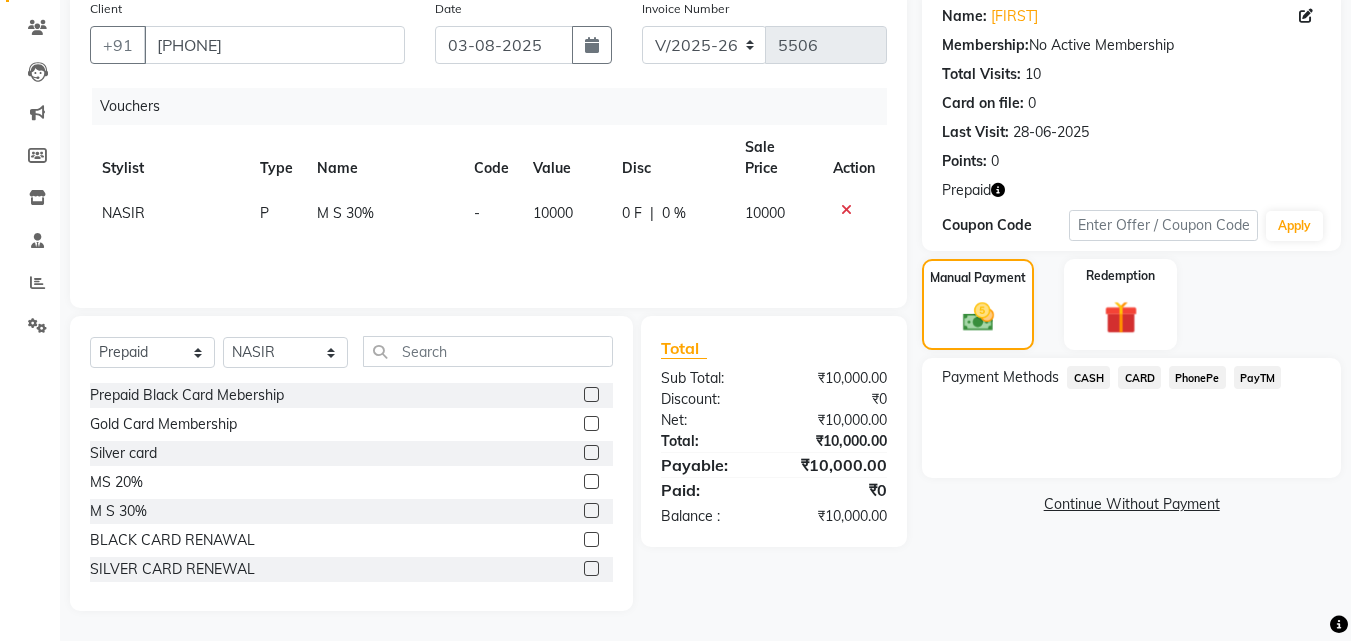 click on "PhonePe" 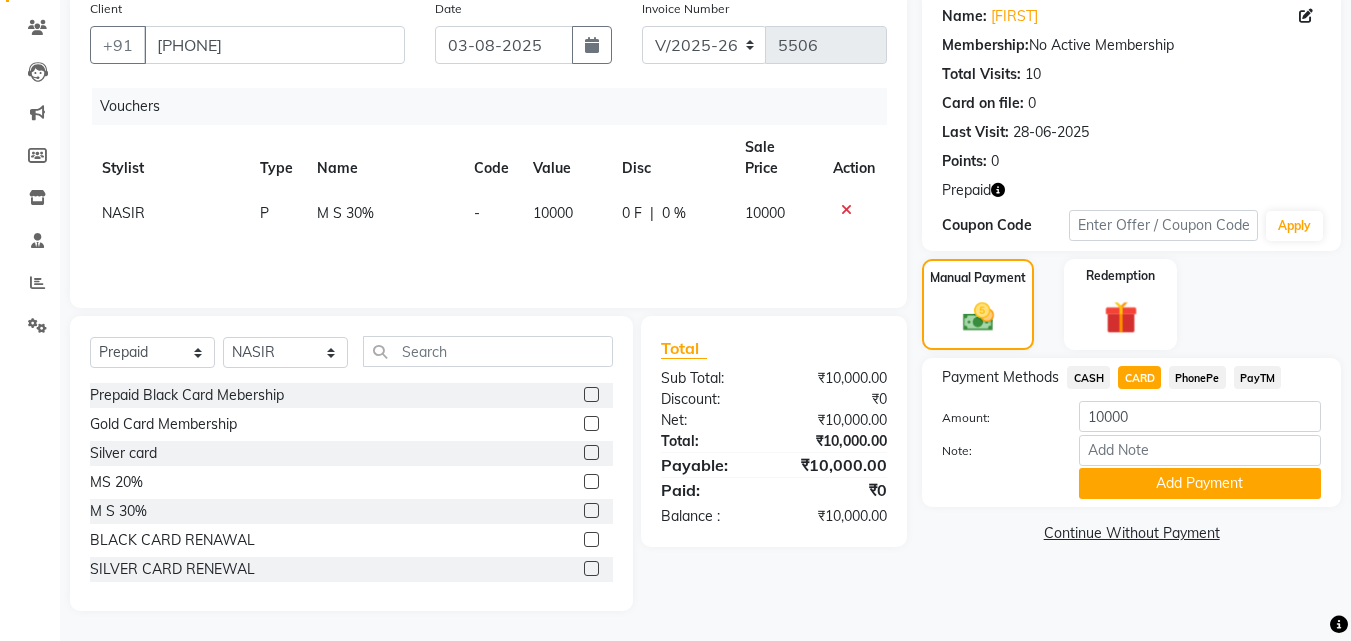 click on "Payment Methods  CASH   CARD   PhonePe   PayTM  Amount: 10000 Note: Add Payment" 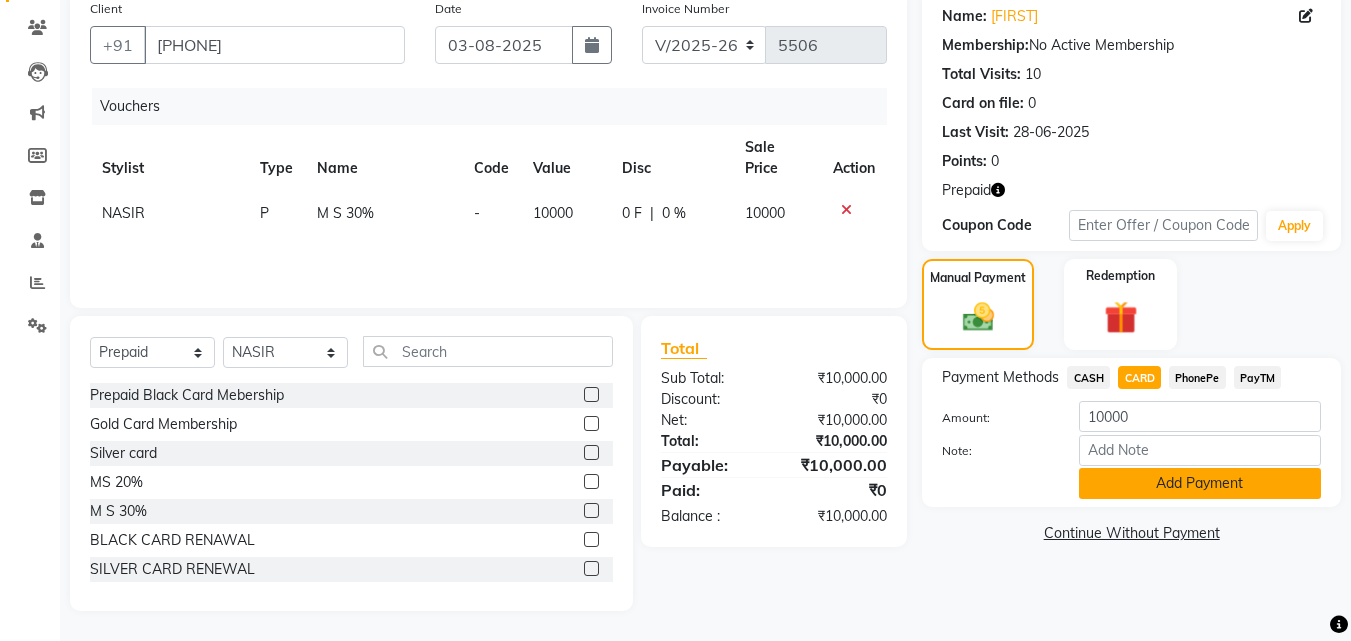 click on "Add Payment" 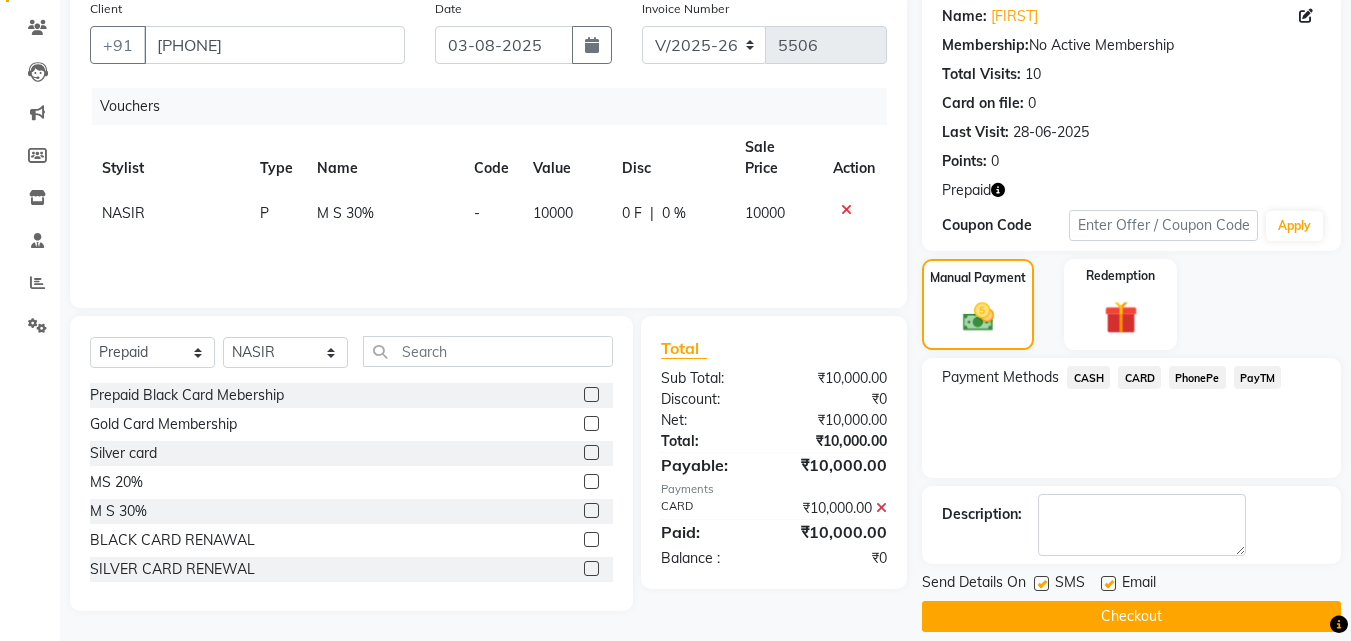 scroll, scrollTop: 181, scrollLeft: 0, axis: vertical 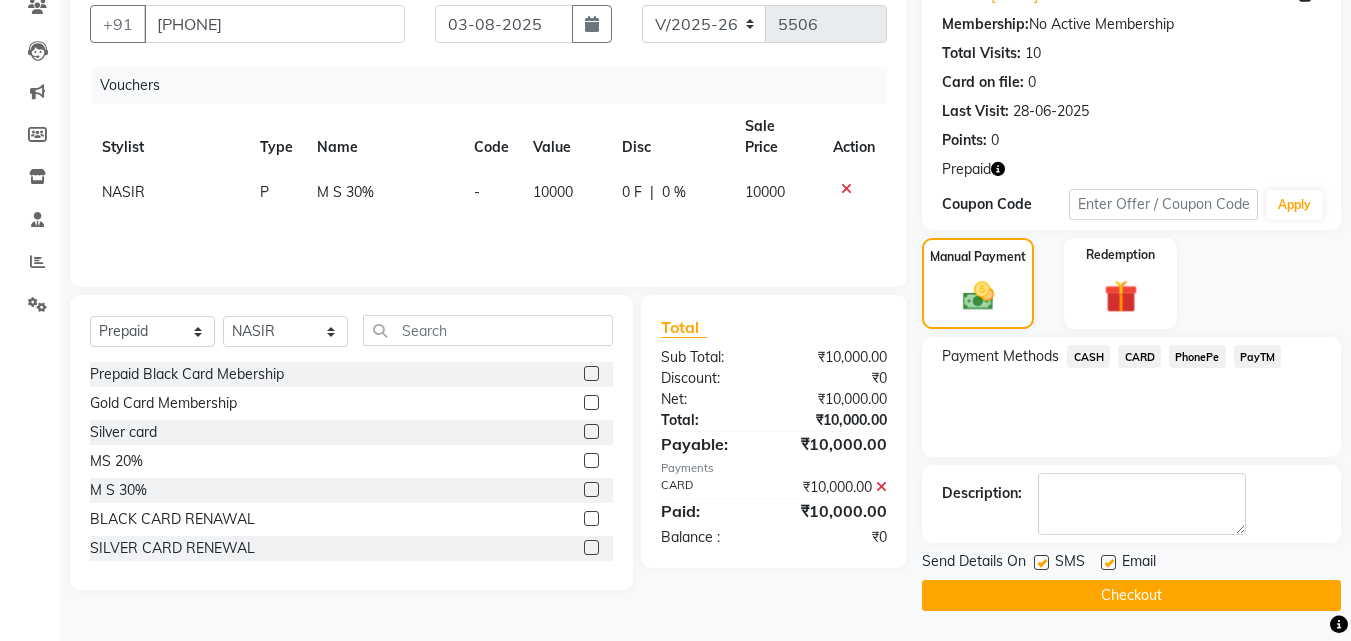 click on "Checkout" 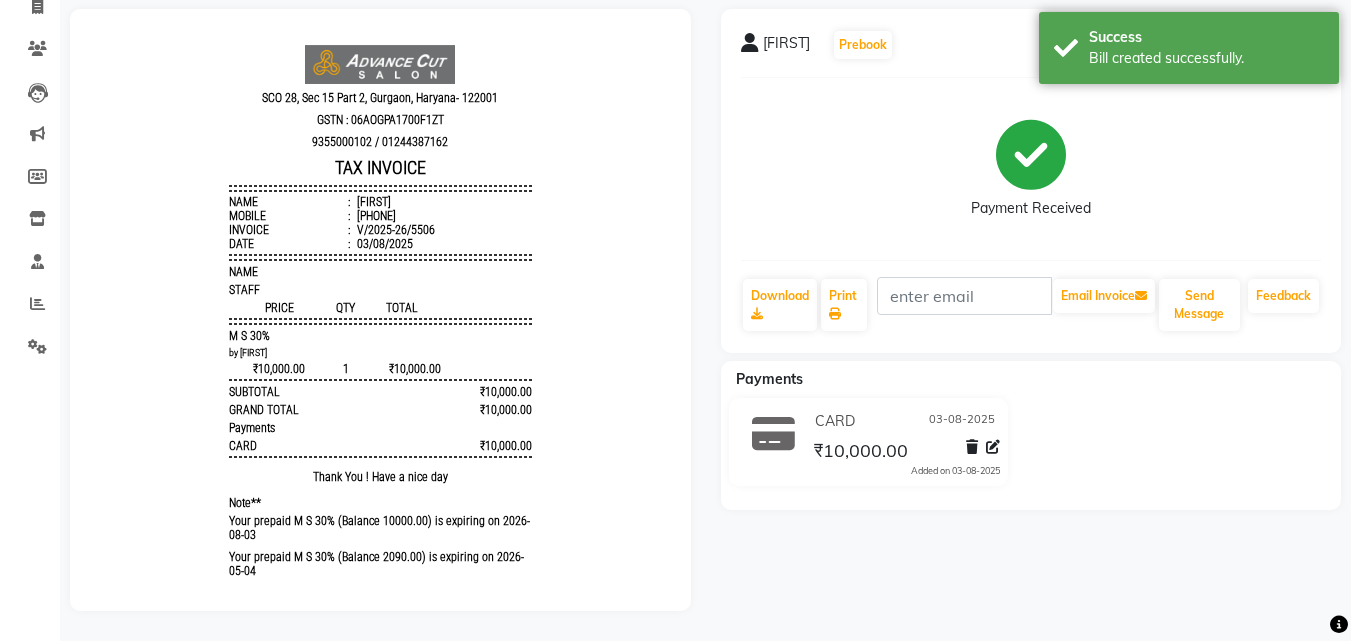 scroll, scrollTop: 0, scrollLeft: 0, axis: both 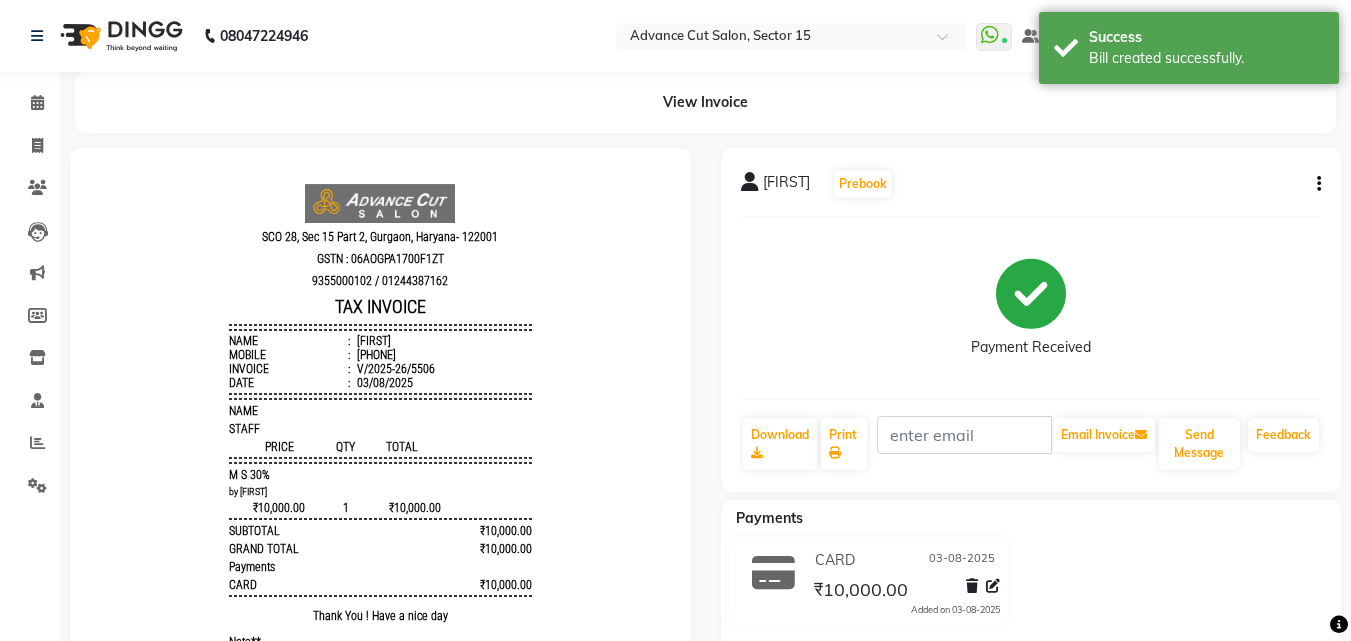 click on "919810337999" at bounding box center (374, 355) 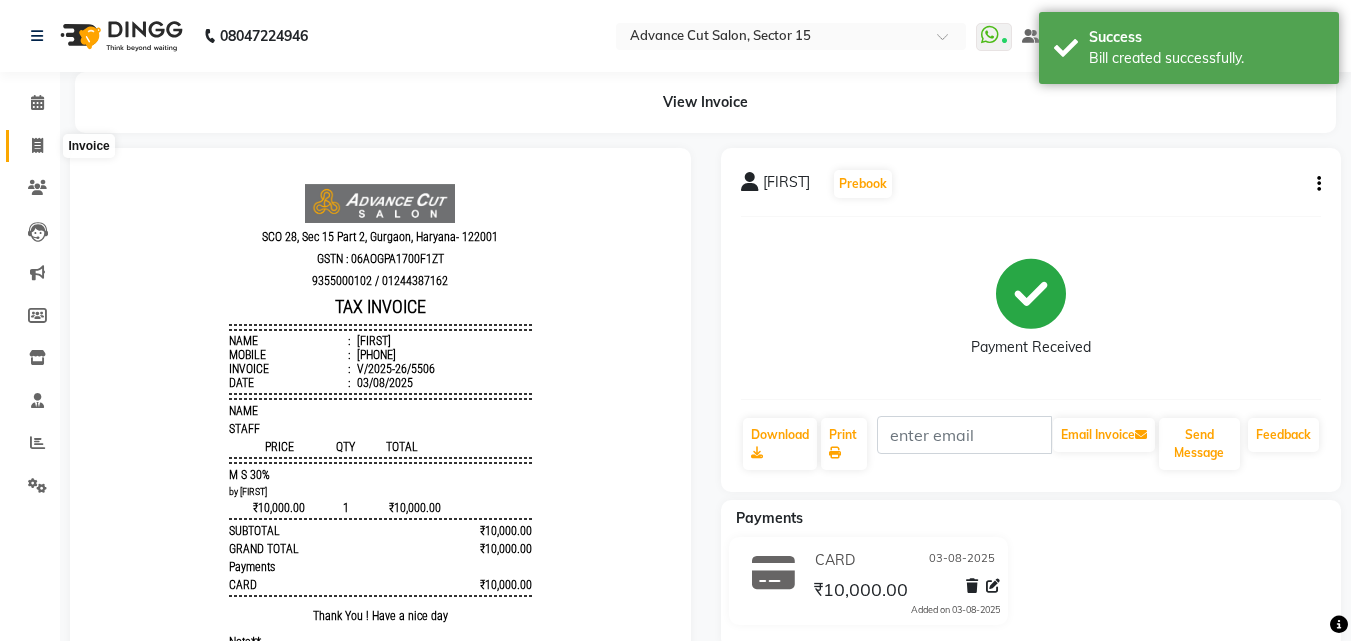click 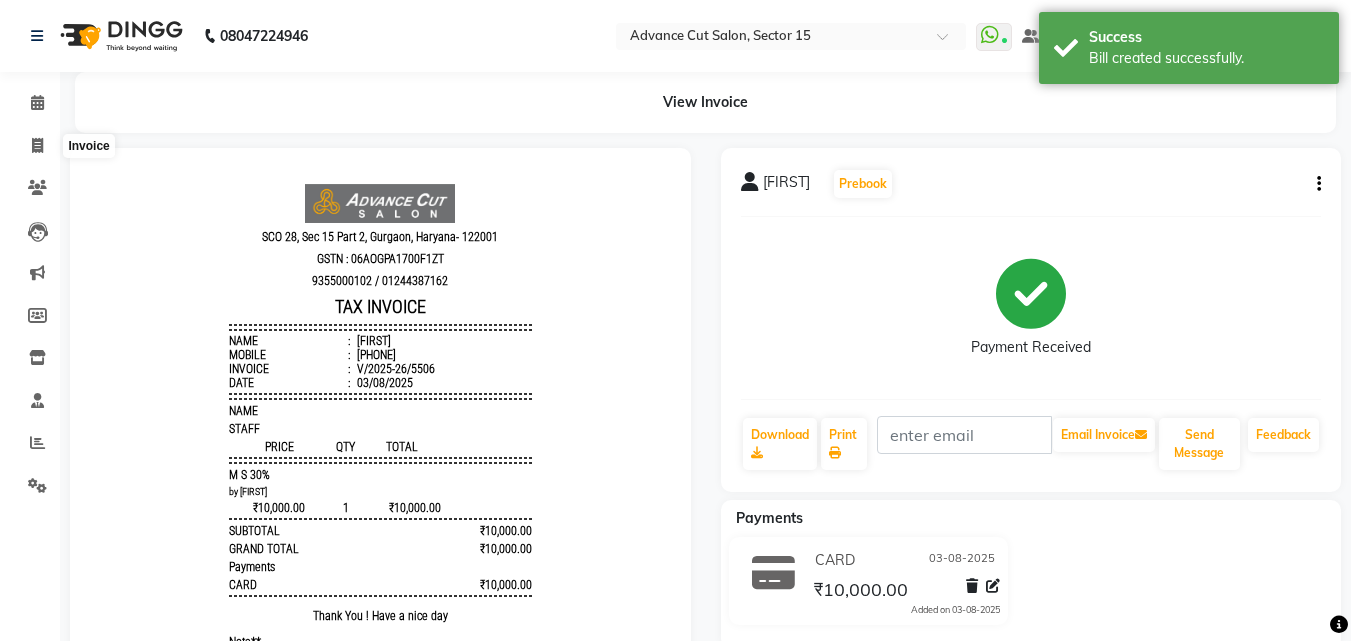 select on "service" 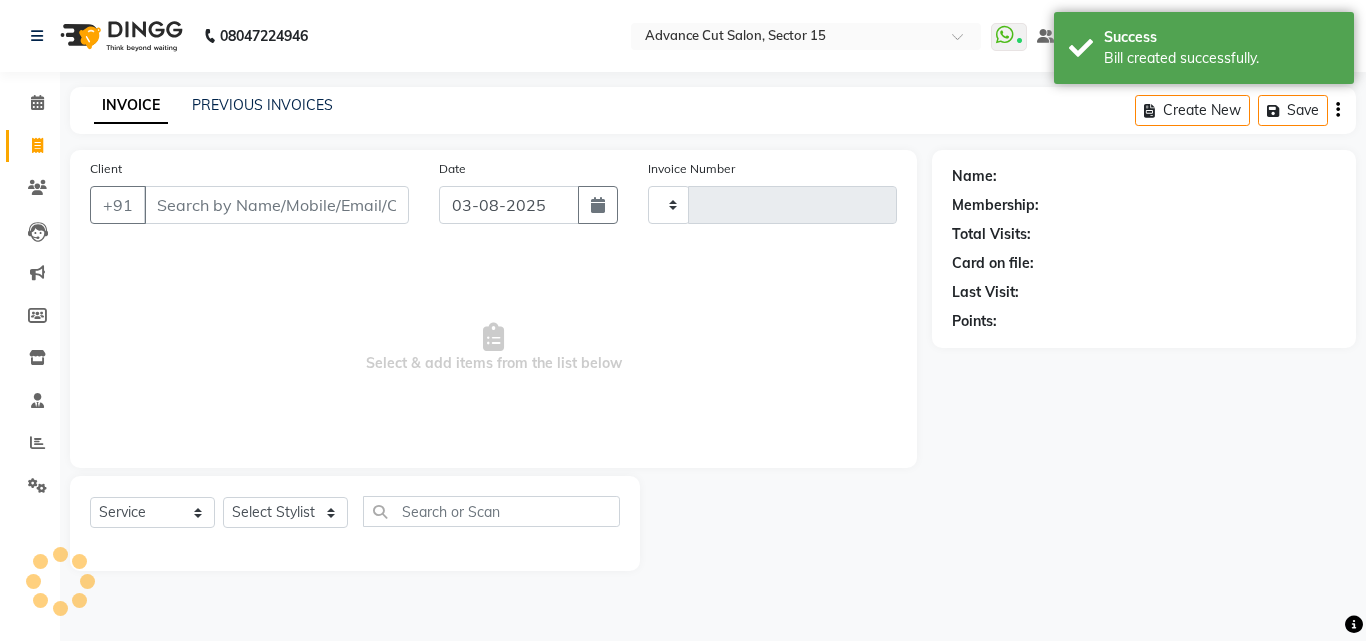 type on "5507" 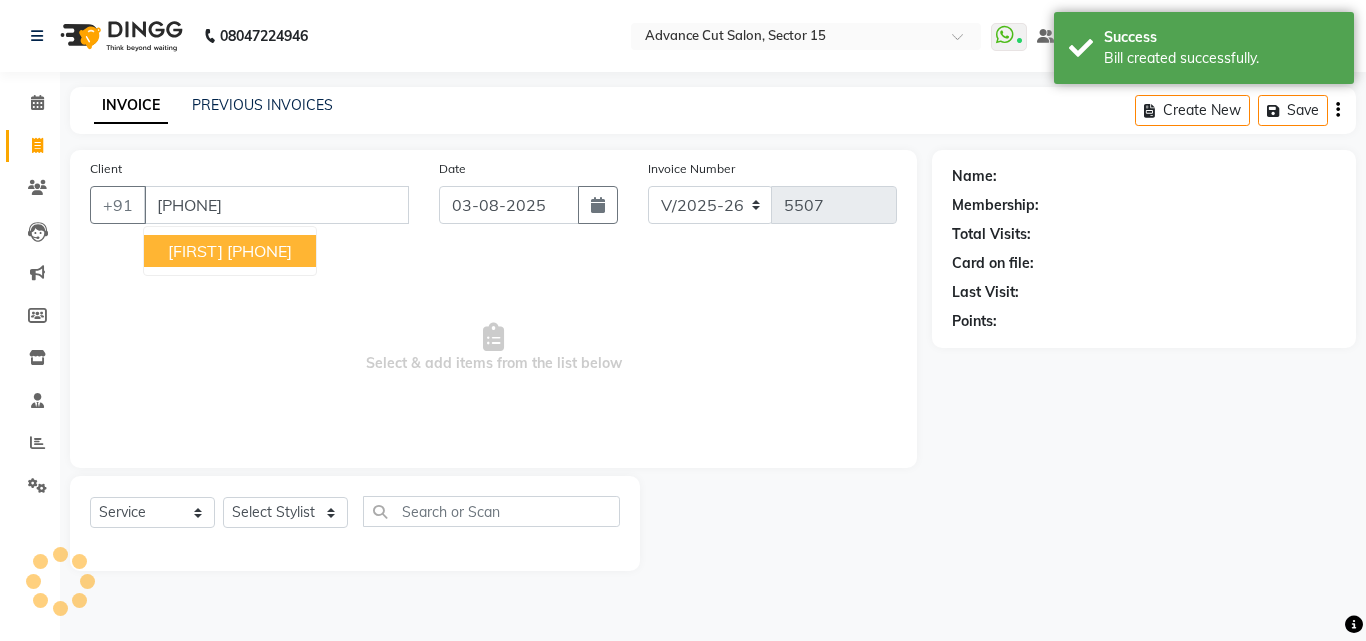 click on "[FIRST]" at bounding box center [195, 251] 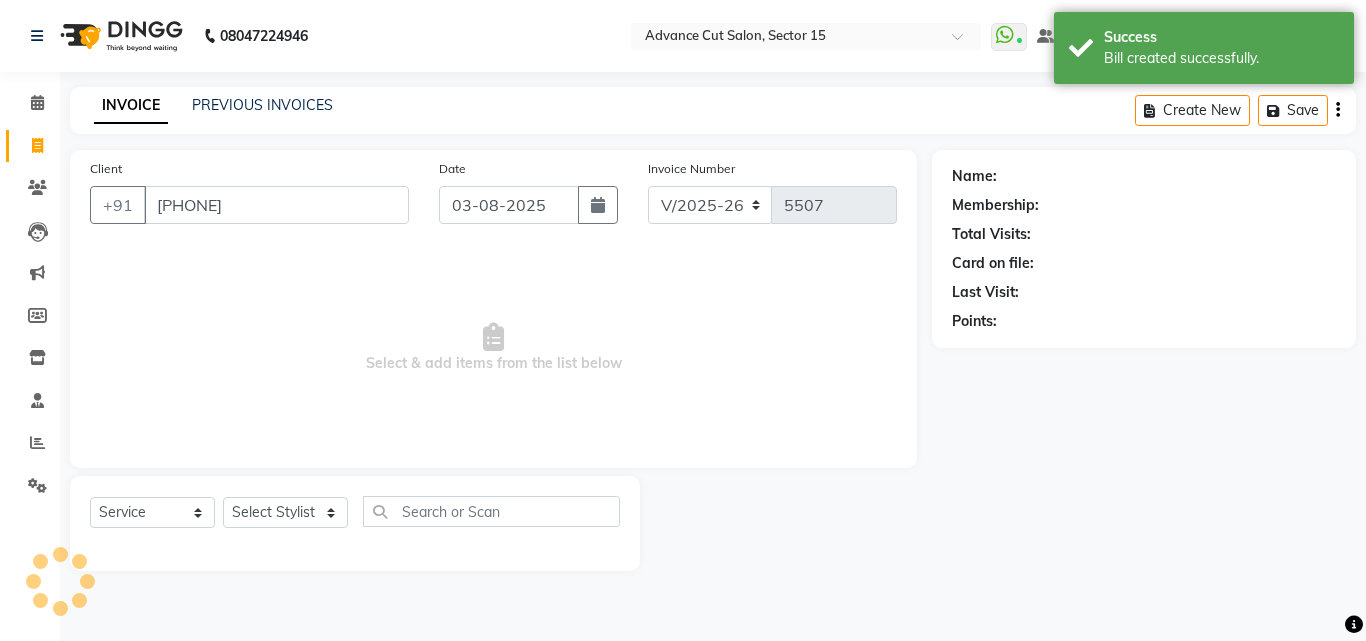 type on "[PHONE]" 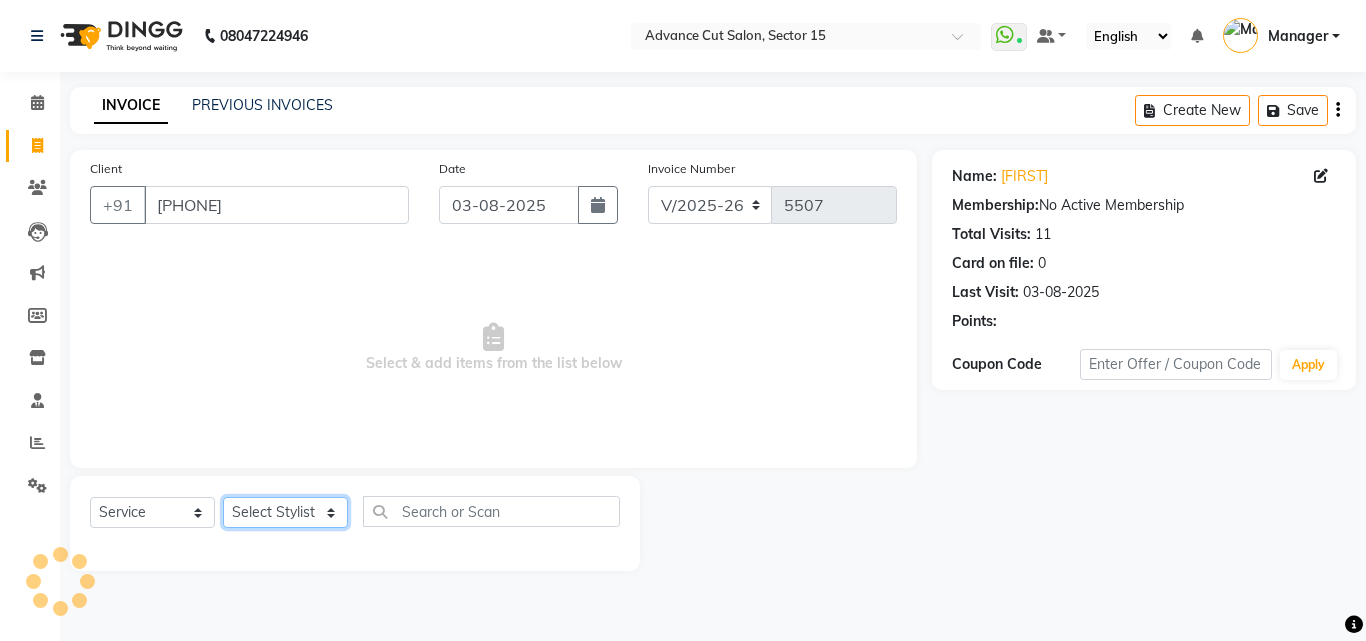 click on "Select Stylist Advance Cut  ASIF FARMAN HAIDER Iqbal KASHISH LUCKY Manager MANOJ NASEEM NASIR Nidhi Pooja  PRIYA RAEES RANI RASHID RIZWAN SACHIN SALMAN SANJAY Shahjad Shankar shuaib SONI" 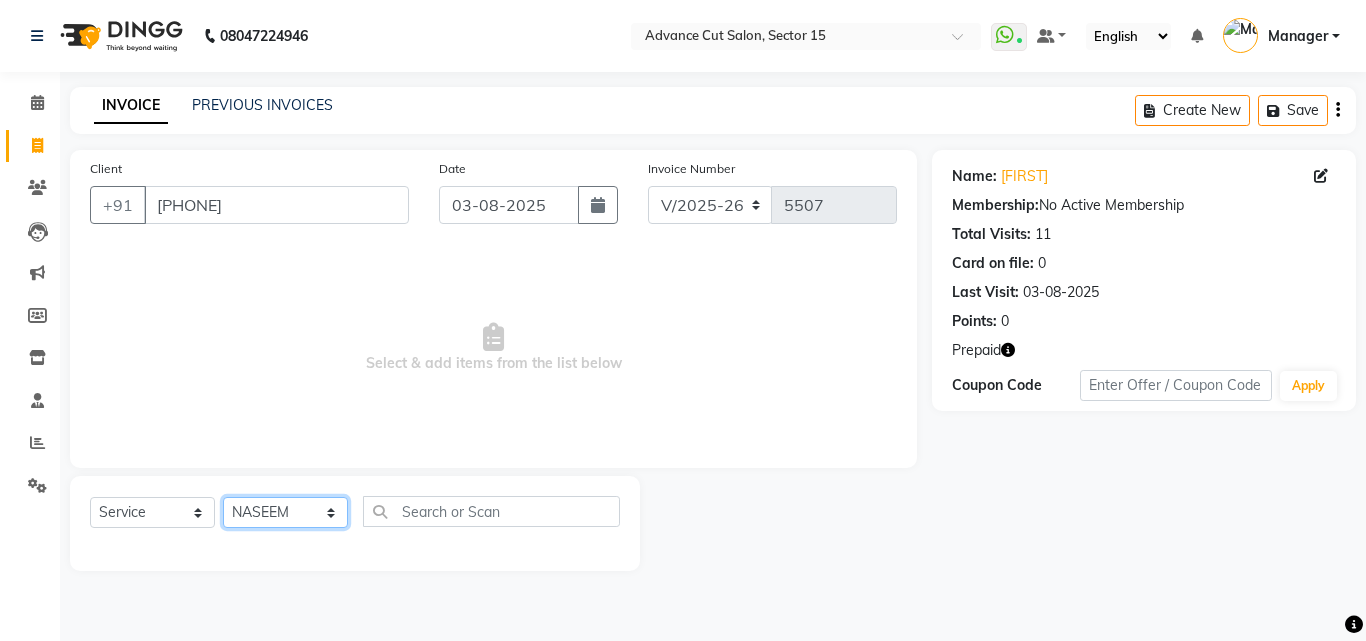 click on "Select Stylist Advance Cut  ASIF FARMAN HAIDER Iqbal KASHISH LUCKY Manager MANOJ NASEEM NASIR Nidhi Pooja  PRIYA RAEES RANI RASHID RIZWAN SACHIN SALMAN SANJAY Shahjad Shankar shuaib SONI" 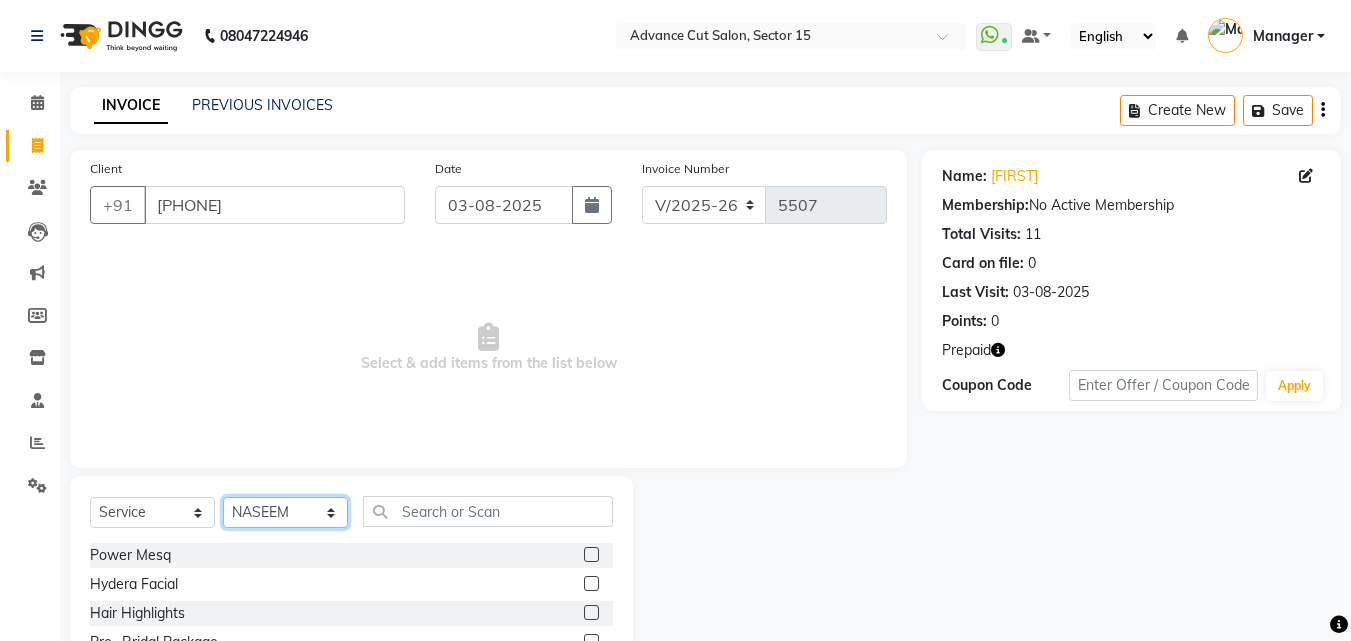 select on "46509" 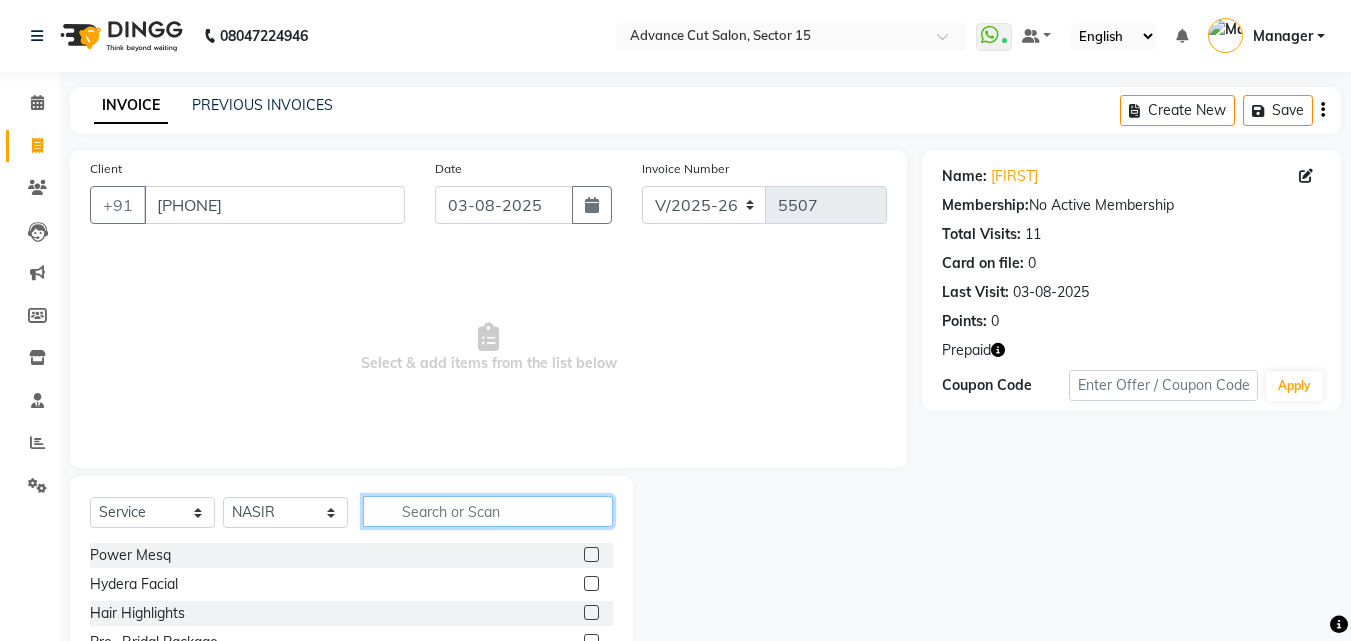 click 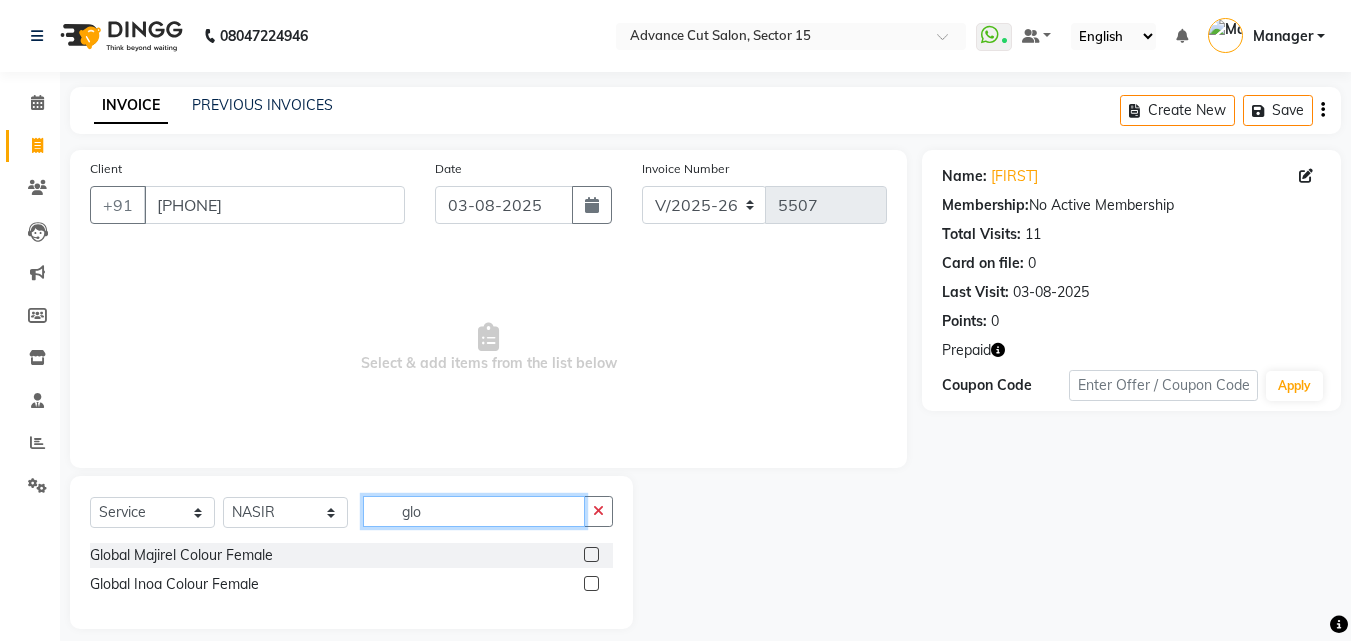type on "glo" 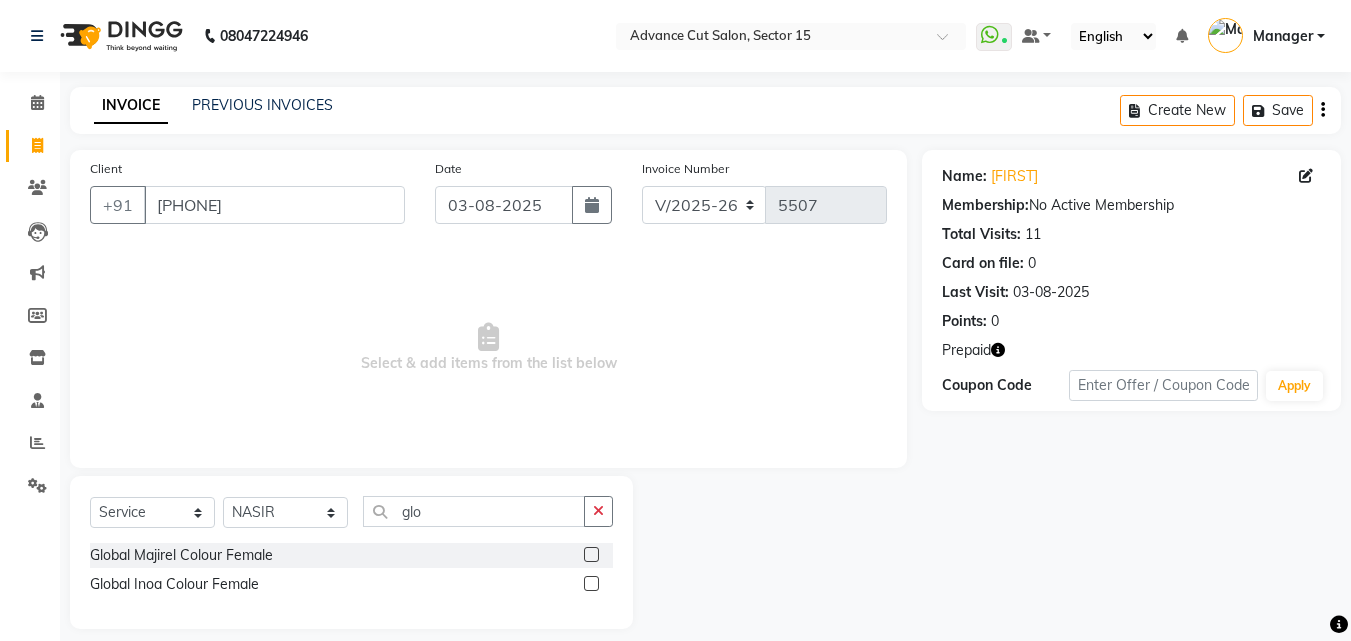 click on "Global Inoa Colour Female" 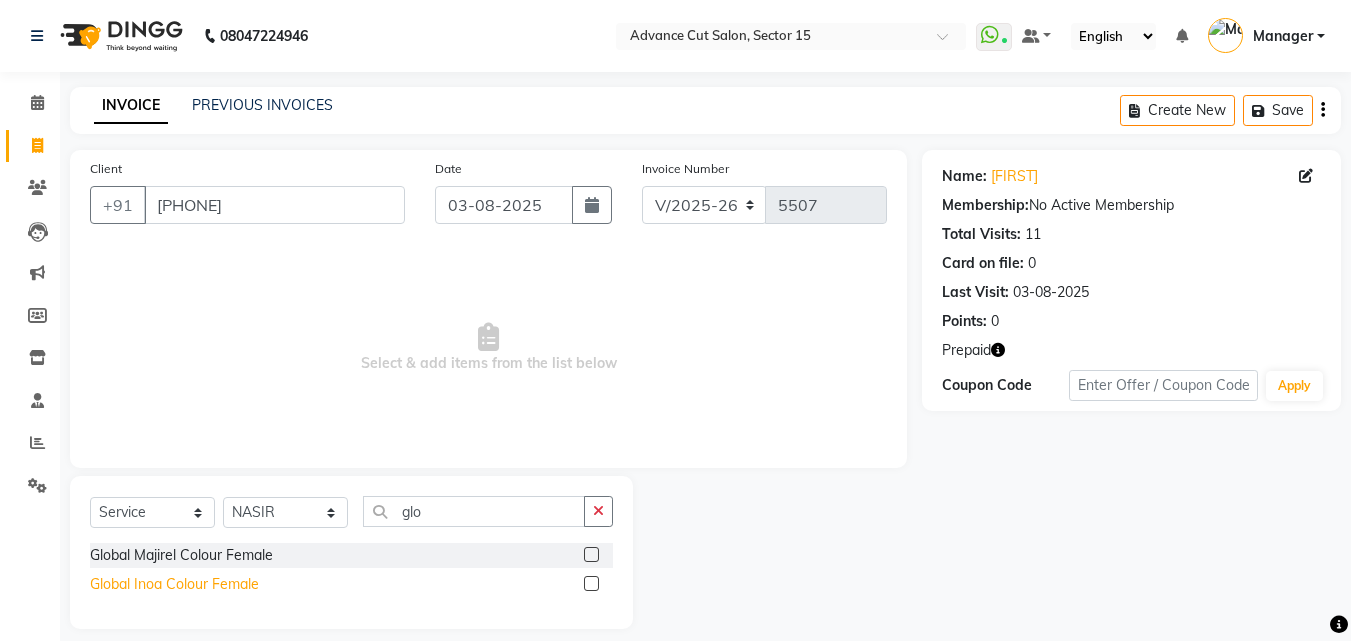 click on "Global Inoa Colour Female" 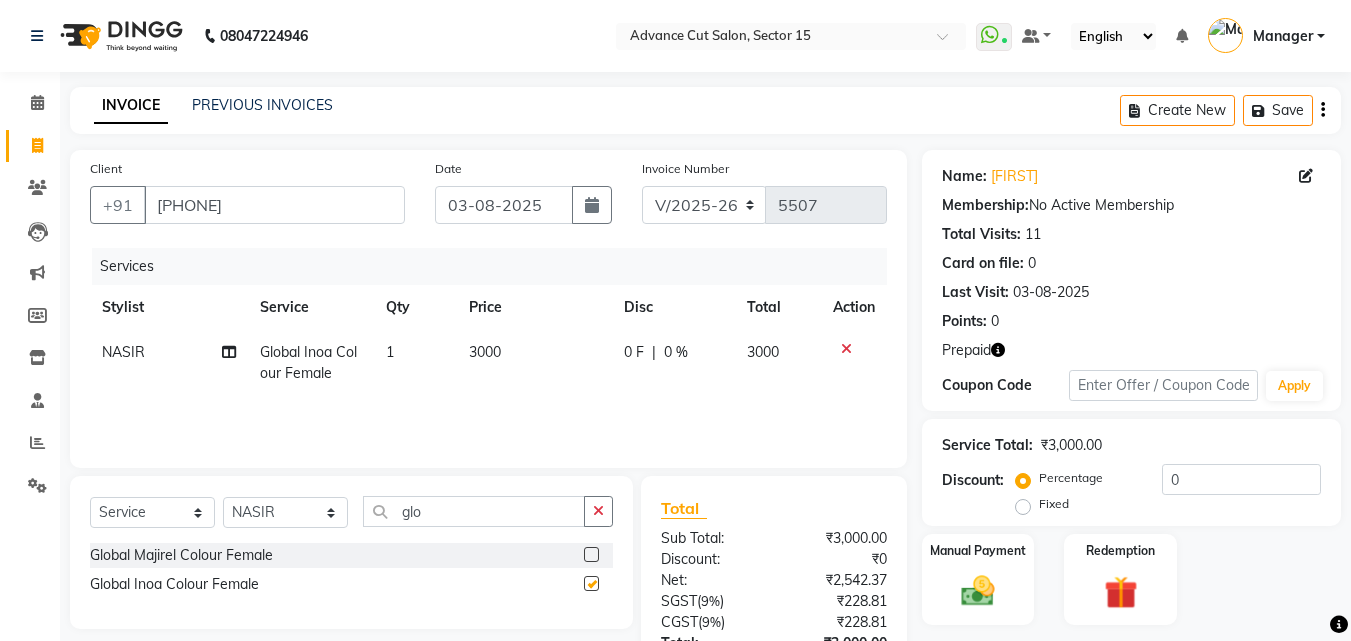 checkbox on "false" 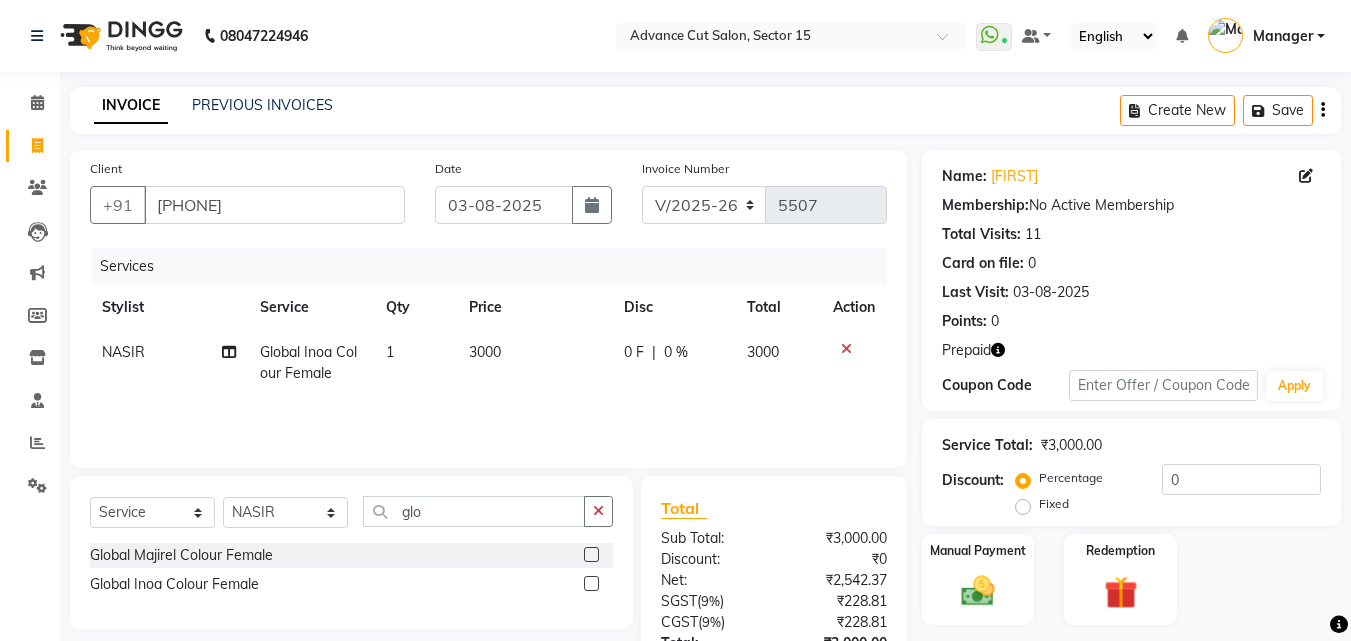 click on "3000" 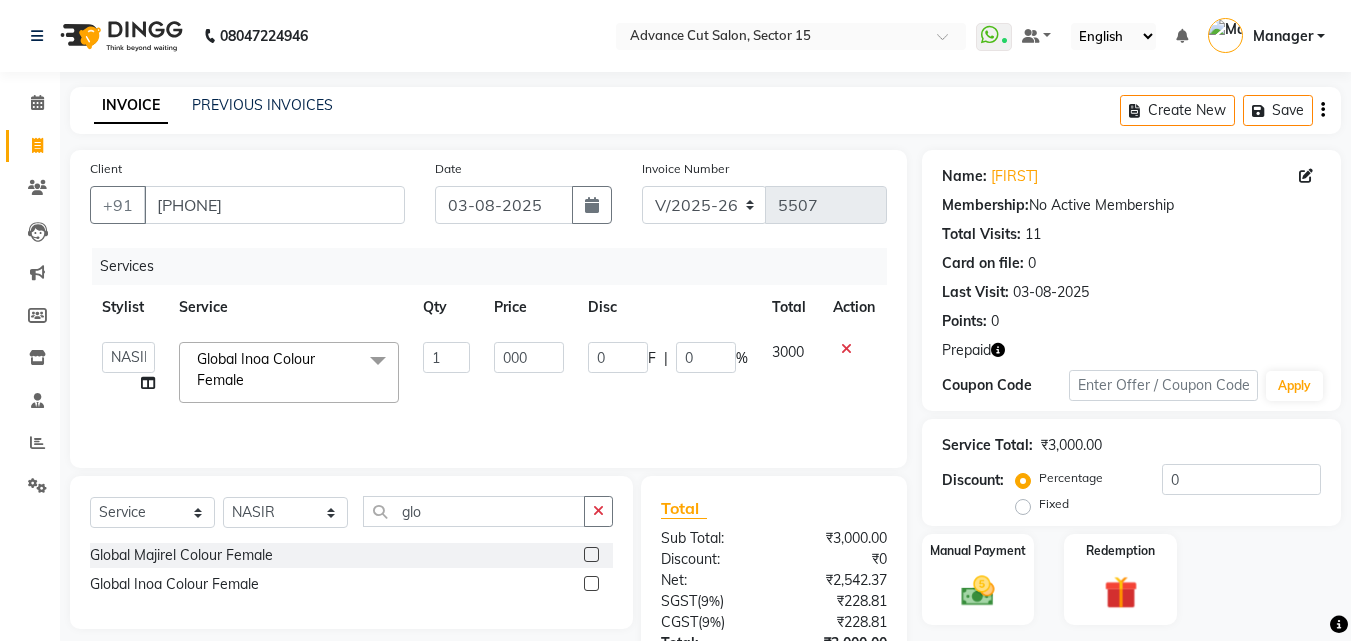 type on "4000" 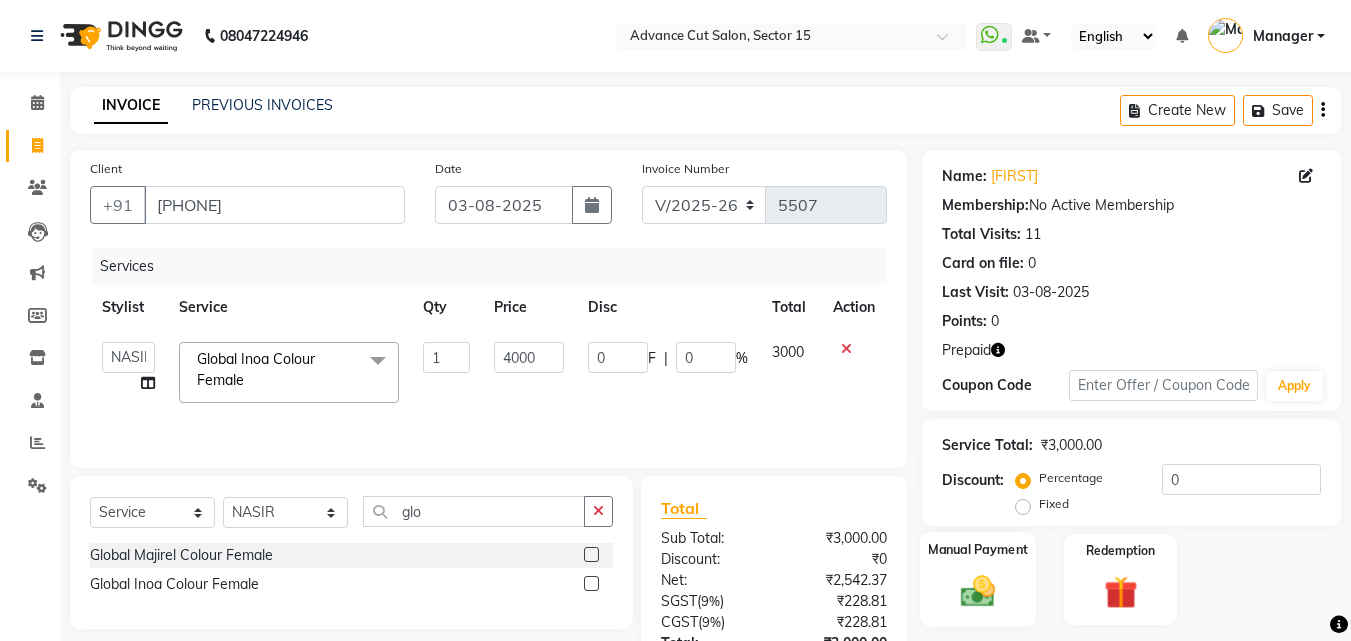 click on "Manual Payment" 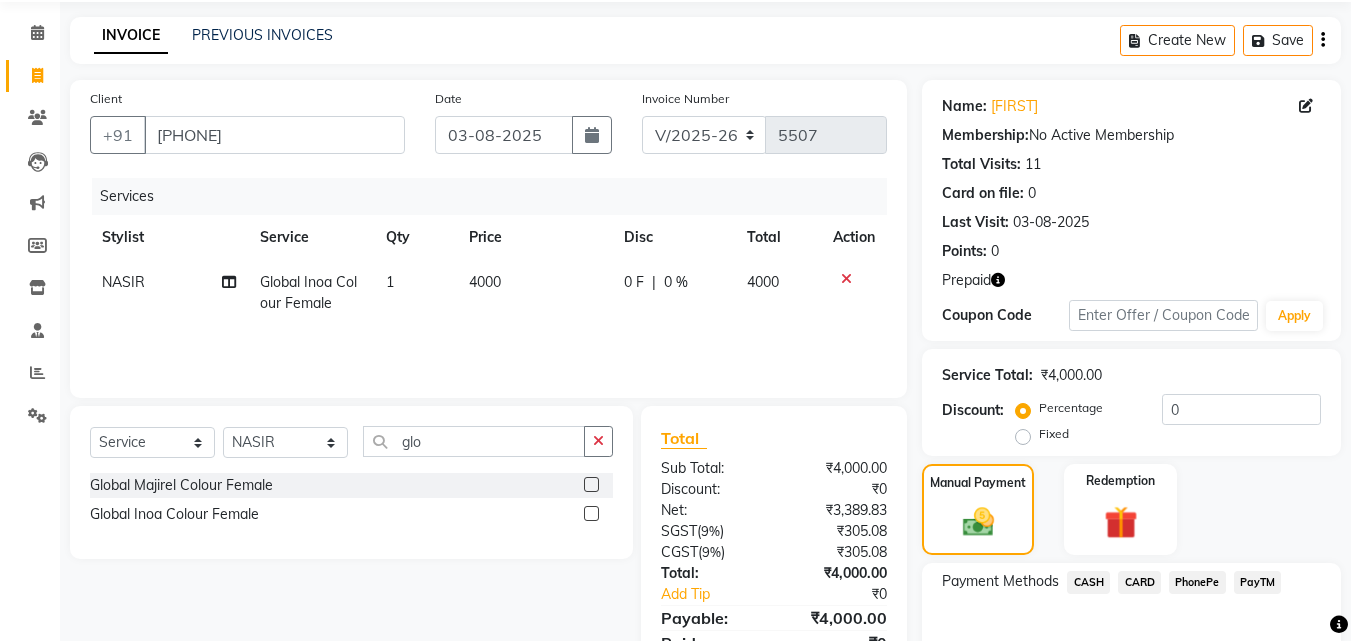 scroll, scrollTop: 139, scrollLeft: 0, axis: vertical 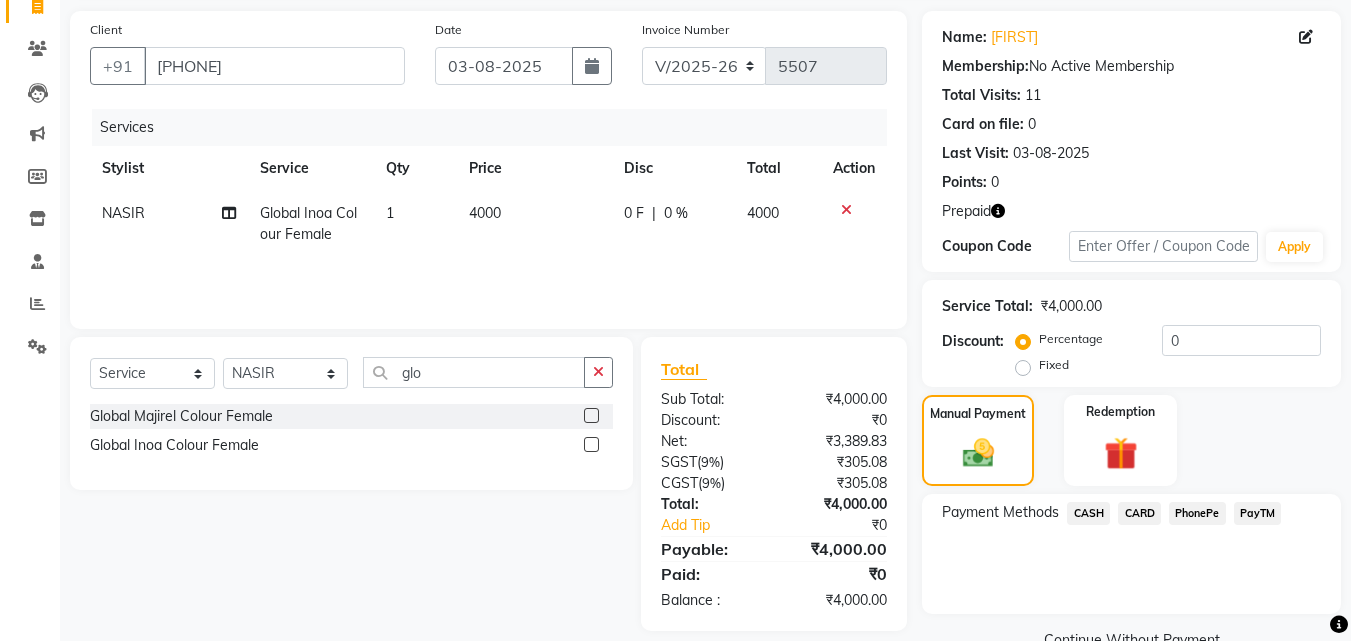 click on "PhonePe" 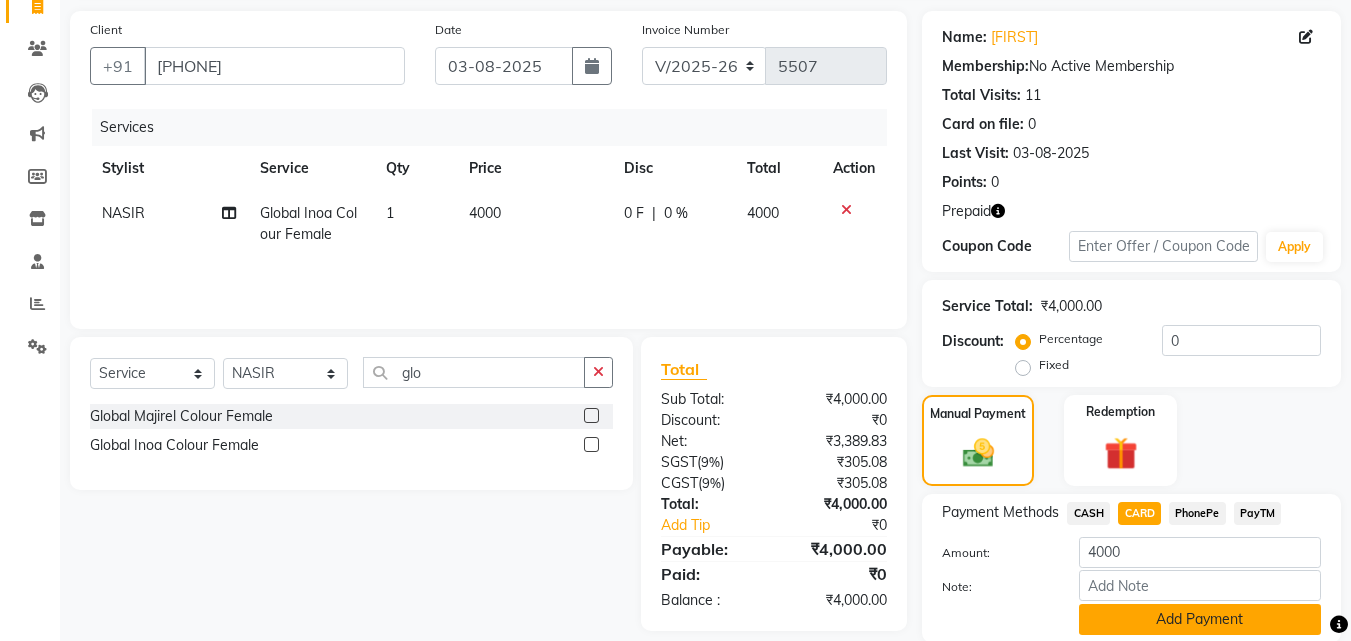 click on "Add Payment" 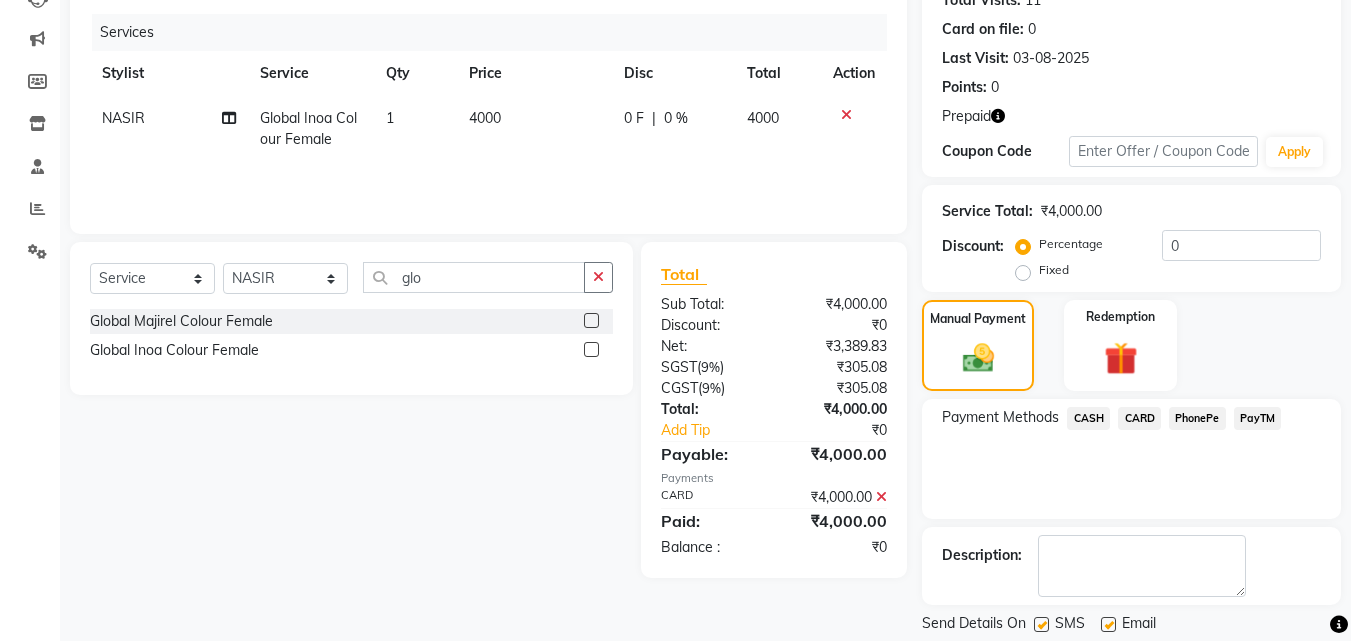 scroll, scrollTop: 246, scrollLeft: 0, axis: vertical 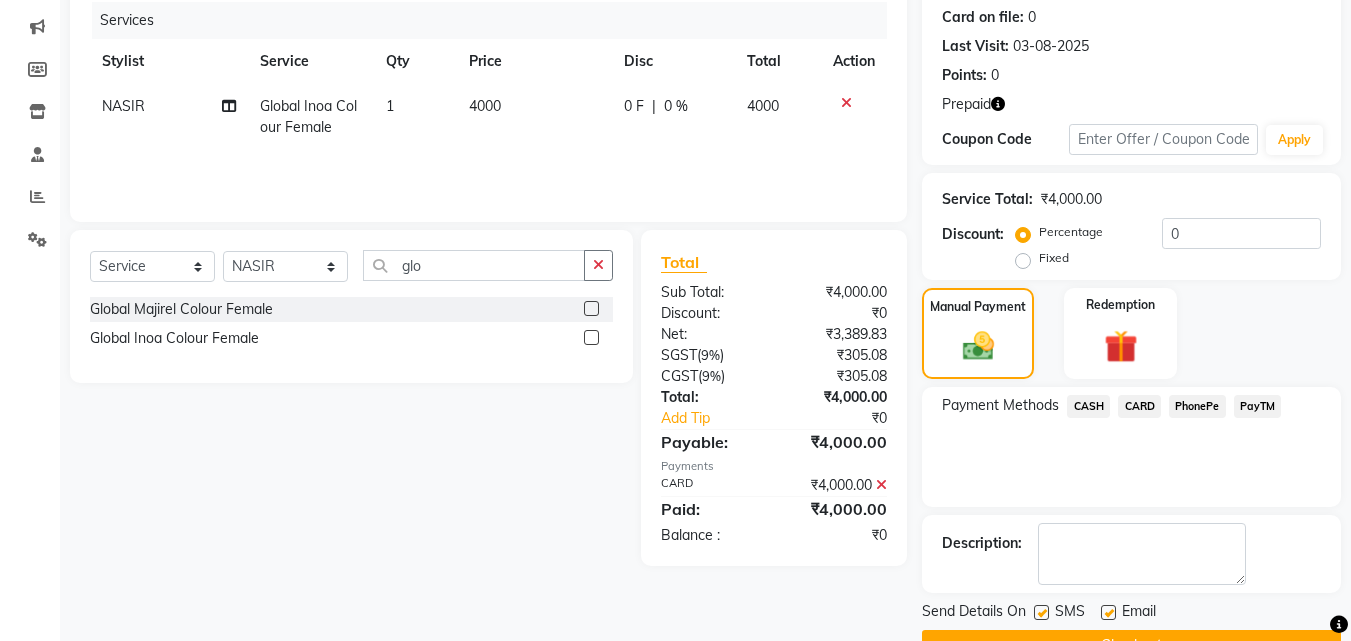 click on "Checkout" 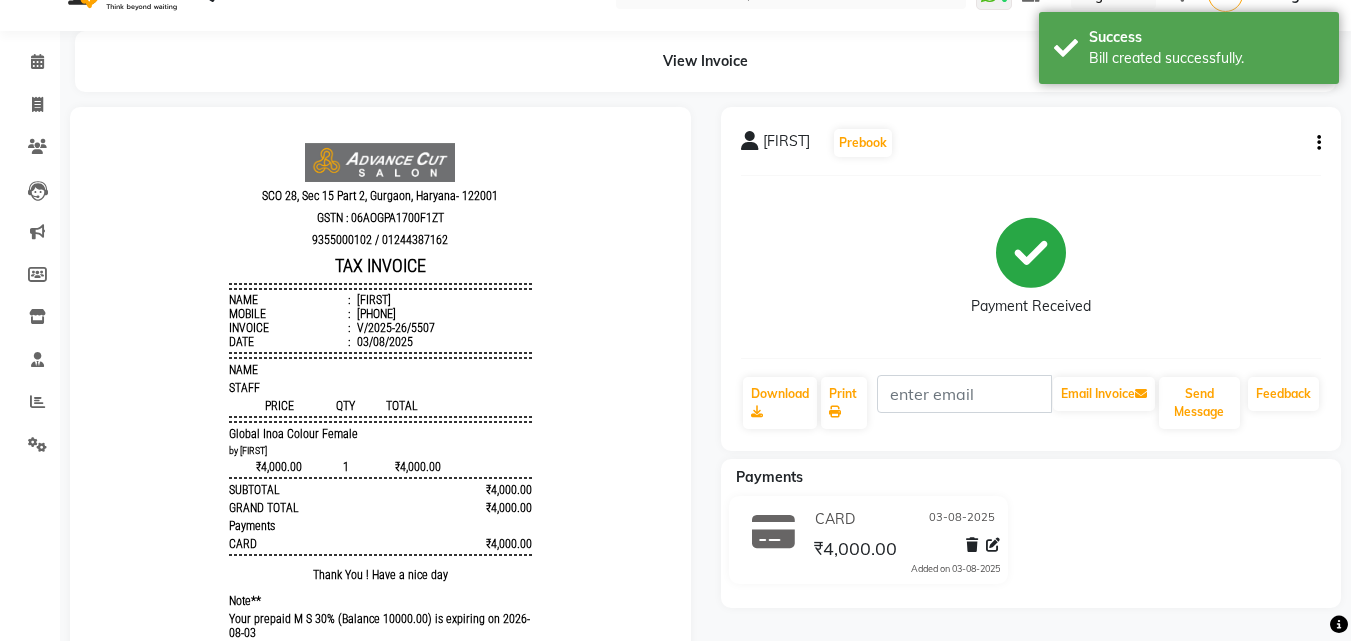 scroll, scrollTop: 0, scrollLeft: 0, axis: both 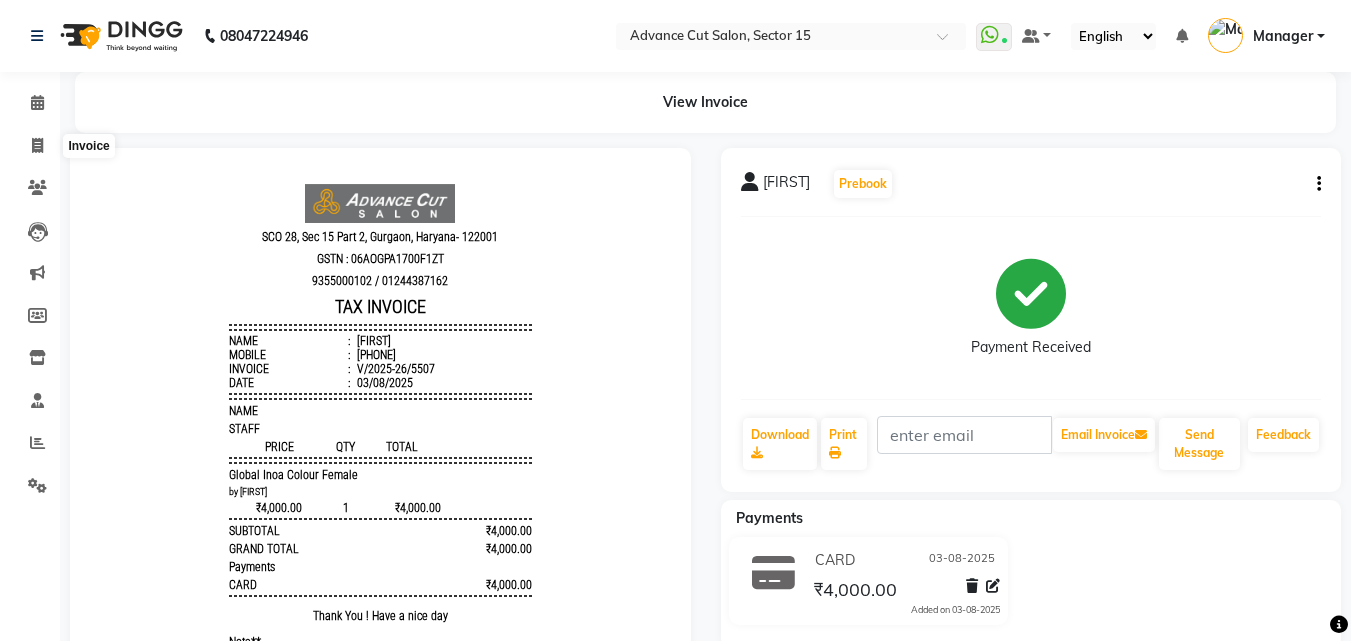 click on "Invoice" 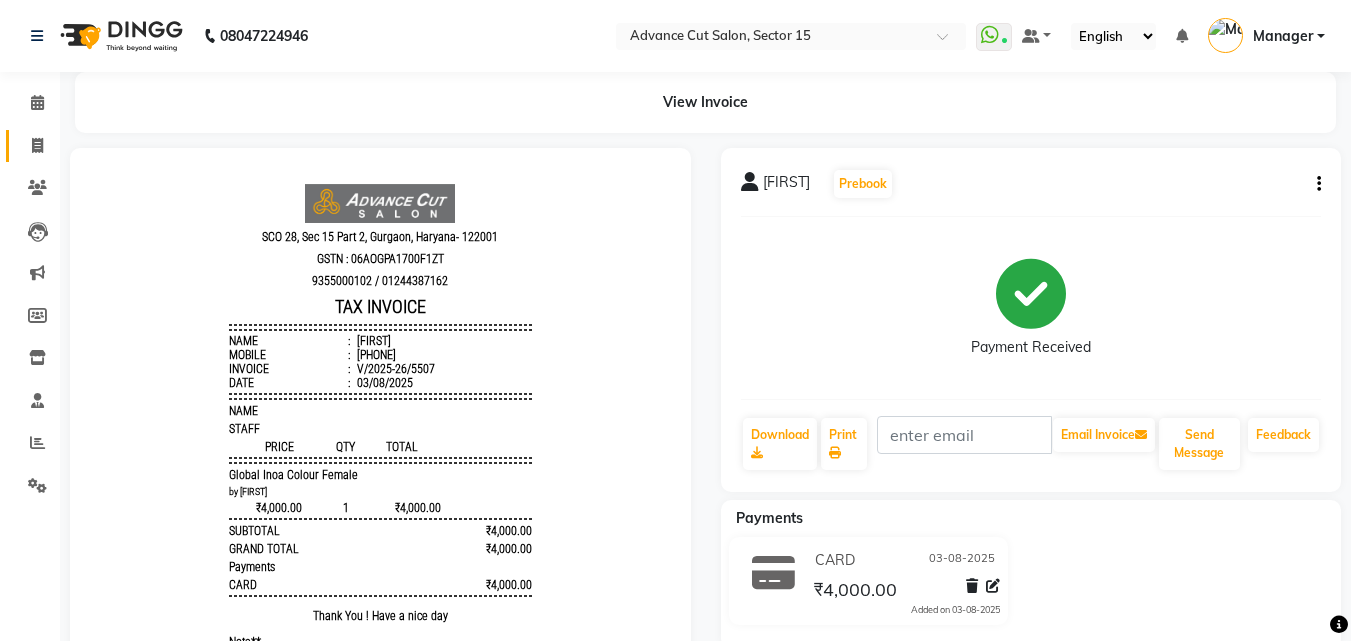 click 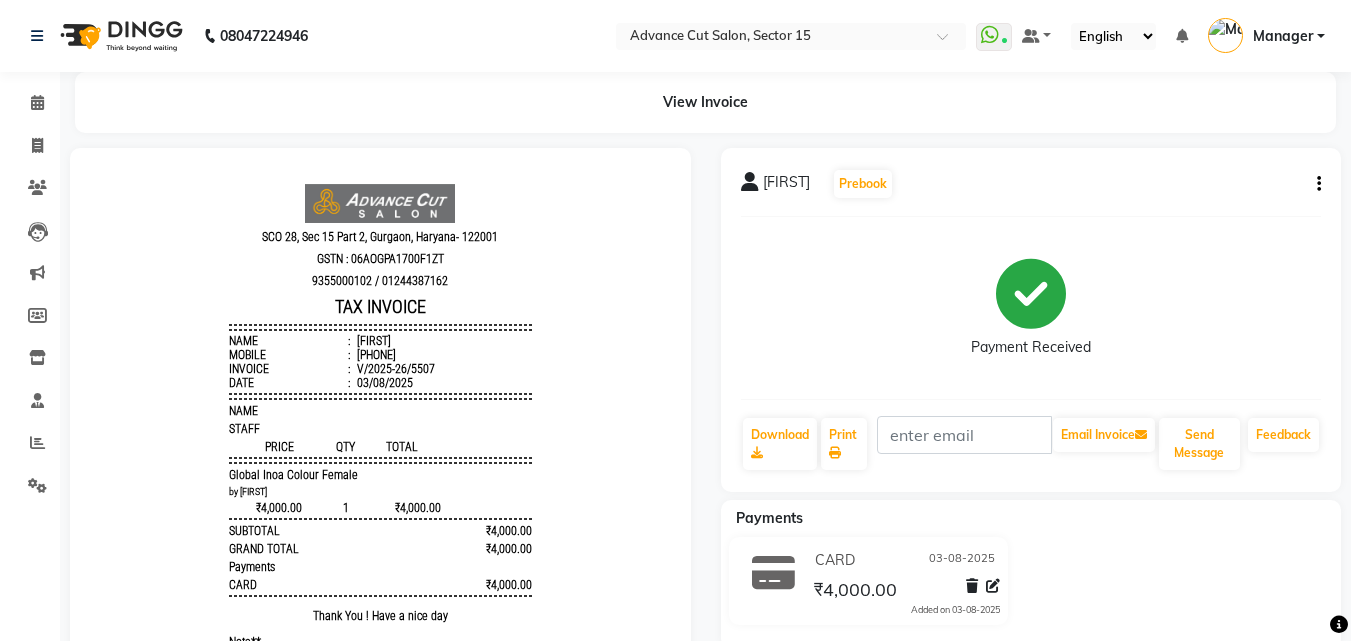 select on "service" 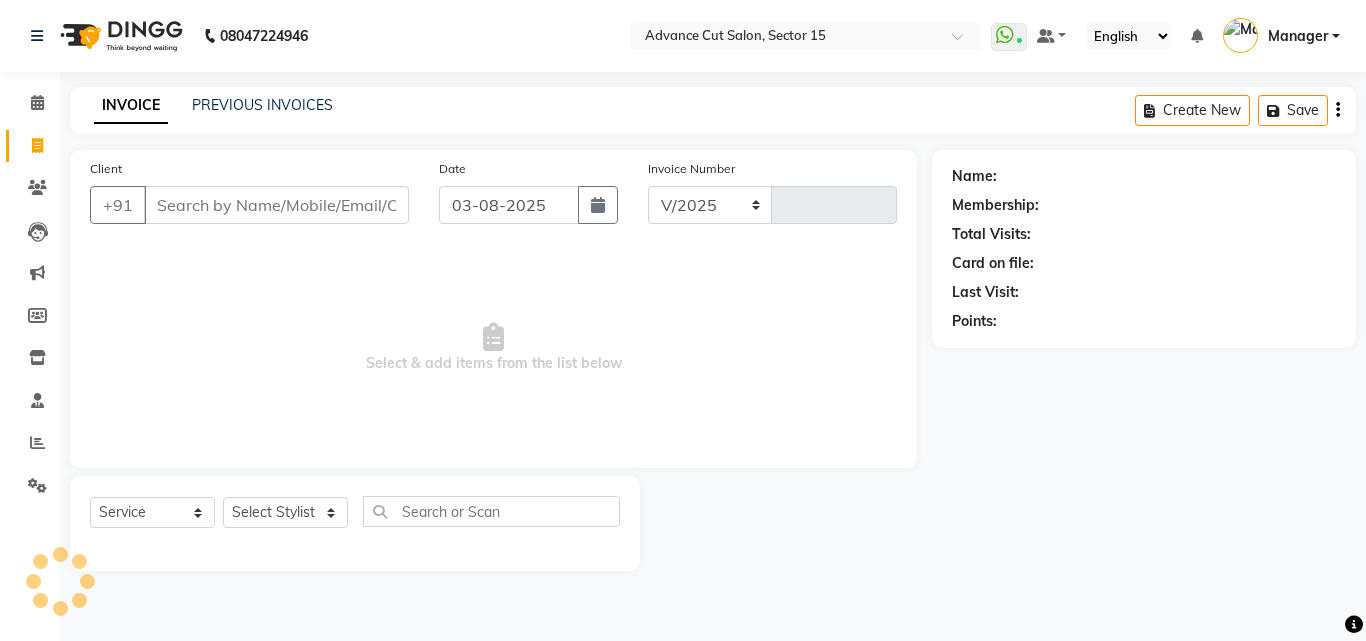 select on "6255" 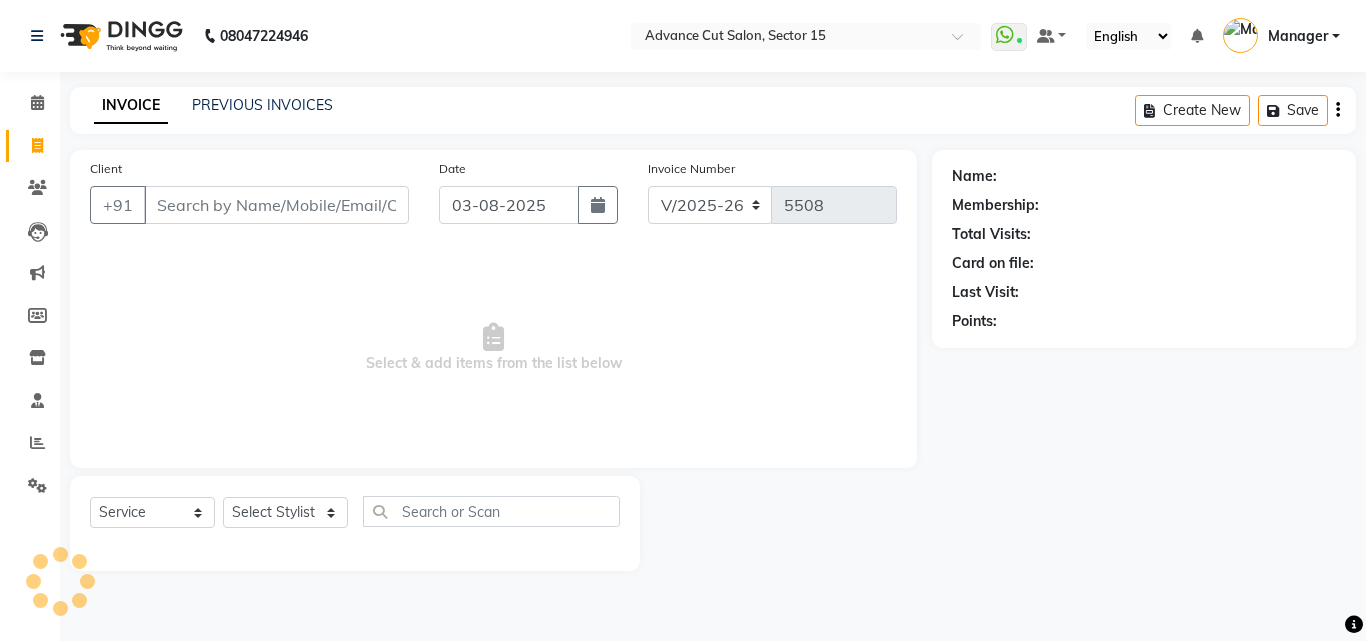 click on "Client +91" 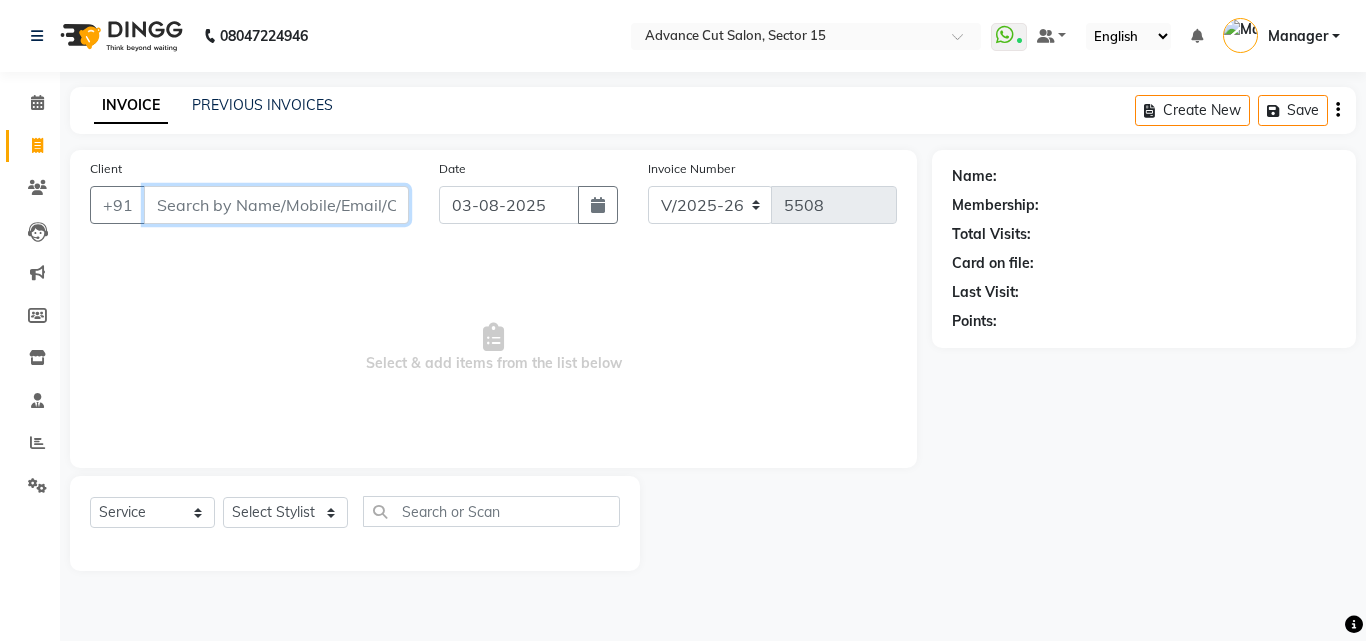 click on "Client" at bounding box center [276, 205] 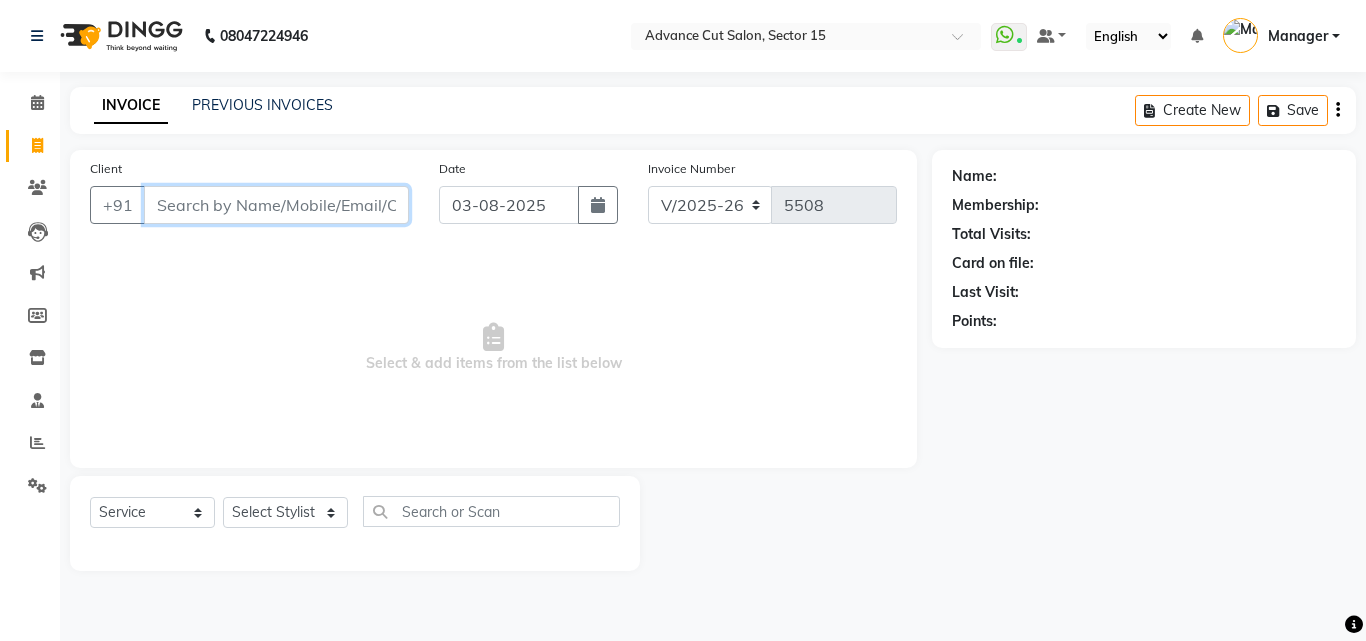 click on "Client" at bounding box center (276, 205) 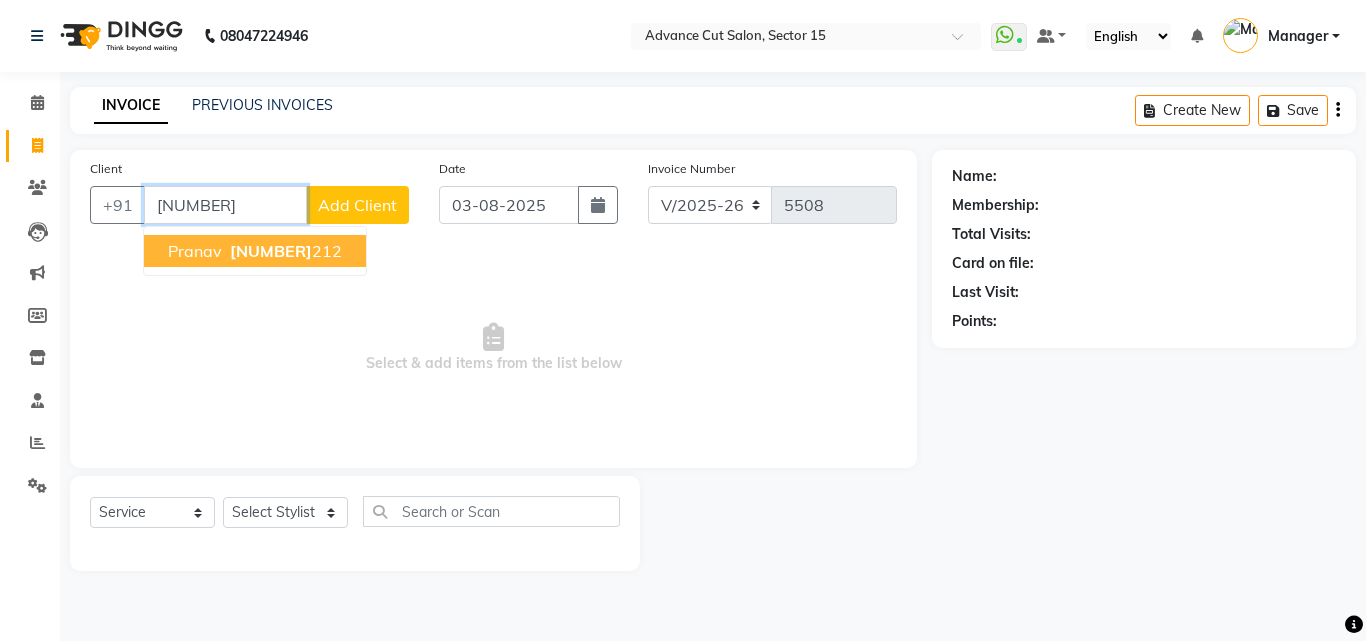 click on "9818217" at bounding box center (271, 251) 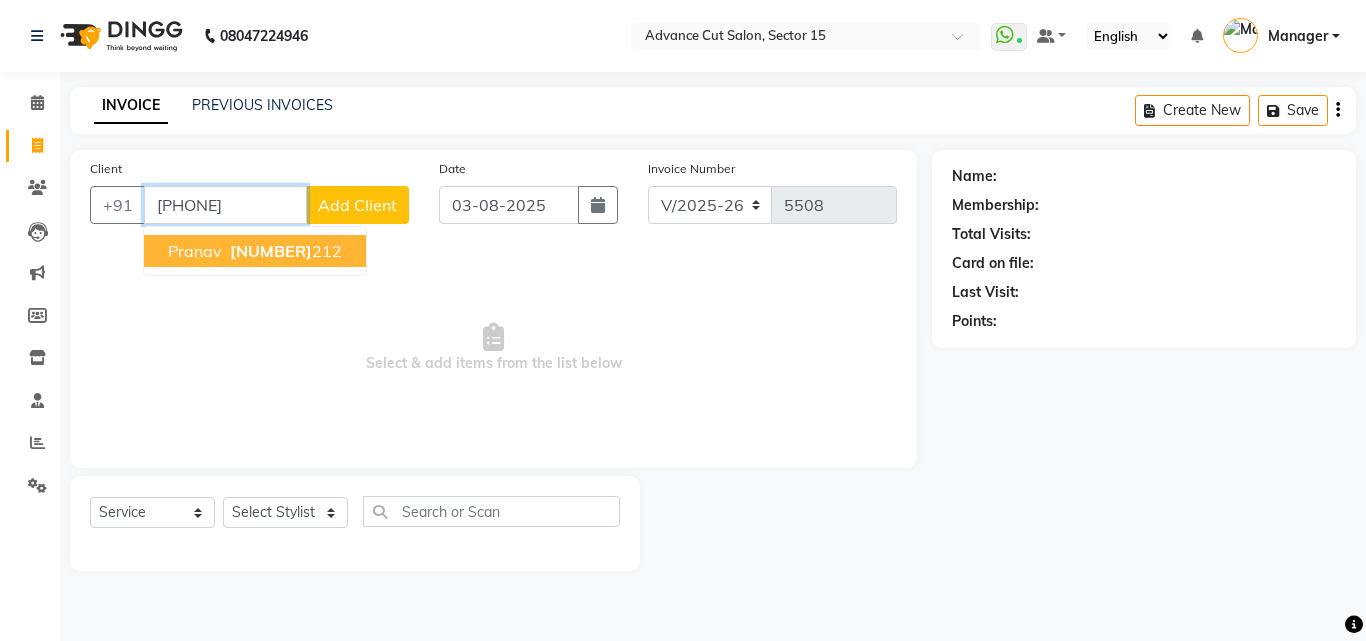 type on "[PHONE]" 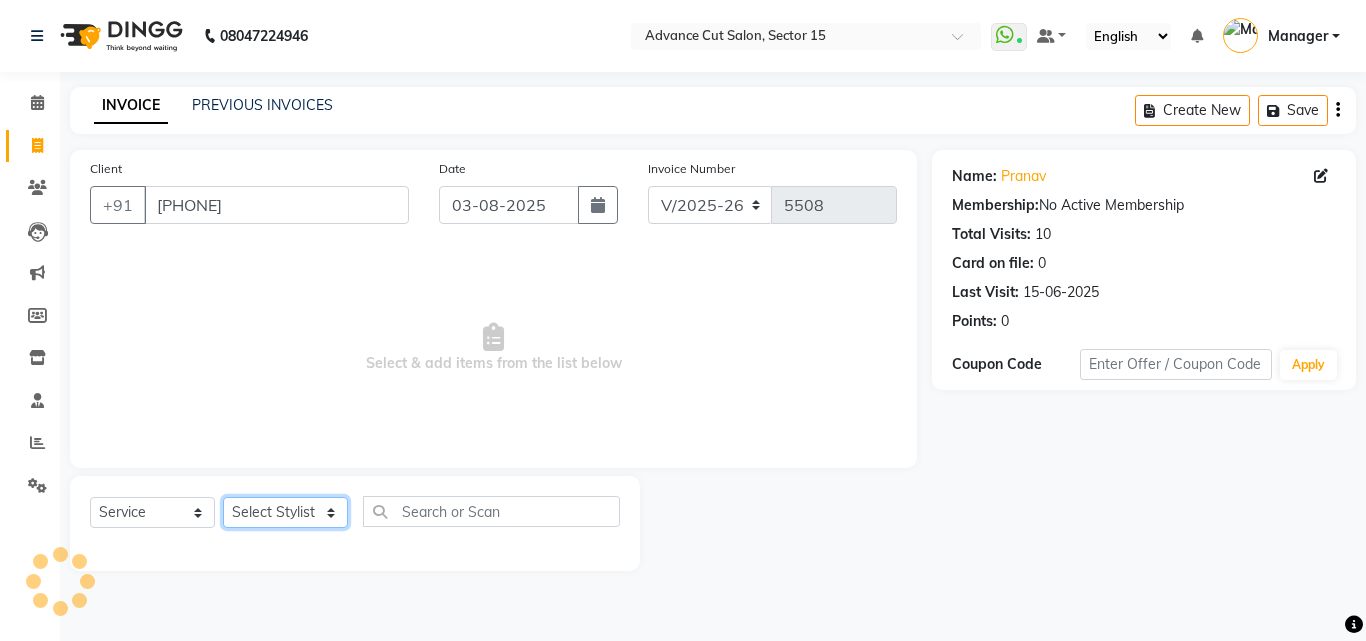 click on "Select Stylist Advance Cut  ASIF FARMAN HAIDER Iqbal KASHISH LUCKY Manager MANOJ NASEEM NASIR Nidhi Pooja  PRIYA RAEES RANI RASHID RIZWAN SACHIN SALMAN SANJAY Shahjad Shankar shuaib SONI" 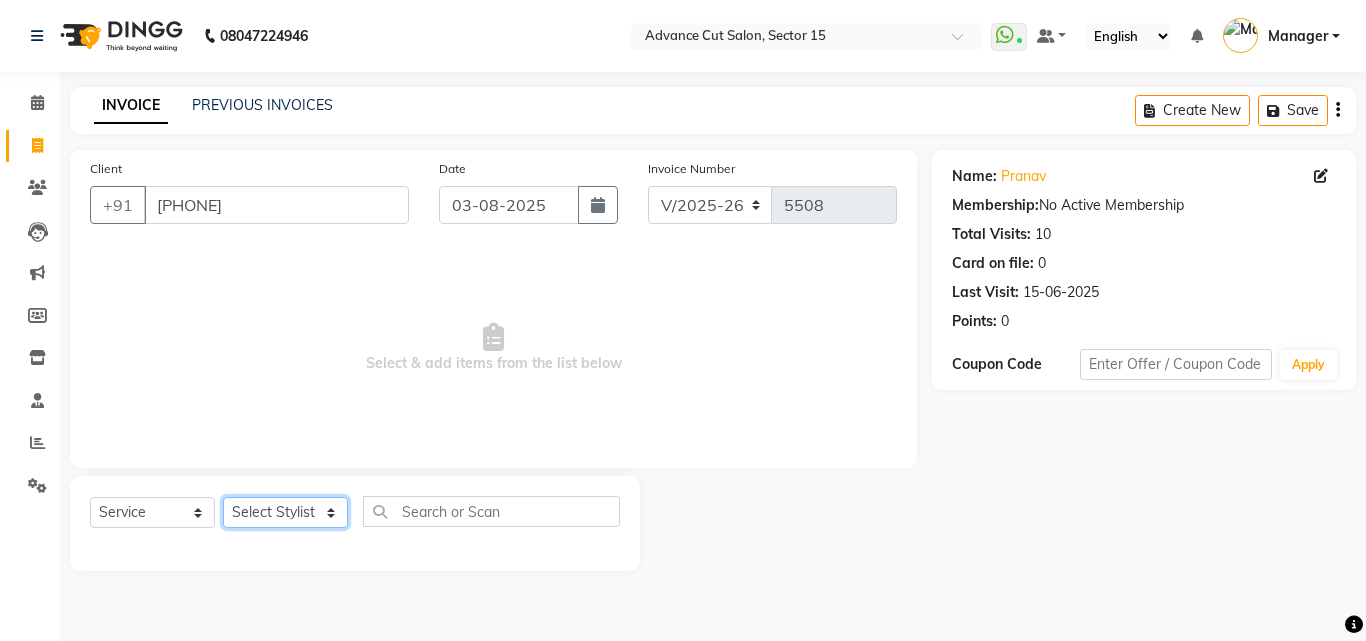 select on "46502" 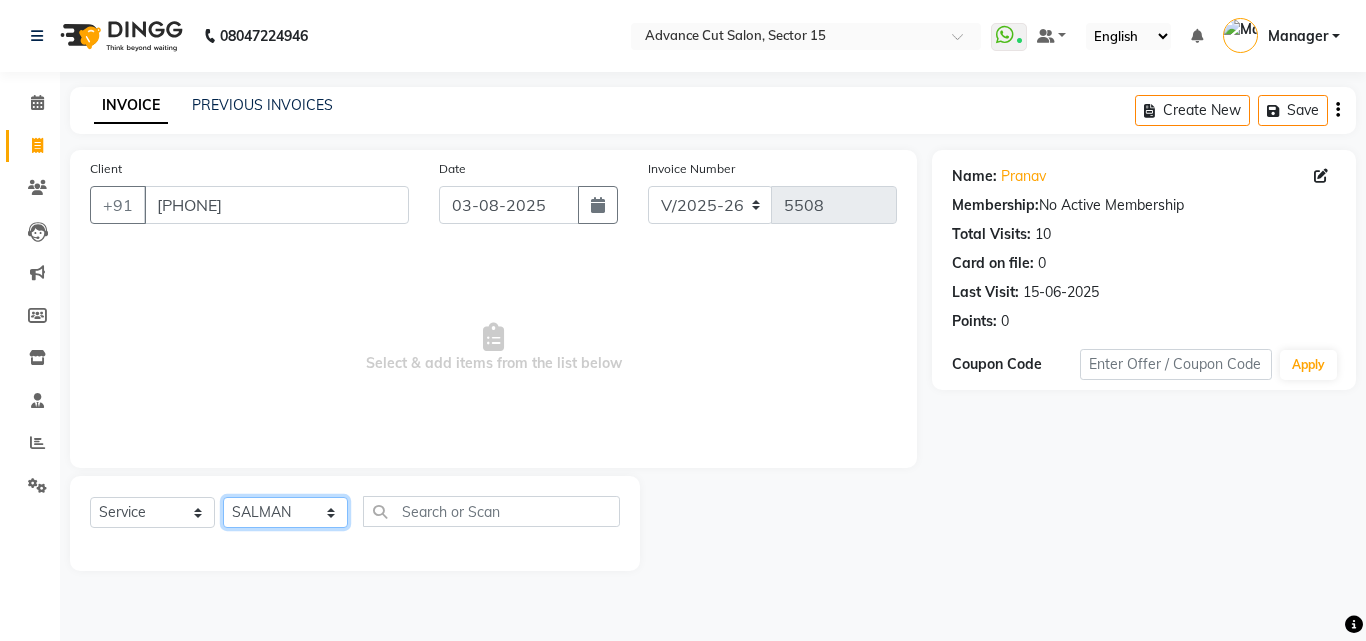 click on "Select Stylist Advance Cut  ASIF FARMAN HAIDER Iqbal KASHISH LUCKY Manager MANOJ NASEEM NASIR Nidhi Pooja  PRIYA RAEES RANI RASHID RIZWAN SACHIN SALMAN SANJAY Shahjad Shankar shuaib SONI" 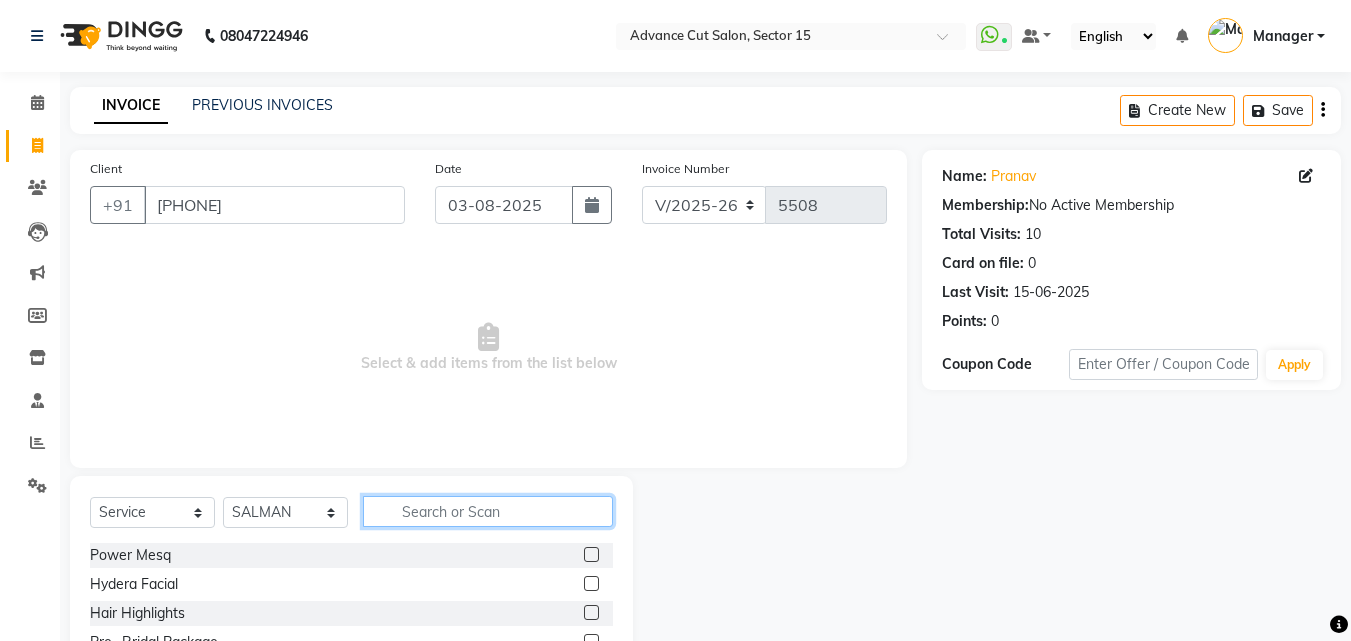 click 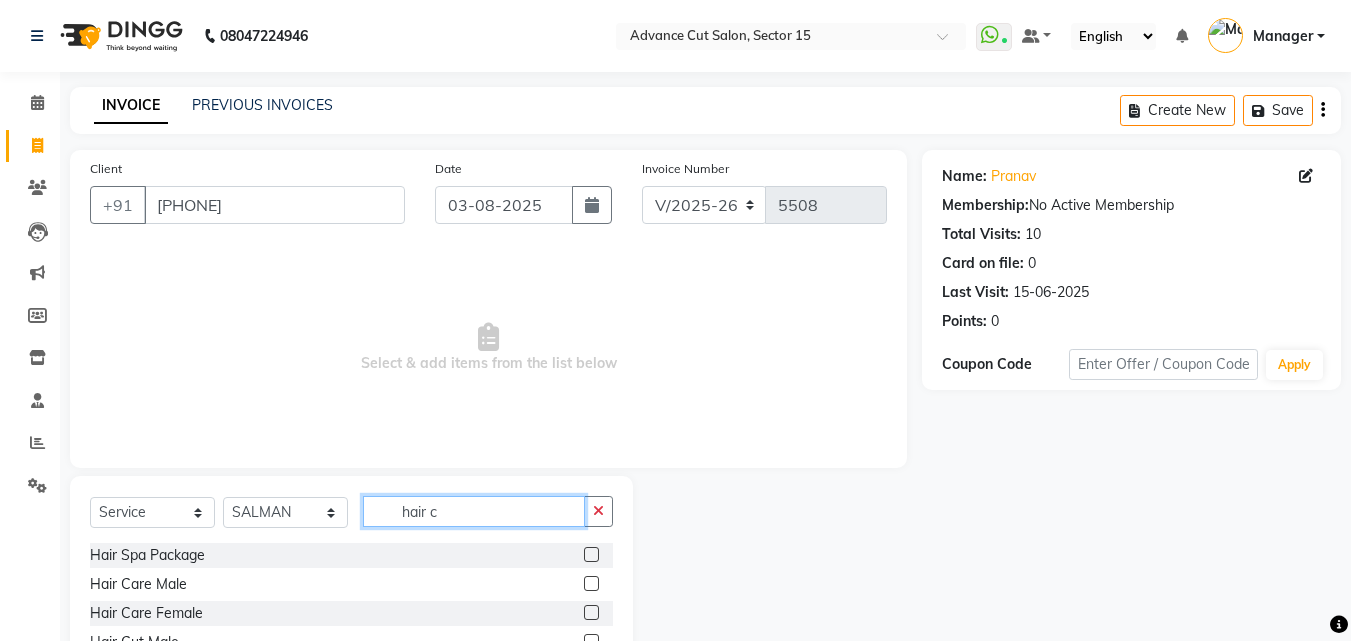 scroll, scrollTop: 134, scrollLeft: 0, axis: vertical 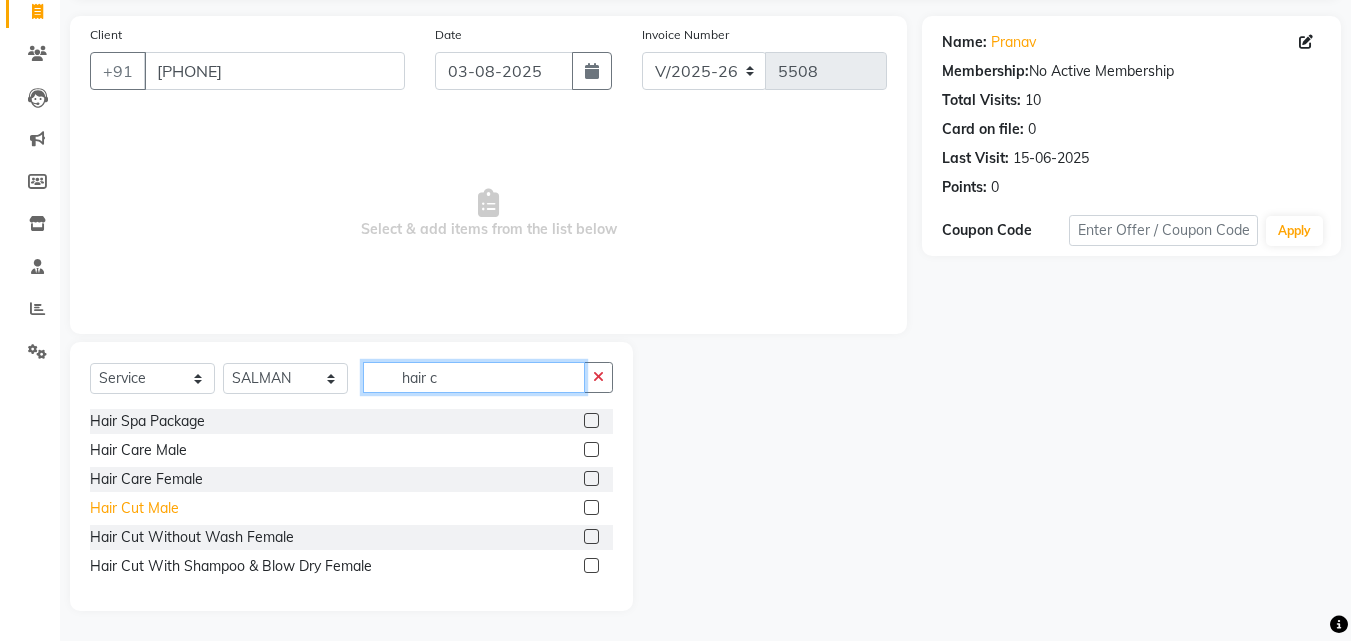 type on "hair c" 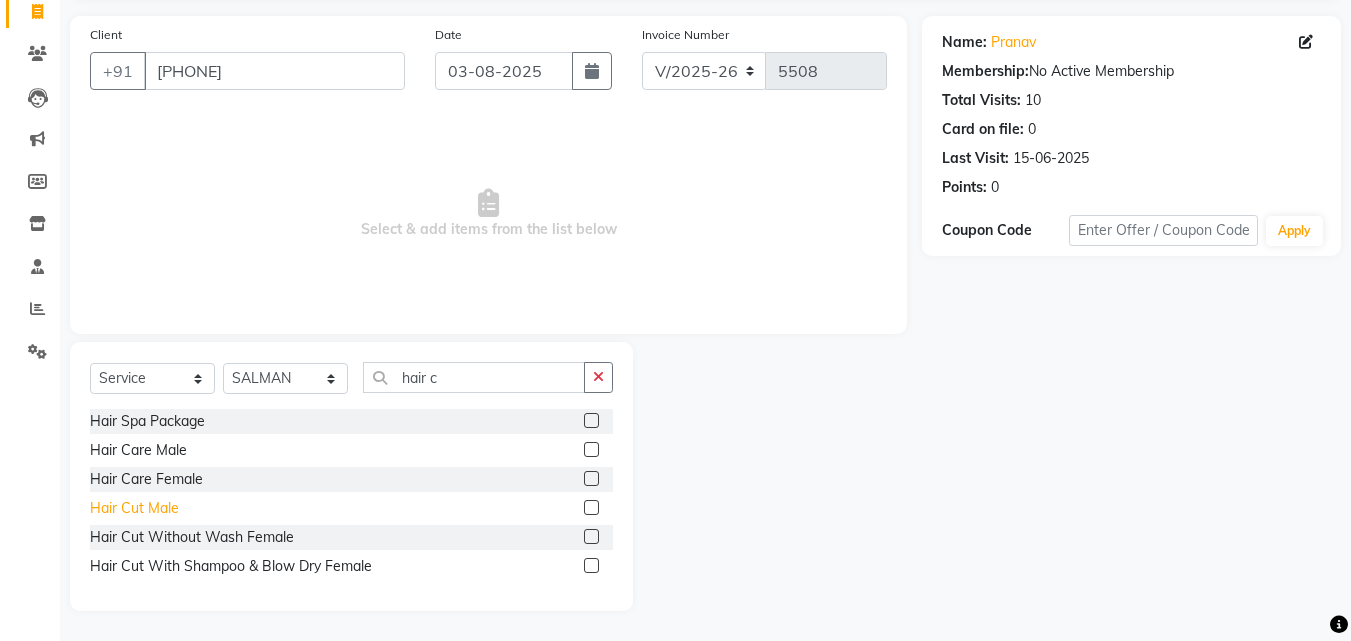 click on "Hair Cut  Male" 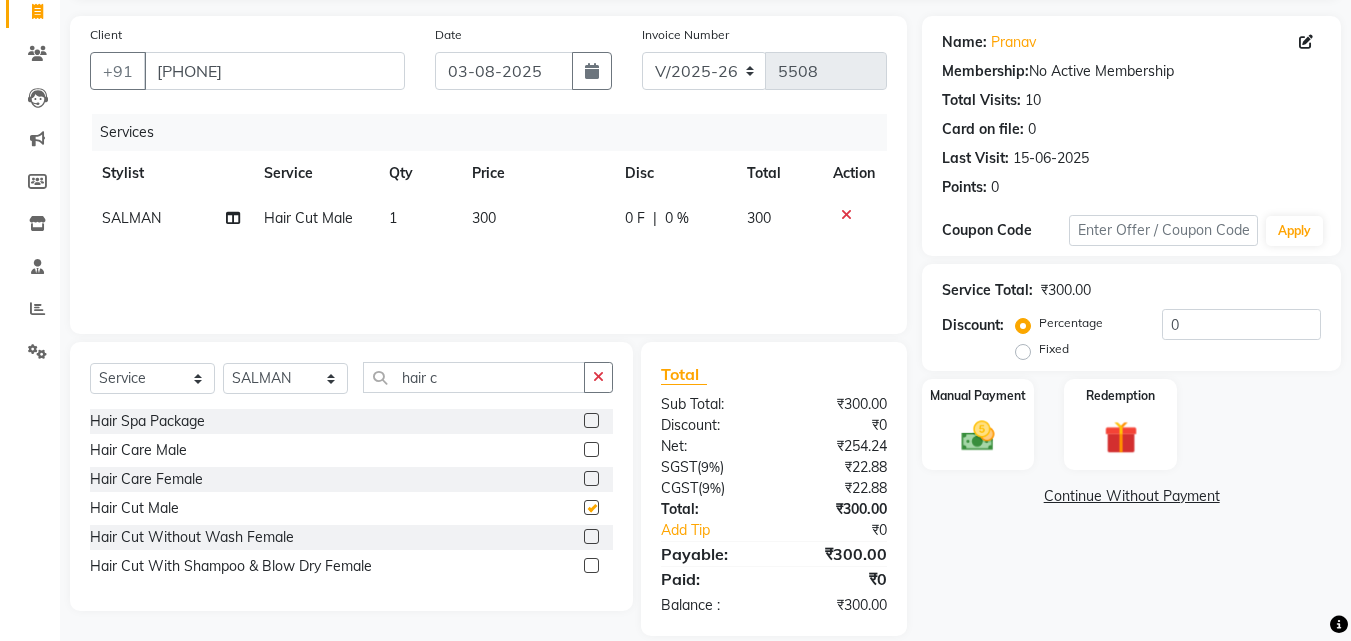 checkbox on "false" 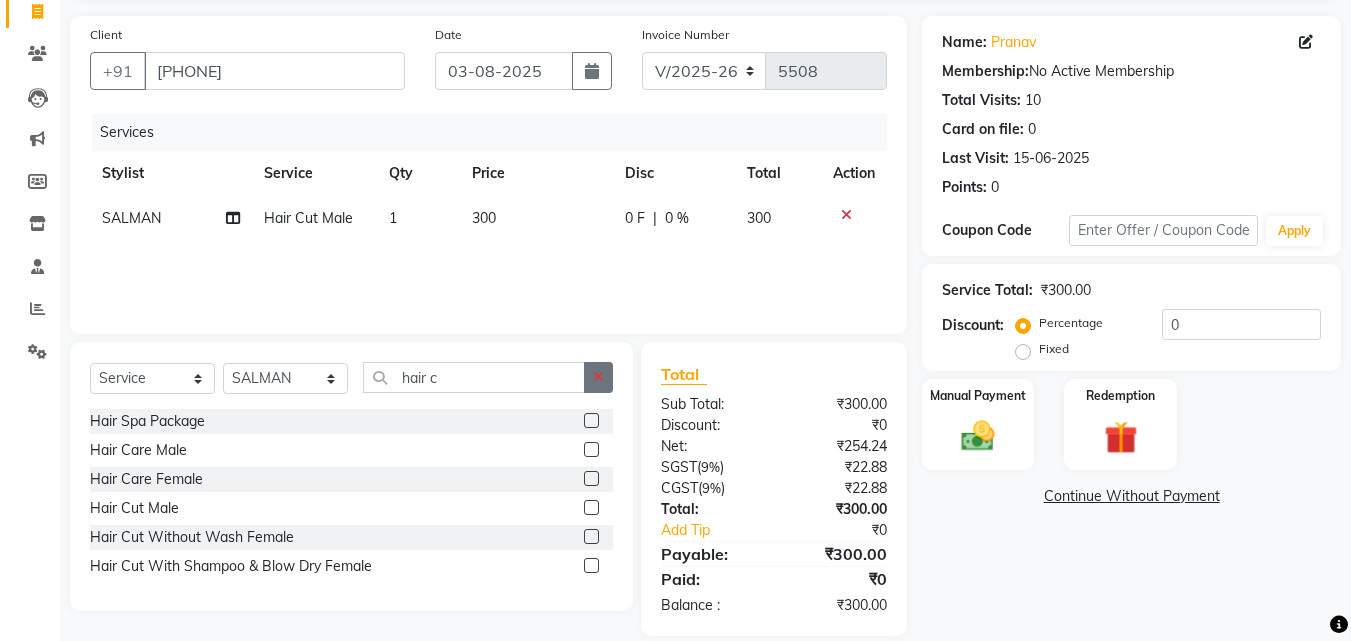 click 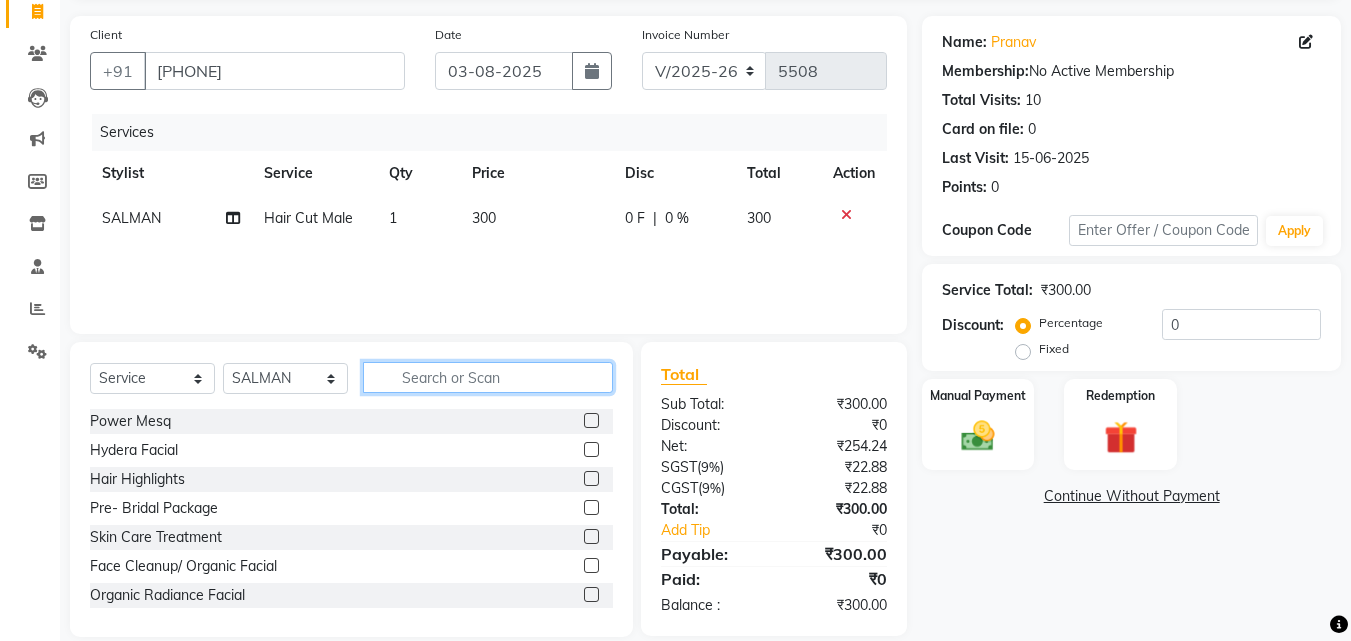 click 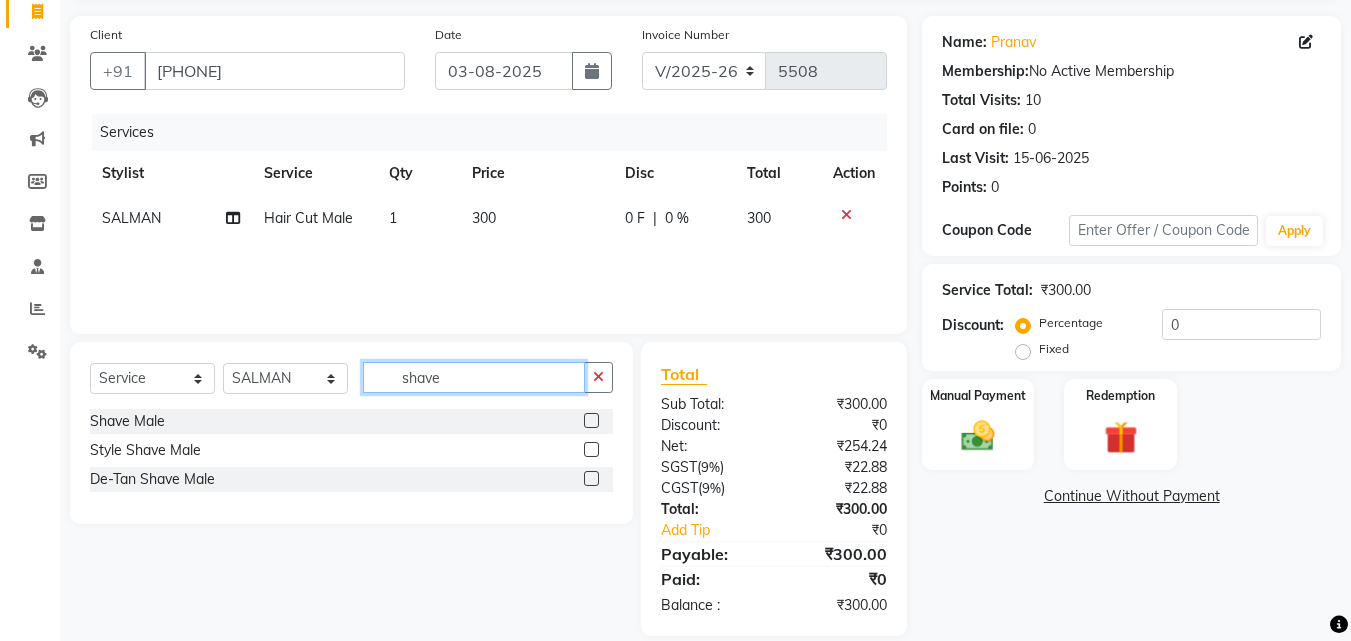 type on "shave" 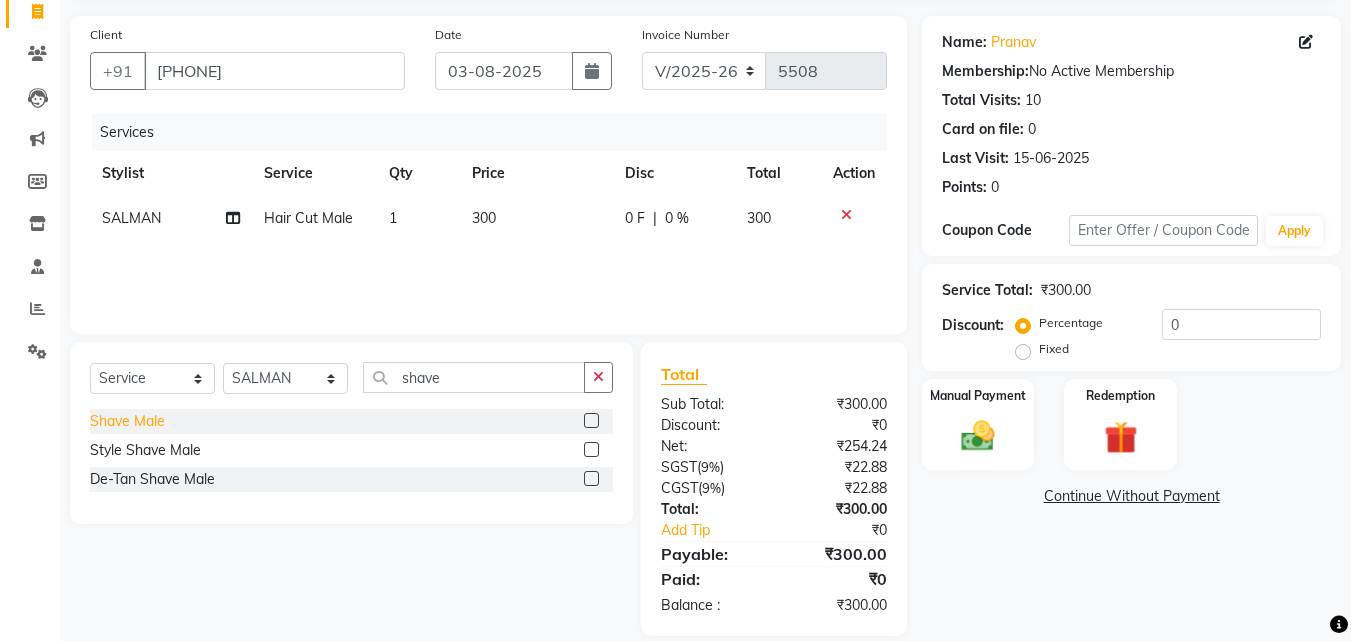 drag, startPoint x: 67, startPoint y: 413, endPoint x: 90, endPoint y: 419, distance: 23.769728 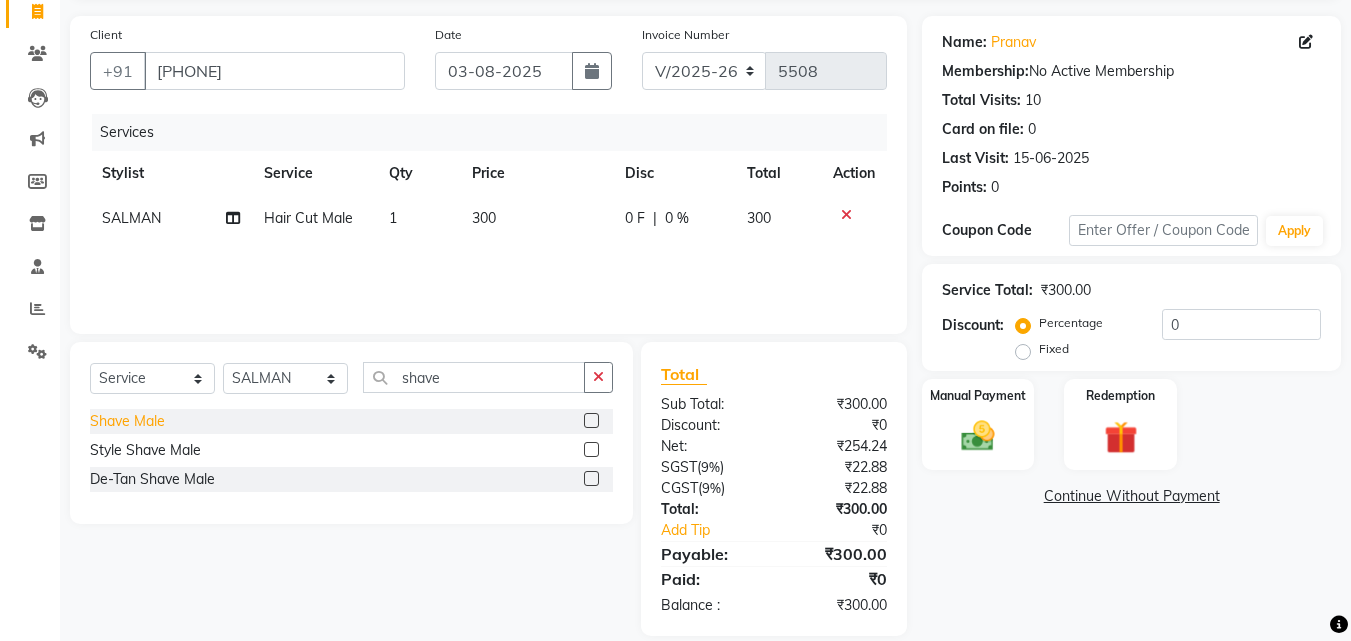 click on "Shave Male" 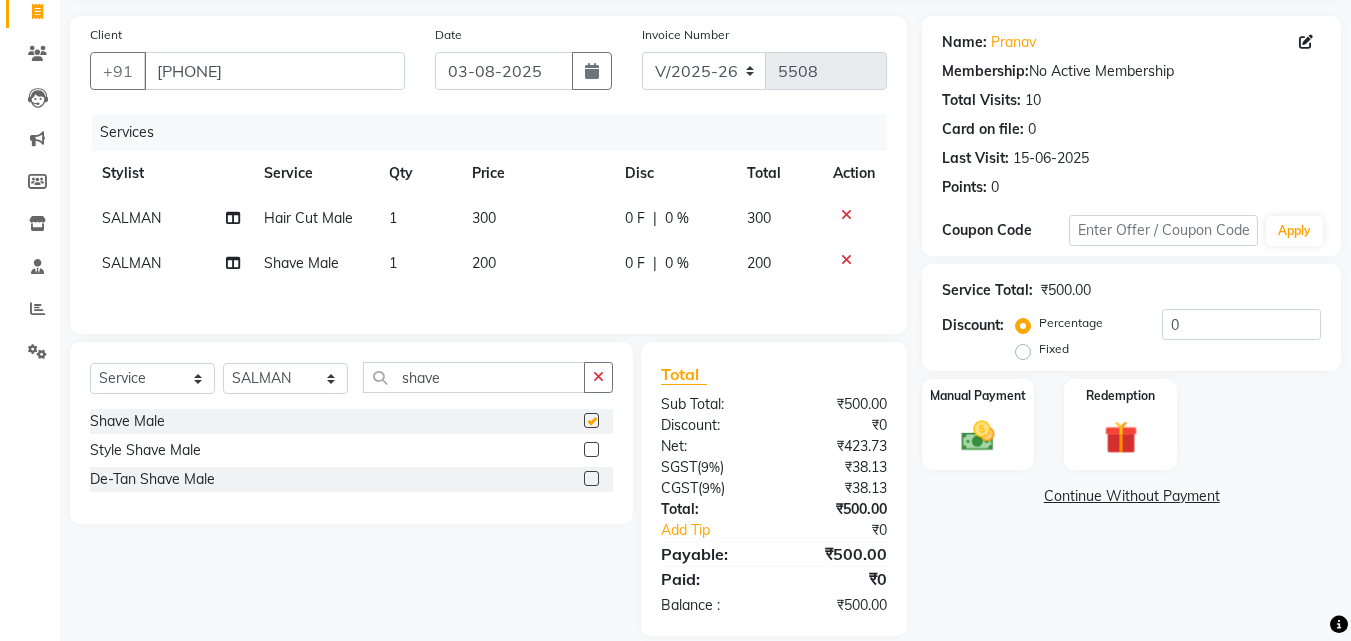 checkbox on "false" 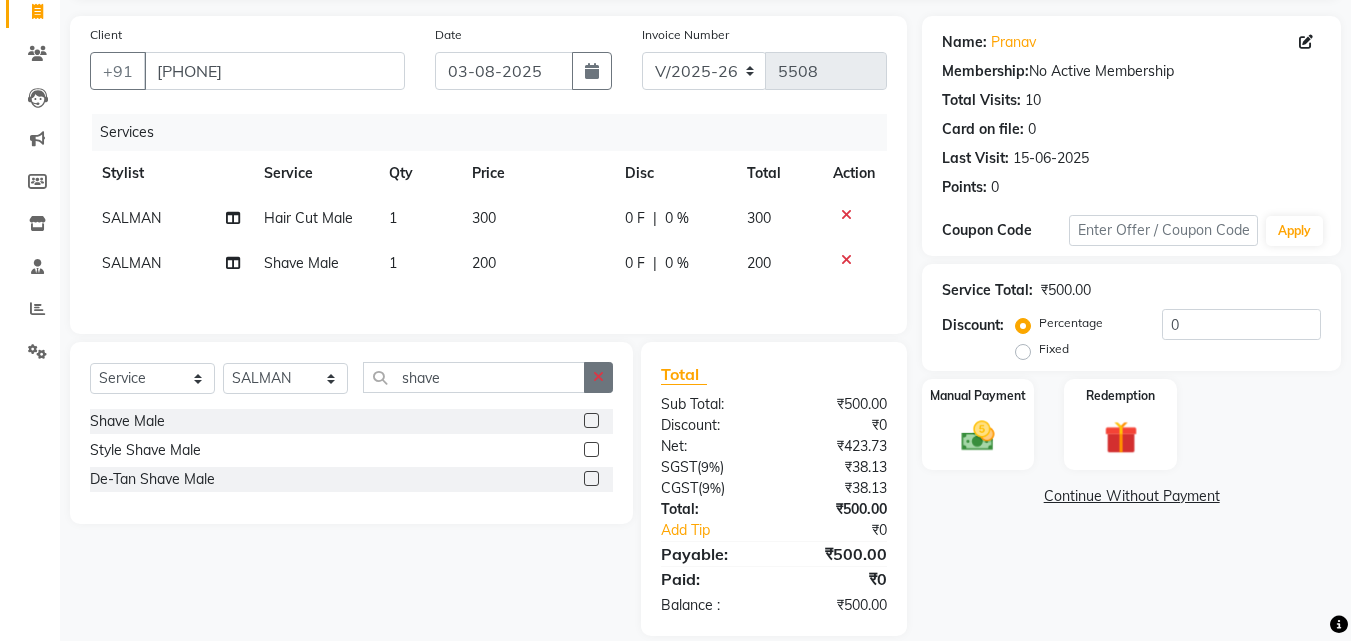 click 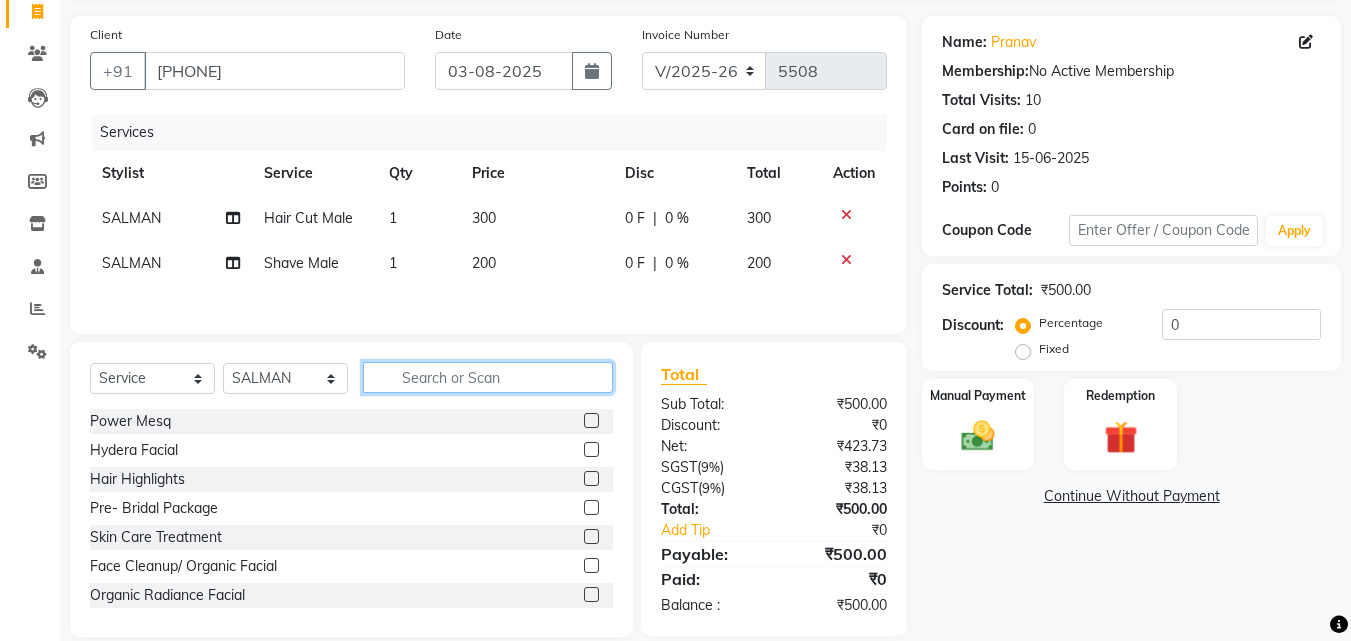 click 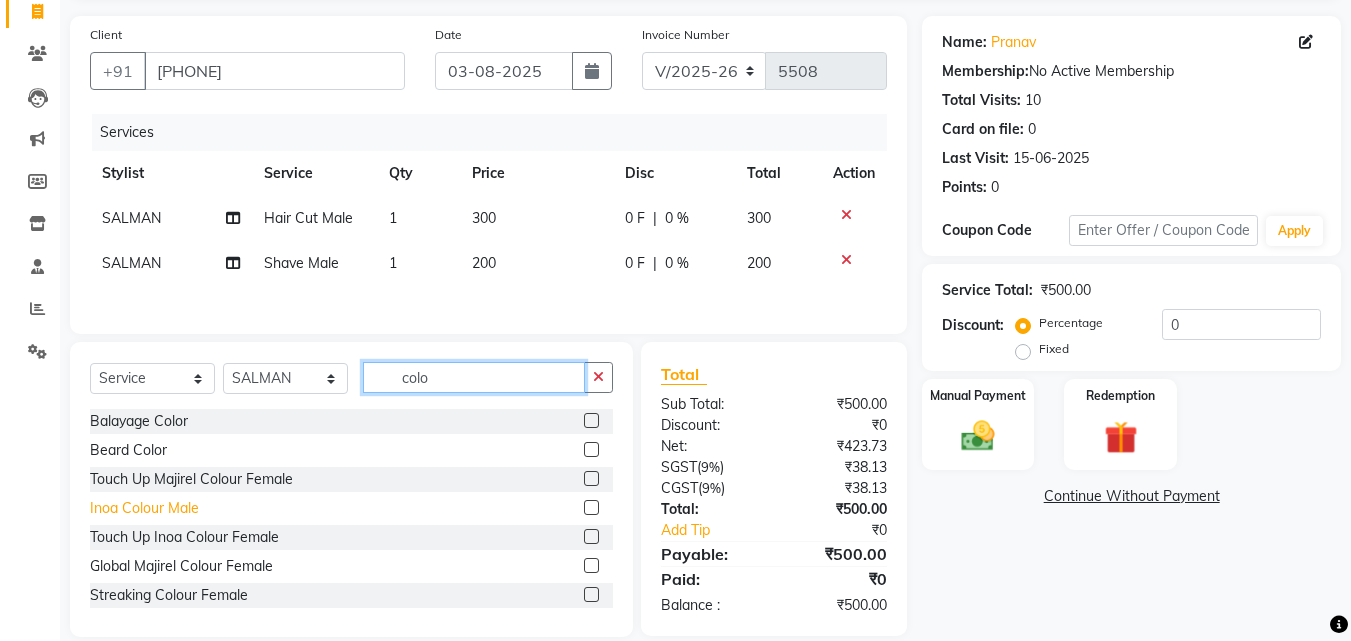 type on "colo" 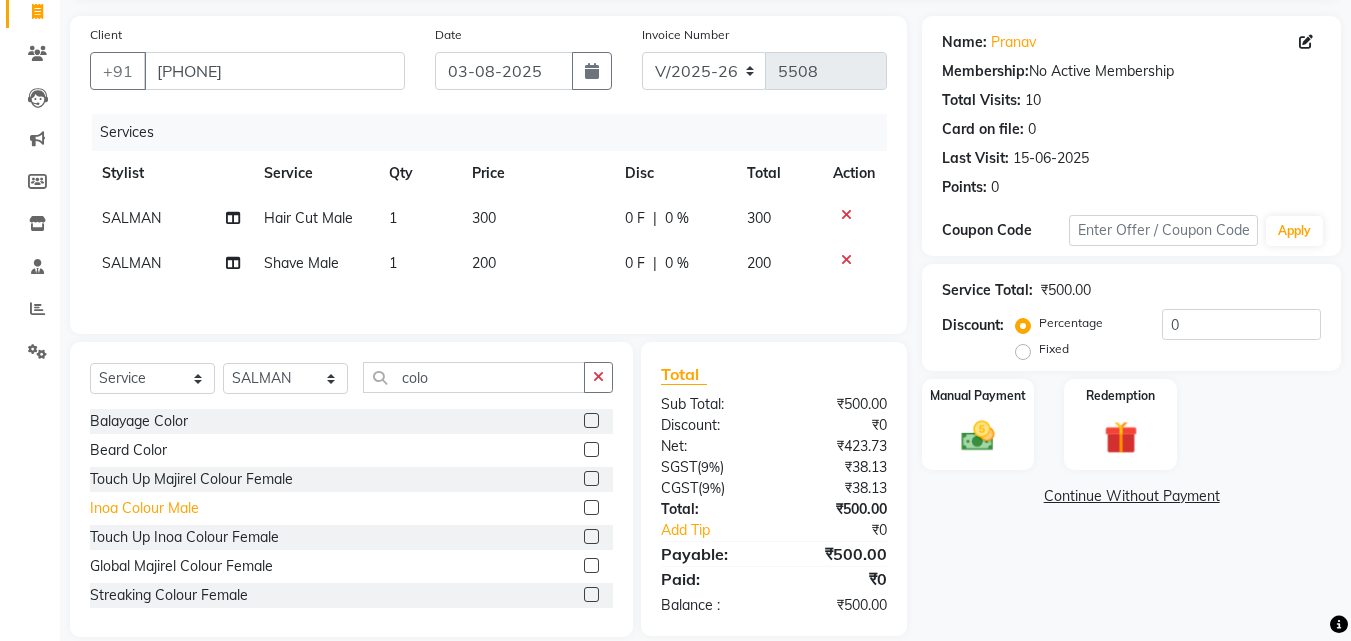 click on "Inoa Colour Male" 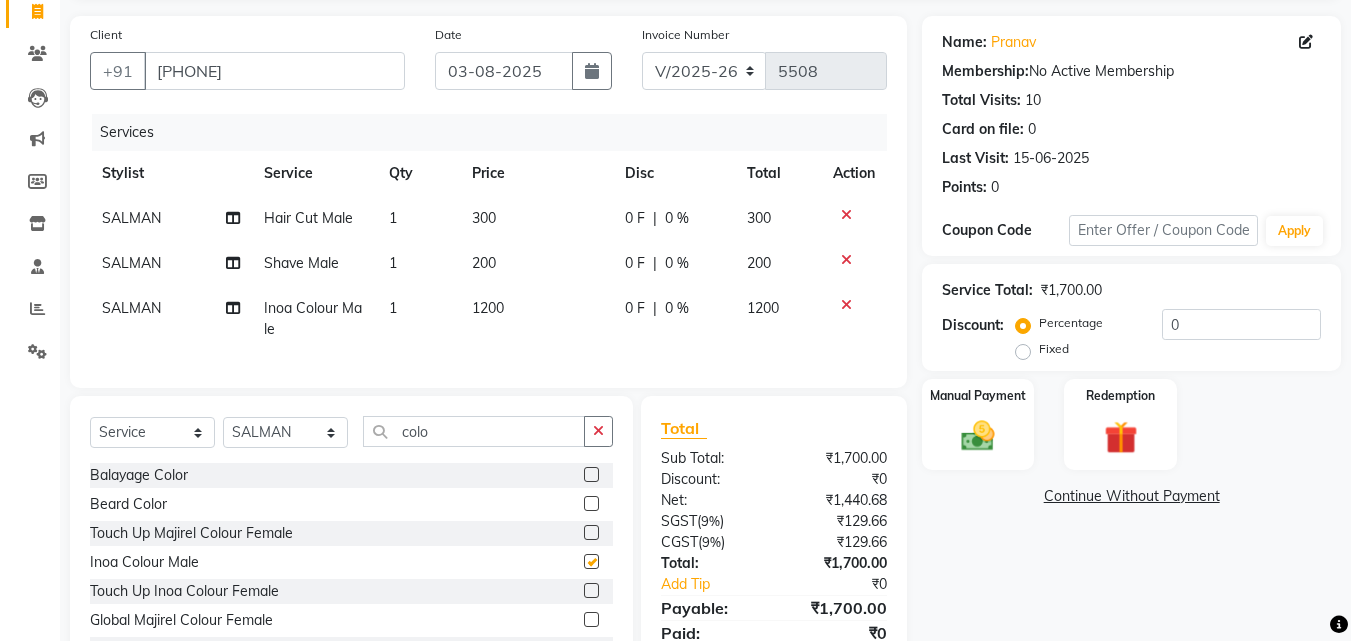 checkbox on "false" 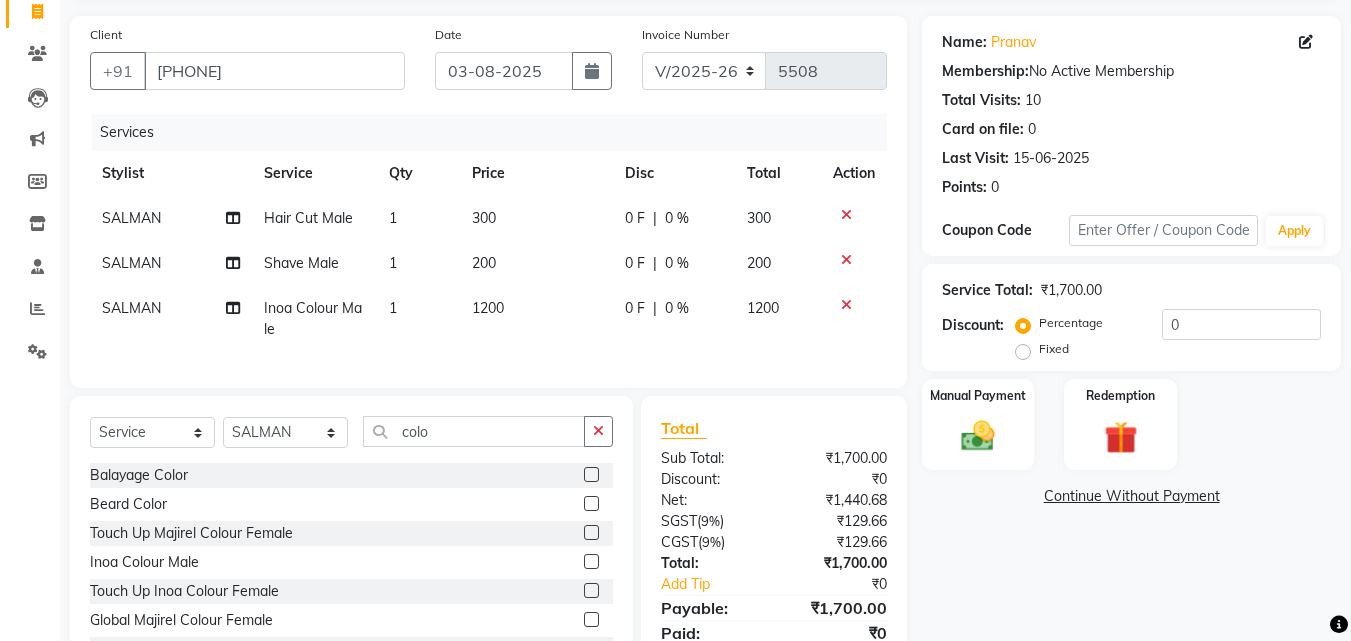 scroll, scrollTop: 173, scrollLeft: 0, axis: vertical 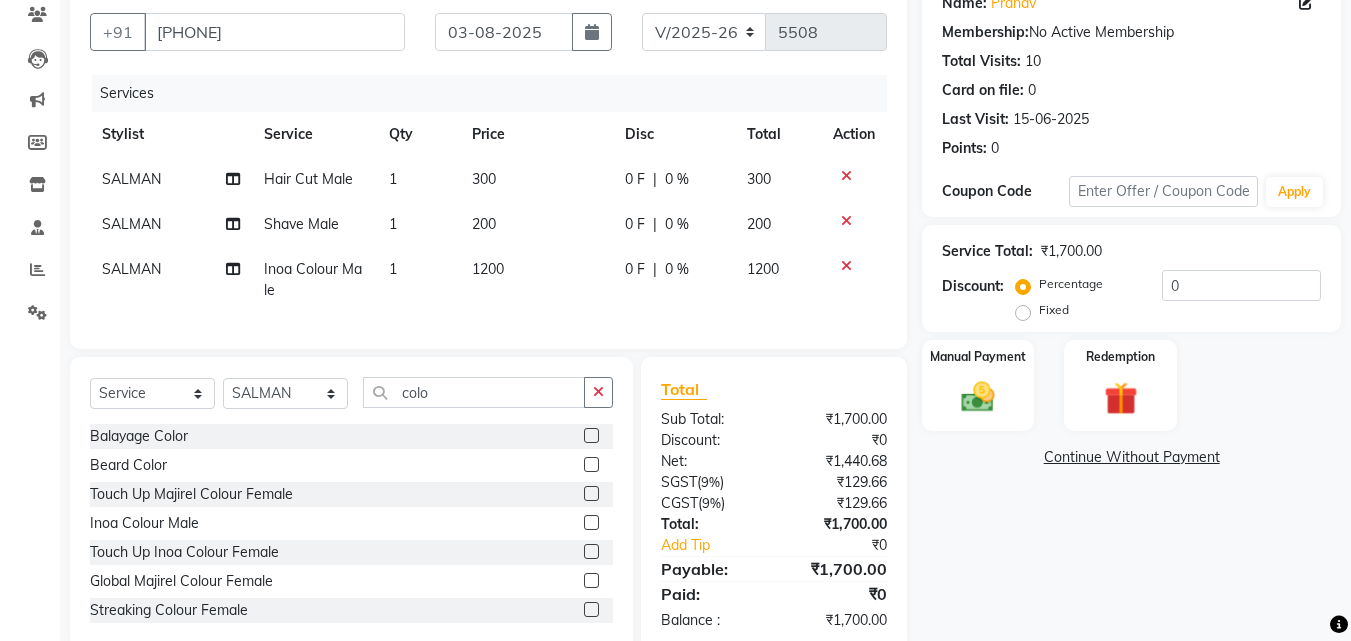 click on "Fixed" 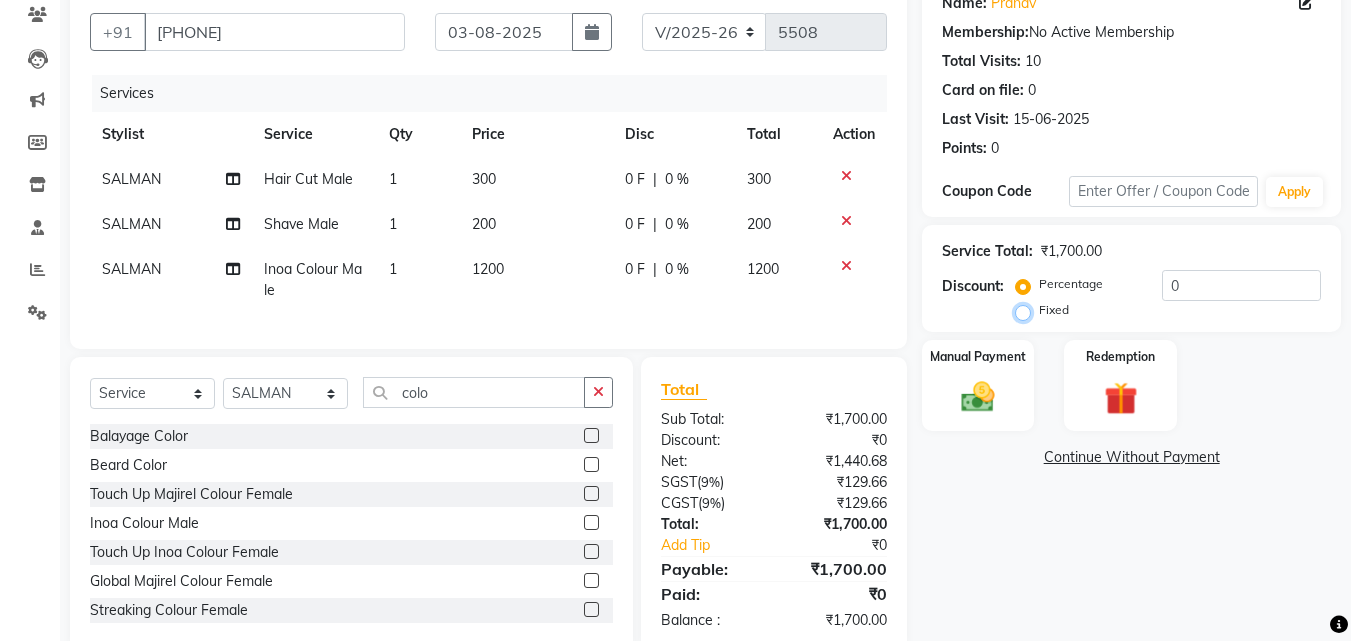 click on "Fixed" at bounding box center [1027, 310] 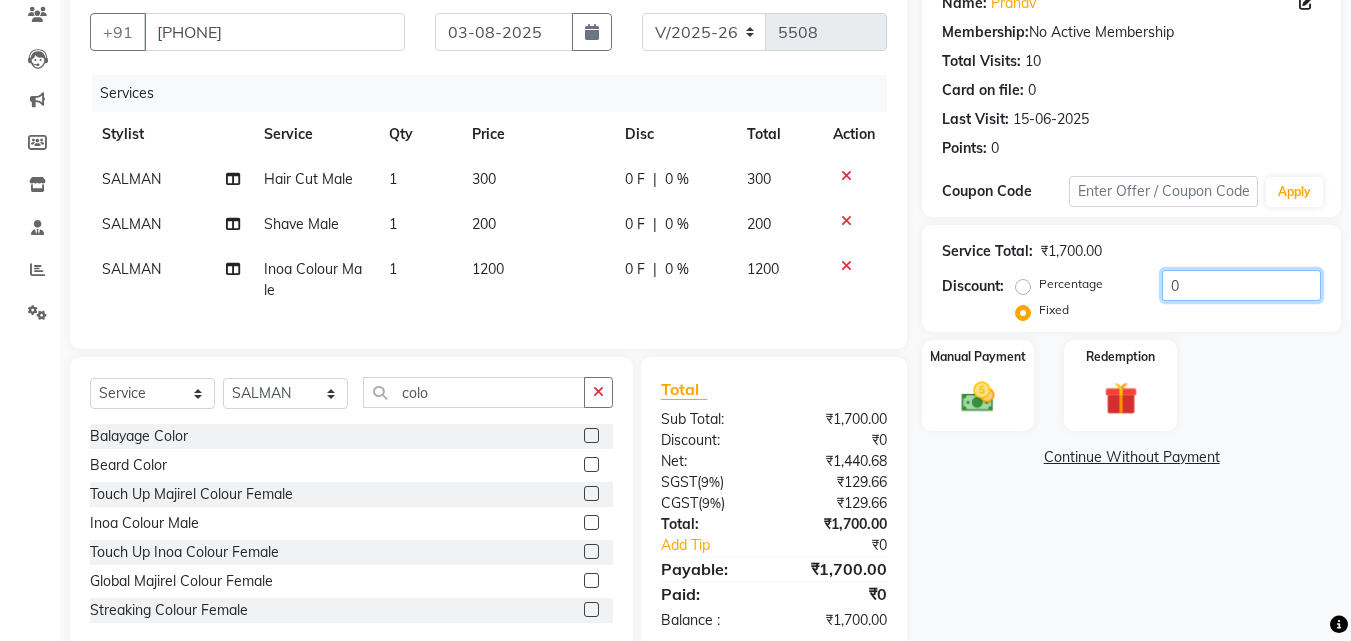click on "0" 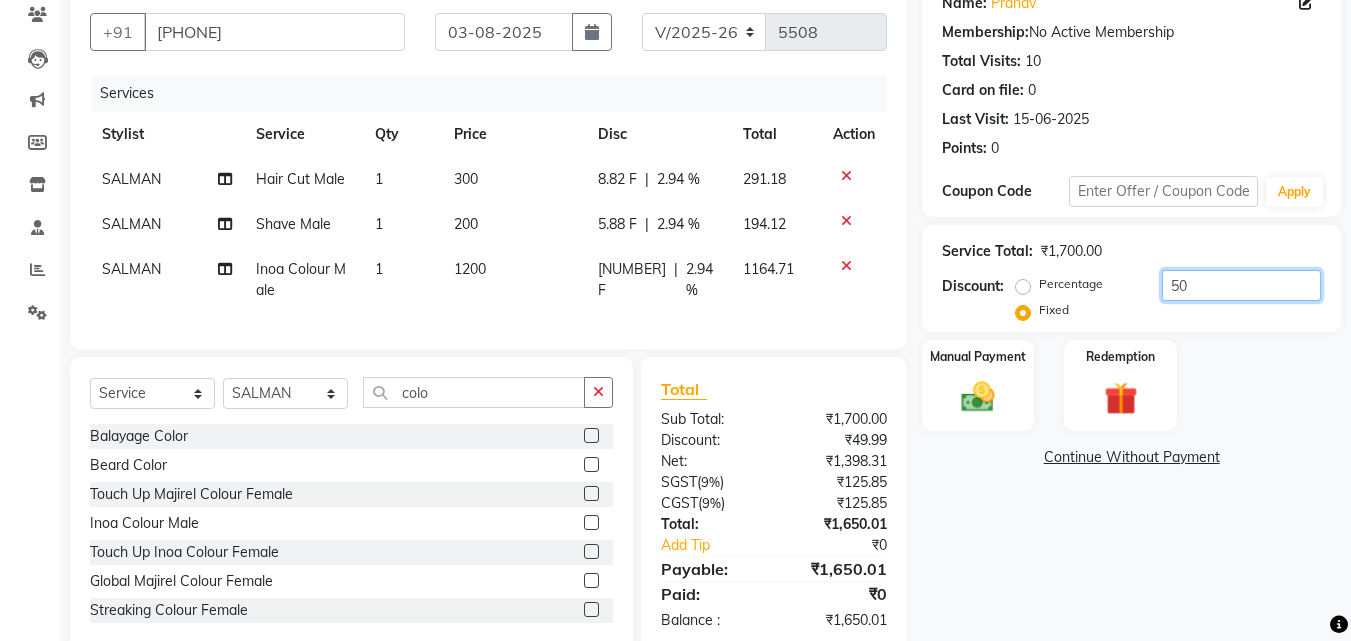 type 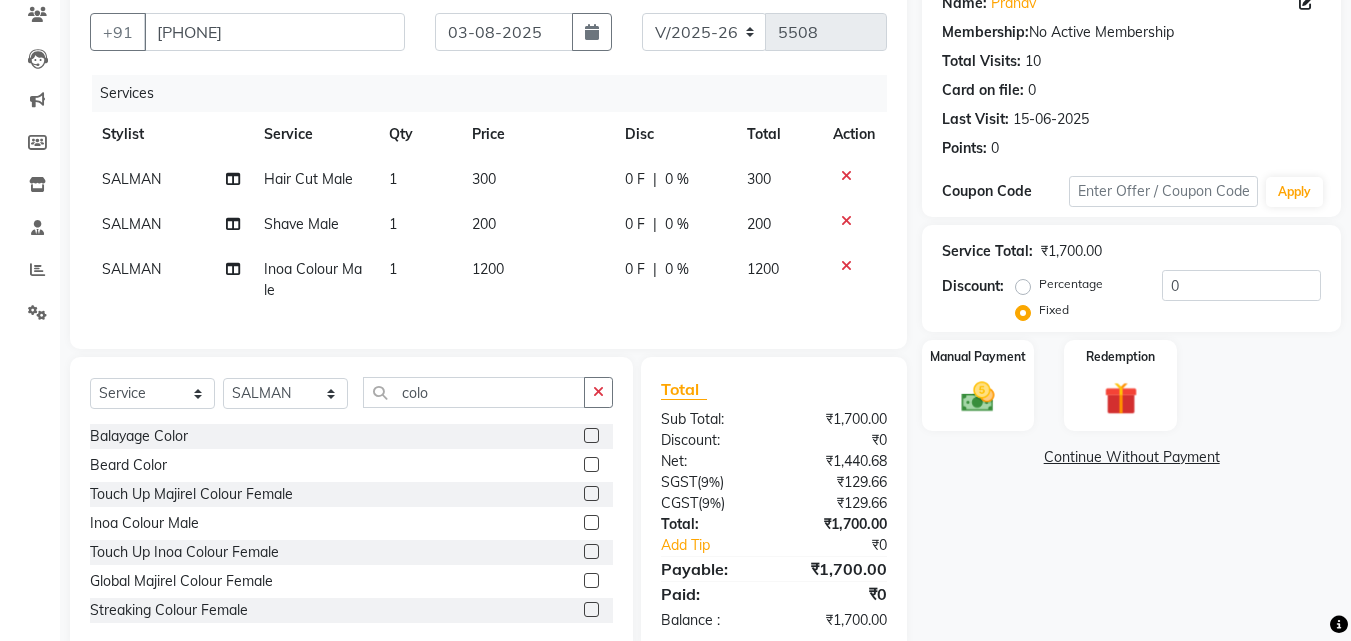 drag, startPoint x: 1028, startPoint y: 274, endPoint x: 1028, endPoint y: 287, distance: 13 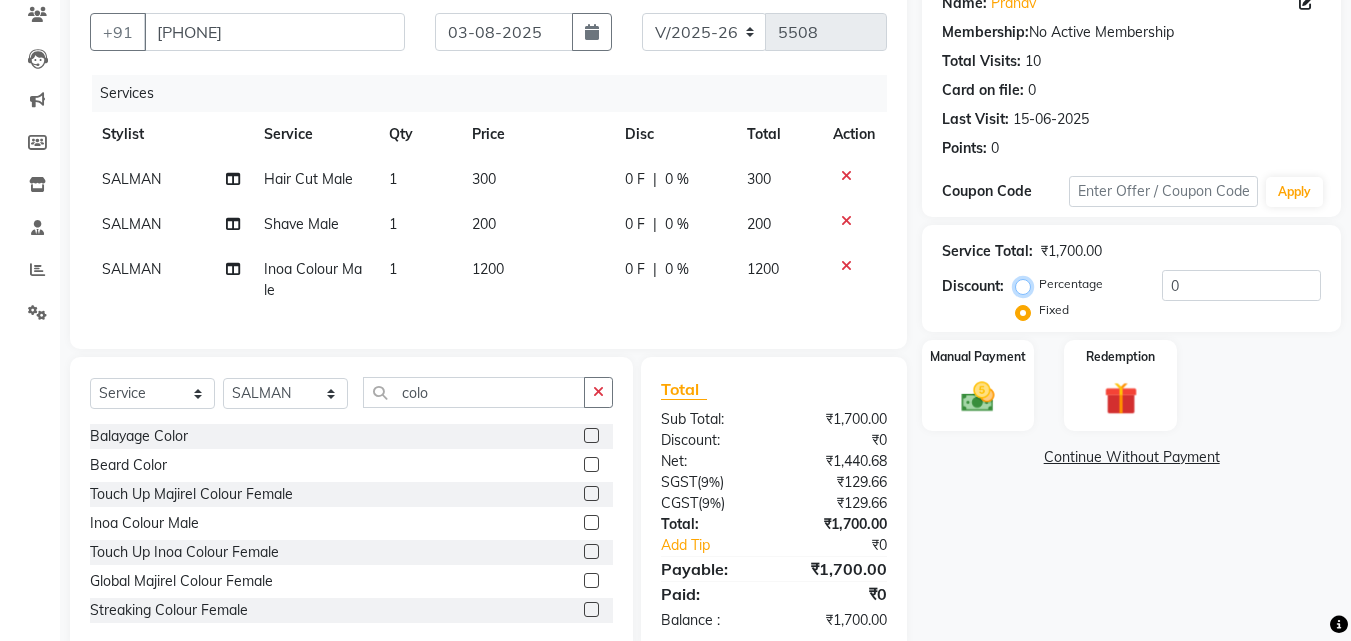 click on "Percentage" at bounding box center [1027, 284] 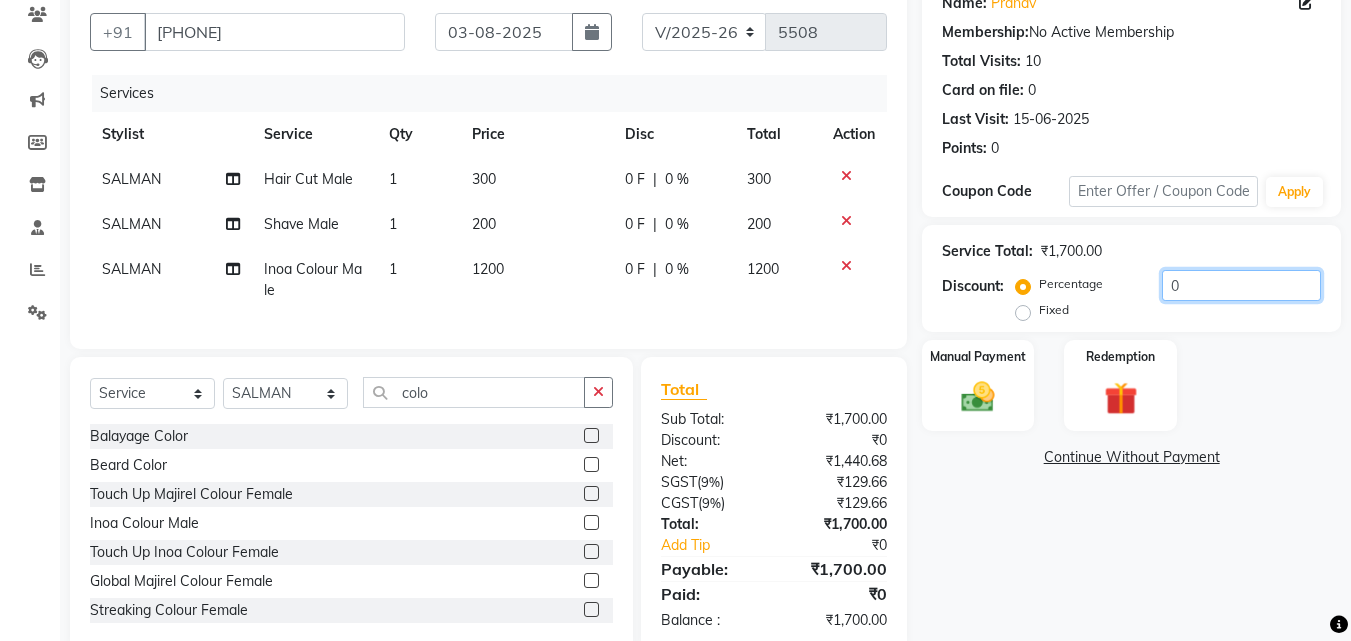 click on "0" 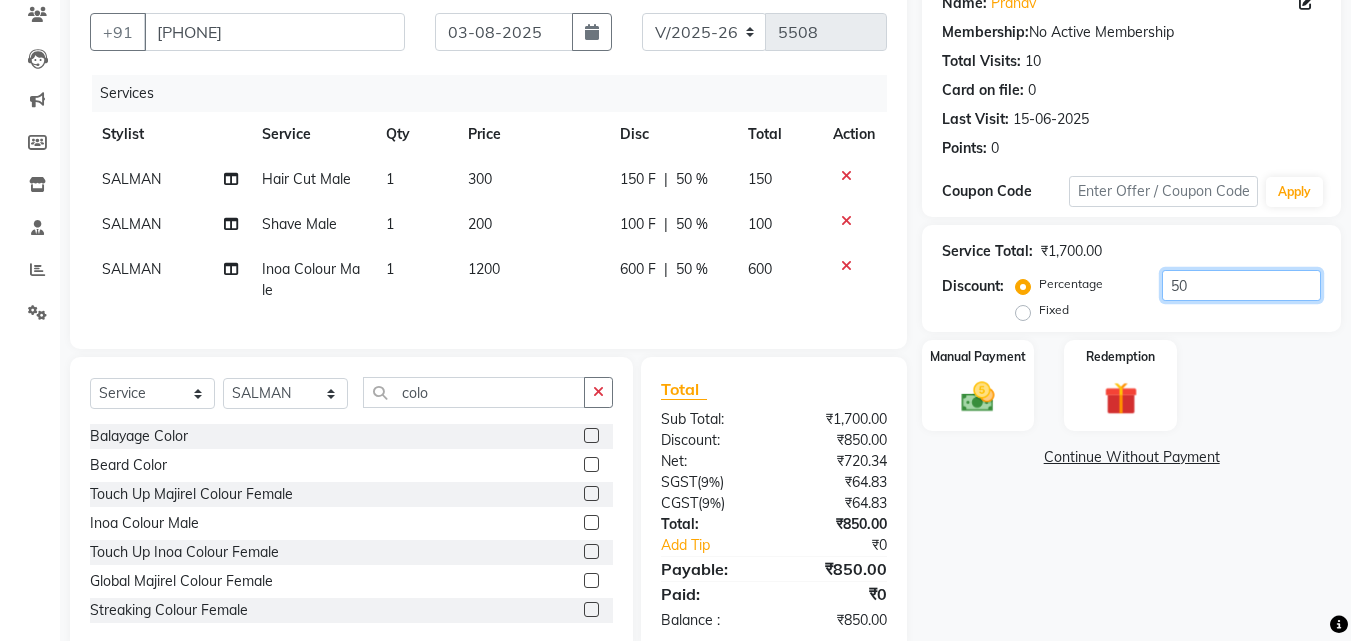 click on "50" 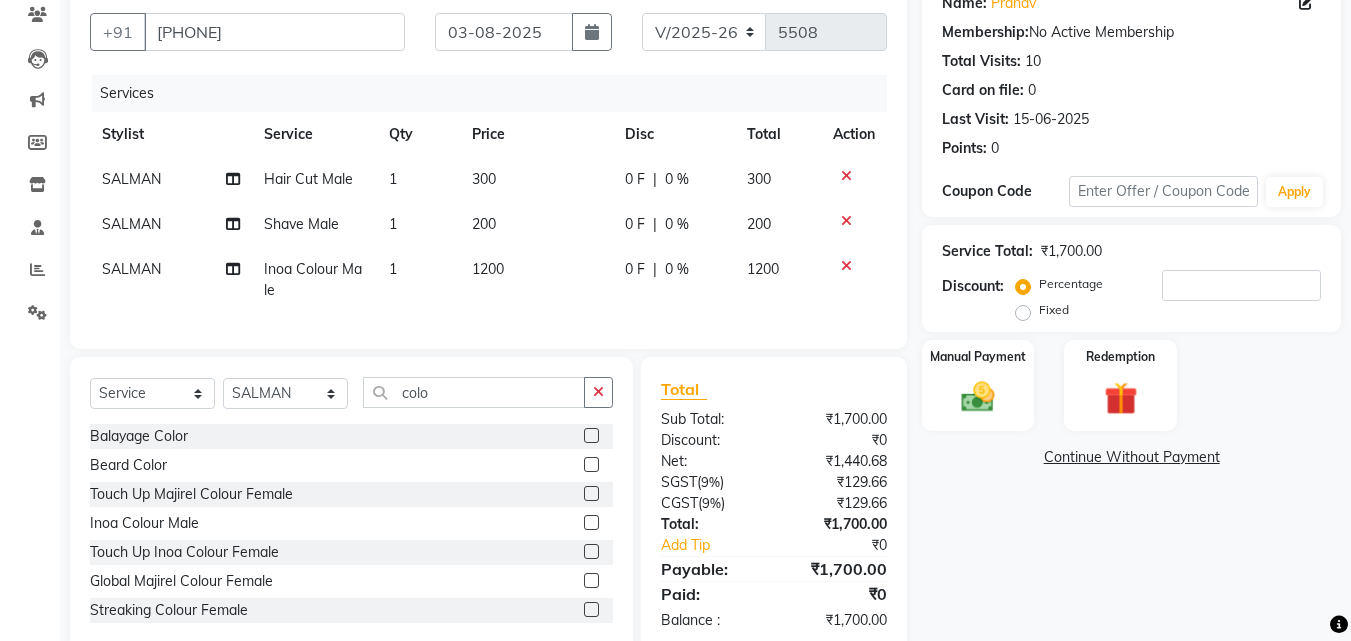 click on "Fixed" 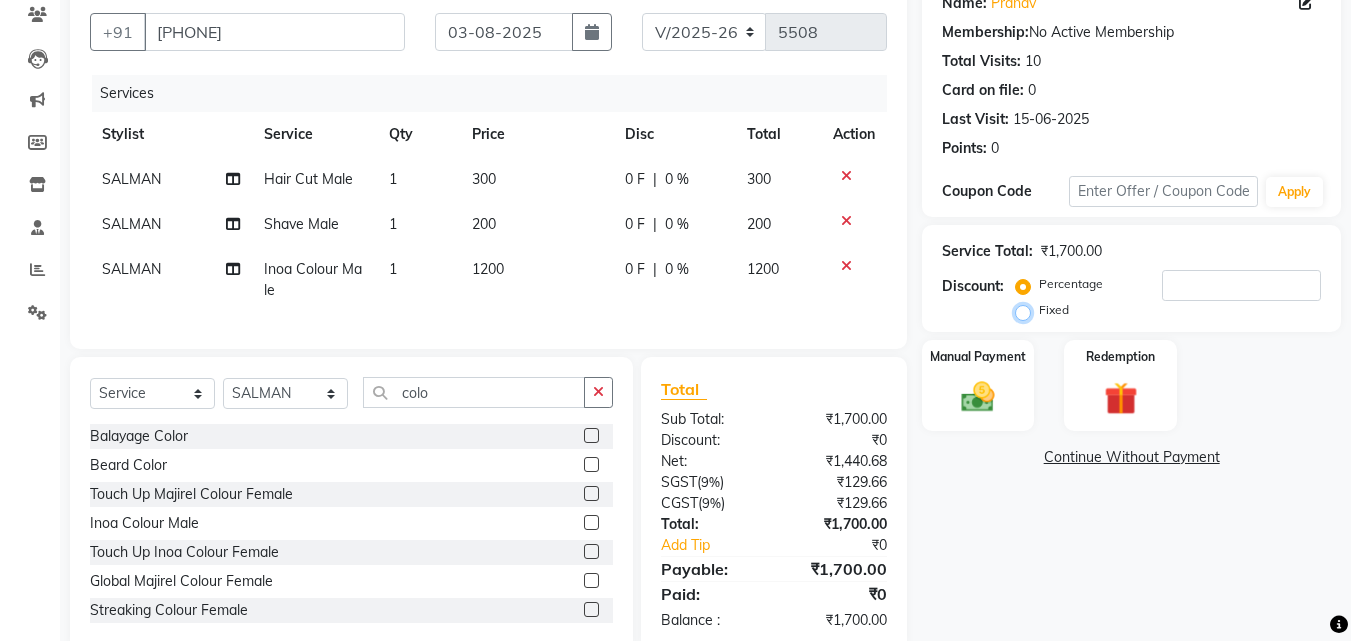 click on "Fixed" at bounding box center [1027, 310] 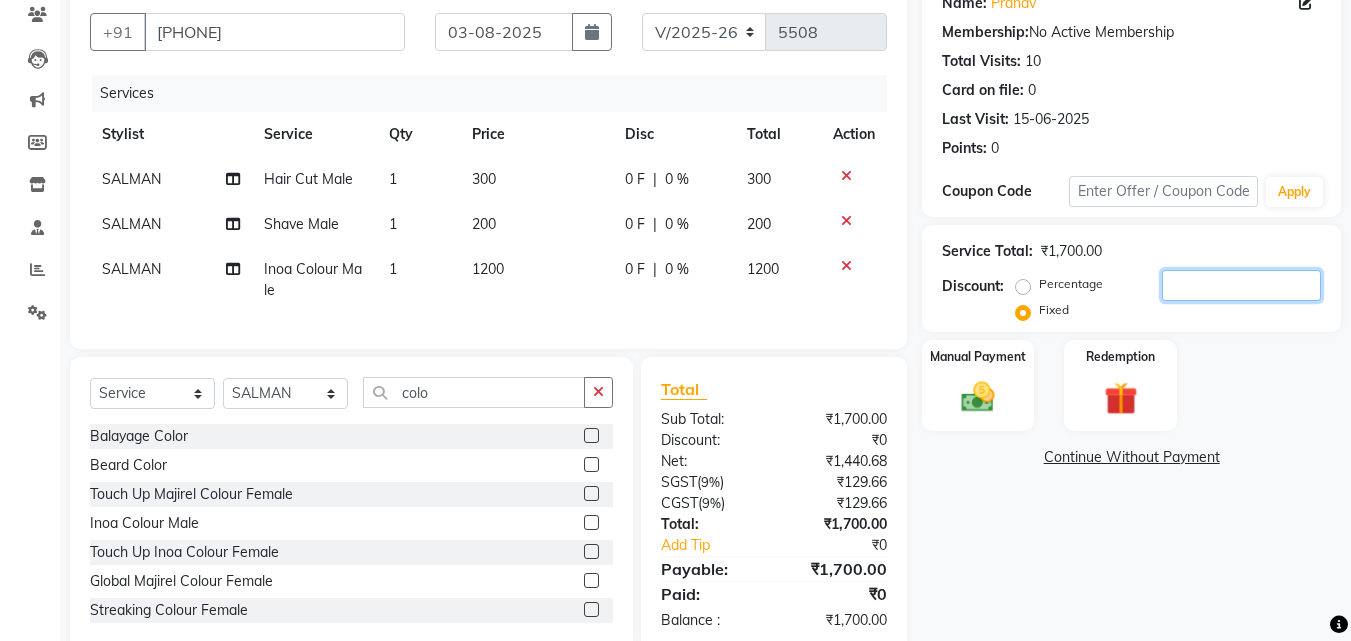 click 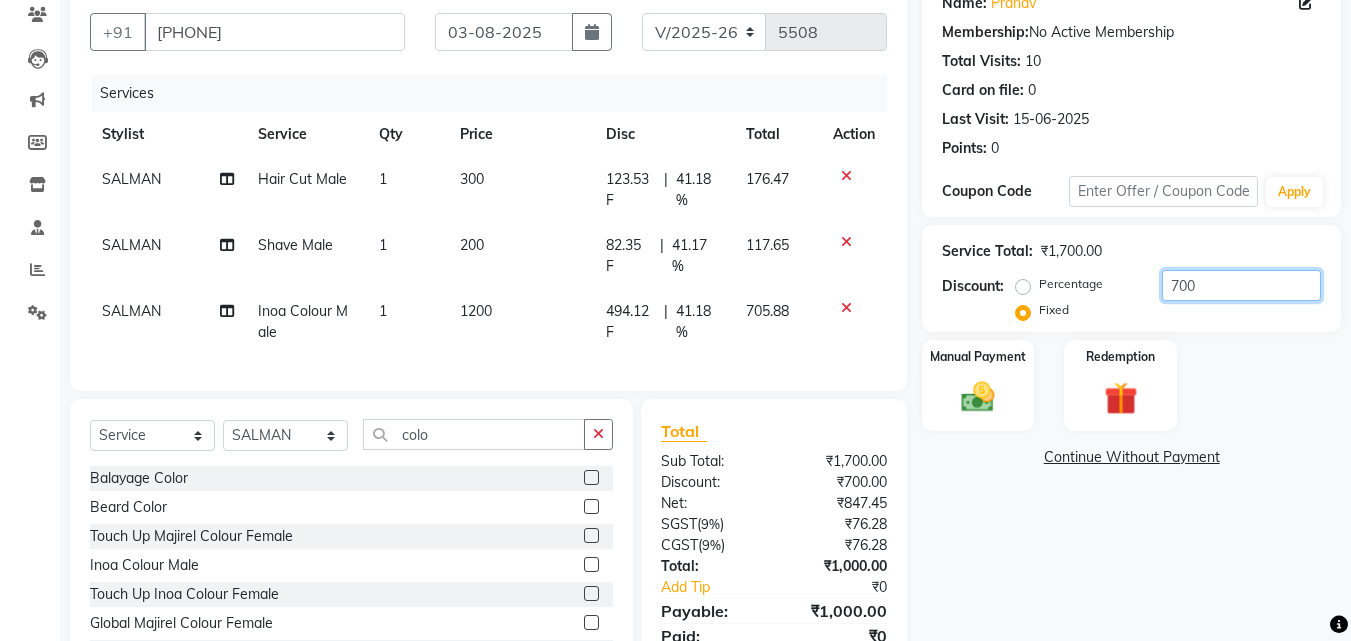 scroll, scrollTop: 271, scrollLeft: 0, axis: vertical 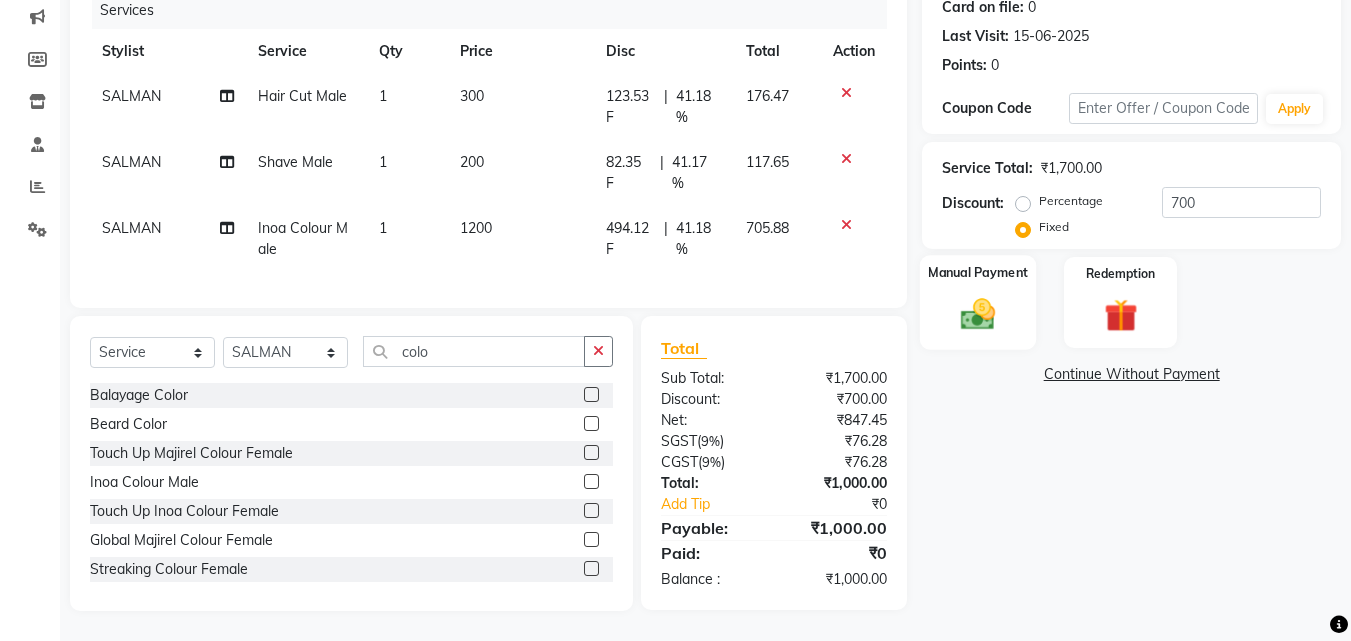 click on "Manual Payment" 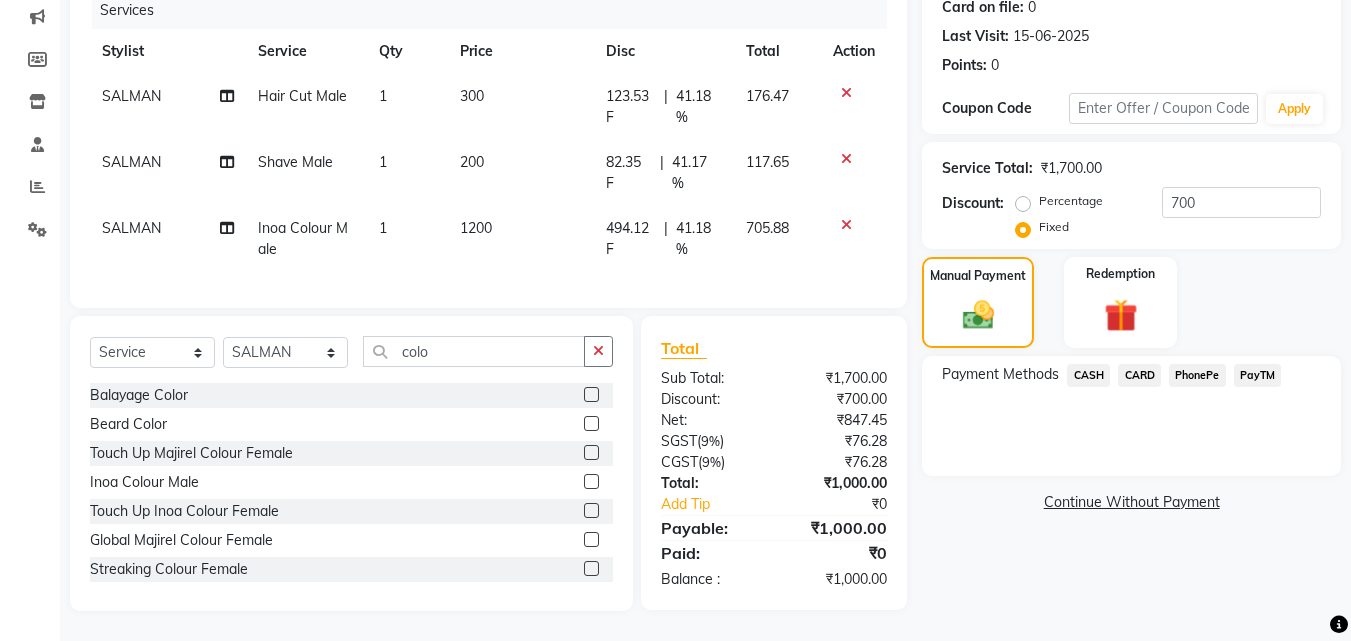 click on "CASH" 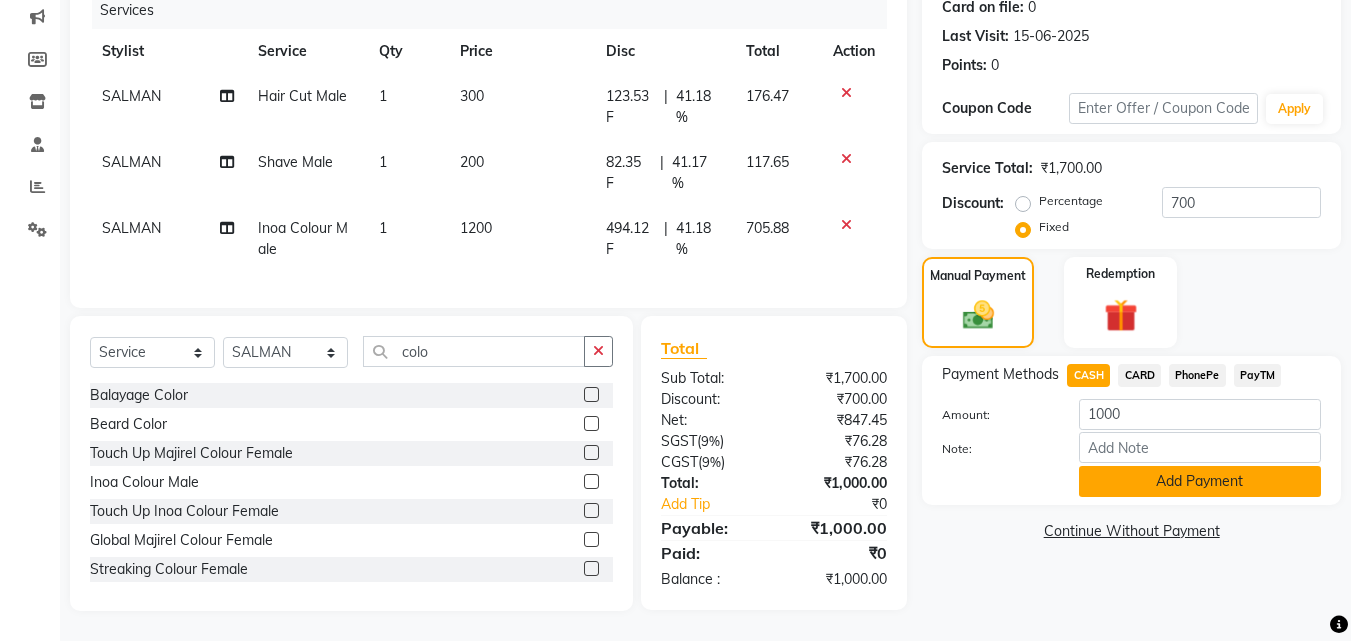 click on "Add Payment" 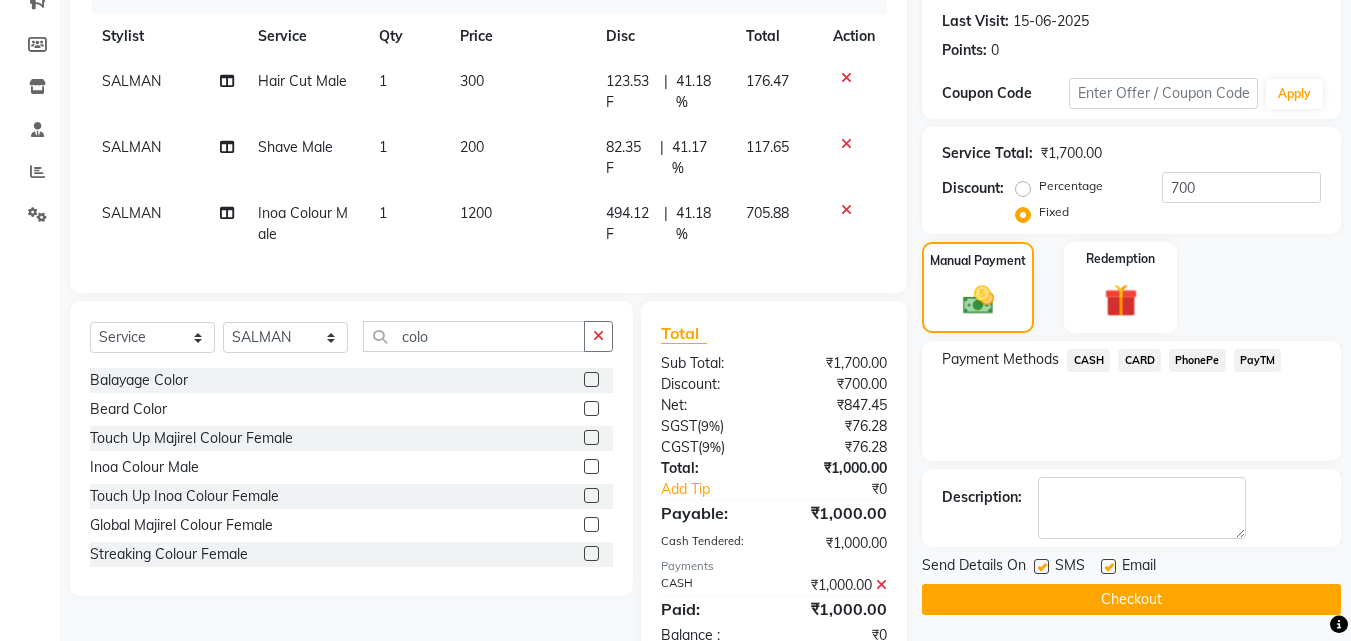 scroll, scrollTop: 341, scrollLeft: 0, axis: vertical 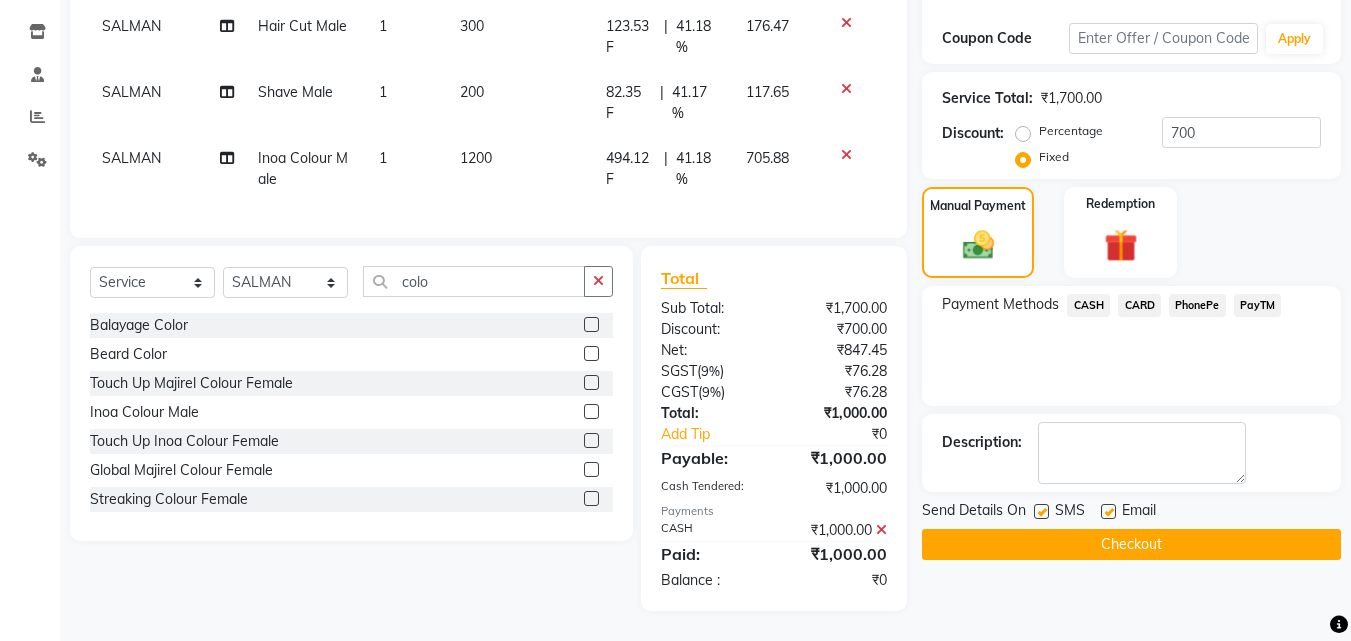 click 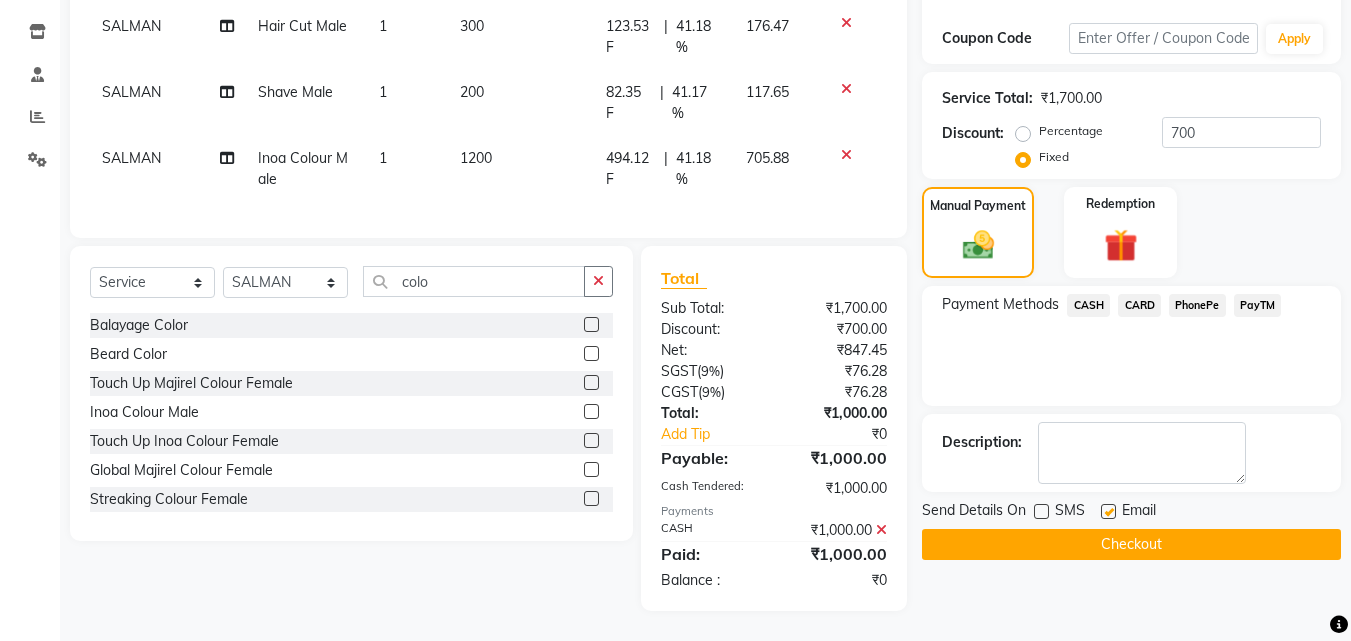 click 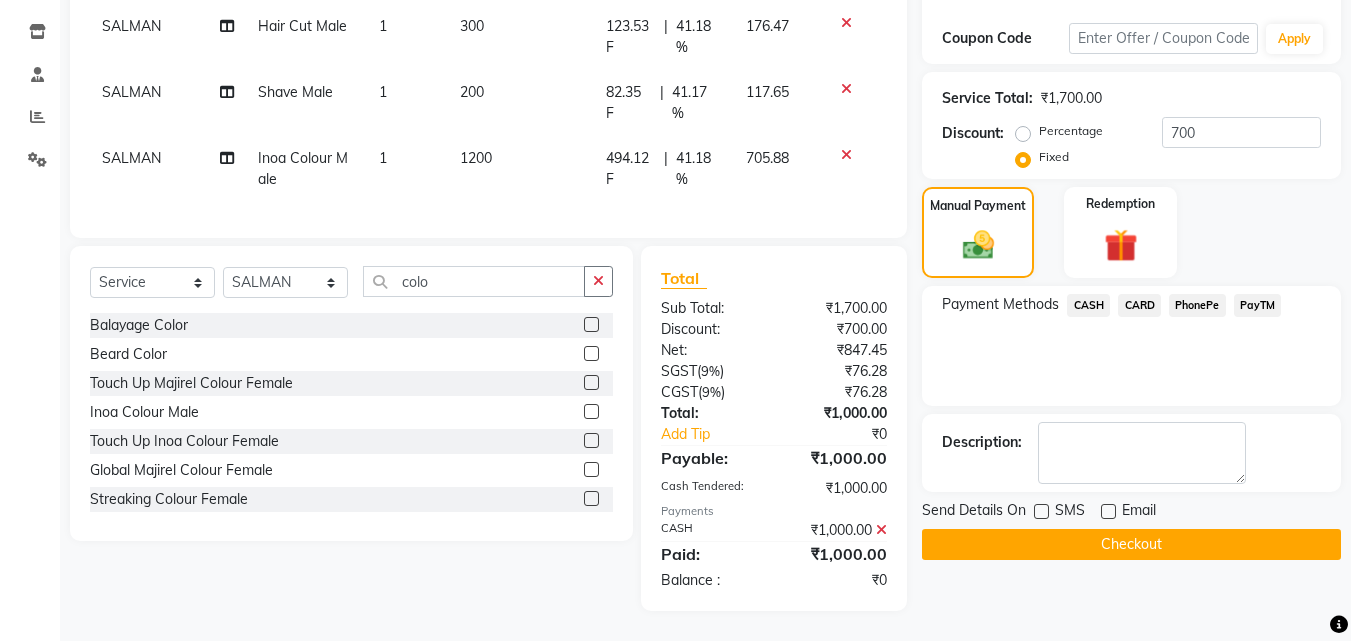 click on "Checkout" 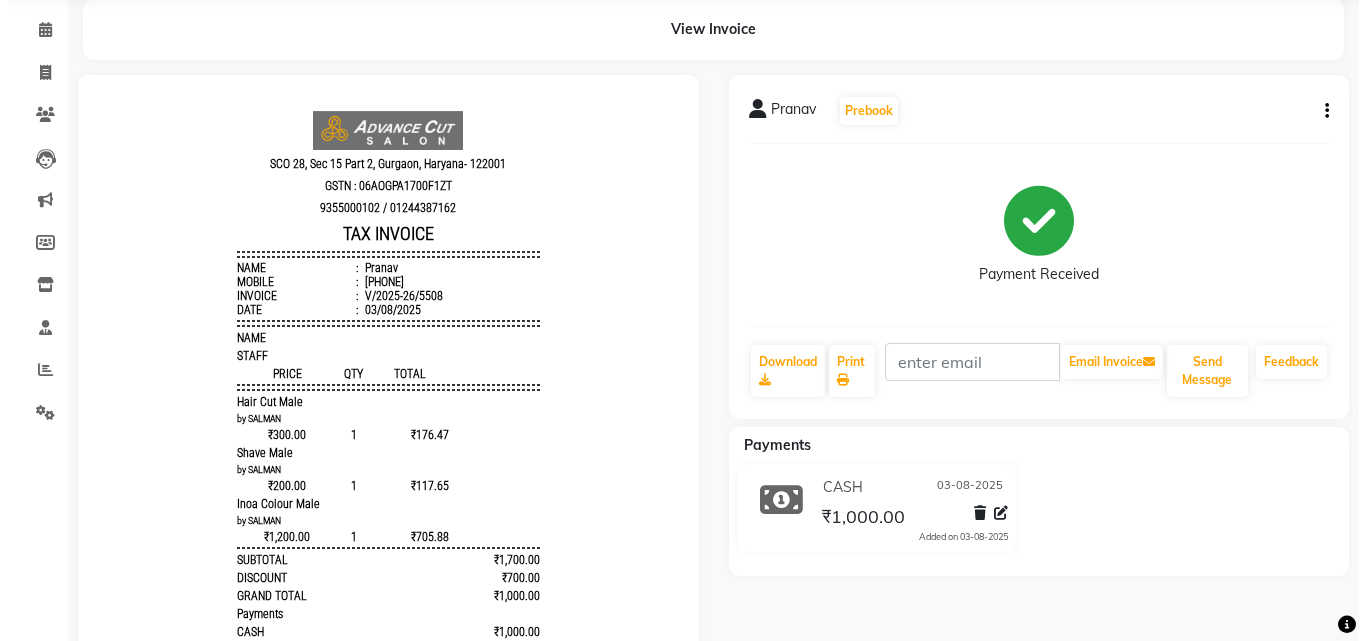 scroll, scrollTop: 0, scrollLeft: 0, axis: both 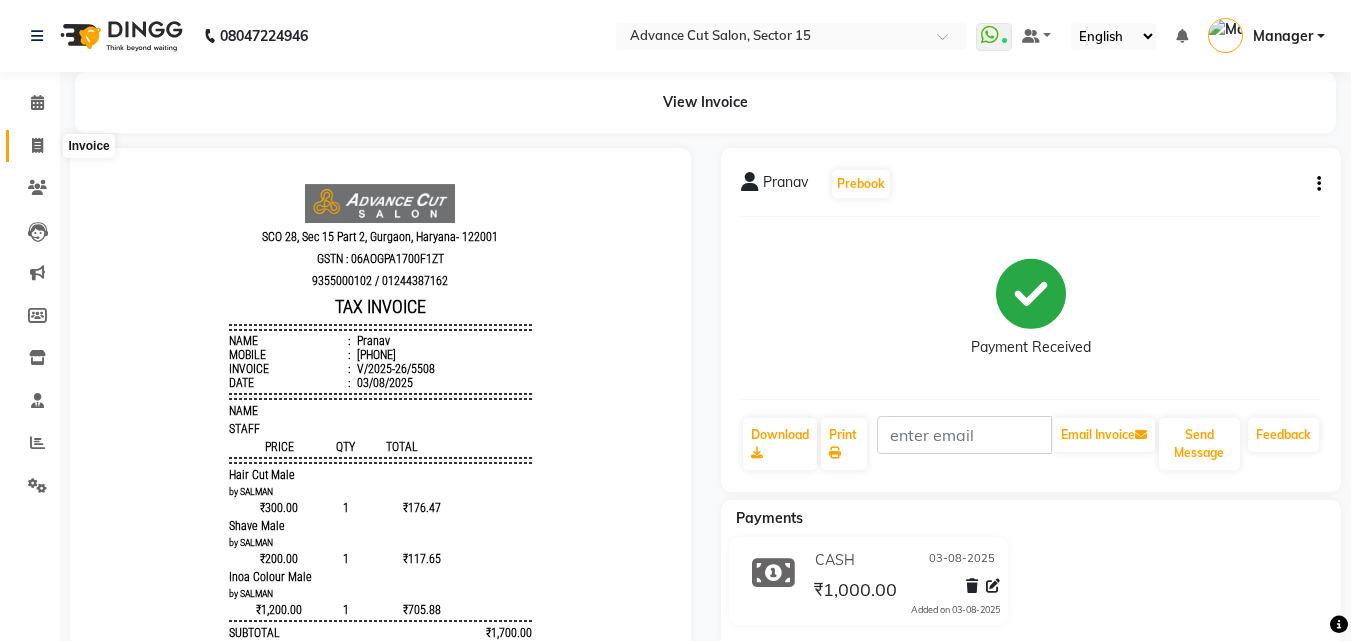 click 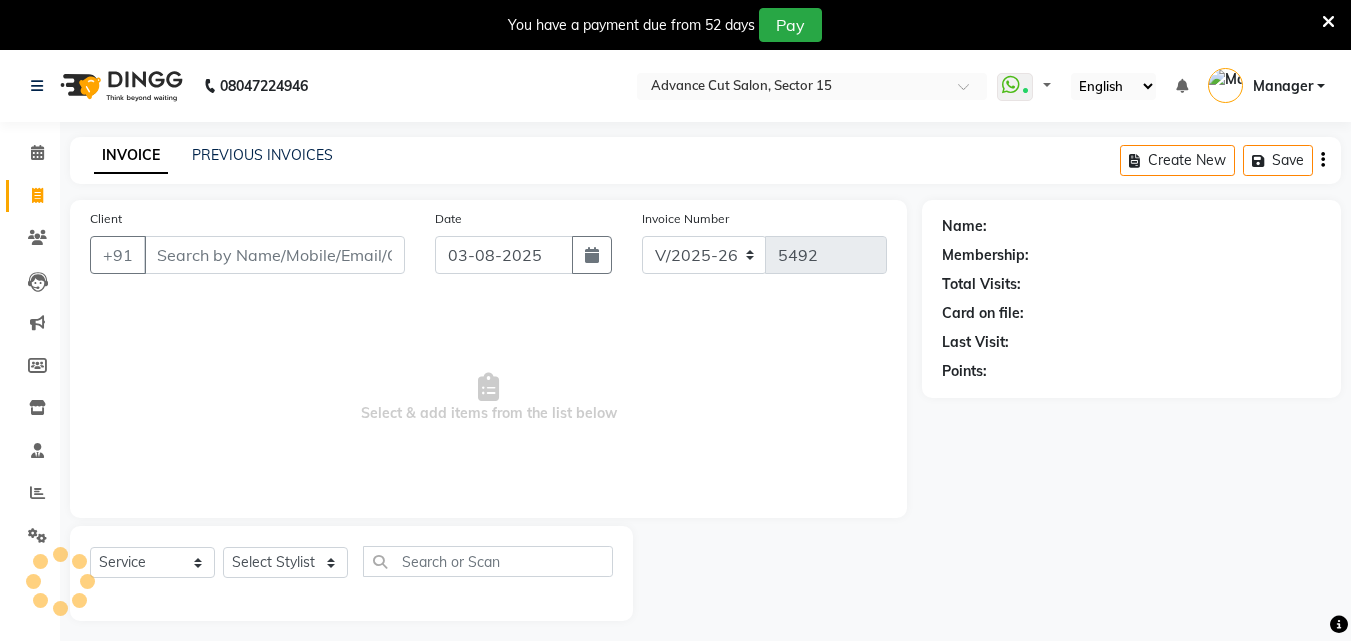 select on "6255" 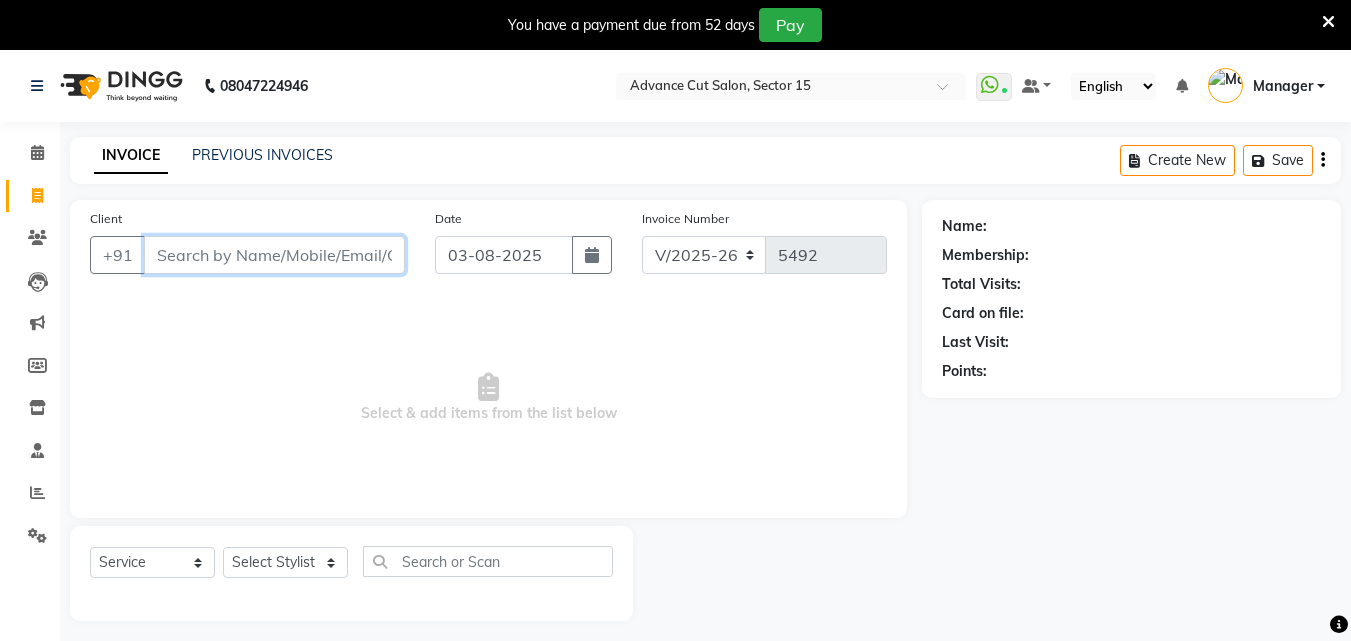scroll, scrollTop: 0, scrollLeft: 0, axis: both 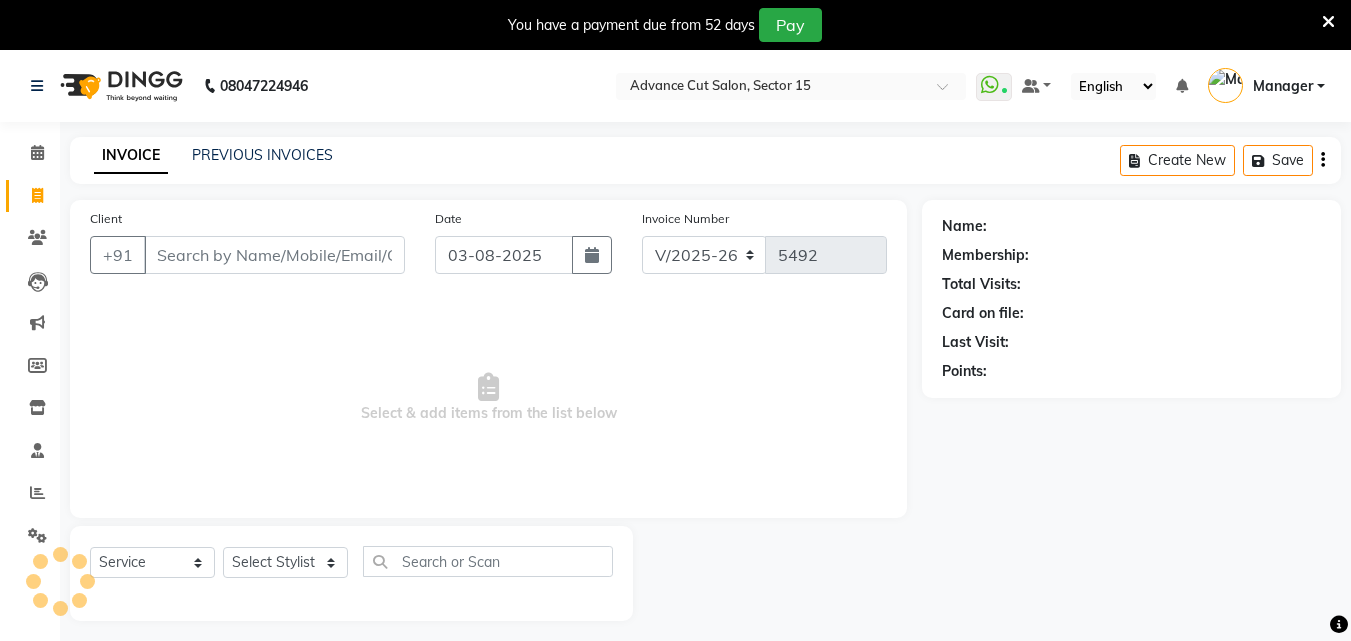 click on "You have a payment due from 52 days   Pay" at bounding box center (675, 25) 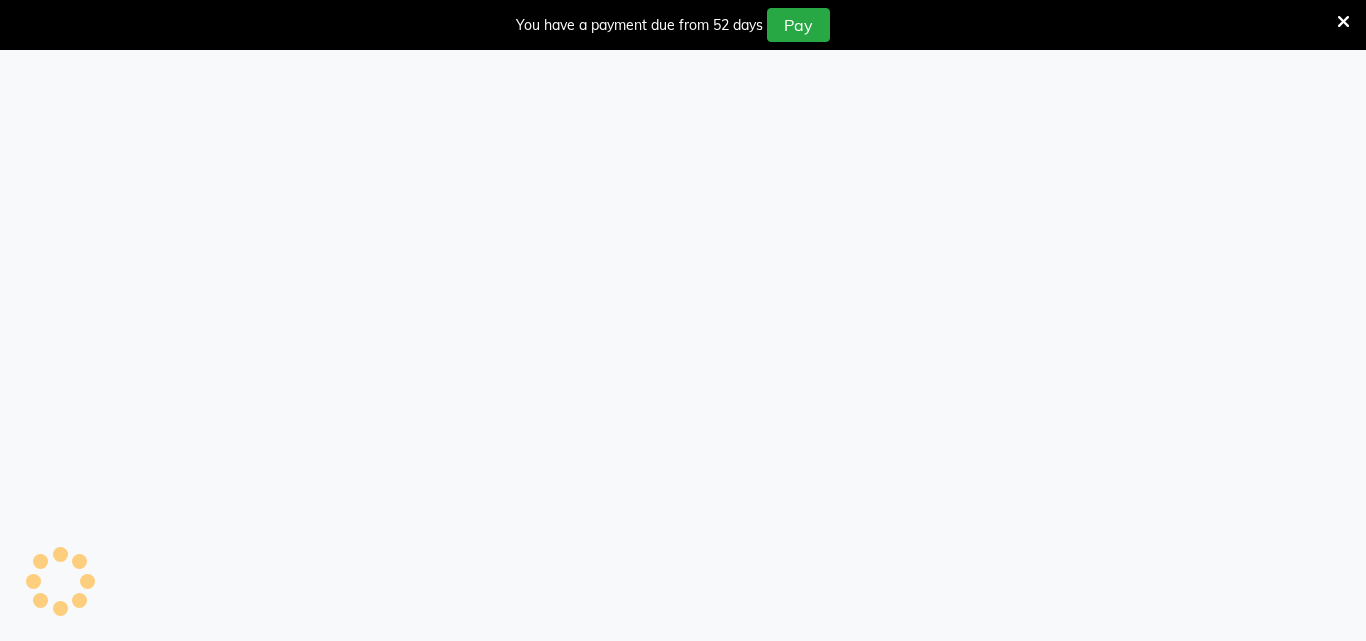 click at bounding box center [1343, 22] 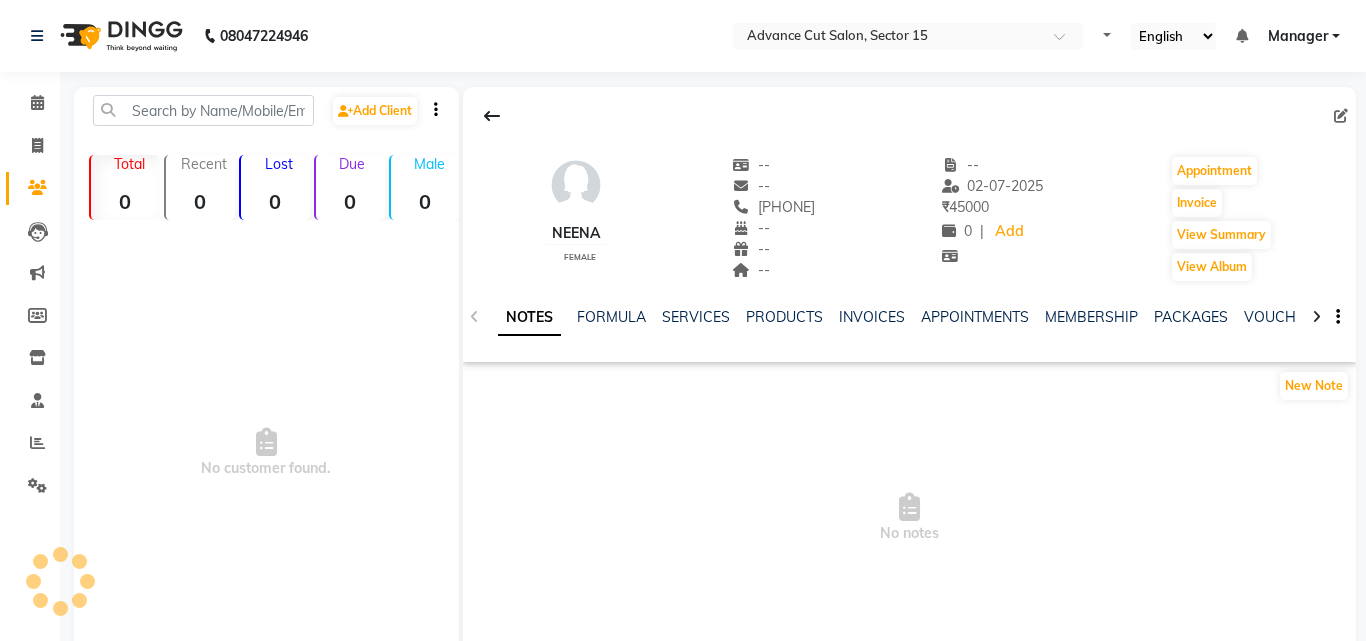 click on "Default Panel My Panel English ENGLISH Español العربية मराठी हिंदी ગુજરાતી தமிழ் 中文 Notifications nothing to show Manager Manage Profile Change Password Sign out  Version:3.15.11" at bounding box center (908, 36) 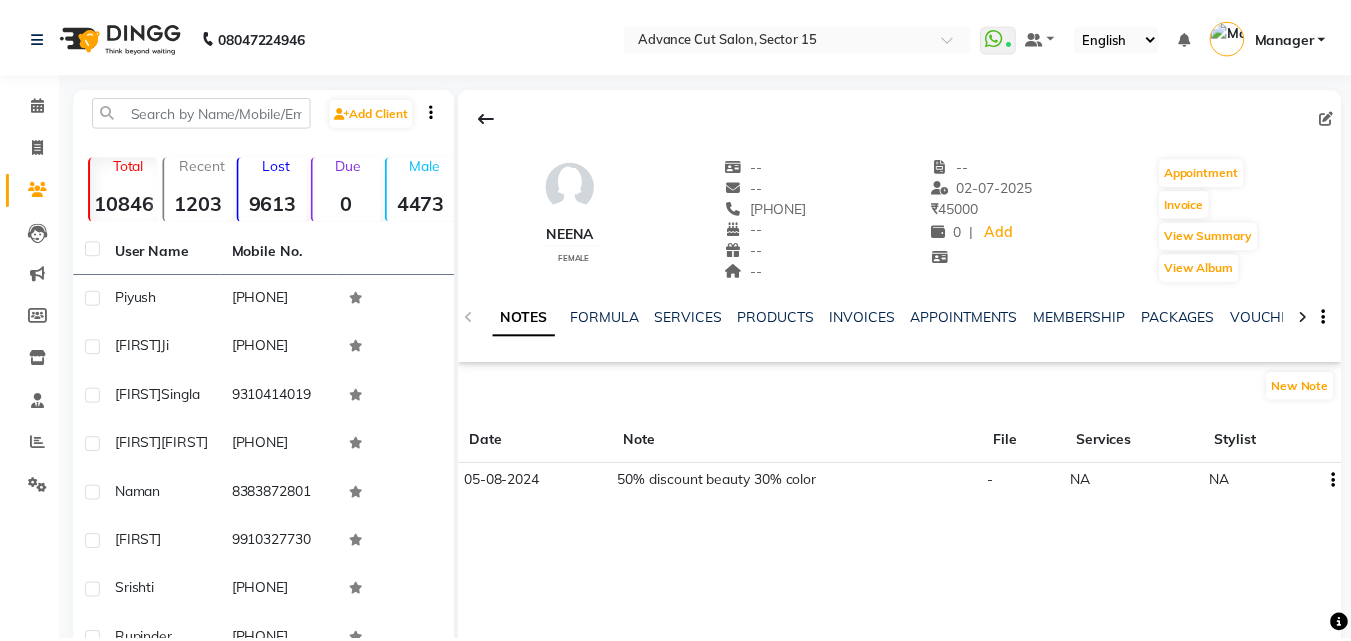 scroll, scrollTop: 0, scrollLeft: 0, axis: both 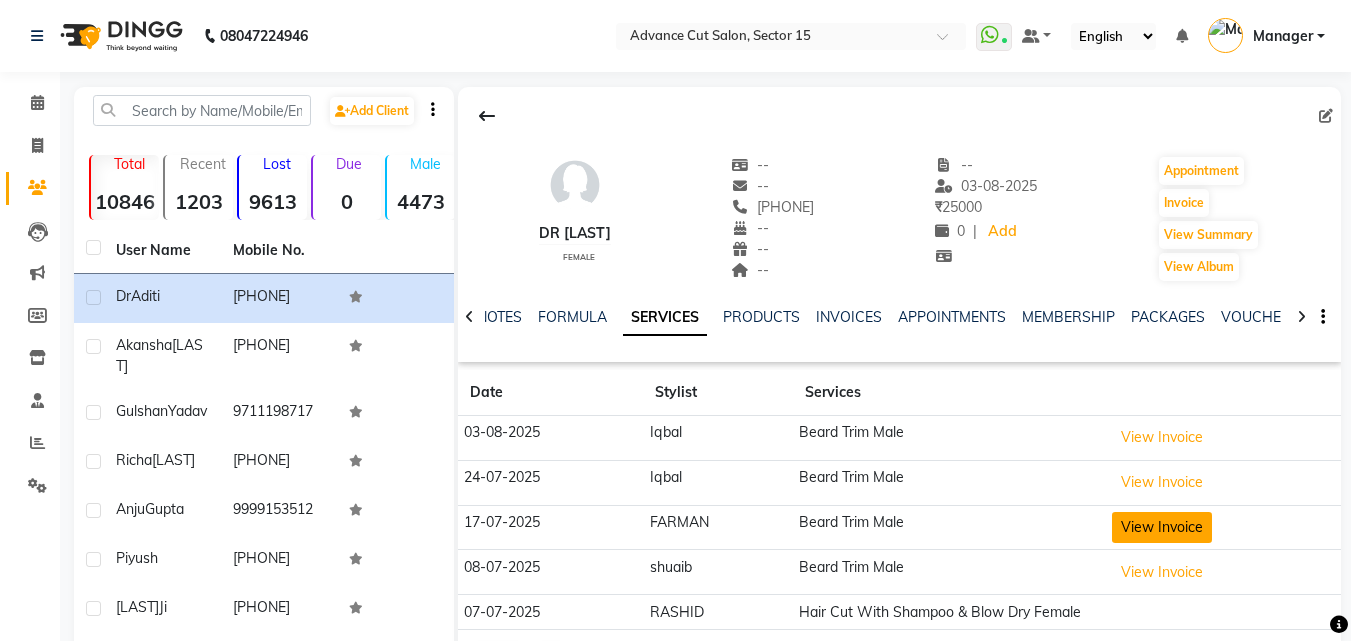 click on "View Invoice" 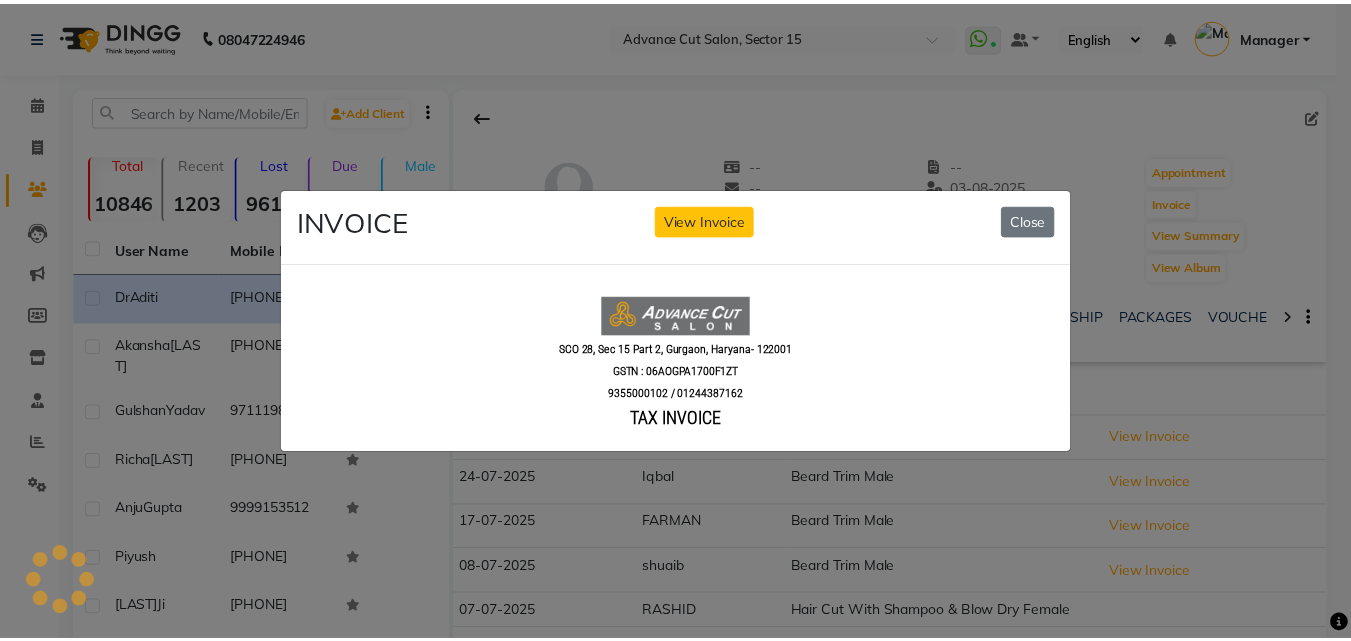 scroll, scrollTop: 0, scrollLeft: 0, axis: both 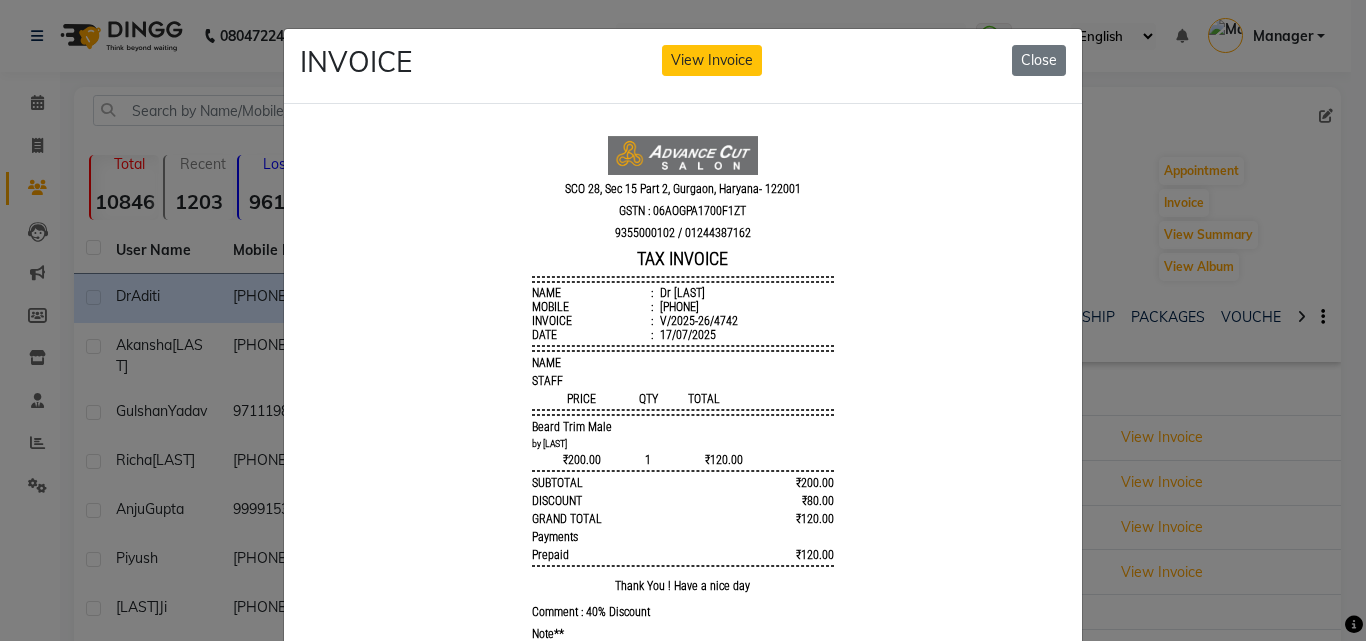 click on "INVOICE View Invoice Close" 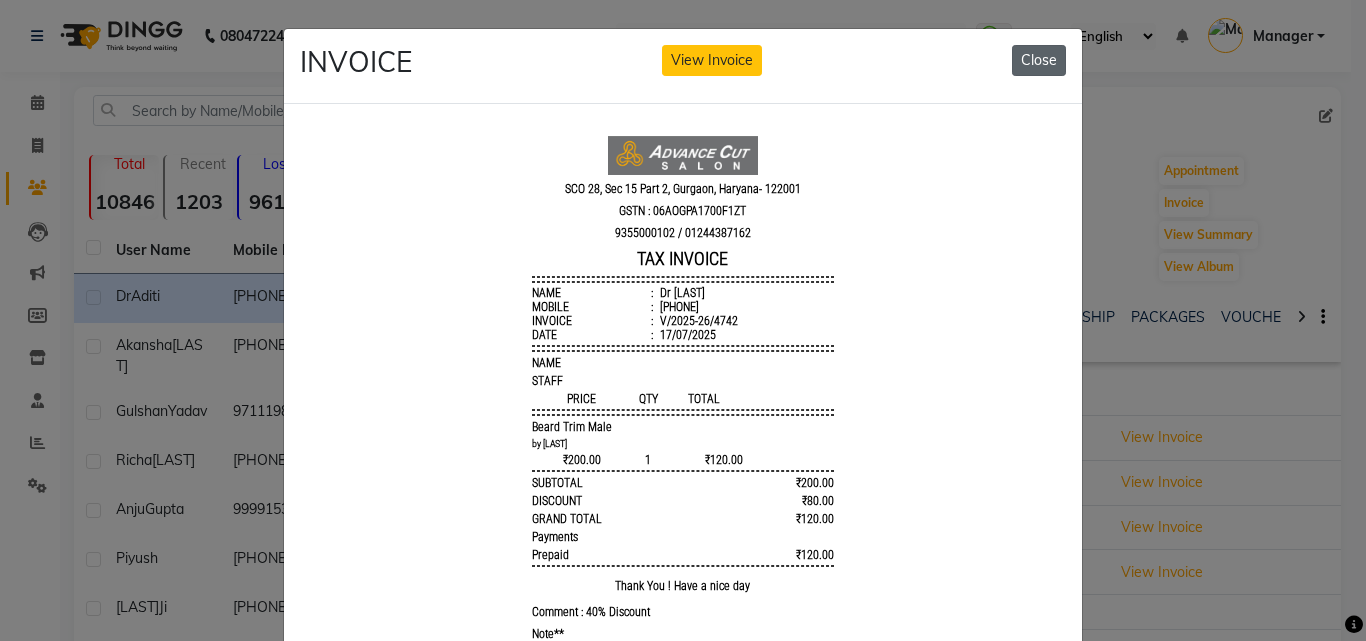 click on "Close" 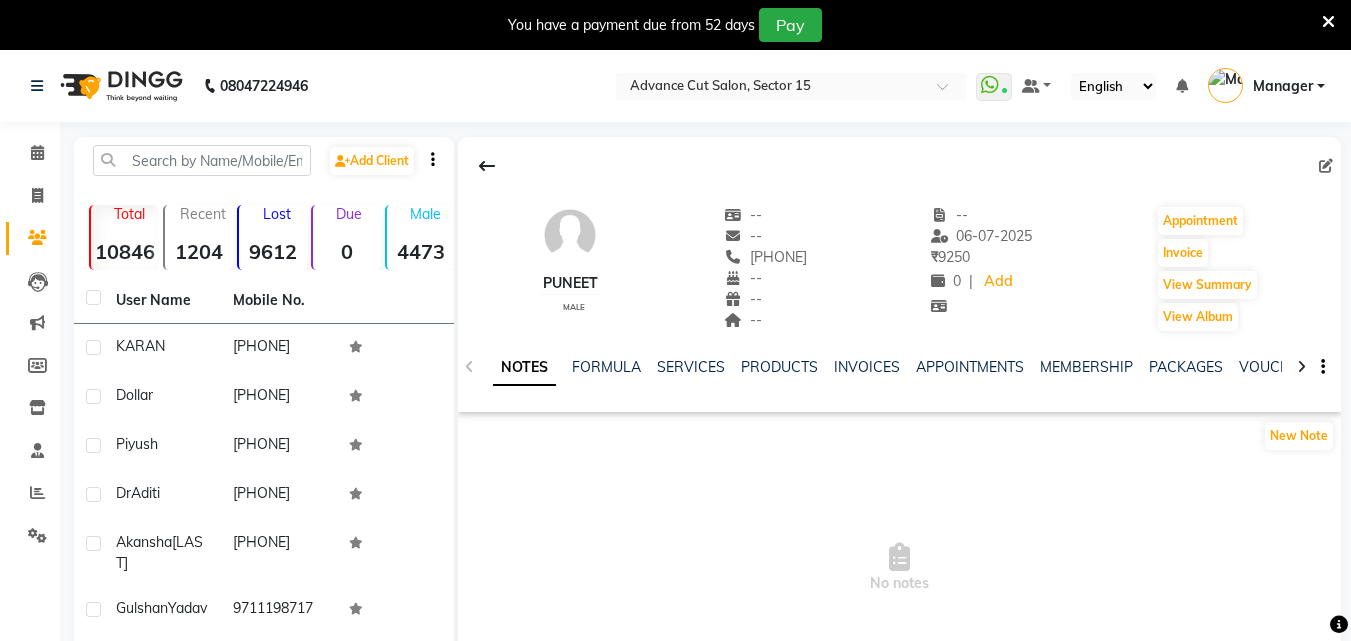 scroll, scrollTop: 0, scrollLeft: 0, axis: both 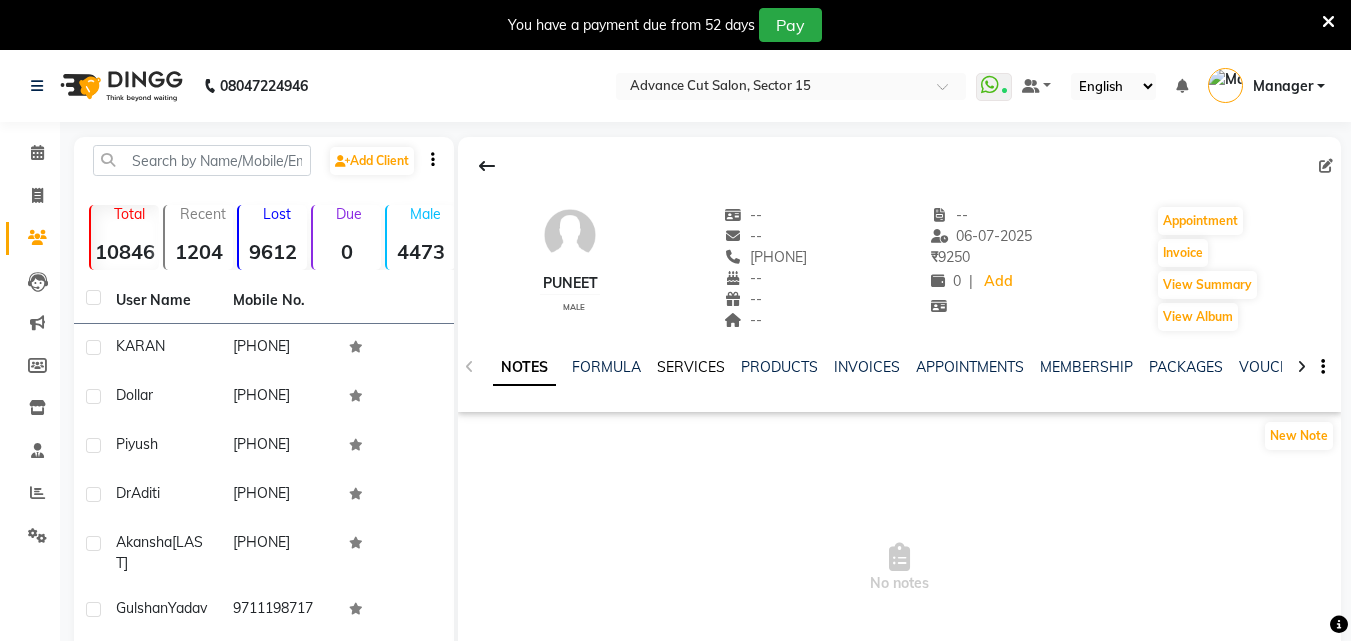click on "SERVICES" 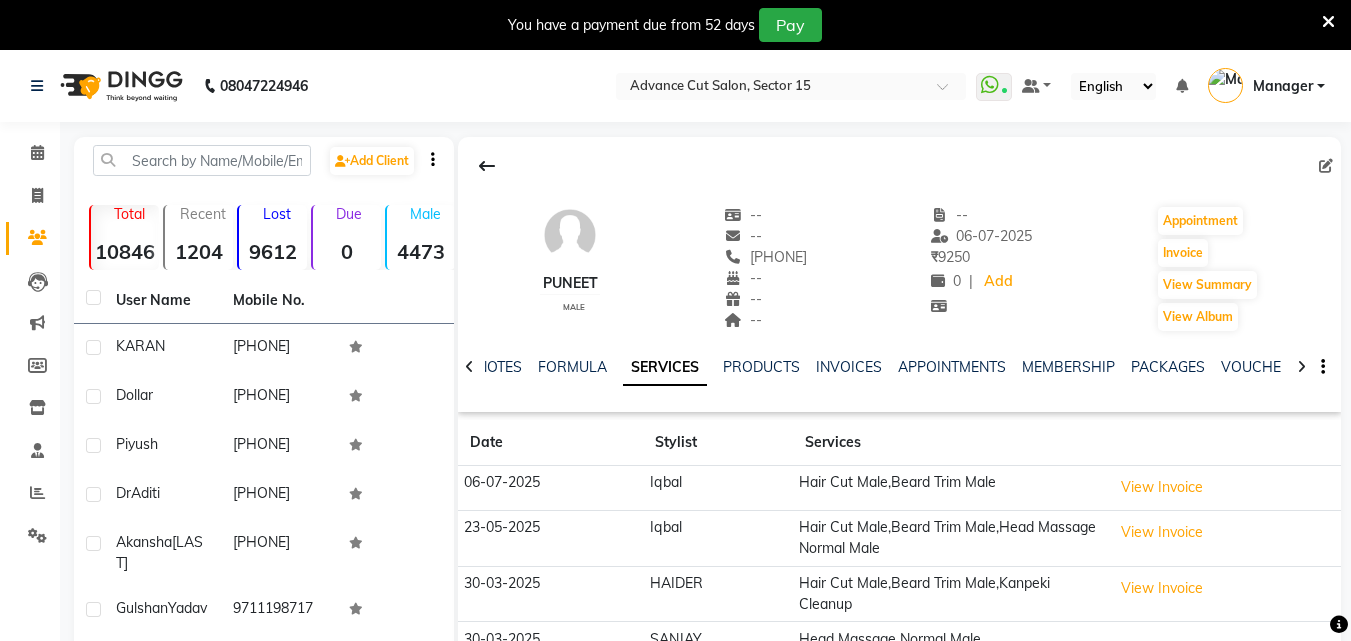 click on "View Invoice" 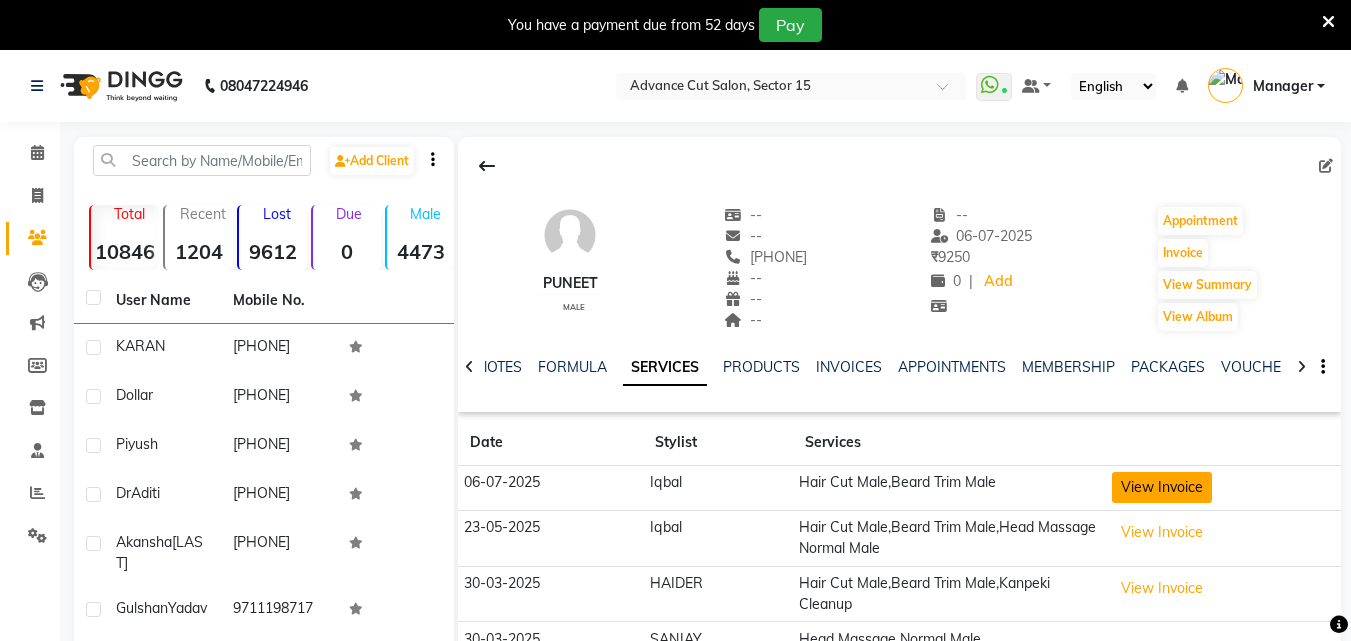 click on "View Invoice" 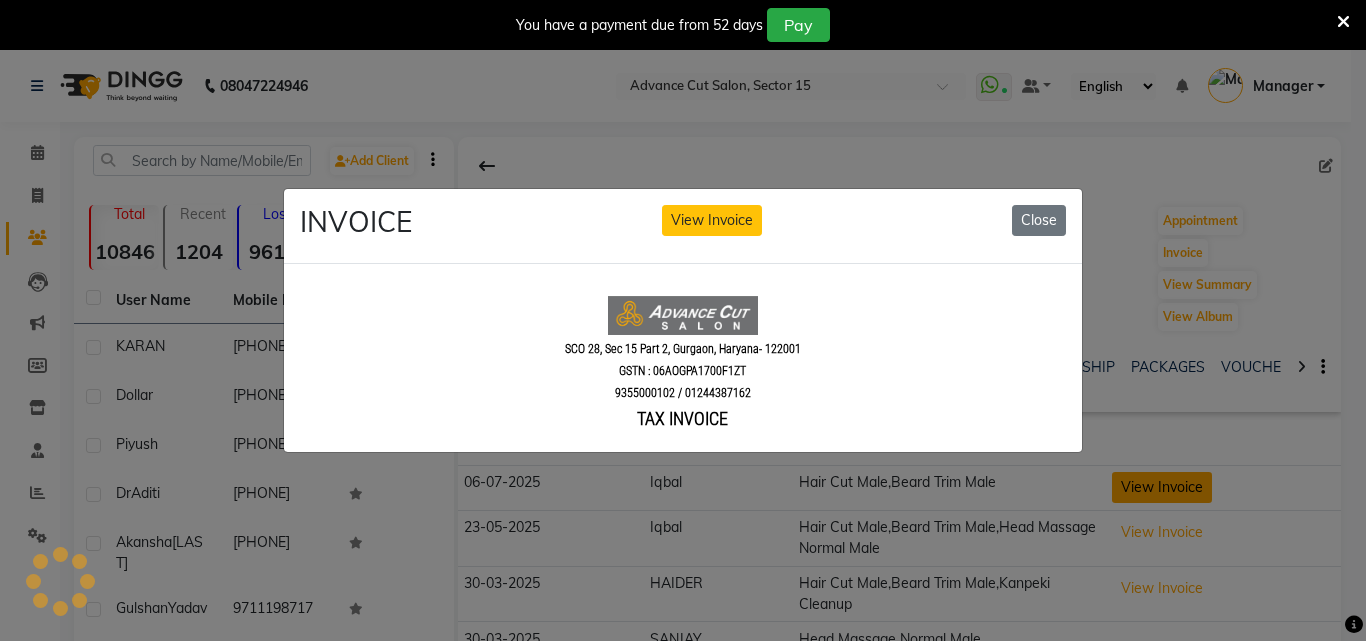 scroll, scrollTop: 0, scrollLeft: 0, axis: both 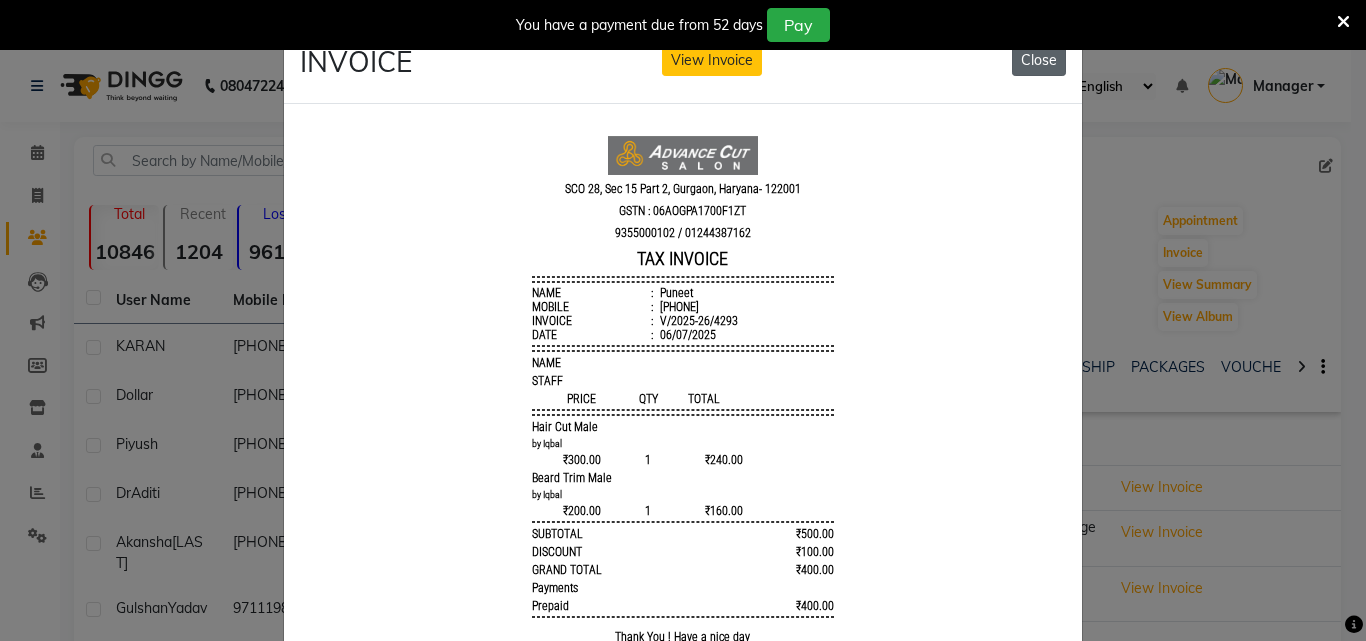 click on "Close" 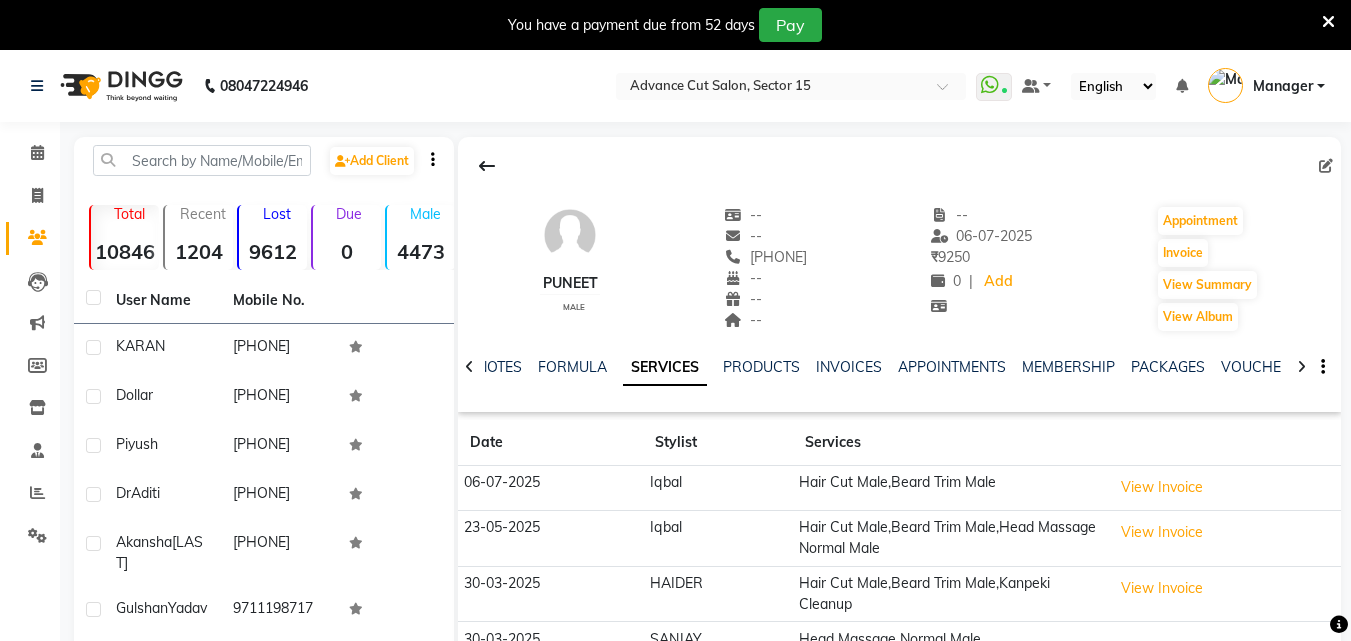 click on "Hair Cut  Male,Beard Trim Male" 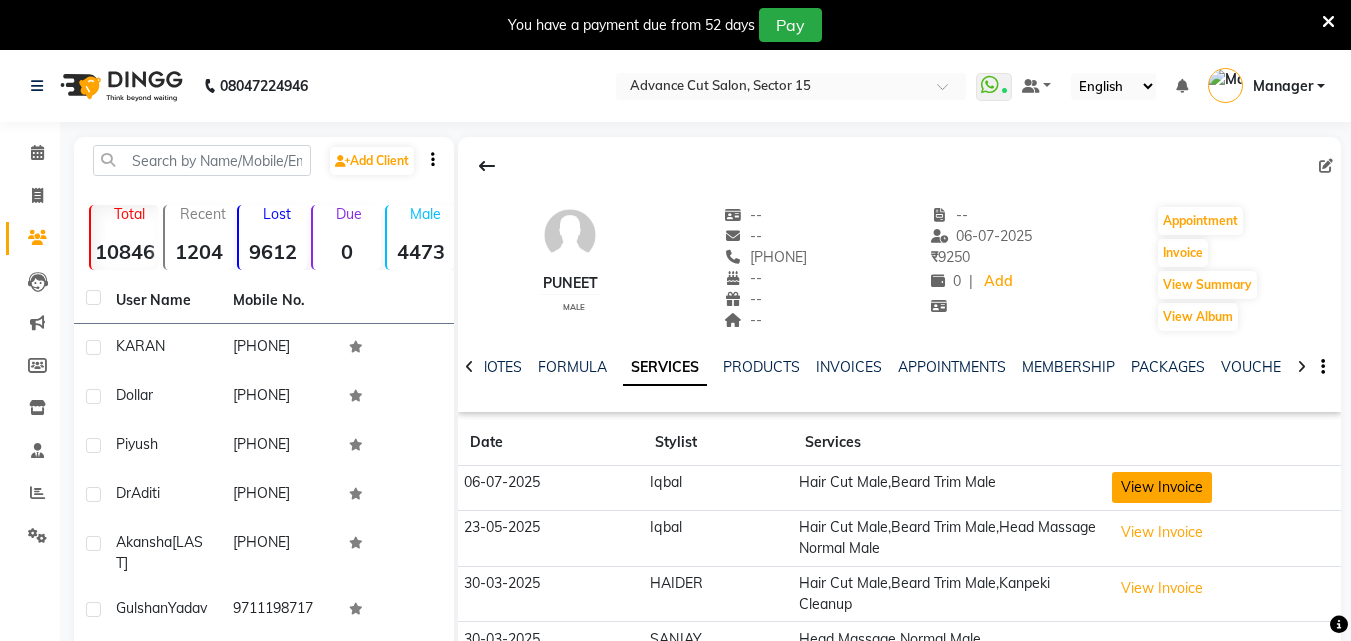 click on "View Invoice" 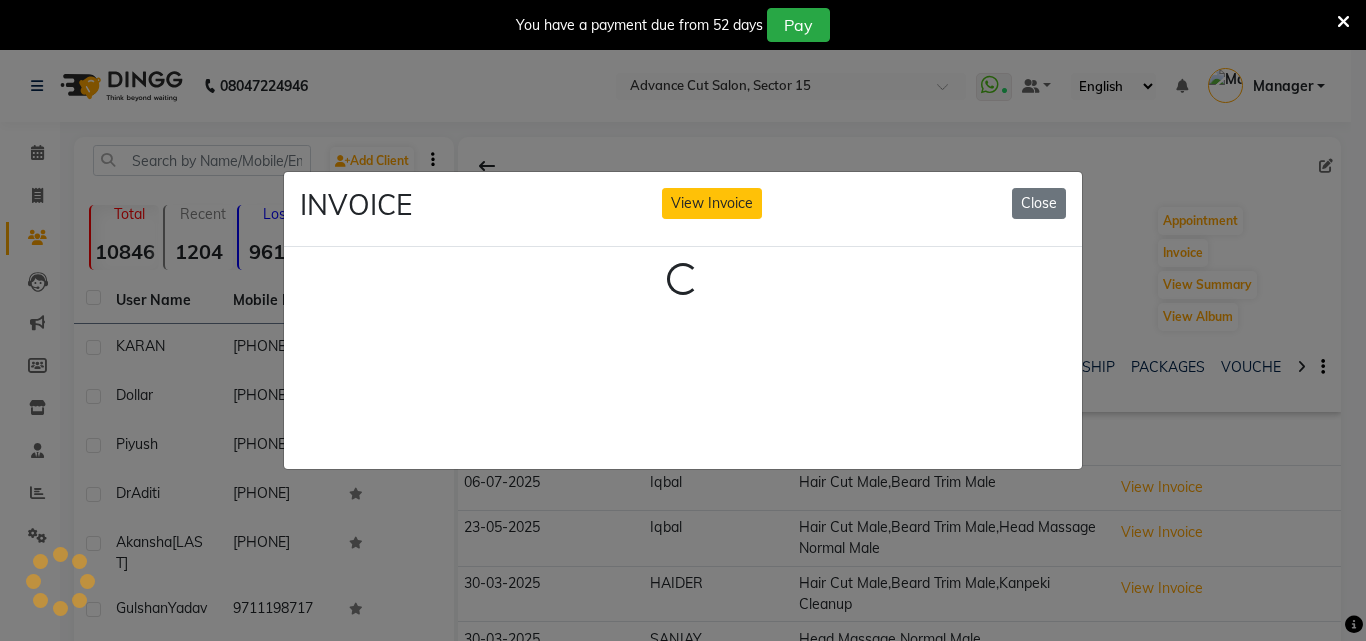 click at bounding box center (1343, 22) 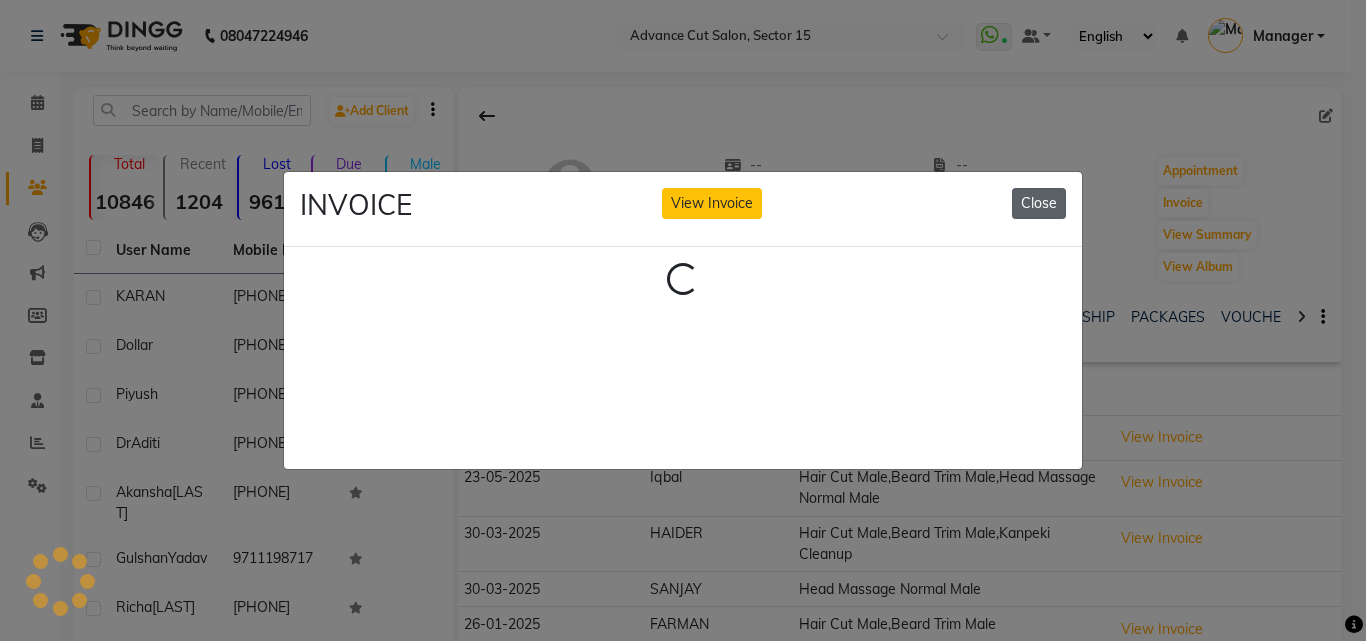 click on "Close" 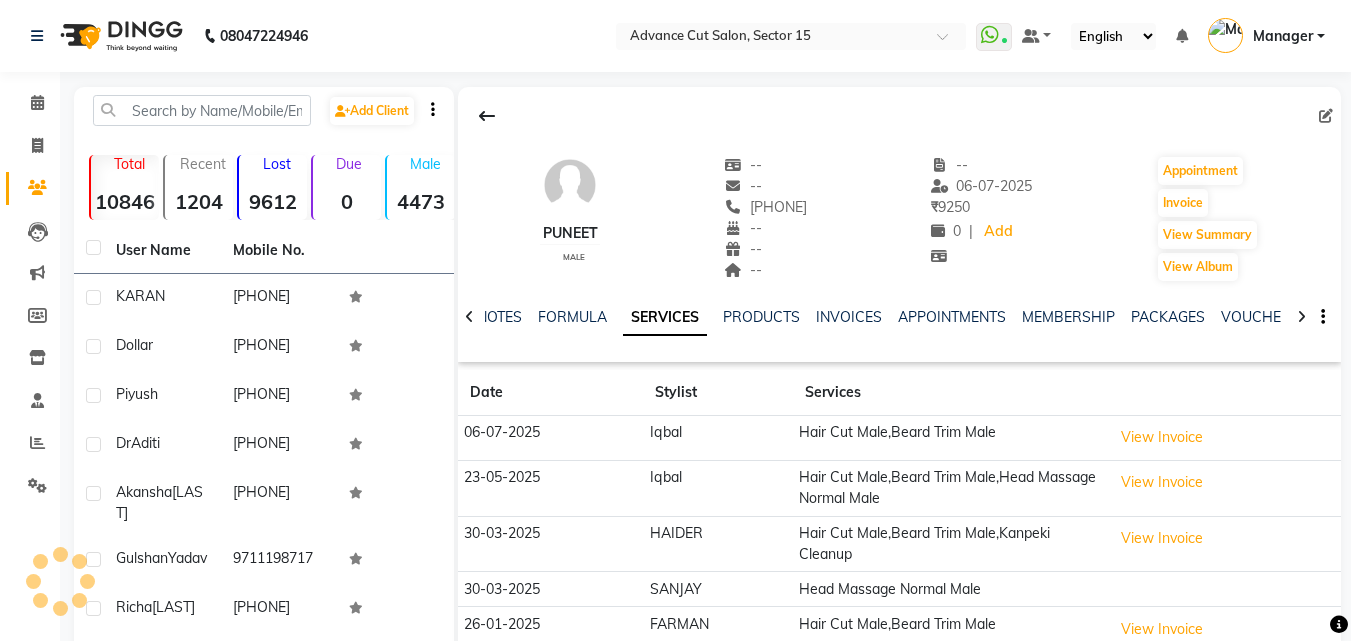 click on "View Invoice" 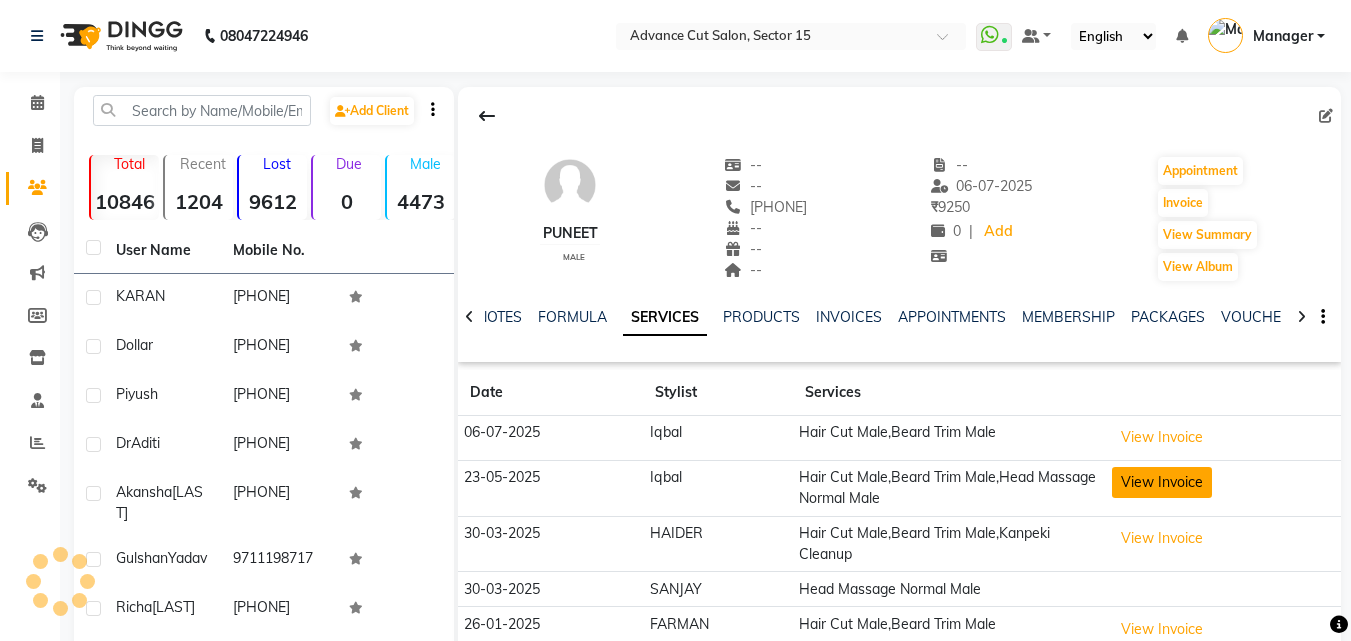 click on "View Invoice" 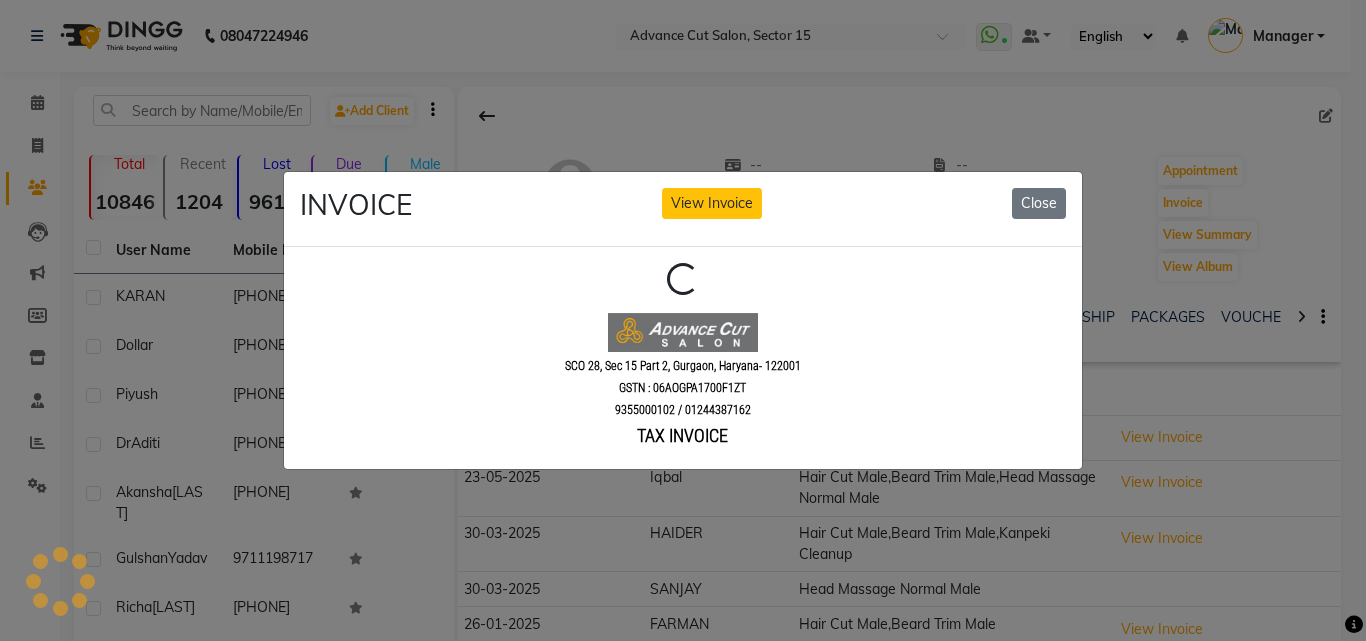 scroll, scrollTop: 0, scrollLeft: 0, axis: both 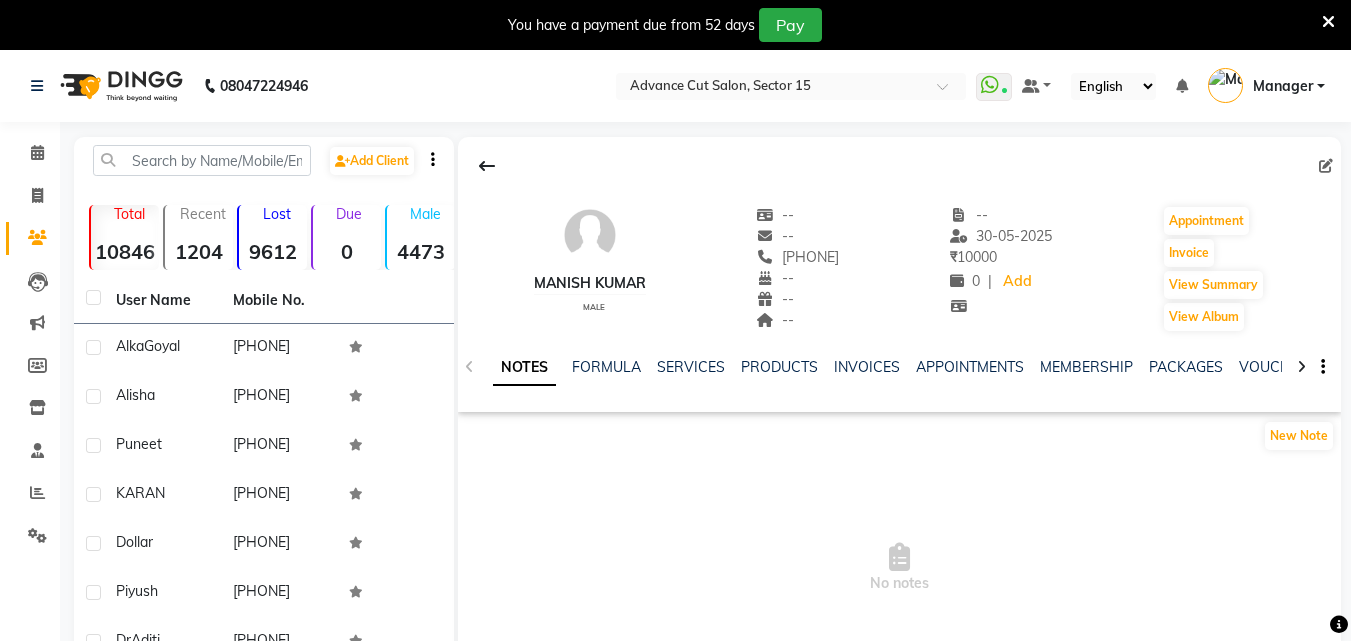 click on "You have a payment due from 52 days   Pay" at bounding box center [675, 25] 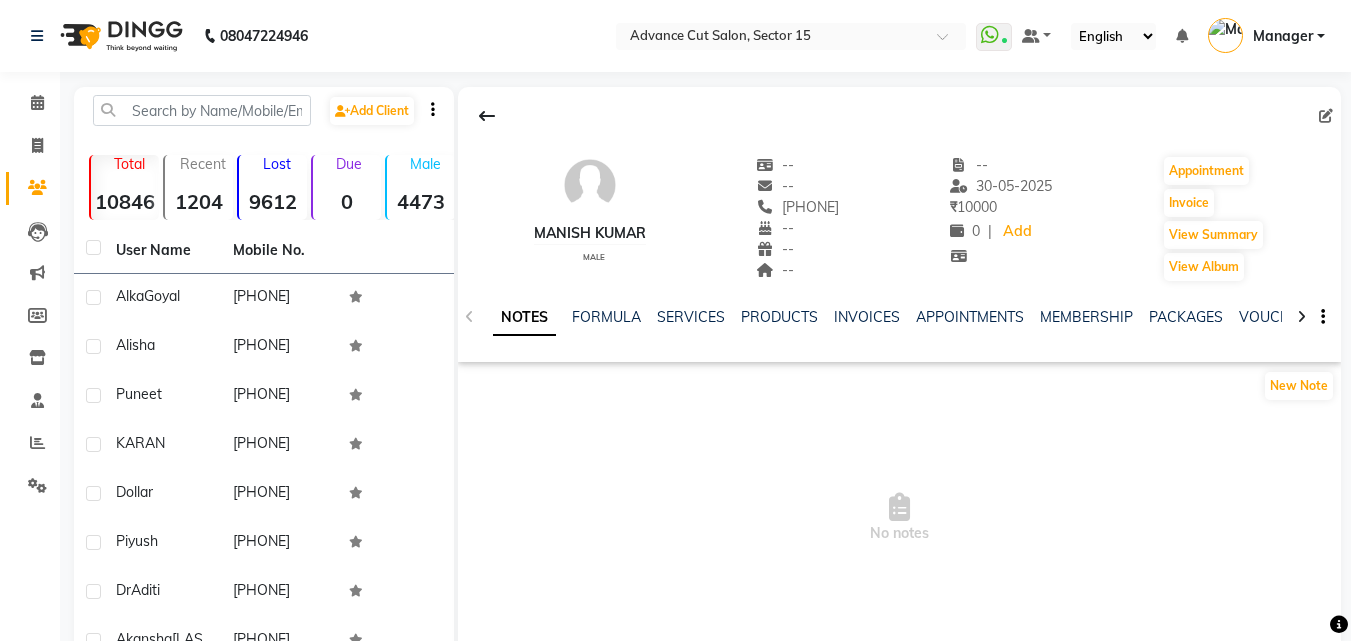 click on "NOTES FORMULA SERVICES PRODUCTS INVOICES APPOINTMENTS MEMBERSHIP PACKAGES VOUCHERS GIFTCARDS POINTS FORMS FAMILY CARDS WALLET" 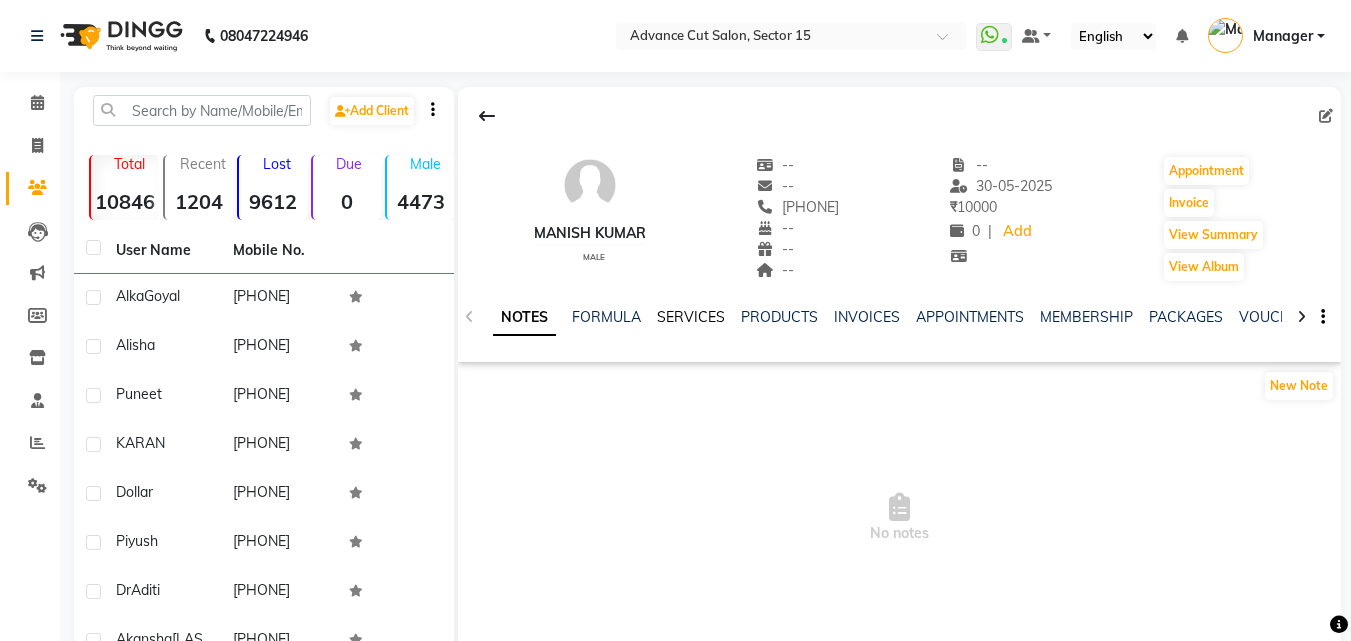 click on "SERVICES" 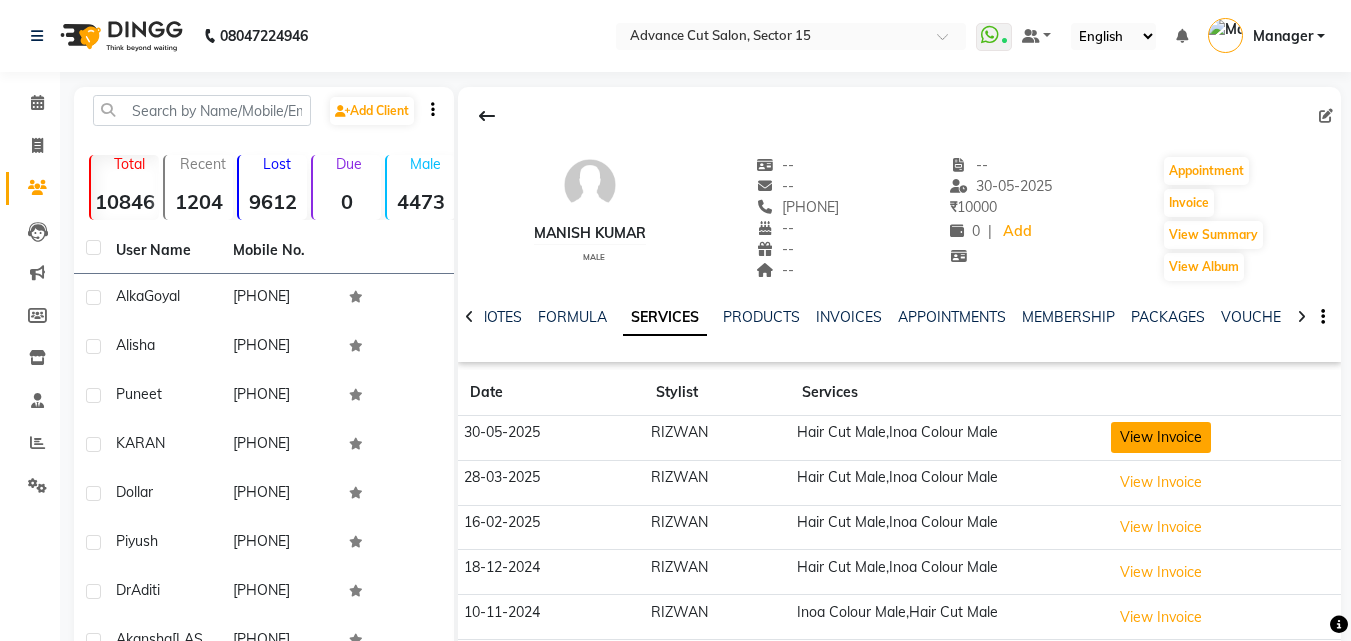 click on "View Invoice" 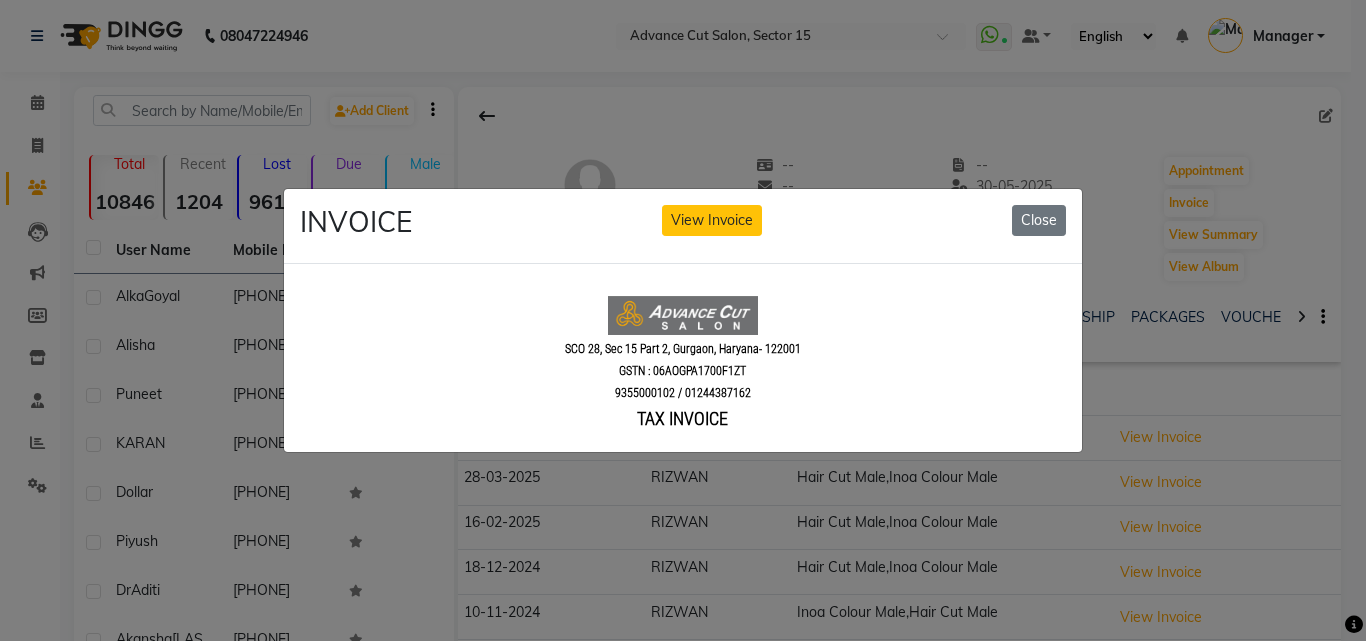 scroll, scrollTop: 0, scrollLeft: 0, axis: both 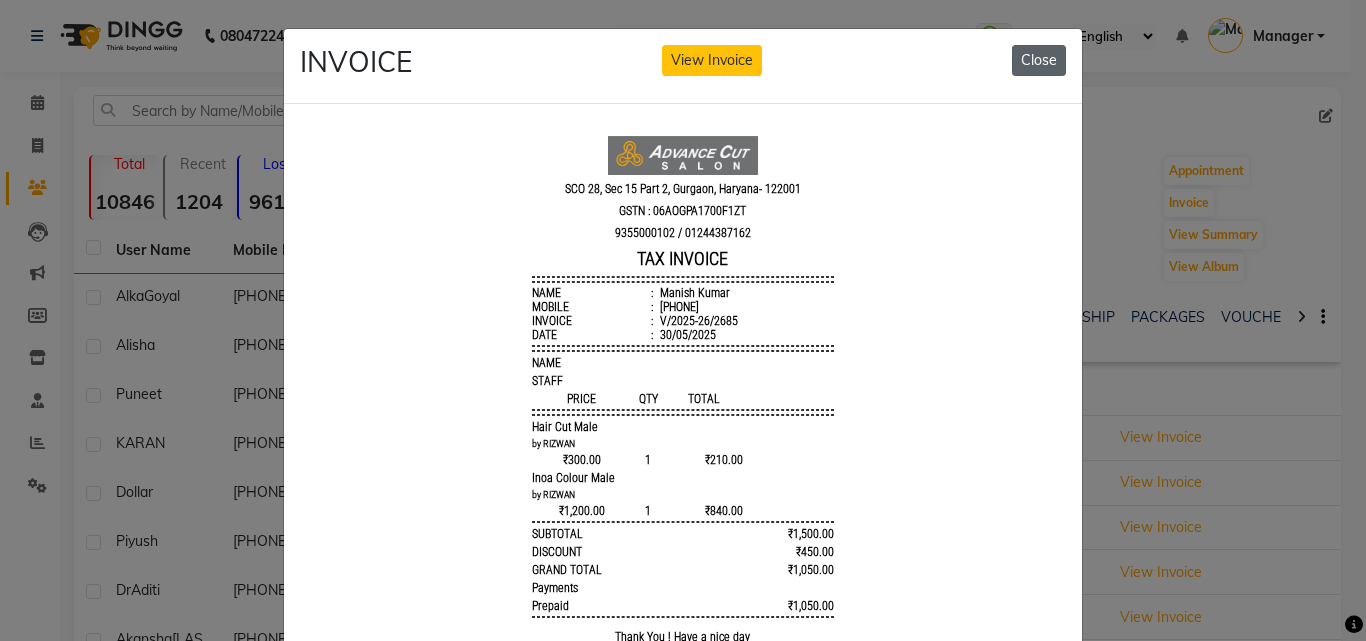 click on "Close" 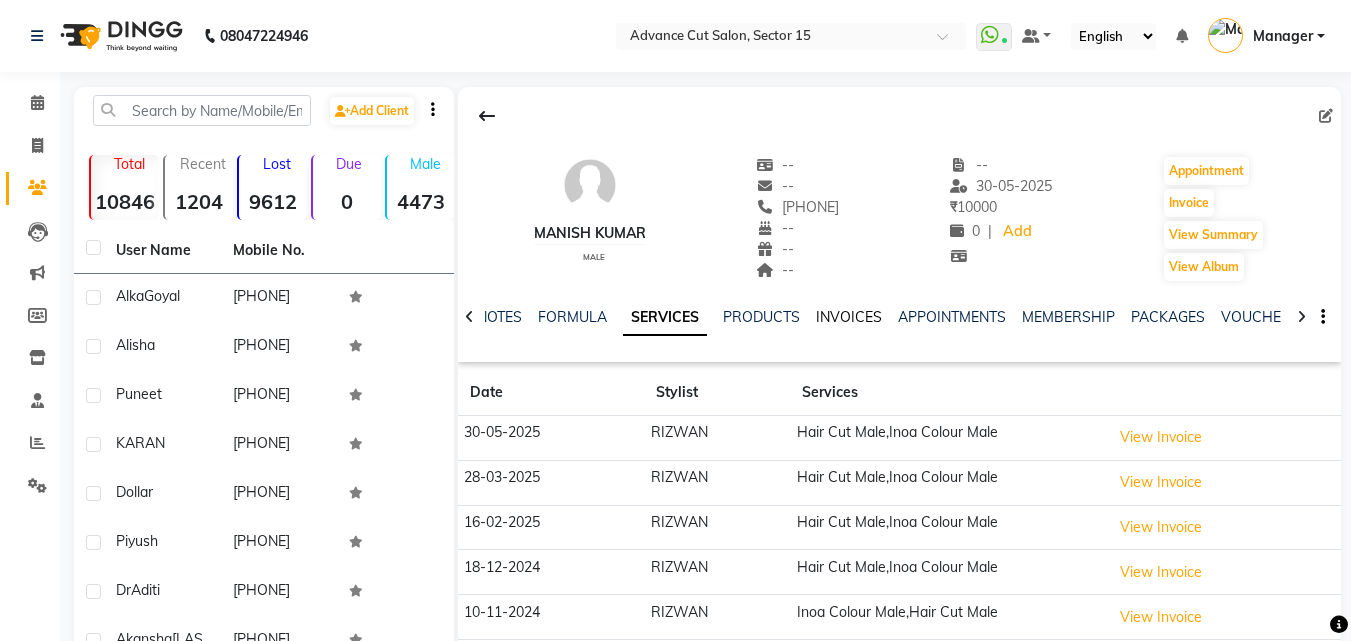 click on "INVOICES" 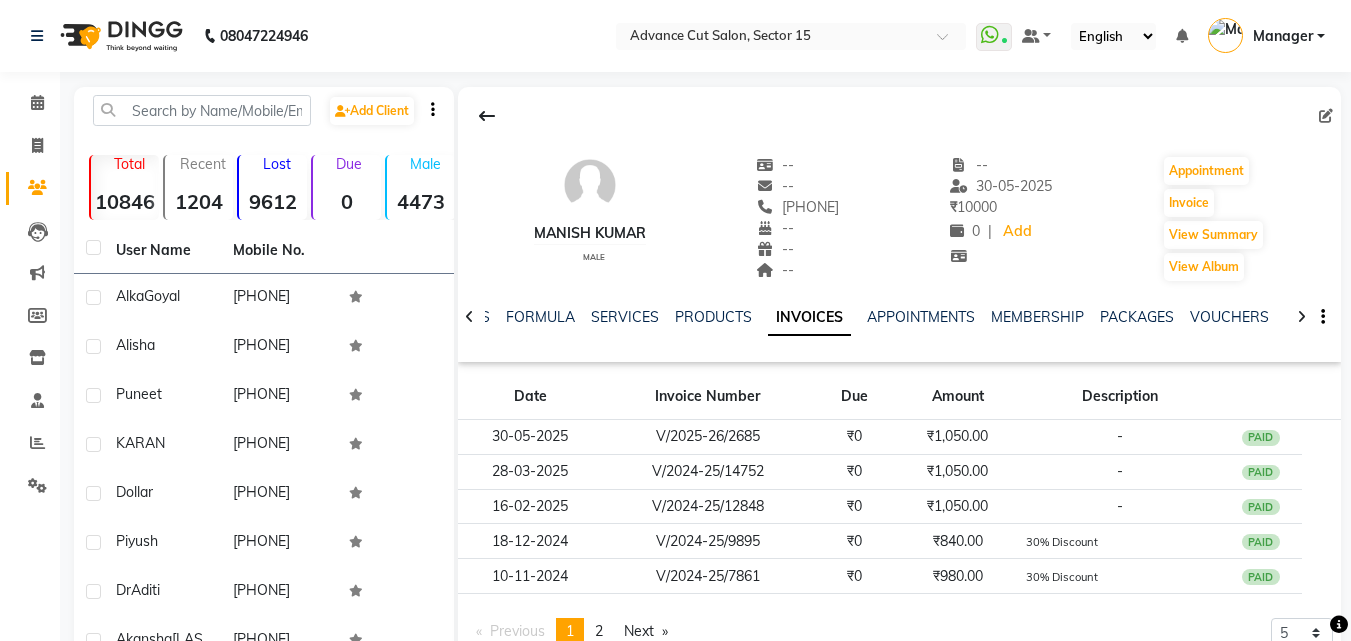 click on "NOTES FORMULA SERVICES PRODUCTS INVOICES APPOINTMENTS MEMBERSHIP PACKAGES VOUCHERS GIFTCARDS POINTS FORMS FAMILY CARDS WALLET" 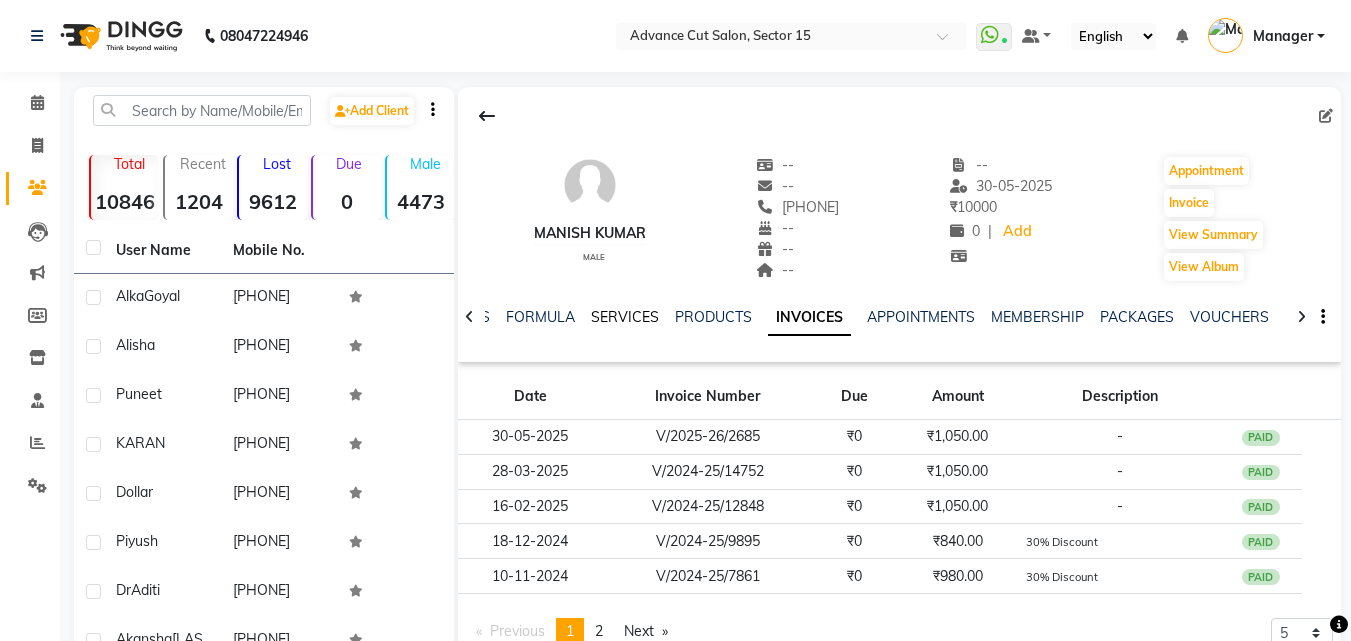 click on "SERVICES" 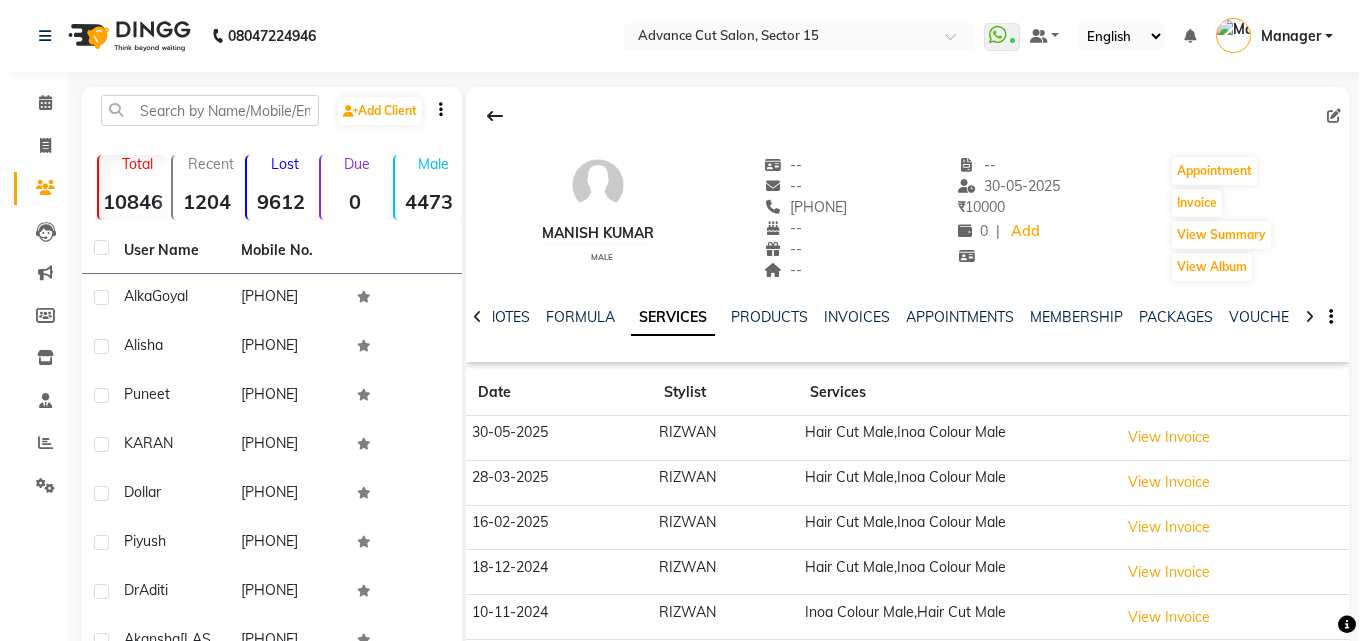 scroll, scrollTop: 221, scrollLeft: 0, axis: vertical 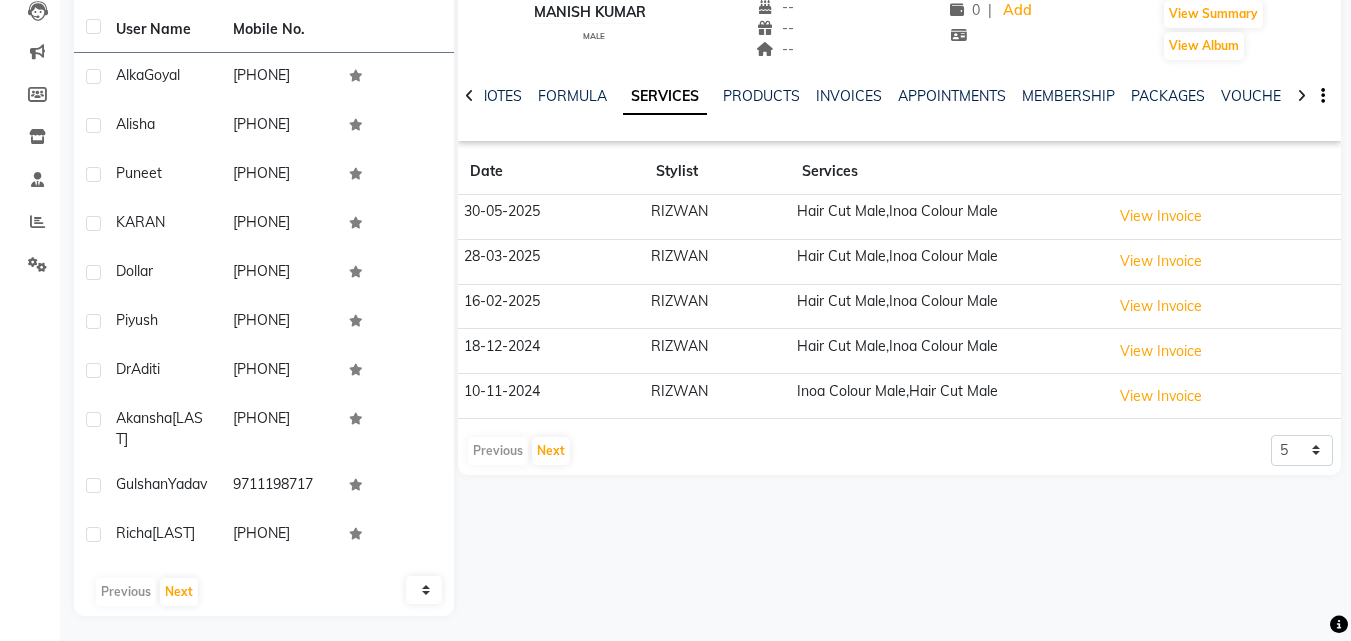 click on "View Invoice" 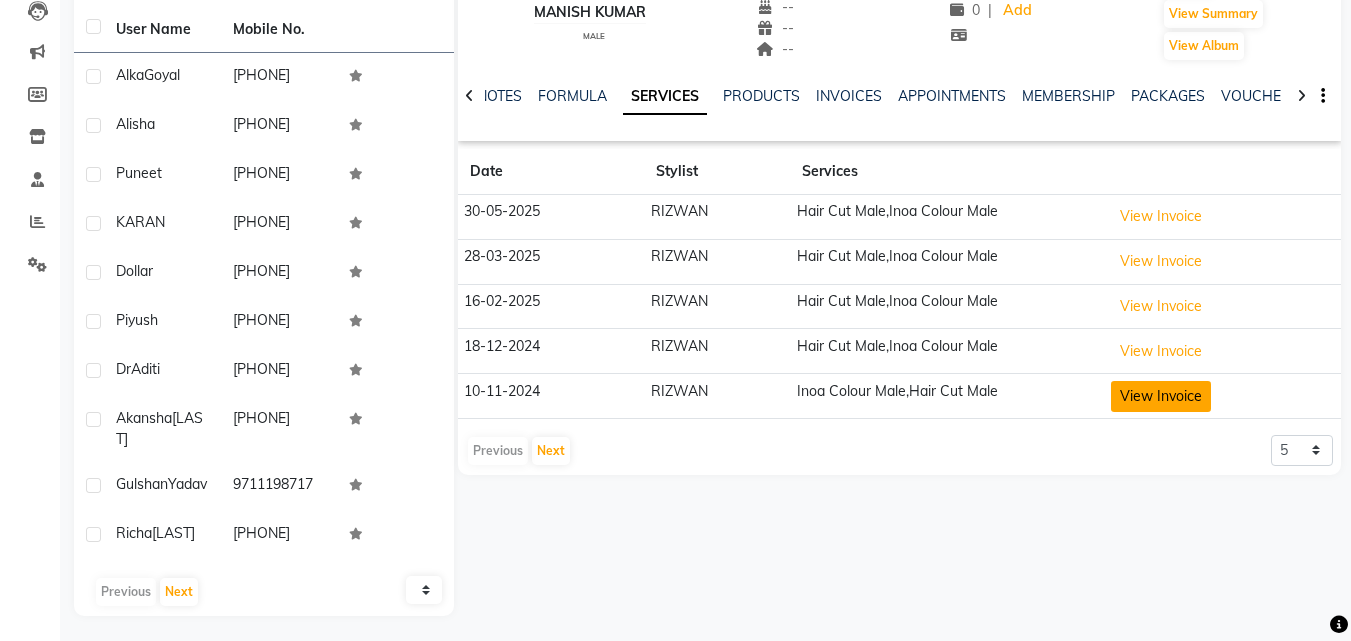 click on "View Invoice" 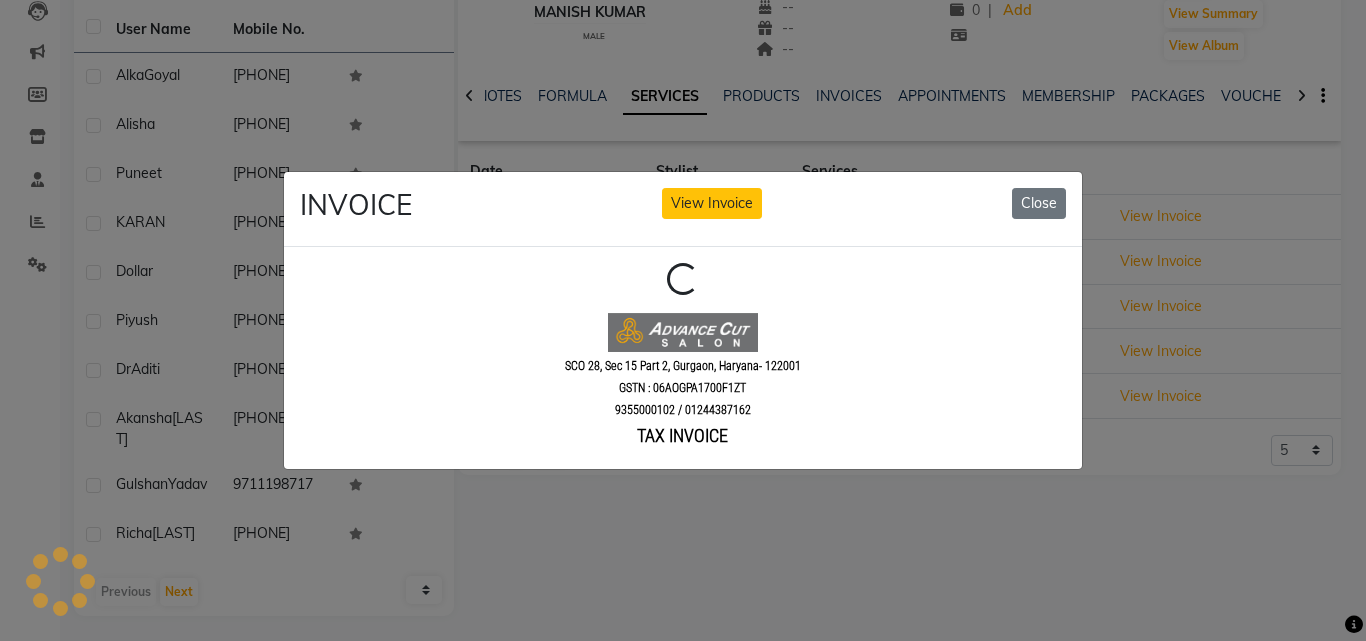 scroll, scrollTop: 0, scrollLeft: 0, axis: both 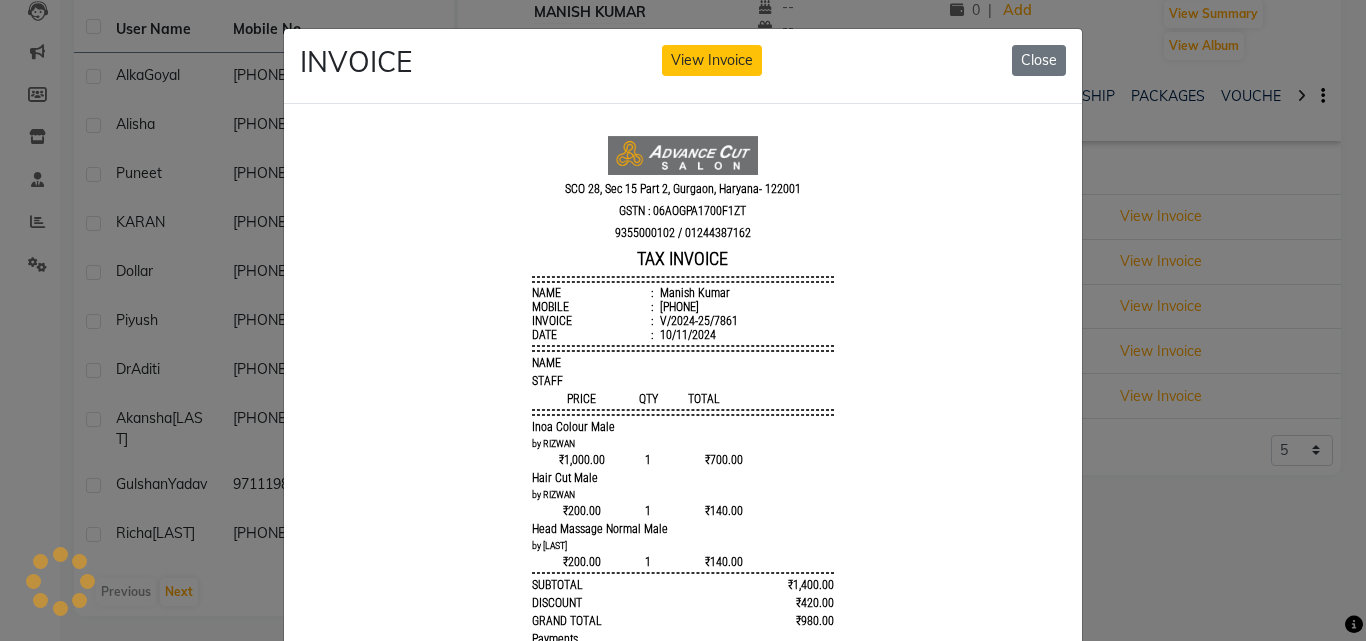 click on "INVOICE View Invoice Close" 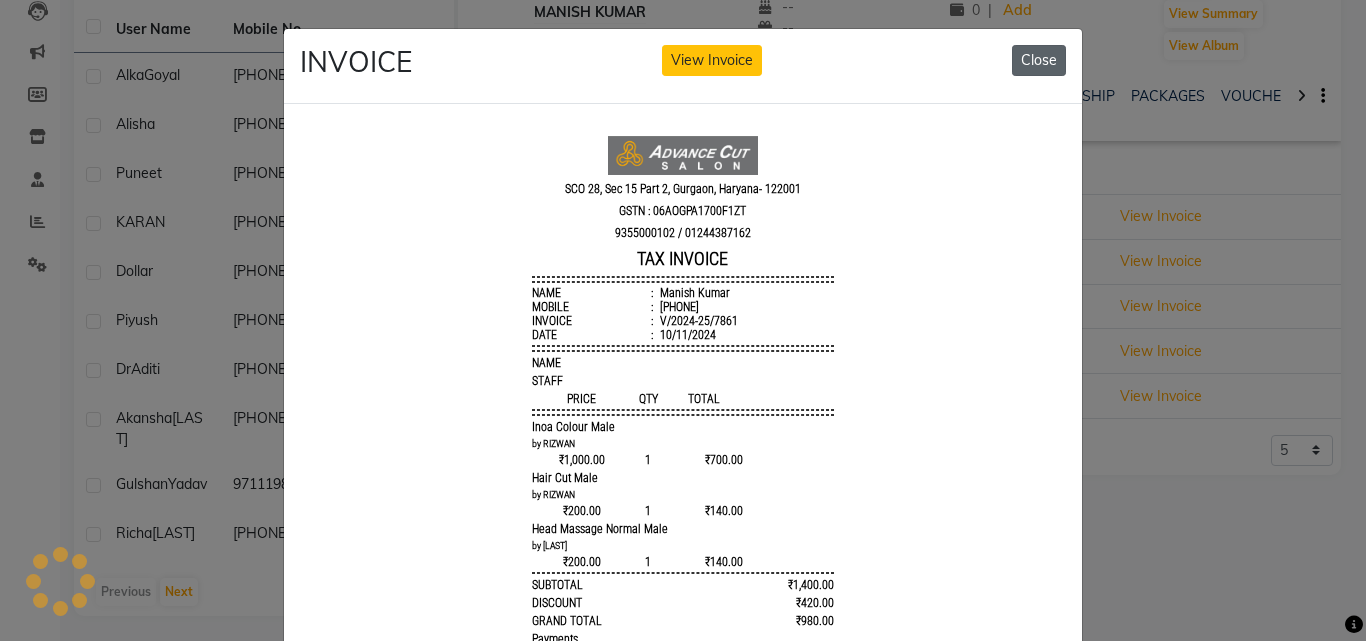 click on "Close" 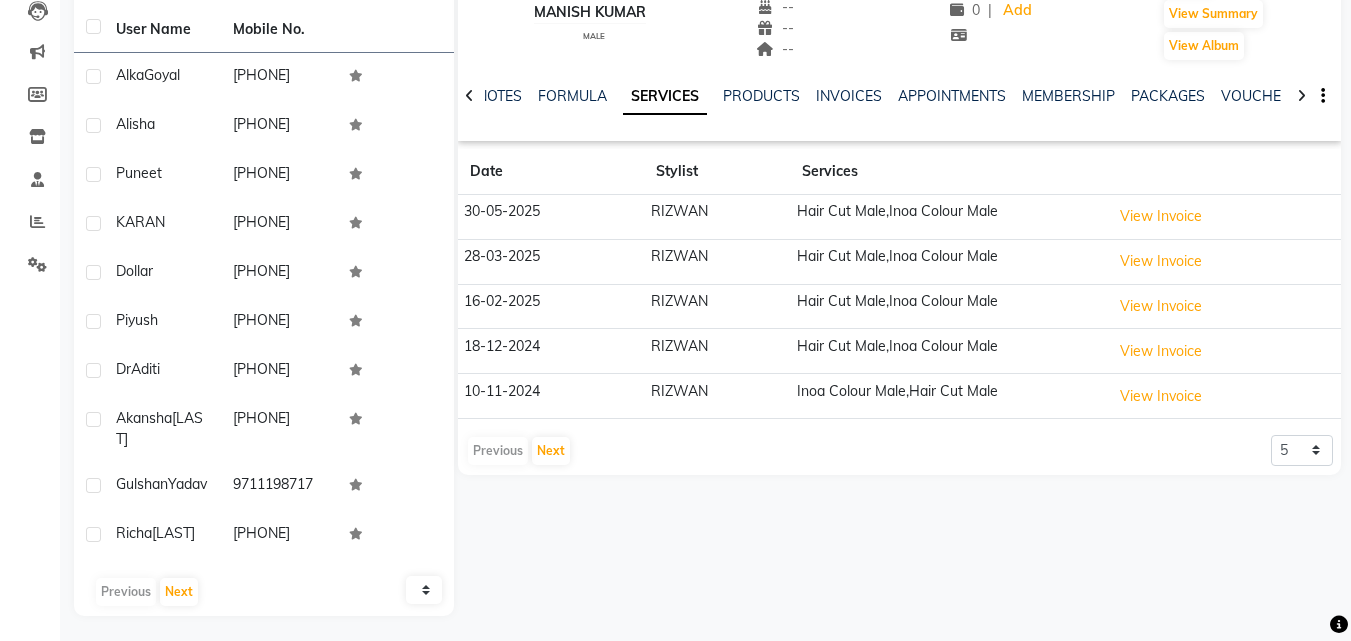 click on "Date Stylist Services 30-05-2025 RIZWAN Hair Cut  Male,Inoa Colour Male  View Invoice  28-03-2025 RIZWAN Hair Cut  Male,Inoa Colour Male  View Invoice  16-02-2025 RIZWAN Hair Cut  Male,Inoa Colour Male  View Invoice  18-12-2024 RIZWAN Hair Cut  Male,Inoa Colour Male  View Invoice  10-11-2024 RIZWAN Inoa Colour Male,Hair Cut  Male  View Invoice   Previous   Next  5 10 50 100 500" 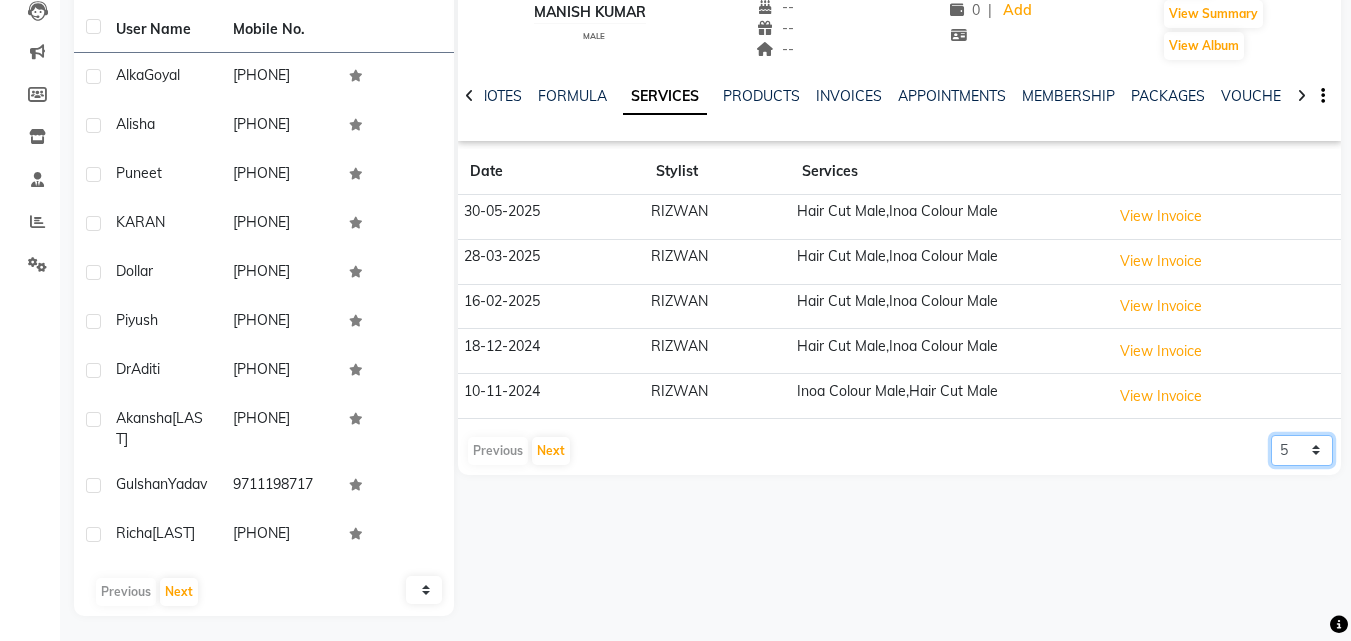 click on "5 10 50 100 500" 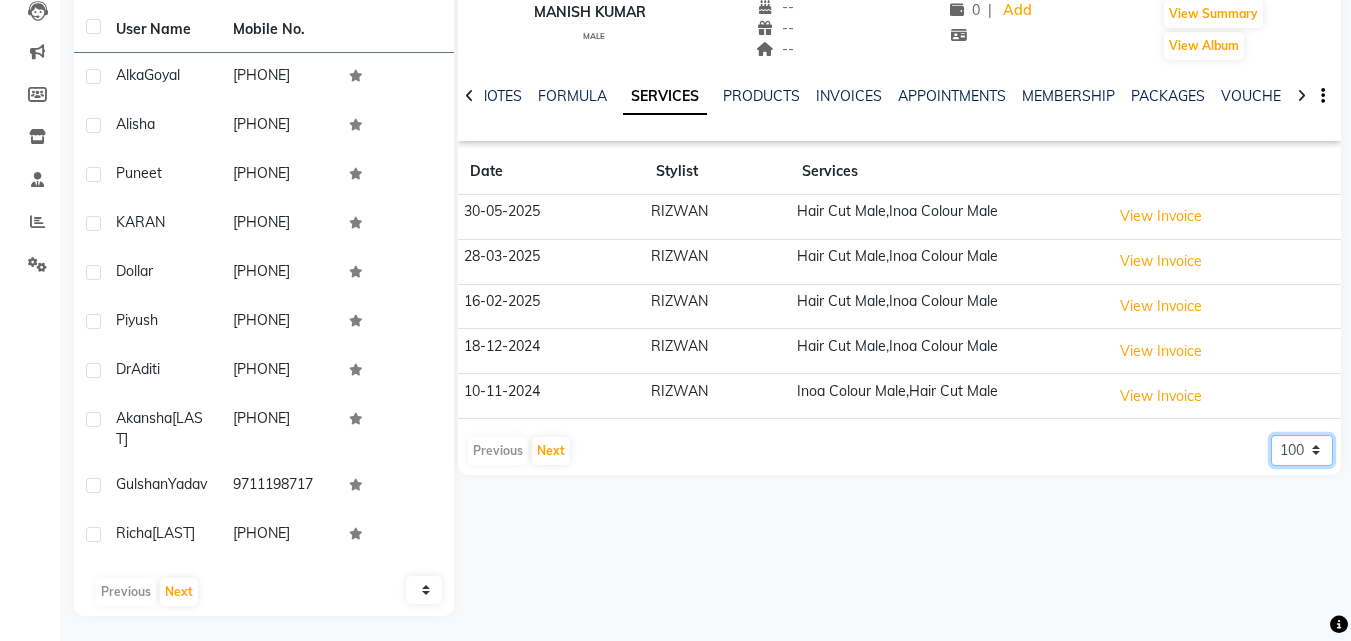 click on "5 10 50 100 500" 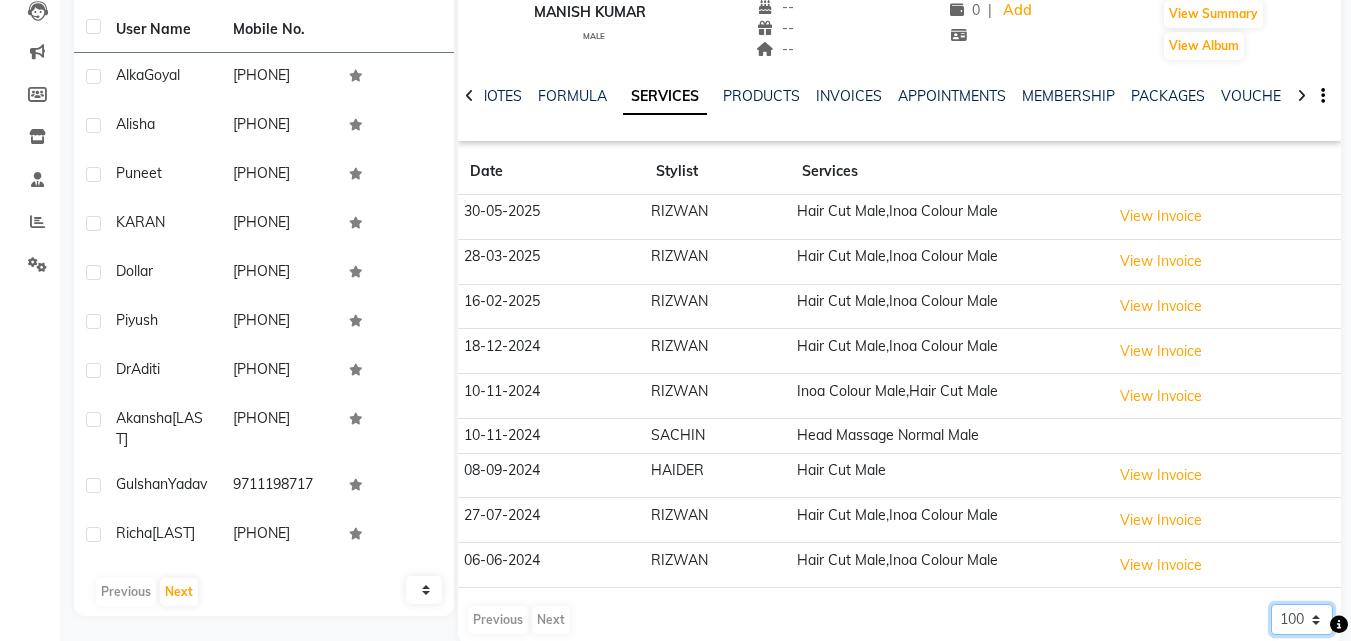 scroll, scrollTop: 254, scrollLeft: 0, axis: vertical 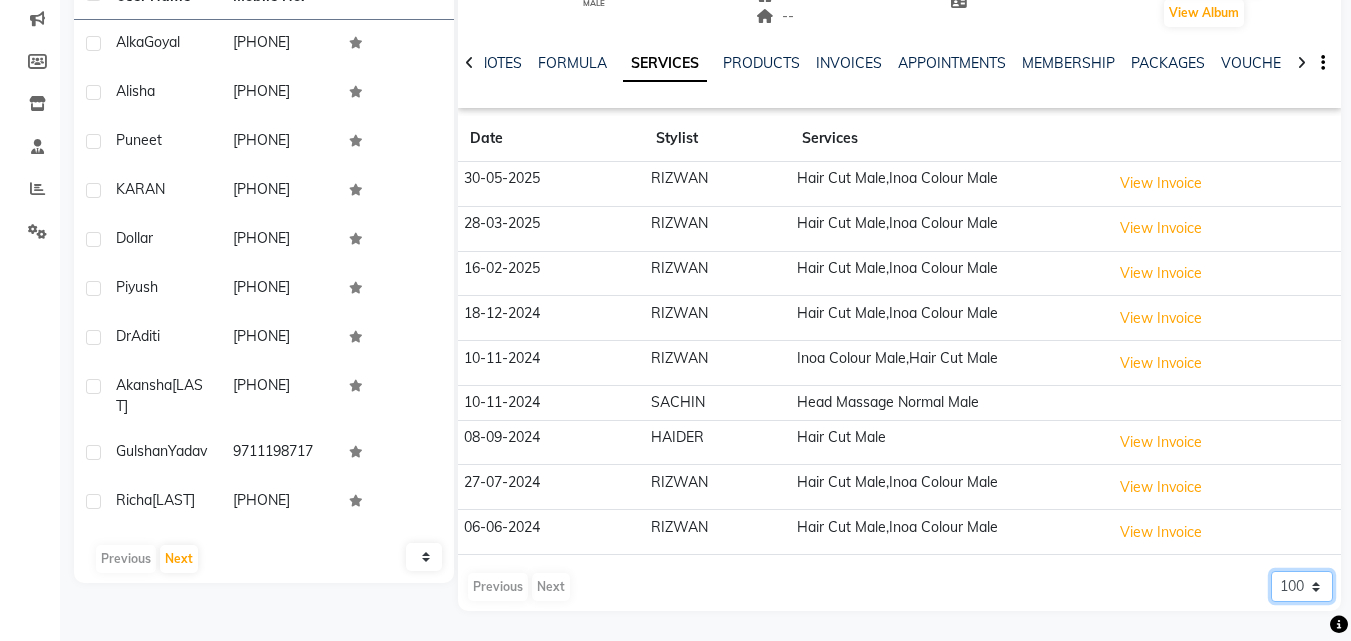 click on "5 10 50 100 500" 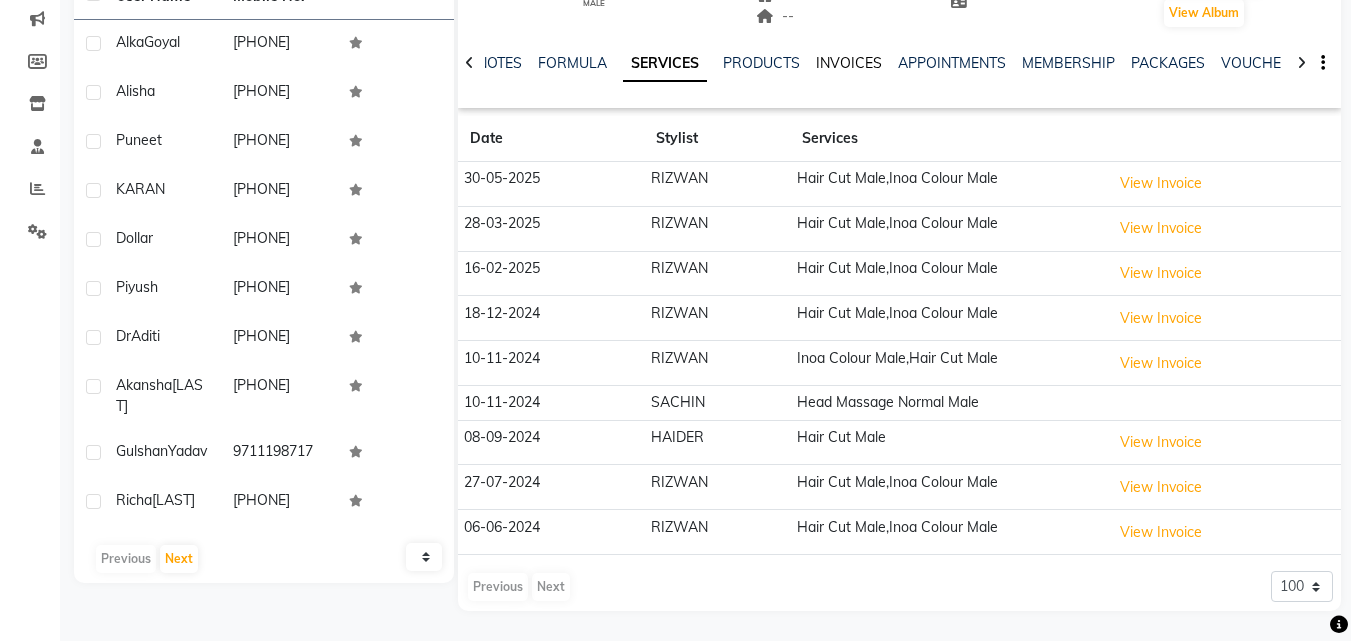 click on "INVOICES" 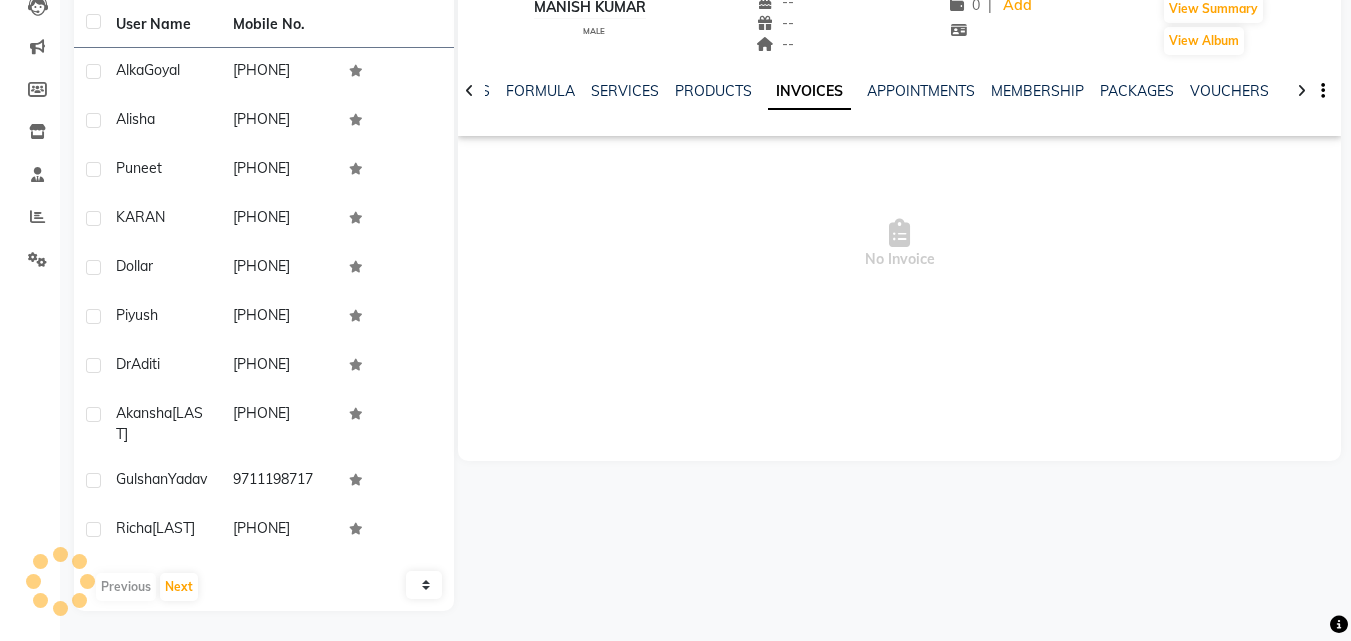 scroll, scrollTop: 243, scrollLeft: 0, axis: vertical 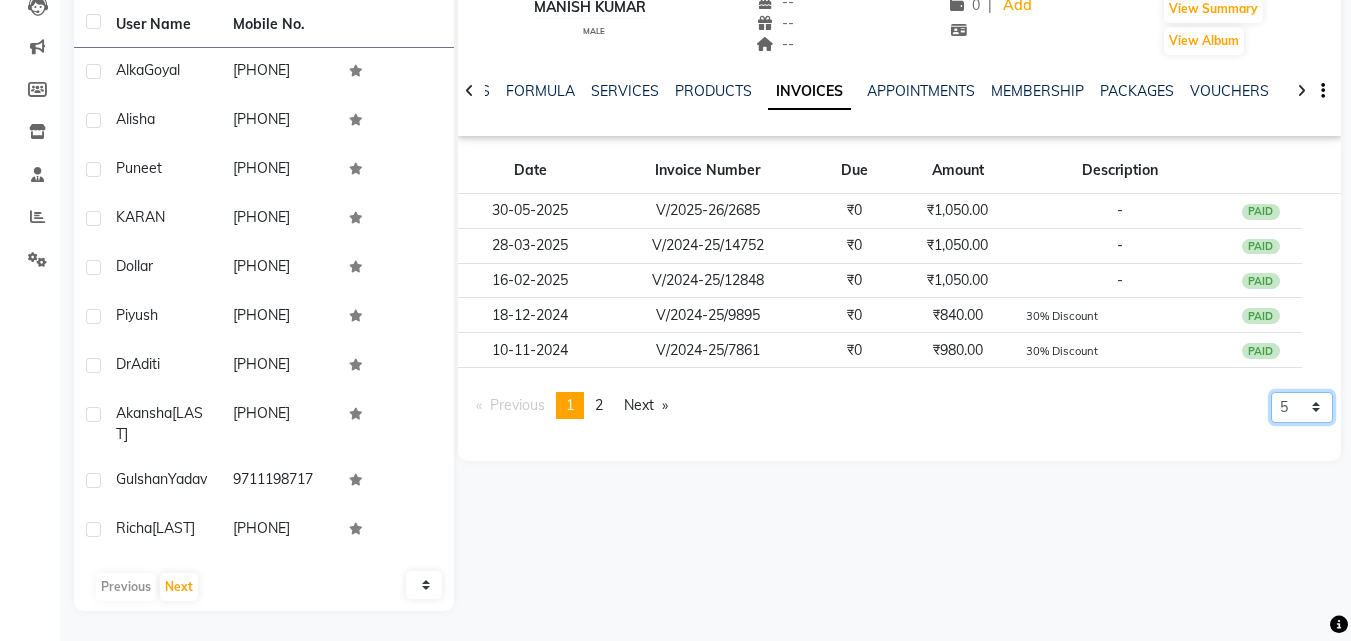 click on "5 10 50 100 500" 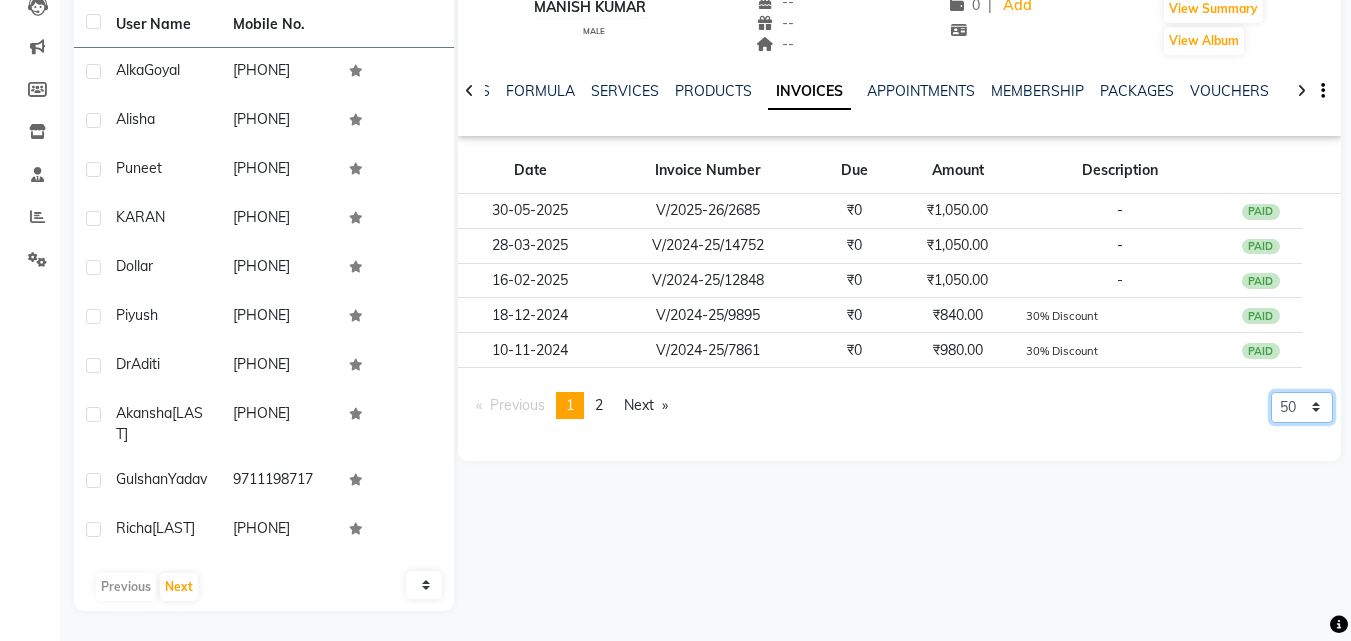 click on "5 10 50 100 500" 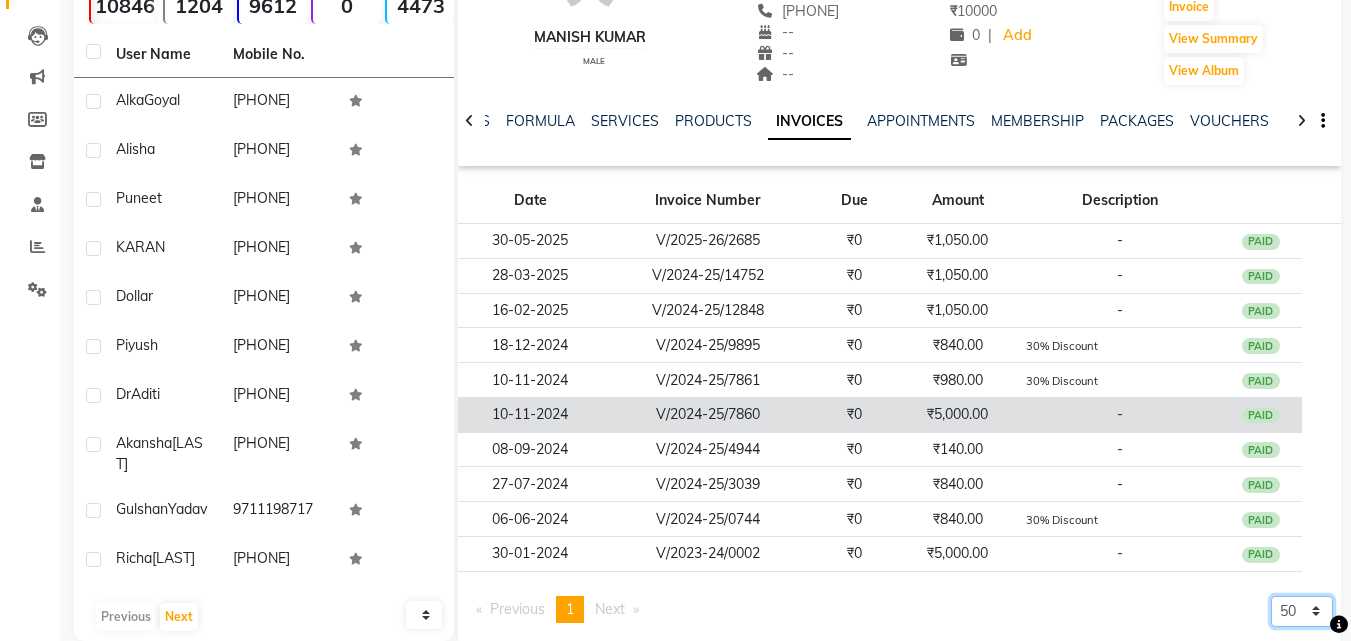 scroll, scrollTop: 0, scrollLeft: 0, axis: both 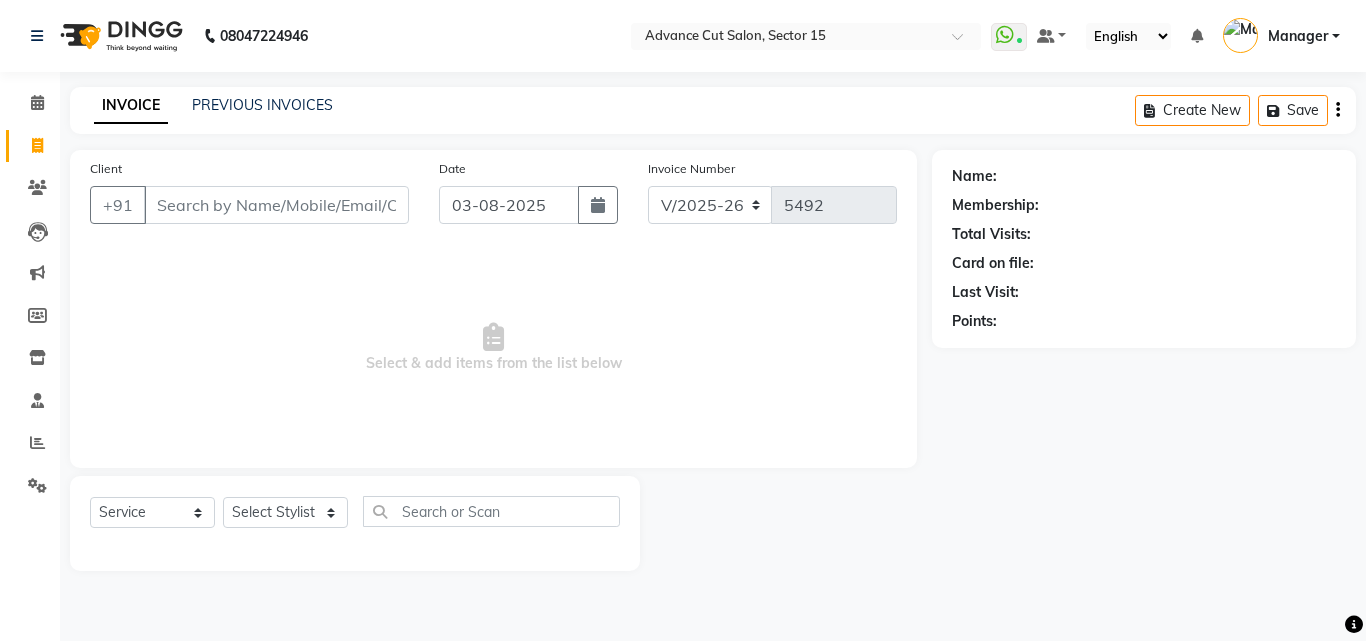 select on "6255" 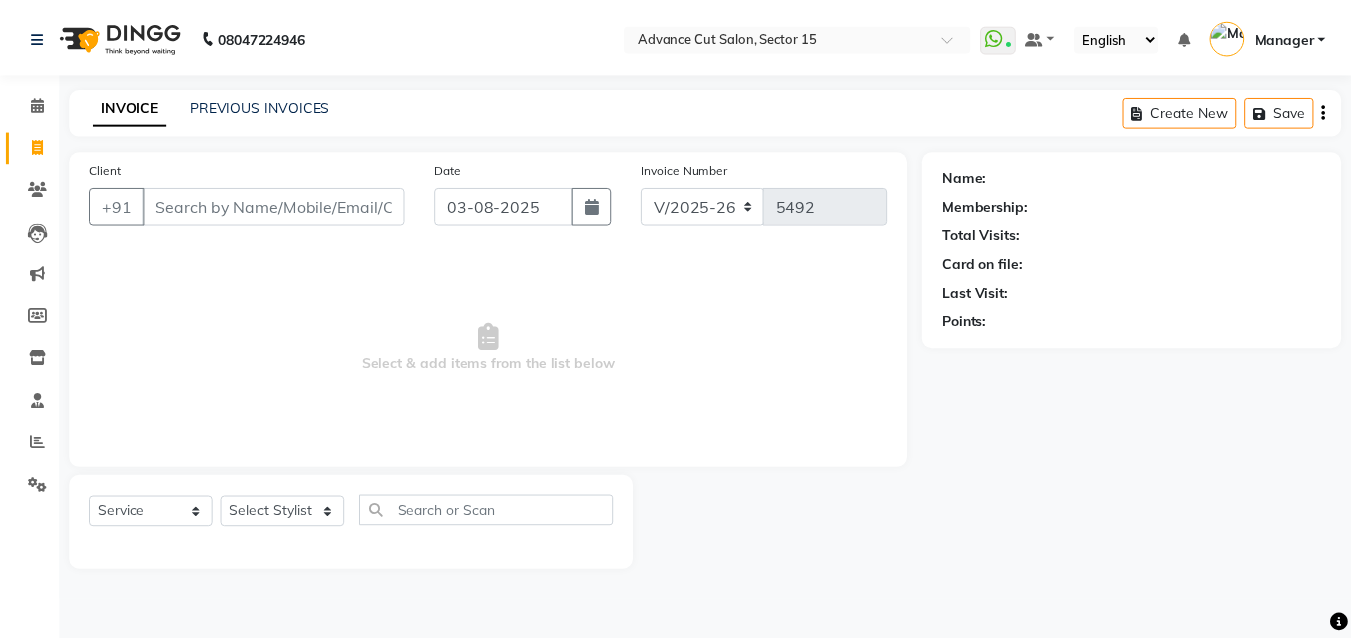 scroll, scrollTop: 0, scrollLeft: 0, axis: both 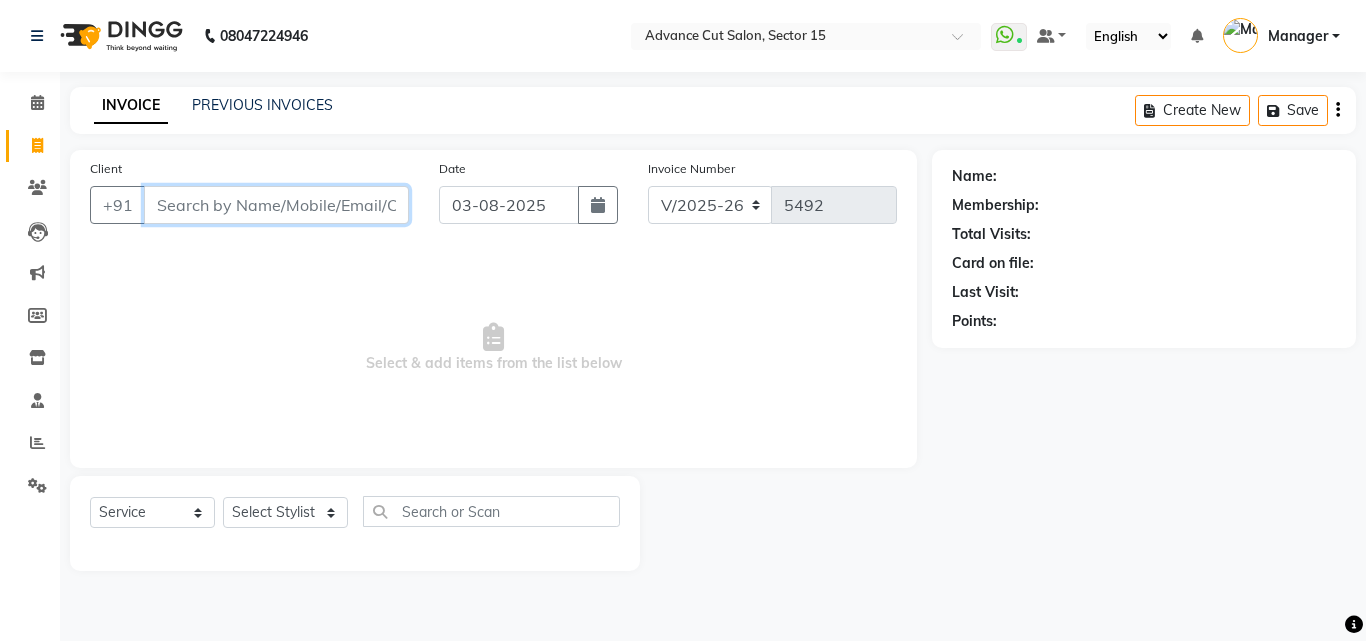 click on "Client" at bounding box center (276, 205) 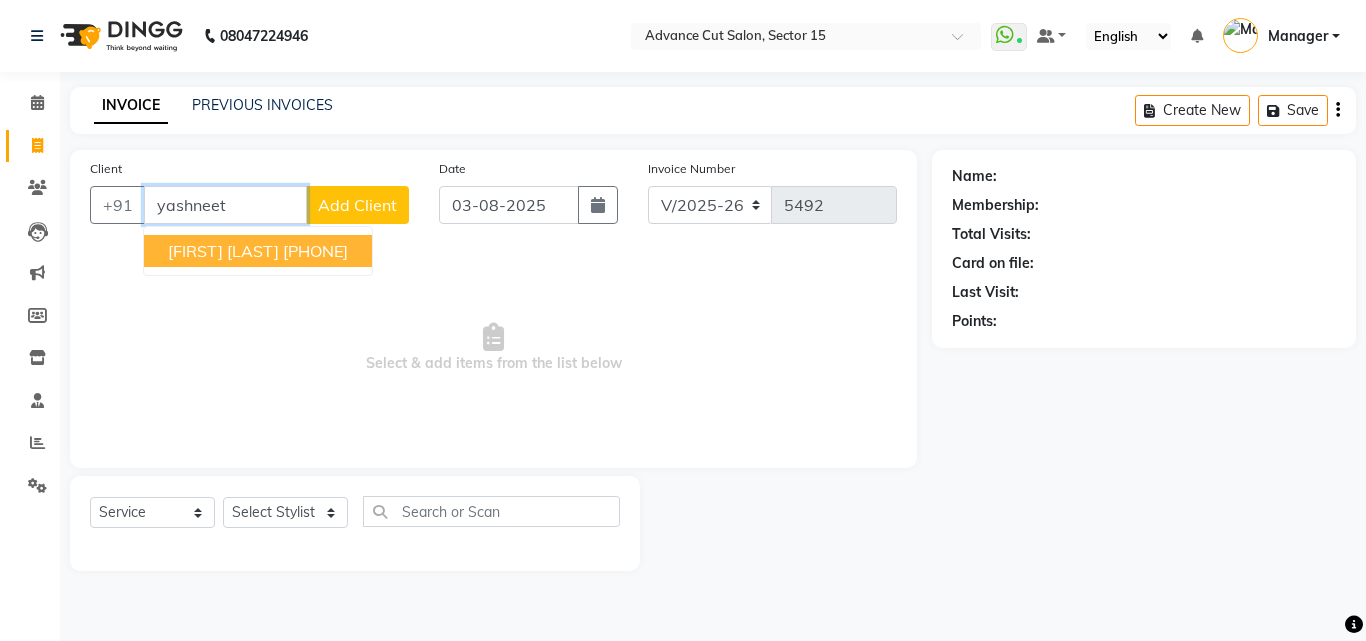 click on "9971294370" at bounding box center [315, 251] 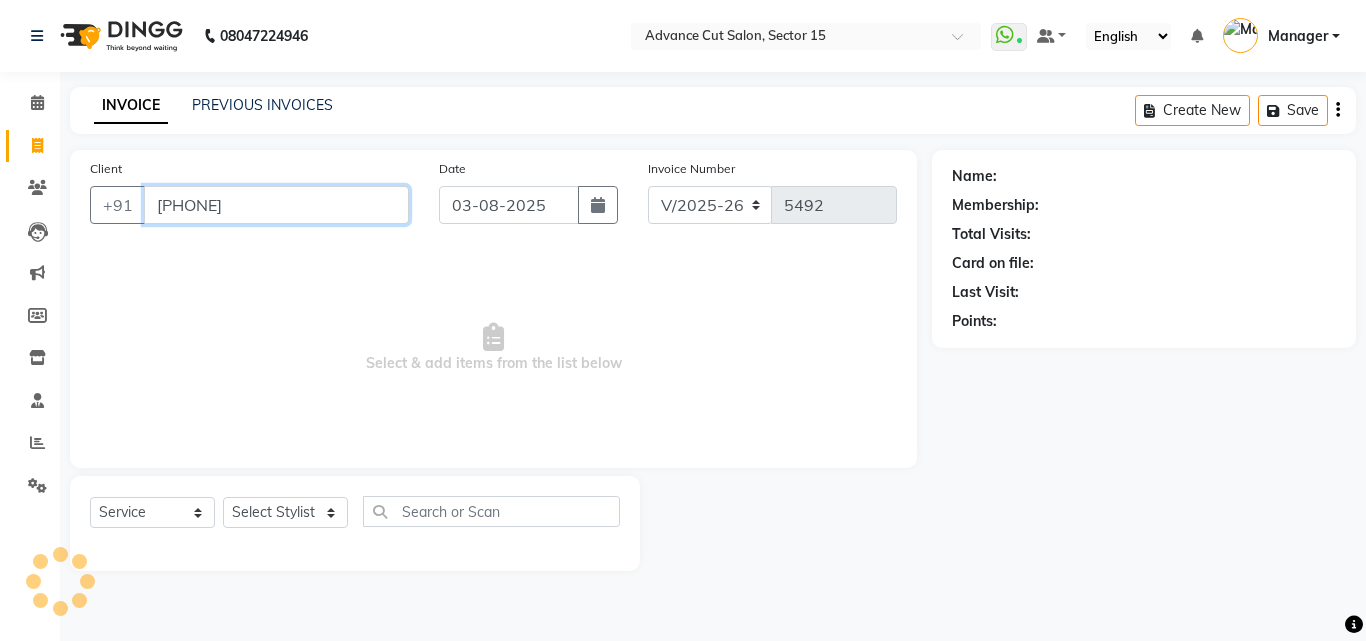 type on "9971294370" 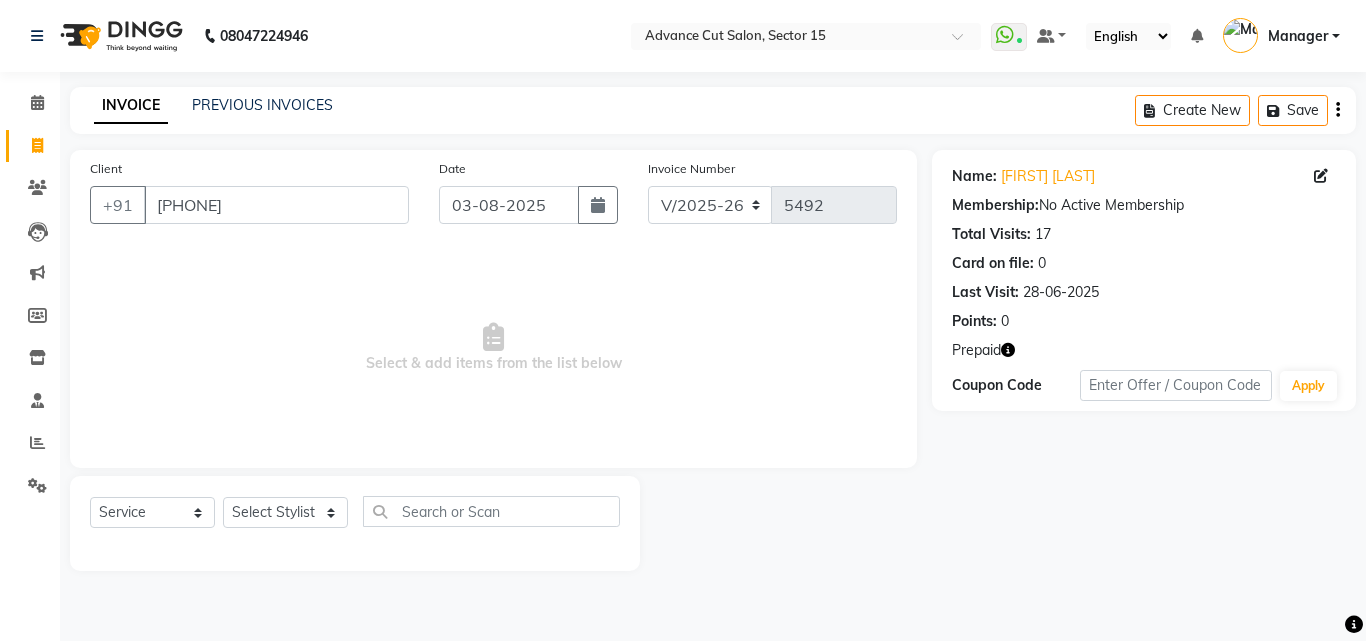 click on "Name: Yashneet Grover Membership:  No Active Membership  Total Visits:  17 Card on file:  0 Last Visit:   28-06-2025 Points:   0  Prepaid Coupon Code Apply" 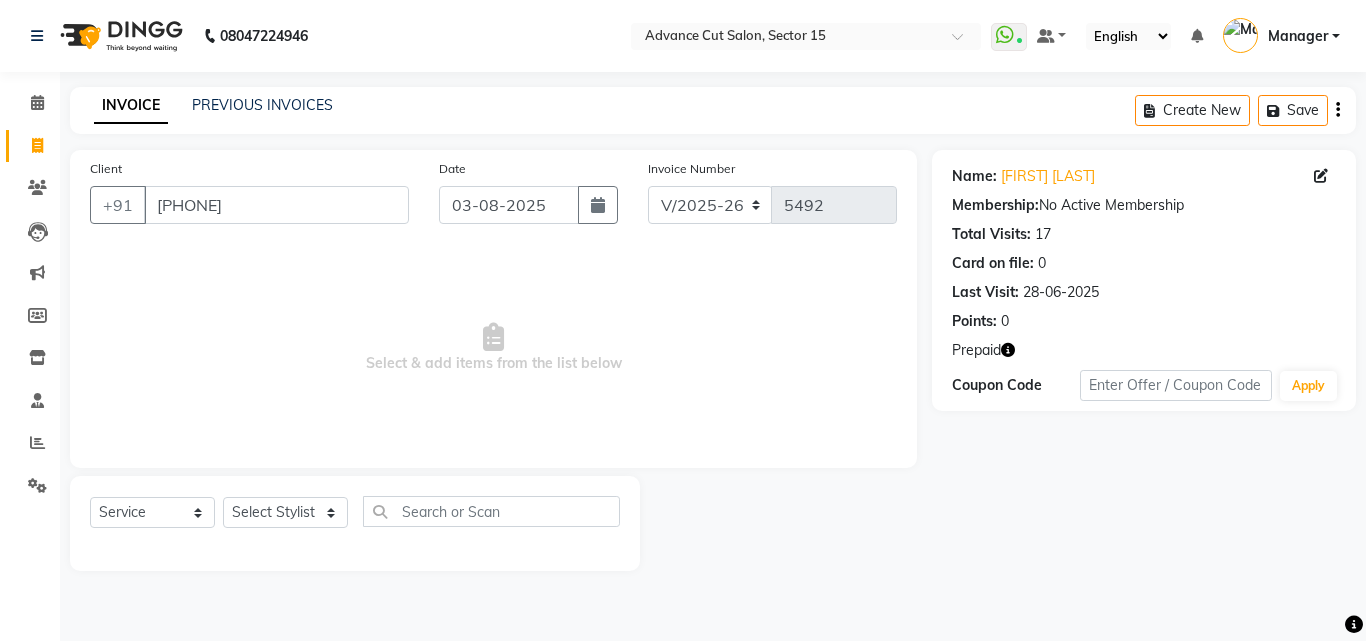 click 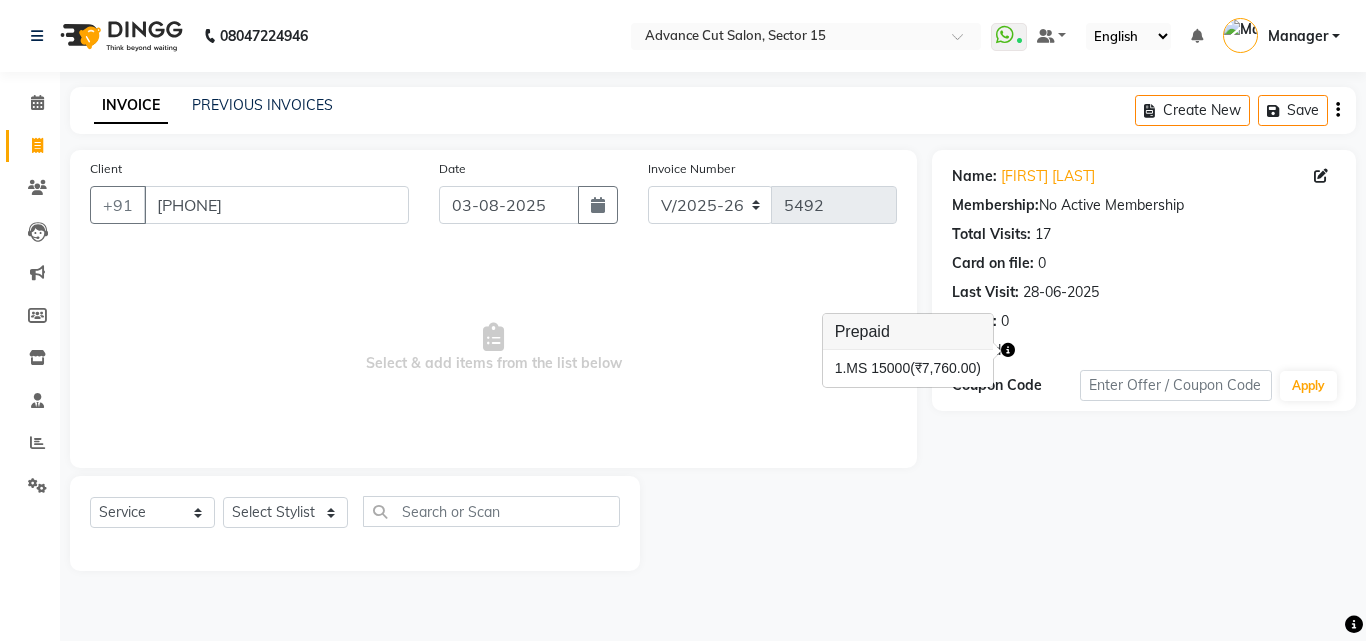 click 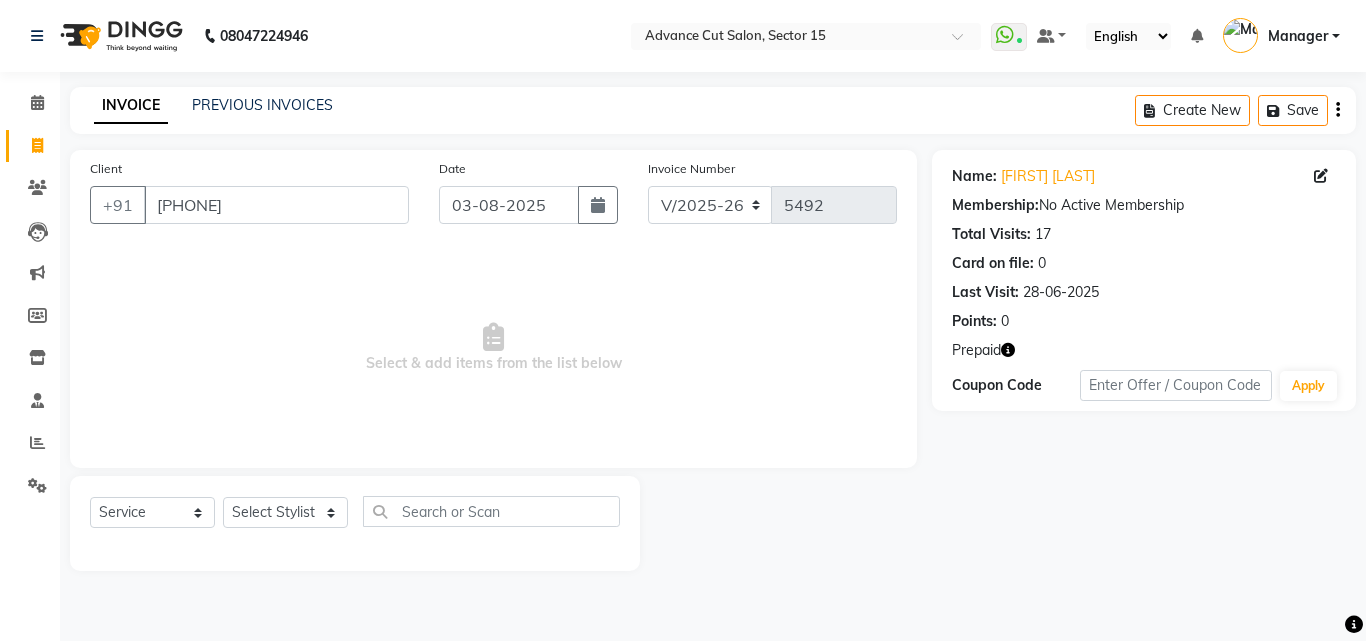 click 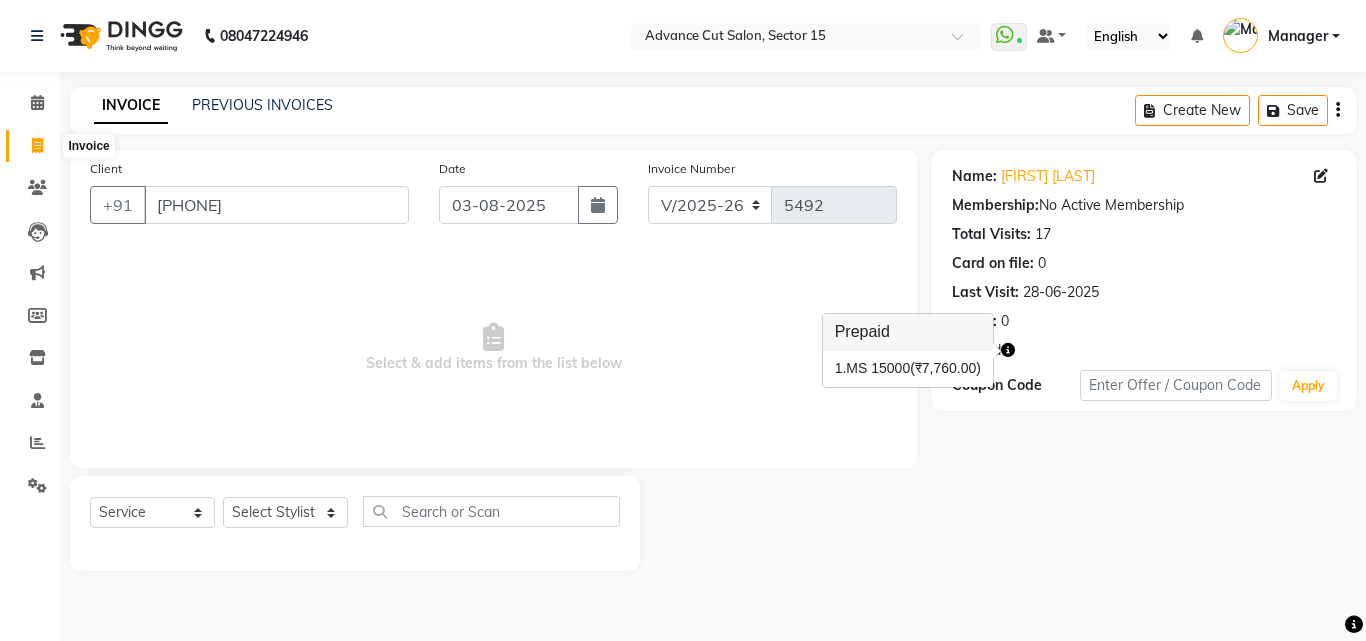 click on "Invoice" 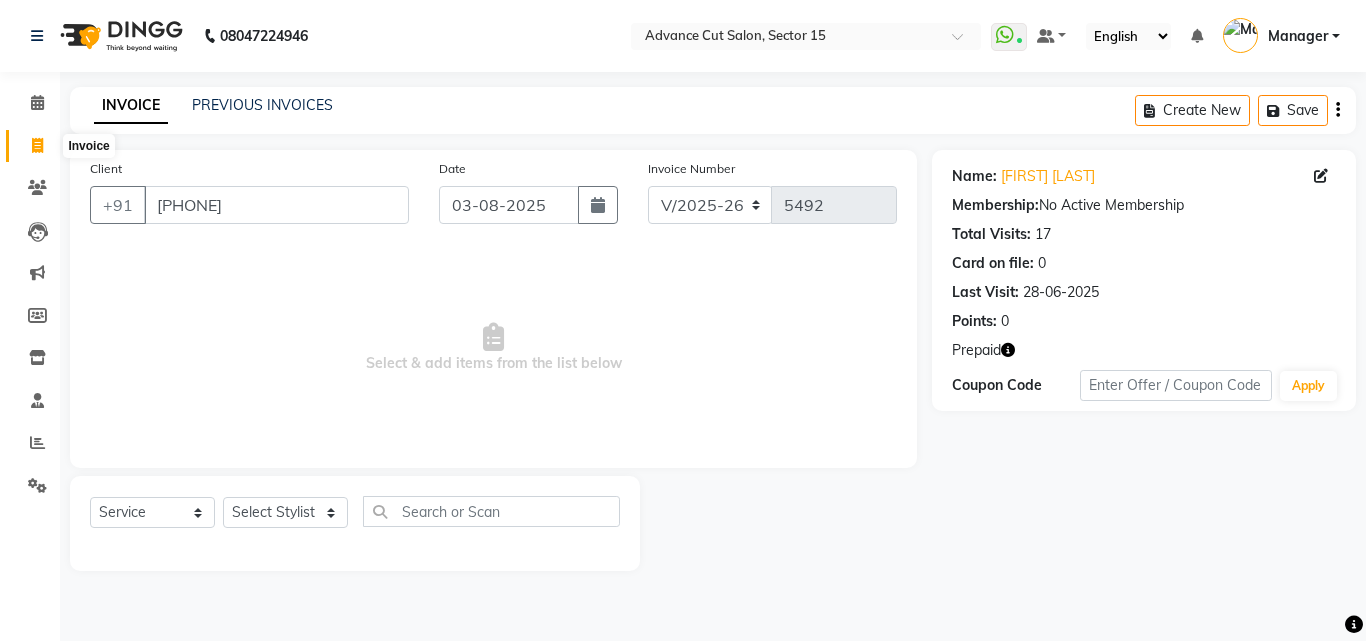 click 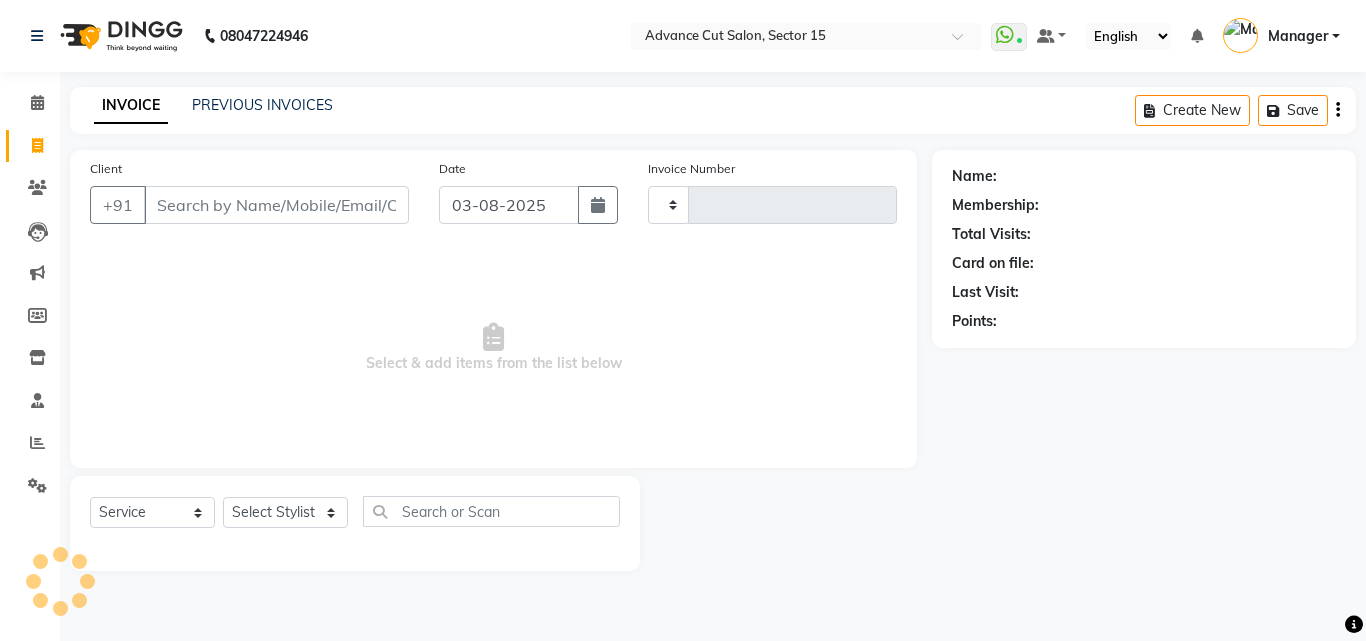 type on "5509" 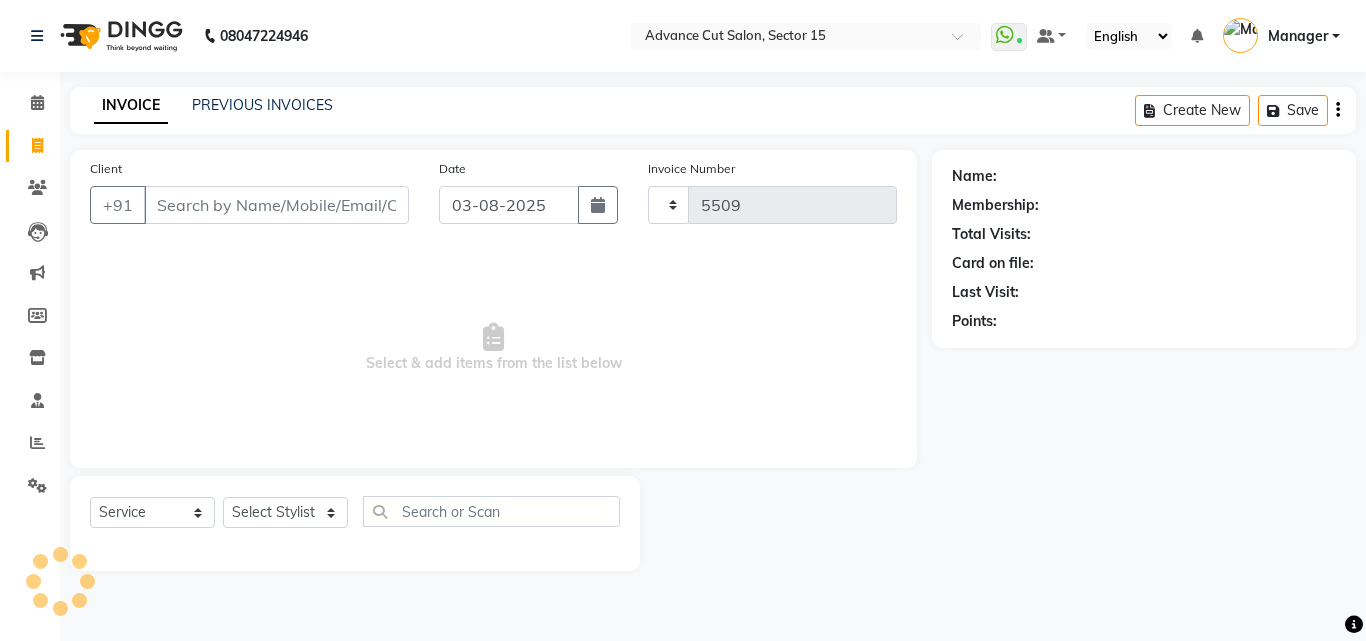 select on "6255" 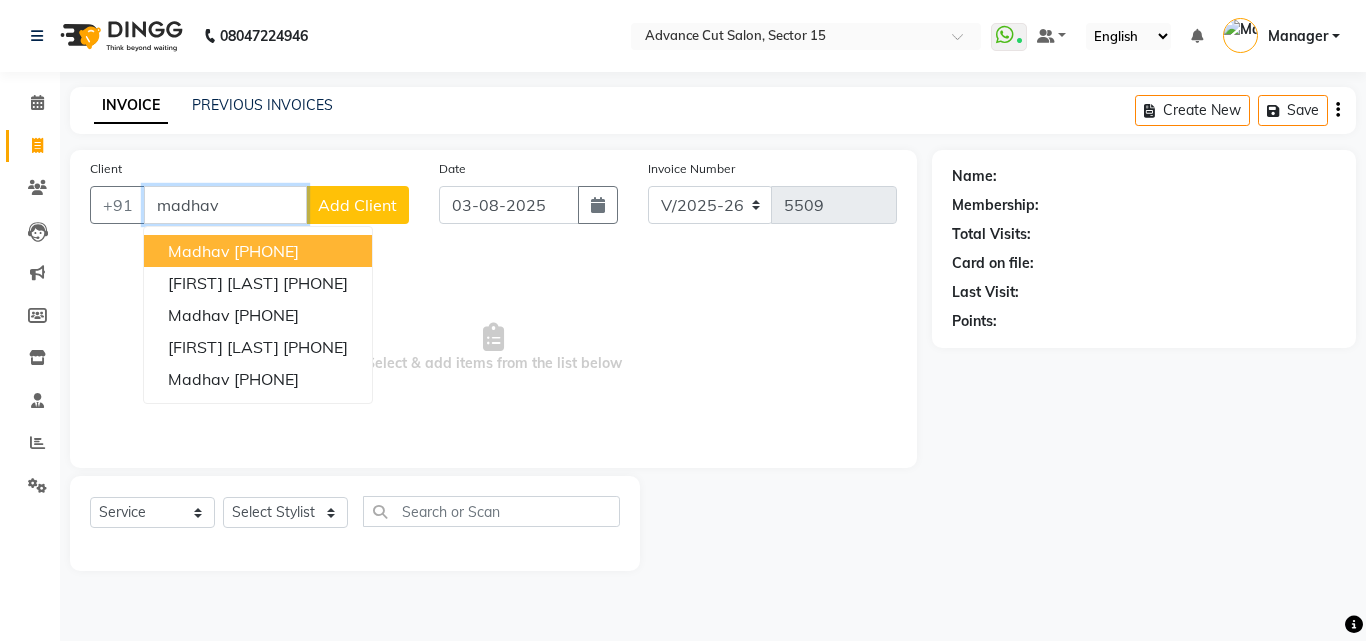 click on "[PHONE]" at bounding box center [266, 251] 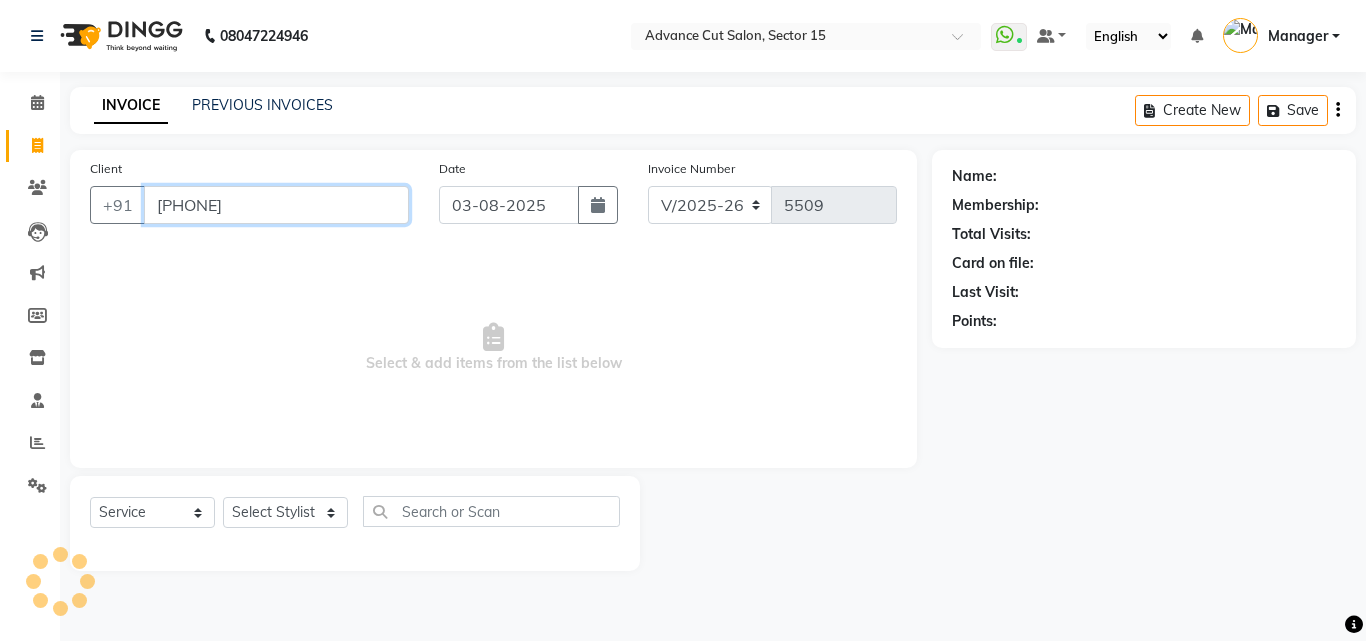 type on "[PHONE]" 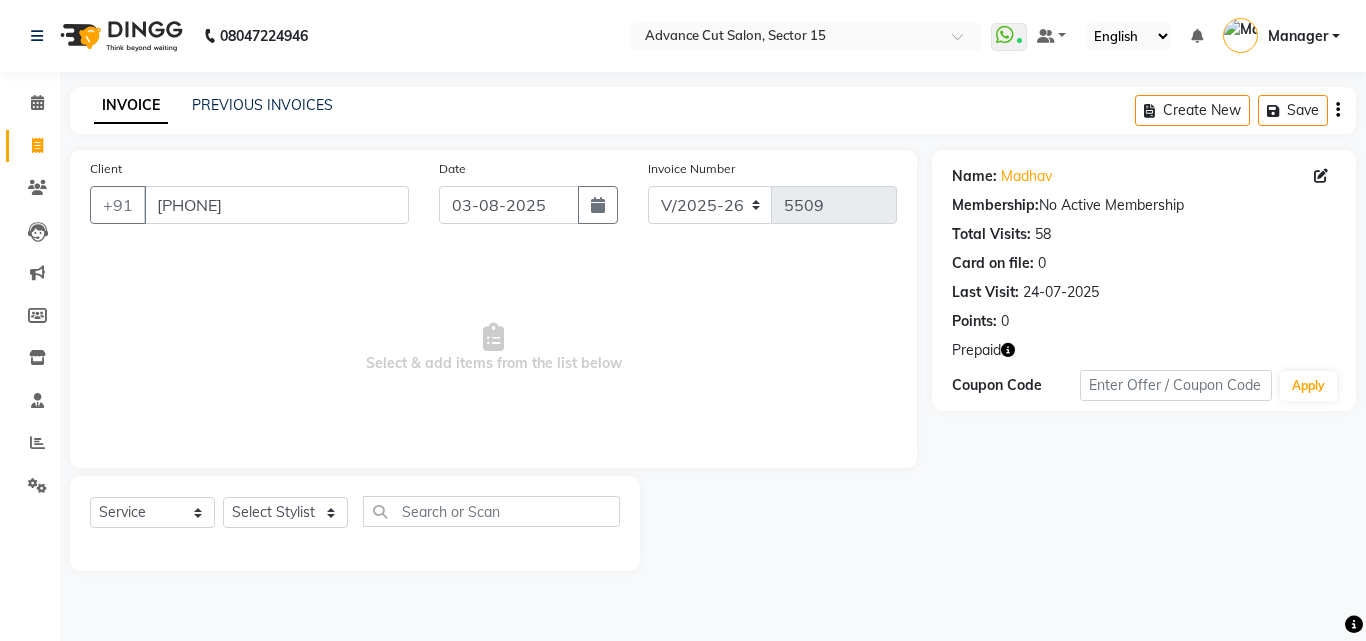 click on "Name: Madhav  Membership:  No Active Membership  Total Visits:  58 Card on file:  0 Last Visit:   24-07-2025 Points:   0  Prepaid Coupon Code Apply" 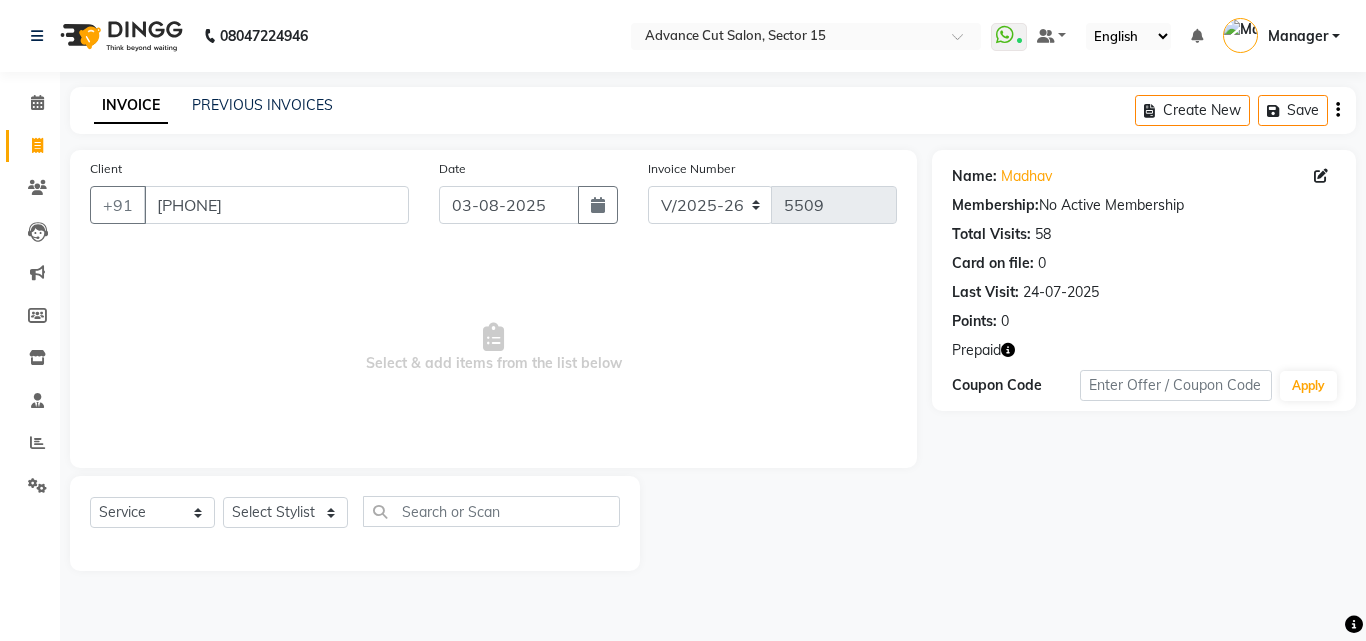 click 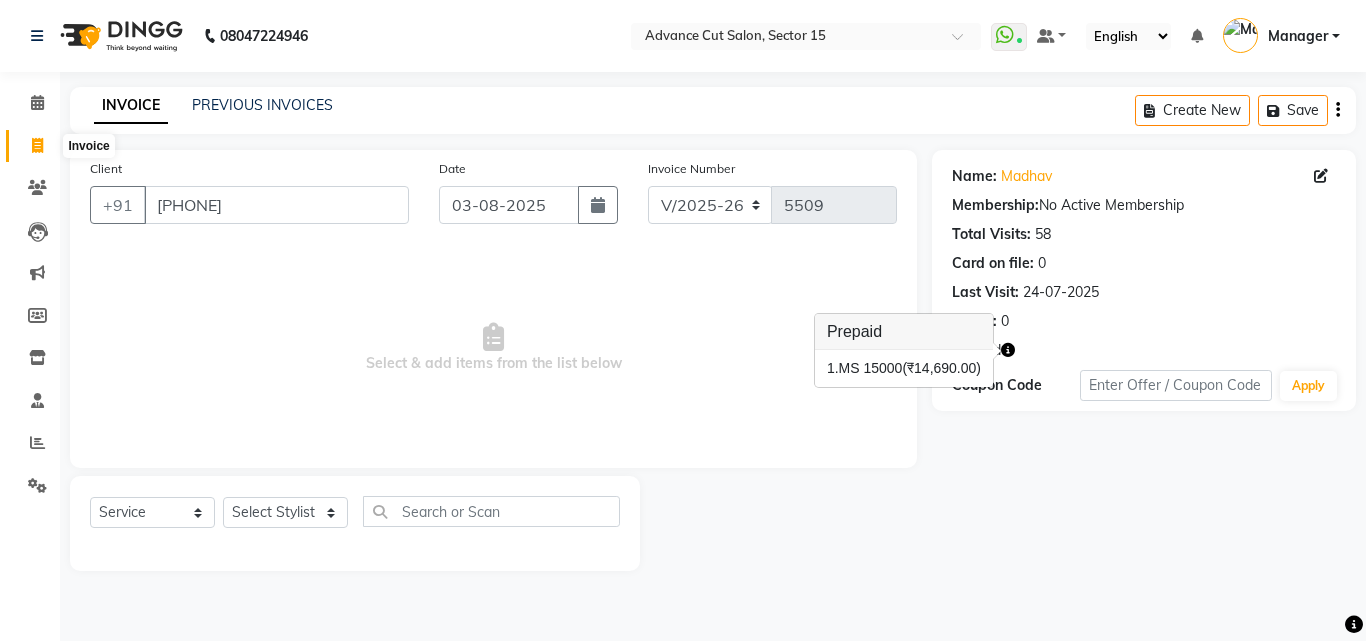 click 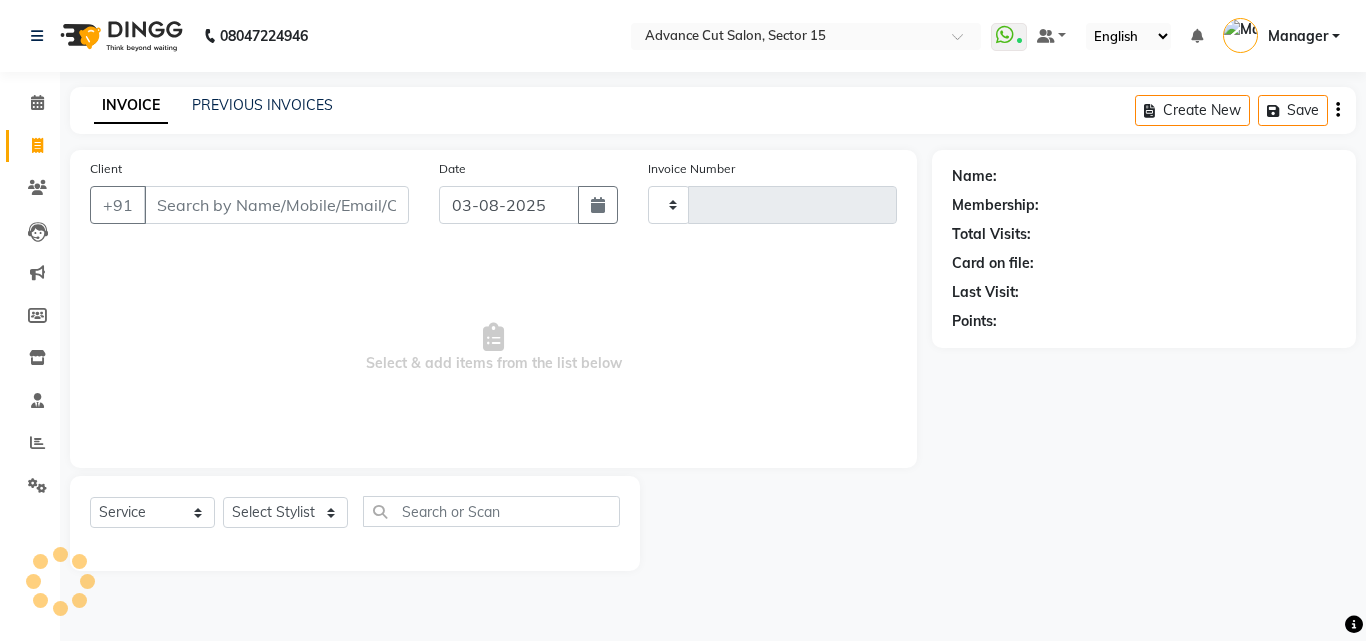 type on "5509" 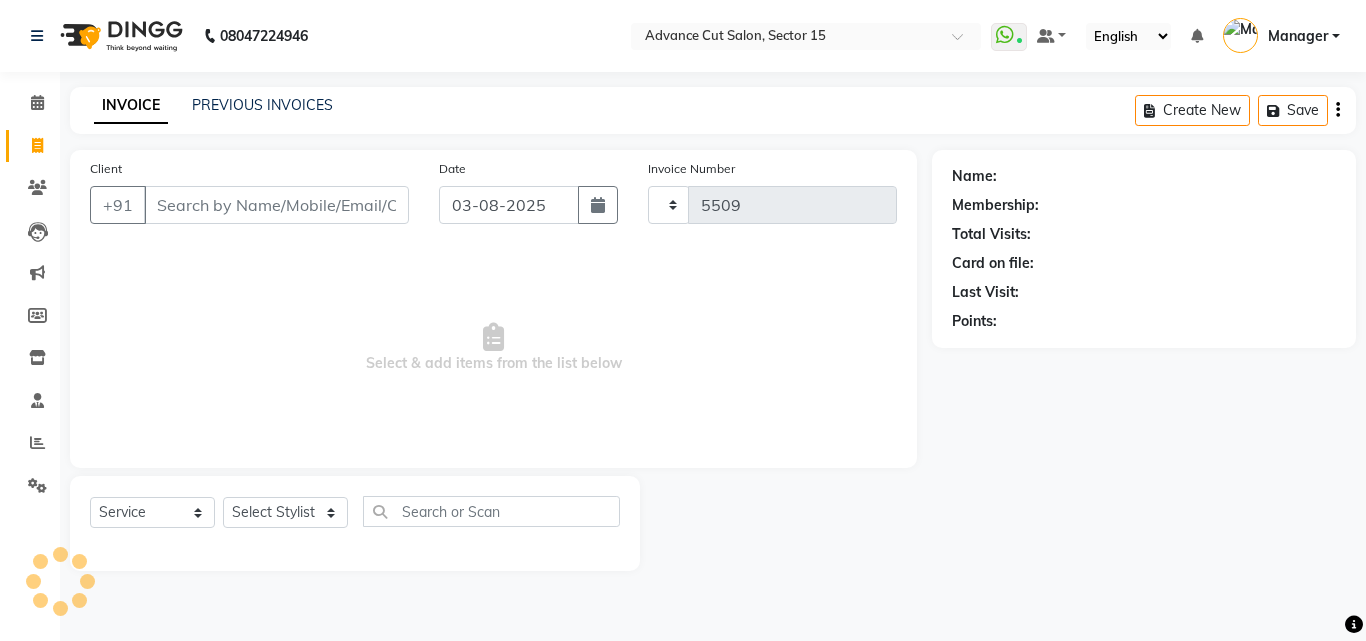 select on "6255" 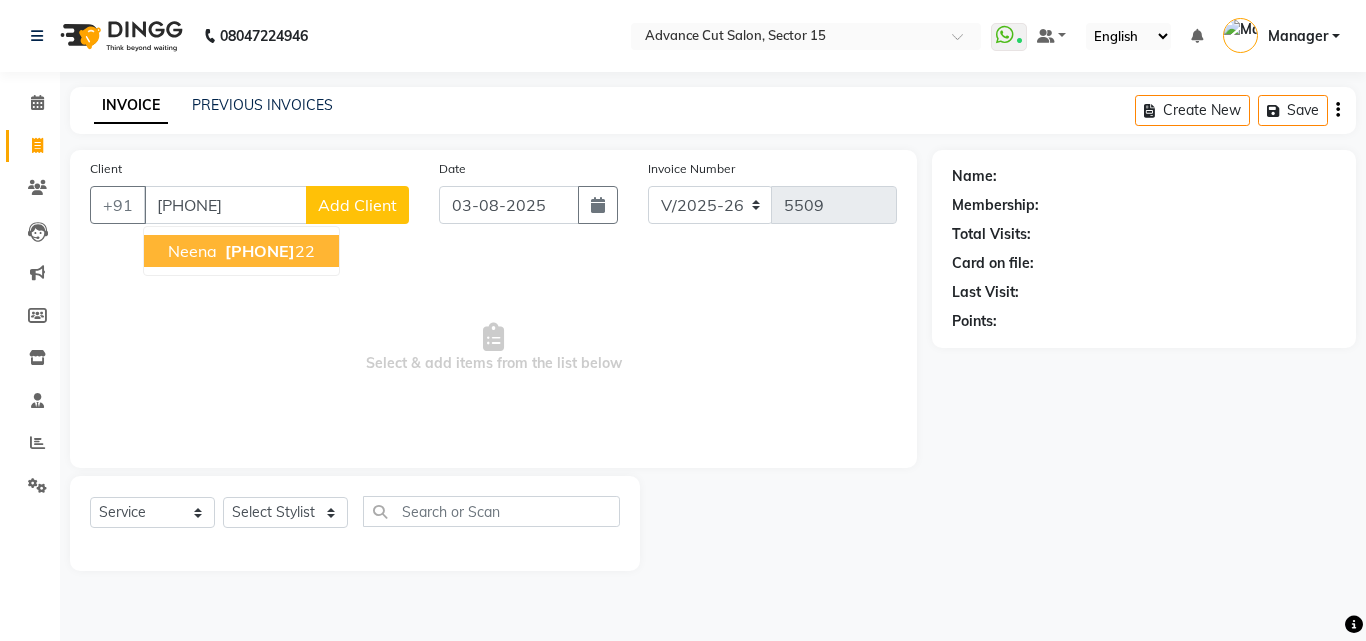 drag, startPoint x: 263, startPoint y: 277, endPoint x: 266, endPoint y: 258, distance: 19.235384 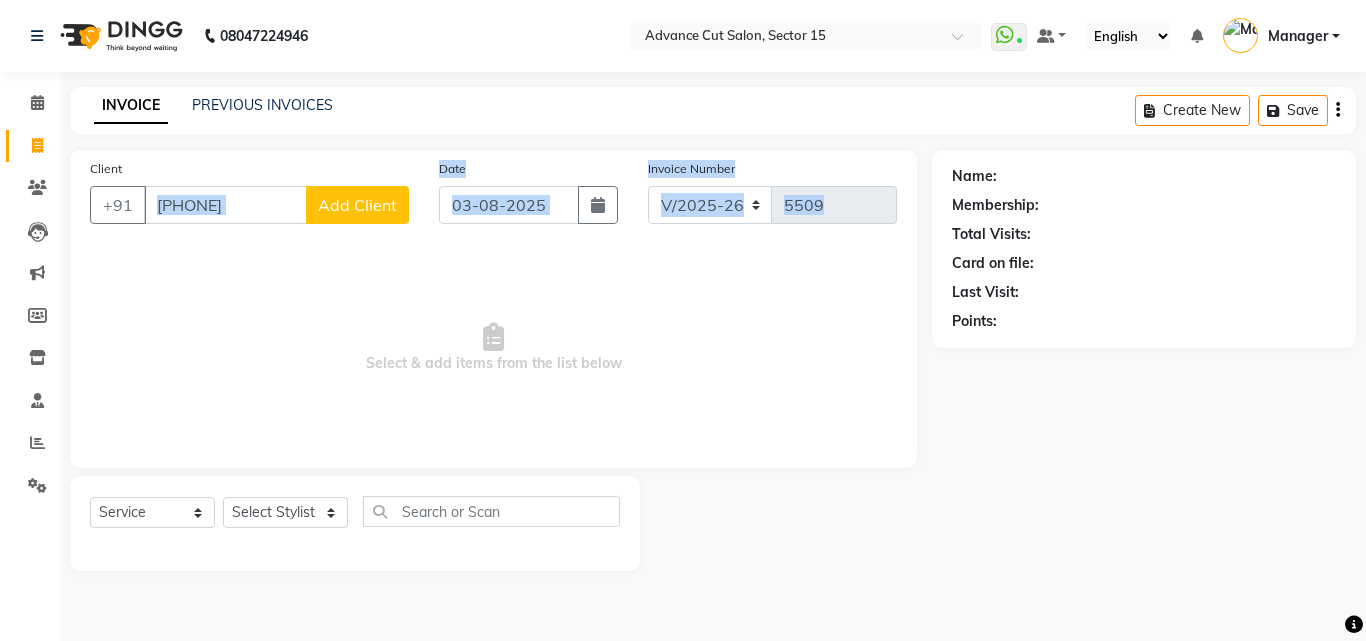 click on "Select & add items from the list below" at bounding box center [493, 348] 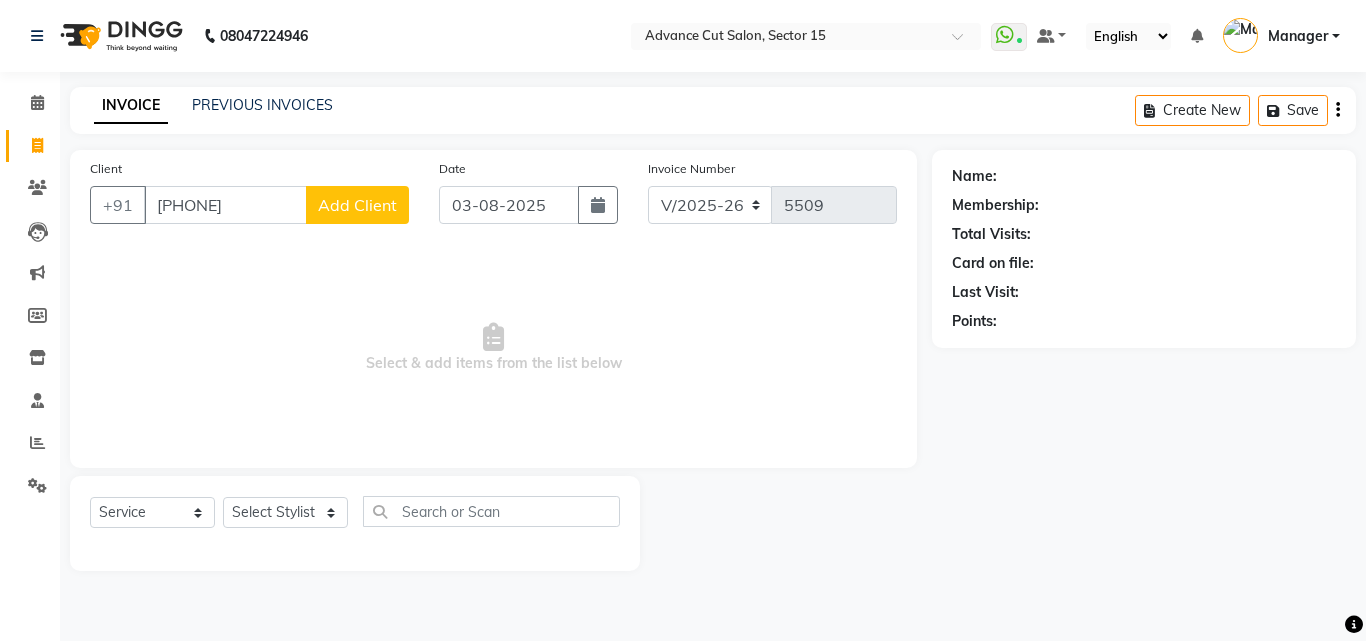 drag, startPoint x: 295, startPoint y: 169, endPoint x: 286, endPoint y: 180, distance: 14.21267 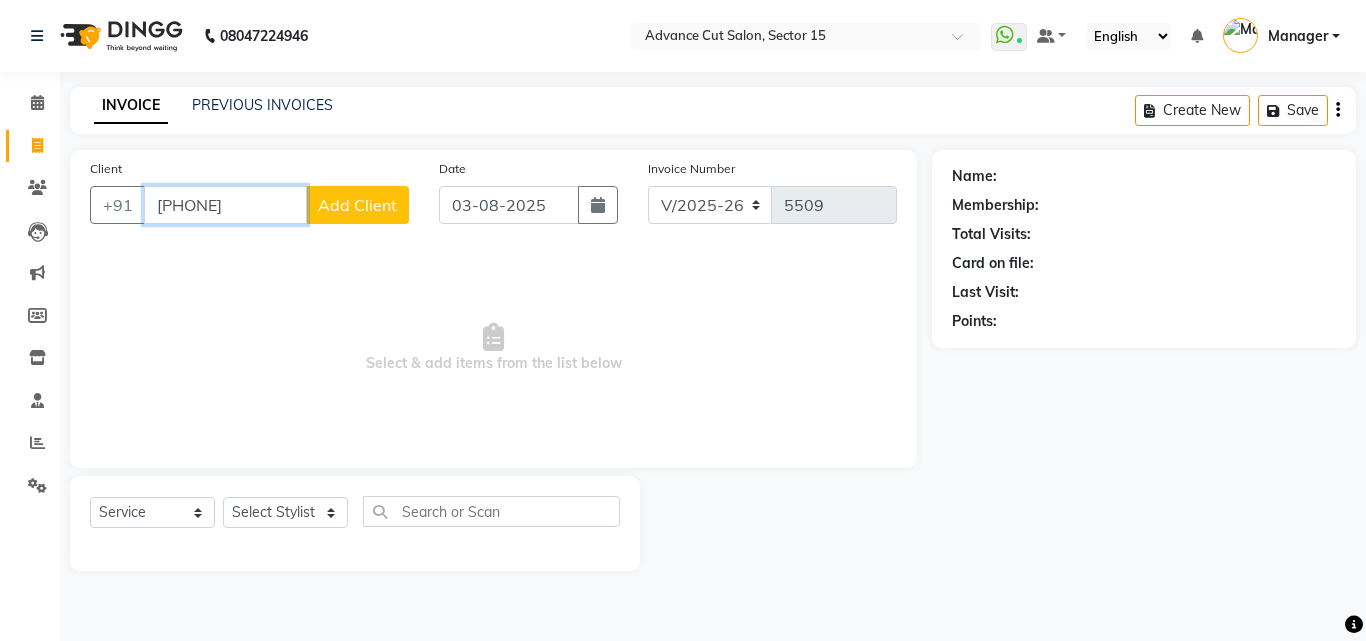 click on "99104533" at bounding box center (225, 205) 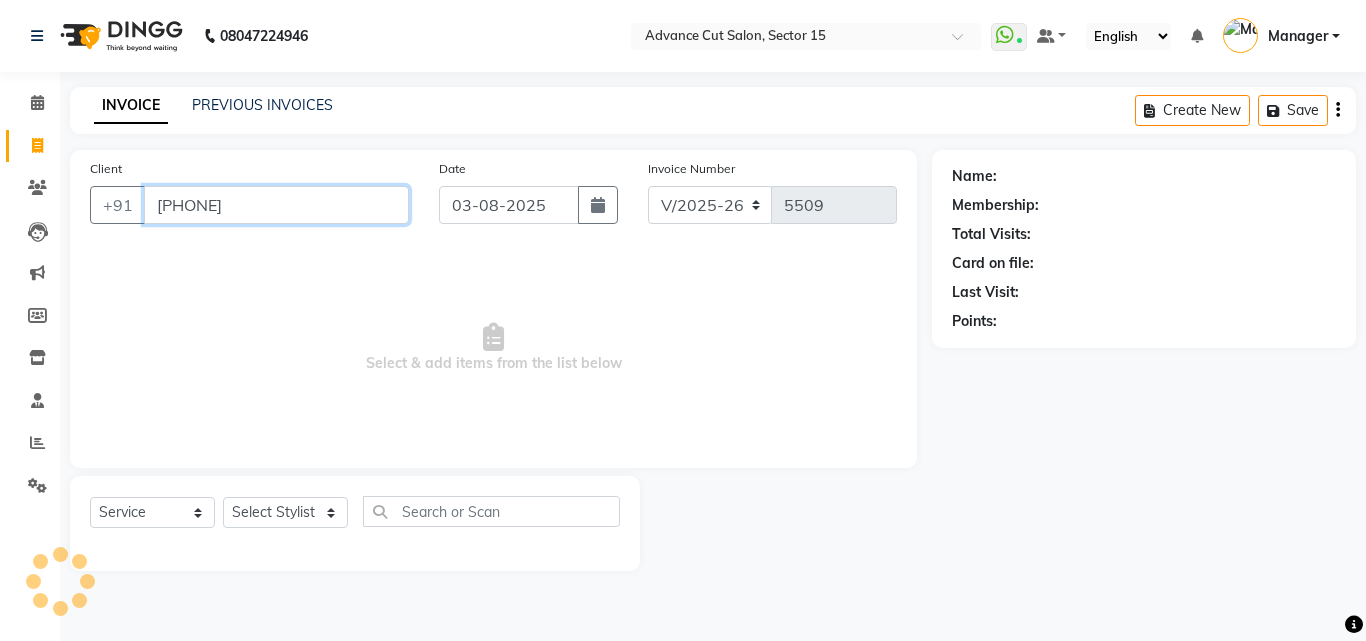 type on "[PHONE]" 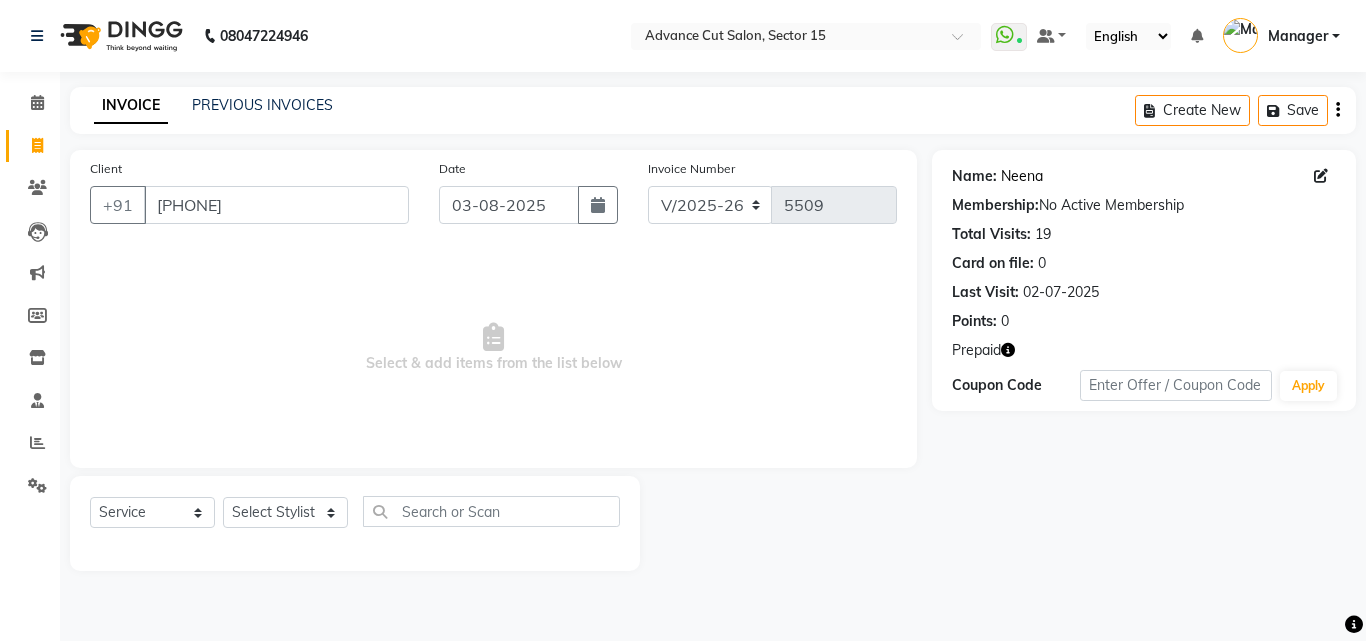 click on "Neena" 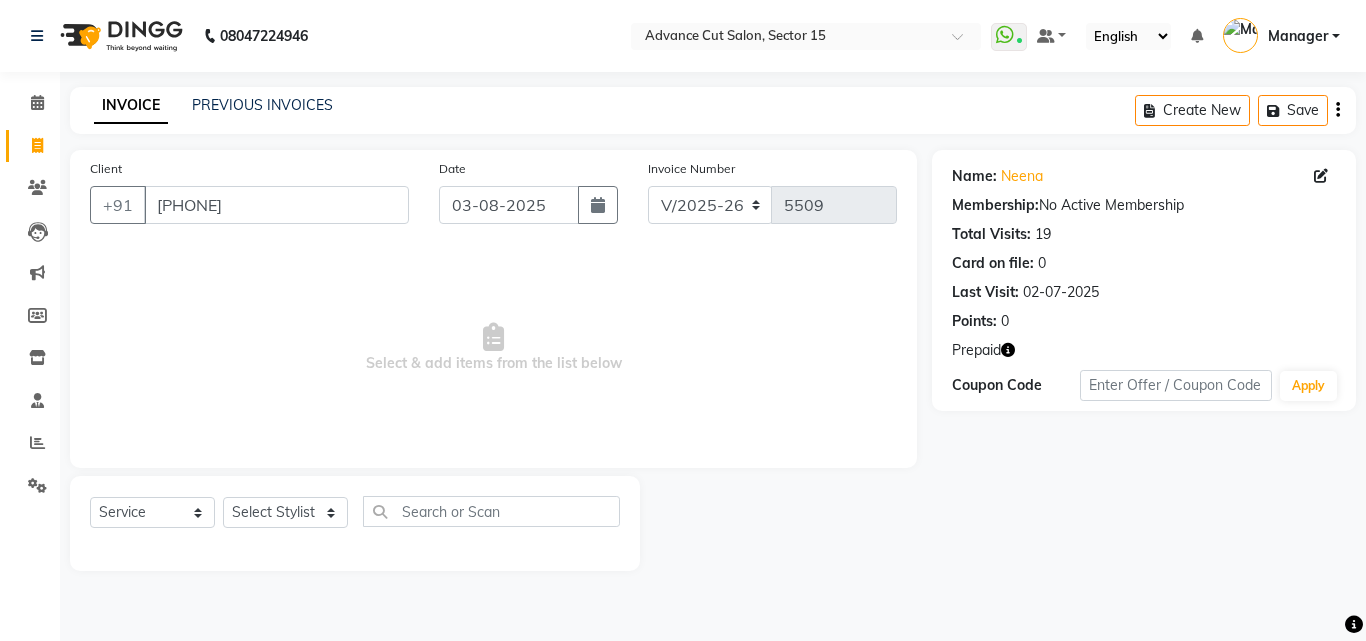 drag, startPoint x: 323, startPoint y: 495, endPoint x: 313, endPoint y: 501, distance: 11.661903 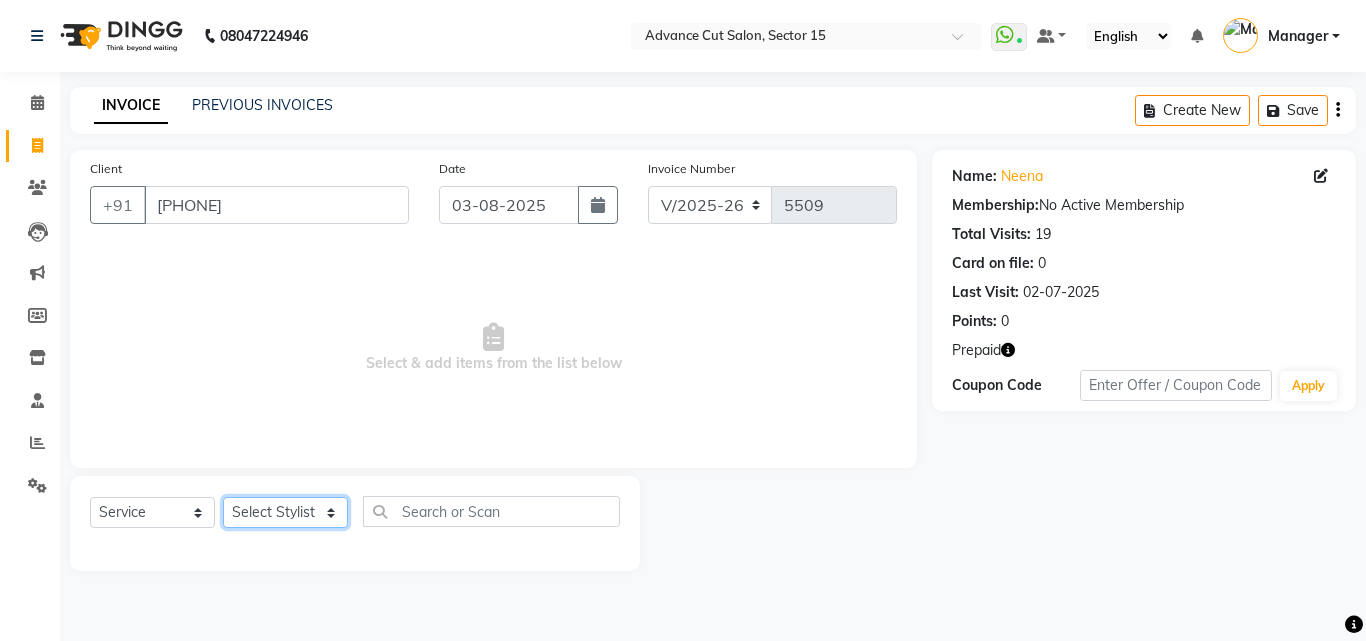 click on "Select Stylist Advance Cut  ASIF FARMAN HAIDER Iqbal KASHISH LUCKY Manager MANOJ NASEEM NASIR Nidhi Pooja  PRIYA RAEES RANI RASHID RIZWAN SACHIN SALMAN SANJAY Shahjad Shankar shuaib SONI" 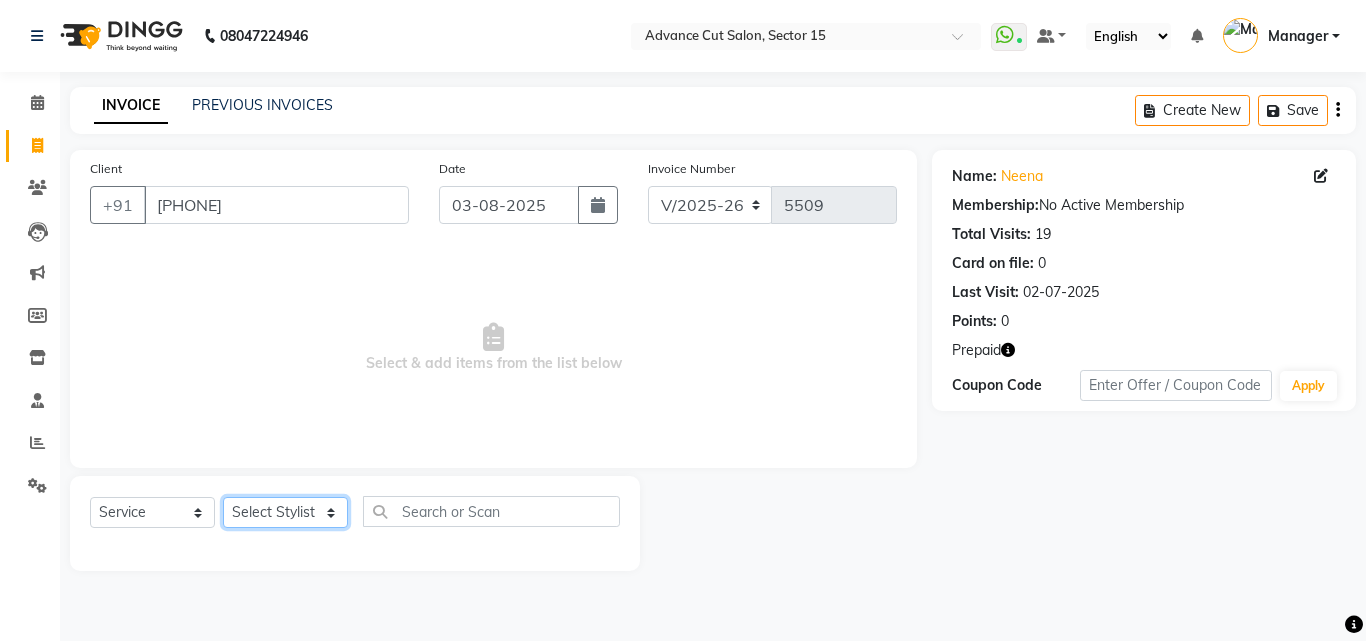 select on "46508" 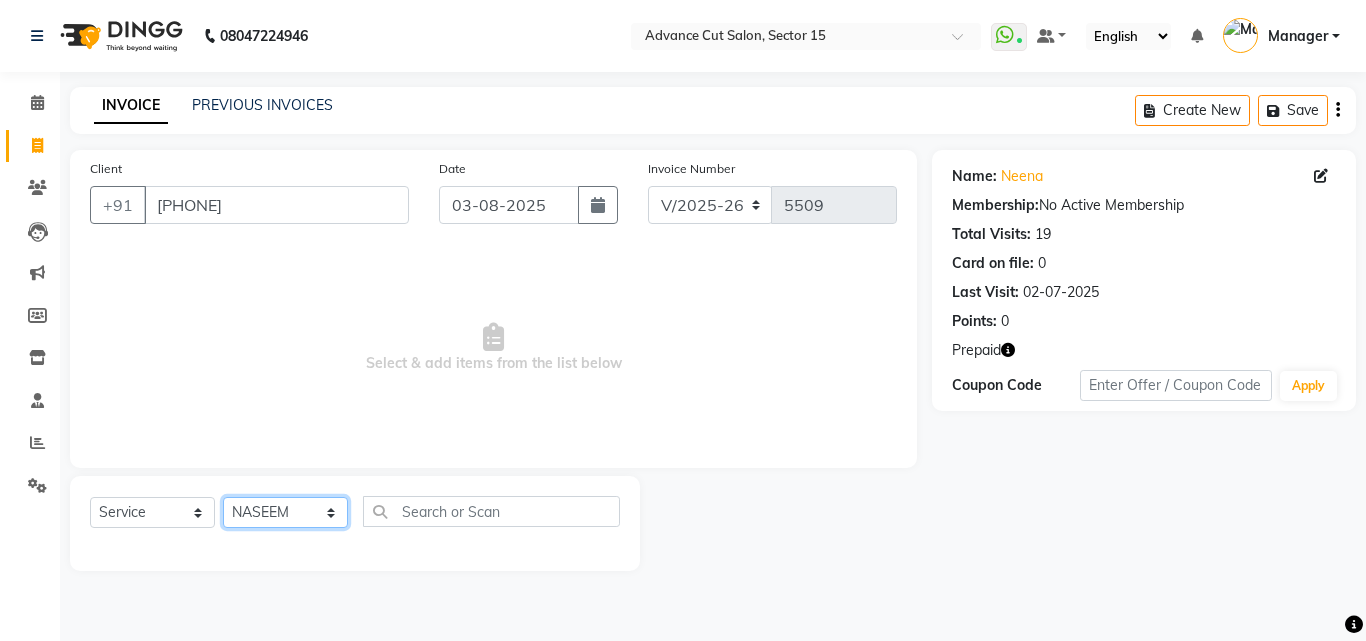 click on "Select Stylist Advance Cut  ASIF FARMAN HAIDER Iqbal KASHISH LUCKY Manager MANOJ NASEEM NASIR Nidhi Pooja  PRIYA RAEES RANI RASHID RIZWAN SACHIN SALMAN SANJAY Shahjad Shankar shuaib SONI" 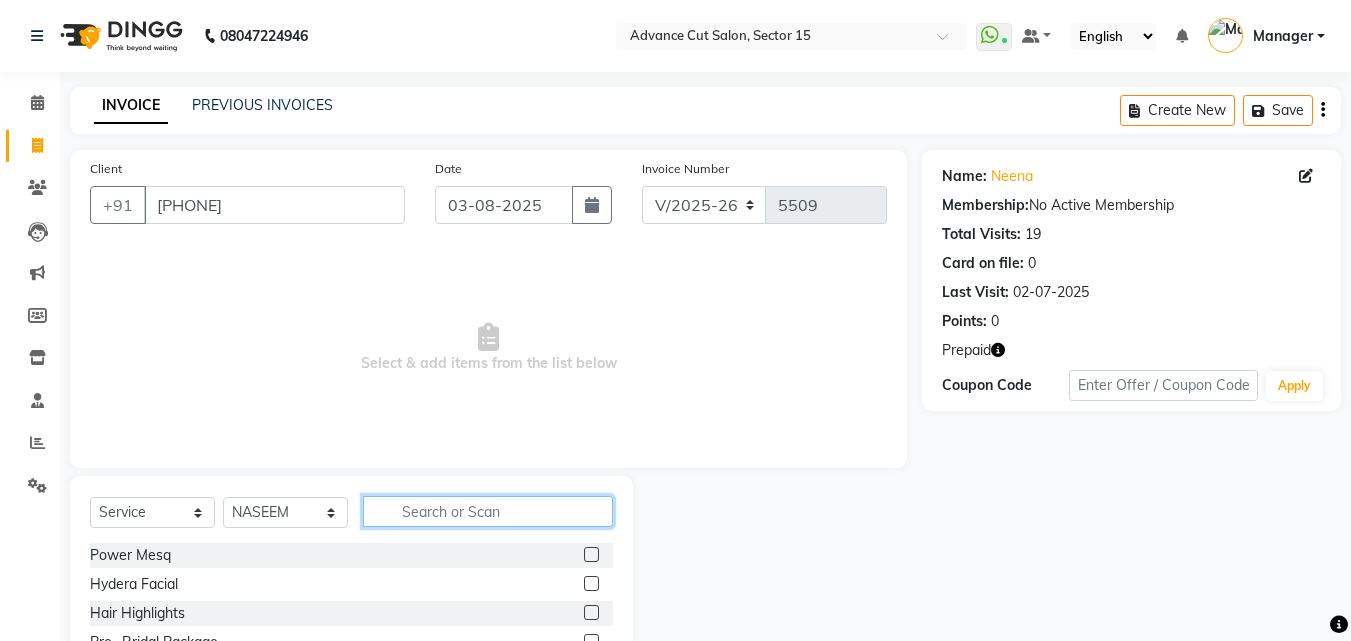 click 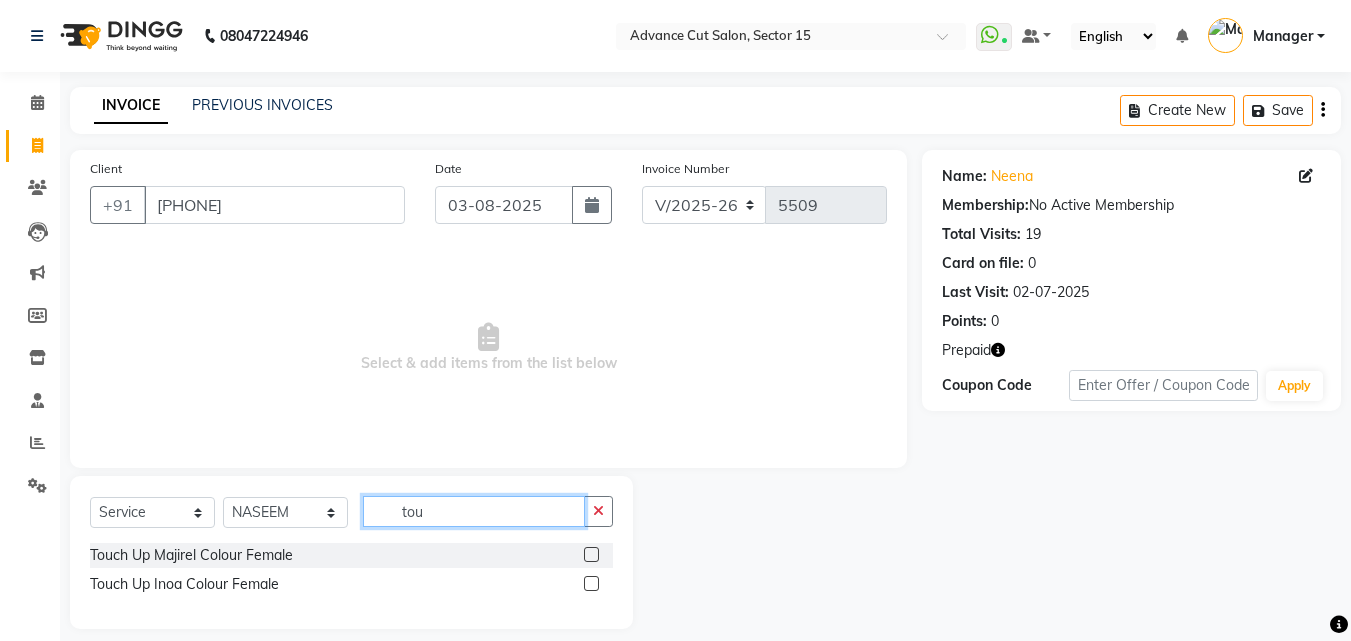 type on "tou" 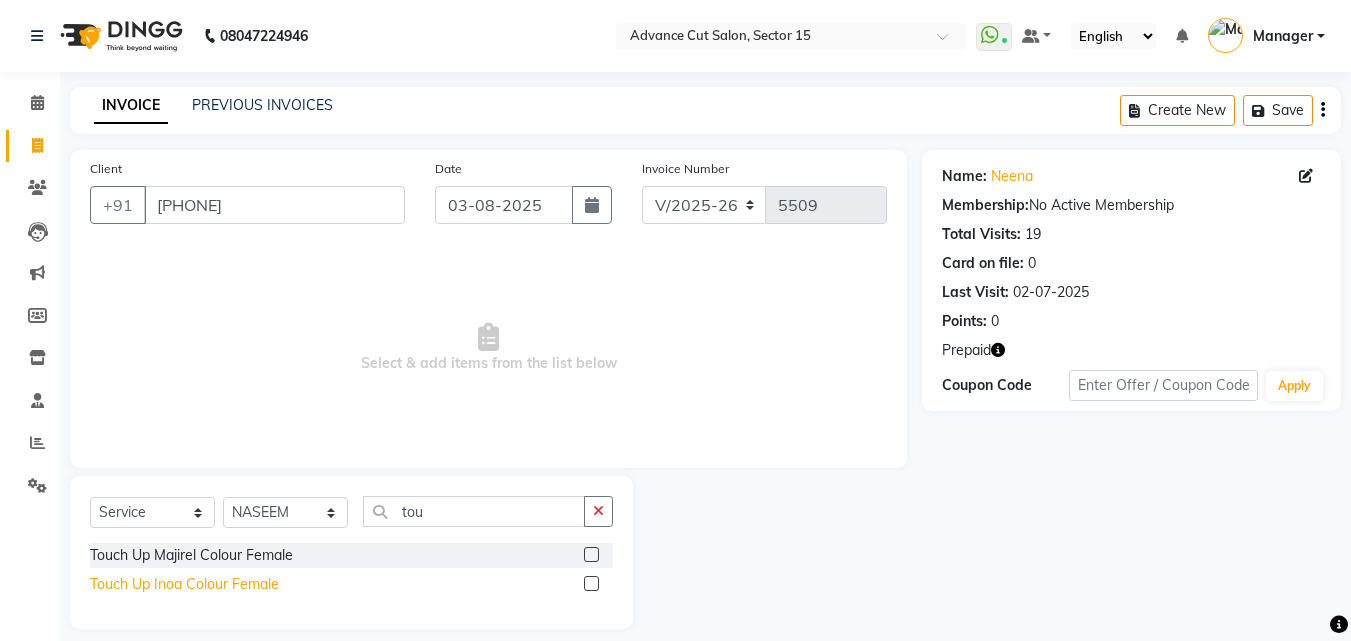 click on "Touch Up Majirel Colour Female  Touch Up Inoa Colour Female" 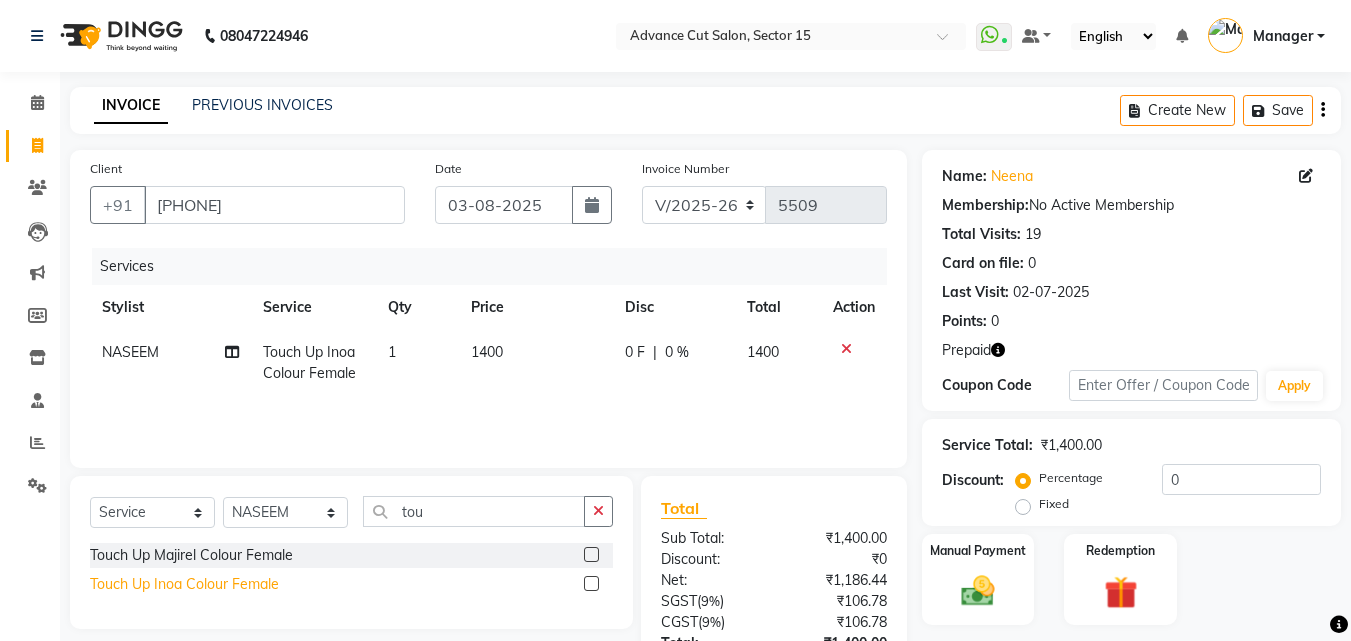 click on "Touch Up Inoa Colour Female" 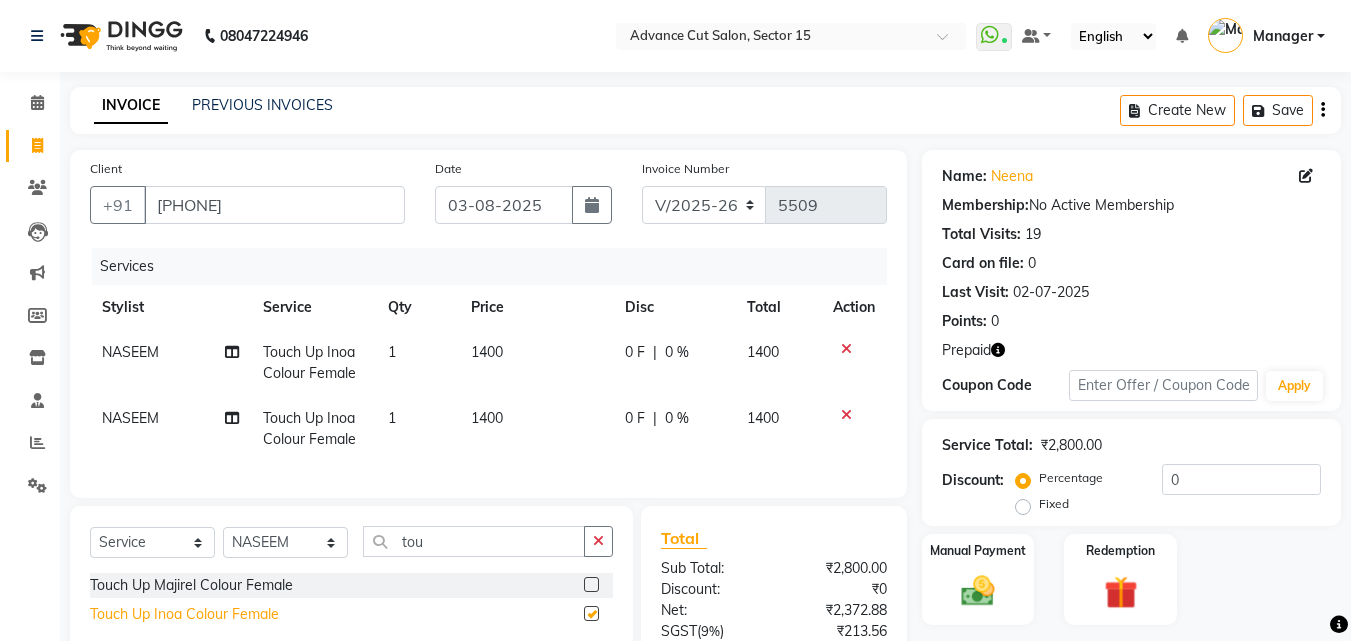checkbox on "false" 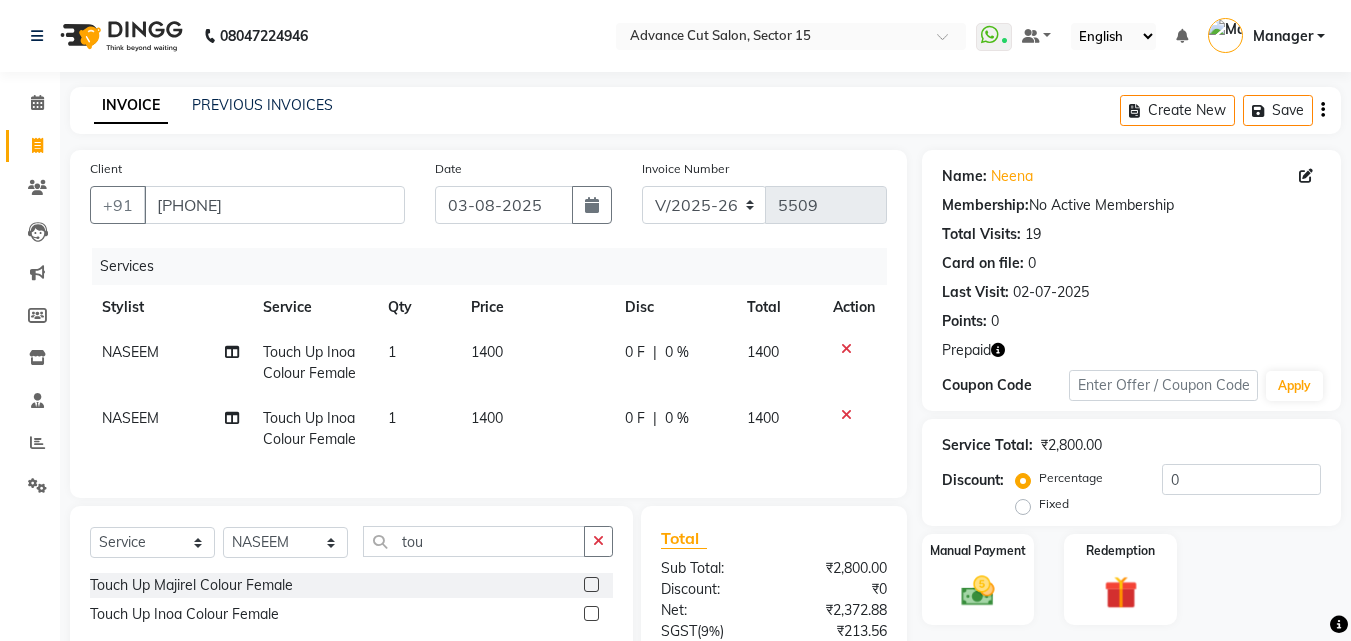 click 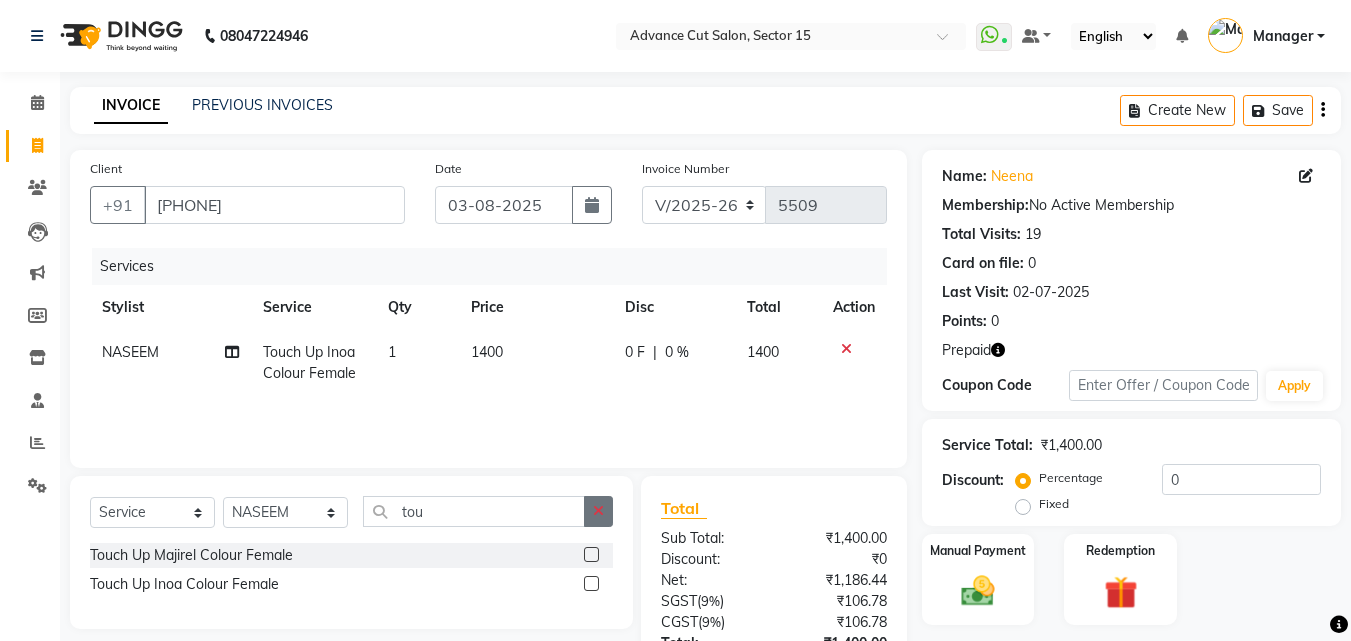 click on "Select  Service  Product  Membership  Package Voucher Prepaid Gift Card  Select Stylist Advance Cut  ASIF FARMAN HAIDER Iqbal KASHISH LUCKY Manager MANOJ NASEEM NASIR Nidhi Pooja  PRIYA RAEES RANI RASHID RIZWAN SACHIN SALMAN SANJAY Shahjad Shankar shuaib SONI tou" 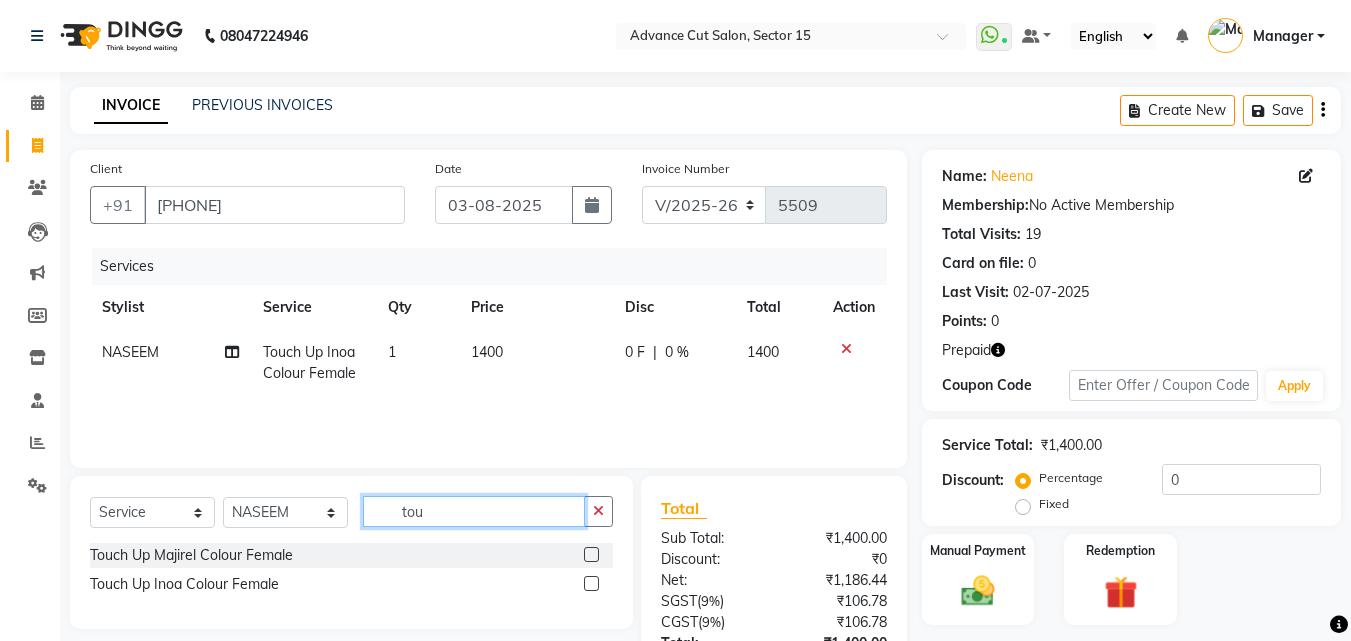 click on "tou" 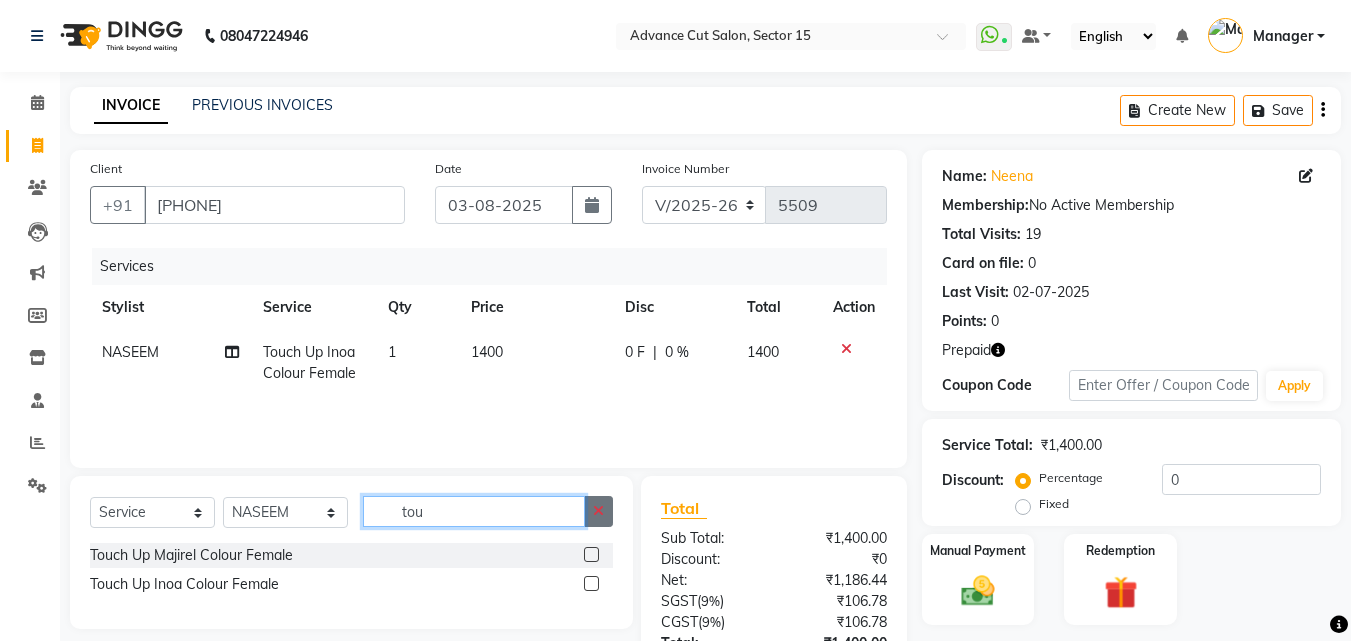 drag, startPoint x: 579, startPoint y: 514, endPoint x: 595, endPoint y: 516, distance: 16.124516 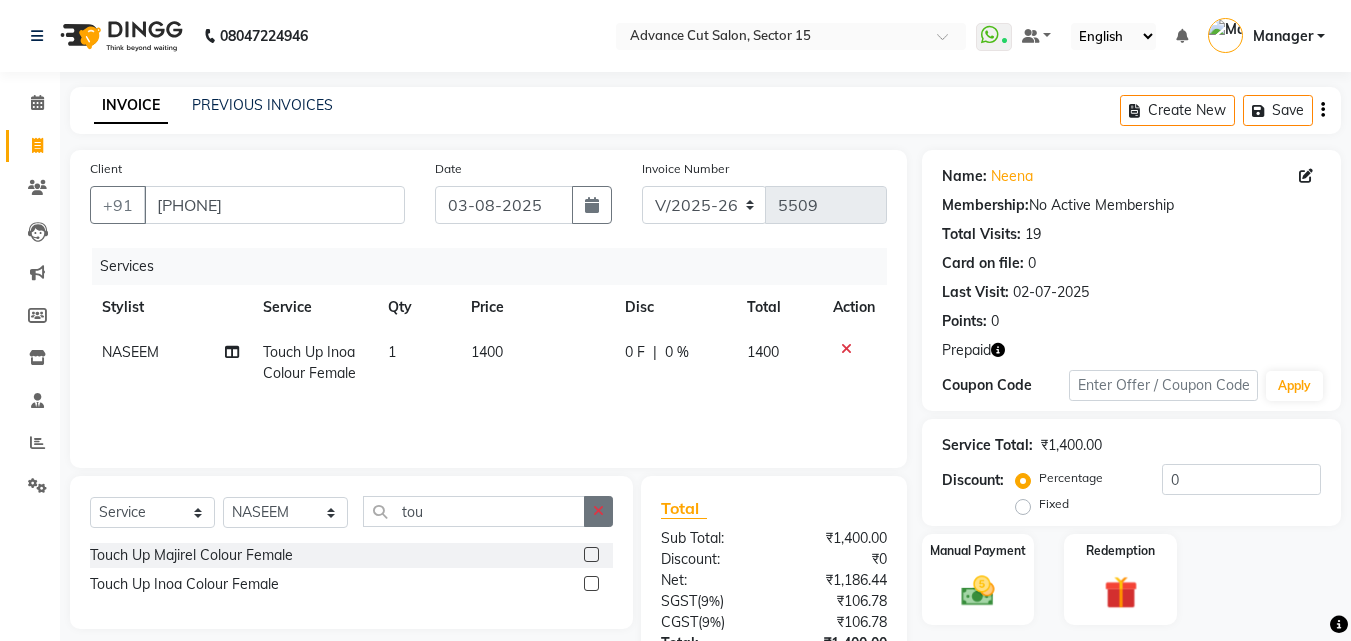 click 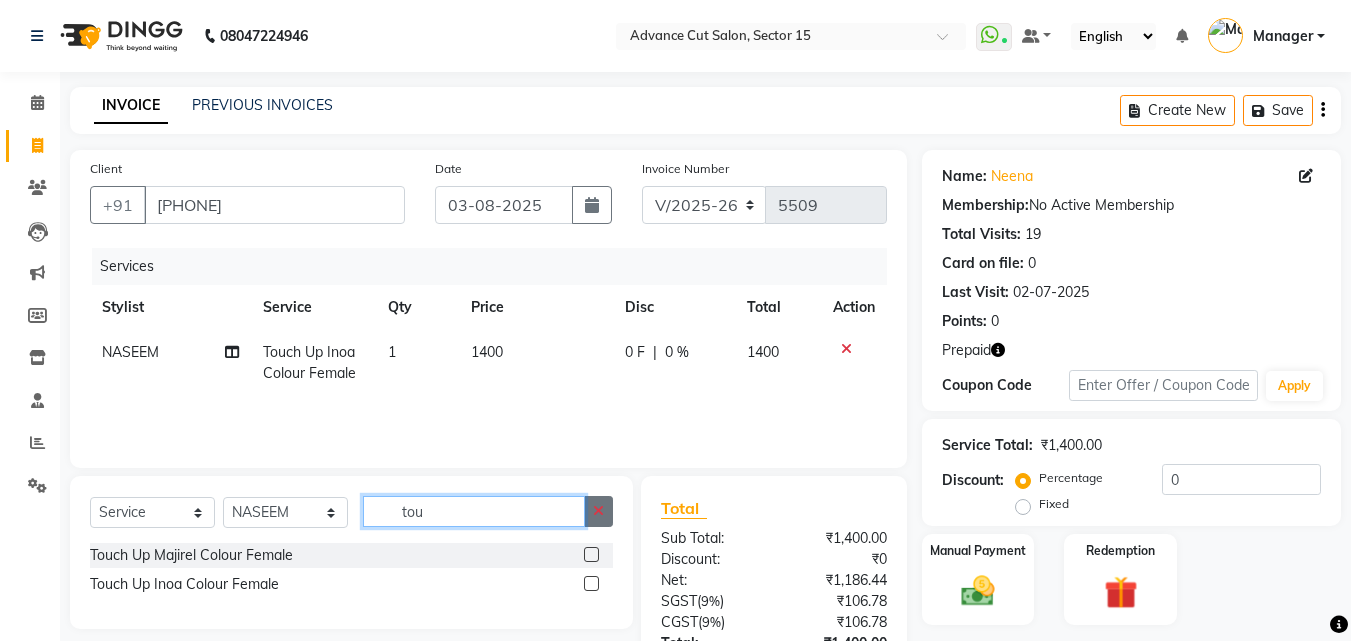 type 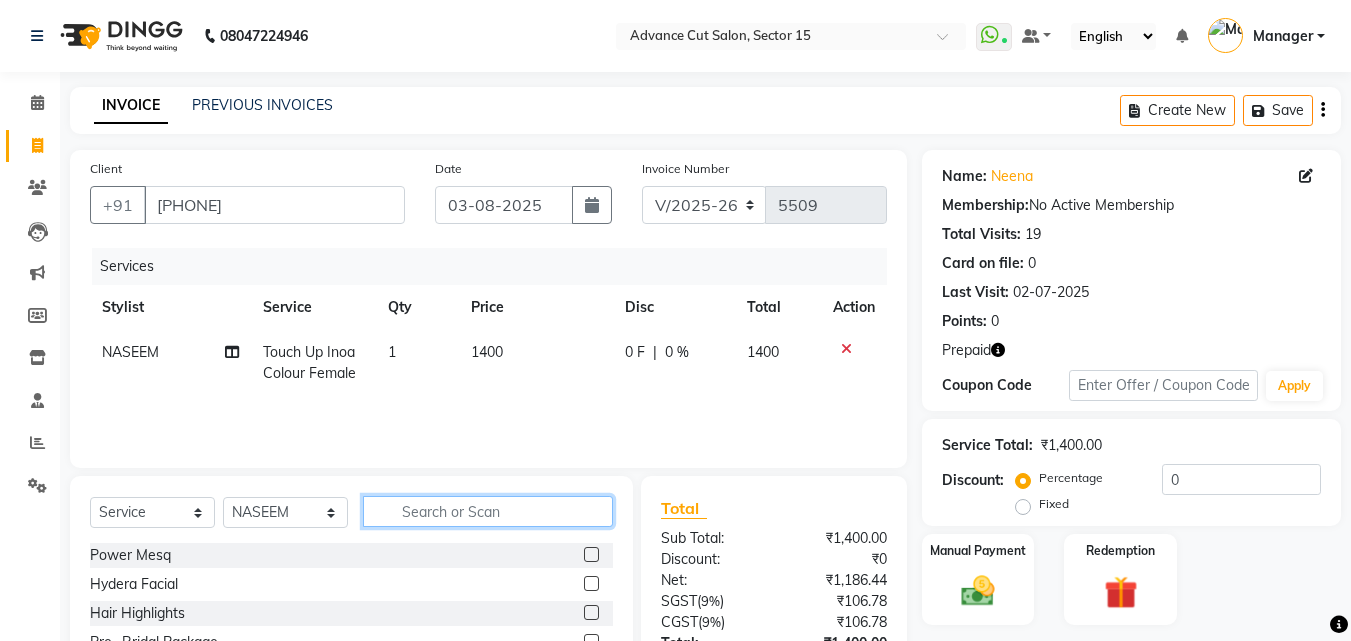 click 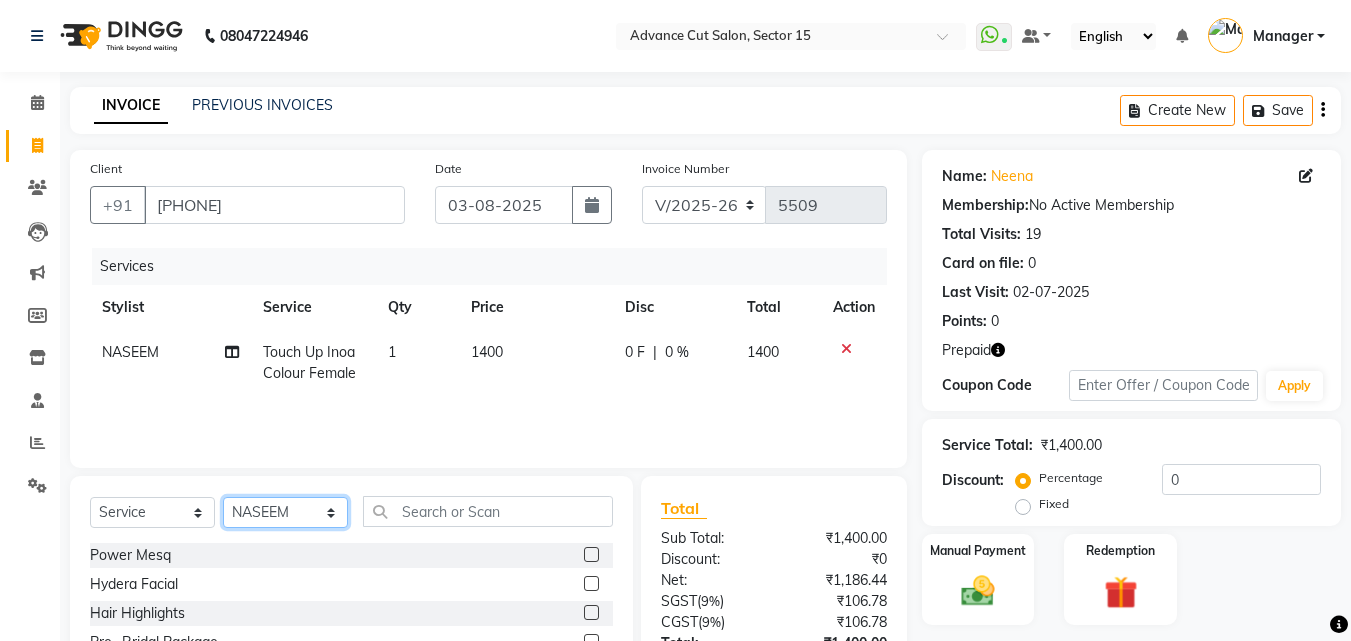click on "Select Stylist Advance Cut  ASIF FARMAN HAIDER Iqbal KASHISH LUCKY Manager MANOJ NASEEM NASIR Nidhi Pooja  PRIYA RAEES RANI RASHID RIZWAN SACHIN SALMAN SANJAY Shahjad Shankar shuaib SONI" 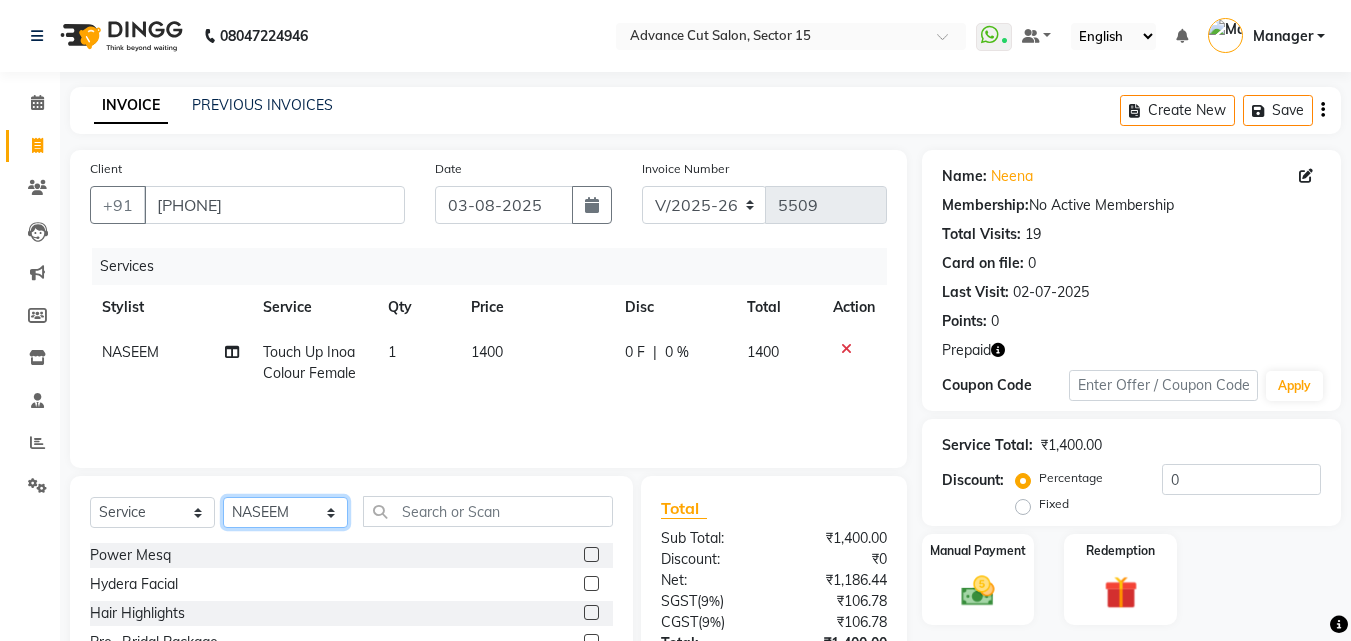 select on "46510" 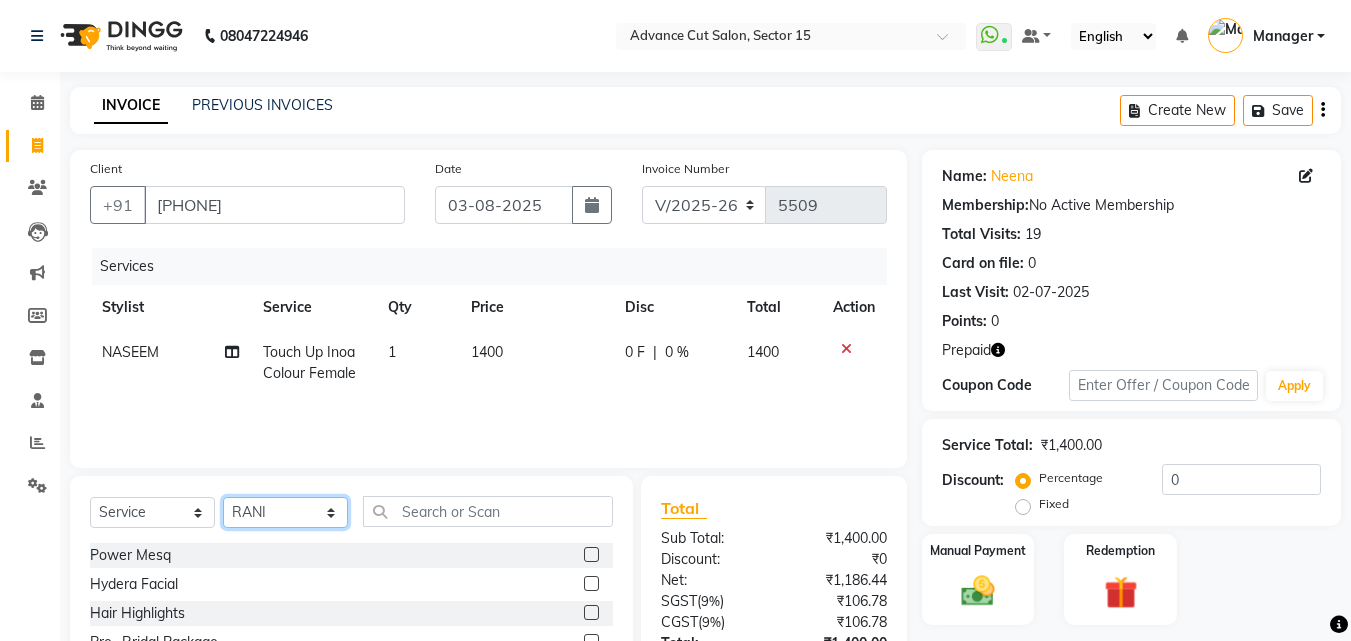 click on "Select Stylist Advance Cut  ASIF FARMAN HAIDER Iqbal KASHISH LUCKY Manager MANOJ NASEEM NASIR Nidhi Pooja  PRIYA RAEES RANI RASHID RIZWAN SACHIN SALMAN SANJAY Shahjad Shankar shuaib SONI" 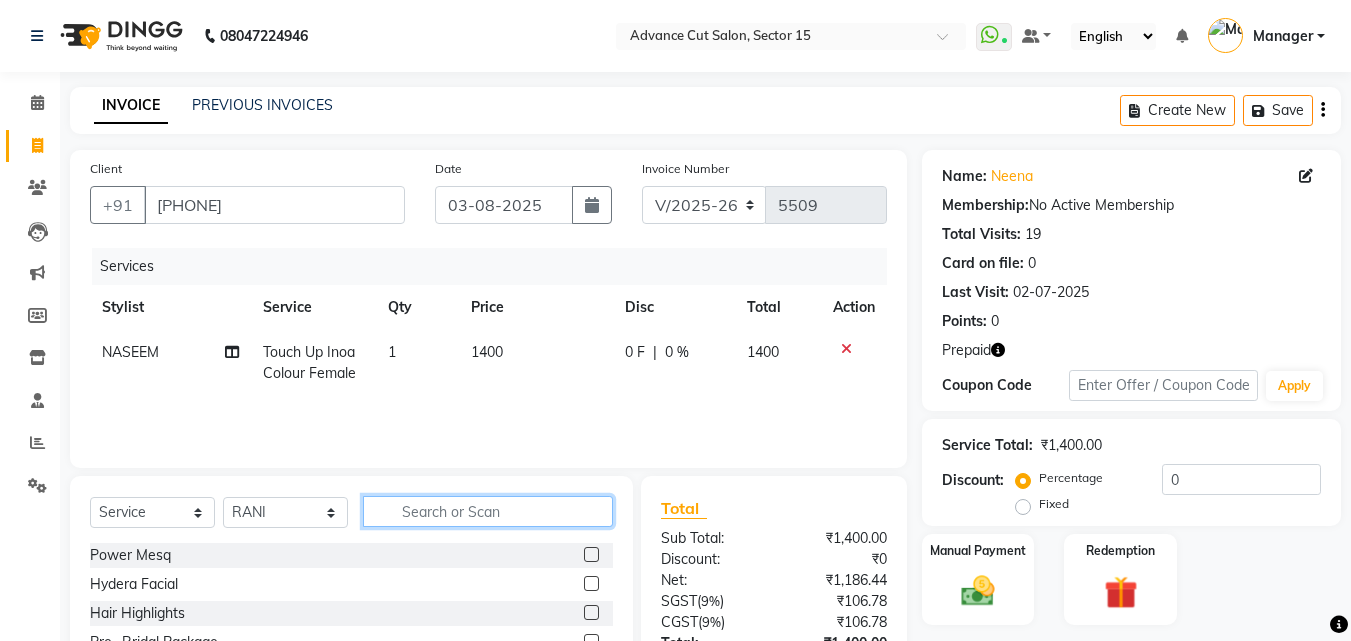 click 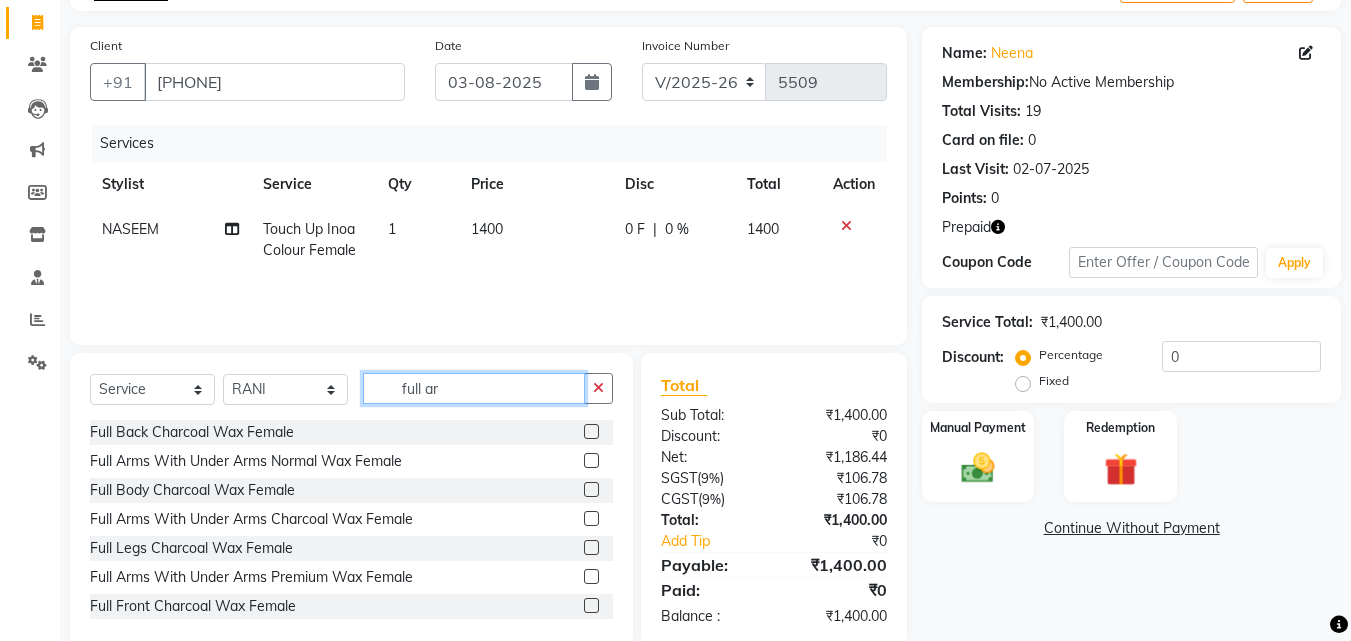 scroll, scrollTop: 160, scrollLeft: 0, axis: vertical 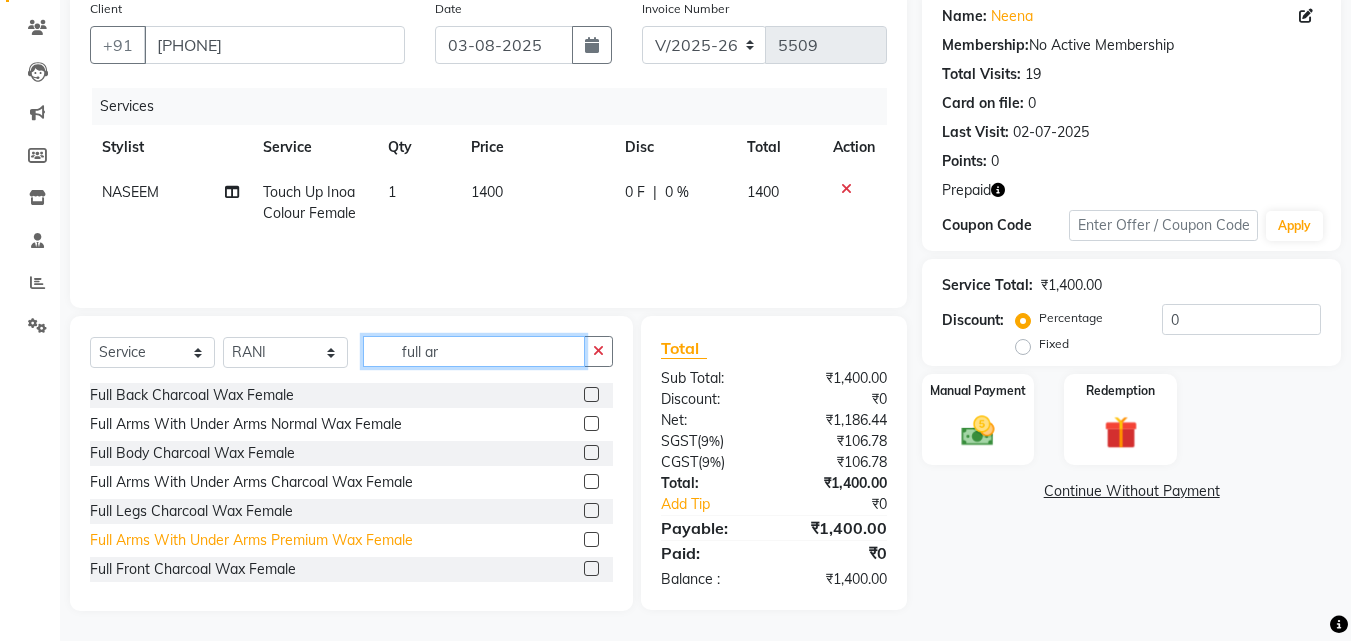 type on "full ar" 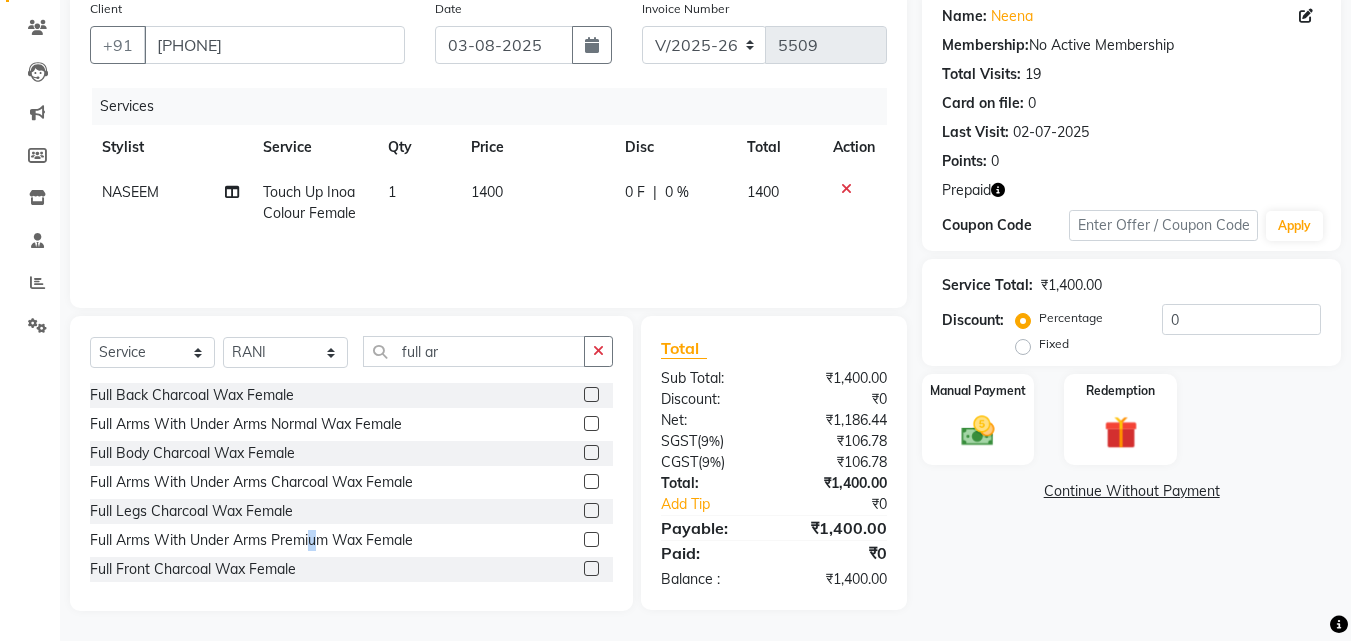 drag, startPoint x: 312, startPoint y: 540, endPoint x: 318, endPoint y: 528, distance: 13.416408 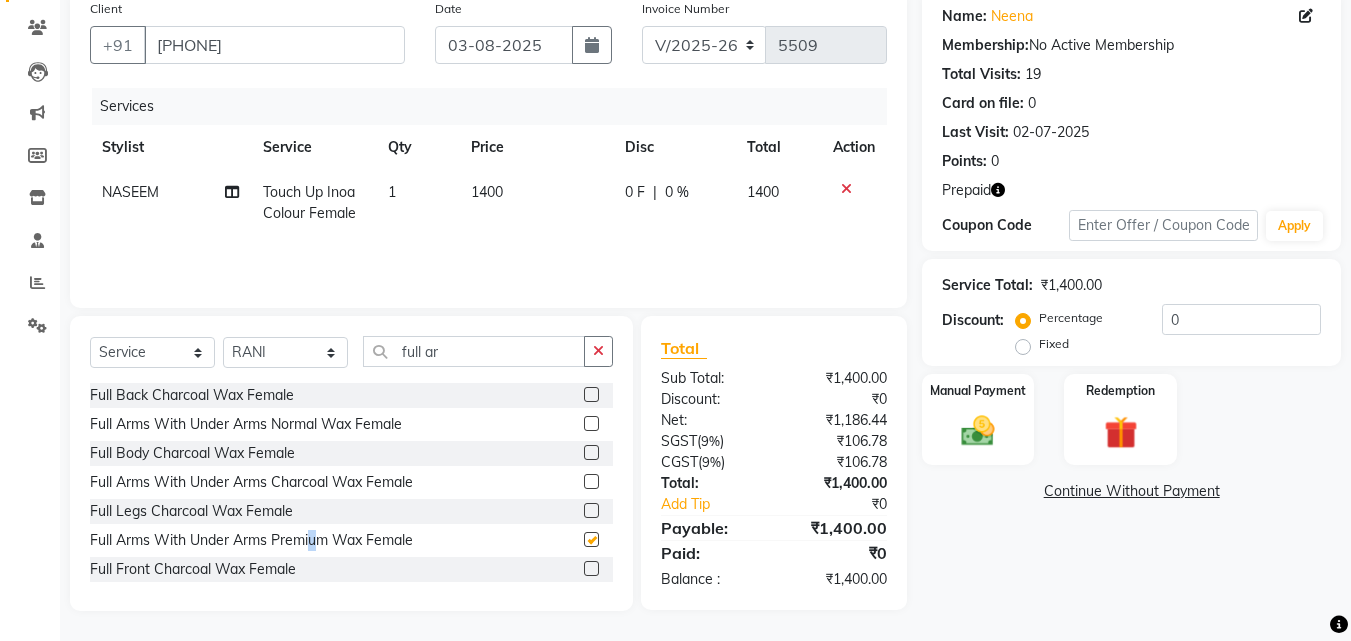 checkbox on "false" 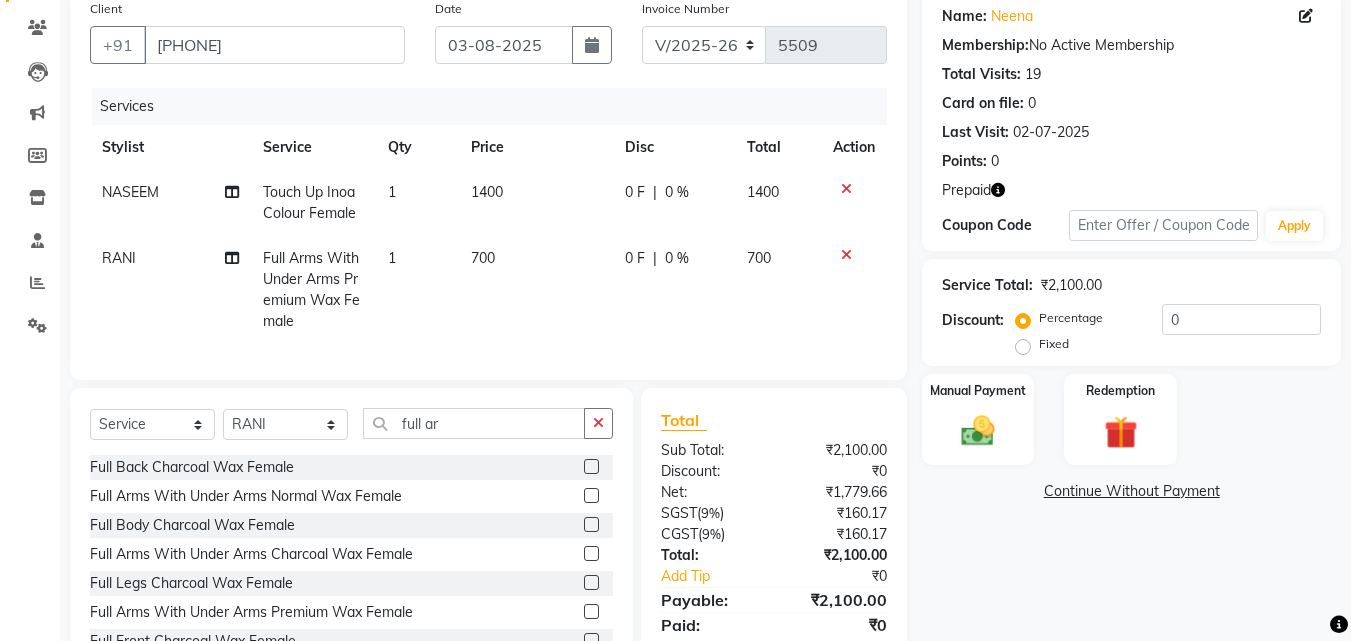click on "0 F | 0 %" 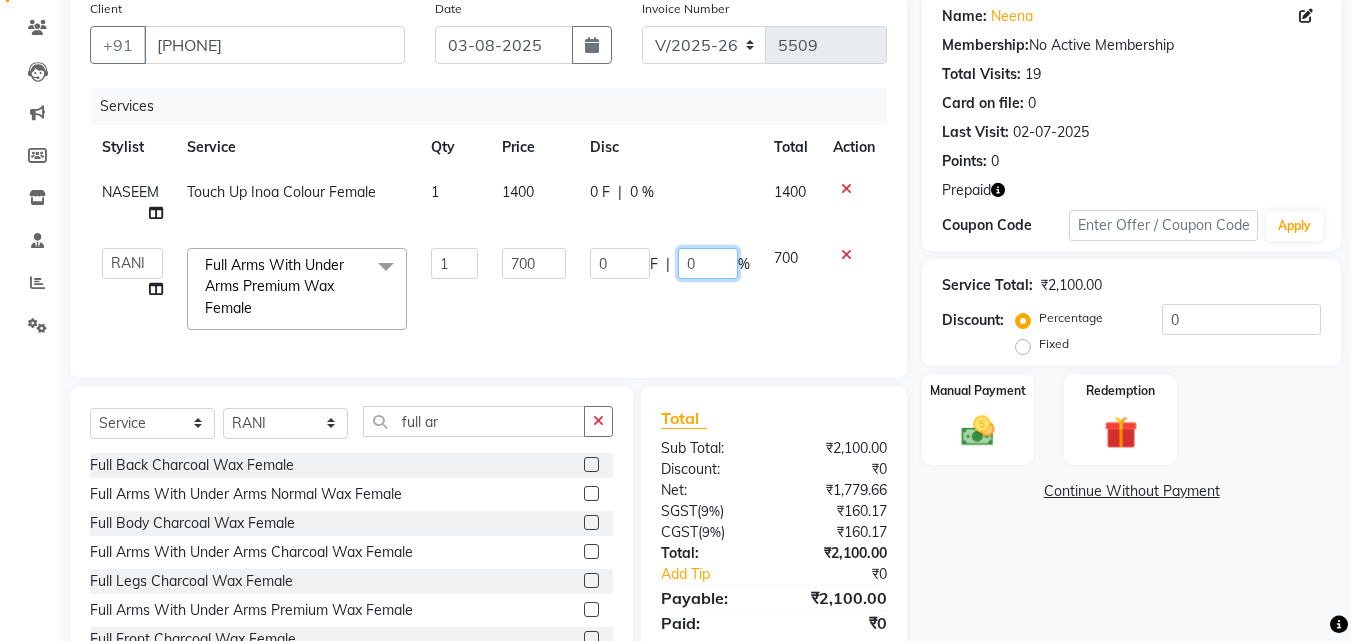 click on "0" 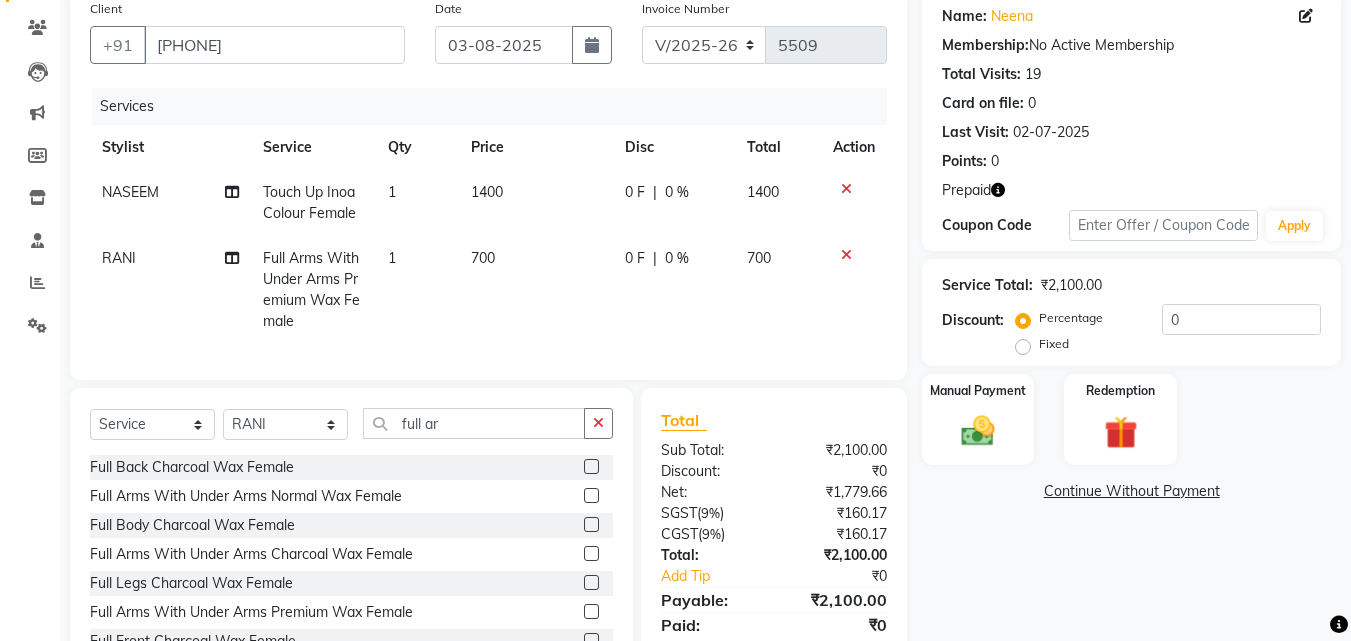 click on "0 F | 0 %" 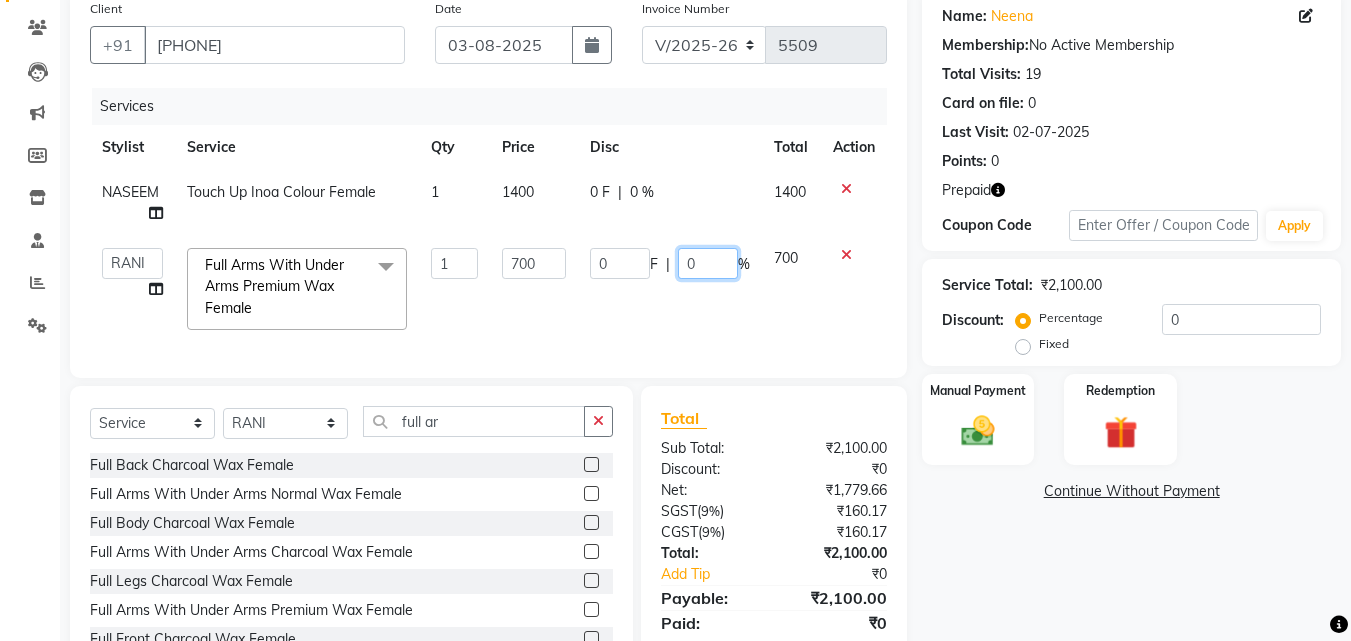 click on "0" 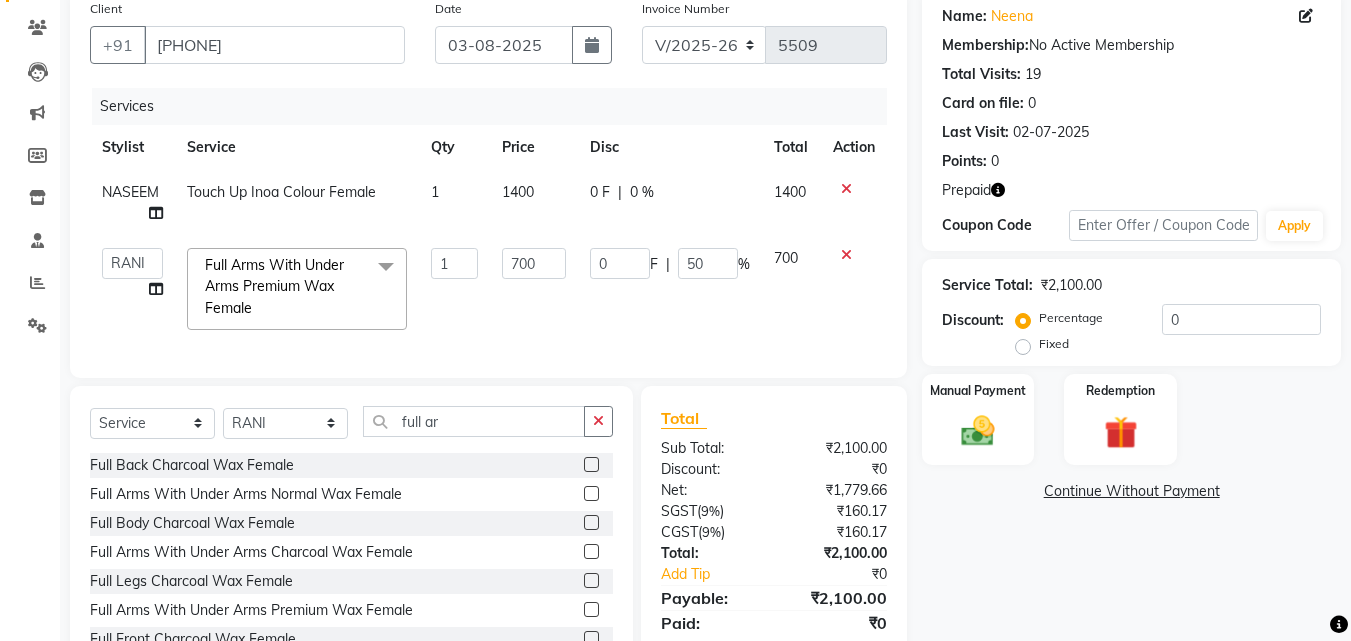 click on "0 F | 0 %" 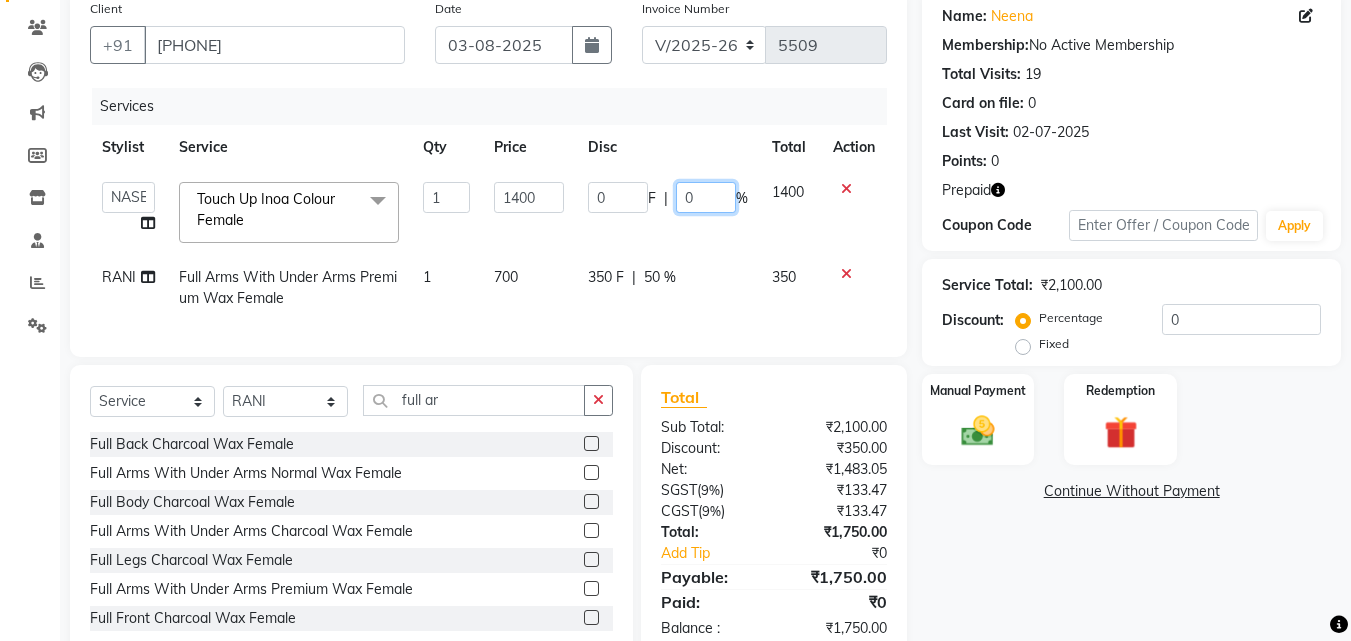 click on "0 F | 0 %" 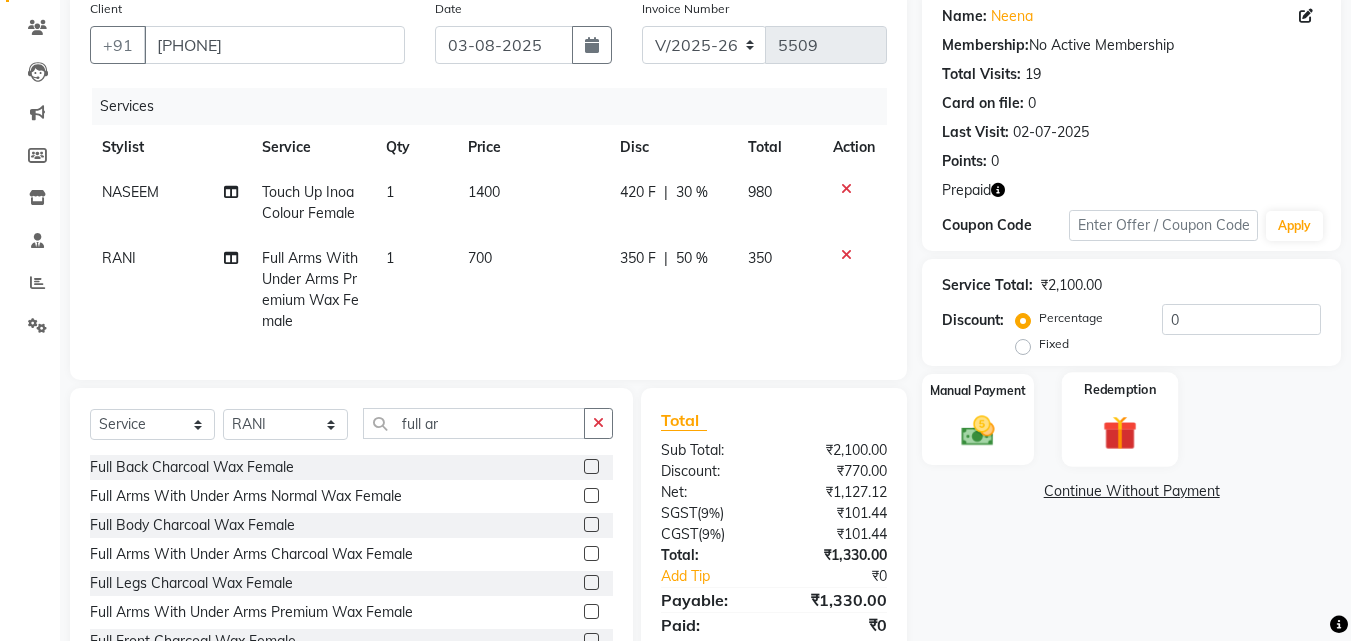 click on "Redemption" 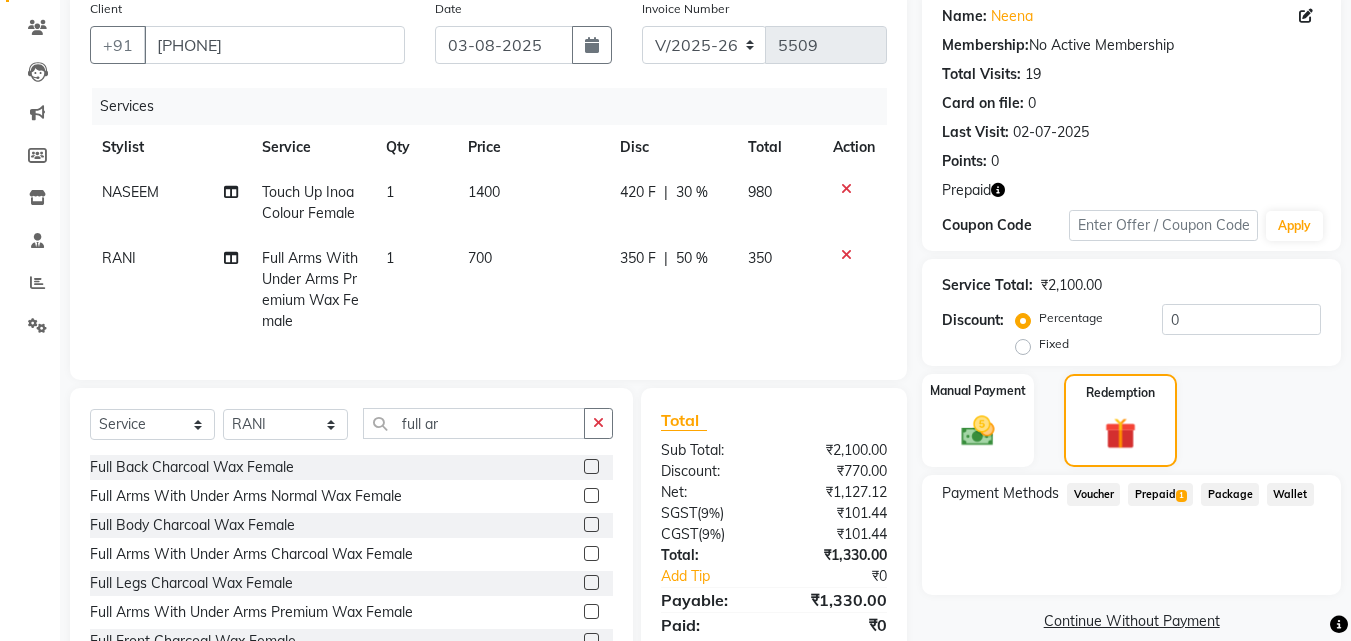 click on "Prepaid  1" 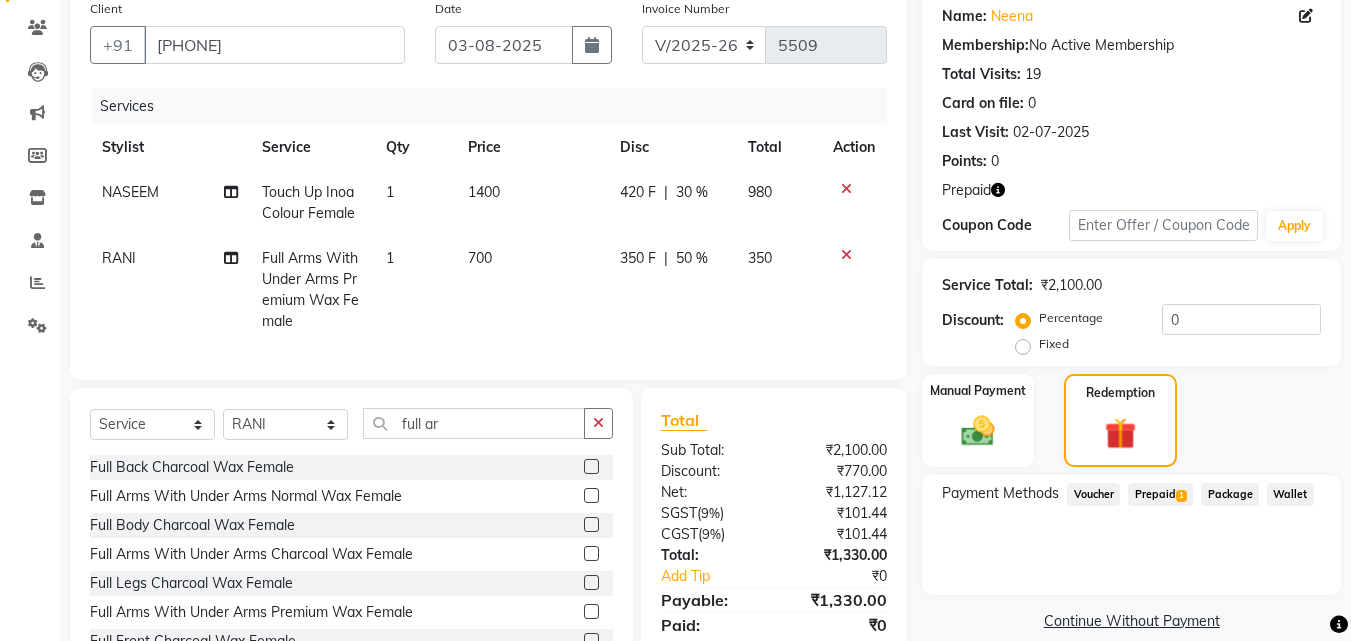 click on "Prepaid  1" 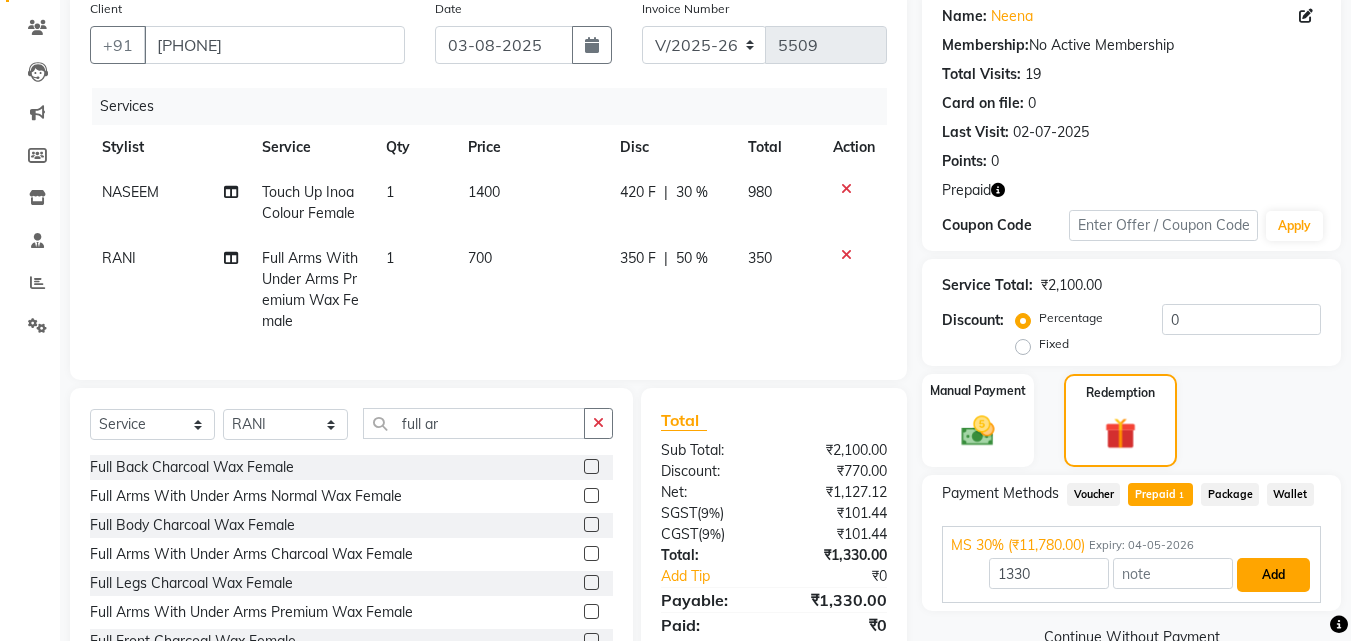 click on "Add" at bounding box center [1273, 575] 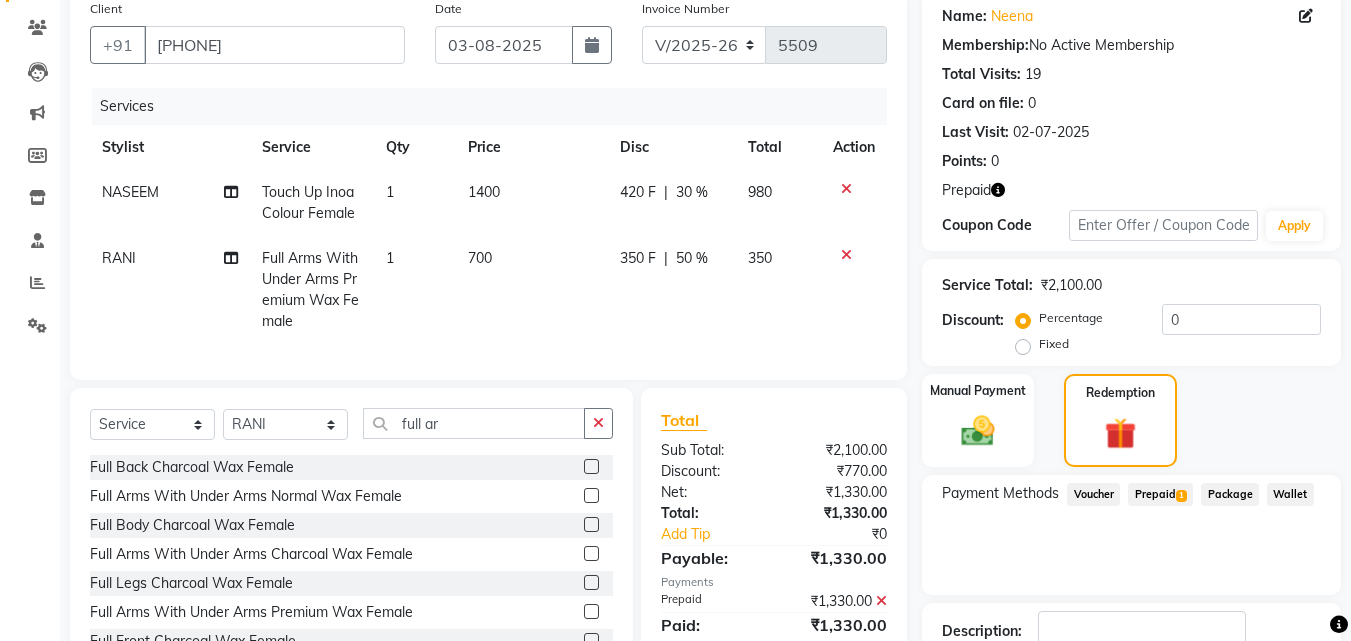 scroll, scrollTop: 298, scrollLeft: 0, axis: vertical 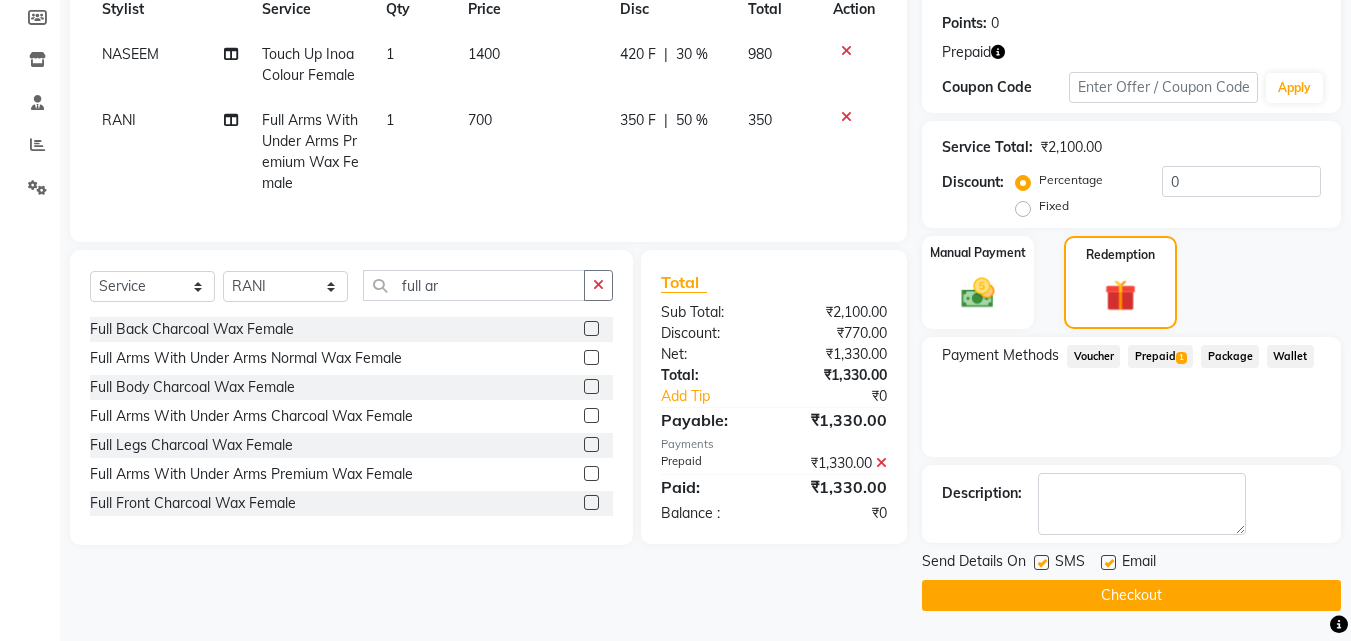 click on "Checkout" 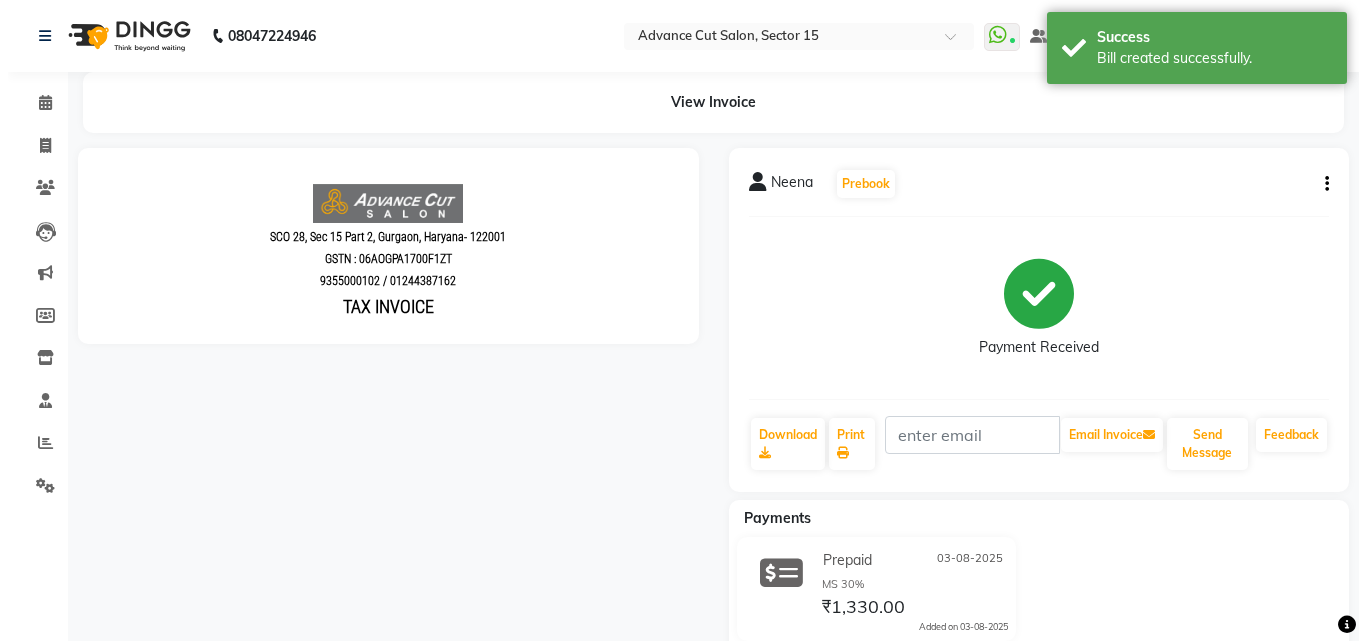 scroll, scrollTop: 0, scrollLeft: 0, axis: both 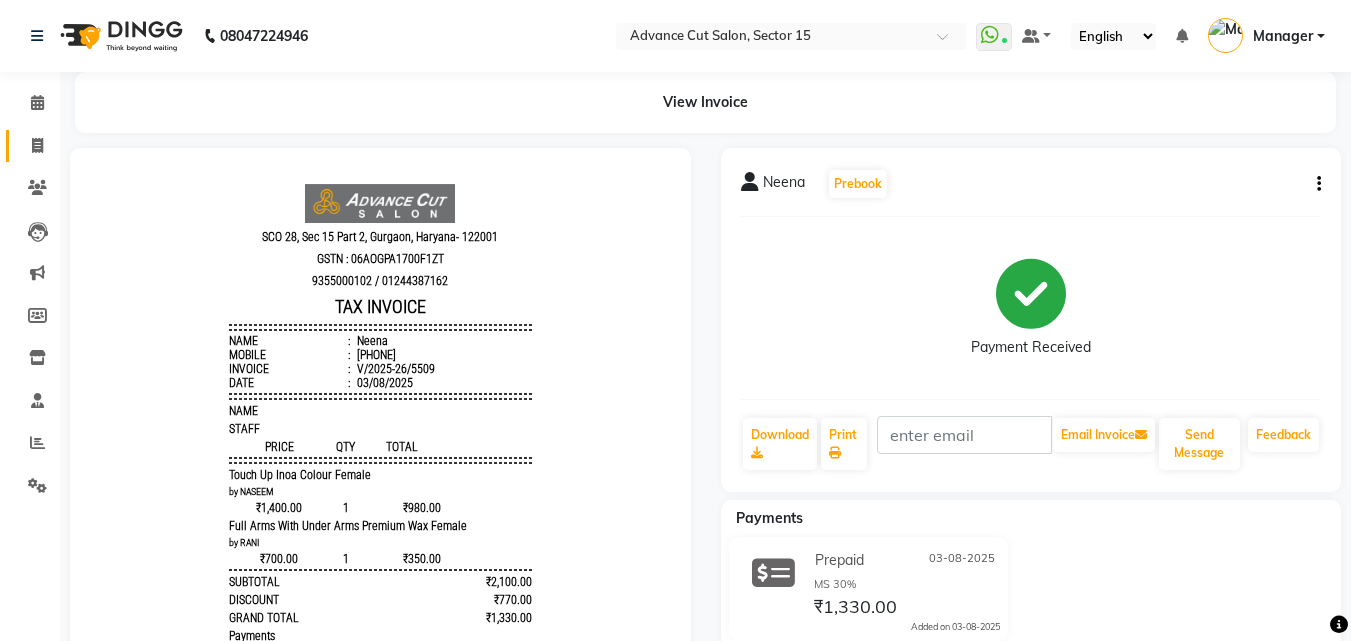 click on "Invoice" 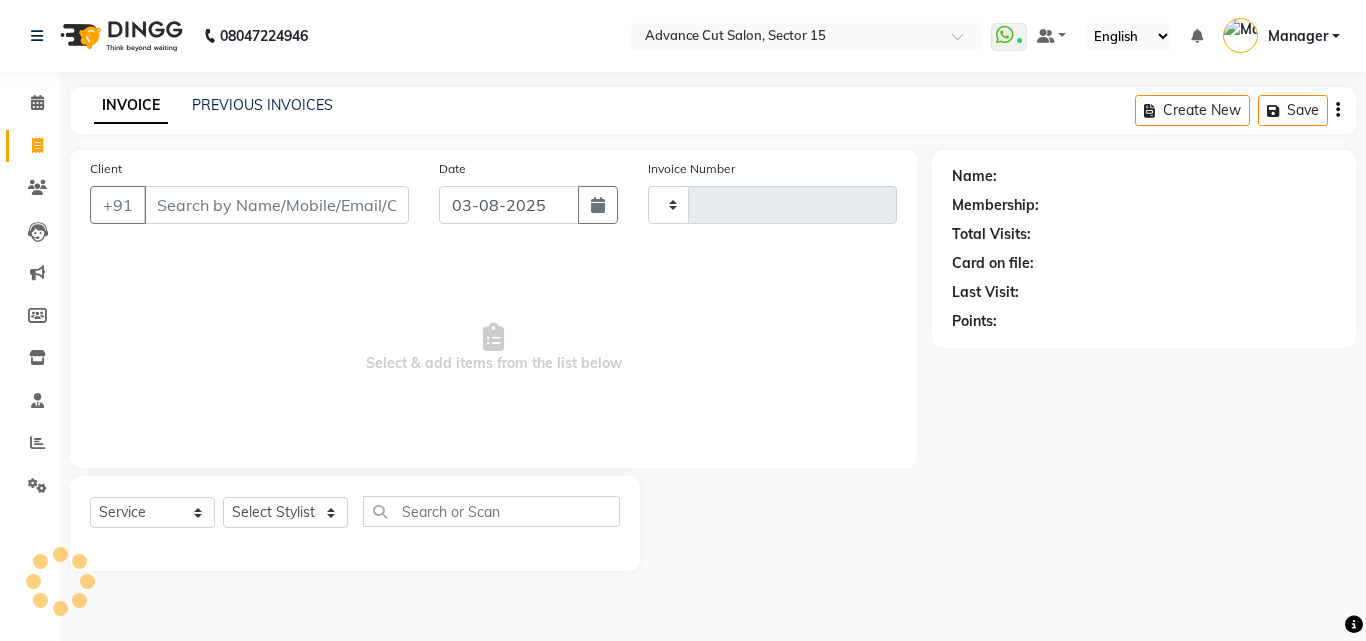 click on "Invoice" 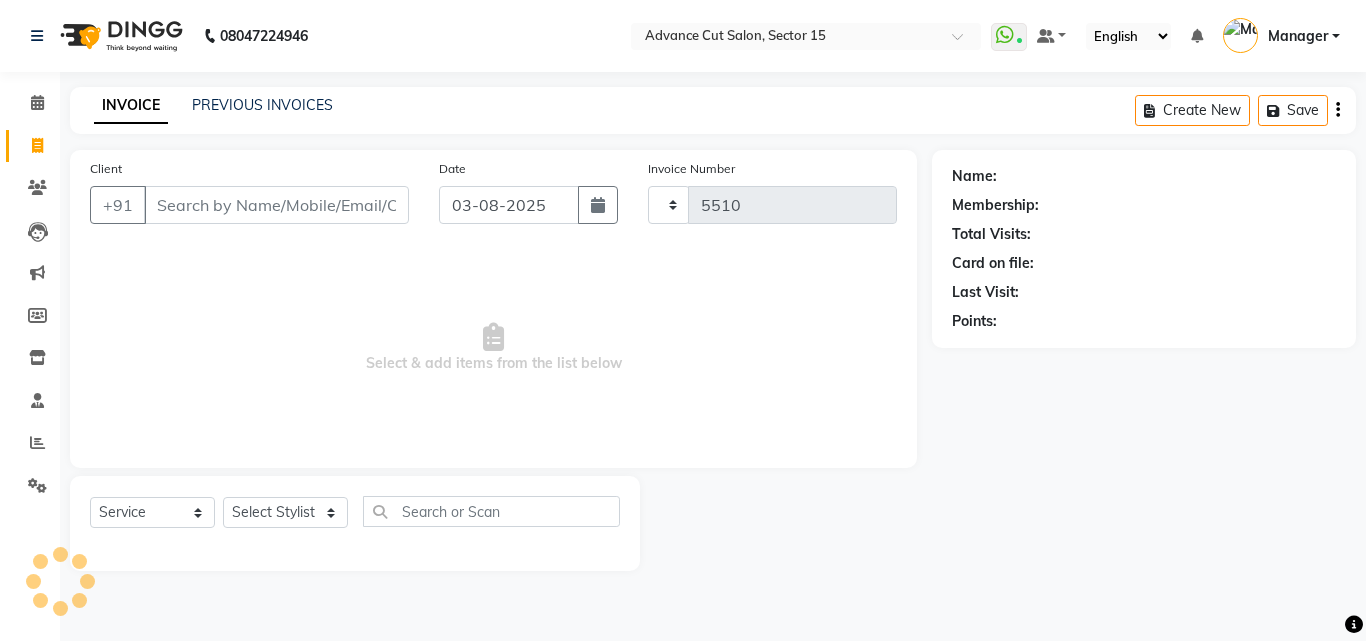 select on "service" 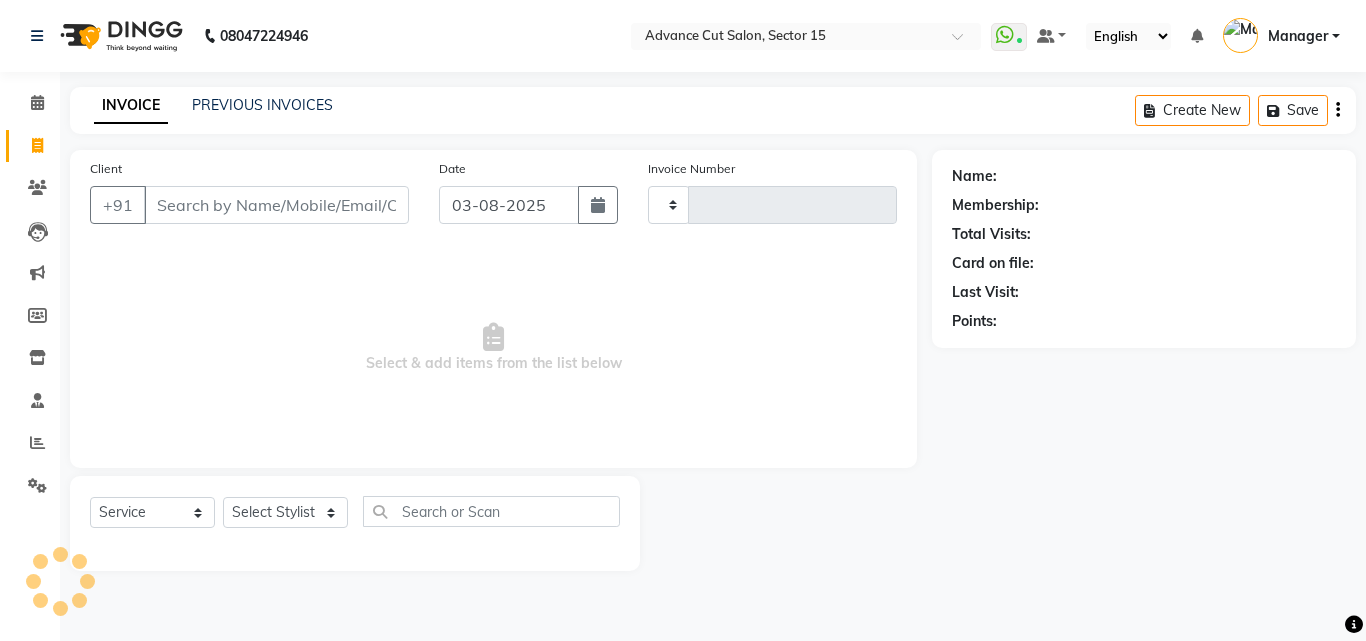 type on "5510" 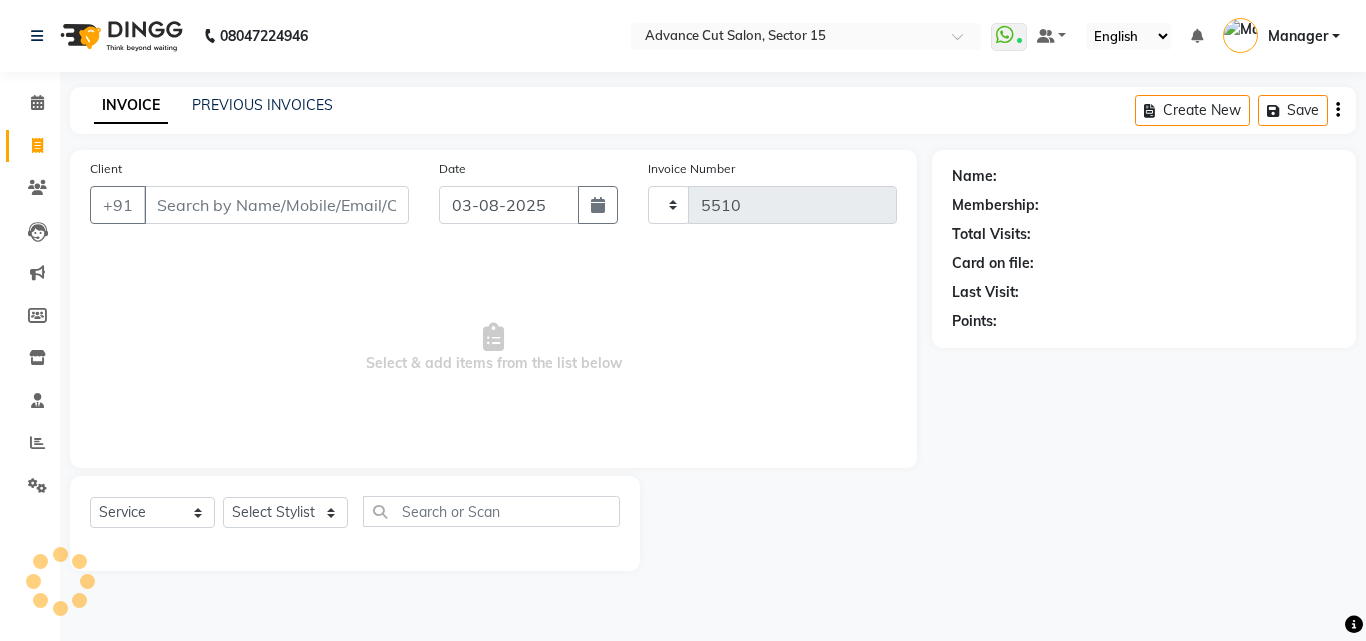 select on "6255" 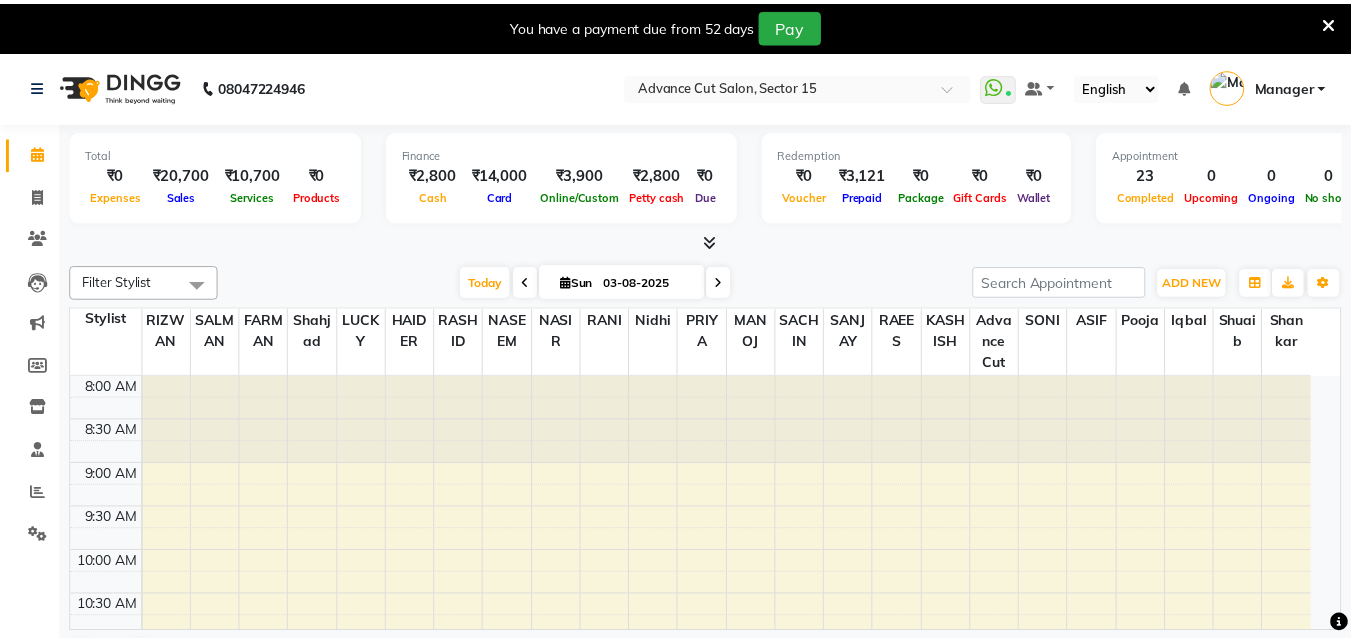 scroll, scrollTop: 0, scrollLeft: 0, axis: both 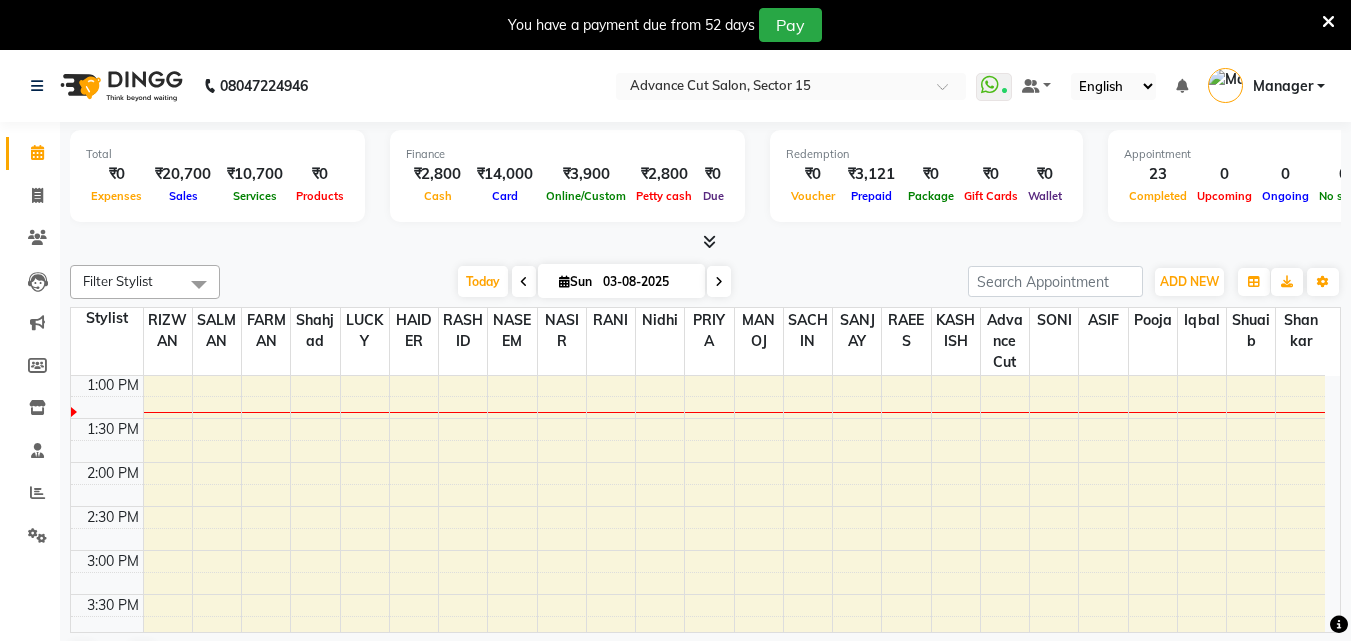 click on "You have a payment due from 52 days   Pay" at bounding box center (665, 25) 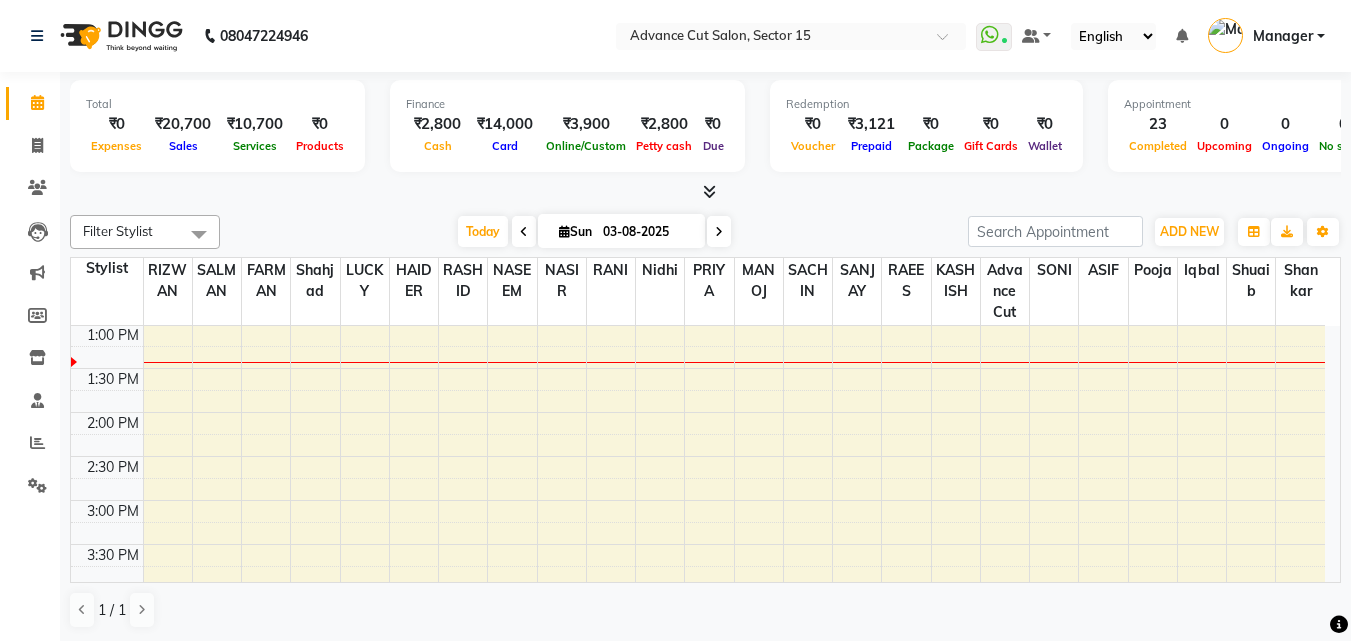 click on "Invoice" 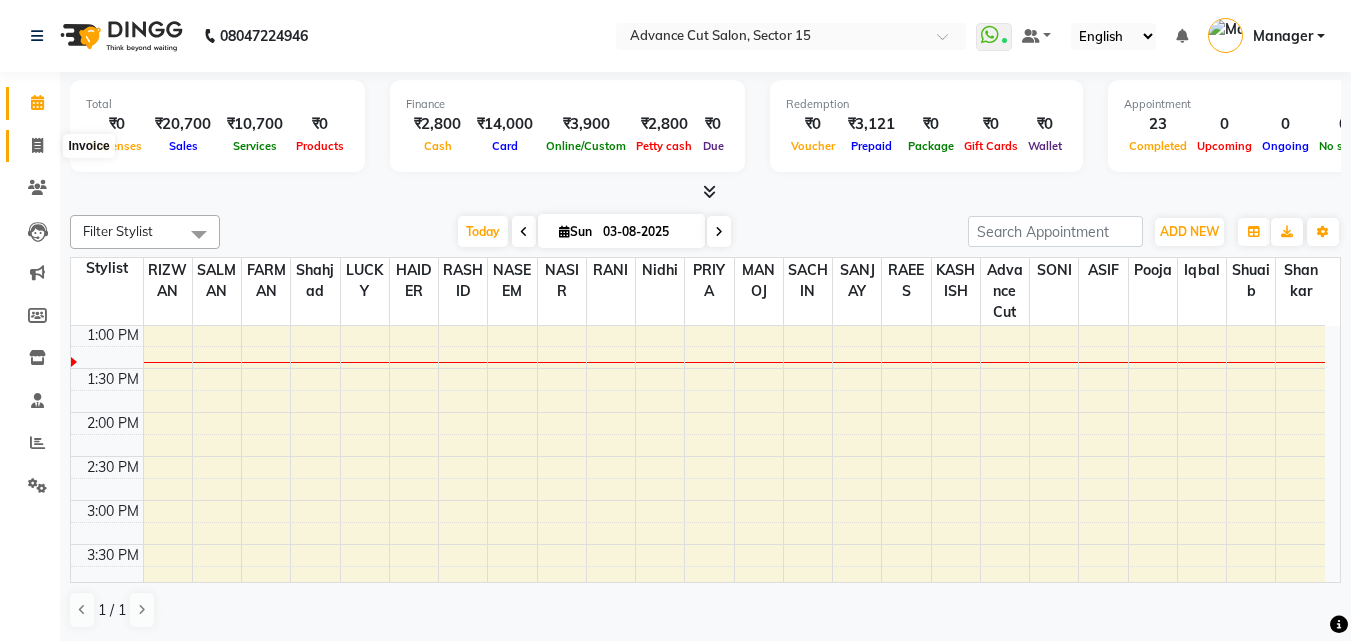 click 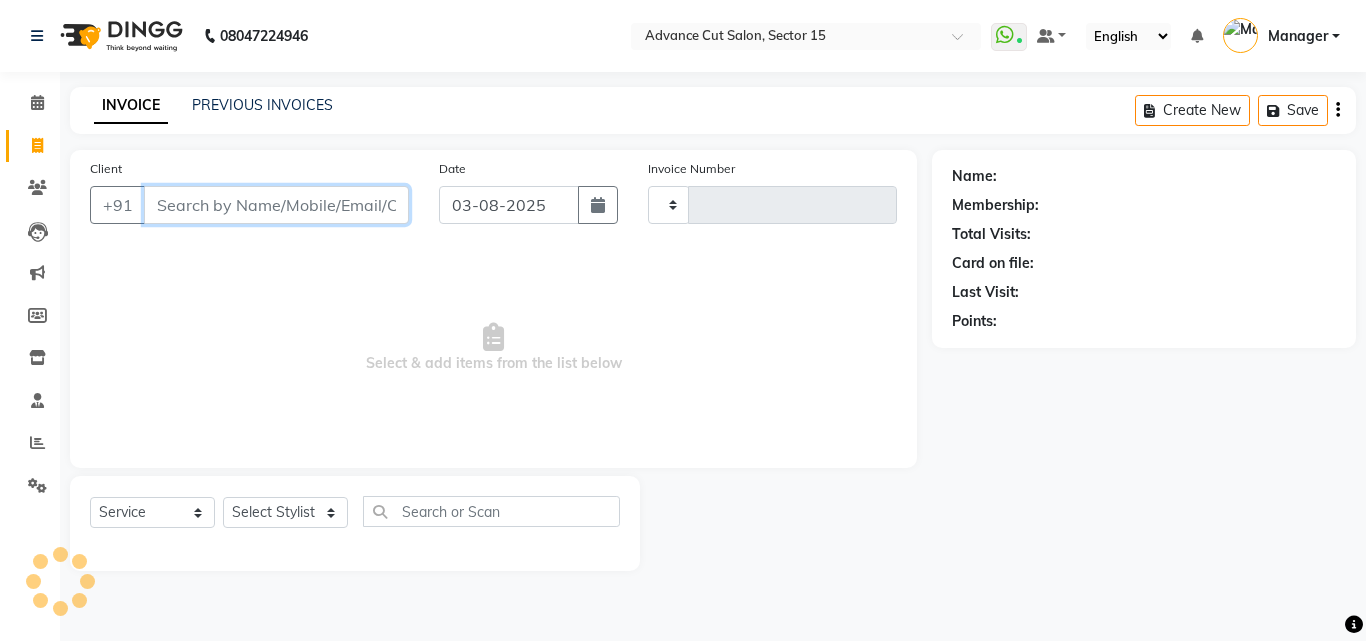 type on "5509" 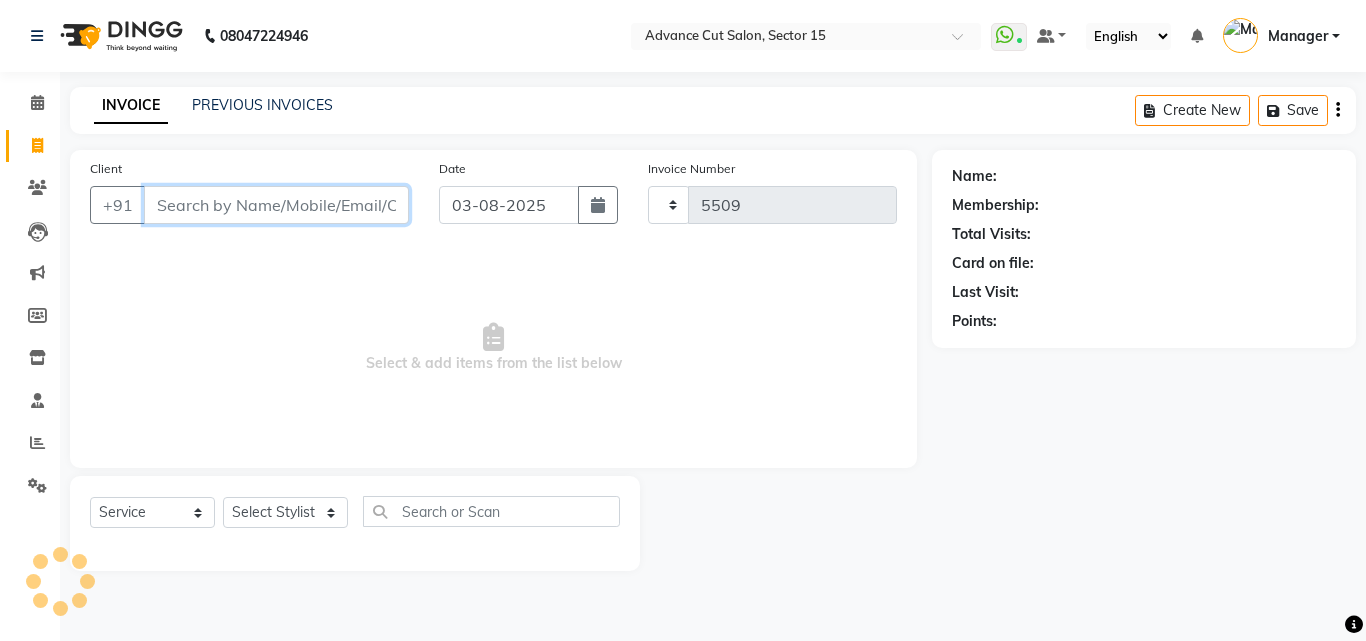 select on "6255" 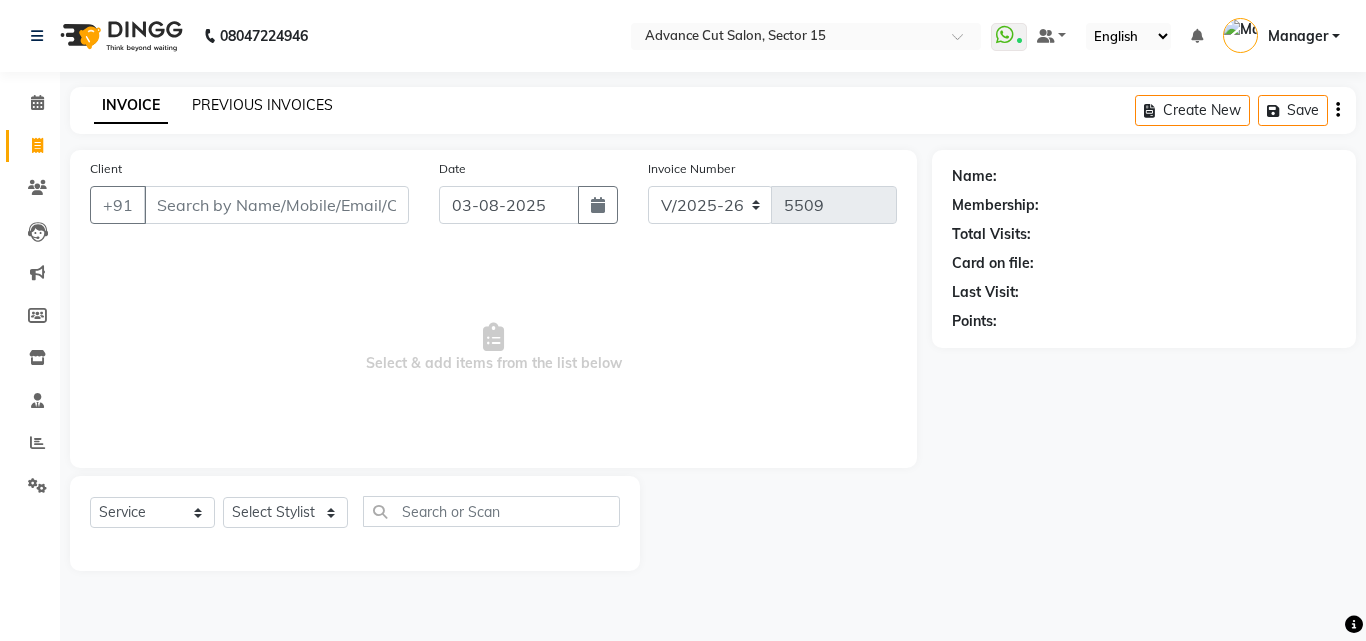 click on "PREVIOUS INVOICES" 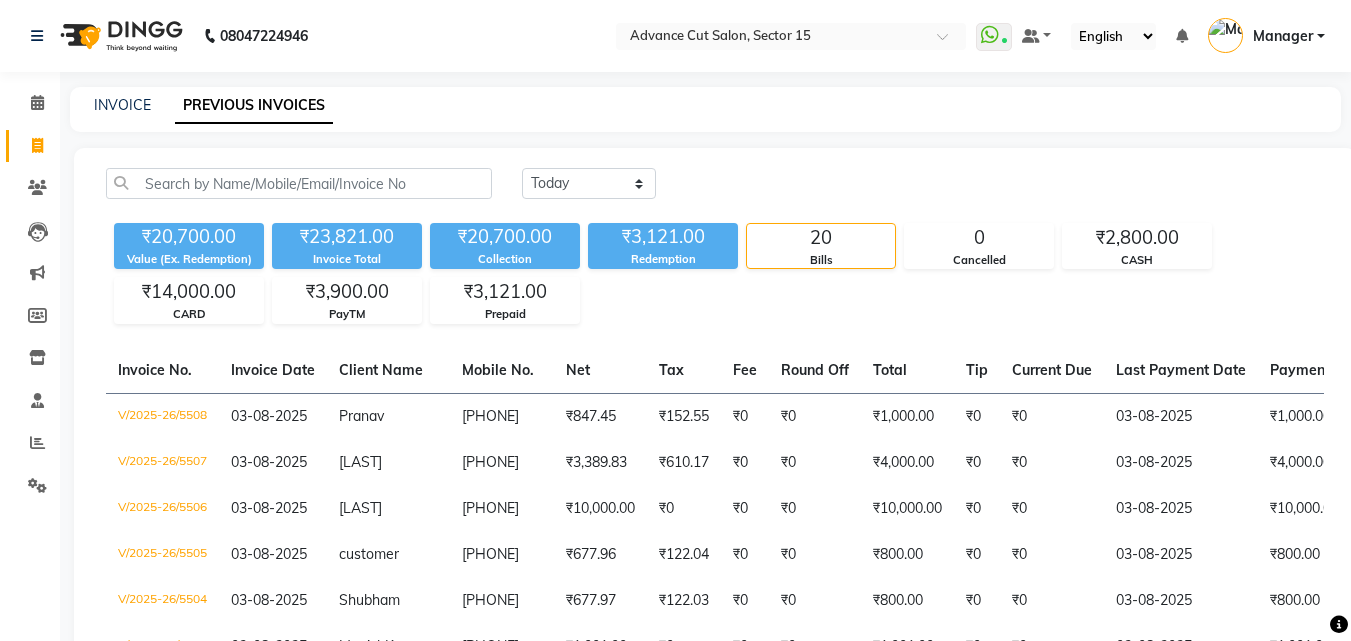 click on "INVOICE PREVIOUS INVOICES" 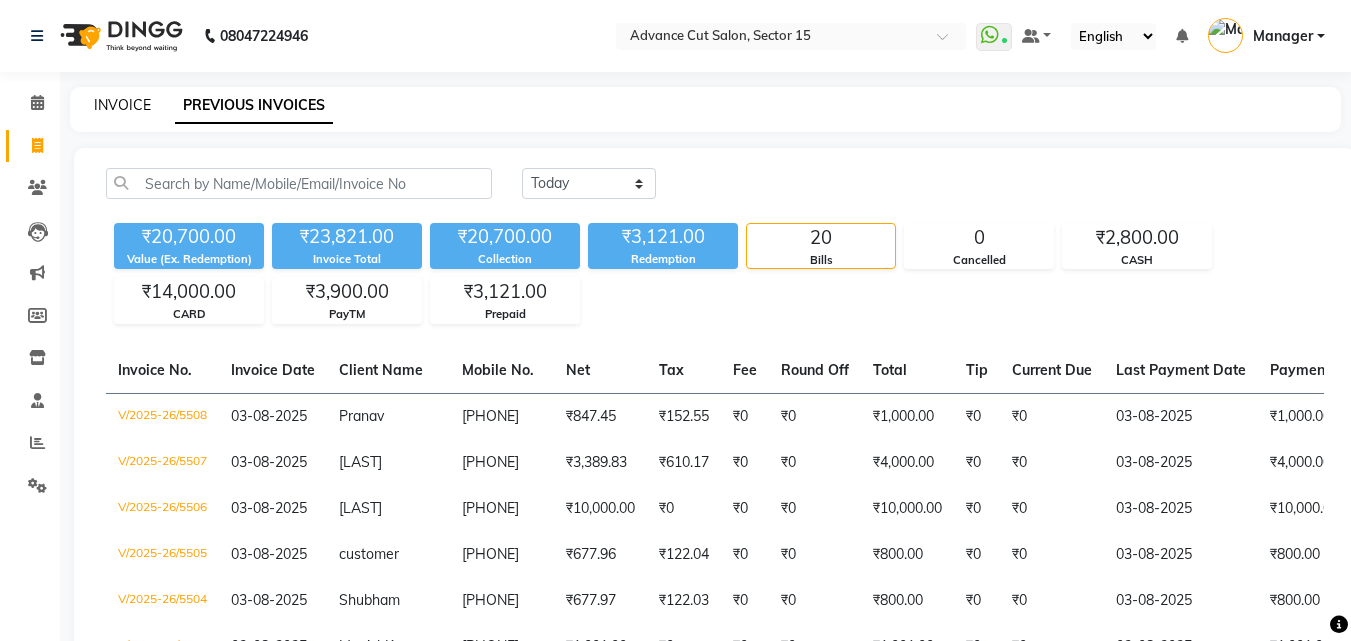 click on "INVOICE" 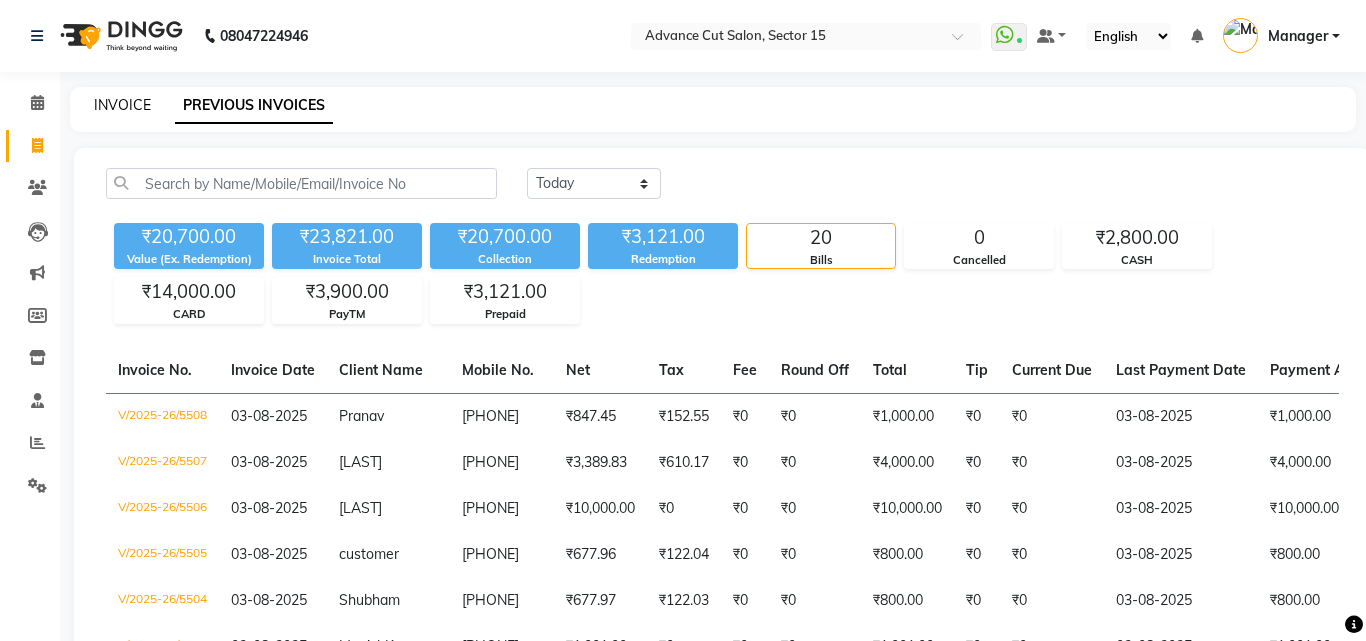 select on "service" 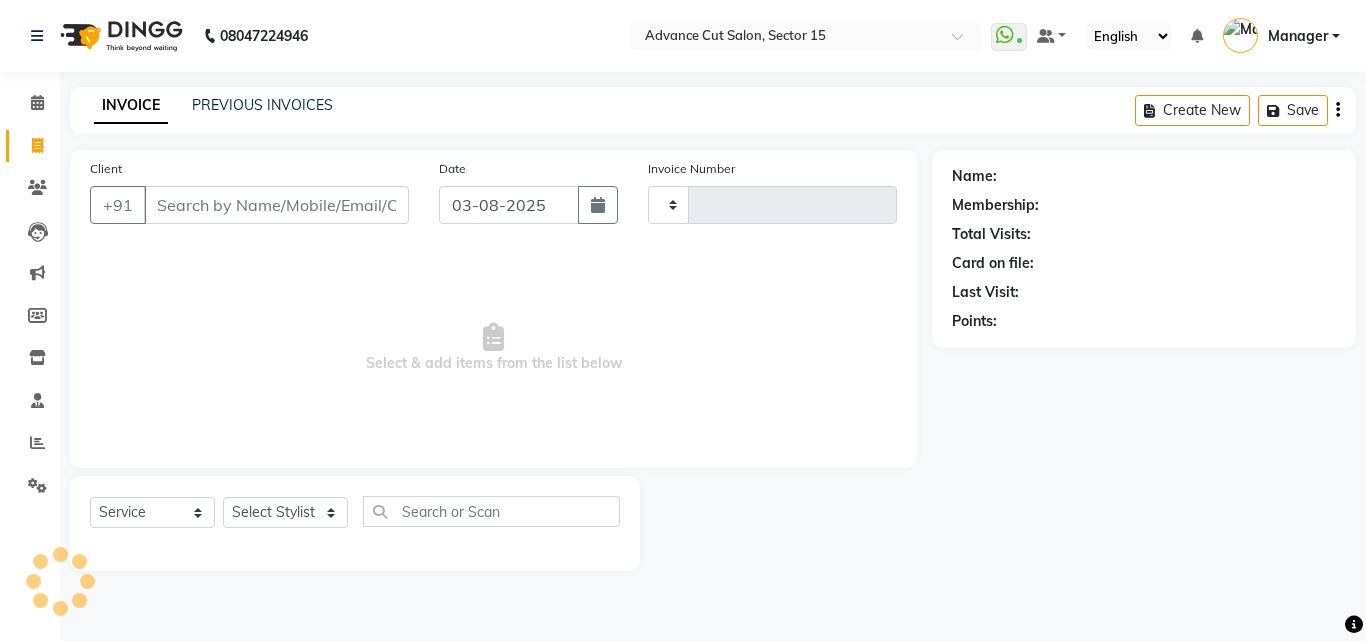 type on "5509" 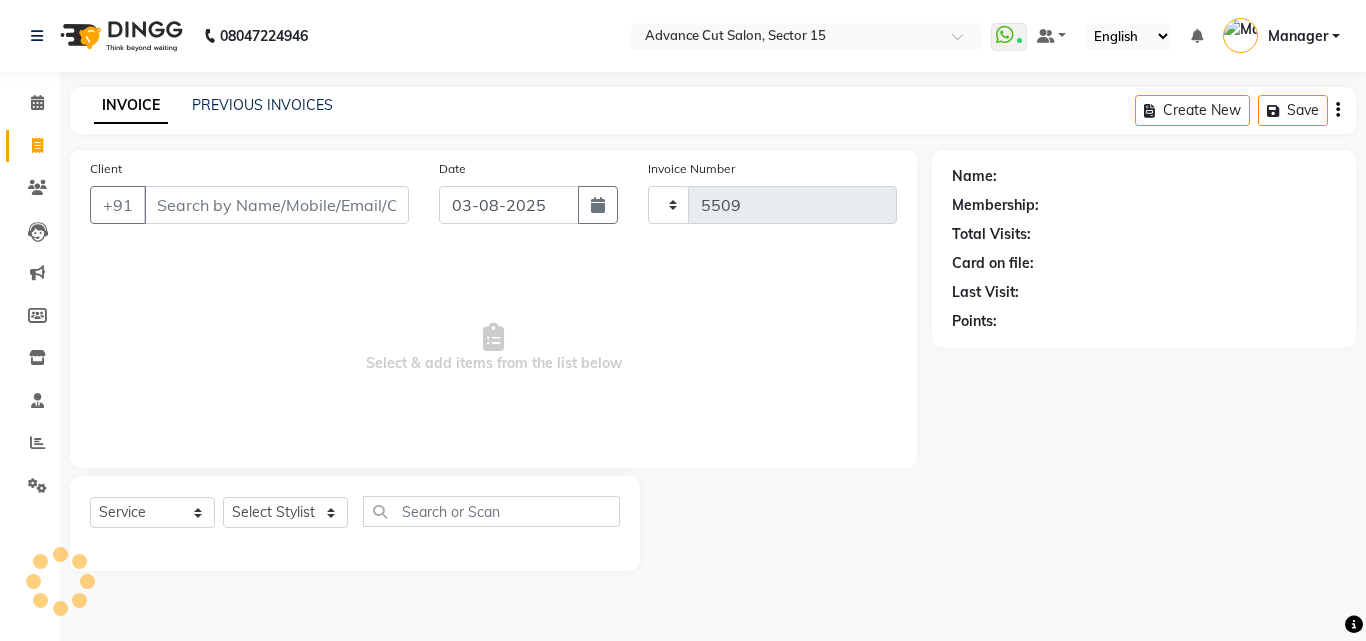 select on "6255" 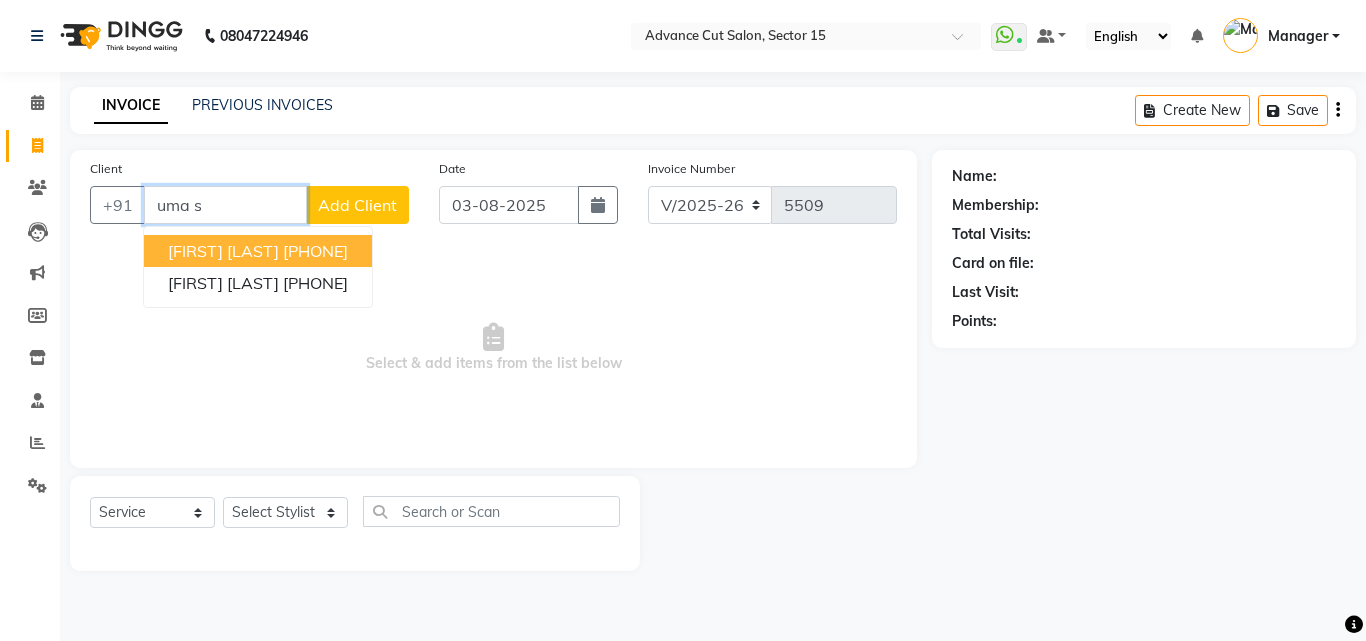 click on "7011179962" at bounding box center [315, 251] 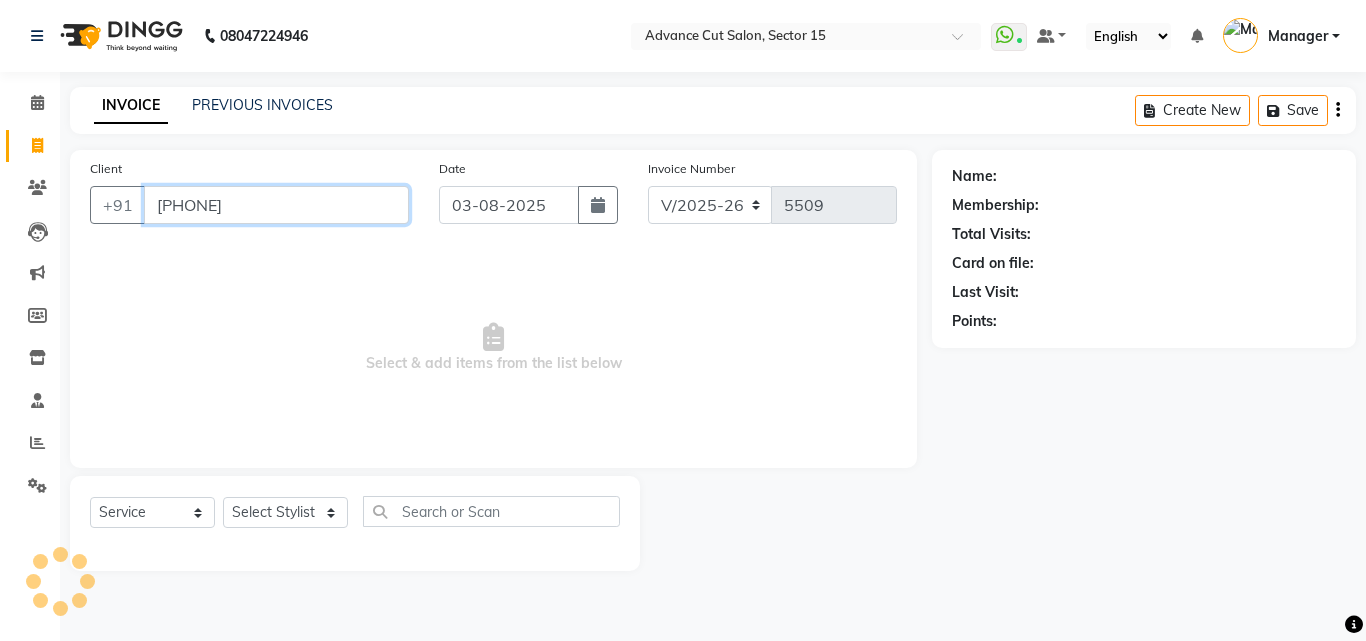 type on "7011179962" 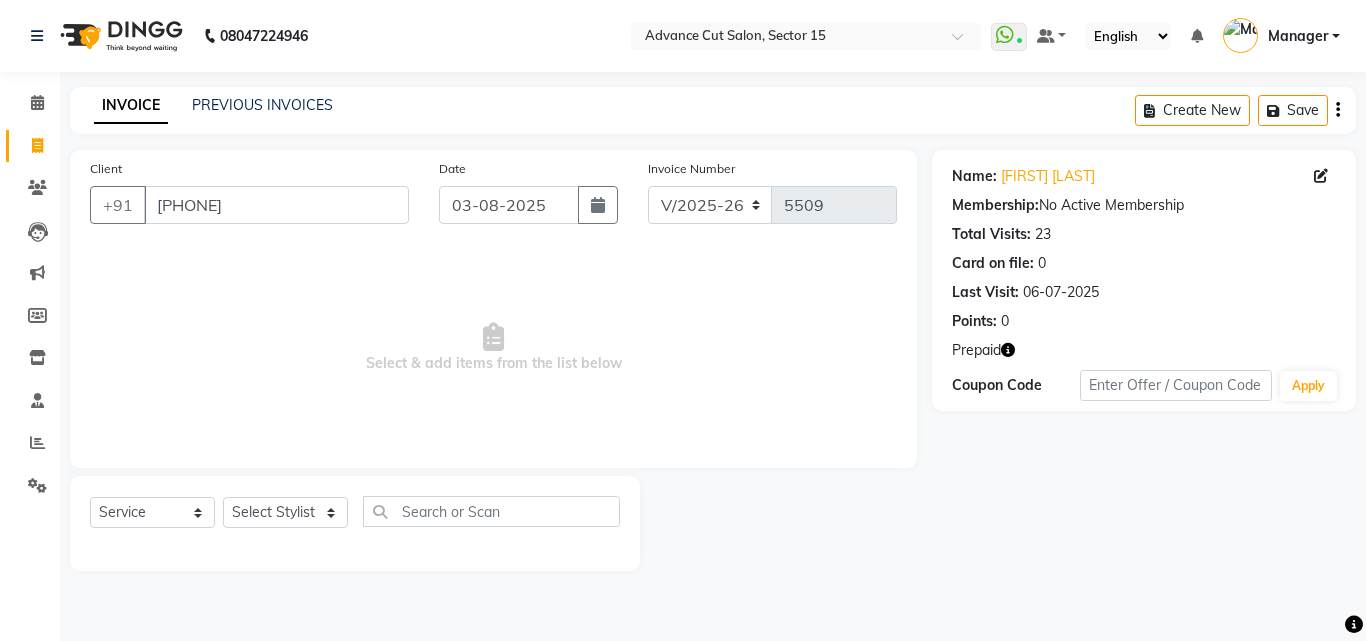 click 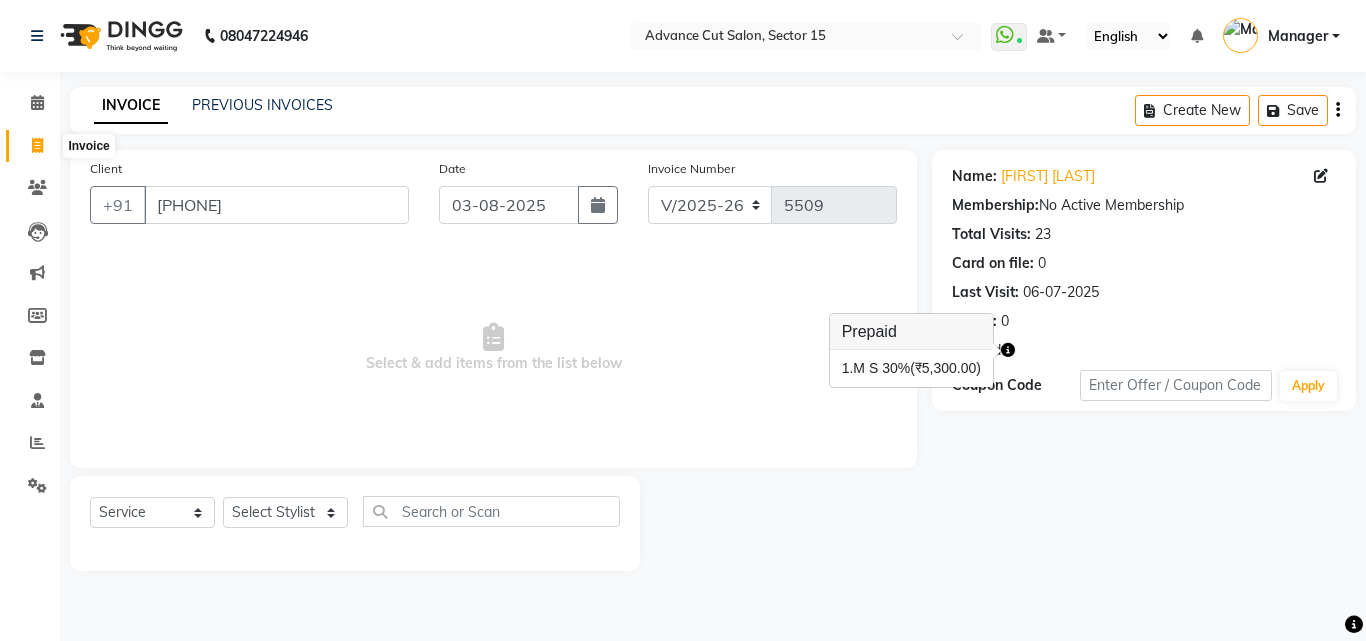 click 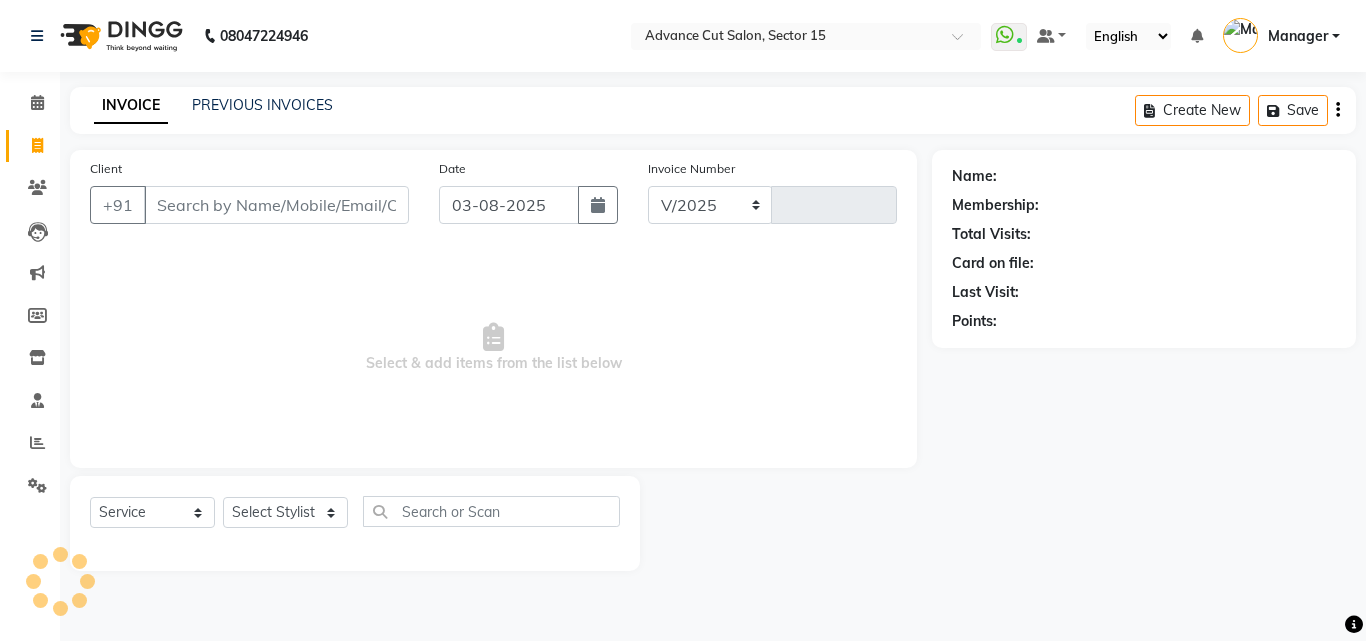 select on "6255" 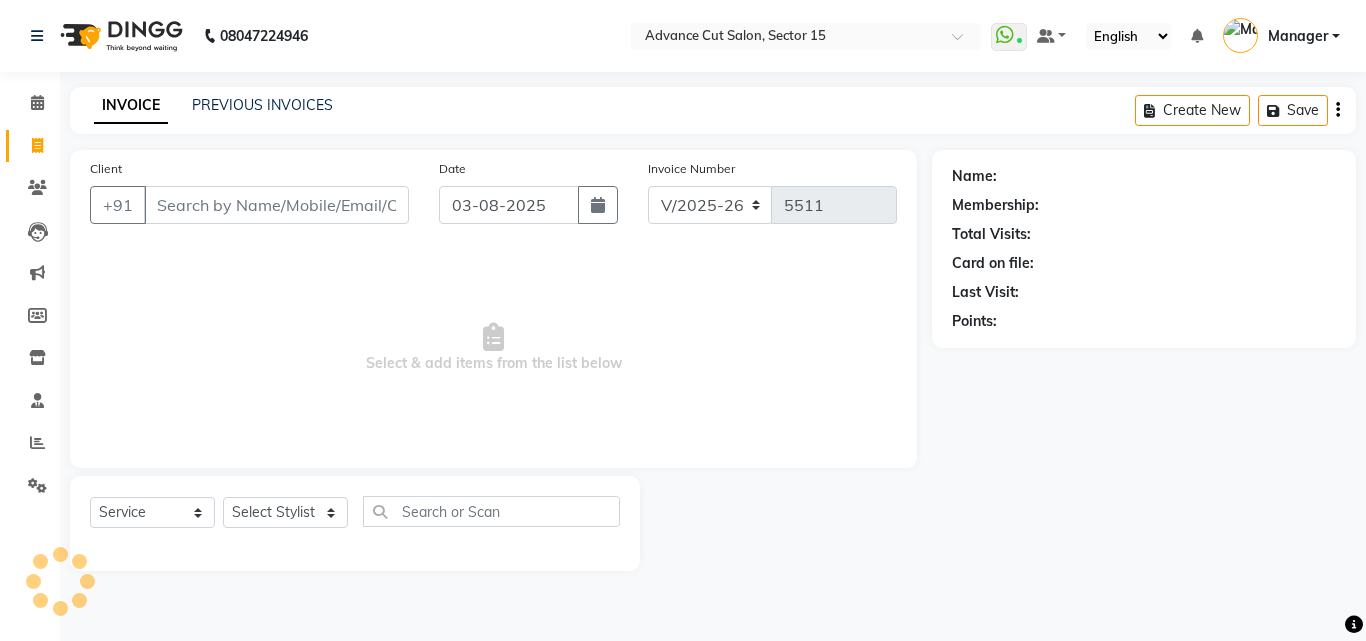 click on "Client" at bounding box center (276, 205) 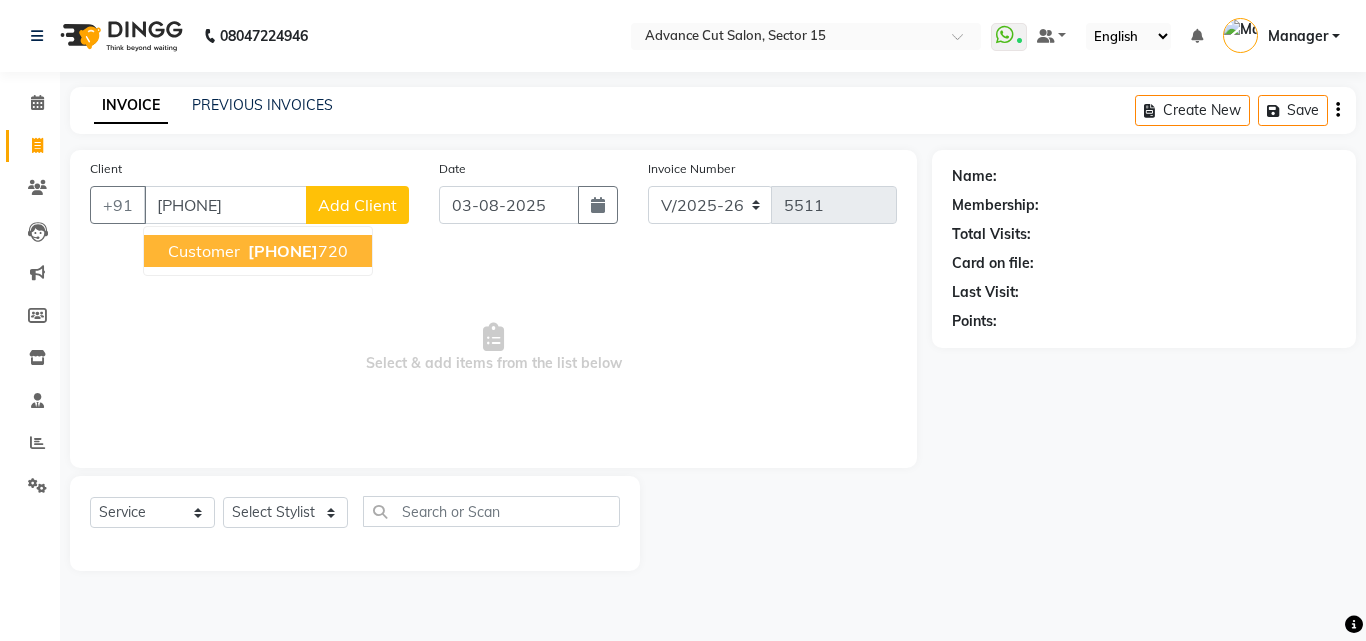 click on "Customer   9571810 720" at bounding box center (258, 251) 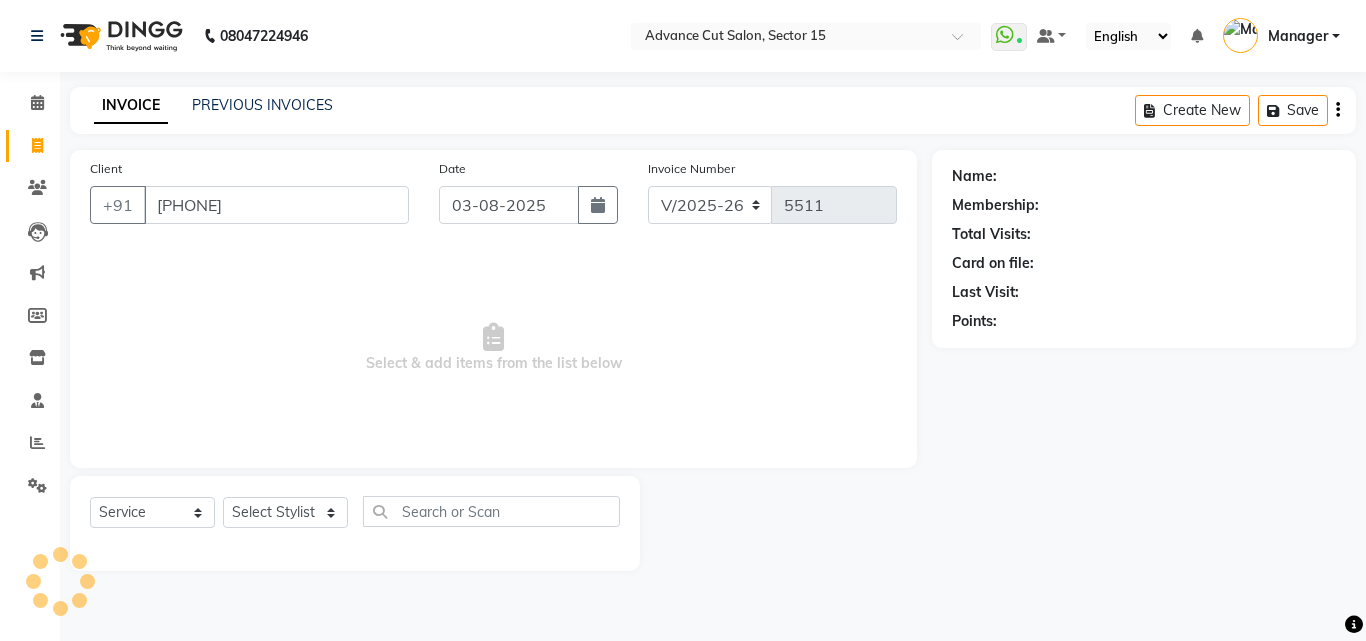 type on "[PHONE]" 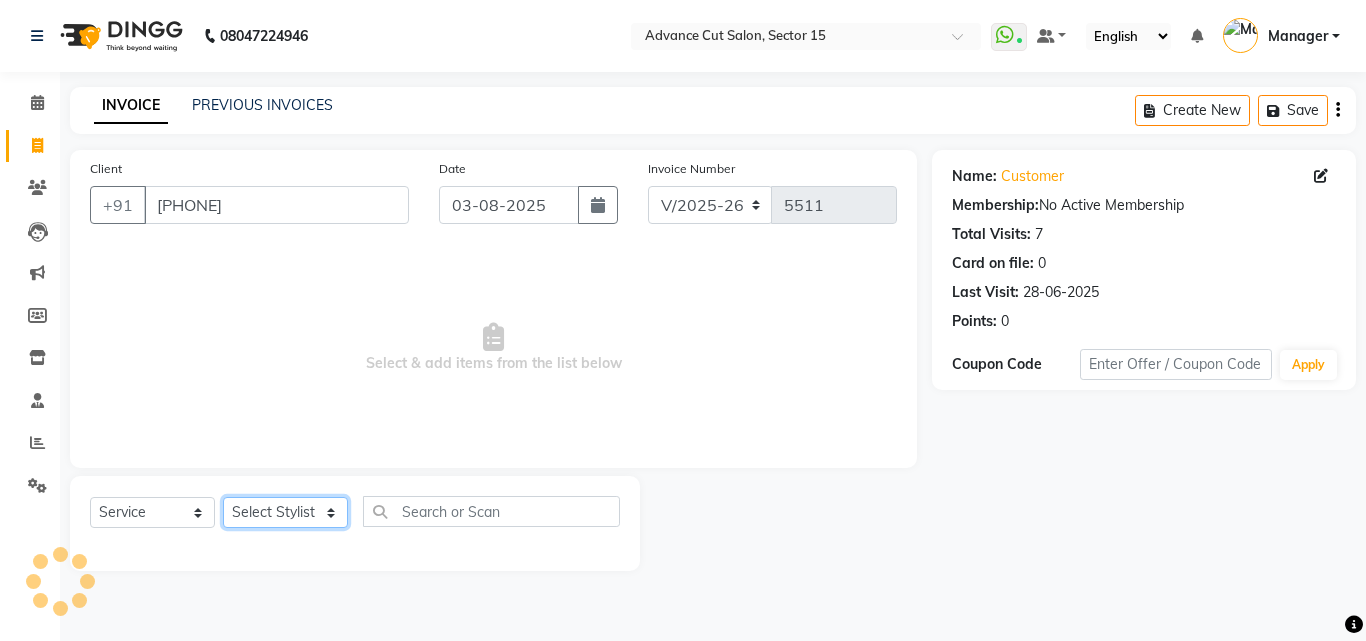click on "Select Stylist Advance Cut  ASIF FARMAN HAIDER Iqbal KASHISH LUCKY Manager MANOJ NASEEM NASIR Nidhi Pooja  PRIYA RAEES RANI RASHID RIZWAN SACHIN SALMAN SANJAY Shahjad Shankar shuaib SONI" 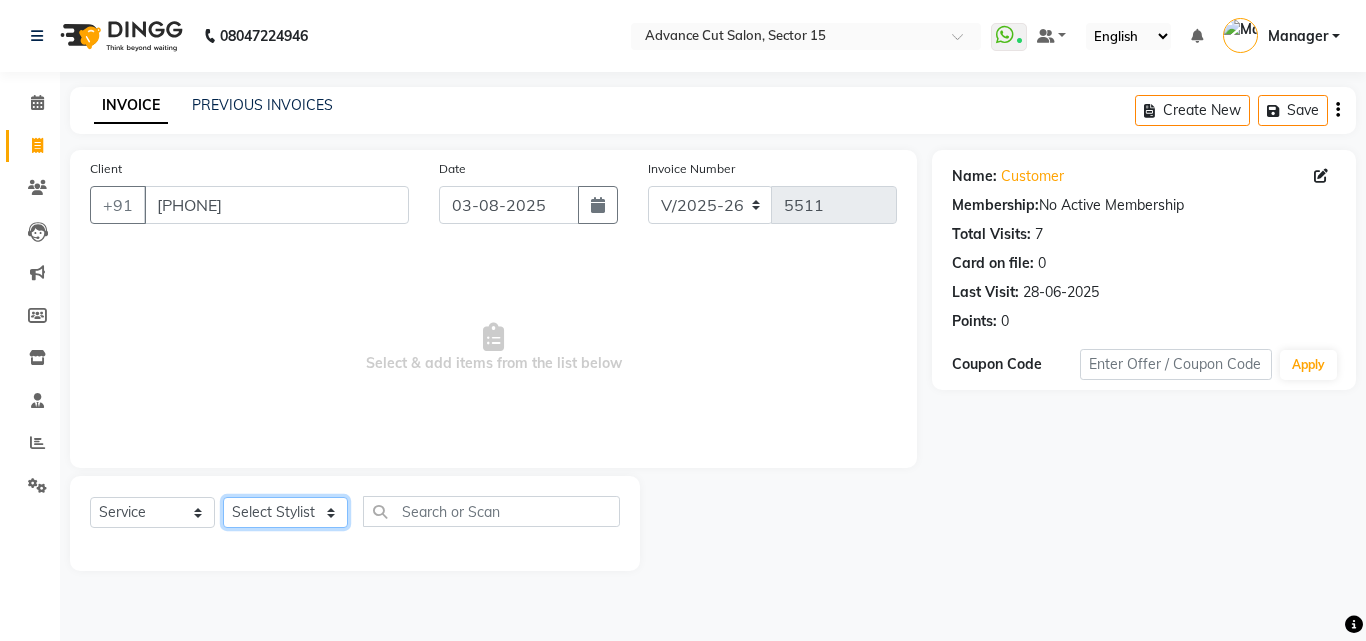 select on "46515" 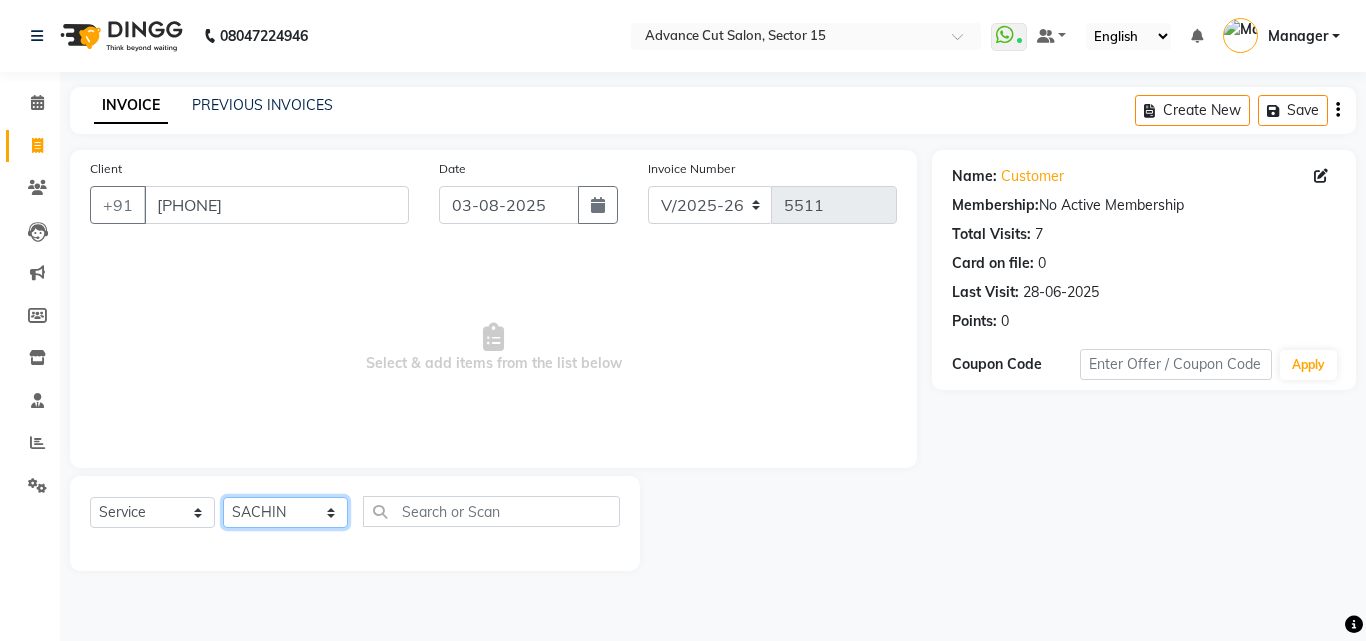 click on "Select Stylist Advance Cut  ASIF FARMAN HAIDER Iqbal KASHISH LUCKY Manager MANOJ NASEEM NASIR Nidhi Pooja  PRIYA RAEES RANI RASHID RIZWAN SACHIN SALMAN SANJAY Shahjad Shankar shuaib SONI" 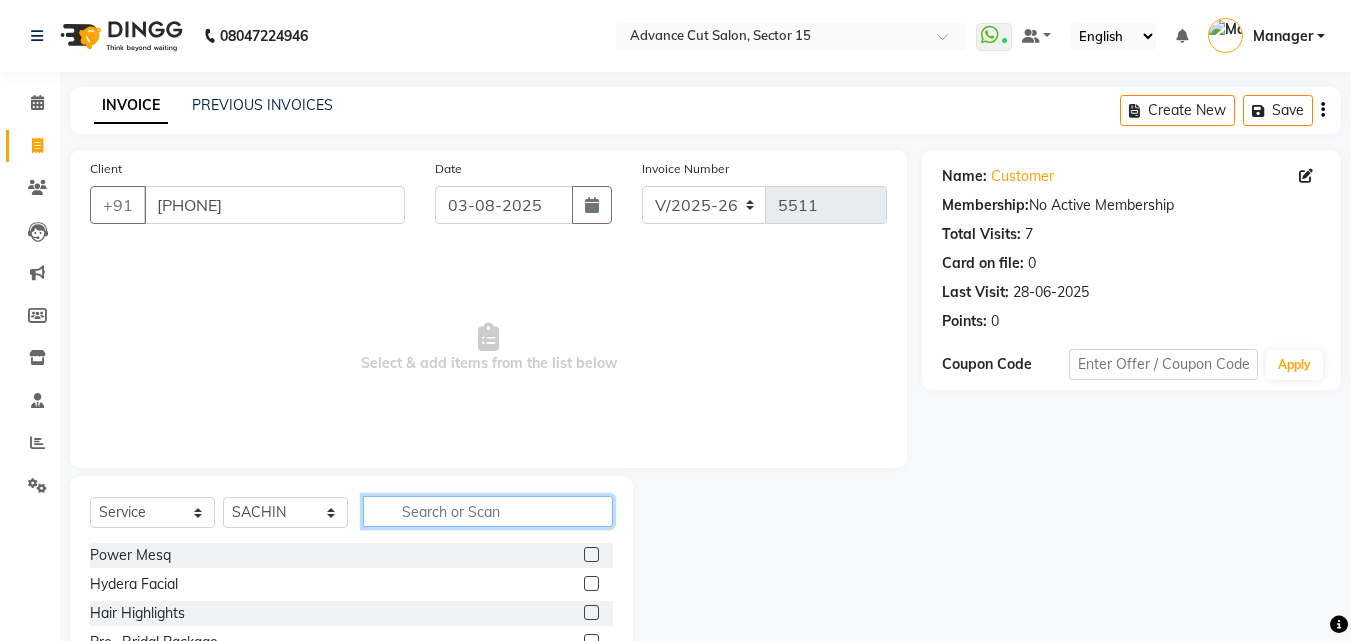 click 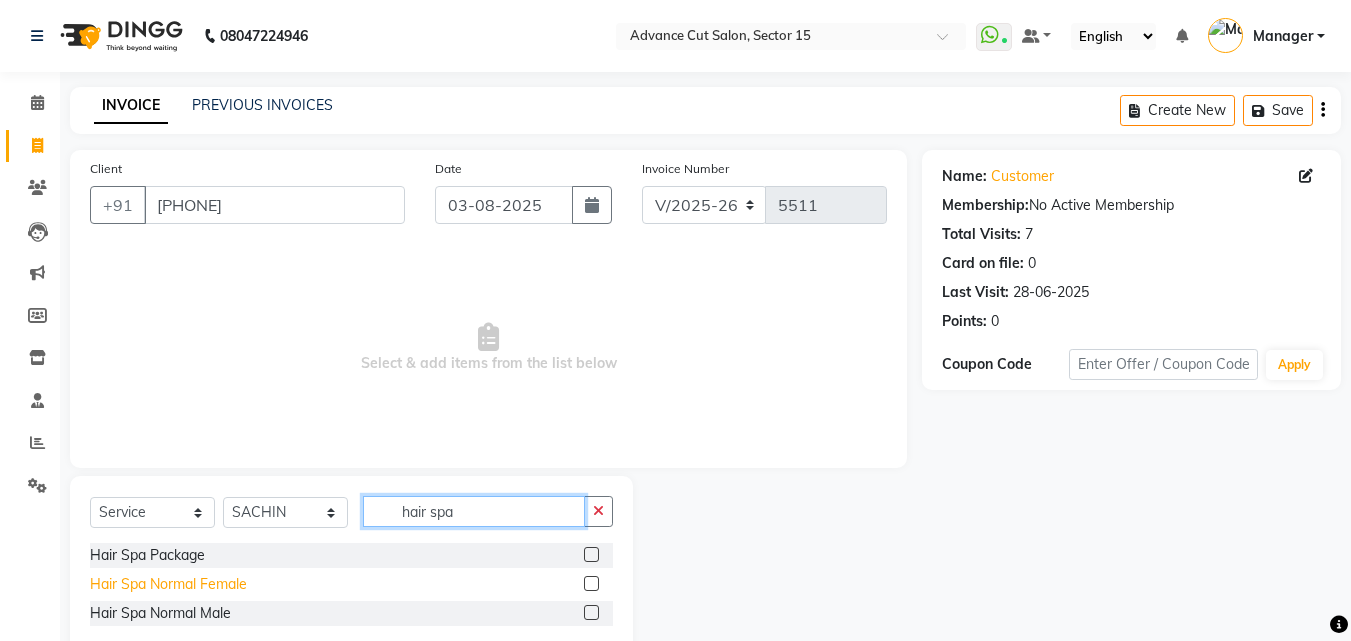 type on "hair spa" 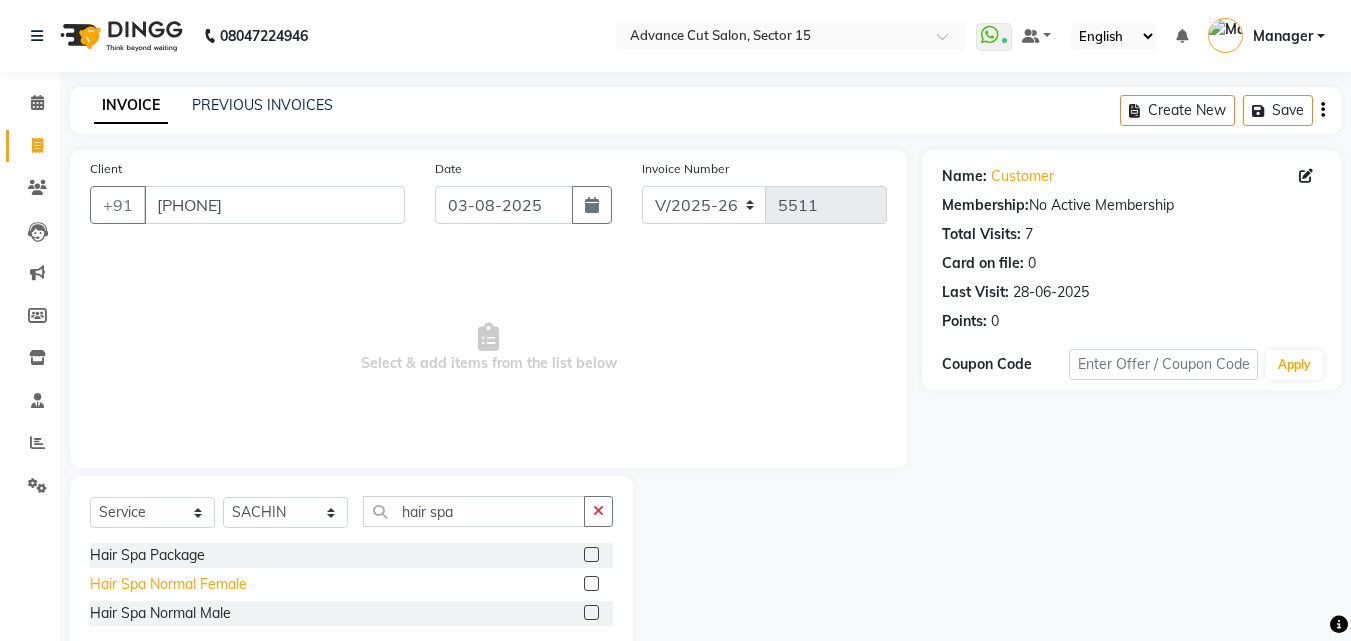 click on "Hair Spa Normal  Female" 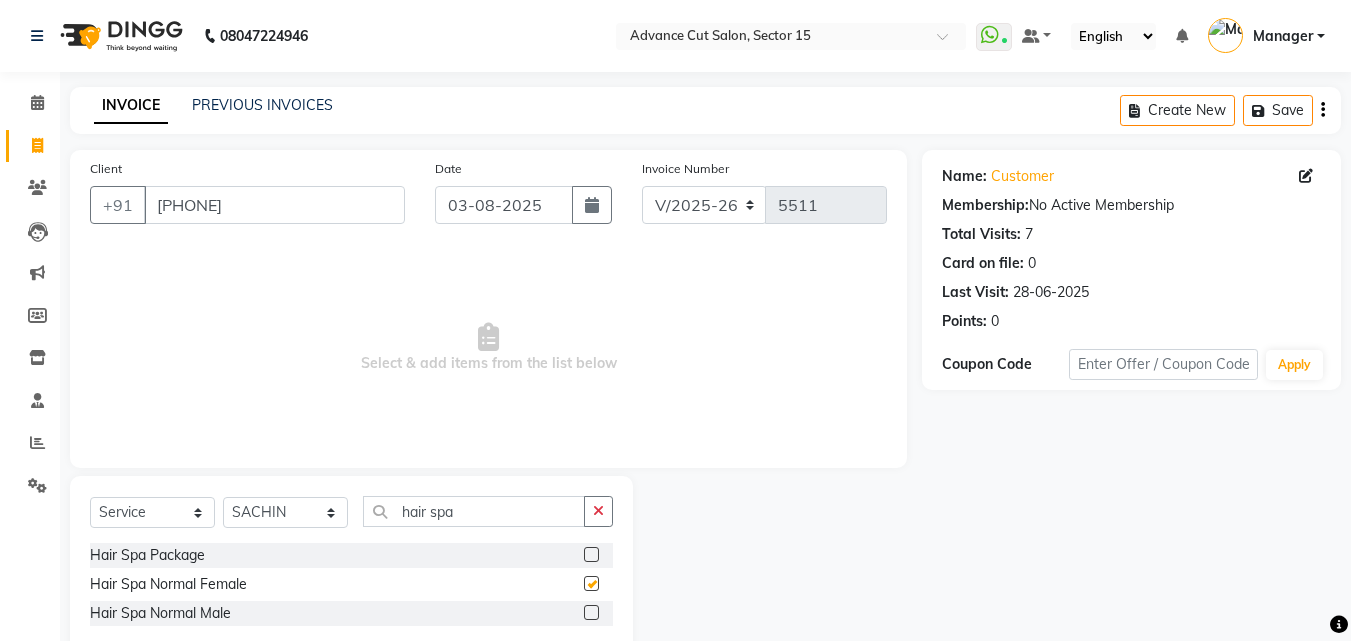 checkbox on "false" 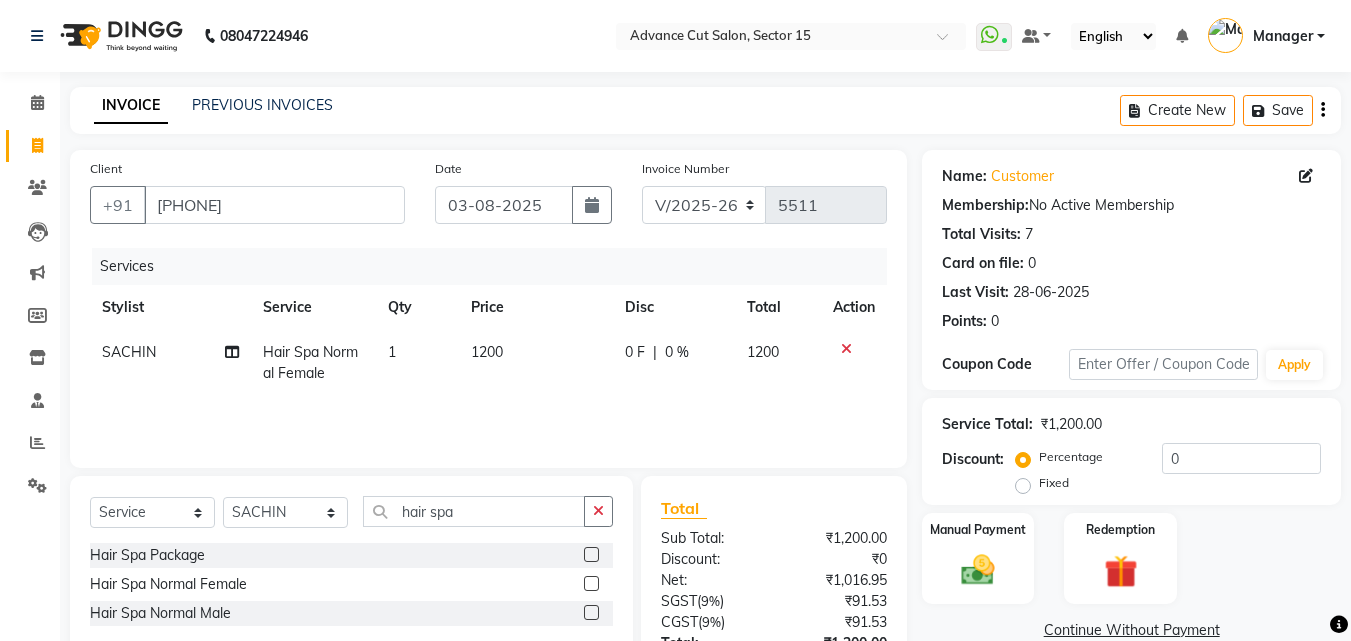 click on "1200" 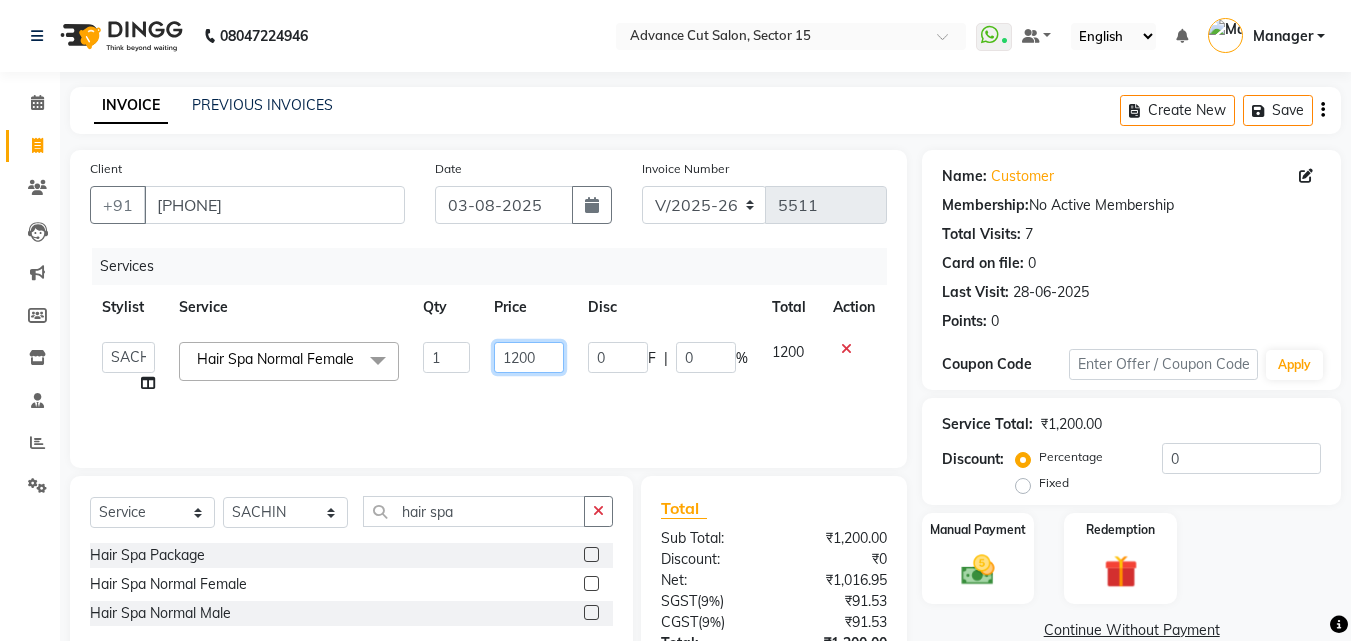 click on "1200" 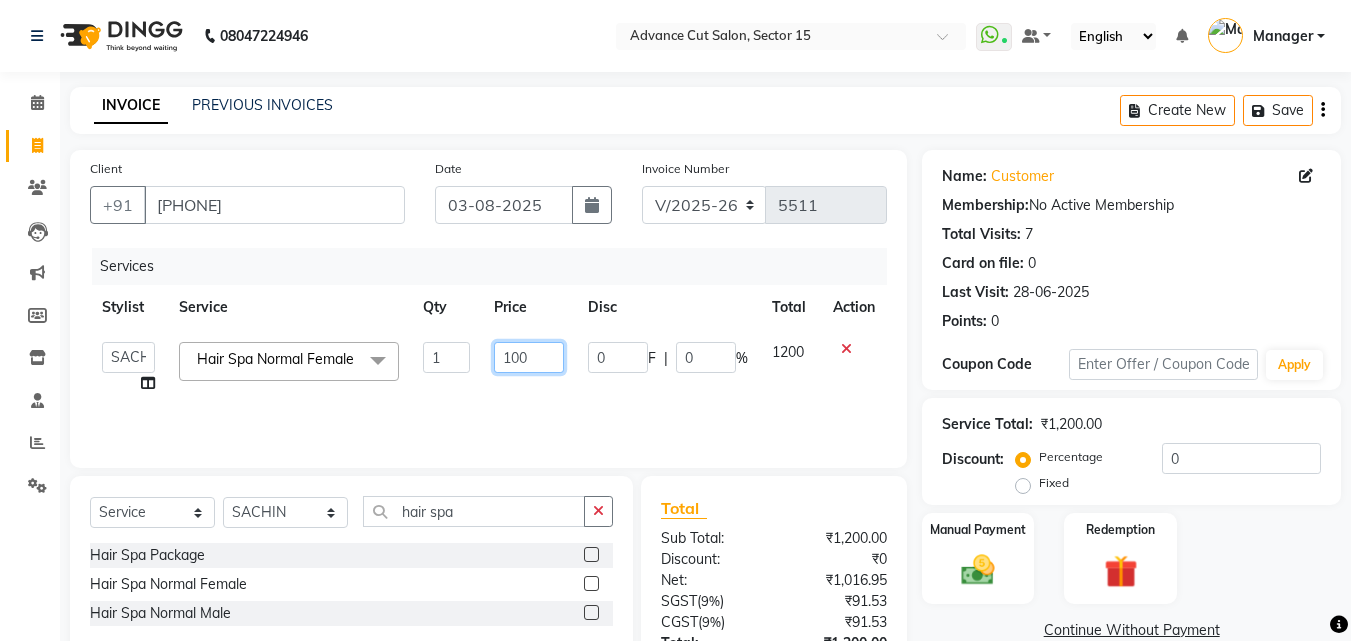 type on "1000" 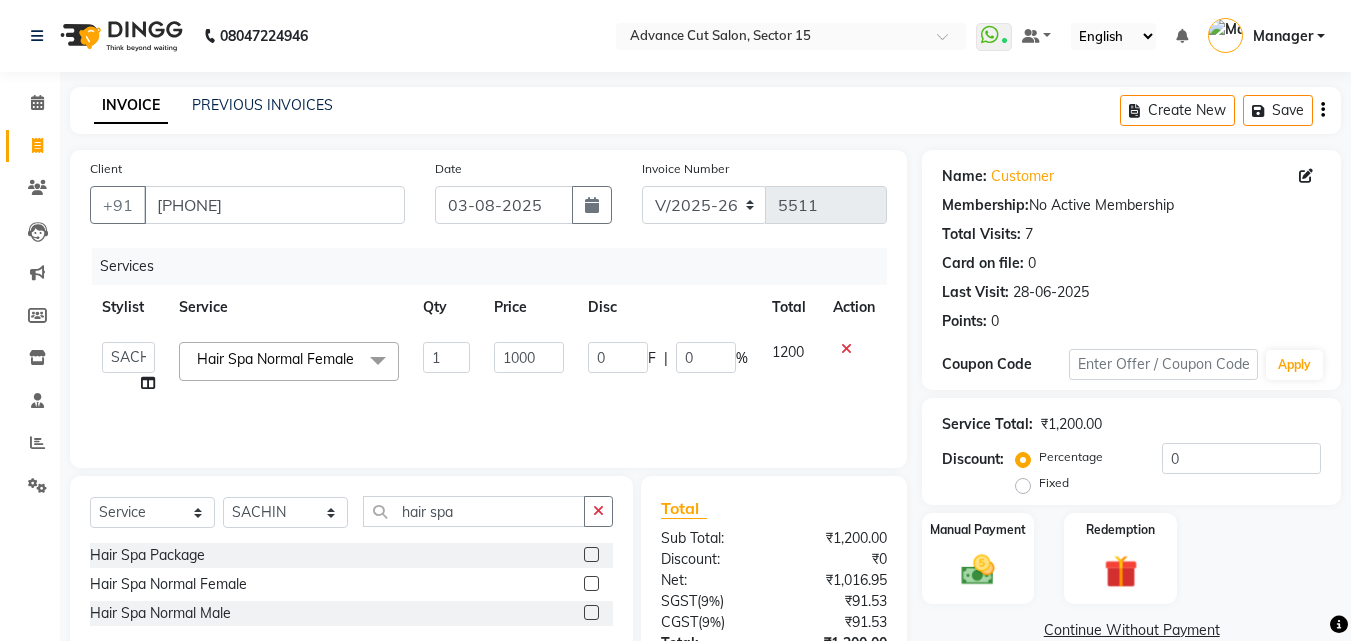 click on "Services Stylist Service Qty Price Disc Total Action  Advance Cut    ASIF   FARMAN   HAIDER   Iqbal   KASHISH   LUCKY   Manager   MANOJ   NASEEM   NASIR   Nidhi   Pooja    PRIYA   RAEES   RANI   RASHID   RIZWAN   SACHIN   SALMAN   SANJAY   Shahjad   Shankar   shuaib   SONI  Hair Spa Normal  Female  x Power Mesq Hydera Facial Hair Highlights Pre- Bridal Package Skin Care Treatment Face Cleanup/ Organic Facial Organic Radiance Facial Body Massage Body Dtan Body Polishing Balayage Color Kanpeki Facial Face De-Tan Hair Spa Package Skin Door Facial Kara-Smooth Groom Makeup Hair Set Package Male Keratin Treatment Package Female Arms Trimming Full Body Wax Kanpeki Cleanup Pro Longer Hair Treatment Fiber Plex Hair Treatment Foot Massage Kera Shine Treatment Metal Dx Hair Treatment Nano Plastia Beard Color Aminexil Botox Hair Treatment Gel Nail Paint Nail Extension Nail Arts Pre - Groom Package  Nail Removal  Pulpveda Facial NanoGel Organic treatment  Ear wax  Nose wax Pumming  Upper Lip Brazilian Wax Female 1 1000 0" 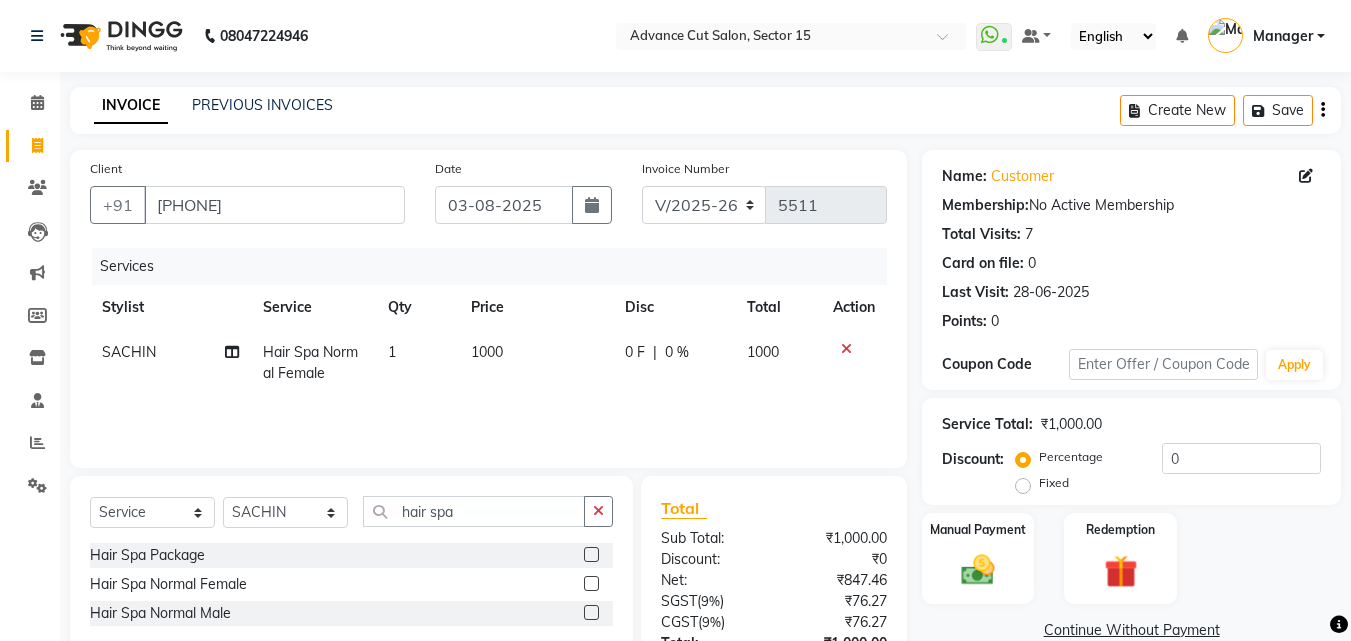 scroll, scrollTop: 159, scrollLeft: 0, axis: vertical 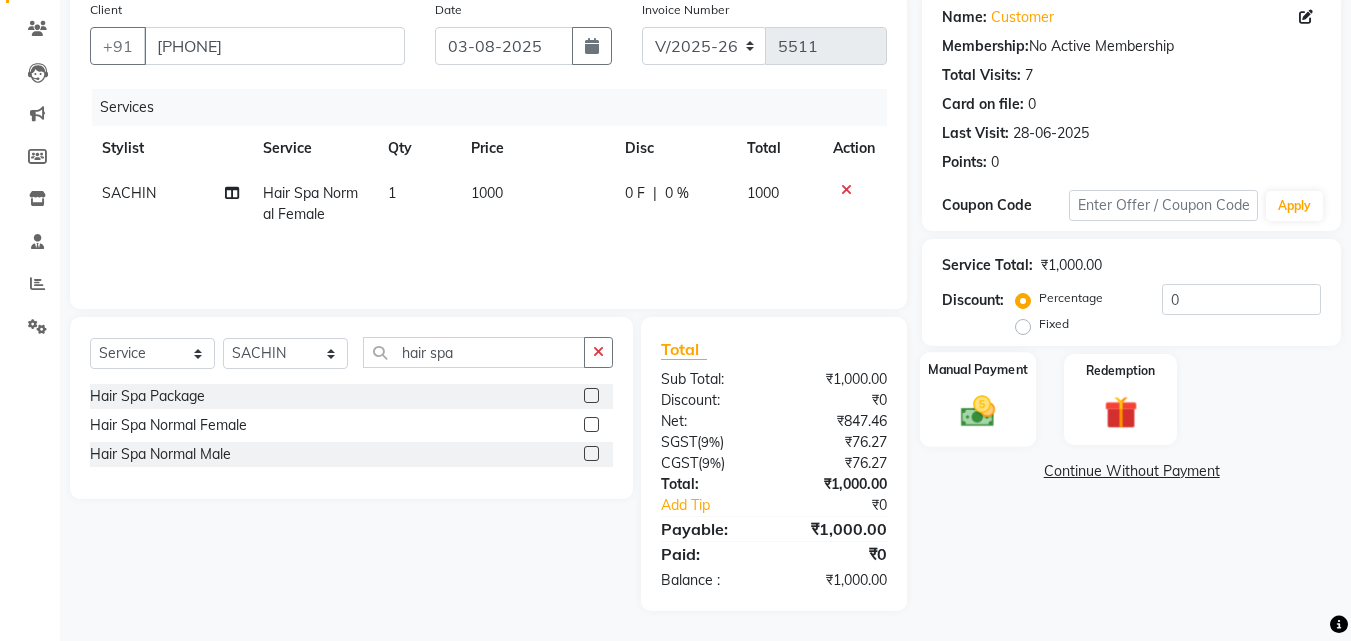 click 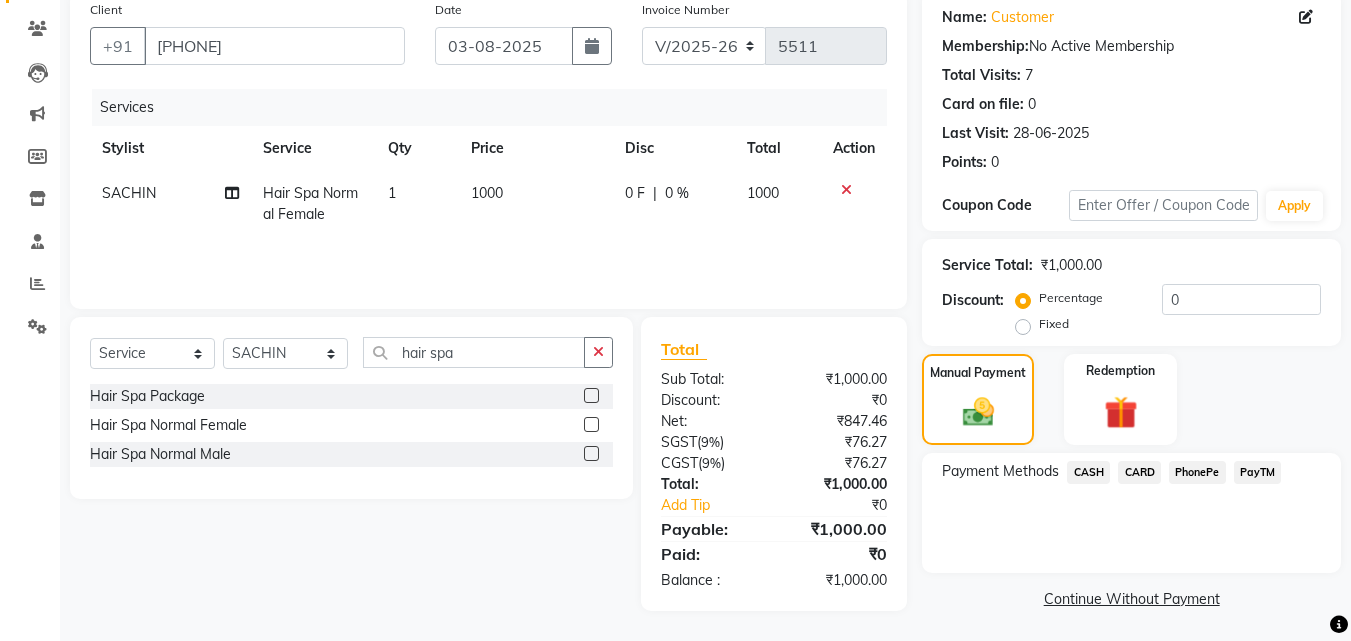 click on "CASH" 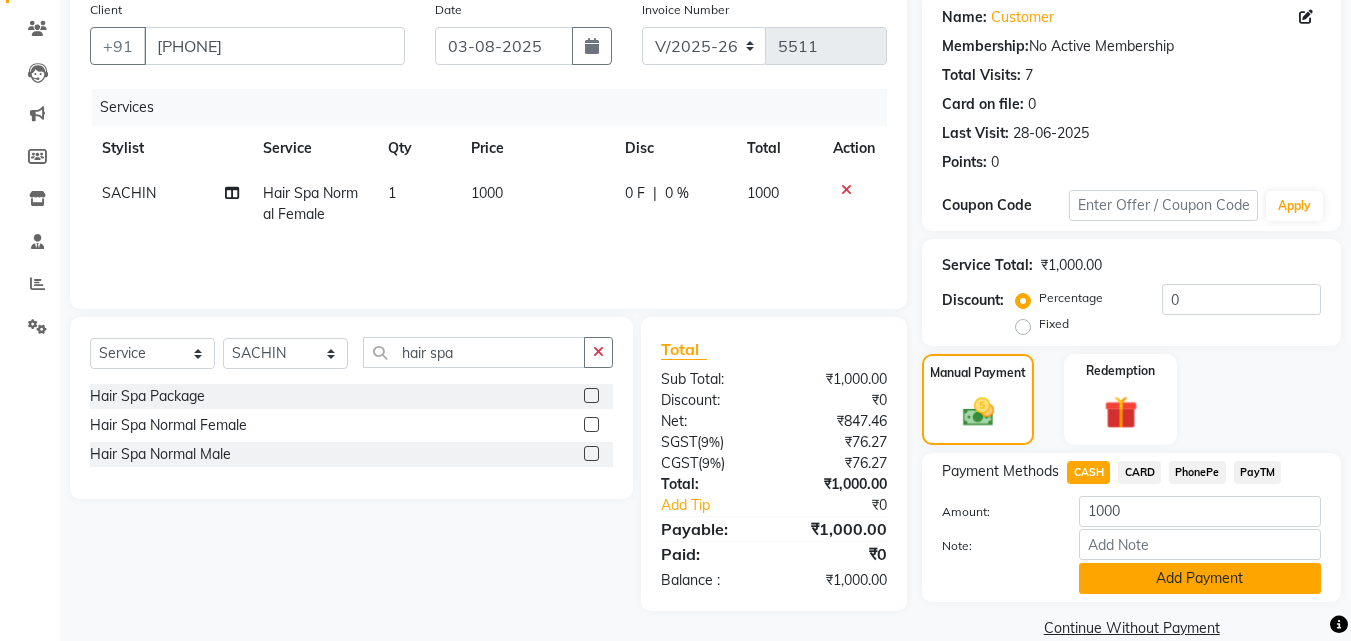 click on "Add Payment" 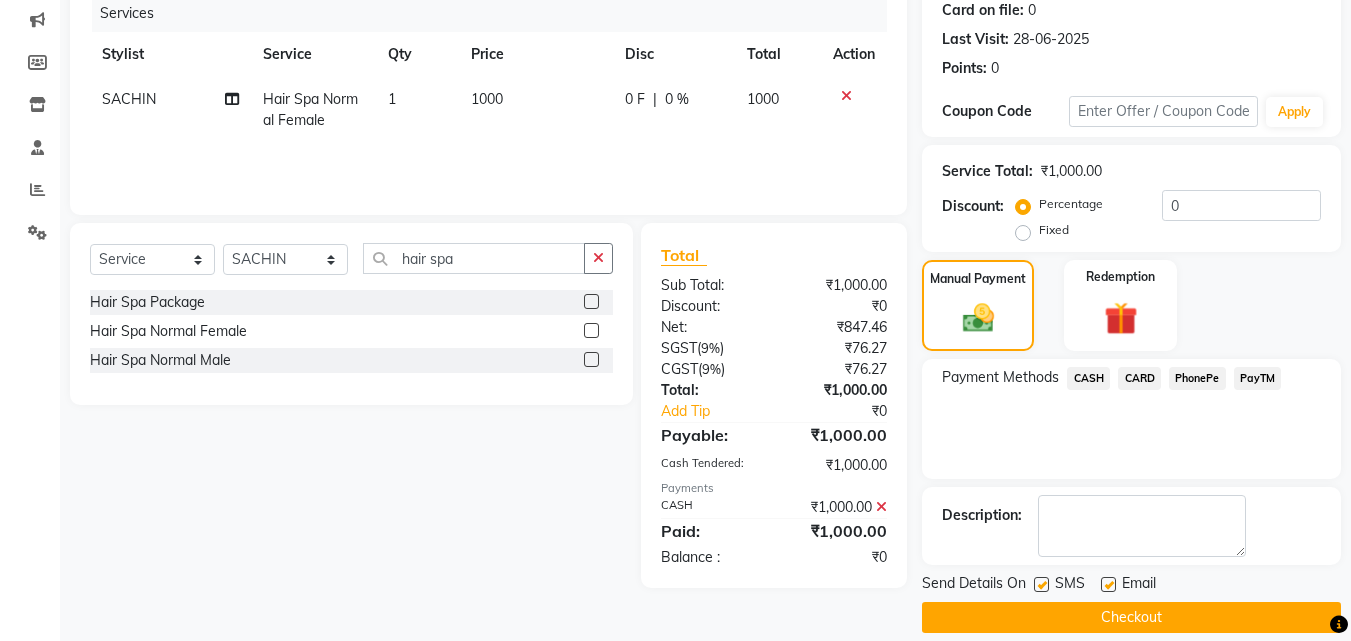 scroll, scrollTop: 271, scrollLeft: 0, axis: vertical 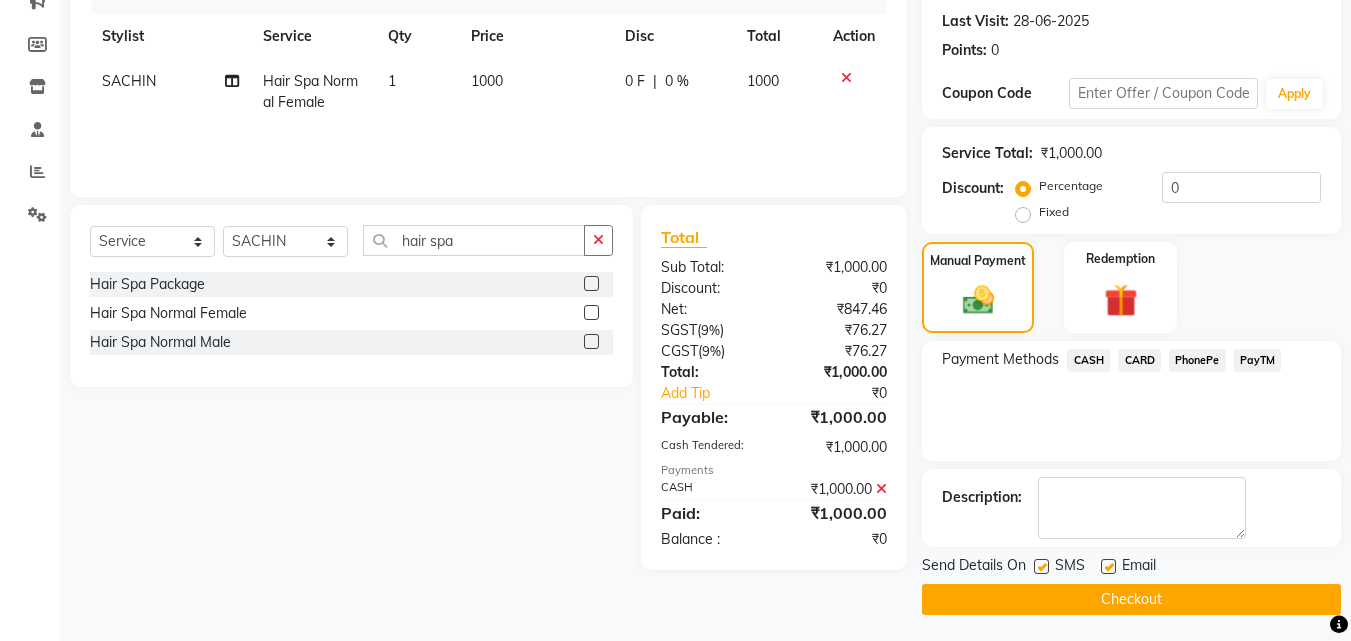 click on "Checkout" 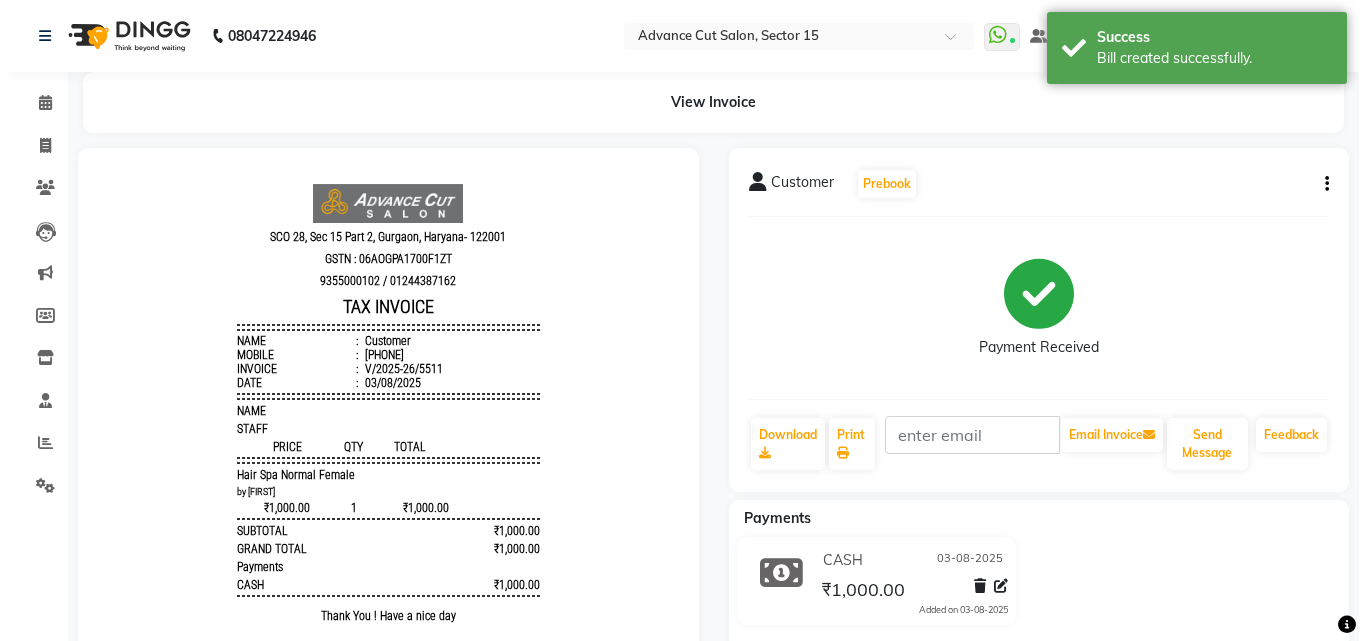 scroll, scrollTop: 0, scrollLeft: 0, axis: both 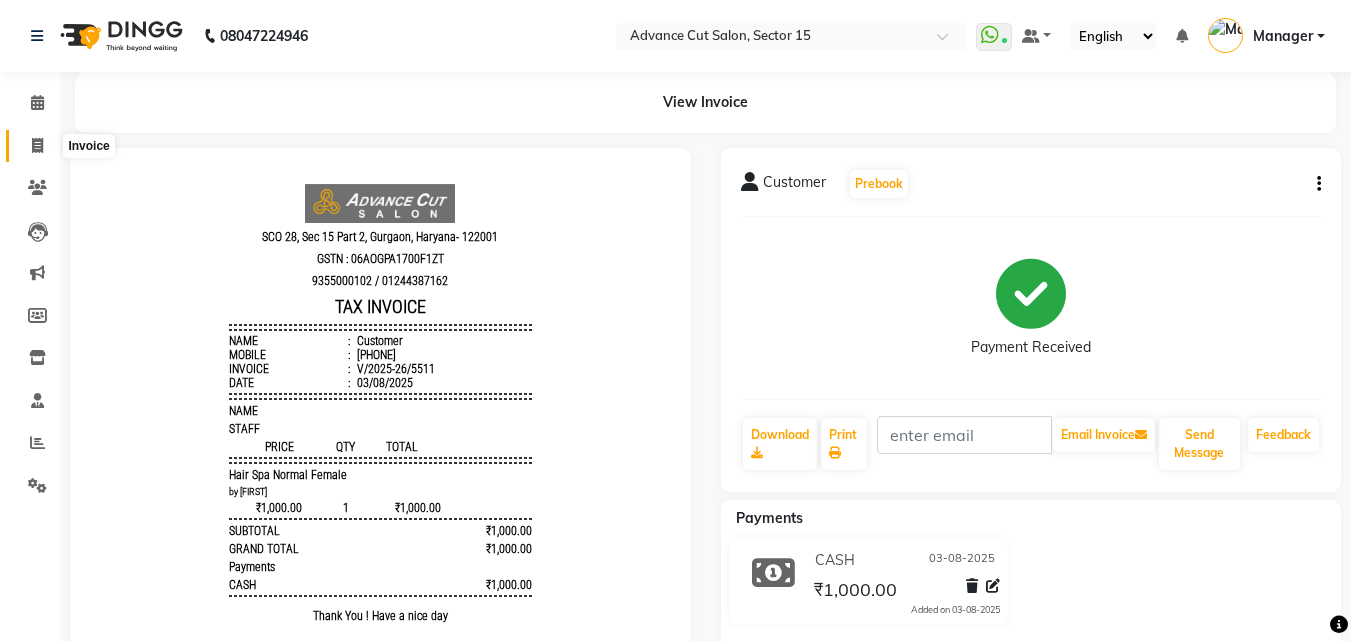 drag, startPoint x: 26, startPoint y: 139, endPoint x: 103, endPoint y: 5, distance: 154.54773 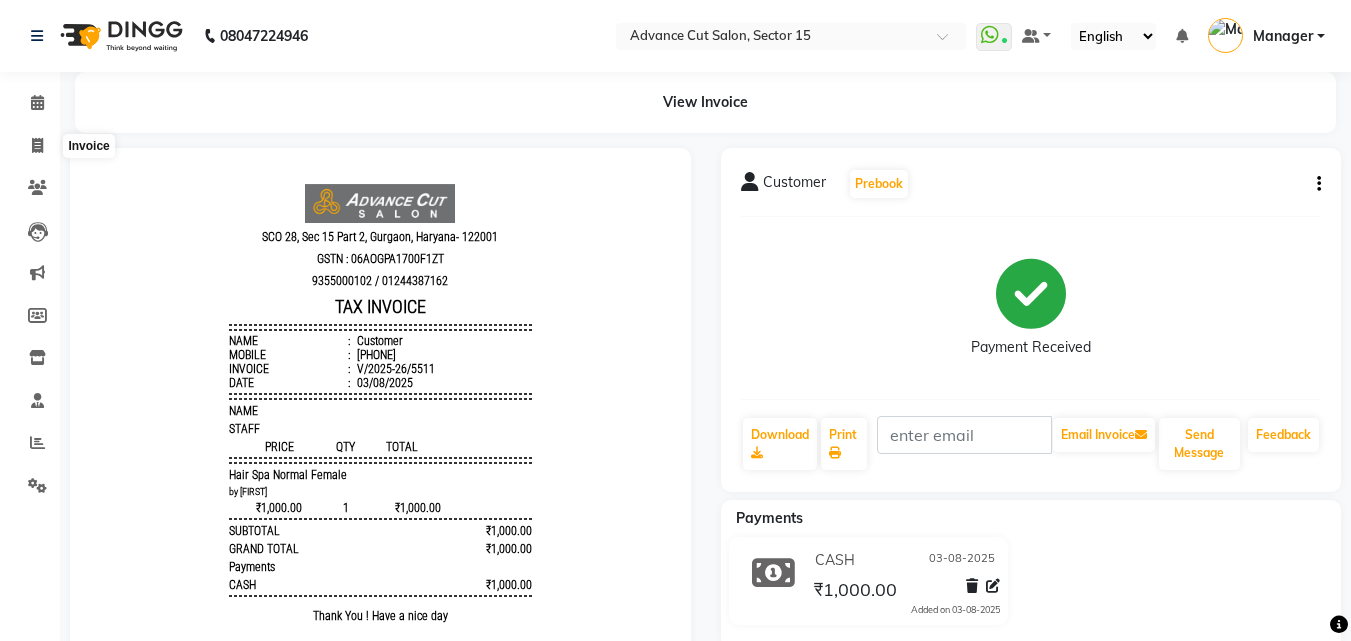 select on "6255" 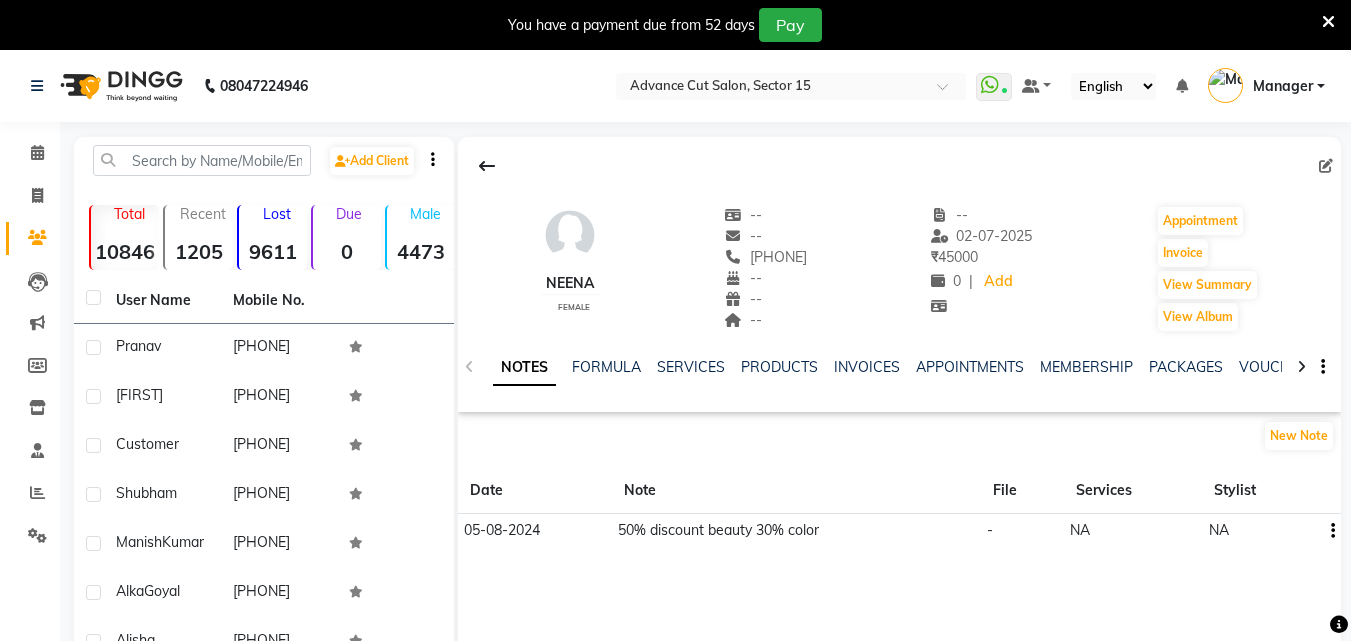 scroll, scrollTop: 0, scrollLeft: 0, axis: both 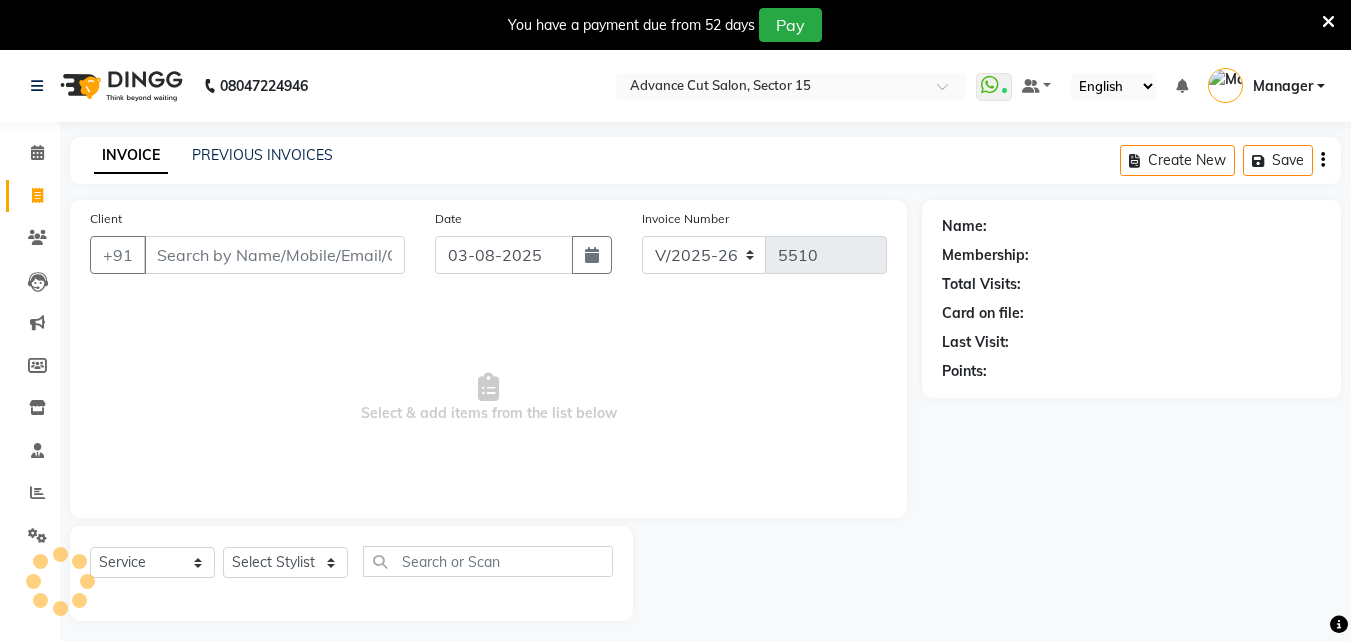 select on "6255" 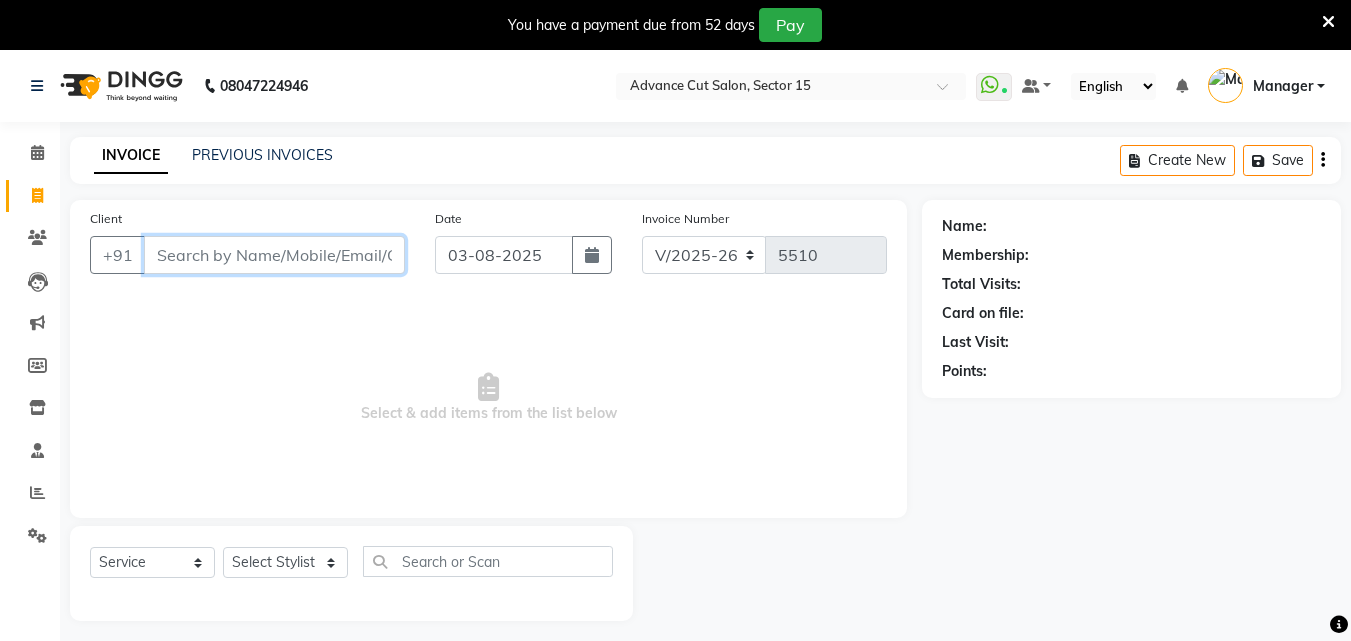 scroll, scrollTop: 0, scrollLeft: 0, axis: both 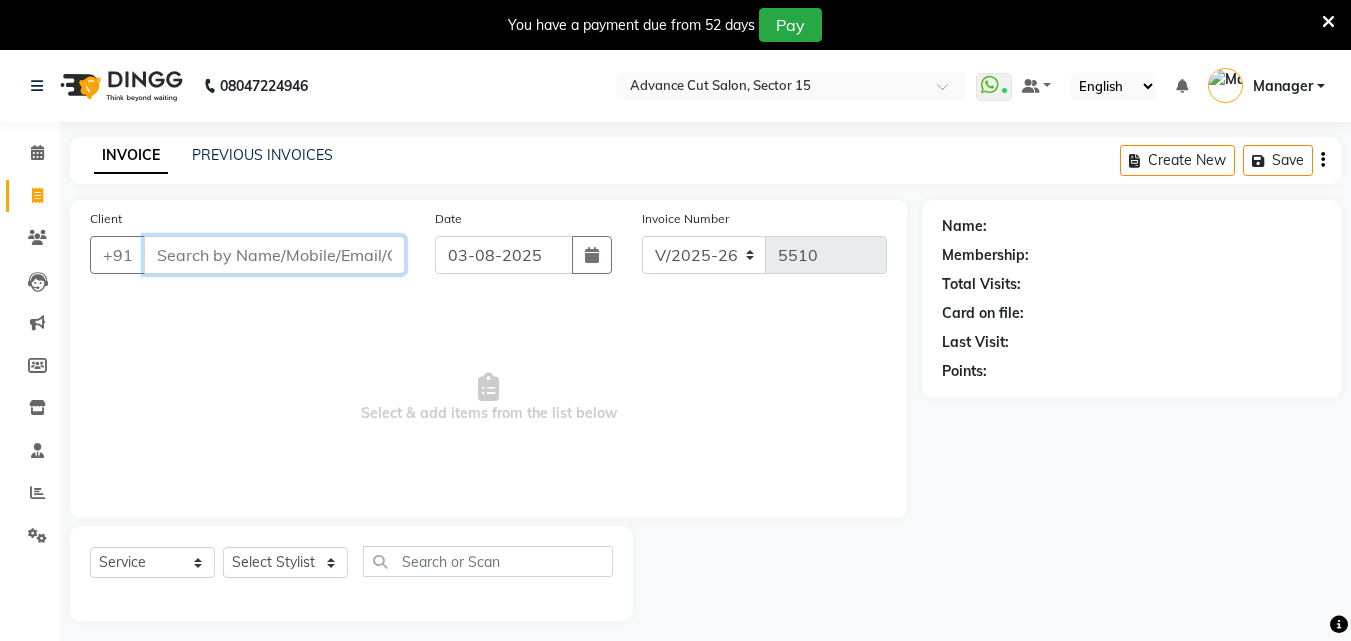 click on "Client" at bounding box center (274, 255) 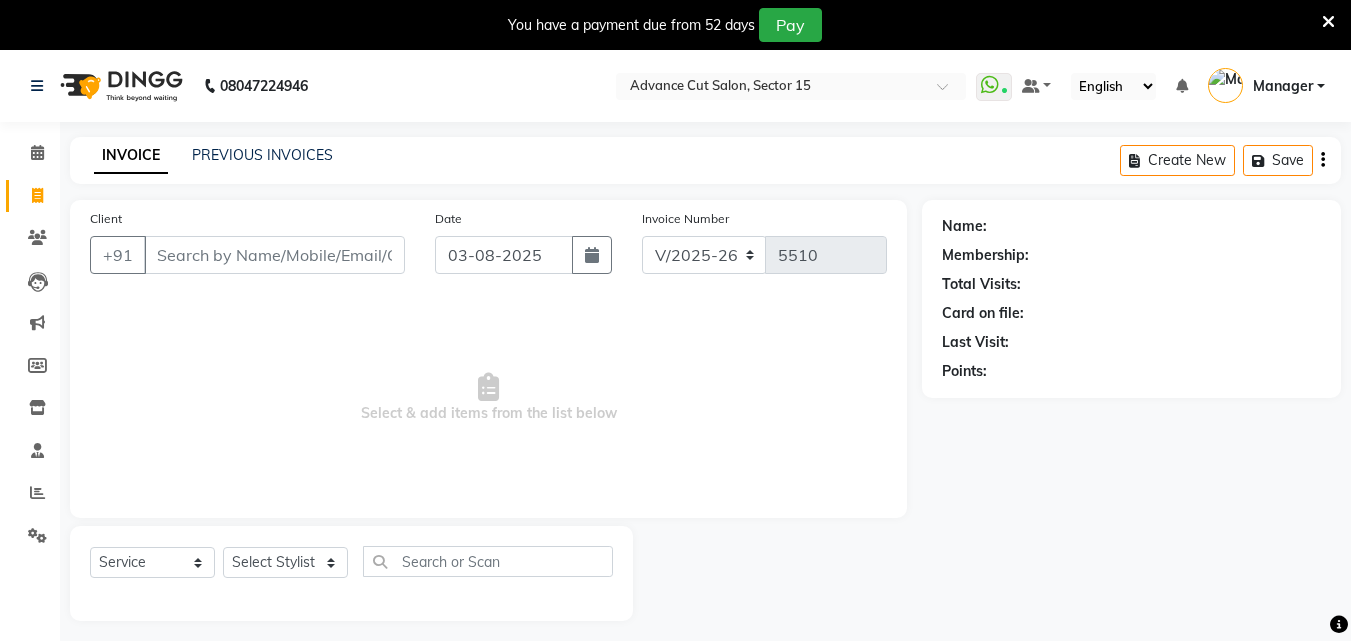 click on "You have a payment due from 52 days   Pay" at bounding box center (665, 25) 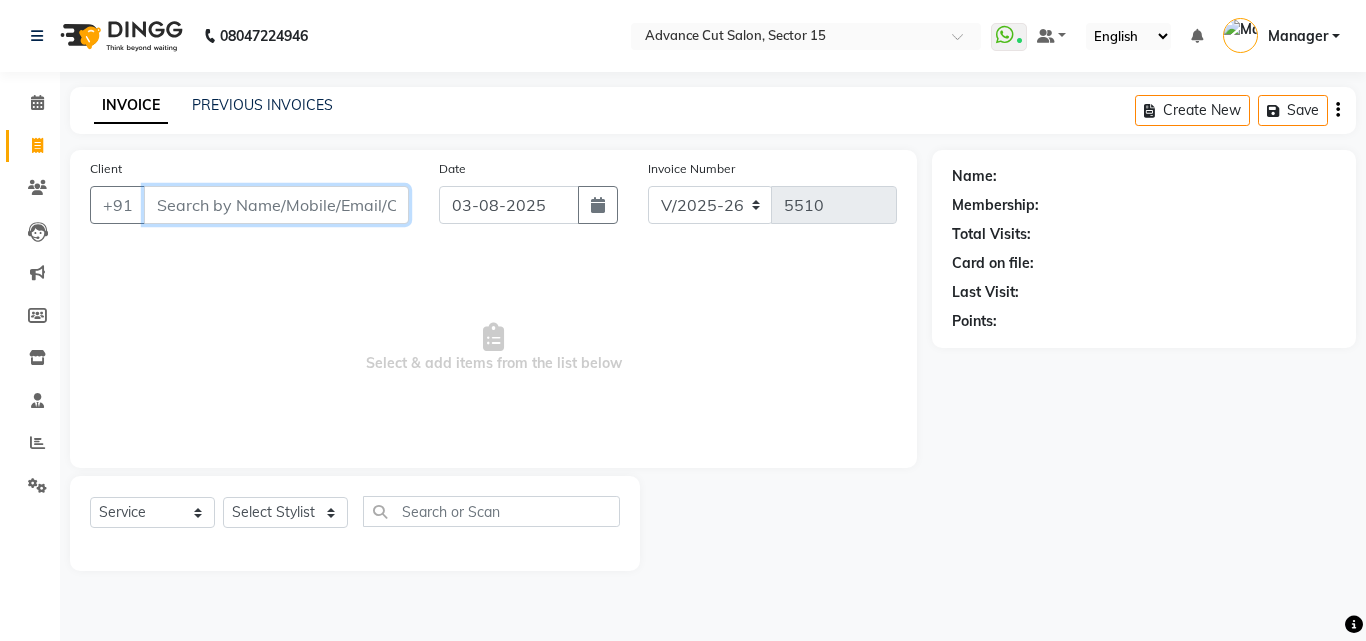 click on "Client" at bounding box center [276, 205] 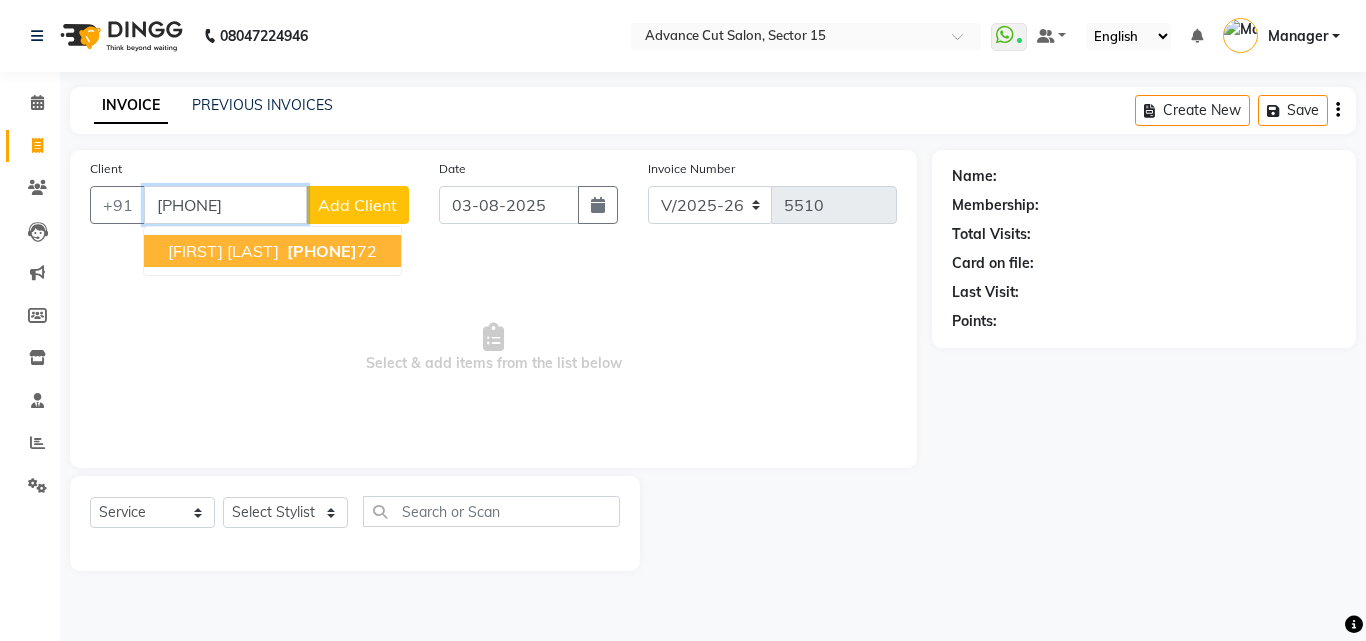 click on "[FIRST] [LAST] [PHONE]" at bounding box center (272, 251) 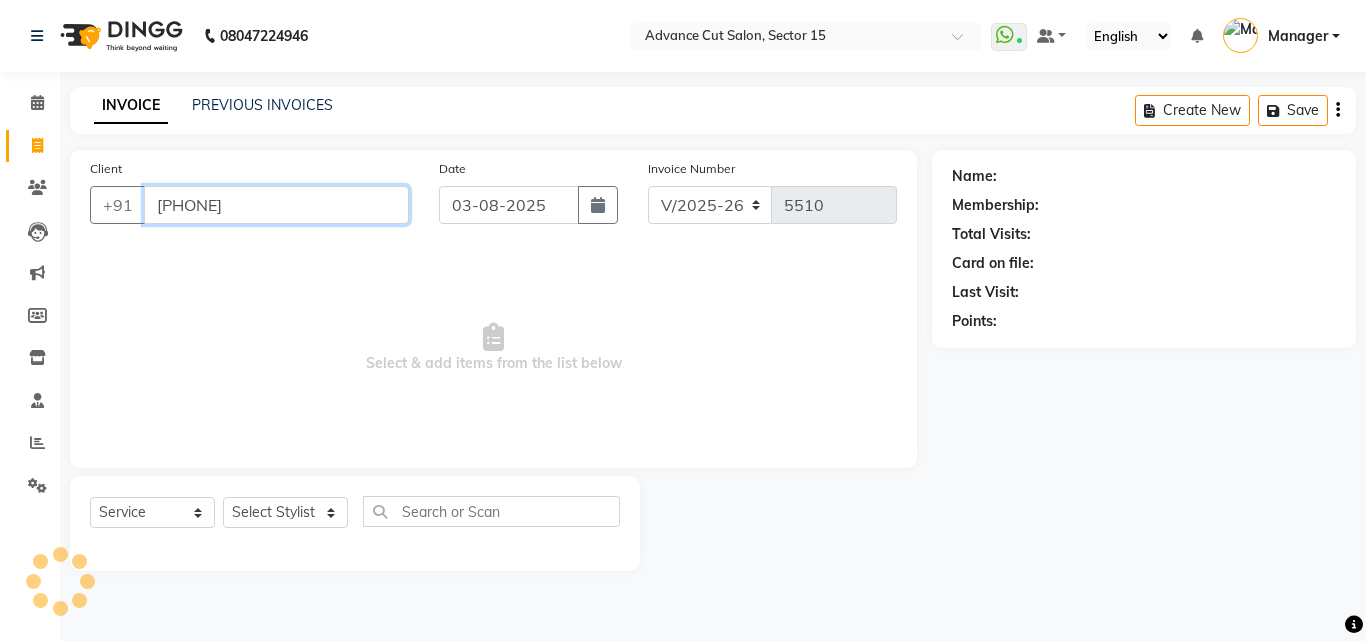 type on "[PHONE]" 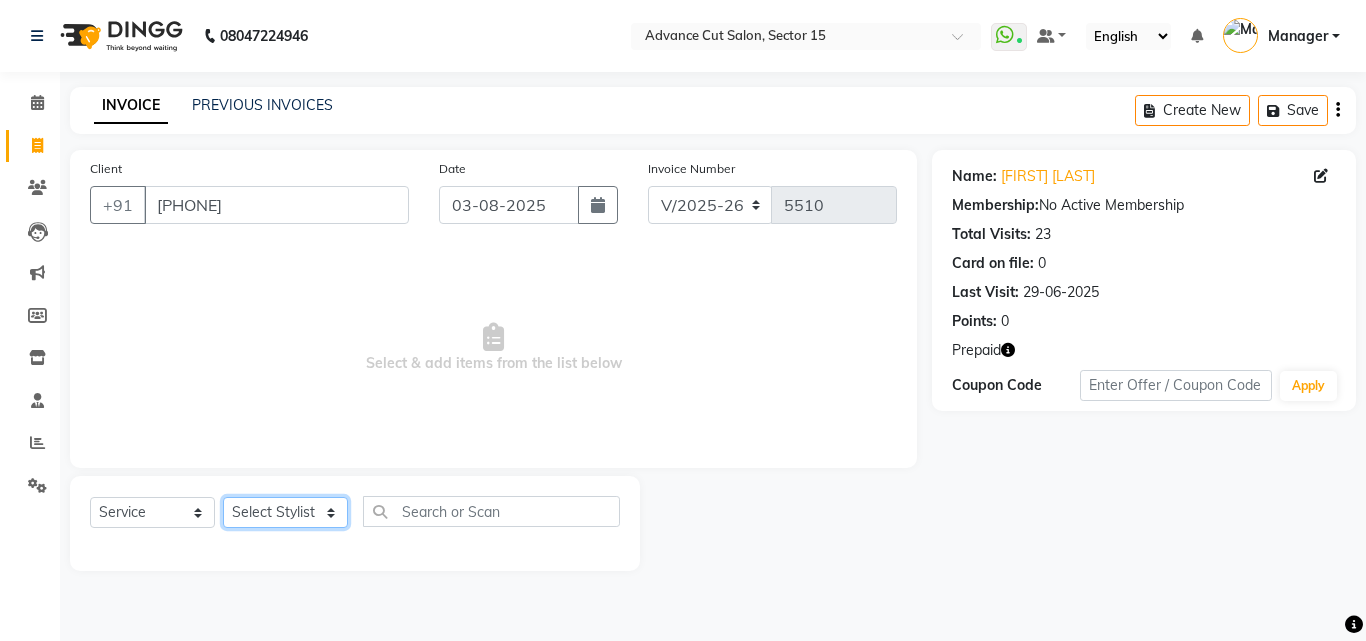 click on "Select Stylist Advance Cut  ASIF FARMAN HAIDER Iqbal KASHISH LUCKY Manager MANOJ NASEEM NASIR Nidhi Pooja  PRIYA RAEES RANI RASHID RIZWAN SACHIN SALMAN SANJAY Shahjad Shankar shuaib SONI" 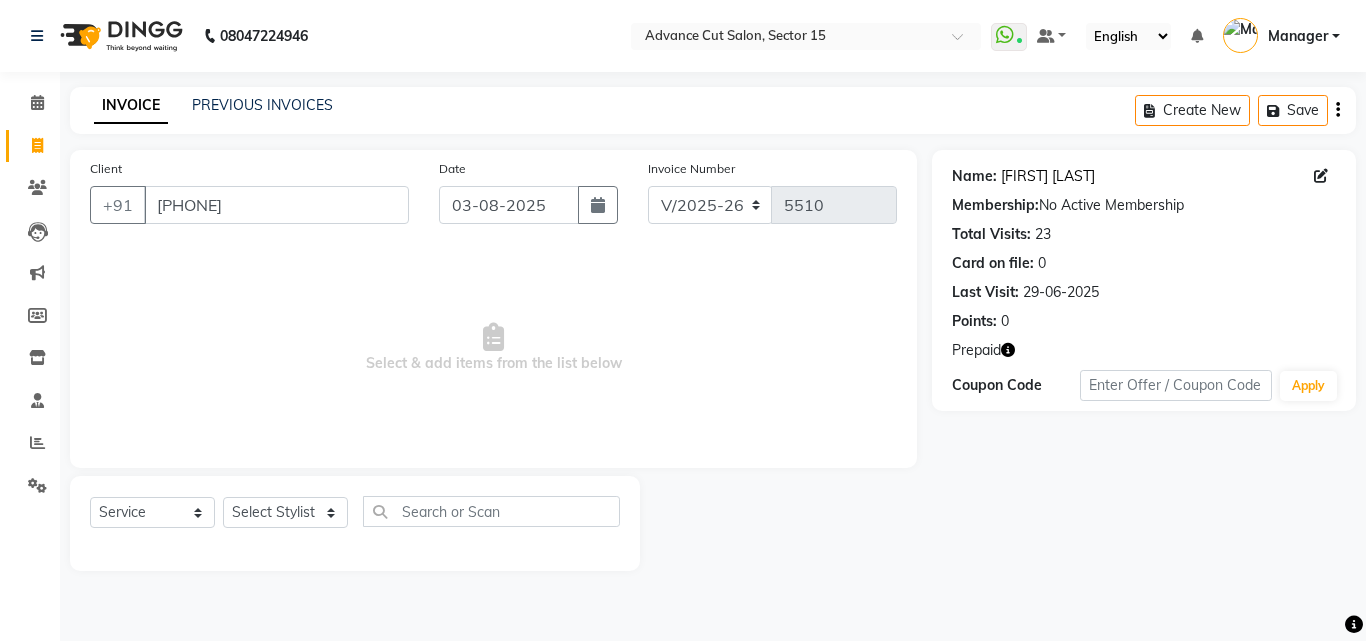 click on "[FIRST] [LAST]" 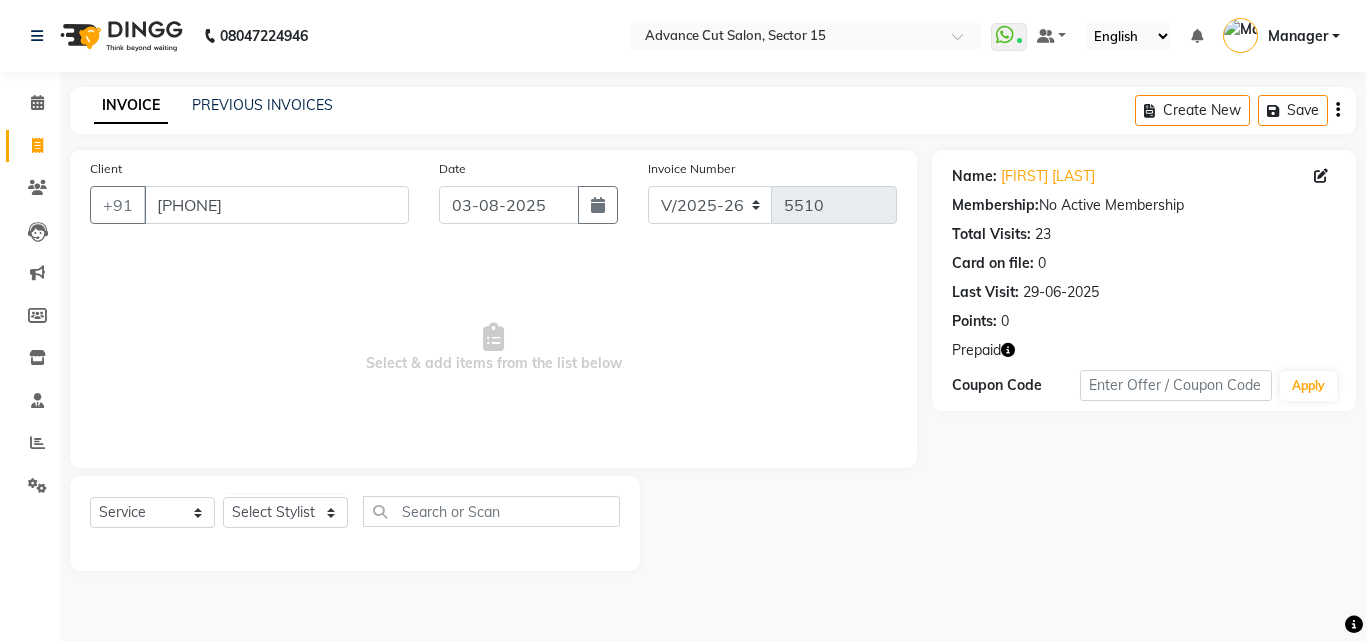 drag, startPoint x: 326, startPoint y: 529, endPoint x: 321, endPoint y: 514, distance: 15.811388 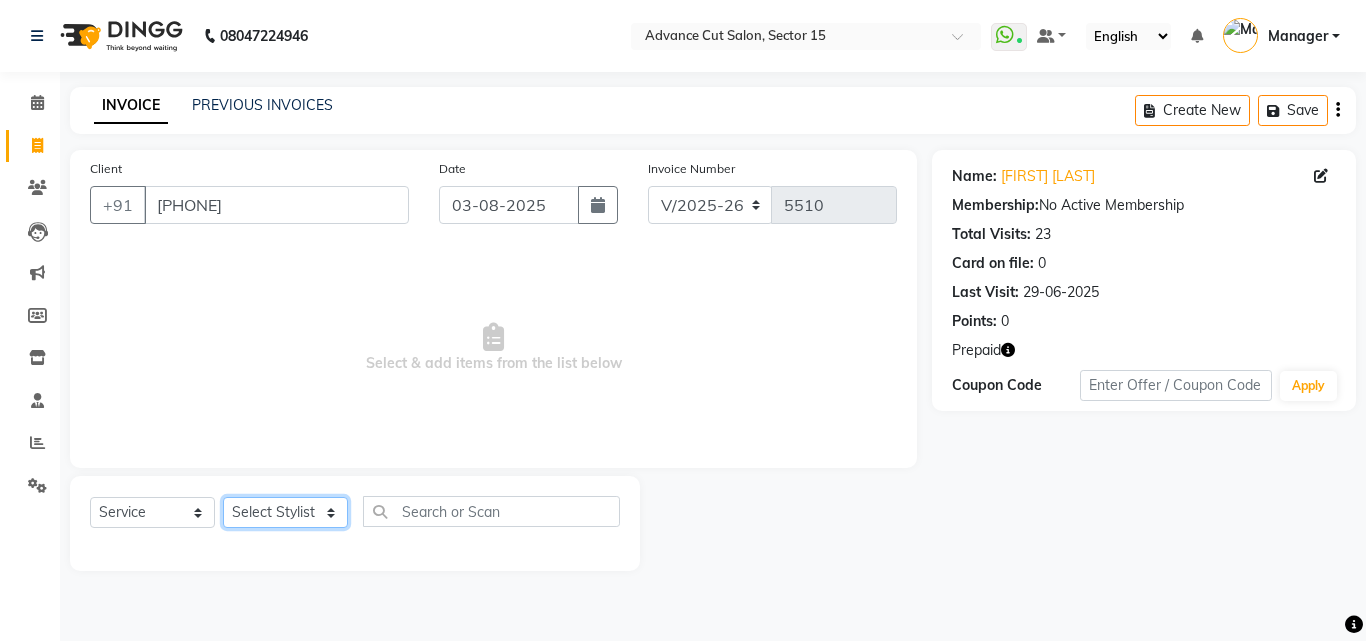 click on "Select Stylist Advance Cut  ASIF FARMAN HAIDER Iqbal KASHISH LUCKY Manager MANOJ NASEEM NASIR Nidhi Pooja  PRIYA RAEES RANI RASHID RIZWAN SACHIN SALMAN SANJAY Shahjad Shankar shuaib SONI" 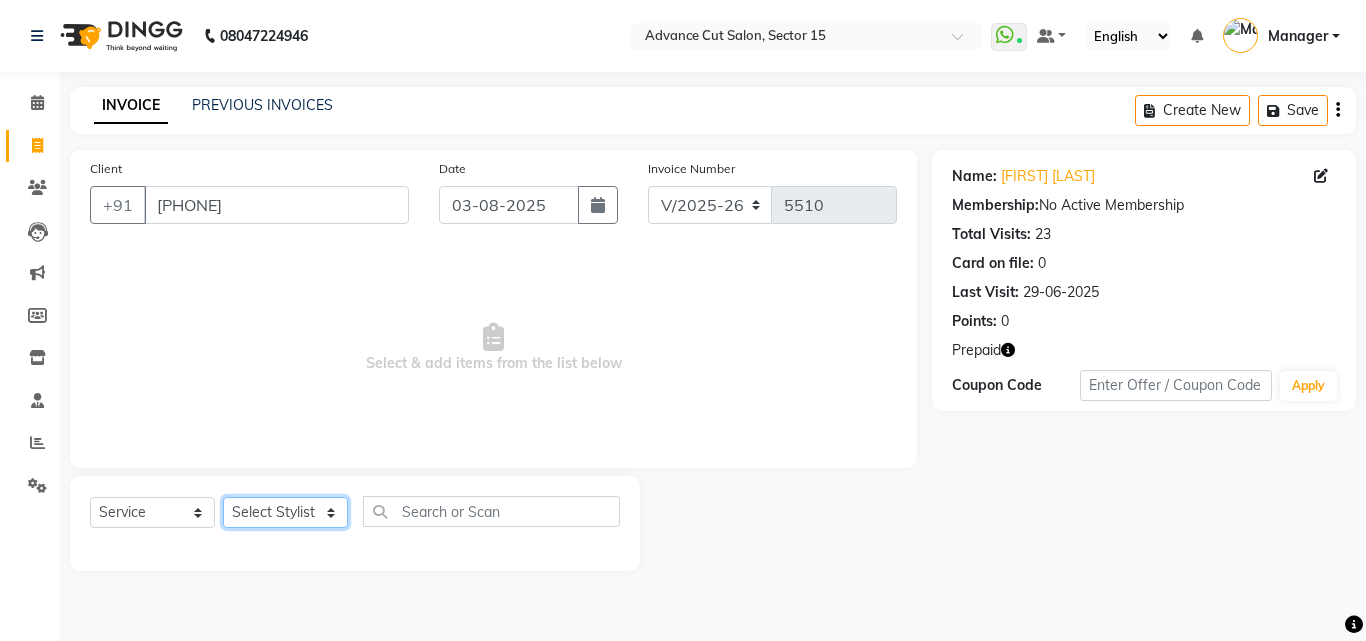 select on "80318" 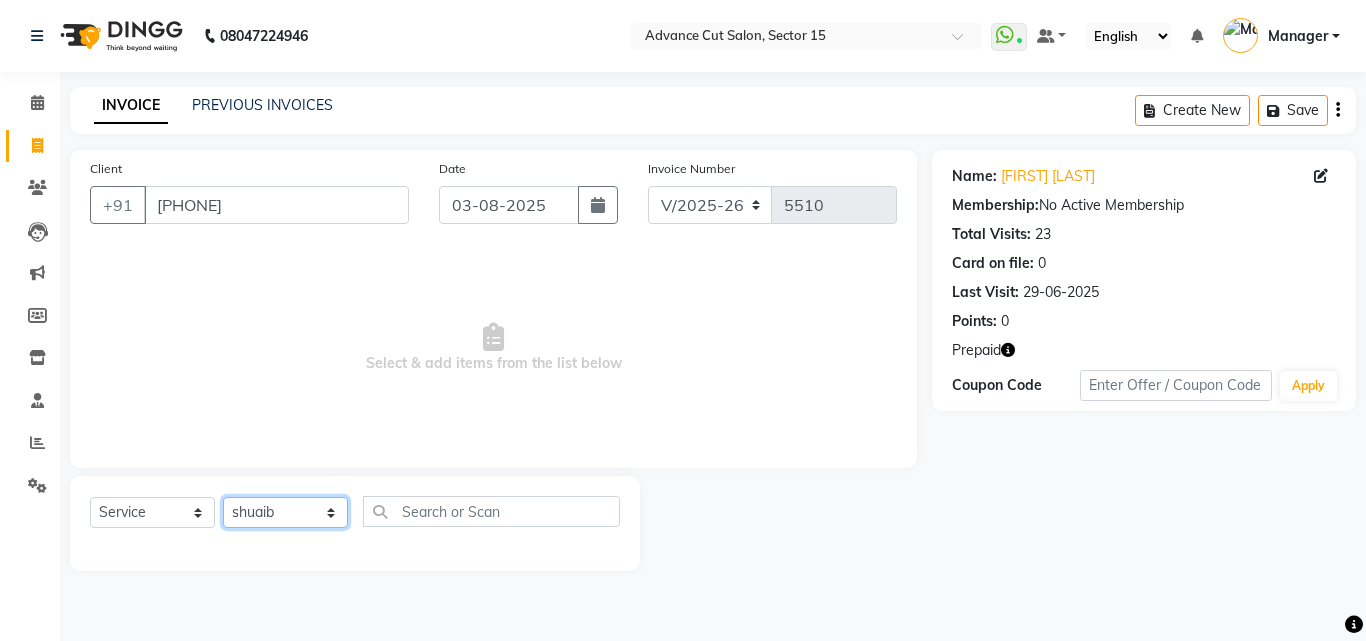 click on "Select Stylist Advance Cut  ASIF FARMAN HAIDER Iqbal KASHISH LUCKY Manager MANOJ NASEEM NASIR Nidhi Pooja  PRIYA RAEES RANI RASHID RIZWAN SACHIN SALMAN SANJAY Shahjad Shankar shuaib SONI" 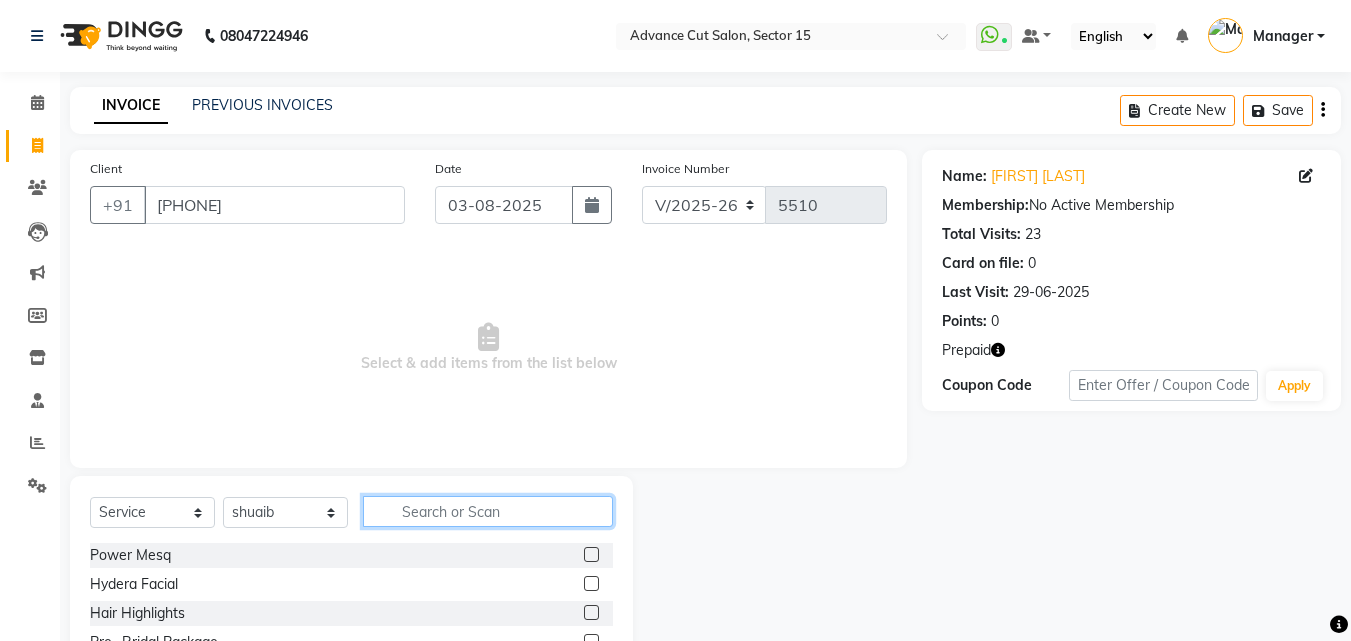 click 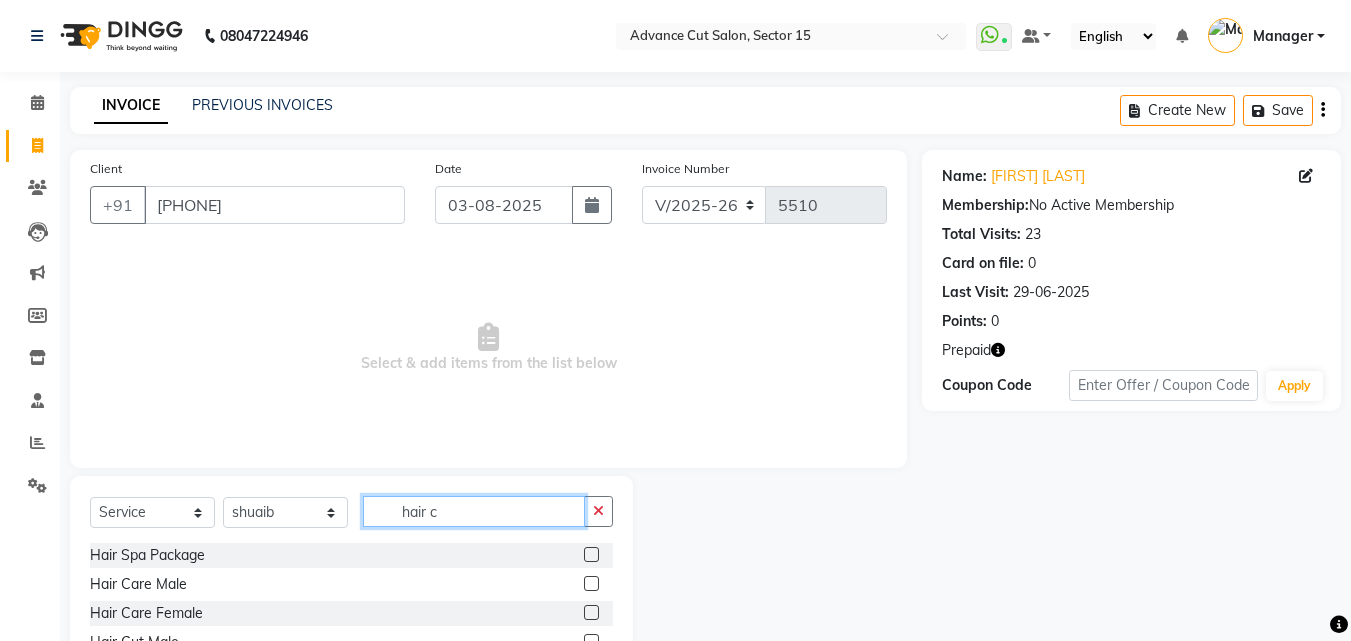 scroll, scrollTop: 134, scrollLeft: 0, axis: vertical 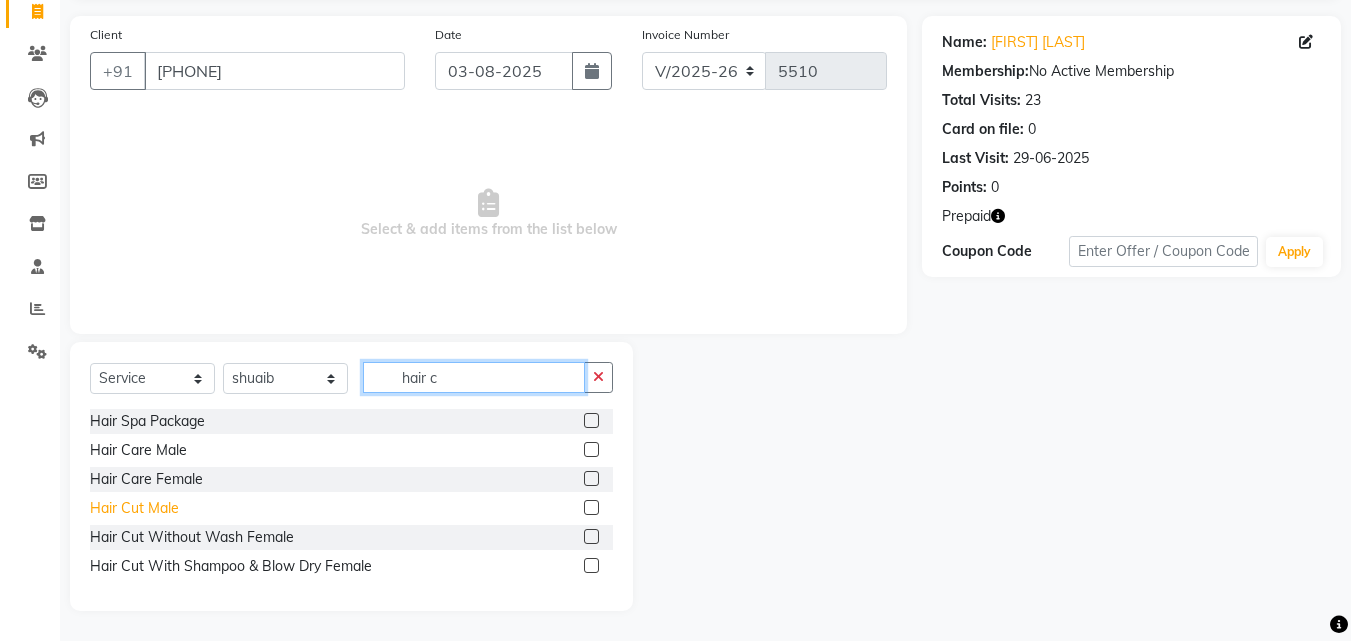 type on "hair c" 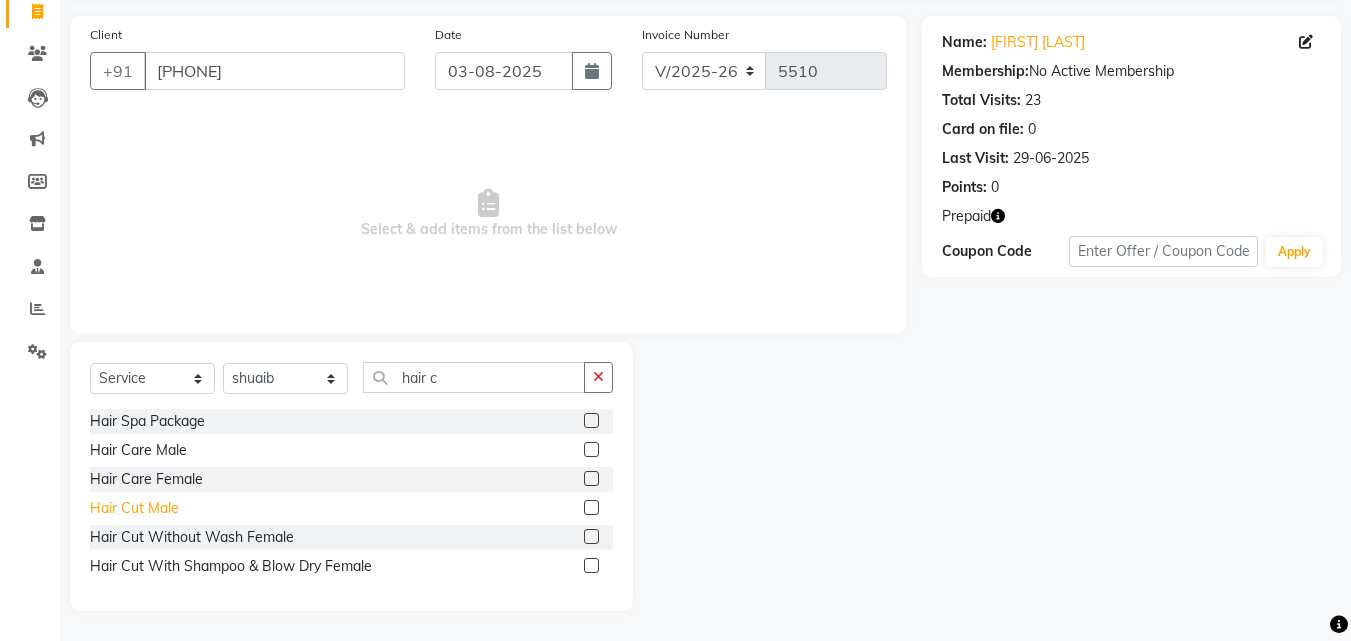 click on "Hair Cut  Male" 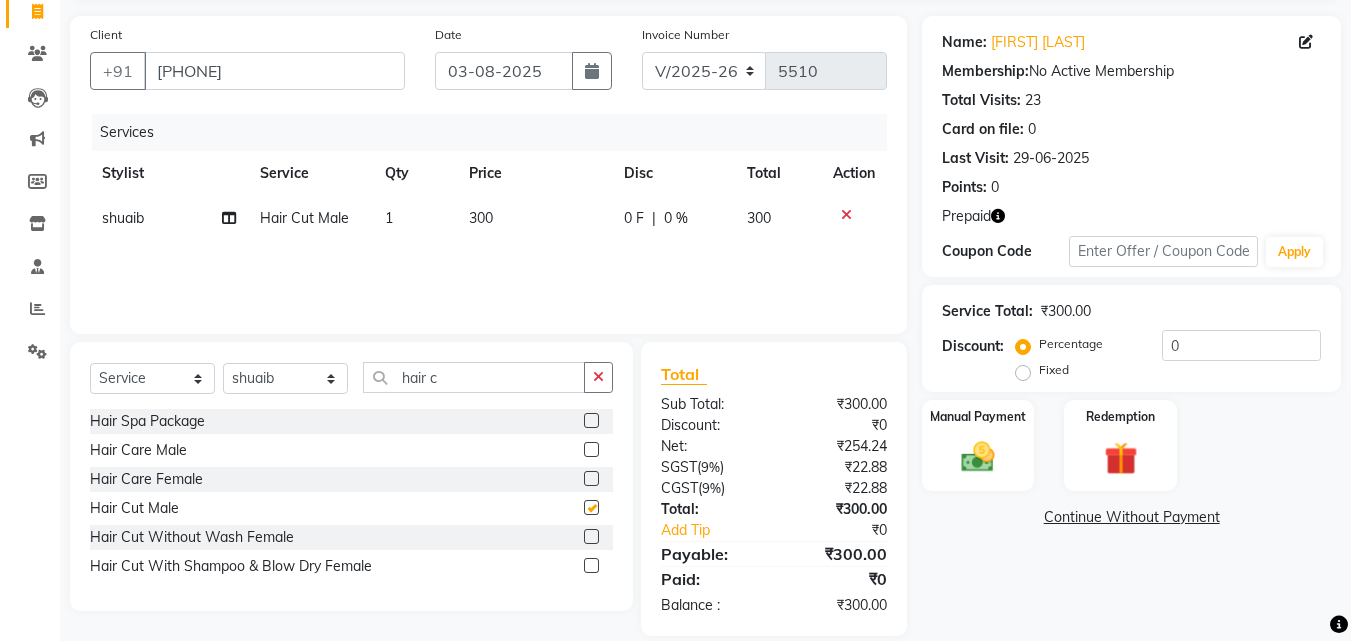 checkbox on "false" 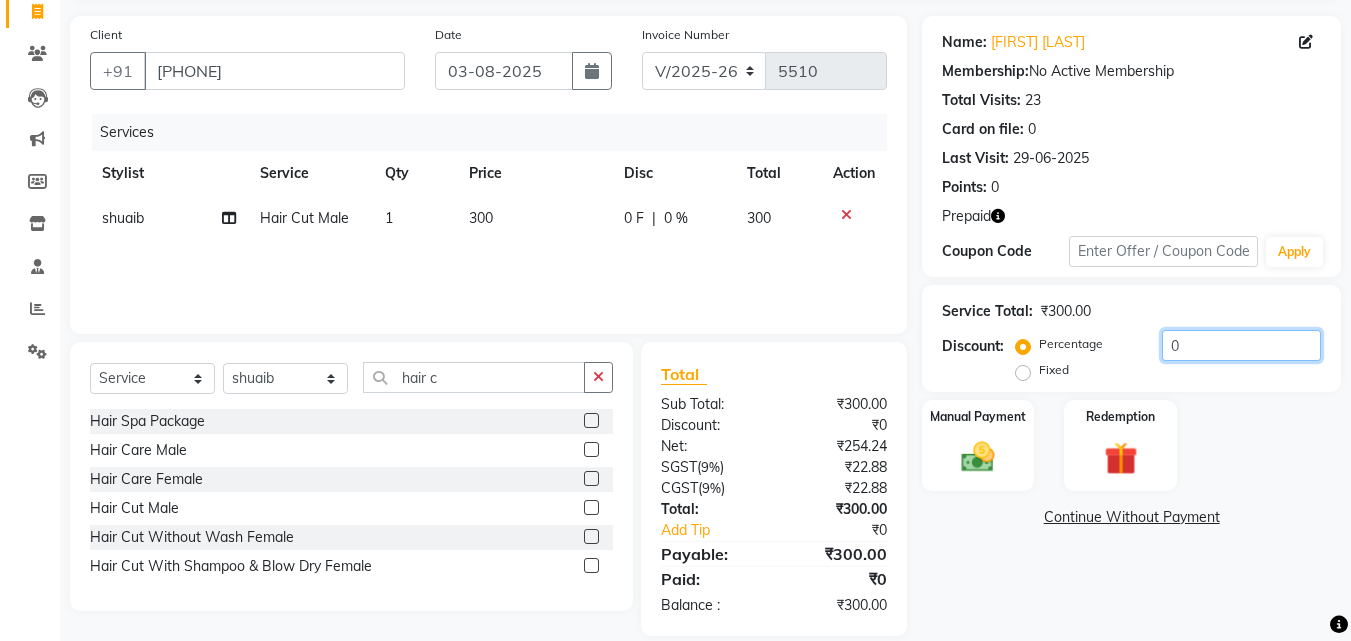 click on "0" 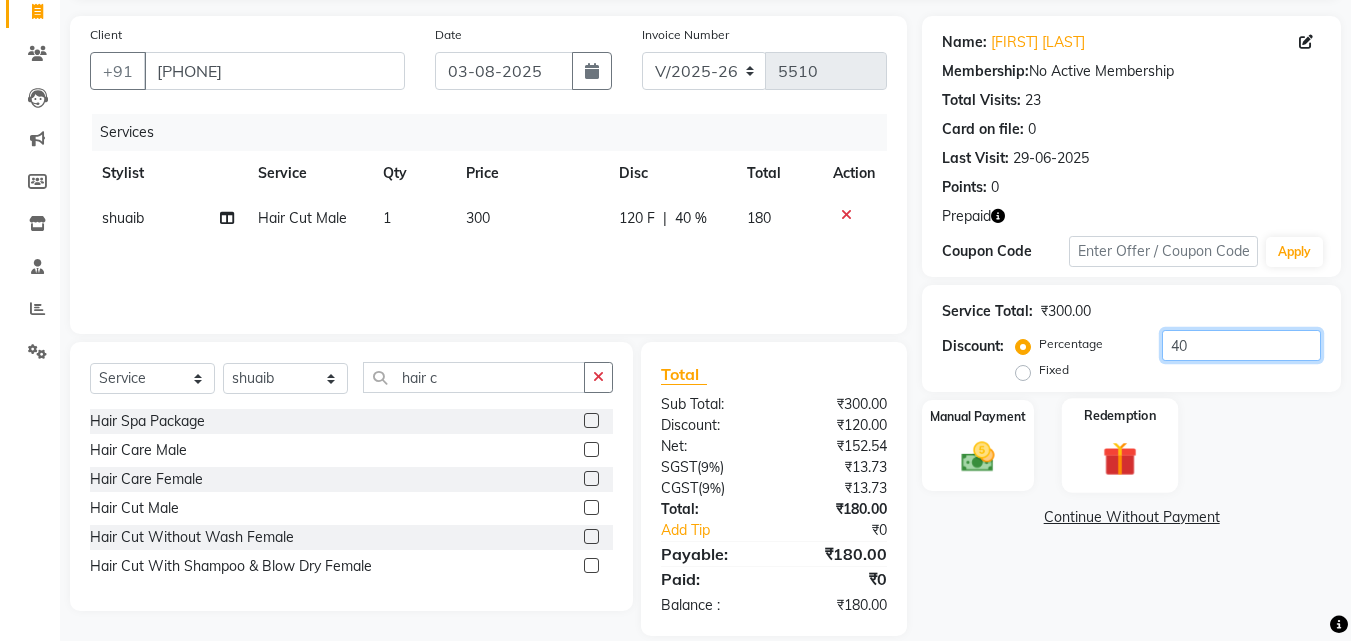 type on "40" 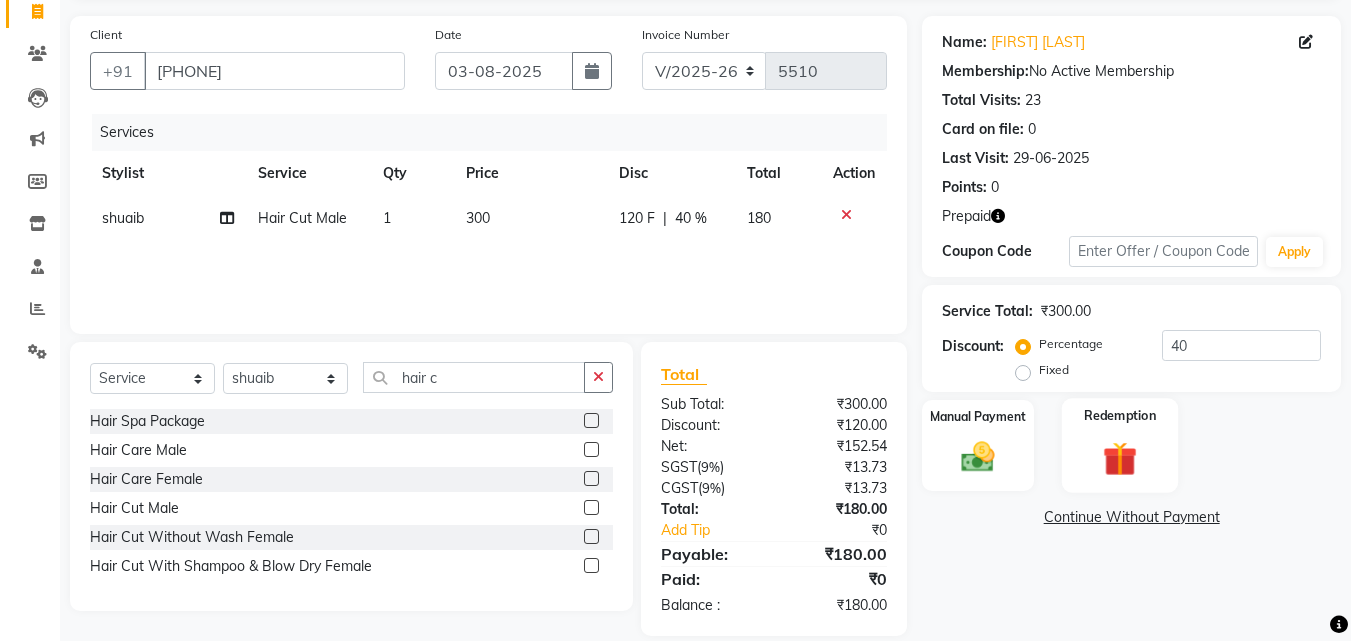 click 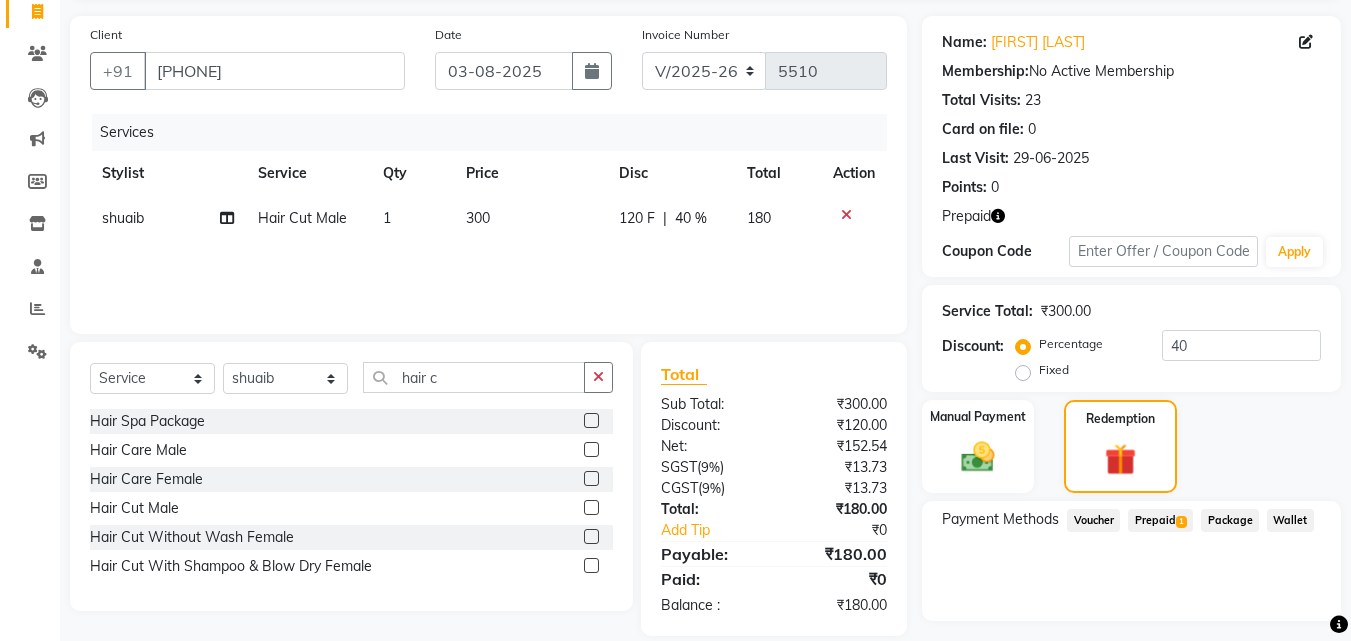 scroll, scrollTop: 185, scrollLeft: 0, axis: vertical 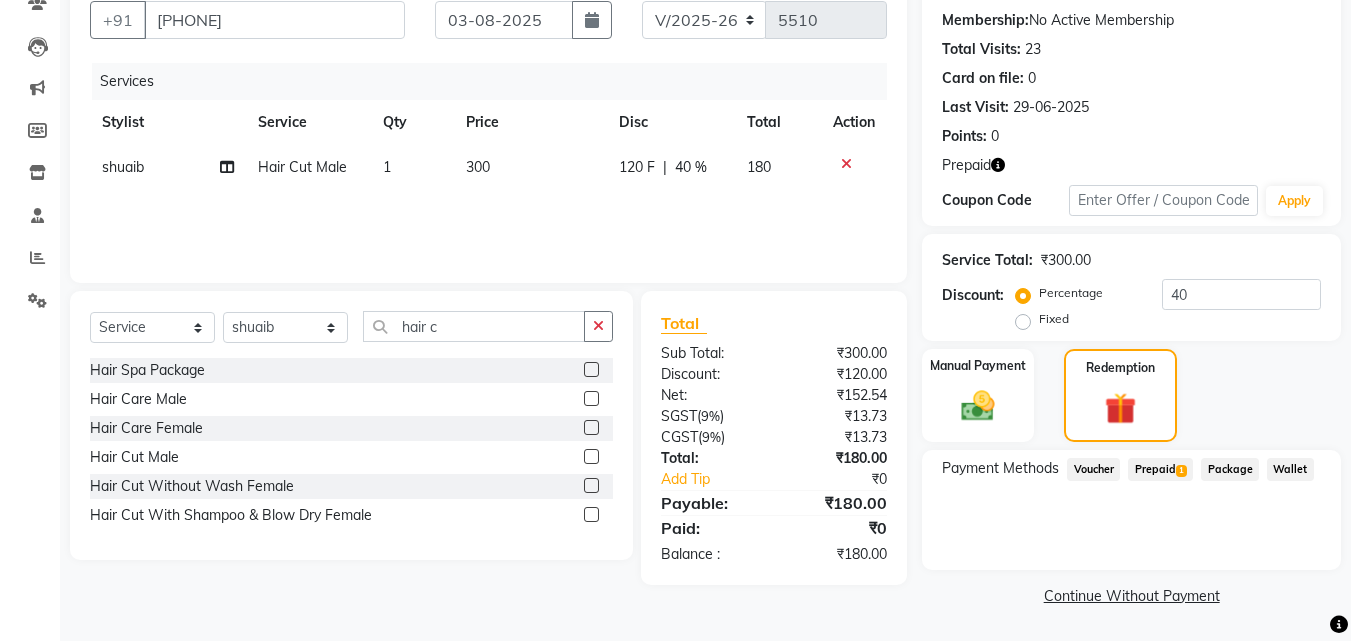 click on "Prepaid  1" 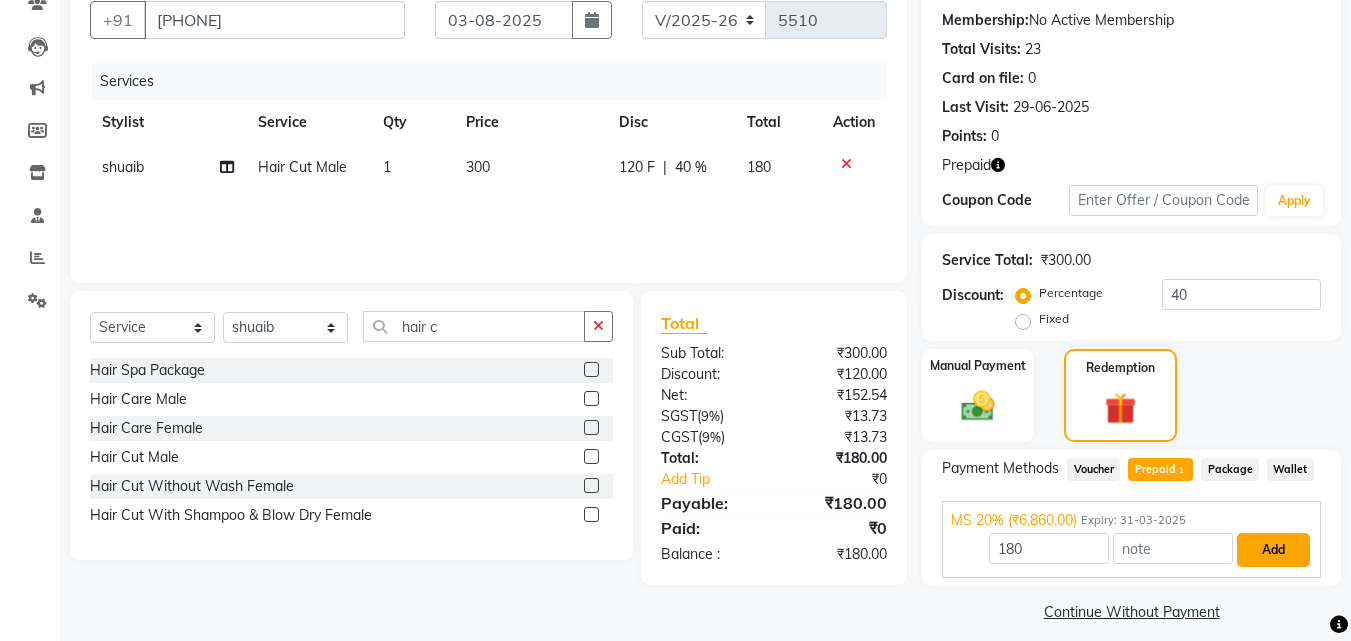 click on "Add" at bounding box center [1273, 550] 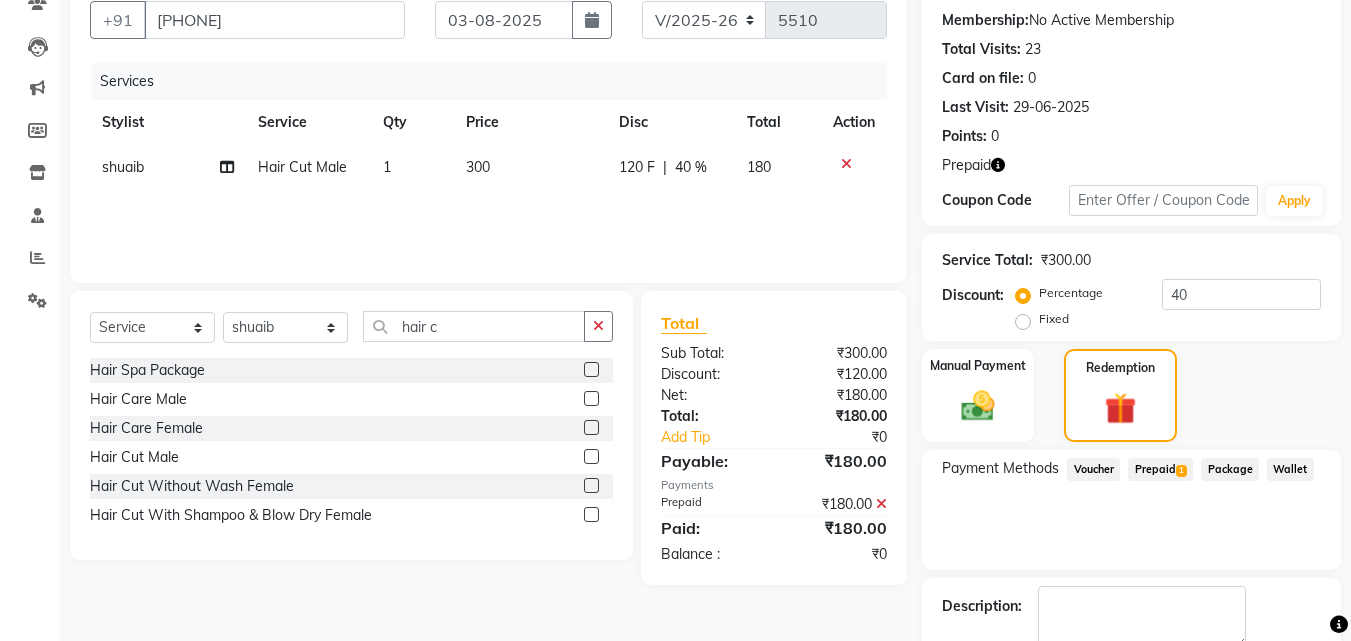scroll, scrollTop: 298, scrollLeft: 0, axis: vertical 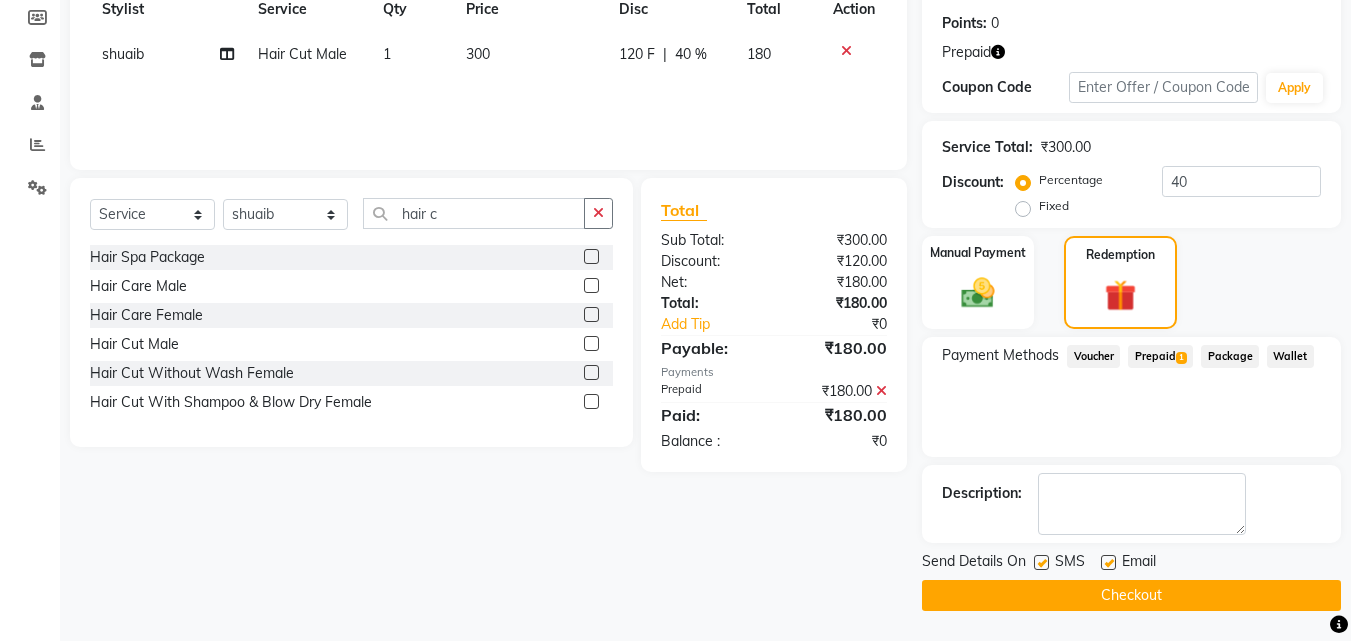 click on "Checkout" 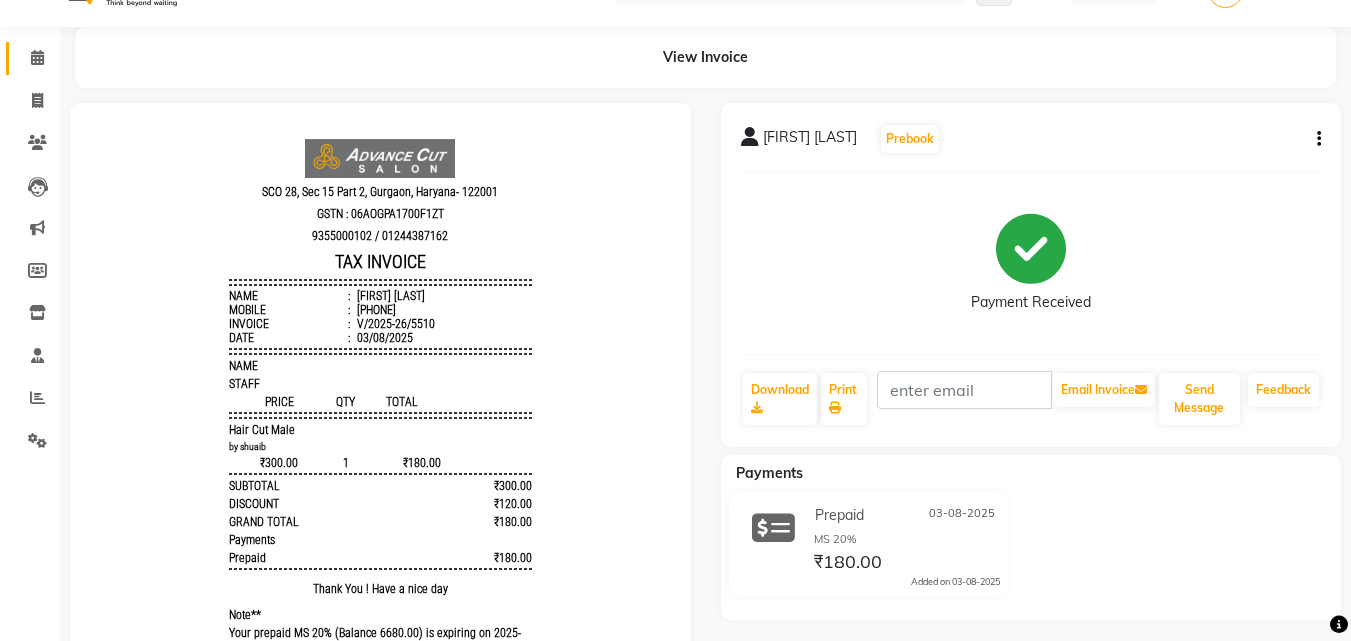 scroll, scrollTop: 0, scrollLeft: 0, axis: both 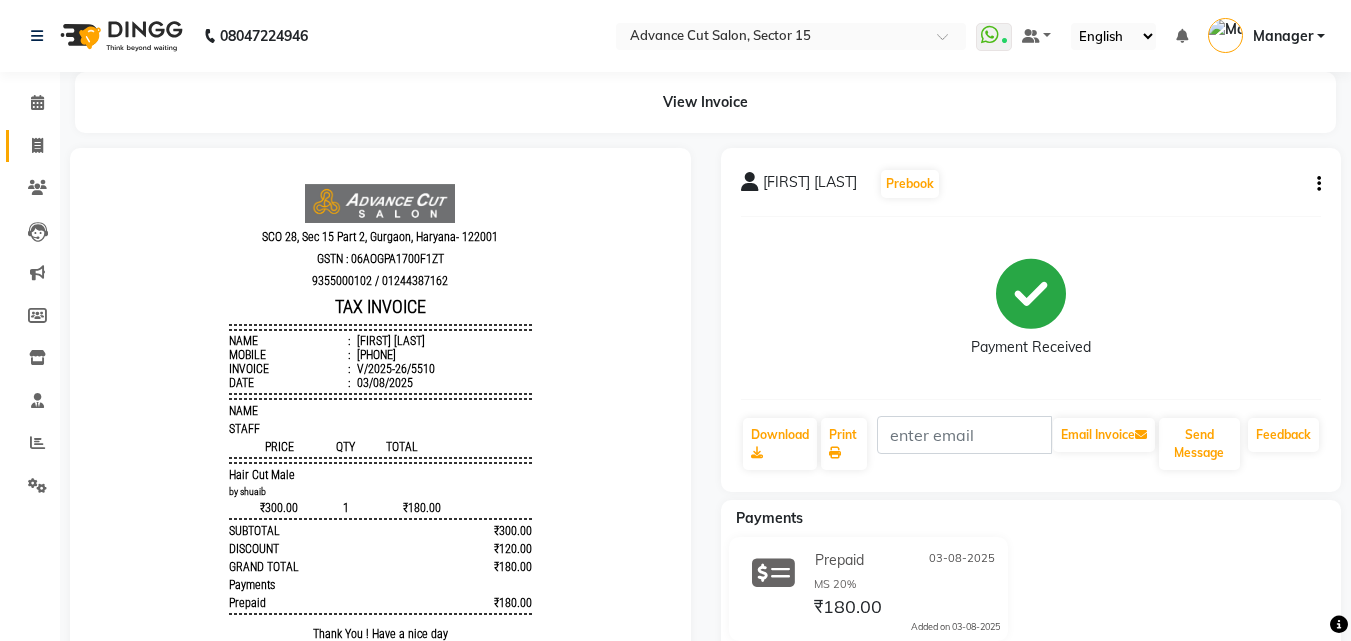 click on "Invoice" 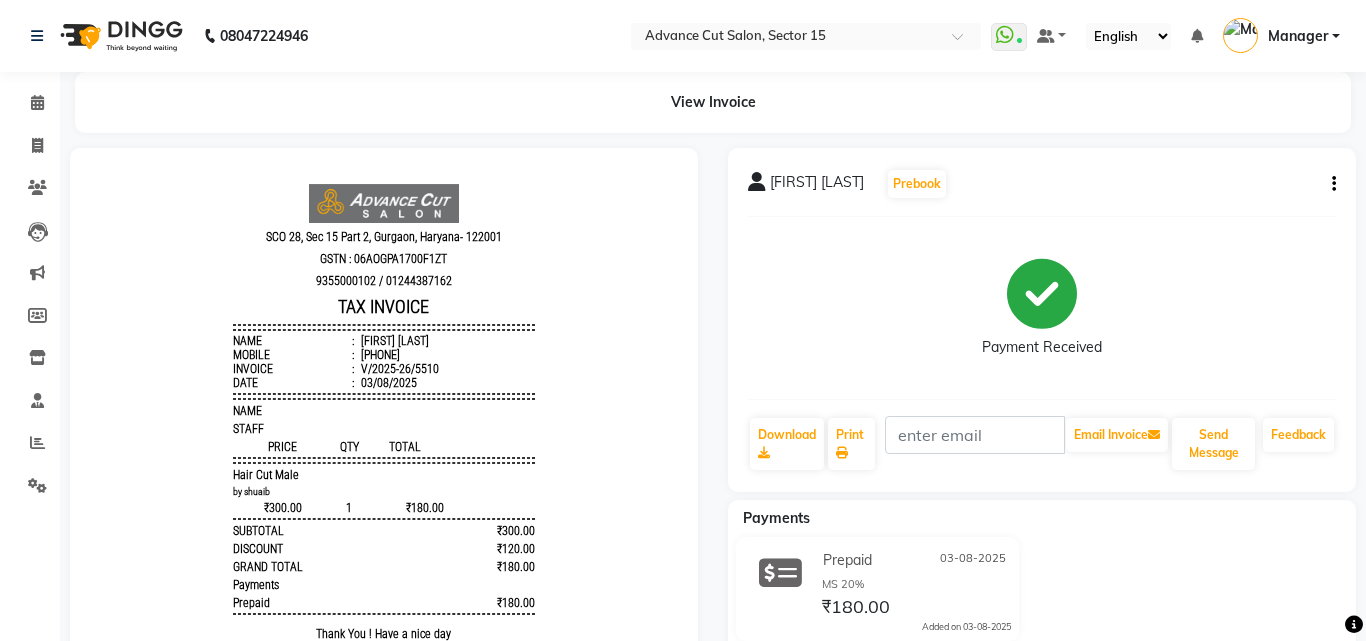 select on "service" 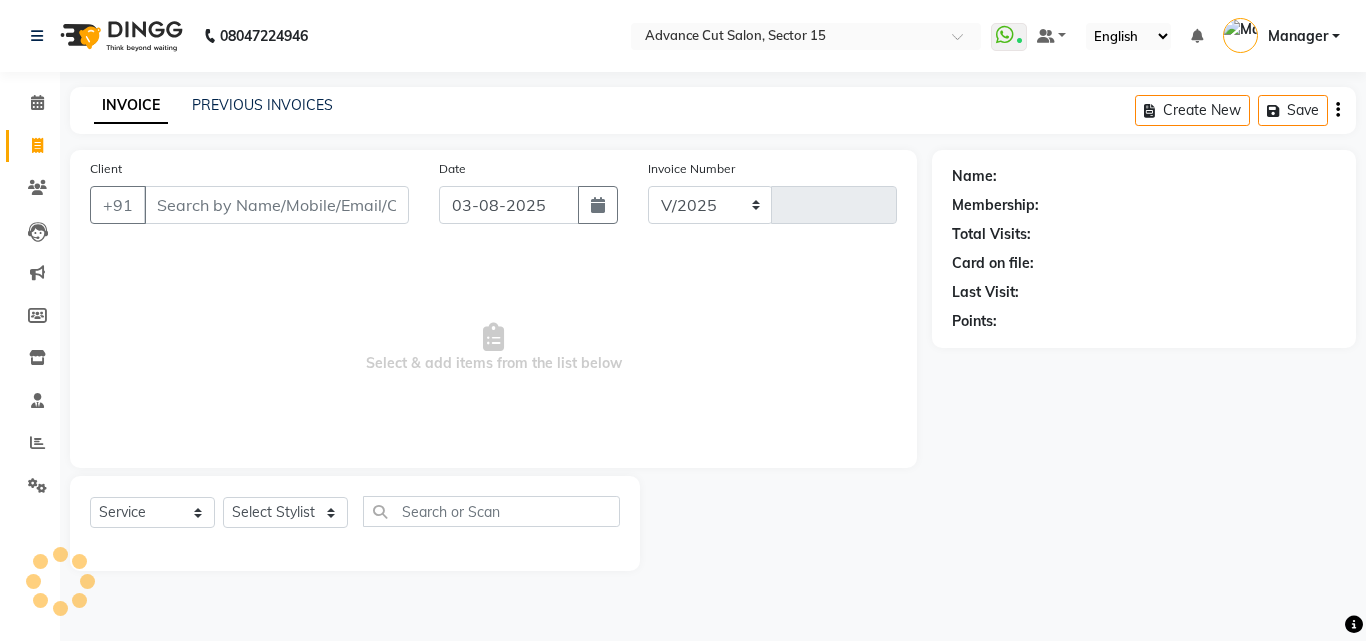 select on "6255" 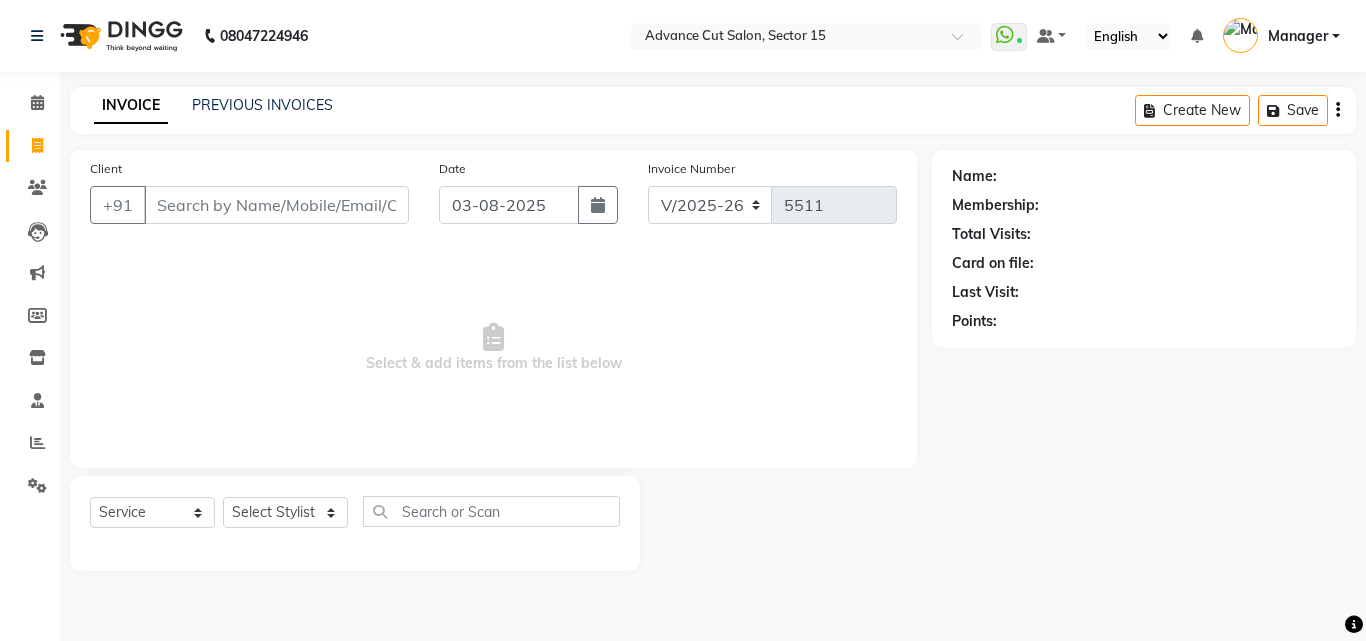 click on "INVOICE PREVIOUS INVOICES" 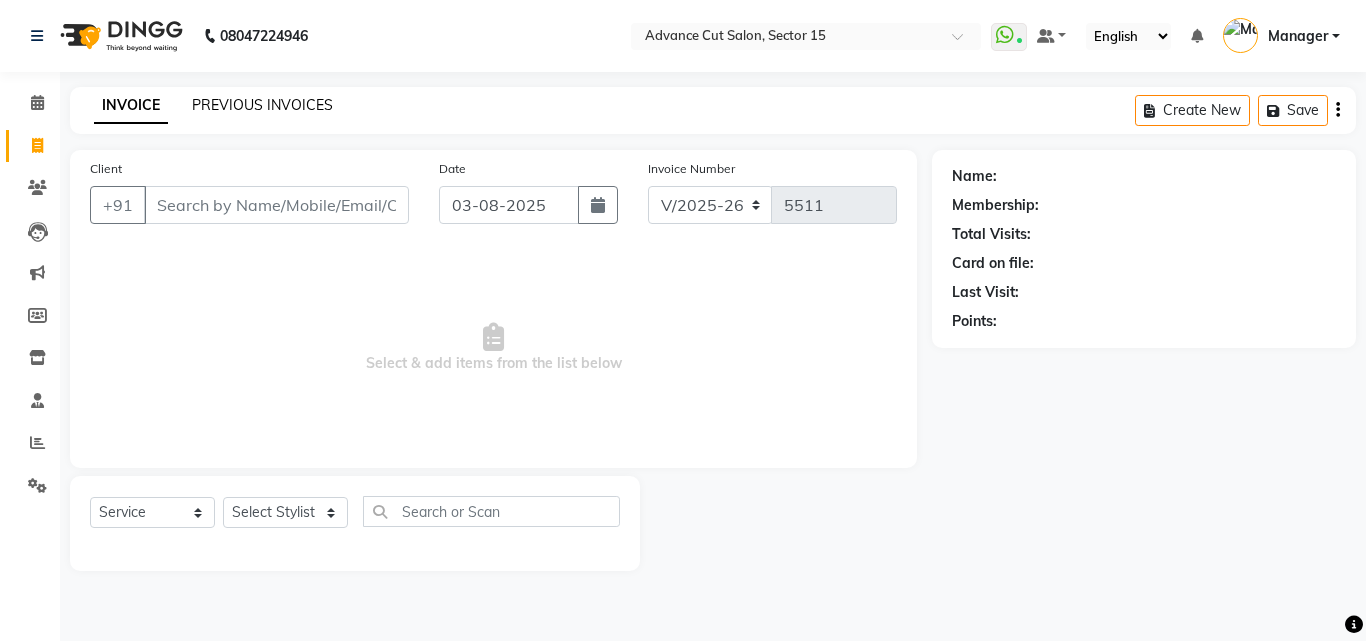 click on "PREVIOUS INVOICES" 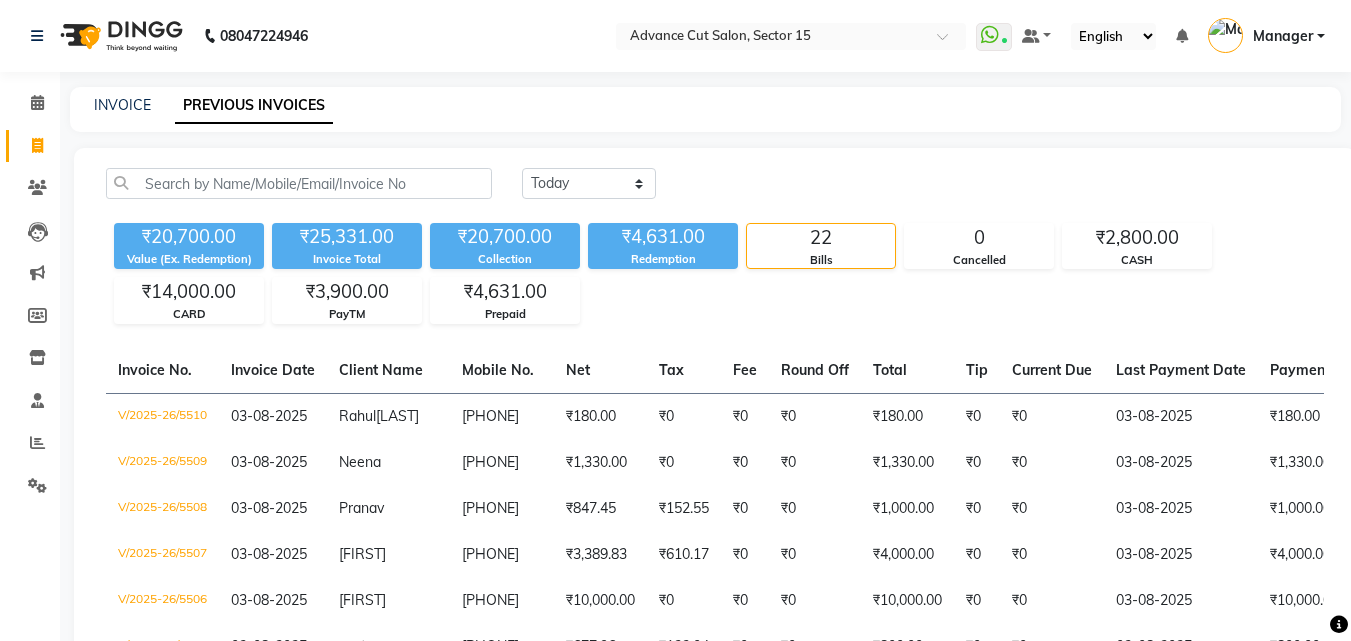 click on "Invoice" 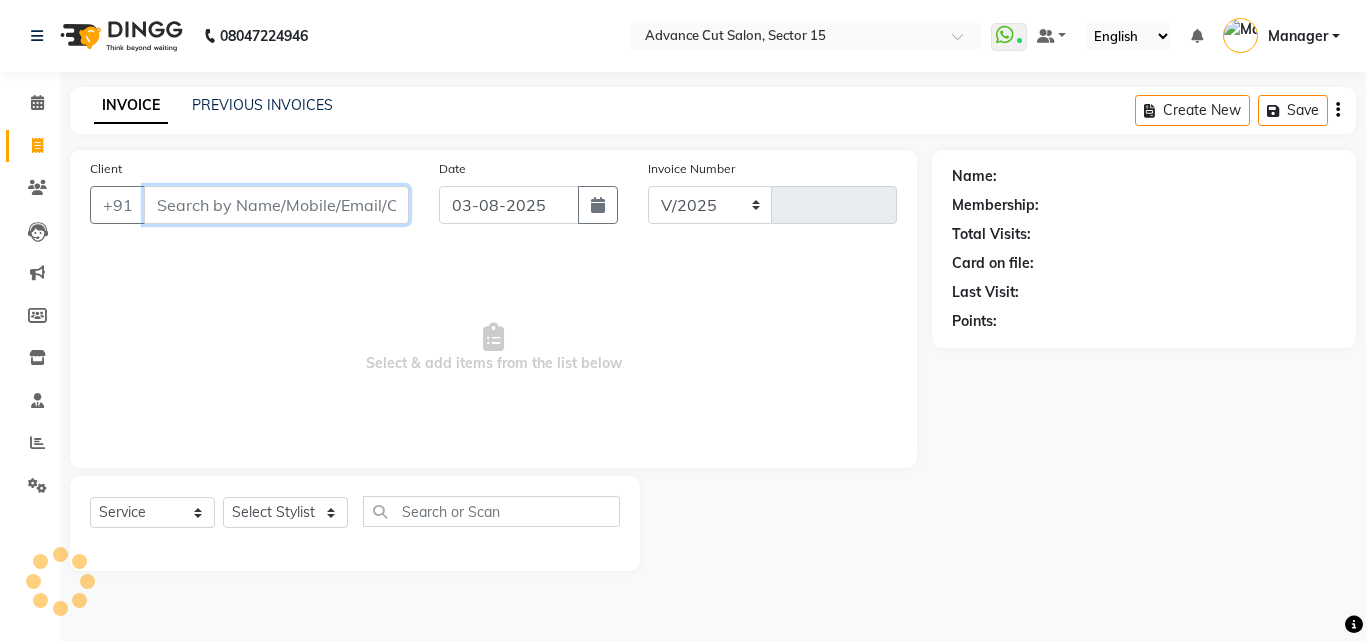 select on "6255" 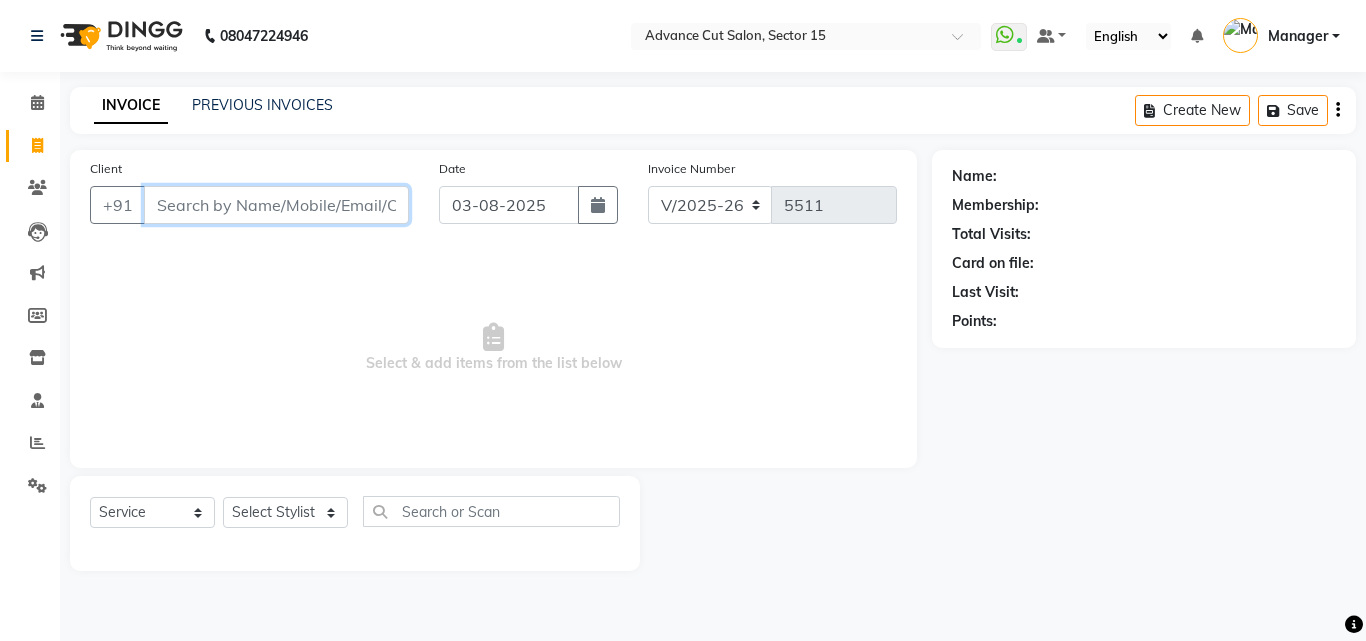 click on "Client" at bounding box center [276, 205] 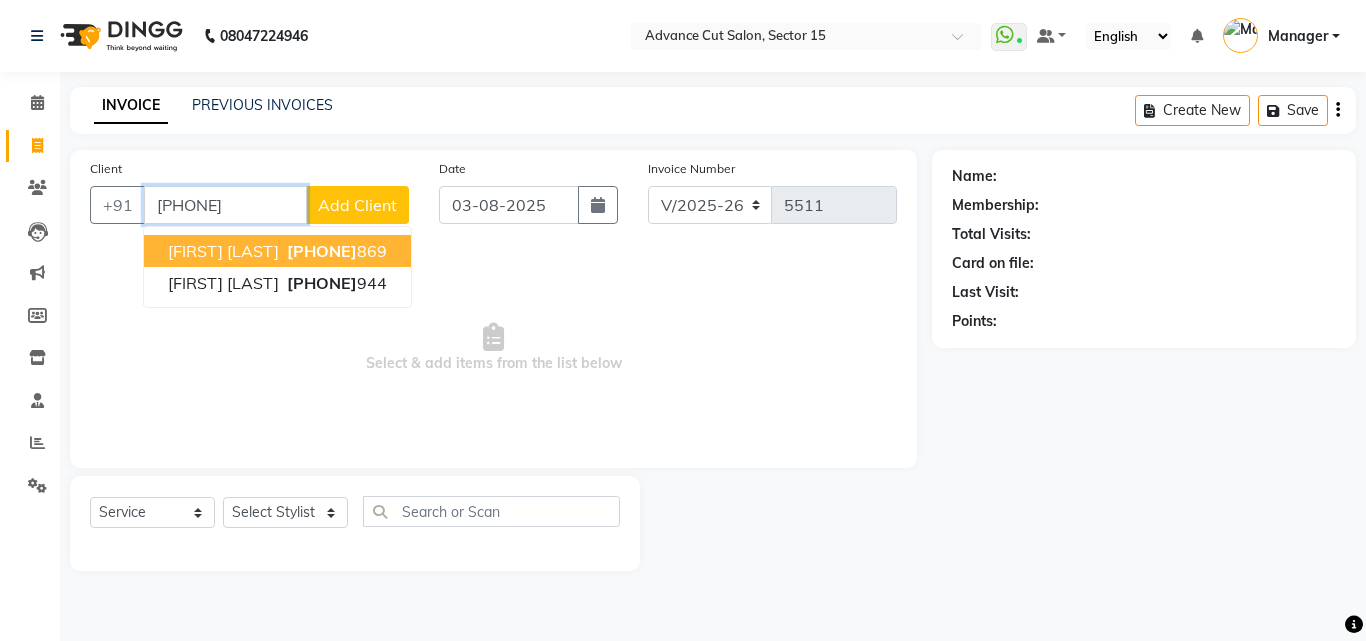 click on "[FIRST] [LAST] [PHONE]" at bounding box center (277, 251) 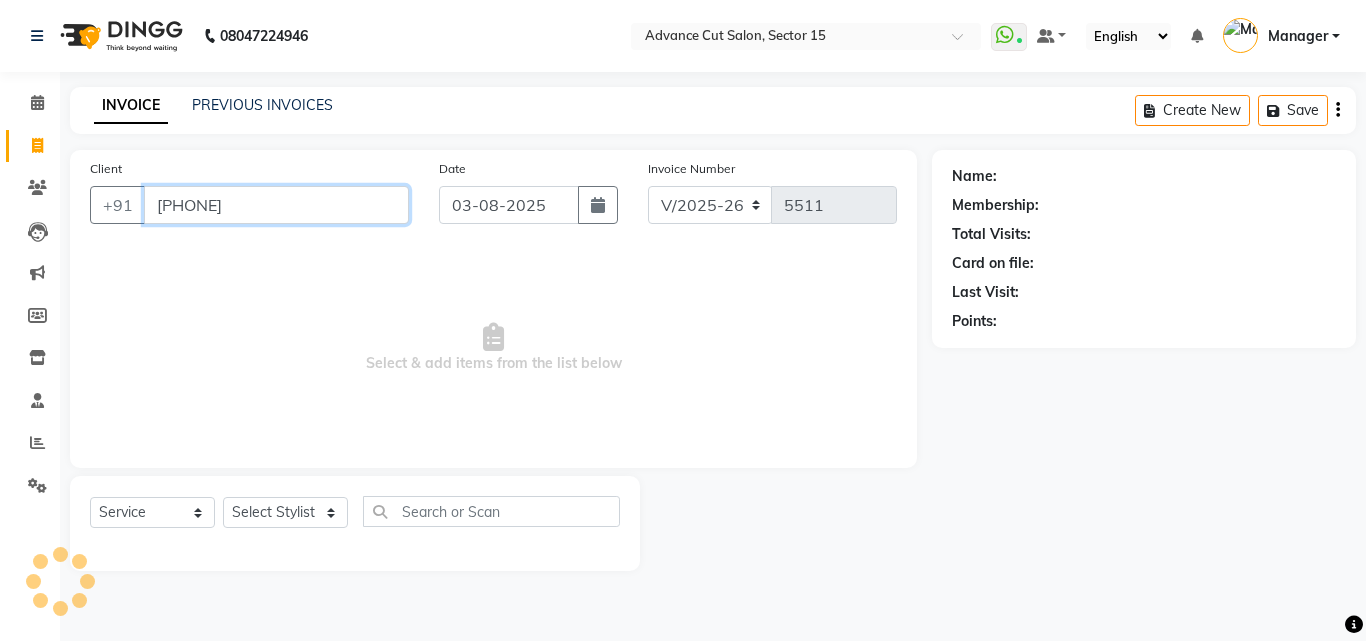 type on "[PHONE]" 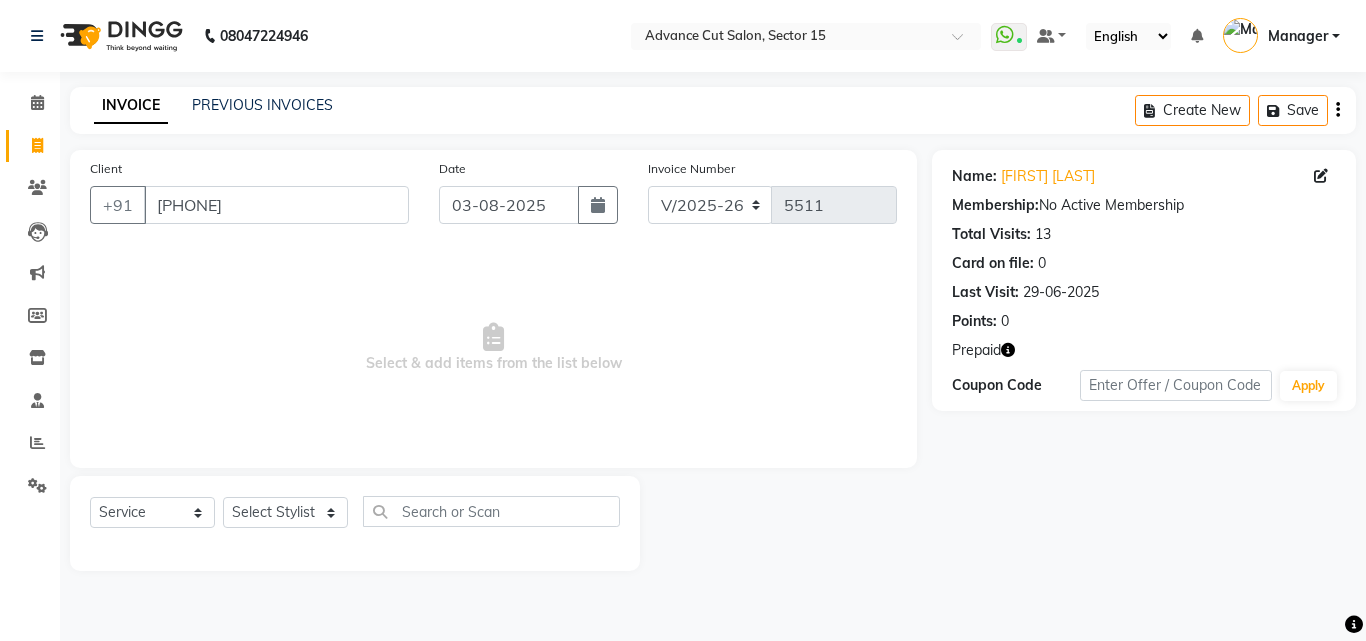click 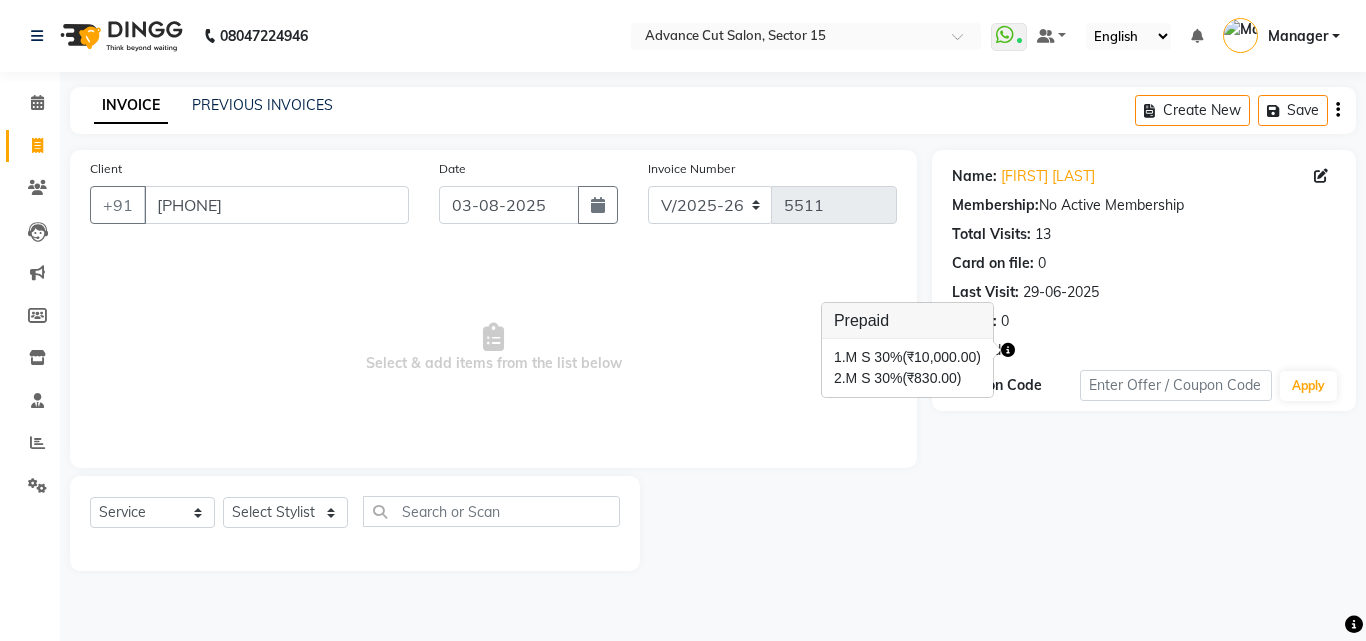 click 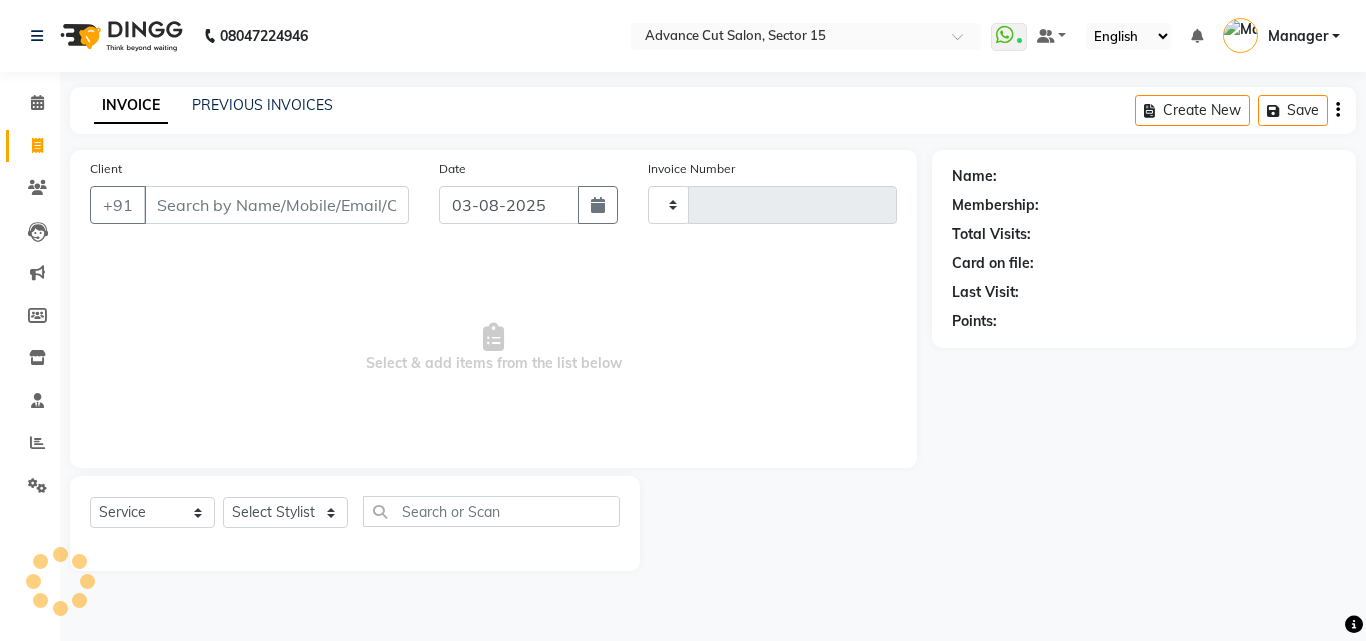 type on "5511" 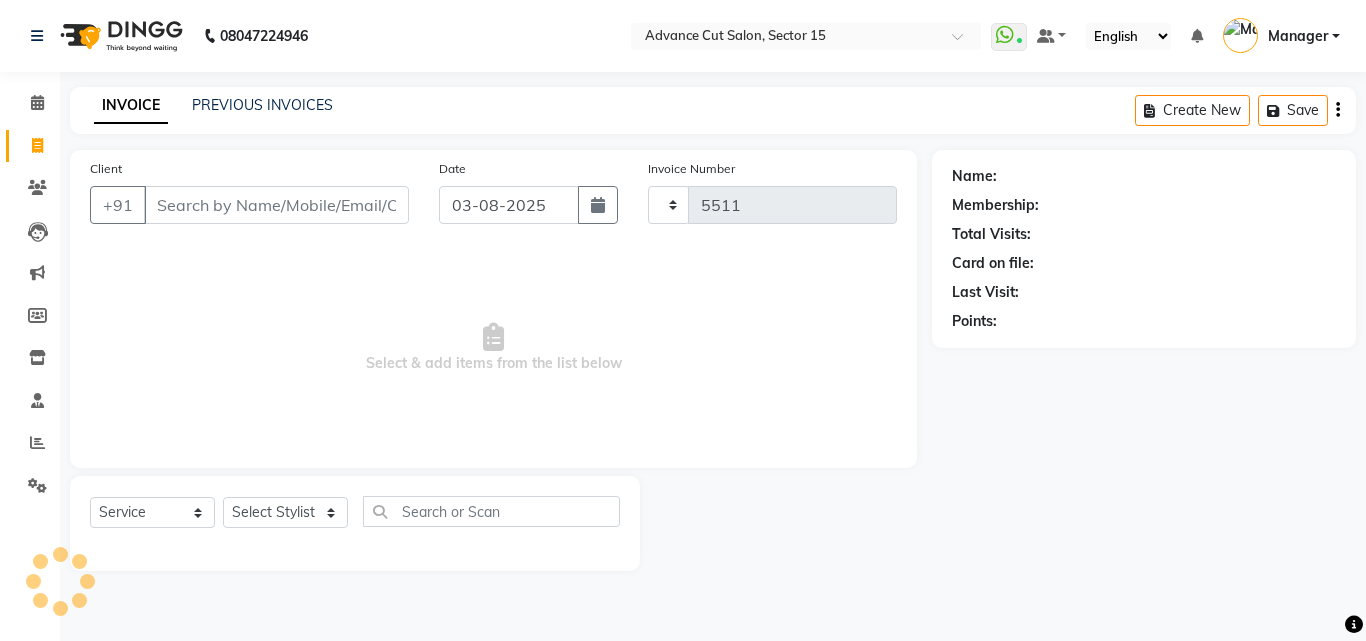 select on "6255" 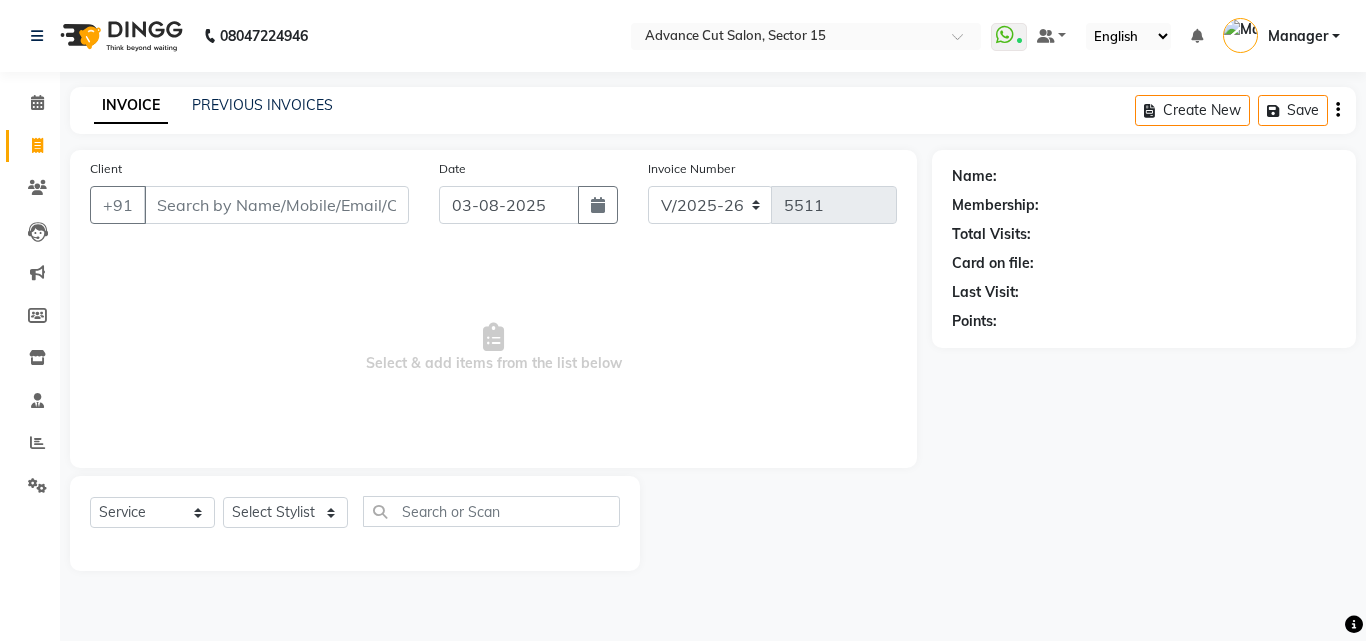 click on "Client +91" 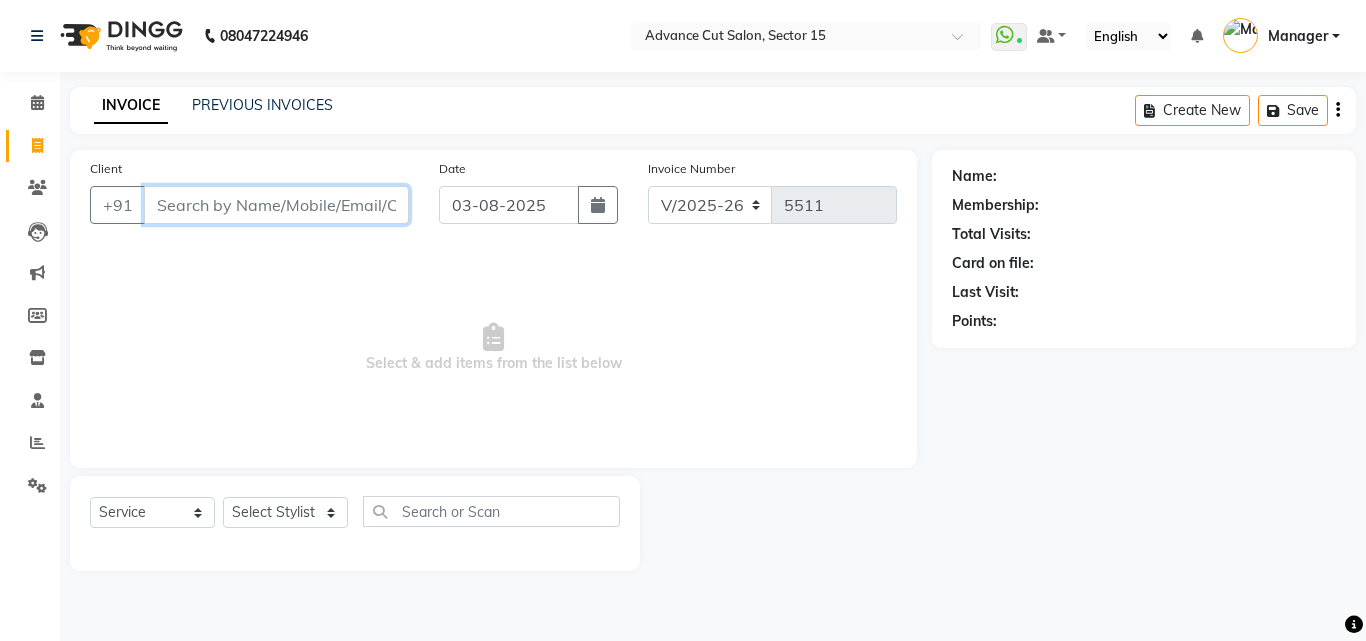 click on "Client" at bounding box center (276, 205) 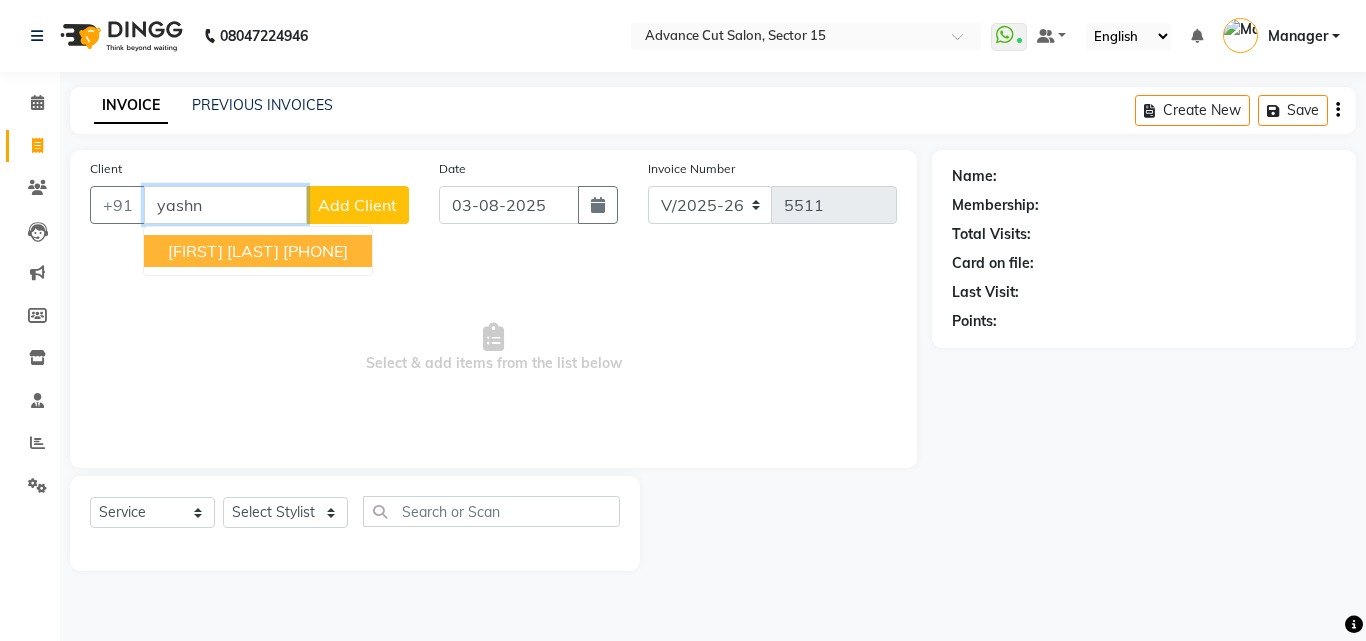 click on "[PHONE]" at bounding box center [315, 251] 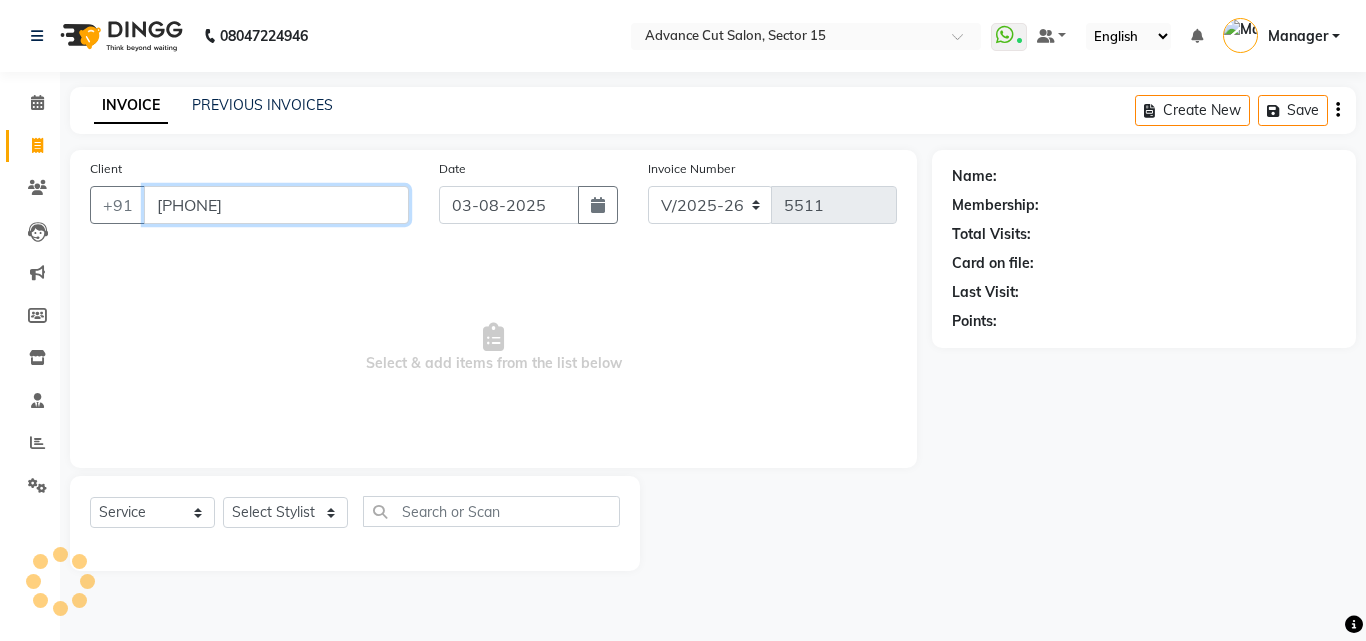 type on "[PHONE]" 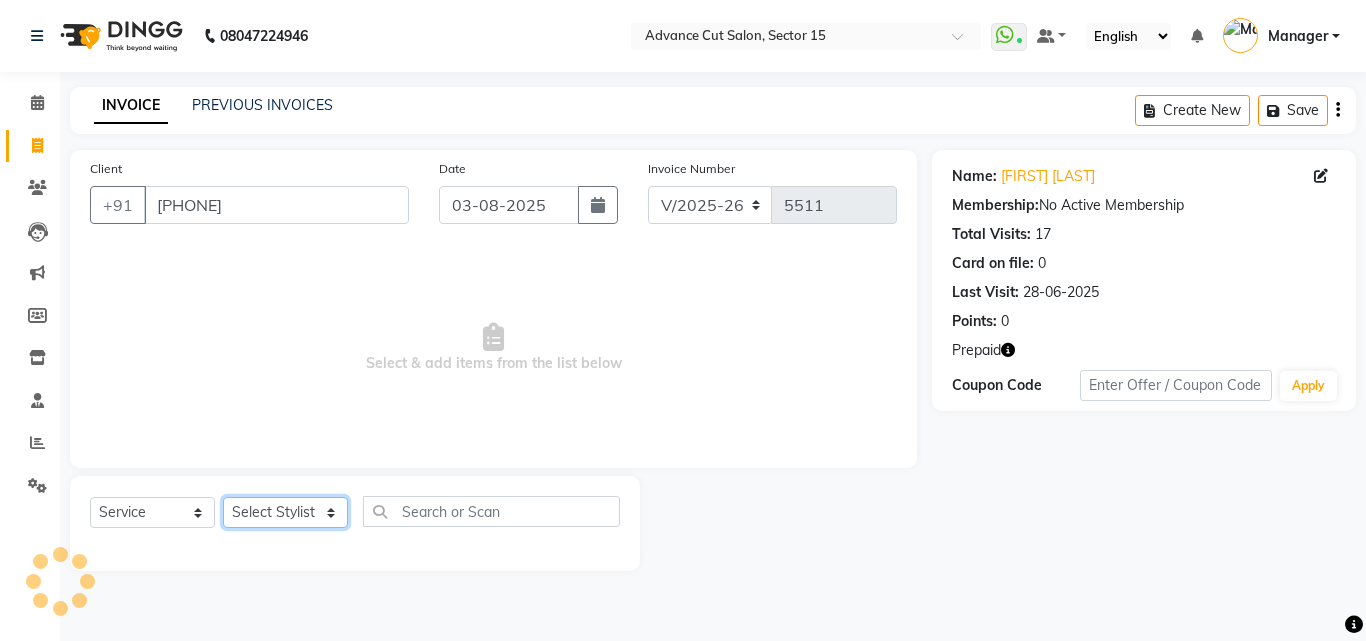 click on "Select Stylist Advance Cut  ASIF FARMAN HAIDER Iqbal KASHISH LUCKY Manager MANOJ NASEEM NASIR Nidhi Pooja  PRIYA RAEES RANI RASHID RIZWAN SACHIN SALMAN SANJAY Shahjad Shankar shuaib SONI" 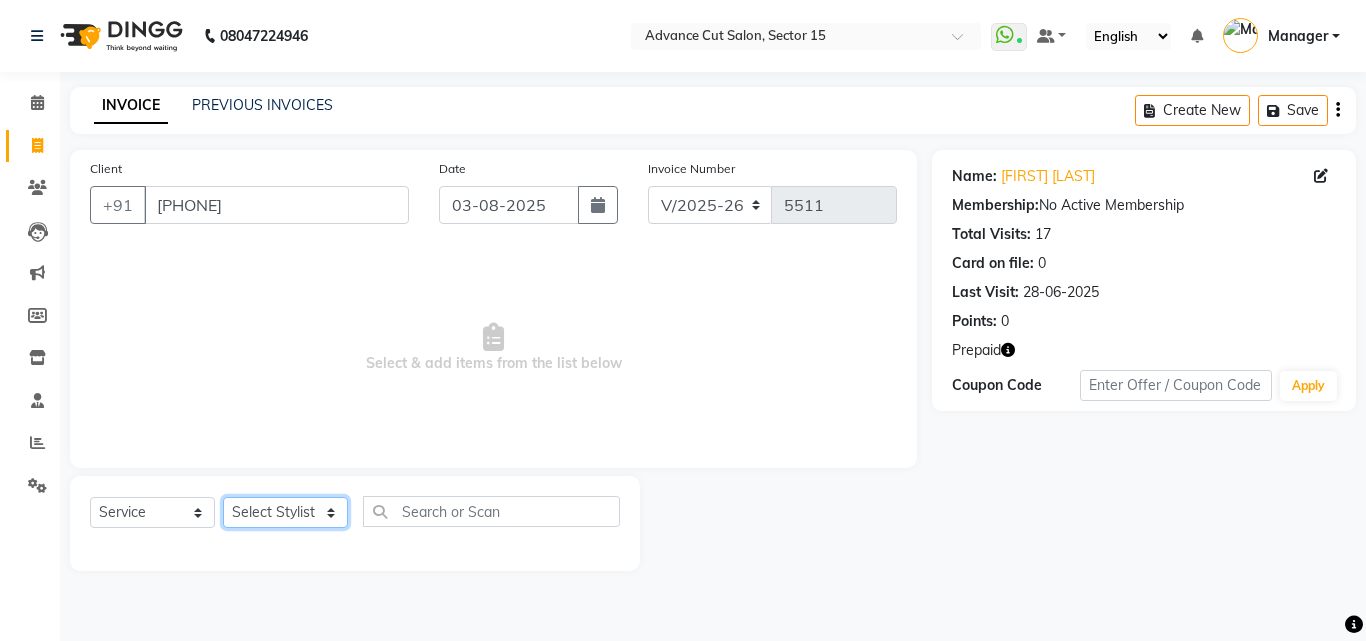 click on "Select Stylist Advance Cut  ASIF FARMAN HAIDER Iqbal KASHISH LUCKY Manager MANOJ NASEEM NASIR Nidhi Pooja  PRIYA RAEES RANI RASHID RIZWAN SACHIN SALMAN SANJAY Shahjad Shankar shuaib SONI" 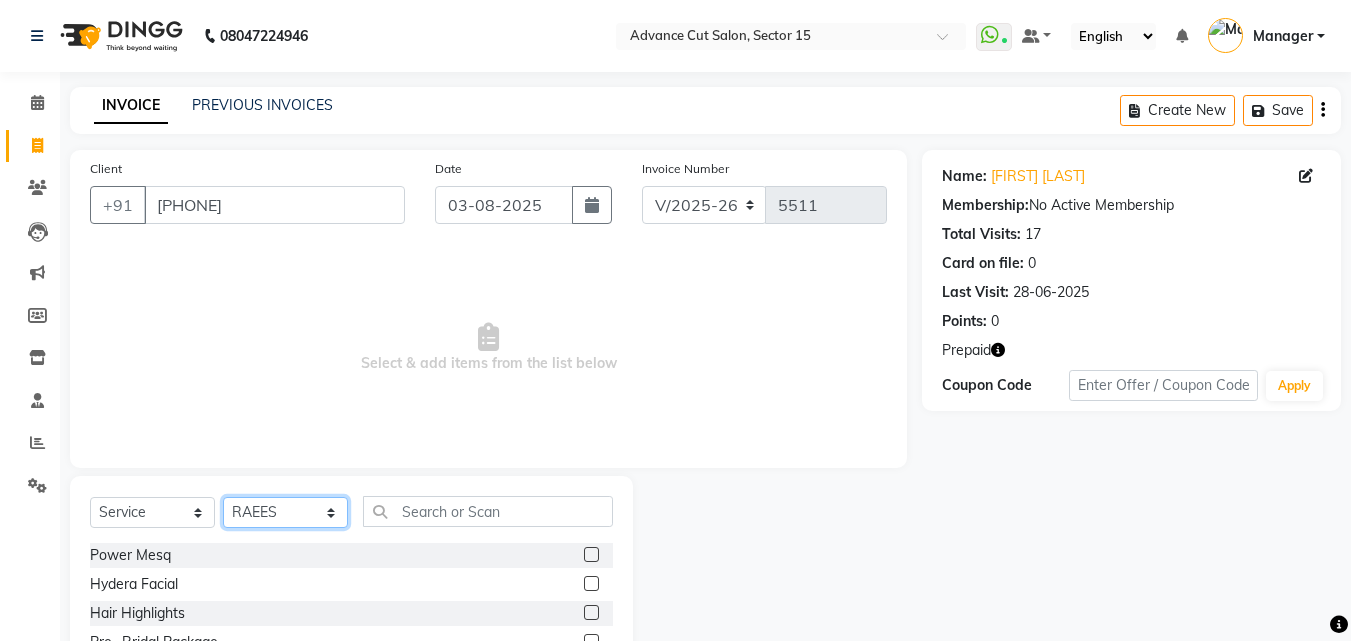 click on "Select Stylist Advance Cut  ASIF FARMAN HAIDER Iqbal KASHISH LUCKY Manager MANOJ NASEEM NASIR Nidhi Pooja  PRIYA RAEES RANI RASHID RIZWAN SACHIN SALMAN SANJAY Shahjad Shankar shuaib SONI" 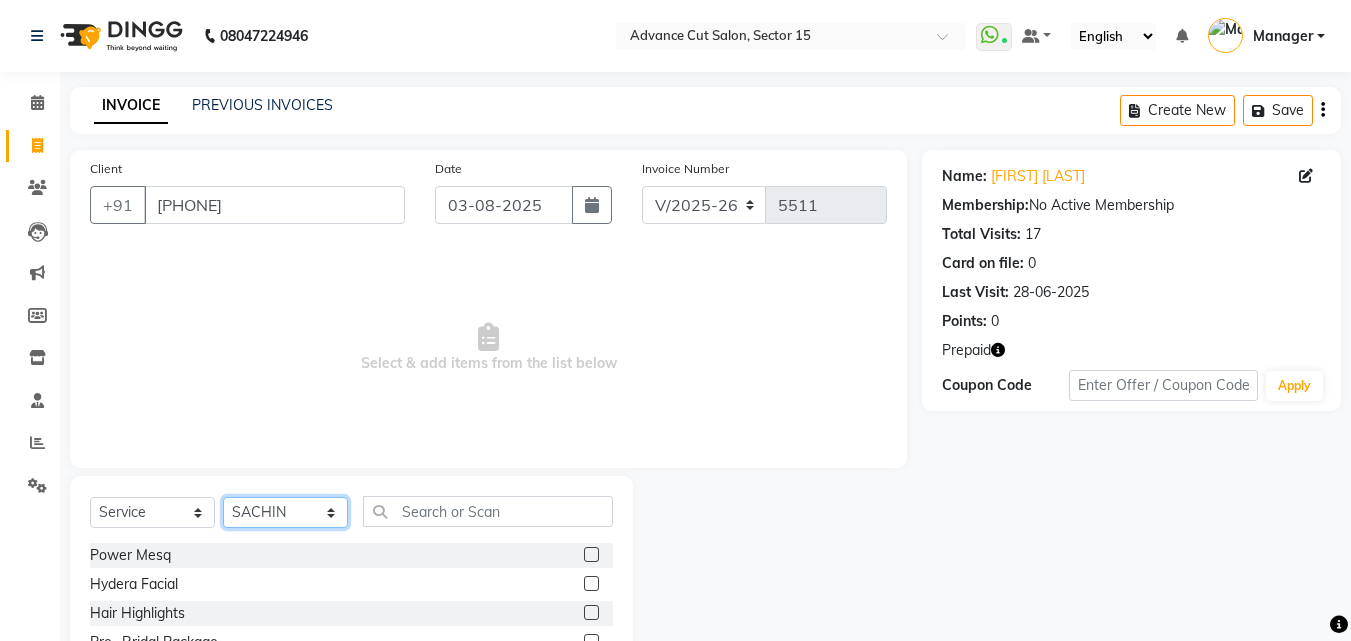 click on "Select Stylist Advance Cut  ASIF FARMAN HAIDER Iqbal KASHISH LUCKY Manager MANOJ NASEEM NASIR Nidhi Pooja  PRIYA RAEES RANI RASHID RIZWAN SACHIN SALMAN SANJAY Shahjad Shankar shuaib SONI" 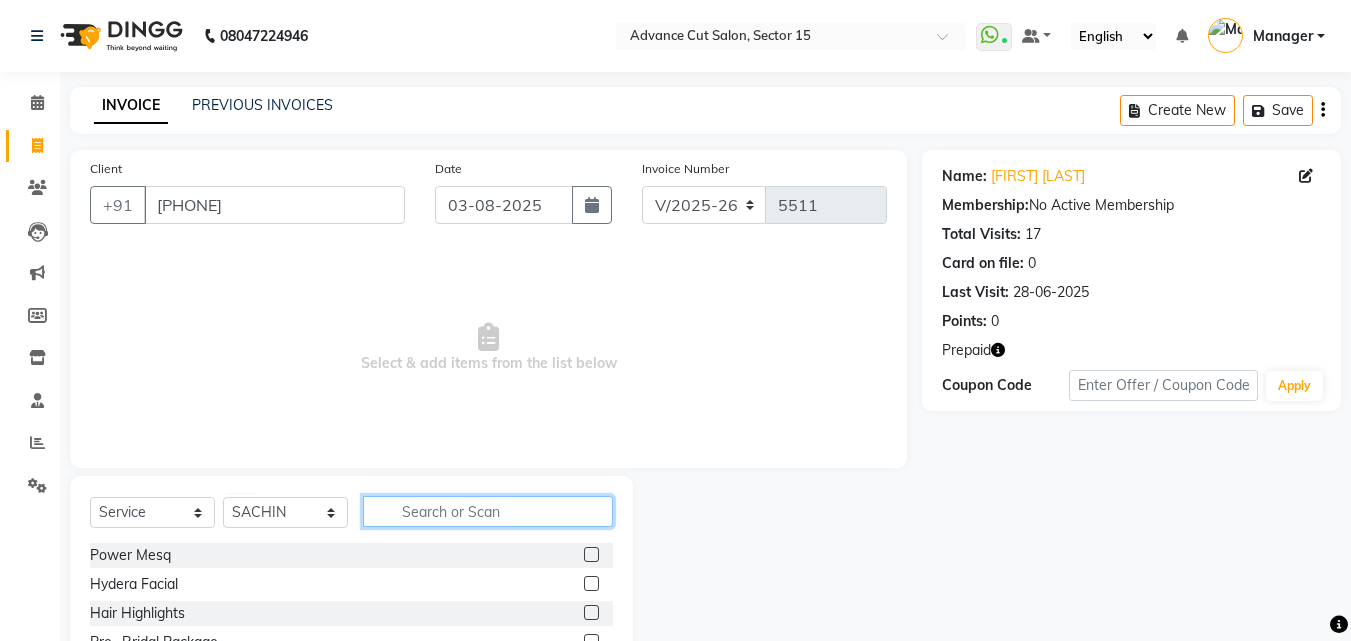 click 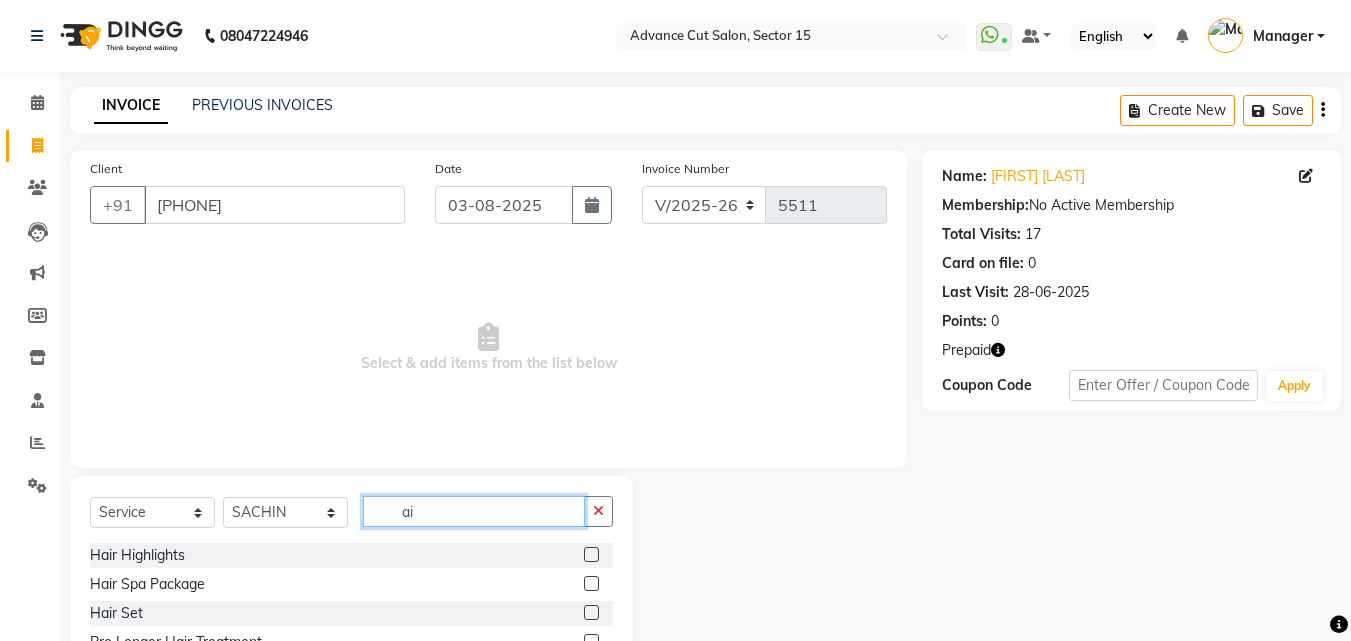 type on "a" 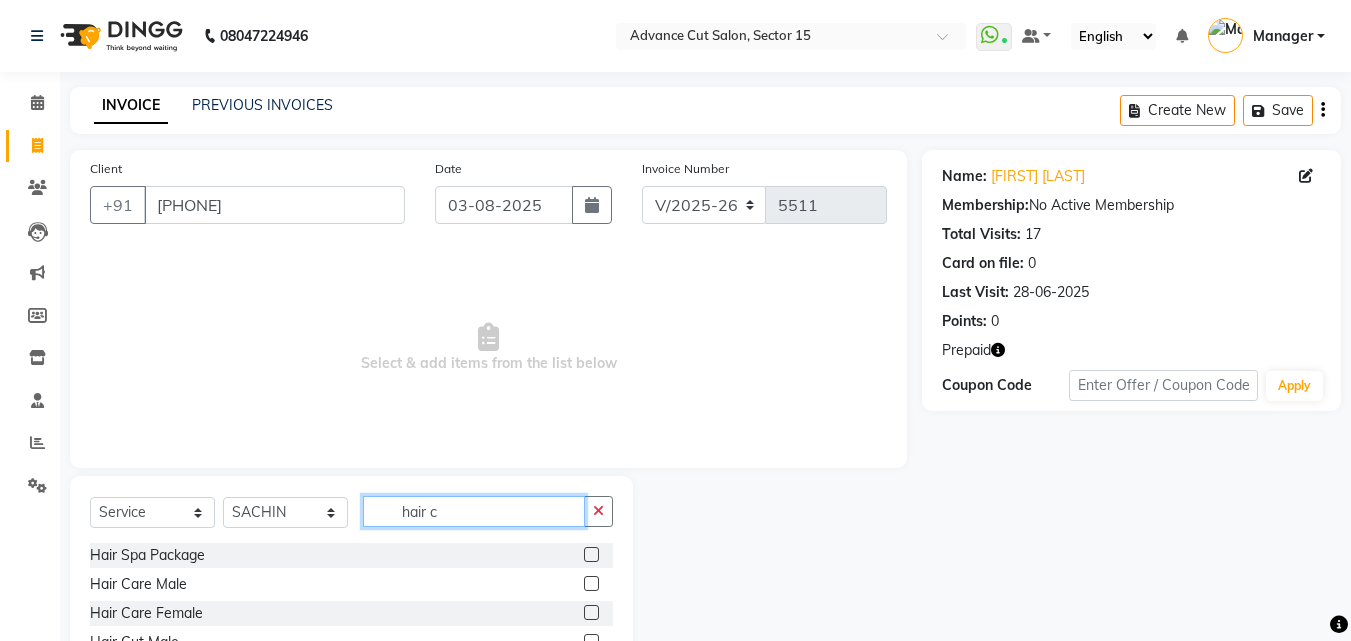 scroll, scrollTop: 134, scrollLeft: 0, axis: vertical 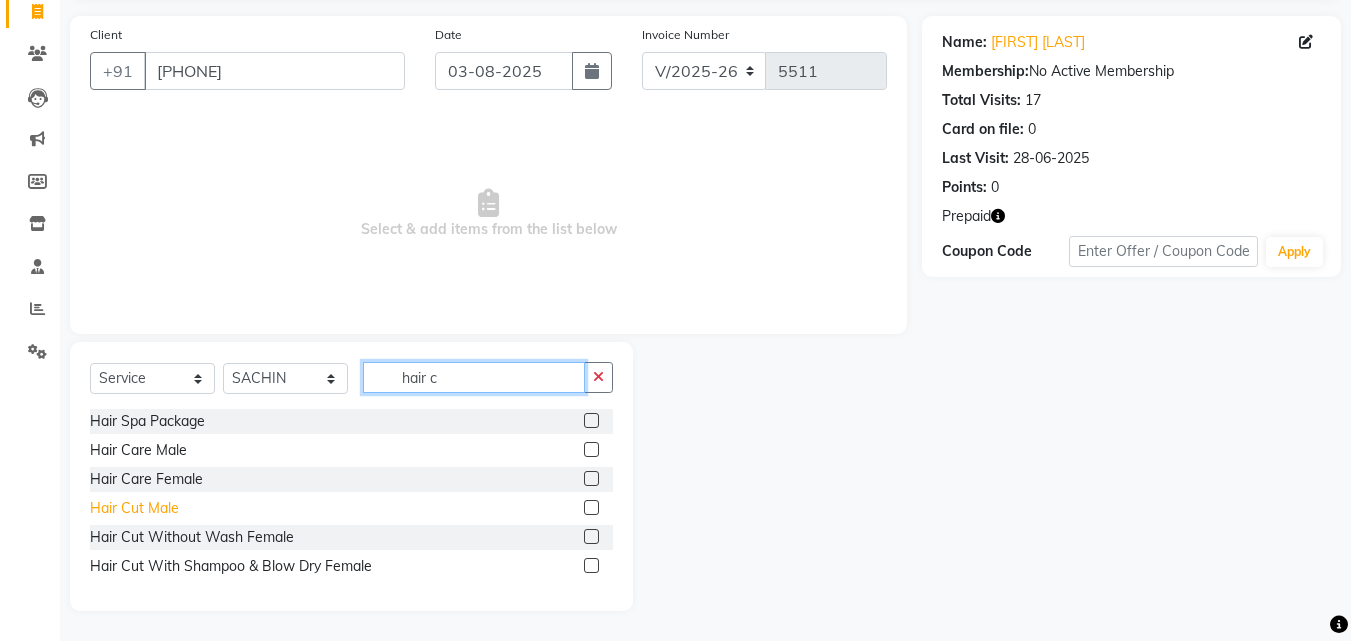 type on "hair c" 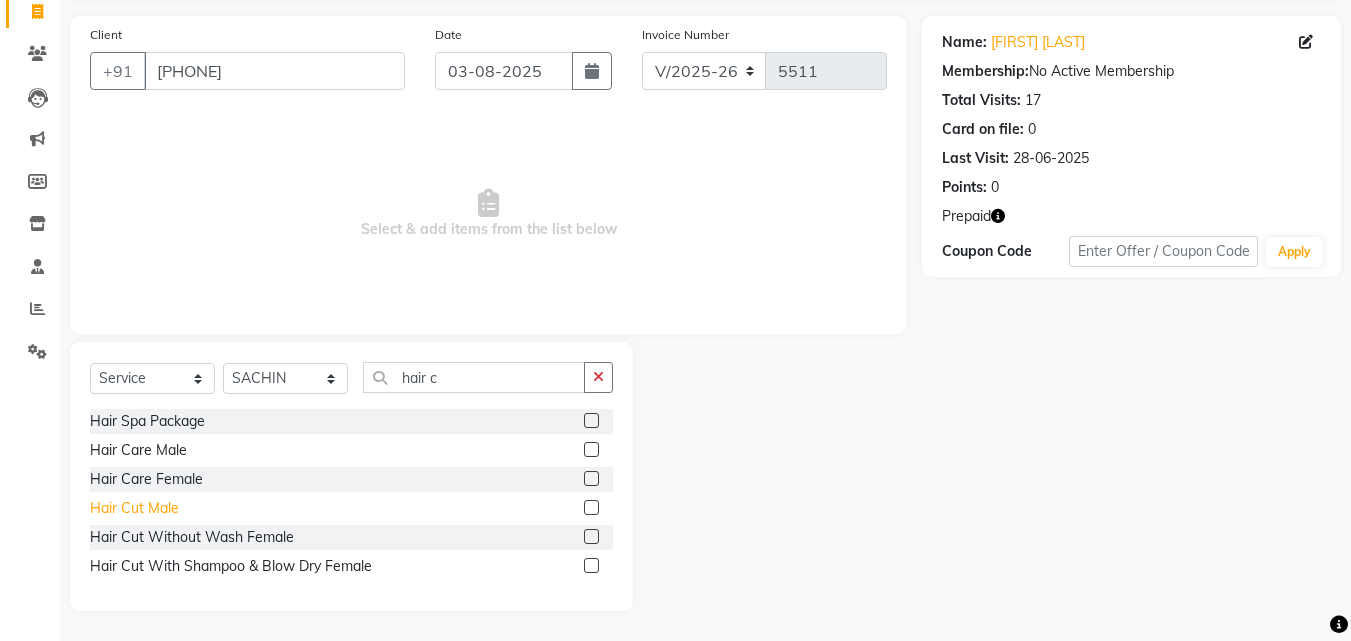 click on "Hair Cut  Male" 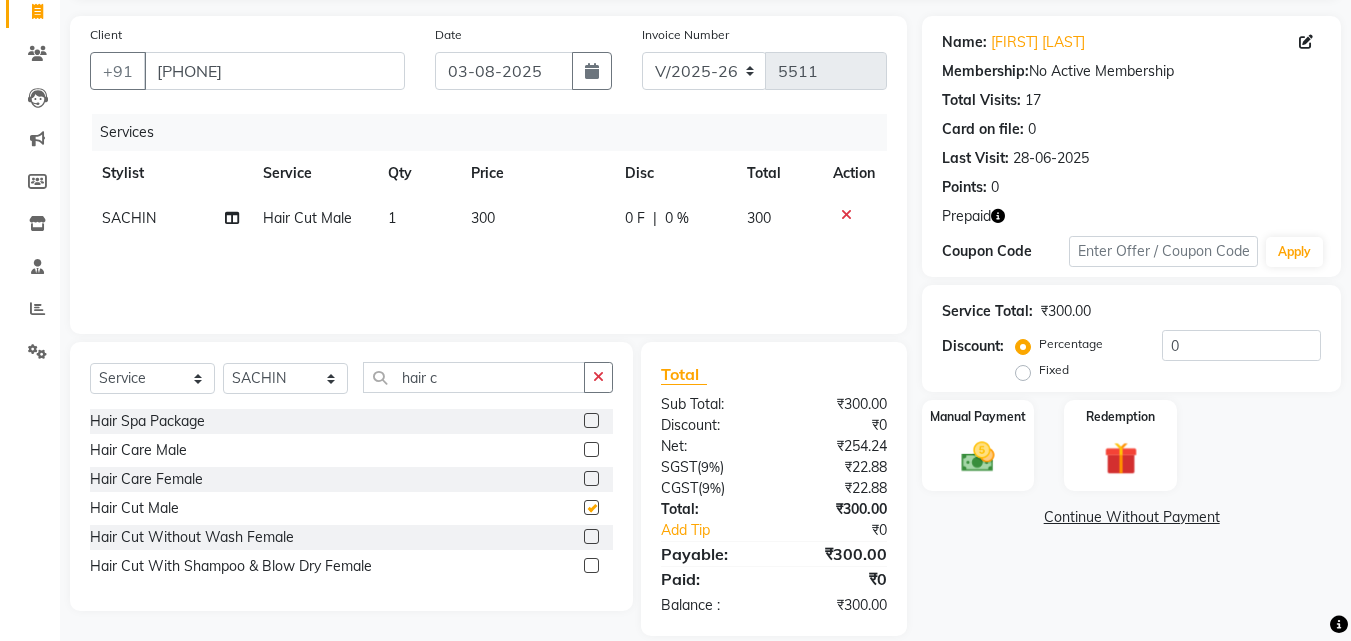 checkbox on "false" 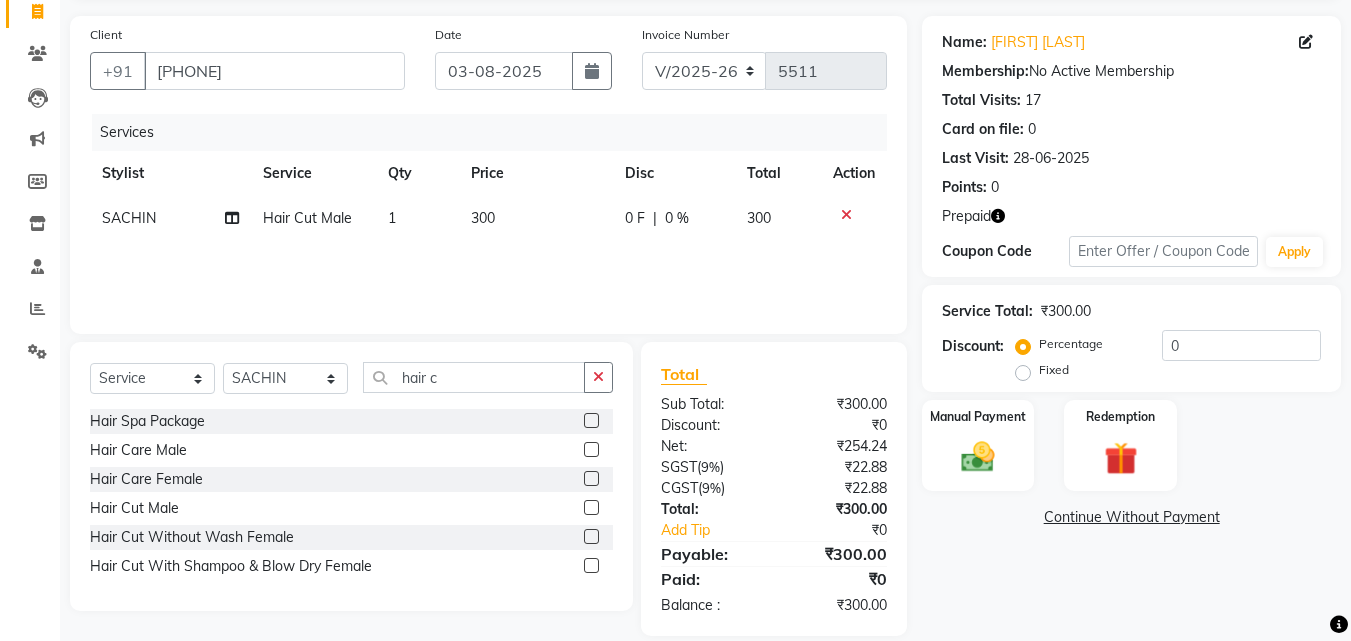 click on "Select  Service  Product  Membership  Package Voucher Prepaid Gift Card  Select Stylist Advance Cut  ASIF FARMAN HAIDER Iqbal KASHISH LUCKY Manager MANOJ NASEEM NASIR Nidhi Pooja  PRIYA RAEES RANI RASHID RIZWAN SACHIN SALMAN SANJAY Shahjad Shankar shuaib SONI hair c Hair Spa Package  Hair Care Male  Hair Care Female  Hair Cut  Male  Hair Cut Without Wash Female  Hair Cut With Shampoo & Blow Dry Female" 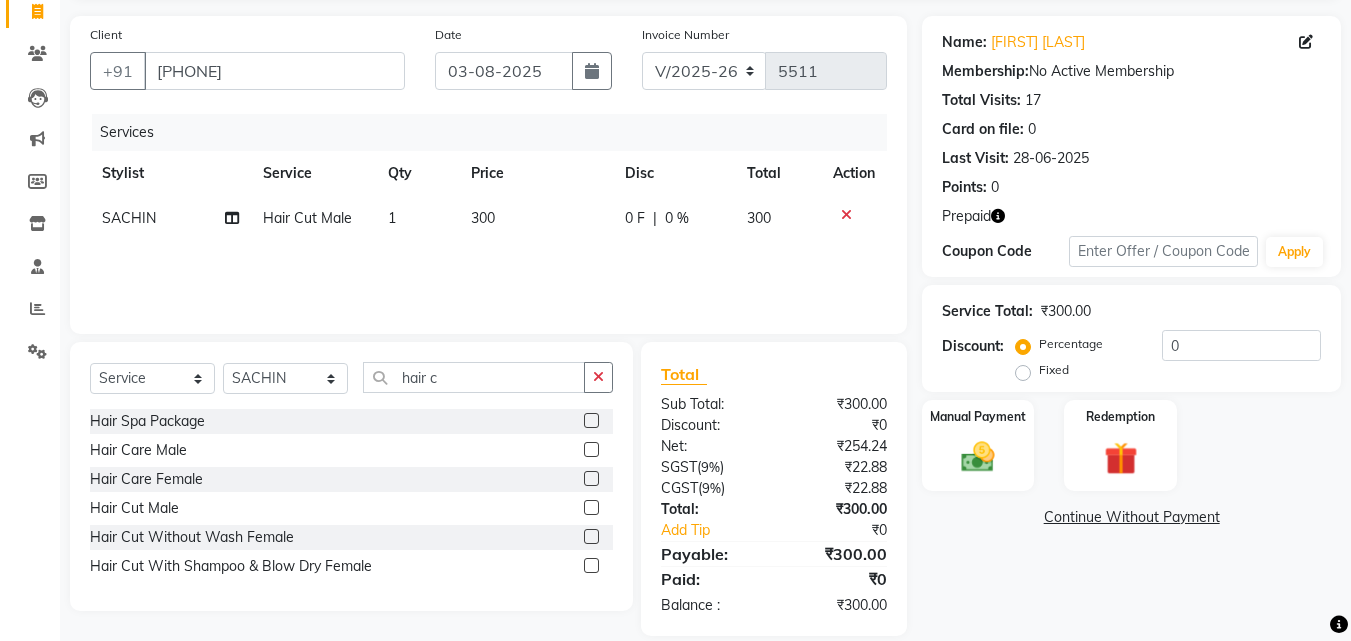 click 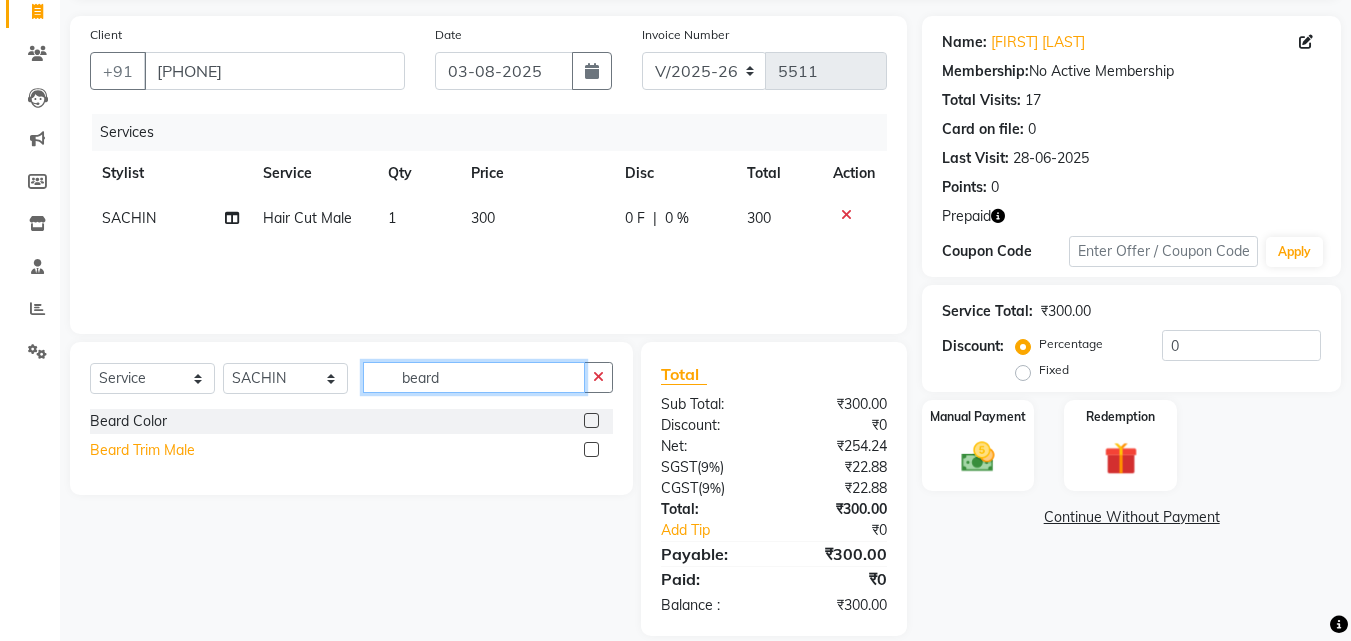 type on "beard" 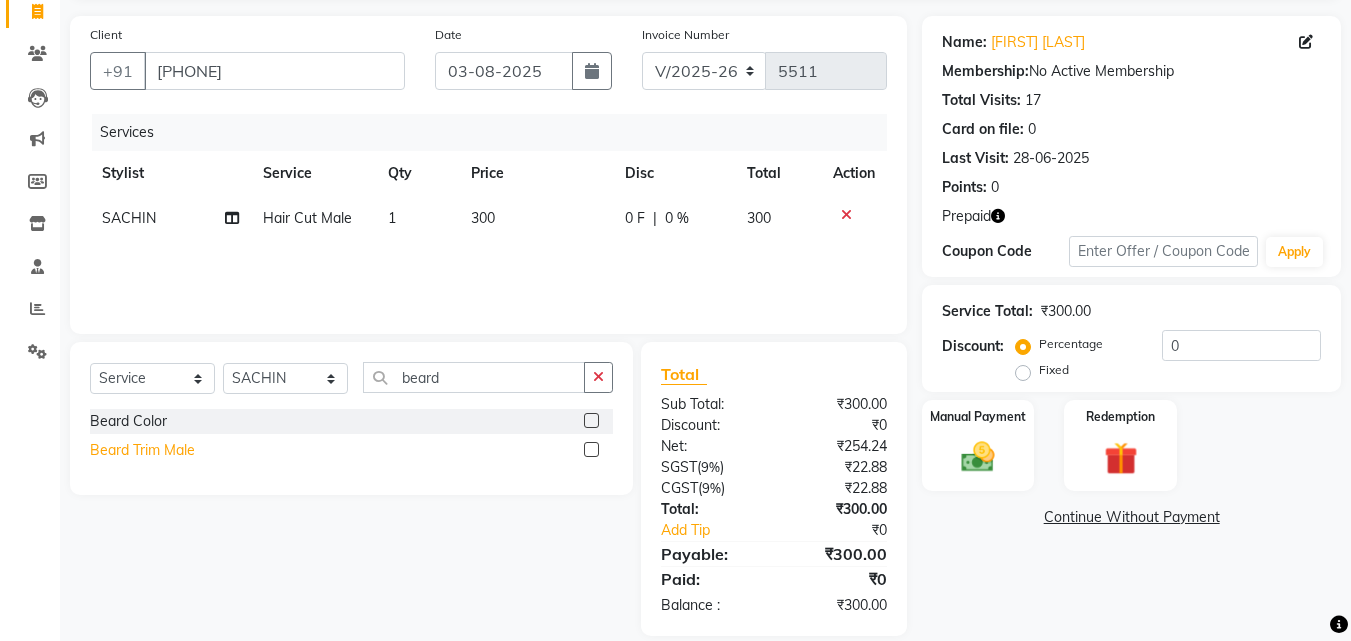 click on "Beard Trim Male" 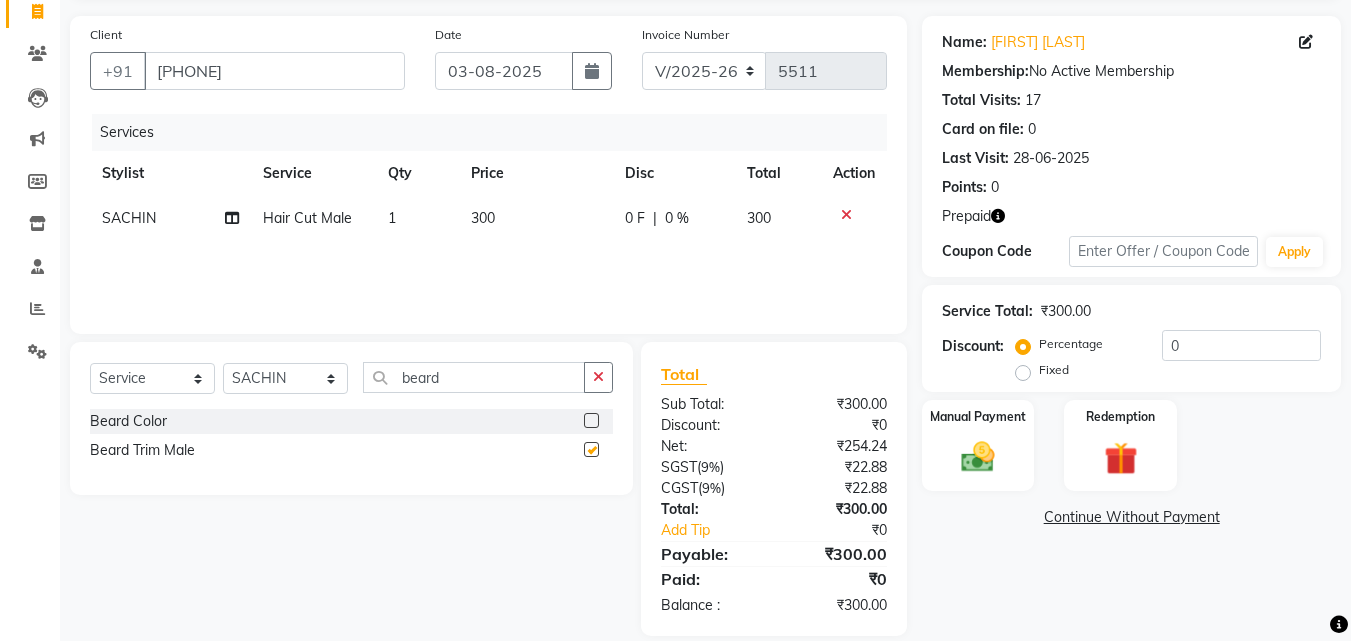 checkbox on "false" 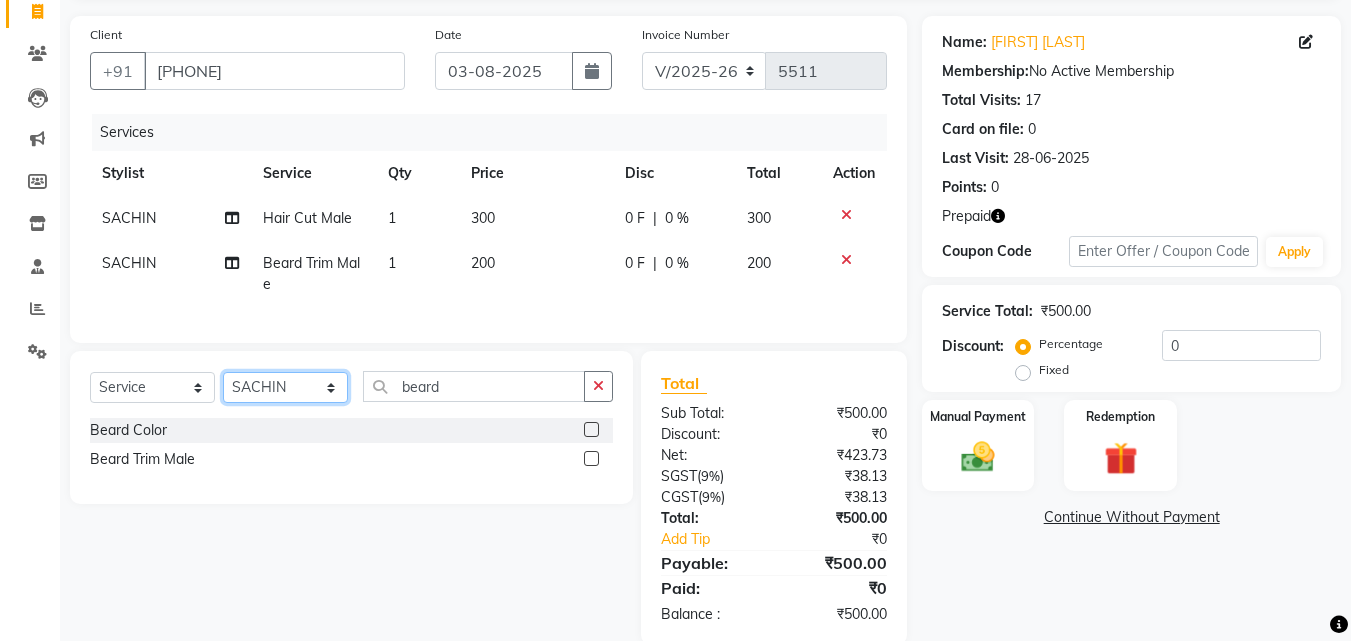 click on "Select Stylist Advance Cut  ASIF FARMAN HAIDER Iqbal KASHISH LUCKY Manager MANOJ NASEEM NASIR Nidhi Pooja  PRIYA RAEES RANI RASHID RIZWAN SACHIN SALMAN SANJAY Shahjad Shankar shuaib SONI" 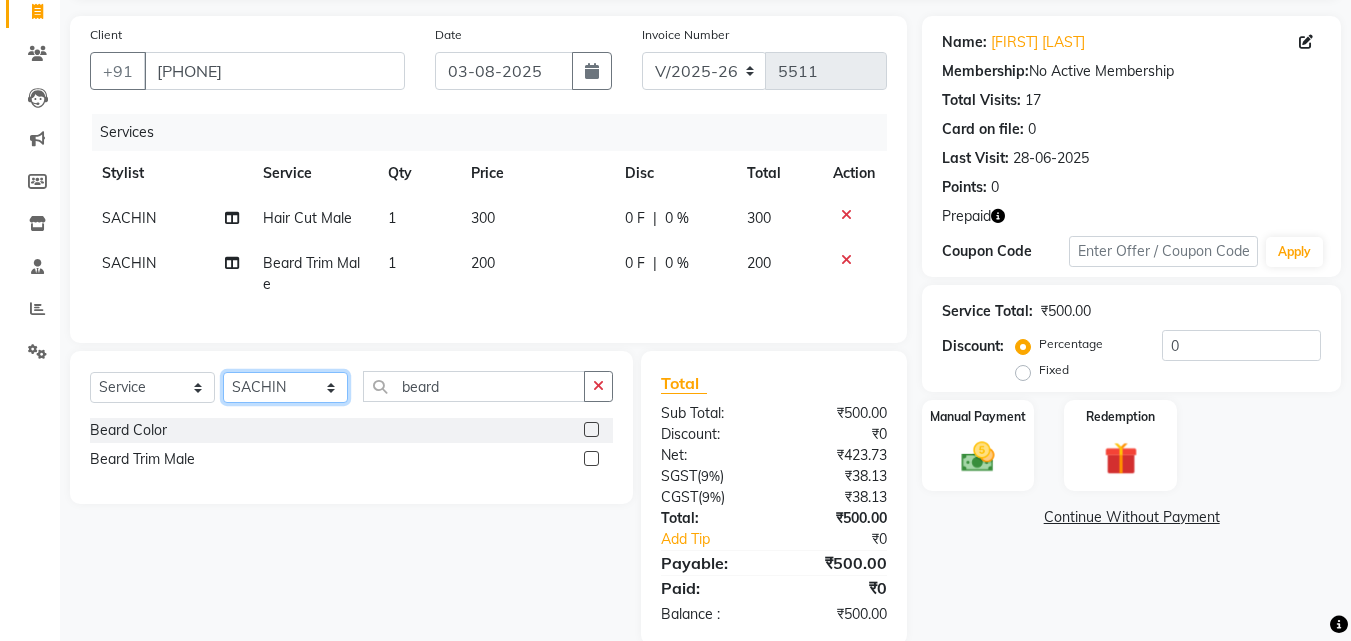 select on "46514" 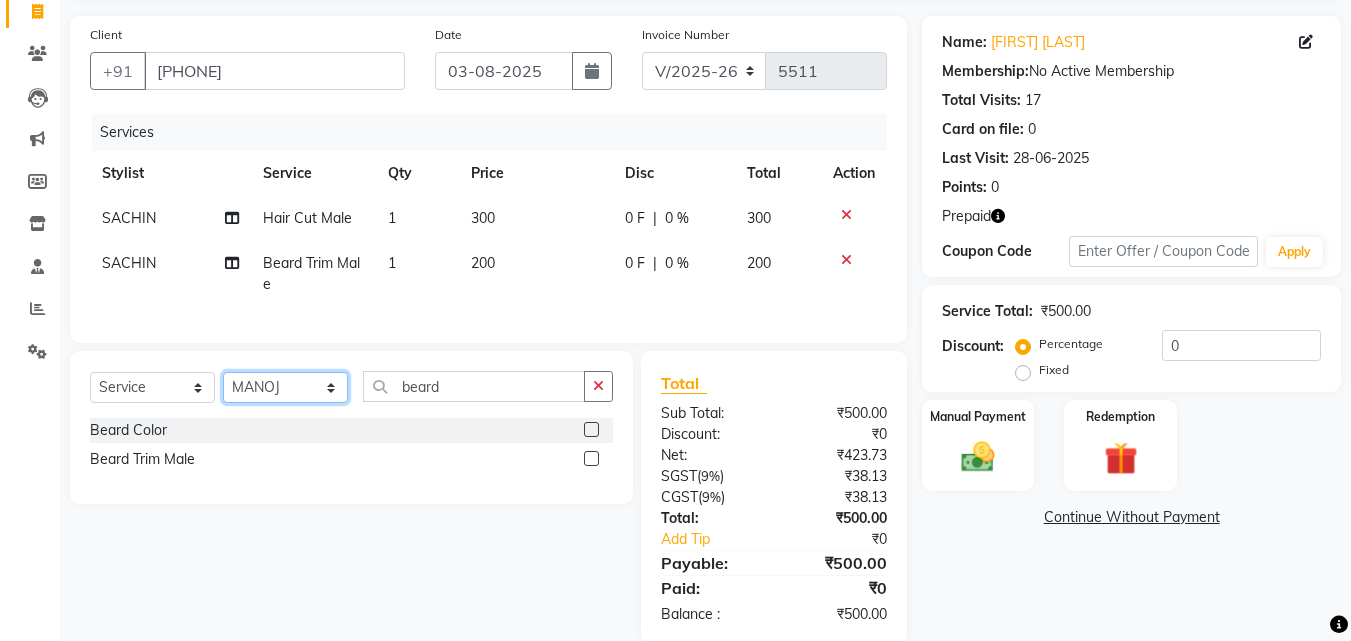 click on "Select Stylist Advance Cut  ASIF FARMAN HAIDER Iqbal KASHISH LUCKY Manager MANOJ NASEEM NASIR Nidhi Pooja  PRIYA RAEES RANI RASHID RIZWAN SACHIN SALMAN SANJAY Shahjad Shankar shuaib SONI" 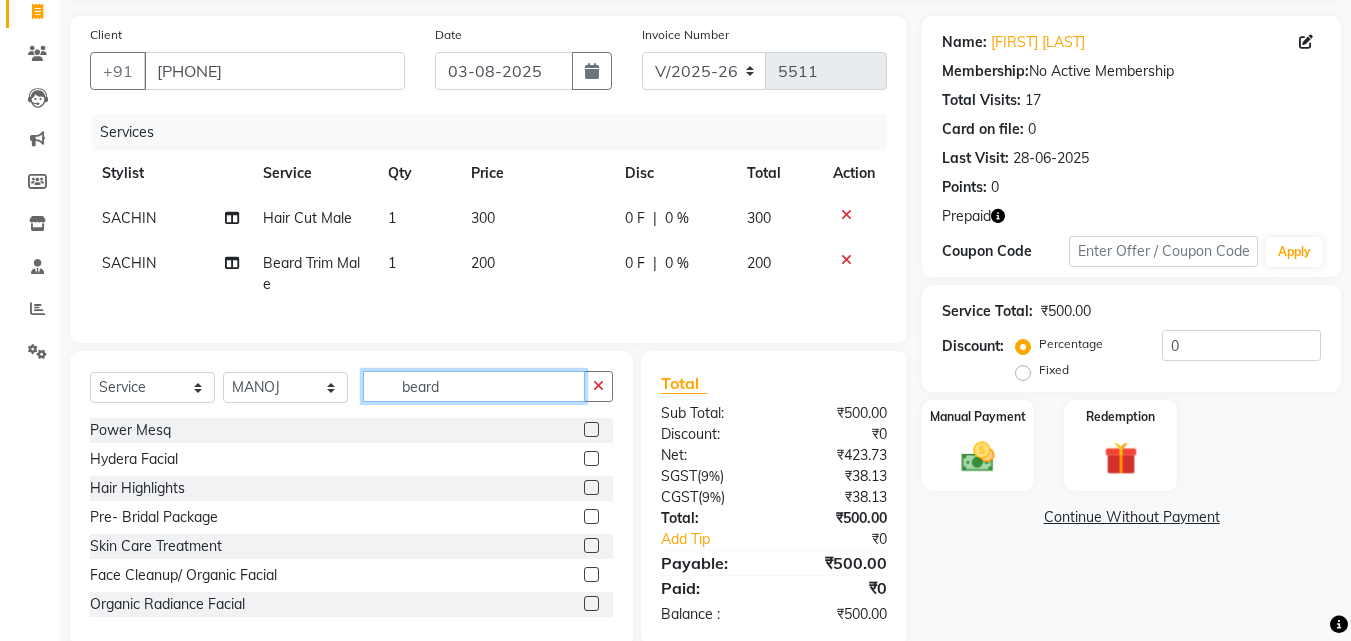 click on "beard" 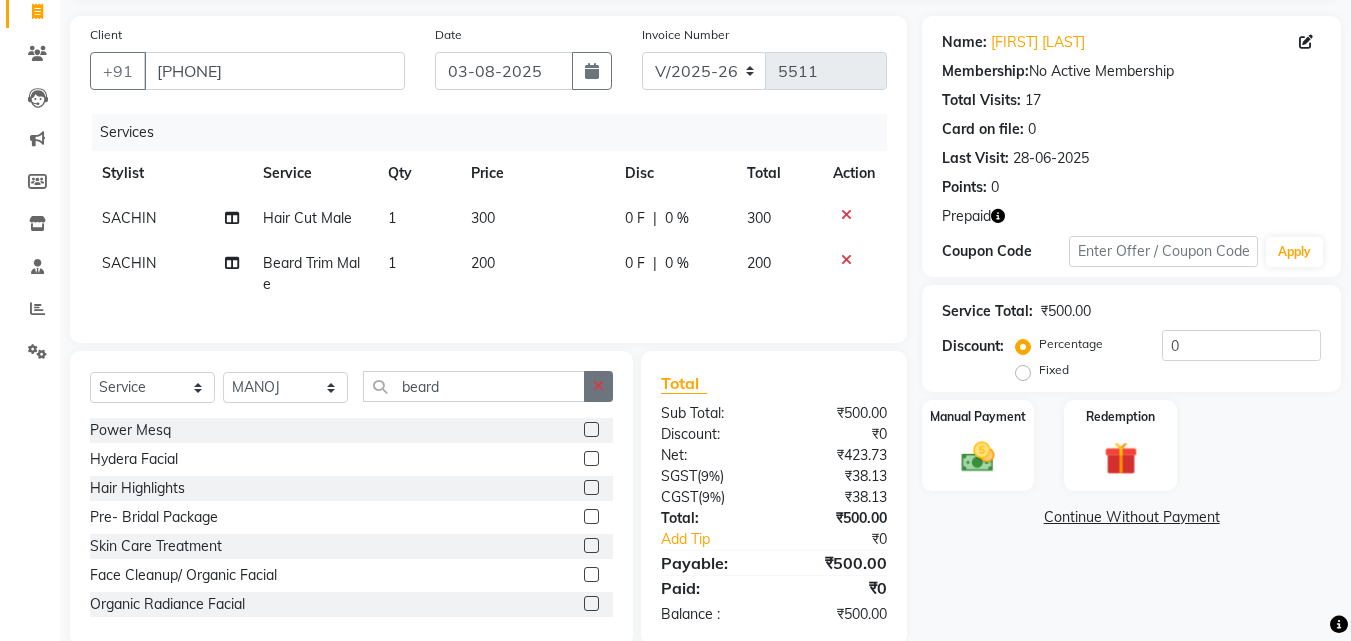 click 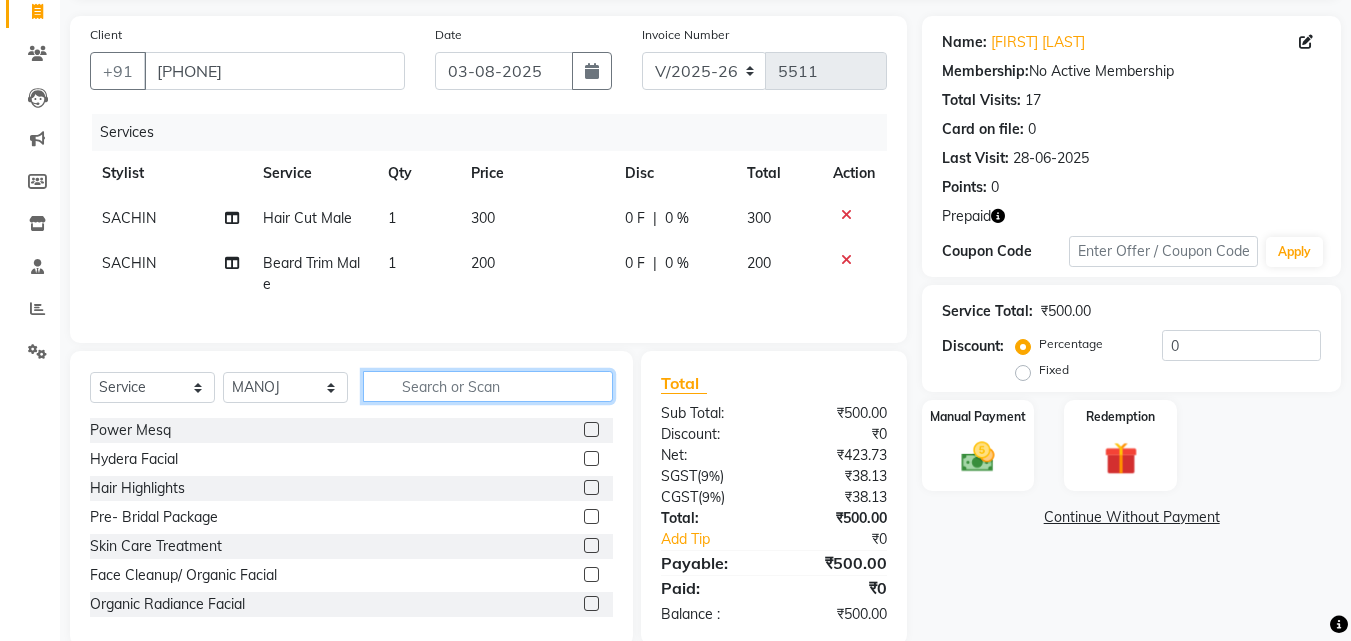 click 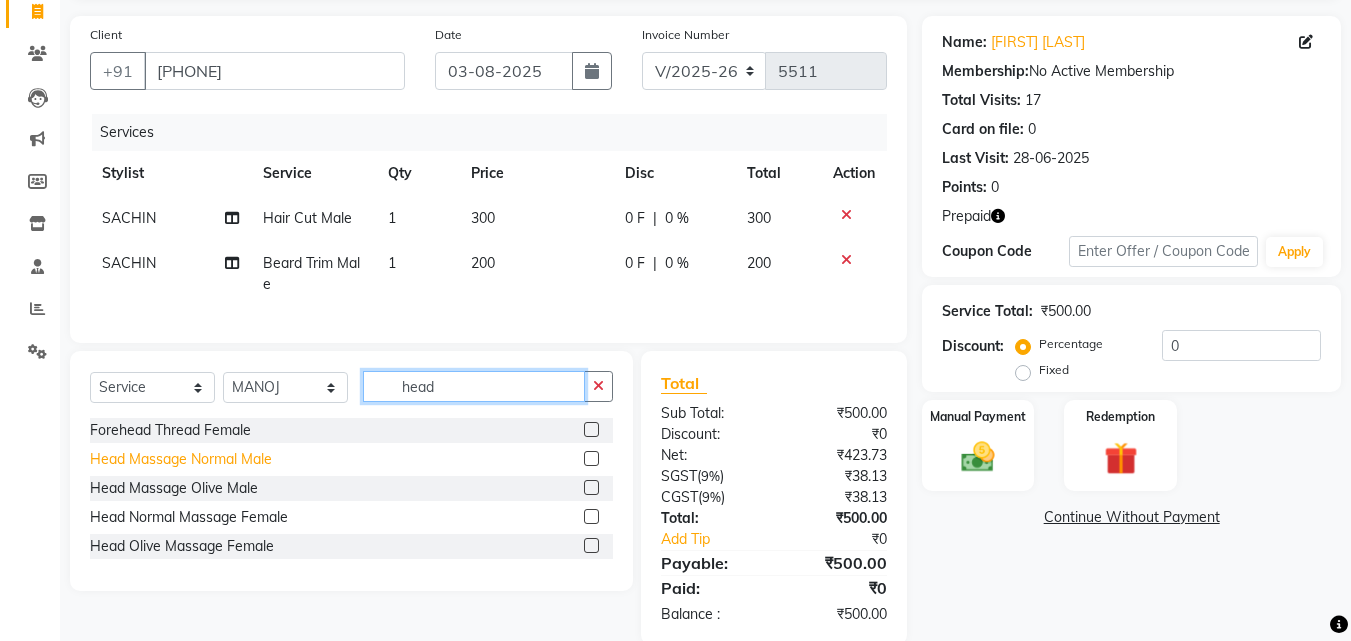 type on "head" 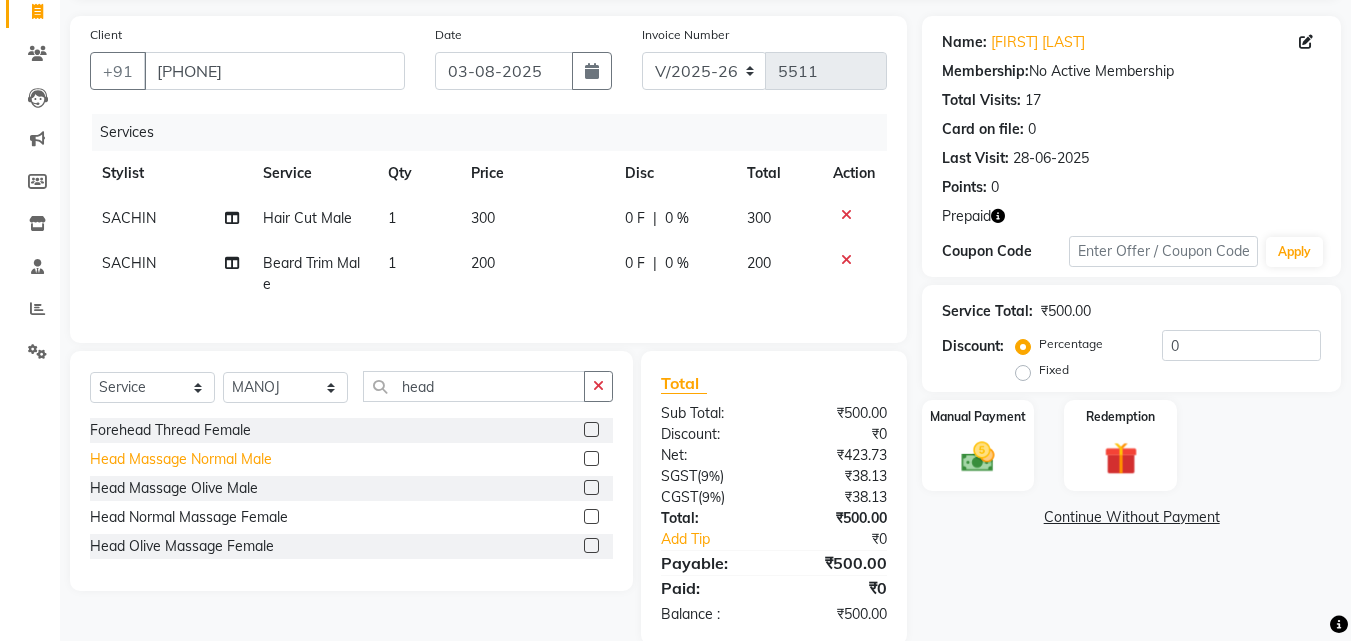 click on "Head Massage Normal Male" 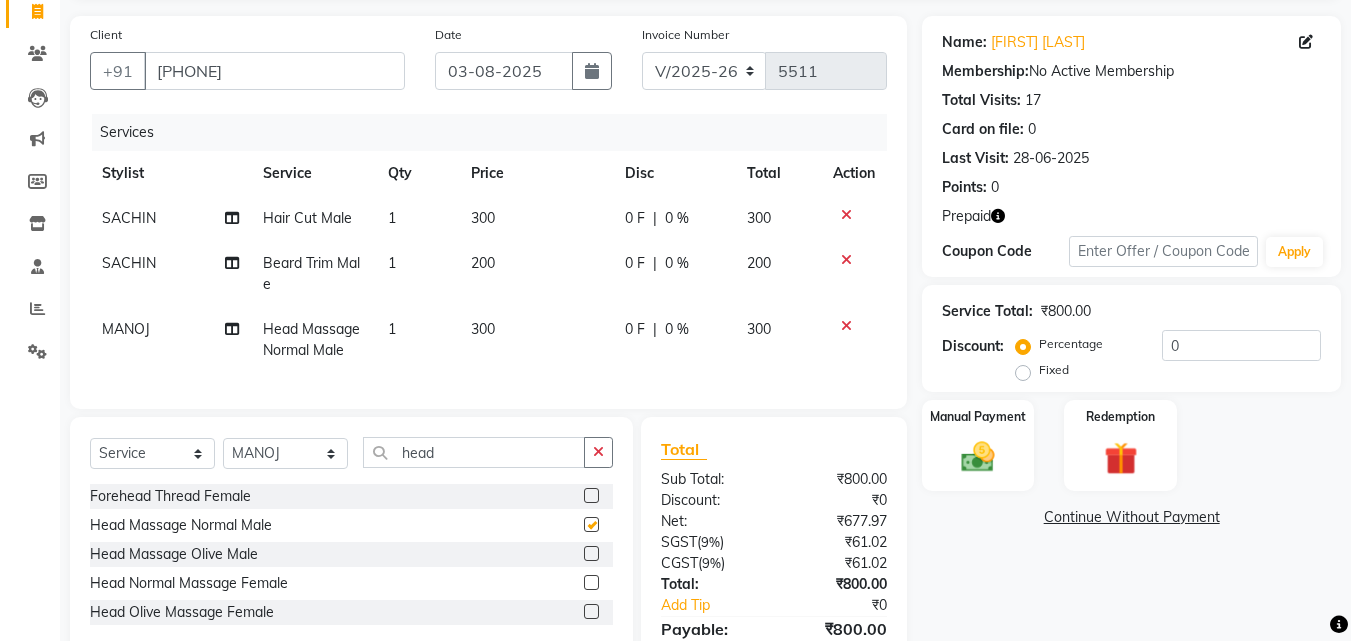 checkbox on "false" 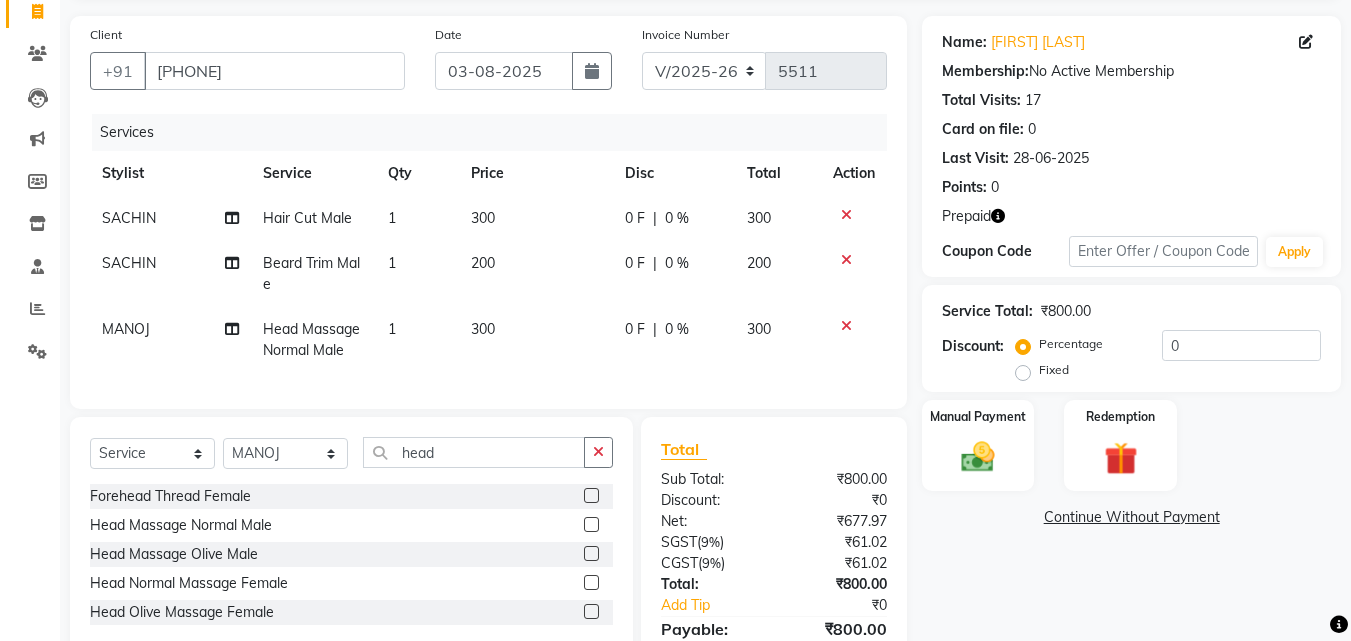 scroll, scrollTop: 249, scrollLeft: 0, axis: vertical 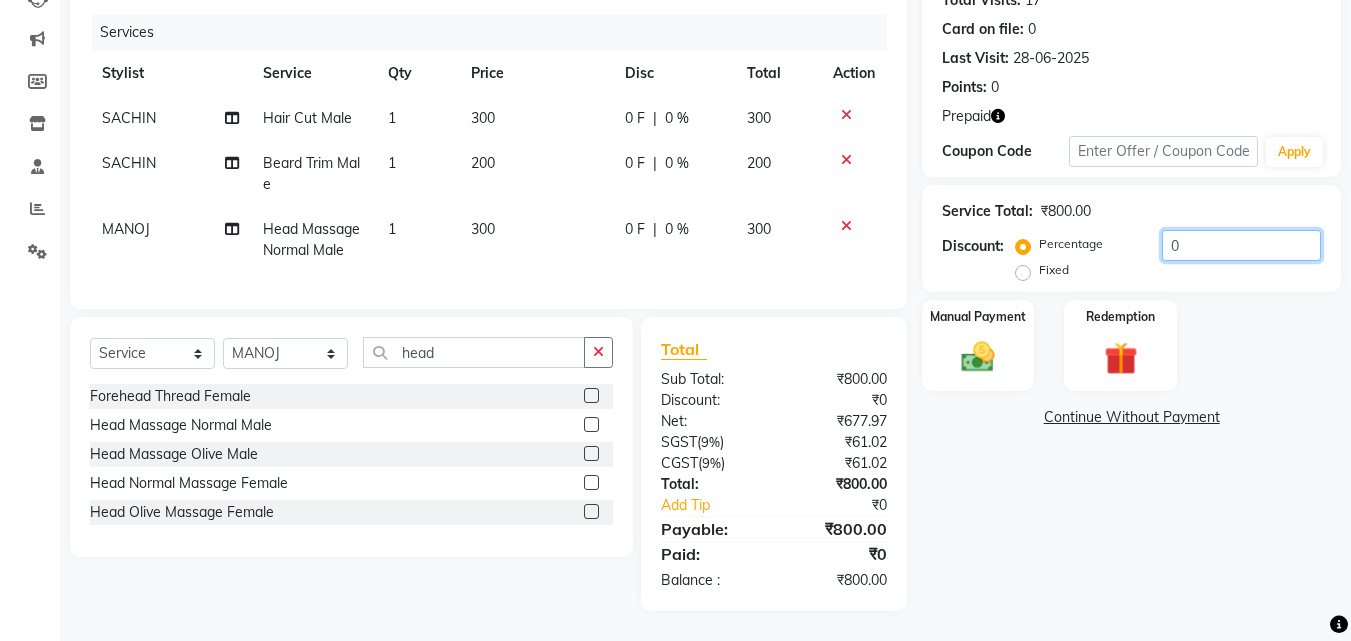 drag, startPoint x: 1172, startPoint y: 225, endPoint x: 1152, endPoint y: 248, distance: 30.479502 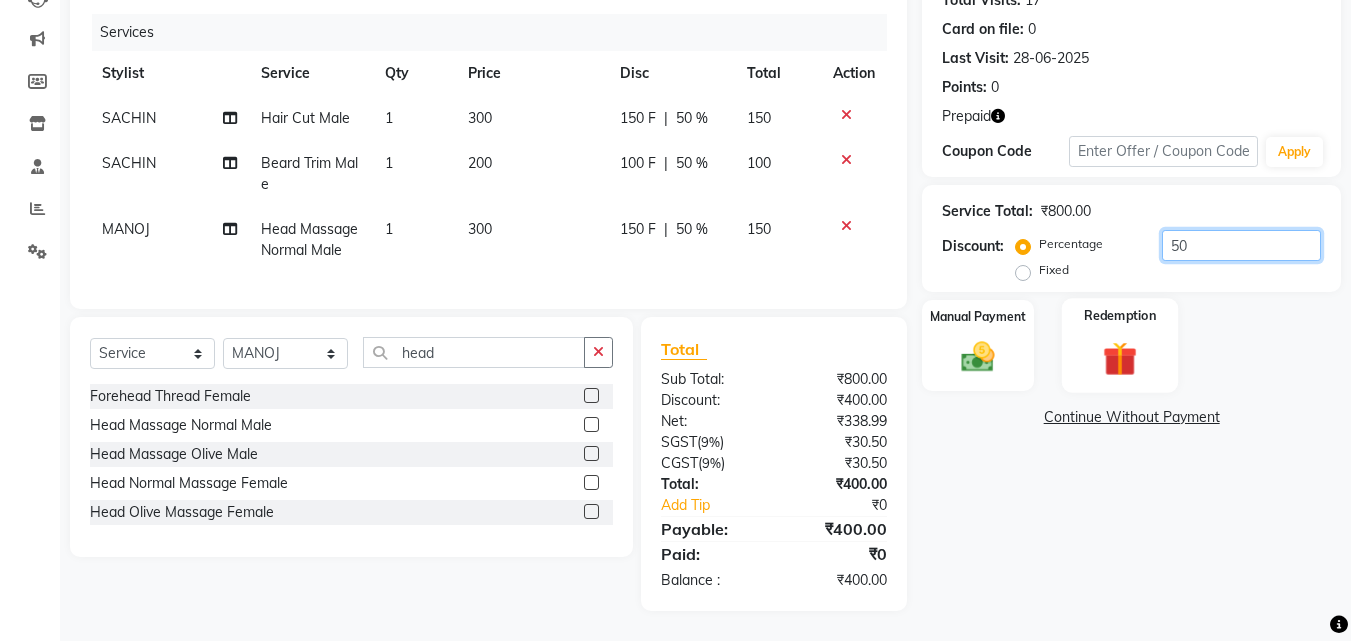 type on "50" 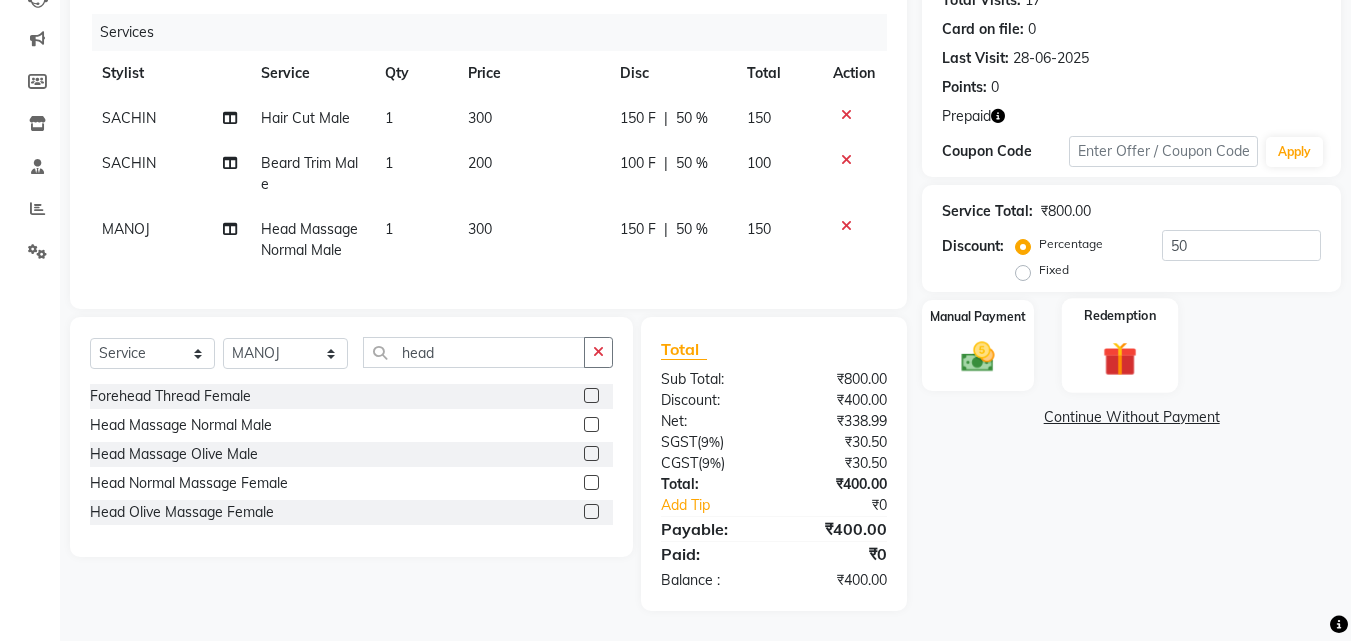 click on "Redemption" 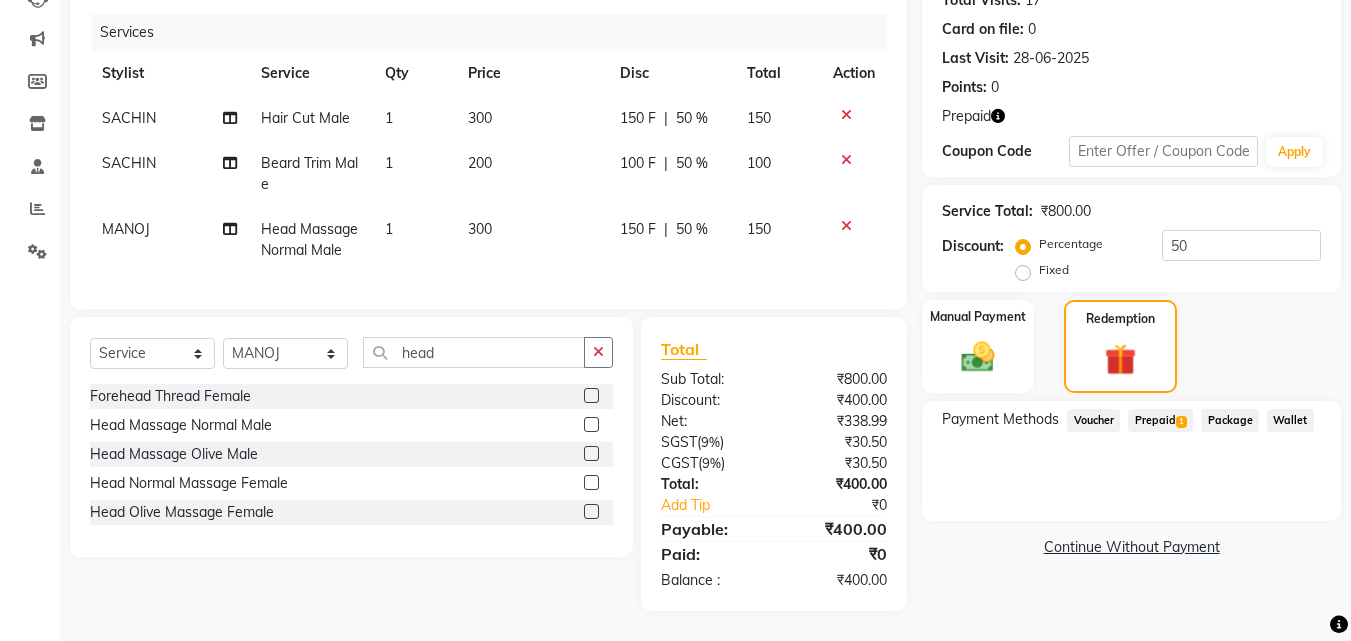 drag, startPoint x: 1175, startPoint y: 424, endPoint x: 1166, endPoint y: 400, distance: 25.632011 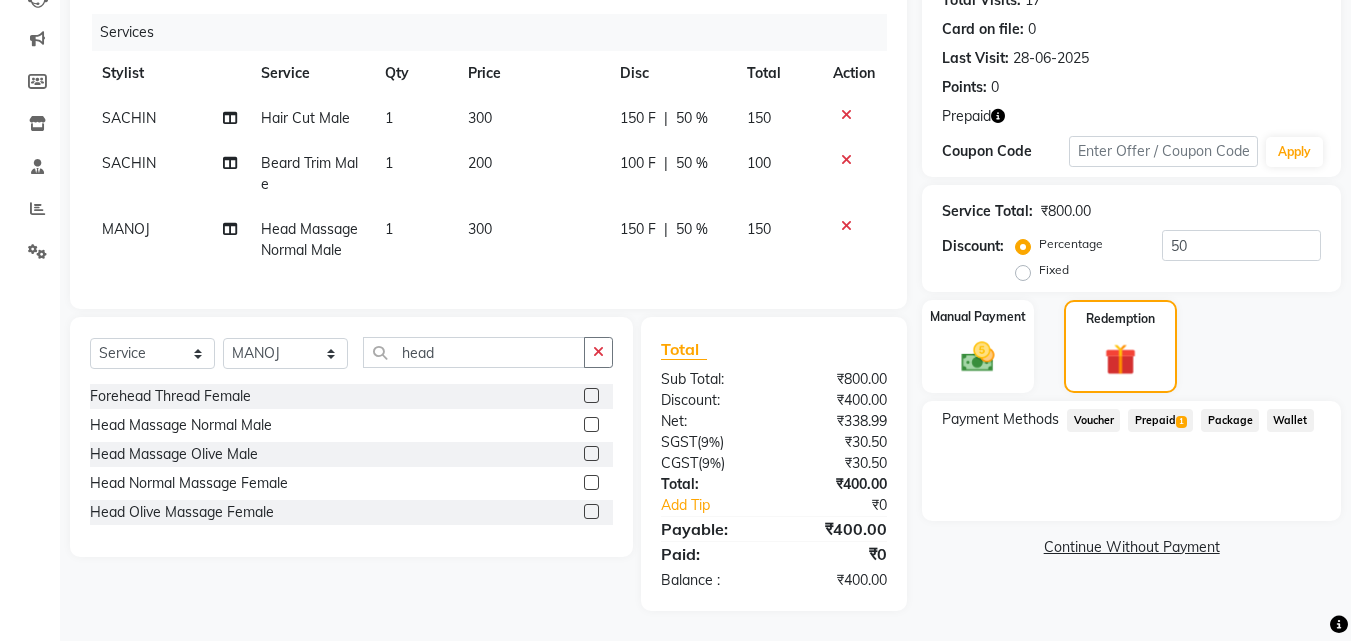 click on "Prepaid  1" 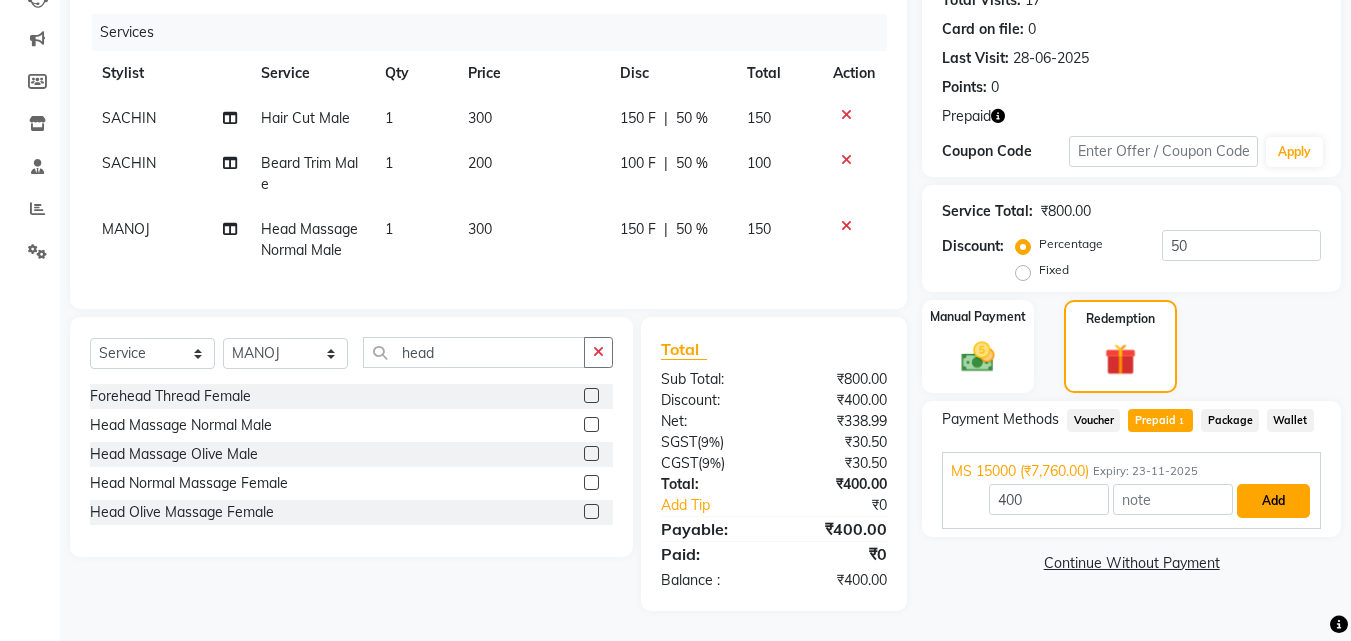 click on "Add" at bounding box center (1273, 501) 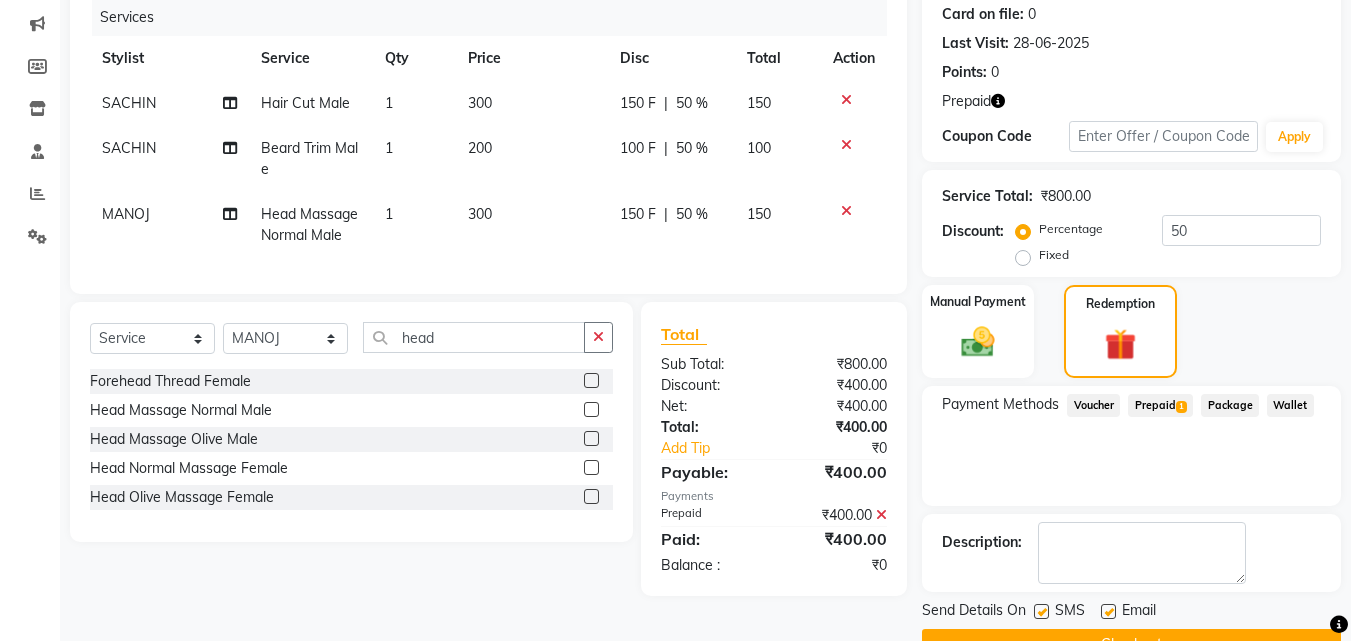 scroll, scrollTop: 298, scrollLeft: 0, axis: vertical 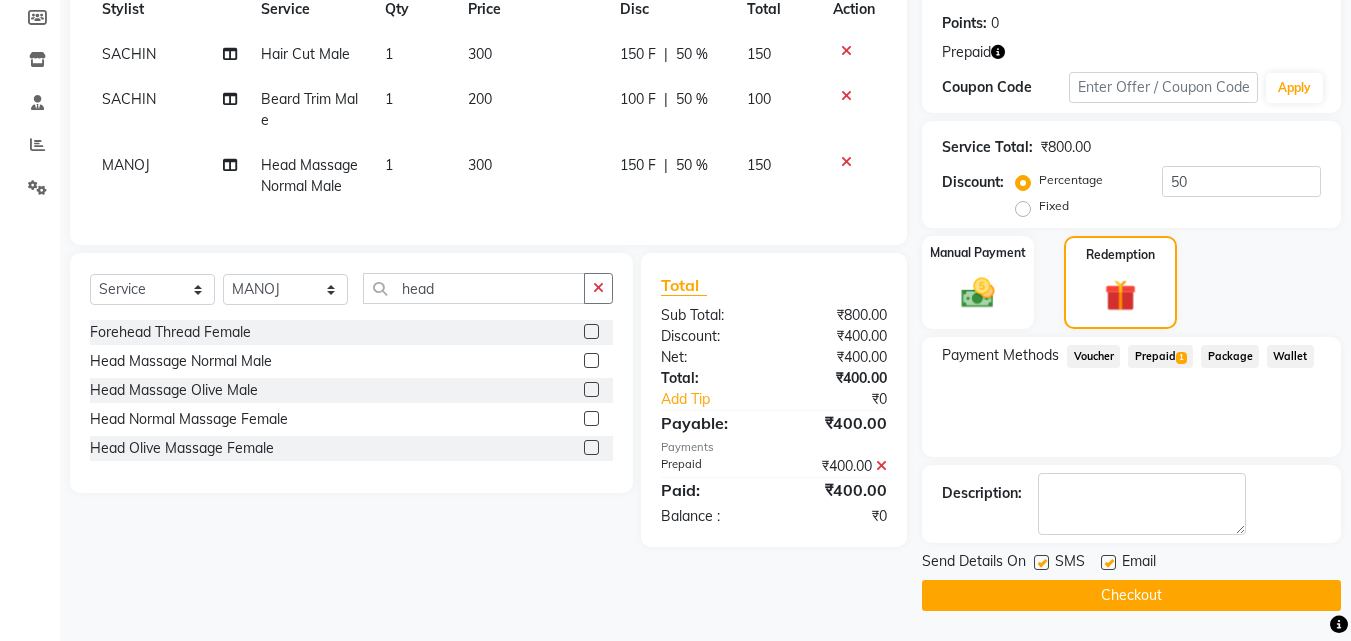 click on "Checkout" 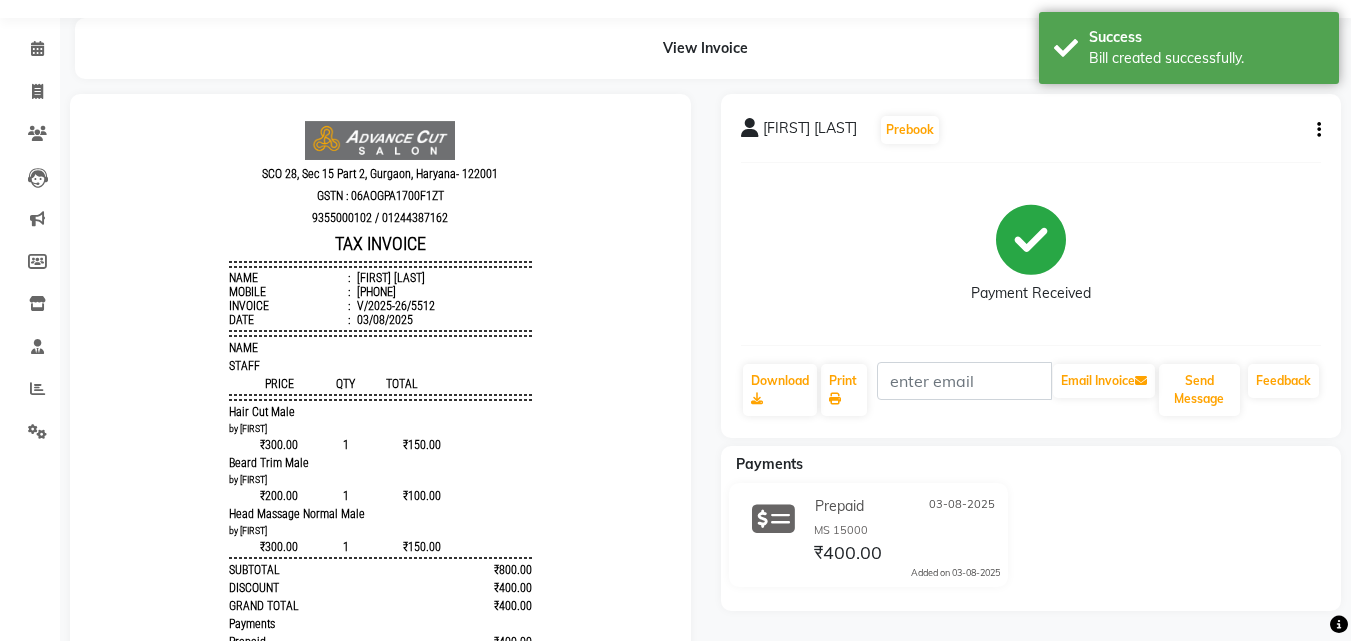 scroll, scrollTop: 16, scrollLeft: 0, axis: vertical 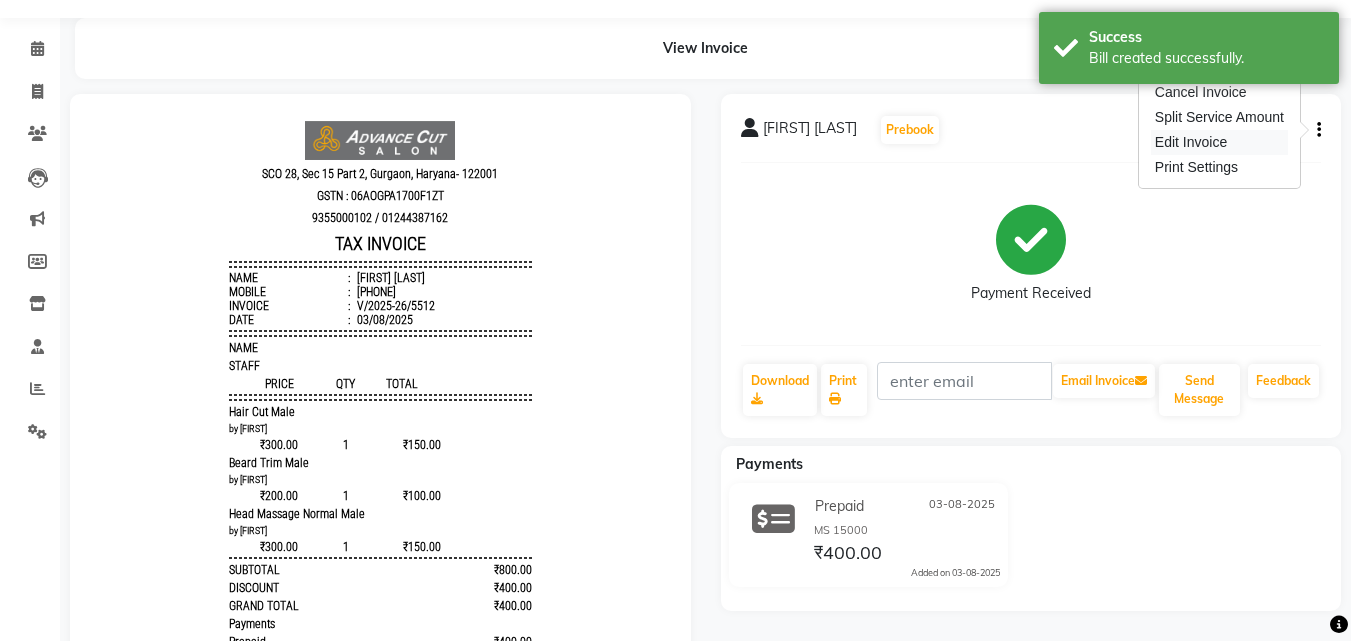 click on "Edit Invoice" at bounding box center (1219, 142) 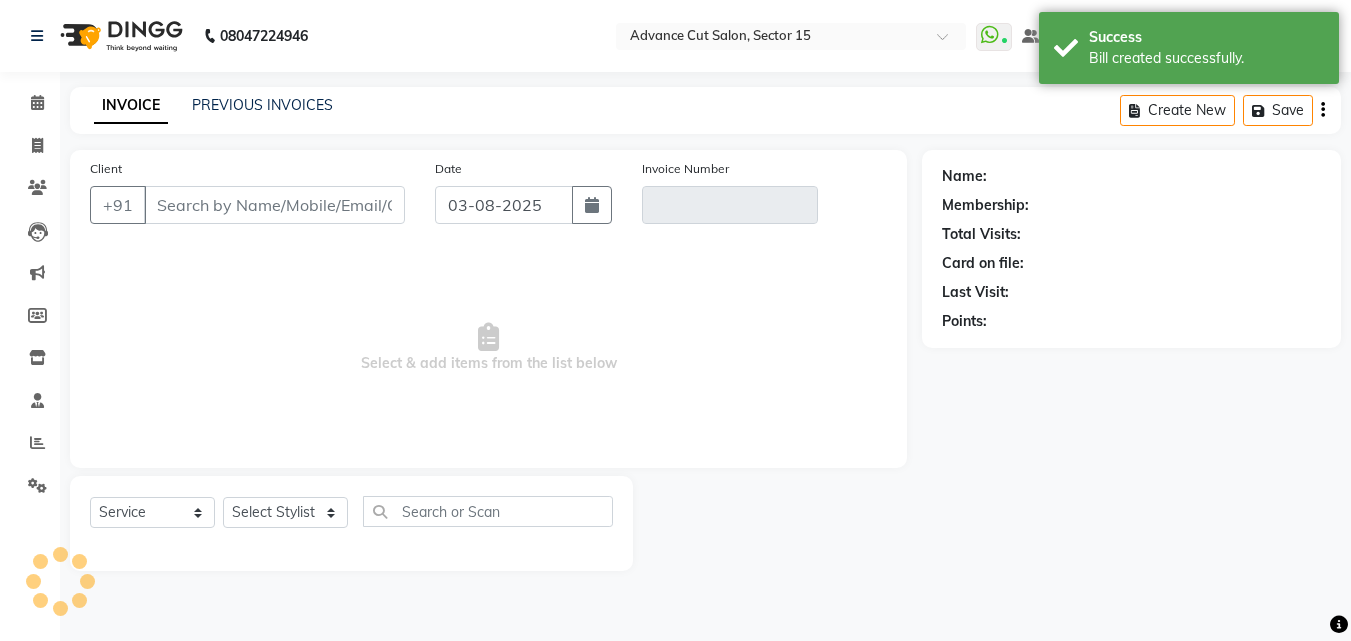scroll, scrollTop: 0, scrollLeft: 0, axis: both 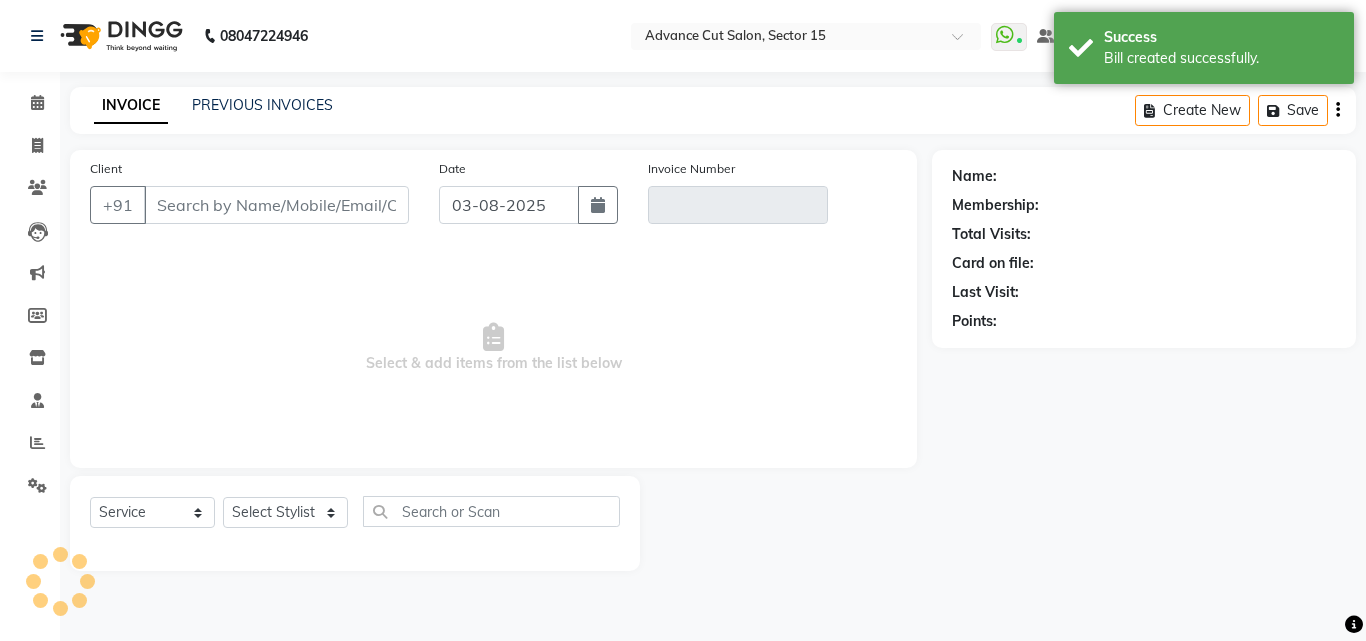 type on "[PHONE]" 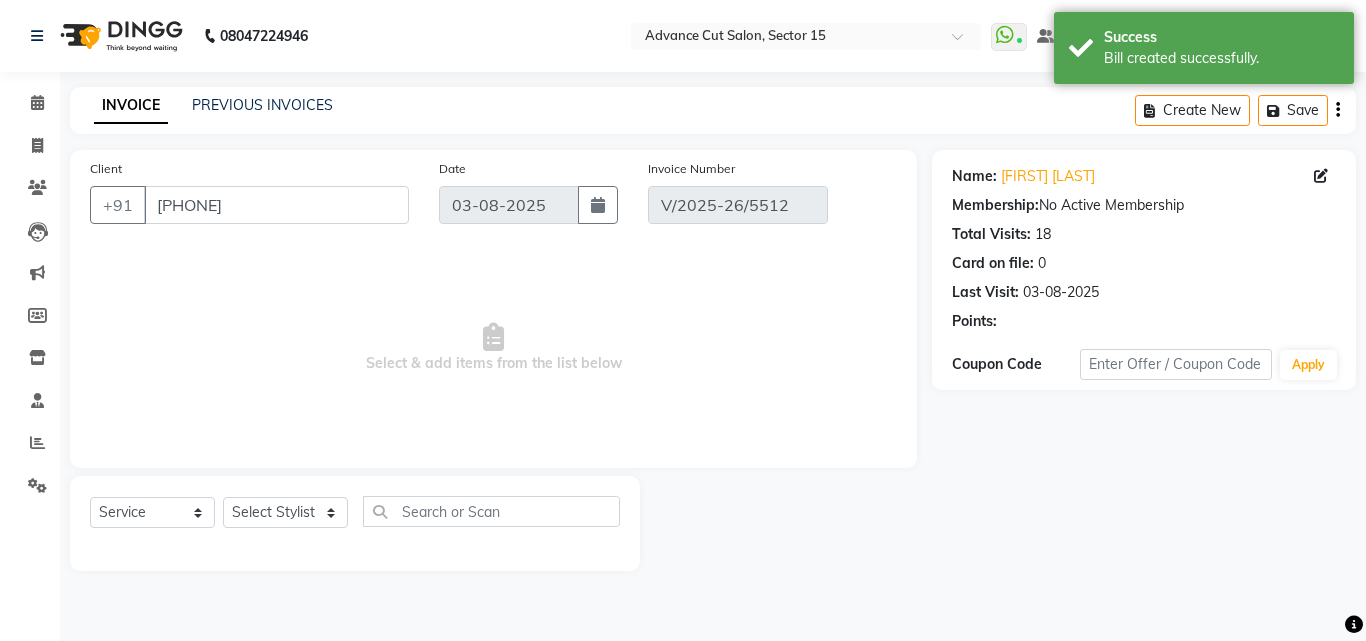 select on "select" 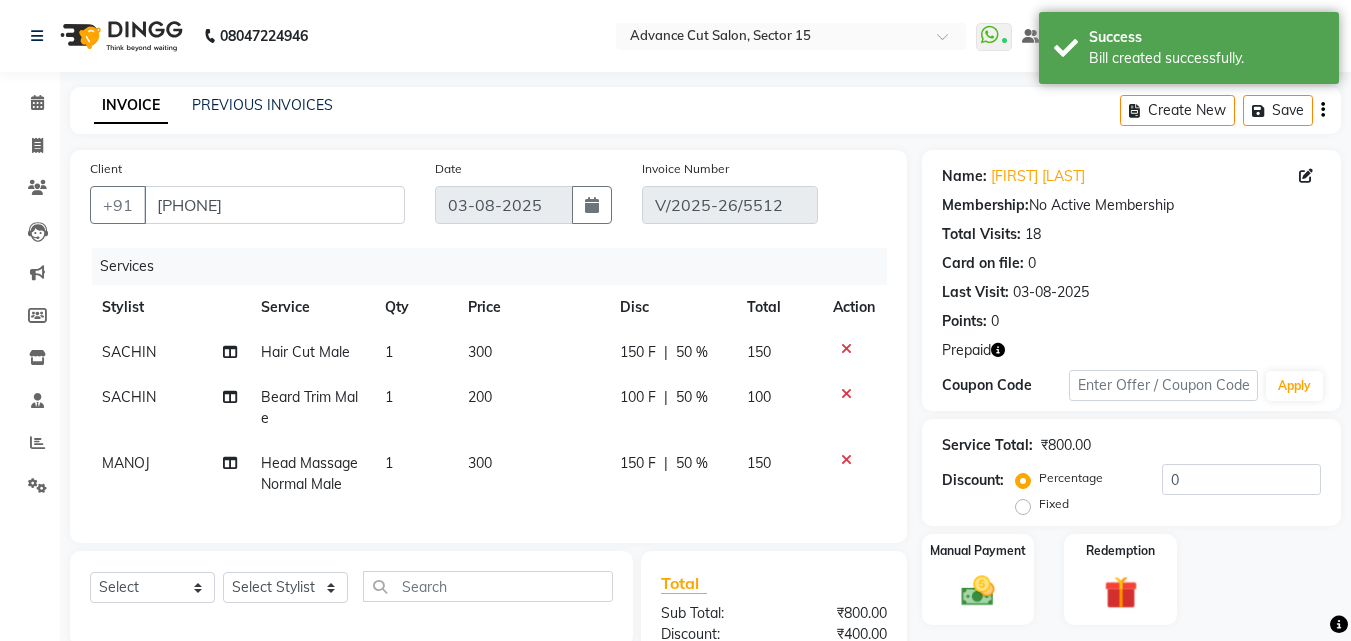 click on "SACHIN" 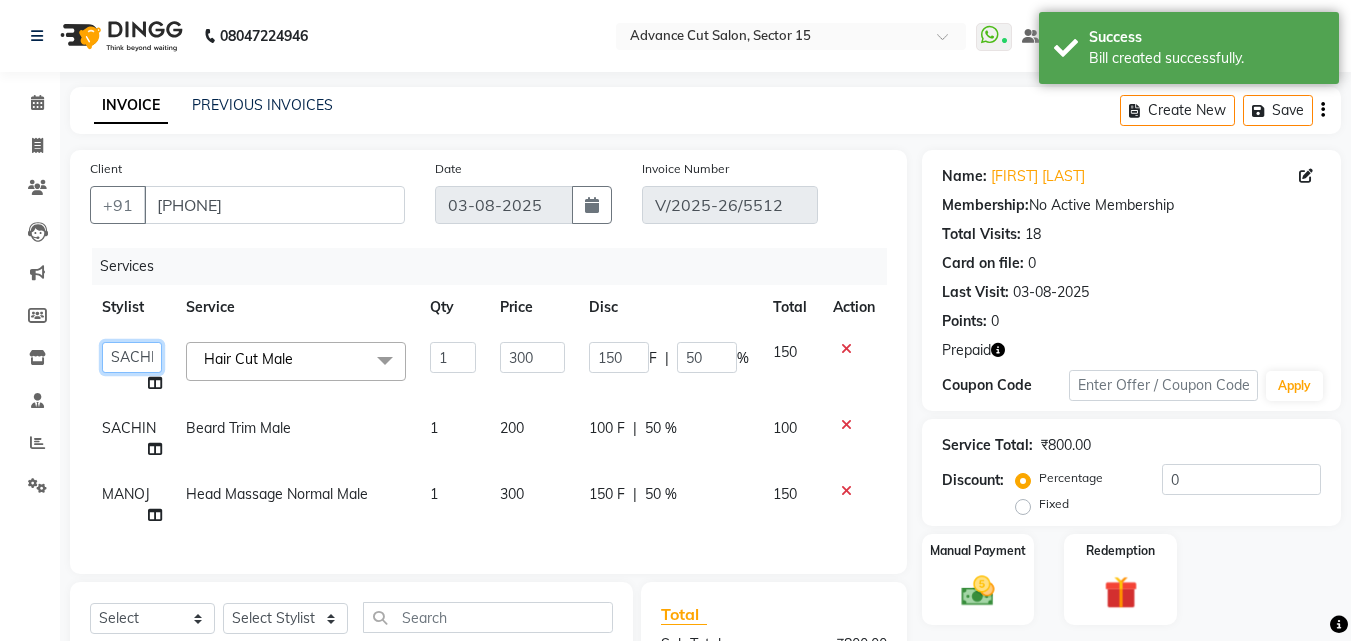 click on "Advance Cut    ASIF   FARMAN   HAIDER   Iqbal   KASHISH   LUCKY   Manager   MANOJ   NASEEM   NASIR   Nidhi   Pooja    PRIYA   RAEES   RANI   RASHID   RIZWAN   SACHIN   SALMAN   SANJAY   Shahjad   Shankar   shuaib   SONI" 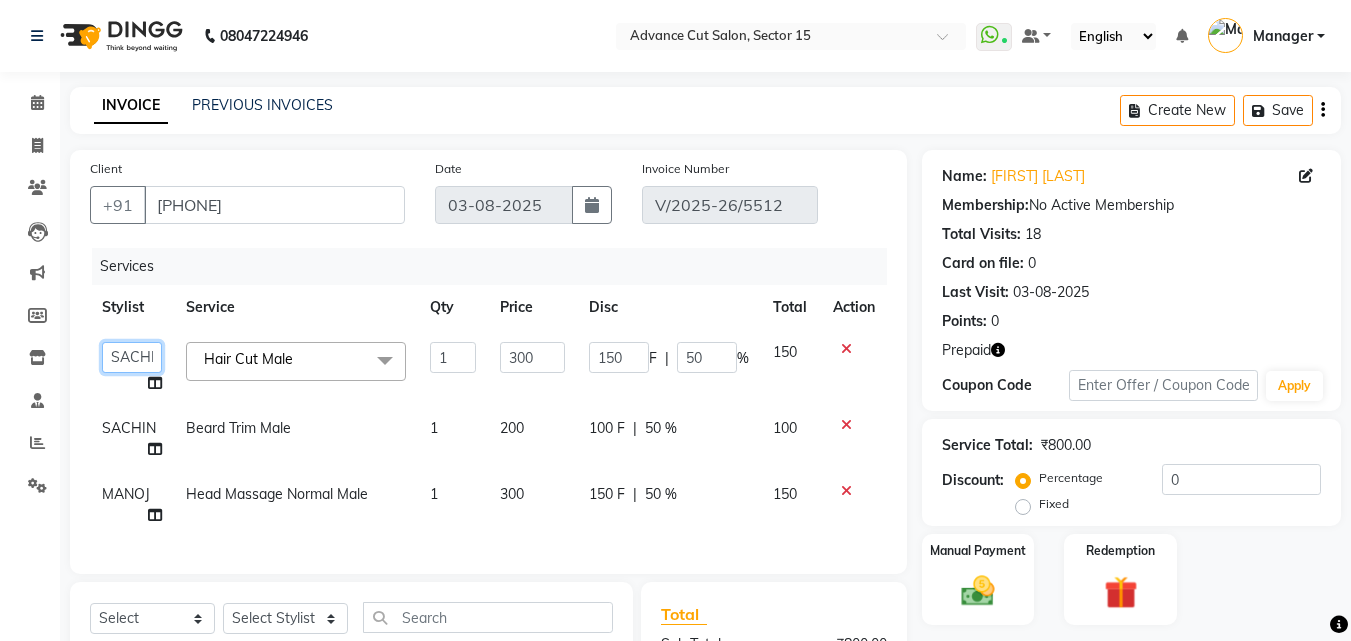 click on "Advance Cut    ASIF   FARMAN   HAIDER   Iqbal   KASHISH   LUCKY   Manager   MANOJ   NASEEM   NASIR   Nidhi   Pooja    PRIYA   RAEES   RANI   RASHID   RIZWAN   SACHIN   SALMAN   SANJAY   Shahjad   Shankar   shuaib   SONI" 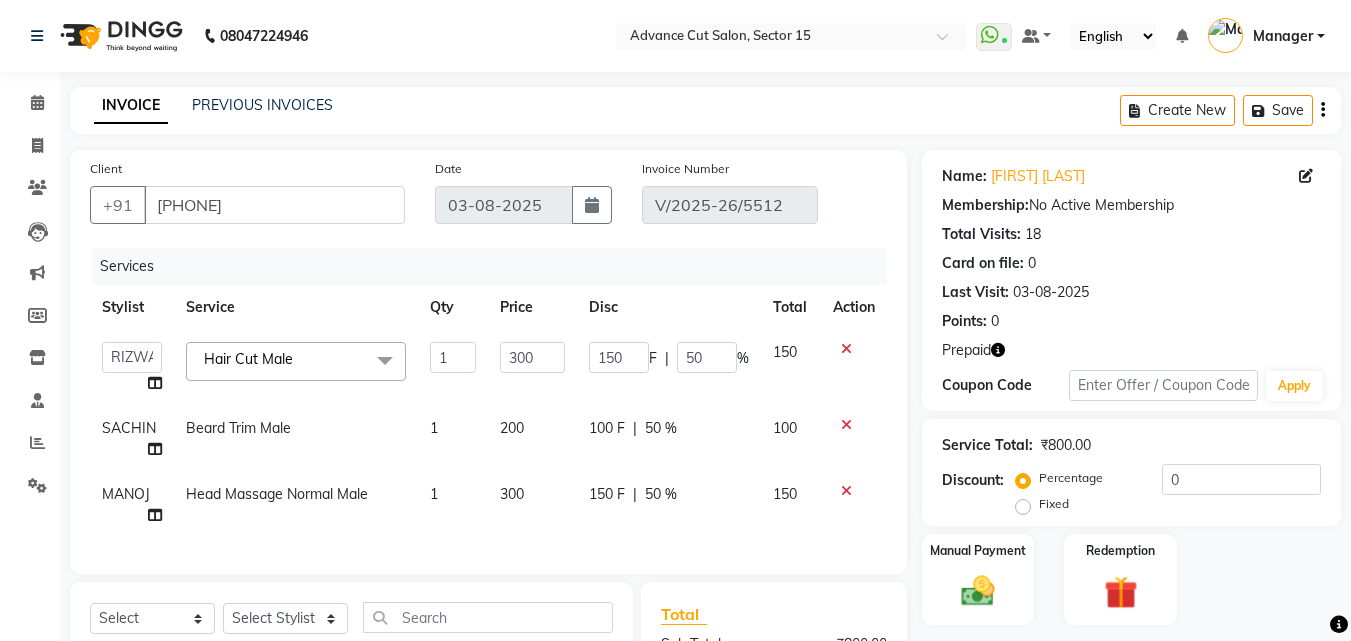 select on "46501" 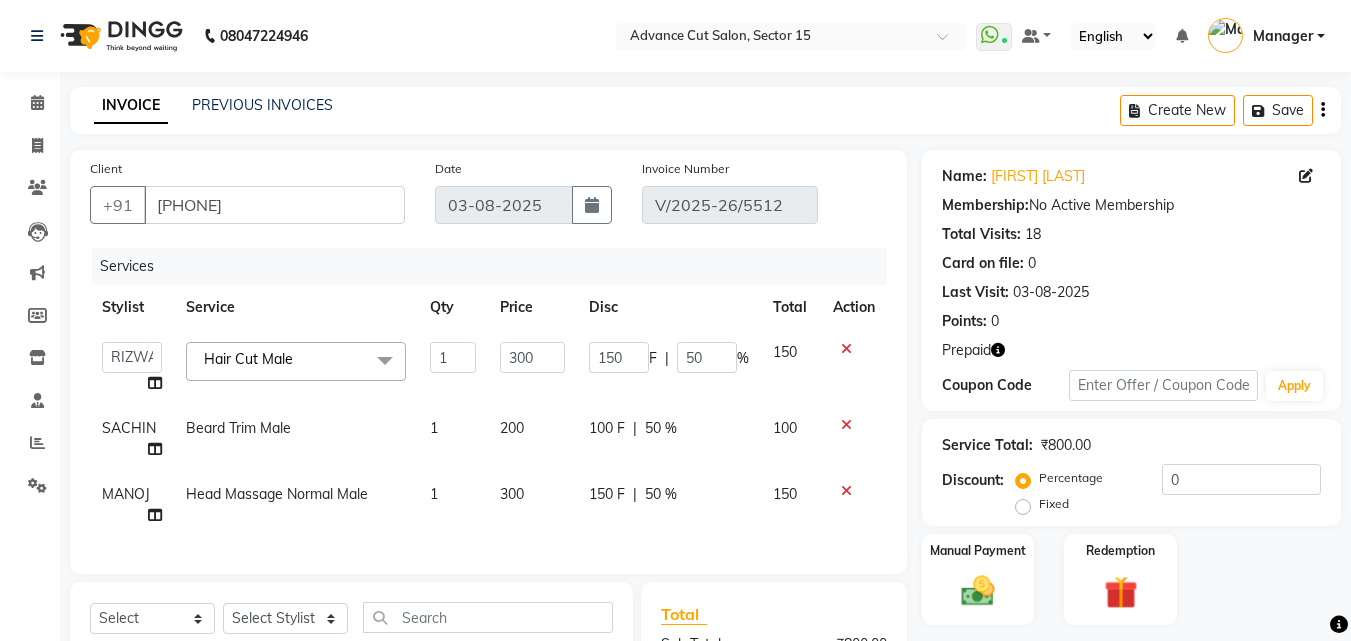 click on "SACHIN" 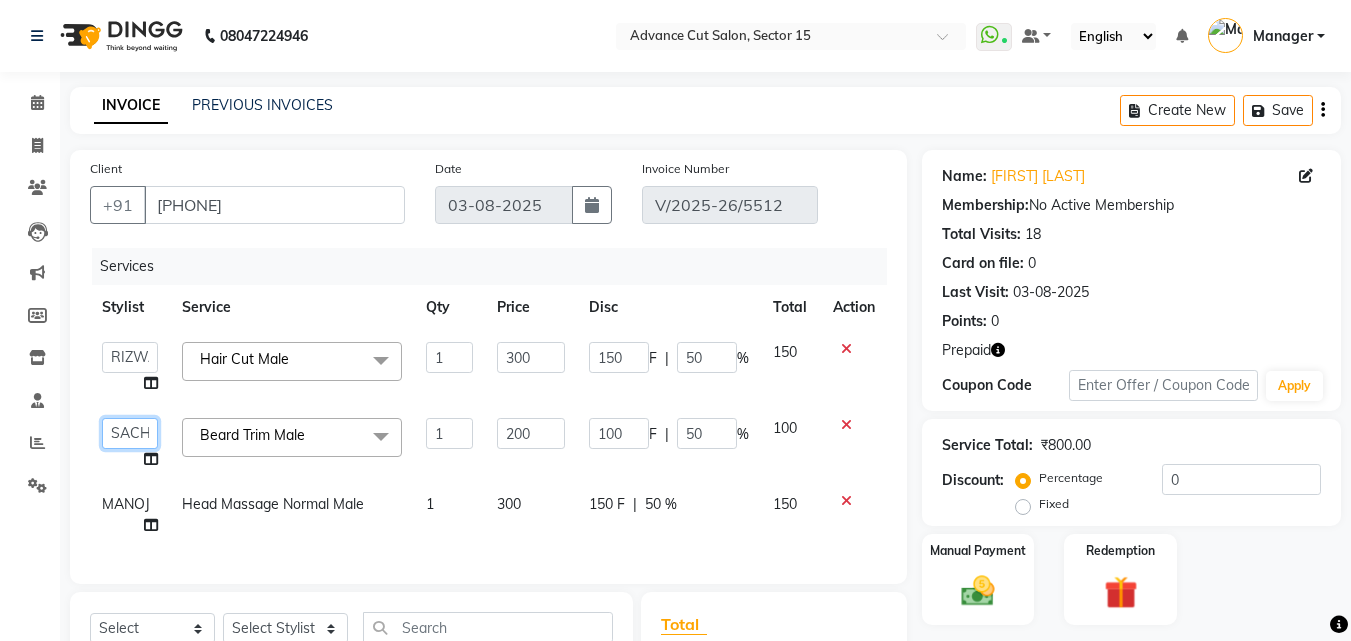 click on "Advance Cut    ASIF   FARMAN   HAIDER   Iqbal   KASHISH   LUCKY   Manager   MANOJ   NASEEM   NASIR   Nidhi   Pooja    PRIYA   RAEES   RANI   RASHID   RIZWAN   SACHIN   SALMAN   SANJAY   Shahjad   Shankar   shuaib   SONI" 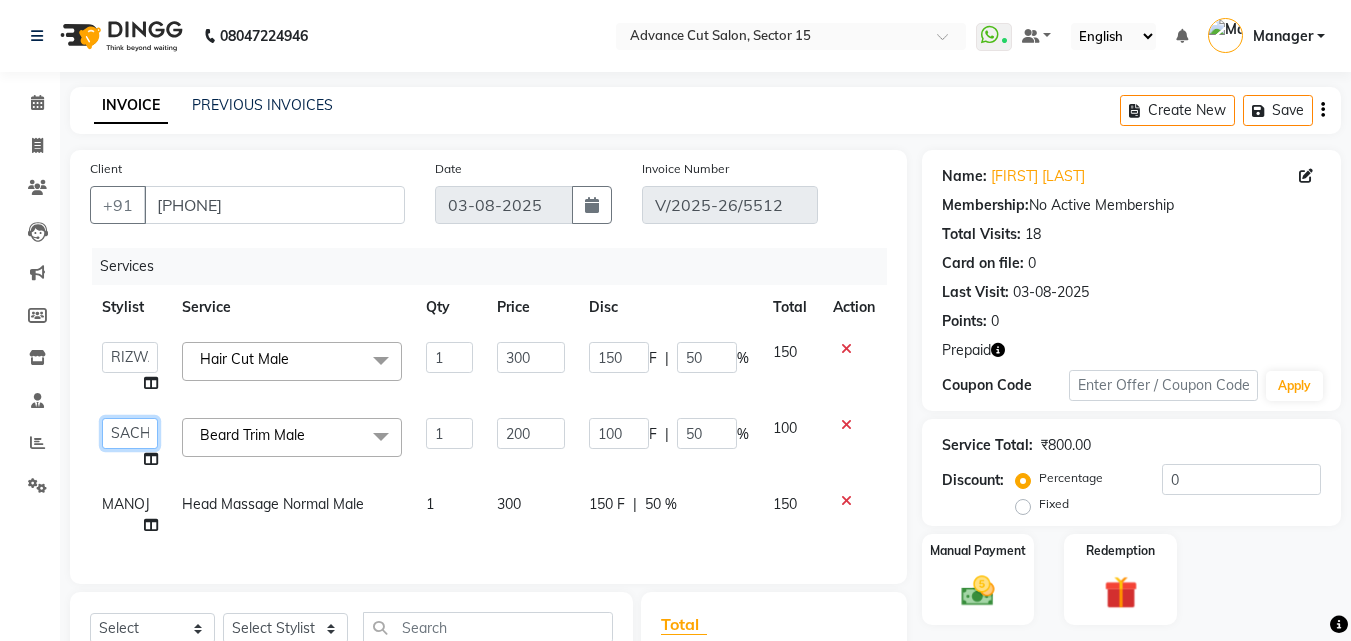 click on "Advance Cut    ASIF   FARMAN   HAIDER   Iqbal   KASHISH   LUCKY   Manager   MANOJ   NASEEM   NASIR   Nidhi   Pooja    PRIYA   RAEES   RANI   RASHID   RIZWAN   SACHIN   SALMAN   SANJAY   Shahjad   Shankar   shuaib   SONI" 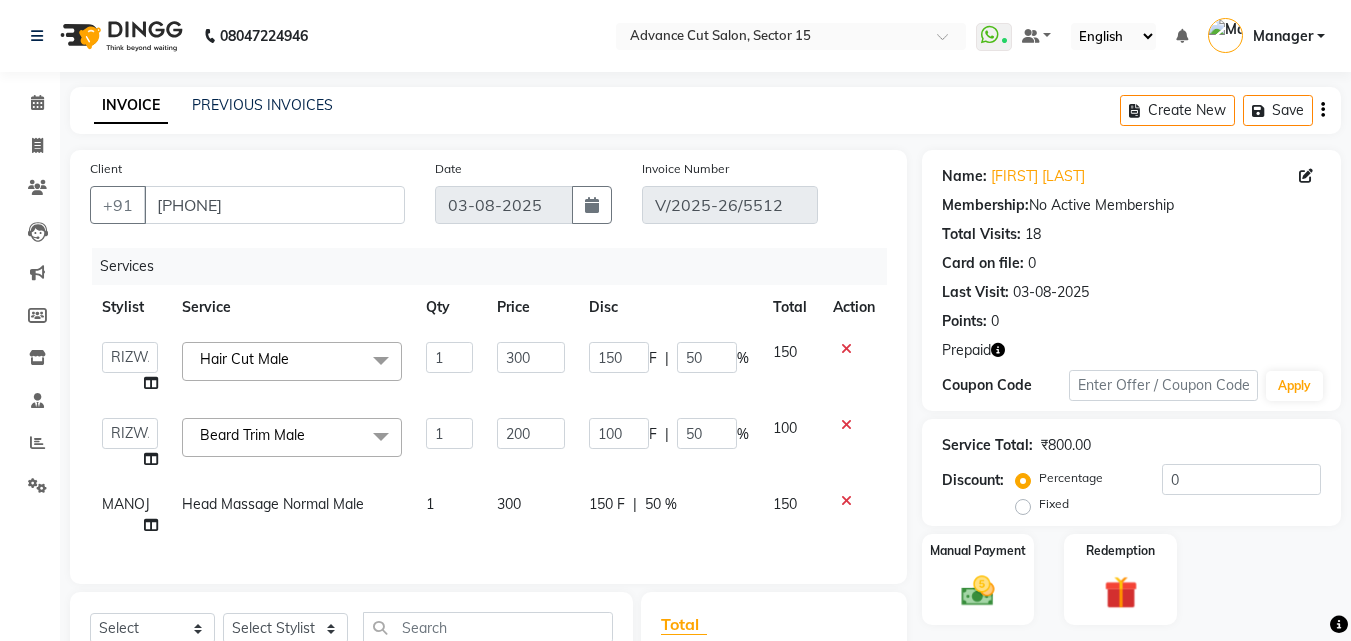 select on "46501" 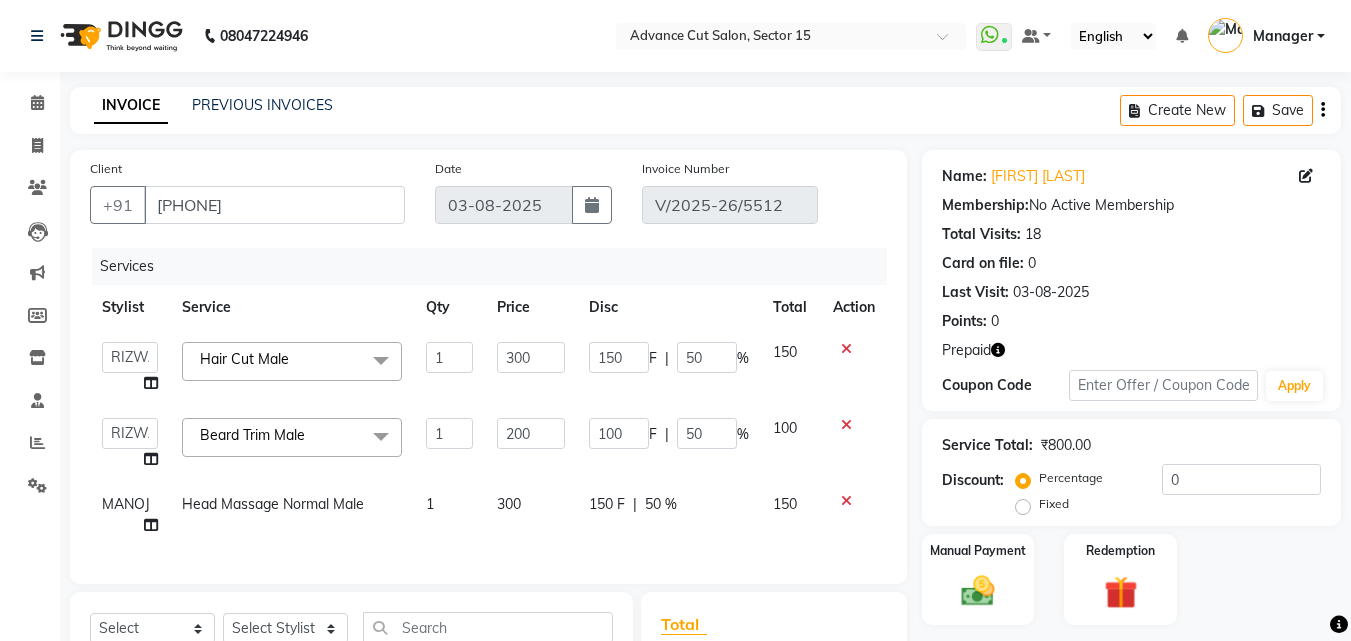 scroll, scrollTop: 247, scrollLeft: 0, axis: vertical 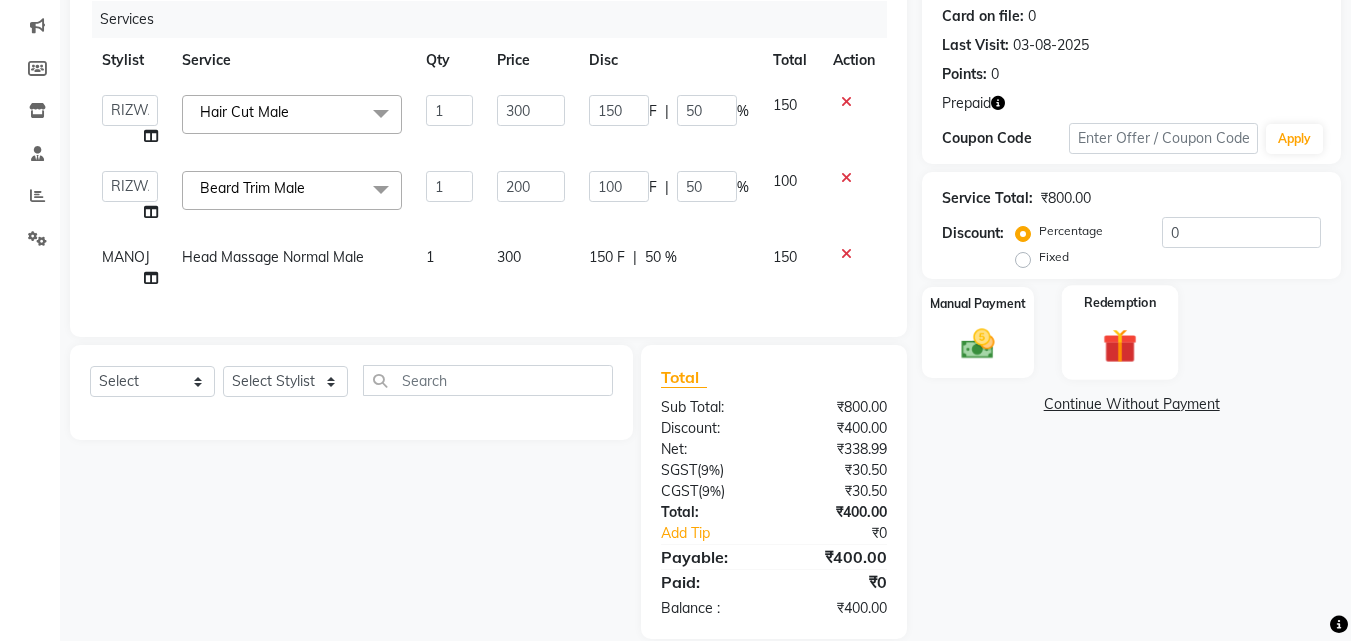 click 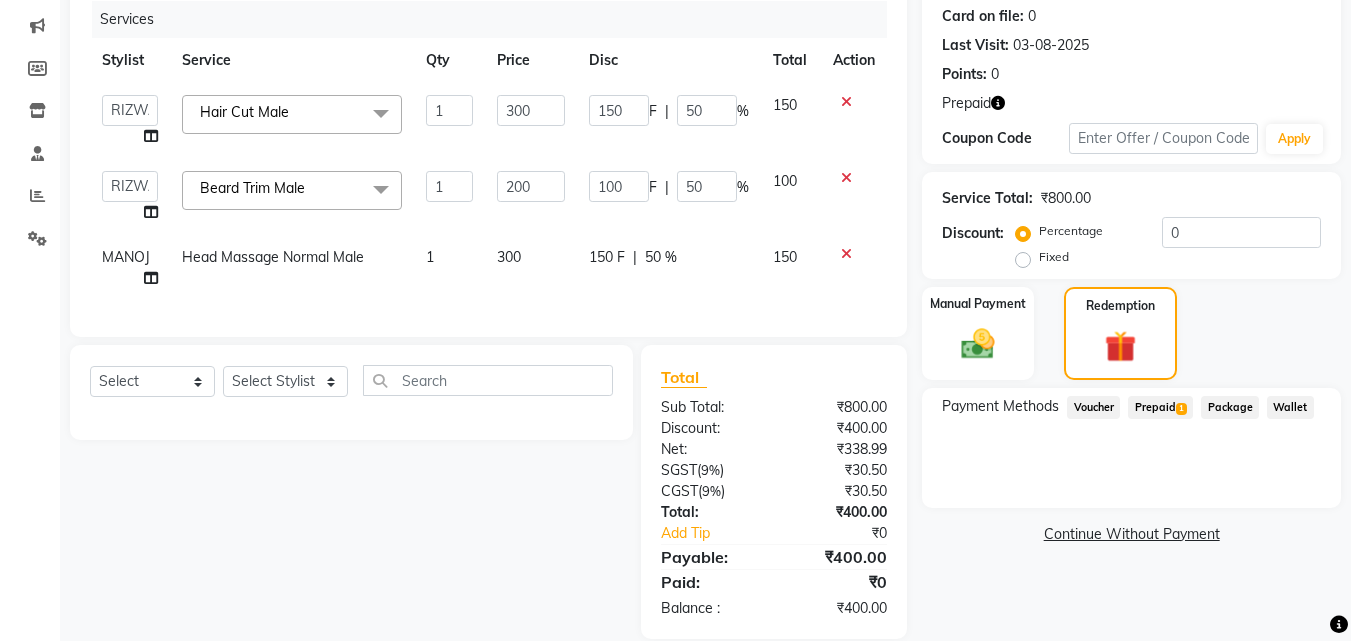 click on "Prepaid  1" 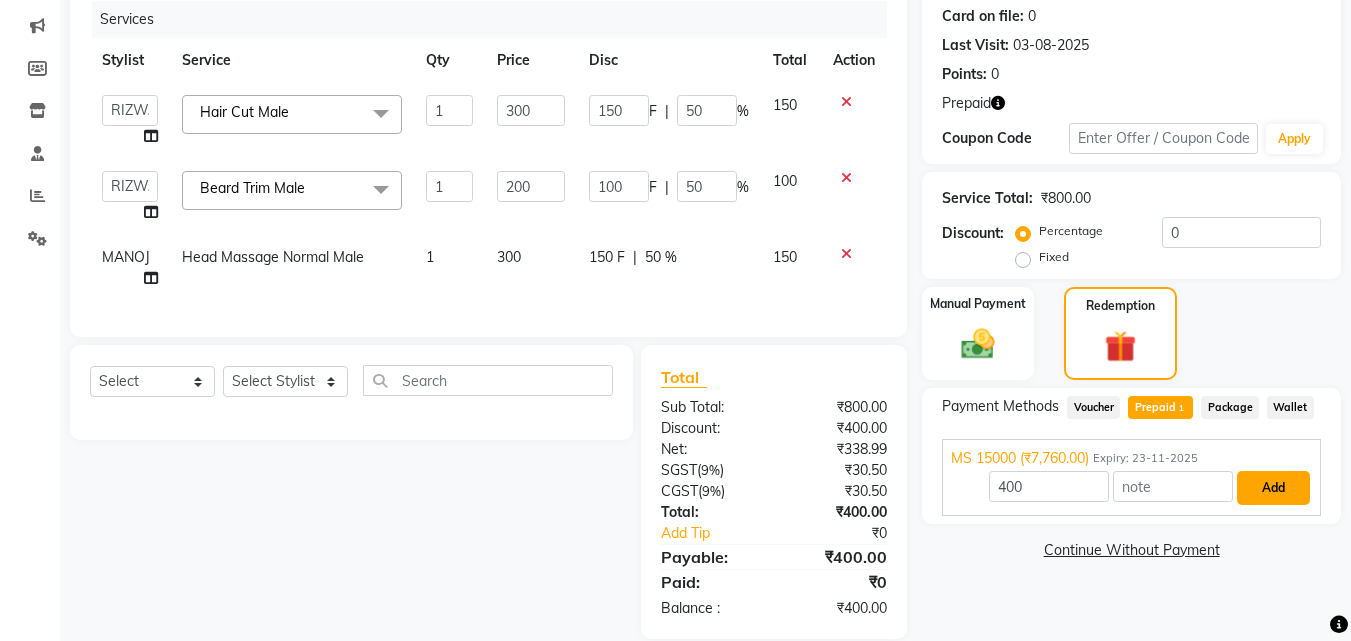 click on "Add" at bounding box center [1273, 488] 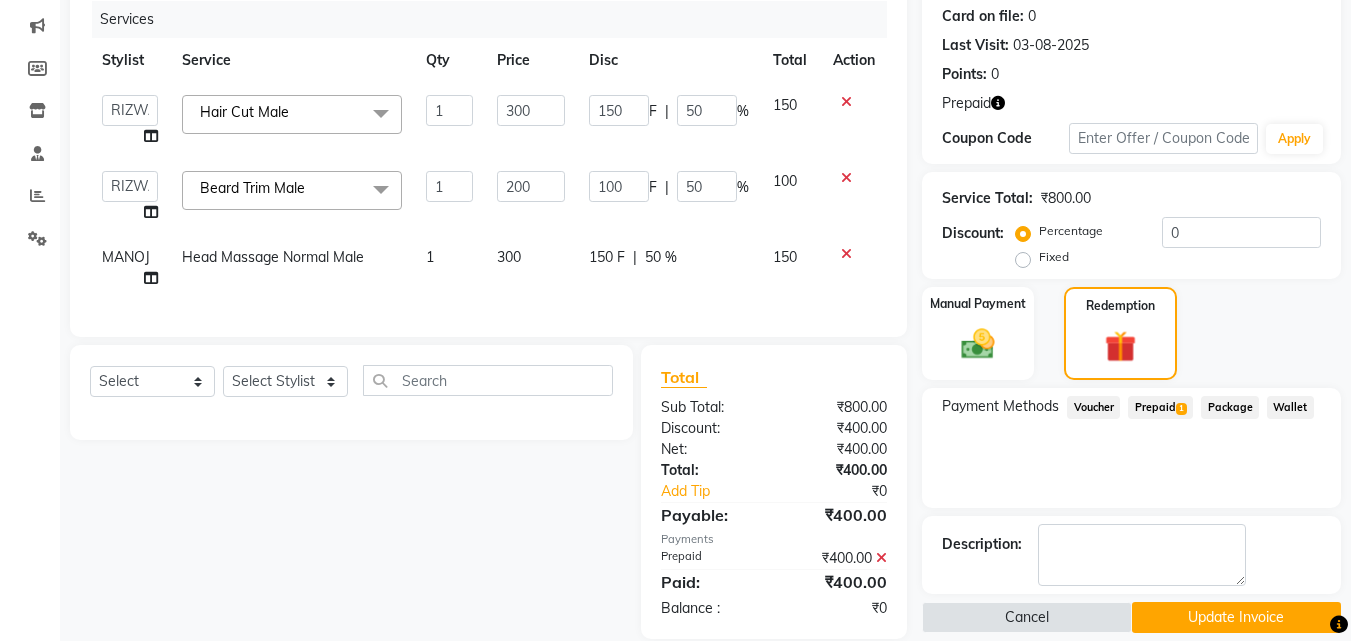 click on "Update Invoice" 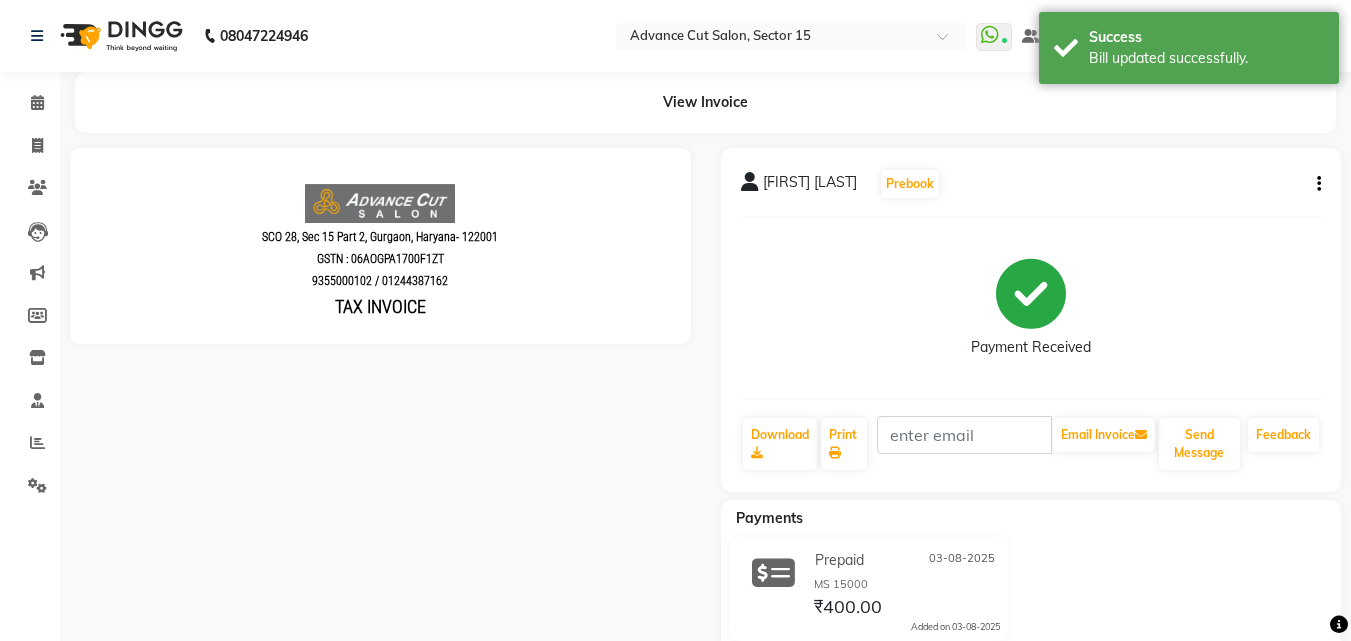 scroll, scrollTop: 0, scrollLeft: 0, axis: both 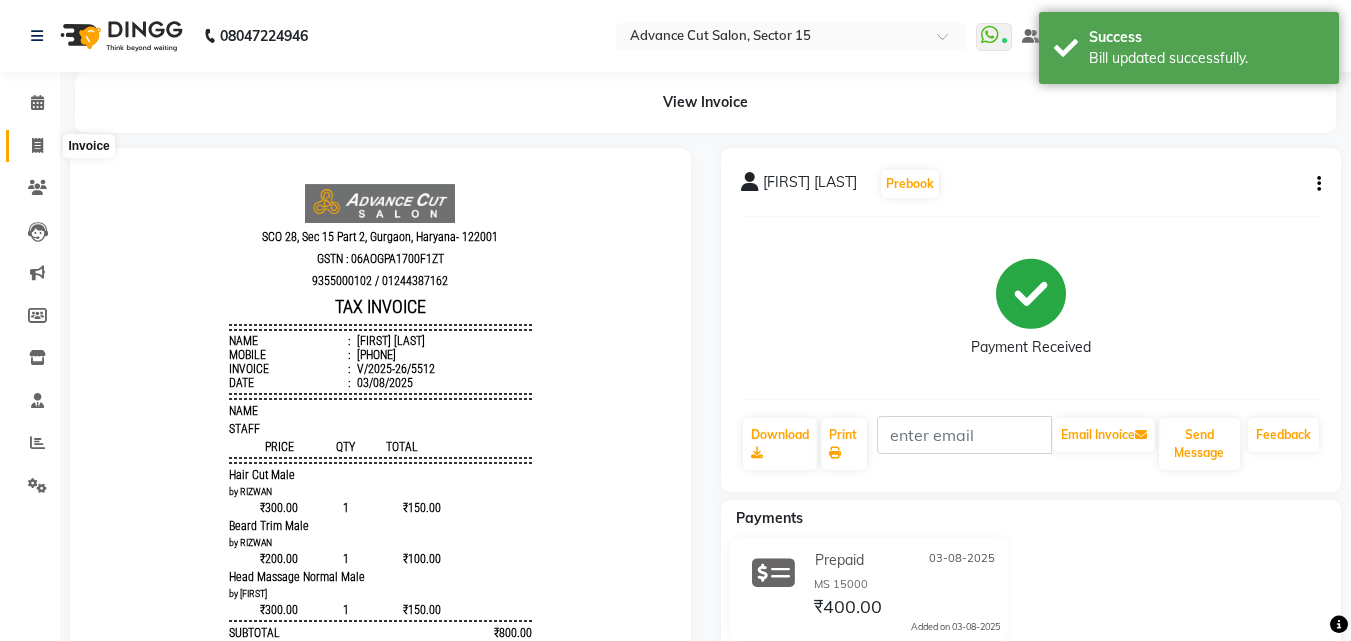 click 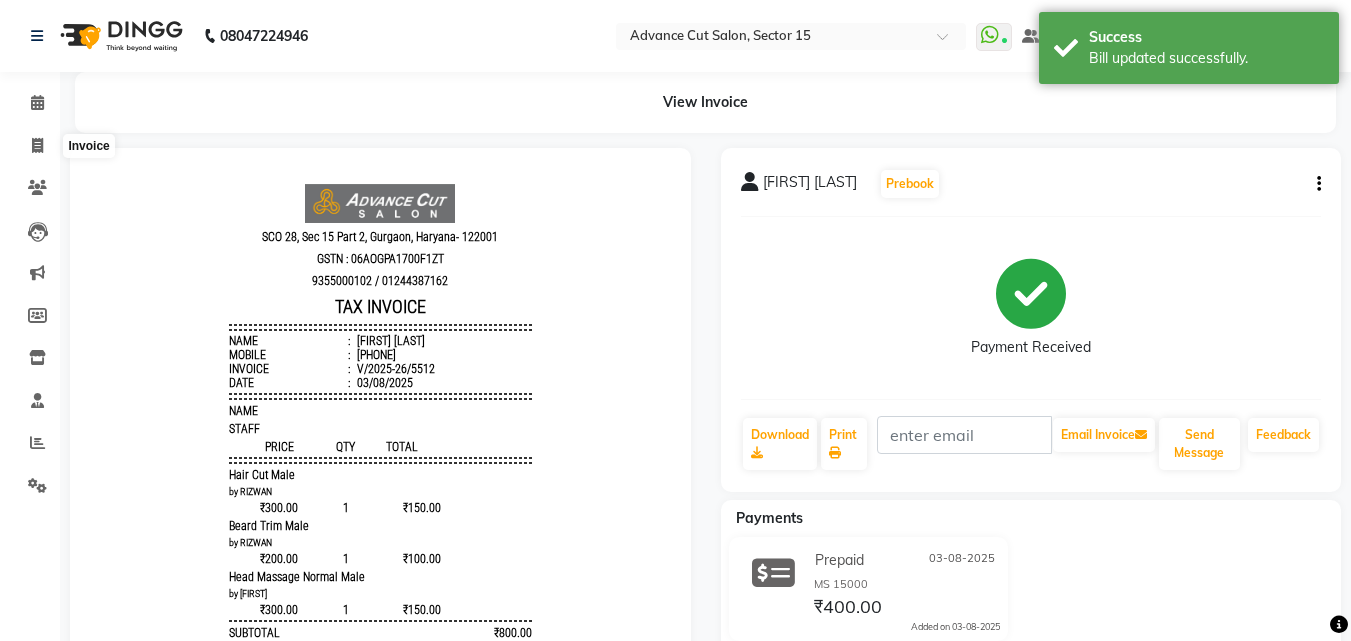 select on "service" 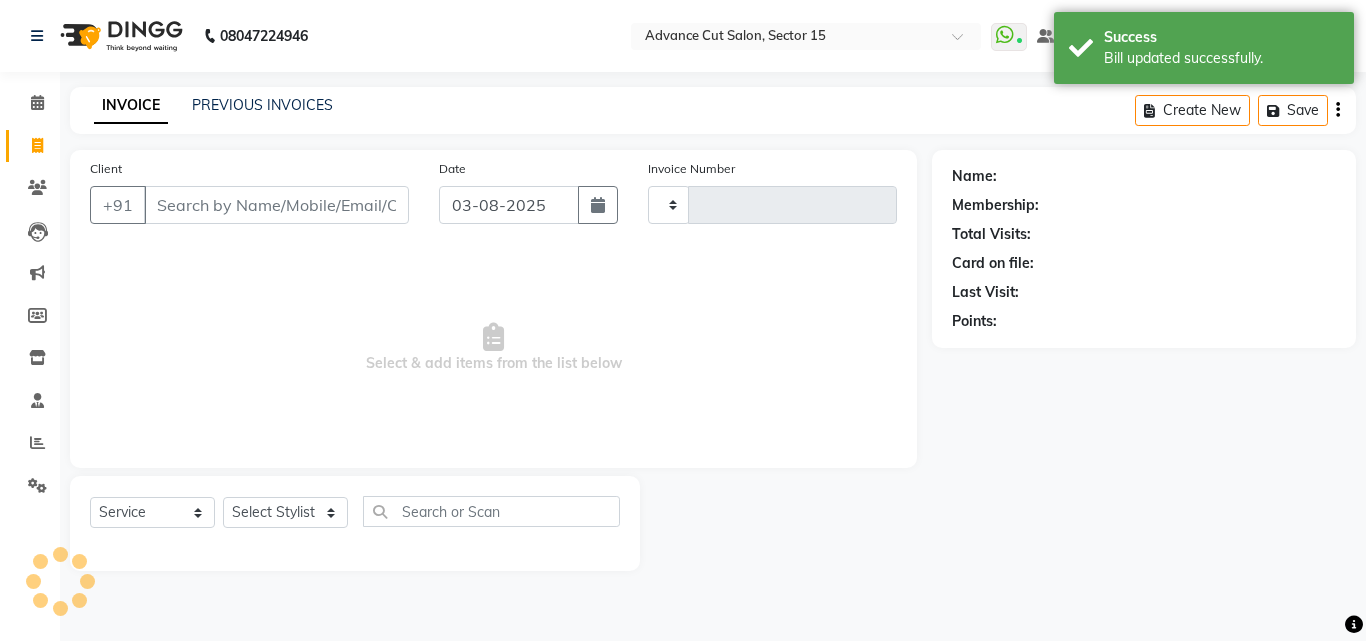 type on "5513" 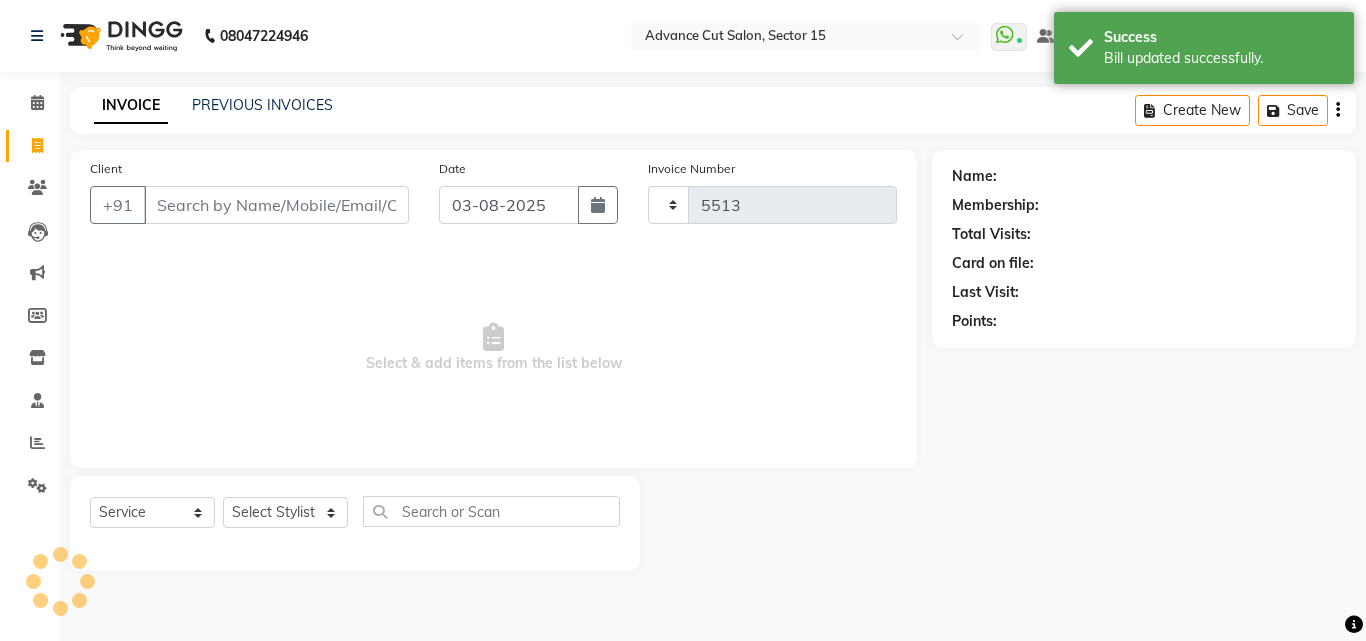 select on "6255" 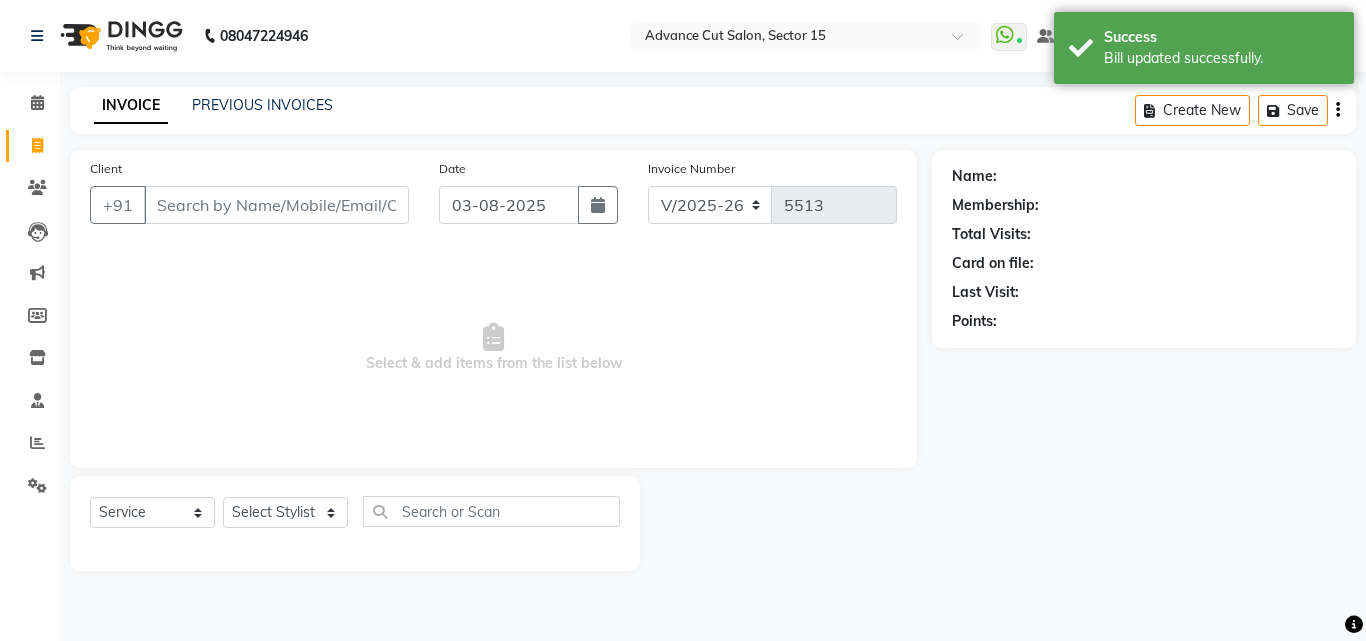 click on "Client +91" 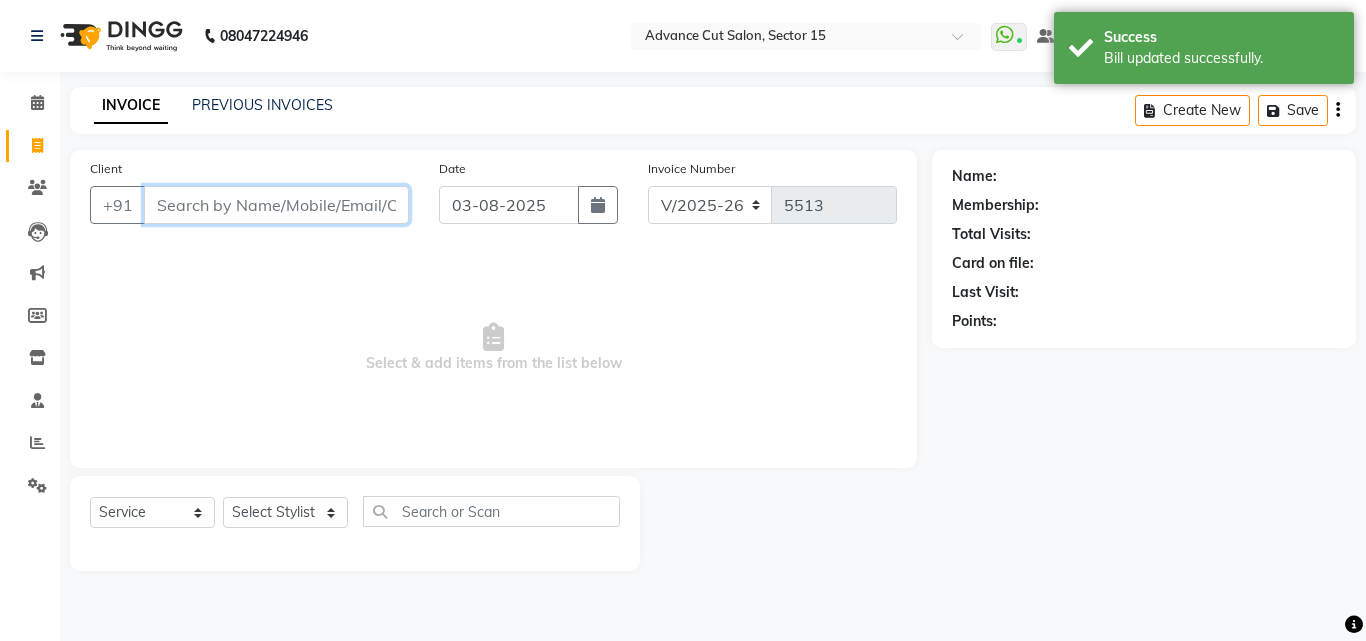 click on "Client" at bounding box center (276, 205) 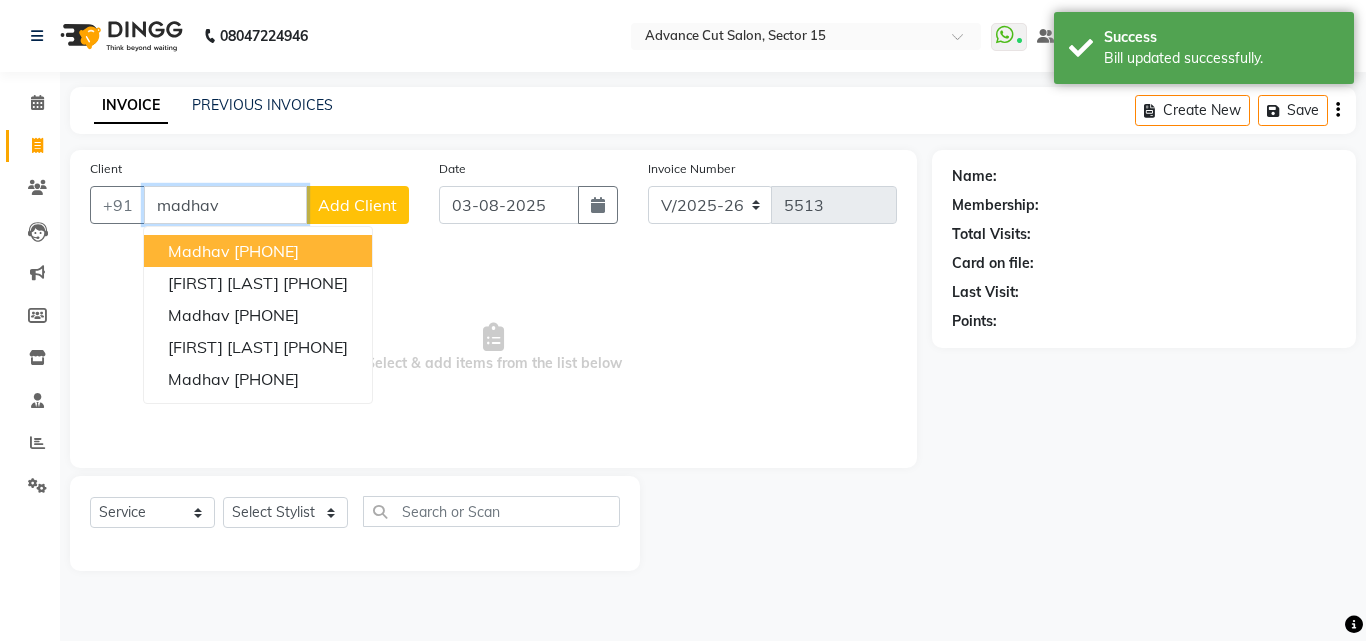 click on "[PHONE]" at bounding box center [266, 251] 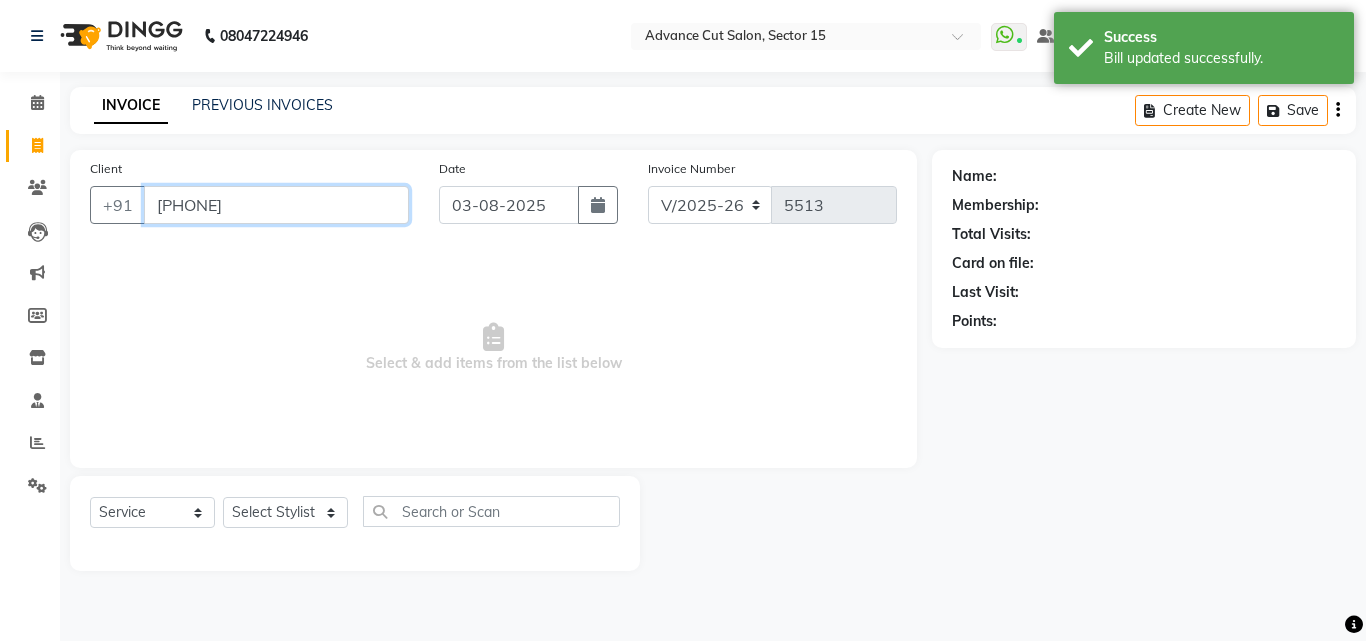 type on "[PHONE]" 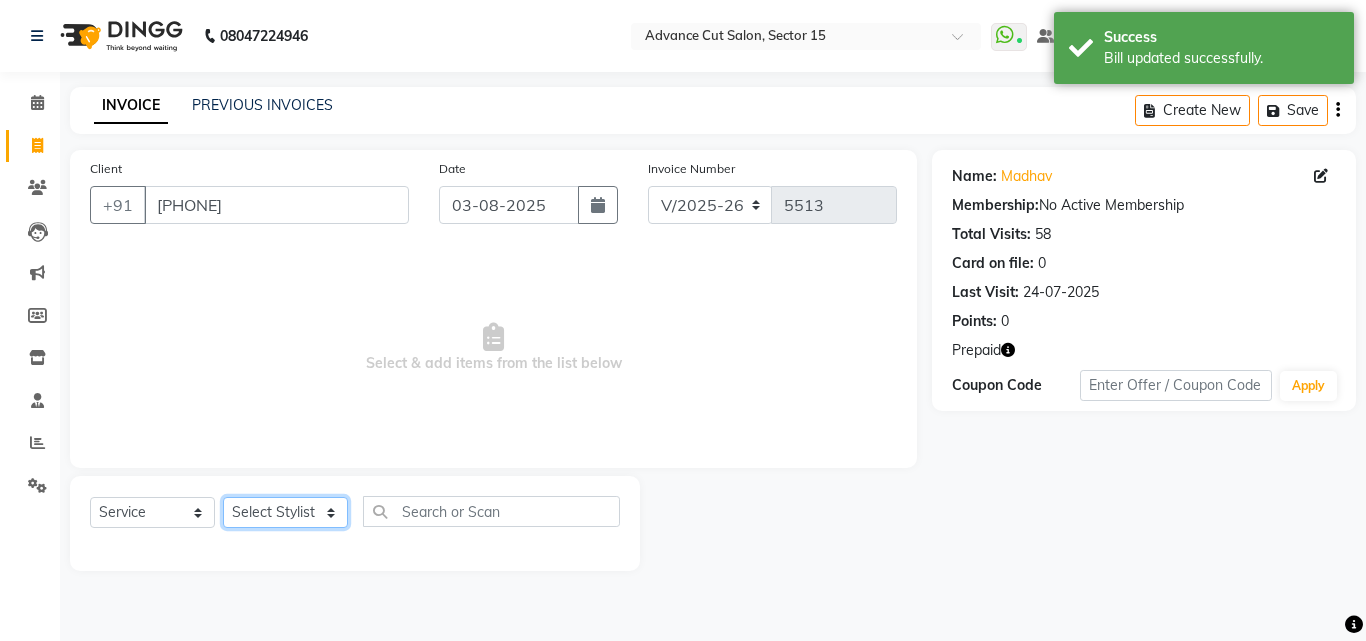click on "Select Stylist Advance Cut  ASIF FARMAN HAIDER Iqbal KASHISH LUCKY Manager MANOJ NASEEM NASIR Nidhi Pooja  PRIYA RAEES RANI RASHID RIZWAN SACHIN SALMAN SANJAY Shahjad Shankar shuaib SONI" 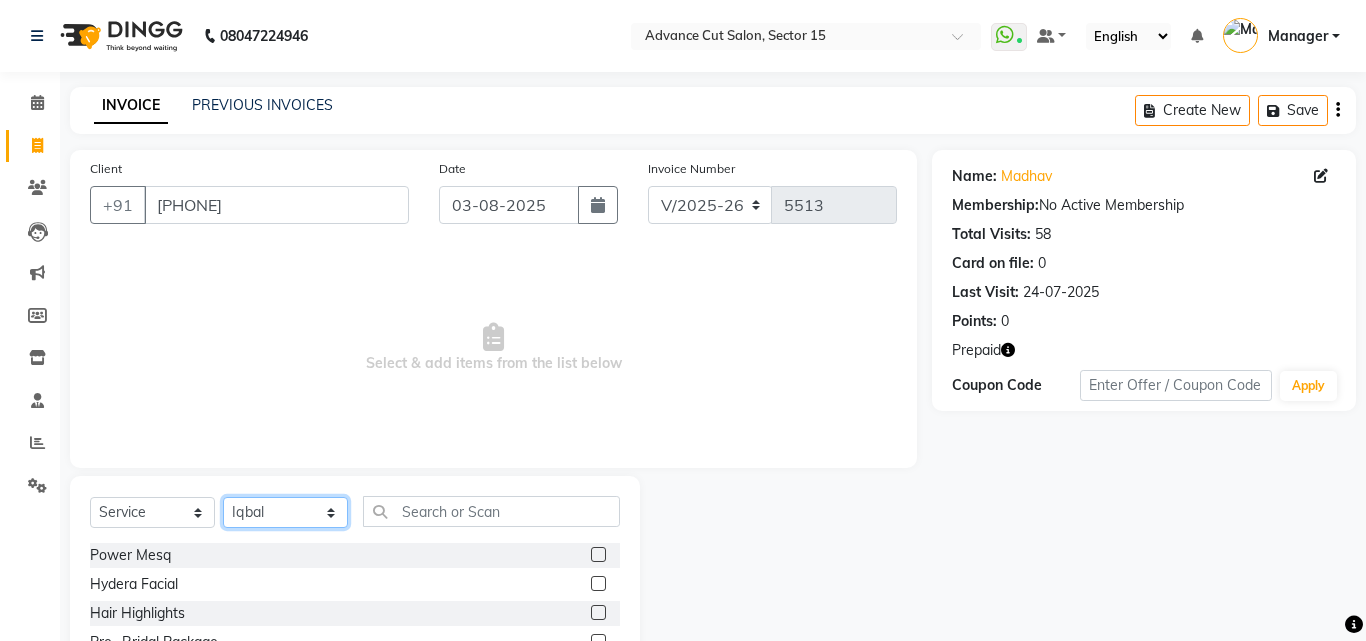 drag, startPoint x: 294, startPoint y: 507, endPoint x: 447, endPoint y: 513, distance: 153.1176 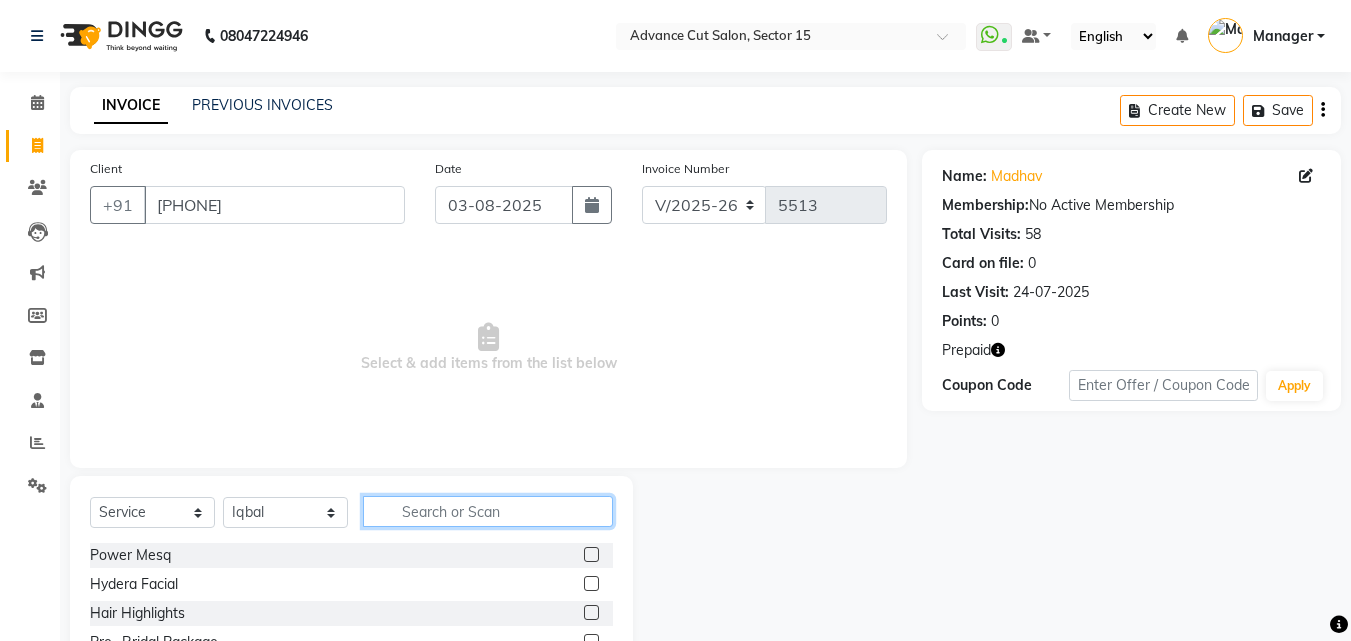 click 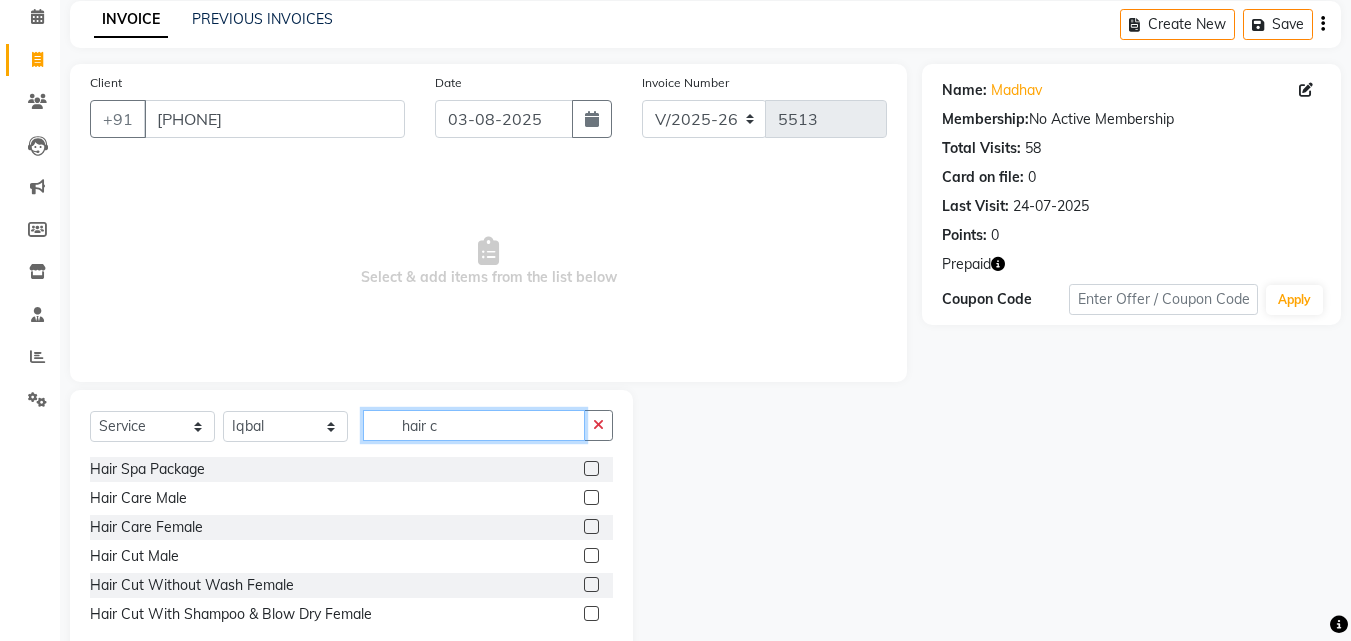 scroll, scrollTop: 125, scrollLeft: 0, axis: vertical 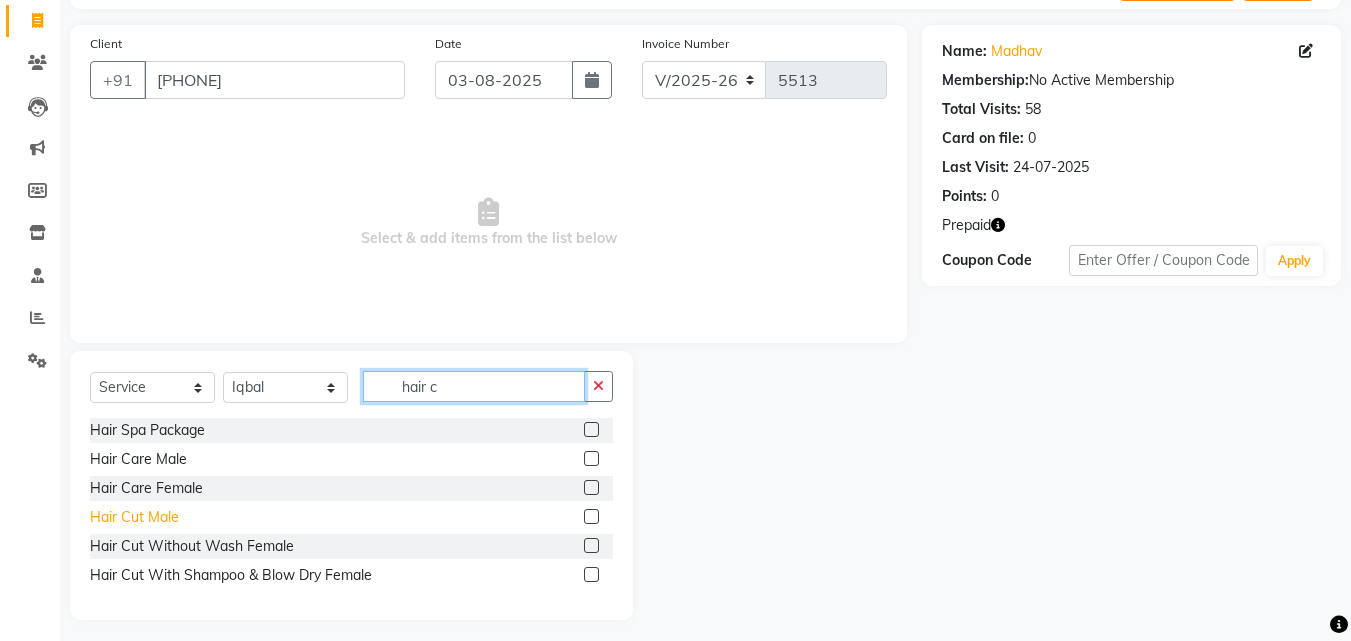 type on "hair c" 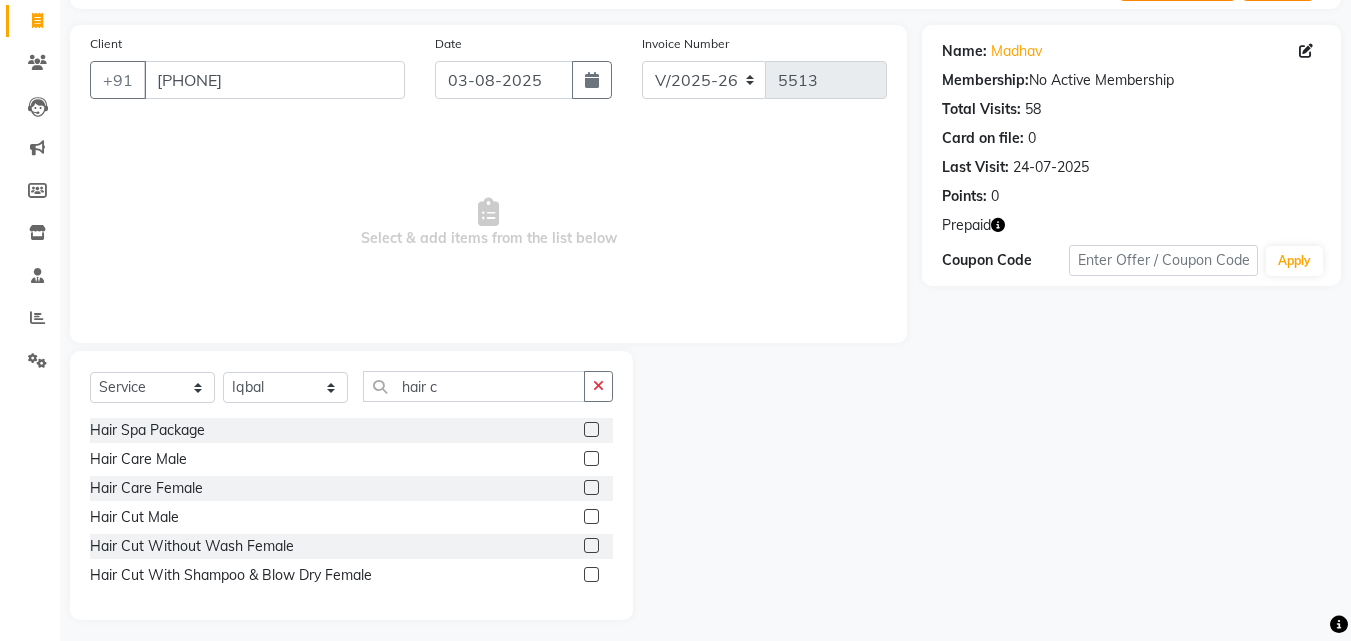 drag, startPoint x: 176, startPoint y: 520, endPoint x: 300, endPoint y: 493, distance: 126.90548 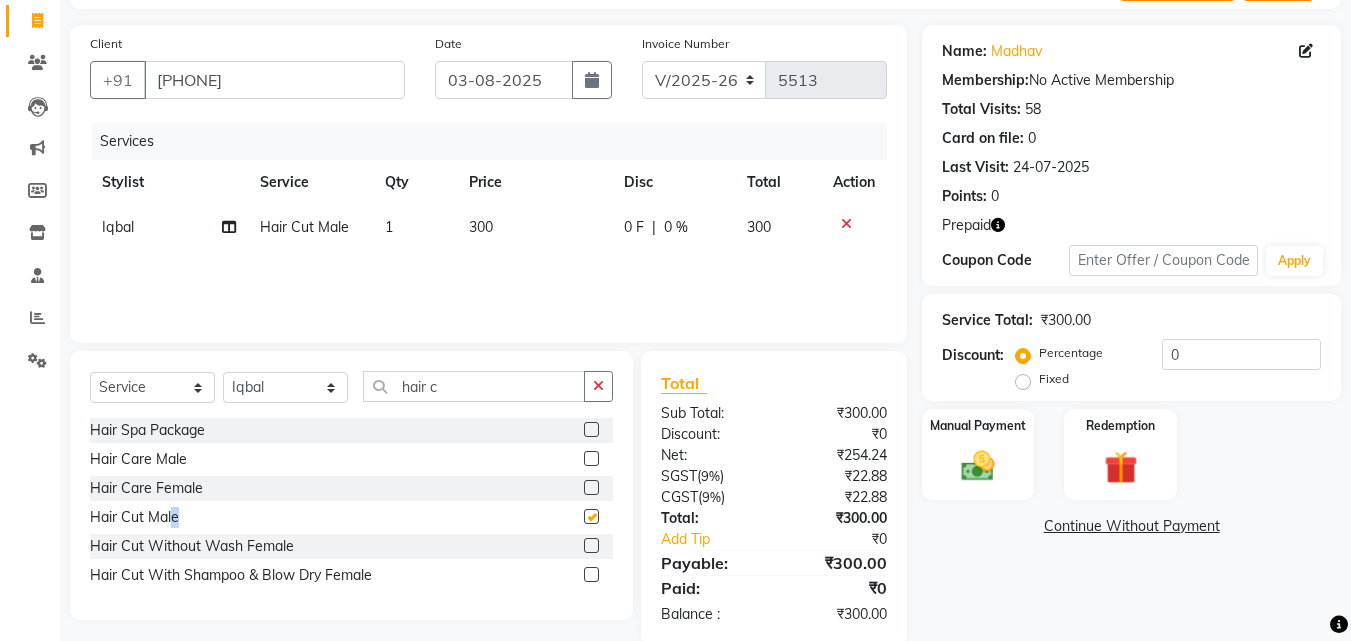 checkbox on "false" 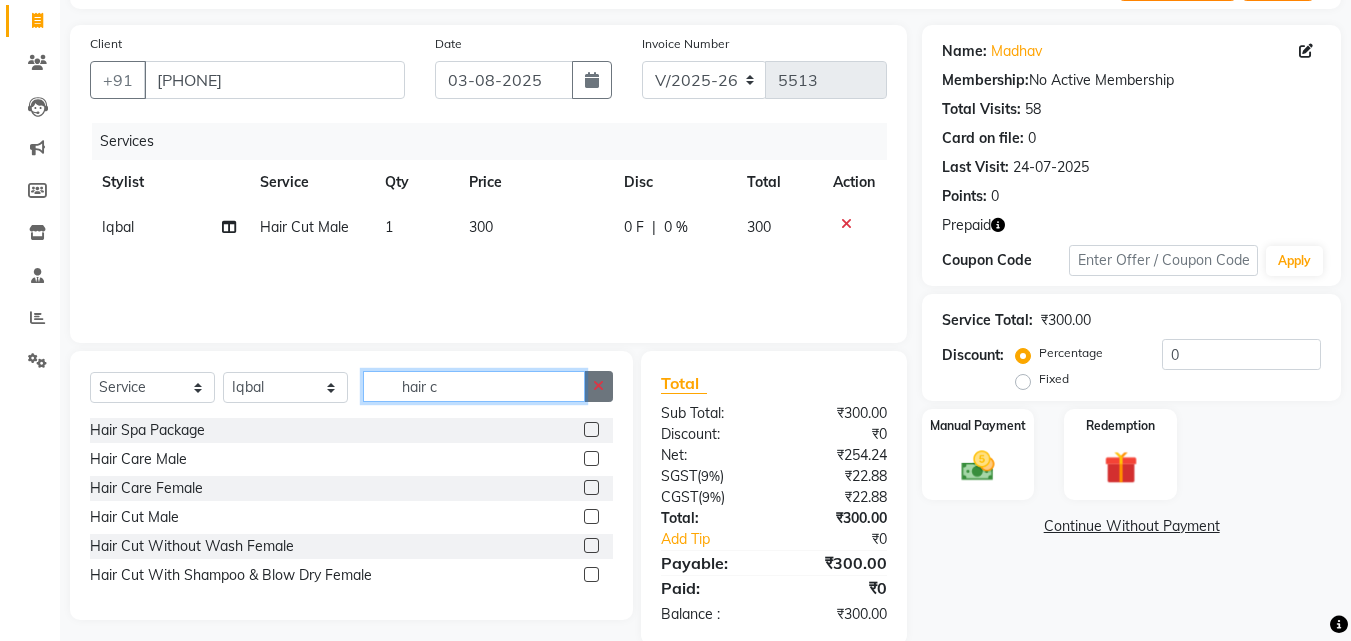 drag, startPoint x: 582, startPoint y: 389, endPoint x: 612, endPoint y: 381, distance: 31.04835 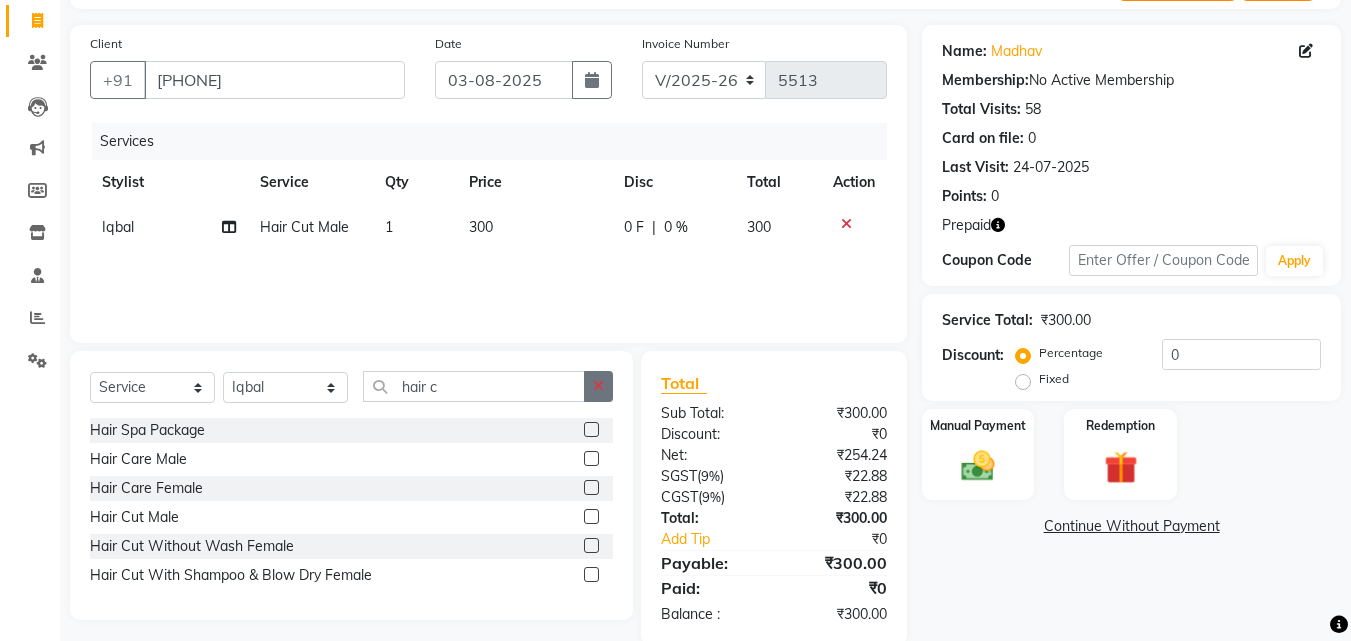 click 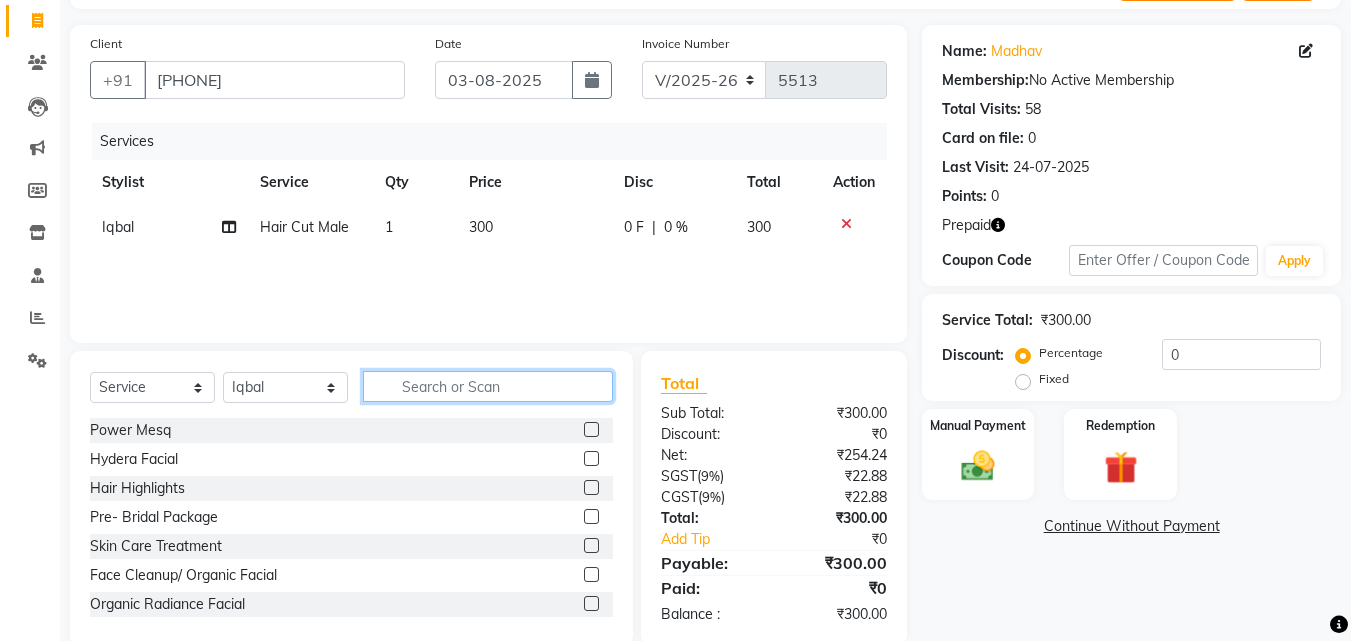 click 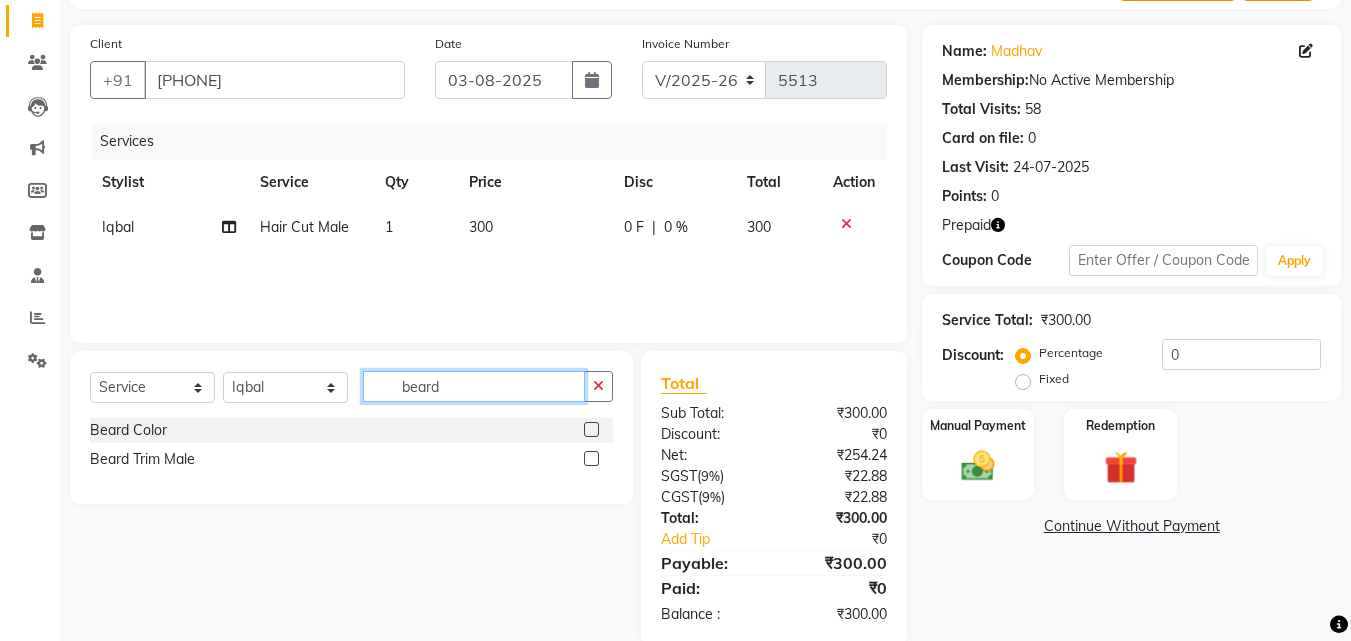 type on "beard" 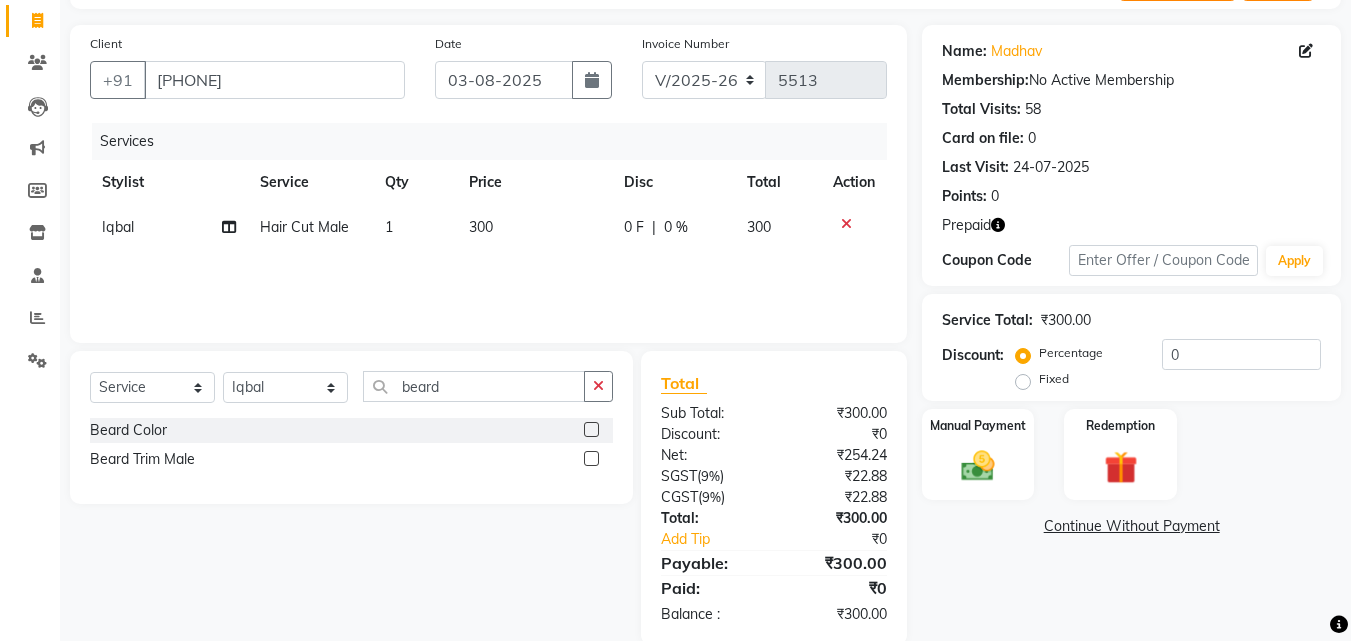 click on "Beard Color  Beard Trim Male" 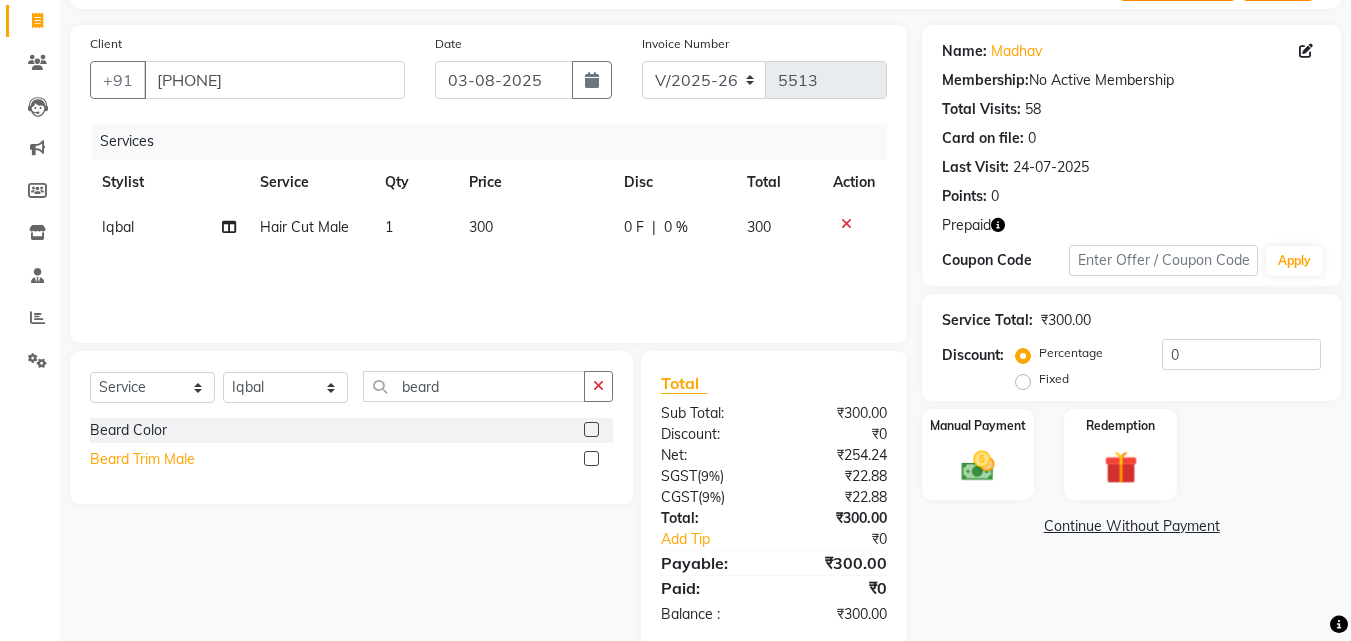 click on "Beard Trim Male" 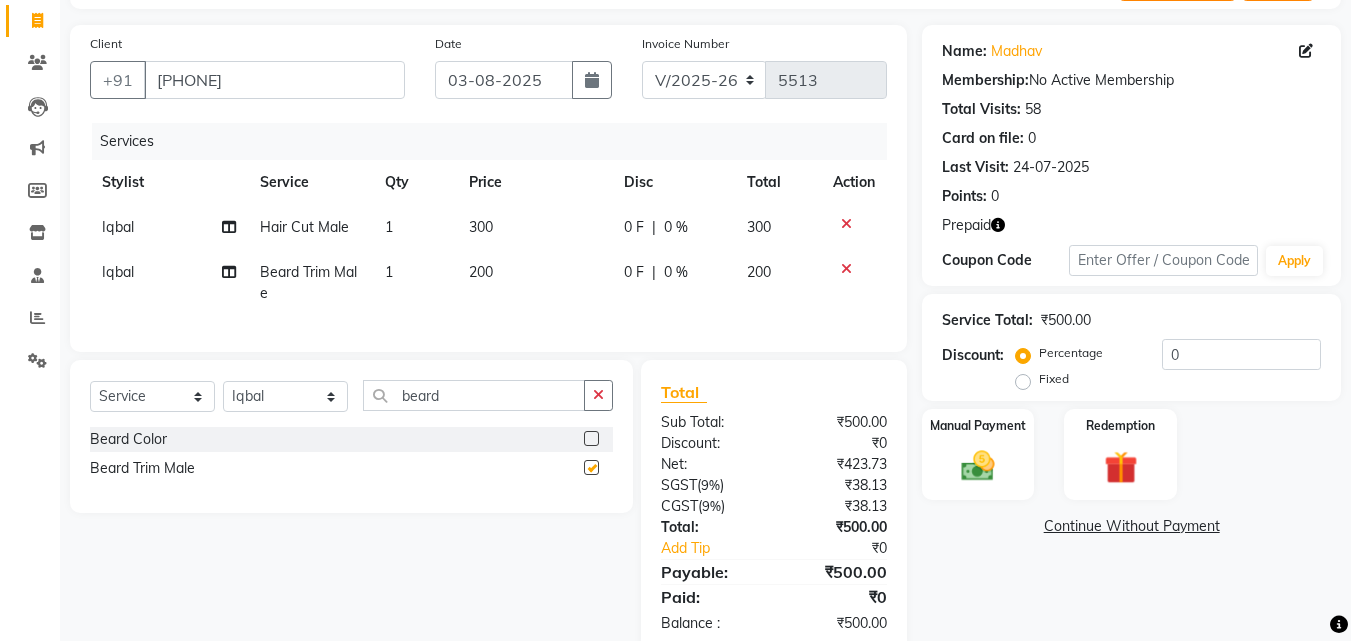 checkbox on "false" 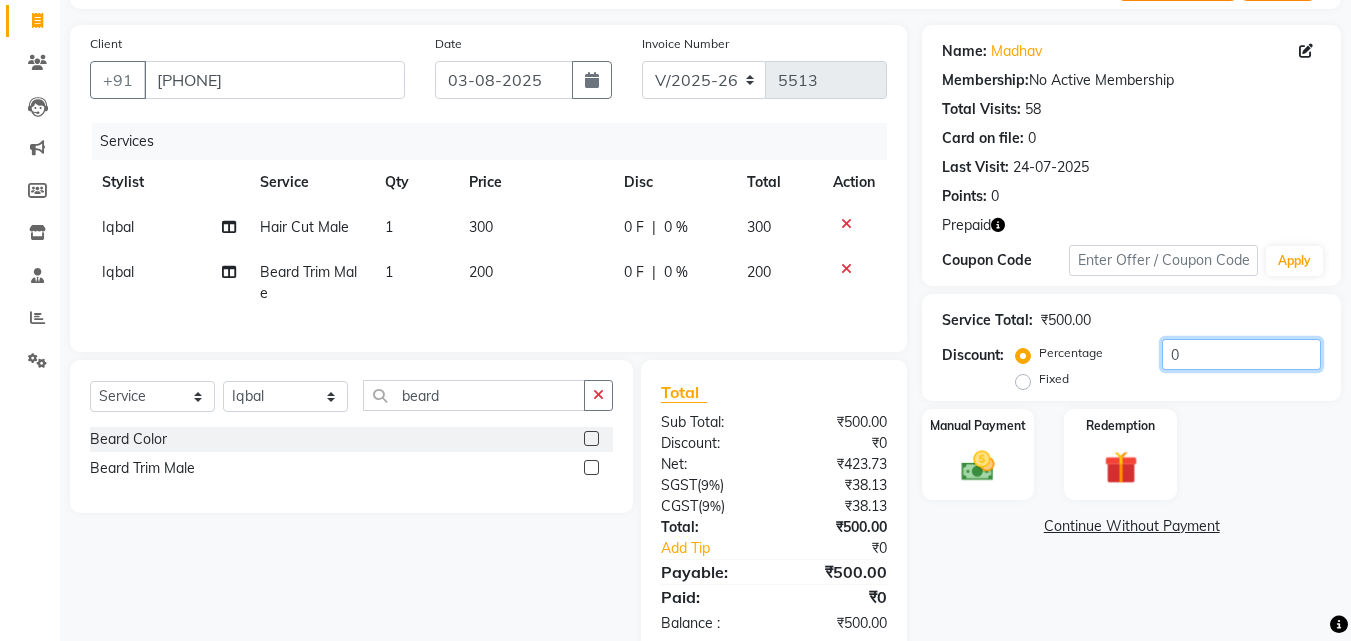 click on "0" 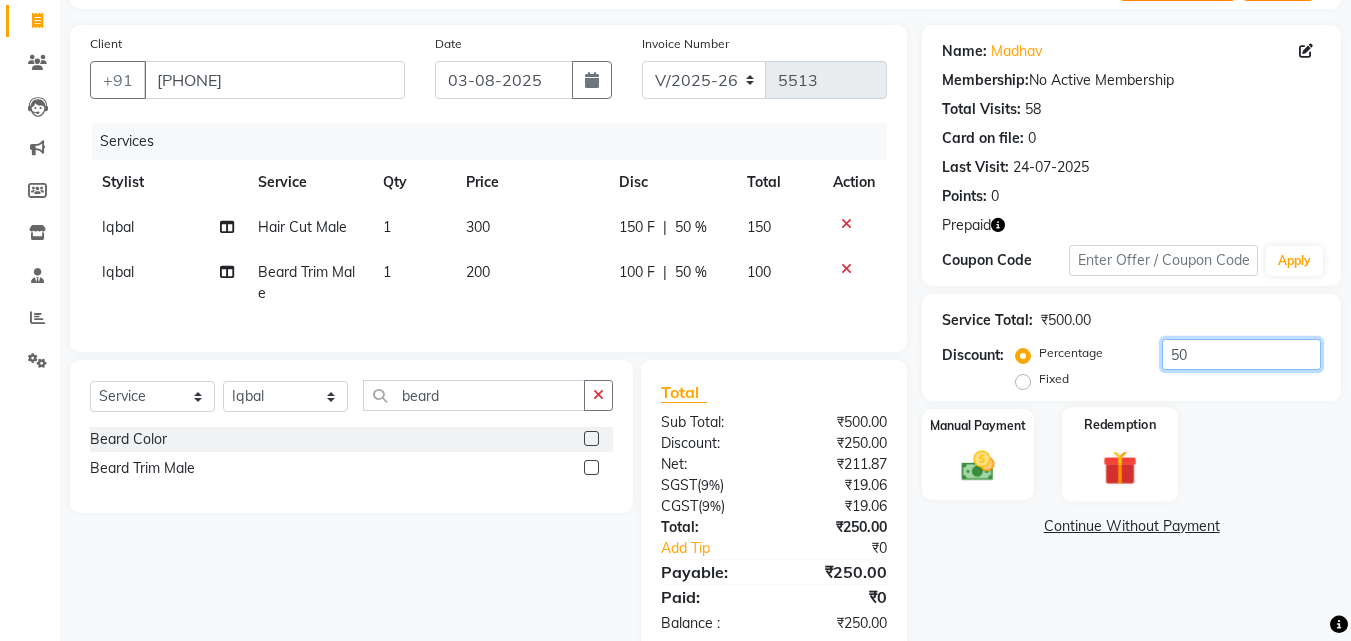 type on "50" 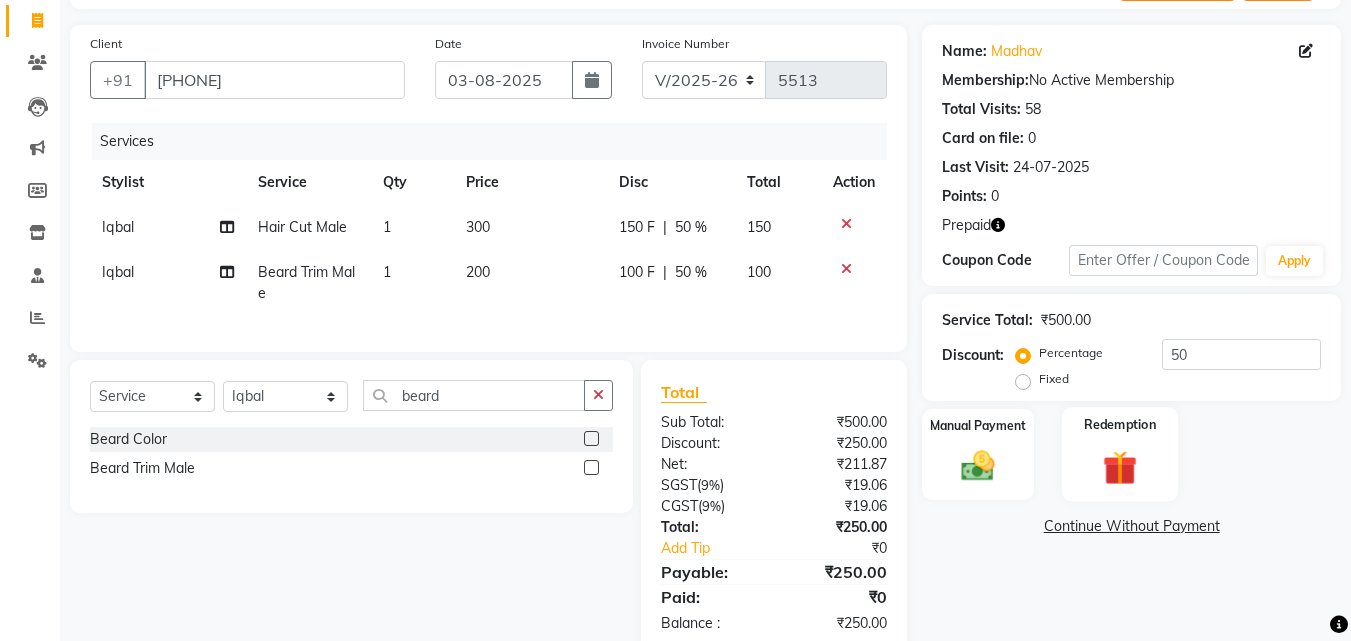 click 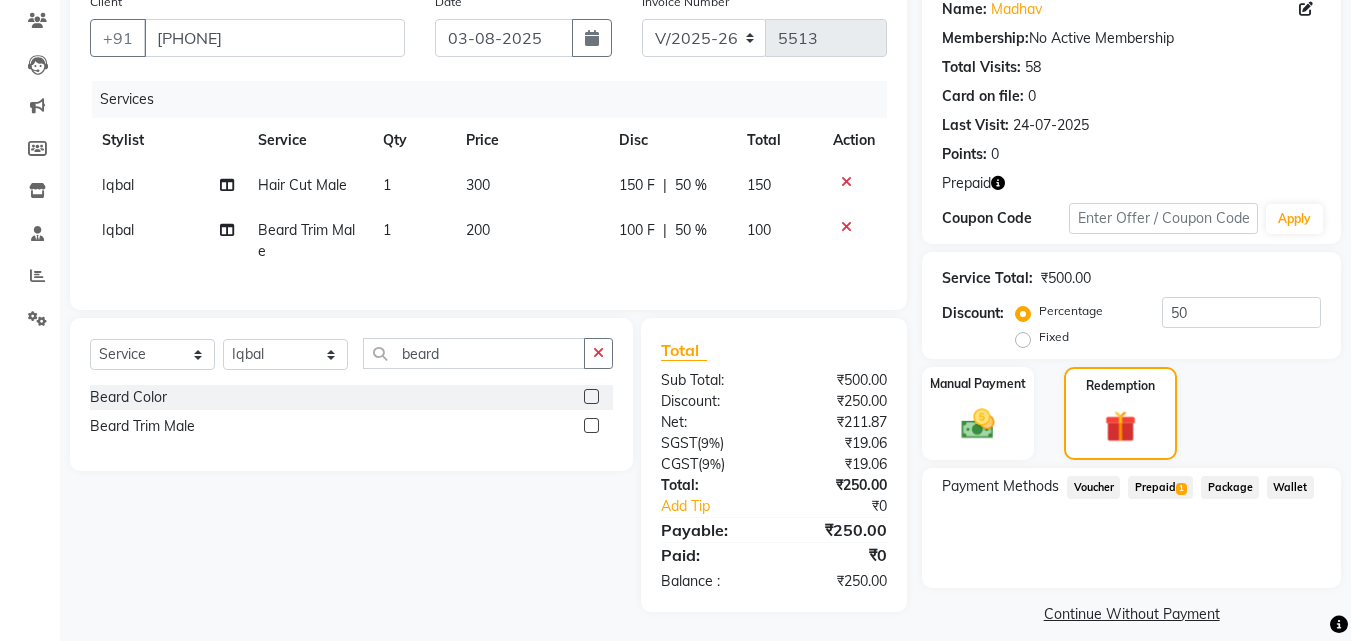 scroll, scrollTop: 185, scrollLeft: 0, axis: vertical 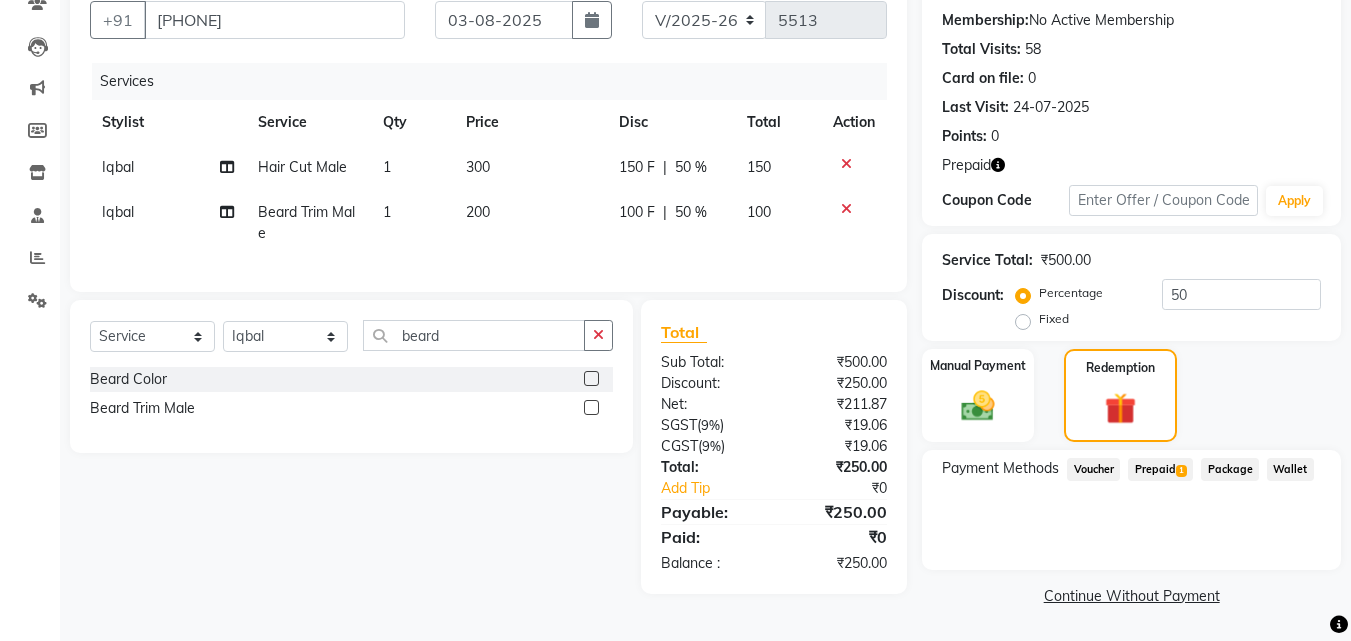 click on "Prepaid  1" 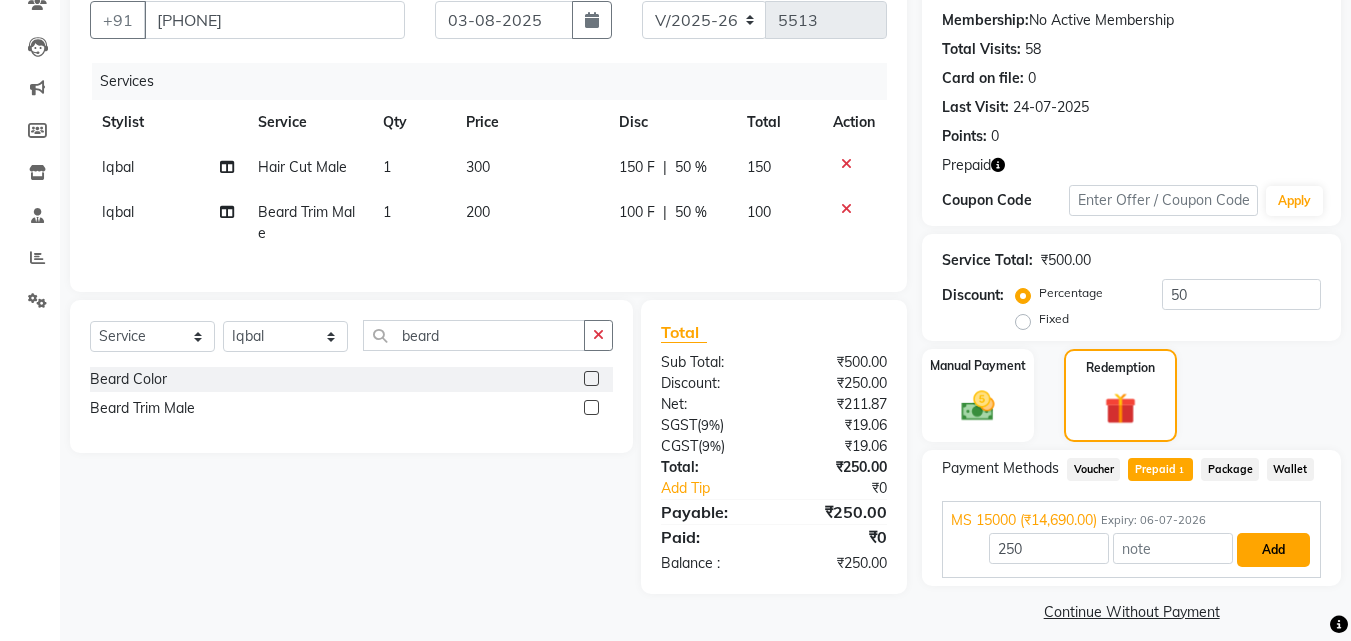click on "Add" at bounding box center [1273, 550] 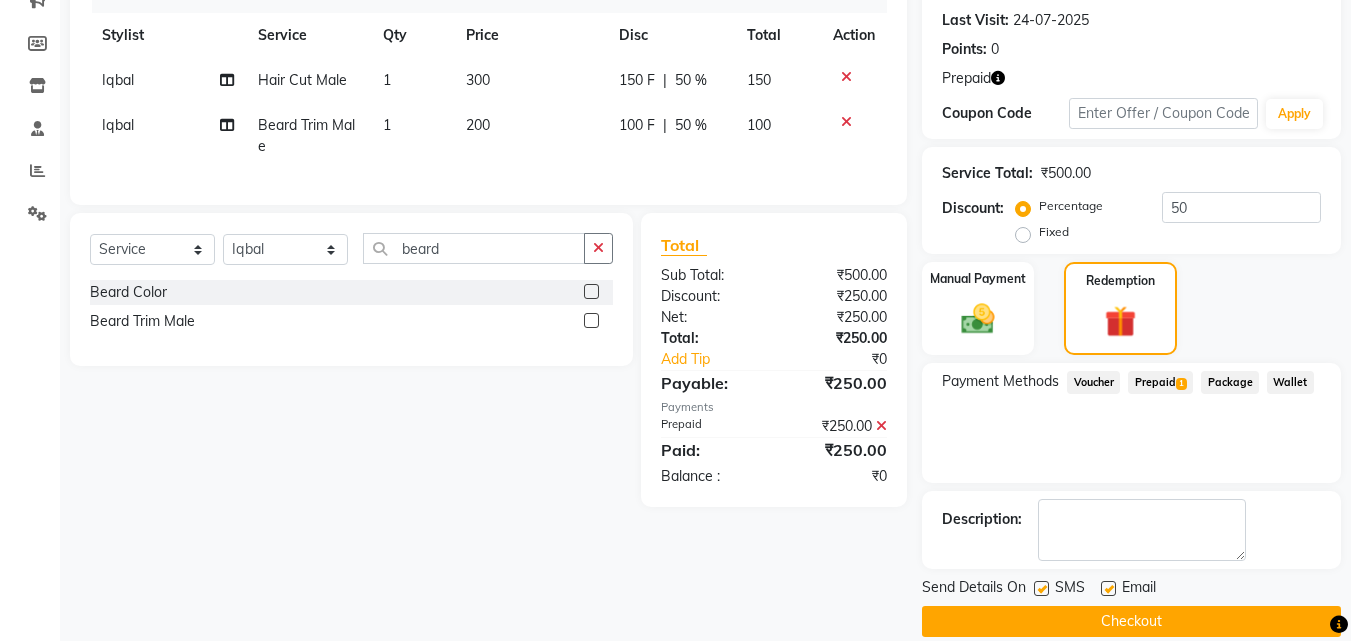 scroll, scrollTop: 298, scrollLeft: 0, axis: vertical 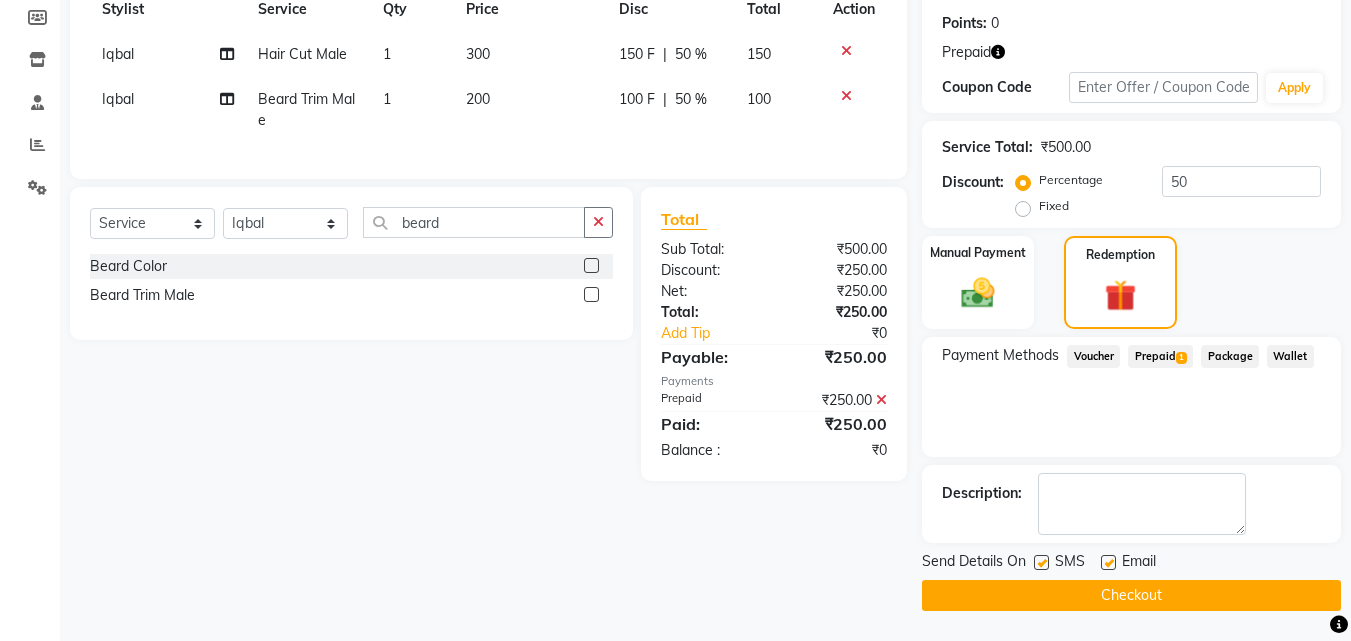 click on "INVOICE PREVIOUS INVOICES Create New   Save  Client +91 7206222143 Date 03-08-2025 Invoice Number V/2025 V/2025-26 5513 Services Stylist Service Qty Price Disc Total Action Iqbal Hair Cut  Male 1 300 150 F | 50 % 150 Iqbal Beard Trim Male 1 200 100 F | 50 % 100 Select  Service  Product  Membership  Package Voucher Prepaid Gift Card  Select Stylist Advance Cut  ASIF FARMAN HAIDER Iqbal KASHISH LUCKY Manager MANOJ NASEEM NASIR Nidhi Pooja  PRIYA RAEES RANI RASHID RIZWAN SACHIN SALMAN SANJAY Shahjad Shankar shuaib SONI beard Beard Color  Beard Trim Male  Total Sub Total: ₹500.00 Discount: ₹250.00 Net: ₹250.00 Total: ₹250.00 Add Tip ₹0 Payable: ₹250.00 Payments Prepaid ₹250.00  Paid: ₹250.00 Balance   : ₹0 Name: Madhav  Membership:  No Active Membership  Total Visits:  58 Card on file:  0 Last Visit:   24-07-2025 Points:   0  Prepaid Coupon Code Apply Service Total:  ₹500.00  Discount:  Percentage   Fixed  50 Manual Payment Redemption Payment Methods  Voucher   Prepaid  1  Package   Wallet" 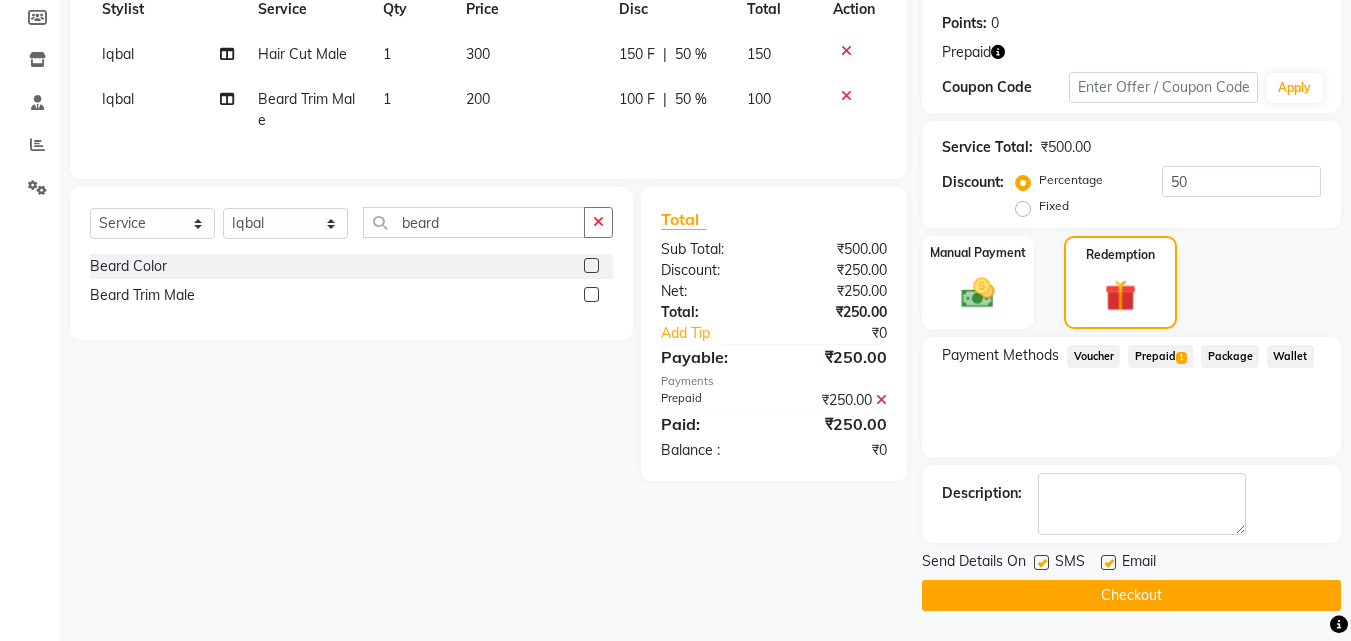 click on "Checkout" 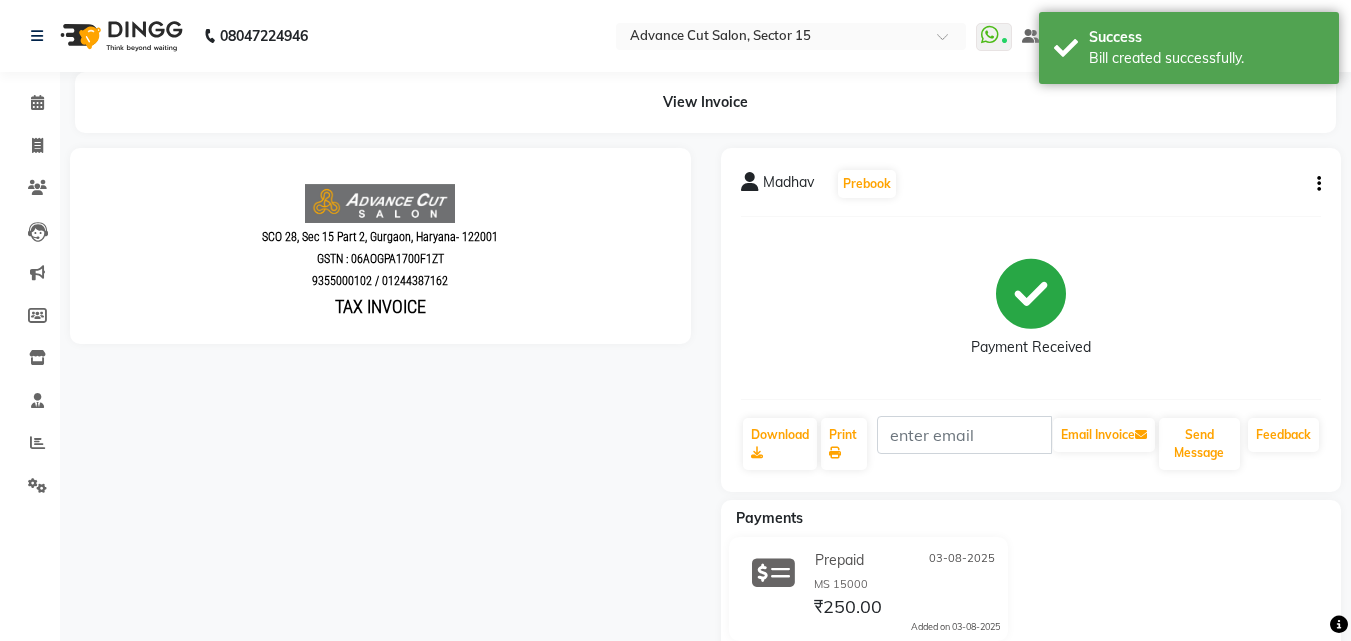 scroll, scrollTop: 0, scrollLeft: 0, axis: both 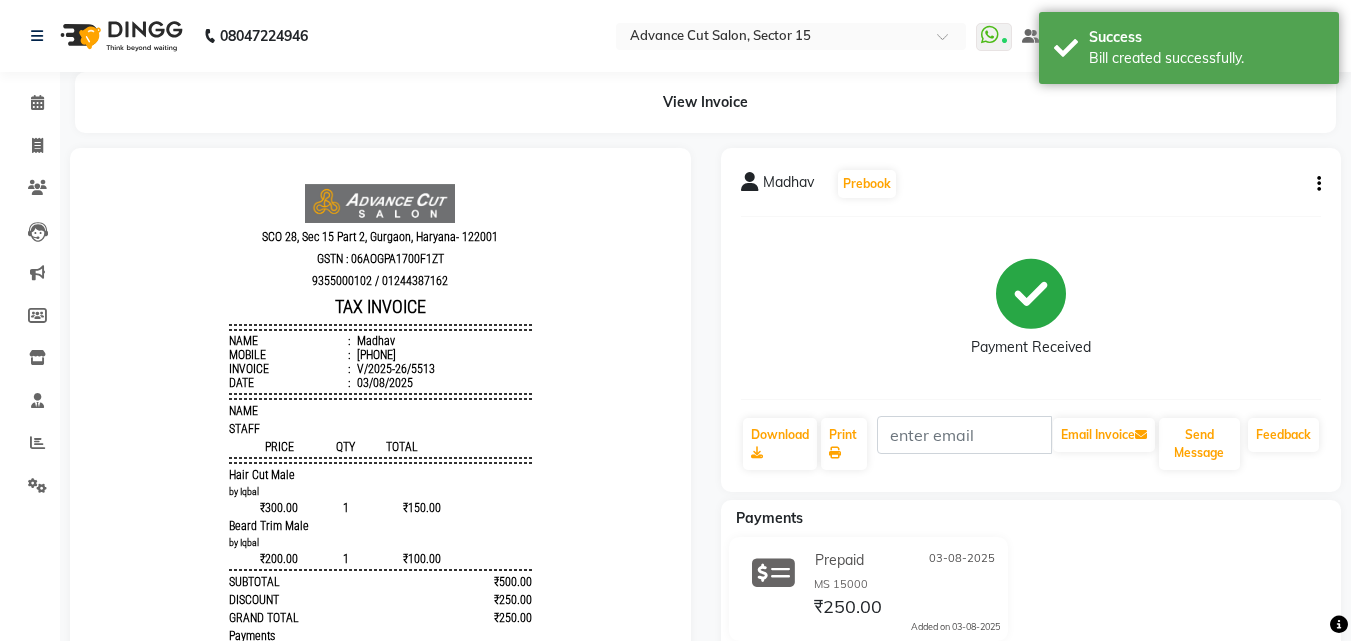 click on "Invoice" 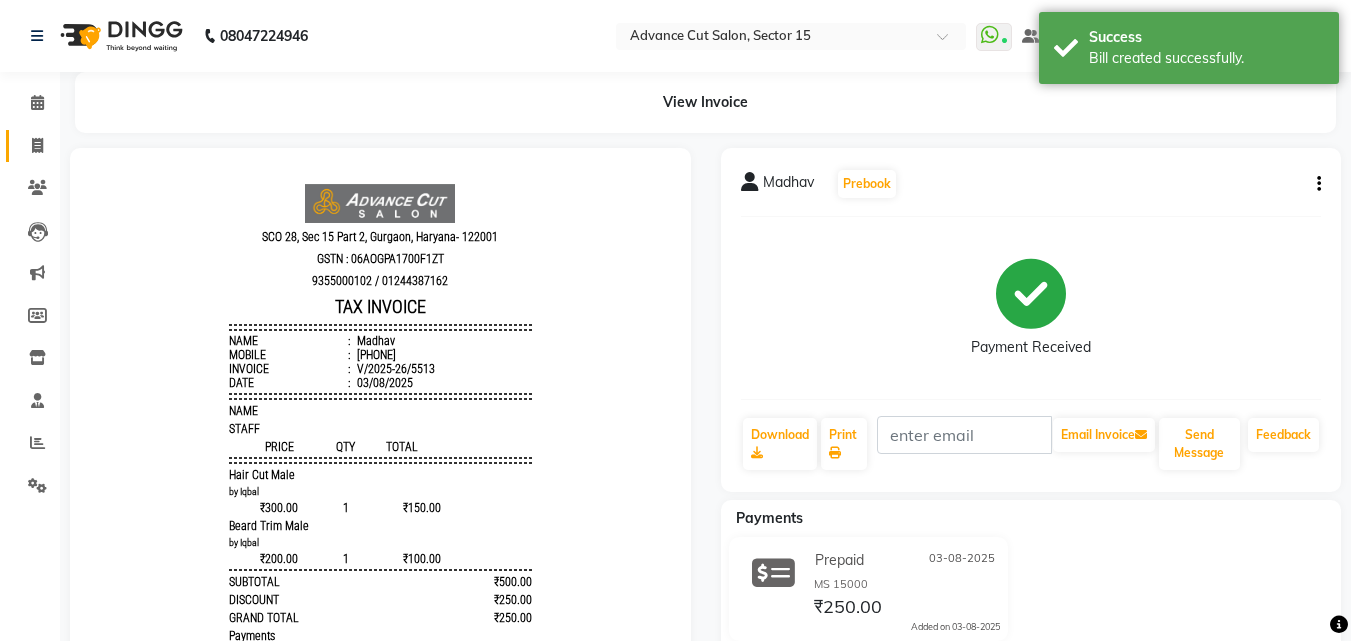 click on "Invoice" 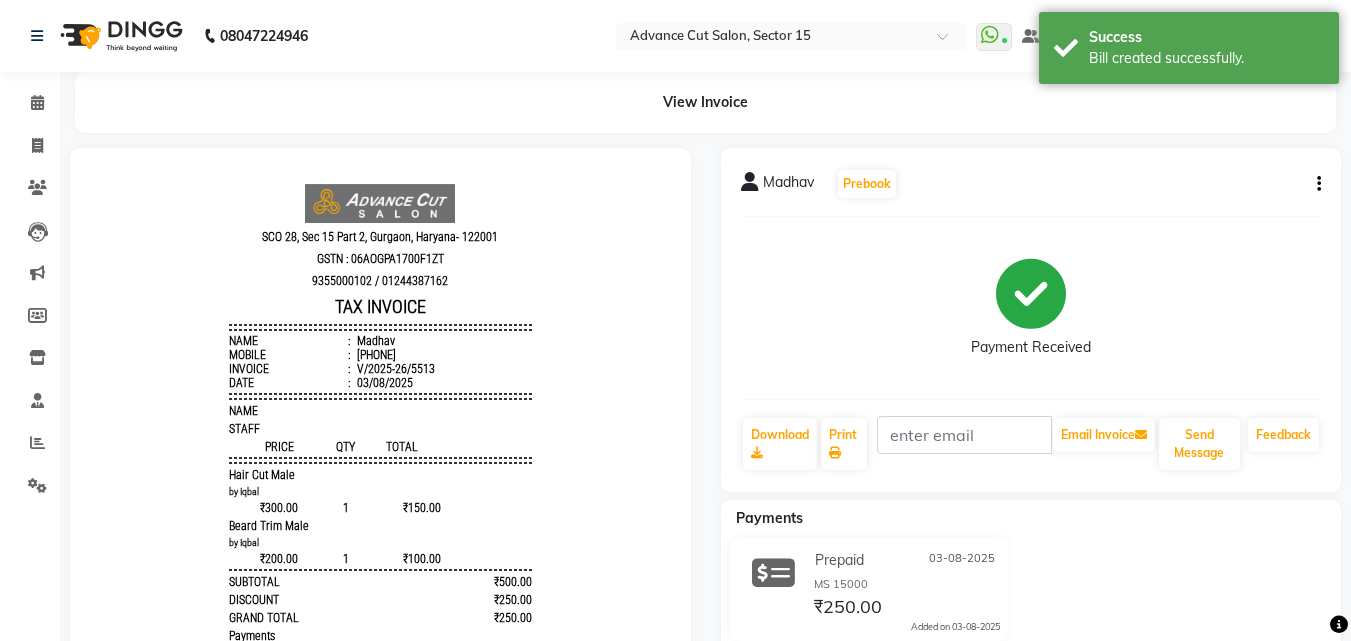 select on "service" 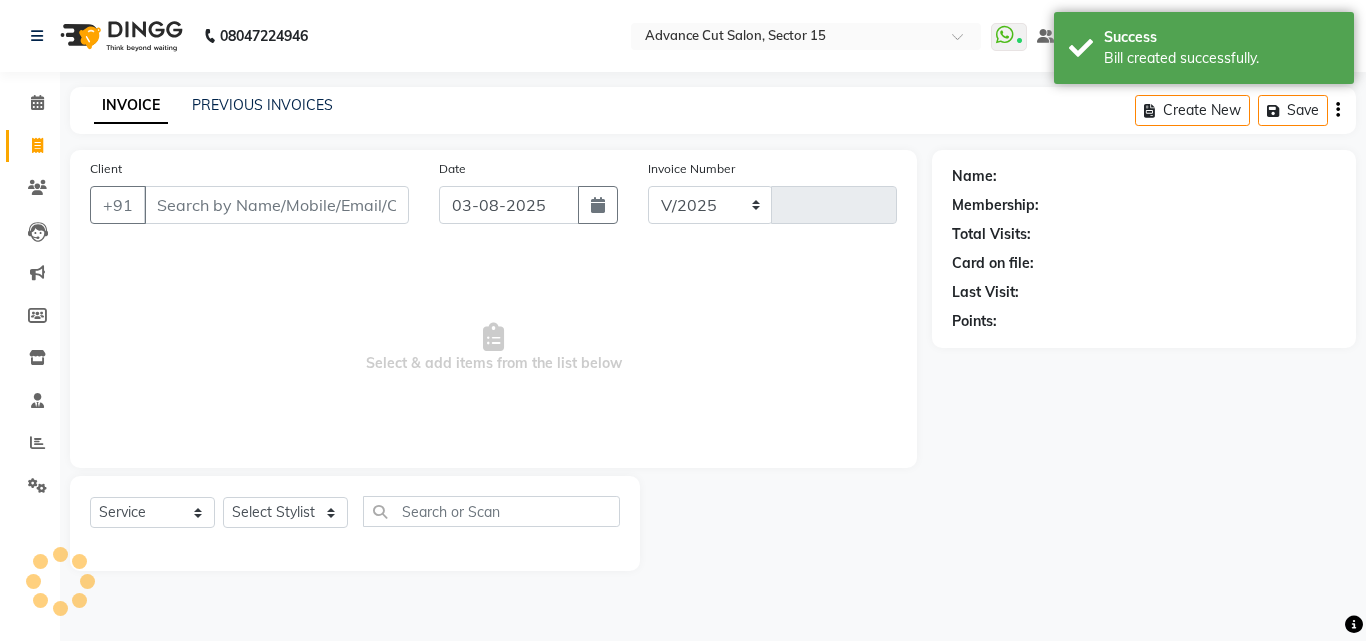 select on "6255" 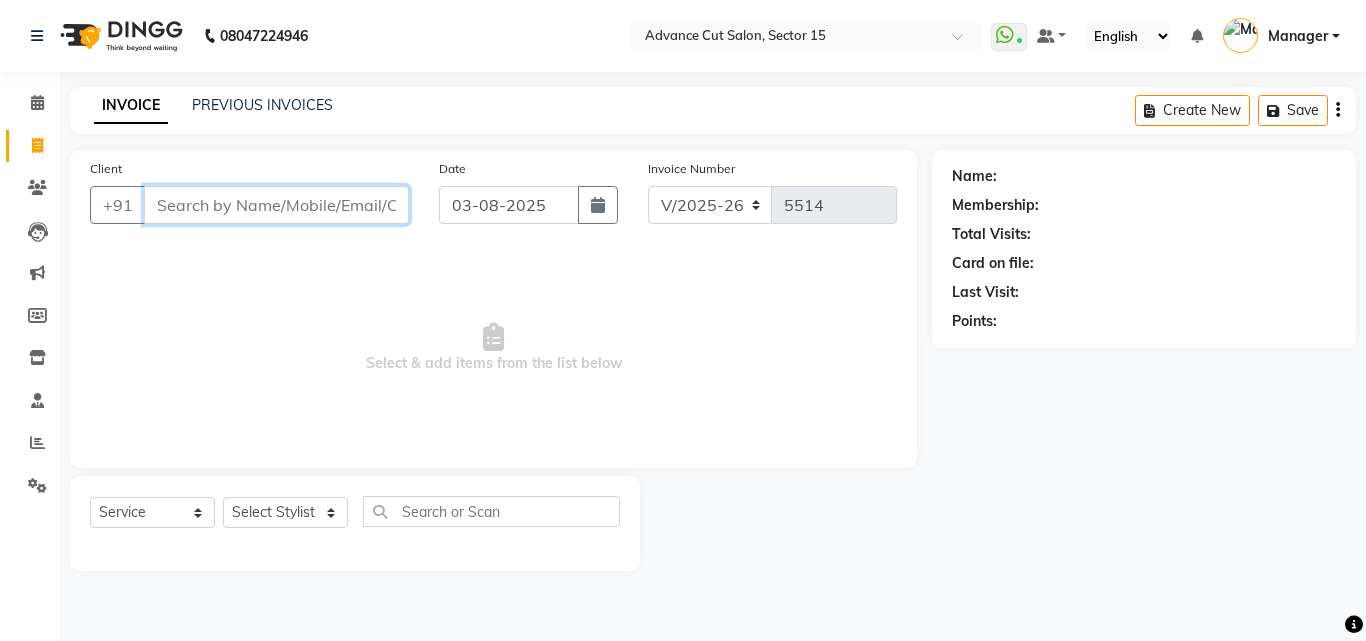 click on "Client" at bounding box center (276, 205) 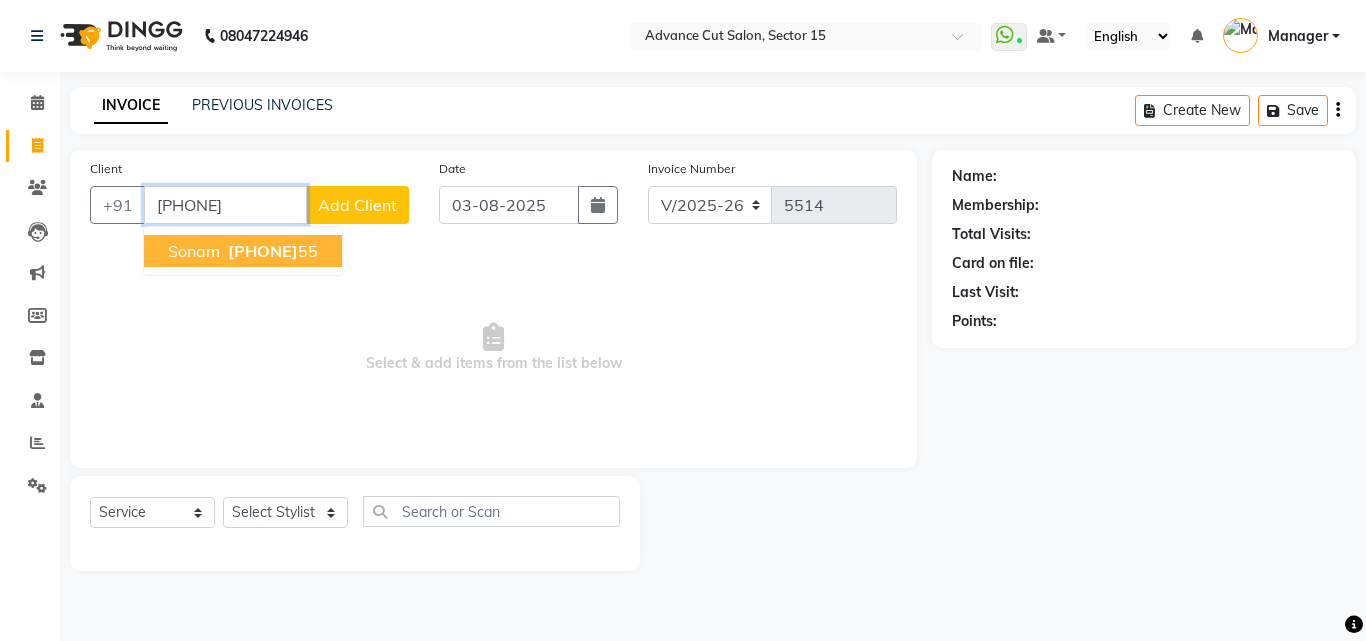 click on "99530930 55" at bounding box center [271, 251] 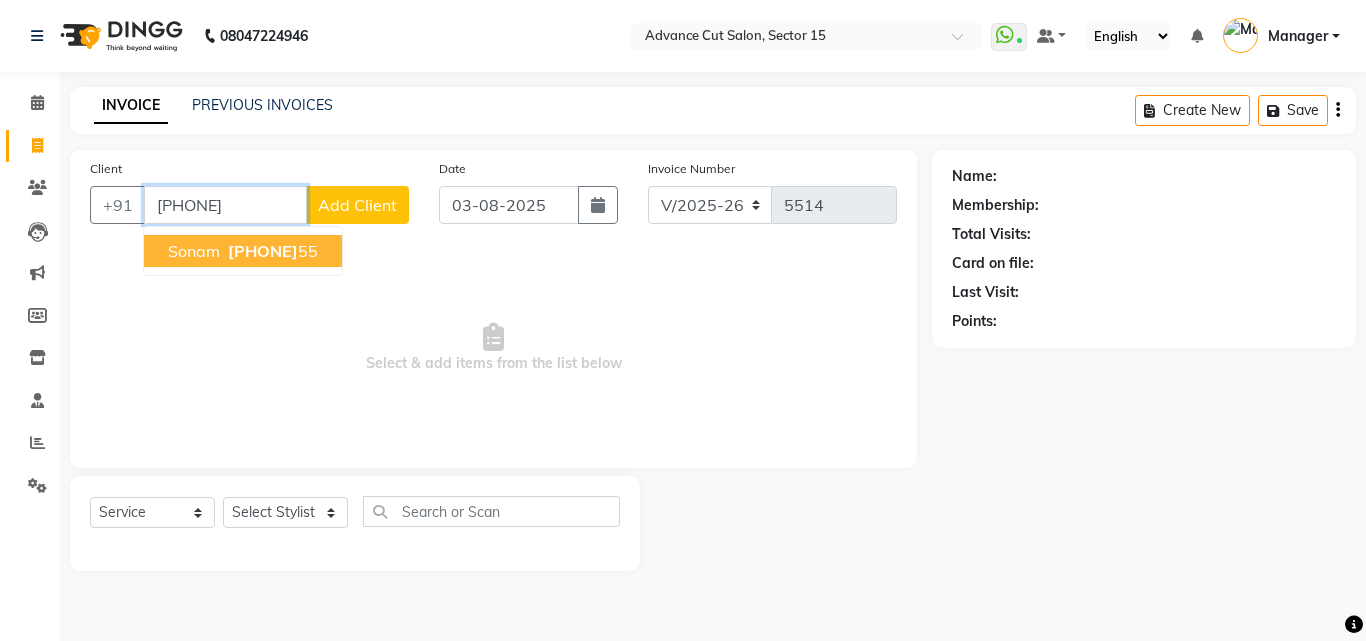 type on "[PHONE]" 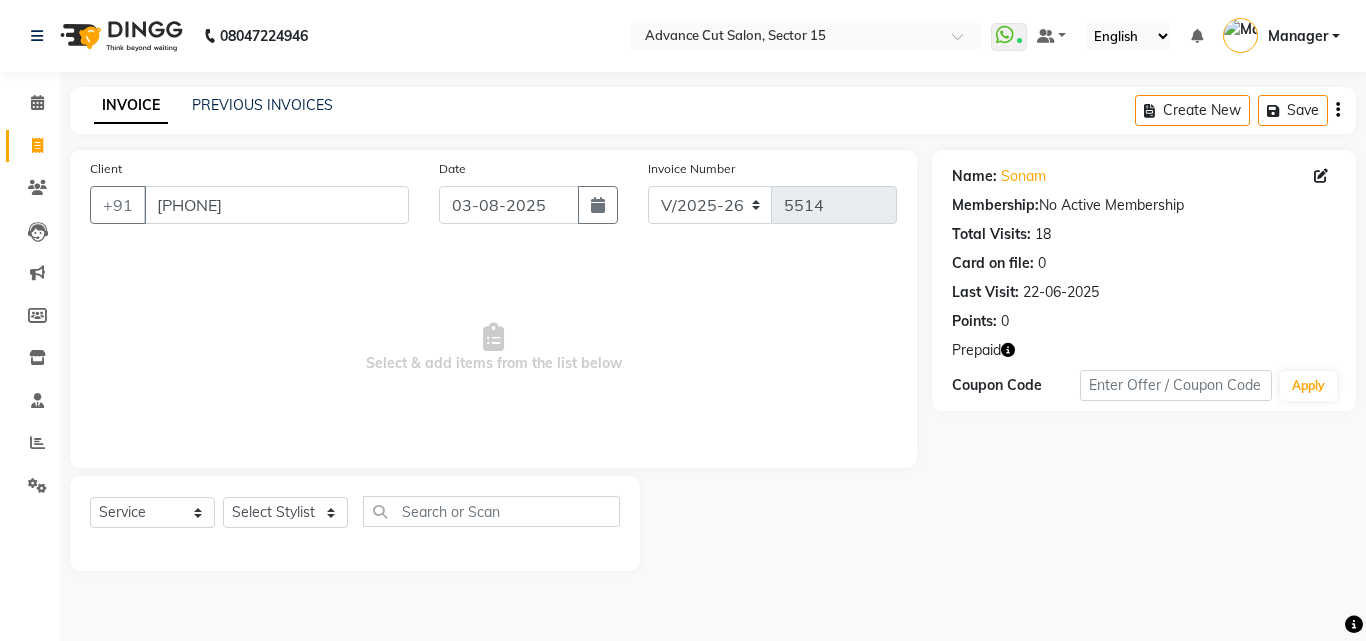 click 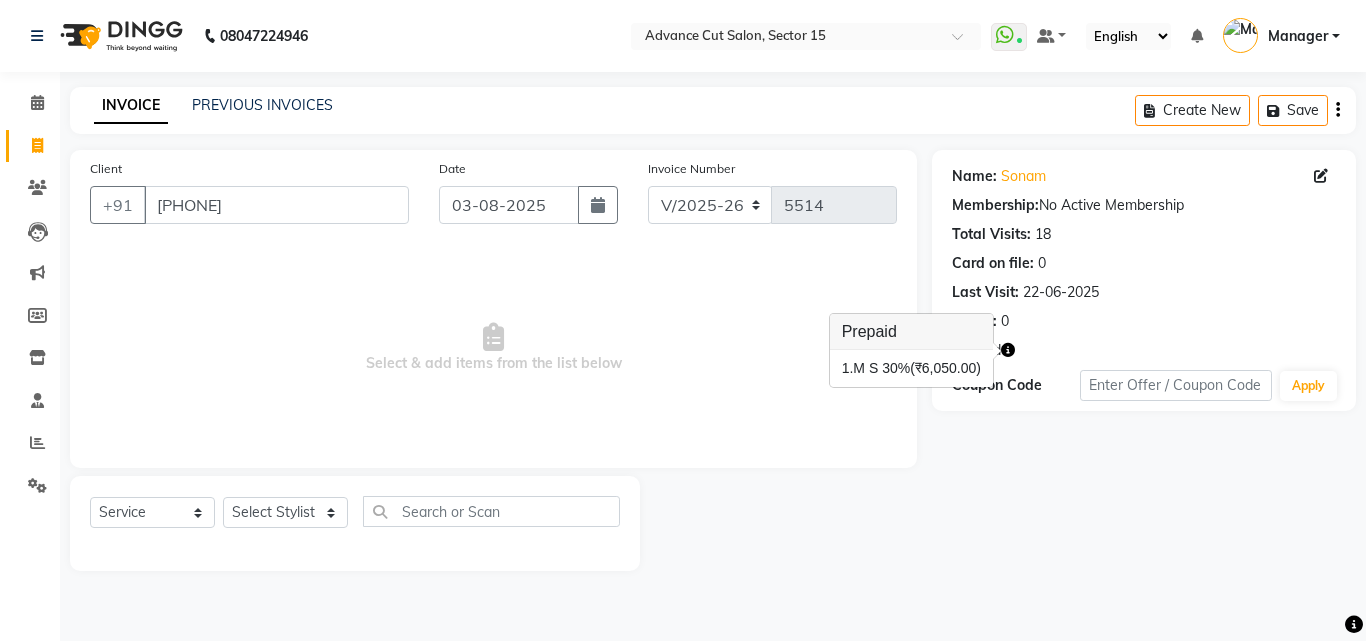 click on "Name: Sonam  Membership:  No Active Membership  Total Visits:  18 Card on file:  0 Last Visit:   22-06-2025 Points:   0  Prepaid Coupon Code Apply" 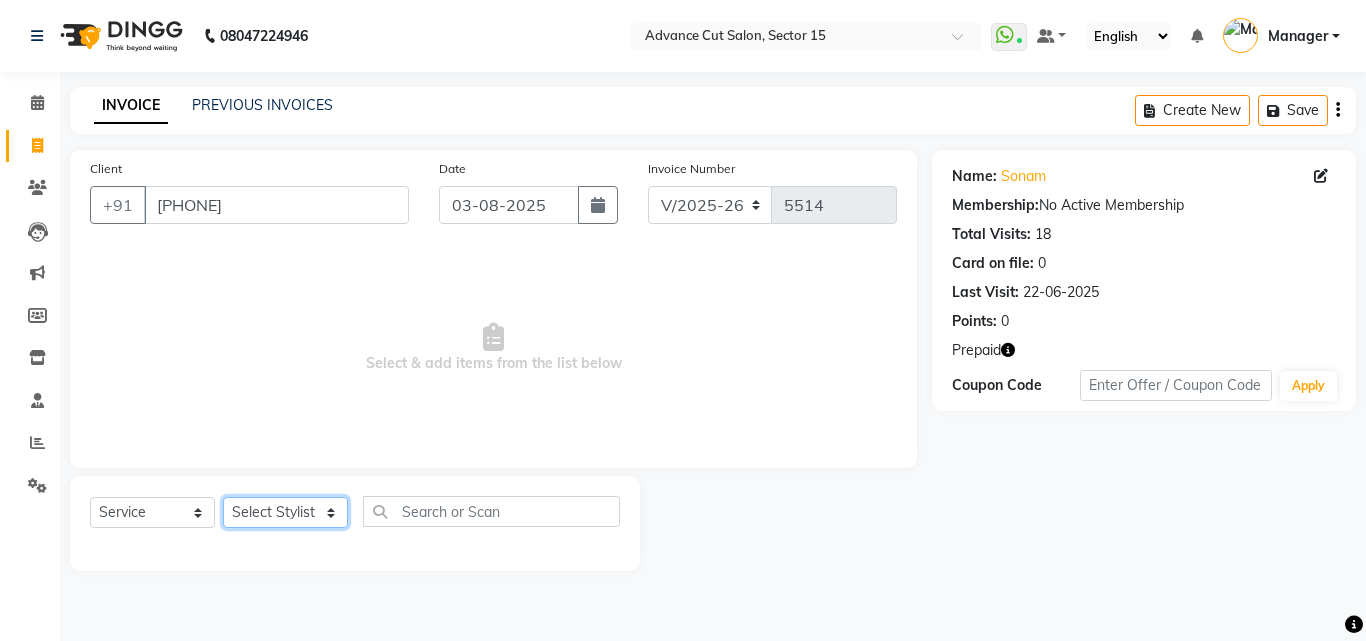 click on "Select Stylist Advance Cut  ASIF FARMAN HAIDER Iqbal KASHISH LUCKY Manager MANOJ NASEEM NASIR Nidhi Pooja  PRIYA RAEES RANI RASHID RIZWAN SACHIN SALMAN SANJAY Shahjad Shankar shuaib SONI" 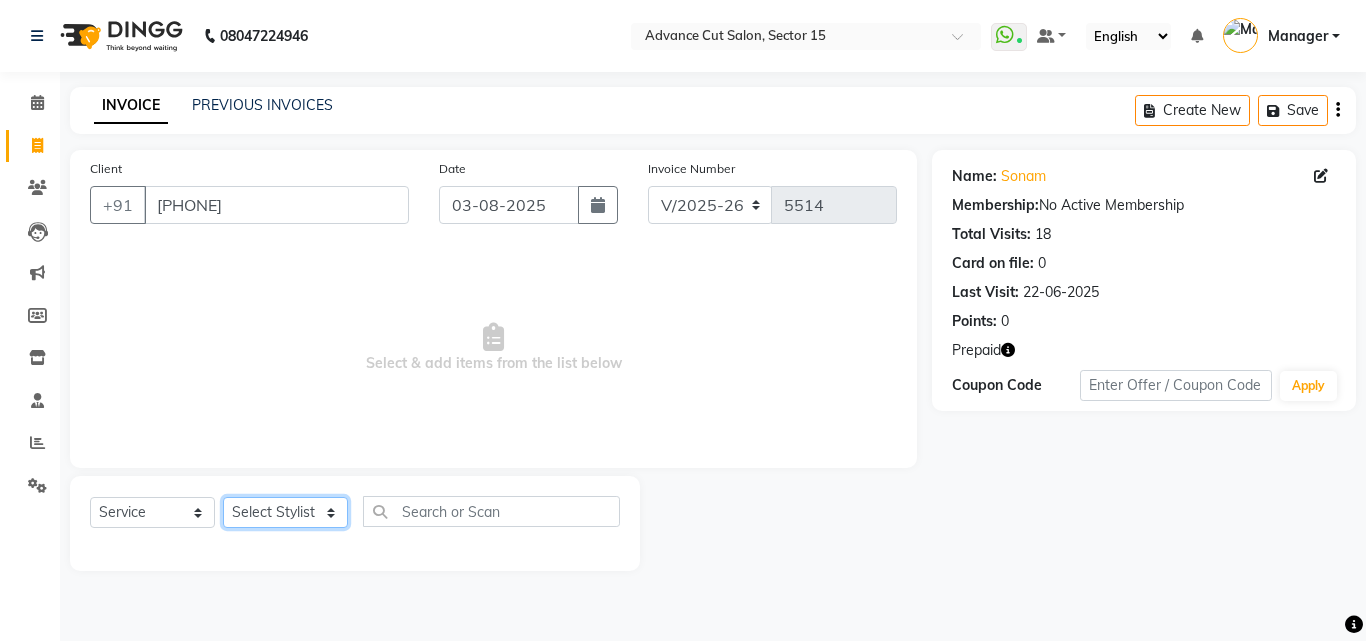 select on "48002" 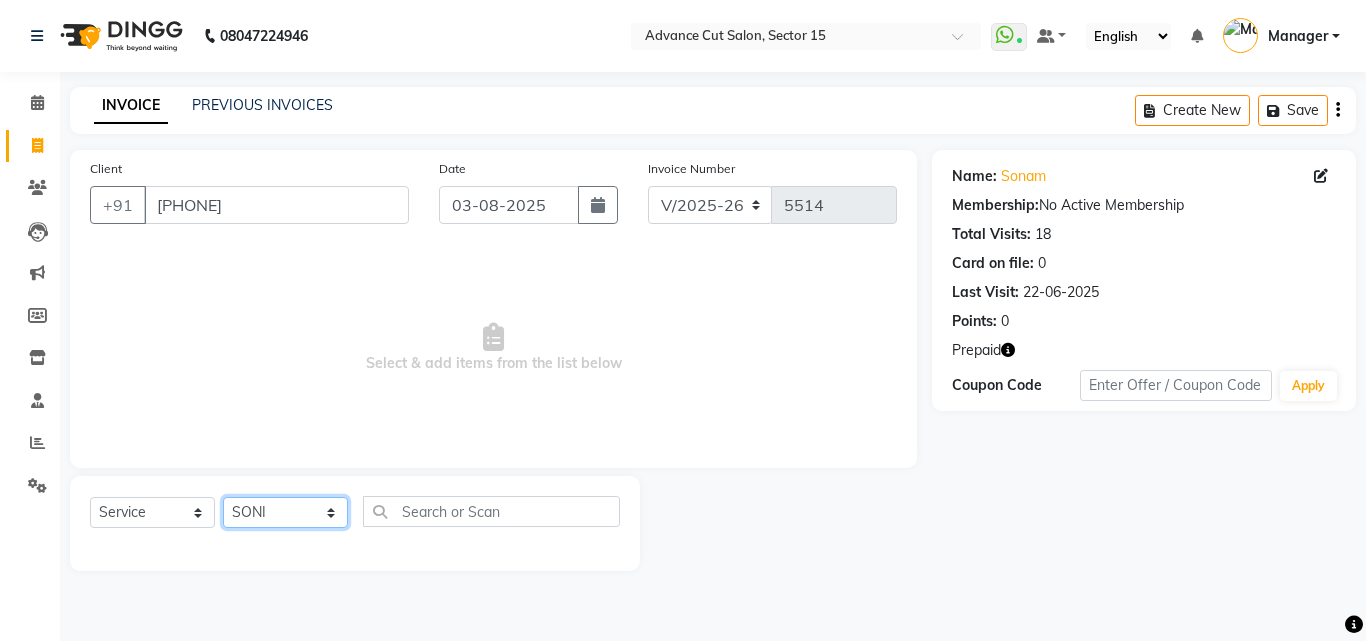 click on "Select Stylist Advance Cut  ASIF FARMAN HAIDER Iqbal KASHISH LUCKY Manager MANOJ NASEEM NASIR Nidhi Pooja  PRIYA RAEES RANI RASHID RIZWAN SACHIN SALMAN SANJAY Shahjad Shankar shuaib SONI" 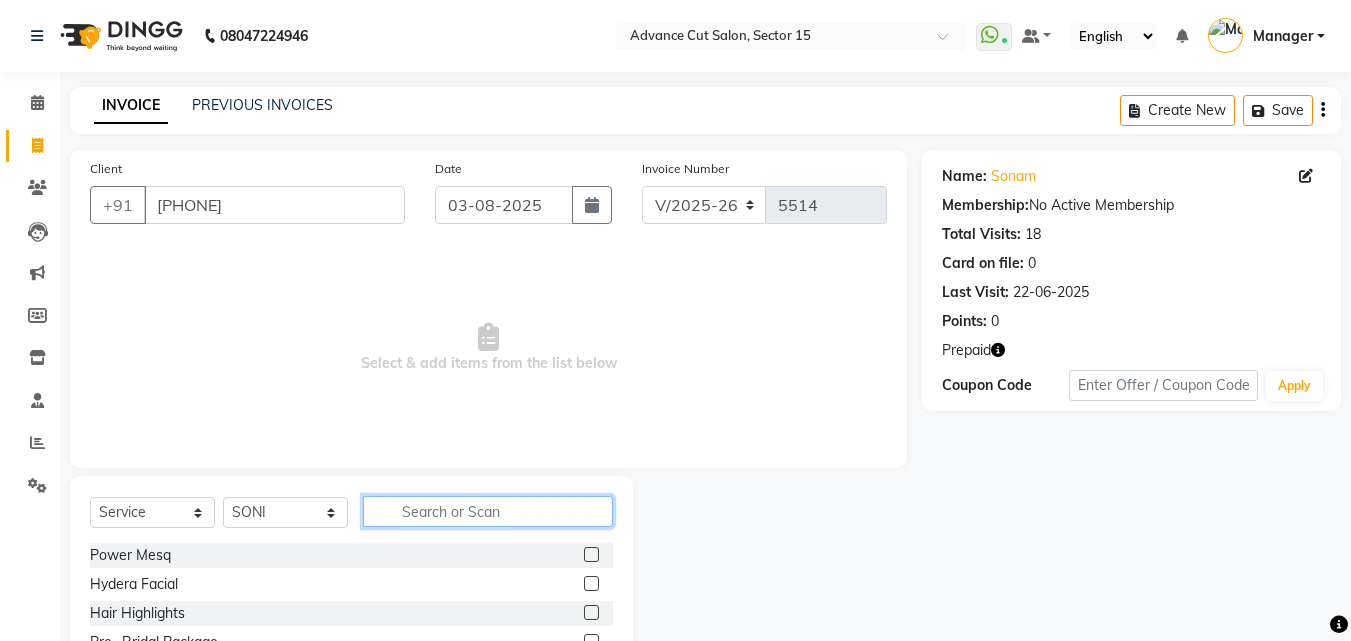 click 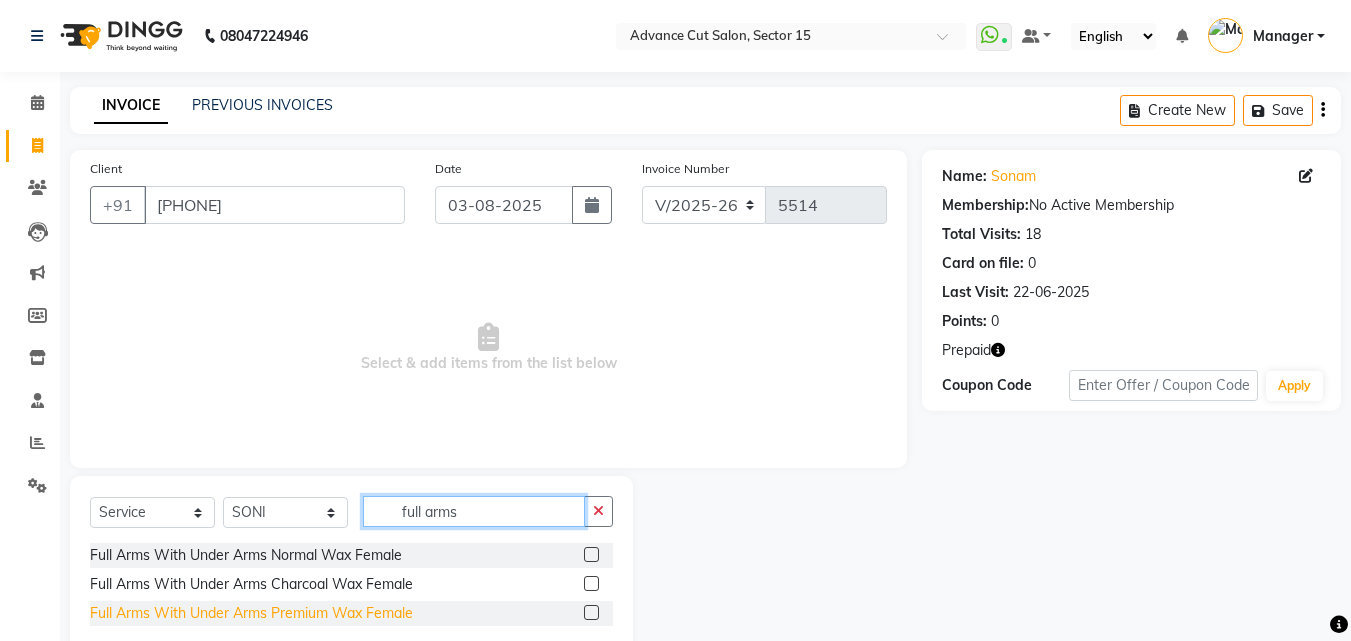 type on "full arms" 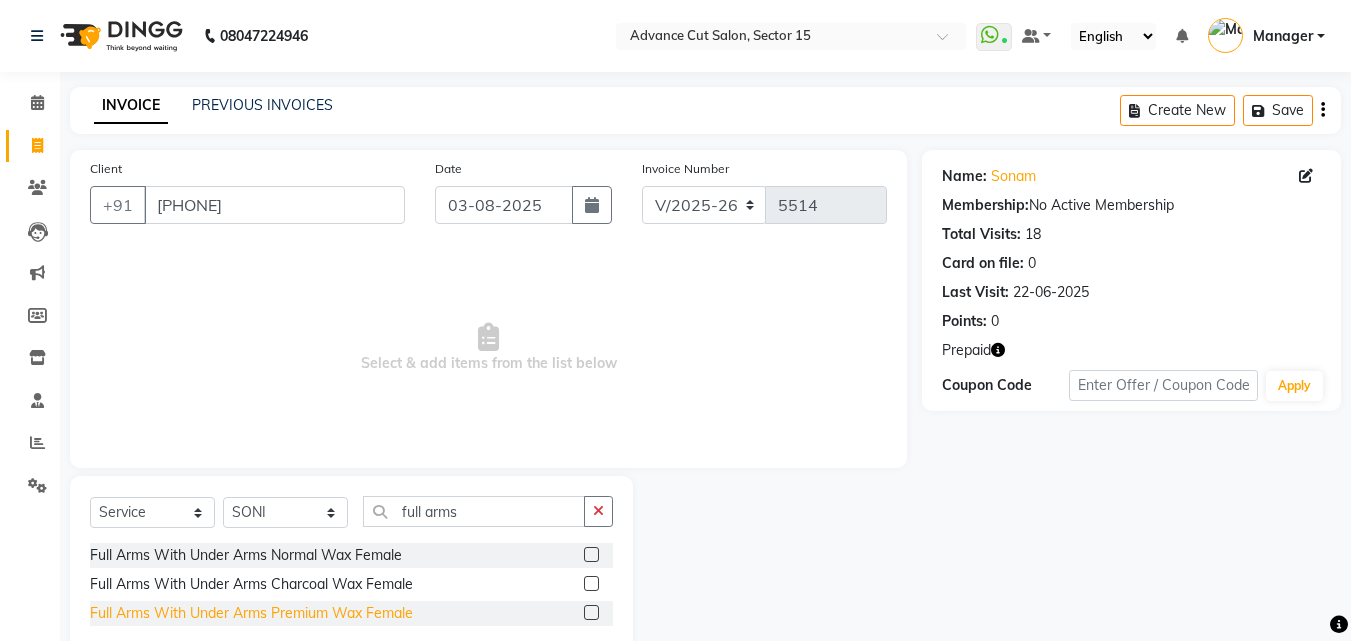 click on "Full Arms With Under Arms Premium Wax Female" 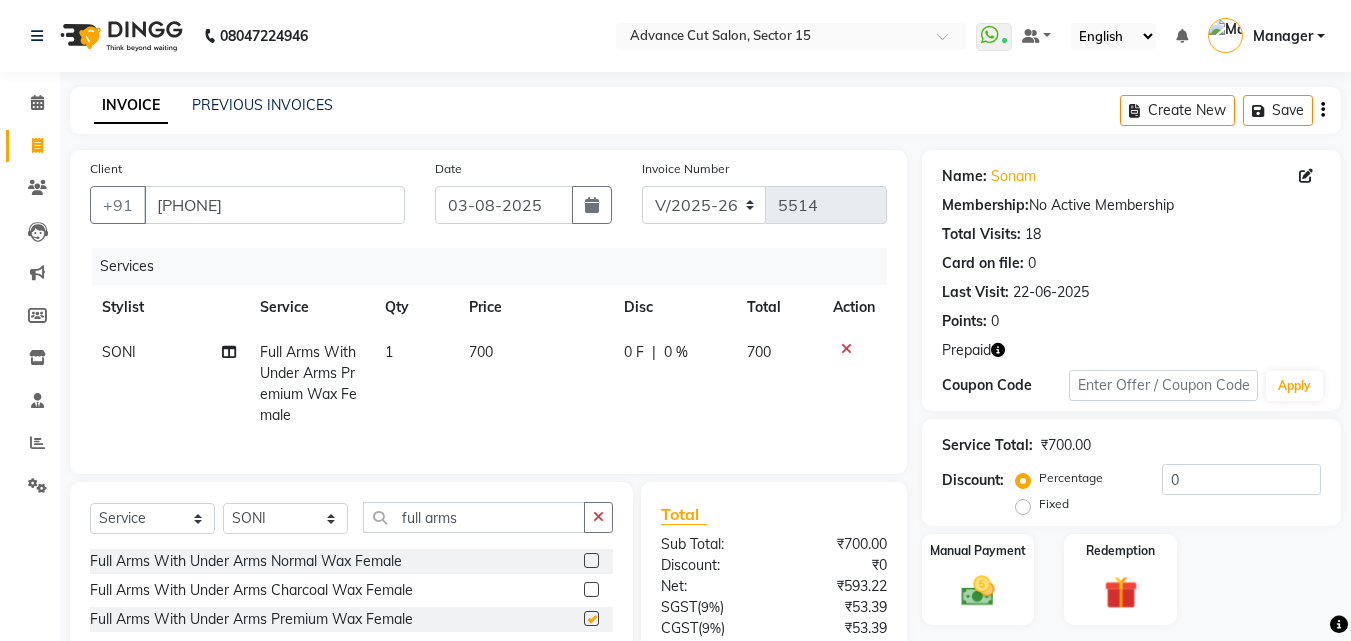 checkbox on "false" 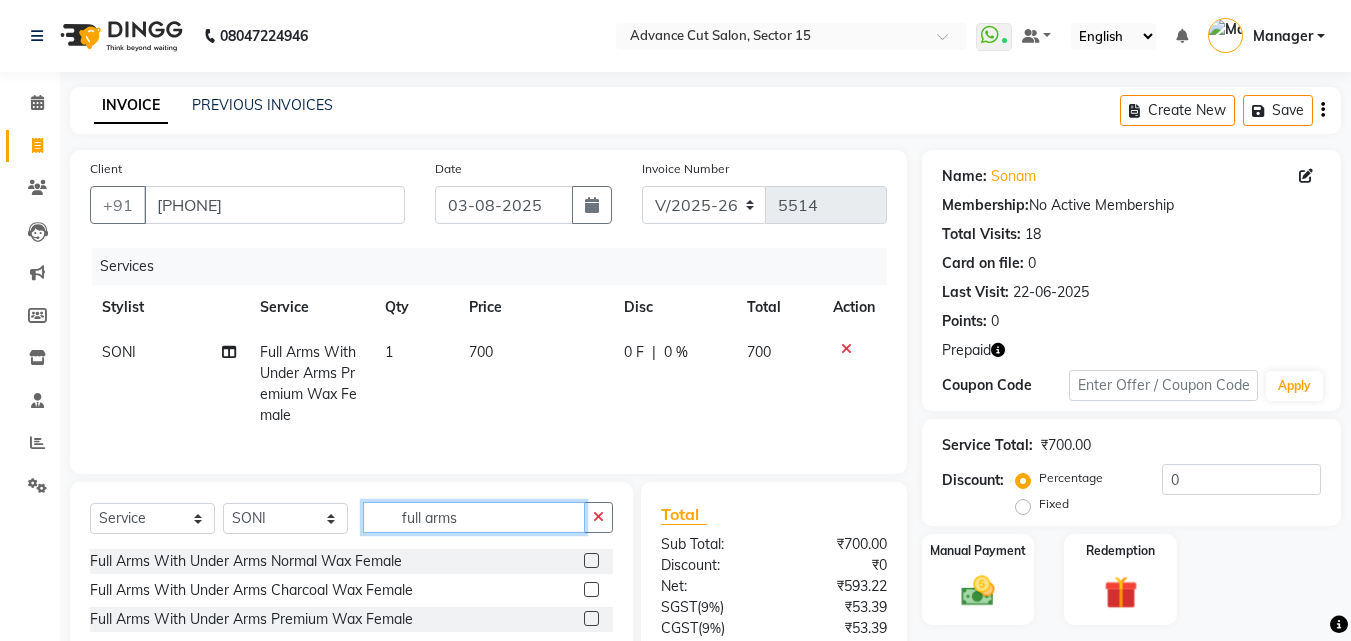 click on "full arms" 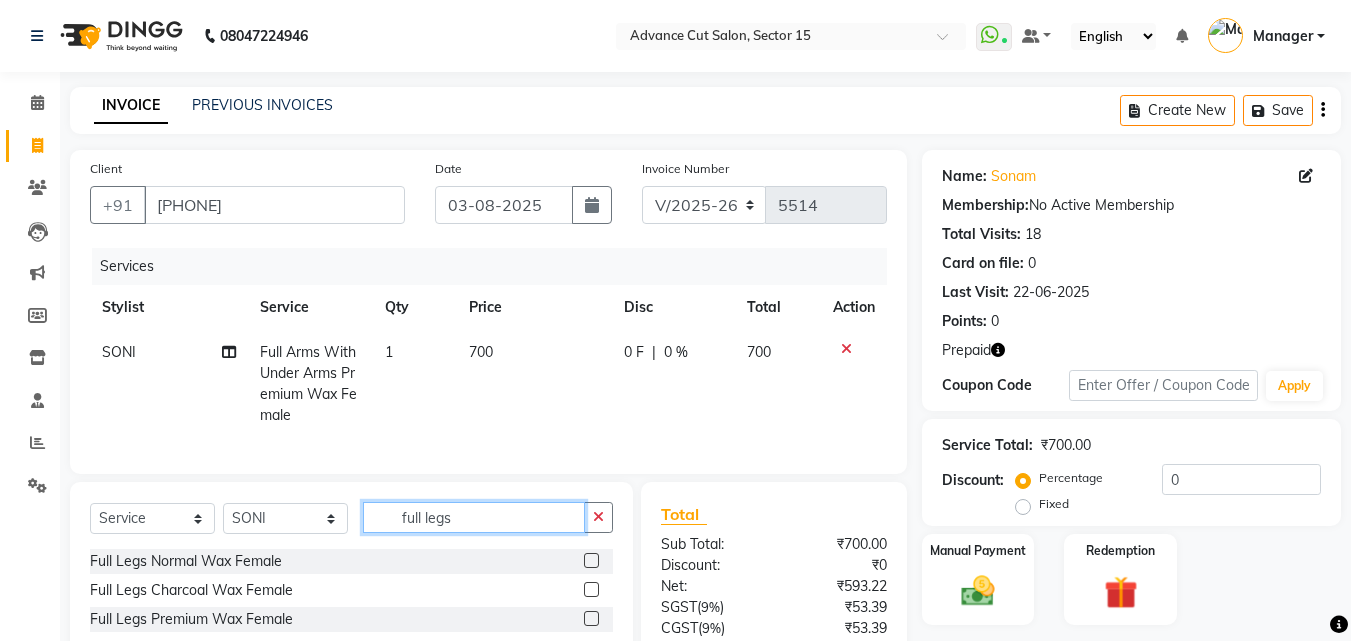 scroll, scrollTop: 180, scrollLeft: 0, axis: vertical 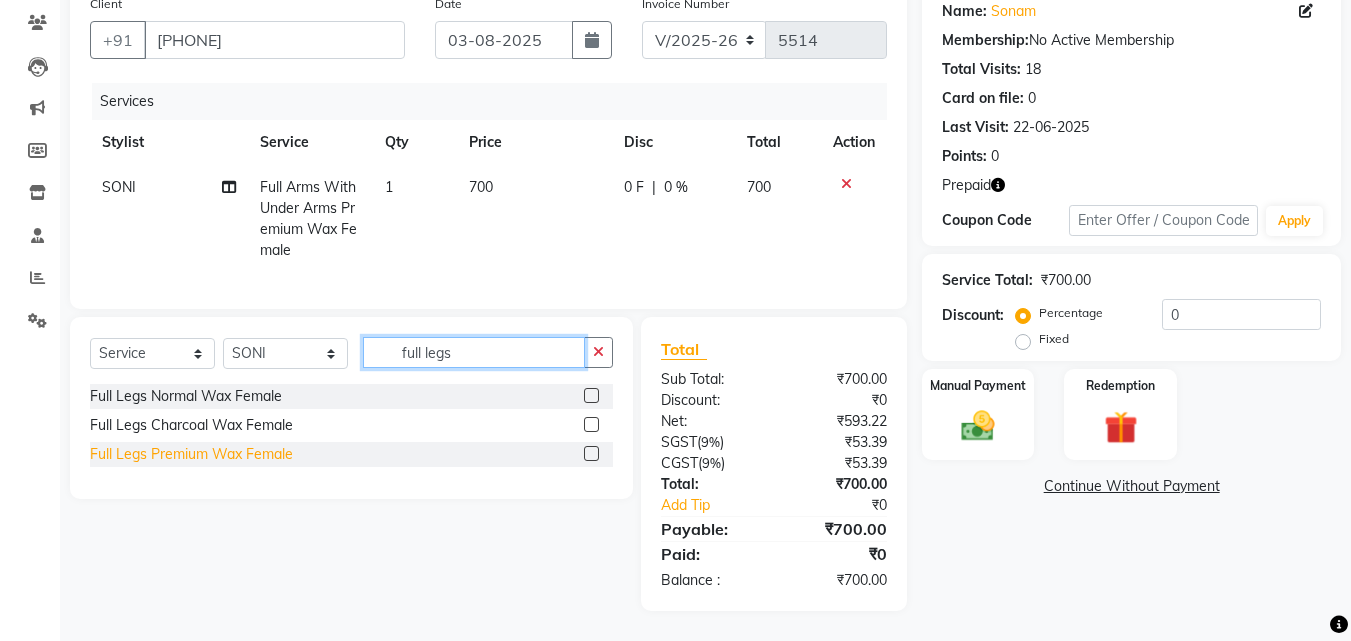 type on "full legs" 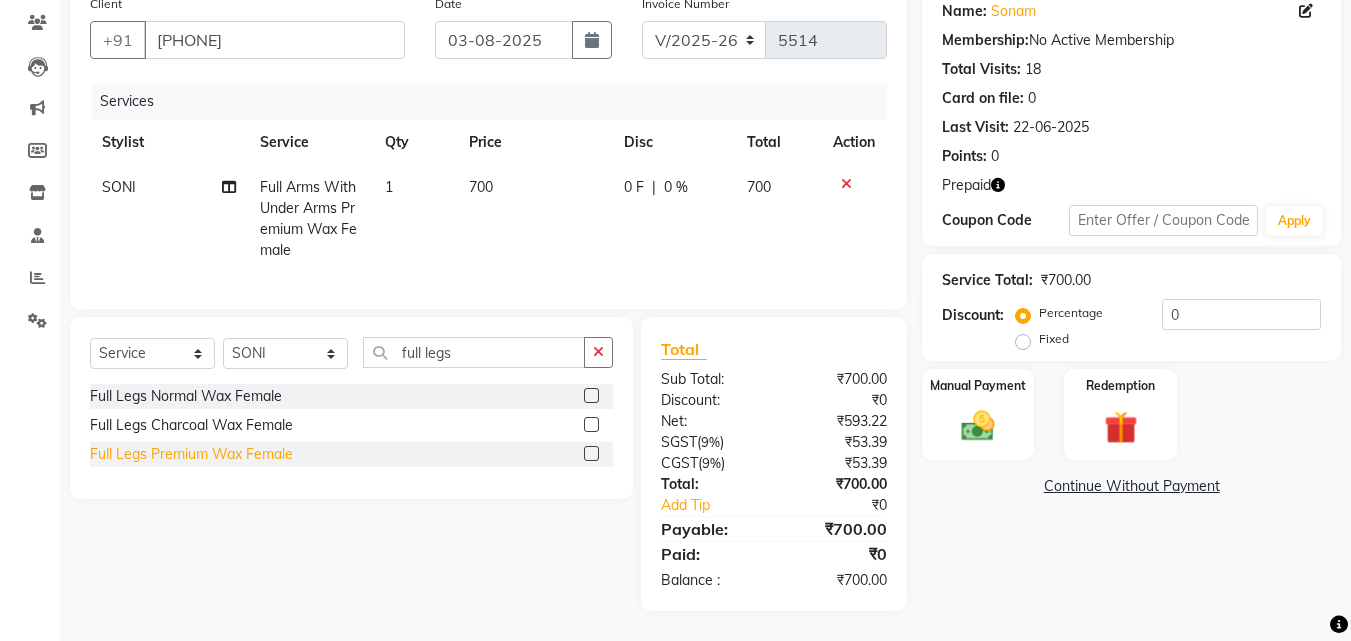 click on "Full Legs Premium Wax Female" 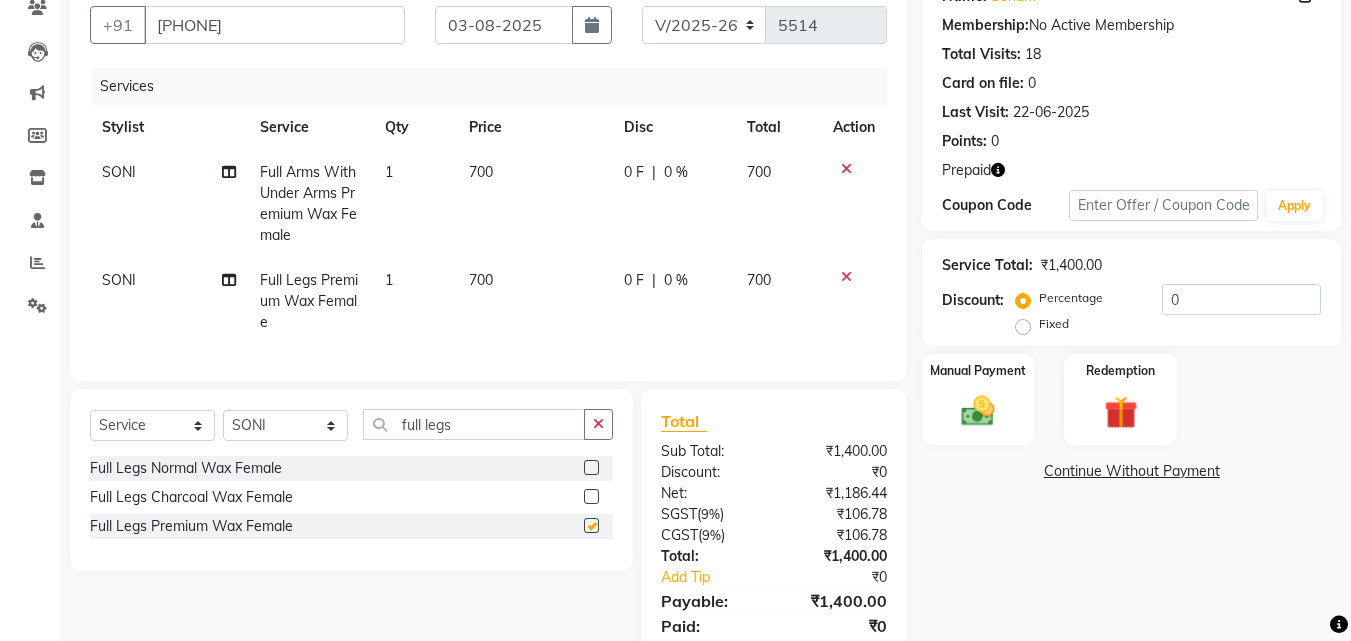 checkbox on "false" 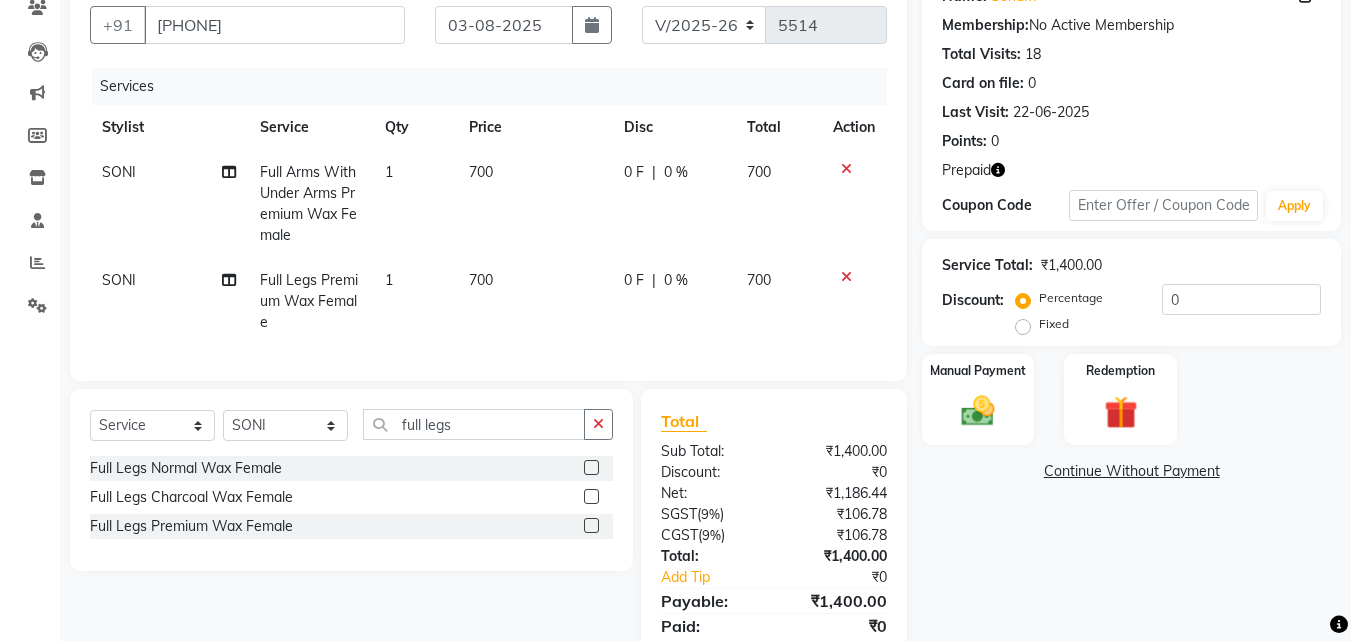 scroll, scrollTop: 0, scrollLeft: 0, axis: both 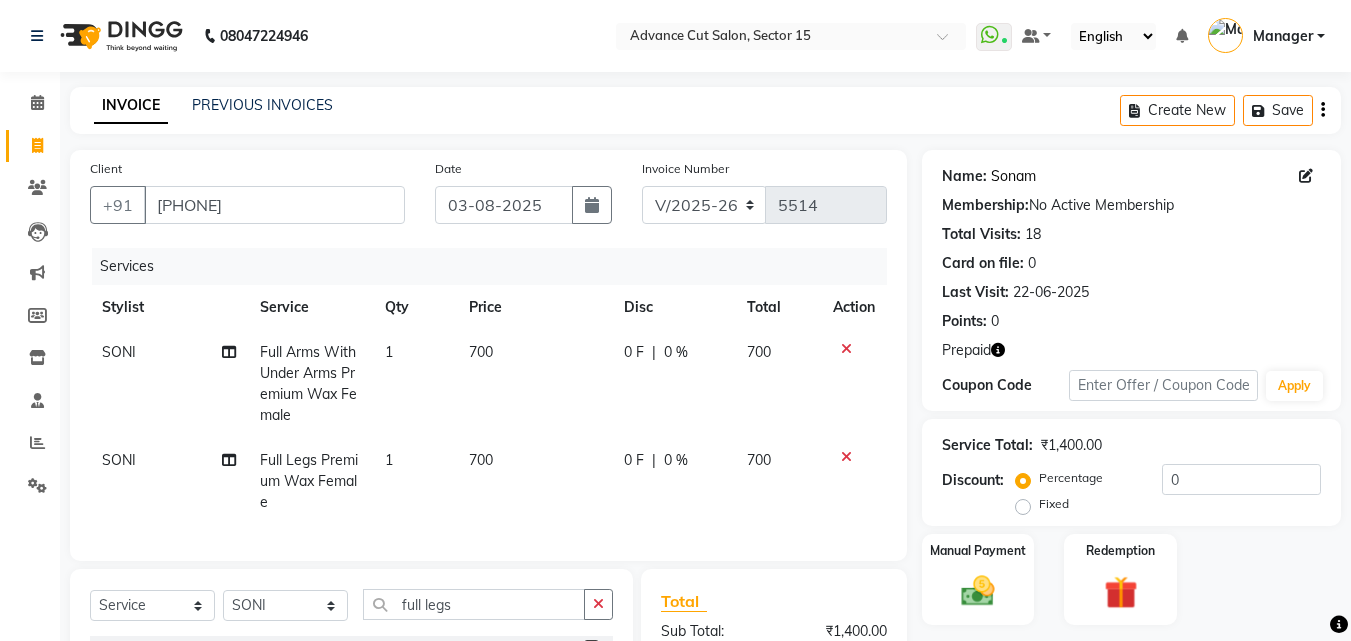 click on "Sonam" 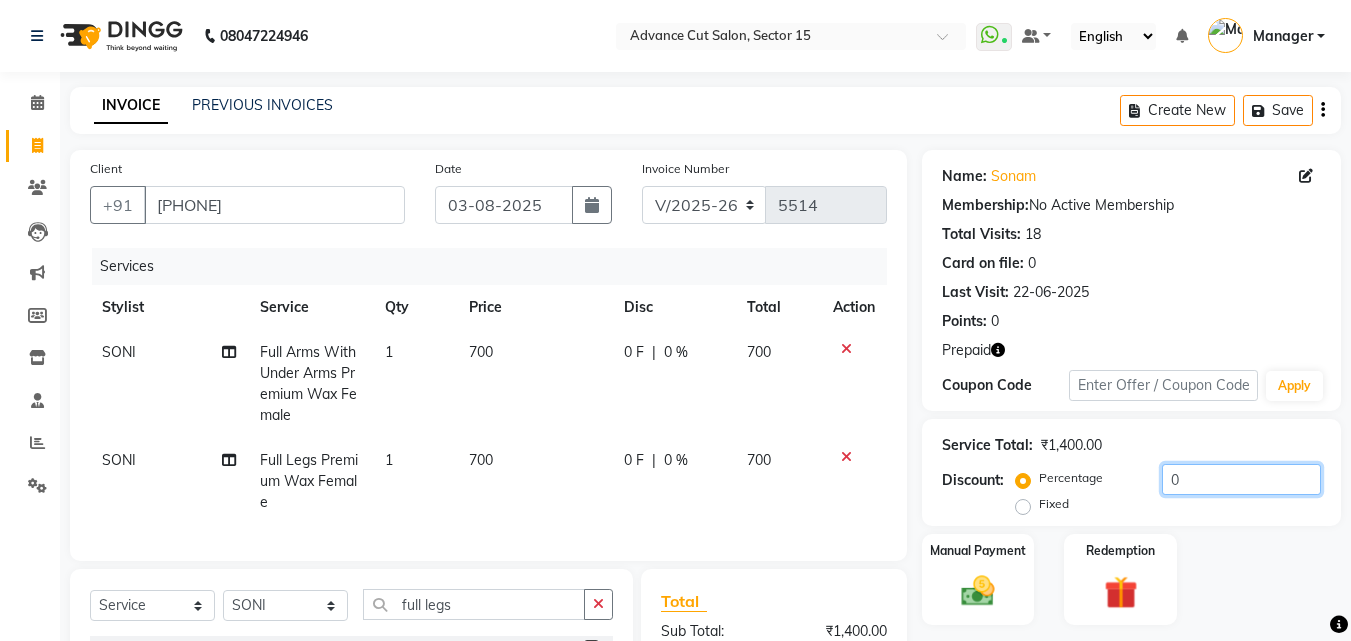 click on "0" 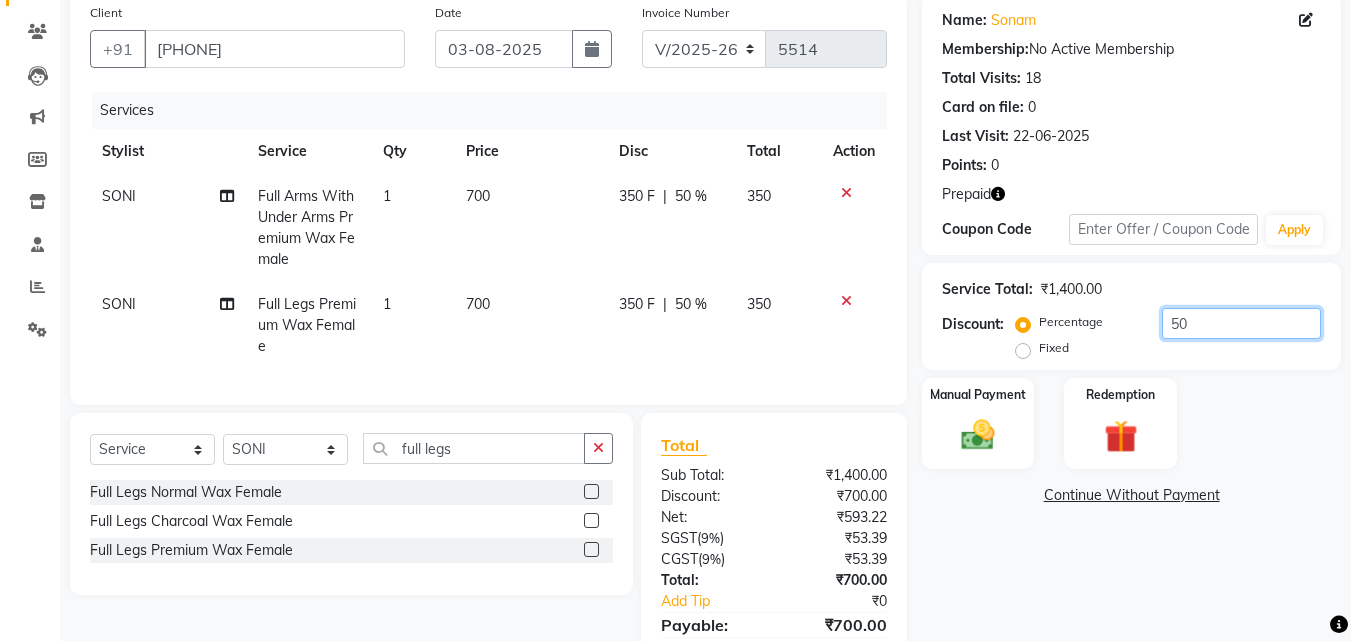 scroll, scrollTop: 267, scrollLeft: 0, axis: vertical 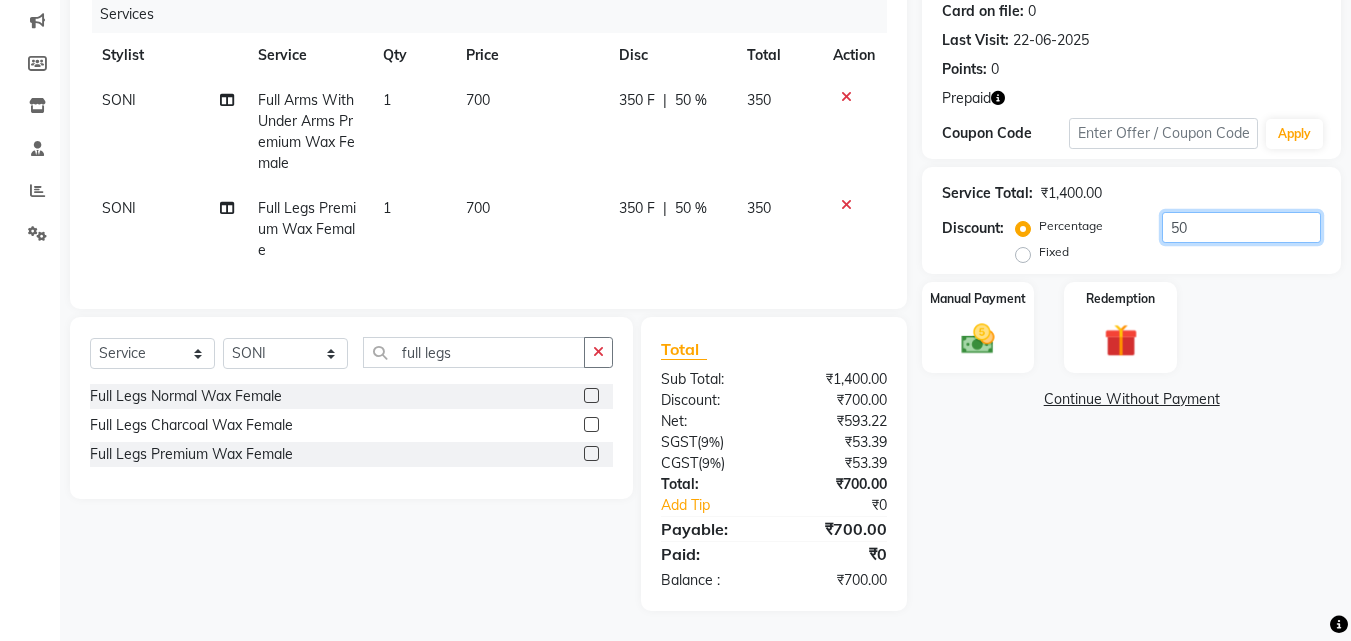 type on "50" 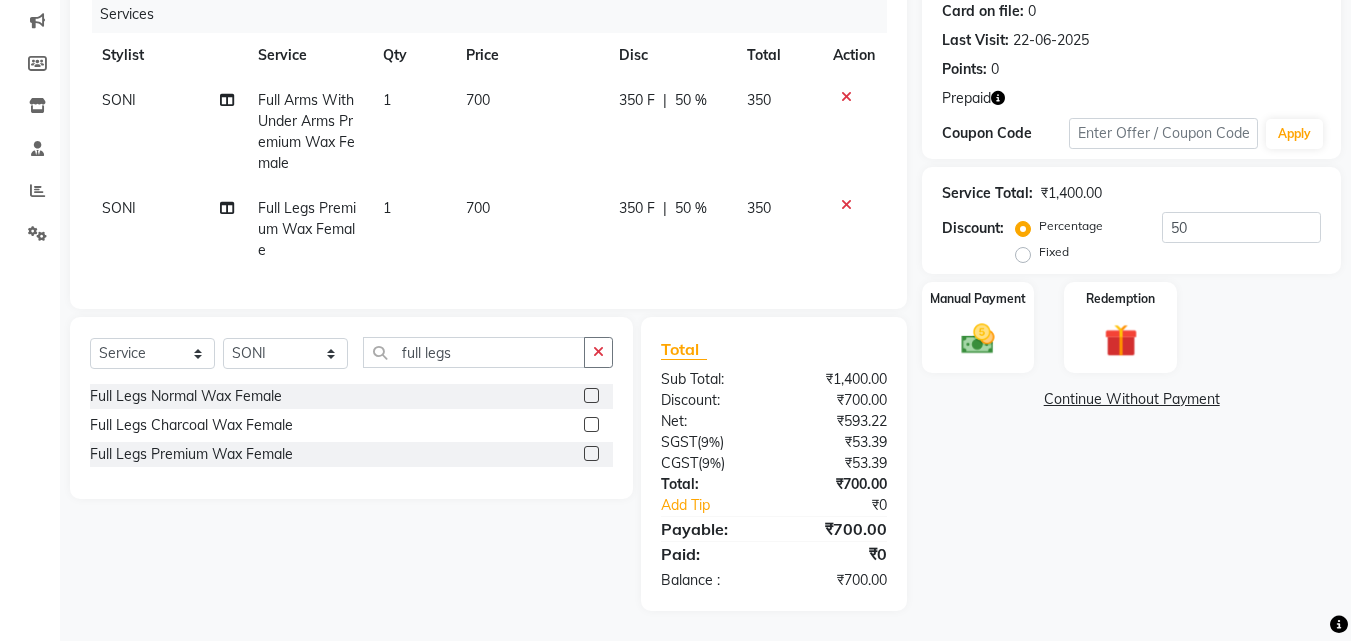 click on "Name: Sonam  Membership:  No Active Membership  Total Visits:  18 Card on file:  0 Last Visit:   22-06-2025 Points:   0  Prepaid Coupon Code Apply Service Total:  ₹1,400.00  Discount:  Percentage   Fixed  50 Manual Payment Redemption  Continue Without Payment" 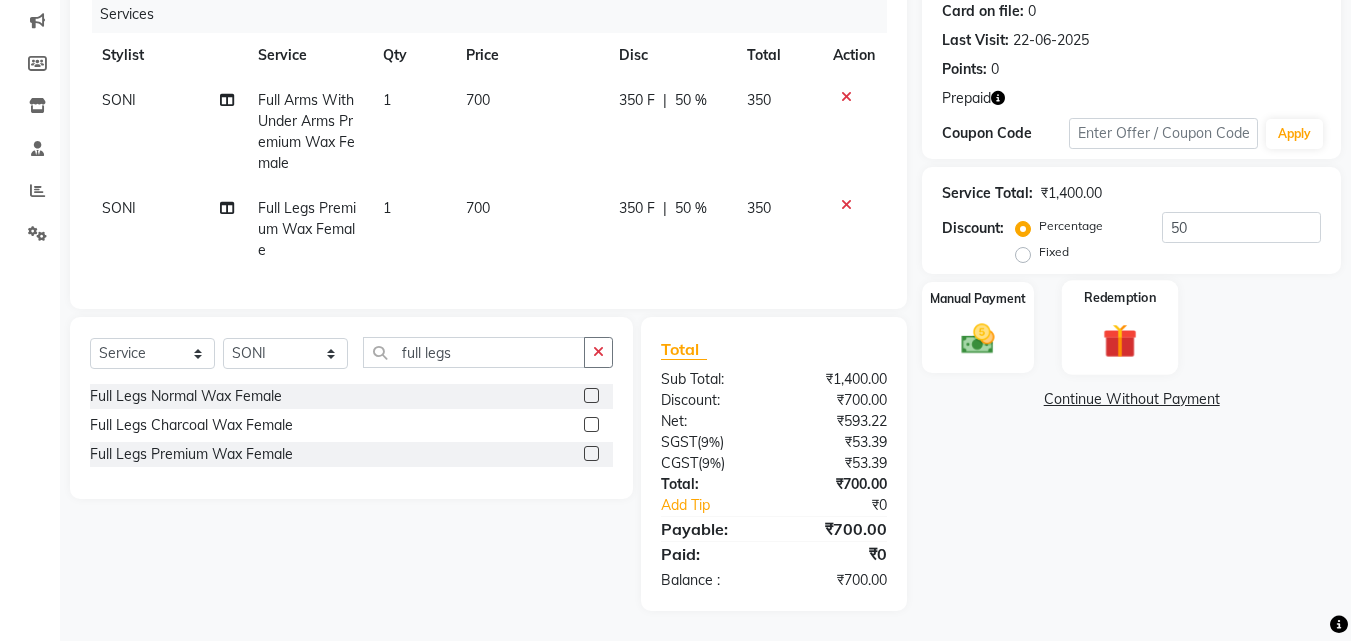 drag, startPoint x: 1133, startPoint y: 295, endPoint x: 1148, endPoint y: 313, distance: 23.43075 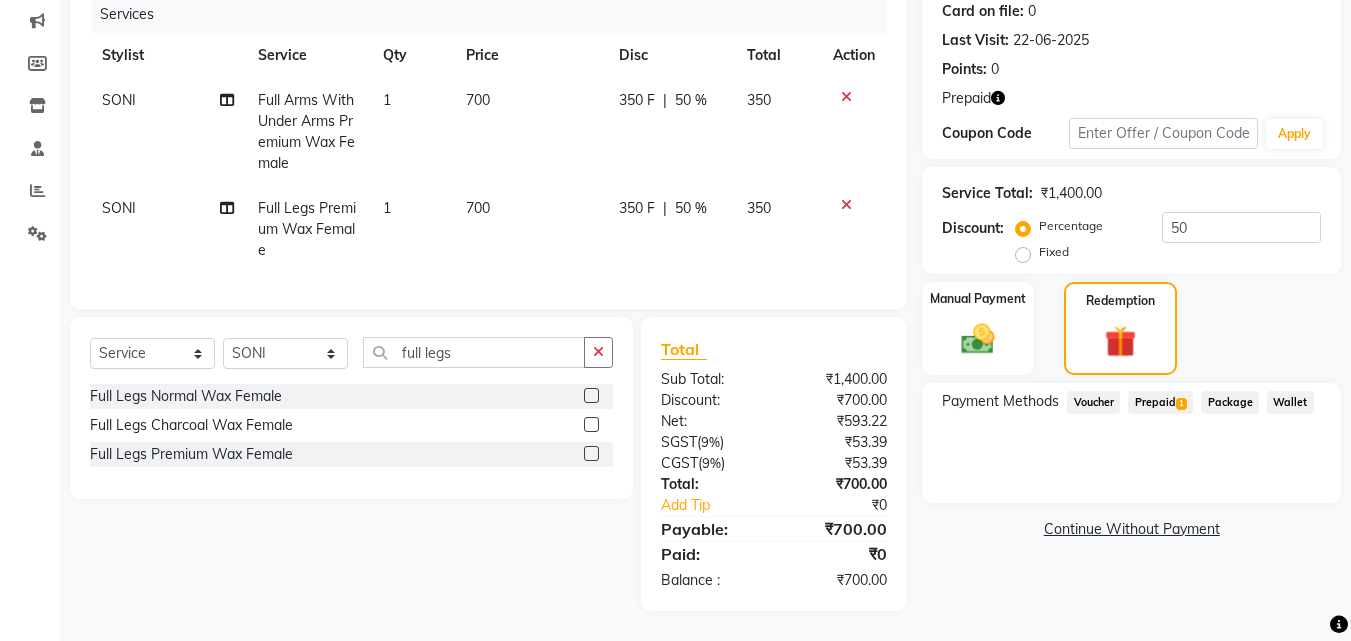 click on "1" 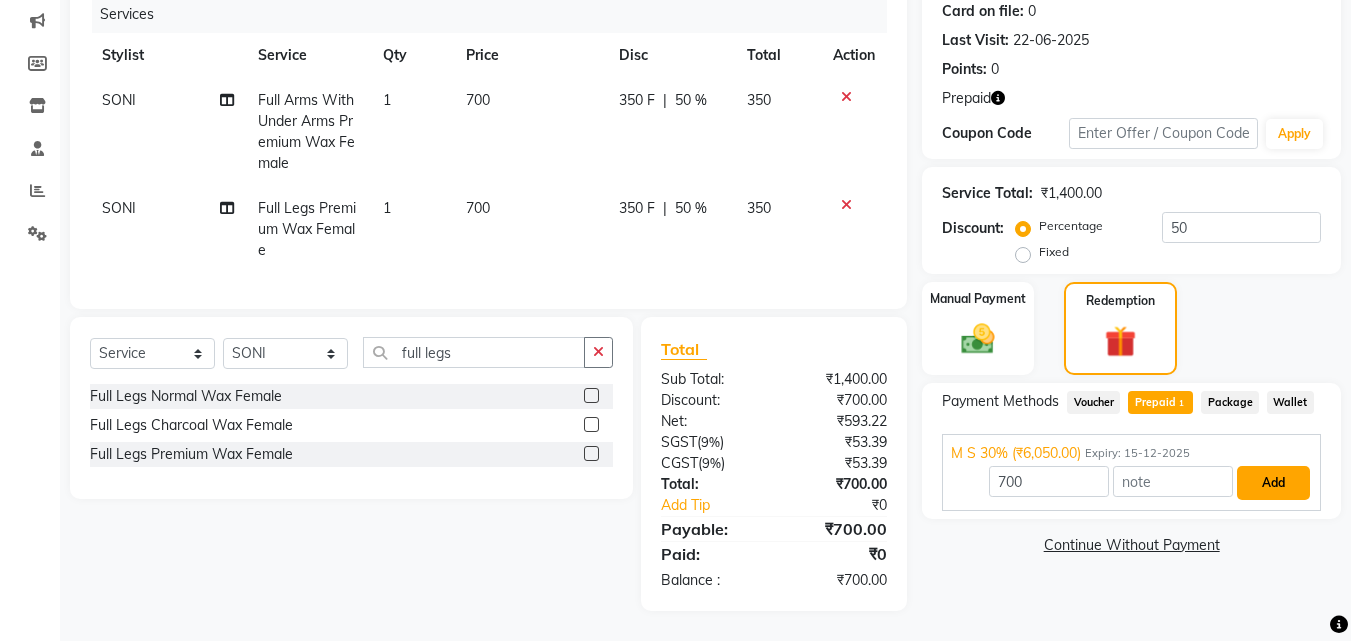 click on "Add" at bounding box center (1273, 483) 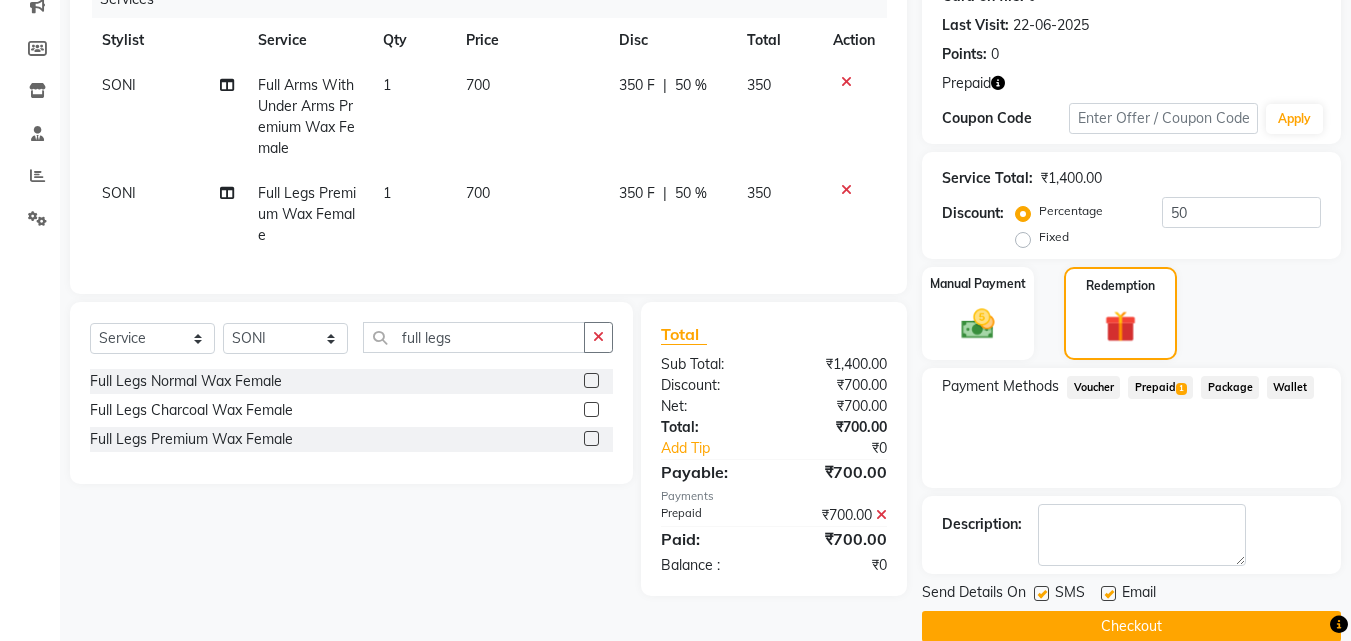 scroll, scrollTop: 298, scrollLeft: 0, axis: vertical 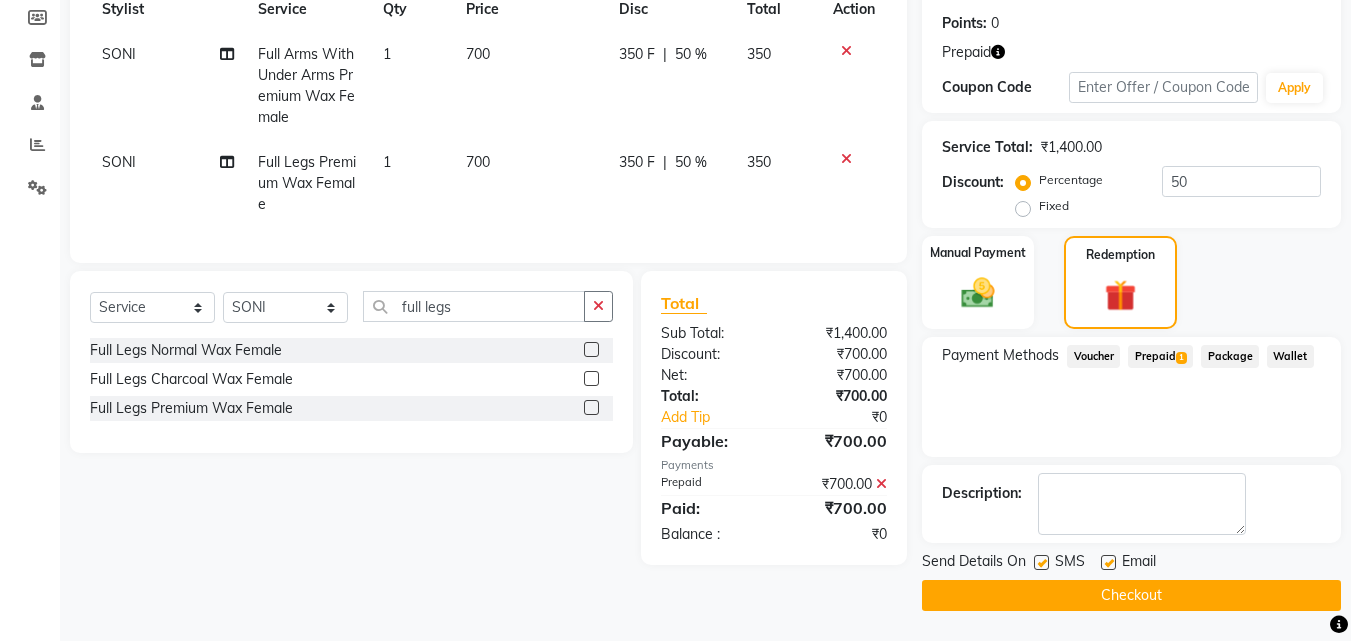 click on "Send Details On SMS Email  Checkout" 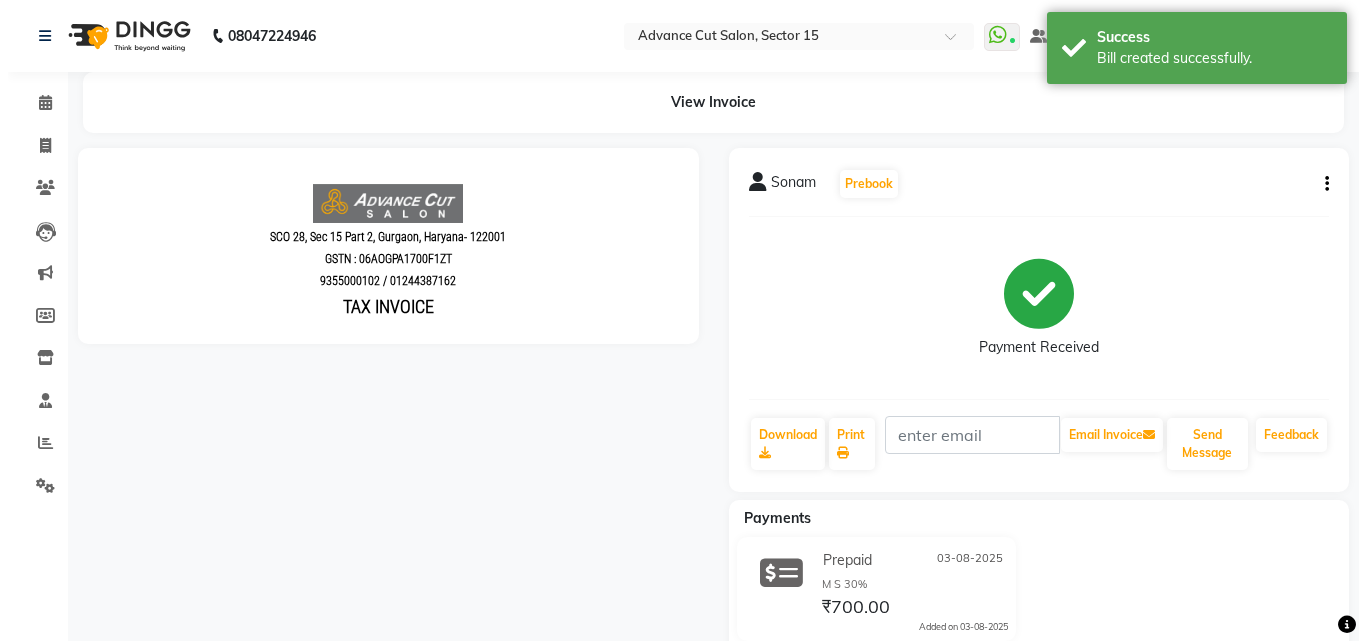 scroll, scrollTop: 0, scrollLeft: 0, axis: both 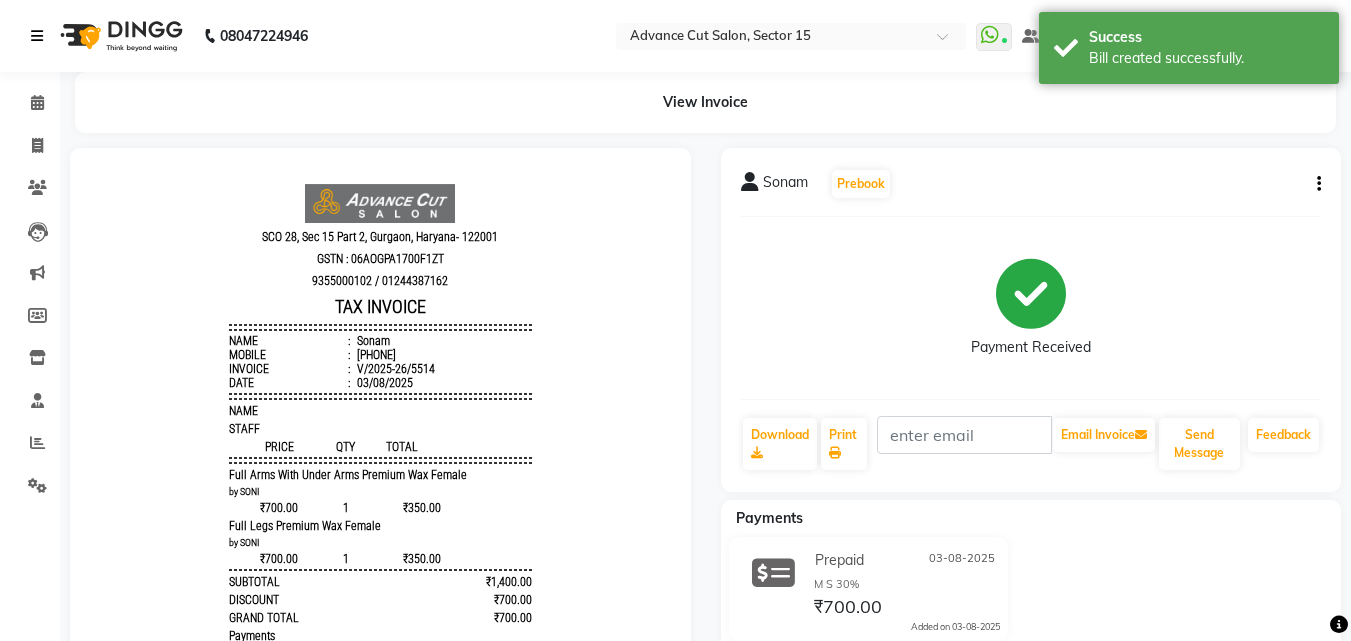 click at bounding box center (37, 36) 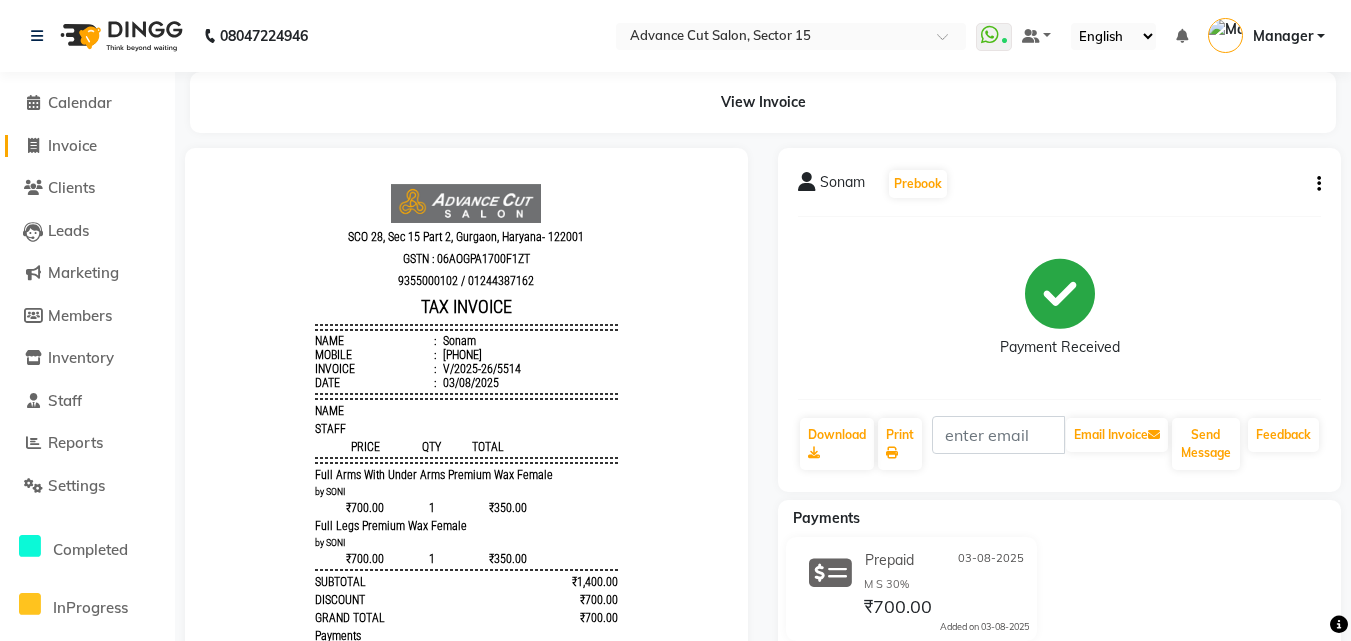 click on "Invoice" 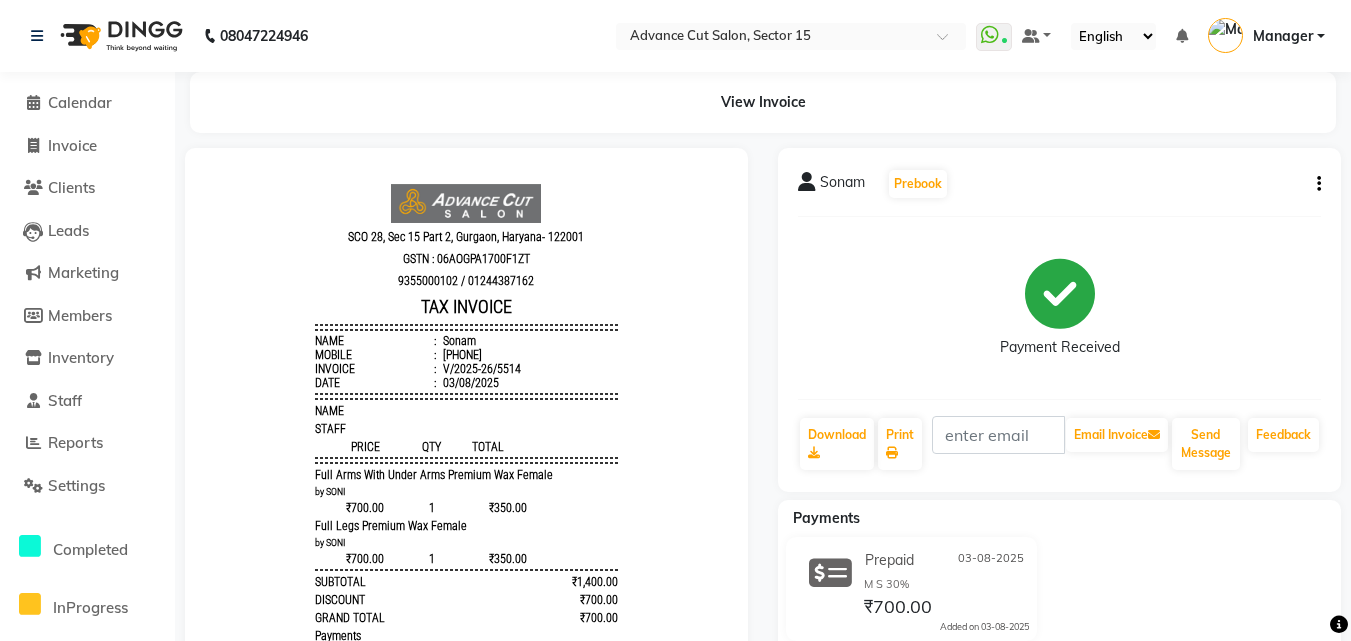select on "service" 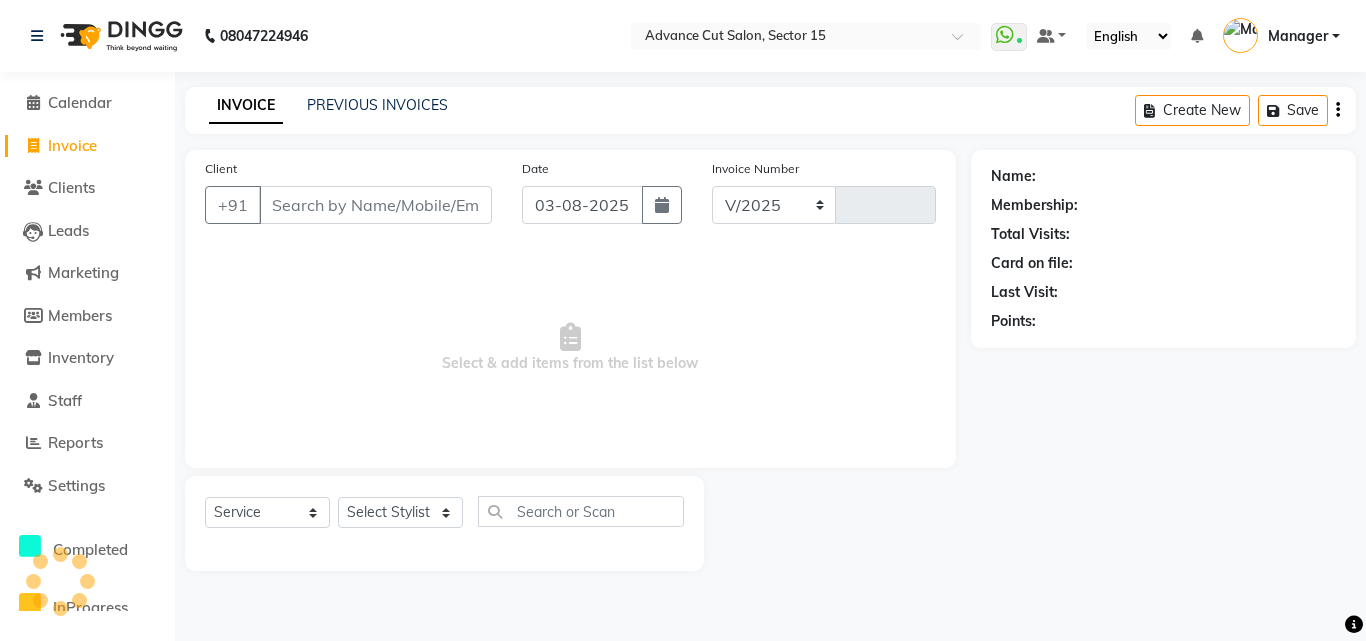 select on "6255" 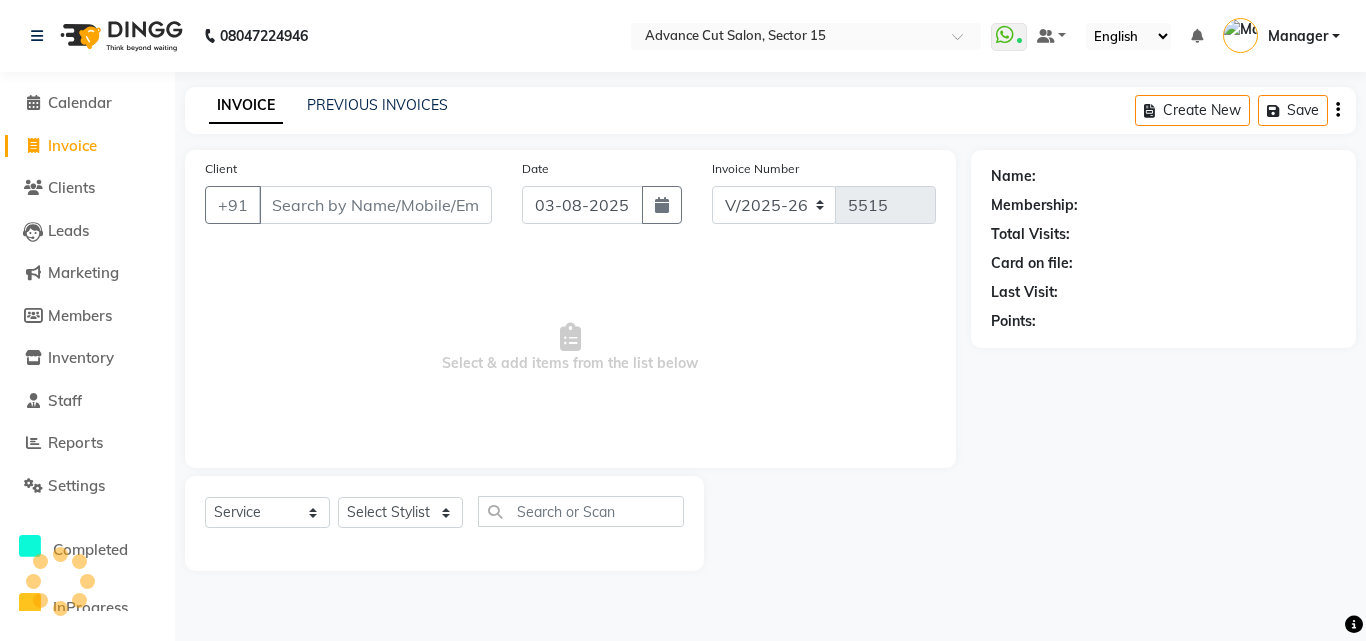 click on "INVOICE PREVIOUS INVOICES Create New   Save" 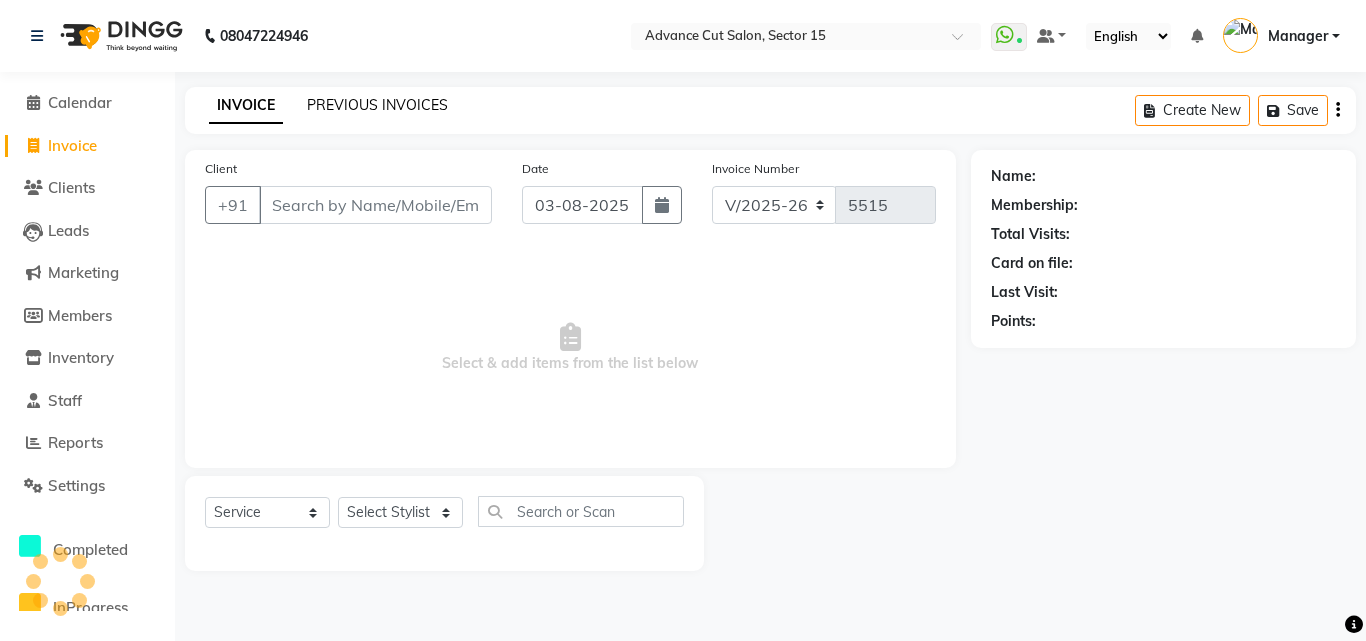 click on "PREVIOUS INVOICES" 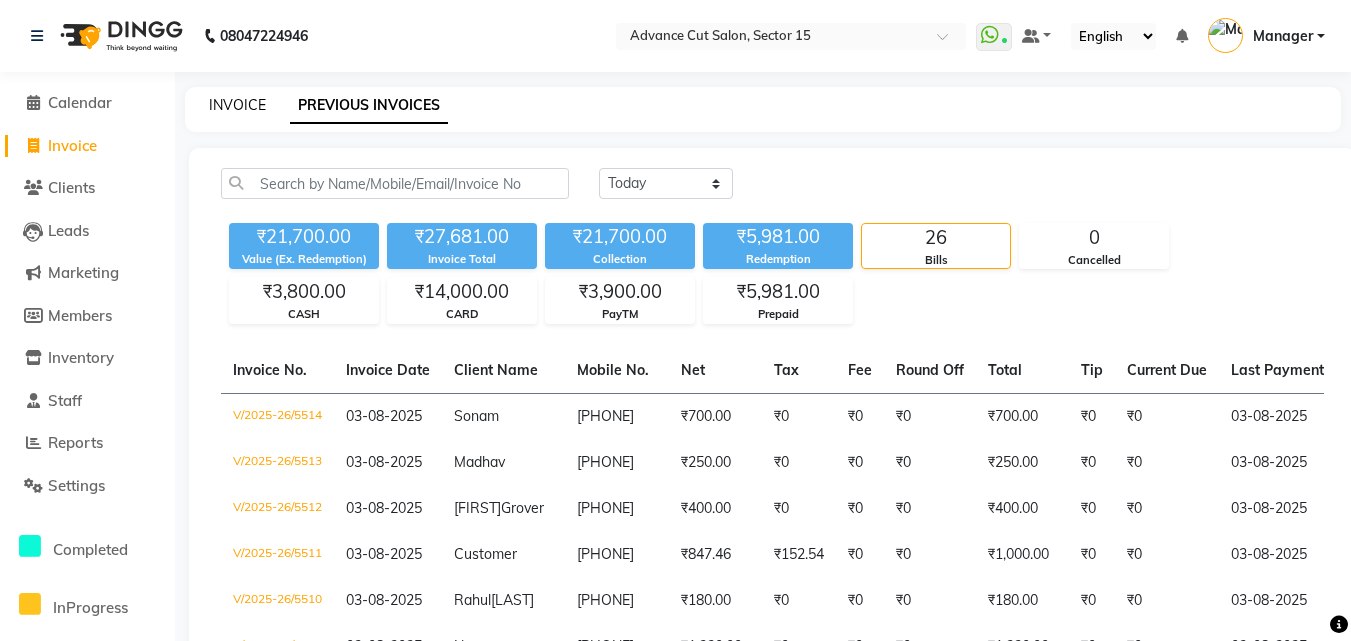 click on "INVOICE" 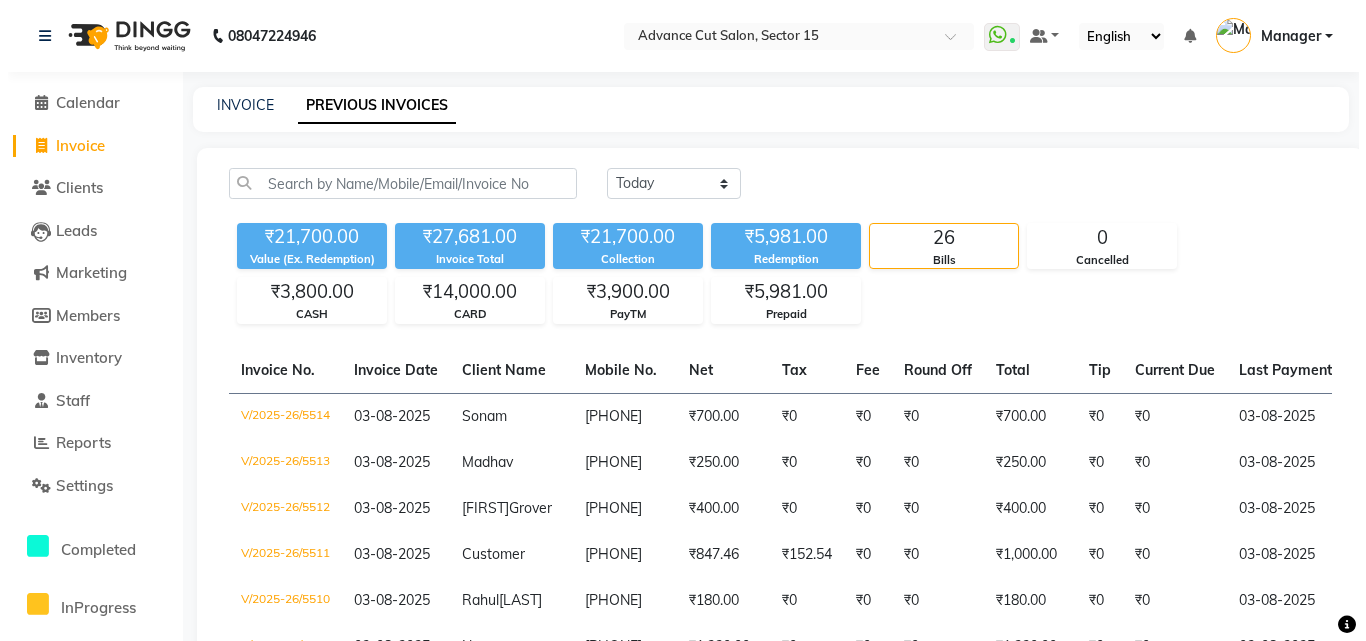 select on "6255" 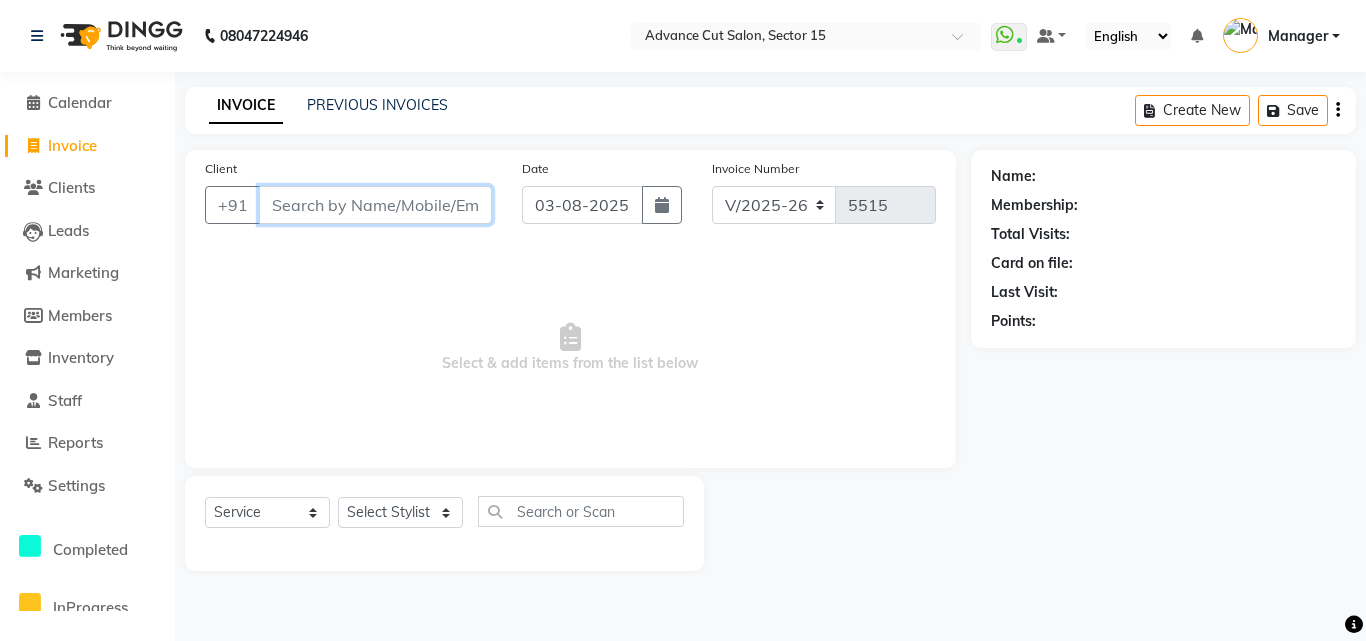click on "Client" at bounding box center [375, 205] 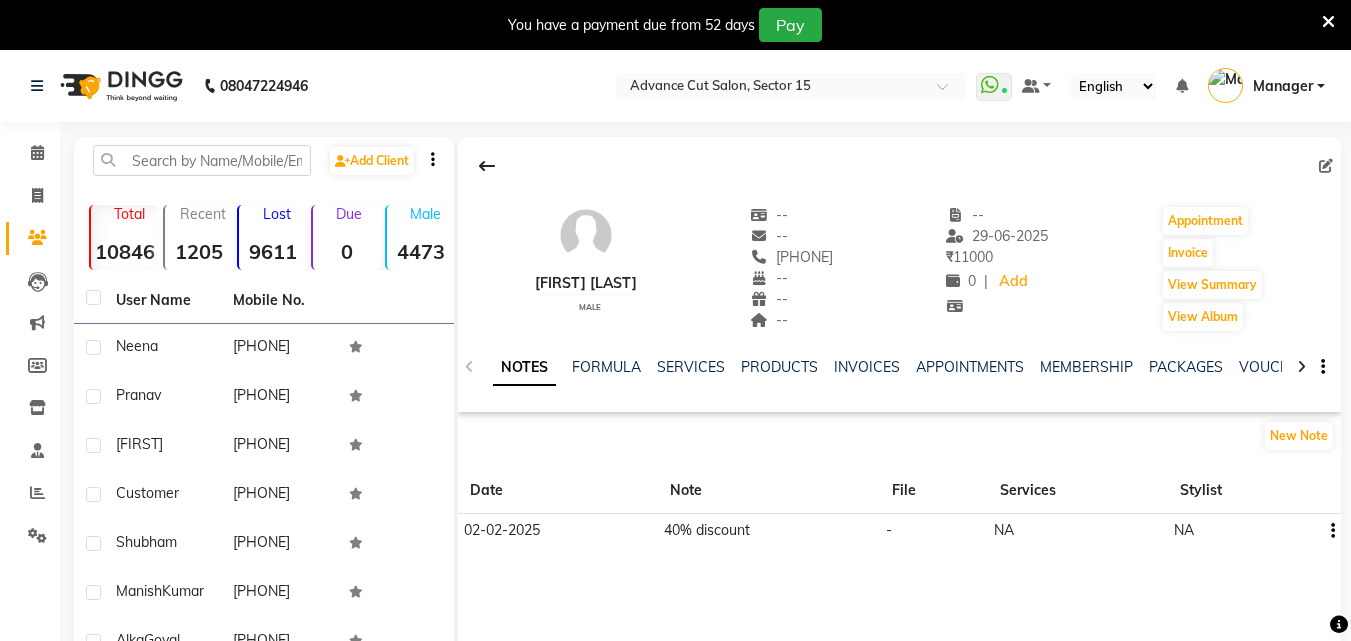 scroll, scrollTop: 0, scrollLeft: 0, axis: both 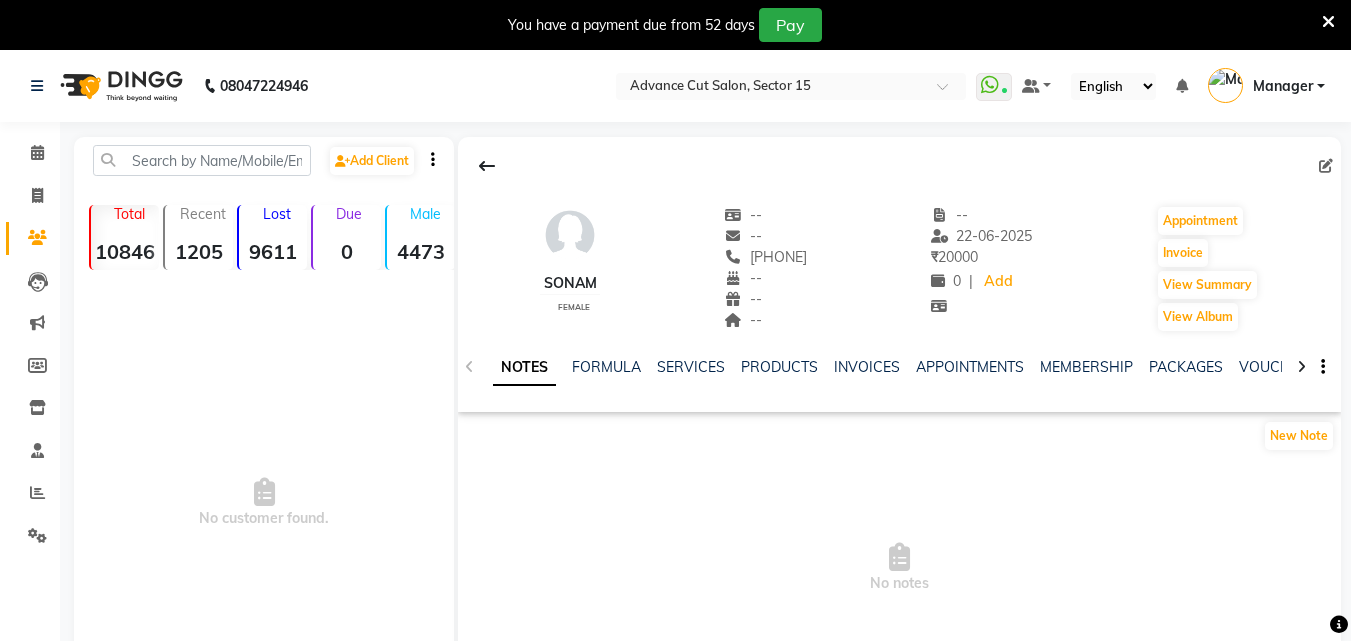select on "en" 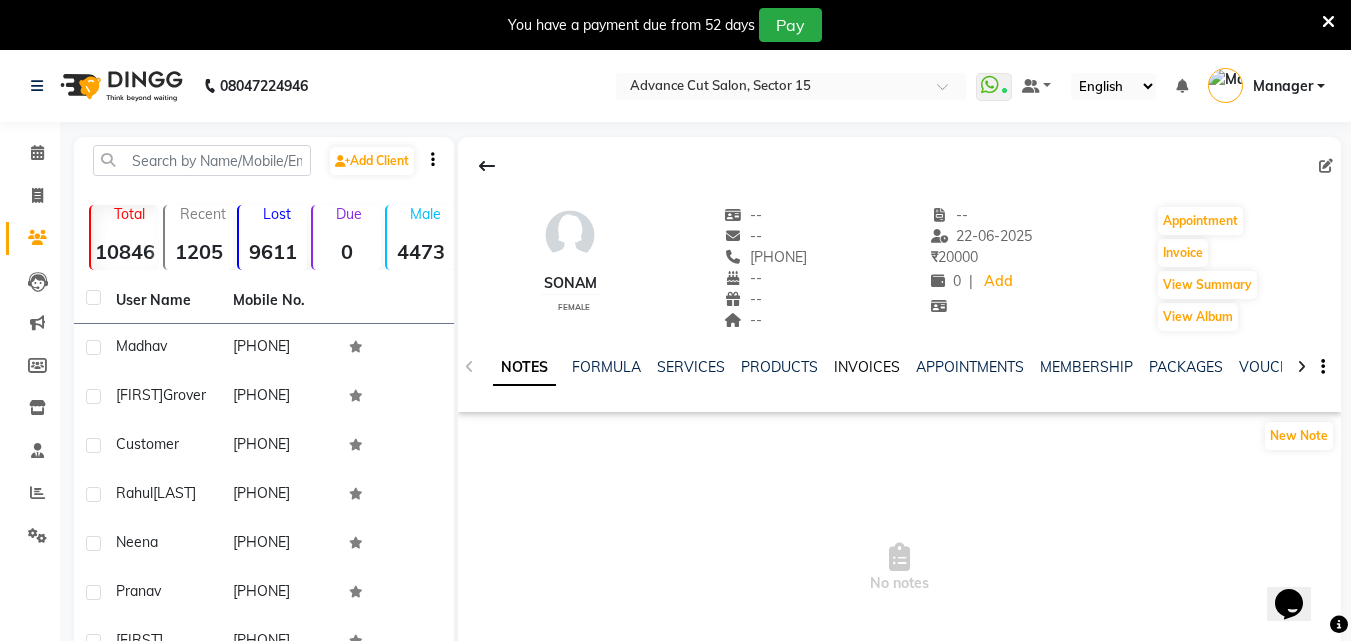 scroll, scrollTop: 0, scrollLeft: 0, axis: both 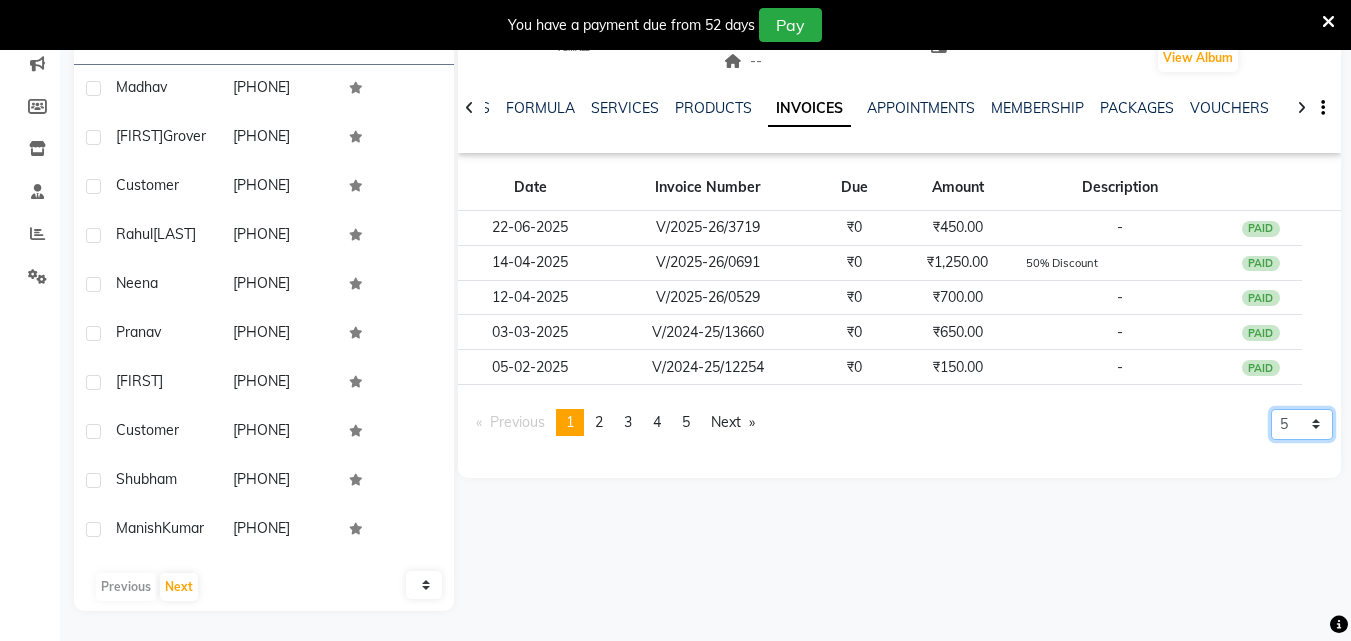 drag, startPoint x: 1285, startPoint y: 396, endPoint x: 1292, endPoint y: 405, distance: 11.401754 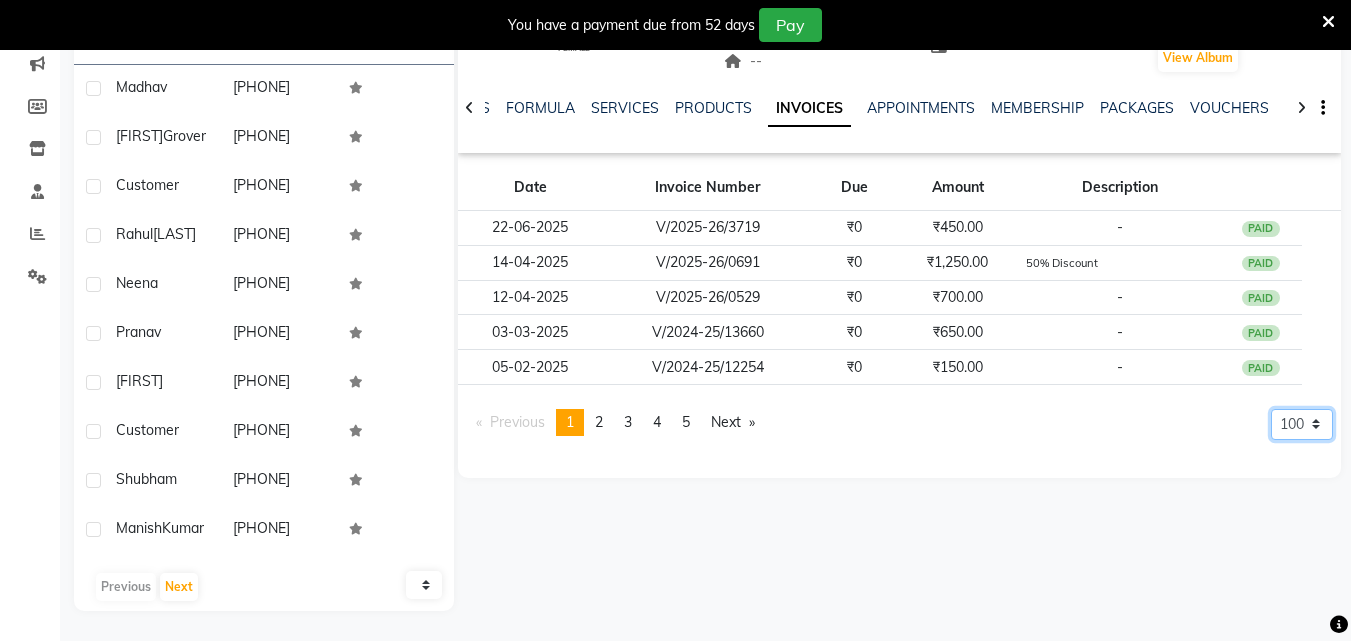 click on "5 10 50 100 500" 